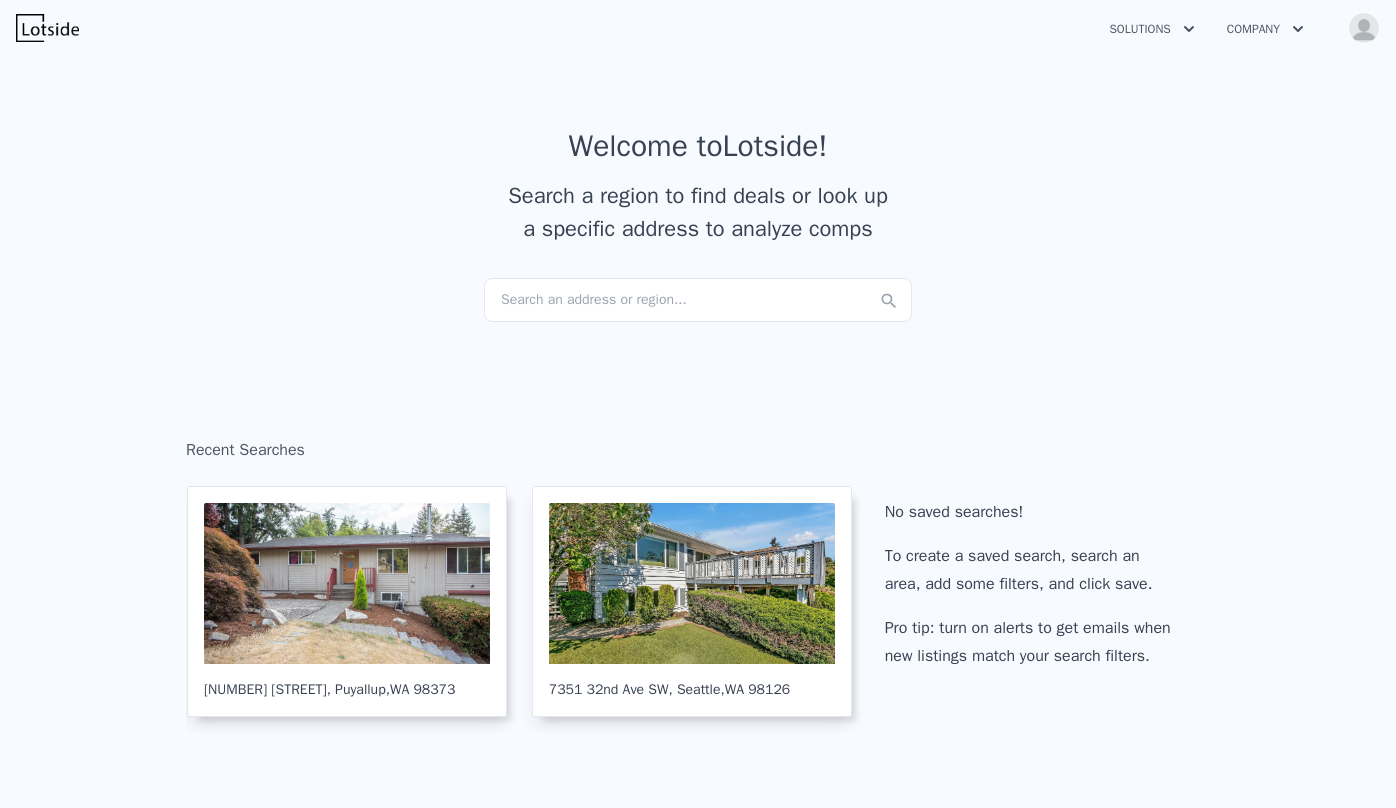scroll, scrollTop: 0, scrollLeft: 0, axis: both 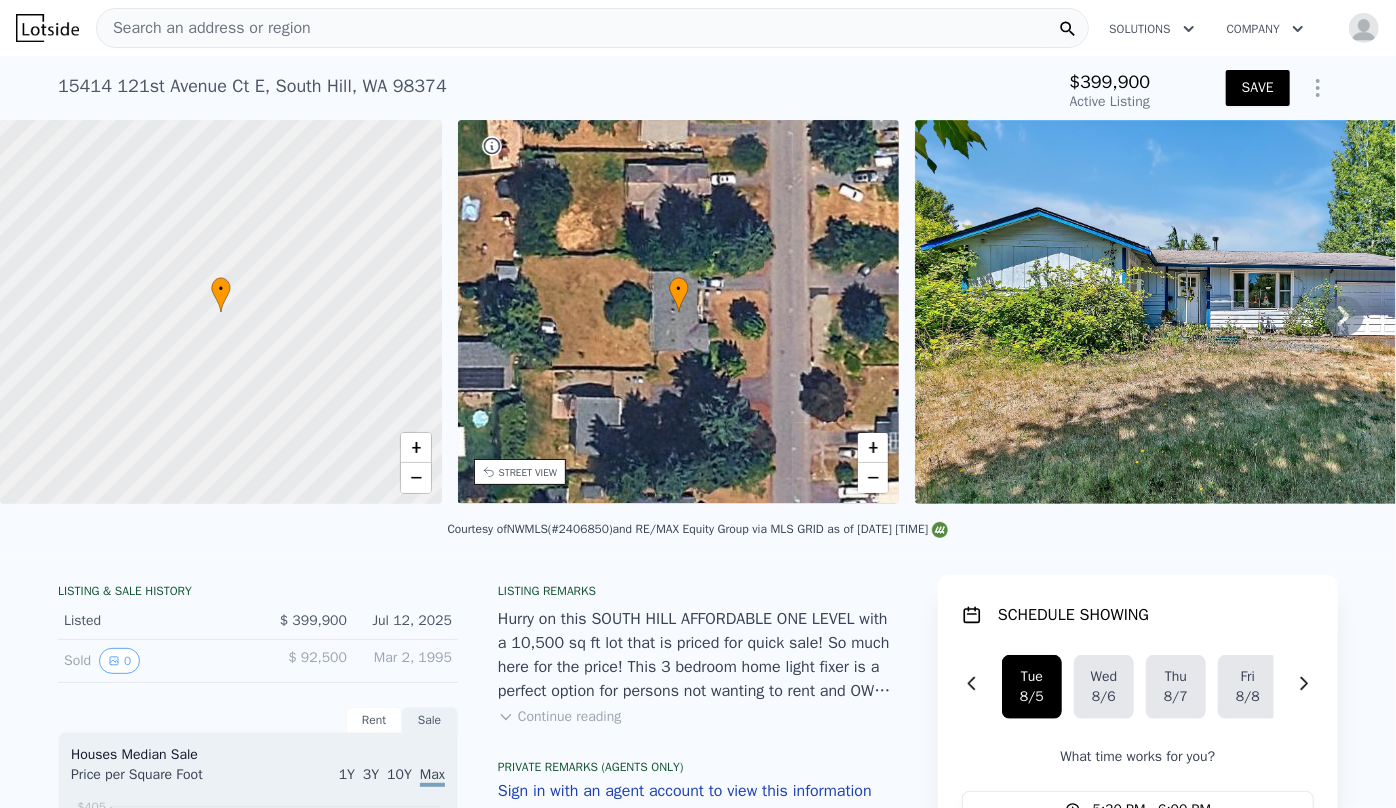 click on "Search an address or region" at bounding box center [204, 28] 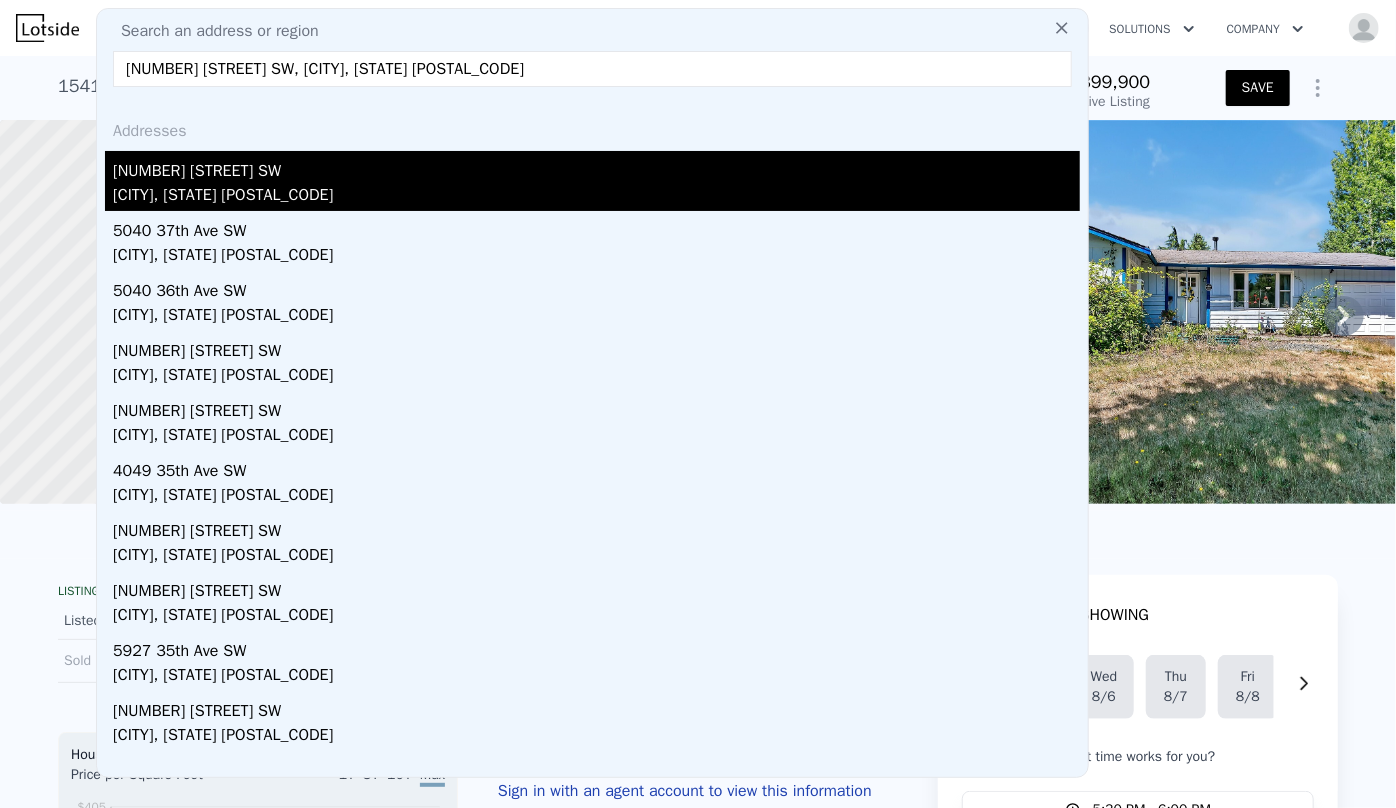 type on "5040 35th Ave SW, Seattle, WA 98126" 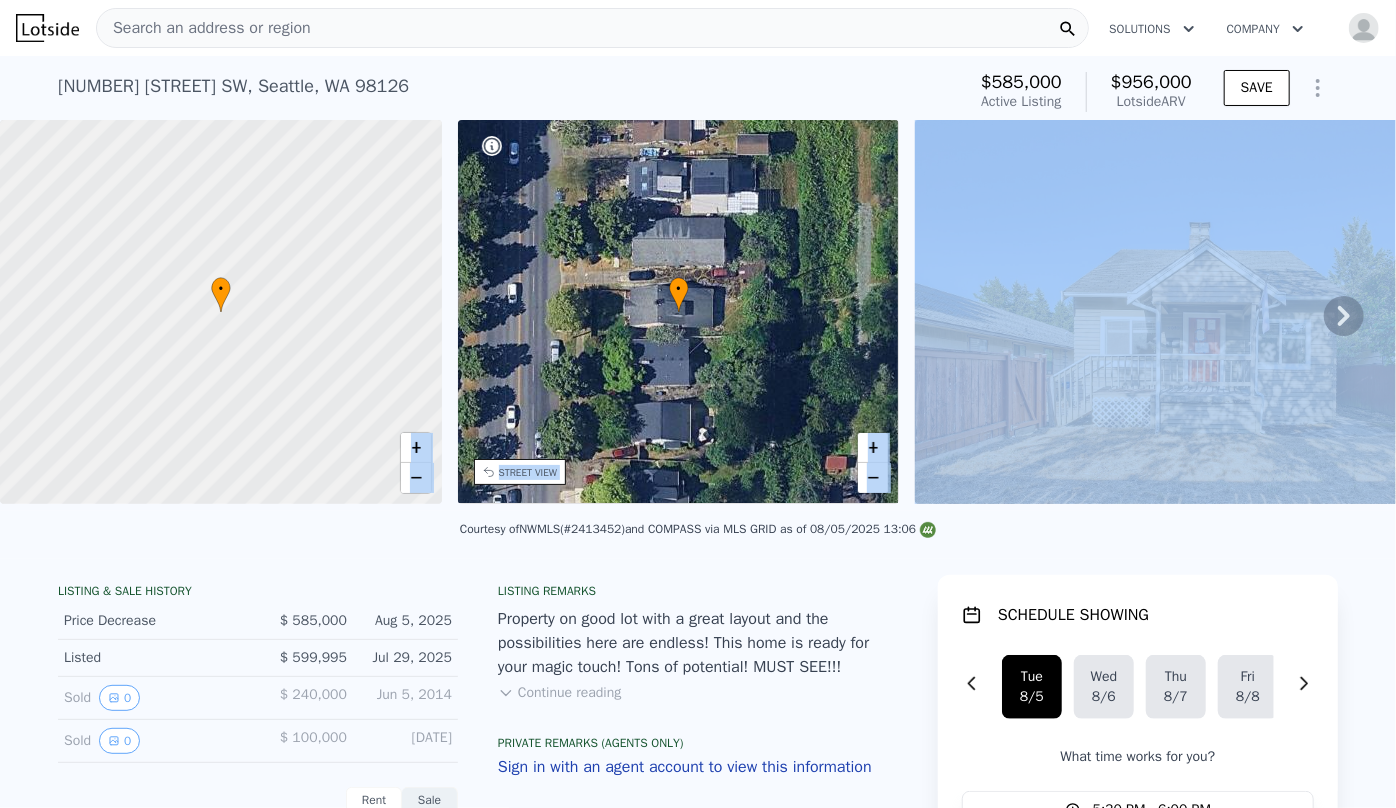 drag, startPoint x: 165, startPoint y: 523, endPoint x: 344, endPoint y: 509, distance: 179.54665 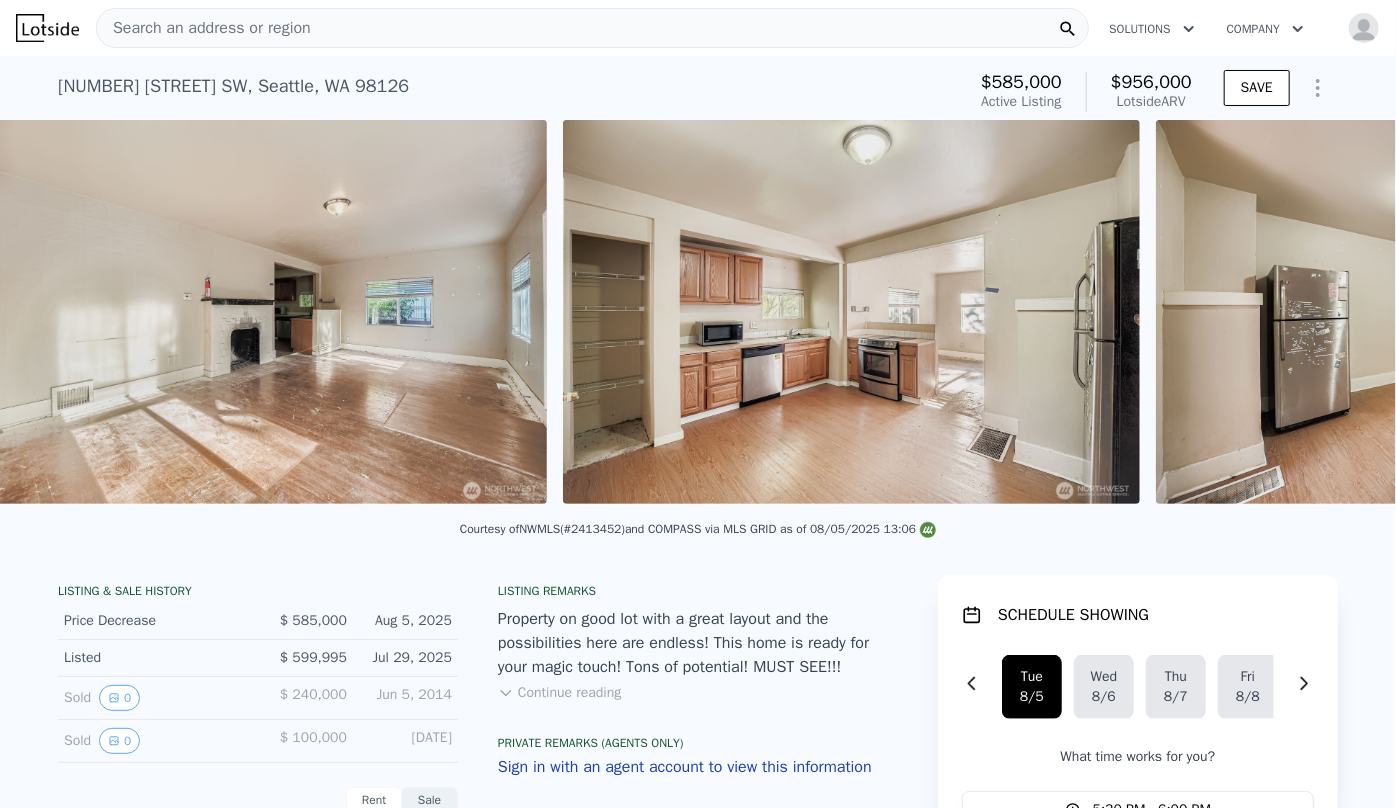 scroll, scrollTop: 0, scrollLeft: 3877, axis: horizontal 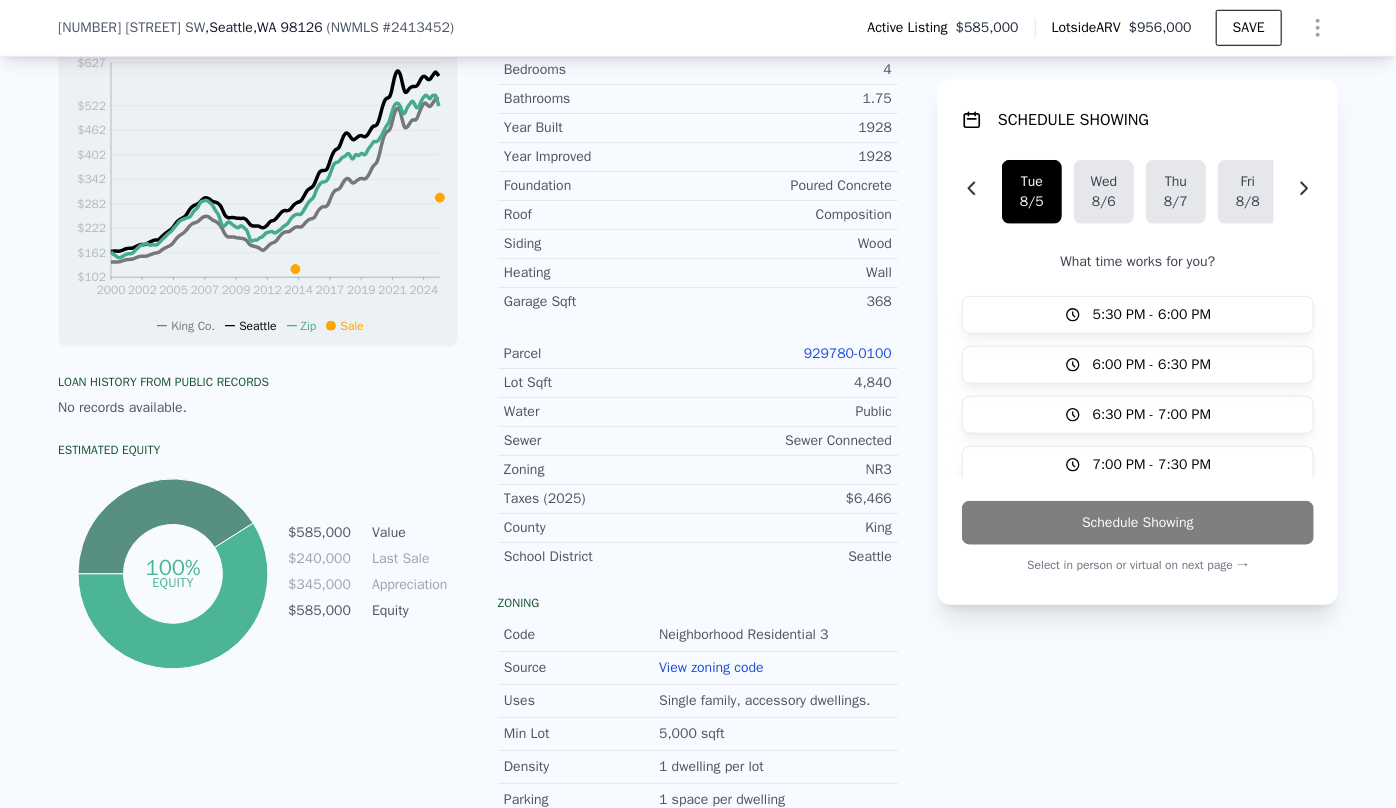 click on "929780-0100" at bounding box center (848, 353) 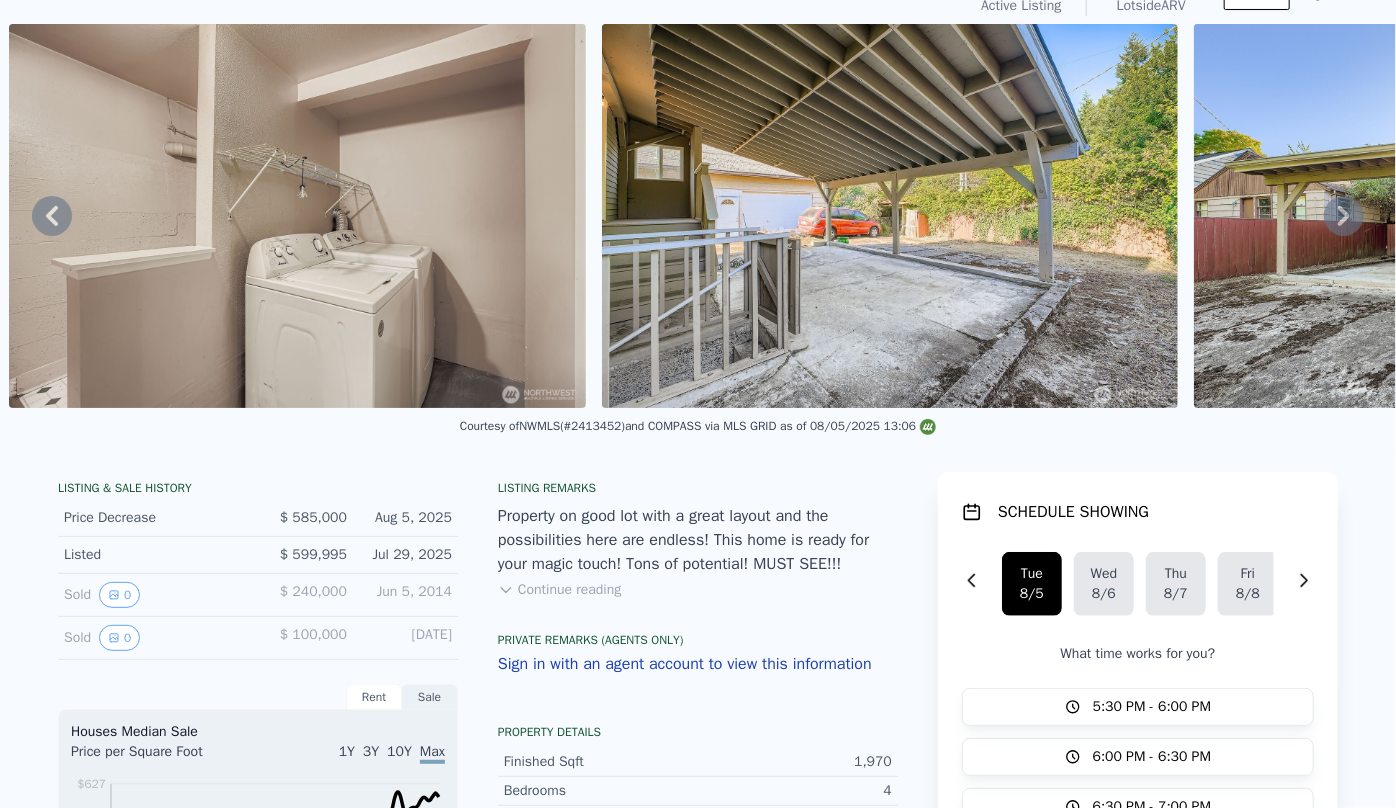 scroll, scrollTop: 0, scrollLeft: 0, axis: both 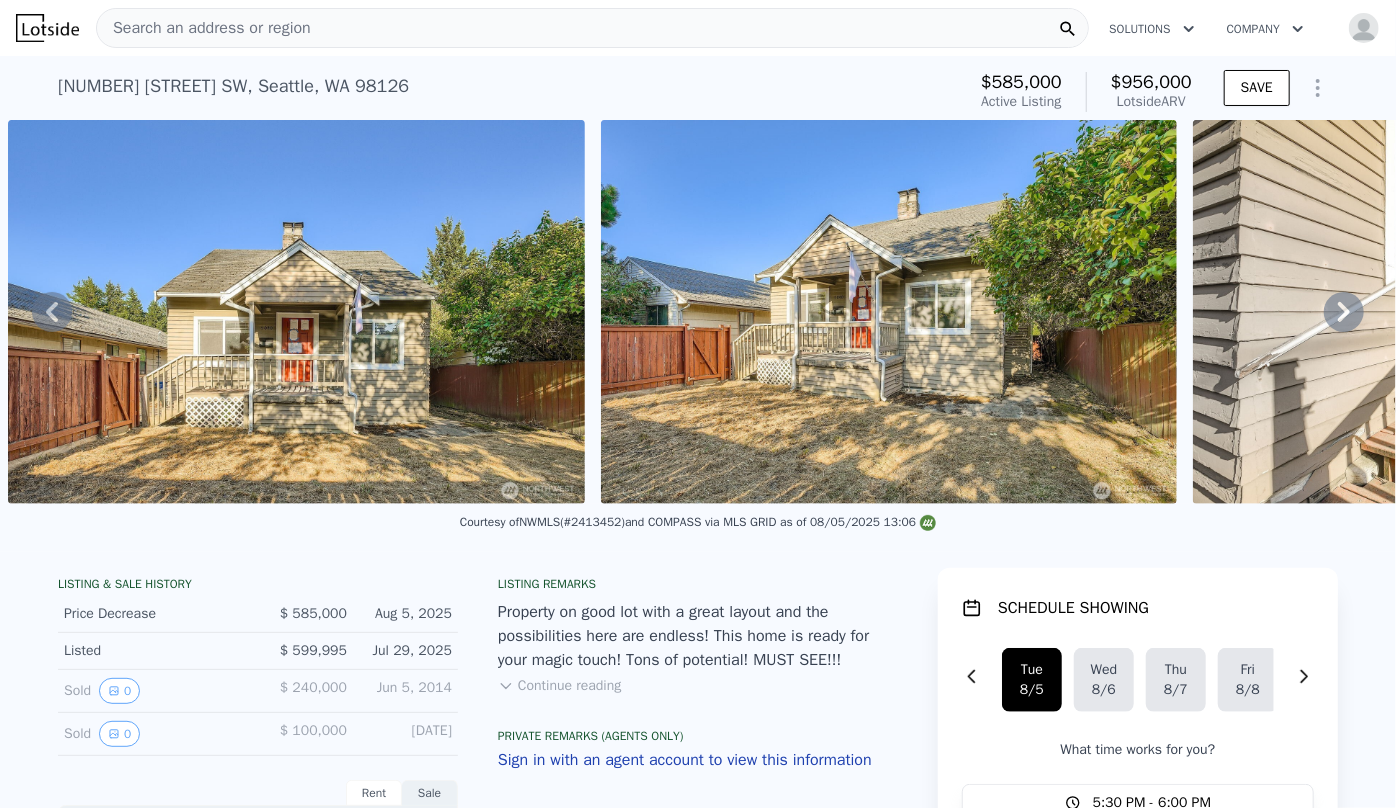 click 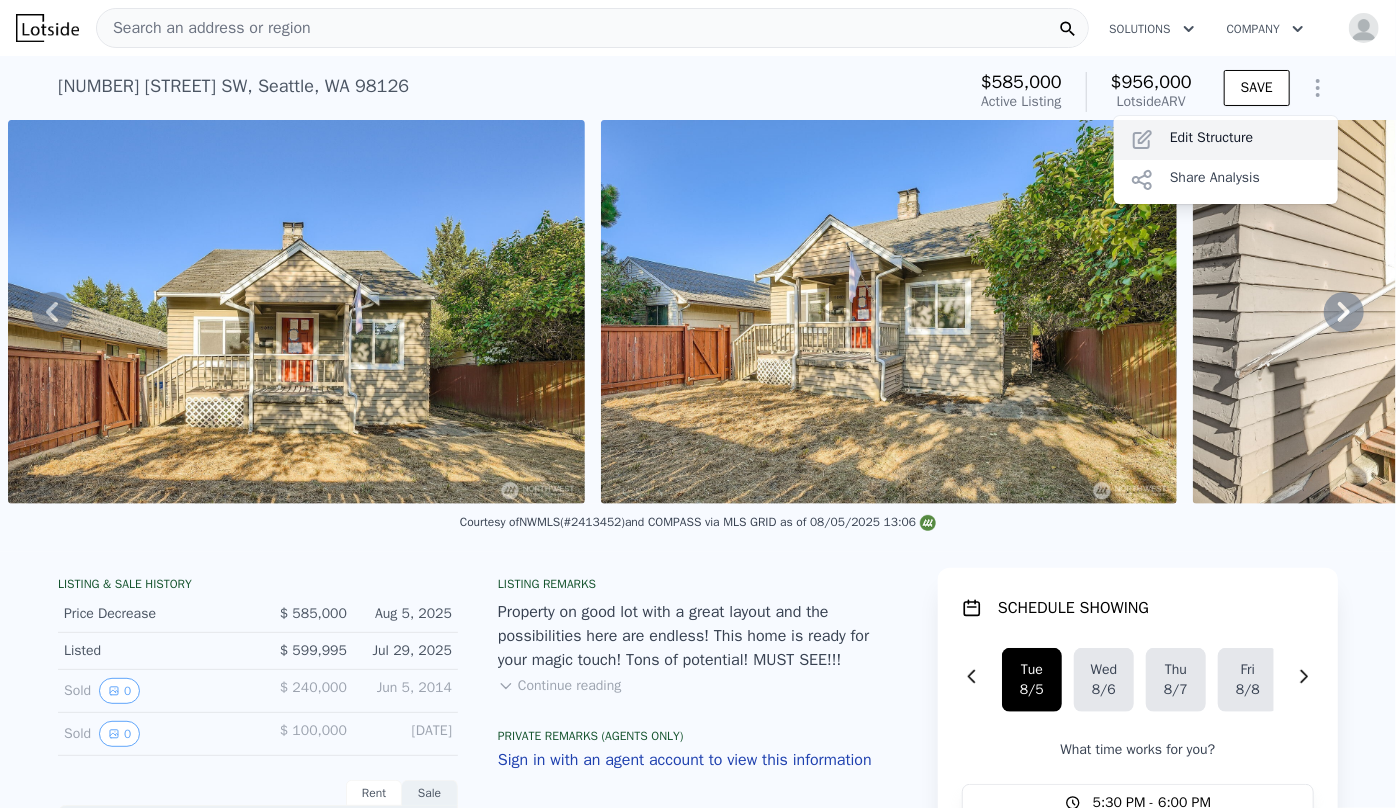 click on "Edit Structure" at bounding box center (1226, 140) 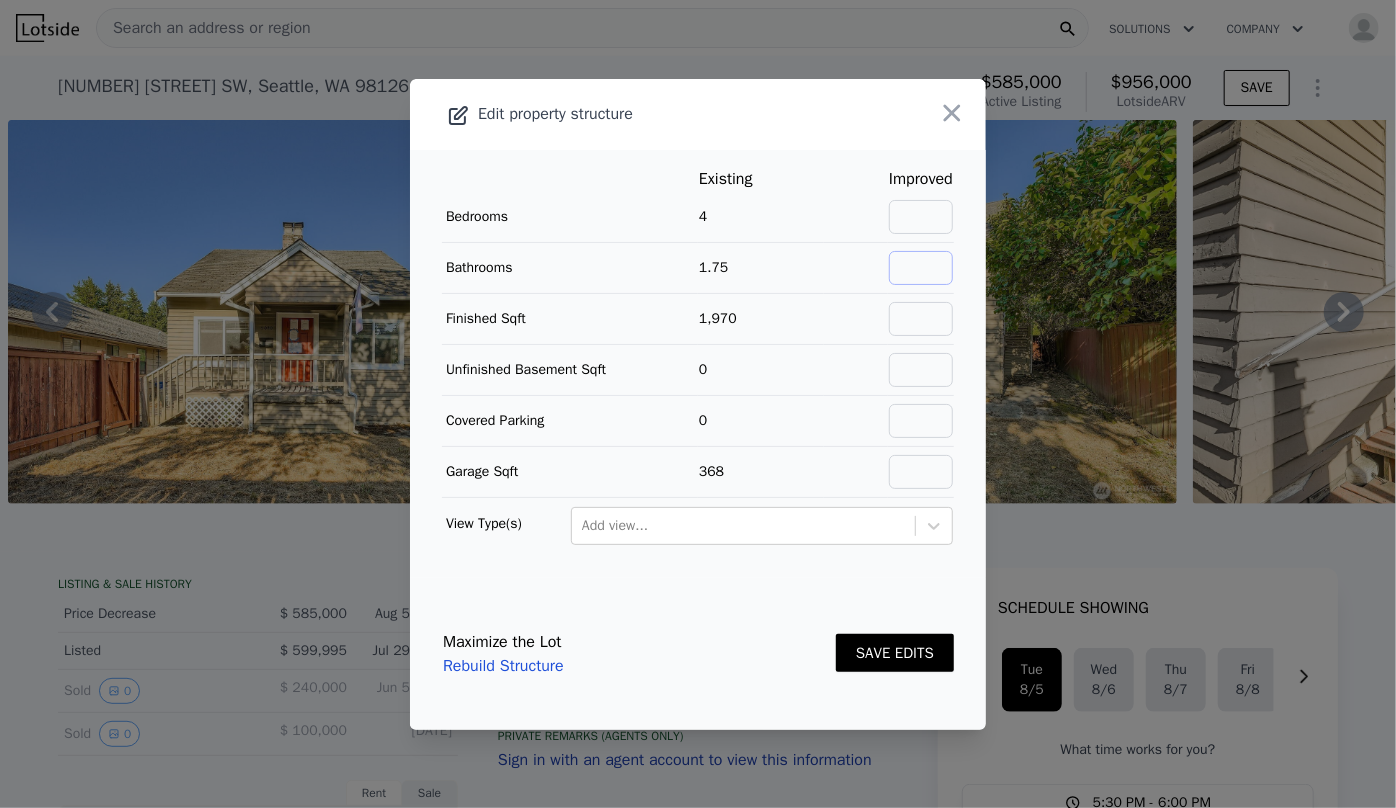 click at bounding box center (921, 268) 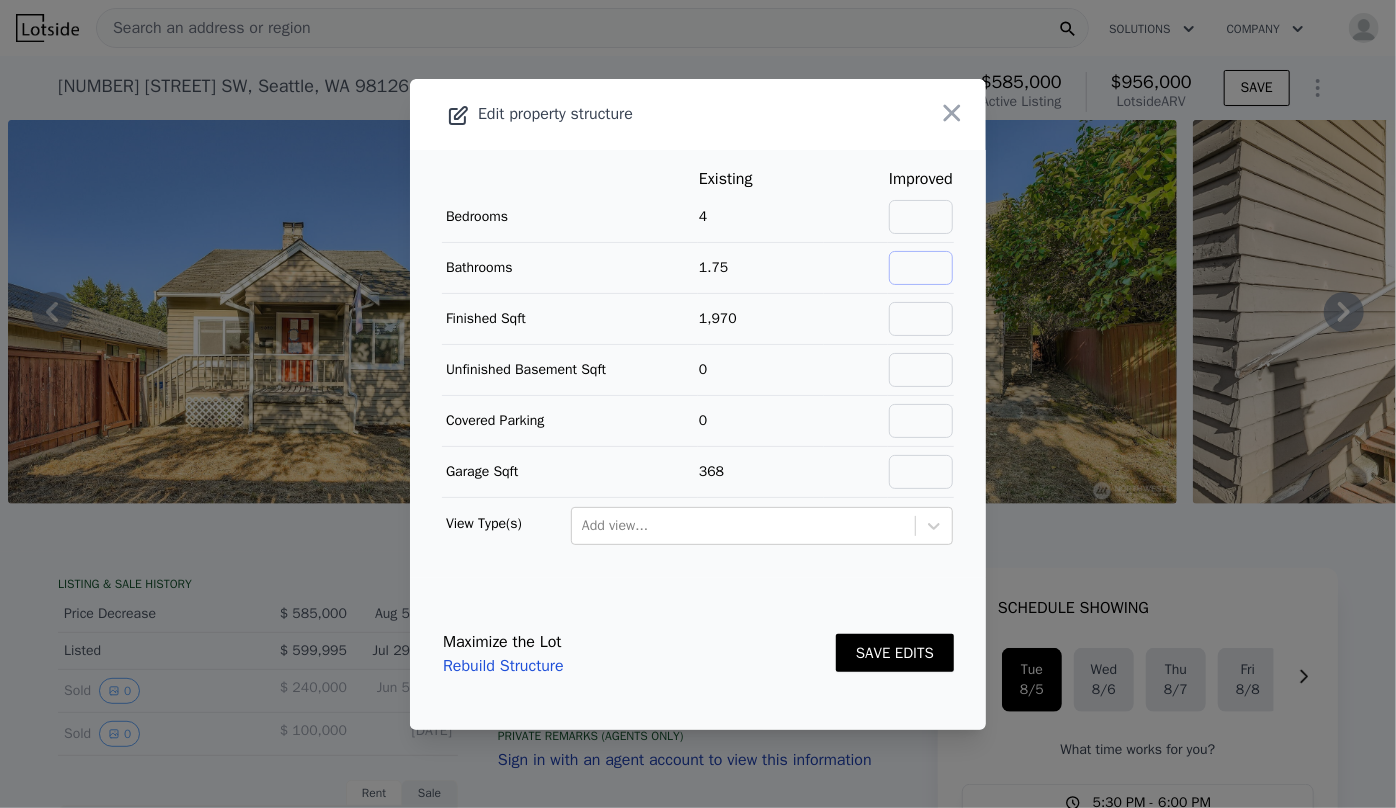 type on "2" 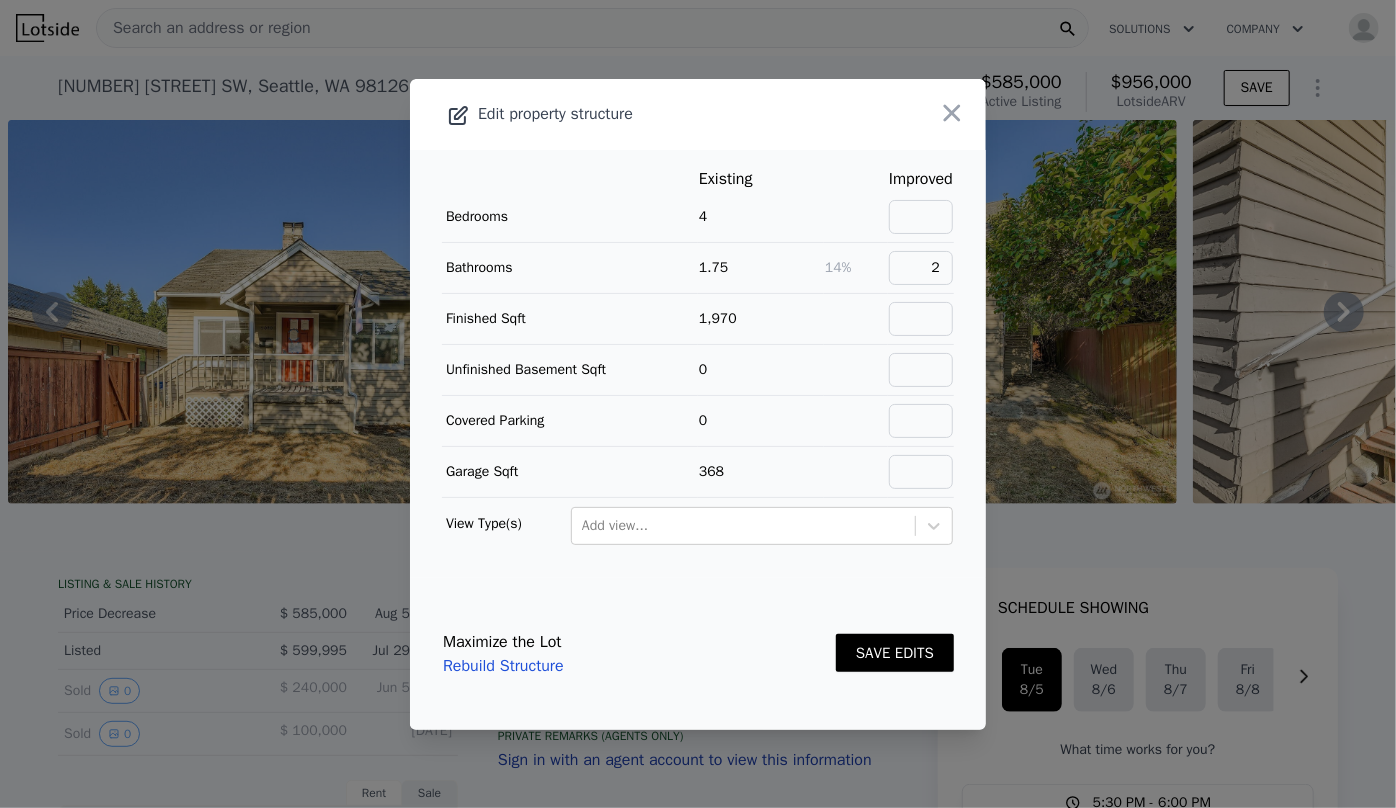 click on "SAVE EDITS" at bounding box center (895, 653) 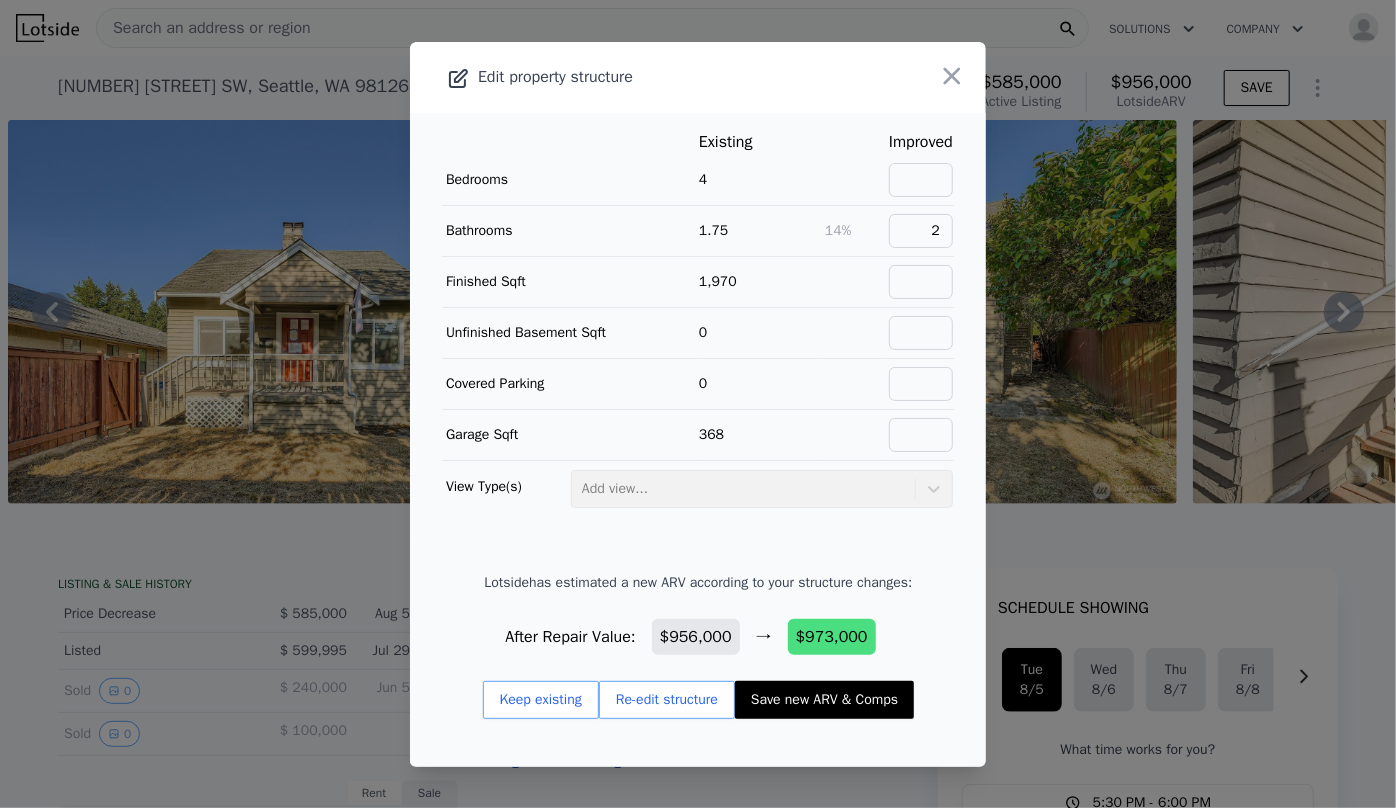 click on "Save new ARV & Comps" at bounding box center [824, 700] 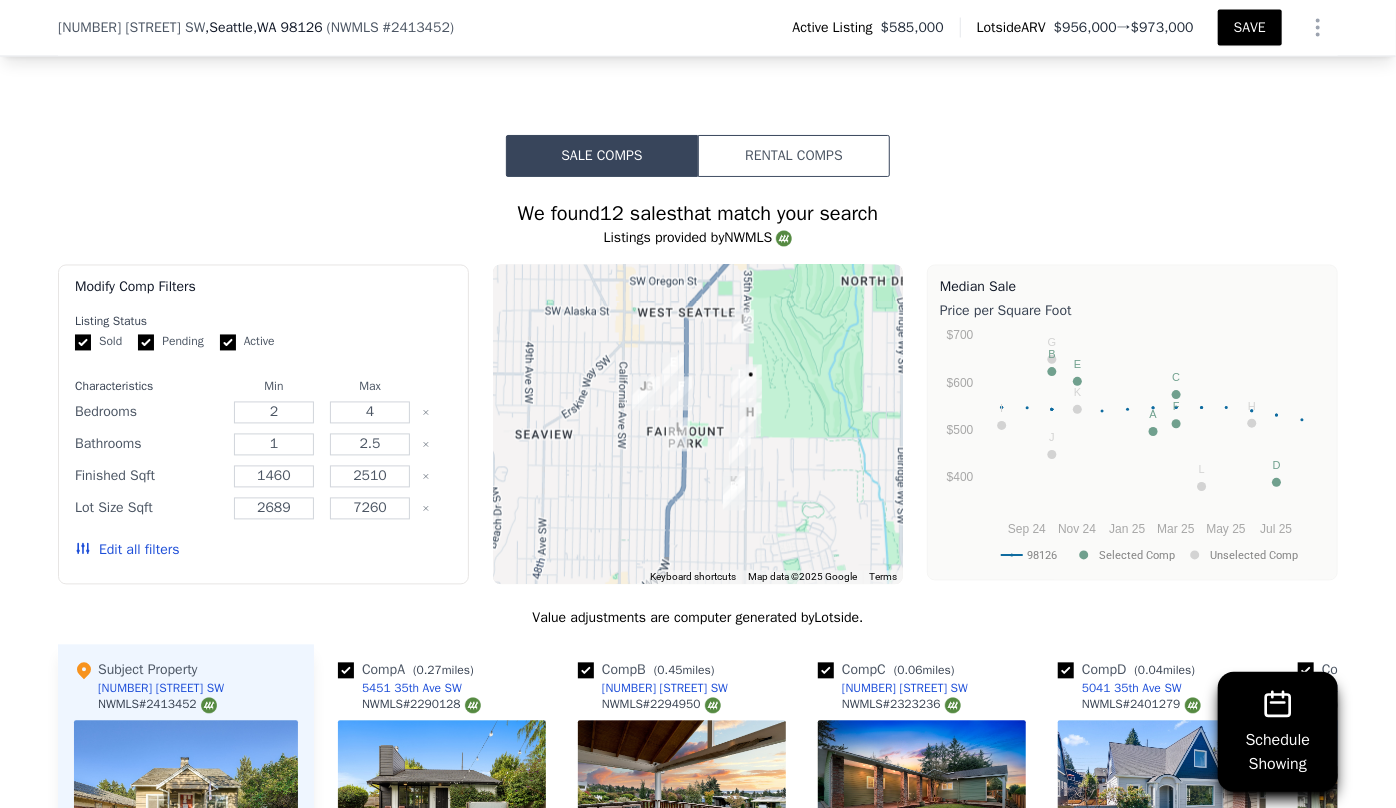 scroll, scrollTop: 2043, scrollLeft: 0, axis: vertical 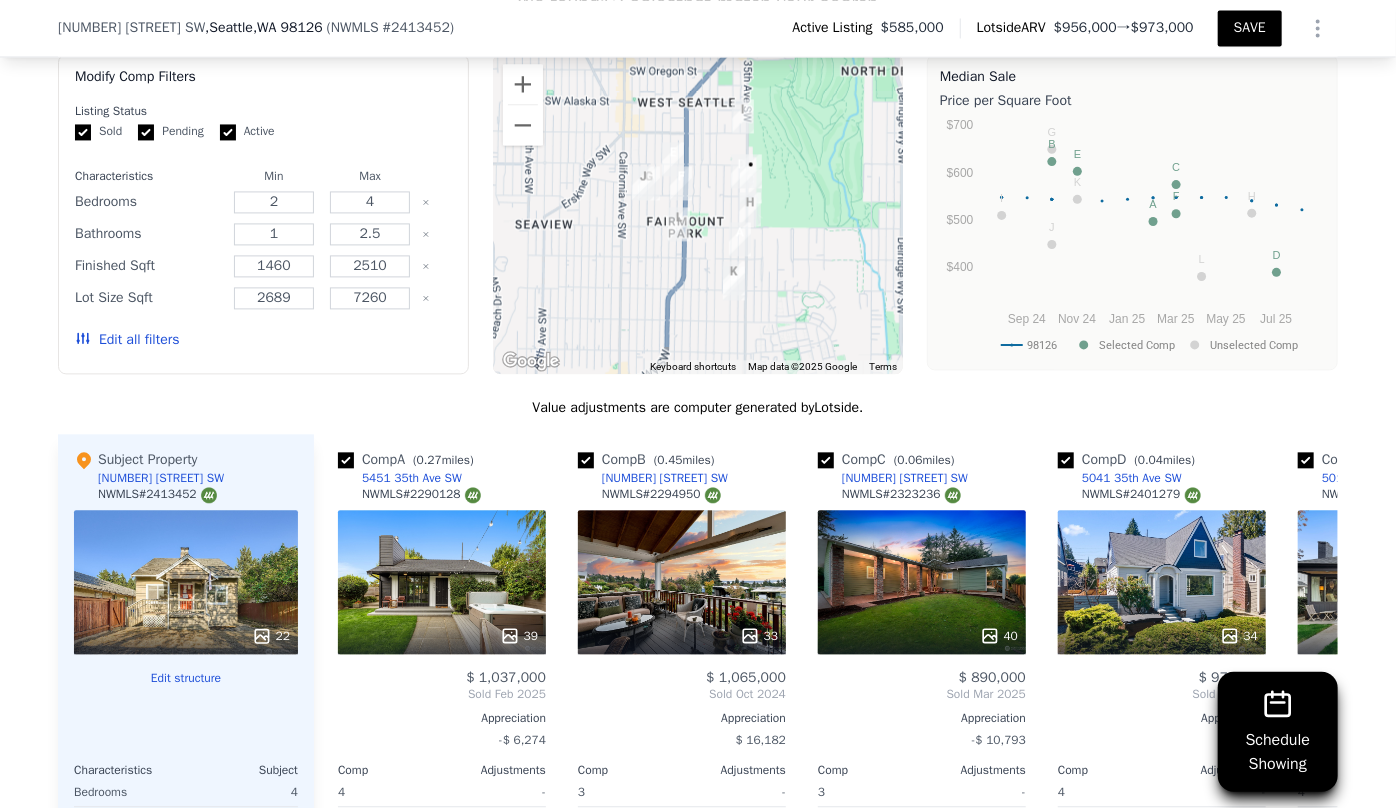 click on "Edit all filters" at bounding box center [127, 340] 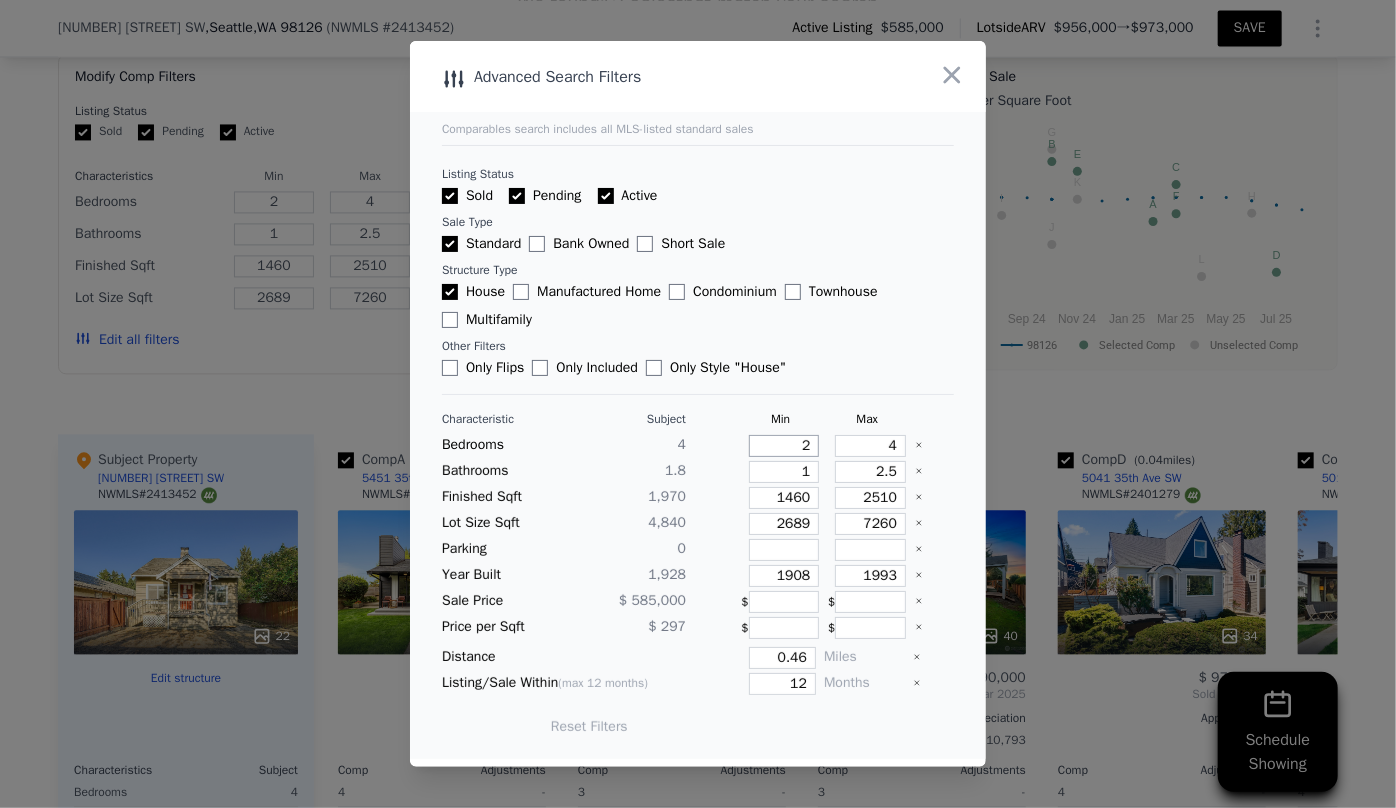 drag, startPoint x: 807, startPoint y: 442, endPoint x: 742, endPoint y: 443, distance: 65.00769 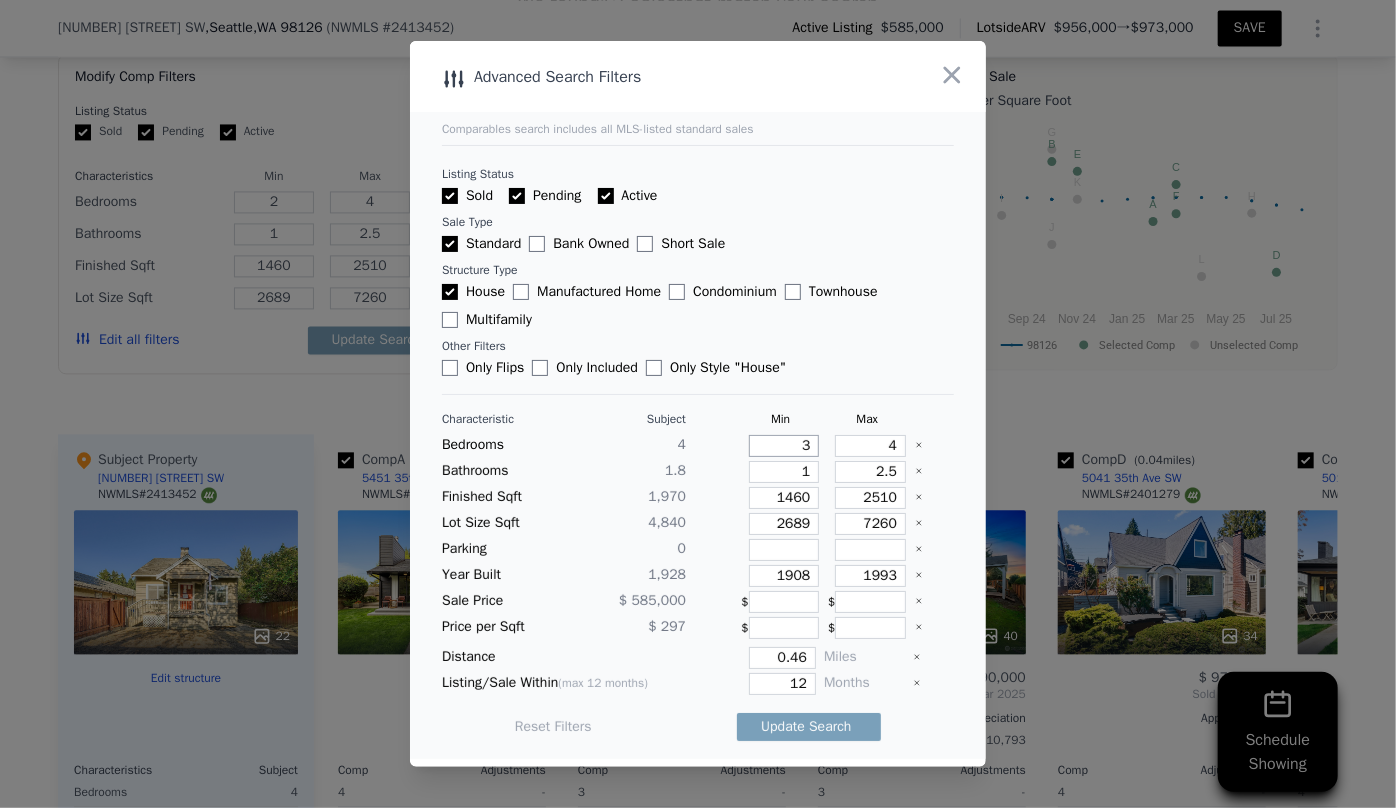 type on "3" 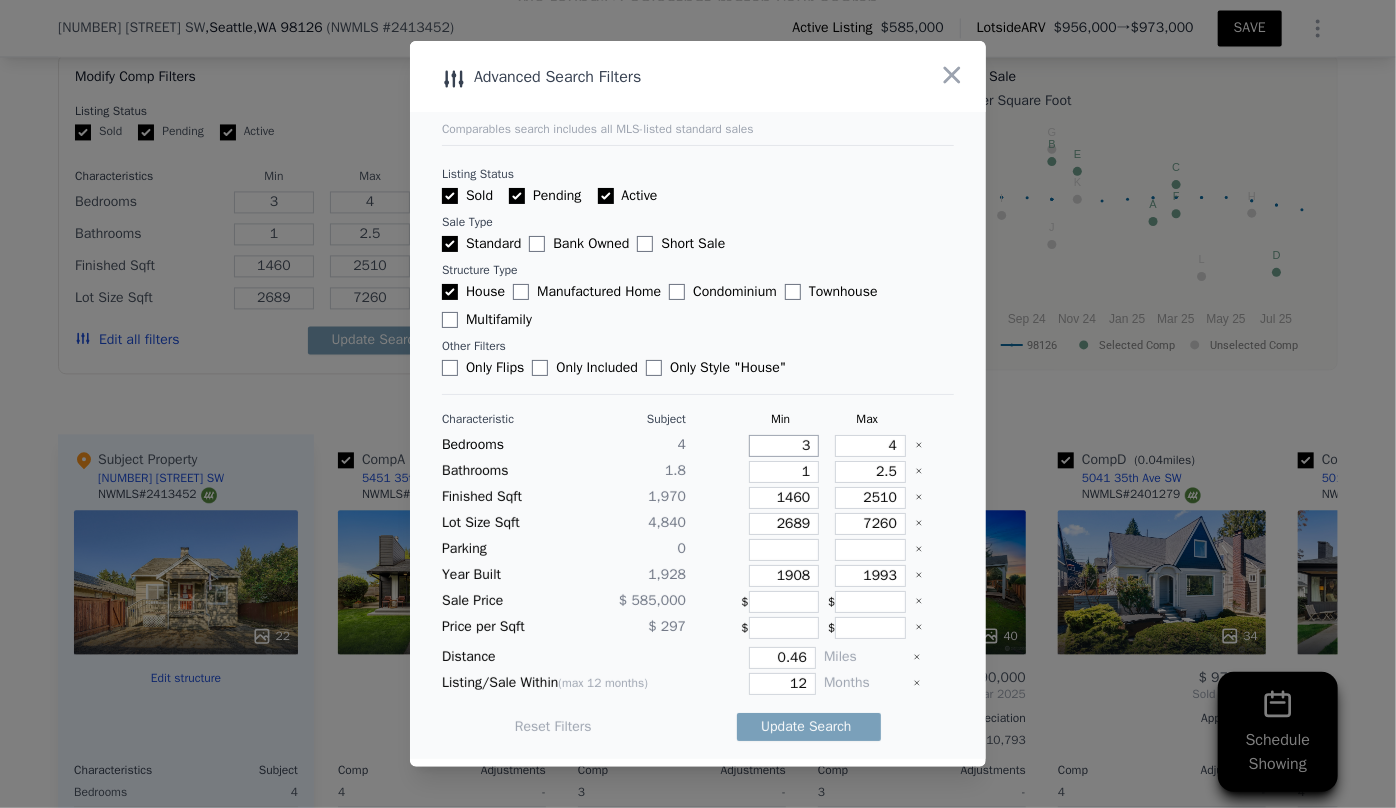 type on "3" 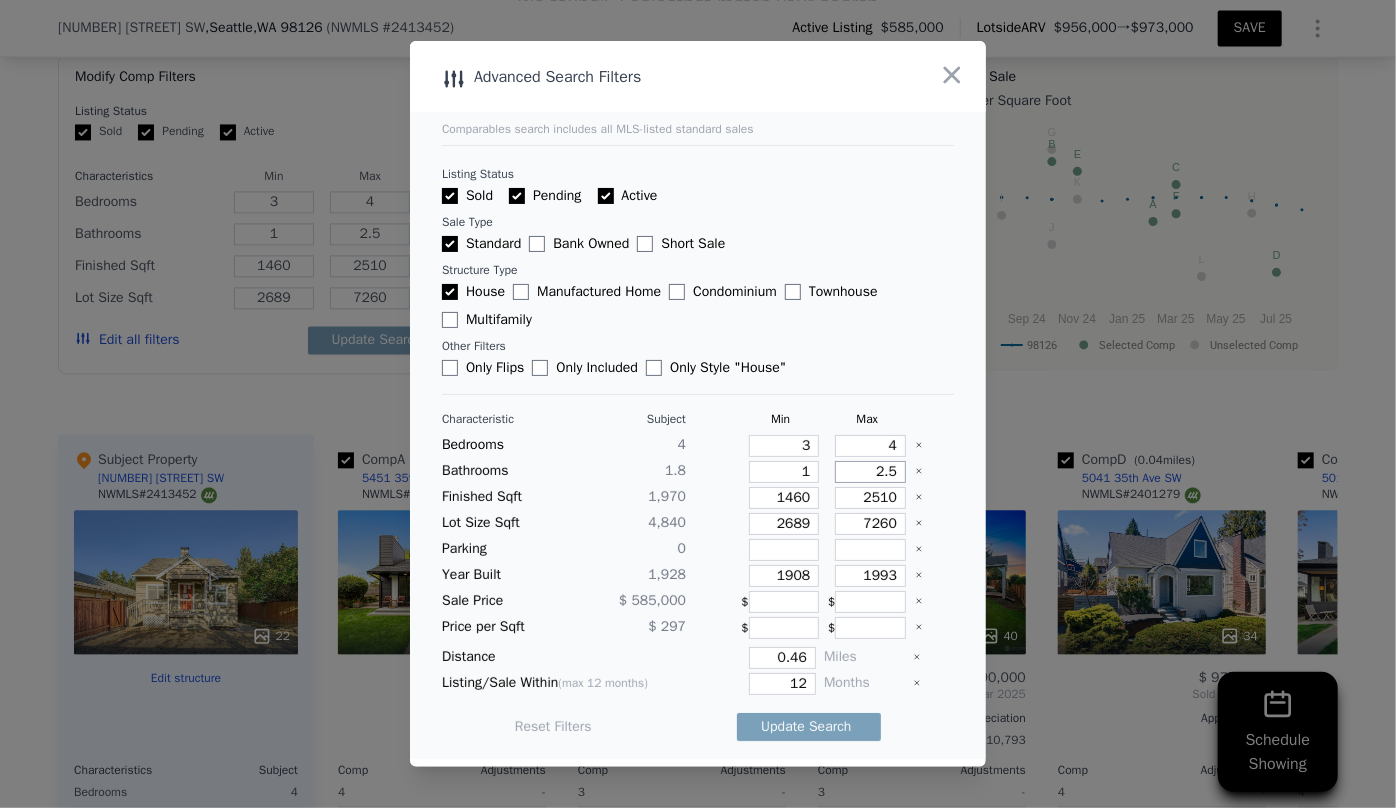 drag, startPoint x: 879, startPoint y: 472, endPoint x: 826, endPoint y: 474, distance: 53.037724 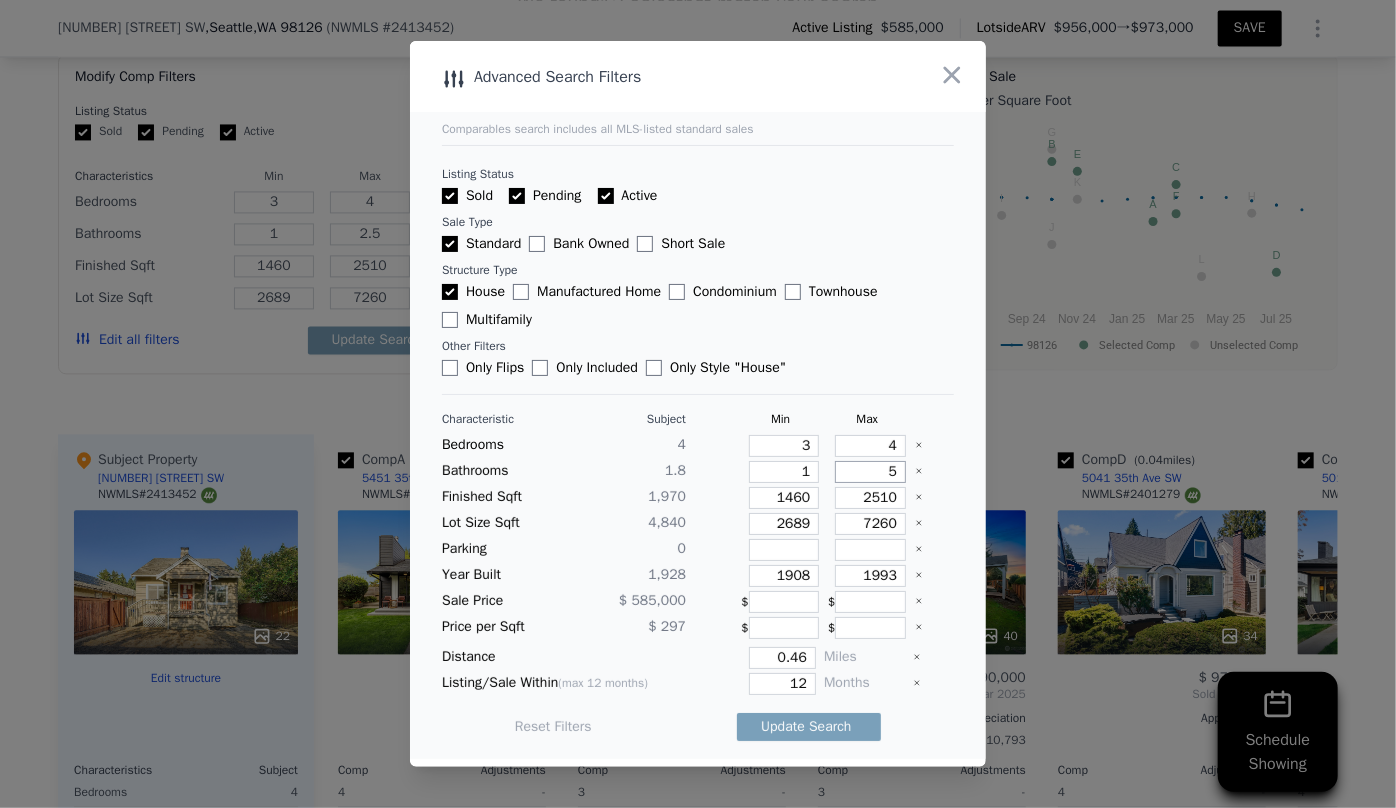 type on "5" 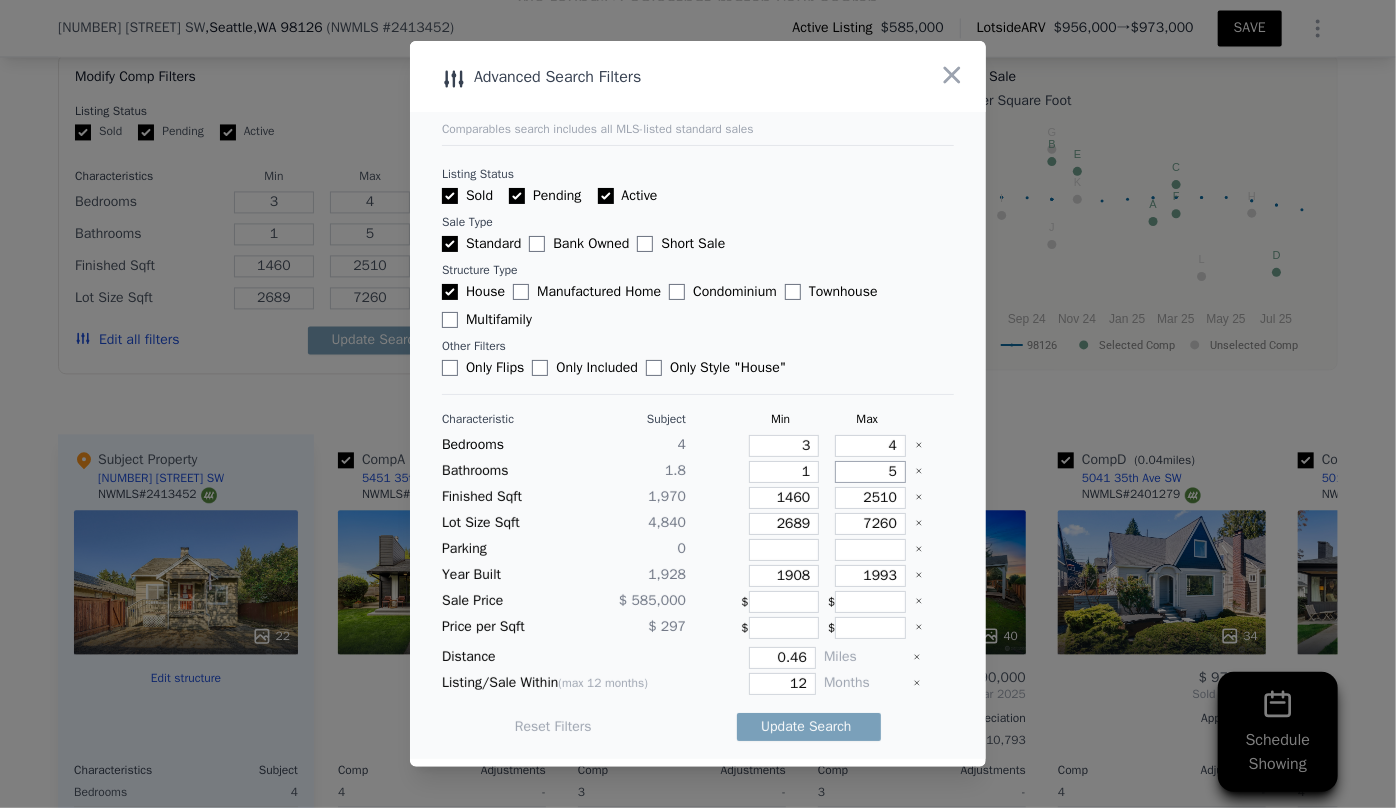 type 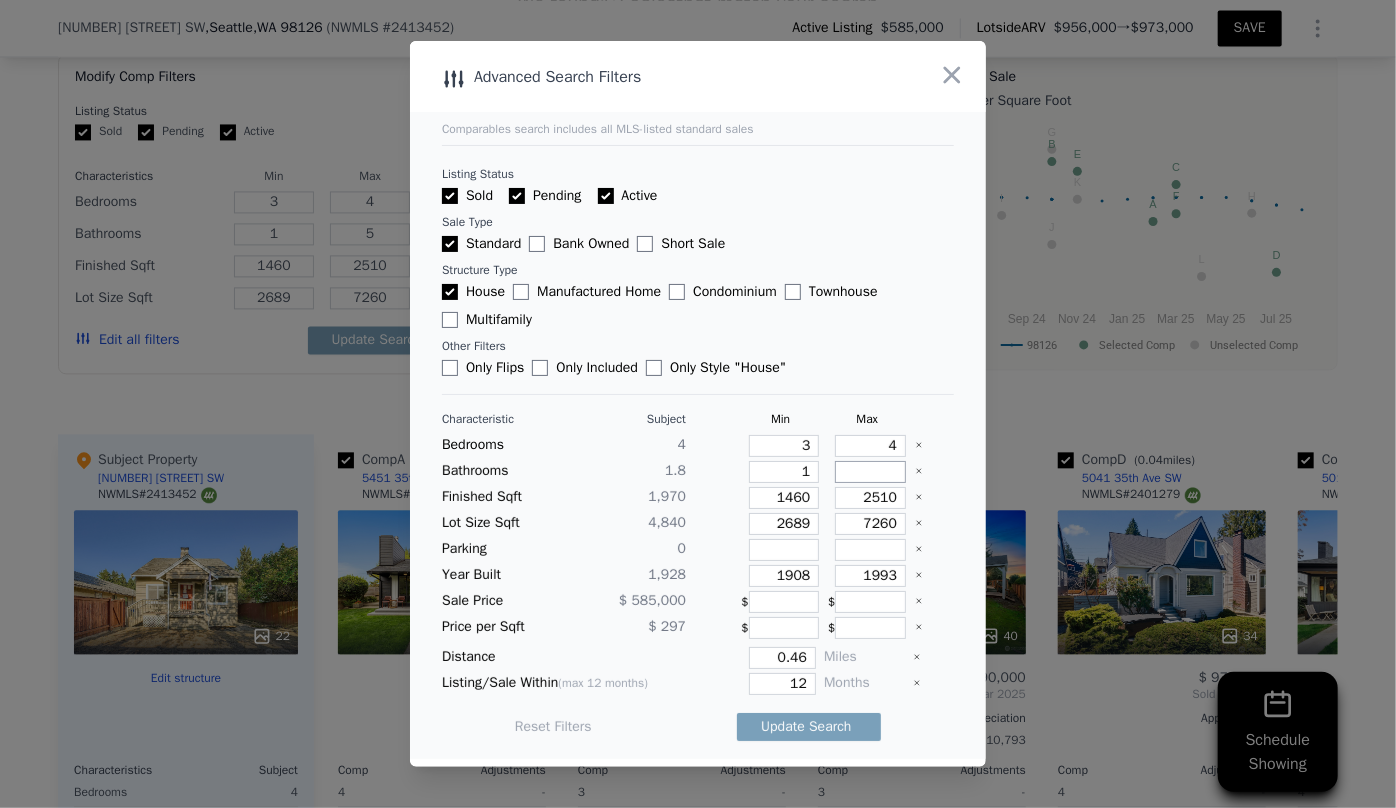 type 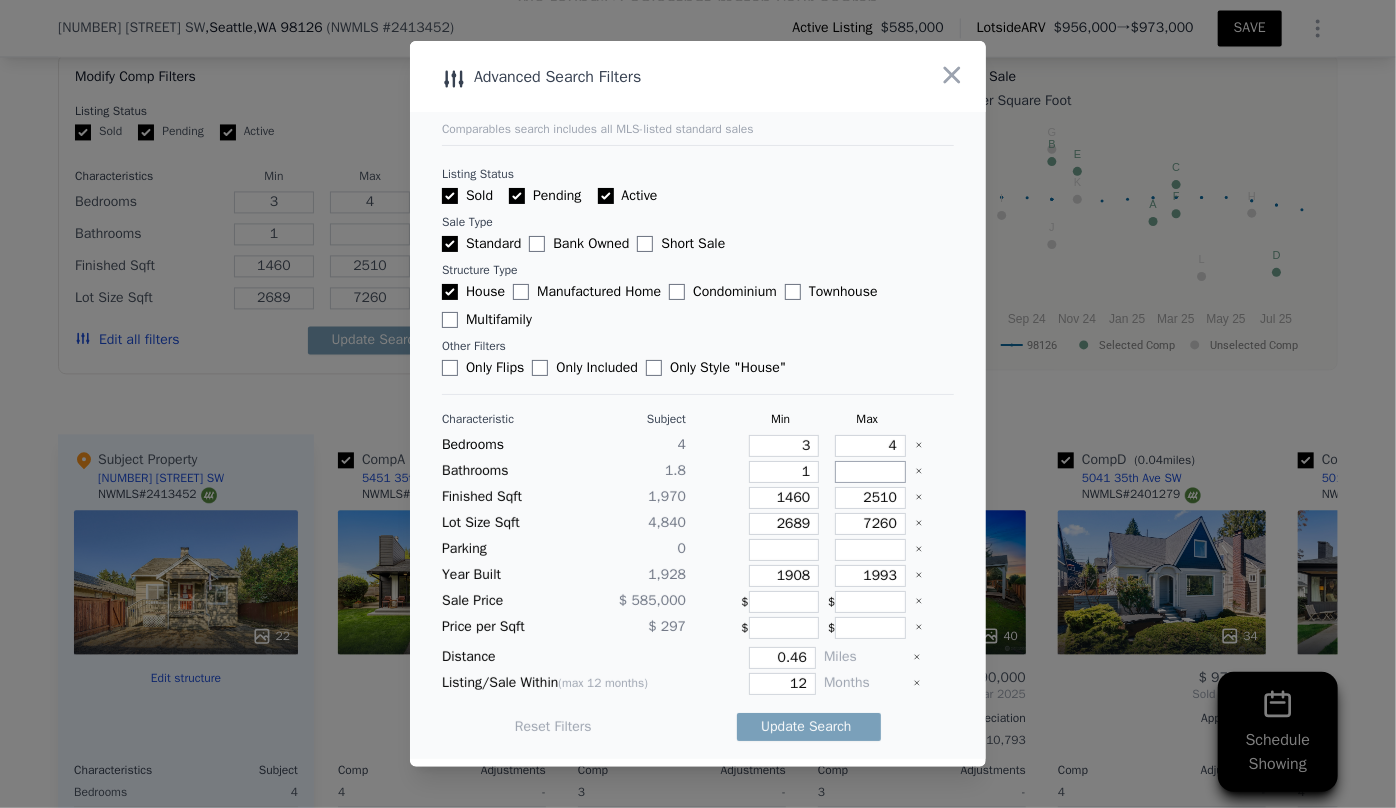 type 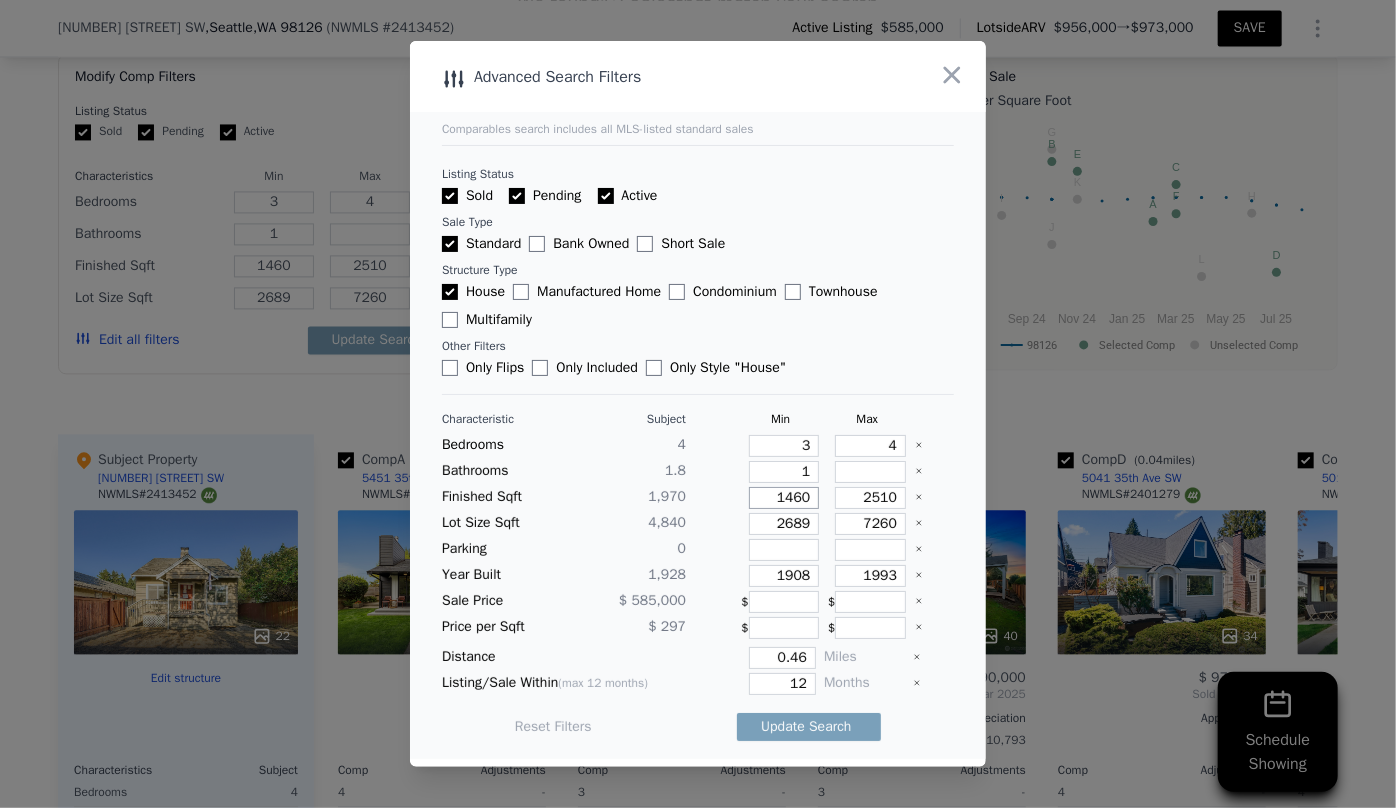 drag, startPoint x: 802, startPoint y: 497, endPoint x: 724, endPoint y: 519, distance: 81.0432 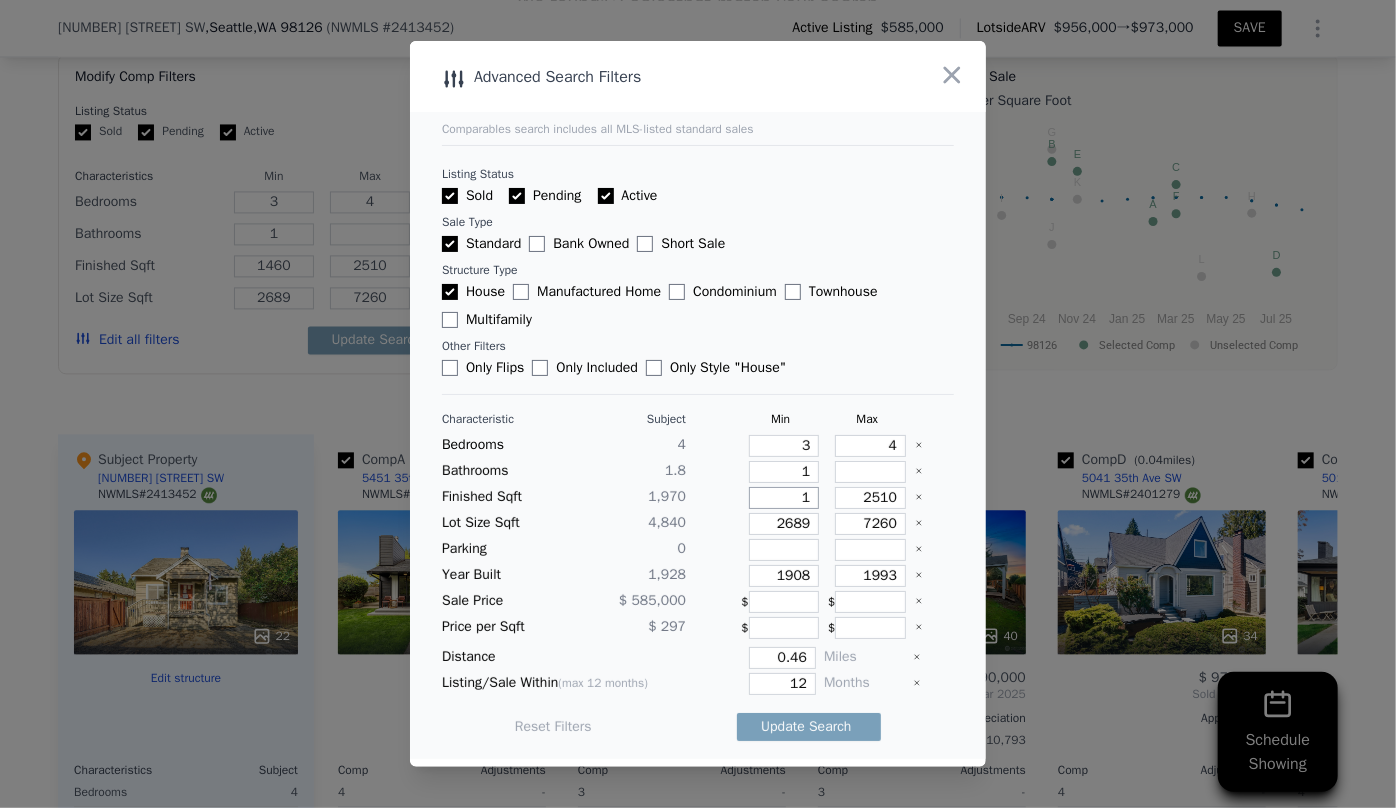 type on "1" 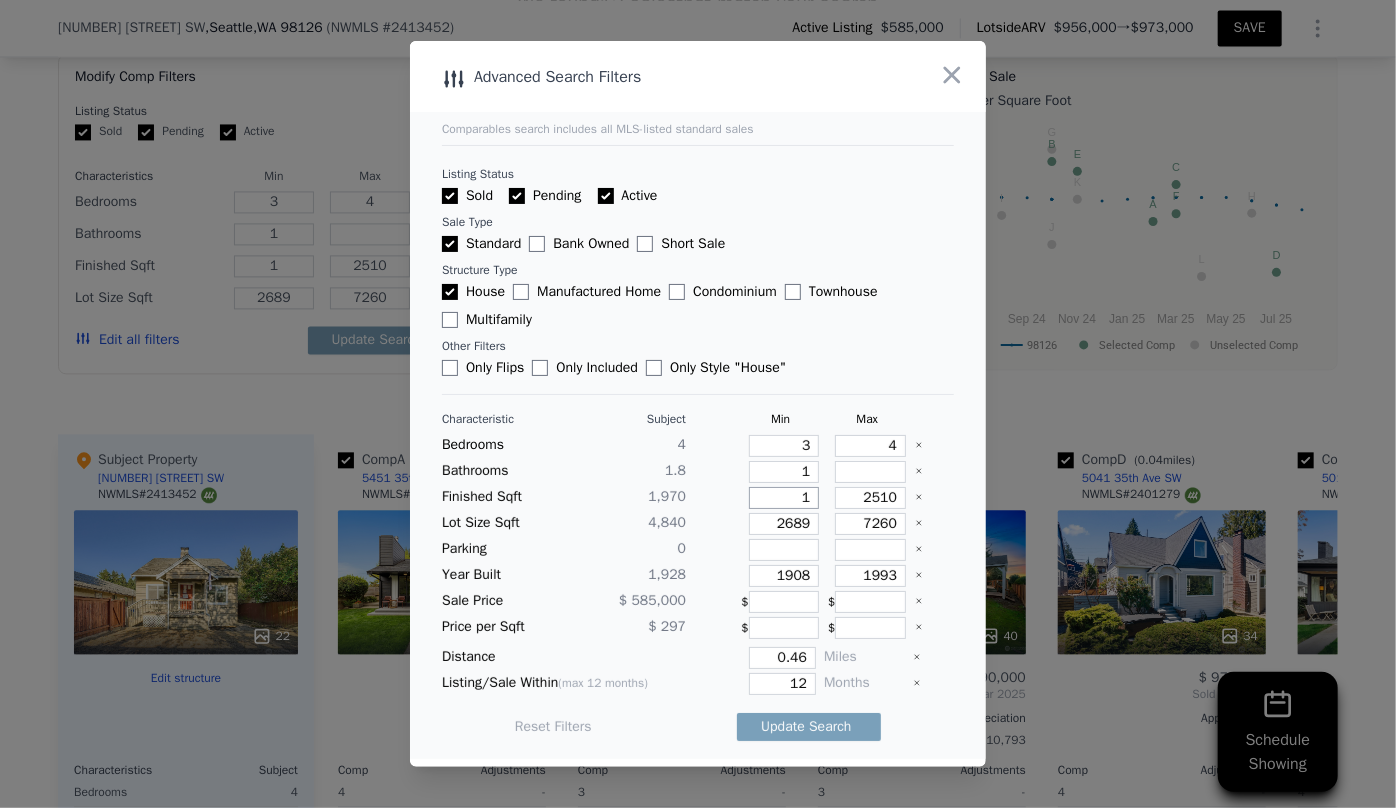 type on "15" 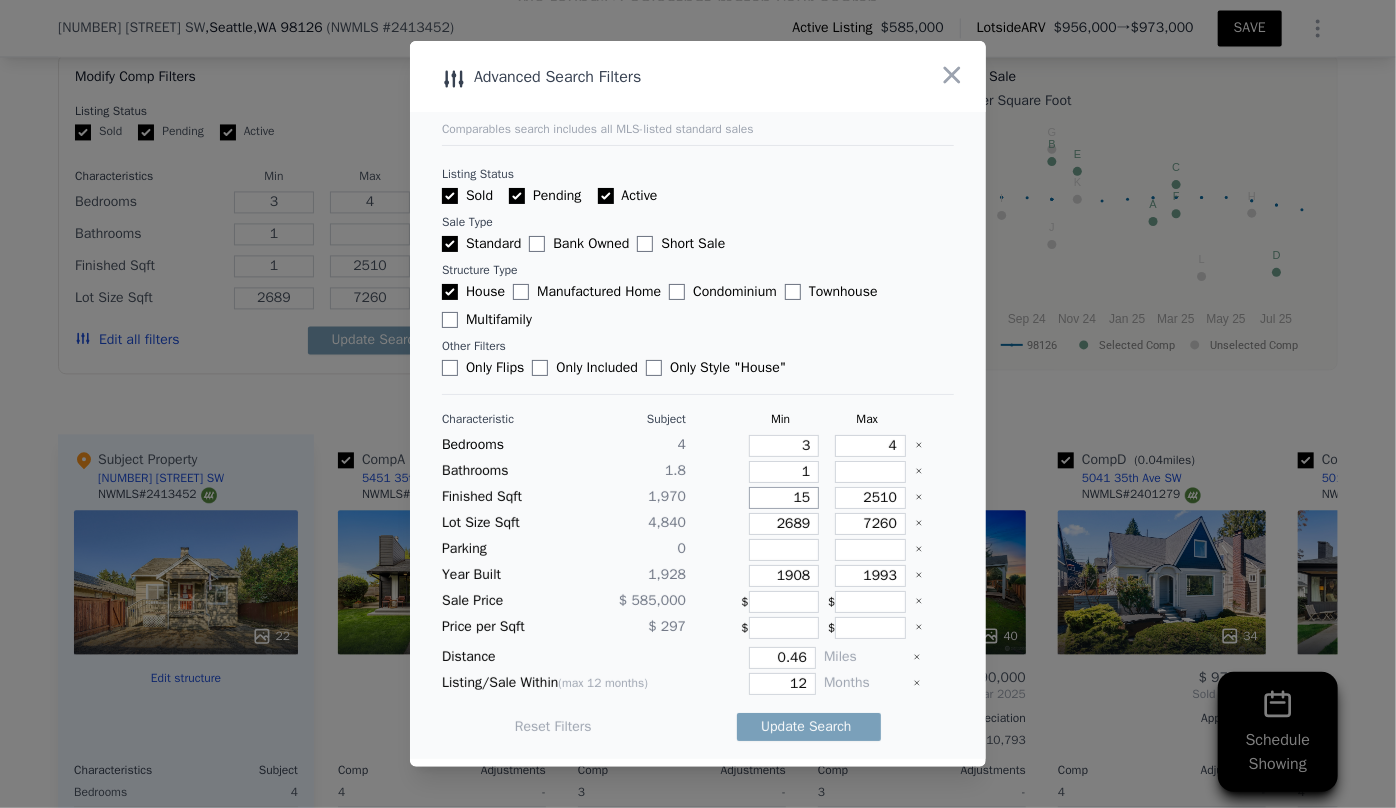 type on "15" 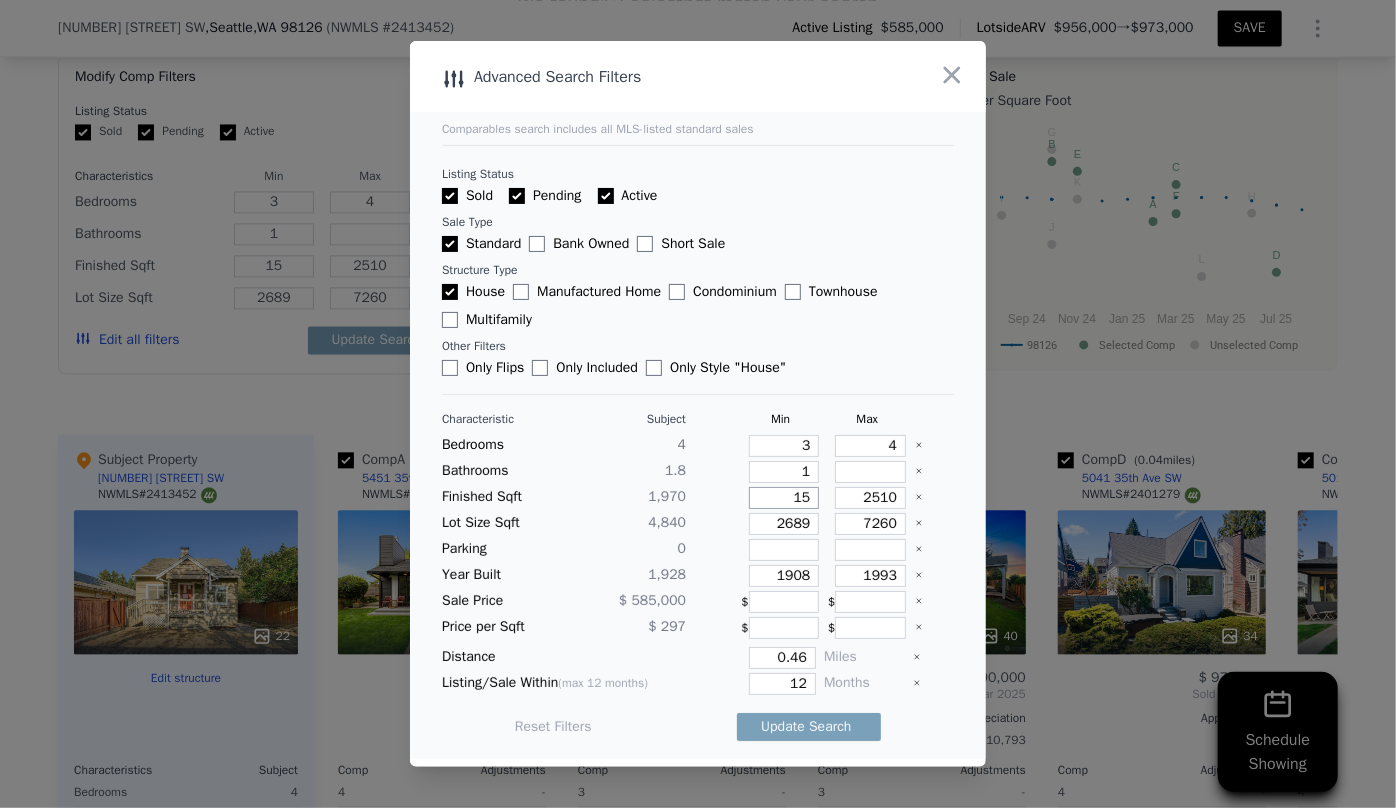 type on "150" 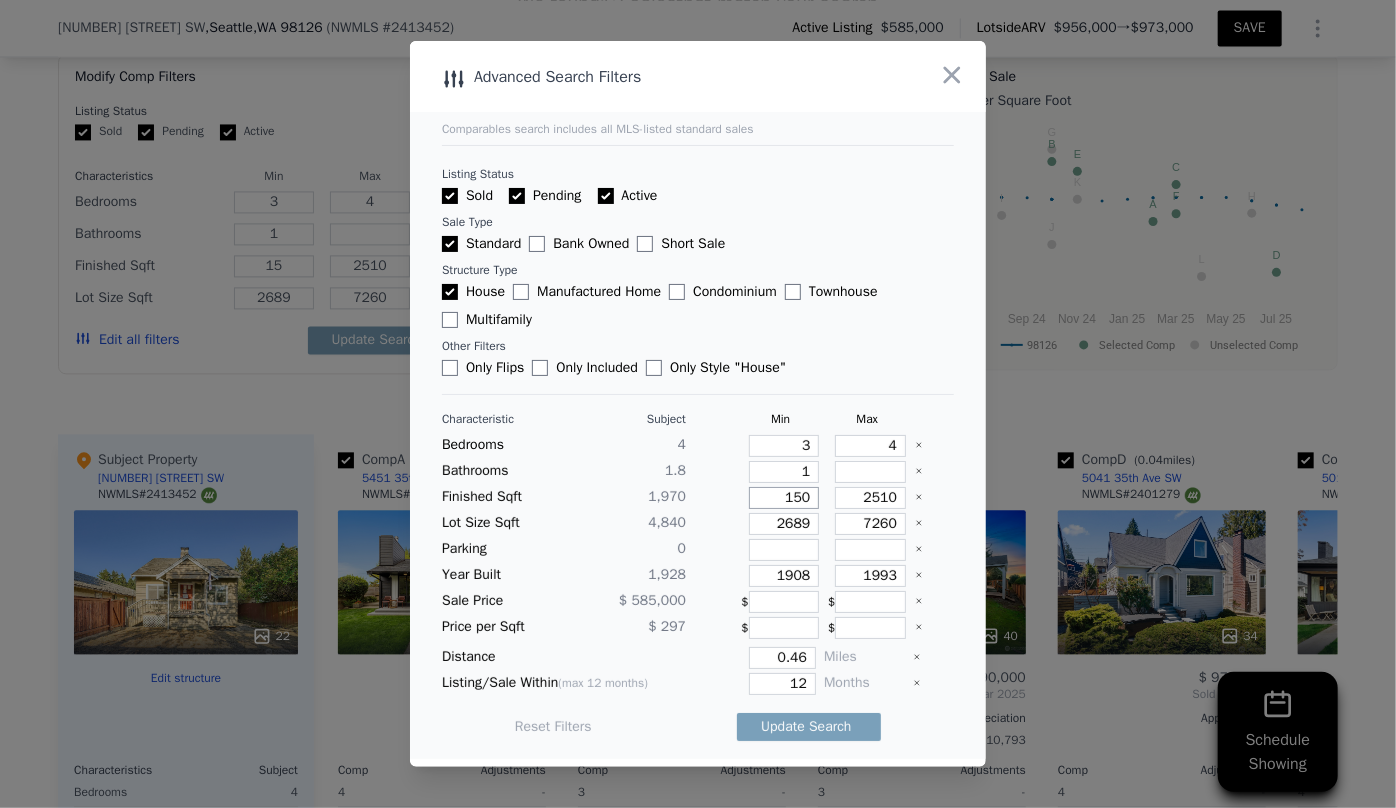 type on "150" 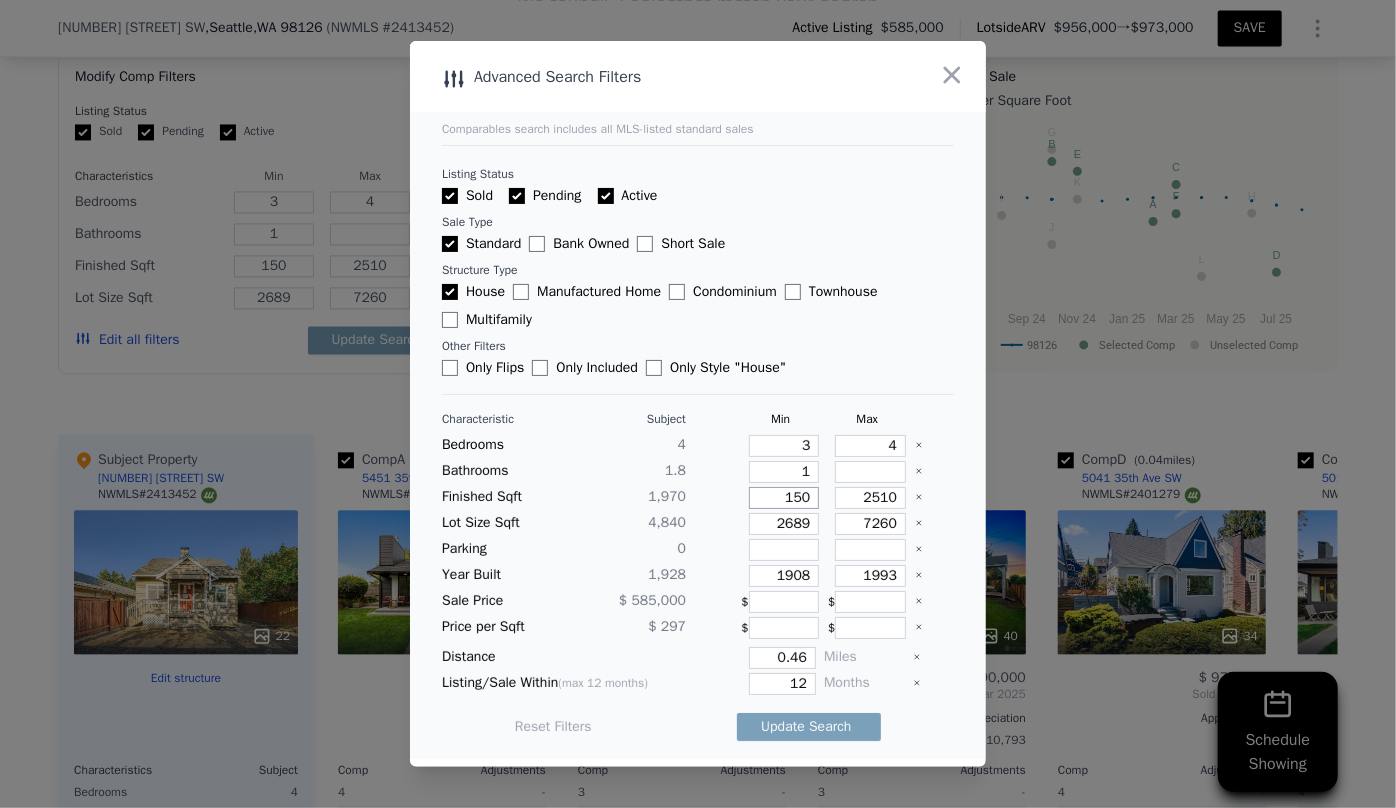 type on "1500" 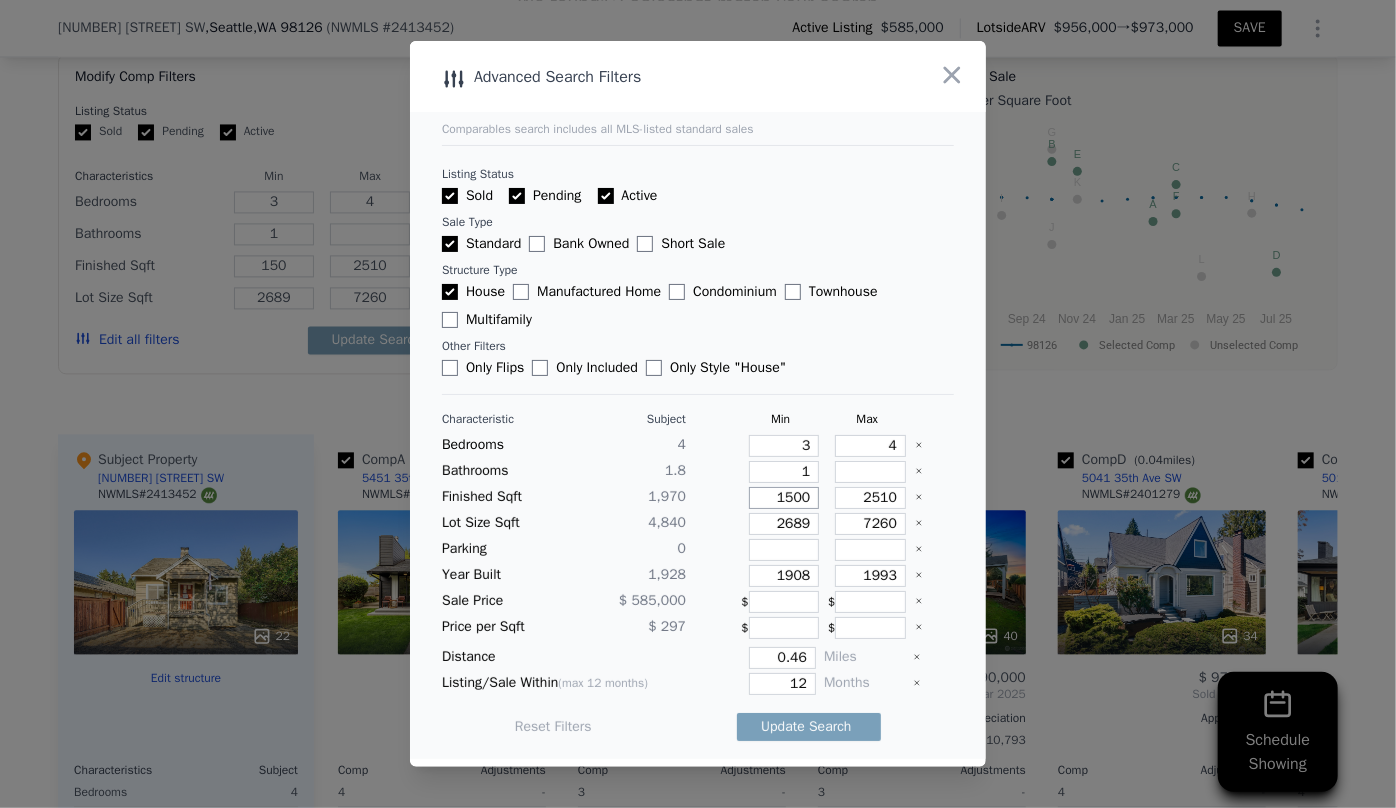type on "1500" 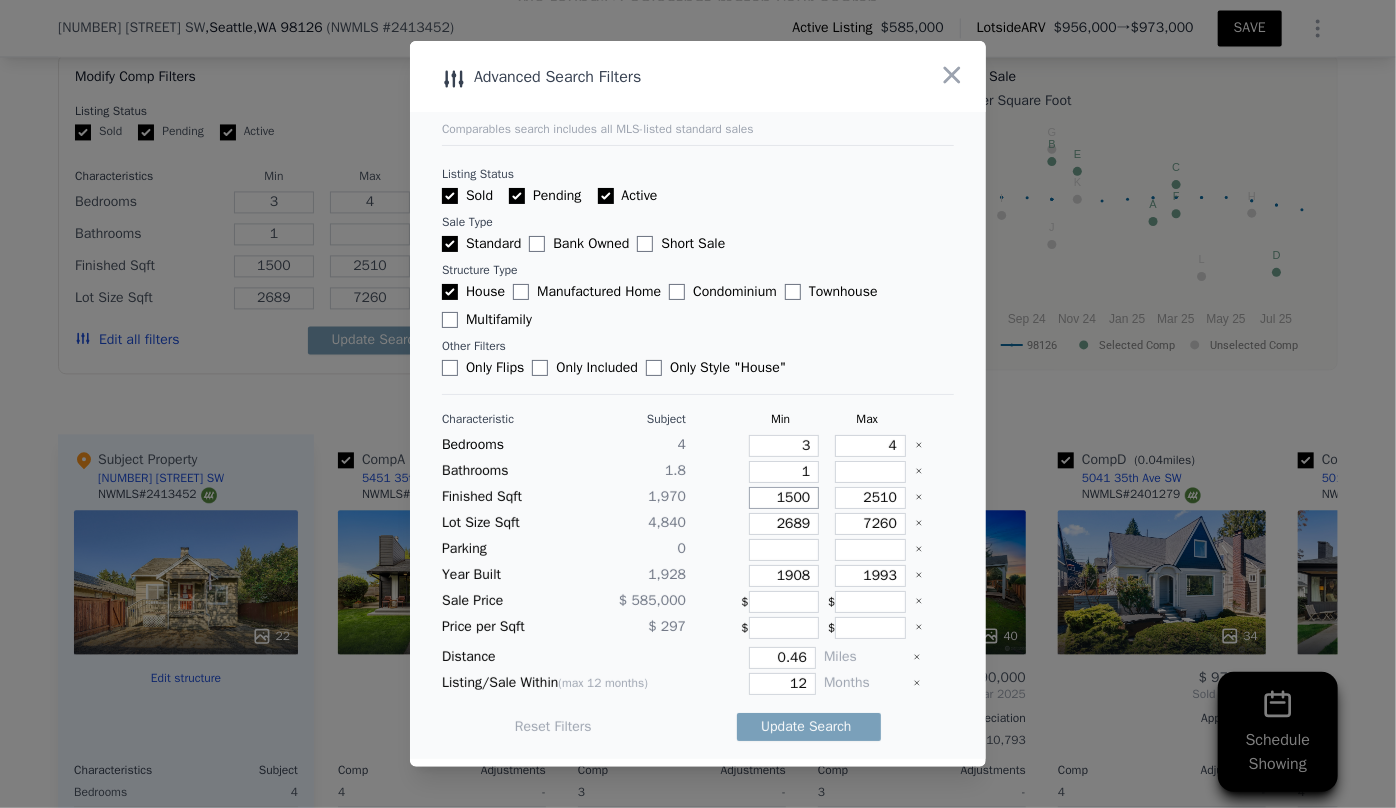 type on "1500" 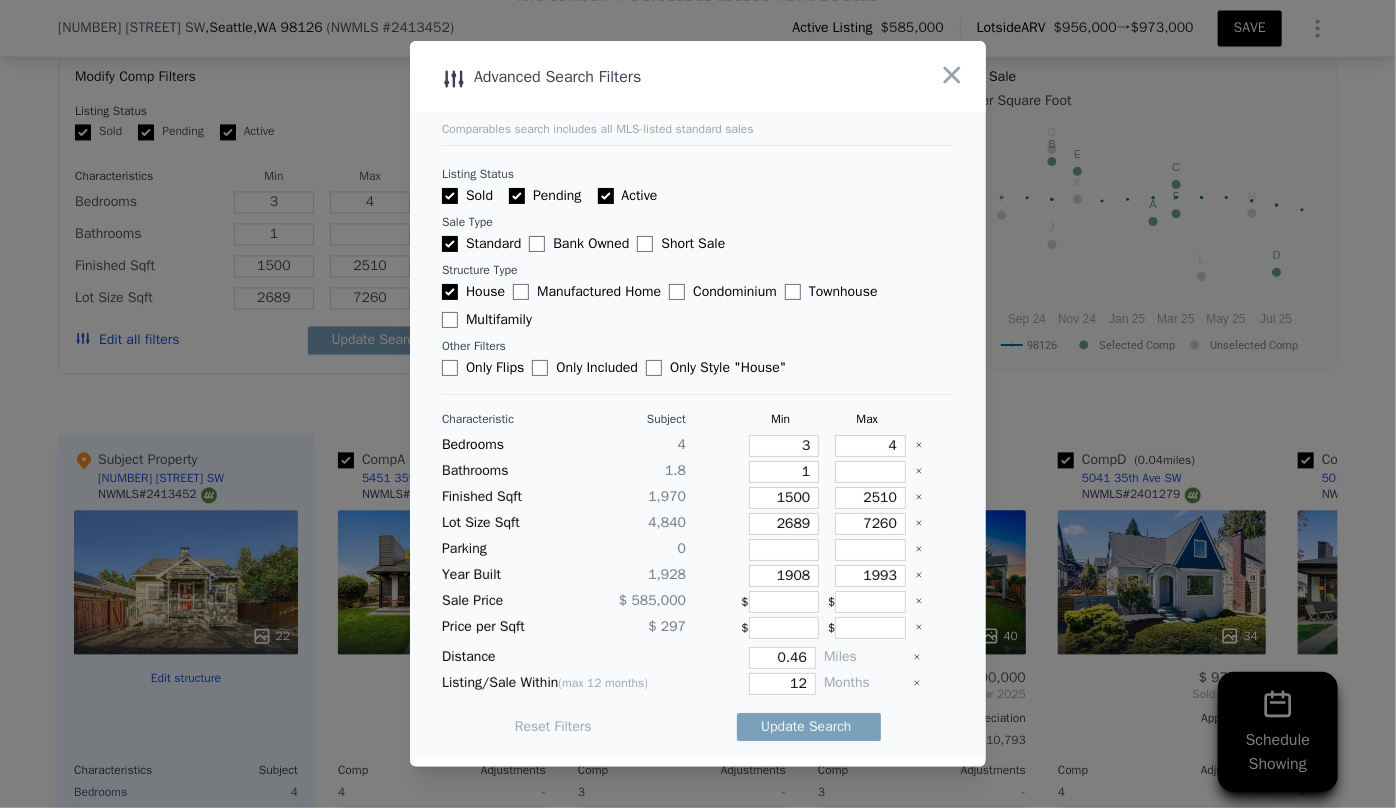 click on "2510" at bounding box center [867, 498] 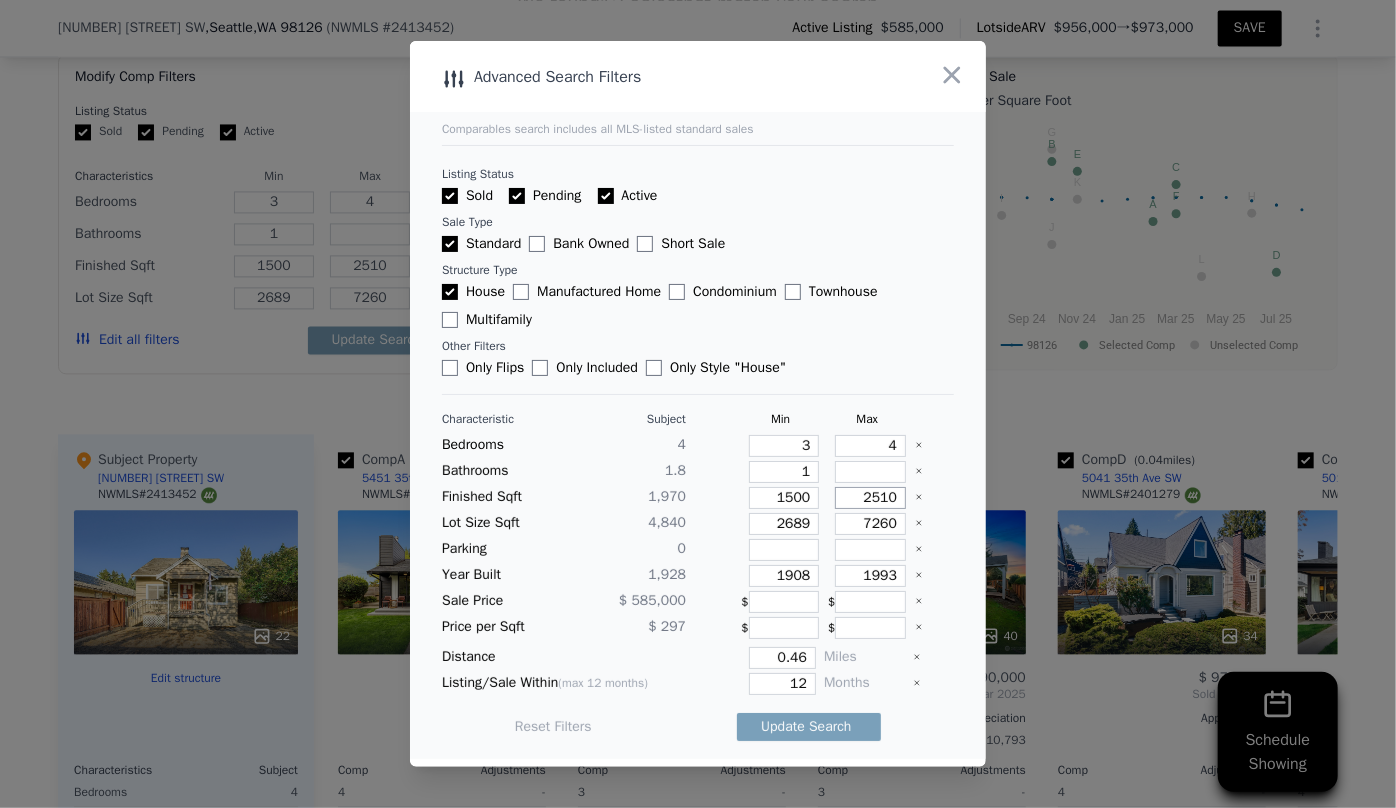 click on "2510" at bounding box center (870, 498) 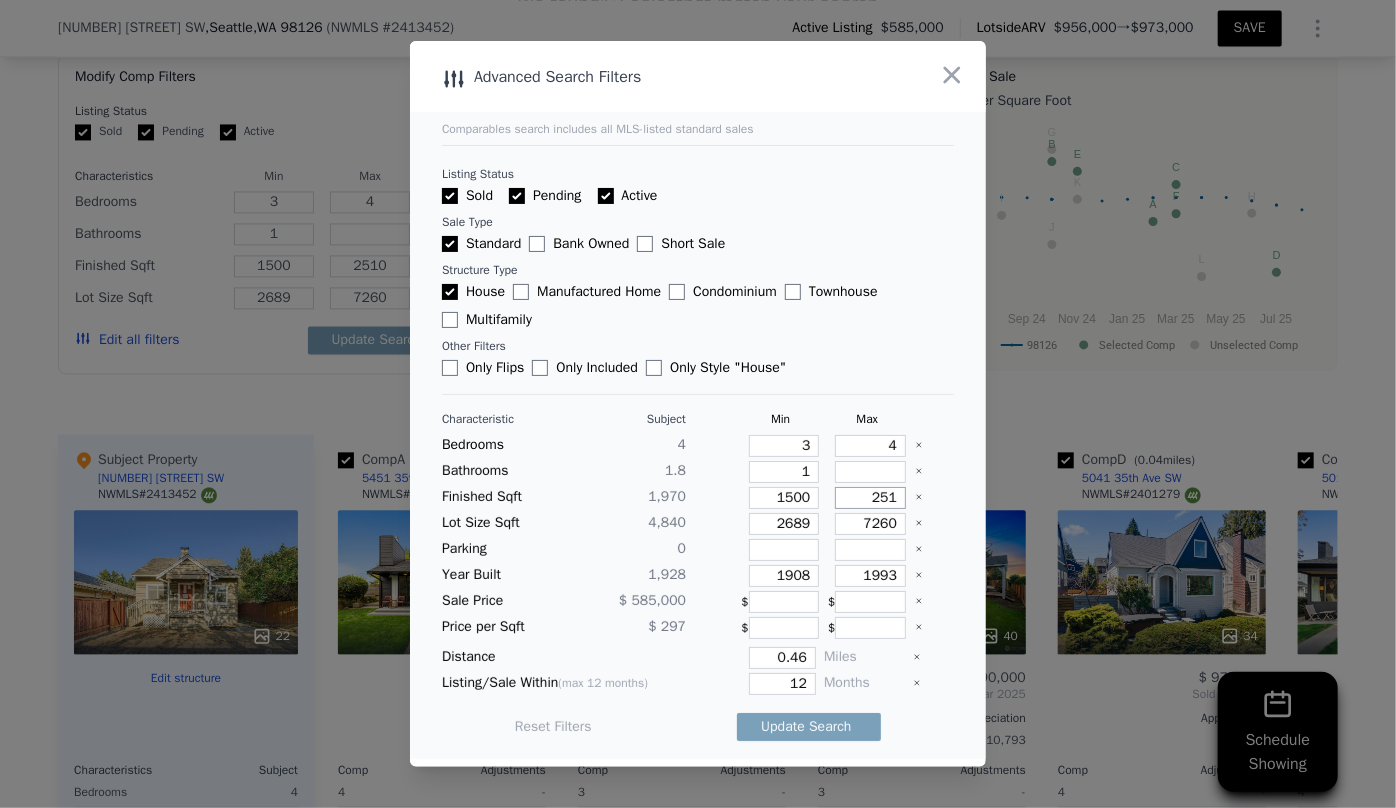 type on "25" 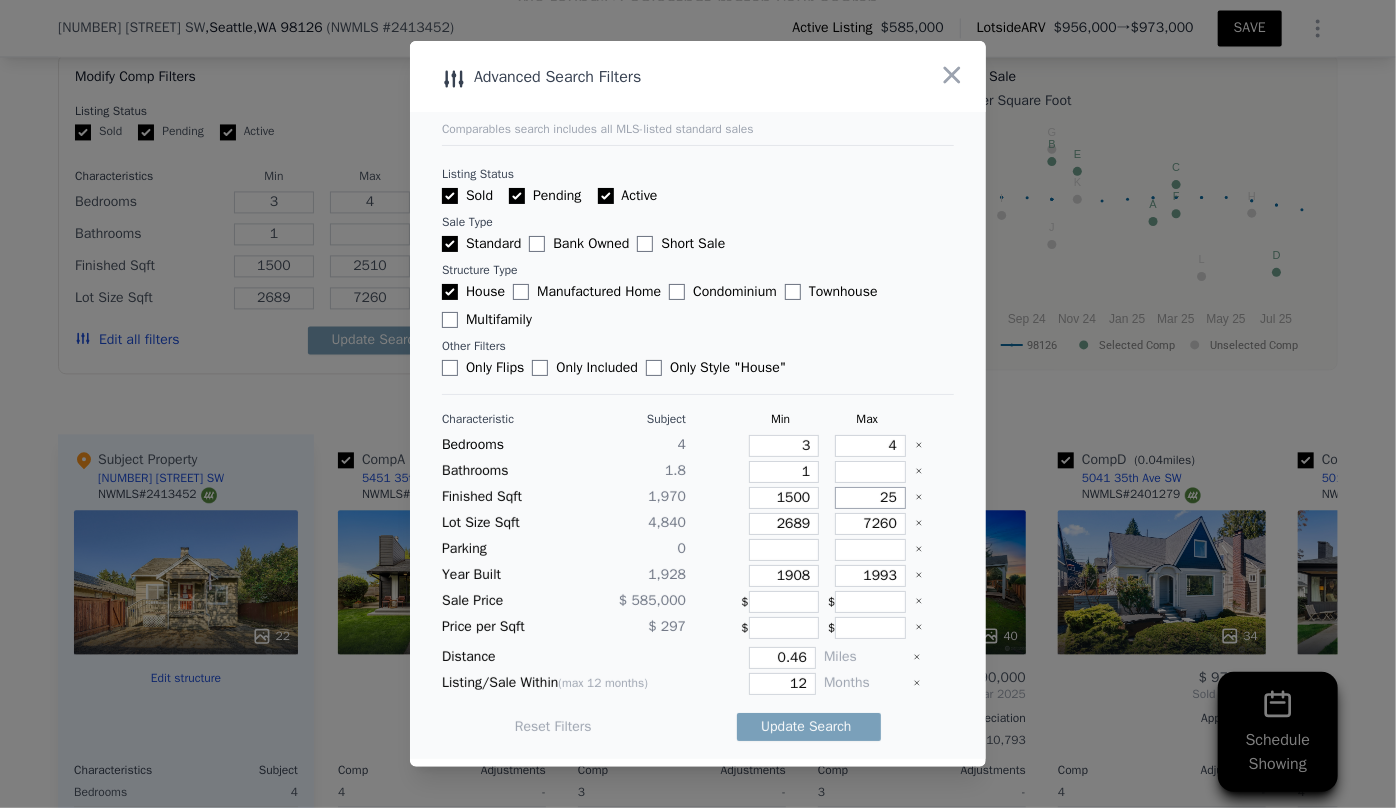 type on "251" 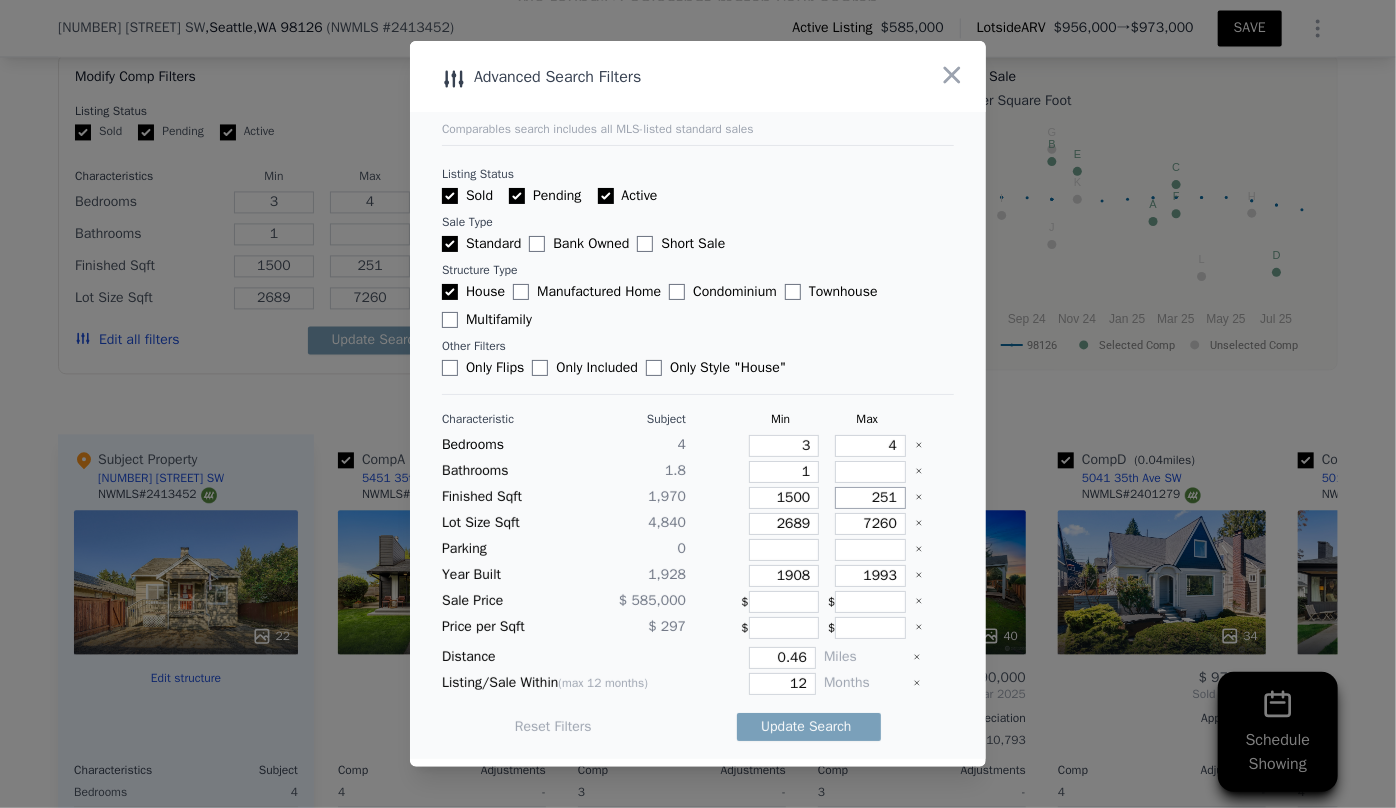 type on "25" 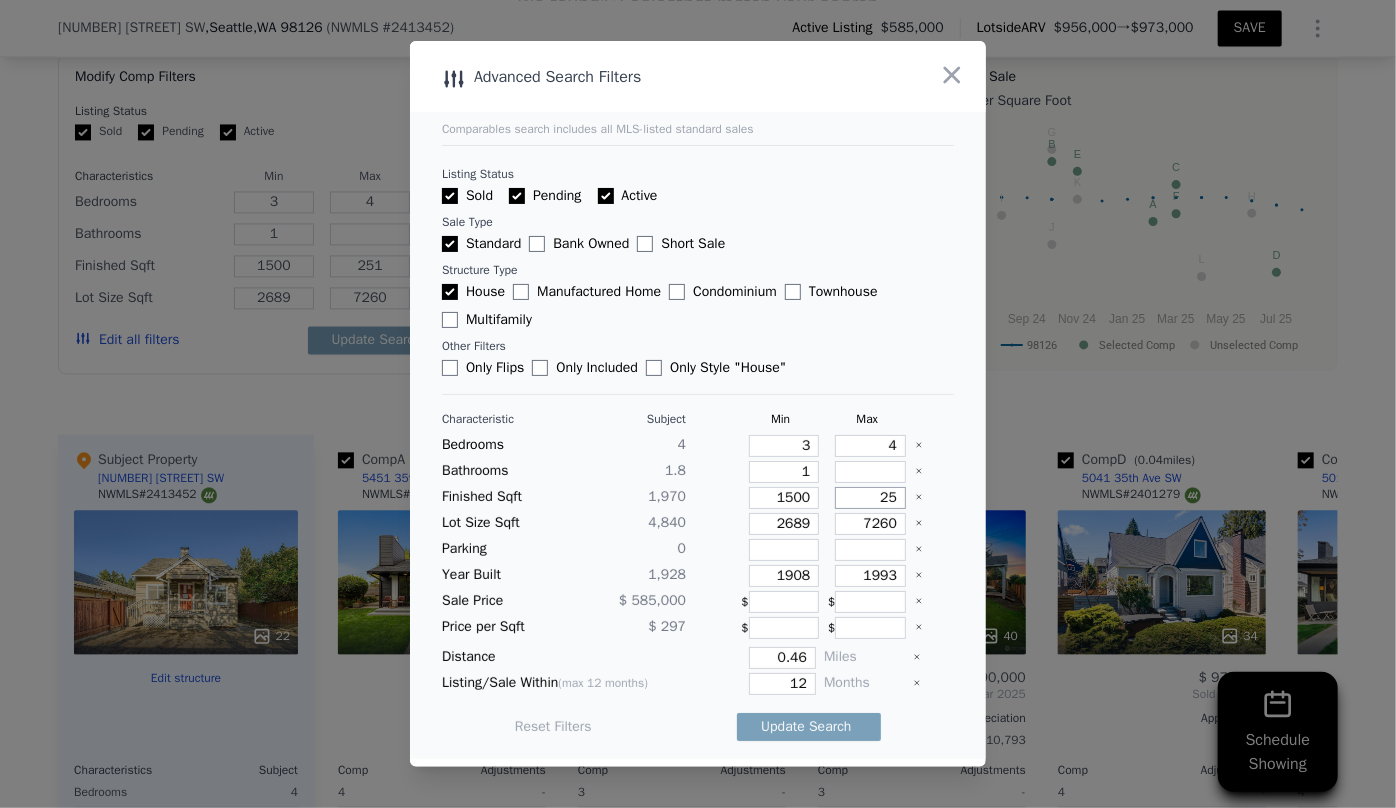 type on "25" 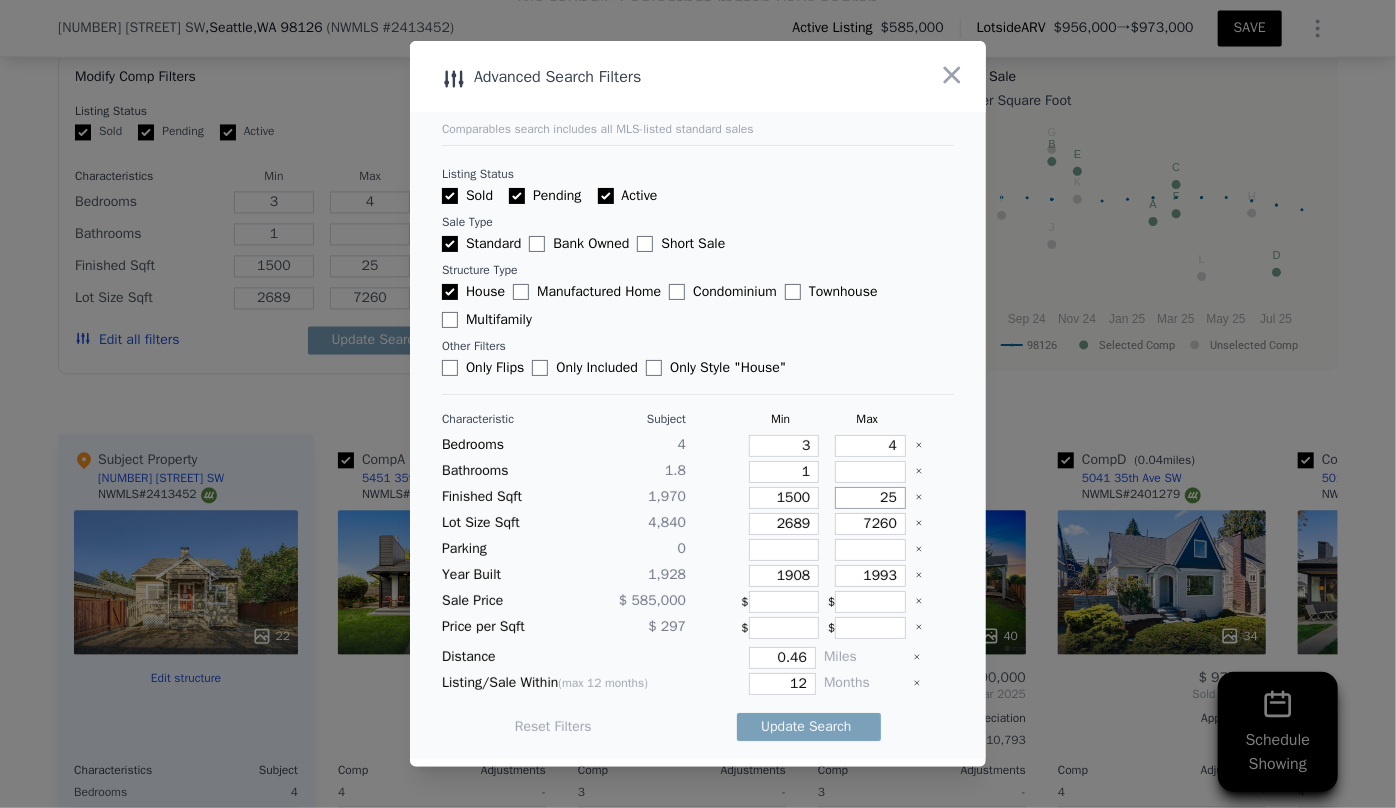 type on "2" 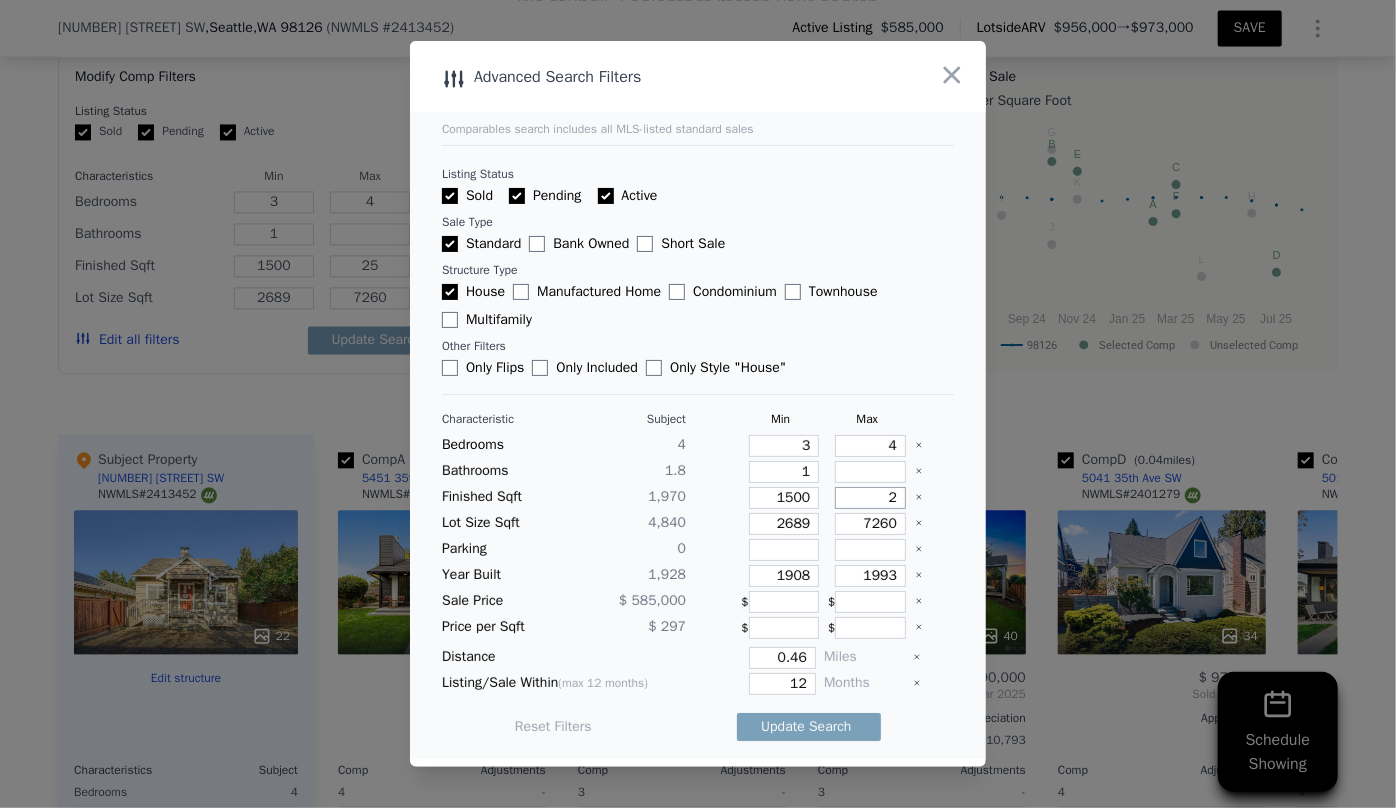 type on "2" 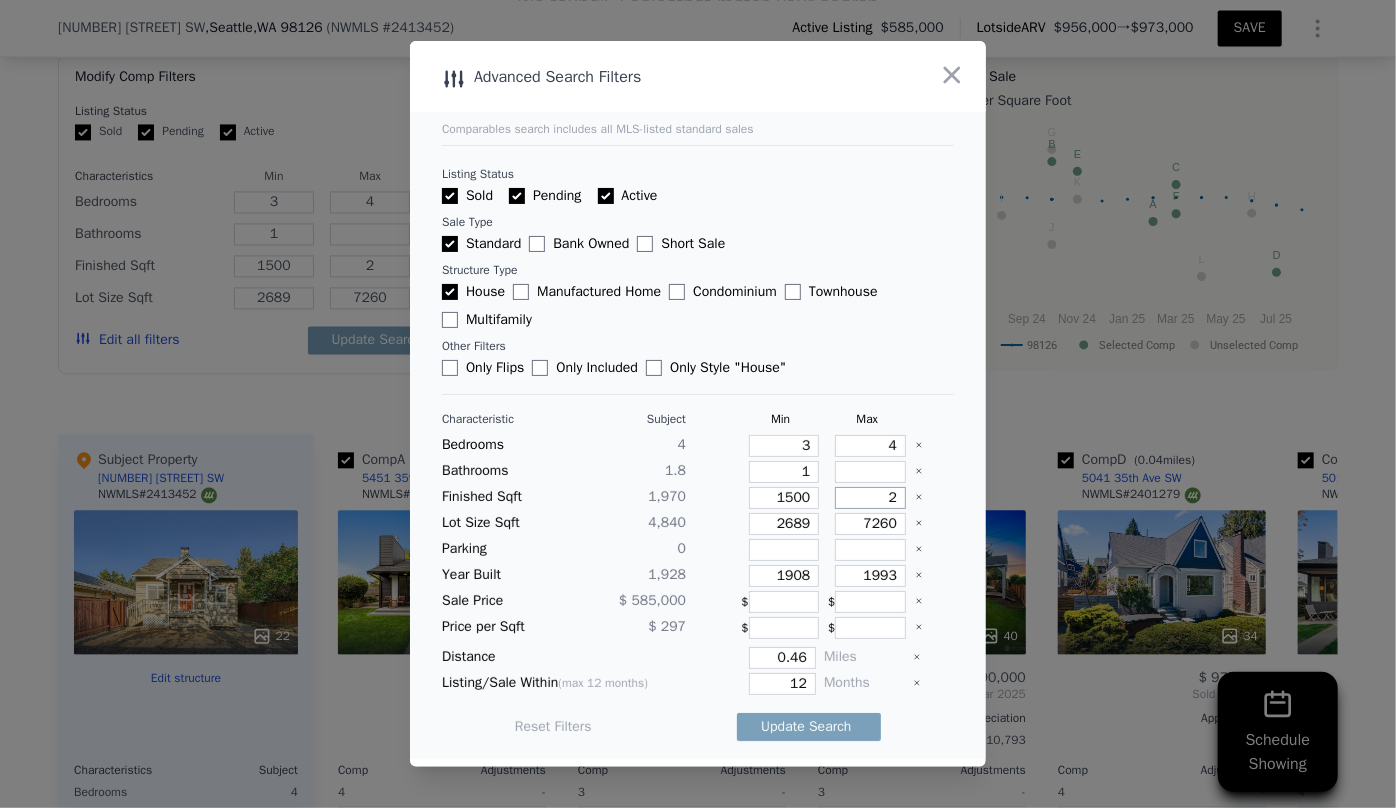 type on "21" 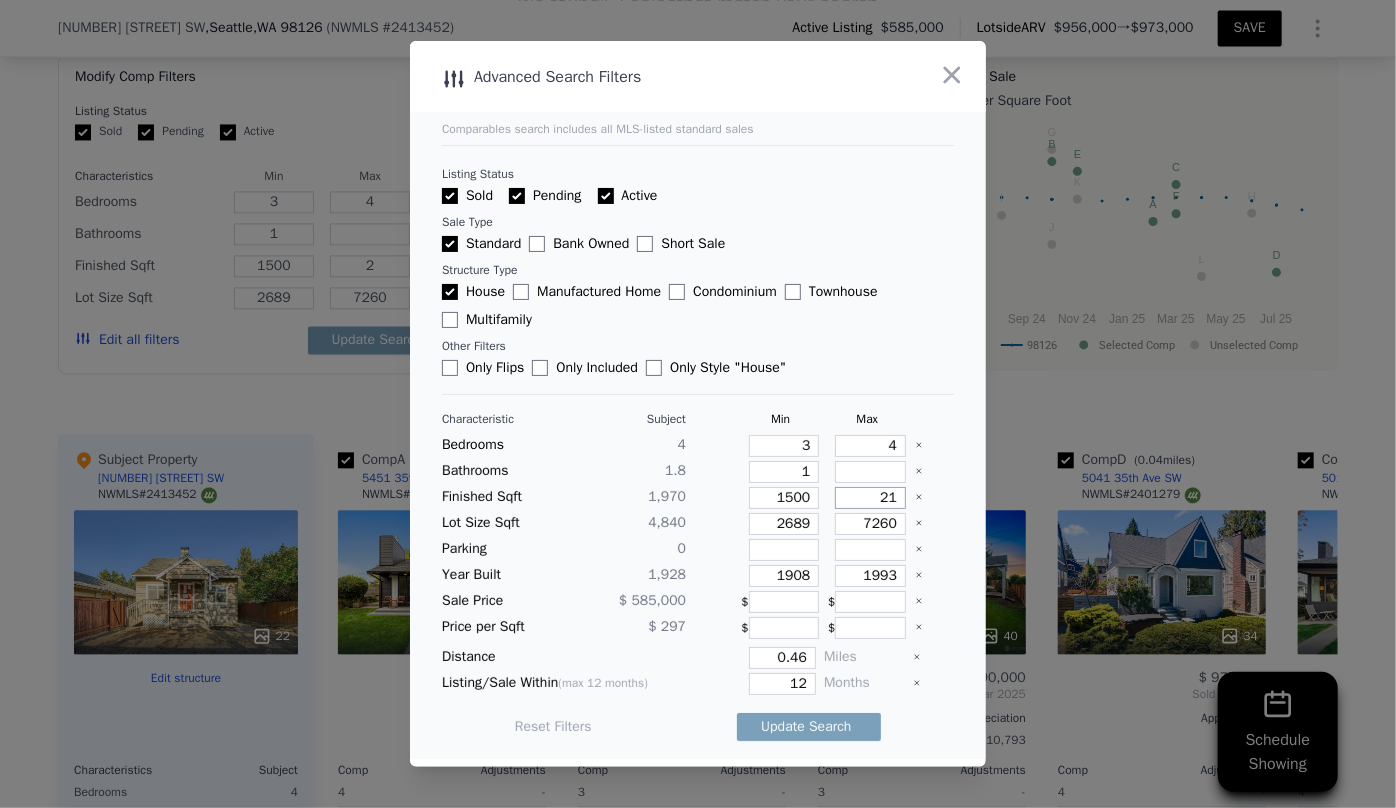 type on "21" 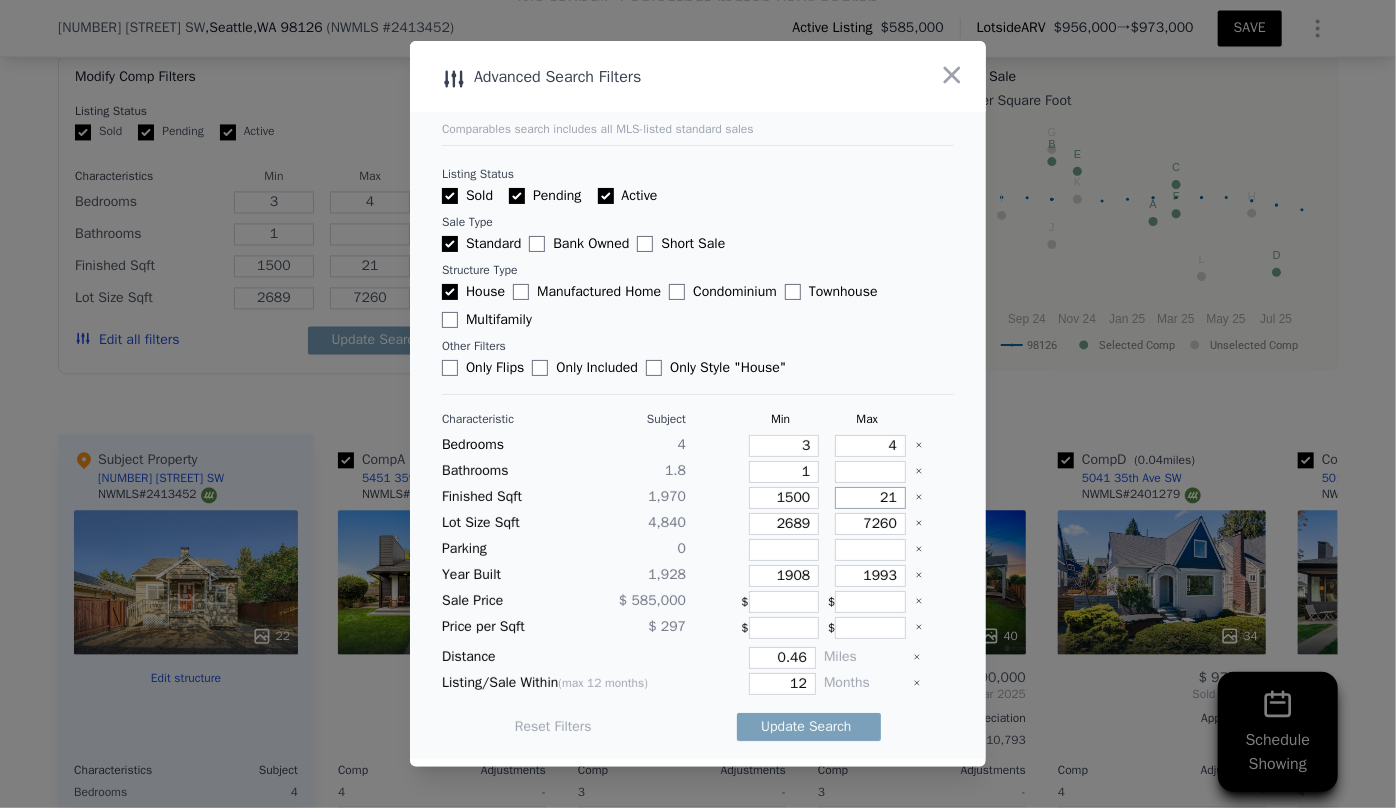 type on "210" 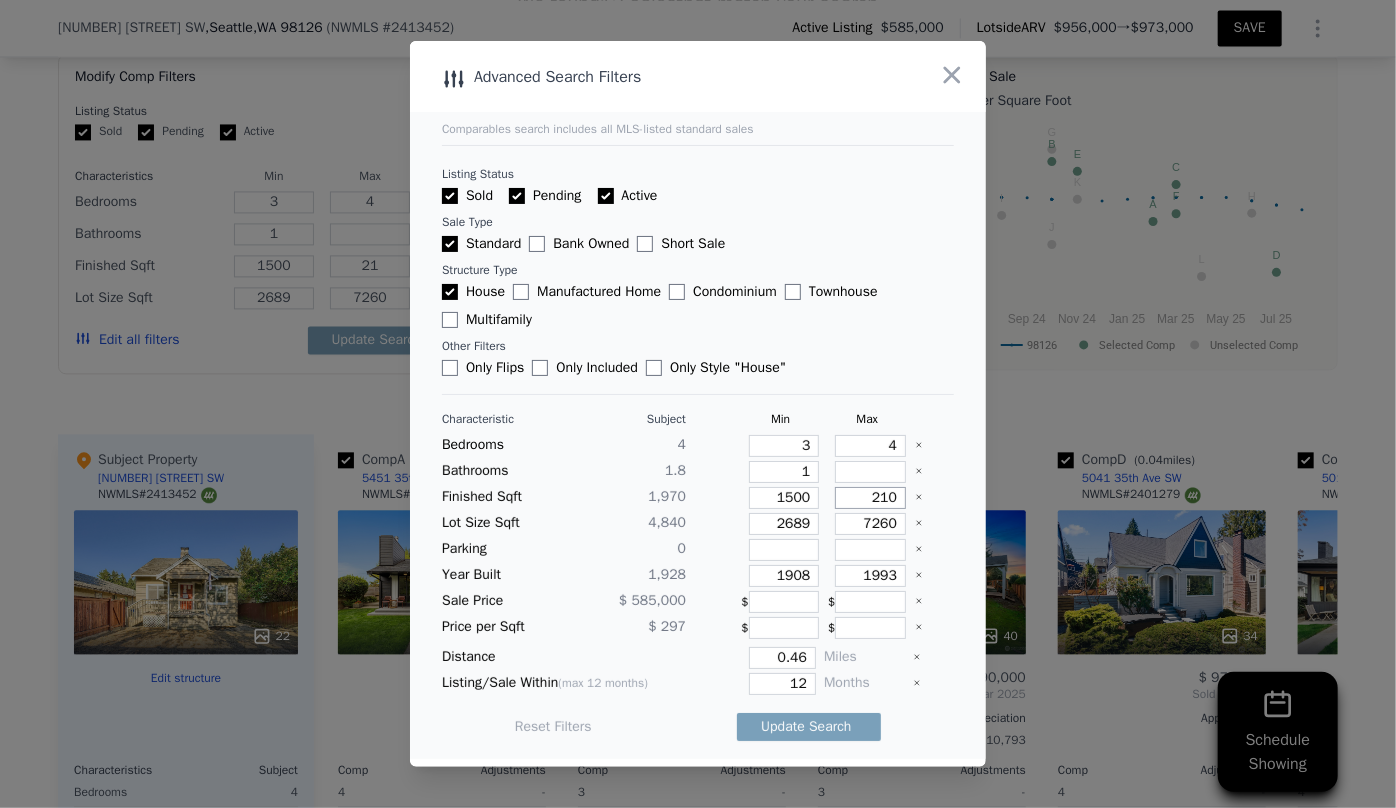type on "210" 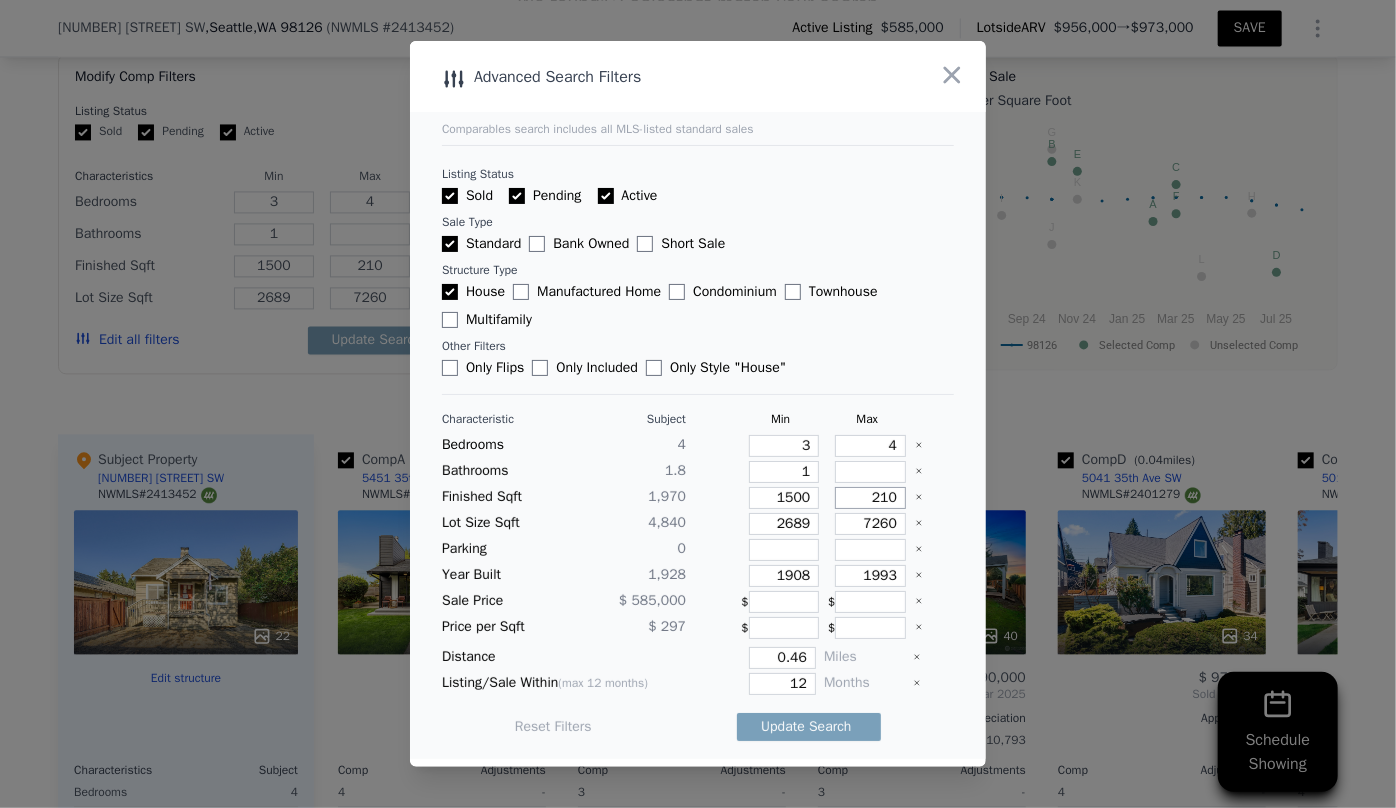 type on "2100" 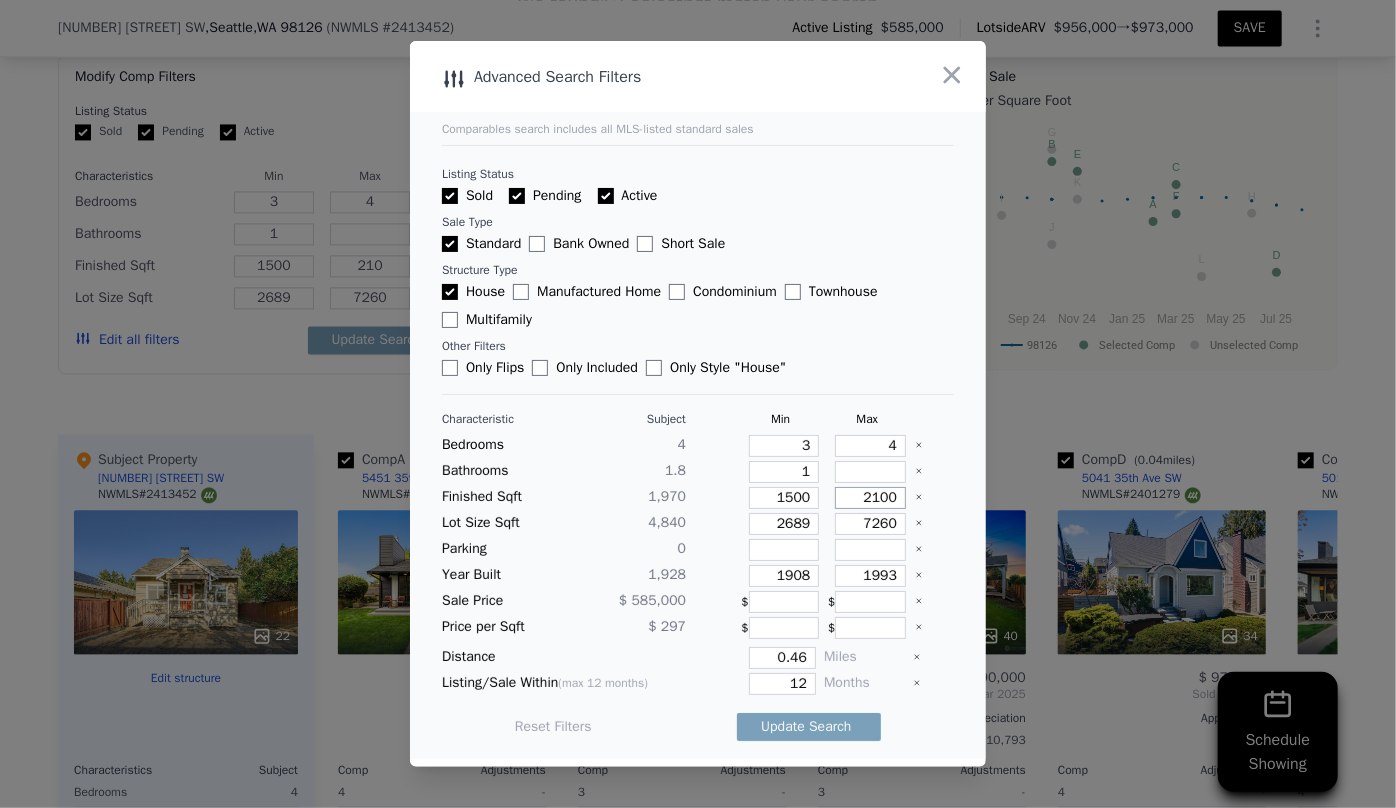 type on "2100" 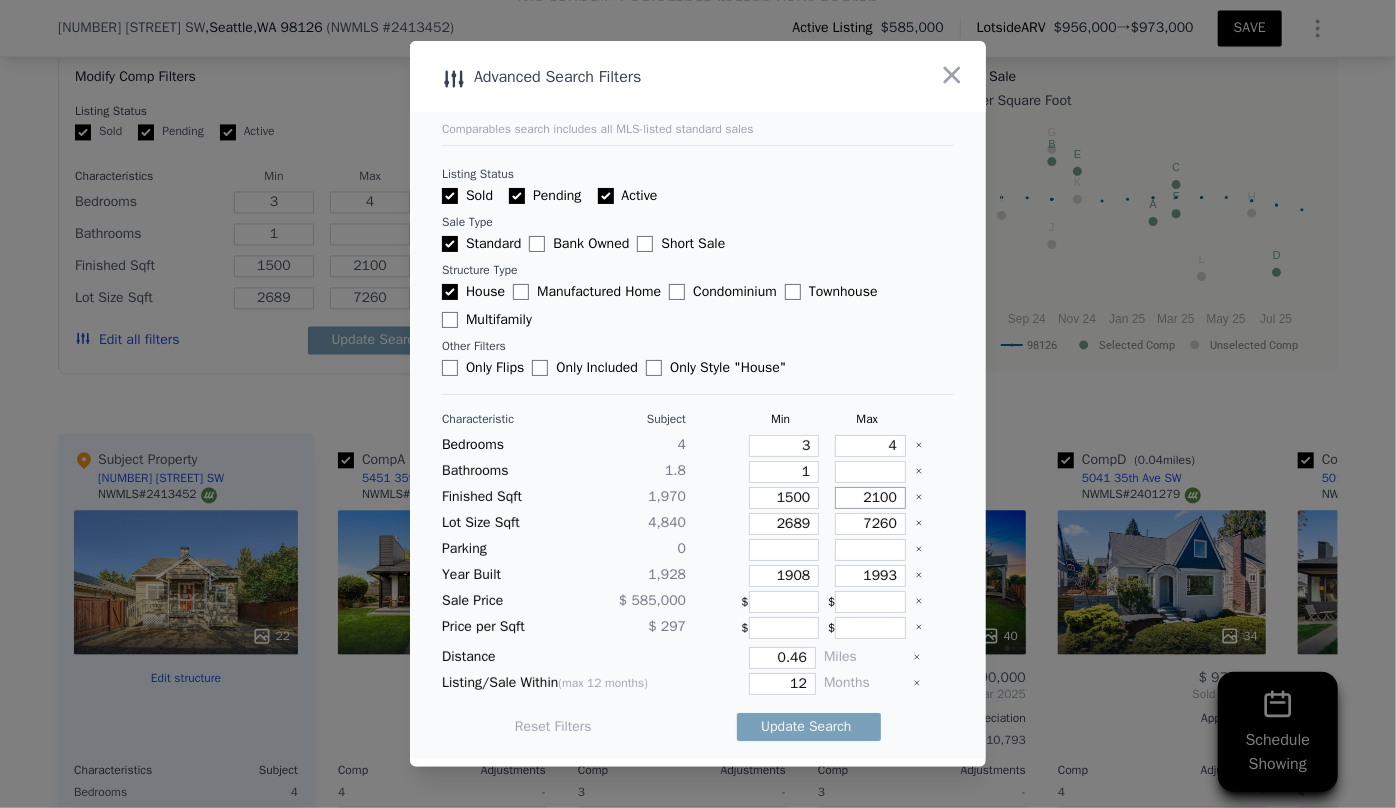 type on "2100" 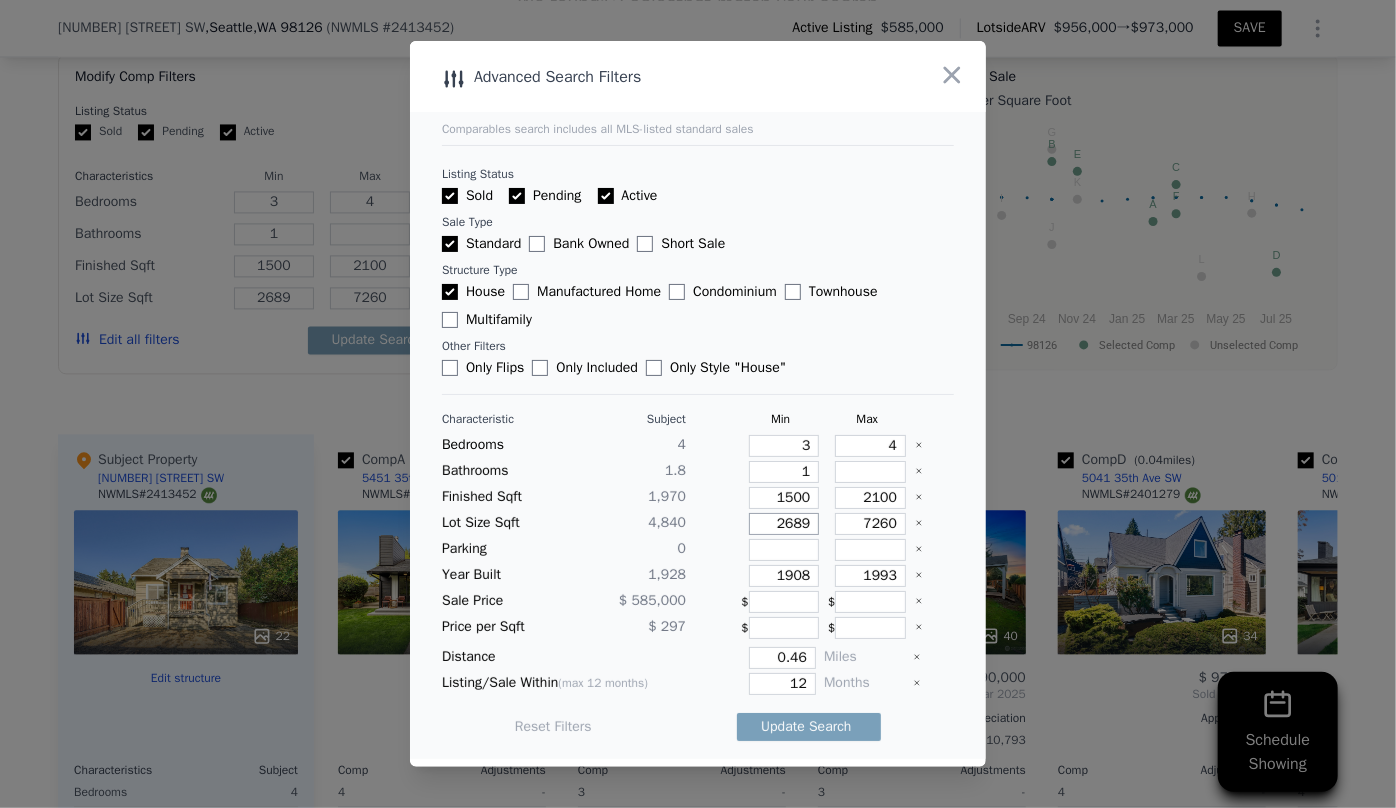 drag, startPoint x: 808, startPoint y: 520, endPoint x: 740, endPoint y: 522, distance: 68.0294 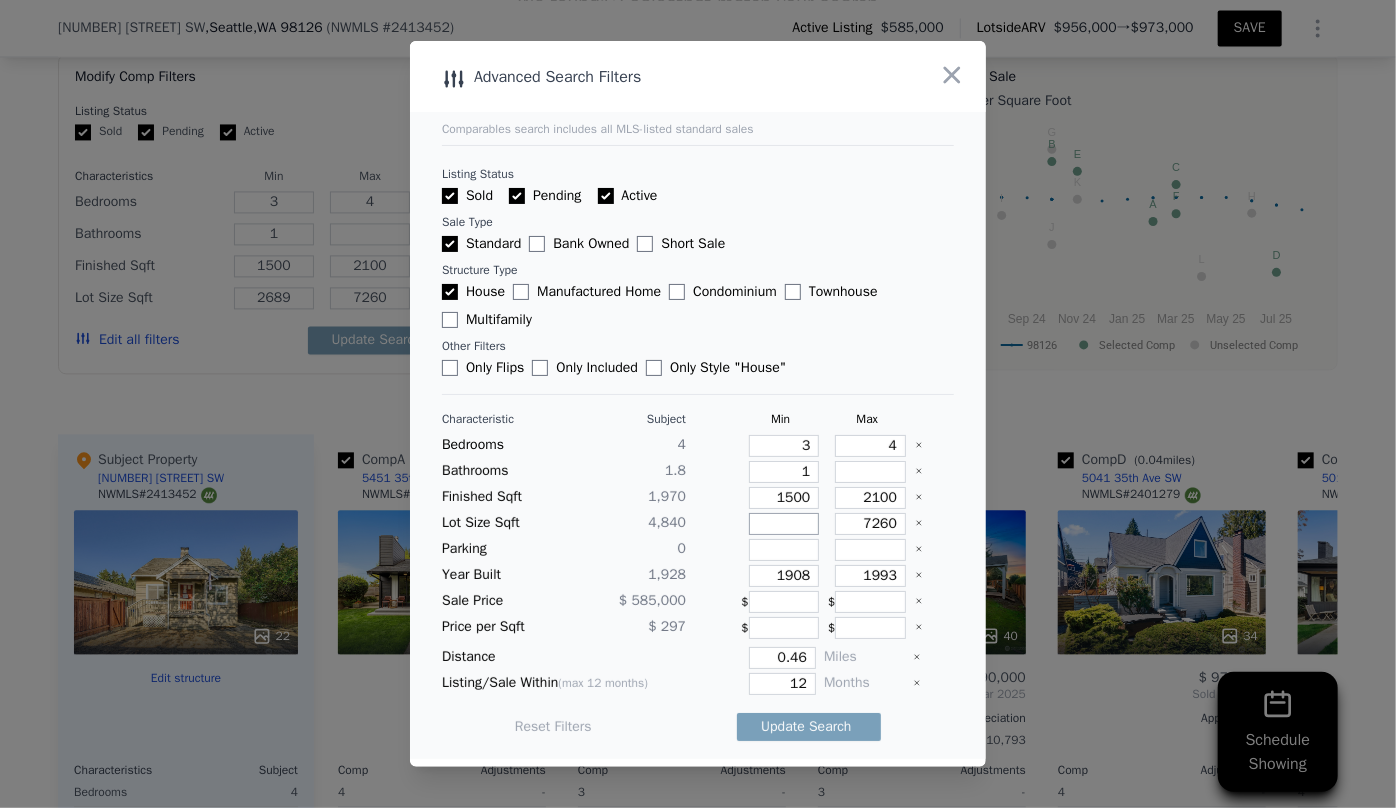 type 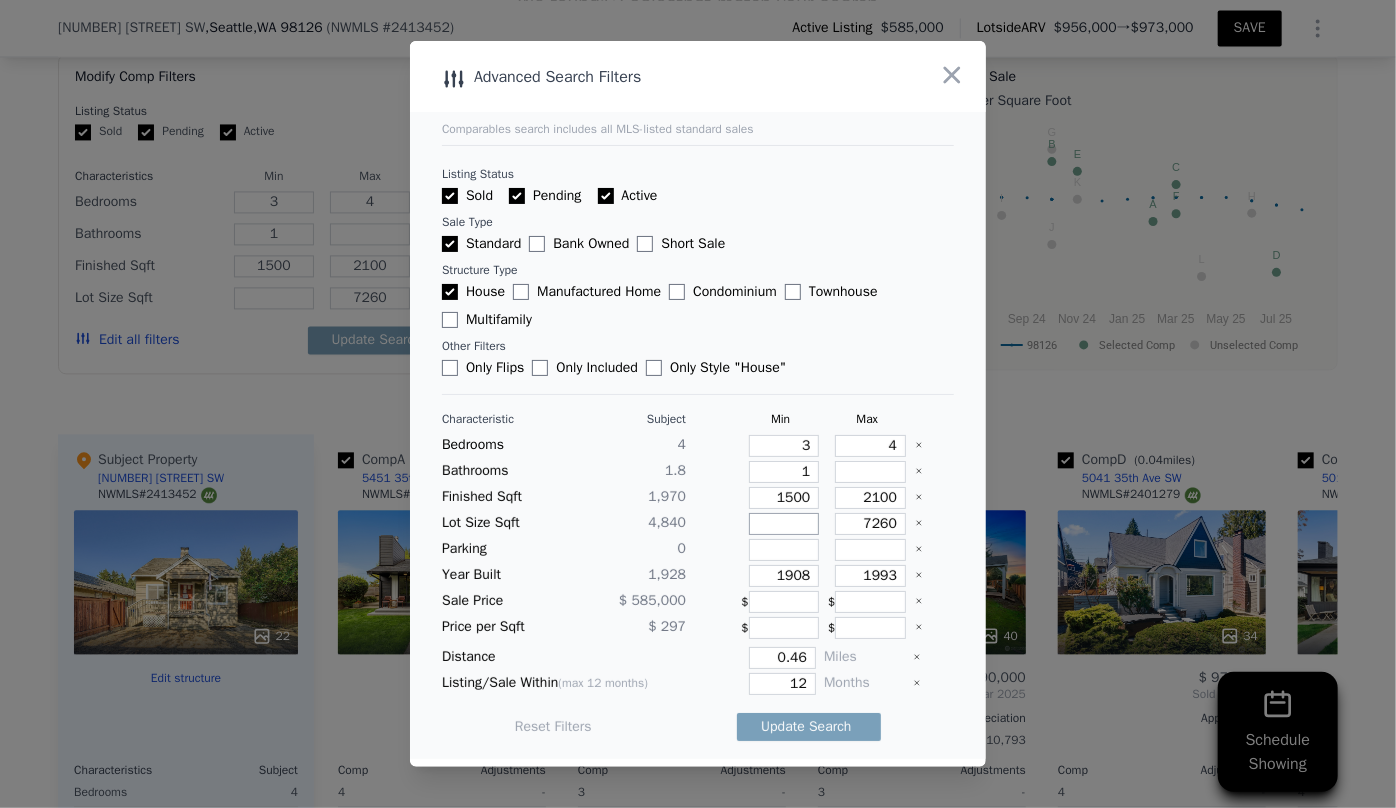 type 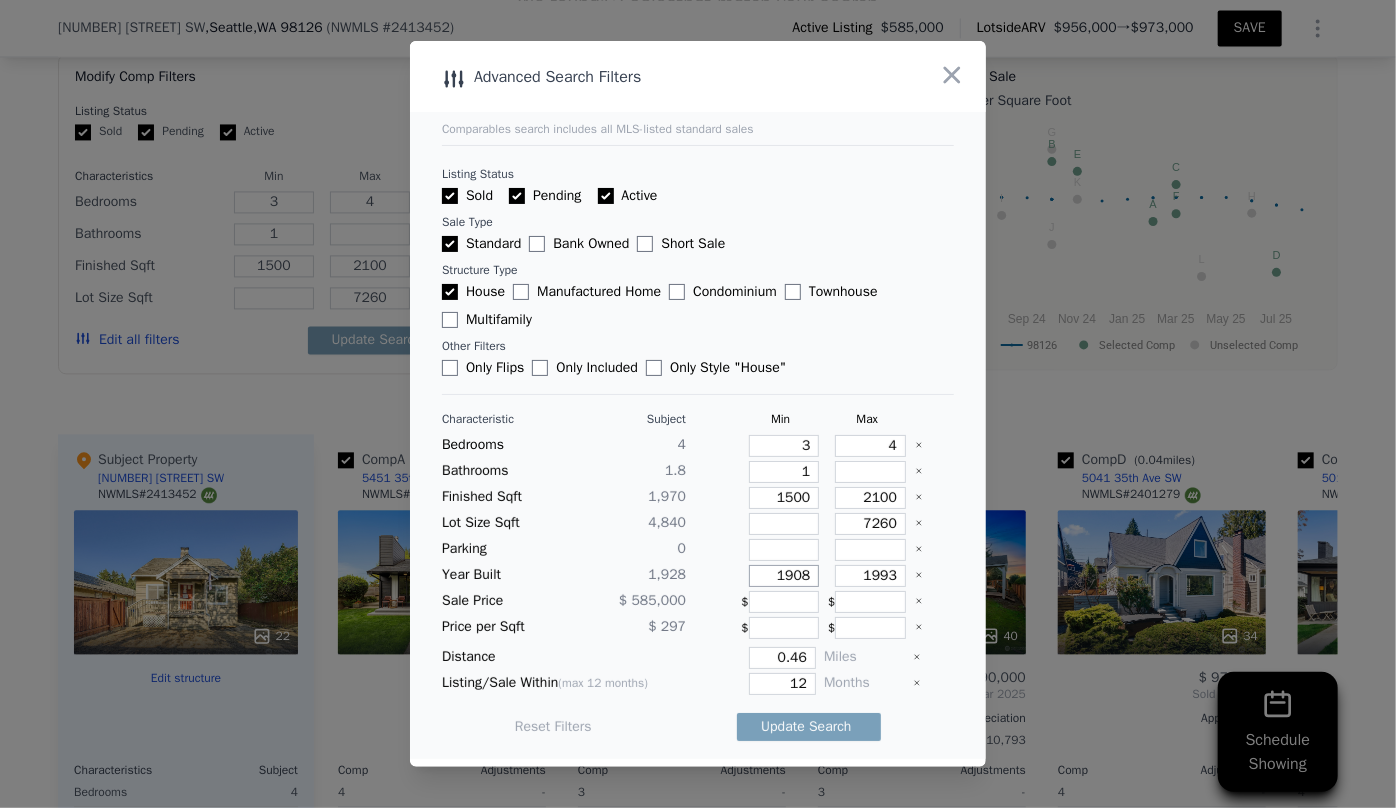 drag, startPoint x: 805, startPoint y: 570, endPoint x: 724, endPoint y: 582, distance: 81.88406 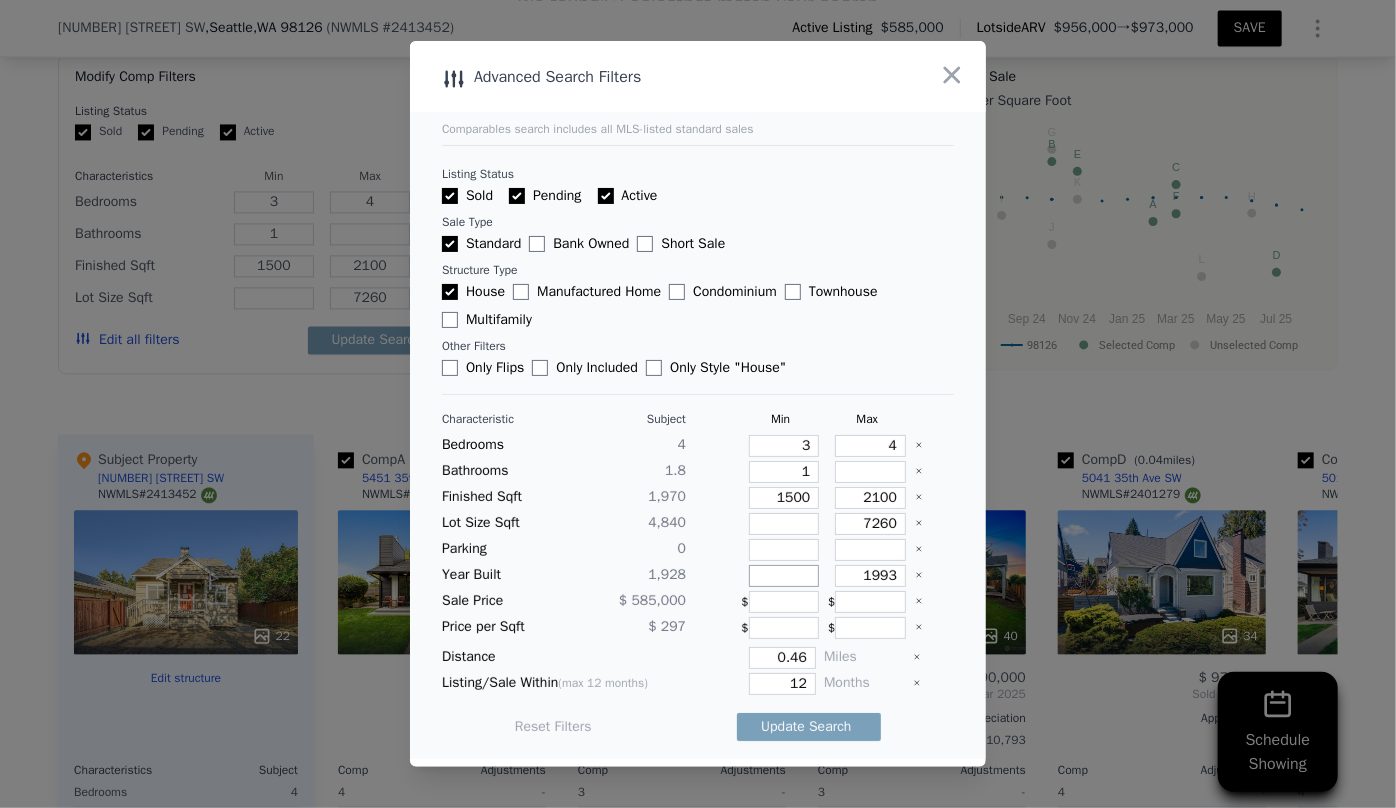 type 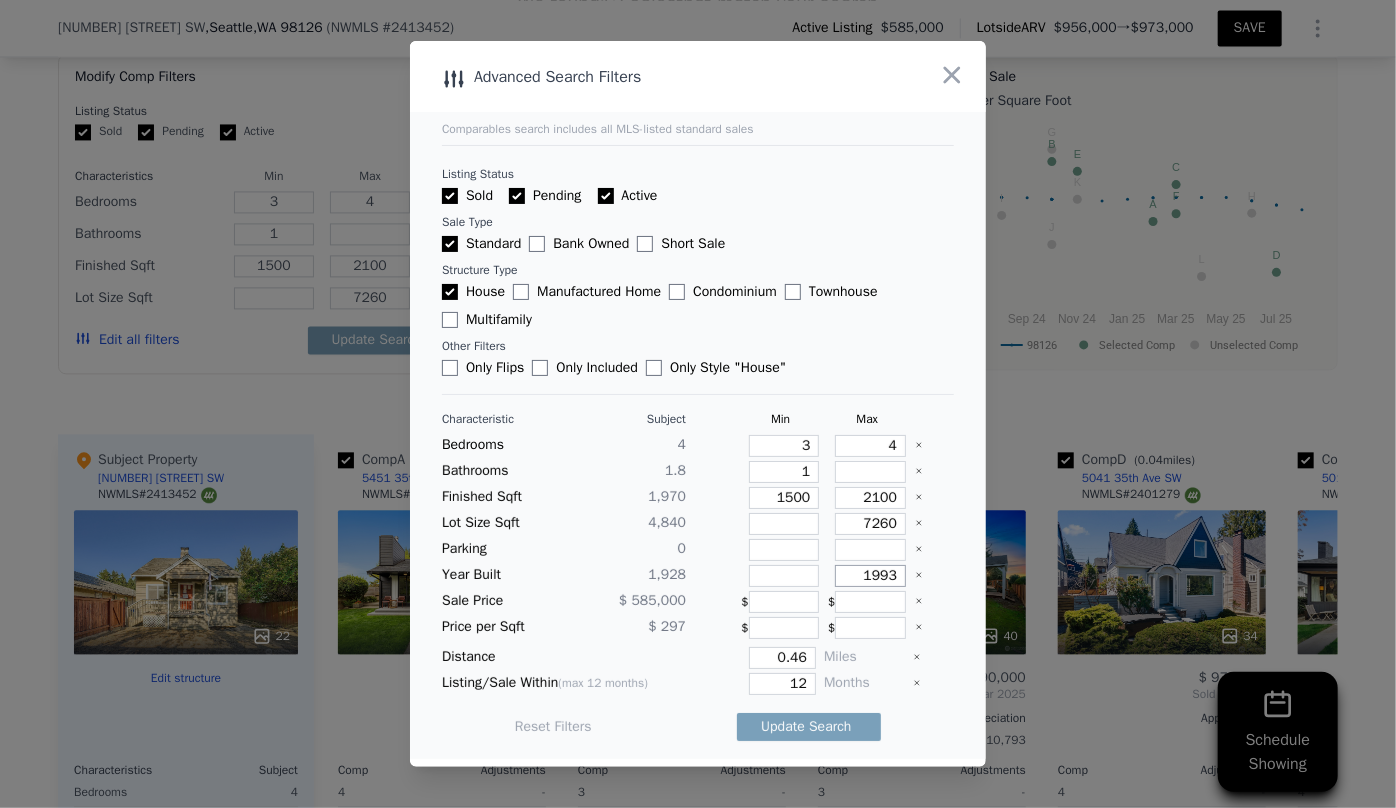 click on "1993" at bounding box center (870, 576) 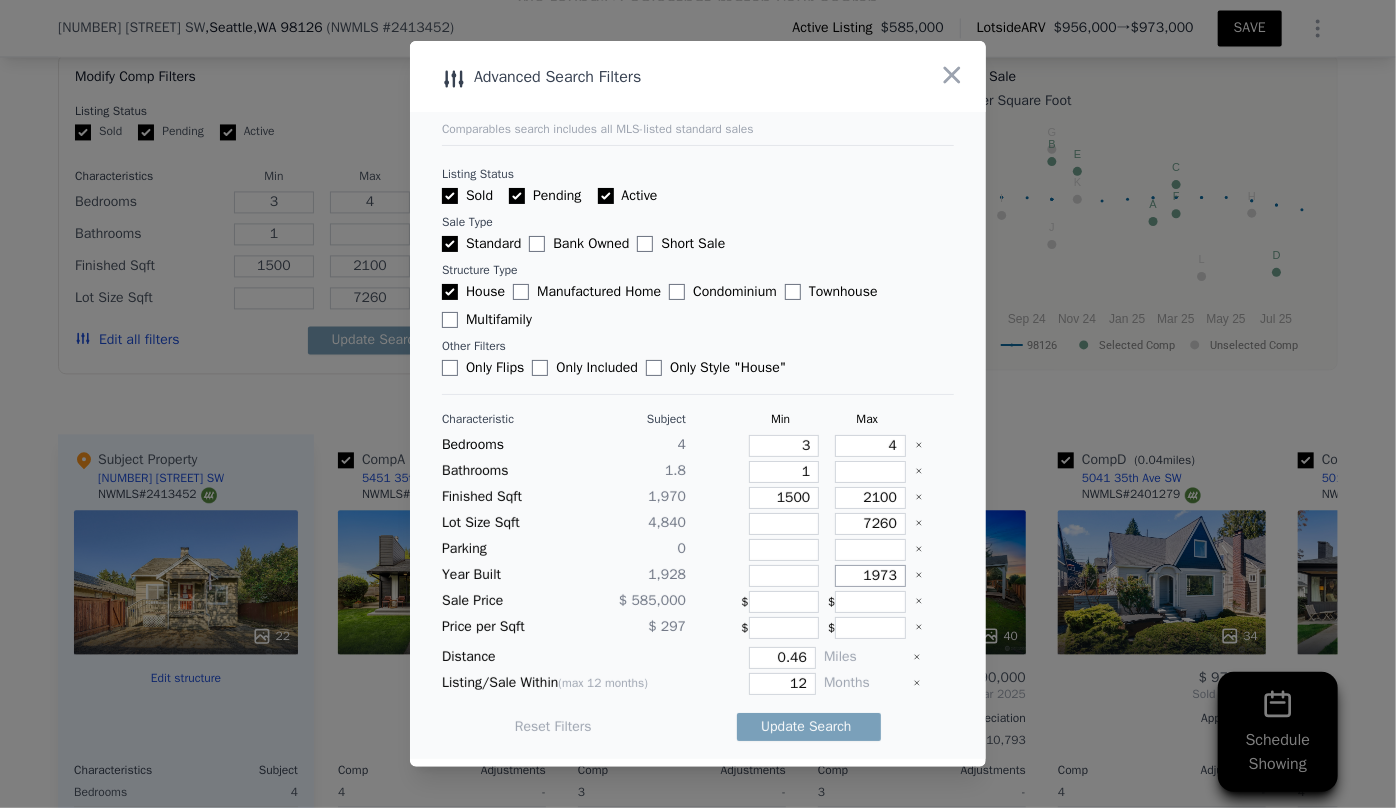 type on "1973" 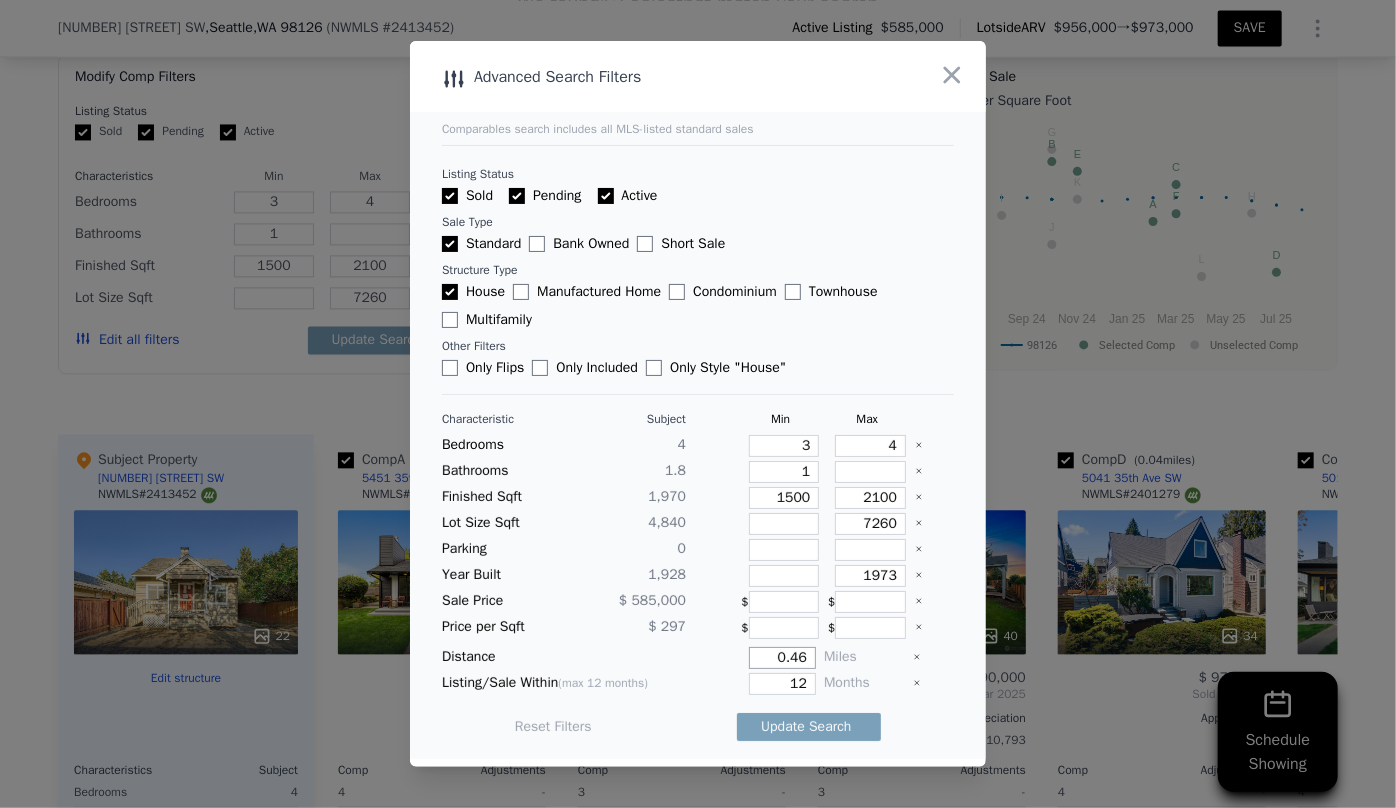 click on "0.46" at bounding box center [782, 658] 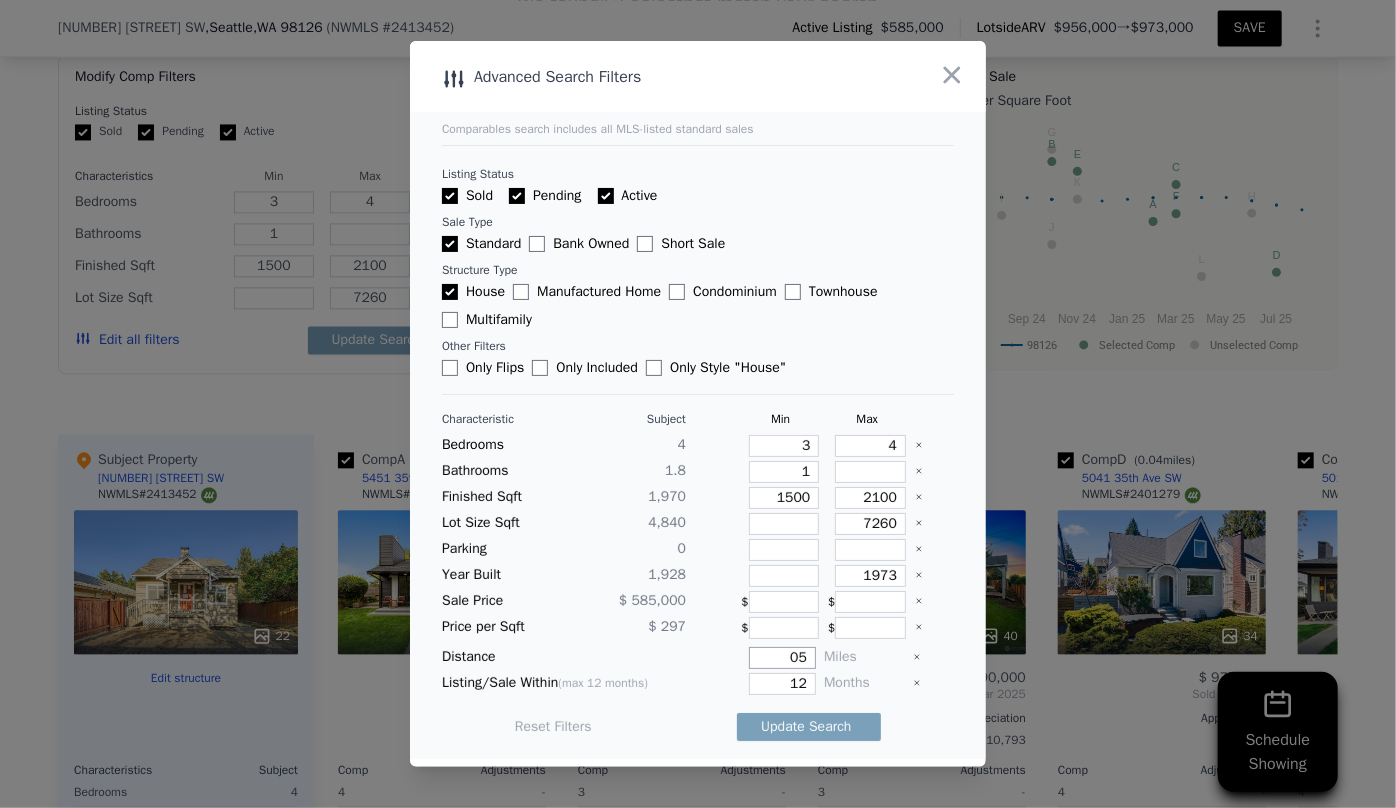 type on "5" 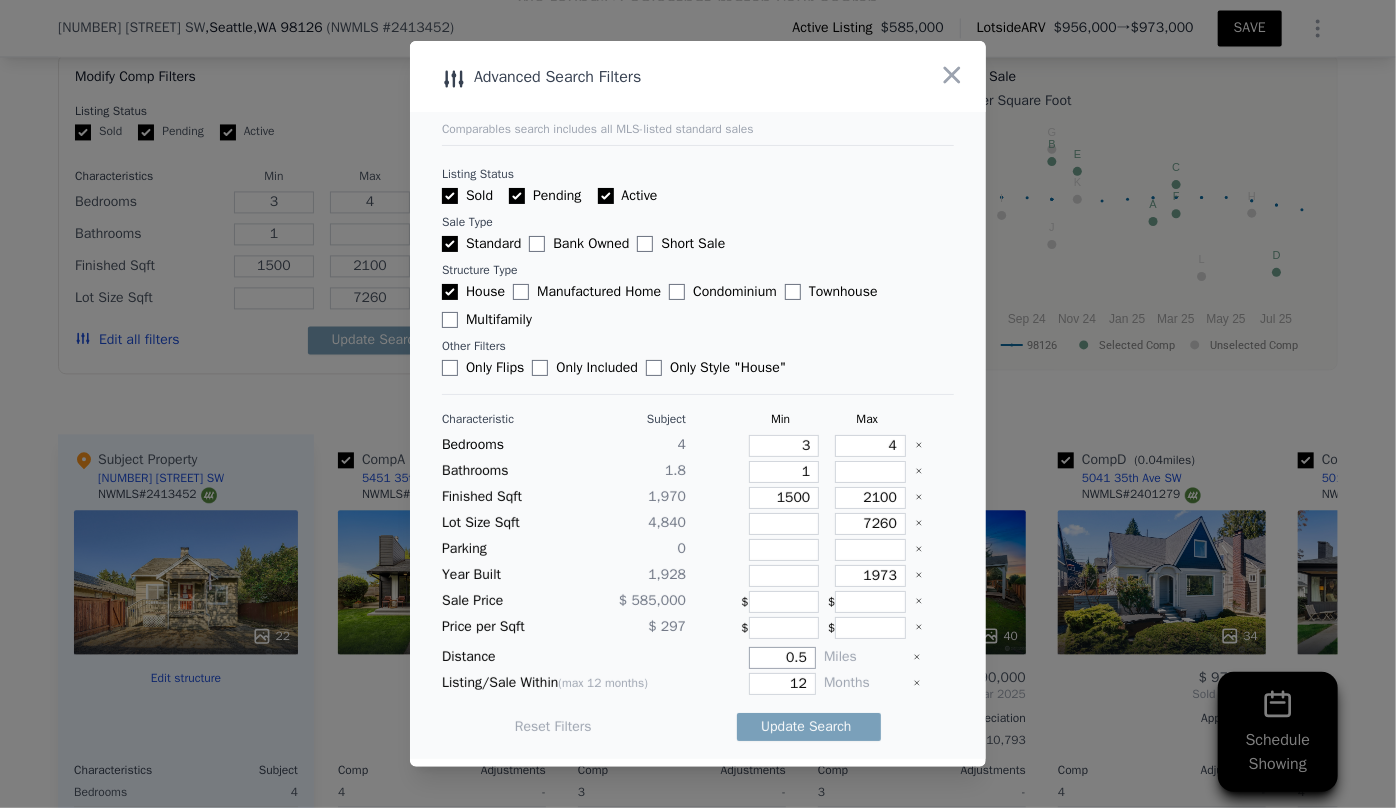 type on "0.5" 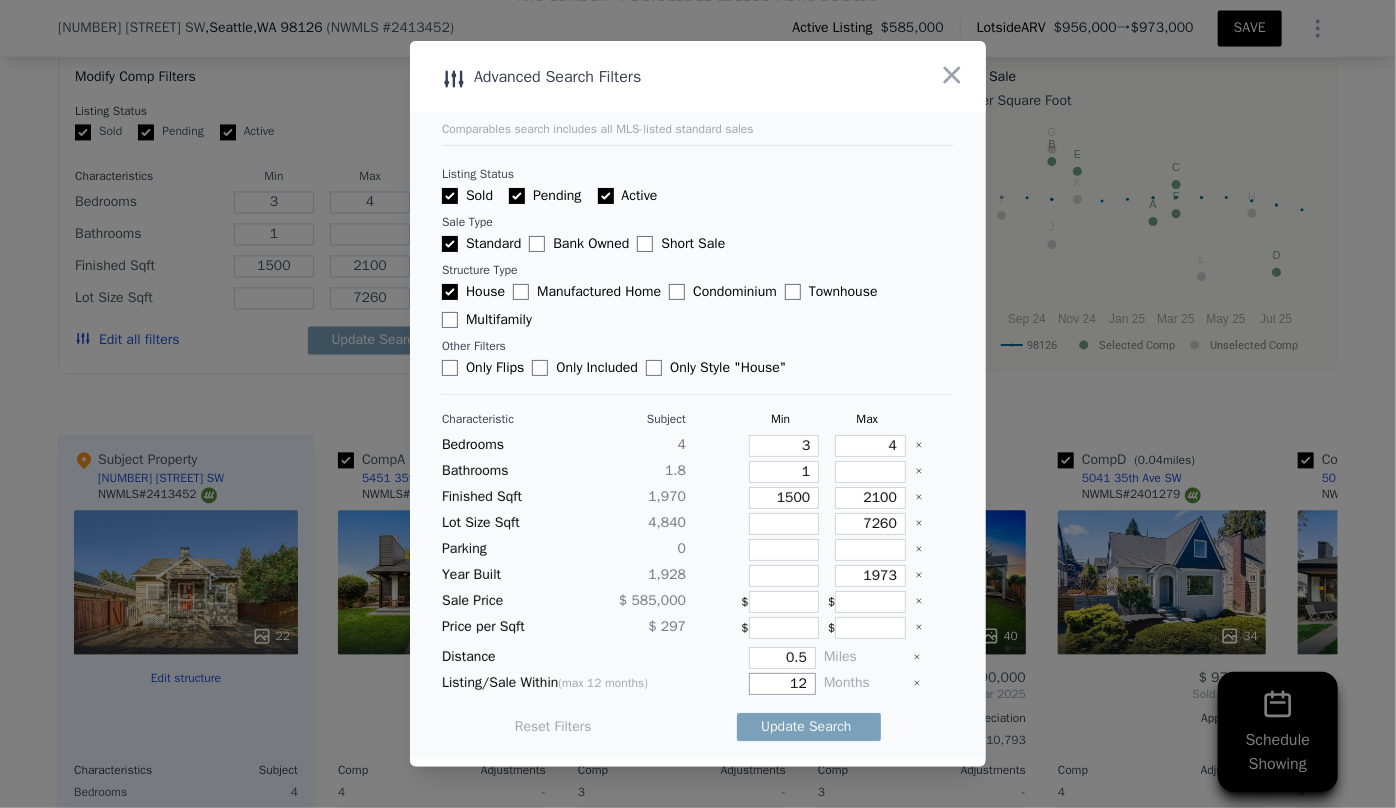 drag, startPoint x: 795, startPoint y: 691, endPoint x: 661, endPoint y: 708, distance: 135.07405 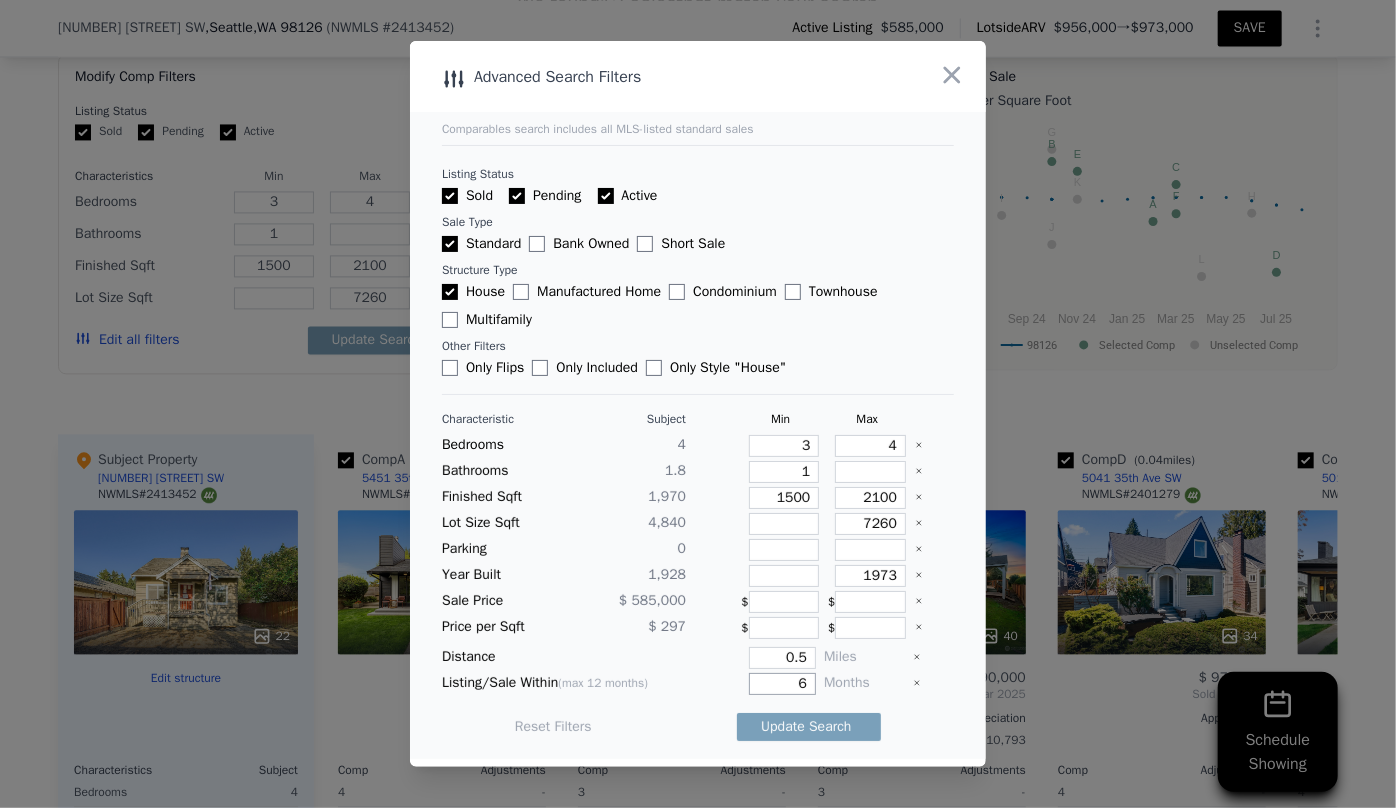 type on "6" 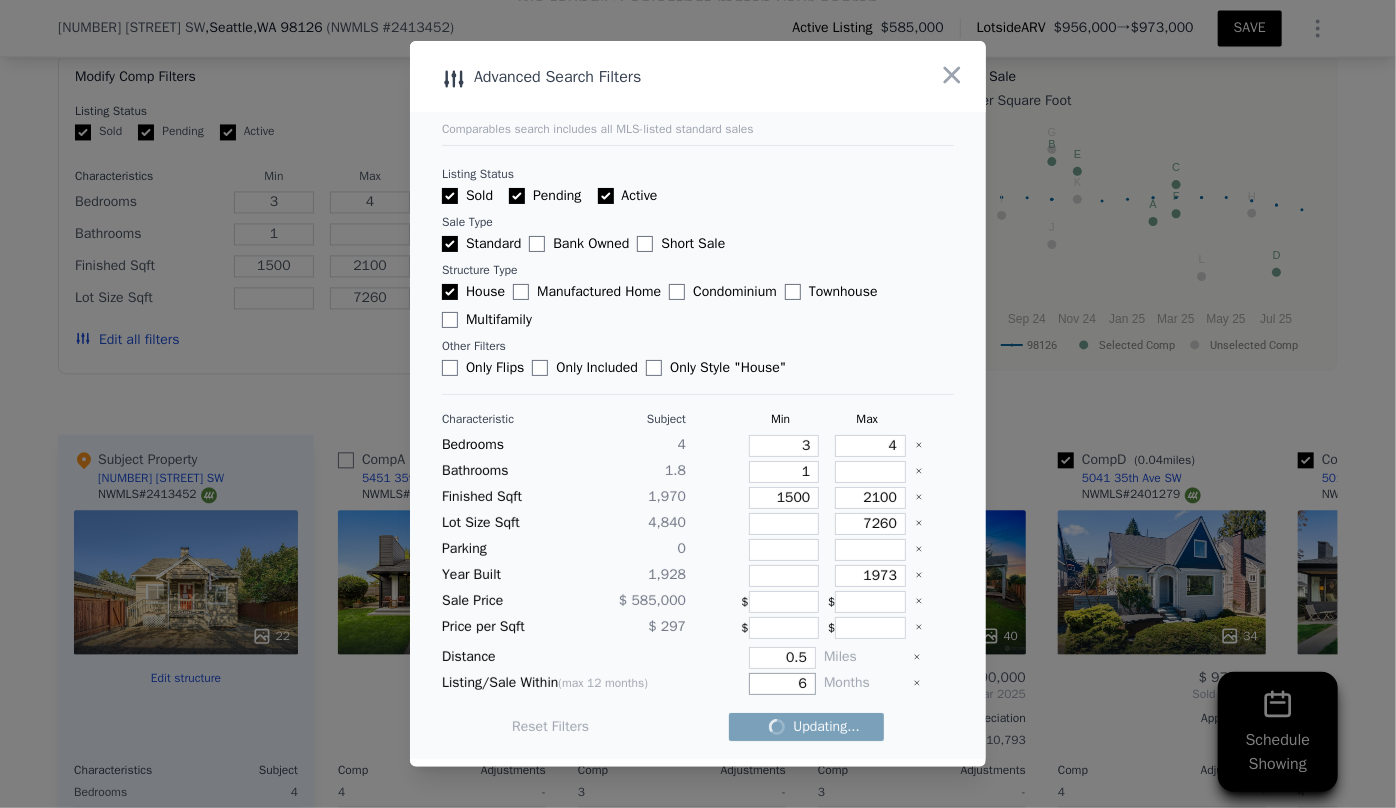 checkbox on "false" 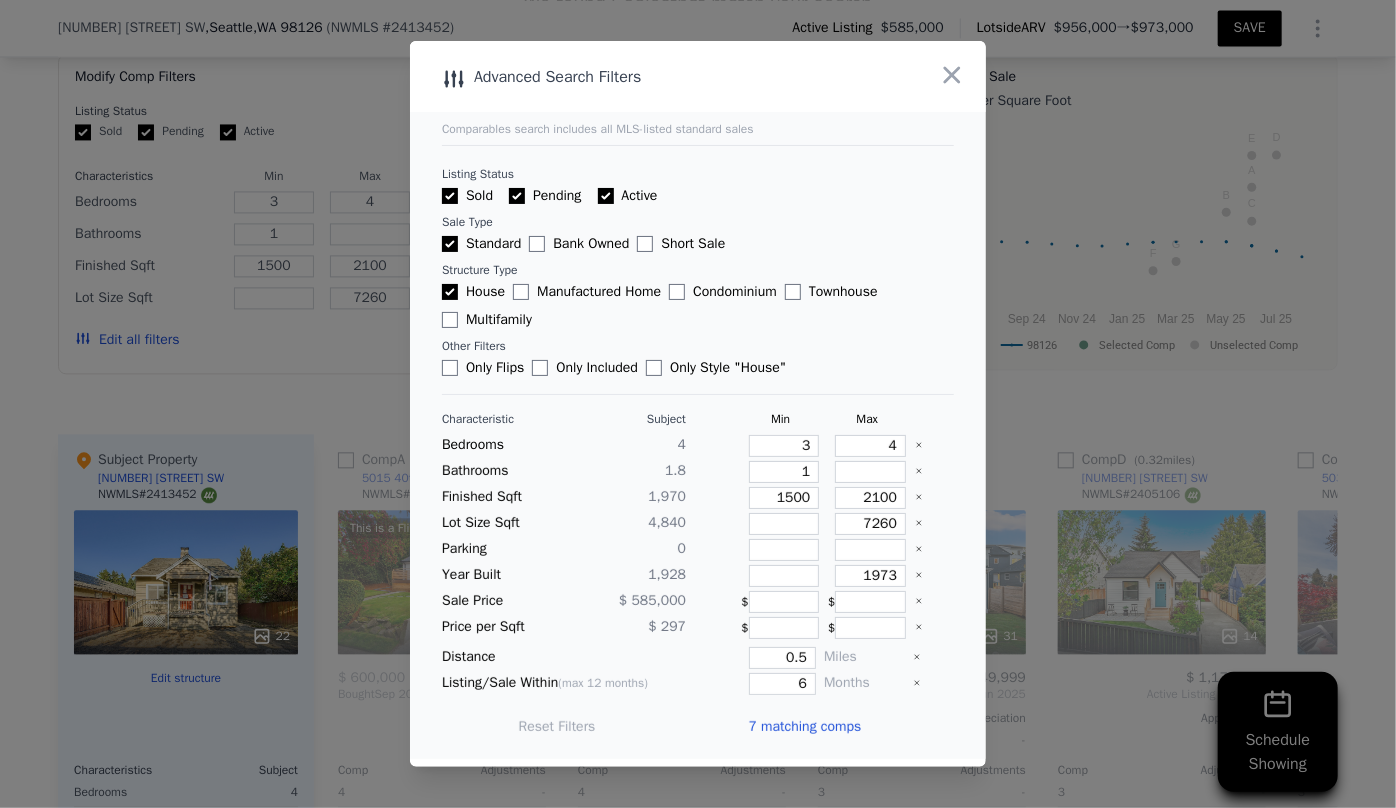 click on "7 matching comps" at bounding box center (804, 727) 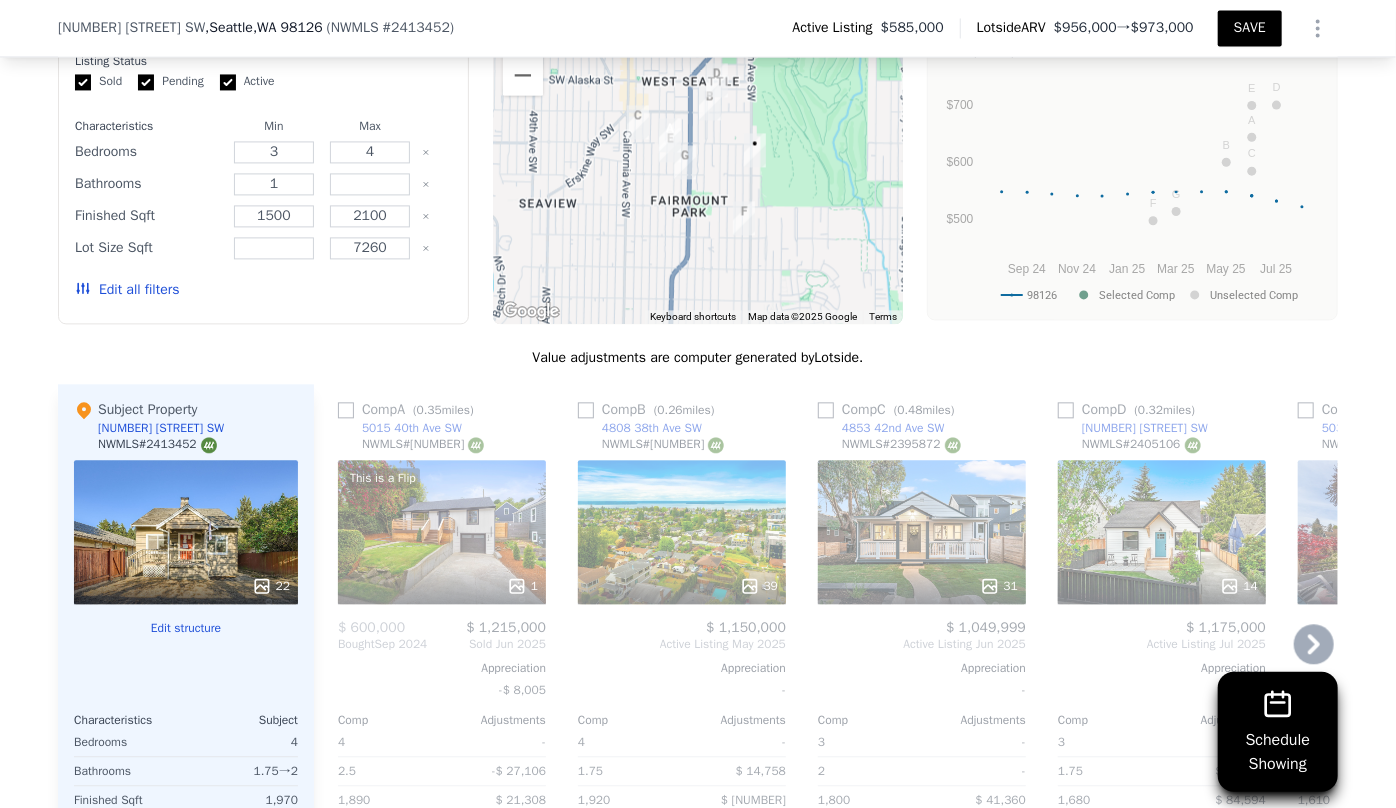 scroll, scrollTop: 2134, scrollLeft: 0, axis: vertical 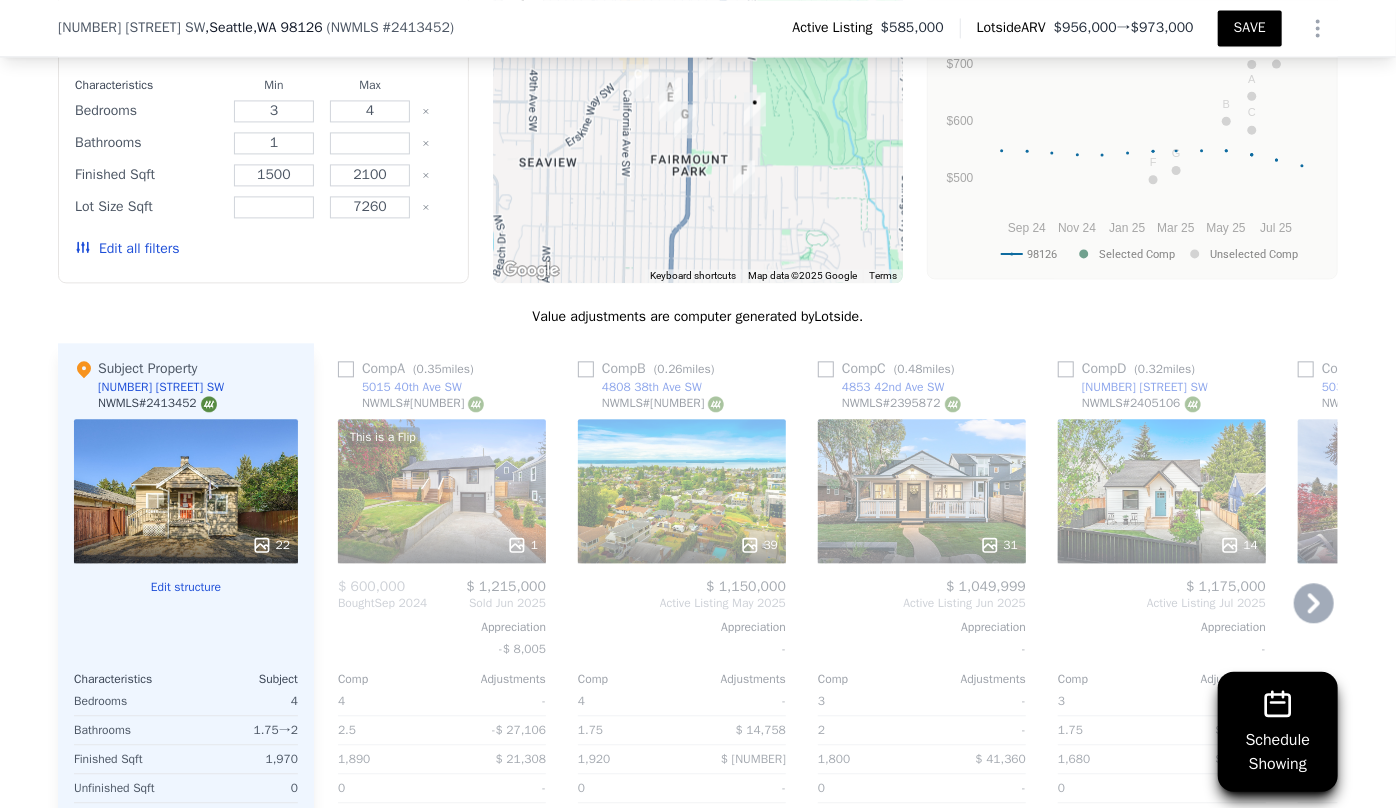 click on "31" at bounding box center (922, 491) 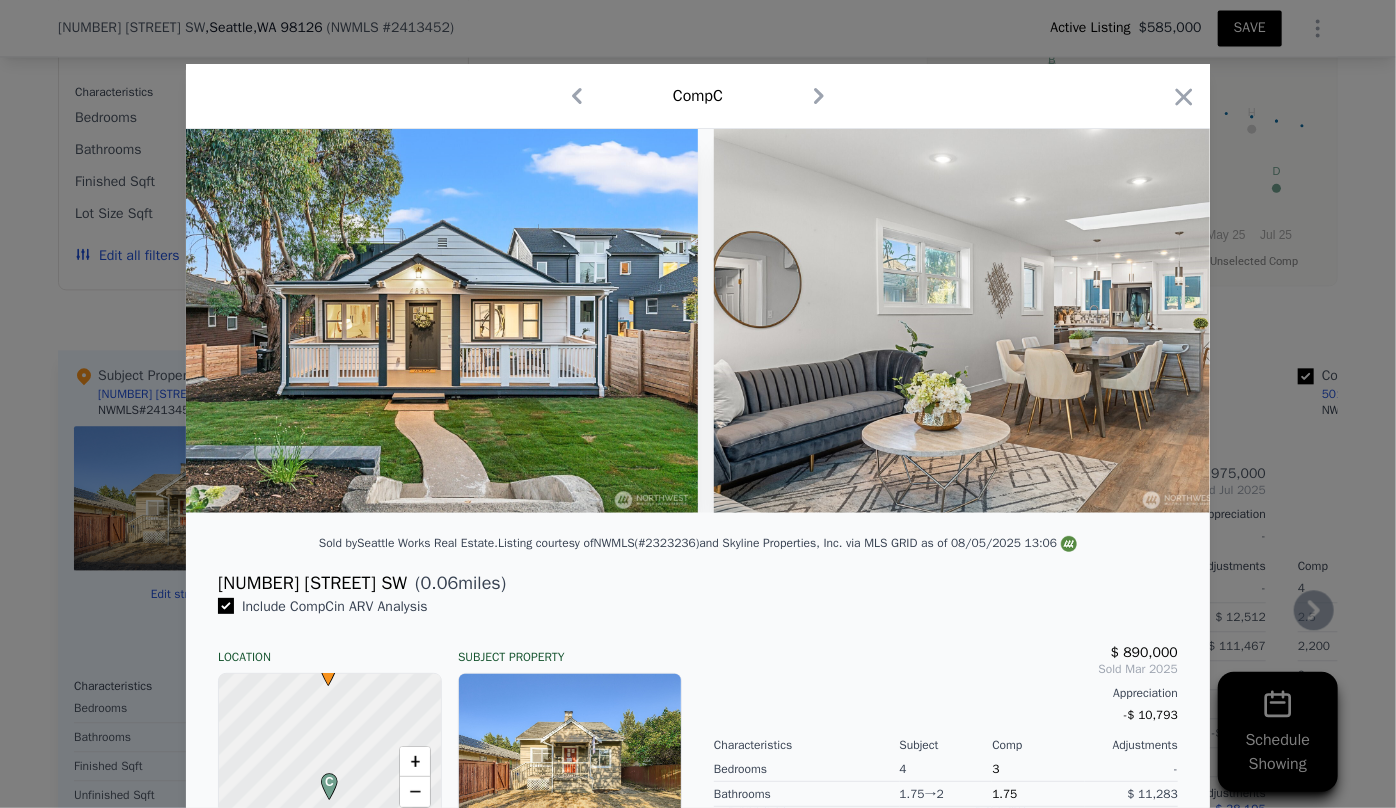 type on "2" 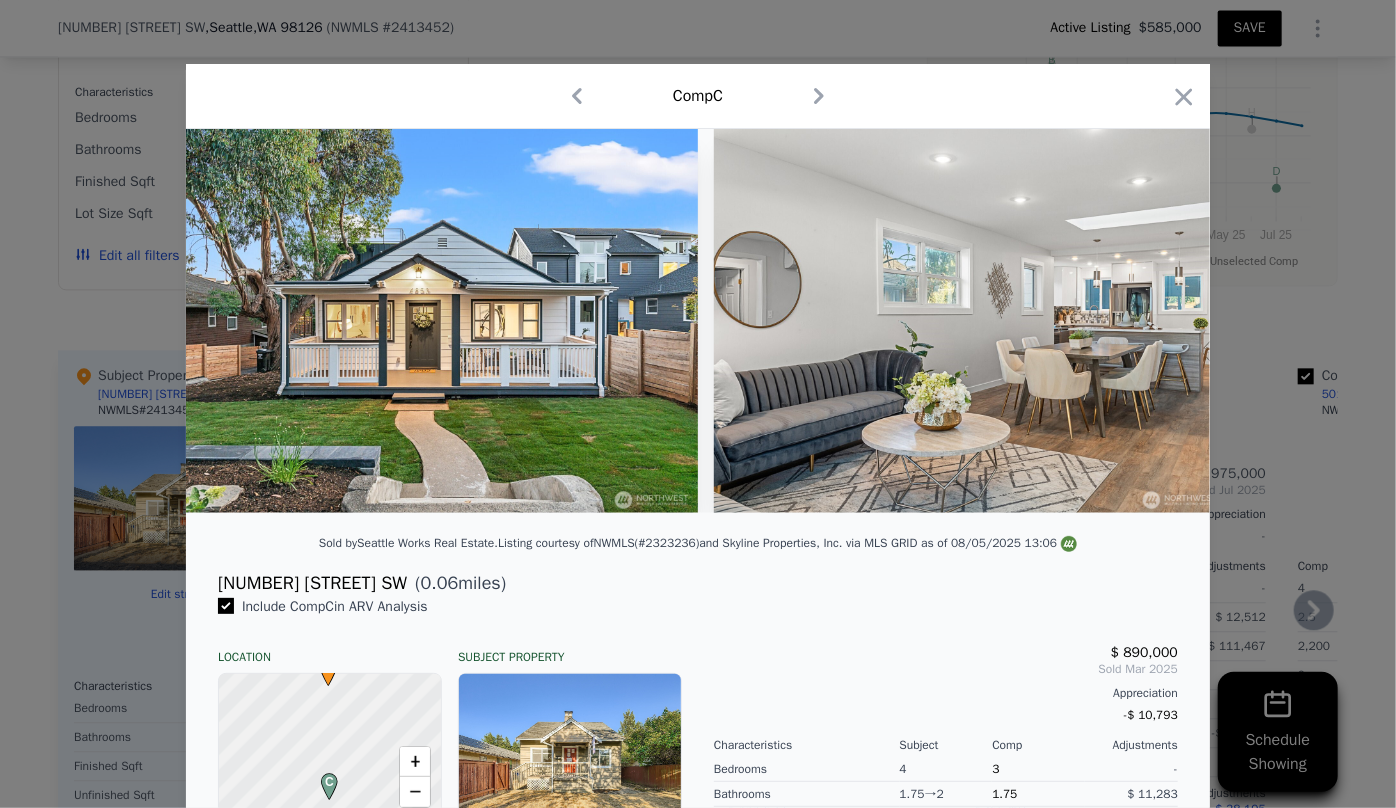 type on "2.5" 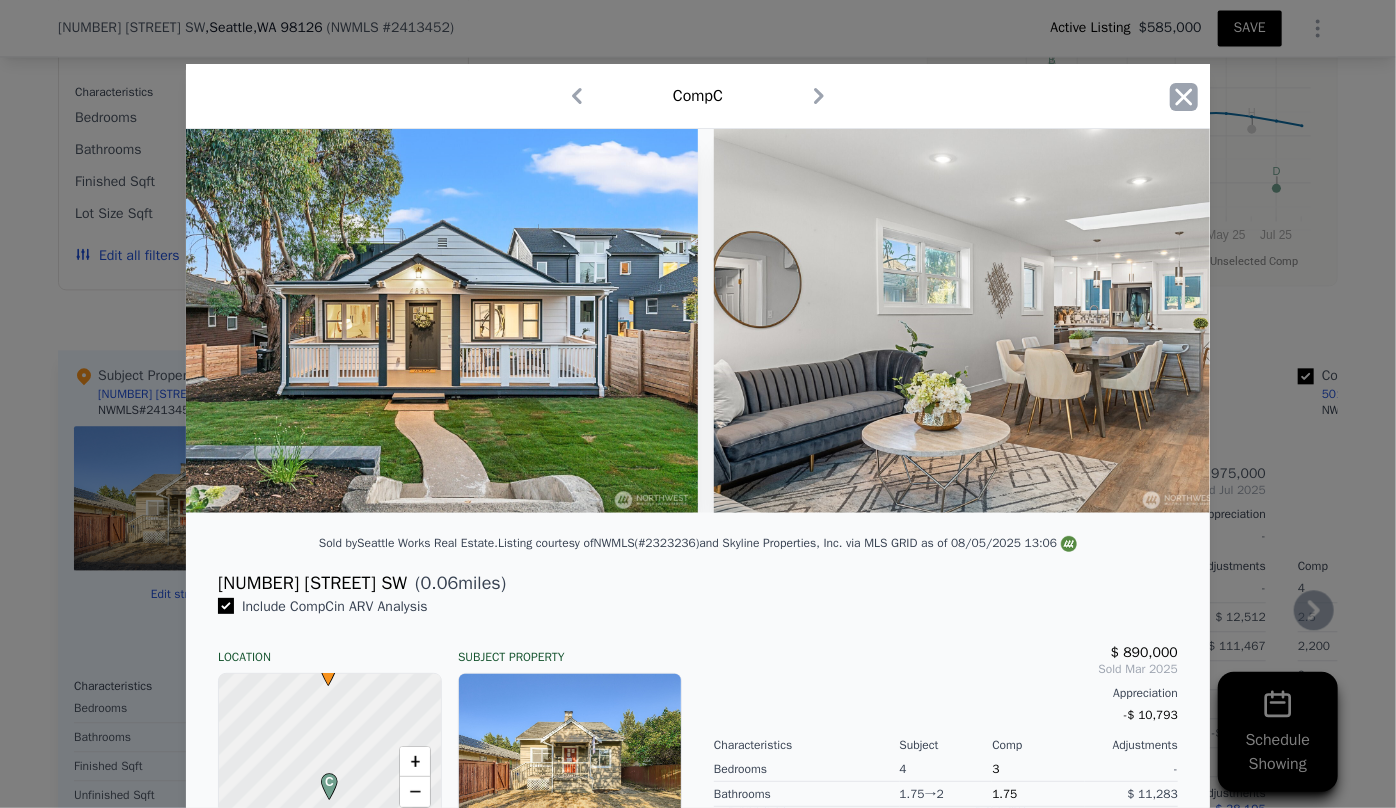 scroll, scrollTop: 2140, scrollLeft: 0, axis: vertical 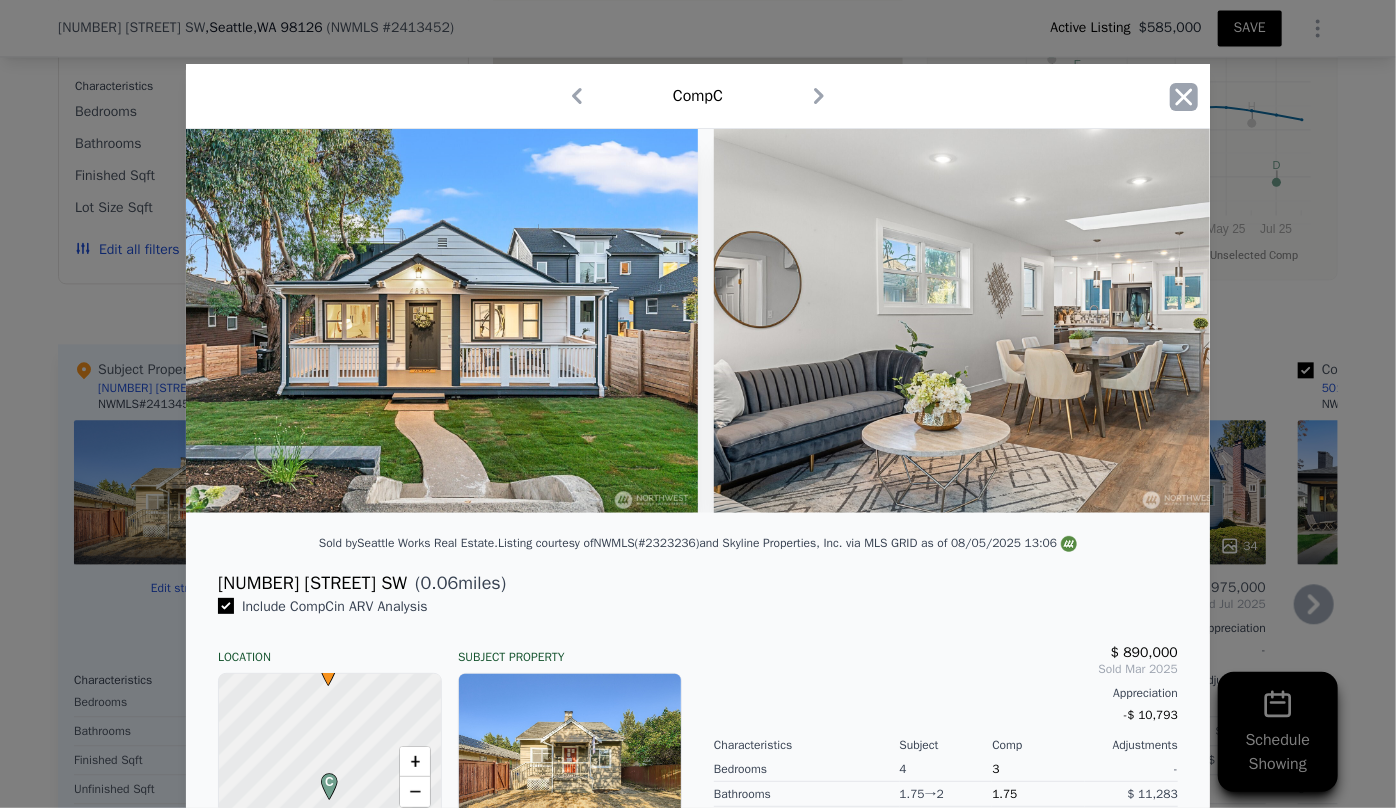 click 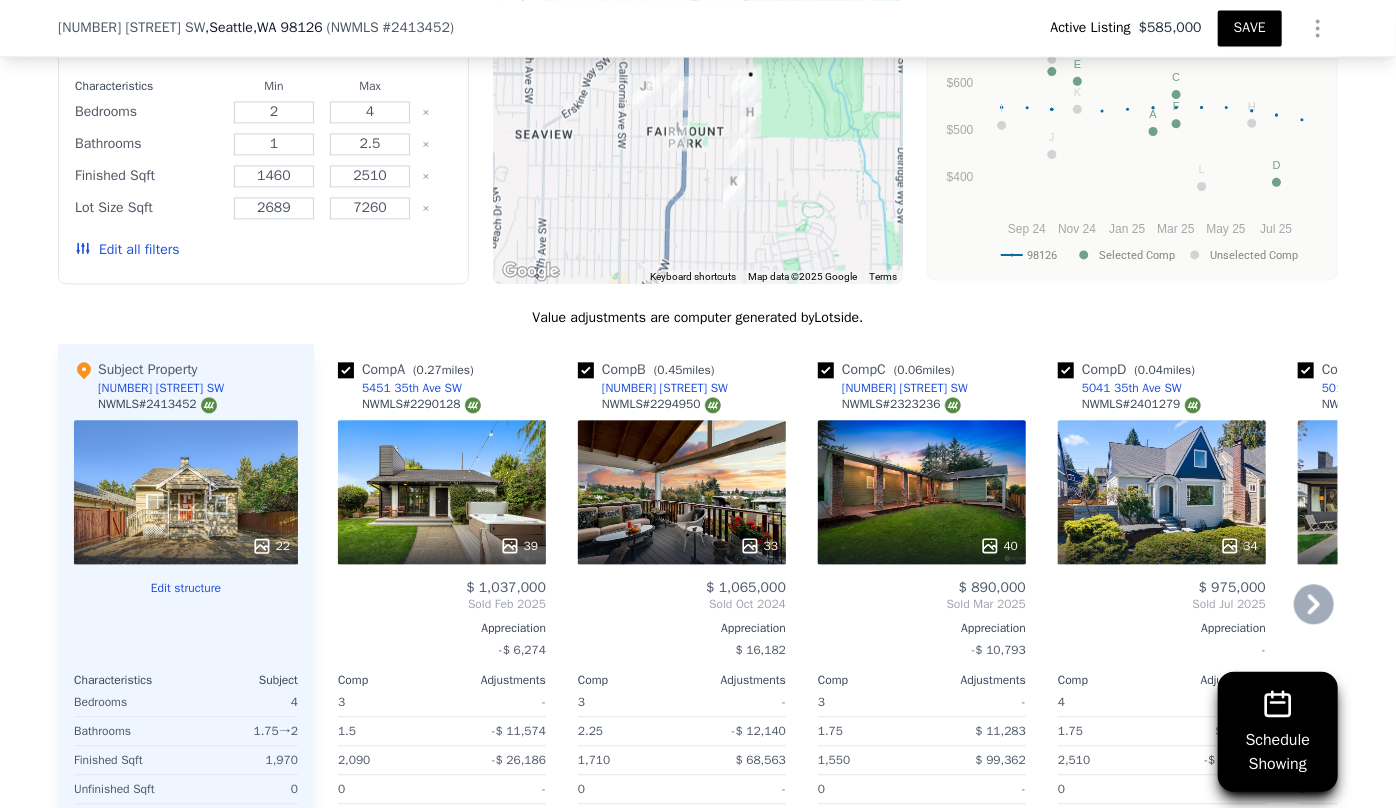 click on "Edit all filters" at bounding box center (127, 250) 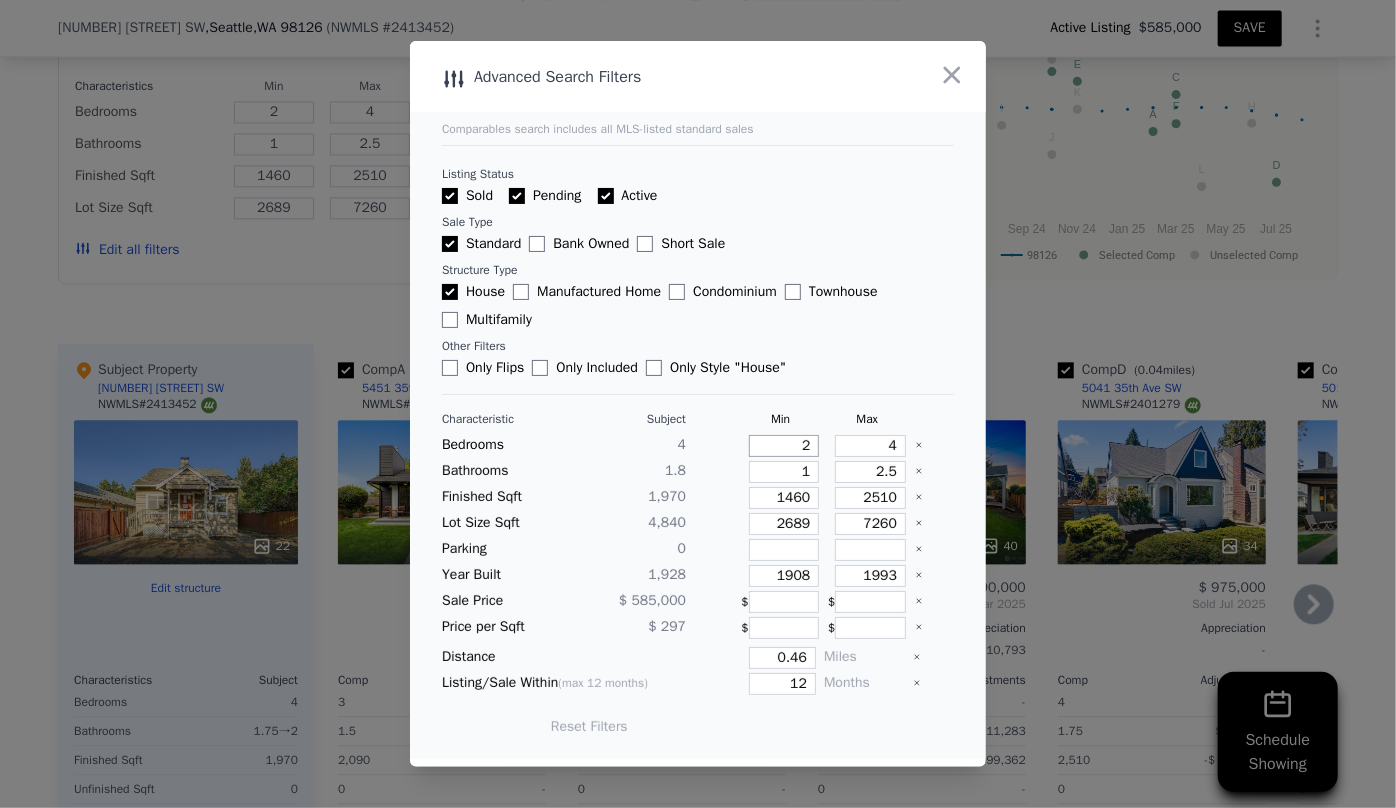 click on "2" at bounding box center (784, 446) 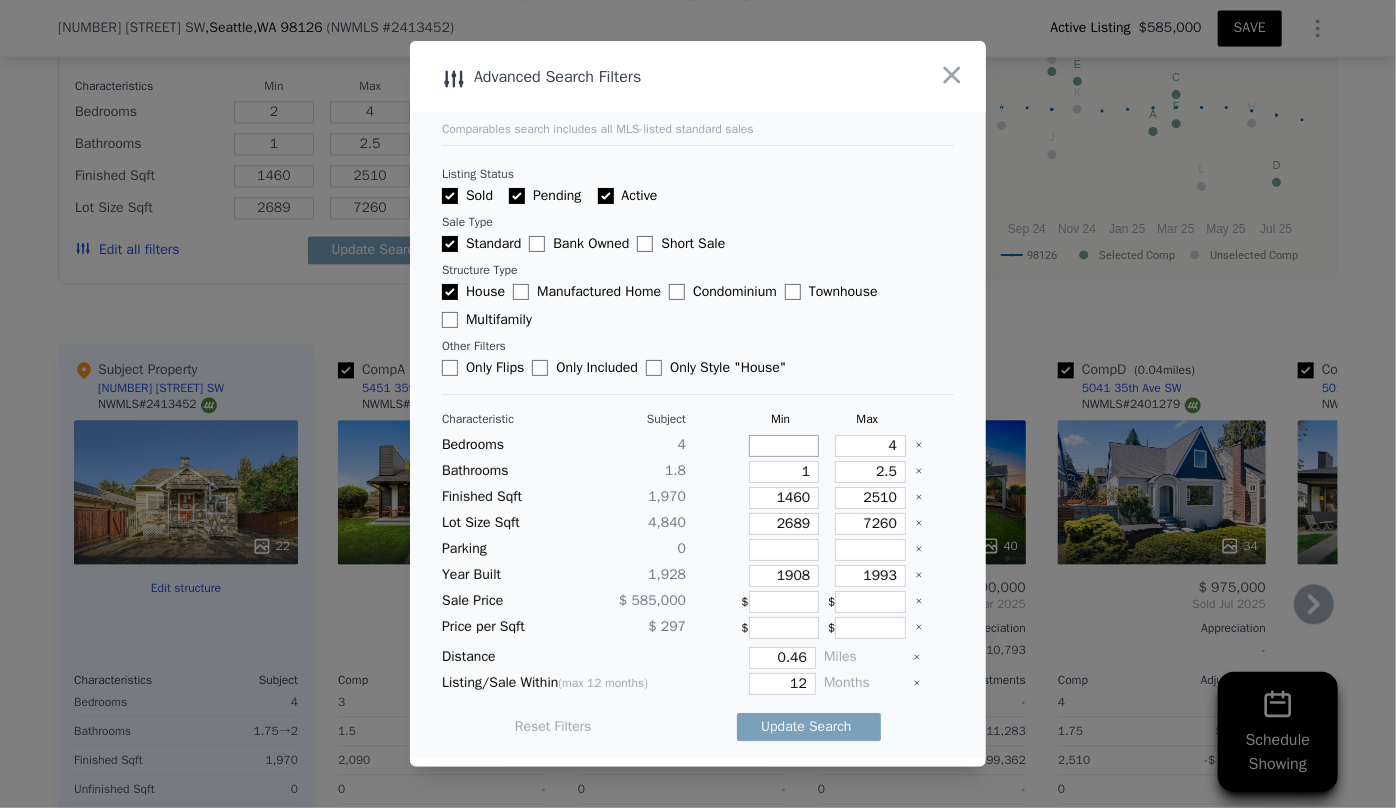 type 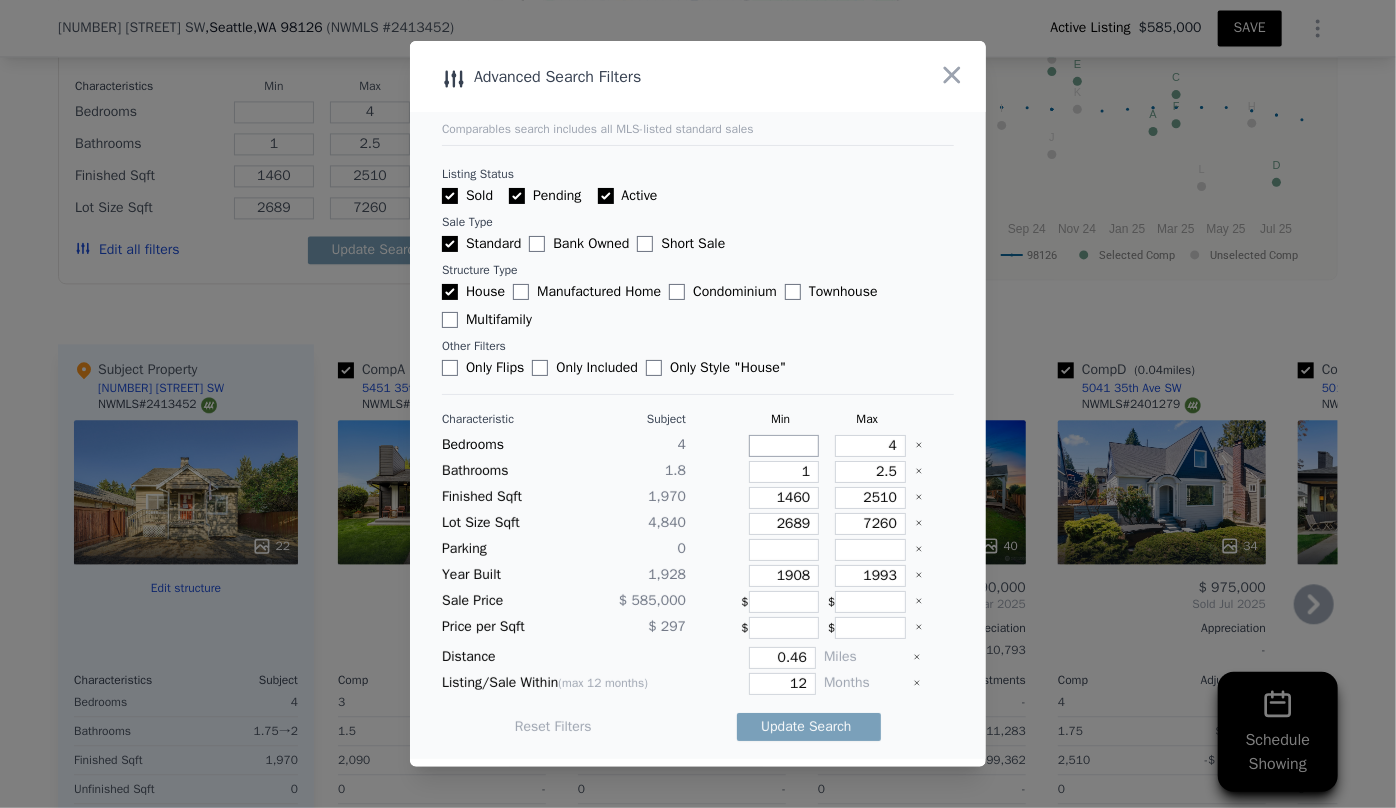 type on "3" 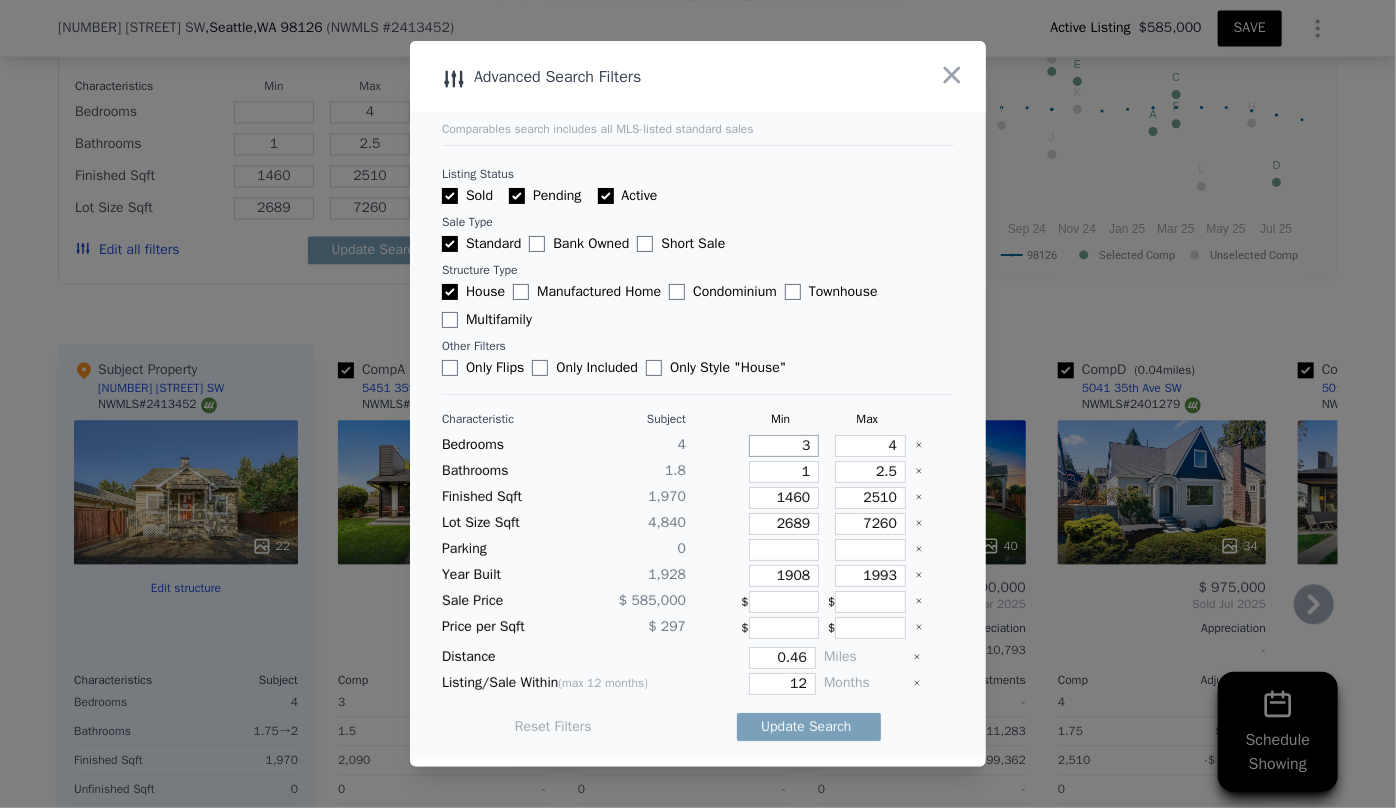 type on "3" 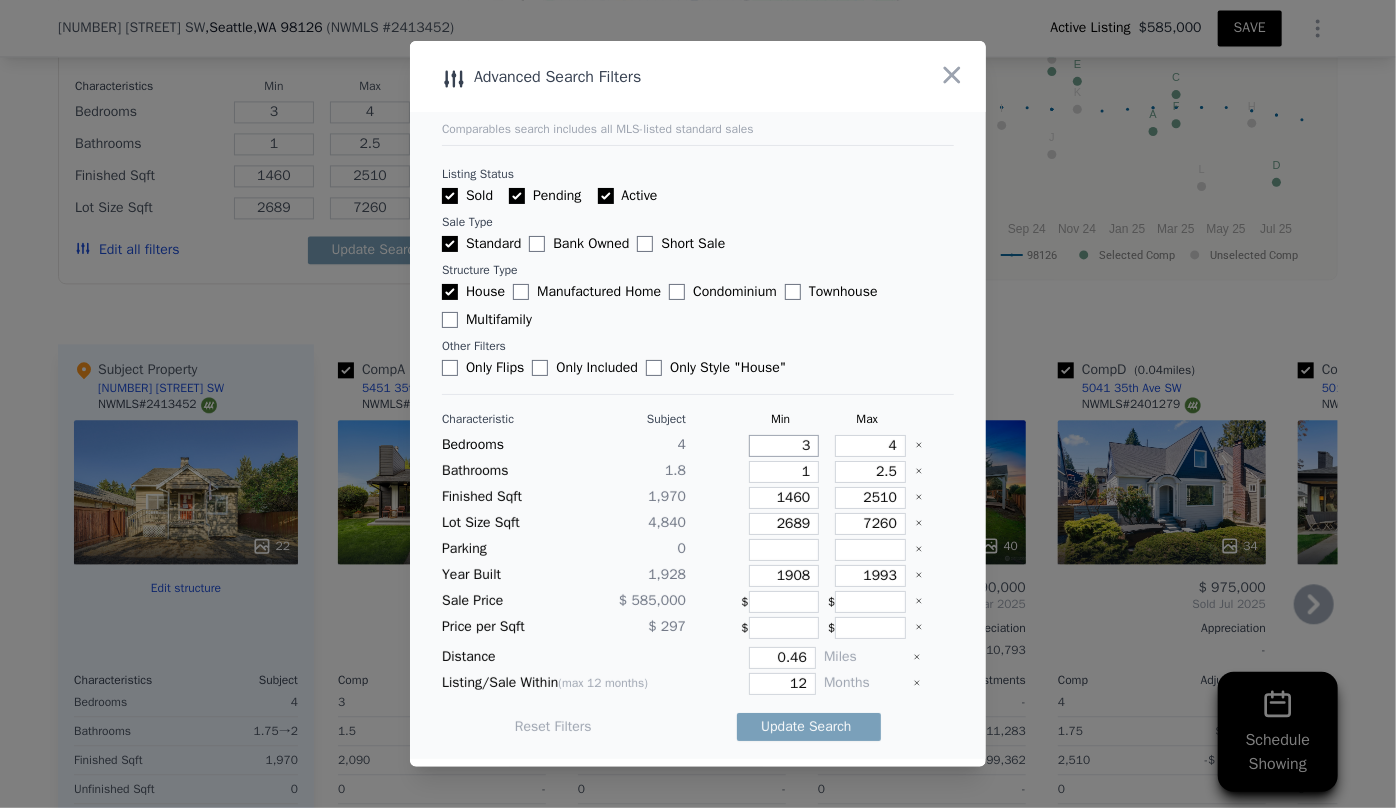 type on "3" 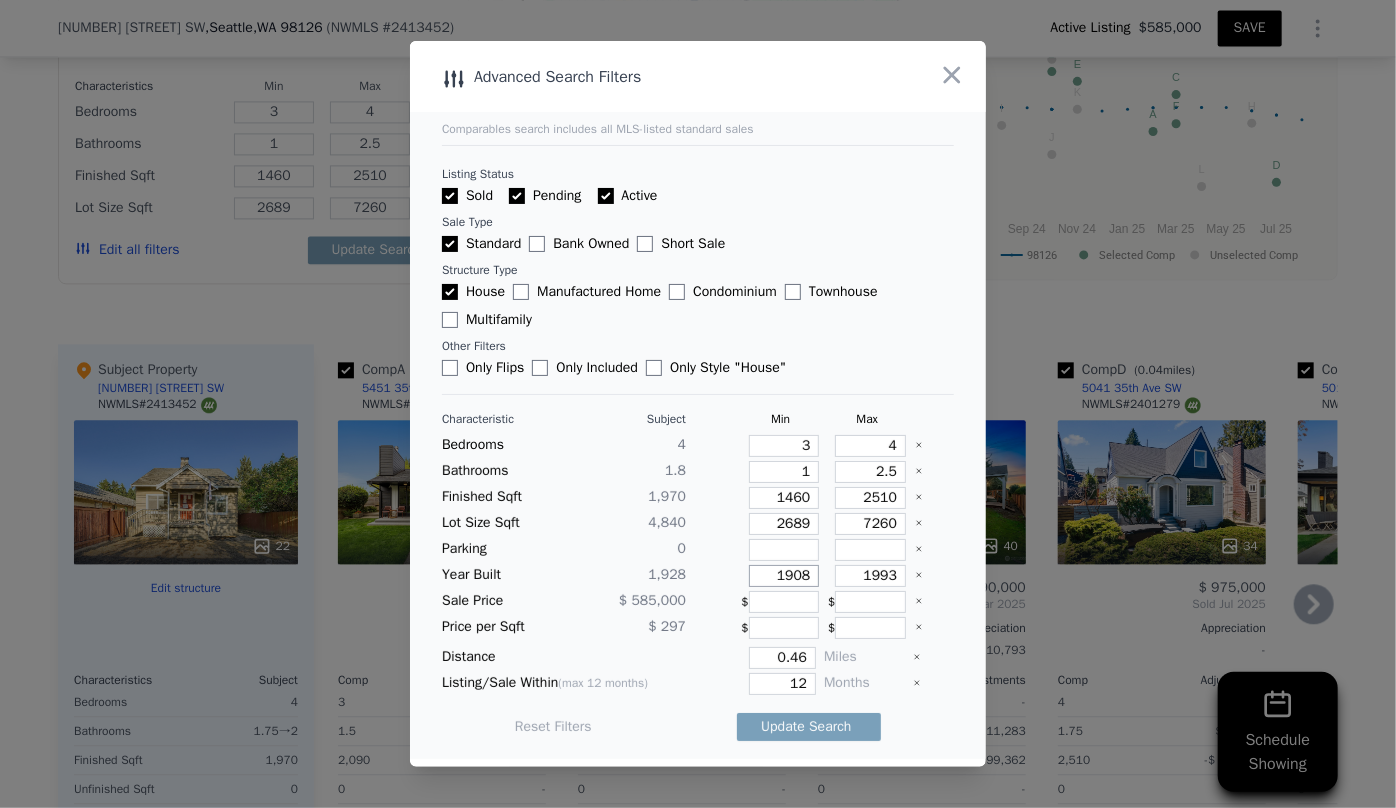 drag, startPoint x: 803, startPoint y: 574, endPoint x: 671, endPoint y: 599, distance: 134.34657 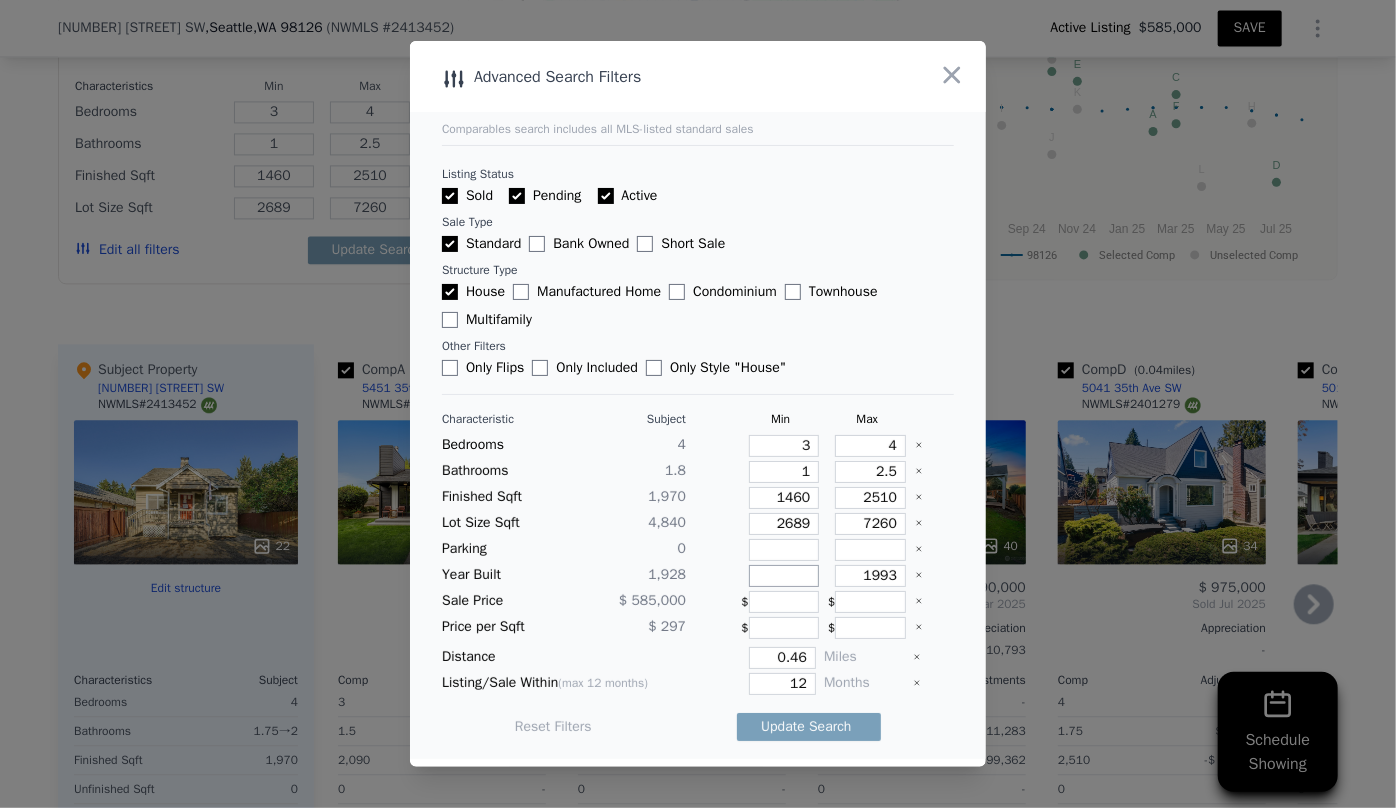 type 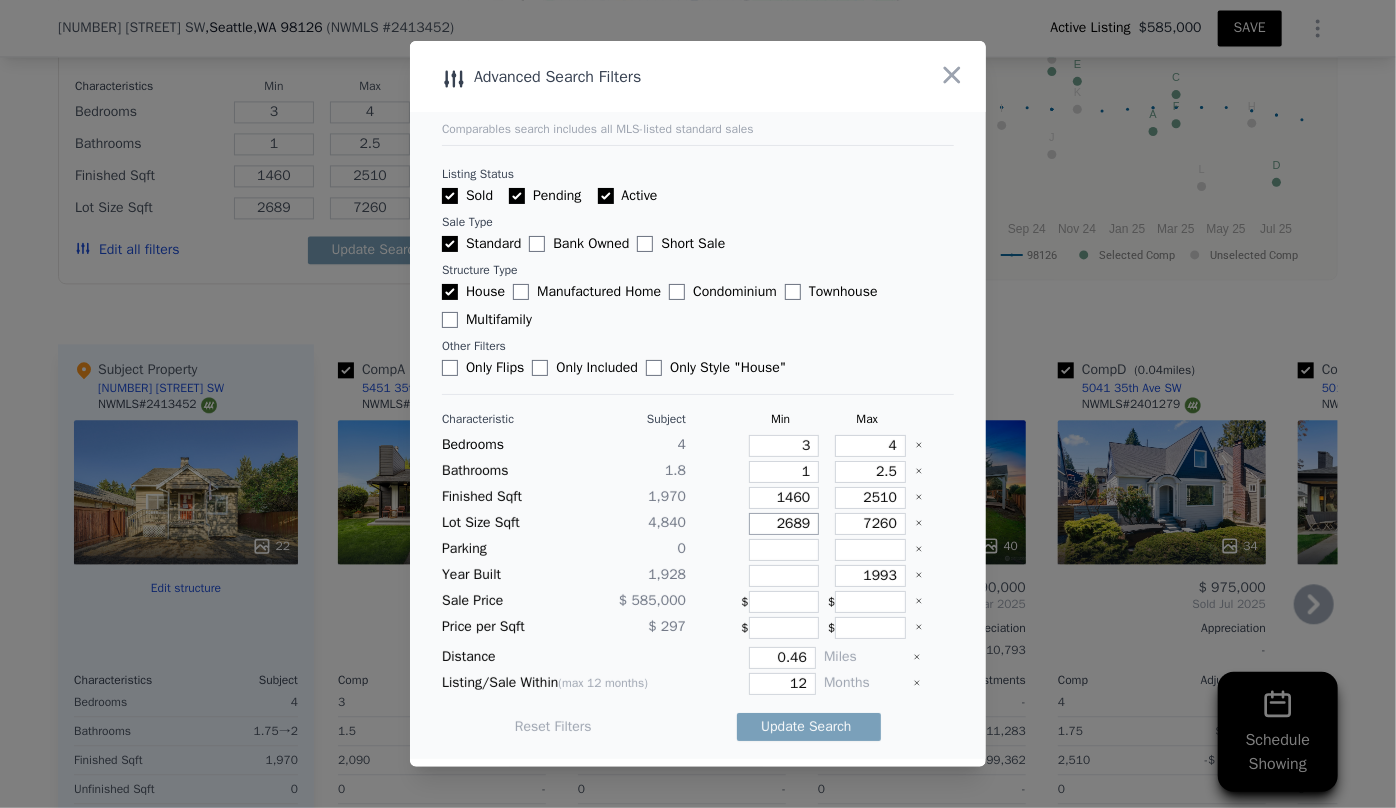 drag, startPoint x: 807, startPoint y: 523, endPoint x: 623, endPoint y: 558, distance: 187.29922 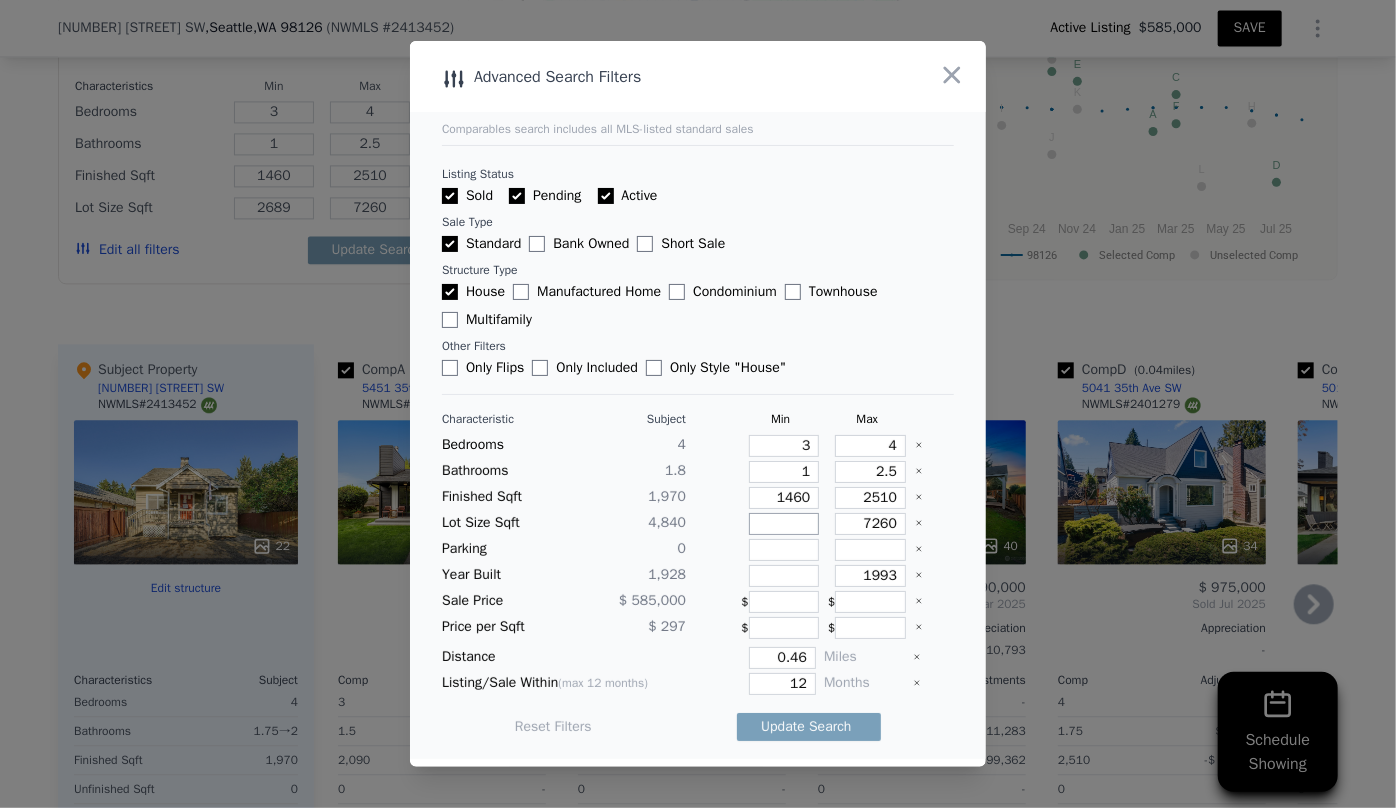 type 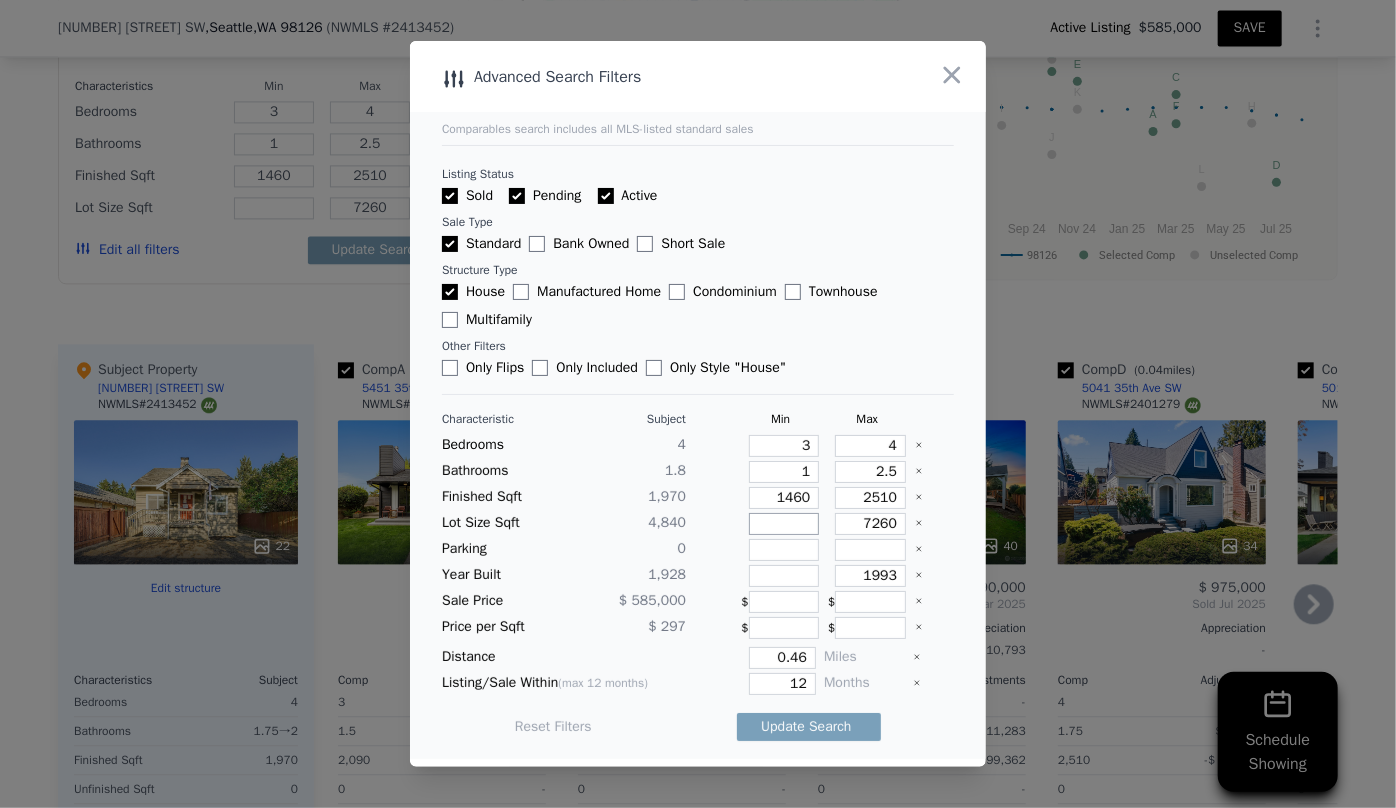 type 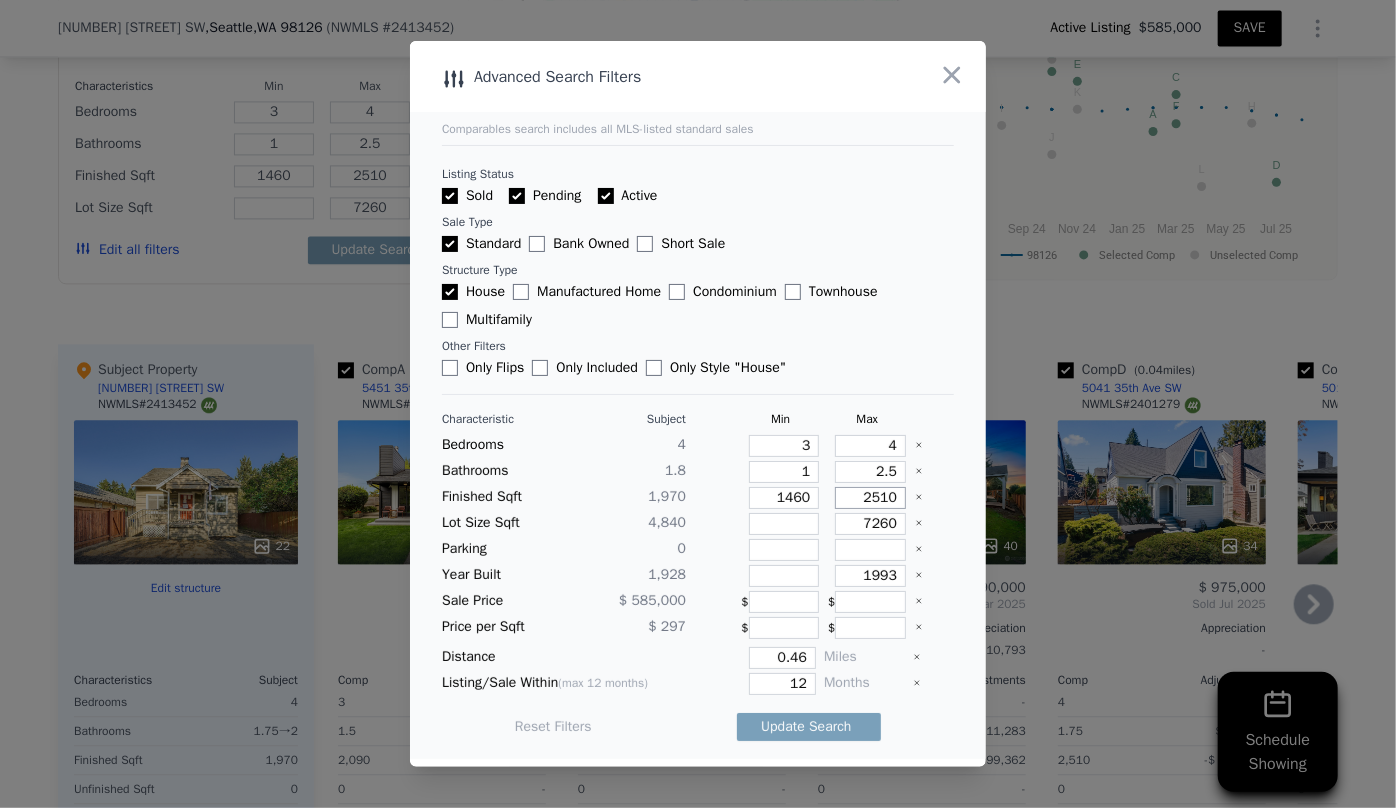 click on "2510" at bounding box center [870, 498] 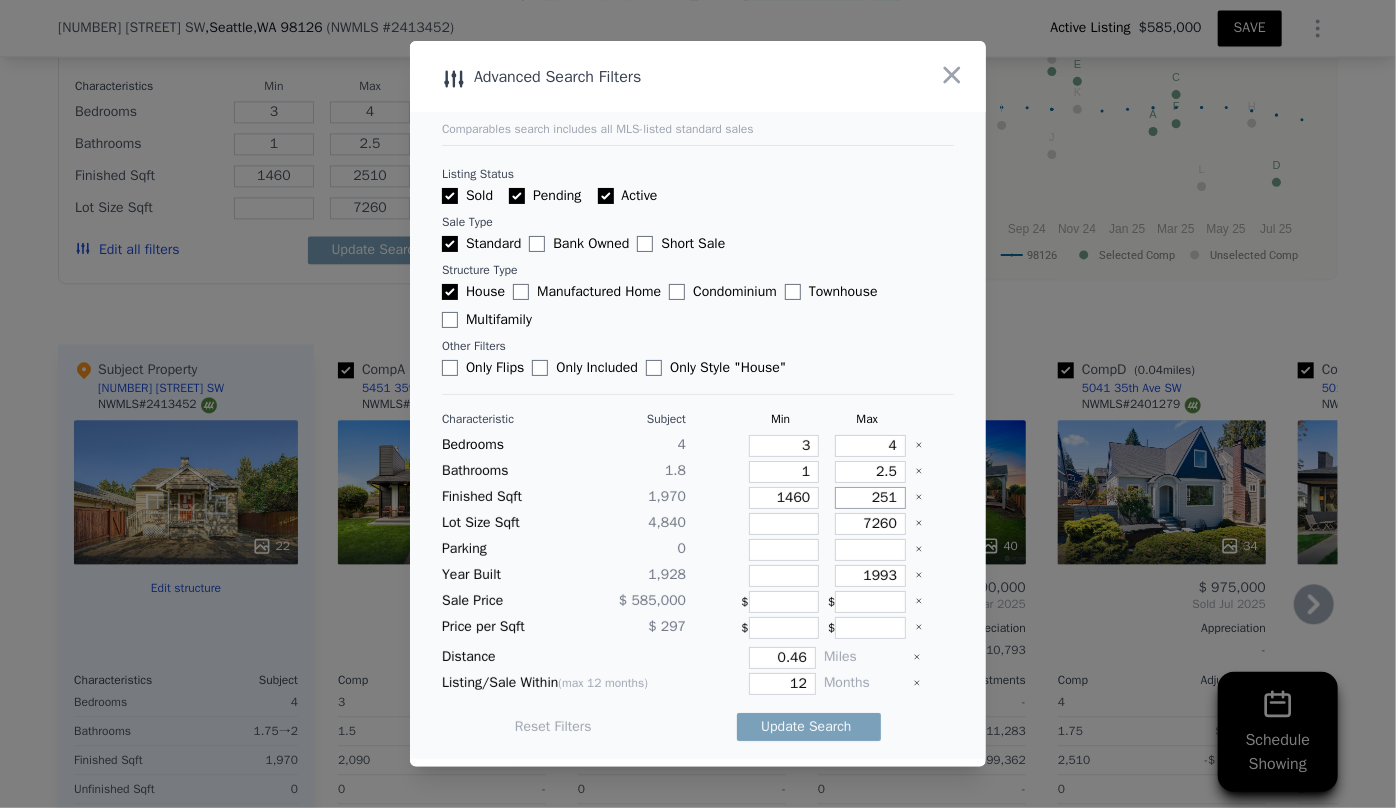 type on "251" 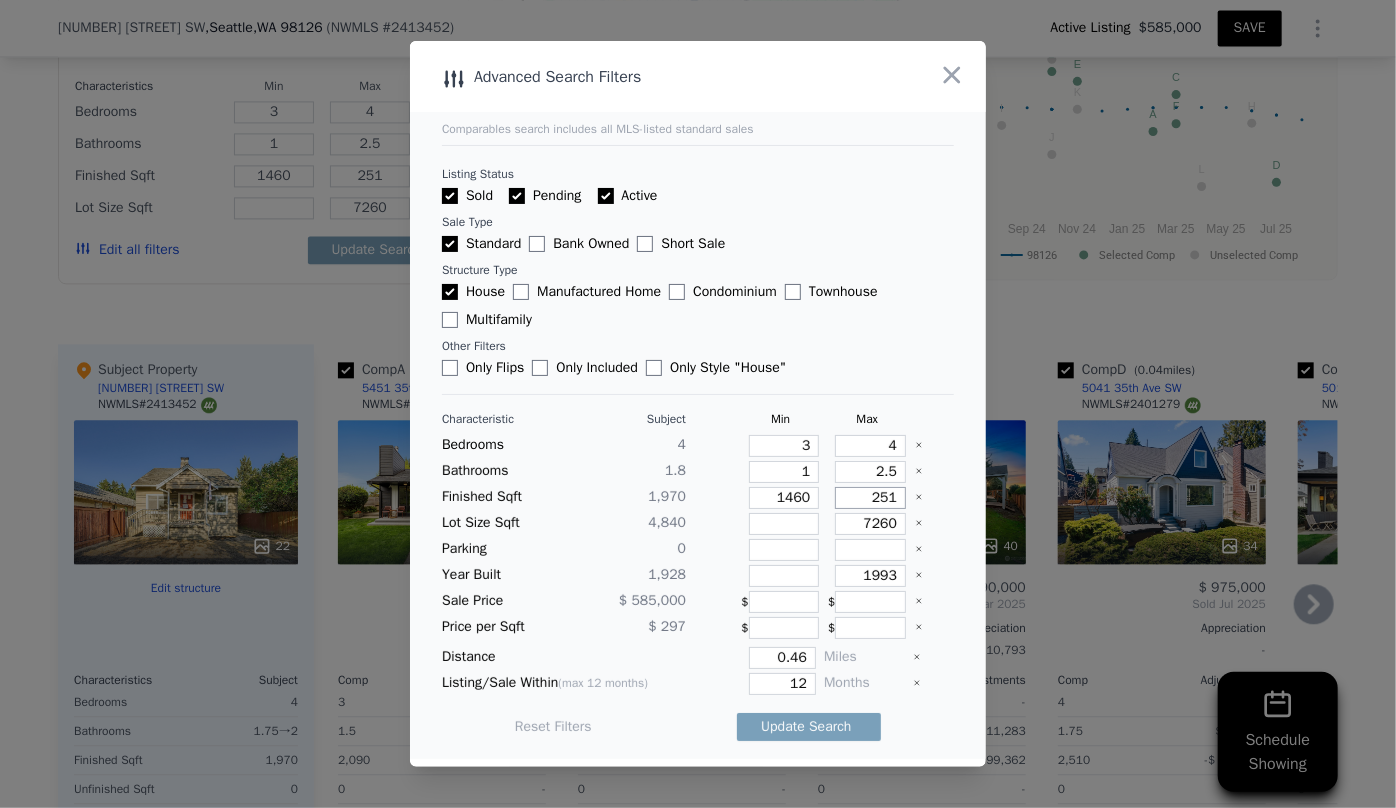 type on "25" 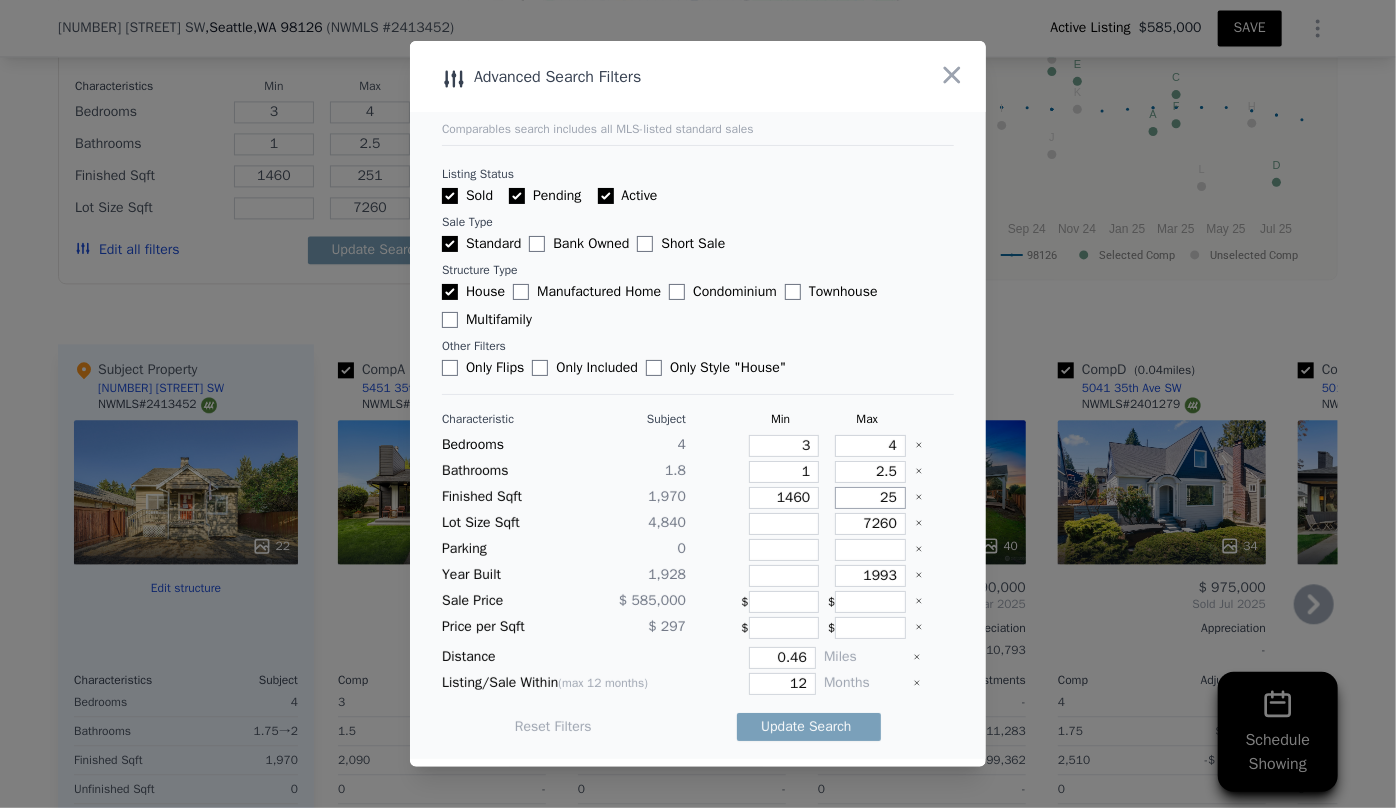 type on "25" 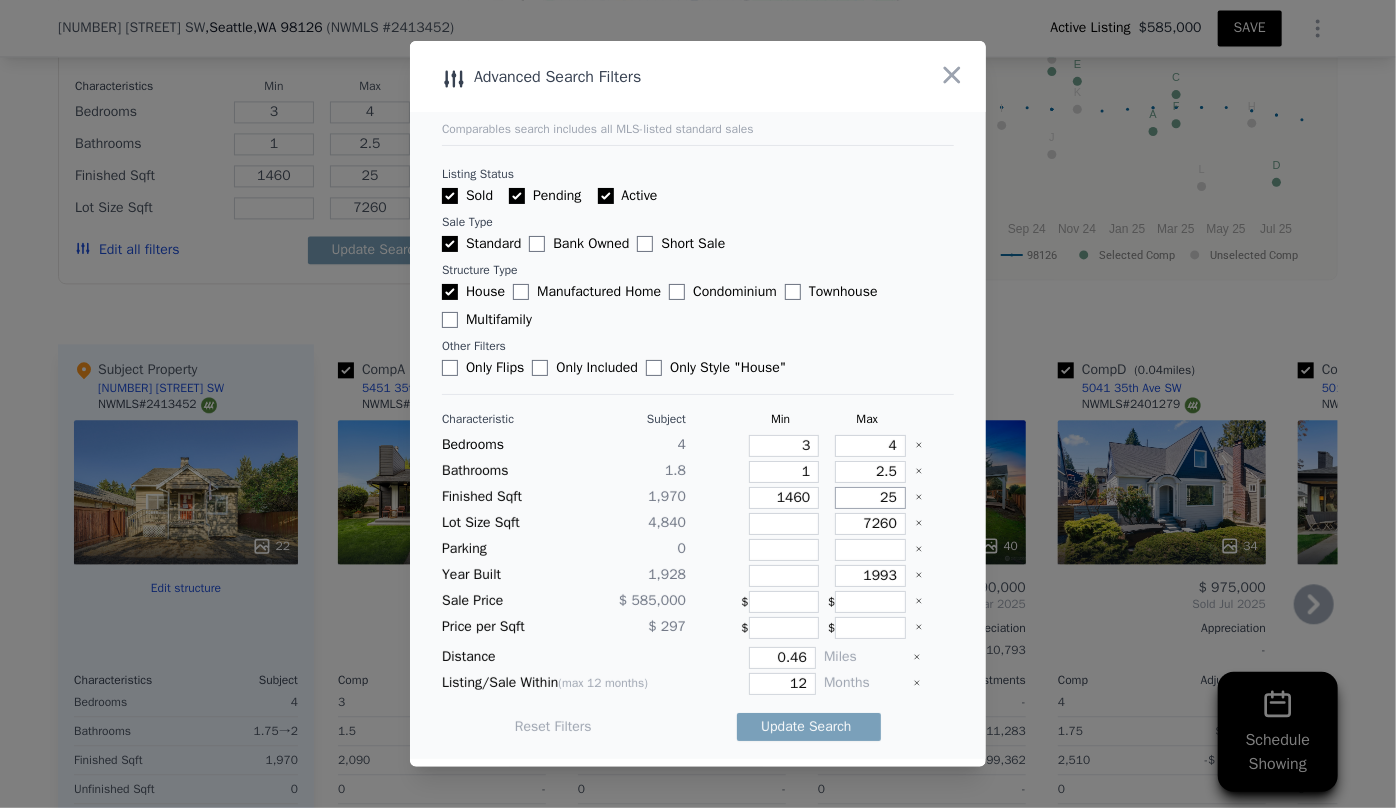type on "2" 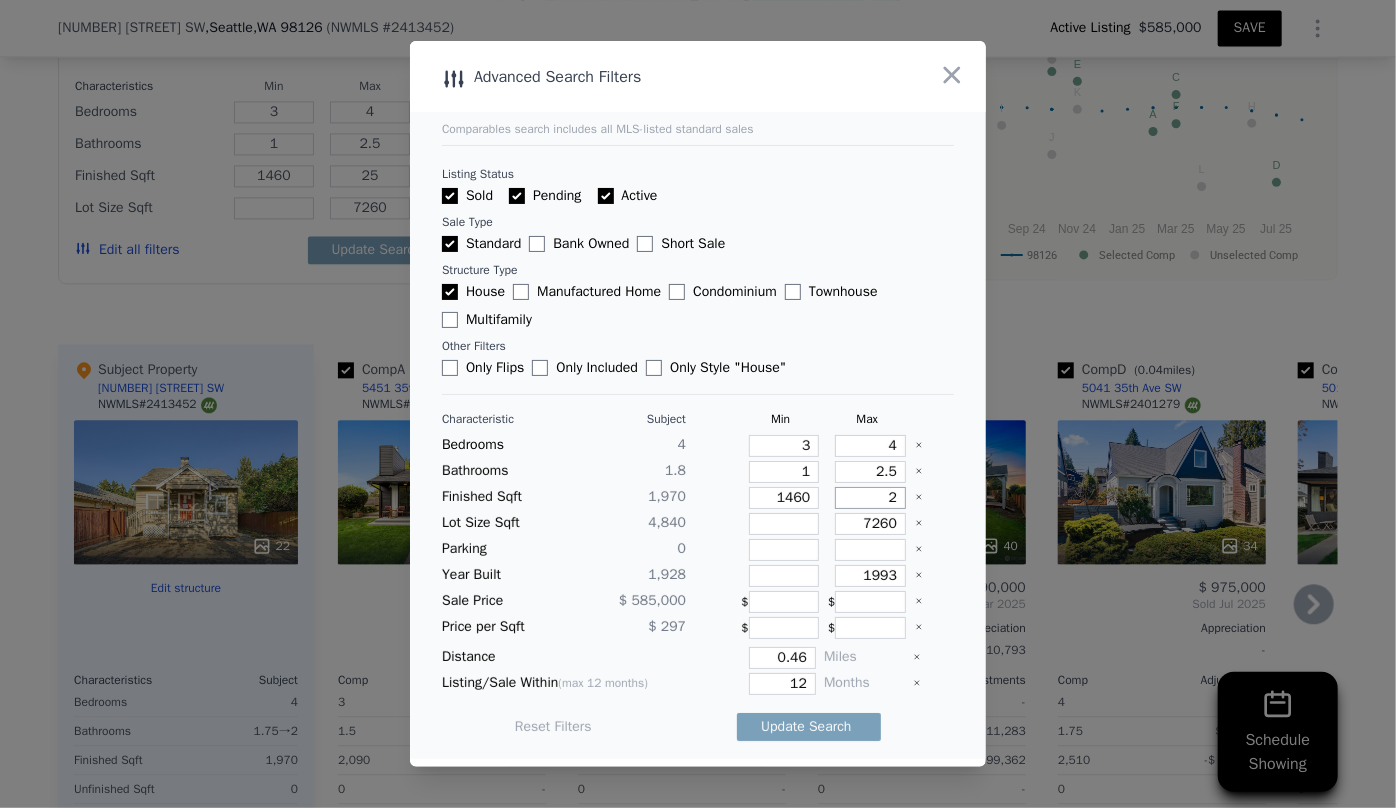 type on "2" 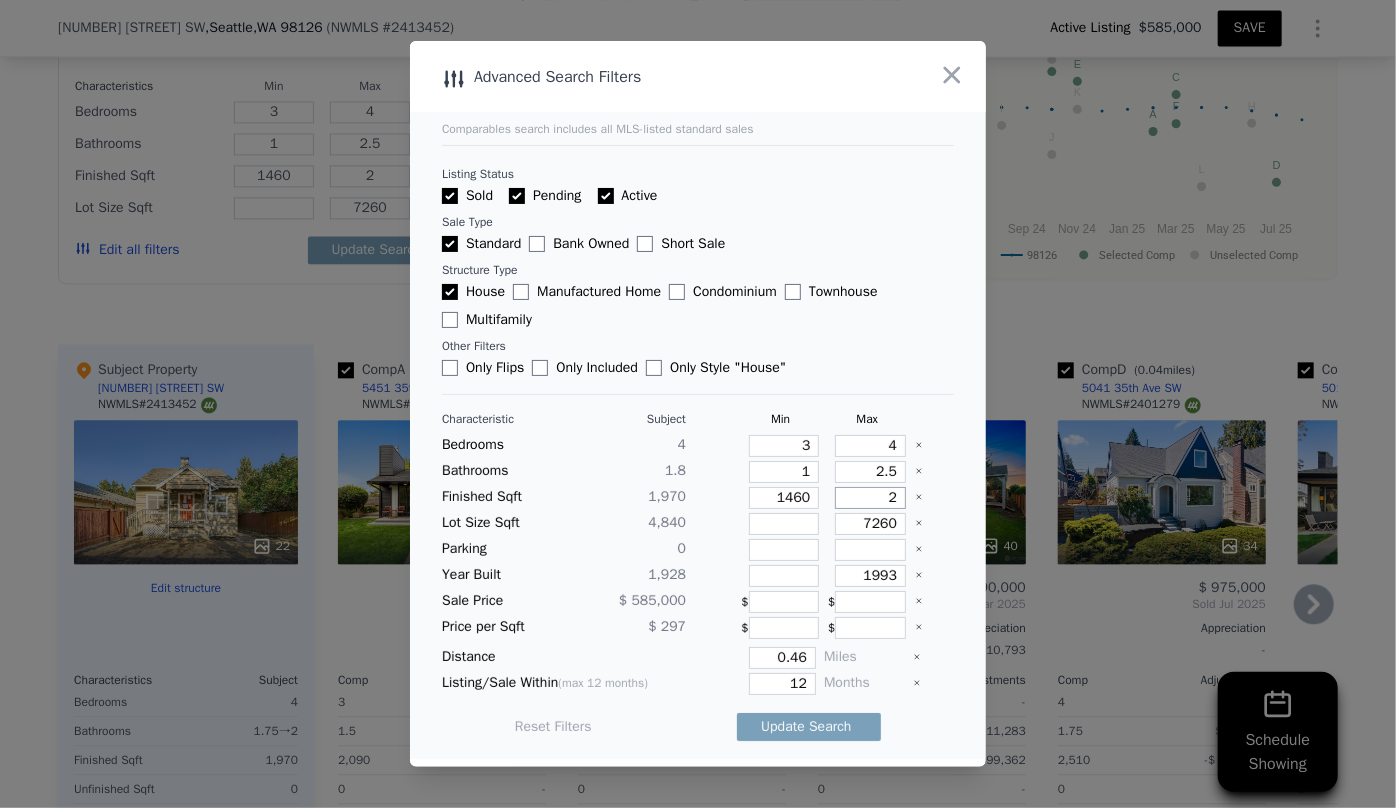type on "21" 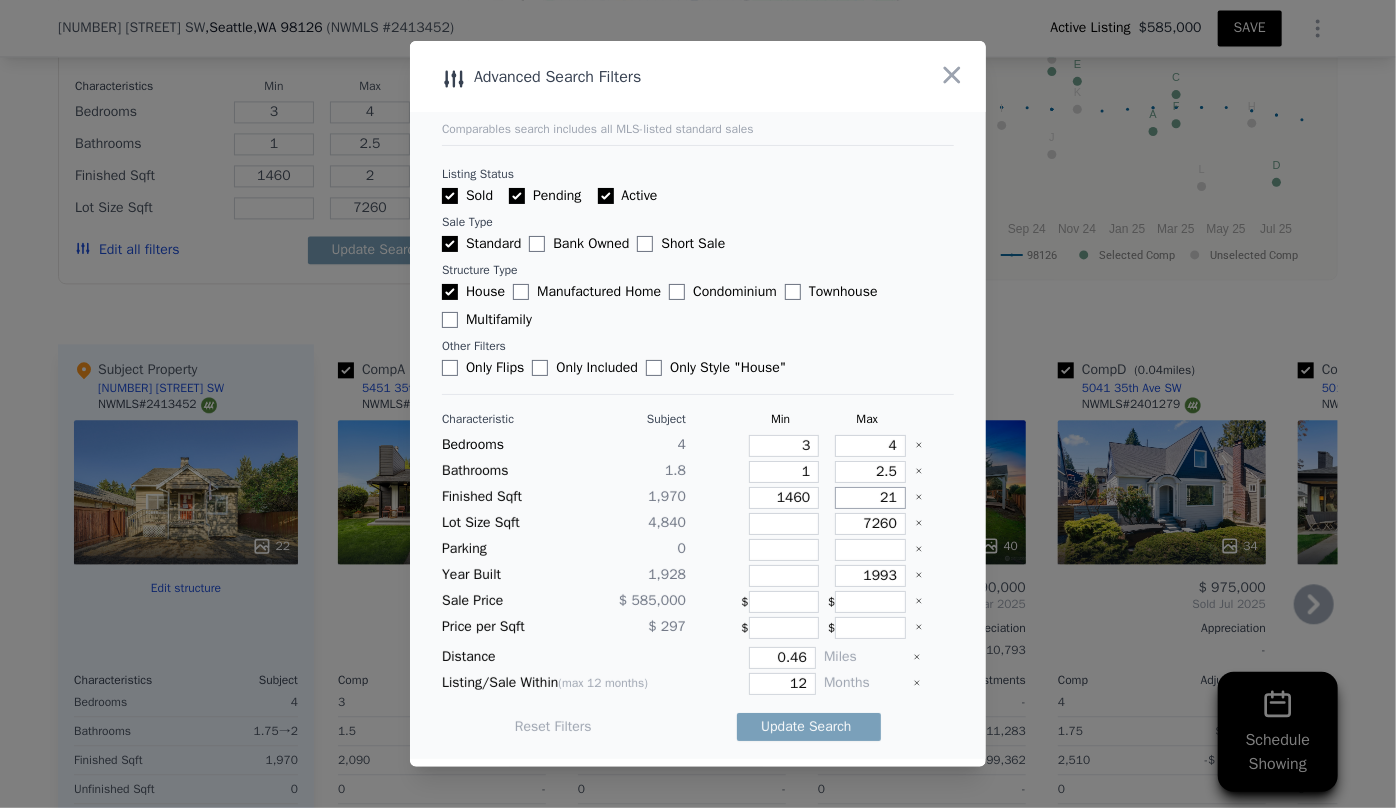 type on "21" 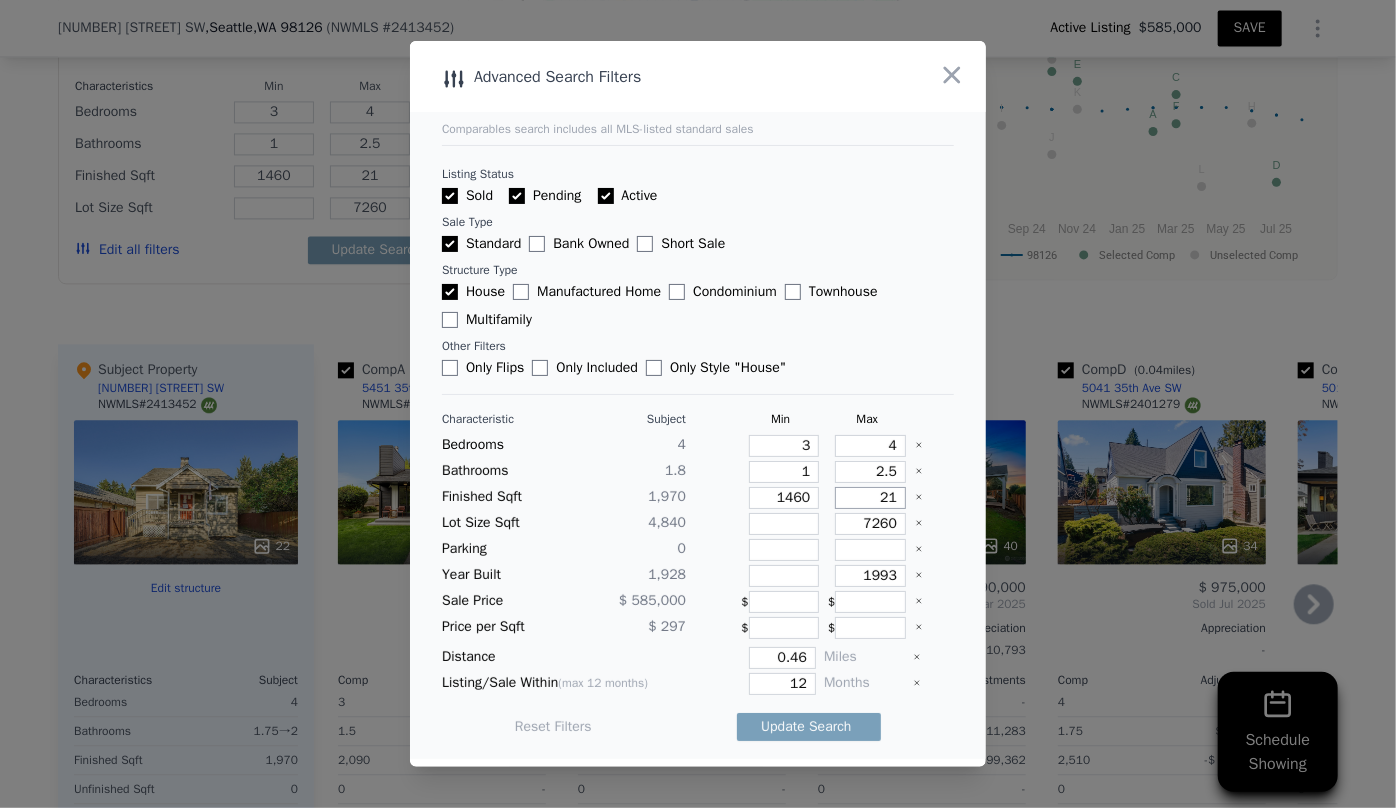 type on "210" 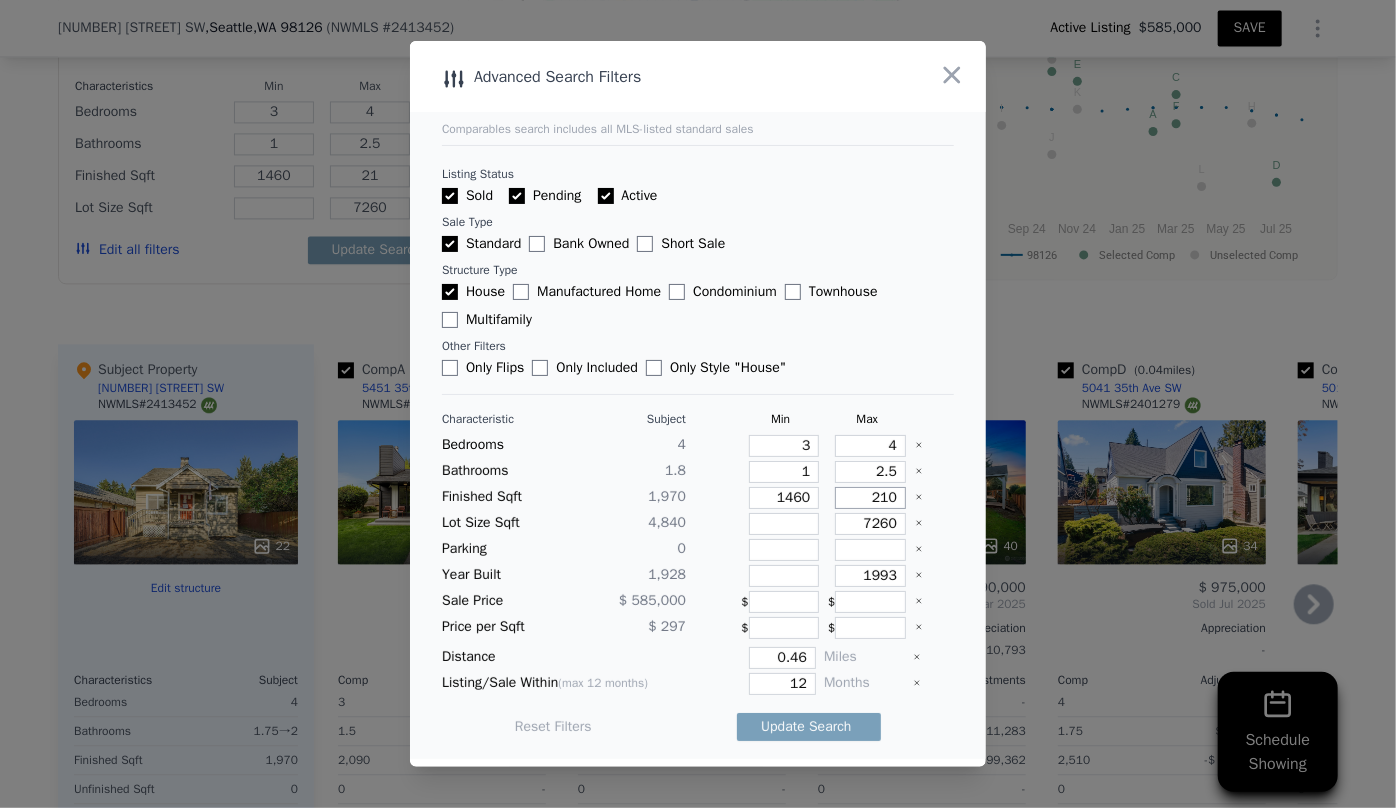type on "210" 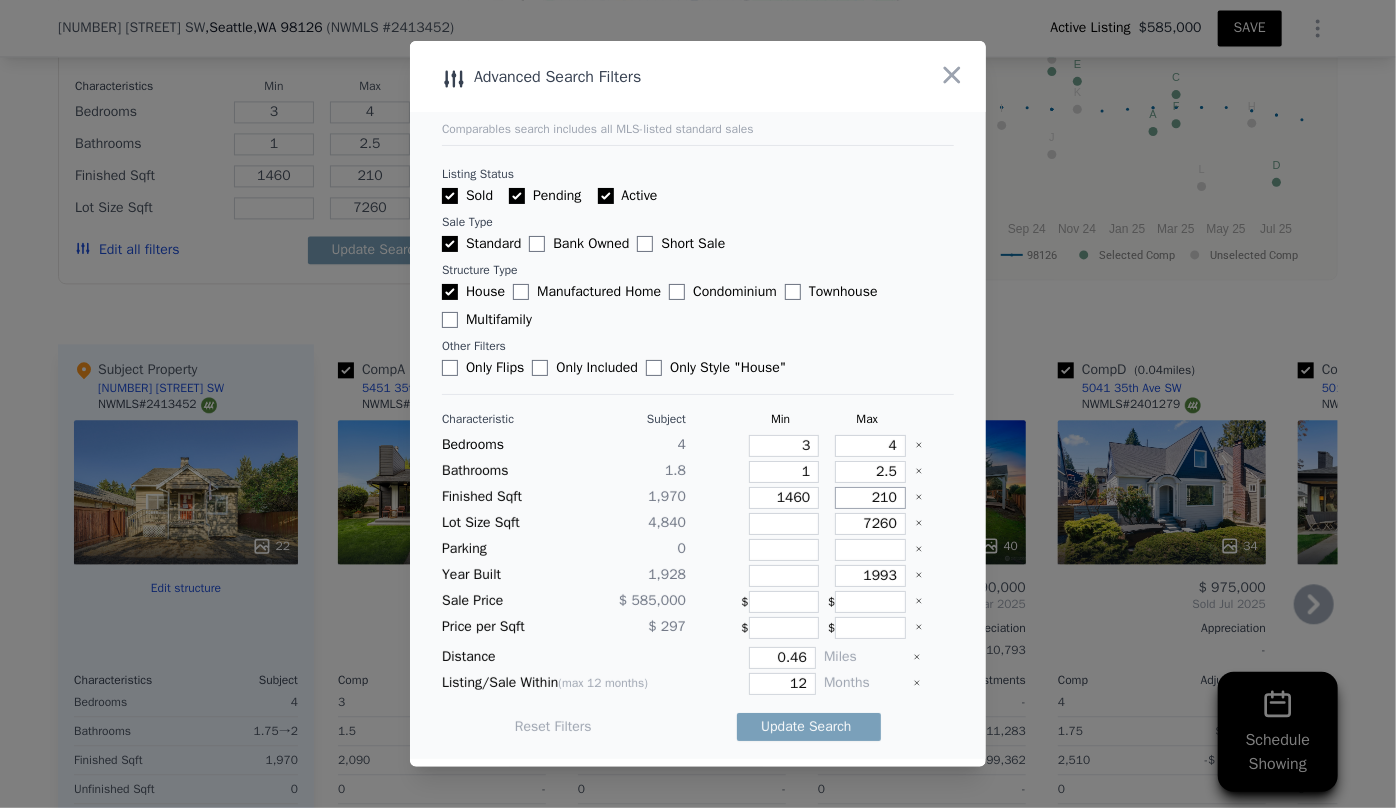 type on "2100" 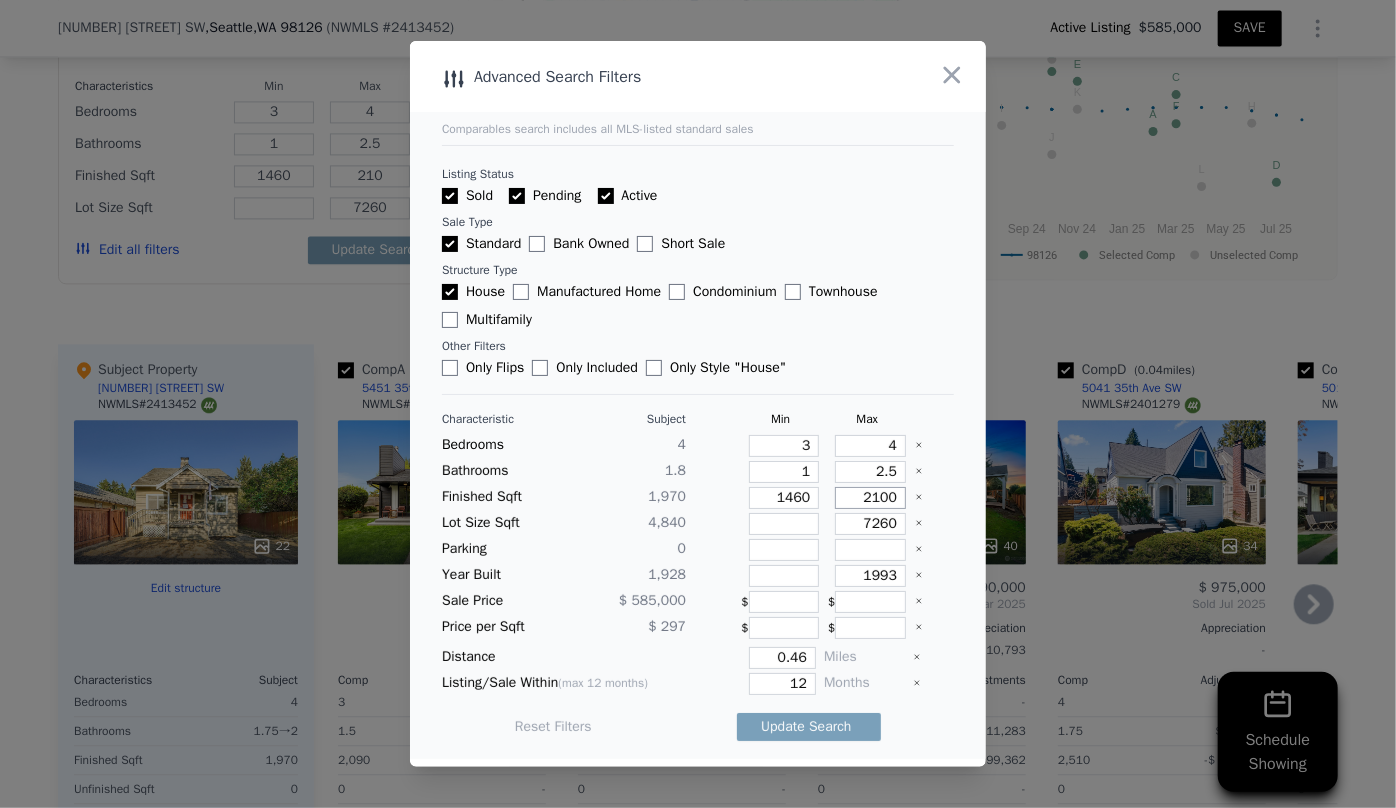 type on "2100" 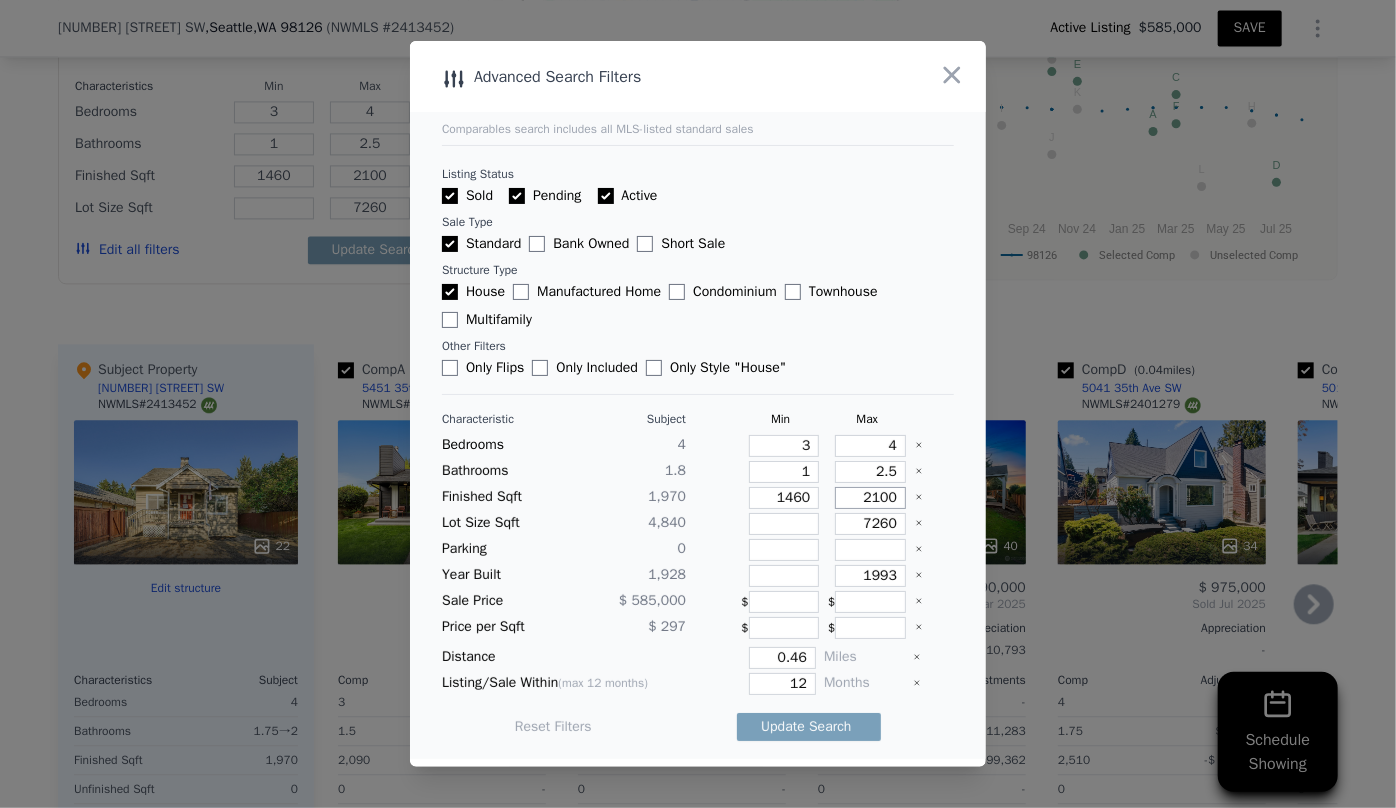 type on "2100" 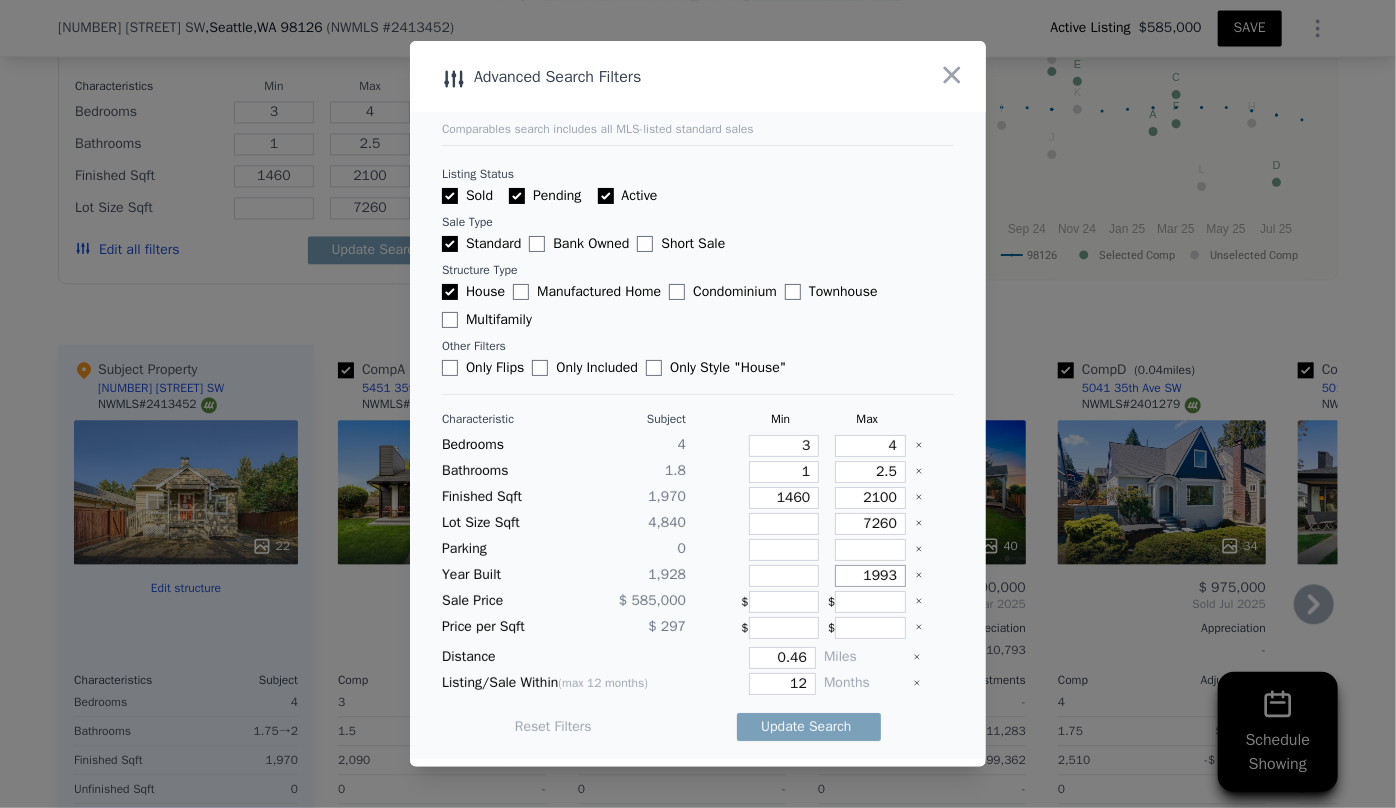 click on "1993" at bounding box center (870, 576) 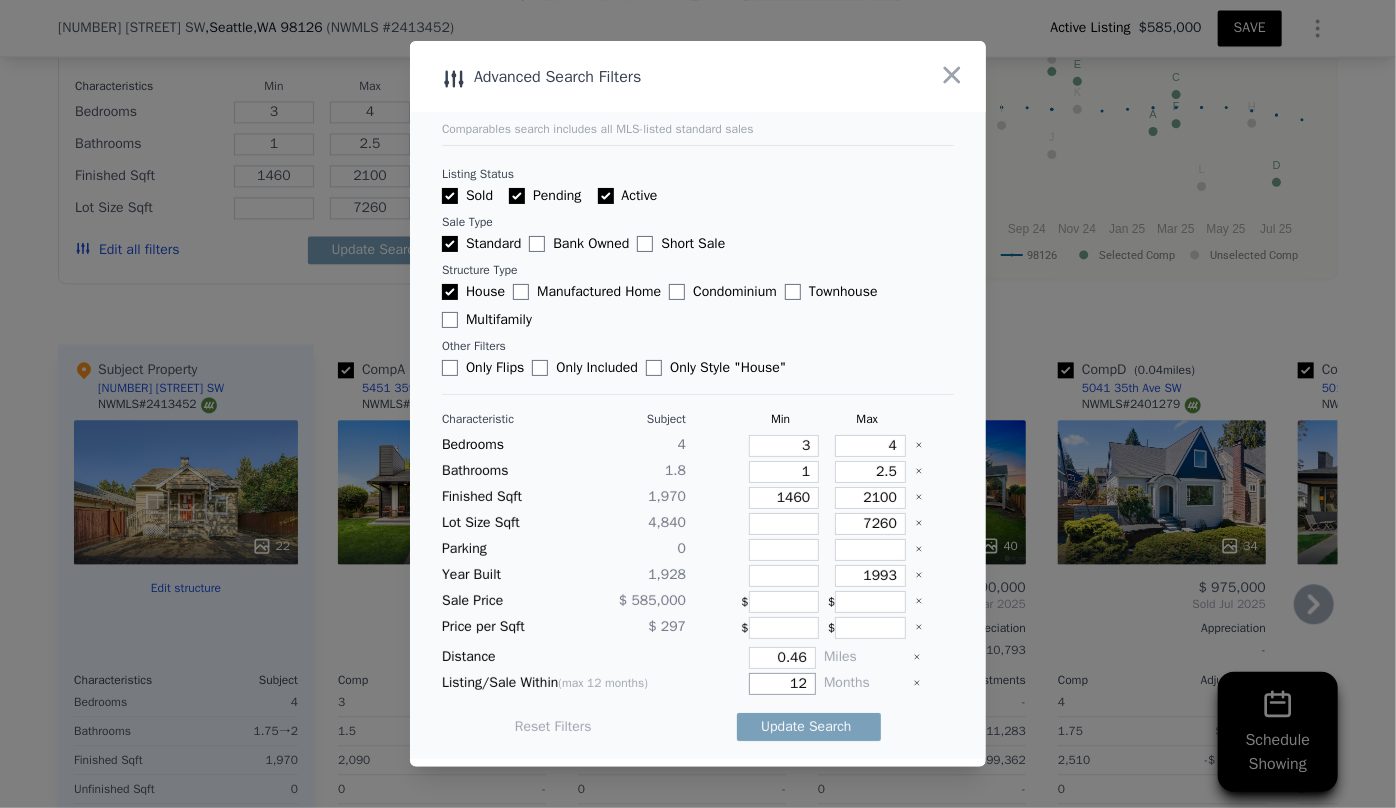 click on "12" at bounding box center [782, 684] 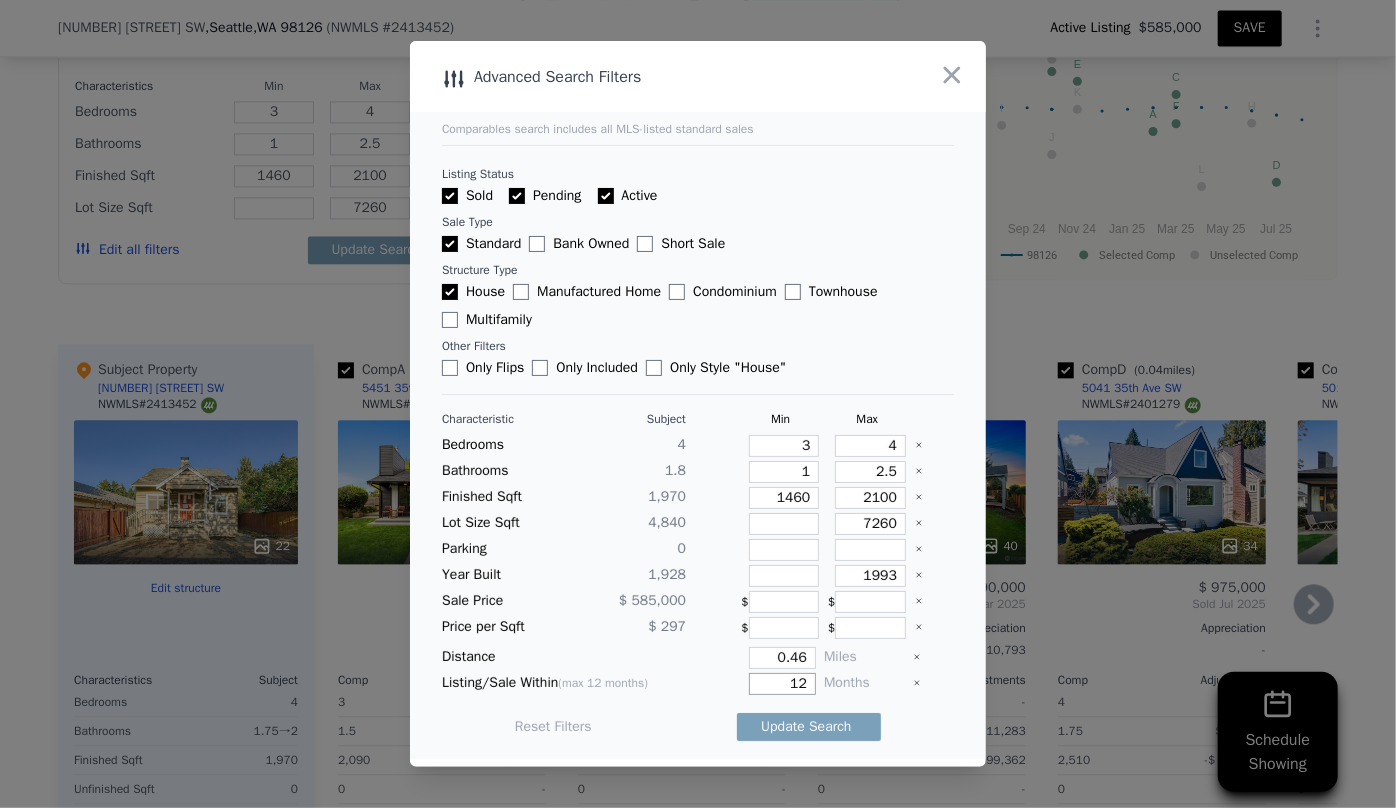 type on "1" 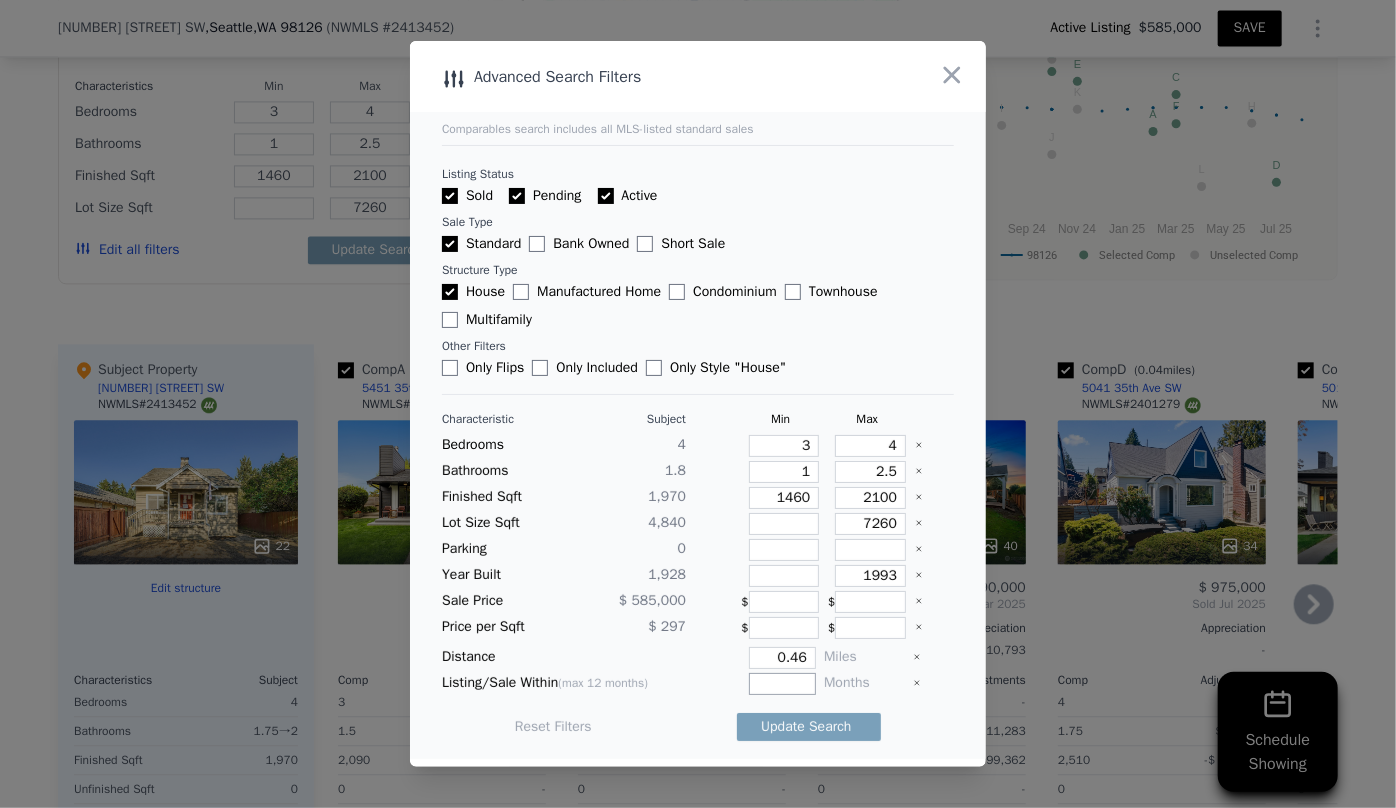 type on "1" 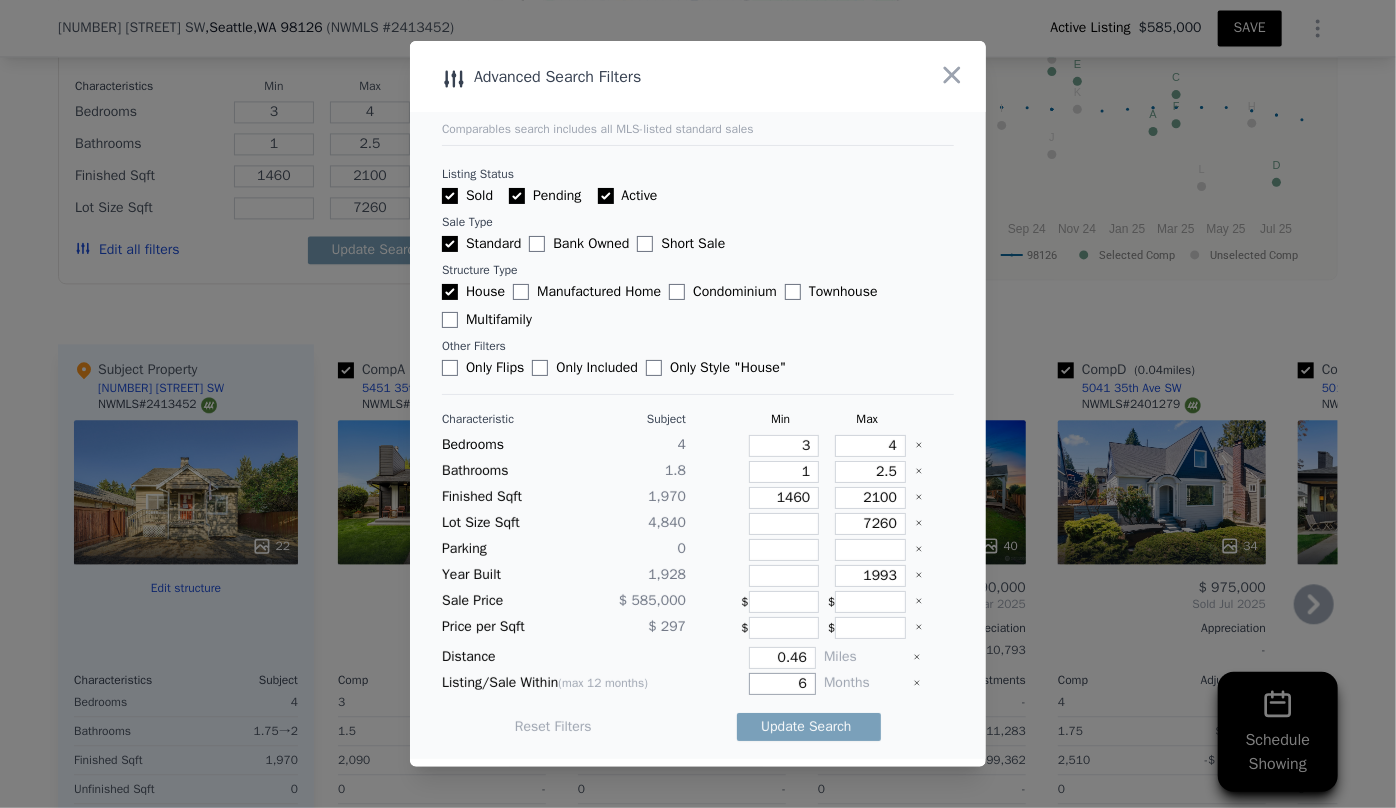 type on "6" 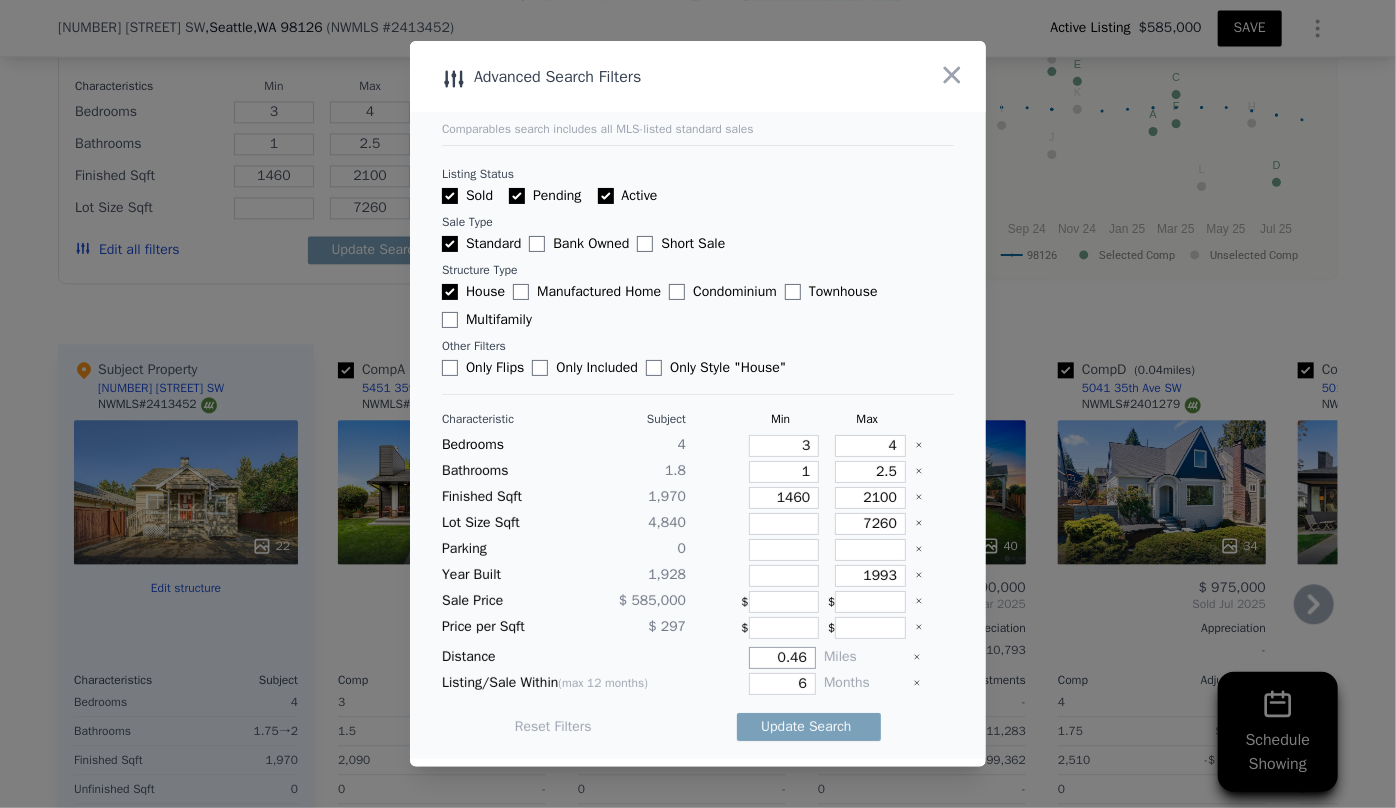click on "0.46" at bounding box center [782, 658] 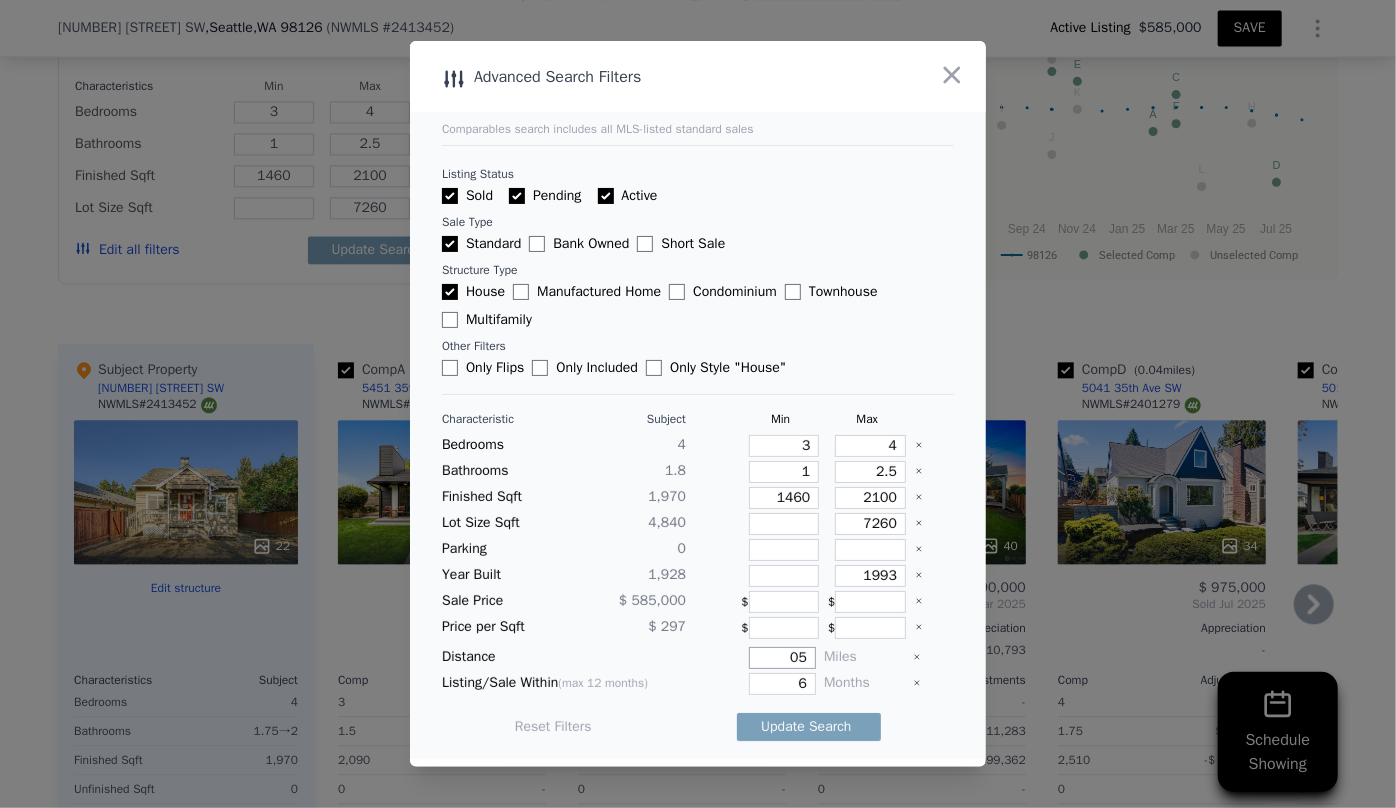 type on "5" 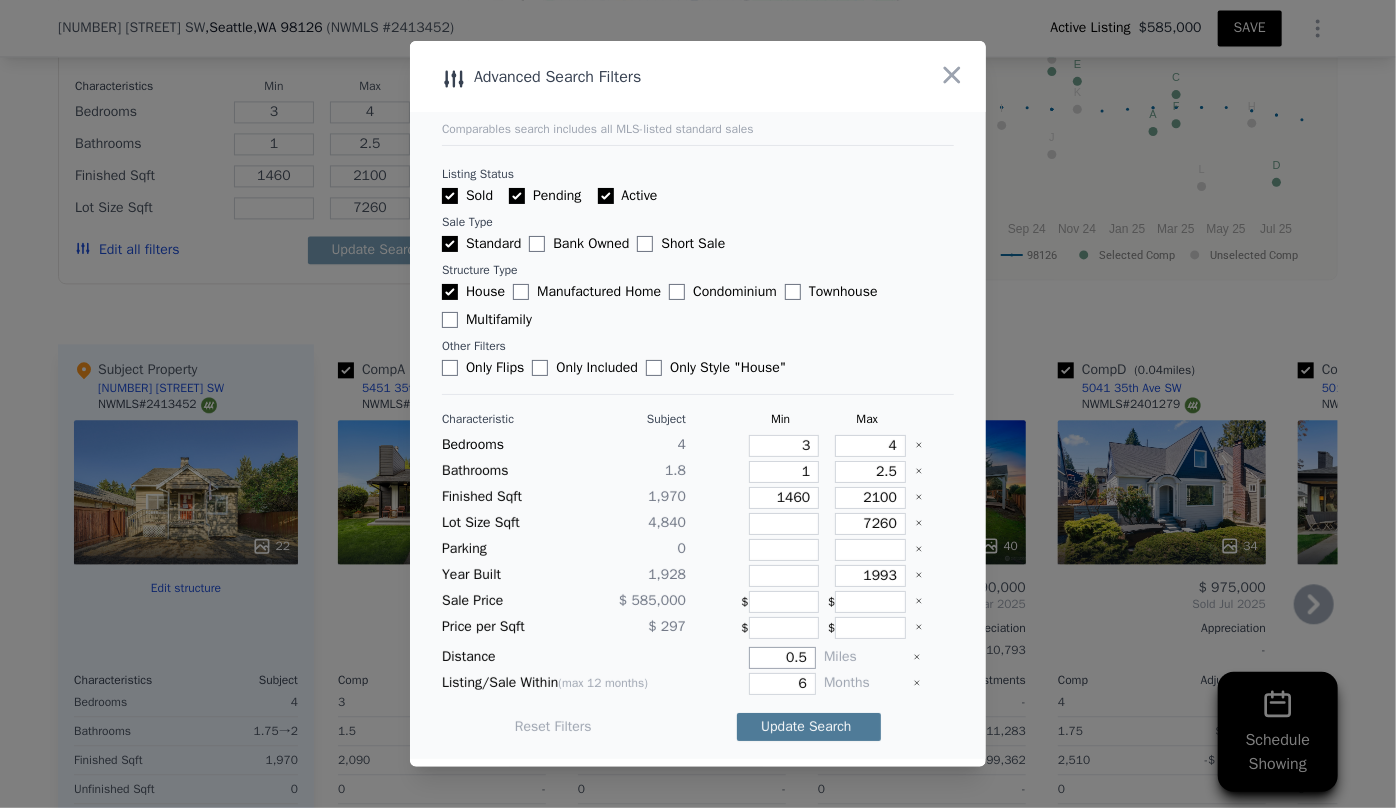 type on "0.5" 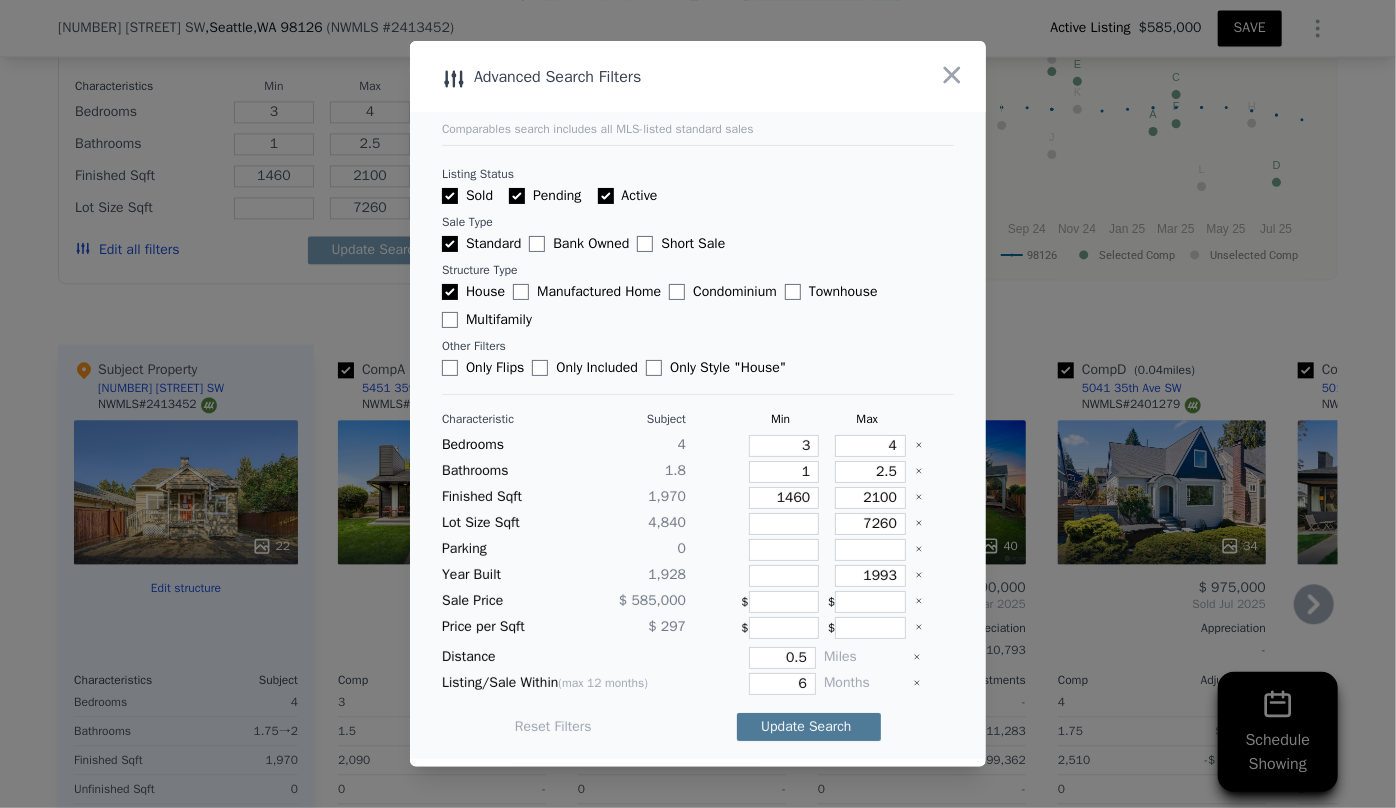 click on "Update Search" at bounding box center [809, 727] 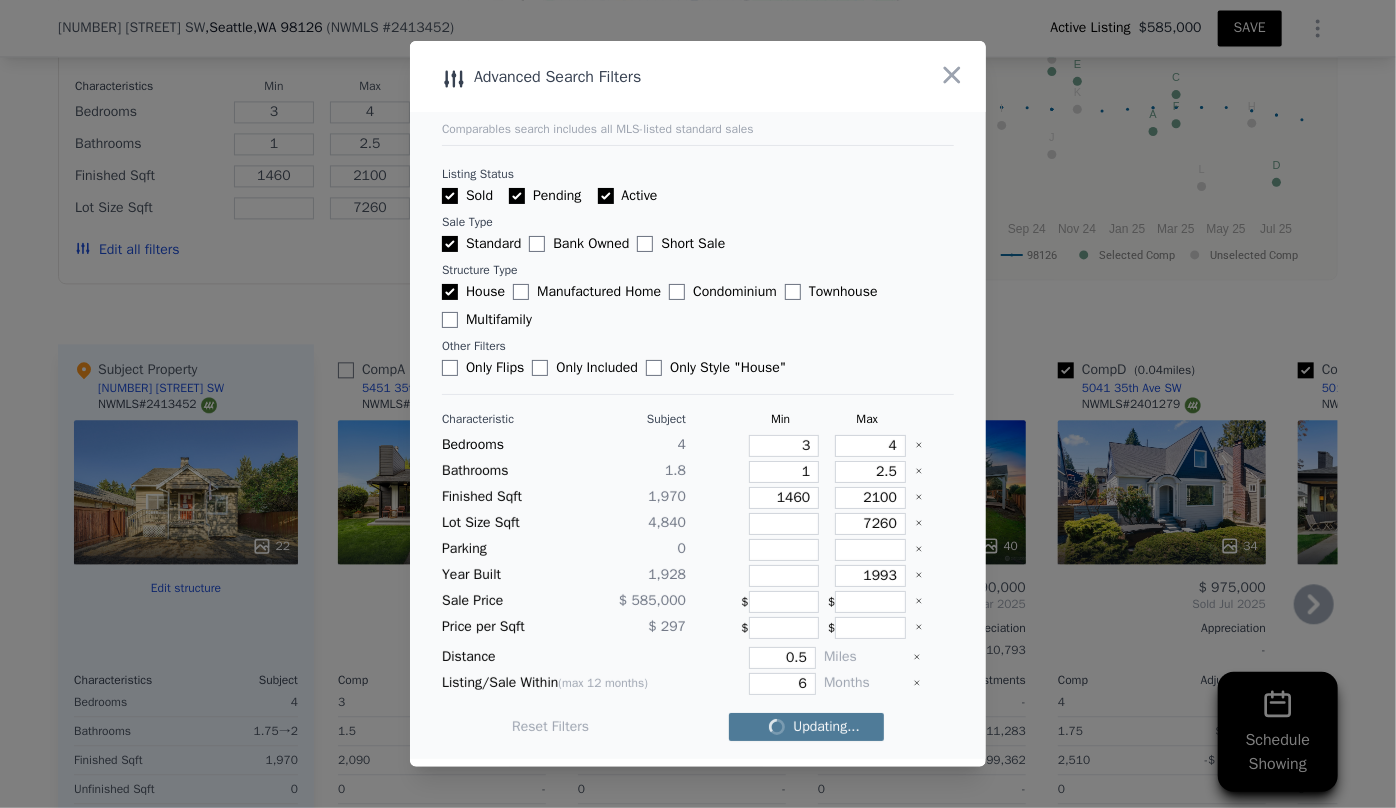checkbox on "false" 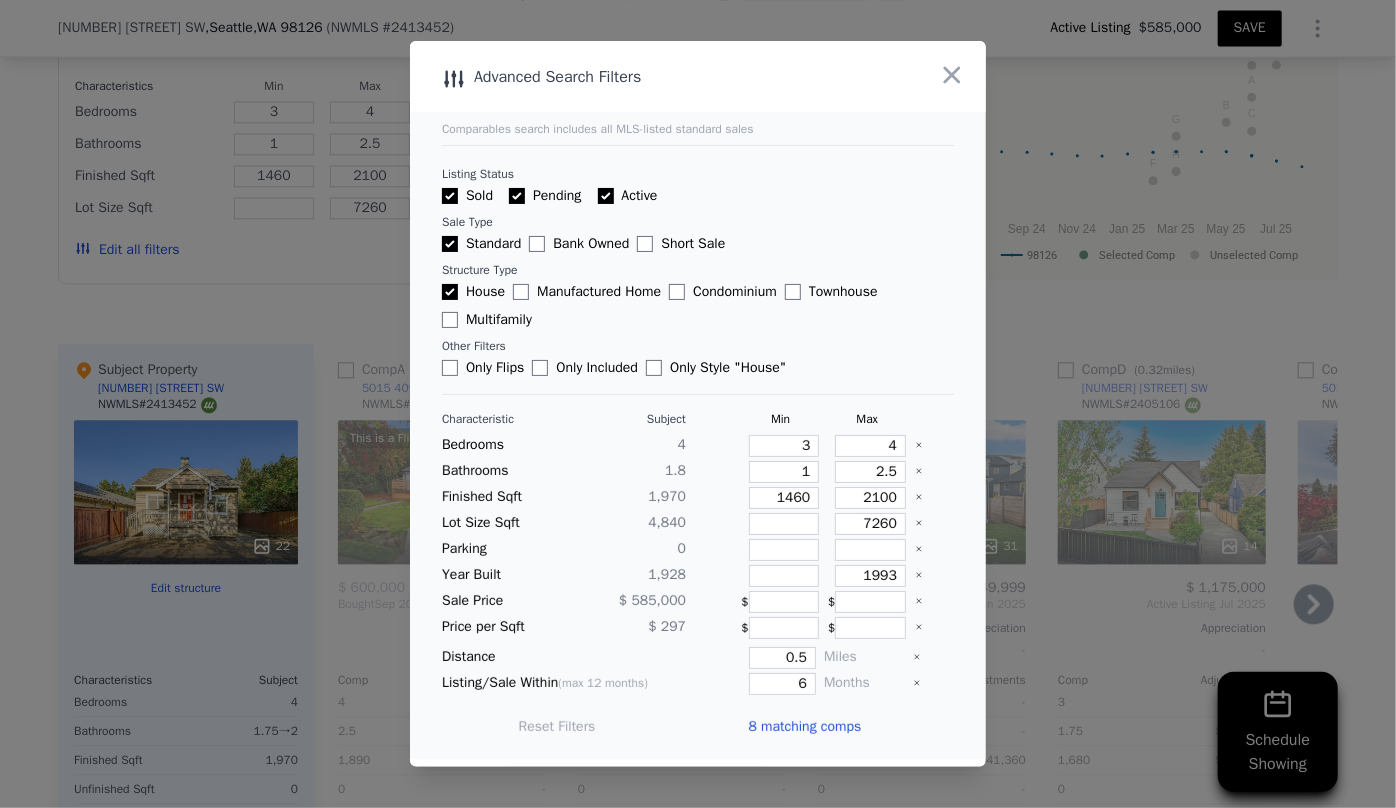 click on "8 matching comps" at bounding box center (804, 727) 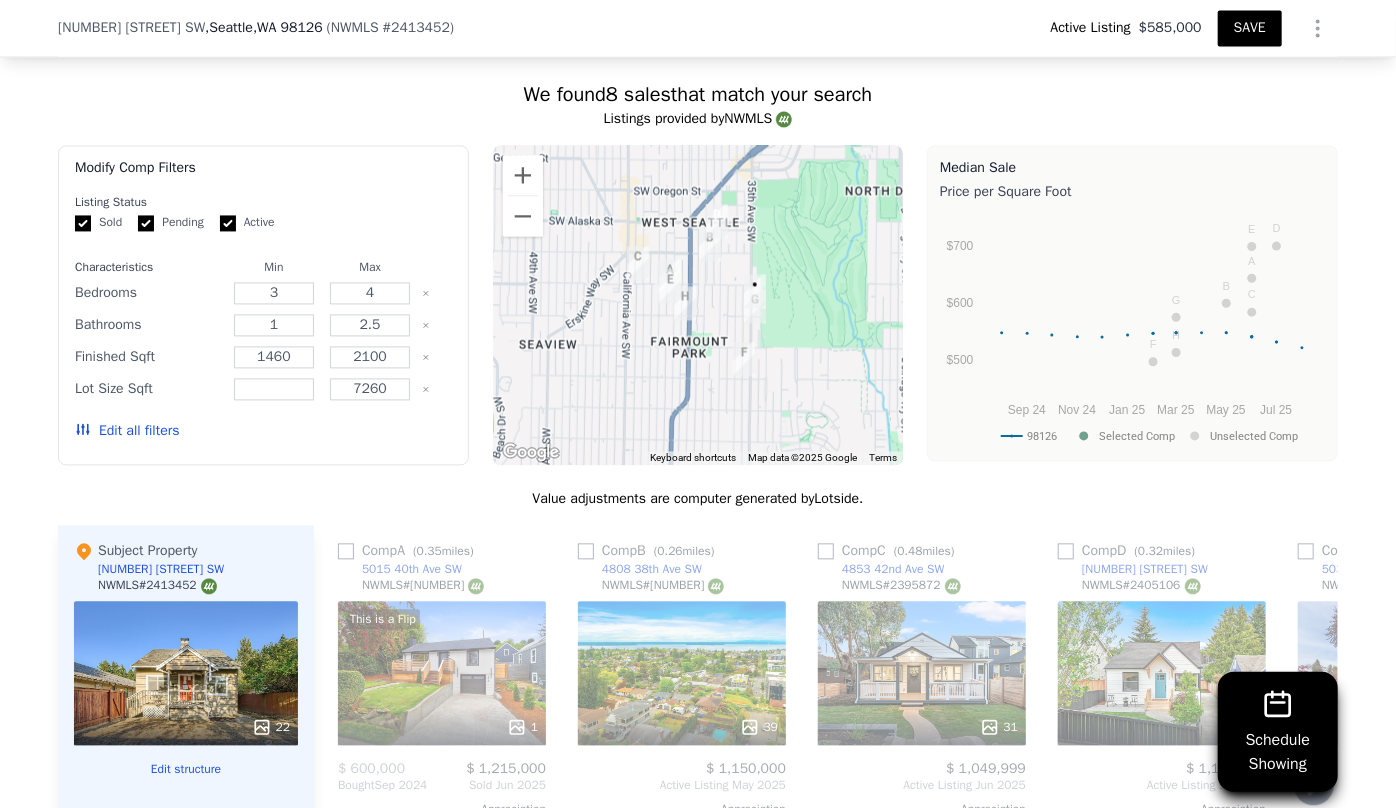 scroll, scrollTop: 2050, scrollLeft: 0, axis: vertical 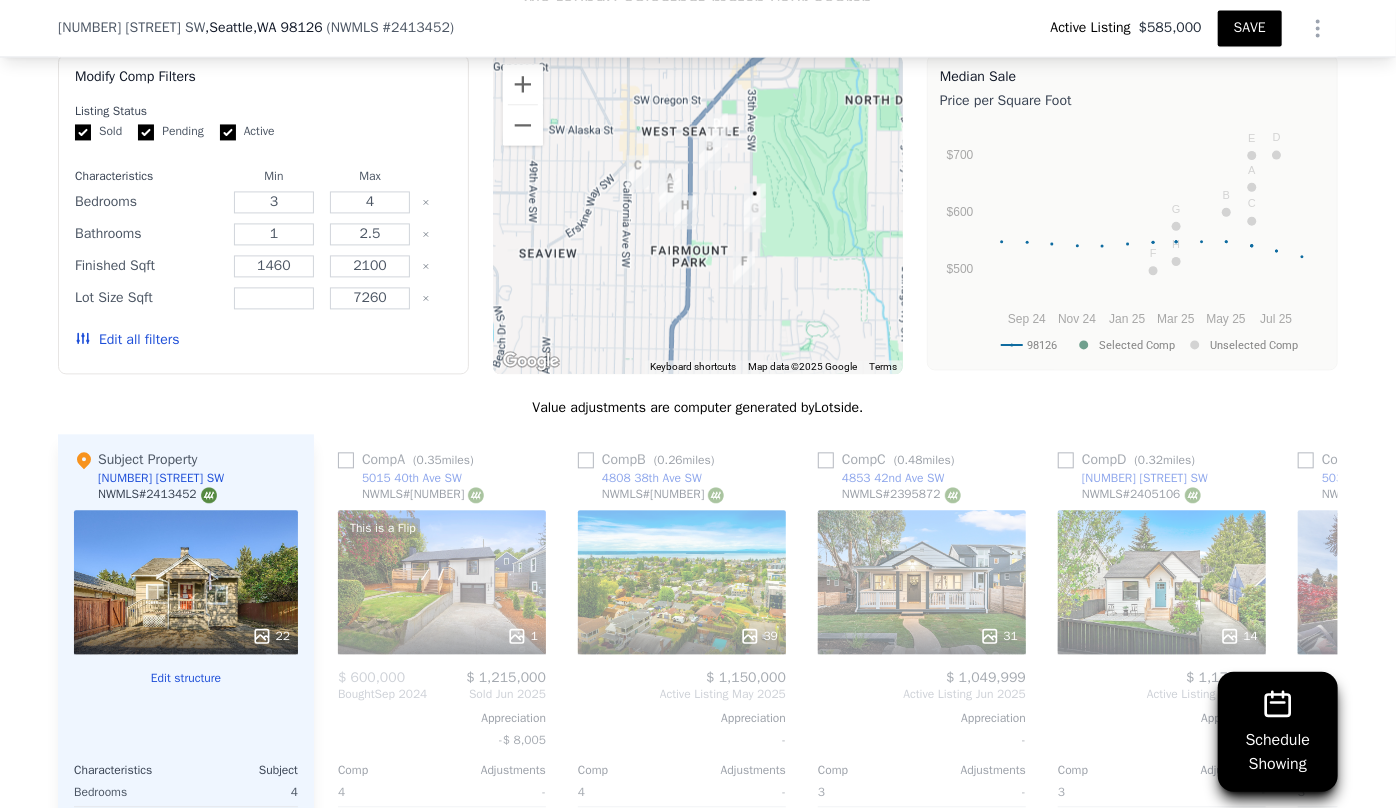 click on "14" at bounding box center (1162, 582) 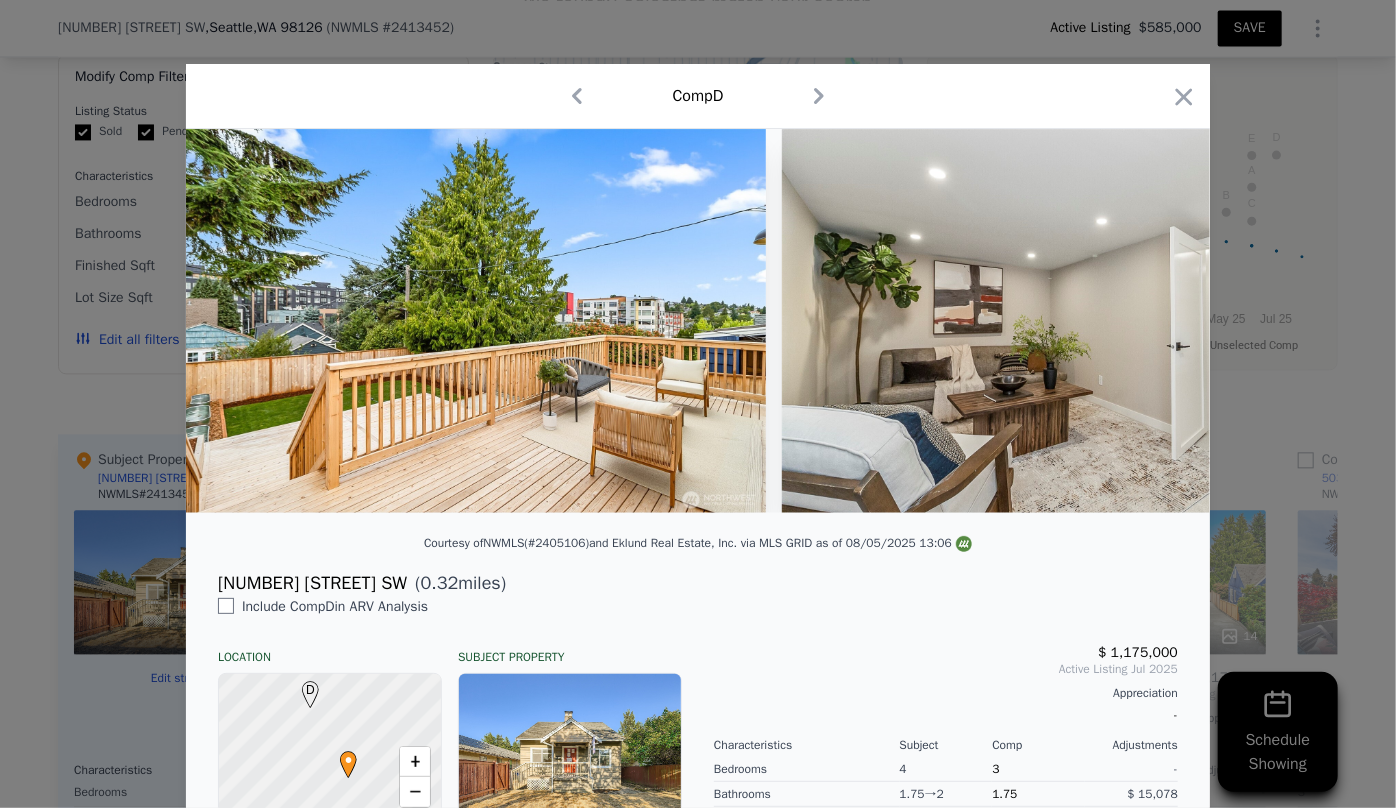 scroll, scrollTop: 0, scrollLeft: 3345, axis: horizontal 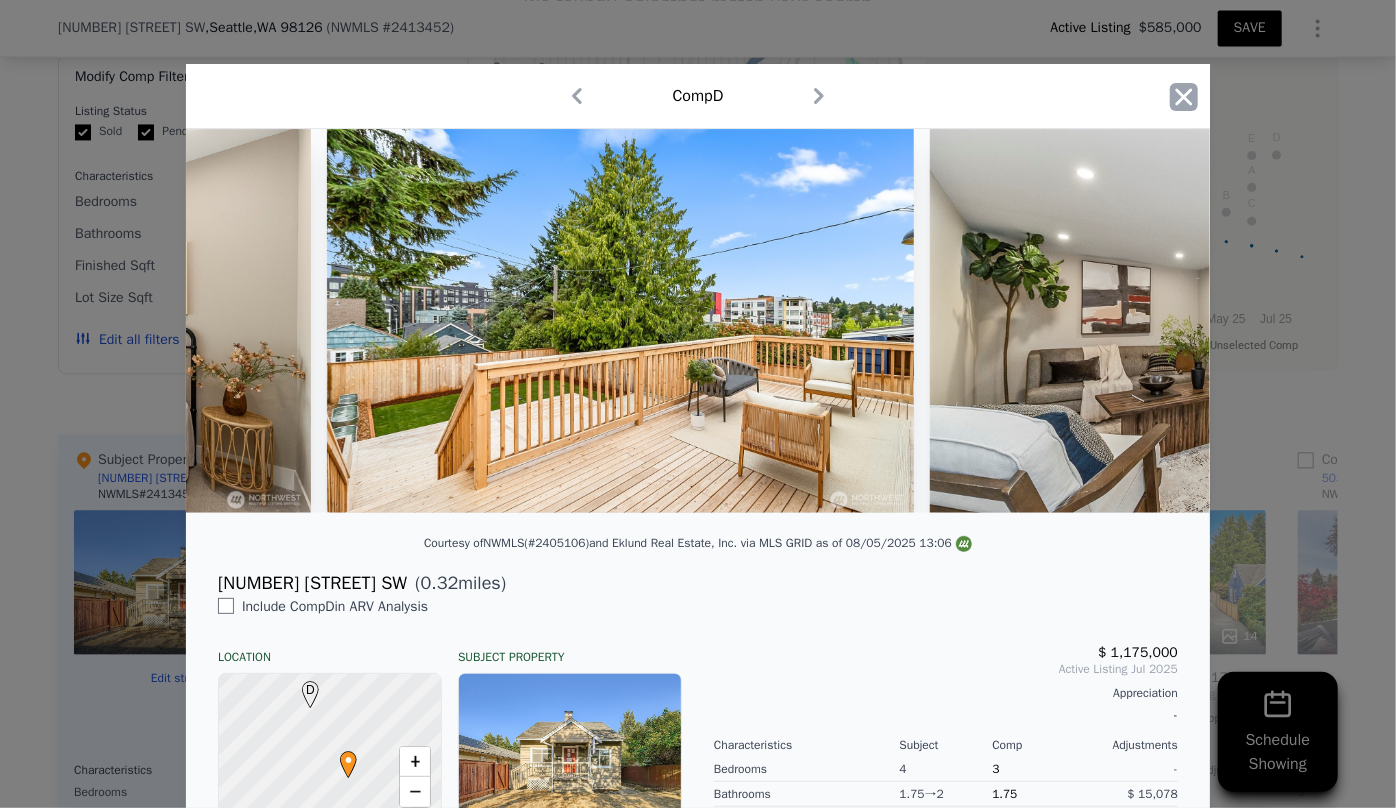 click 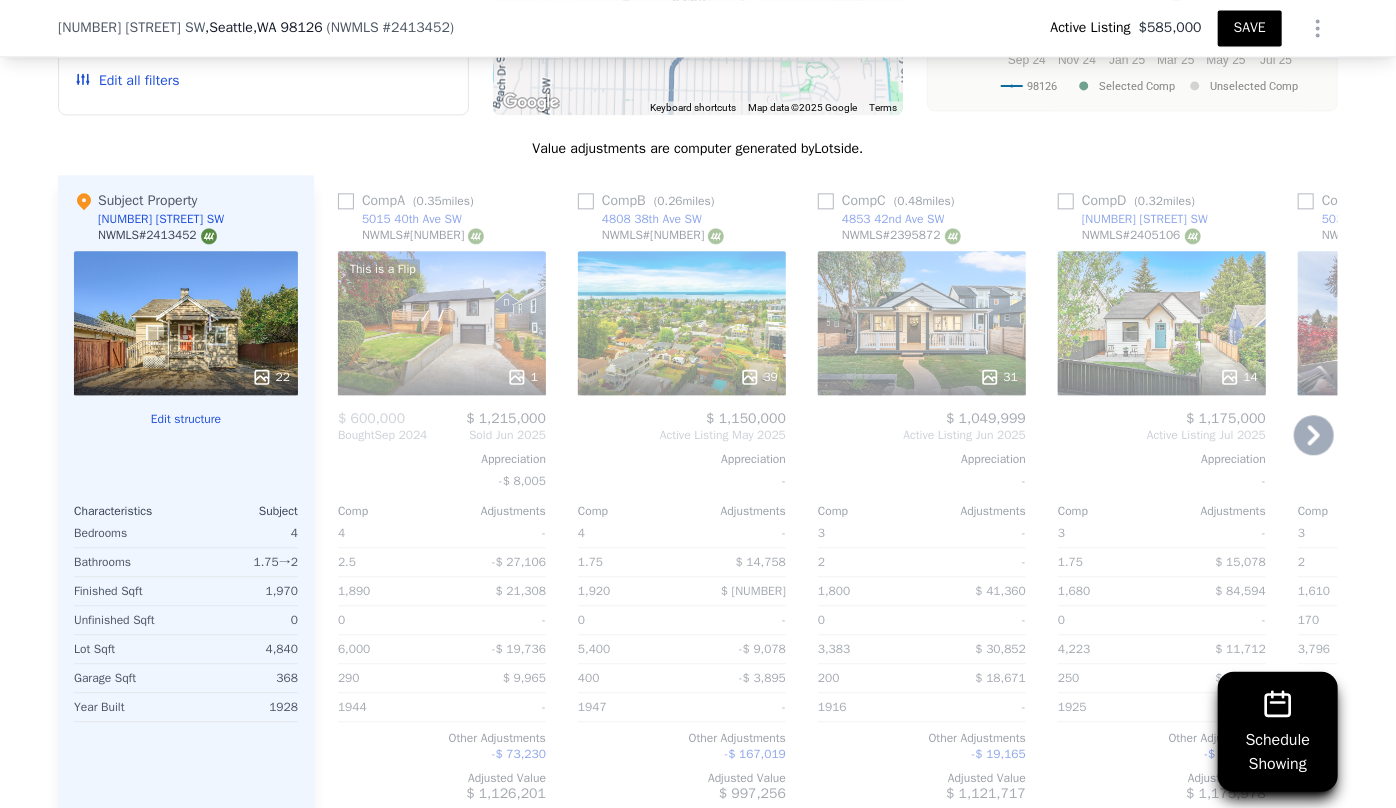 scroll, scrollTop: 2322, scrollLeft: 0, axis: vertical 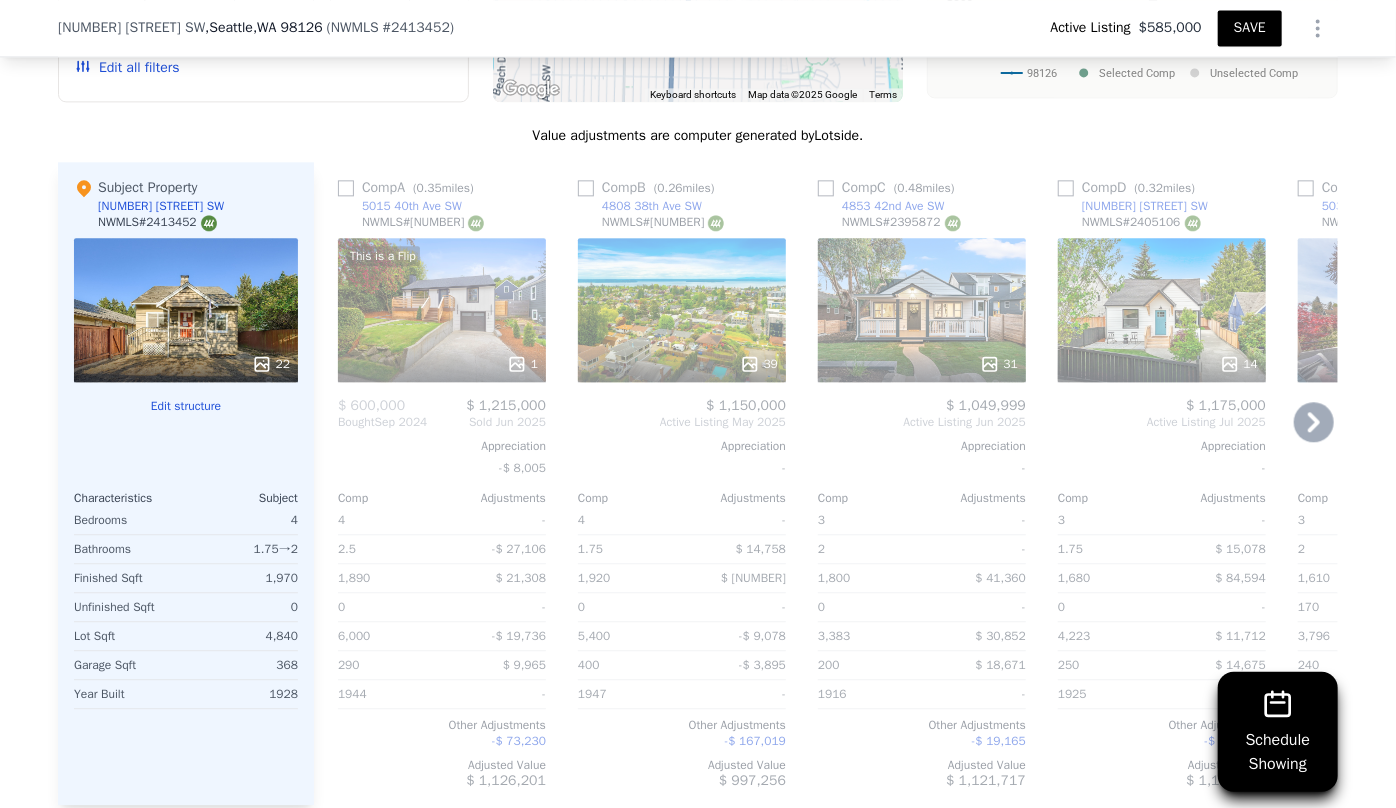click 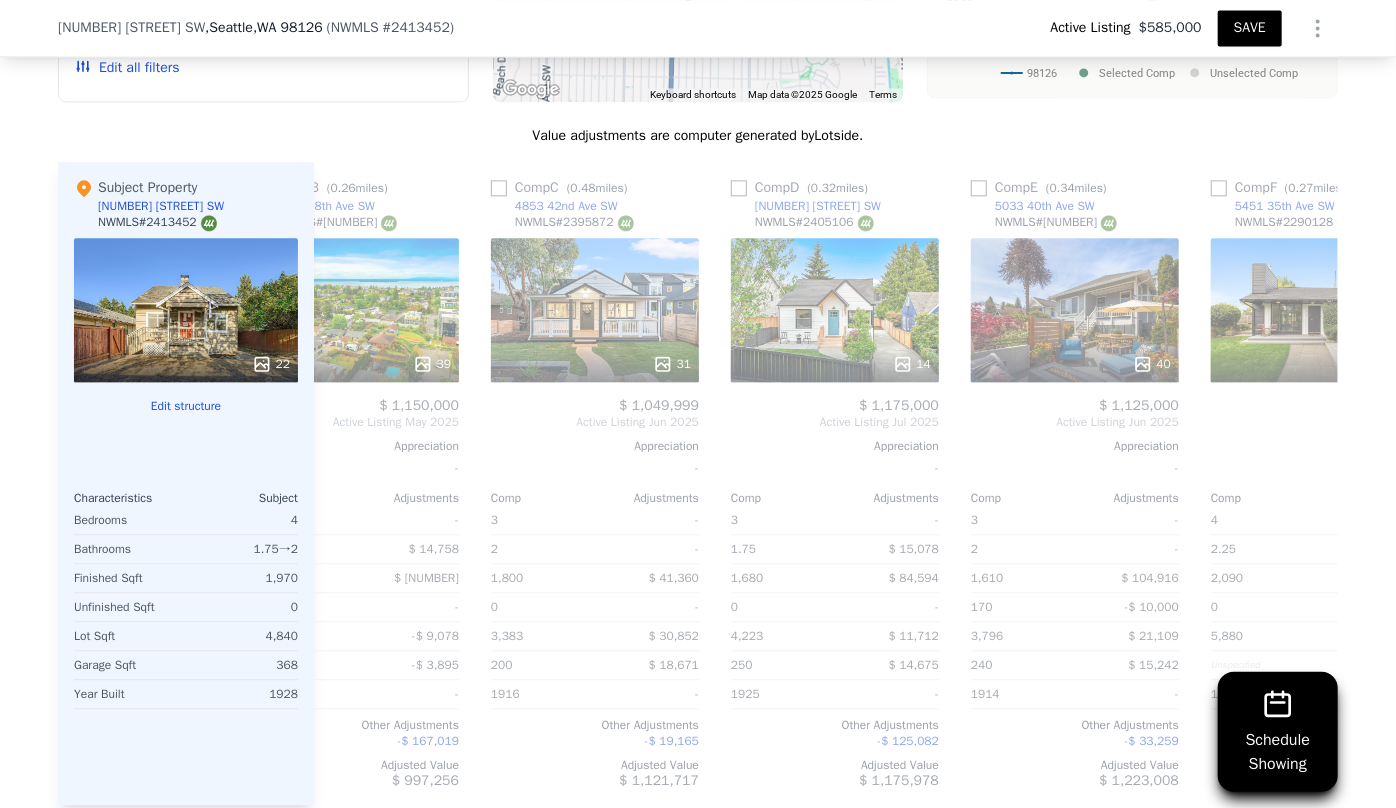scroll, scrollTop: 0, scrollLeft: 480, axis: horizontal 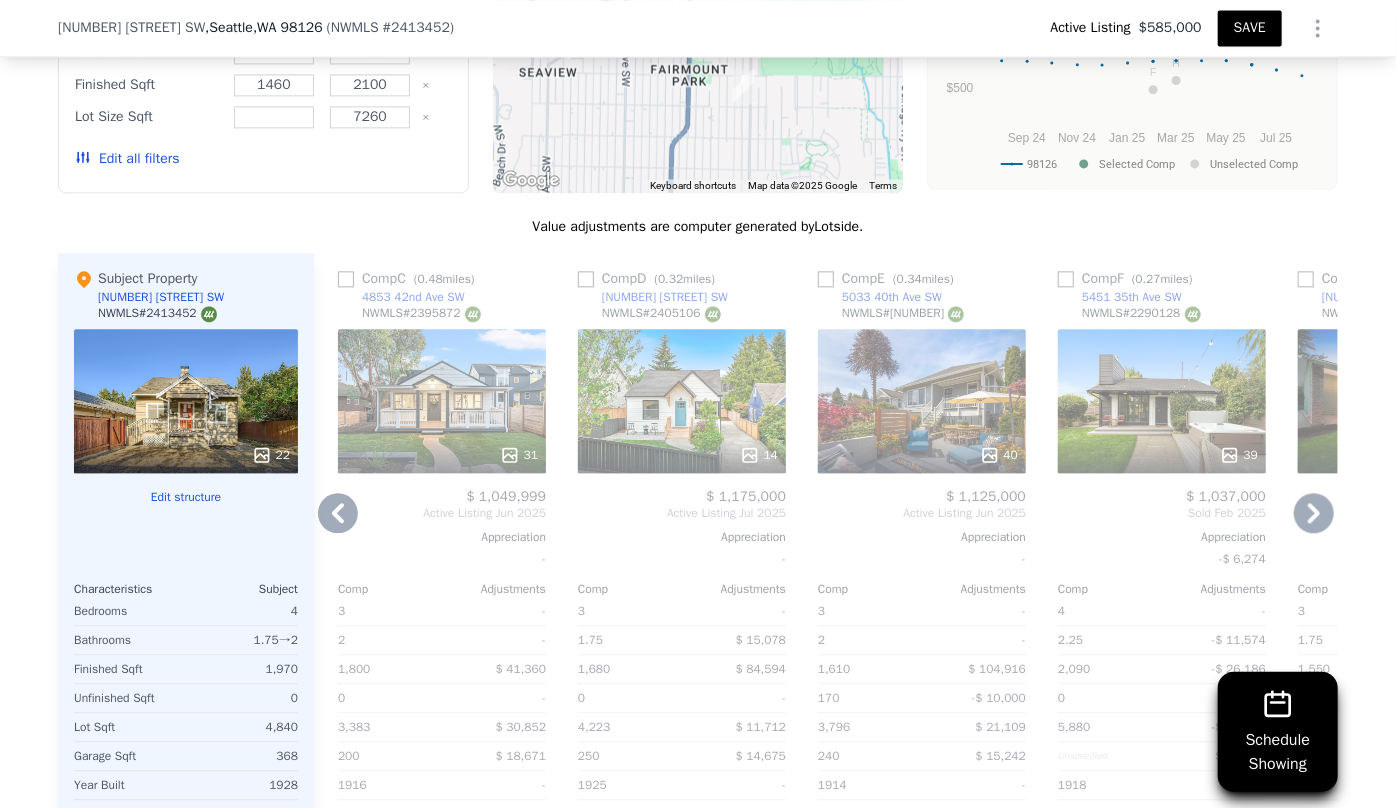 click on "39" at bounding box center [1162, 401] 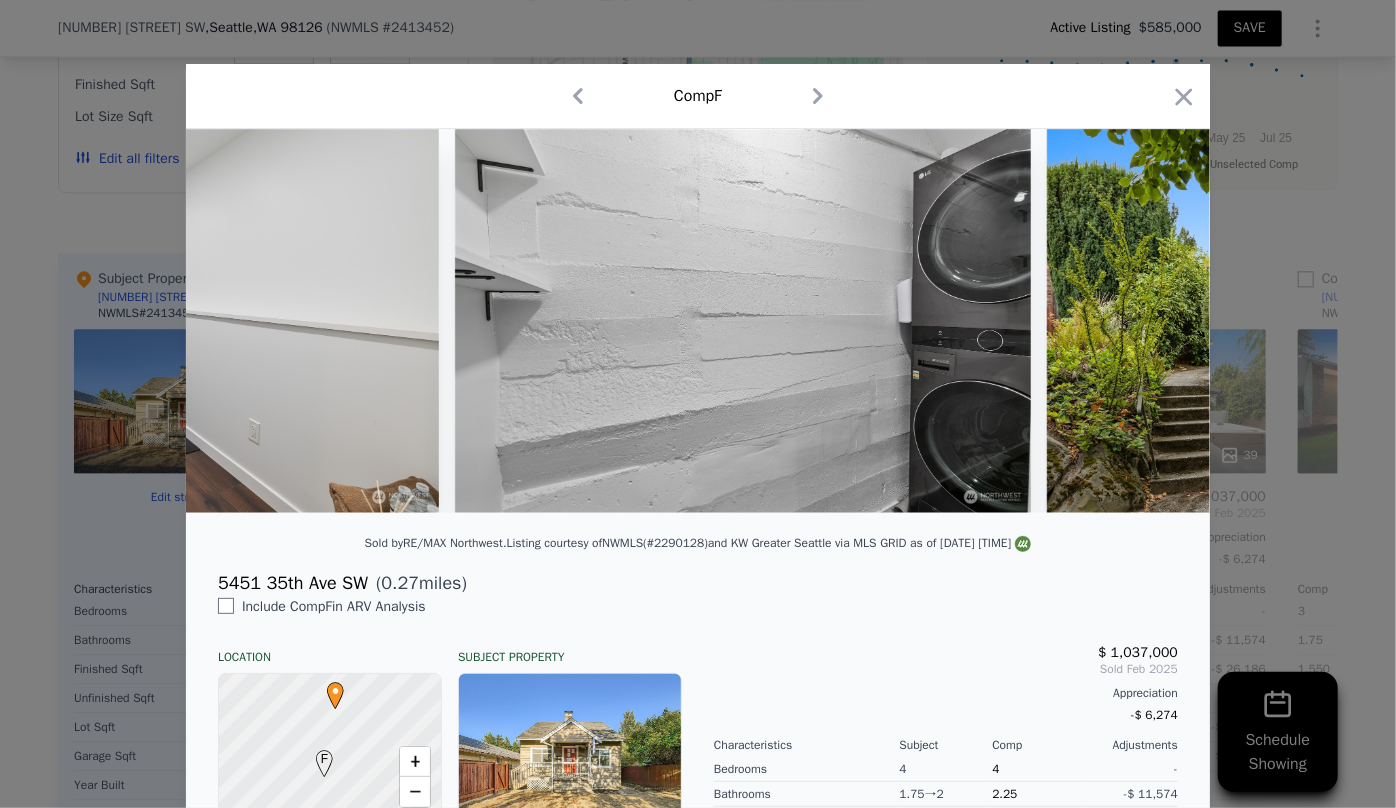 scroll, scrollTop: 0, scrollLeft: 16638, axis: horizontal 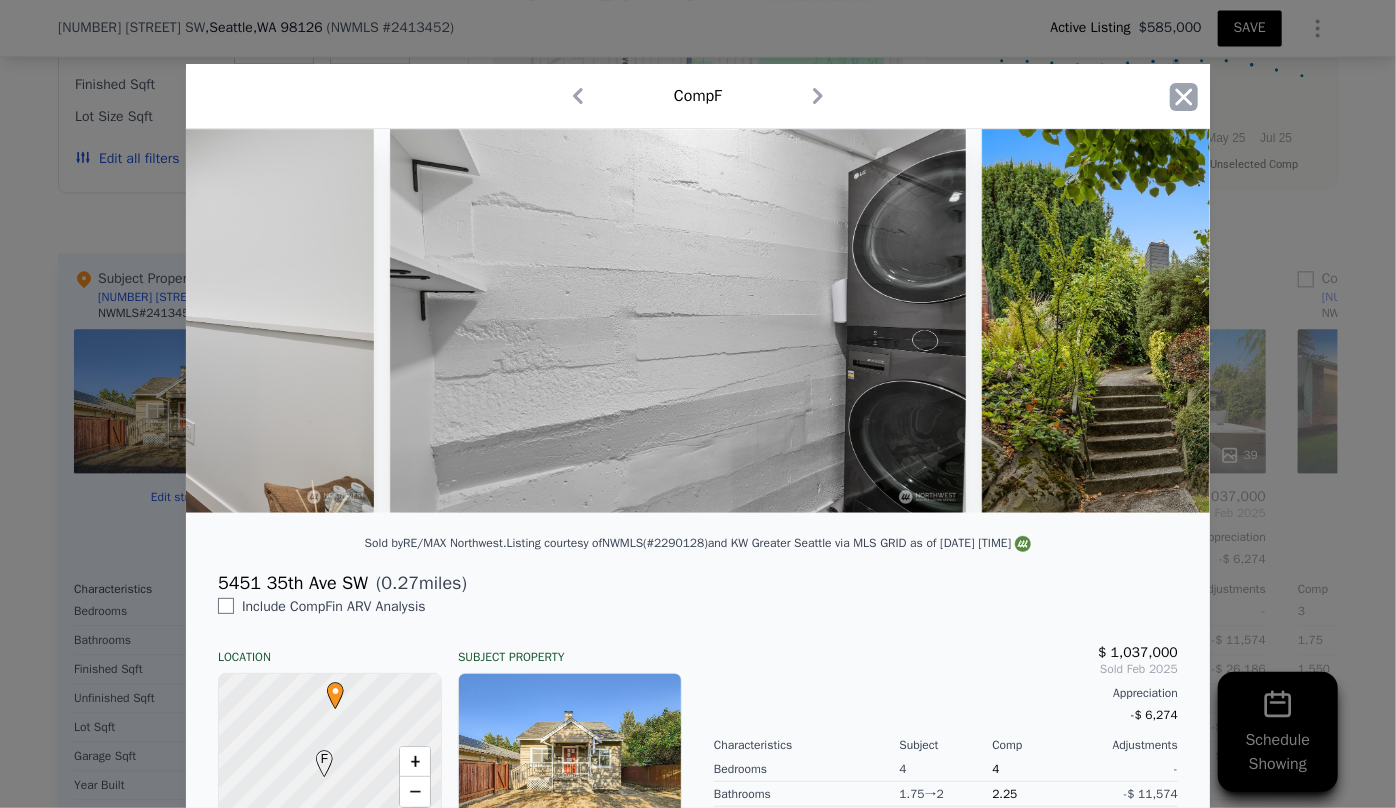 click 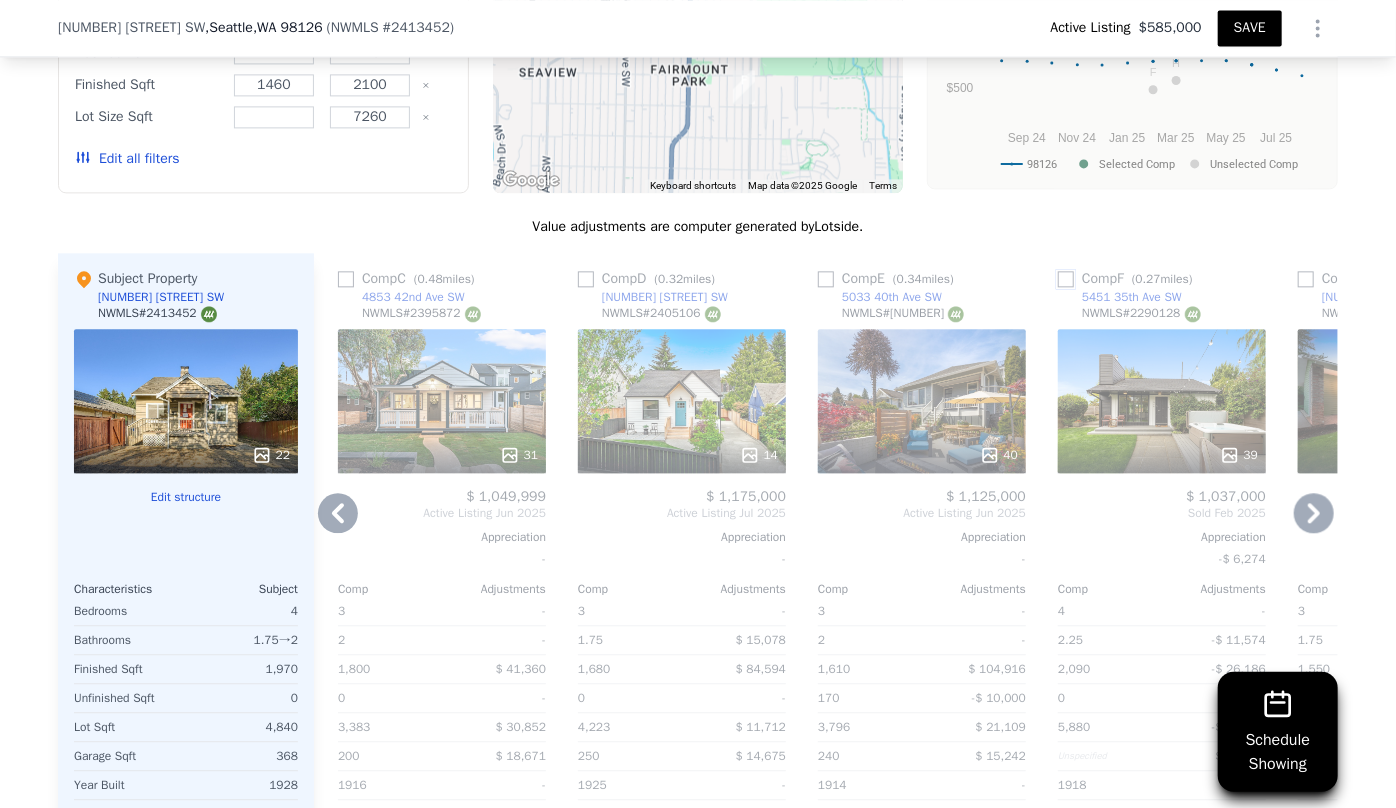 click at bounding box center [1066, 279] 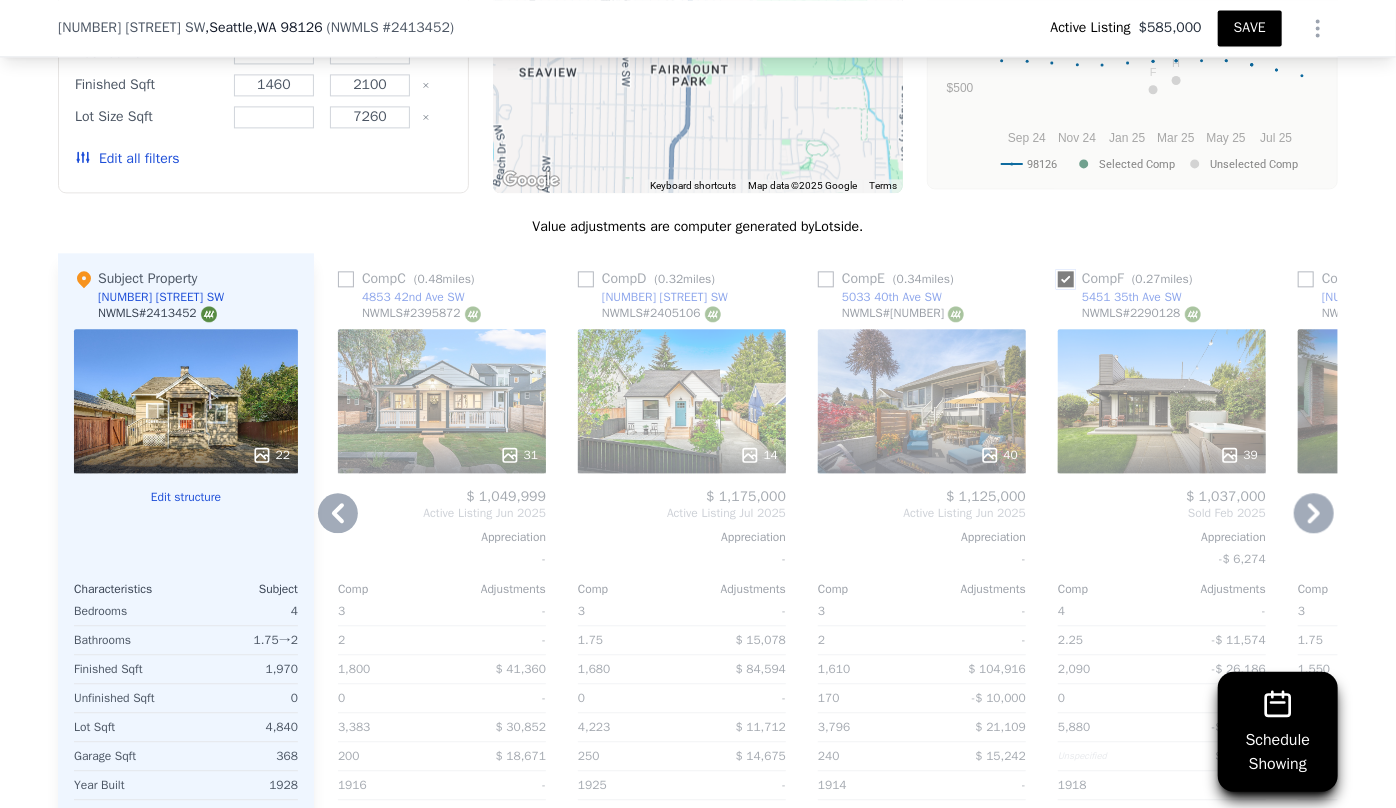 checkbox on "true" 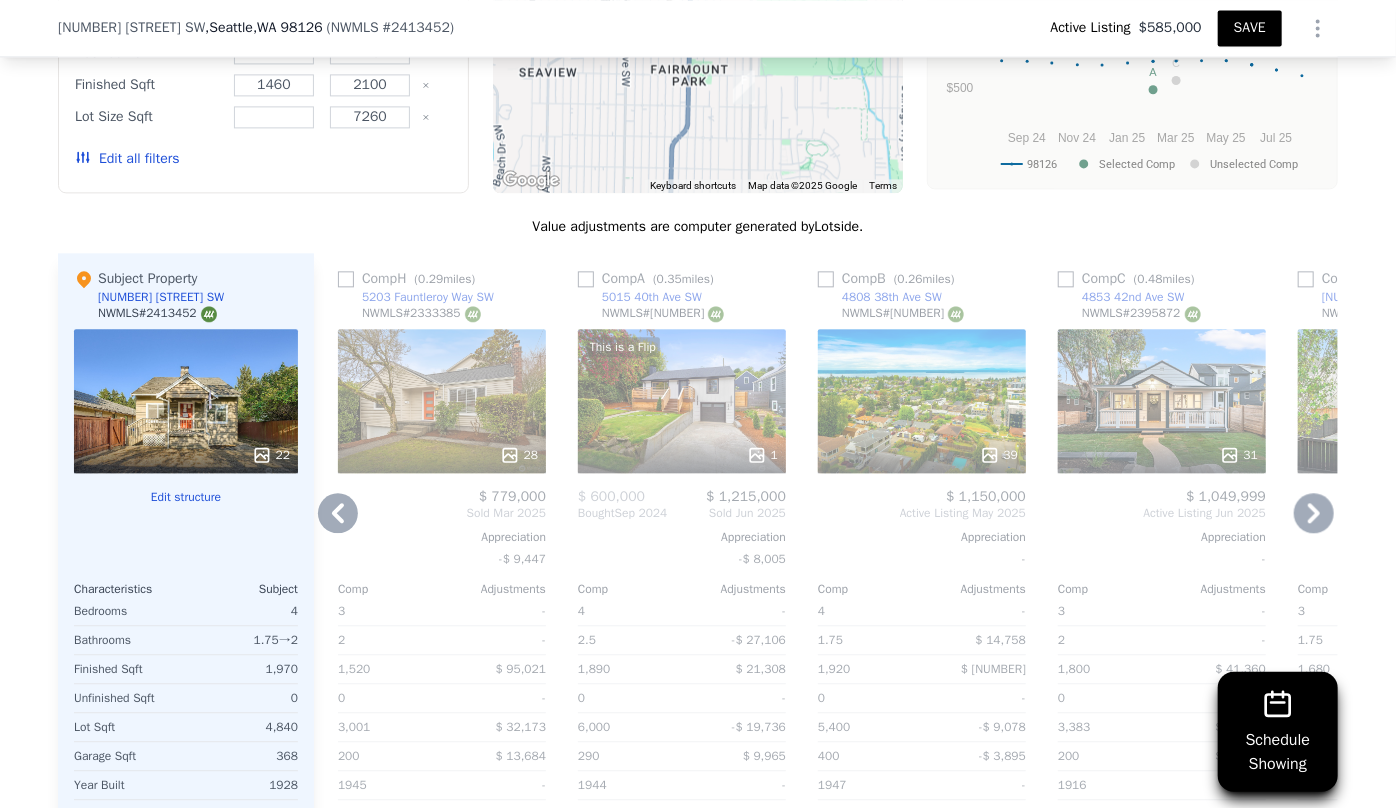 click 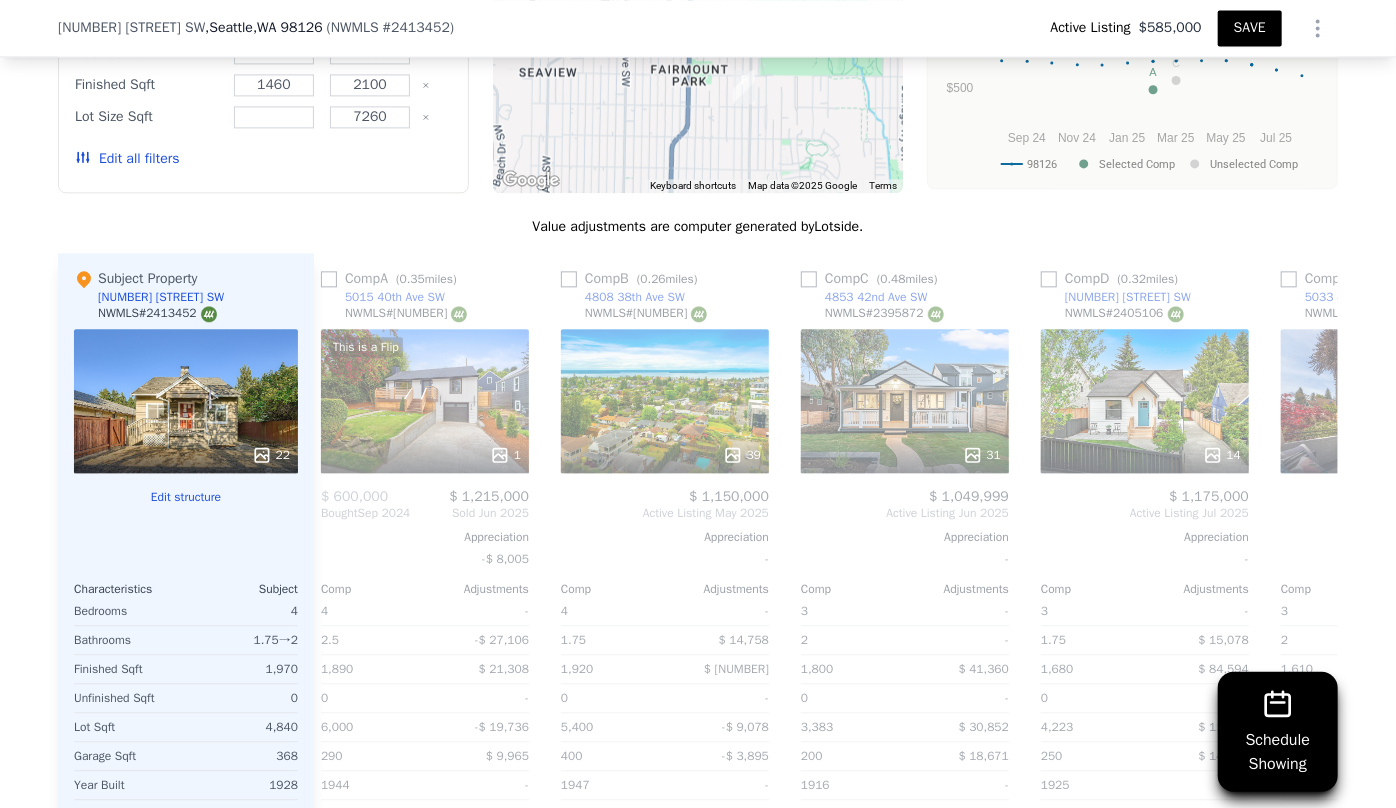 scroll, scrollTop: 0, scrollLeft: 943, axis: horizontal 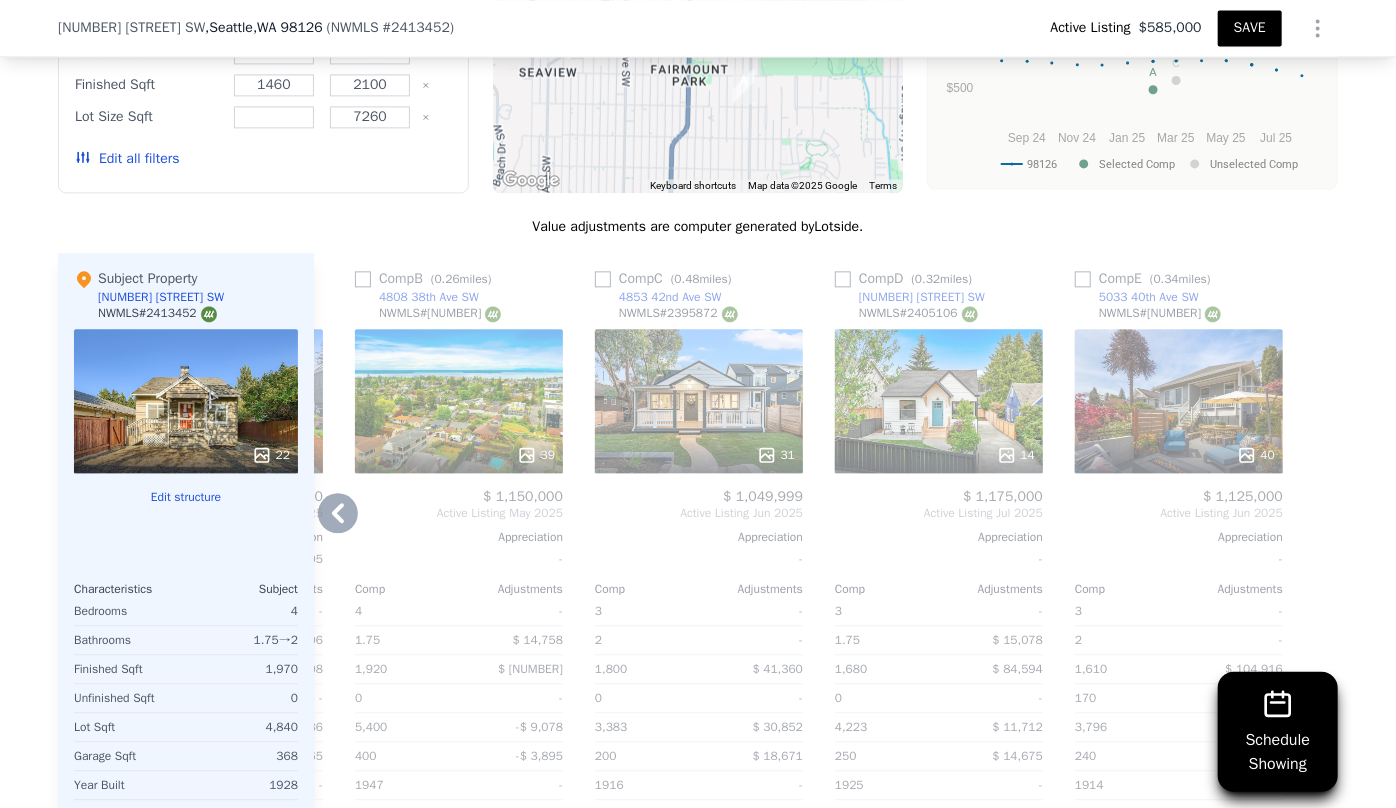 click 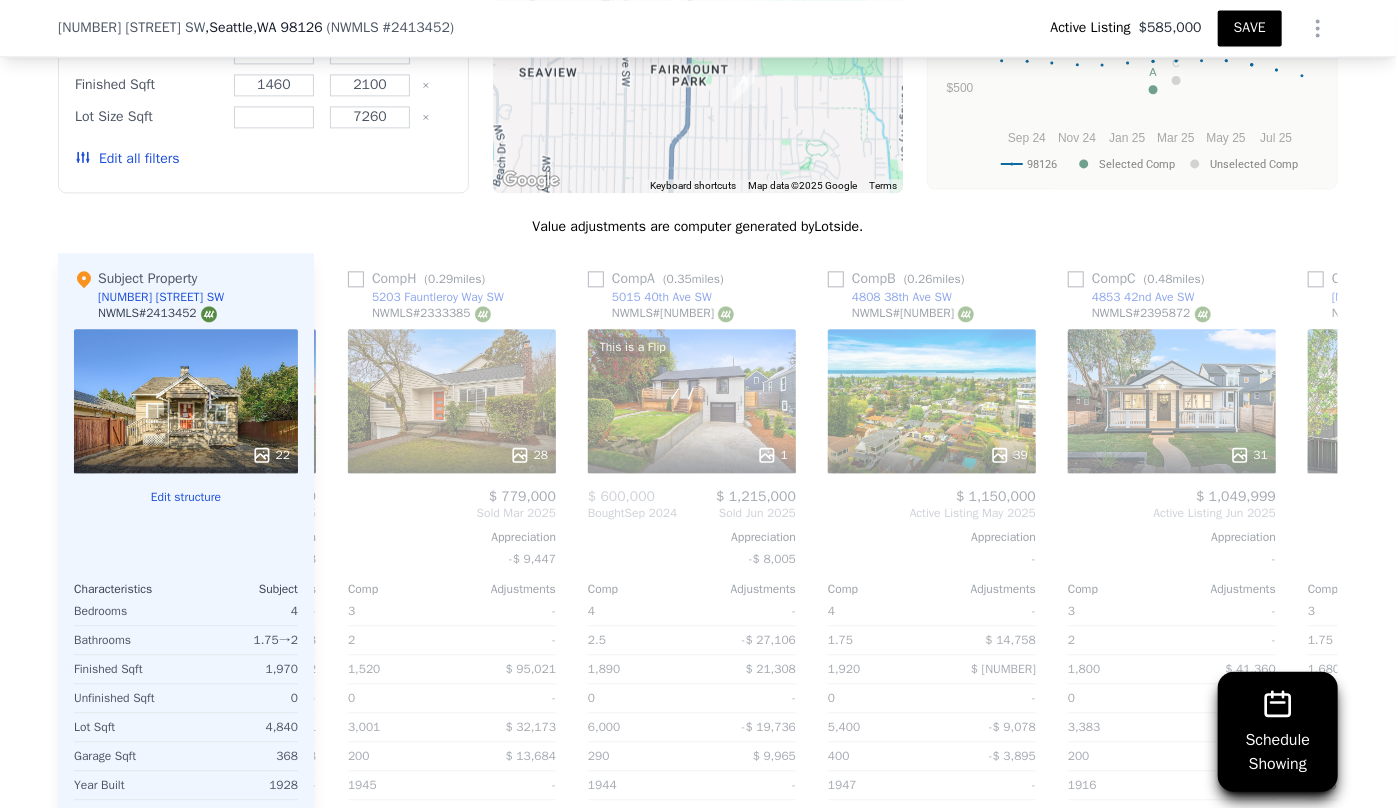 scroll, scrollTop: 0, scrollLeft: 463, axis: horizontal 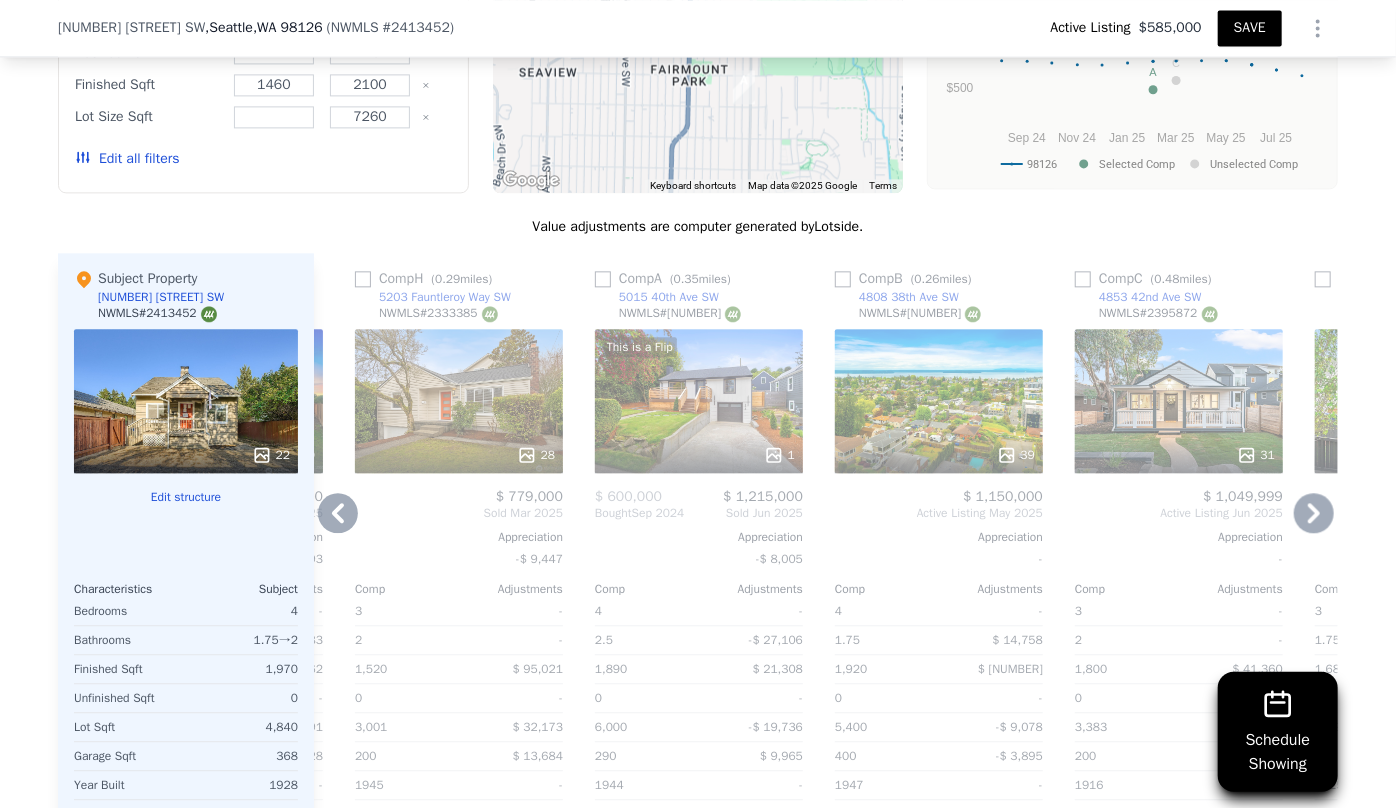 click 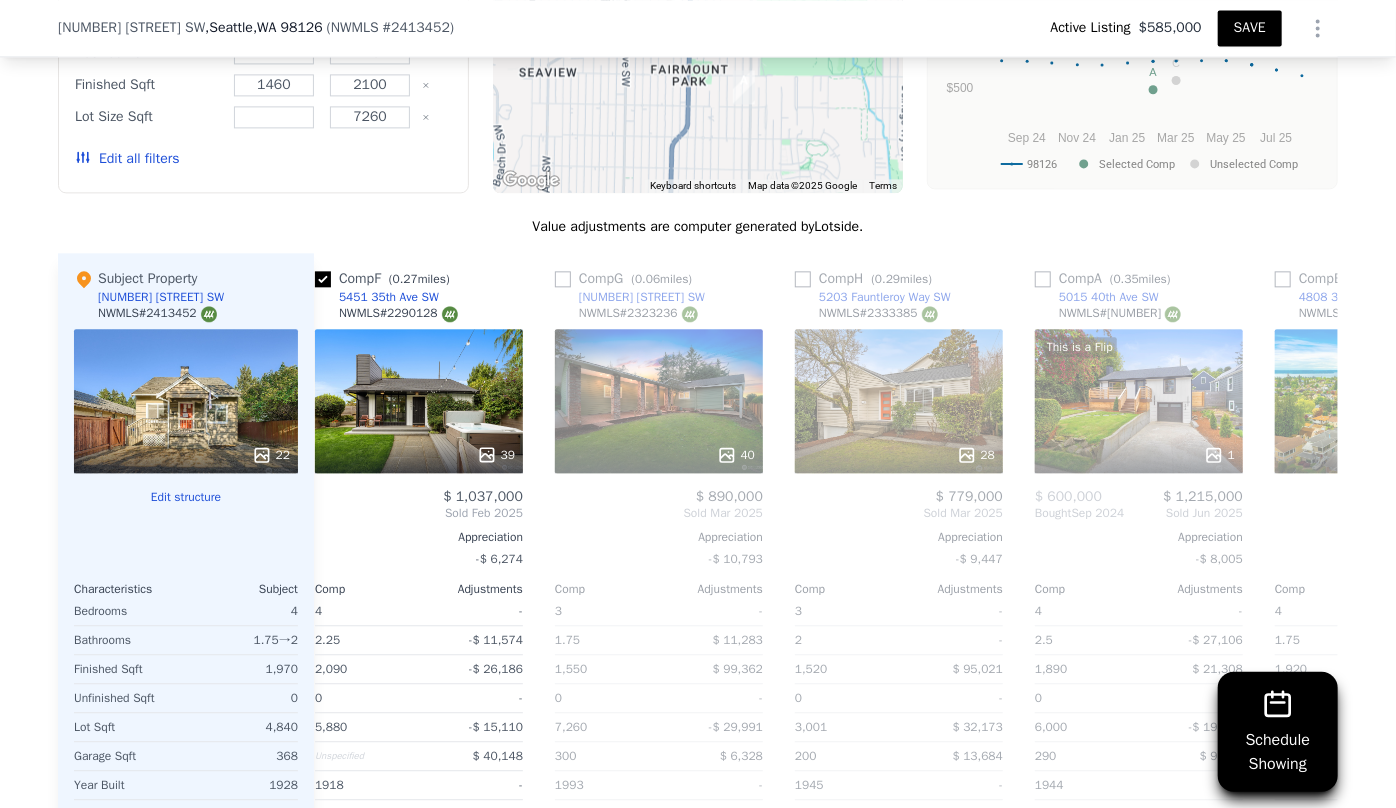 scroll, scrollTop: 0, scrollLeft: 0, axis: both 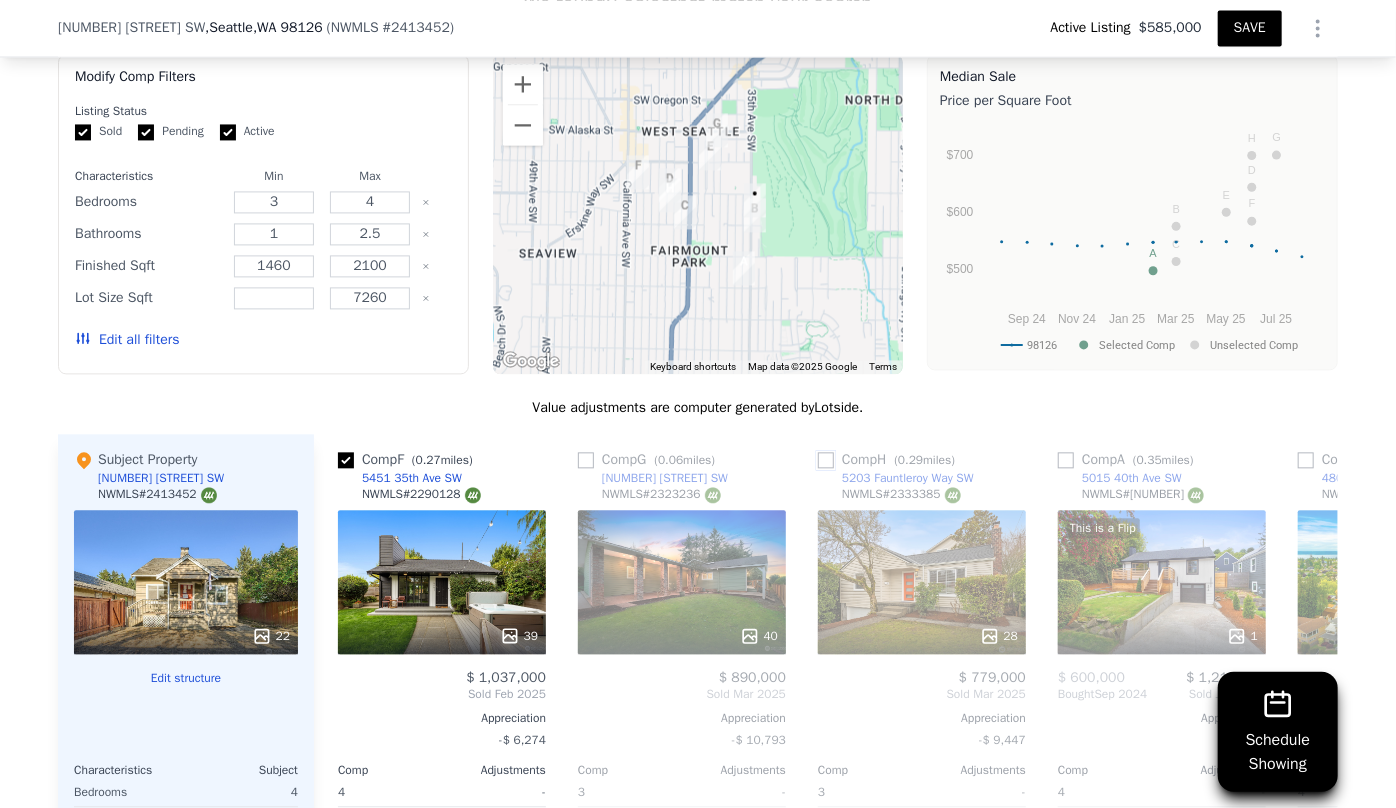 click at bounding box center (826, 460) 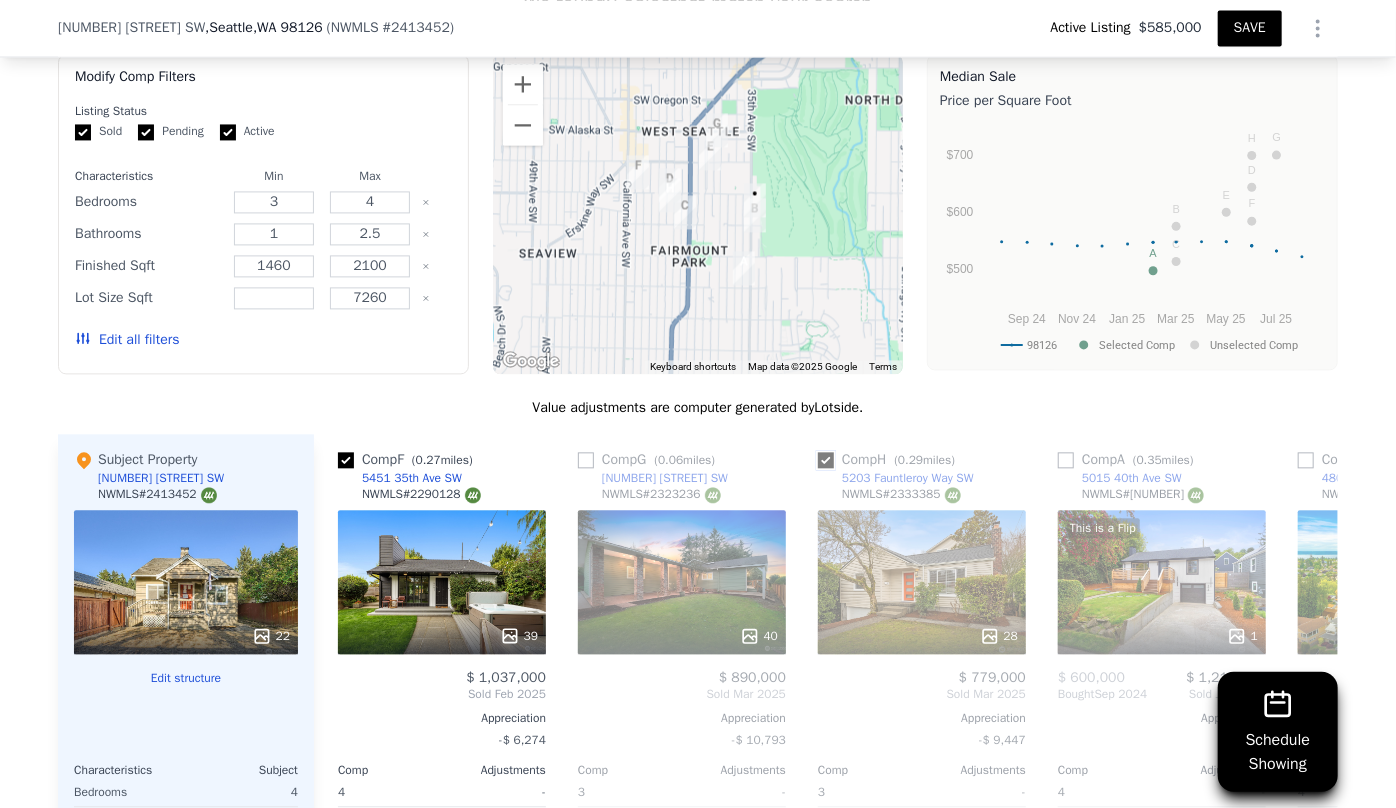 checkbox on "true" 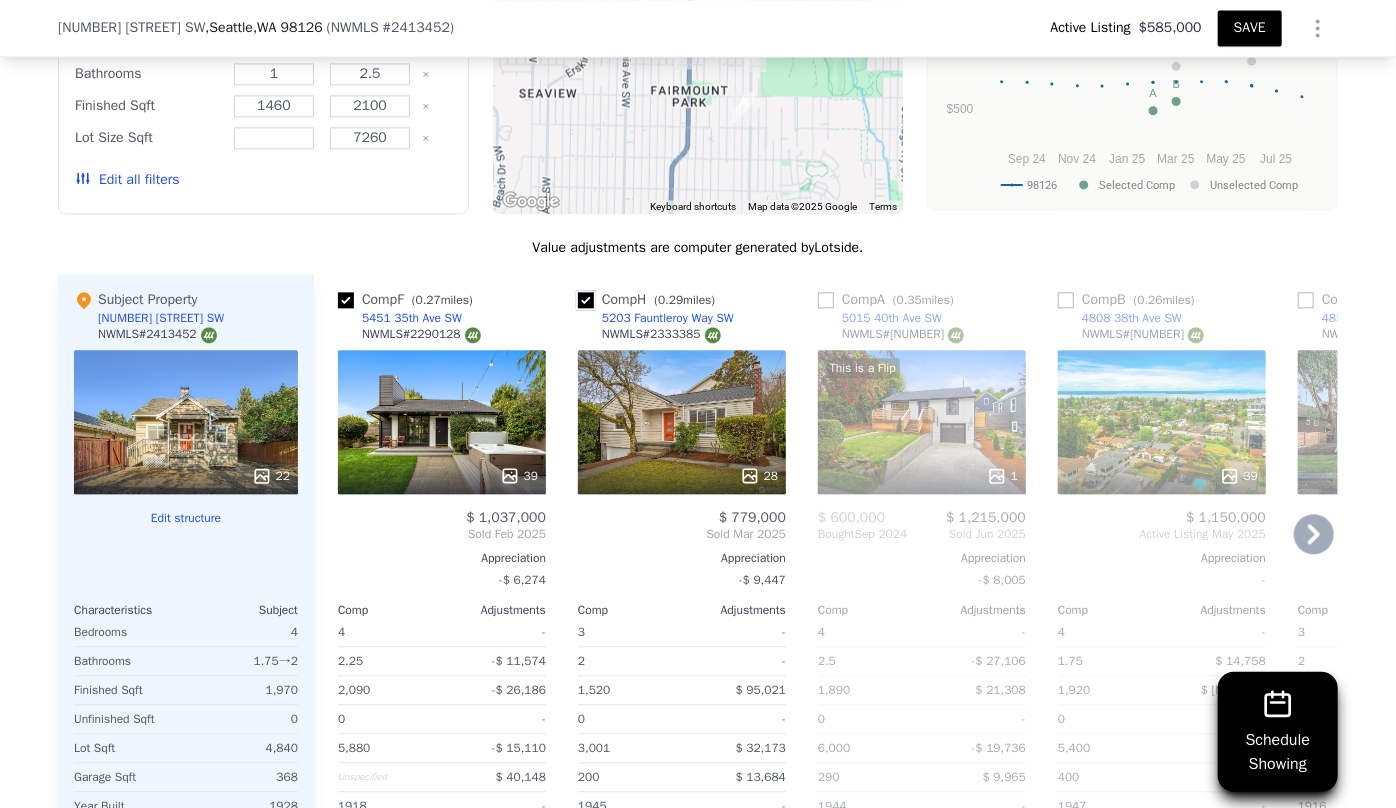 scroll, scrollTop: 2231, scrollLeft: 0, axis: vertical 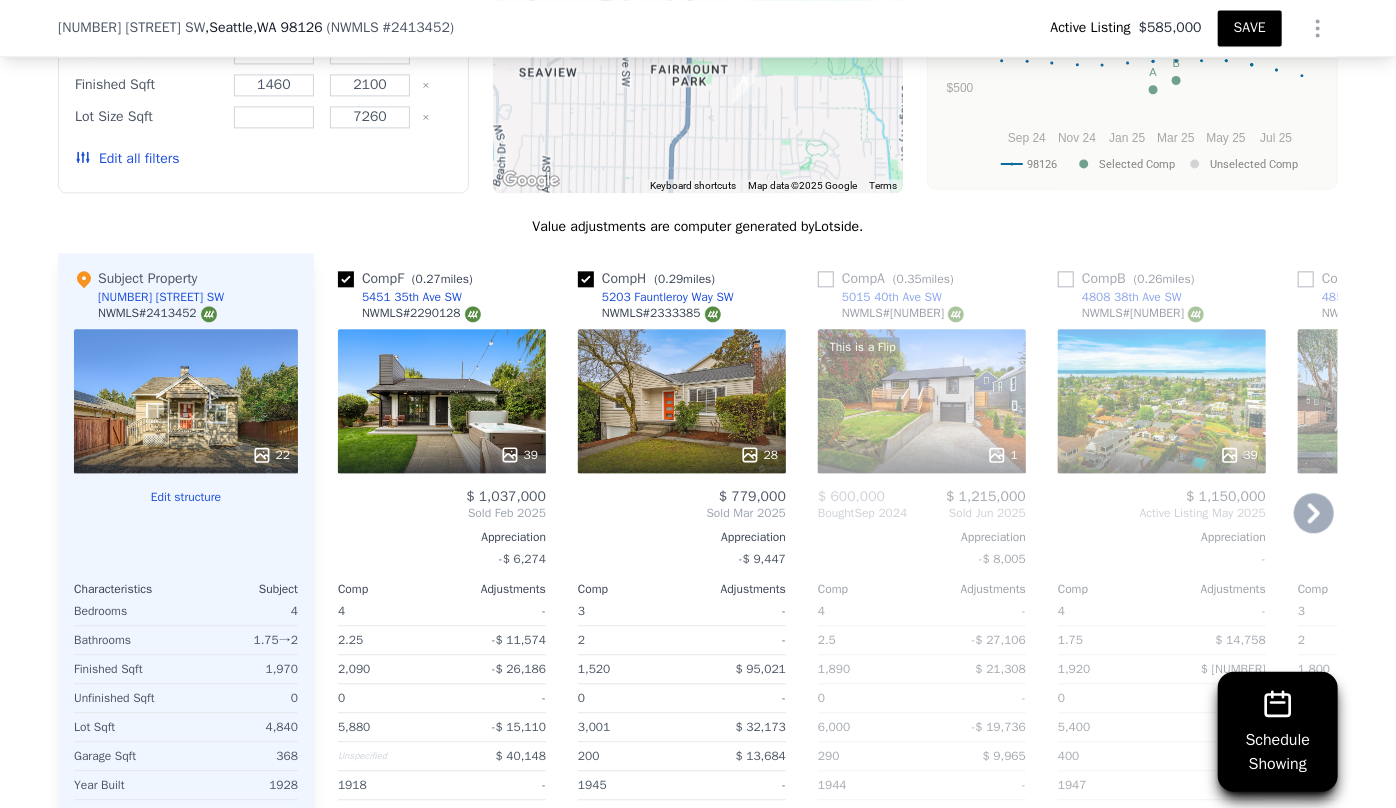 click 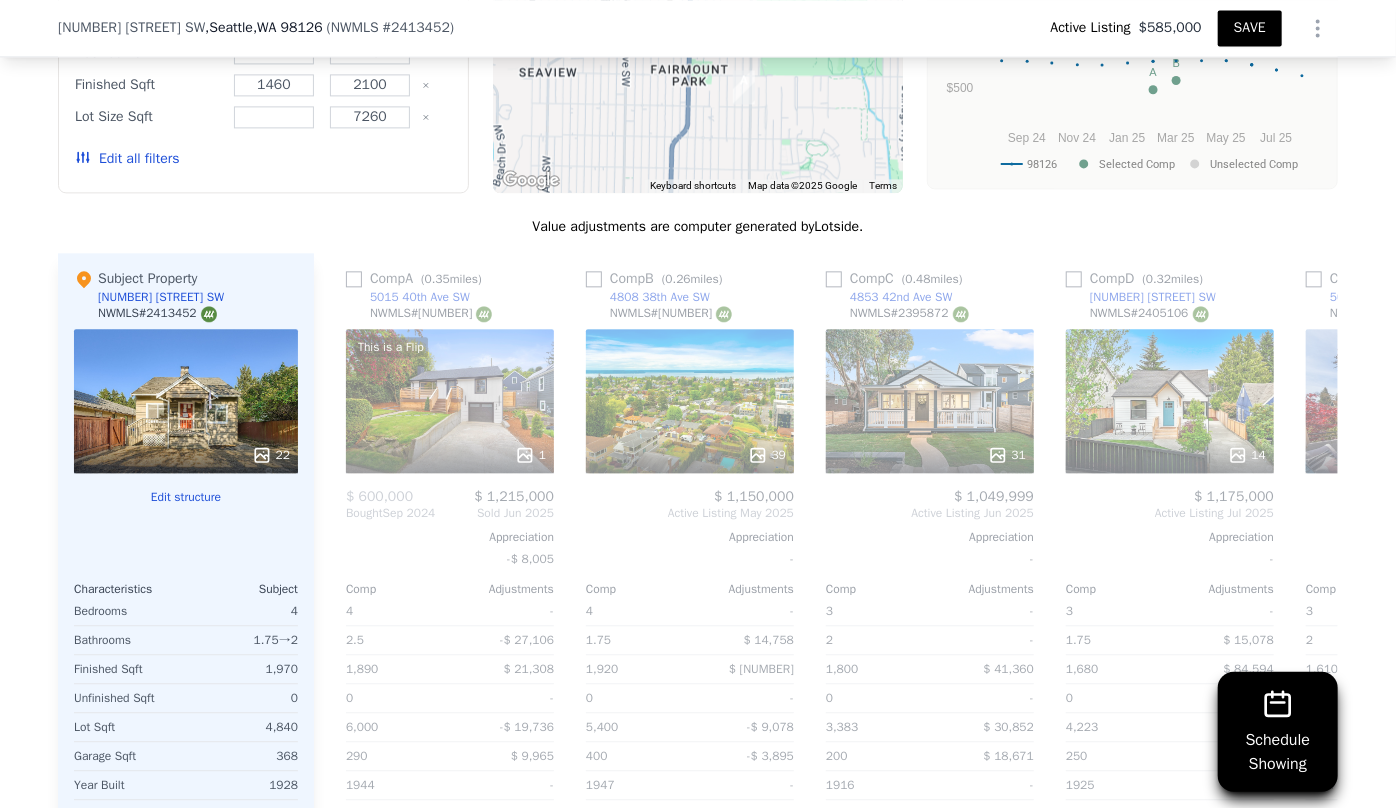 scroll, scrollTop: 0, scrollLeft: 480, axis: horizontal 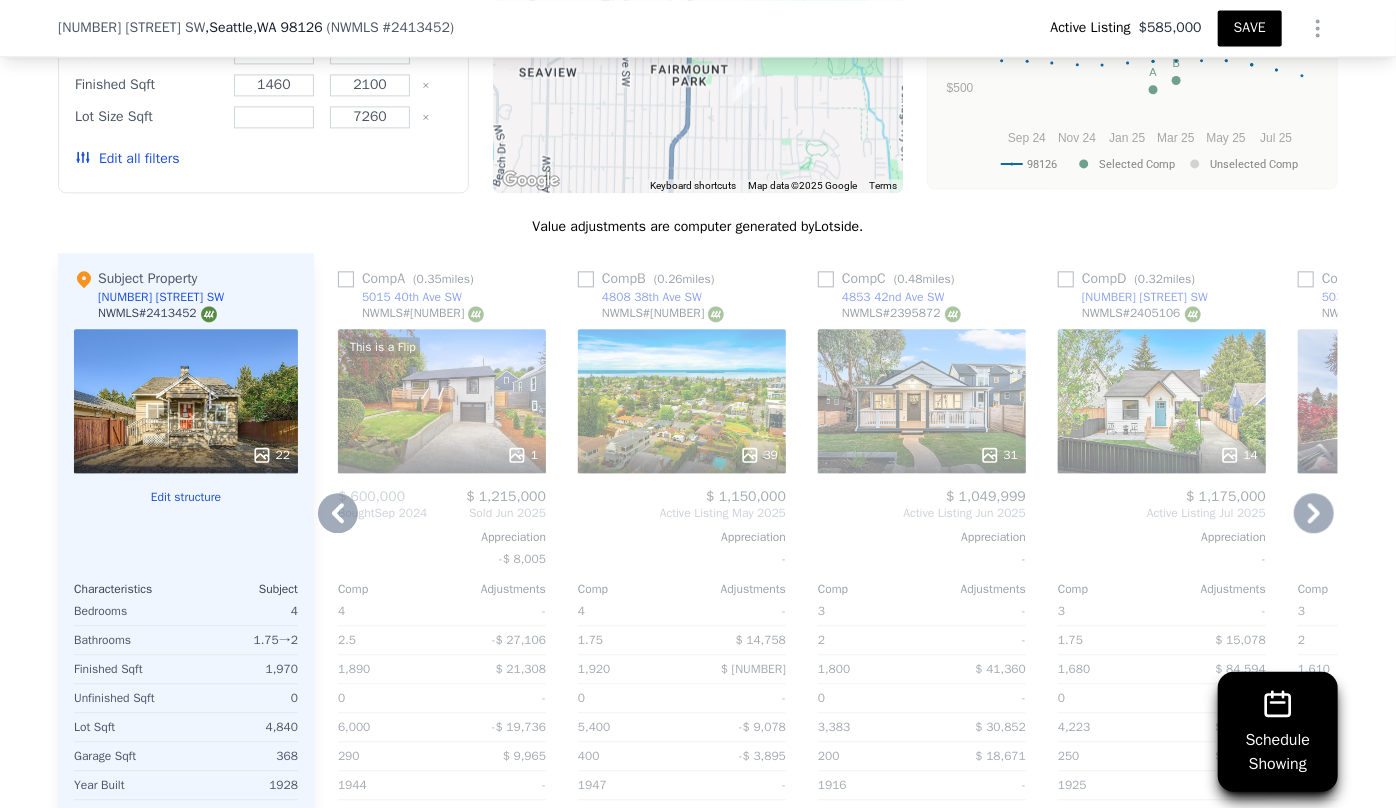click 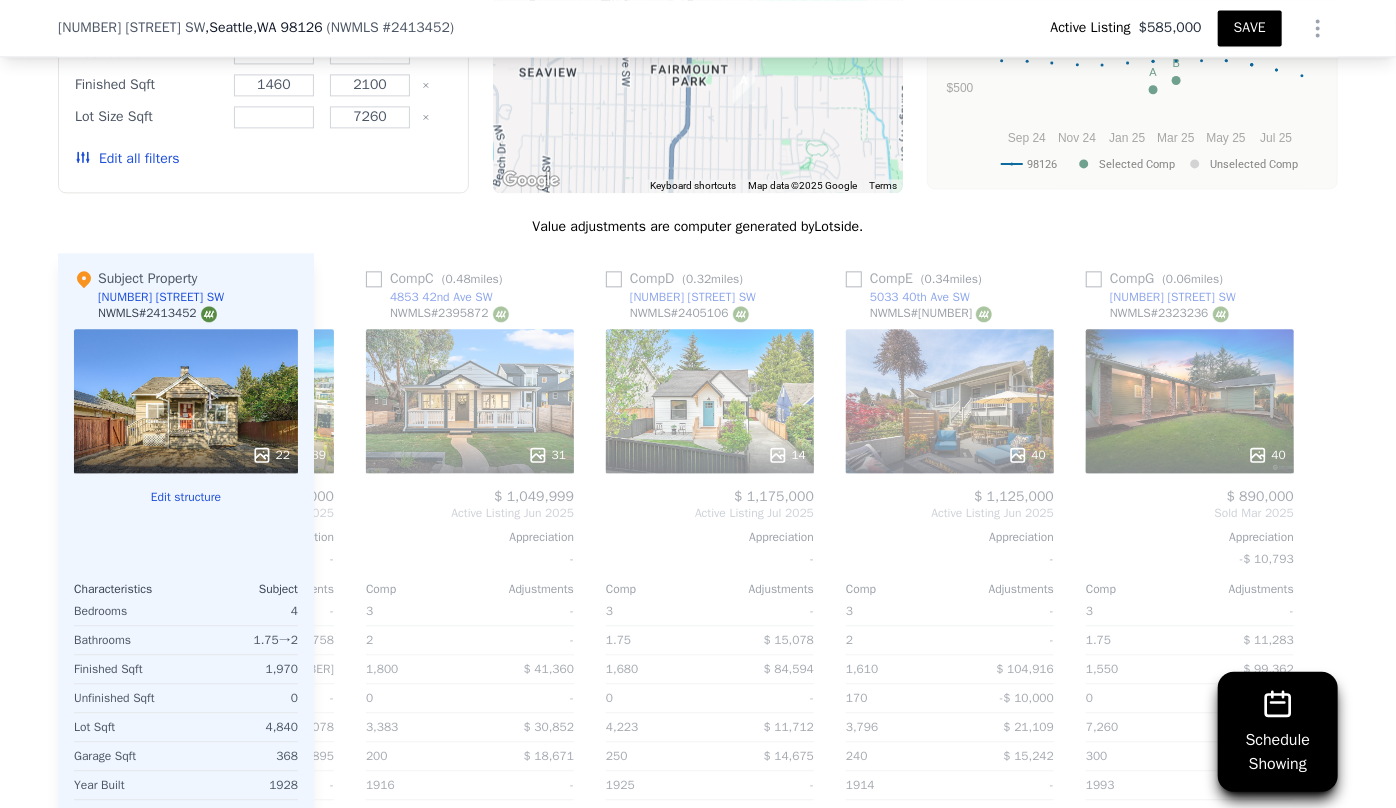 scroll, scrollTop: 0, scrollLeft: 943, axis: horizontal 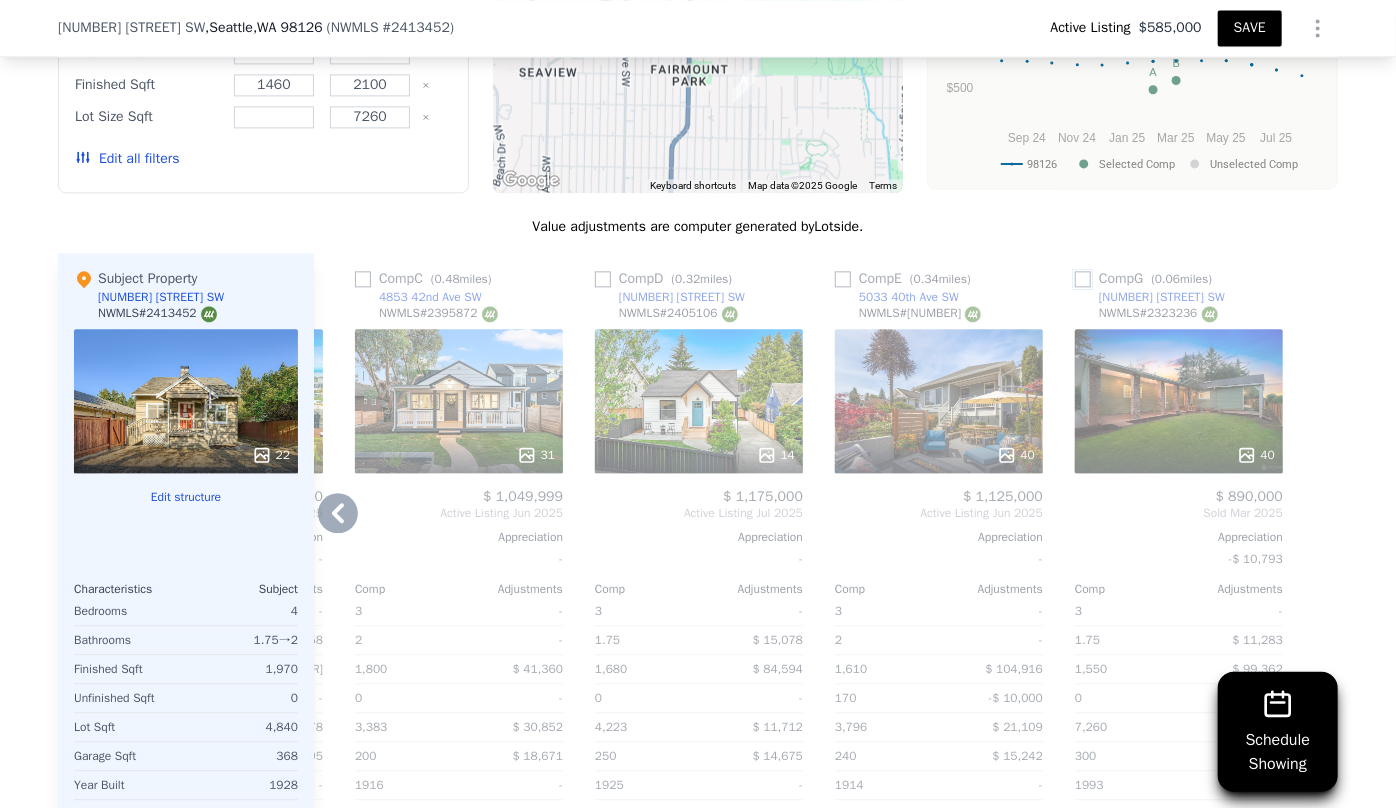 click at bounding box center (1083, 279) 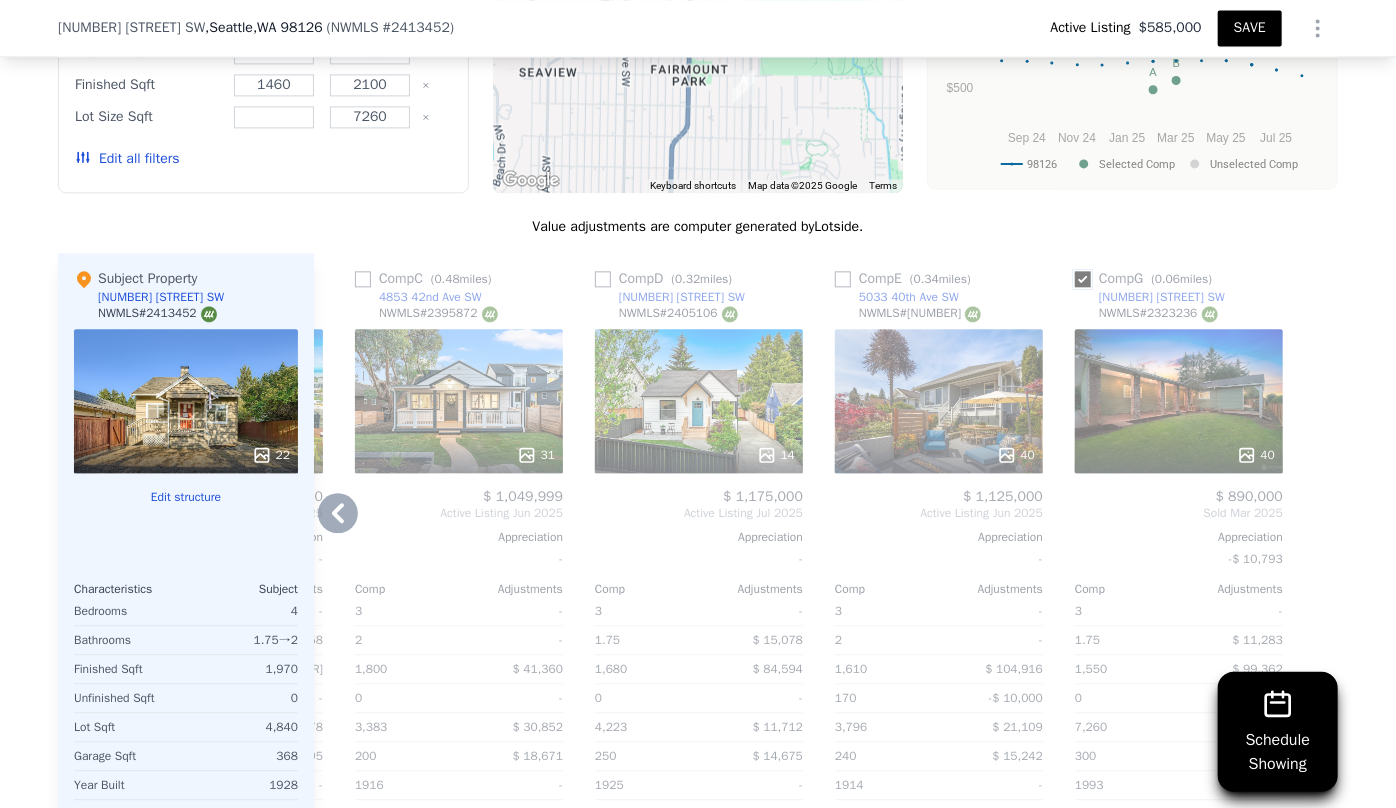 checkbox on "true" 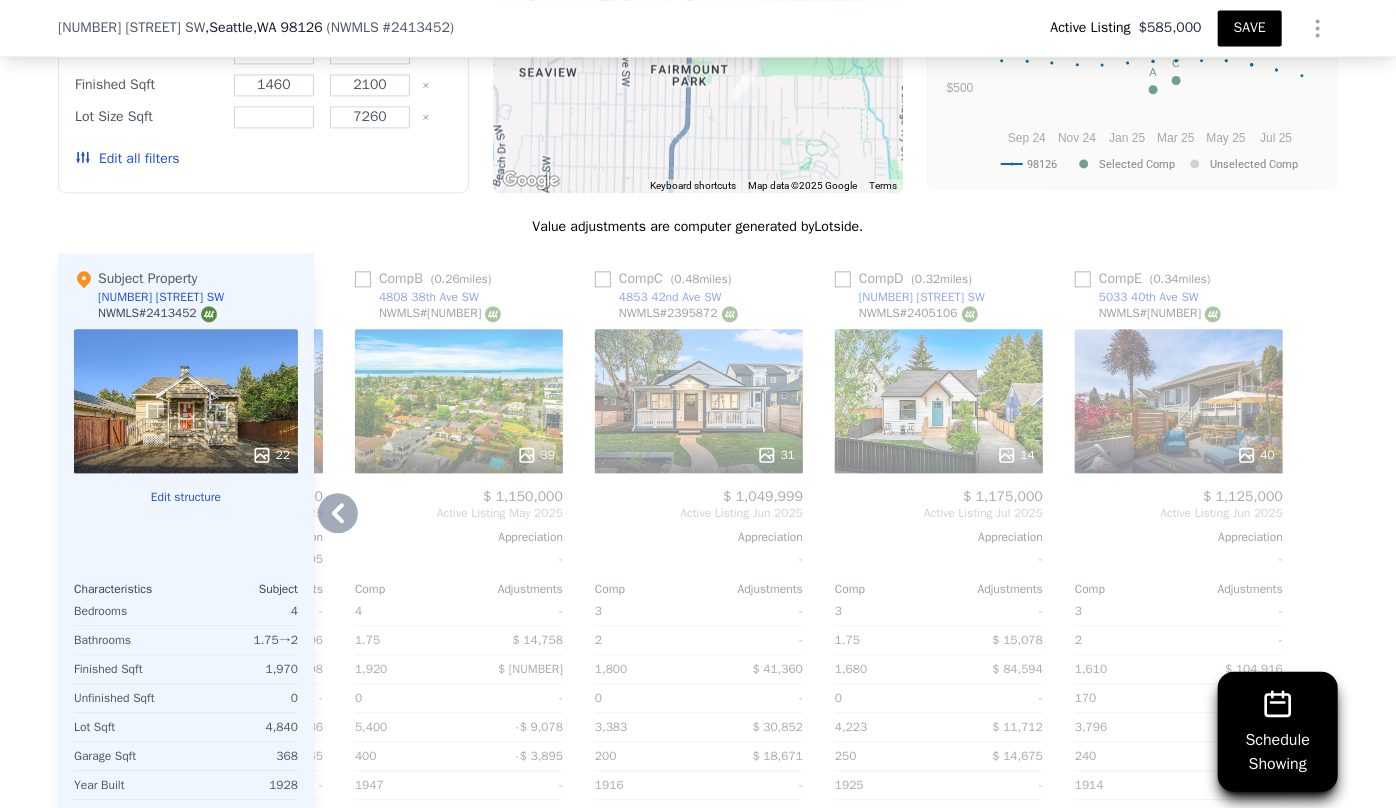 click on "$ 1,150,000 Active Listing   May 2025 Appreciation - Comp Adjustments 4 - 1.75 $ 14,758 1,920 $ 12,490 0 - 5,400 -$ 9,078 400 -$ 3,895 1947 - Other Adjustments -$ 167,019 Adjusted Value $ 997,256" at bounding box center (459, 684) 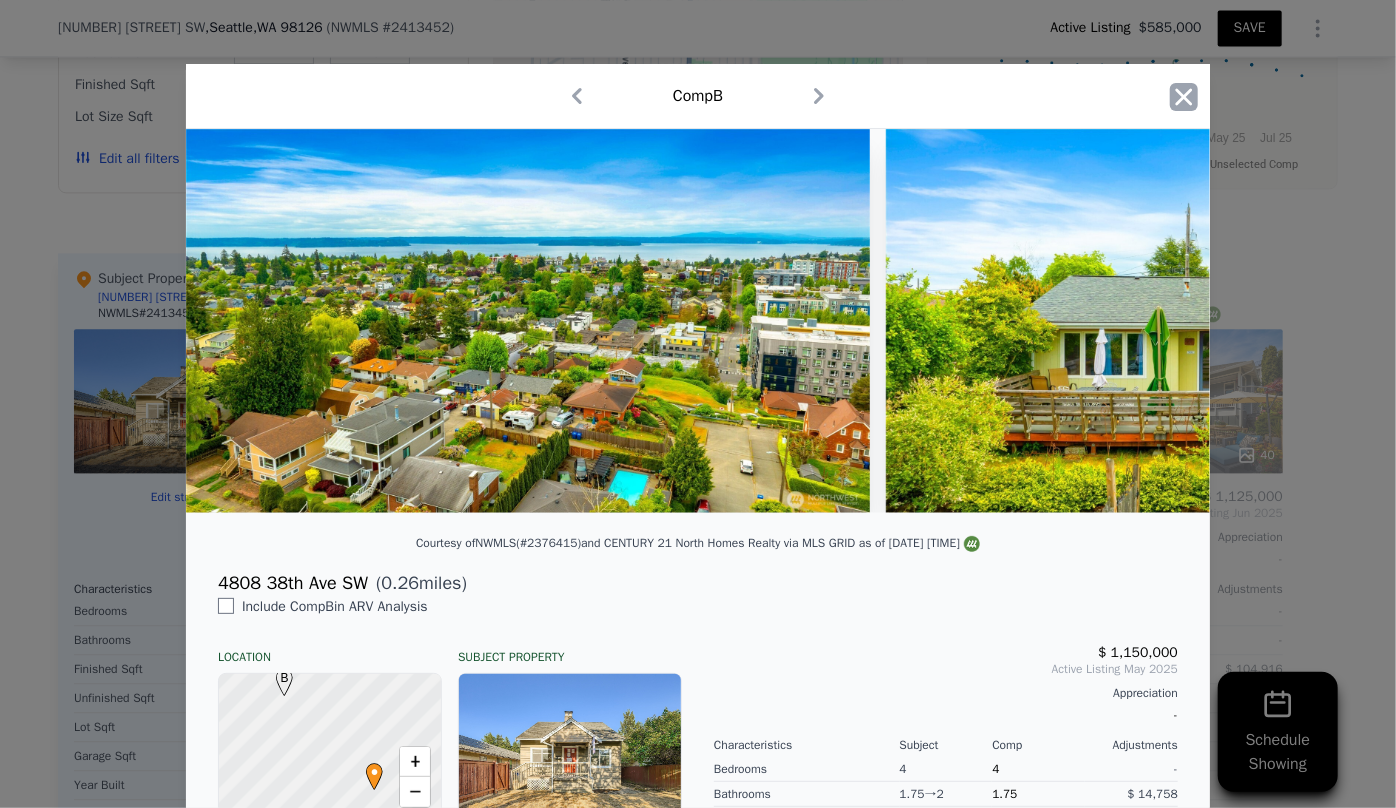 click 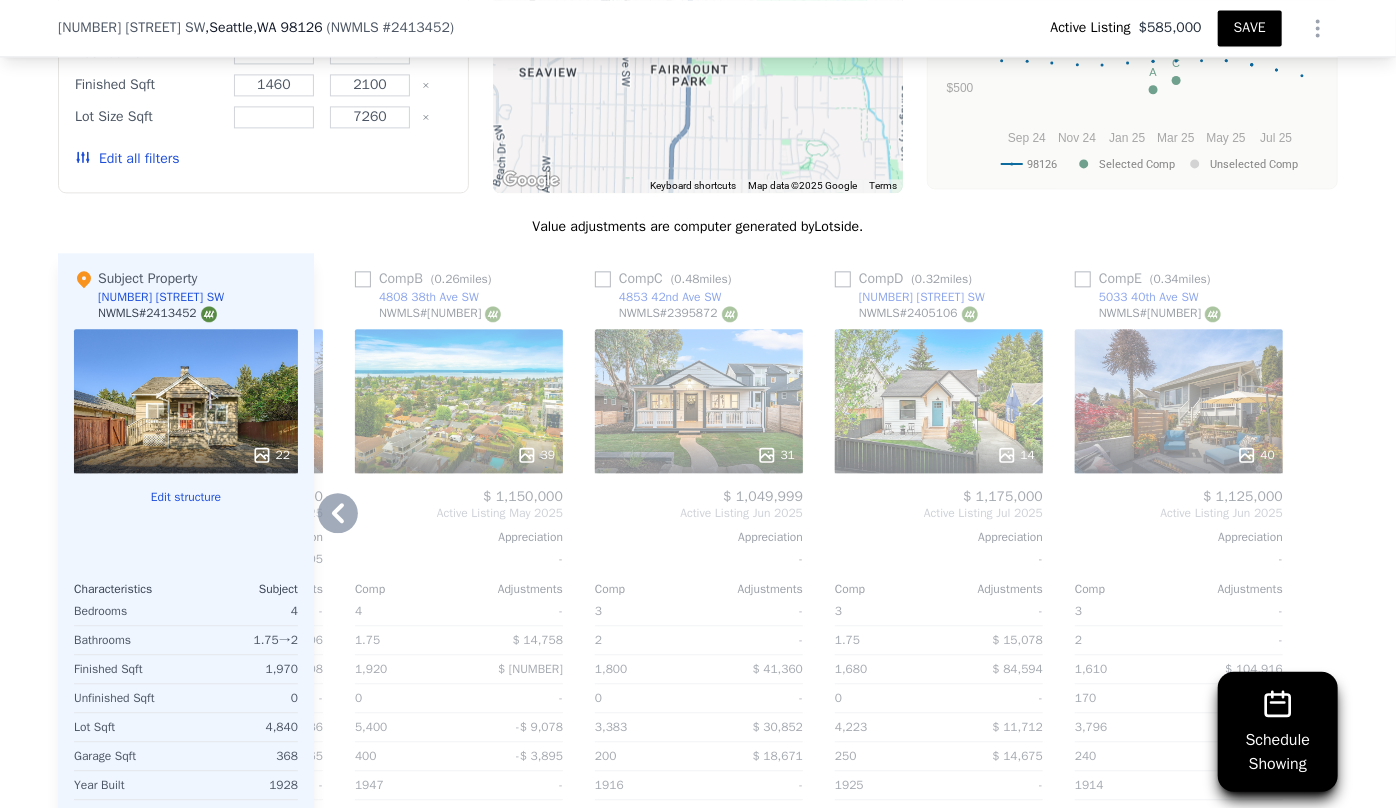 click 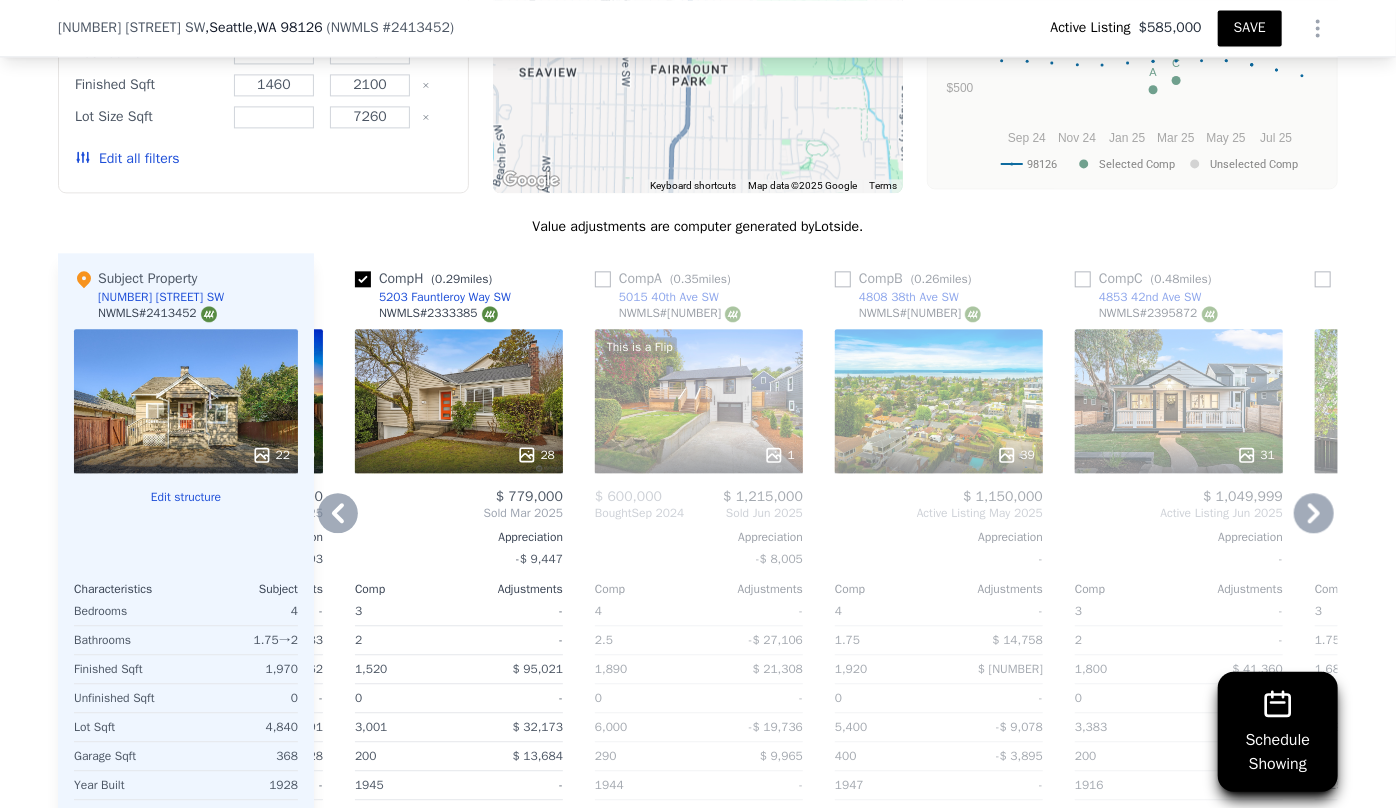 click 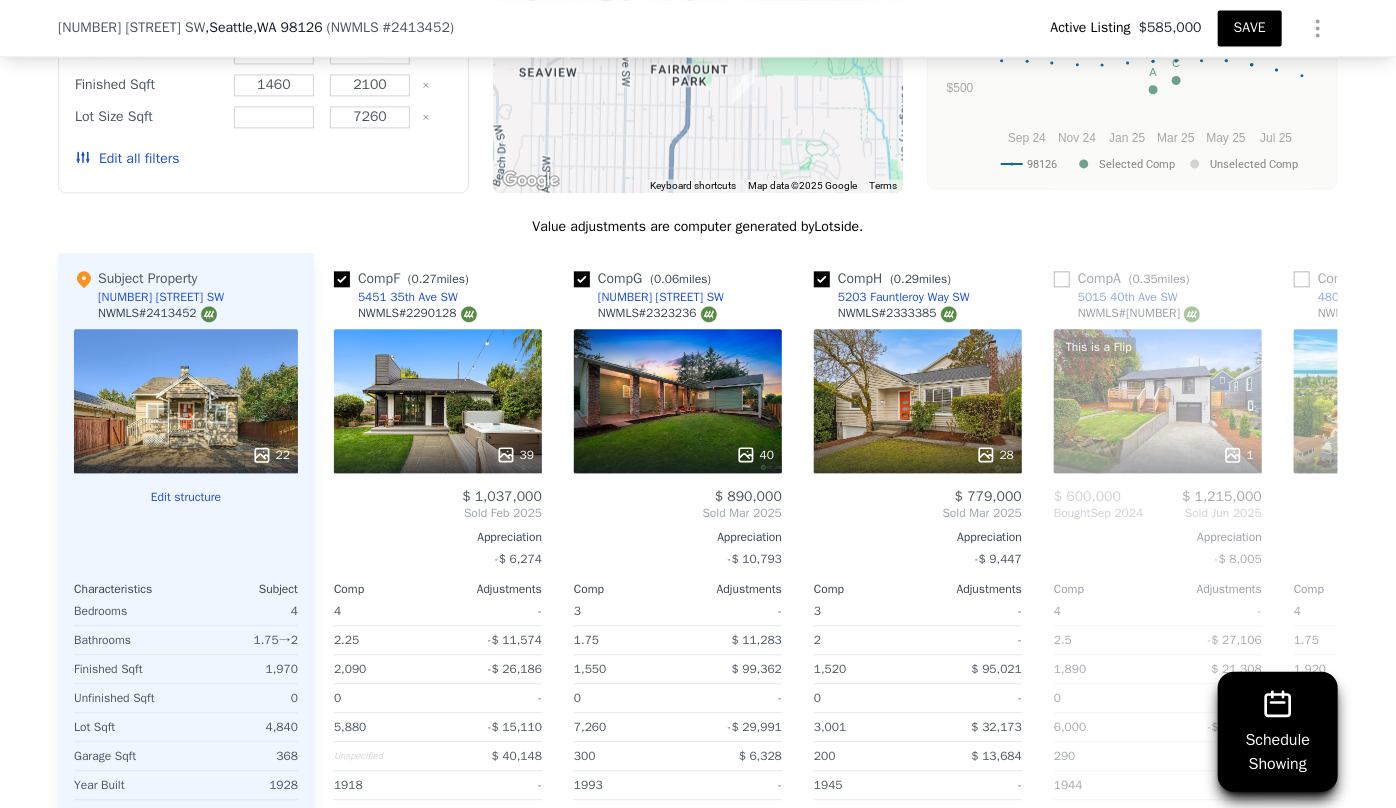 scroll, scrollTop: 0, scrollLeft: 0, axis: both 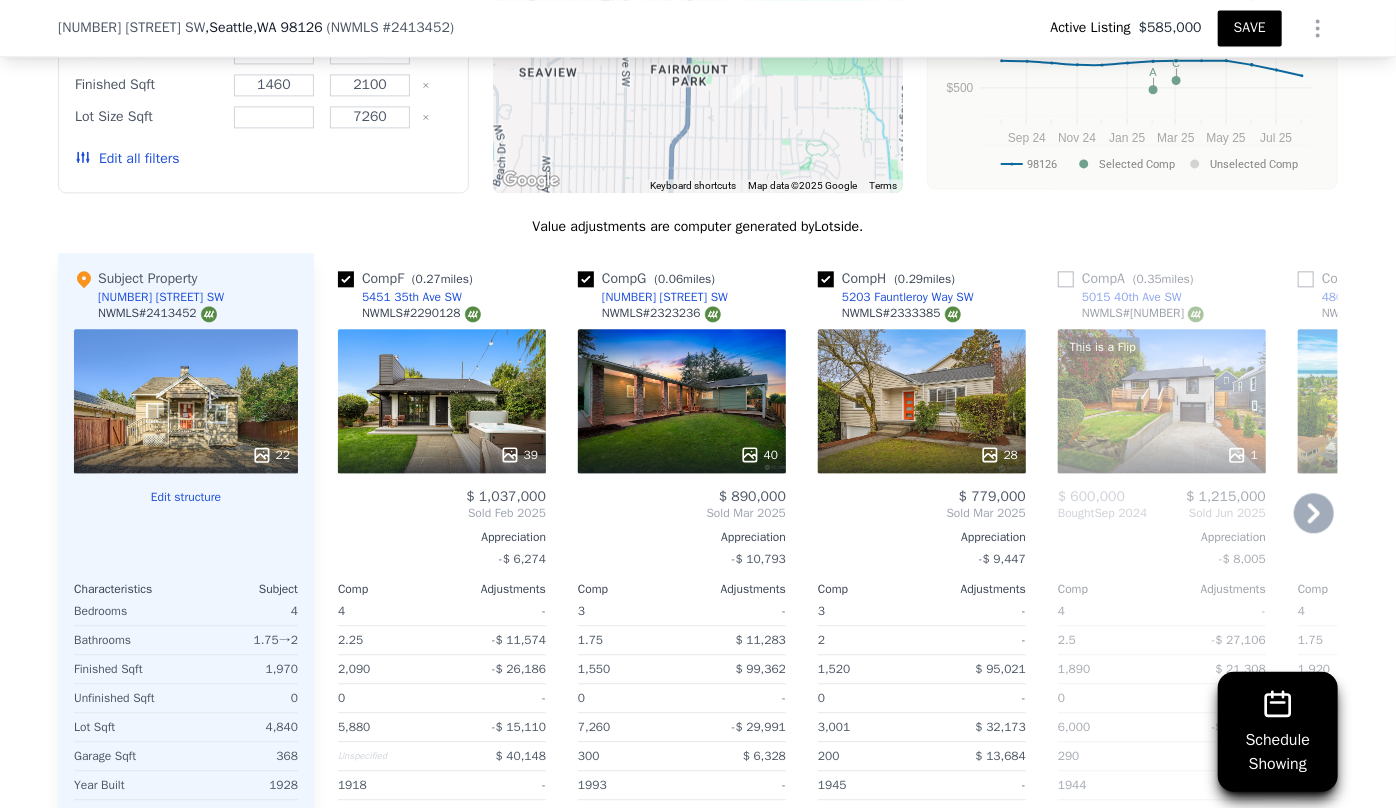 click on "39" at bounding box center [442, 401] 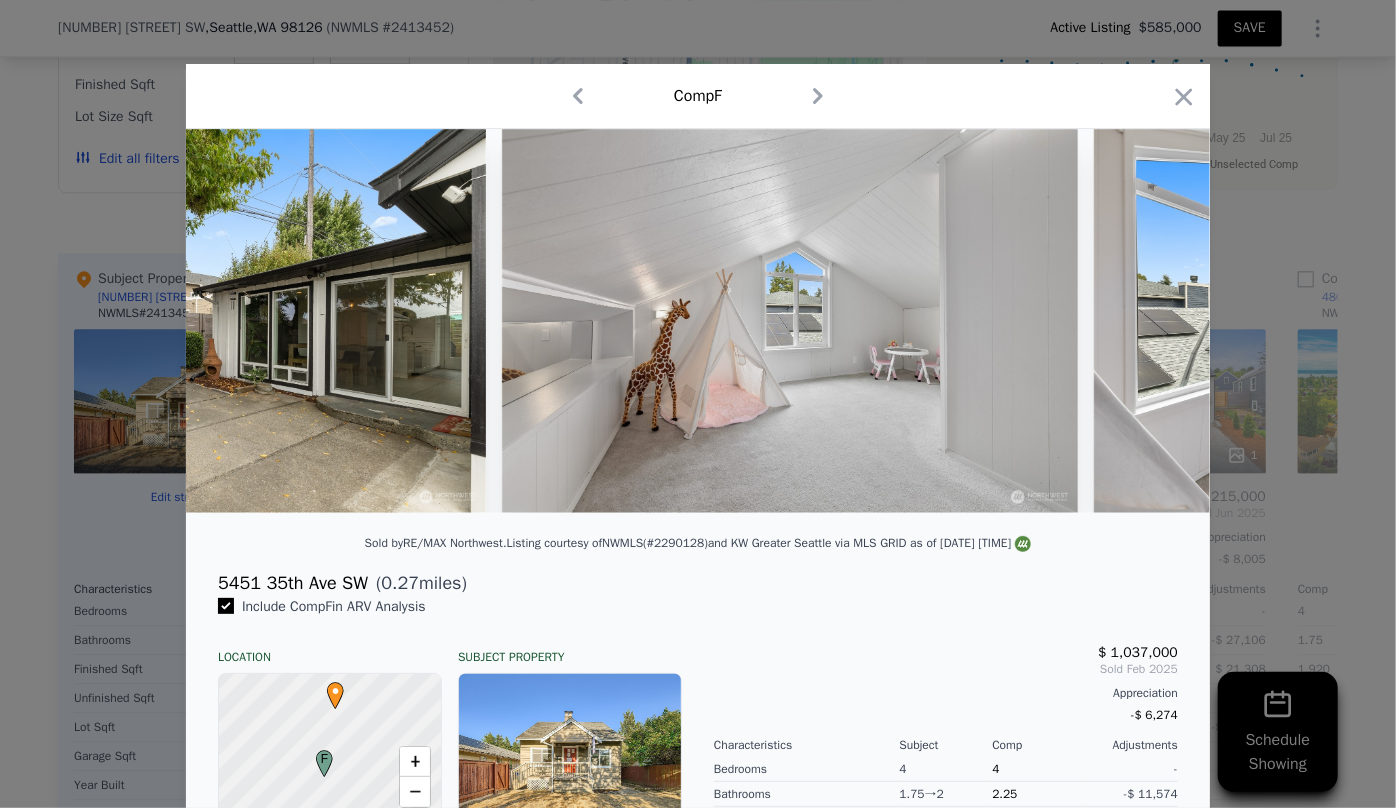 scroll, scrollTop: 0, scrollLeft: 19509, axis: horizontal 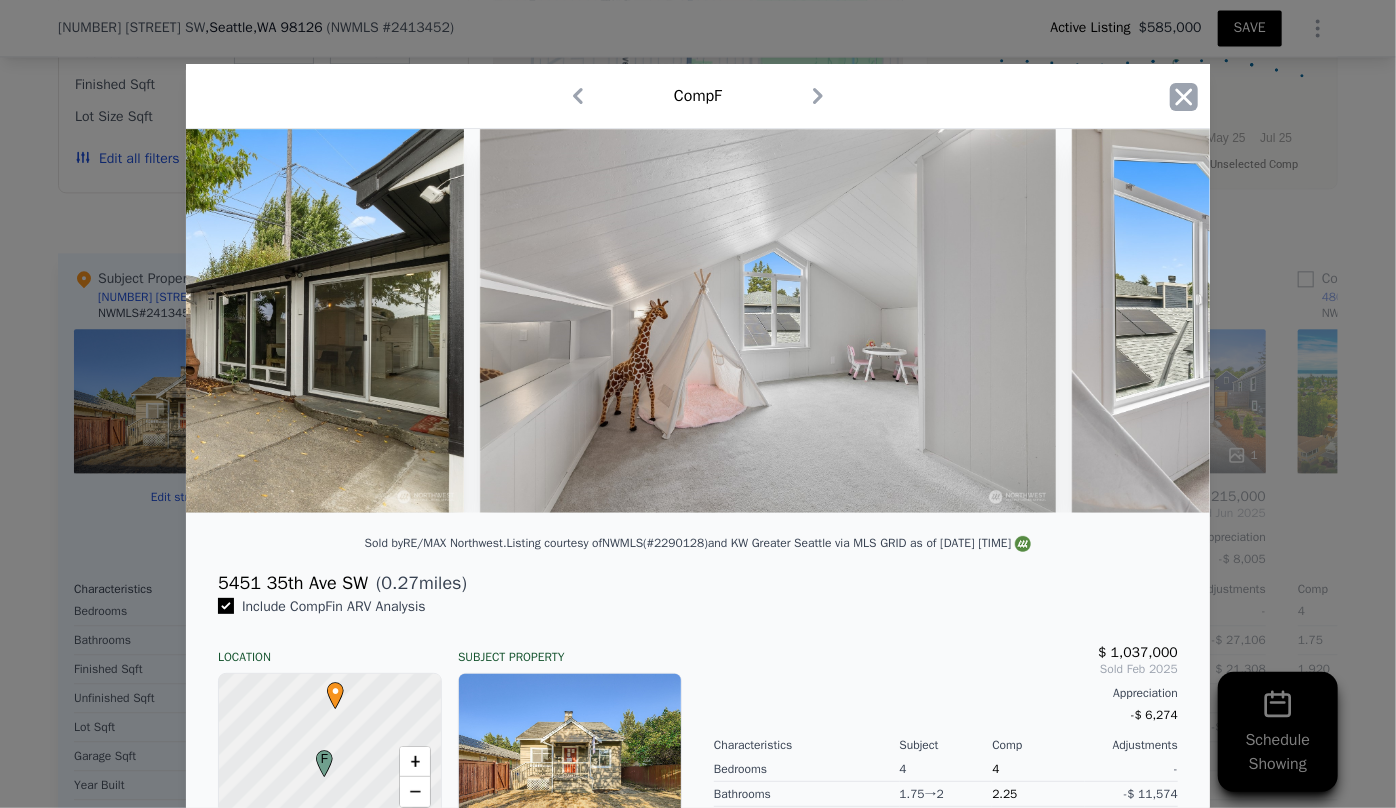 click 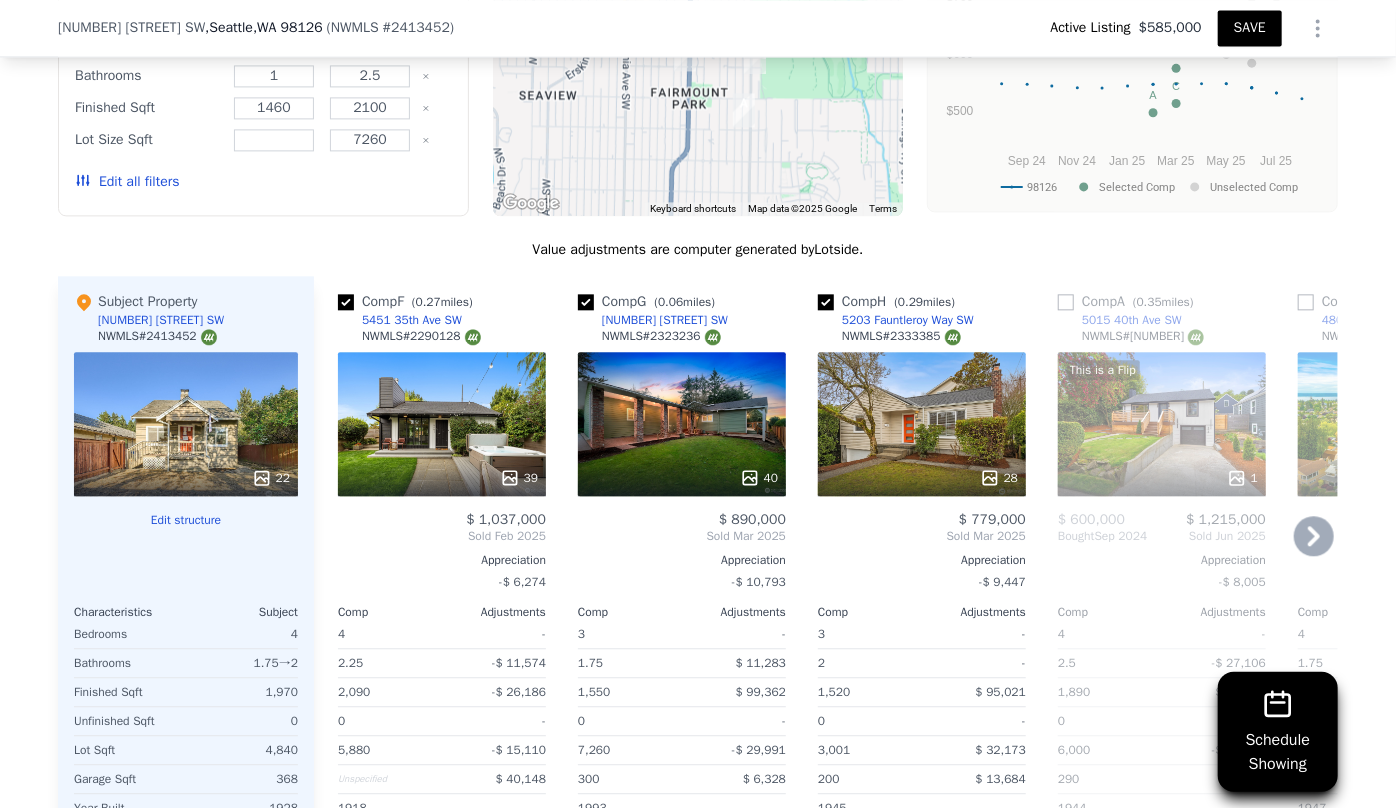 scroll, scrollTop: 2231, scrollLeft: 0, axis: vertical 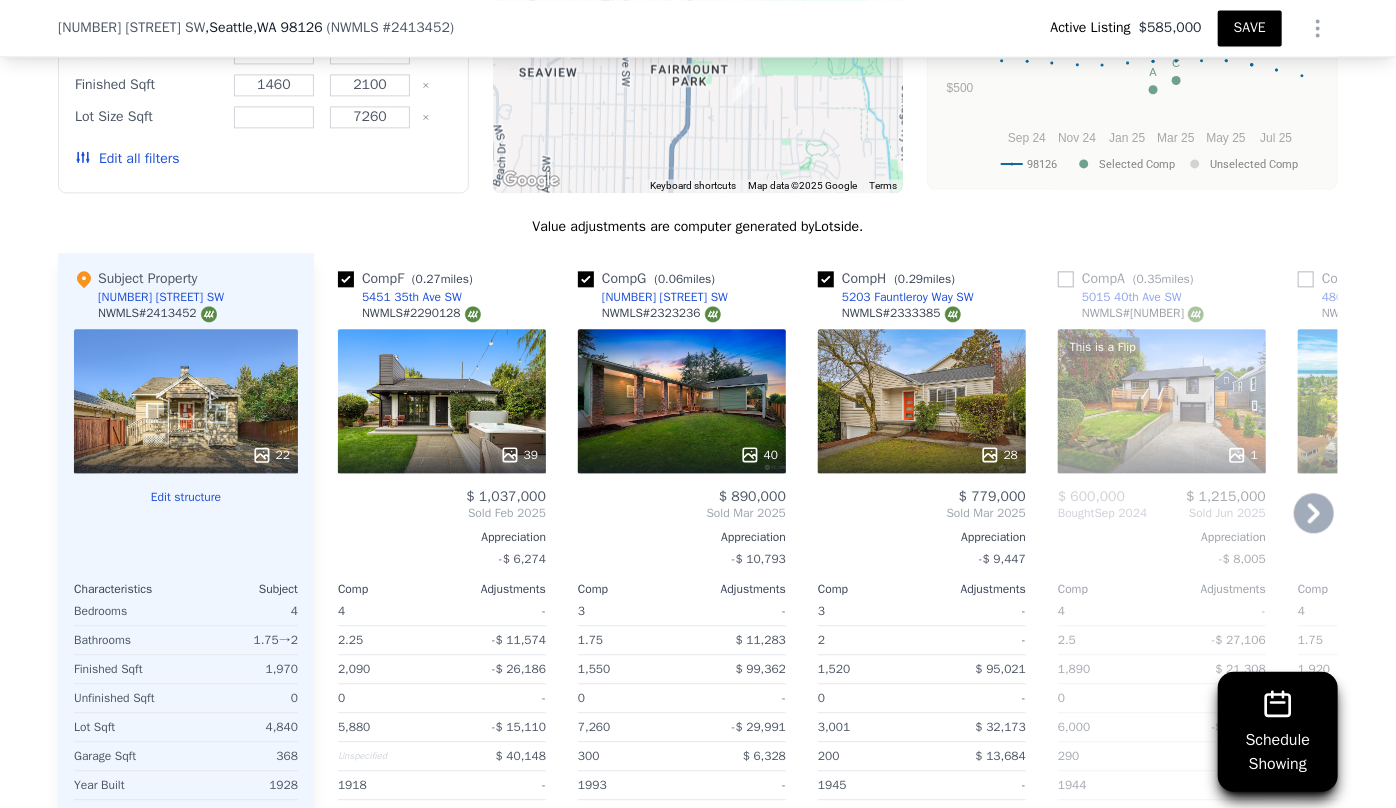 click 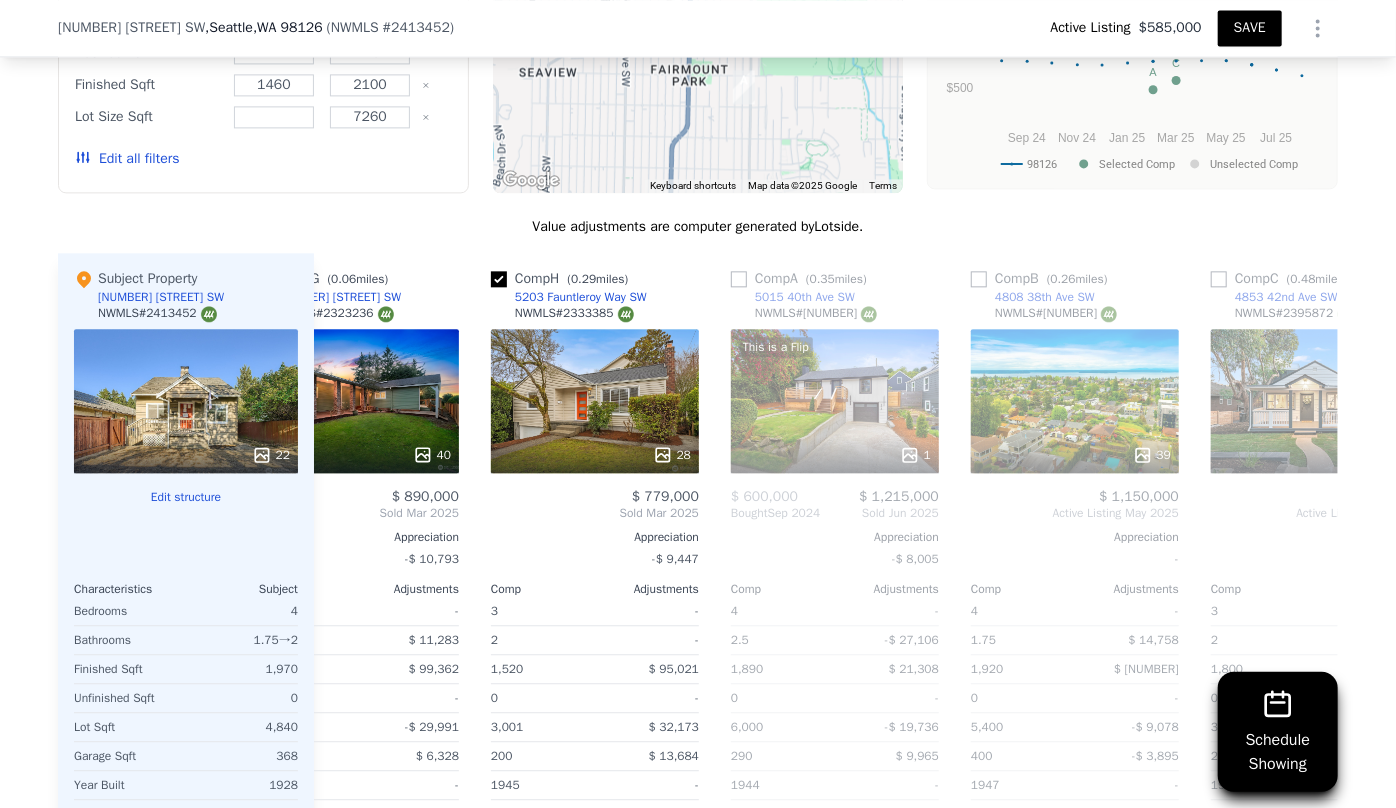 scroll, scrollTop: 0, scrollLeft: 480, axis: horizontal 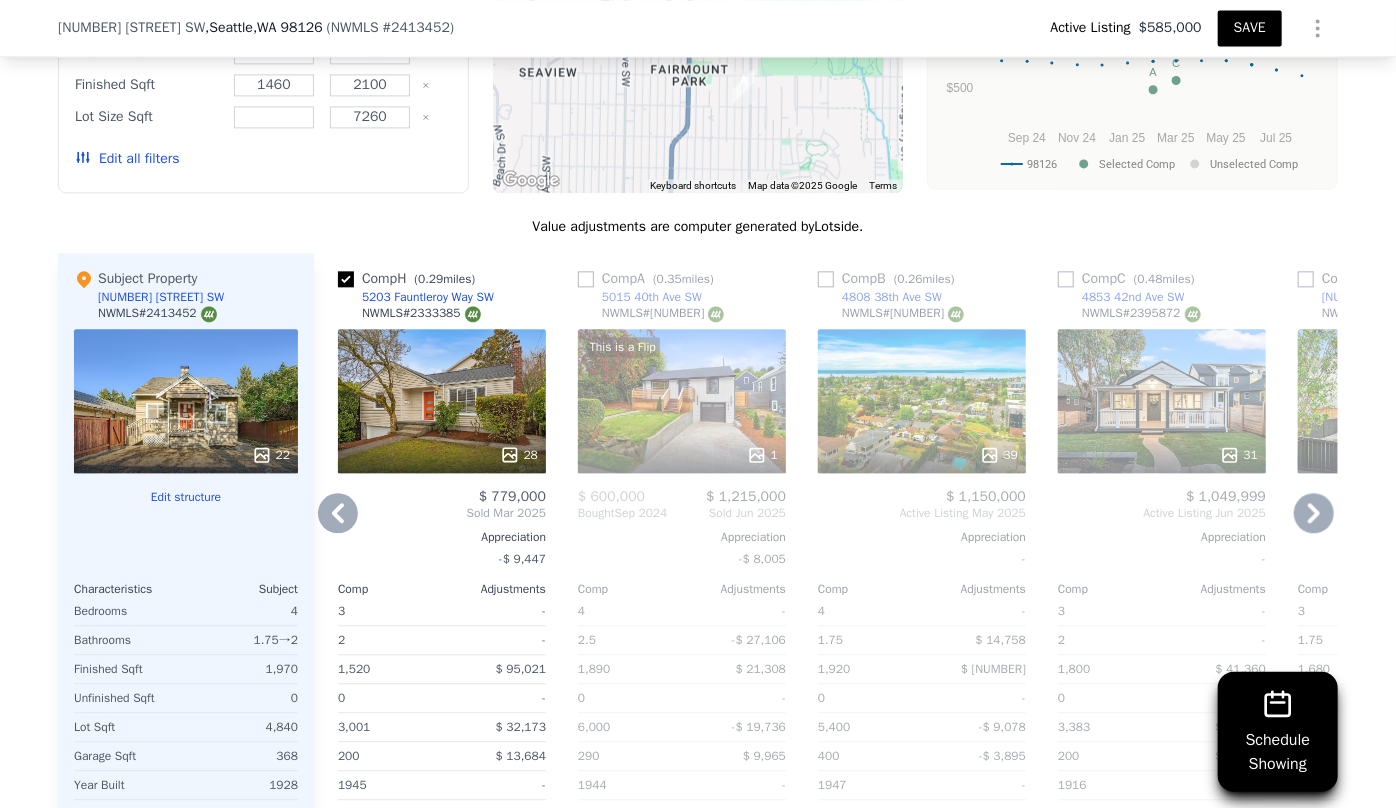 click 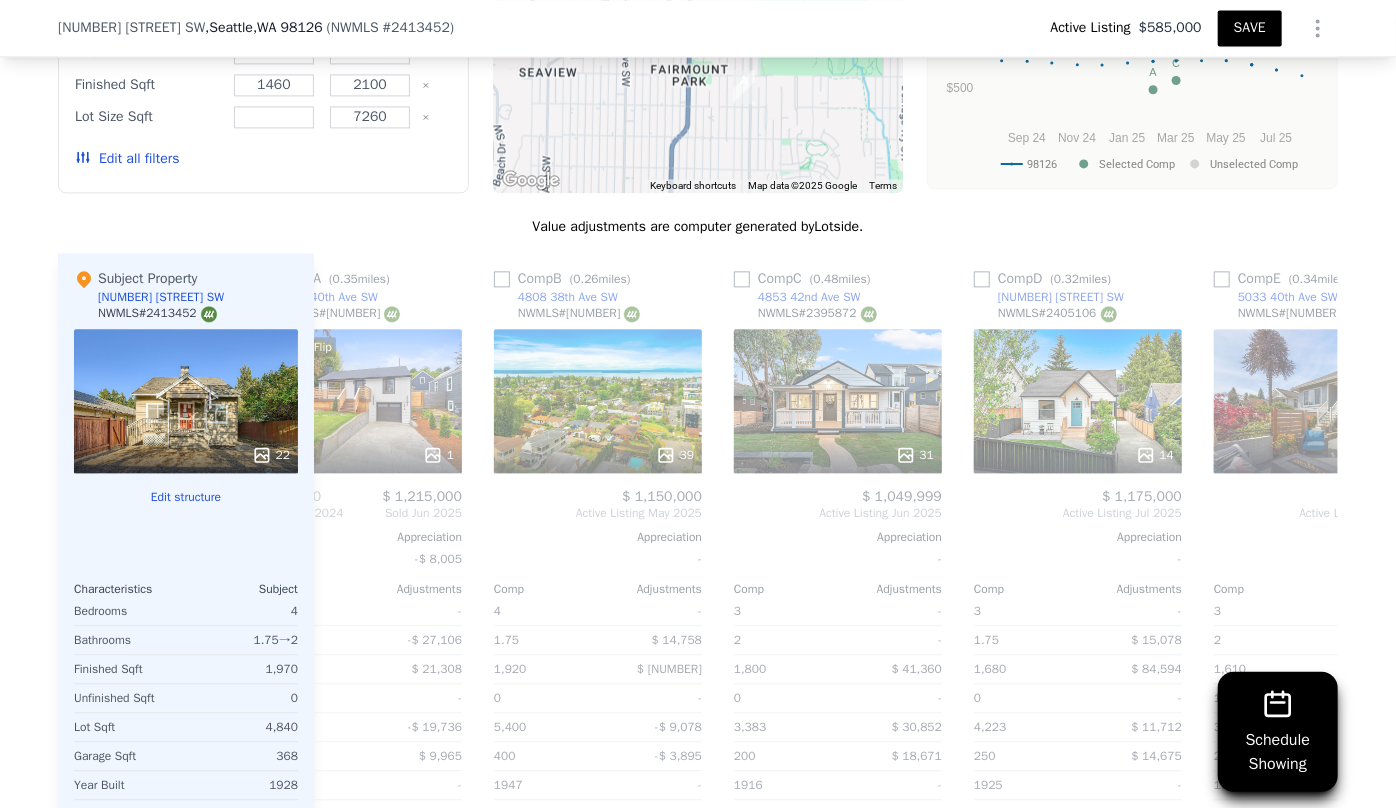 scroll, scrollTop: 0, scrollLeft: 943, axis: horizontal 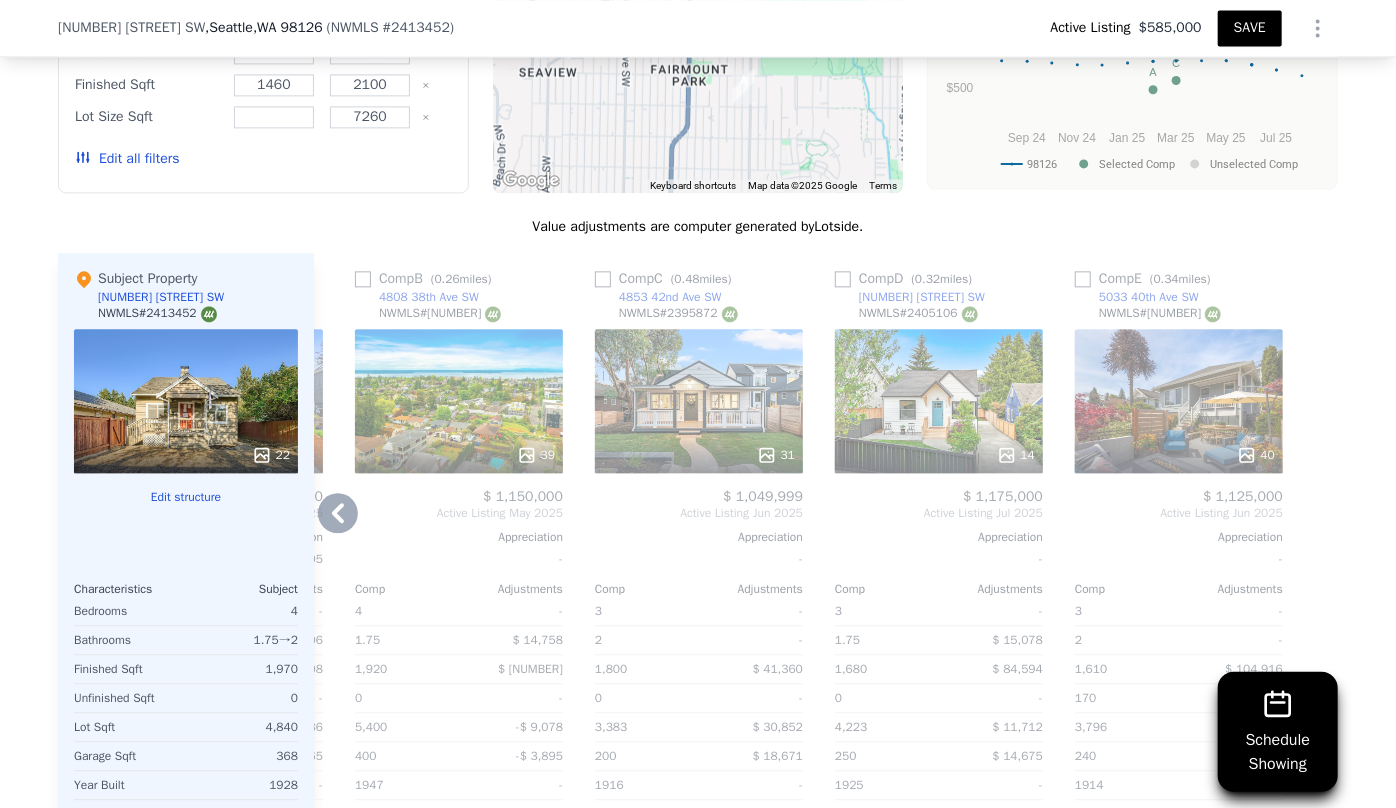 click 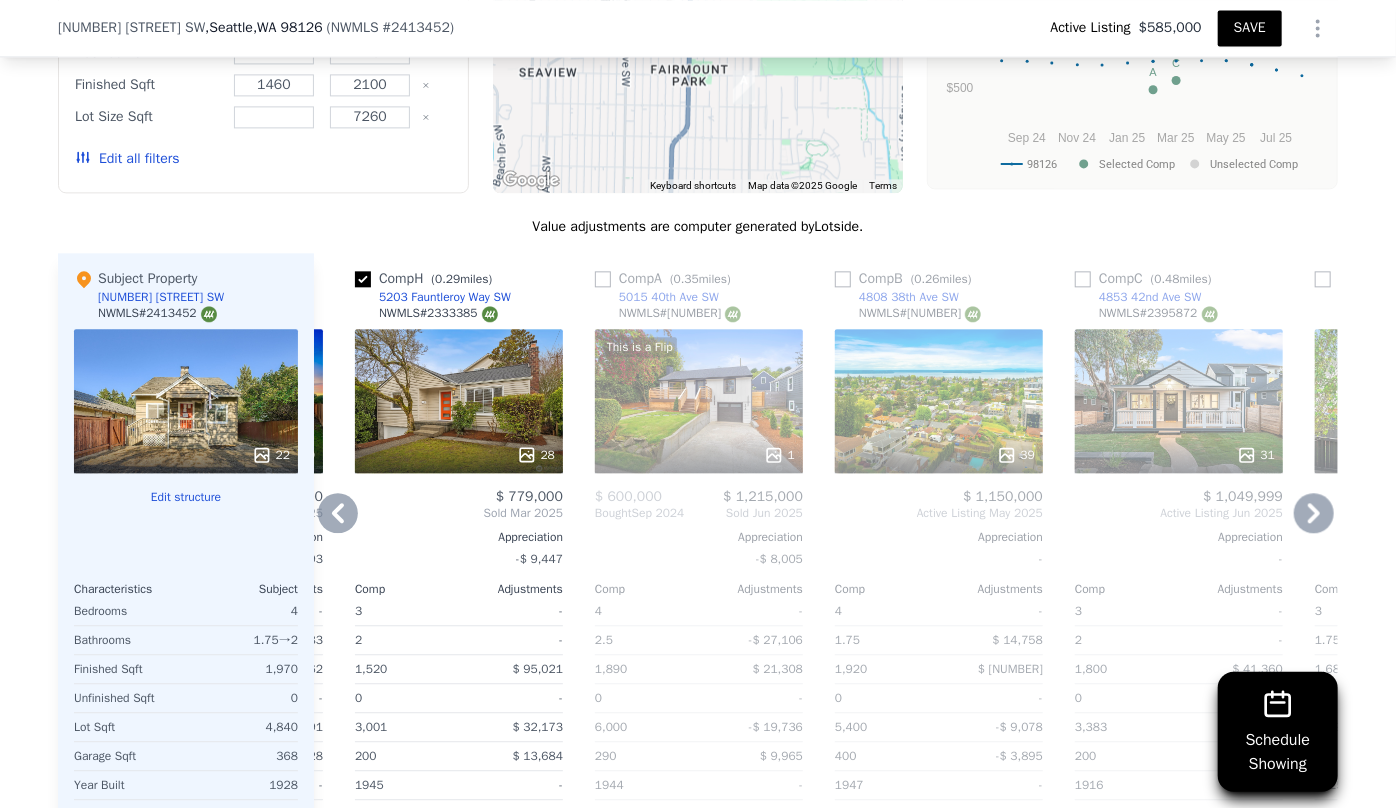 click 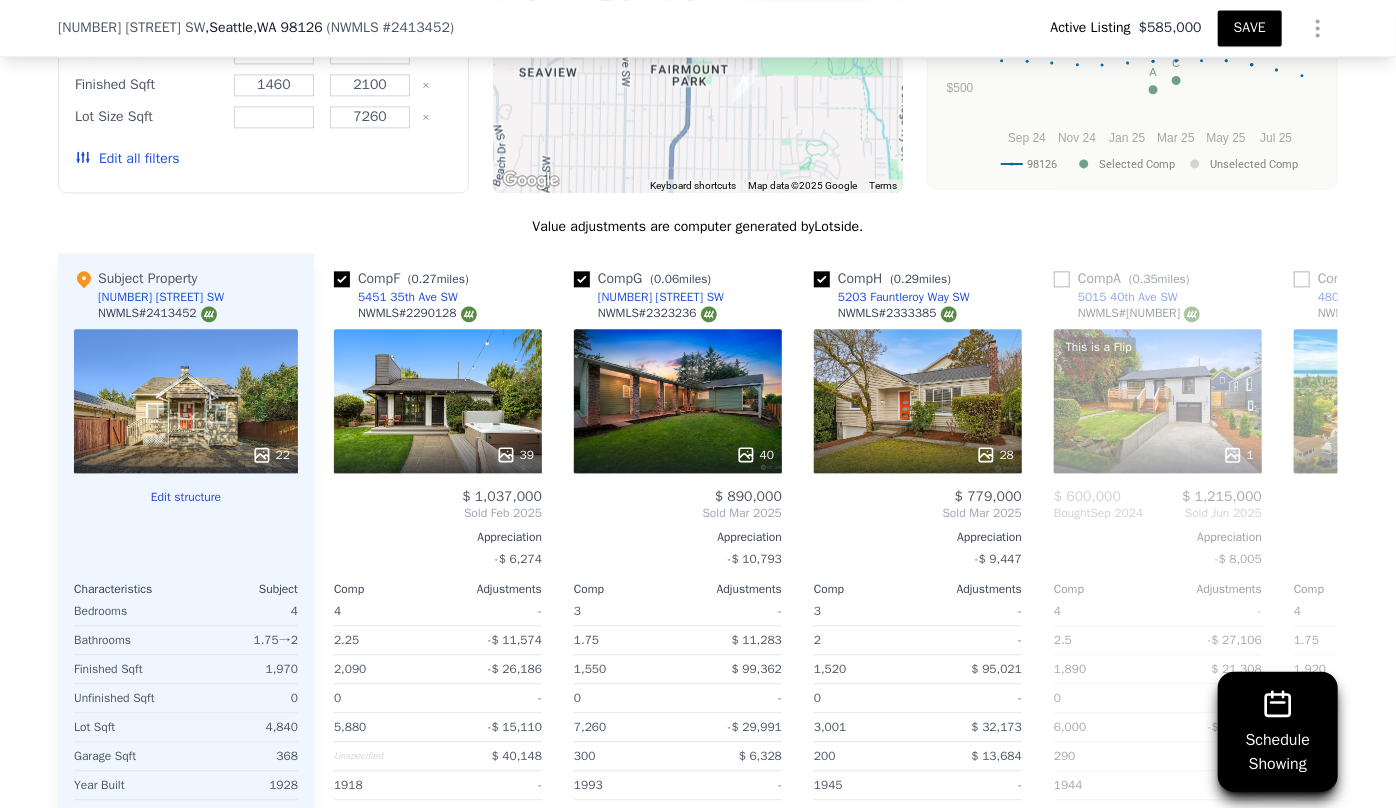 scroll, scrollTop: 0, scrollLeft: 0, axis: both 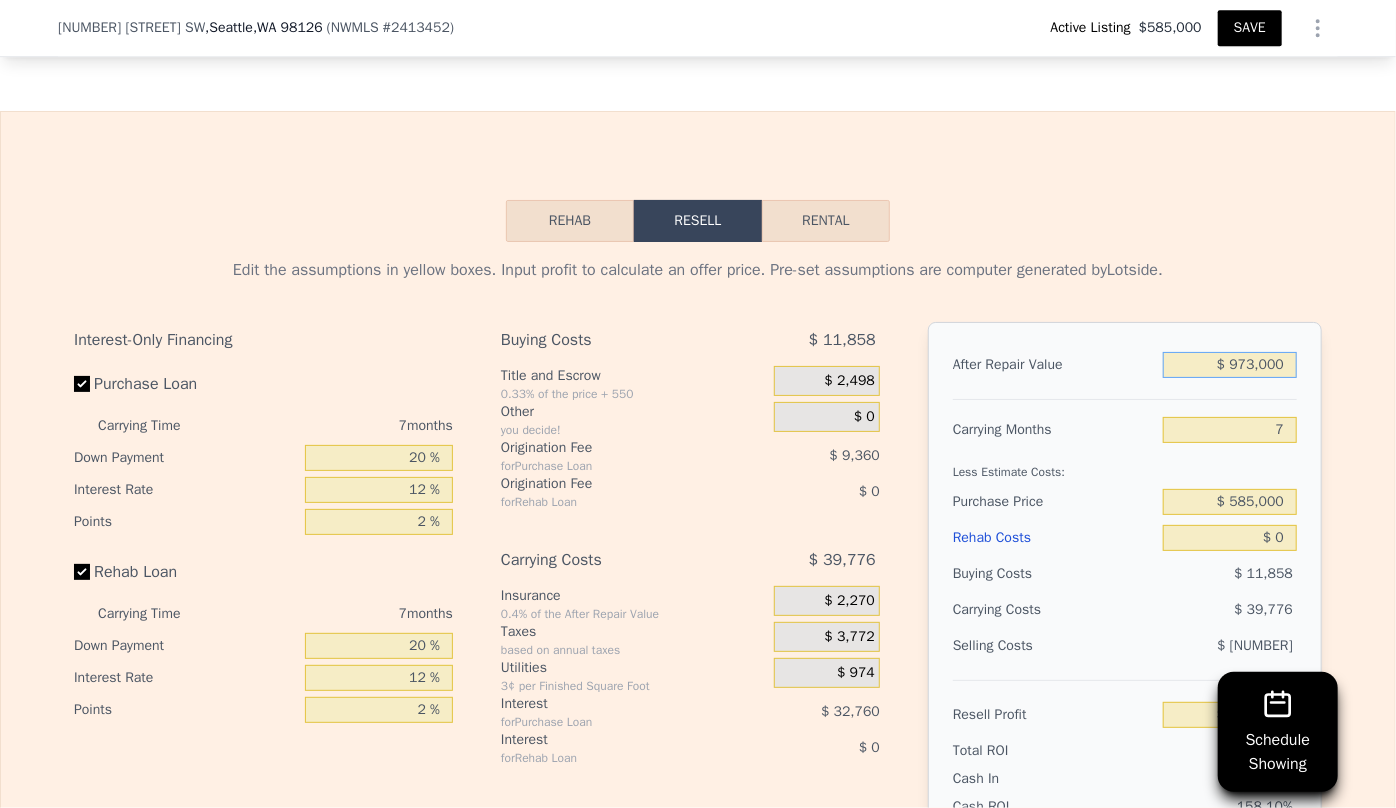 click on "$ 973,000" at bounding box center [1230, 365] 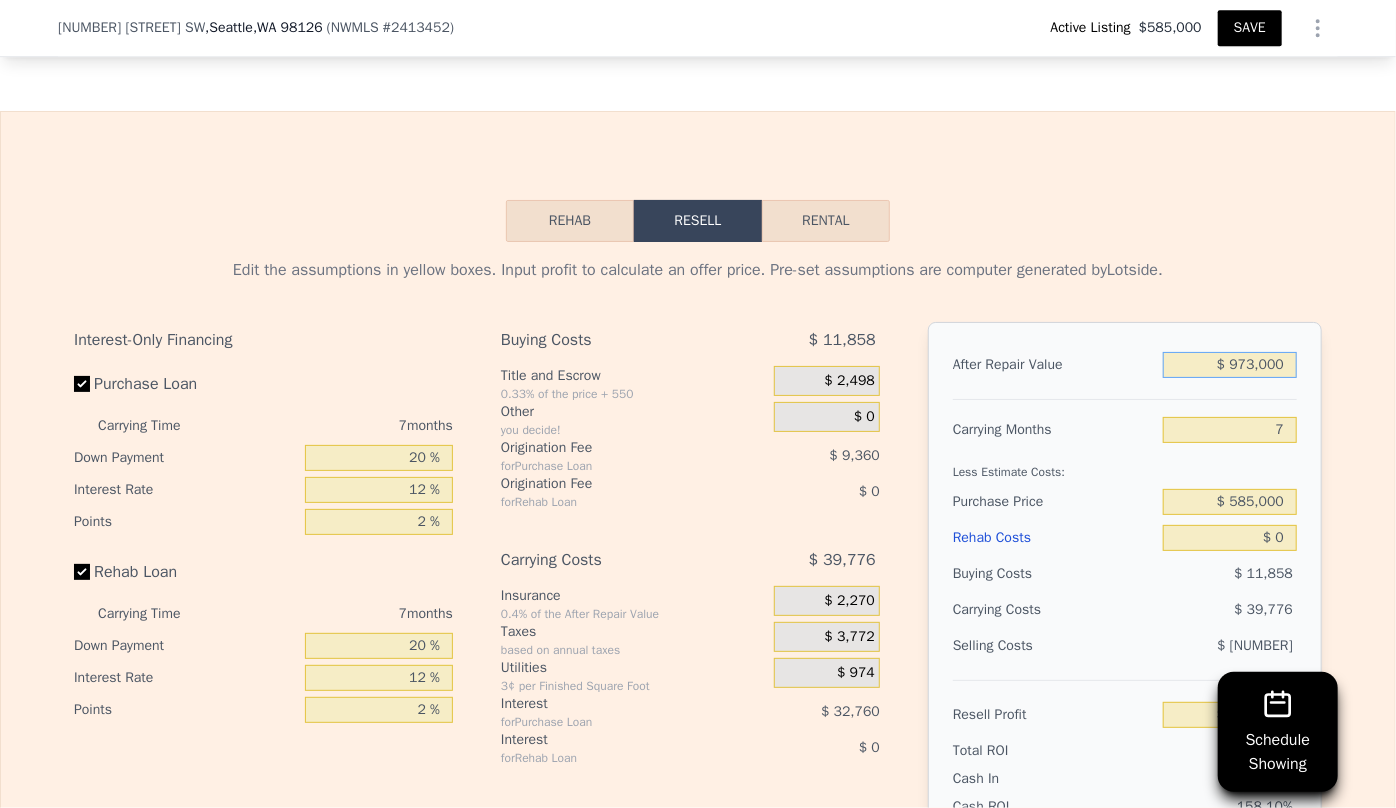 type on "$ 97,000" 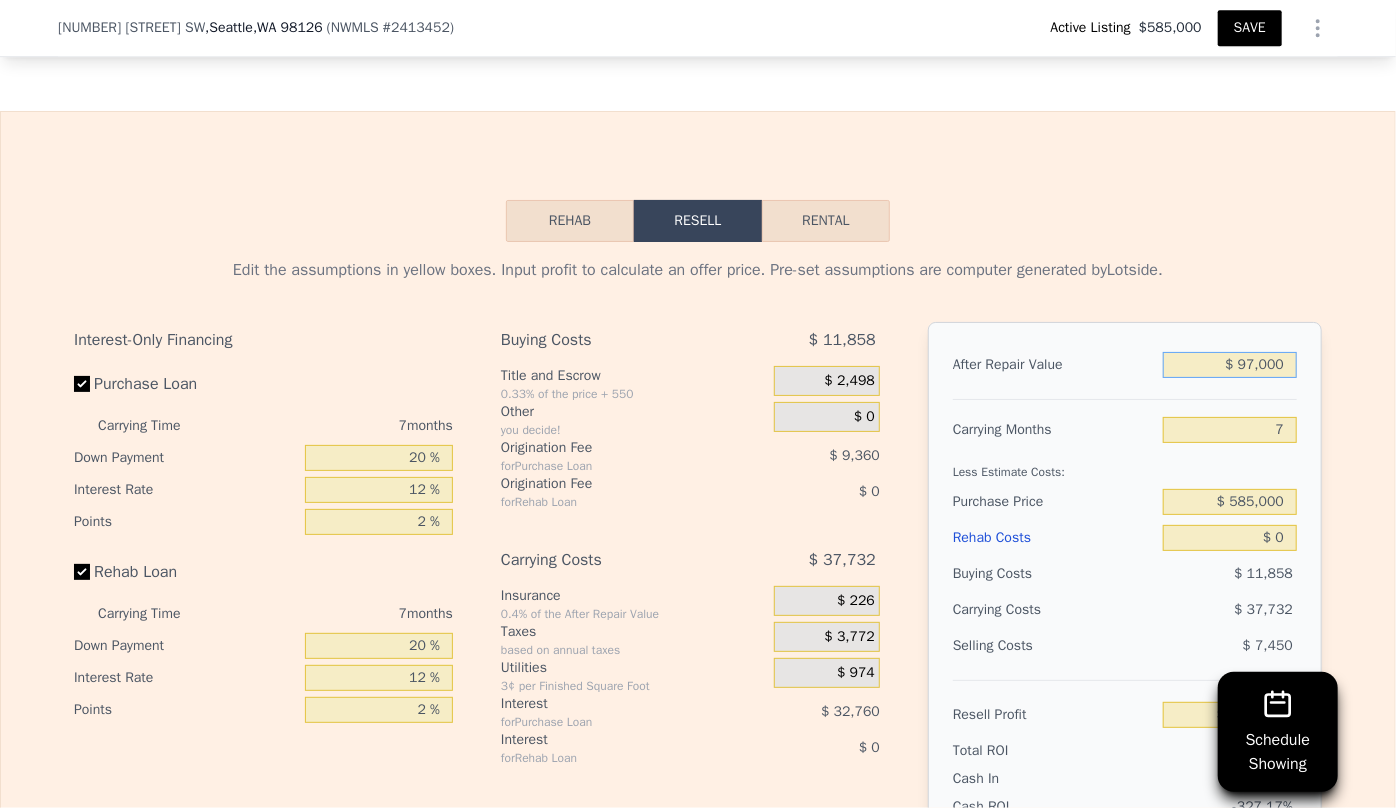 type on "-$ 545,040" 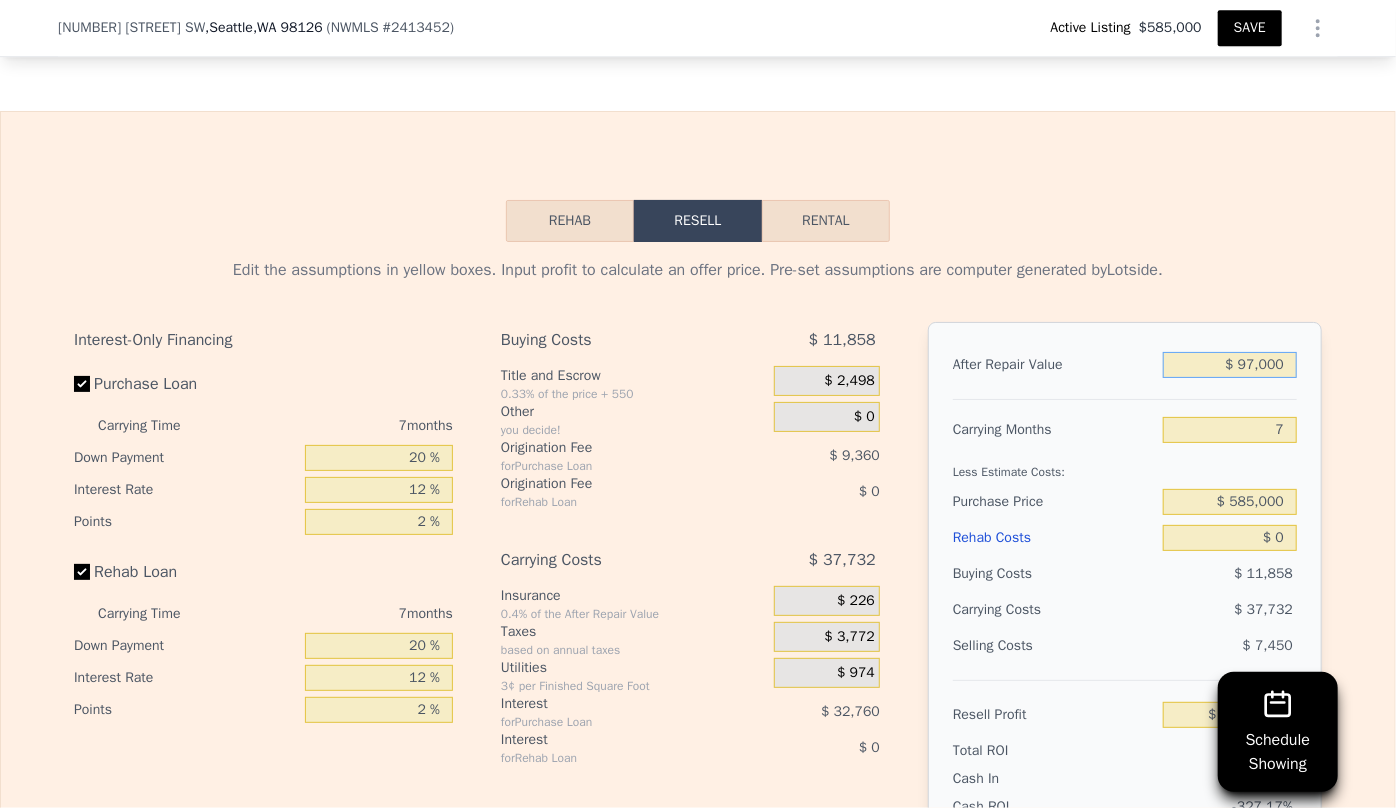 type on "$ 9,000" 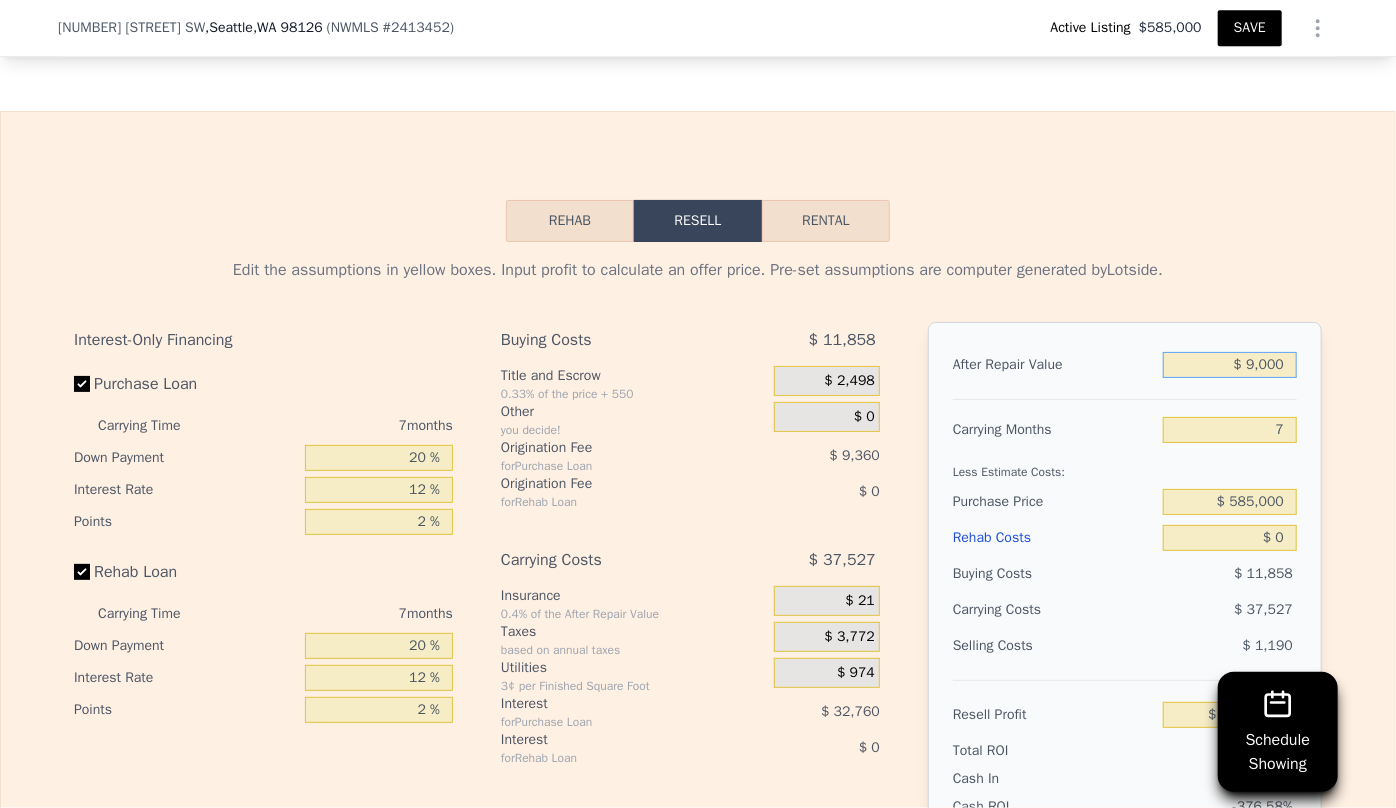 type on "-$ 626,575" 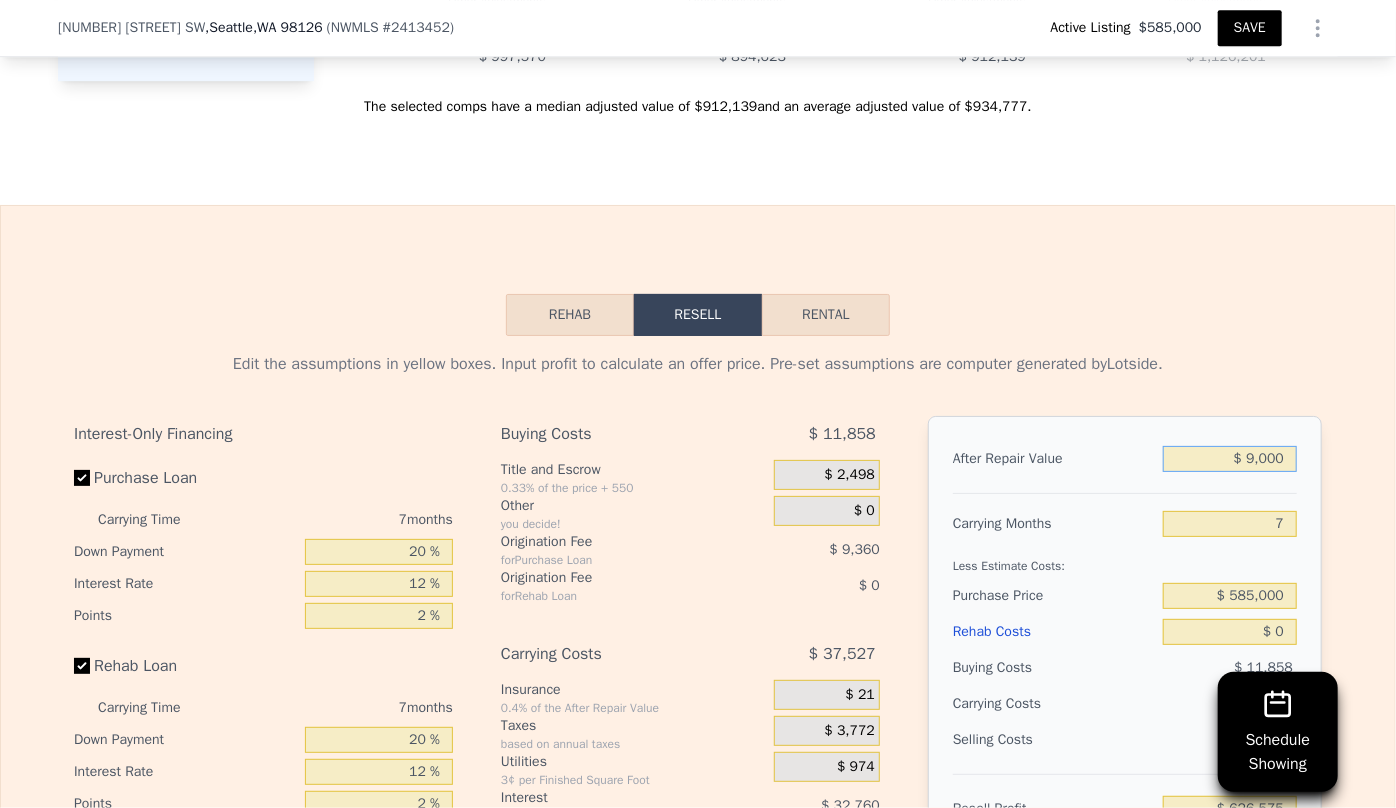 scroll, scrollTop: 3050, scrollLeft: 0, axis: vertical 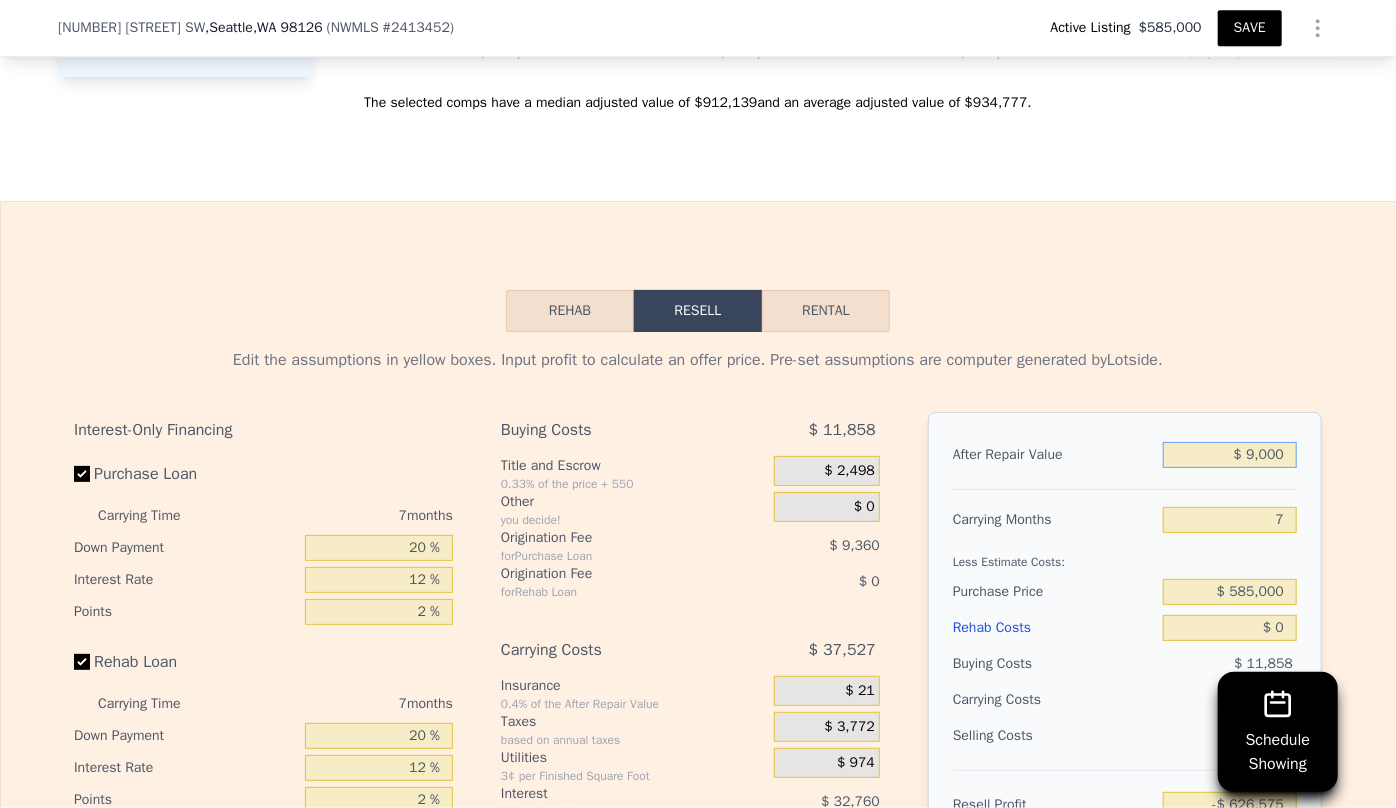 type on "$ 93,000" 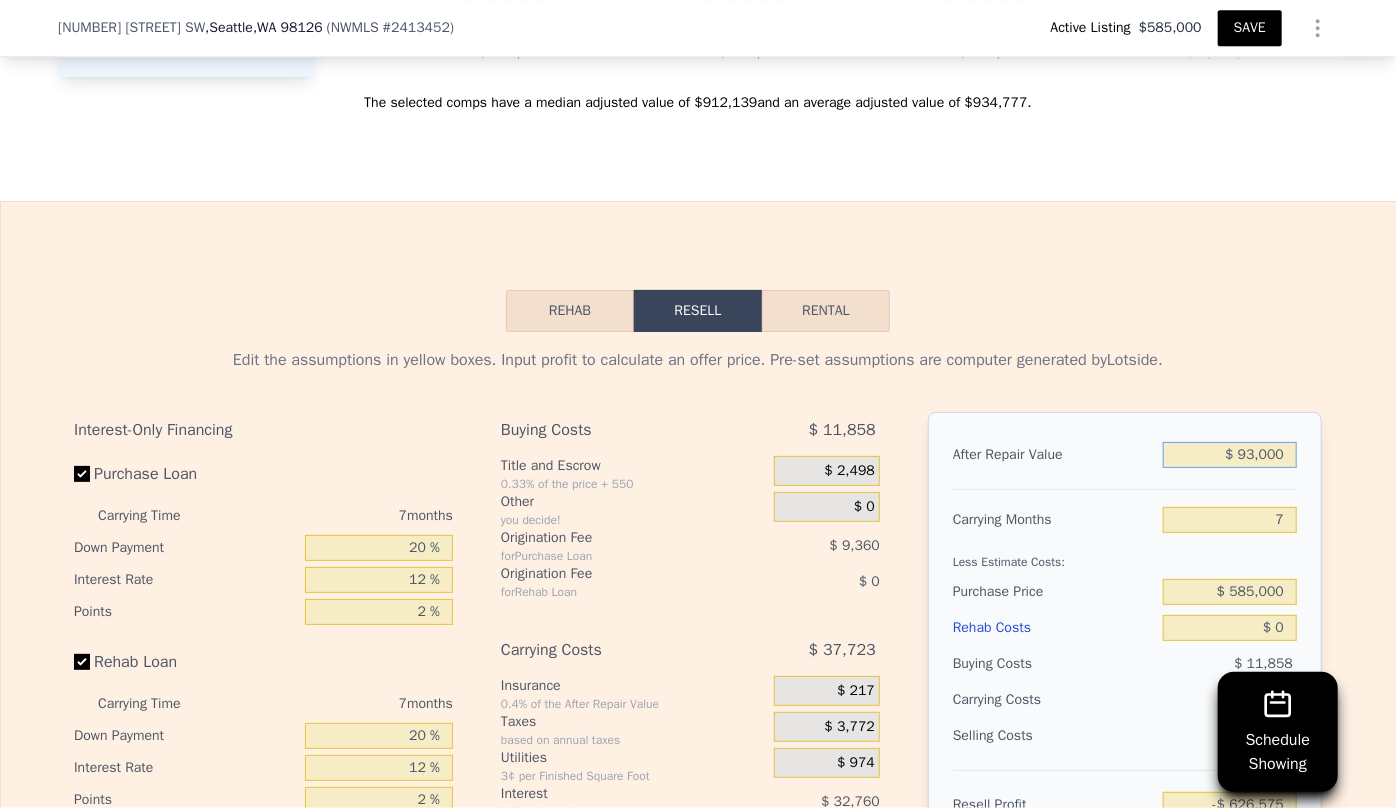 type on "-$ 548,746" 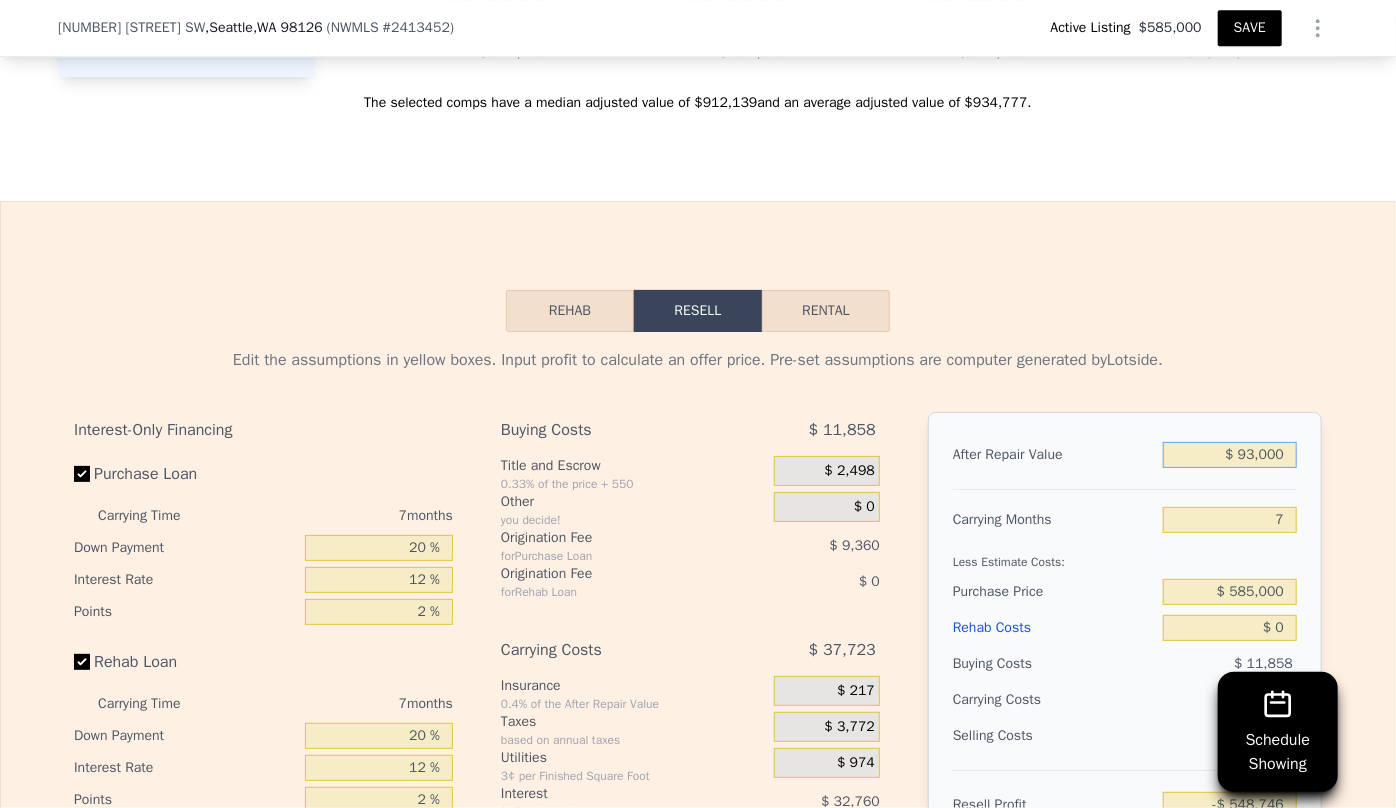 type on "$ 930,000" 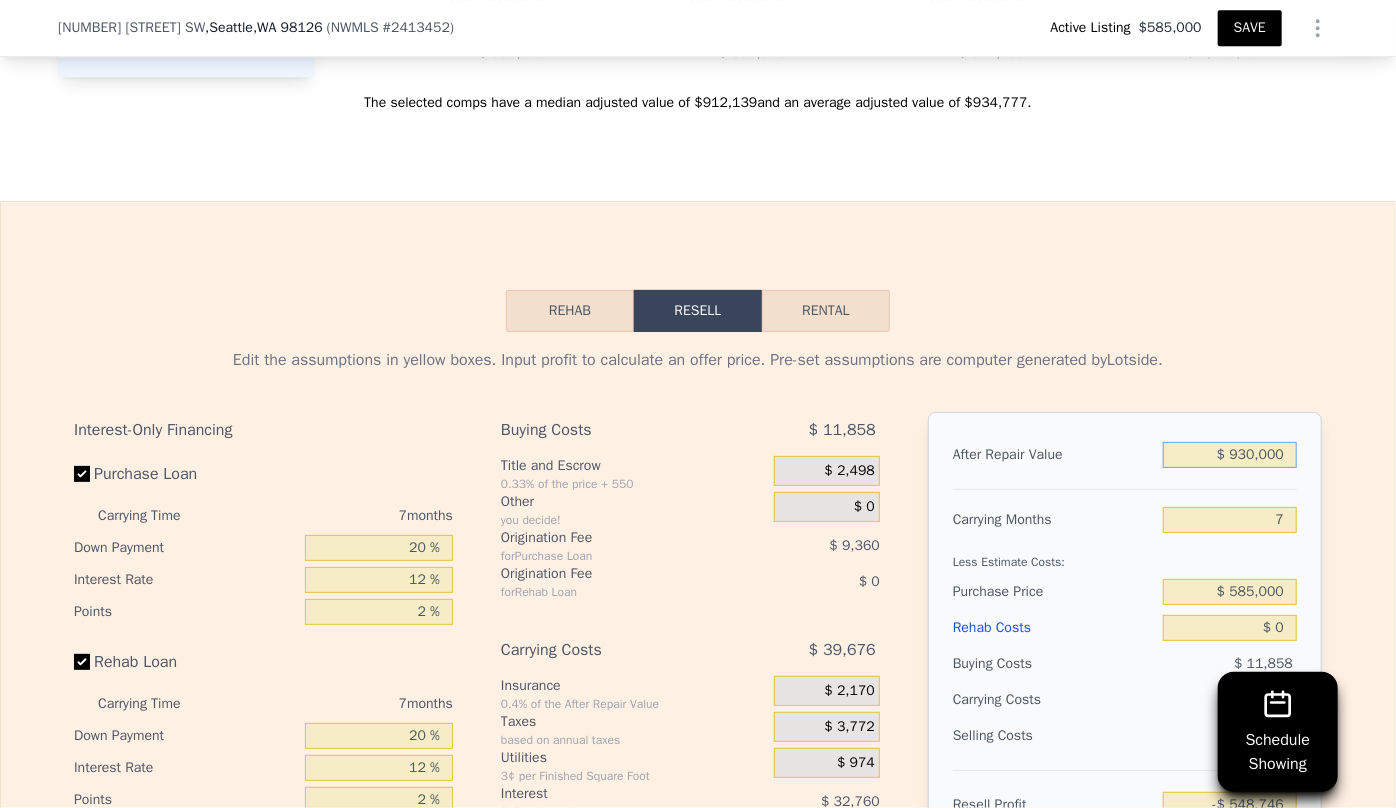 type on "$ 226,765" 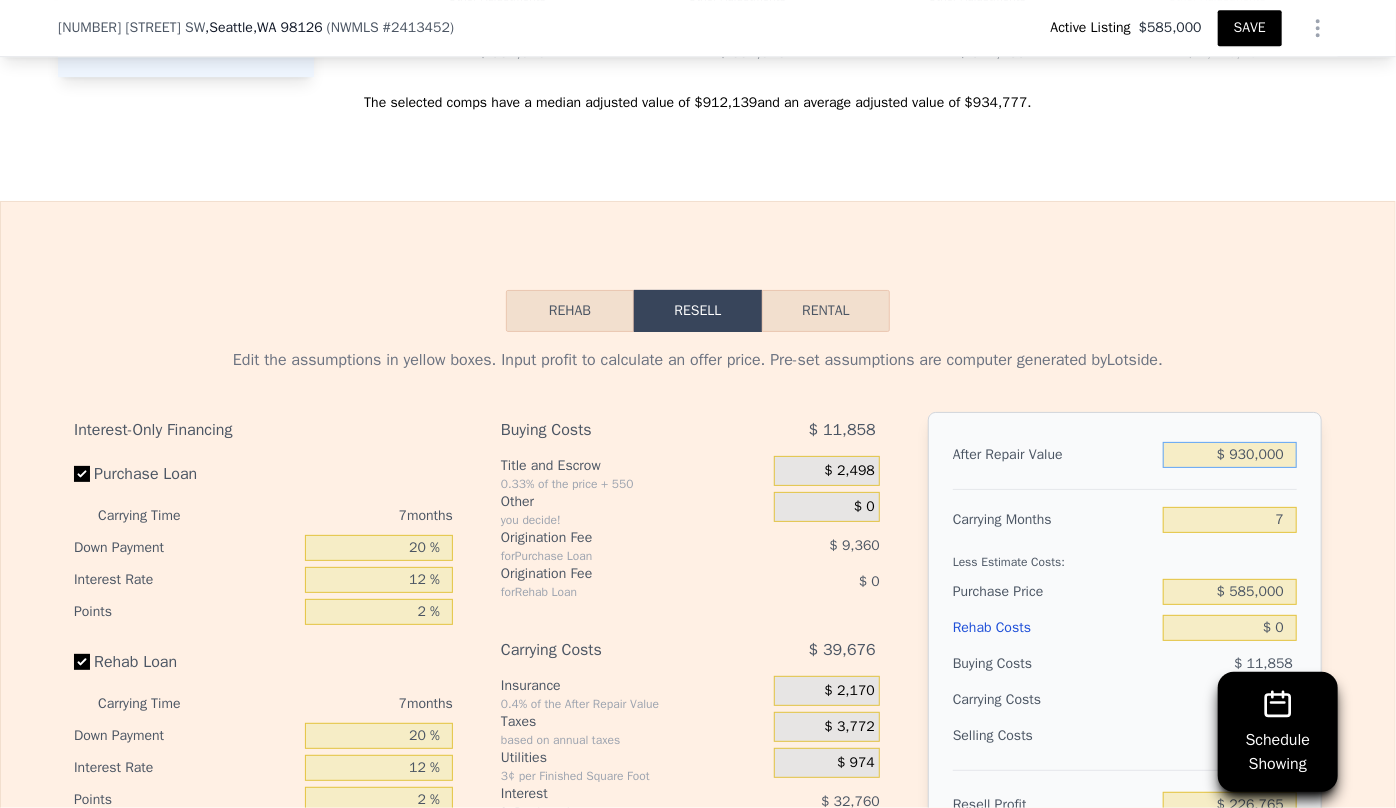 type on "$ 930,000" 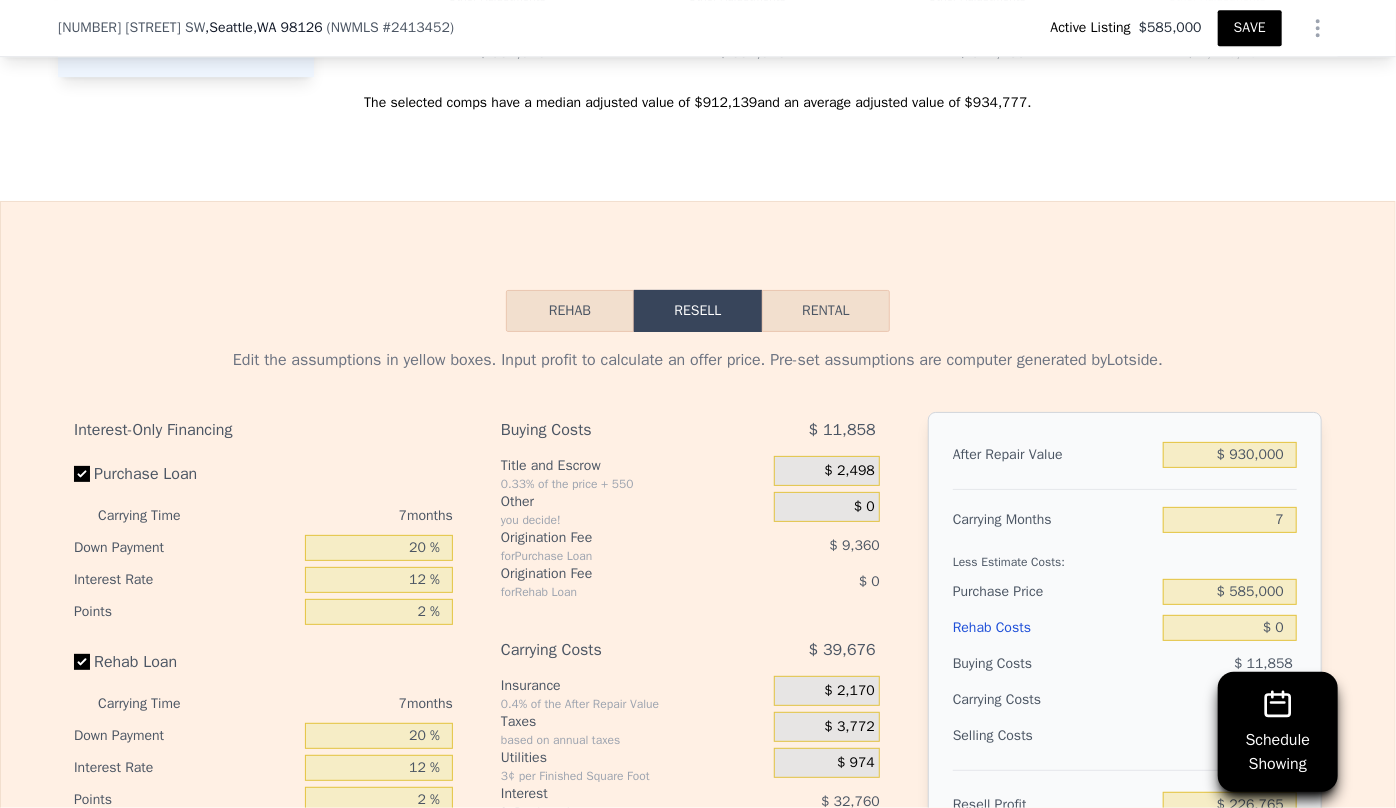 scroll, scrollTop: 0, scrollLeft: 896, axis: horizontal 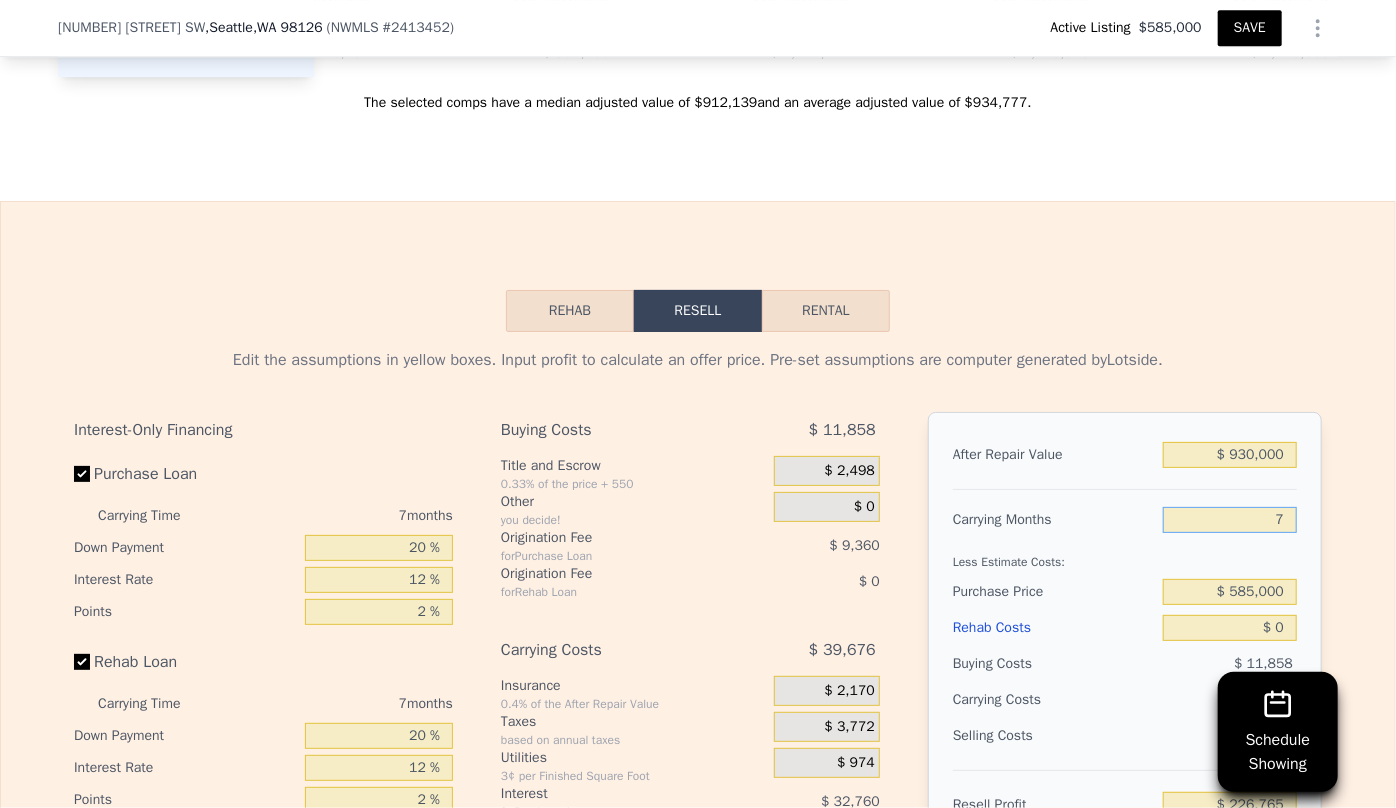 click on "7" at bounding box center (1230, 520) 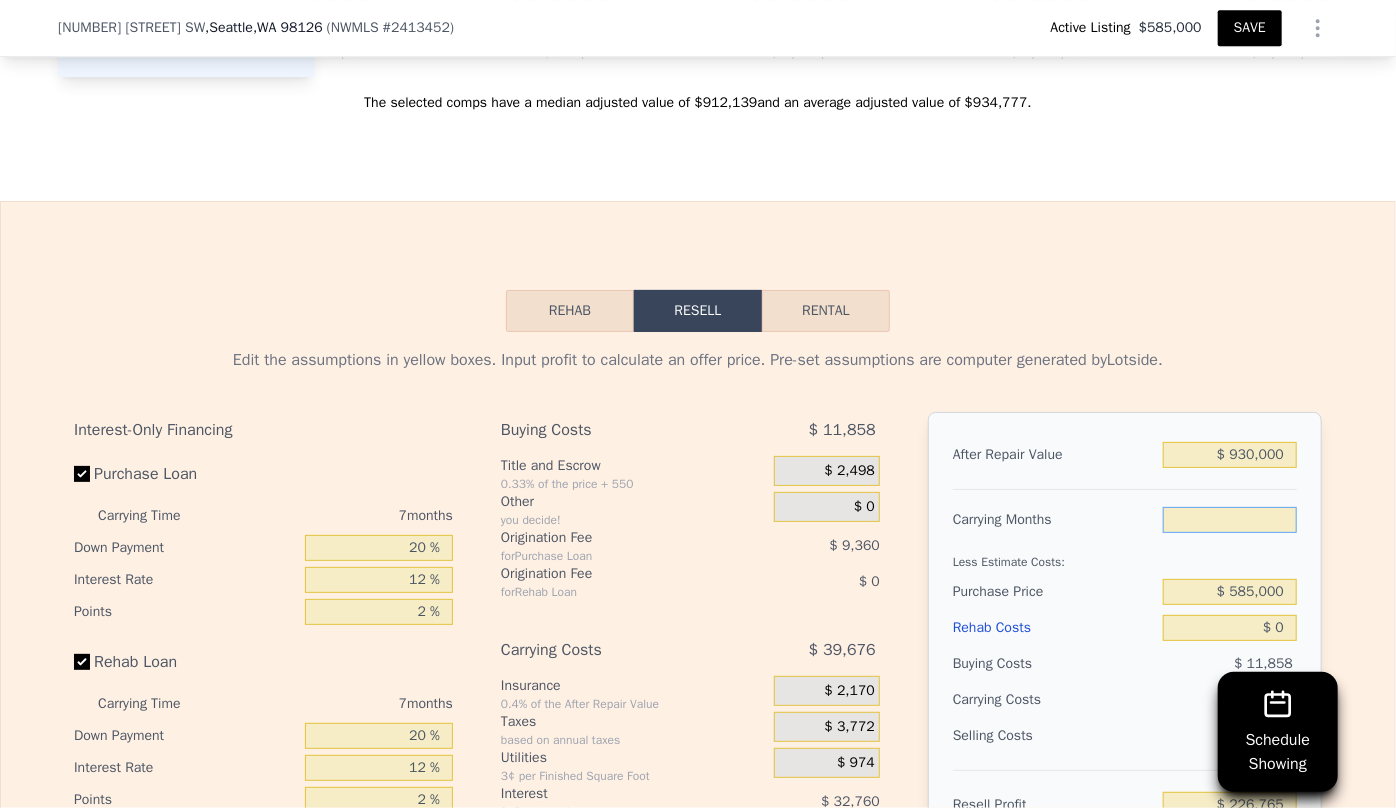 type on "8" 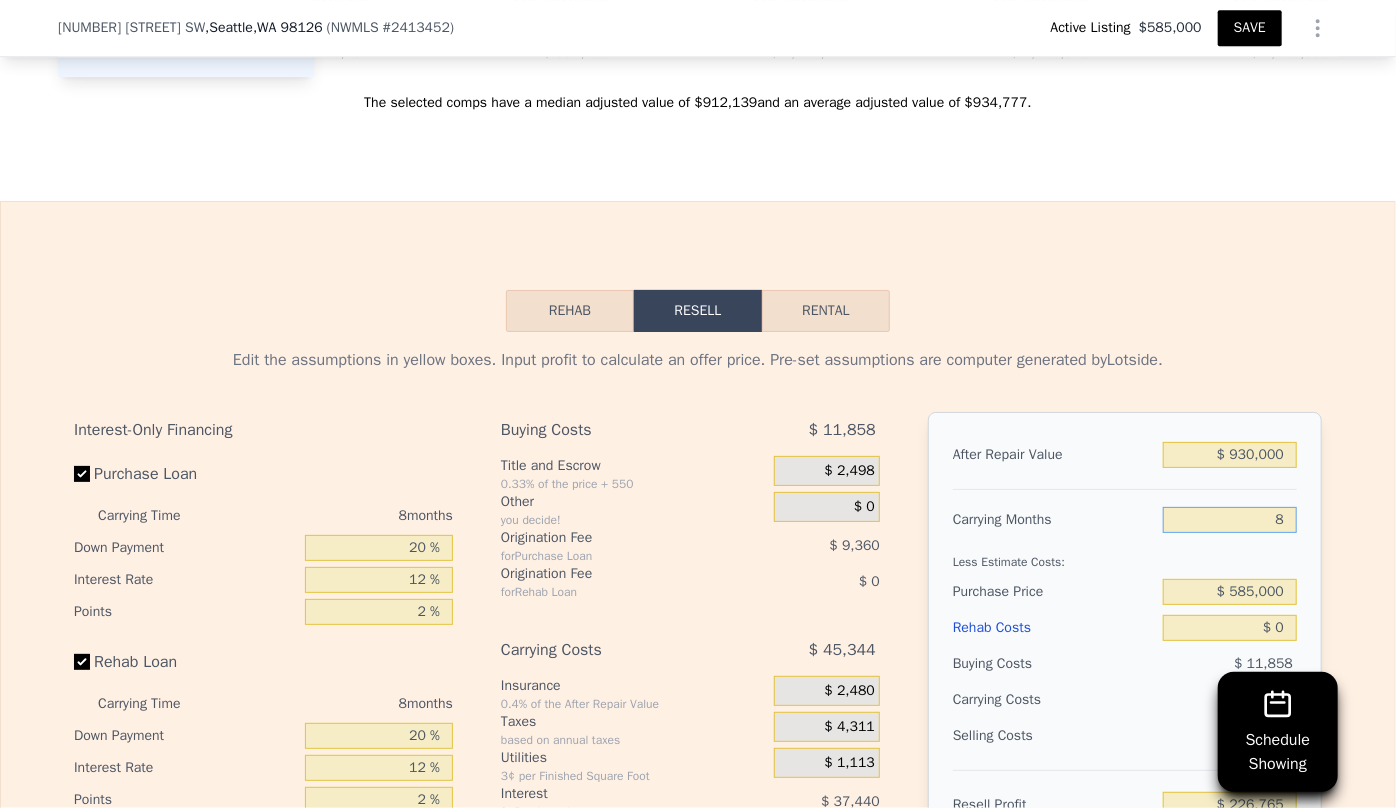 type on "$ 221,097" 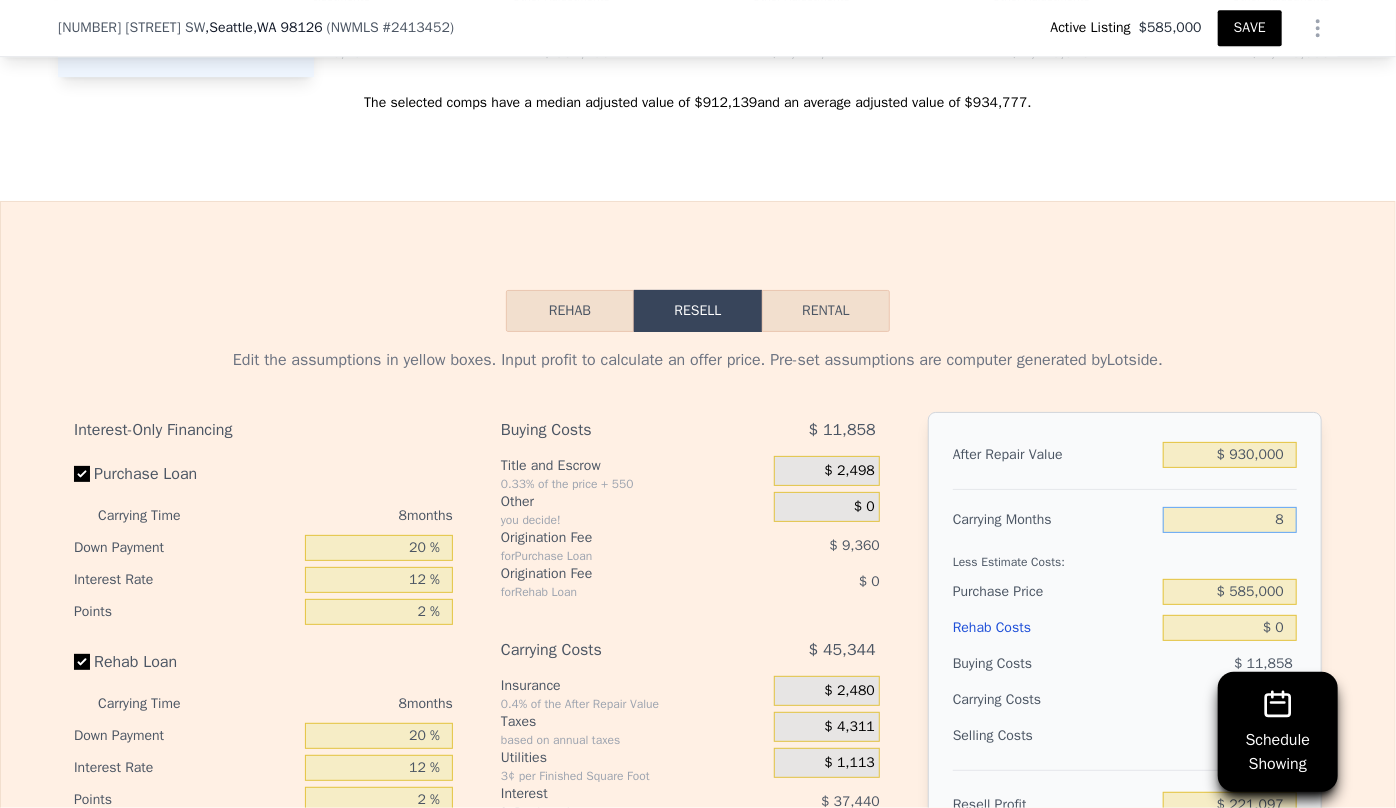type on "8" 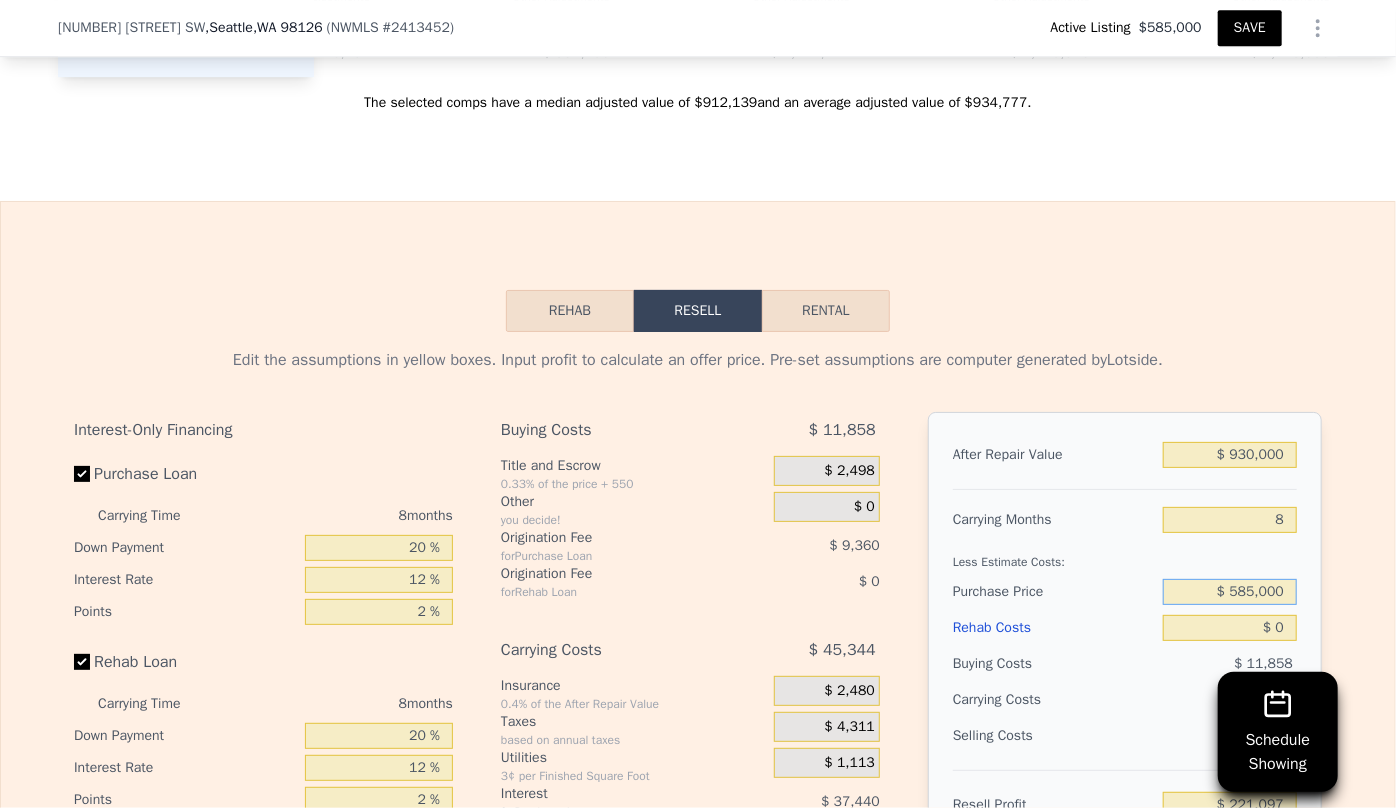 click on "$ 585,000" at bounding box center [1230, 592] 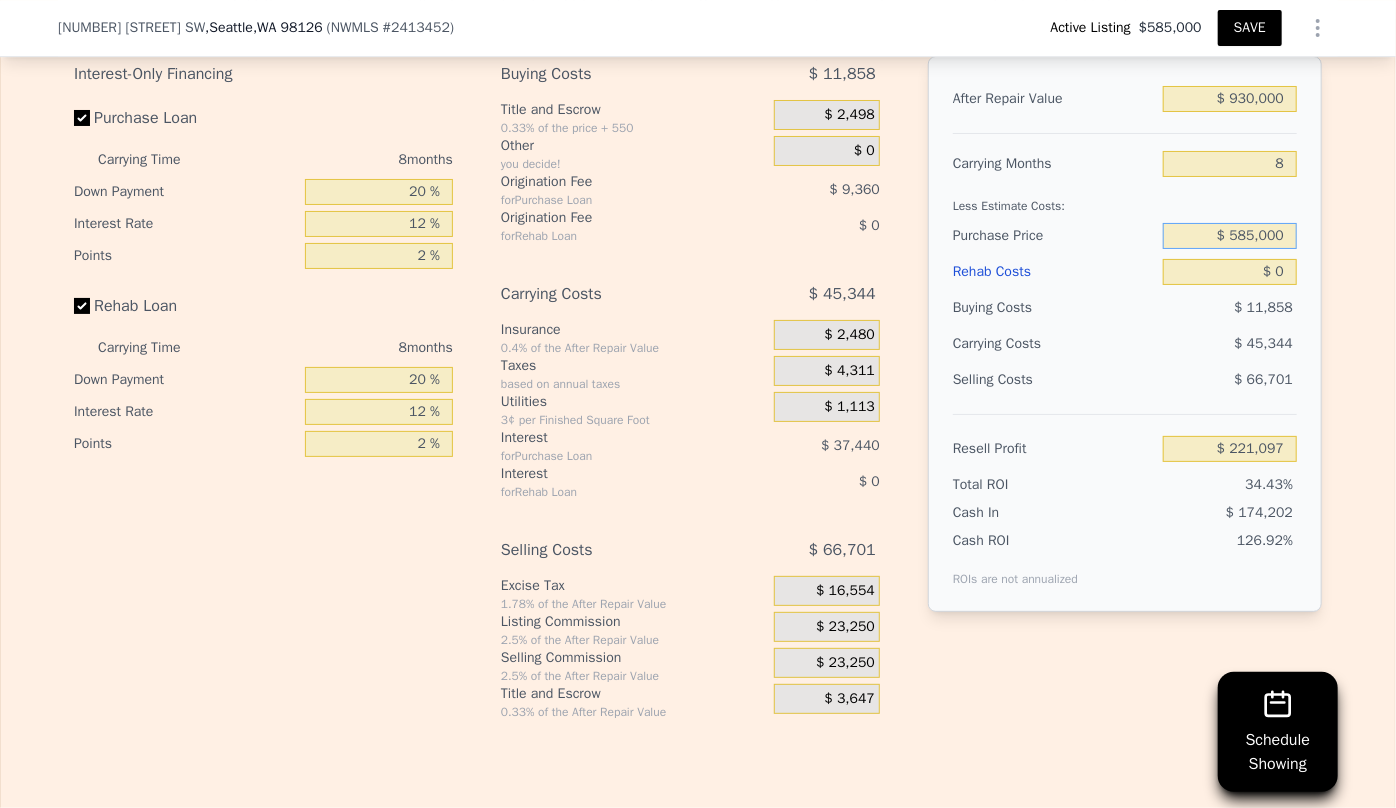 scroll, scrollTop: 3413, scrollLeft: 0, axis: vertical 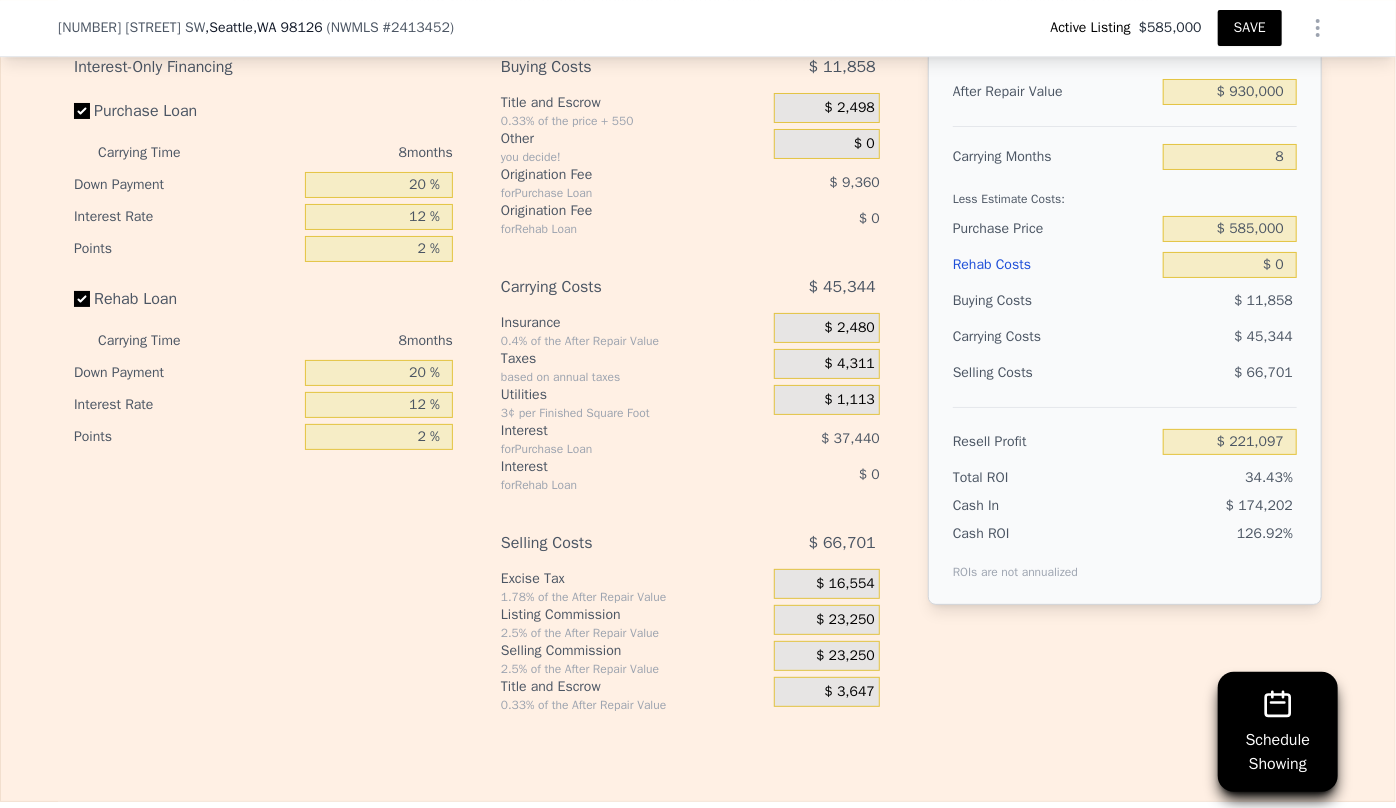 click on "Rehab Costs" at bounding box center (1054, 265) 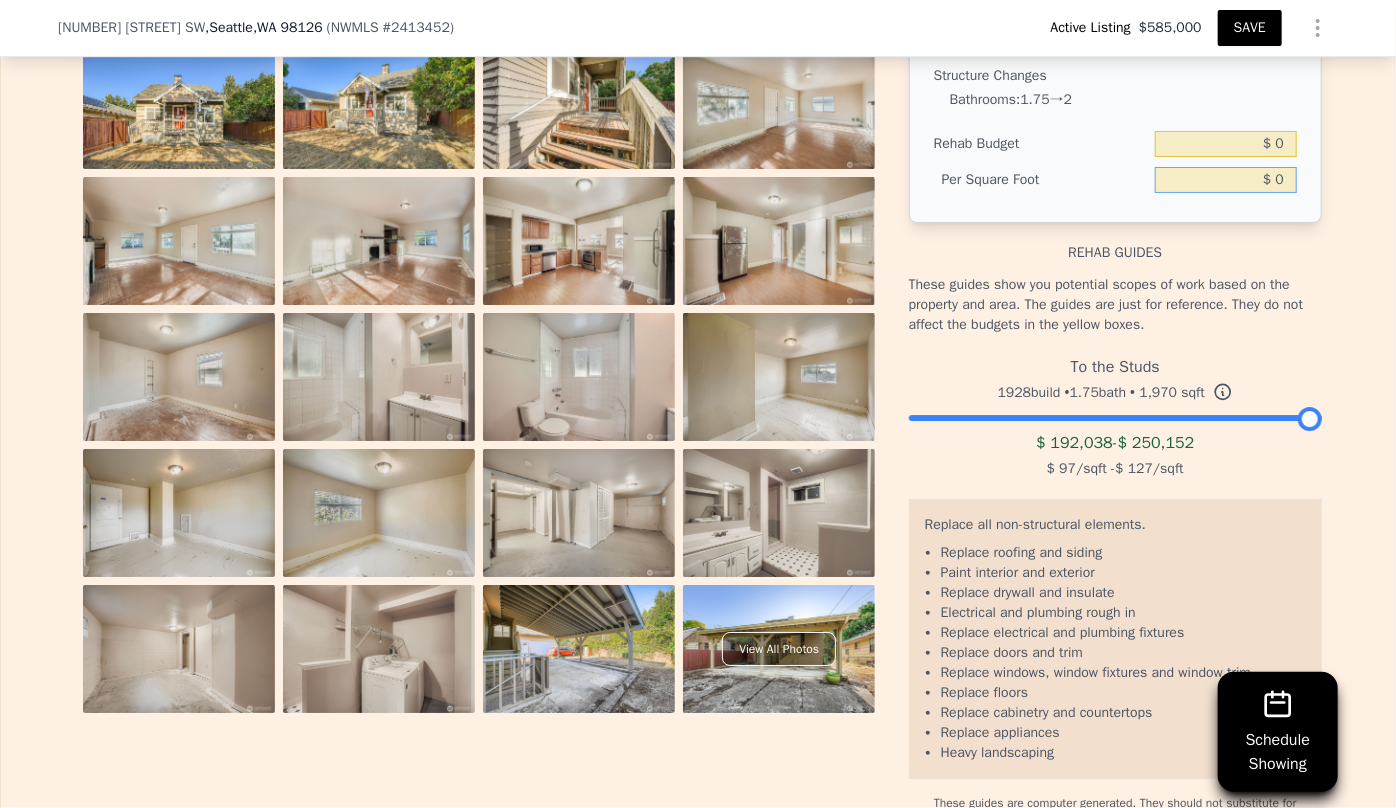 click on "$ 0" at bounding box center (1226, 180) 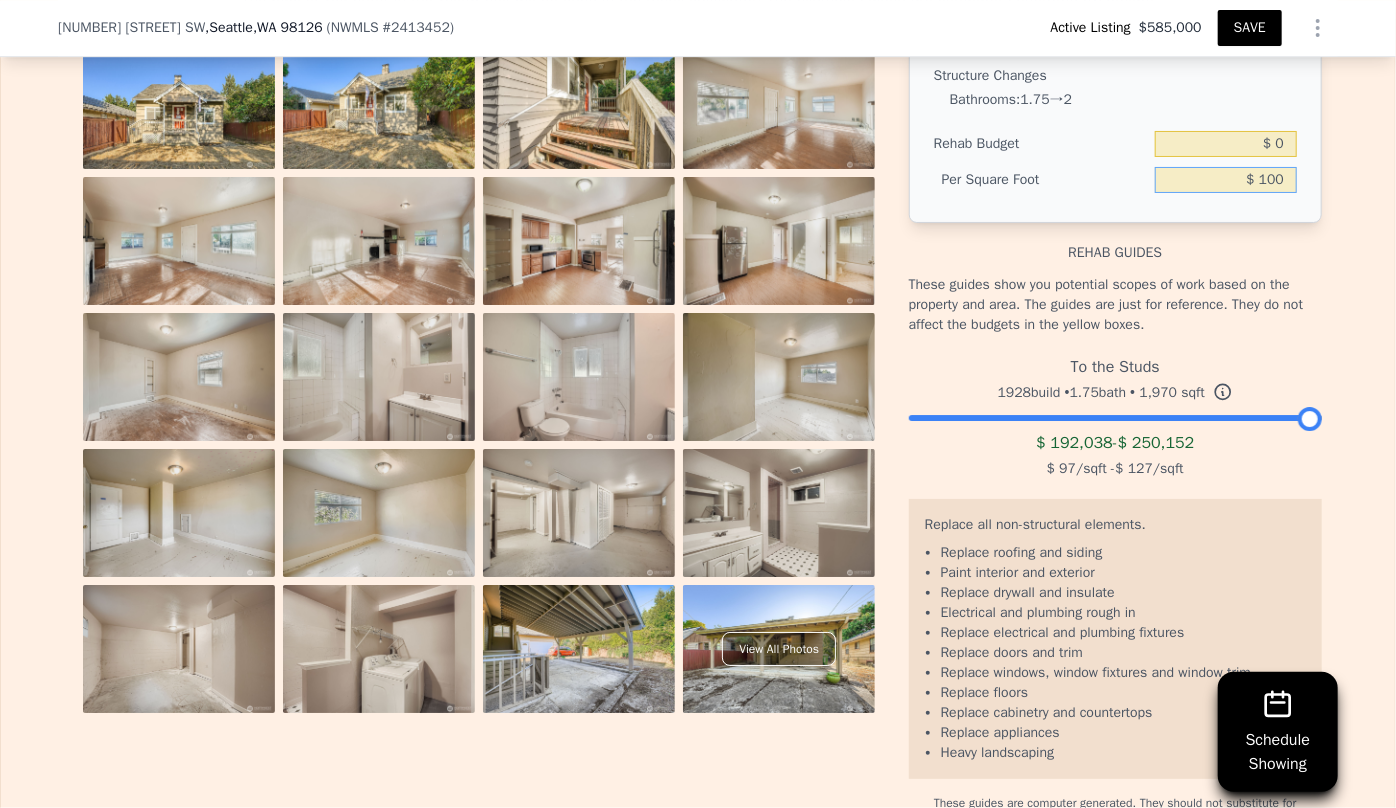type on "$ 100" 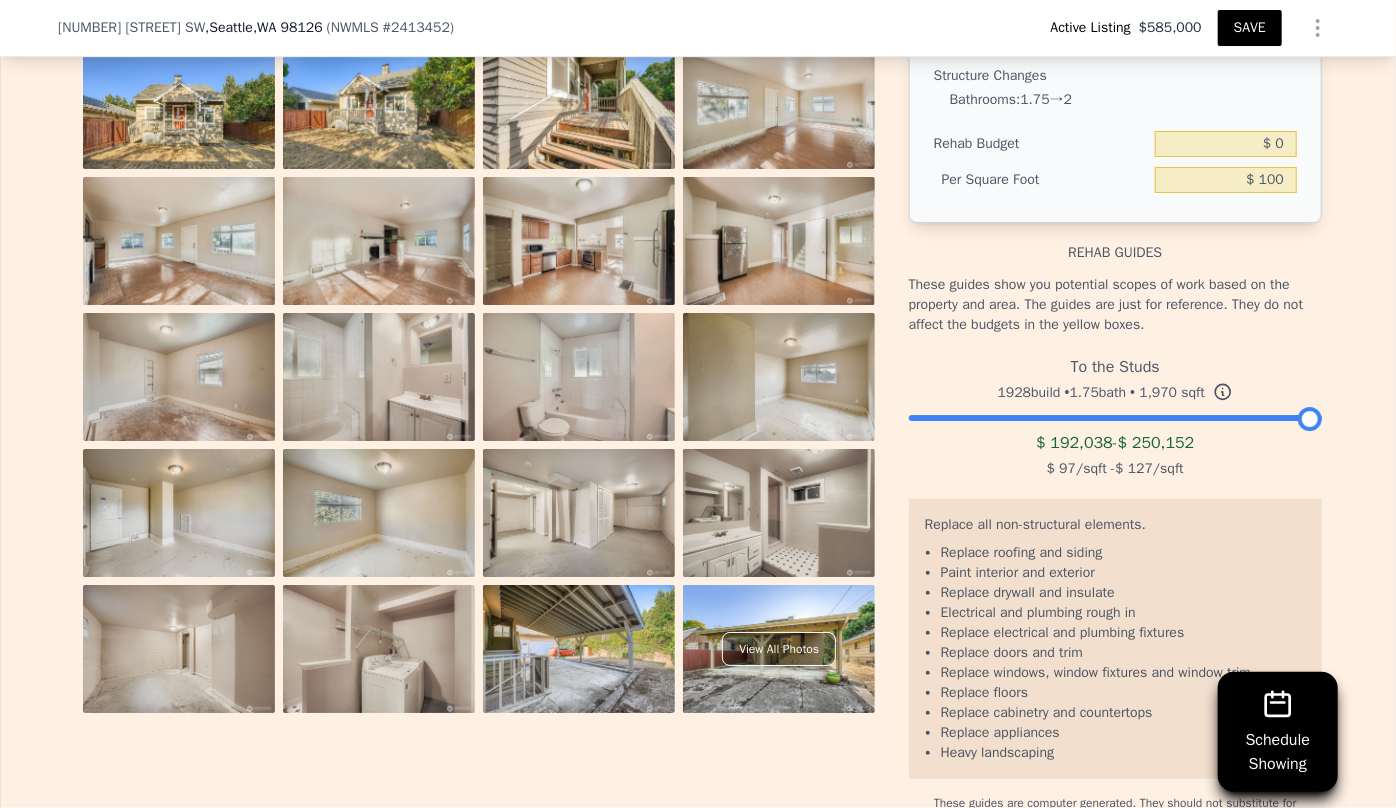 click on "Rehab guides" at bounding box center (1115, 243) 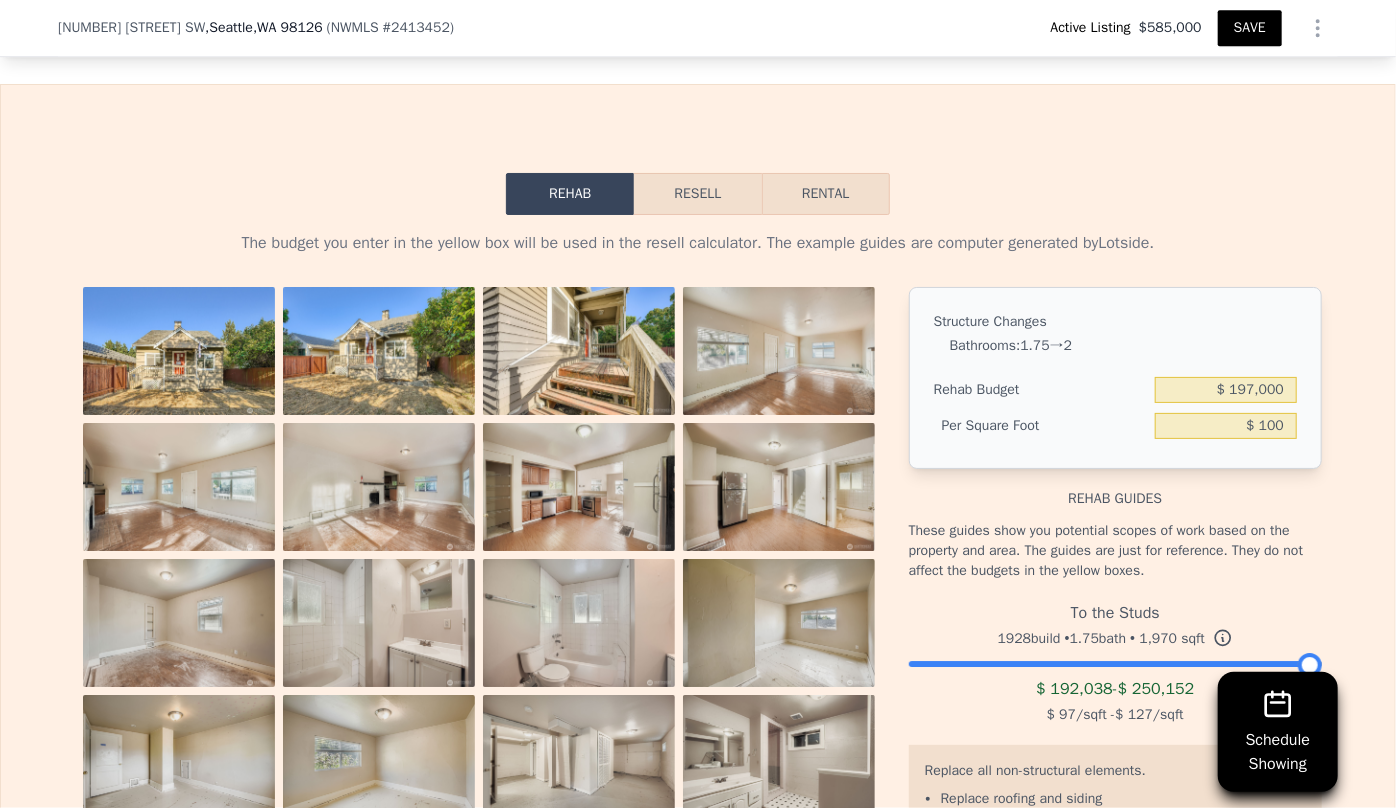 scroll, scrollTop: 3140, scrollLeft: 0, axis: vertical 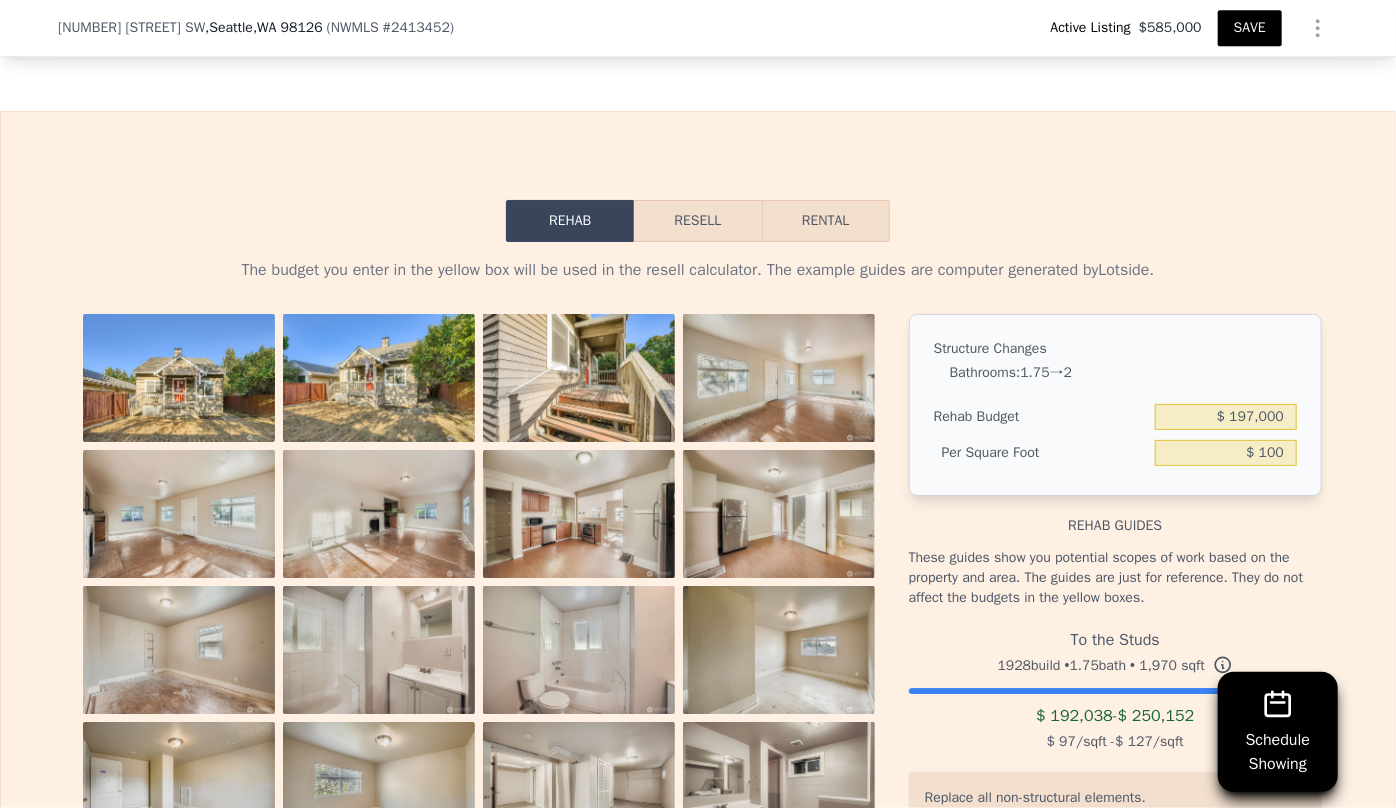 click on "Resell" at bounding box center [697, 221] 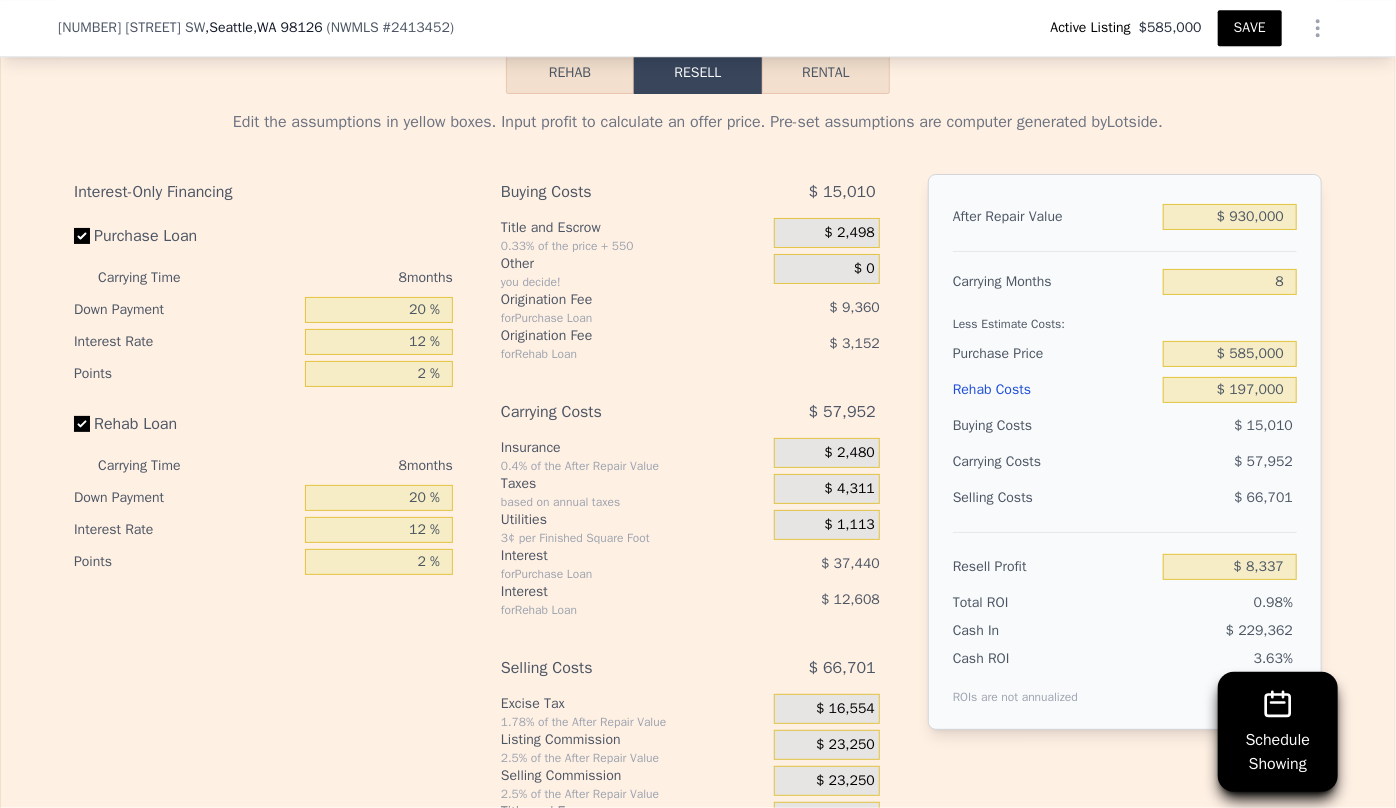 scroll, scrollTop: 3322, scrollLeft: 0, axis: vertical 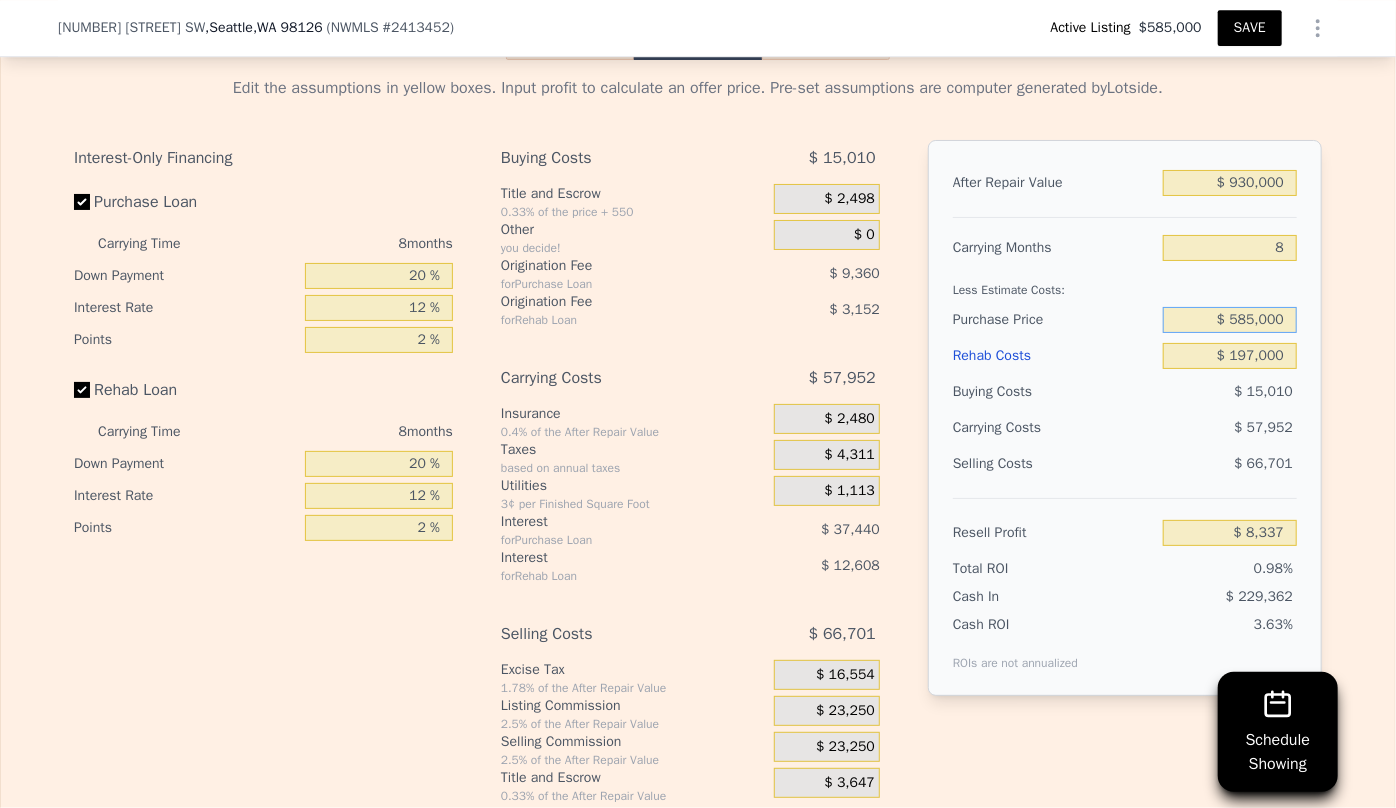 click on "$ 585,000" at bounding box center (1230, 320) 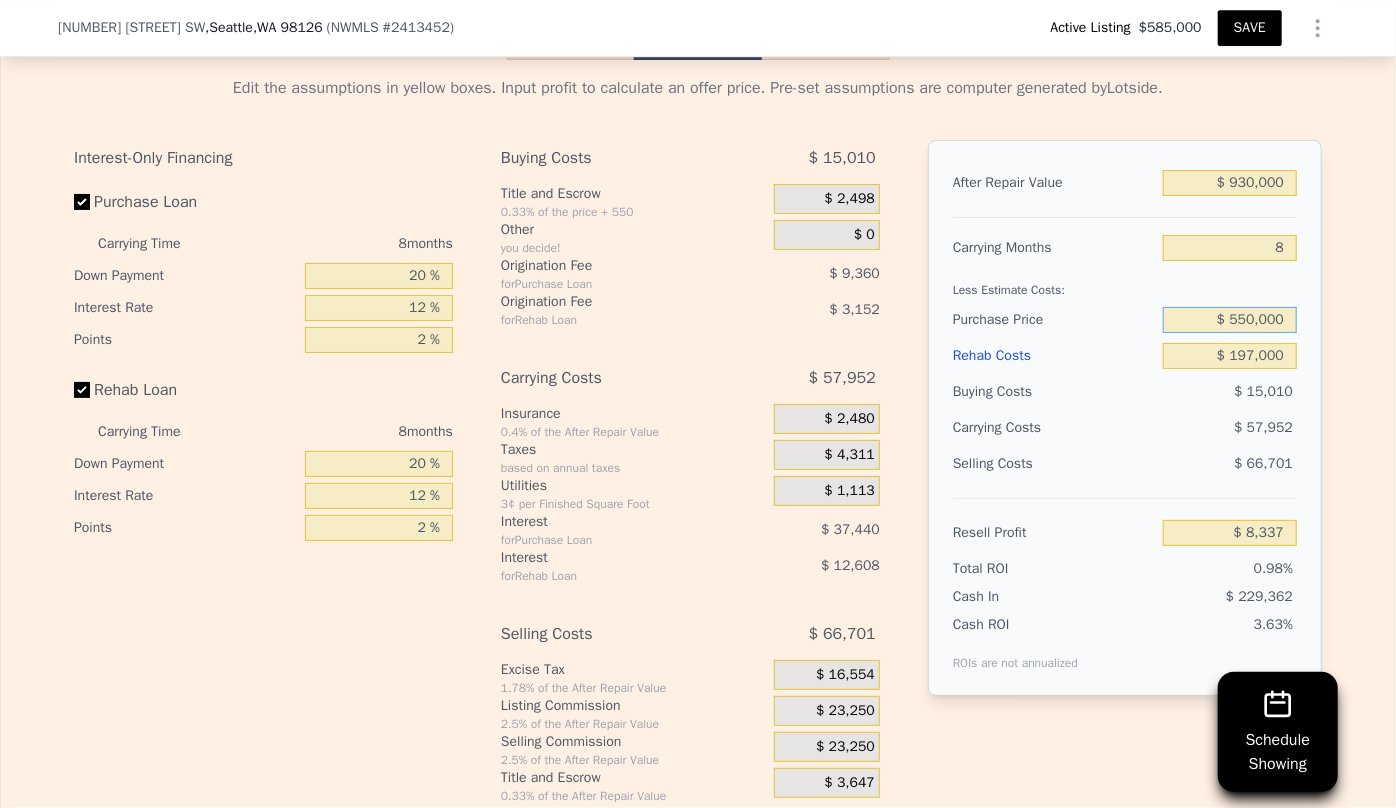 type on "$ 550,000" 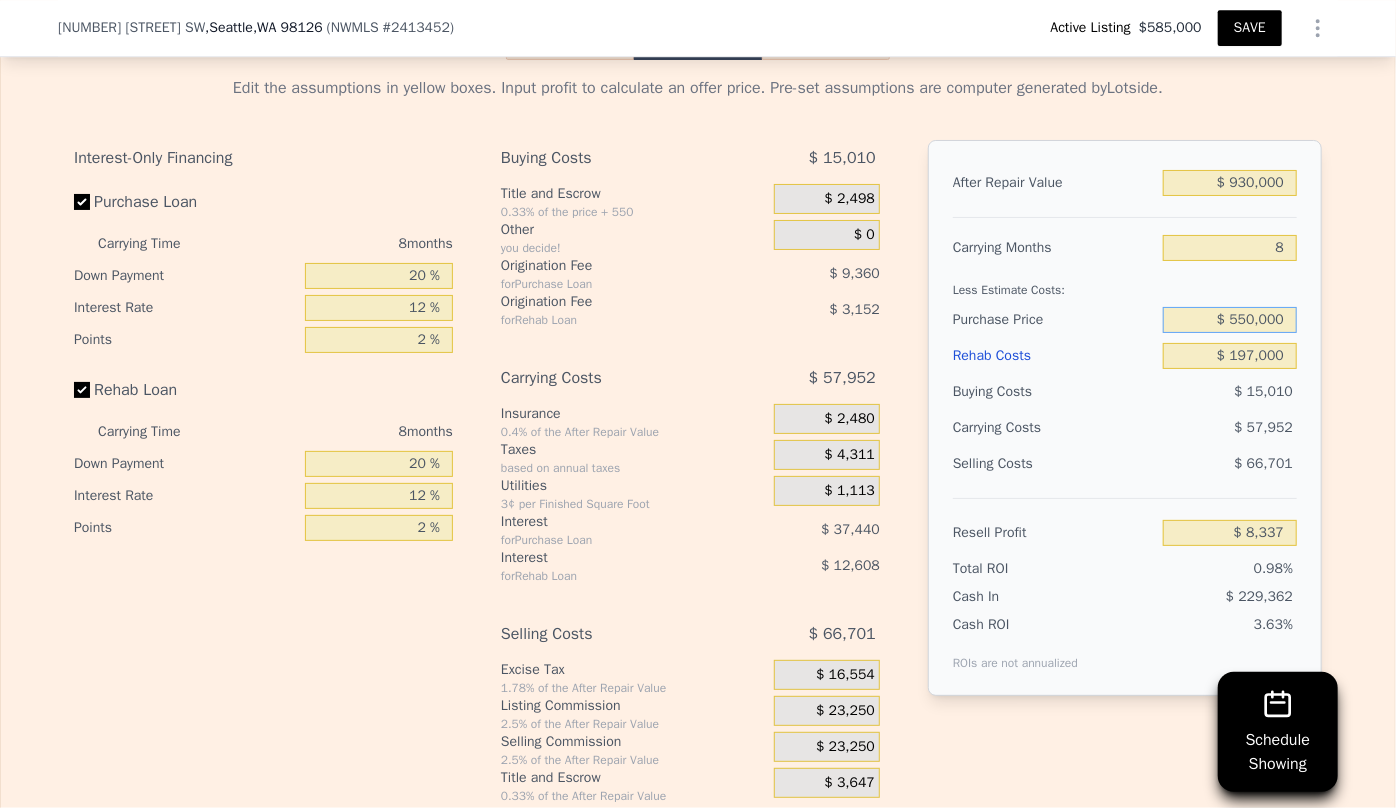 type on "$ 46,253" 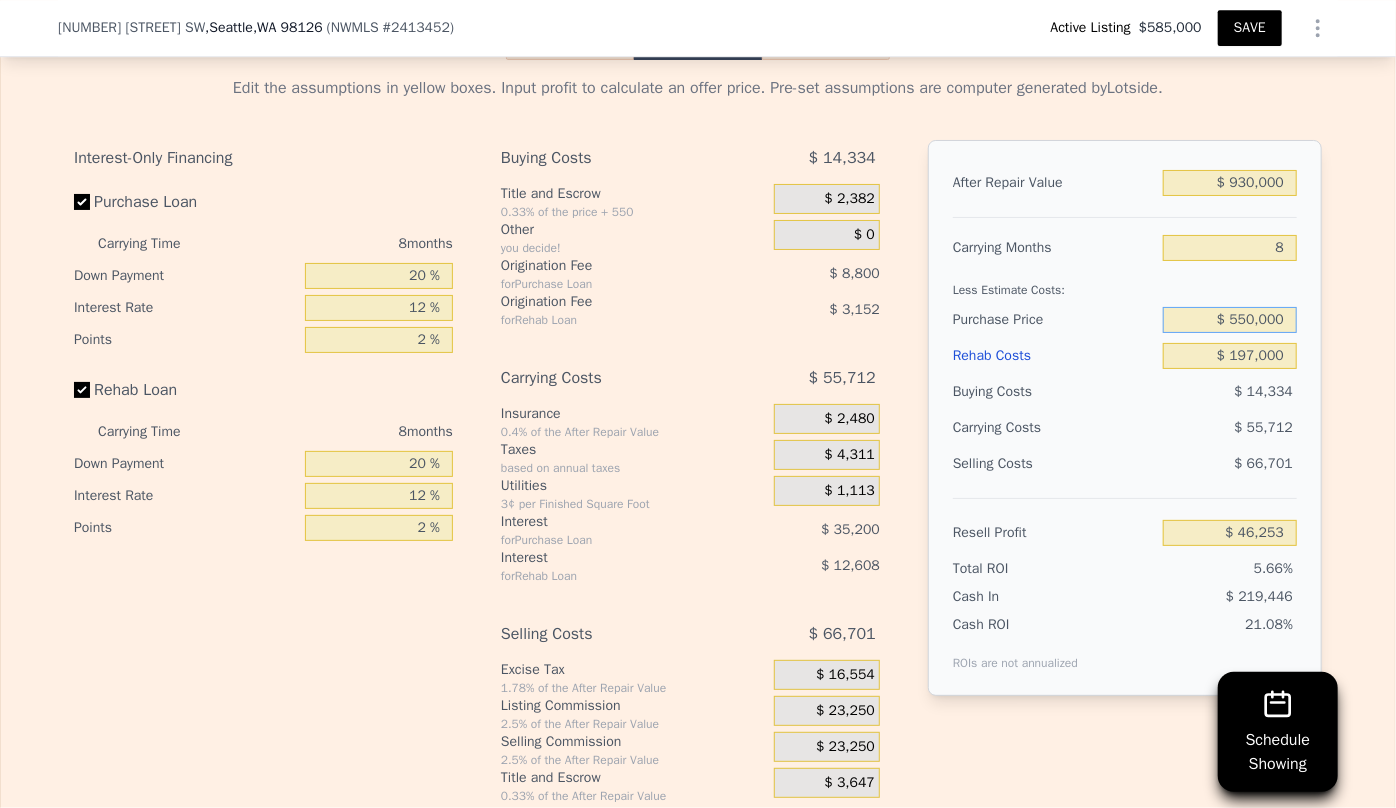 click on "$ 550,000" at bounding box center [1230, 320] 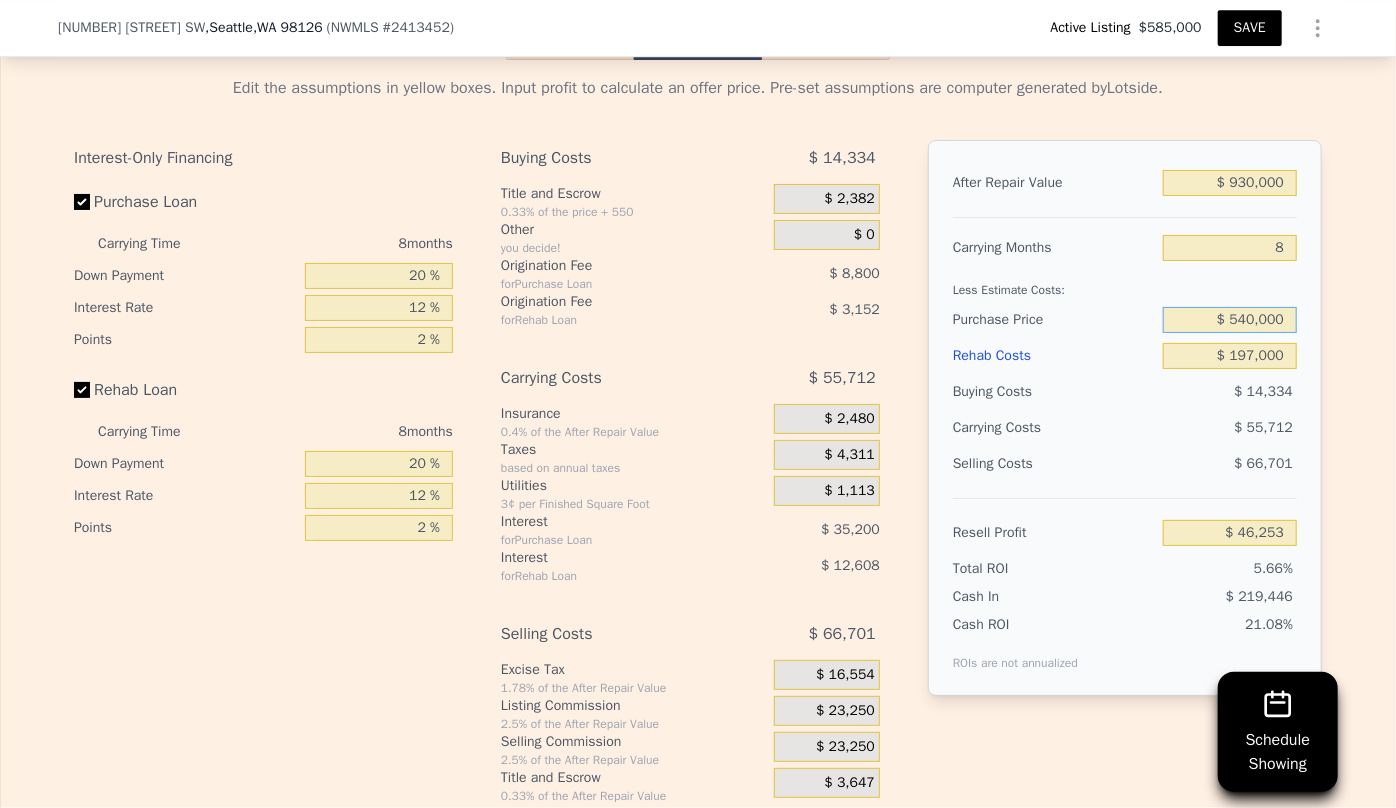 type on "$ 540,000" 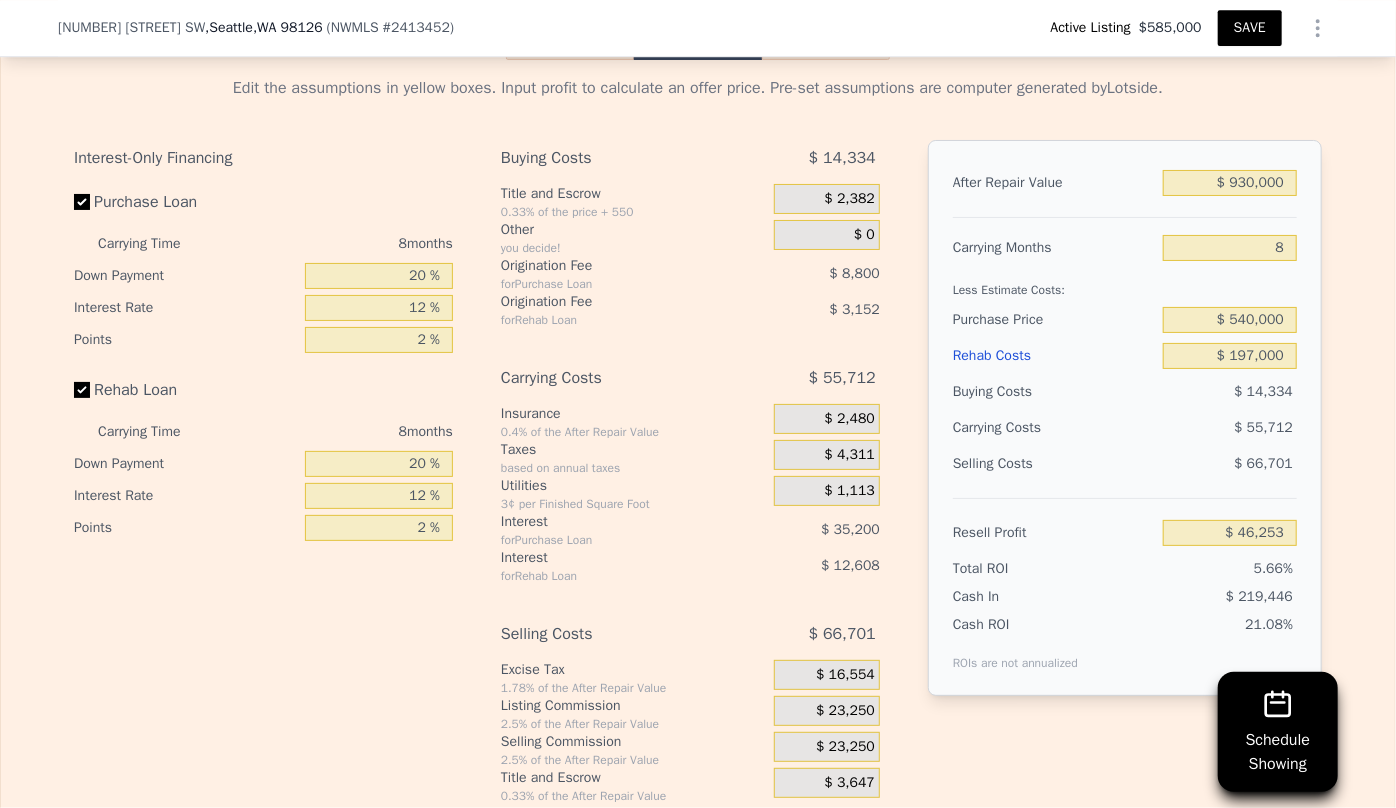 click on "Selling Costs $ 66,701" at bounding box center (1125, 472) 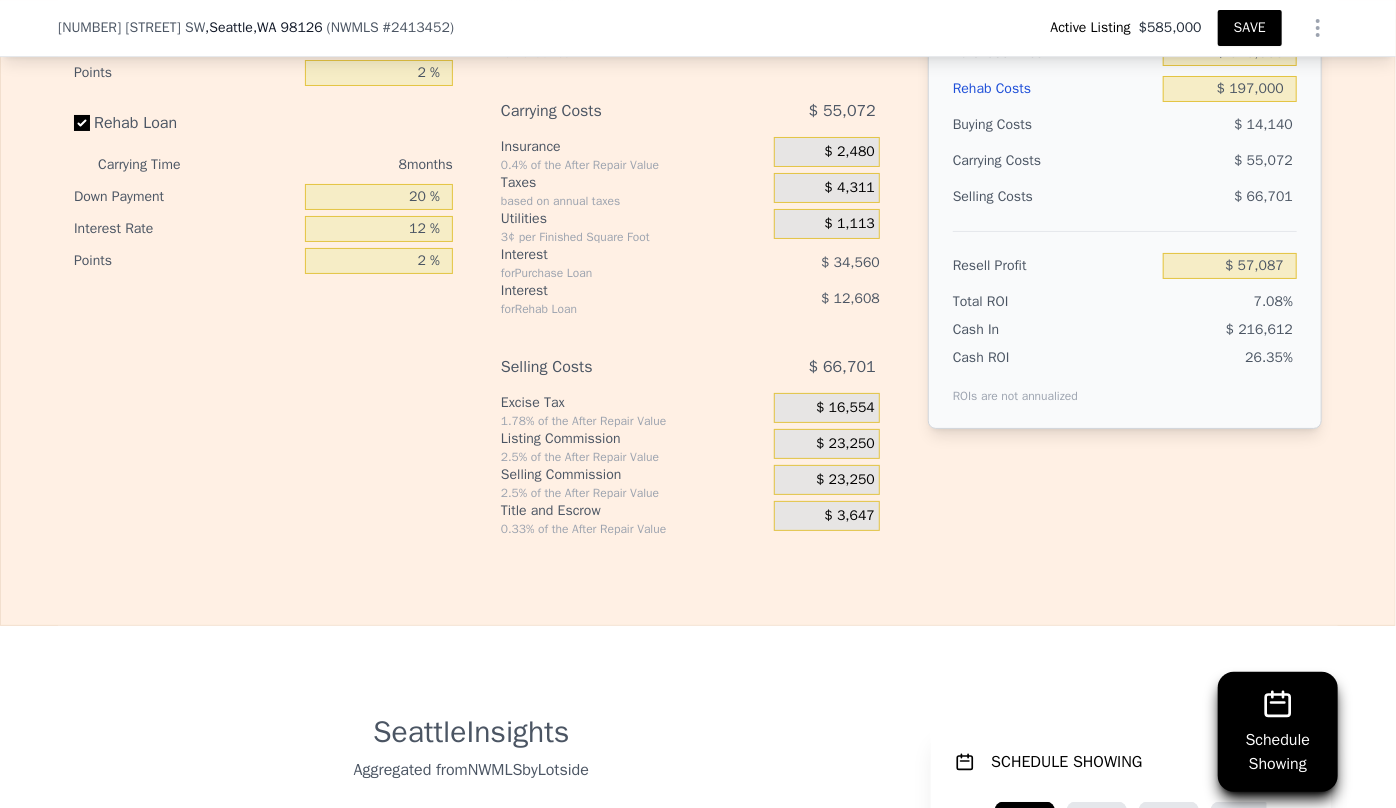 scroll, scrollTop: 3595, scrollLeft: 0, axis: vertical 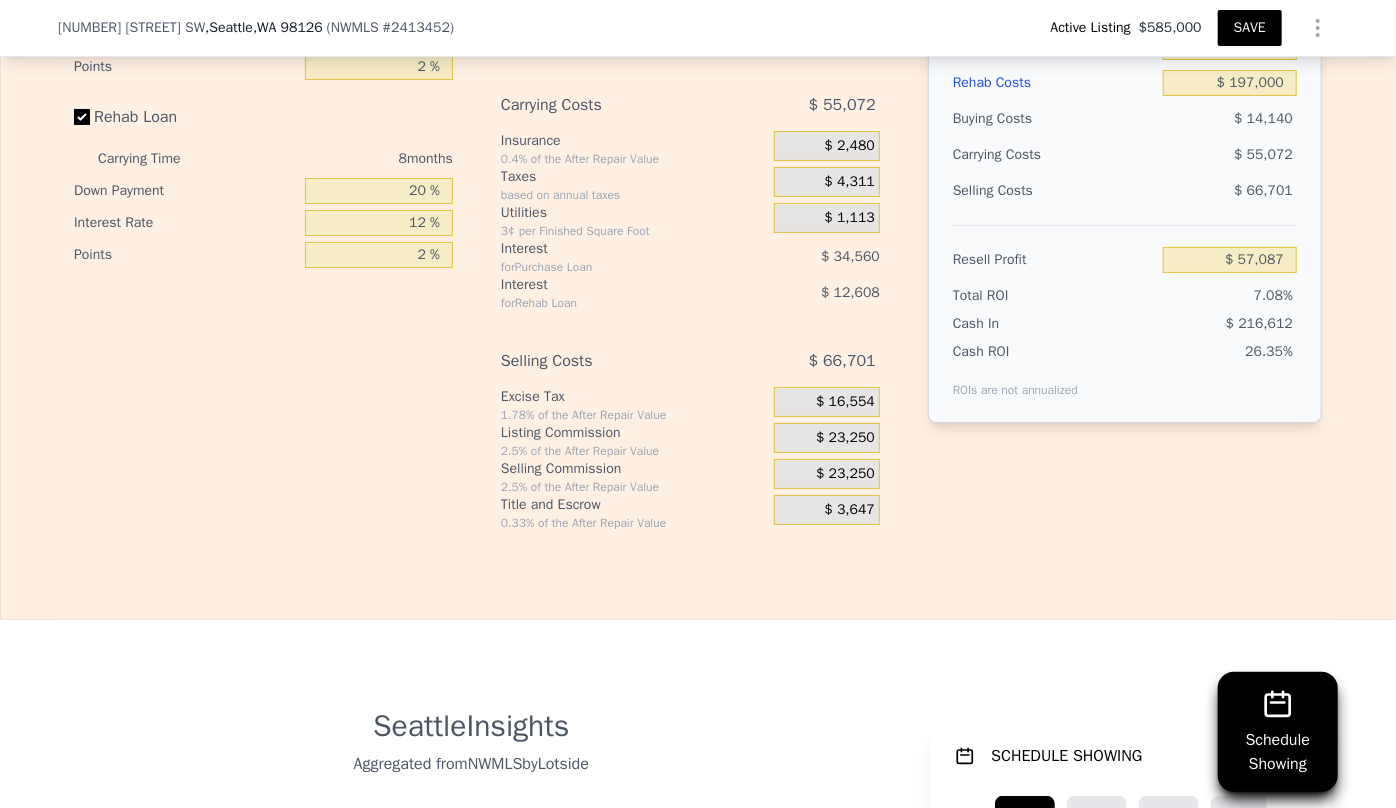 click on "$ 23,250" at bounding box center (845, 474) 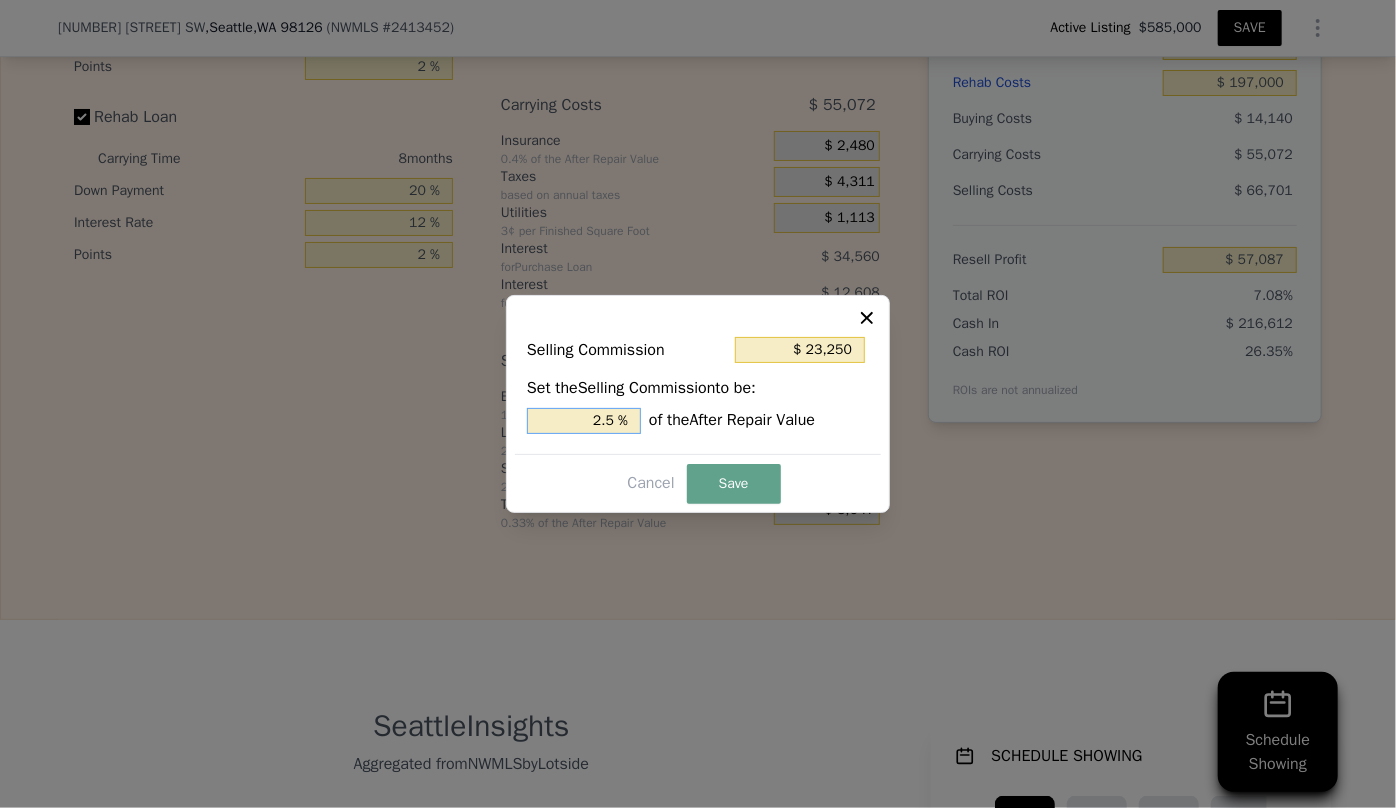 click on "2.5 %" at bounding box center (584, 421) 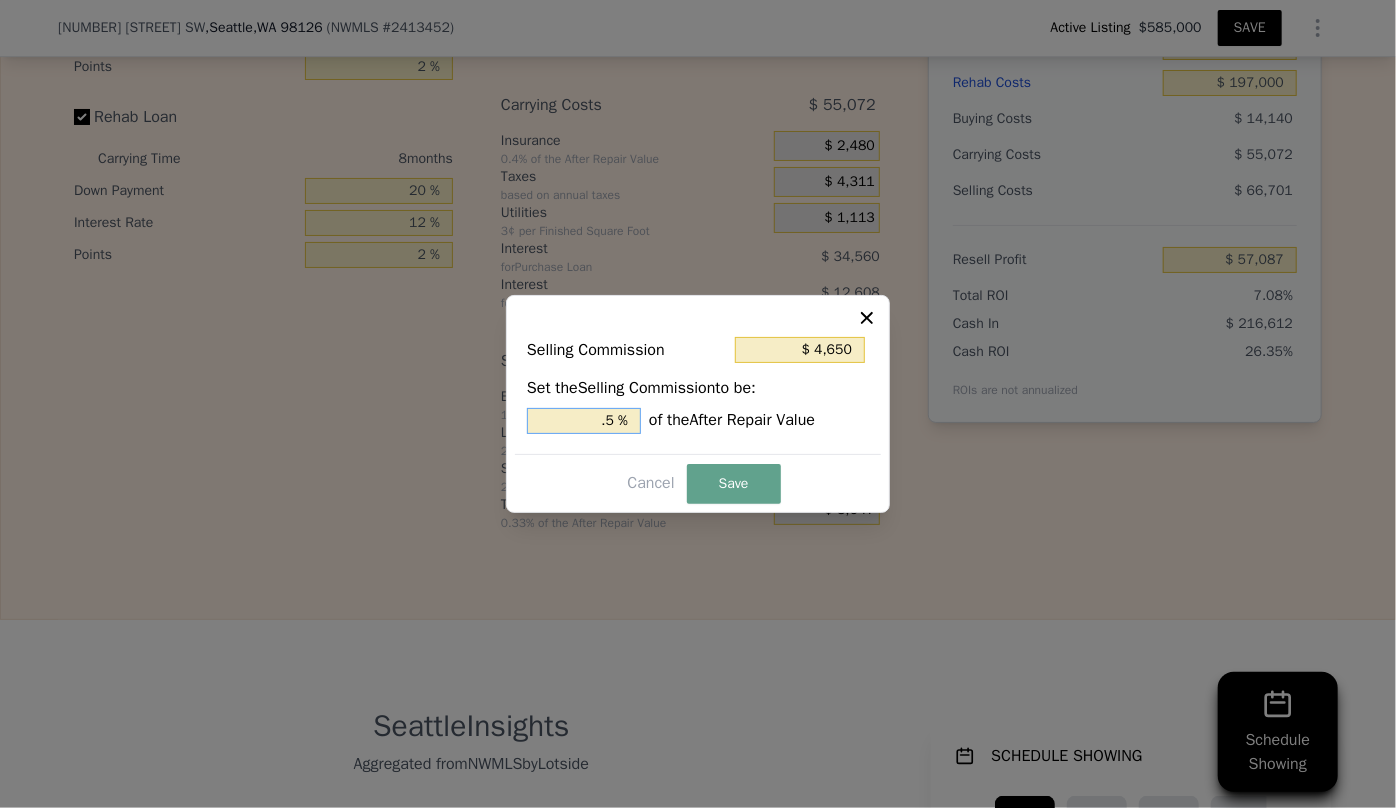 type on "$ 13,950" 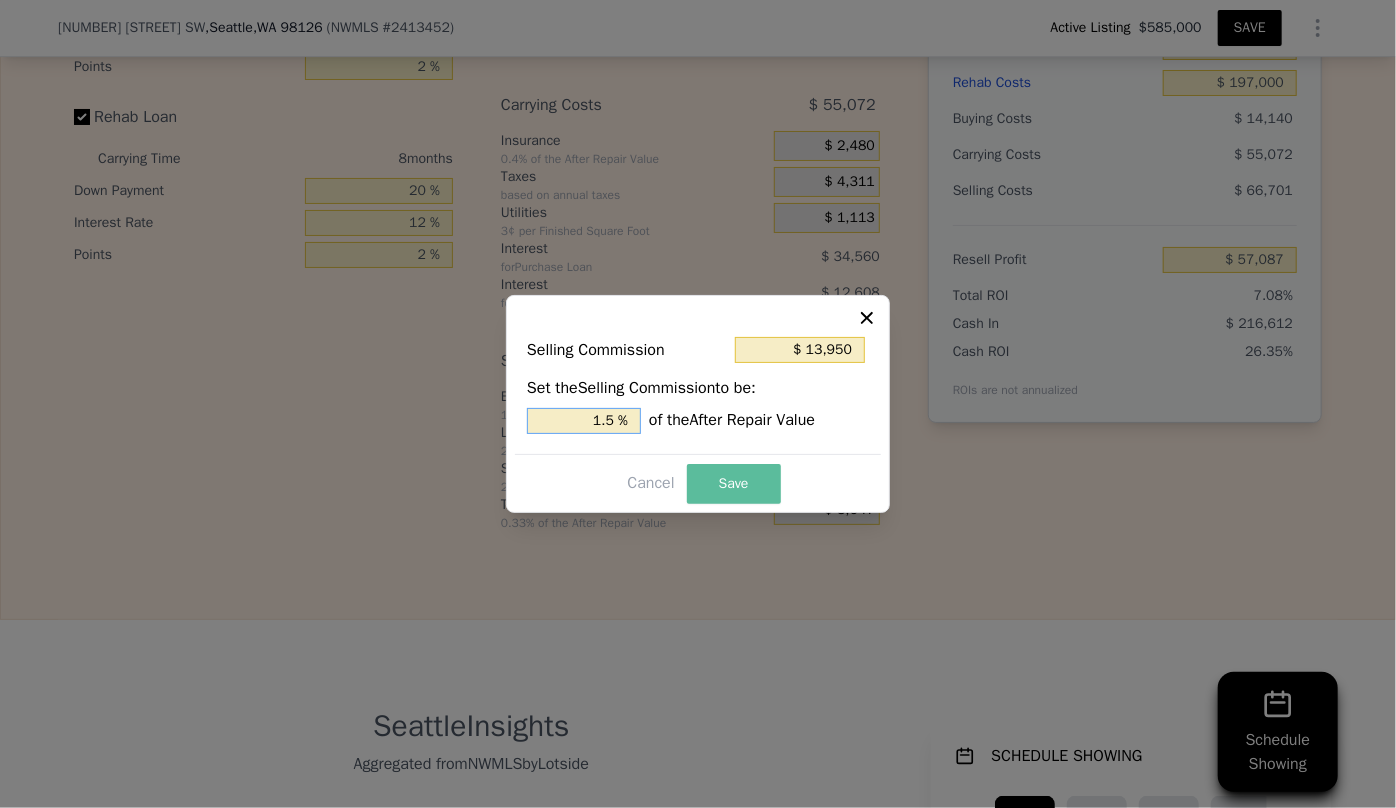 type on "1.5 %" 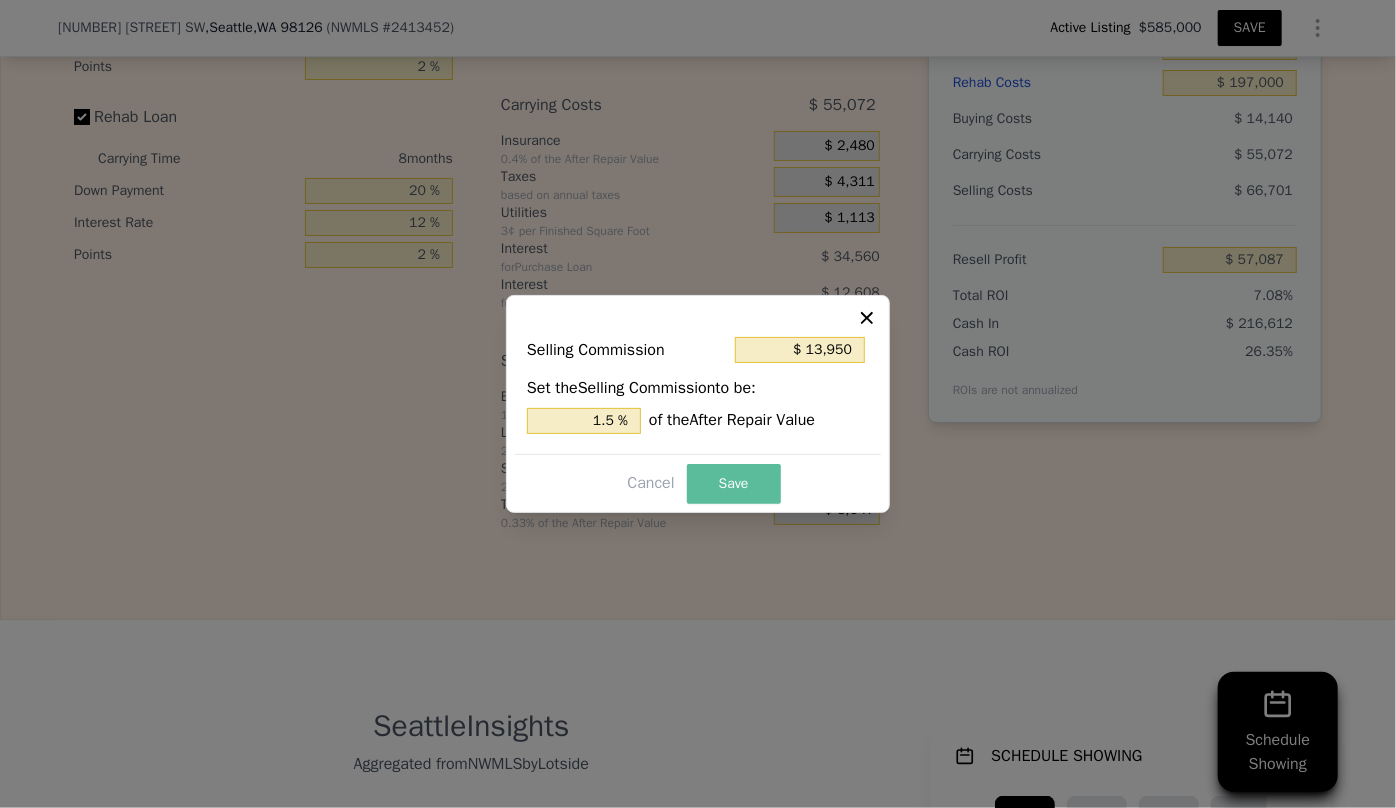 click on "Save" at bounding box center [734, 484] 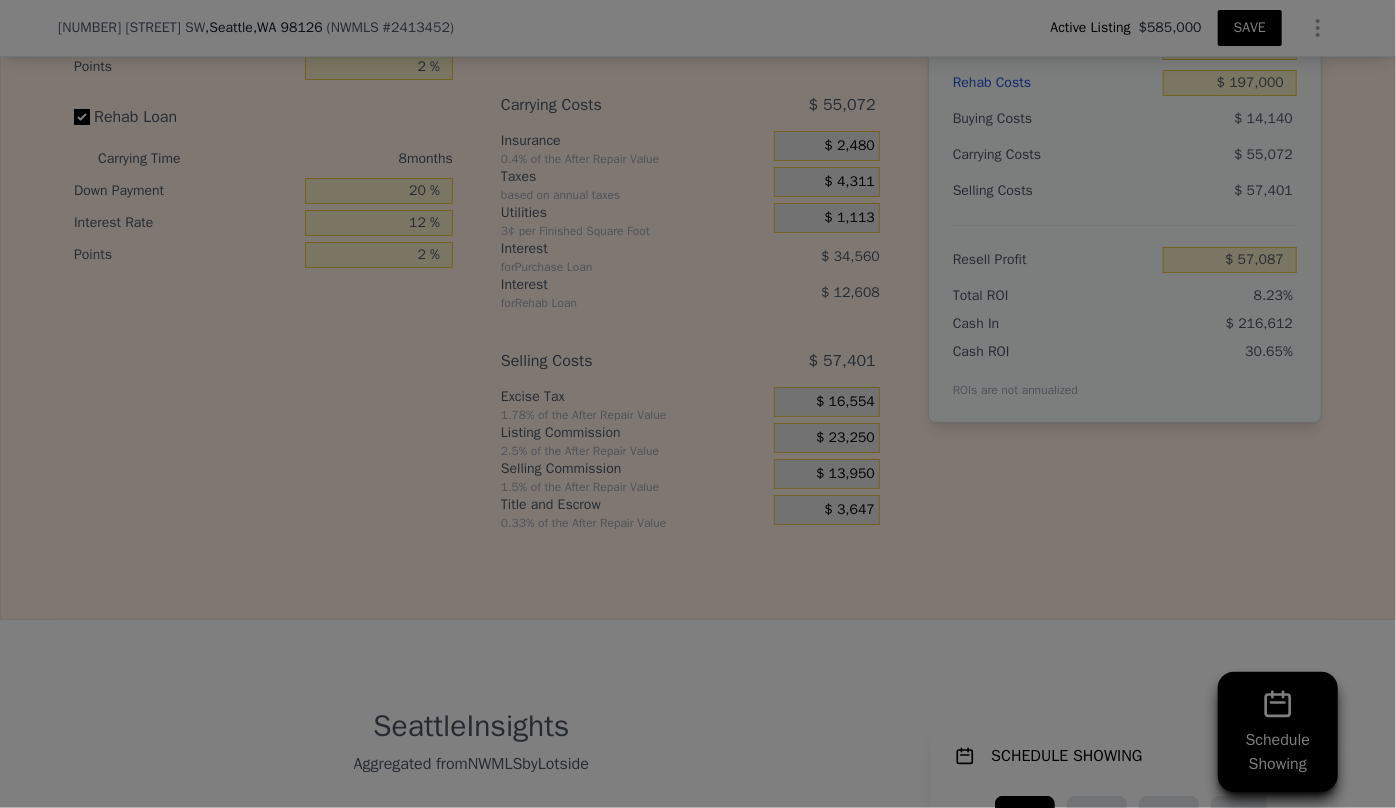 type on "$ 66,387" 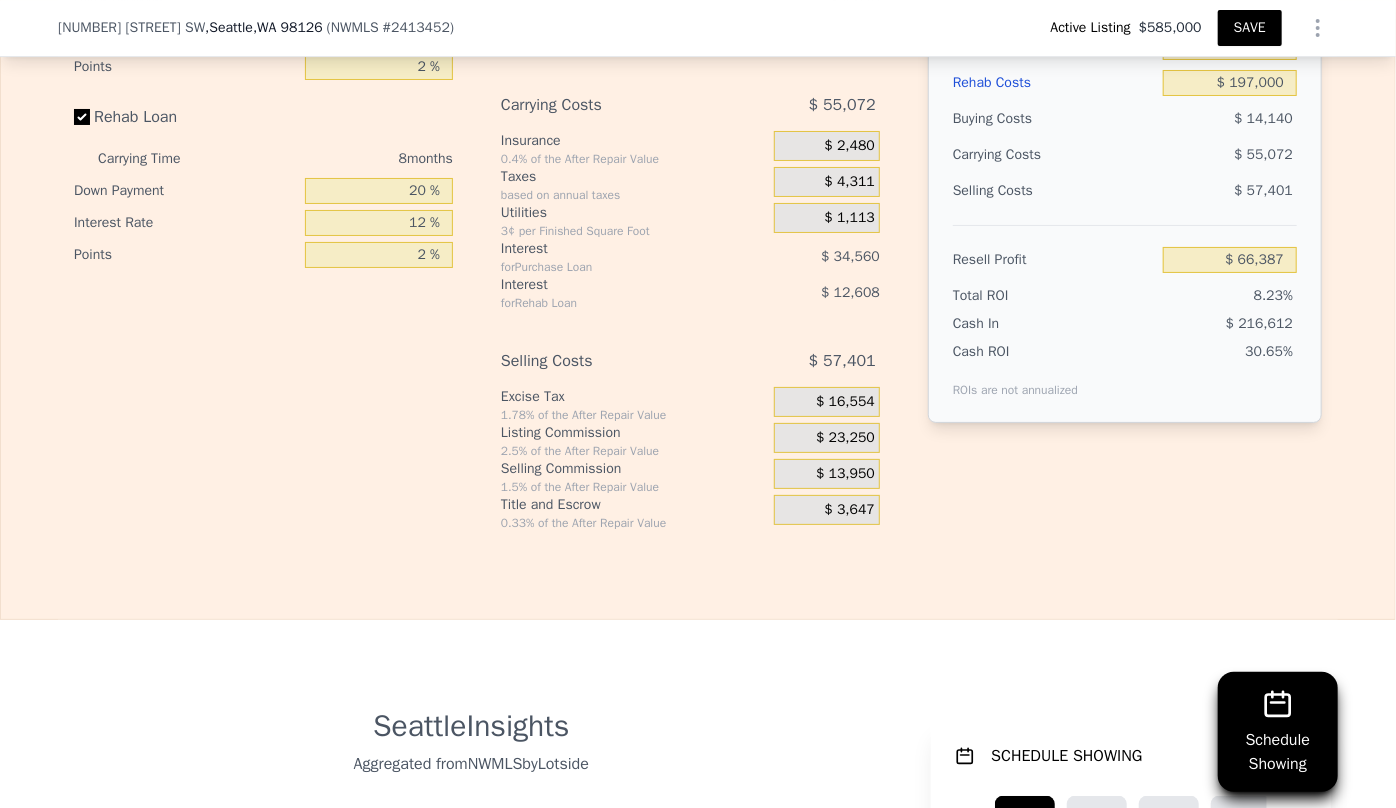 click on "Interest-Only Financing Purchase Loan Carrying Time 8  months Down Payment 20 % Interest Rate 12 % Points 2 % Rehab Loan Carrying Time 8  months Down Payment 20 % Interest Rate 12 % Points 2 % Buying Costs $ 14,140 Title and Escrow 0.33% of the price + 550 $ 2,348 Other you decide! $ 0 Origination Fee for  Purchase Loan $ 8,640 Origination Fee for  Rehab Loan $ 3,152 Carrying Costs $ 55,072 Insurance 0.4% of the After Repair Value $ 2,480 Taxes based on annual taxes $ 4,311 Utilities 3¢ per Finished Square Foot $ 1,113 Interest for  Purchase Loan $ 34,560 Interest for  Rehab Loan $ 12,608 Selling Costs $ 57,401 Excise Tax 1.78% of the After Repair Value $ 16,554 Listing Commission 2.5% of the After Repair Value $ 23,250 Selling Commission 1.5% of the After Repair Value $ 13,950 Title and Escrow 0.33% of the After Repair Value $ 3,647 After Repair Value $ 930,000 Carrying Months 8 Less Estimate Costs: Purchase Price $ 540,000 Rehab Costs $ 197,000 Buying Costs $ 14,140 Carrying Costs $ 55,072 Selling Costs" at bounding box center (698, 199) 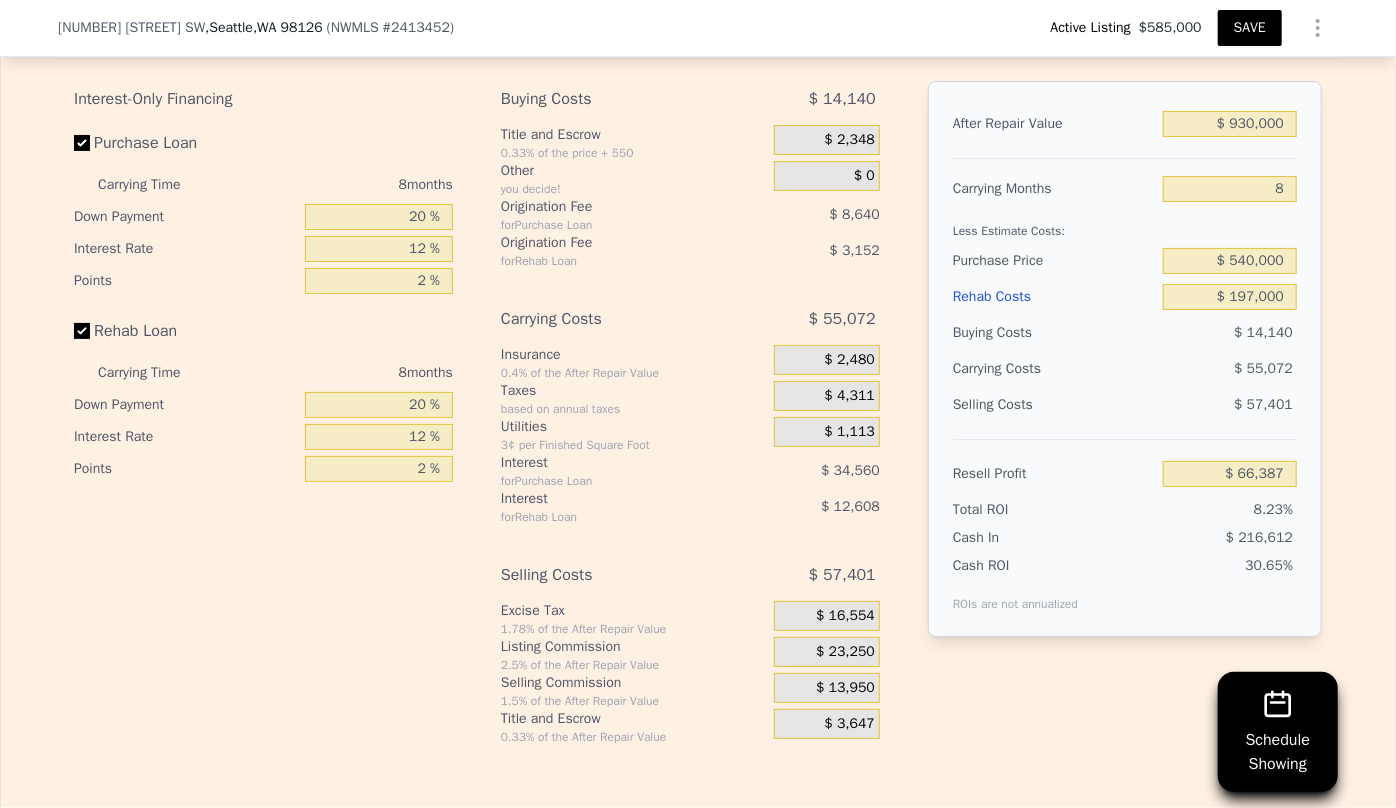 scroll, scrollTop: 3322, scrollLeft: 0, axis: vertical 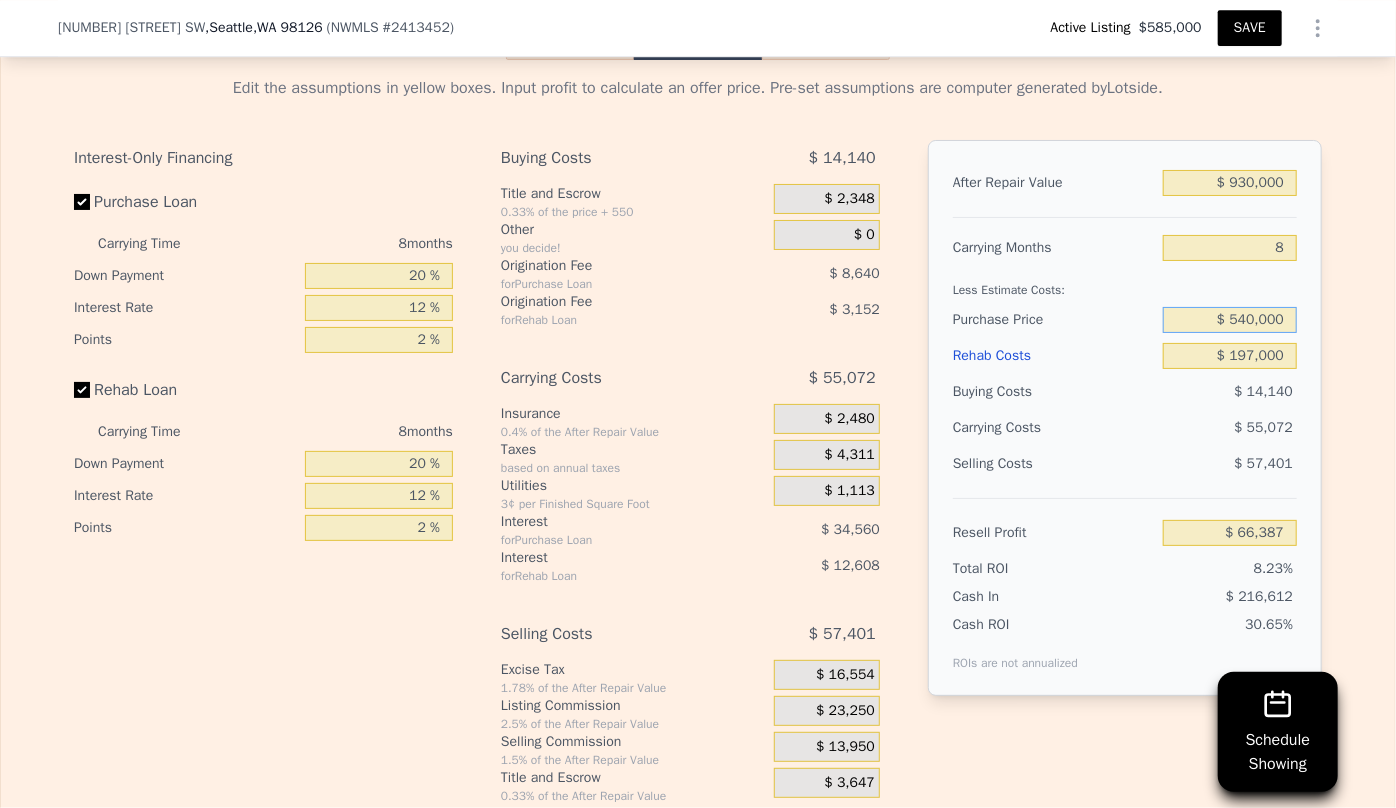 click on "$ 540,000" at bounding box center [1230, 320] 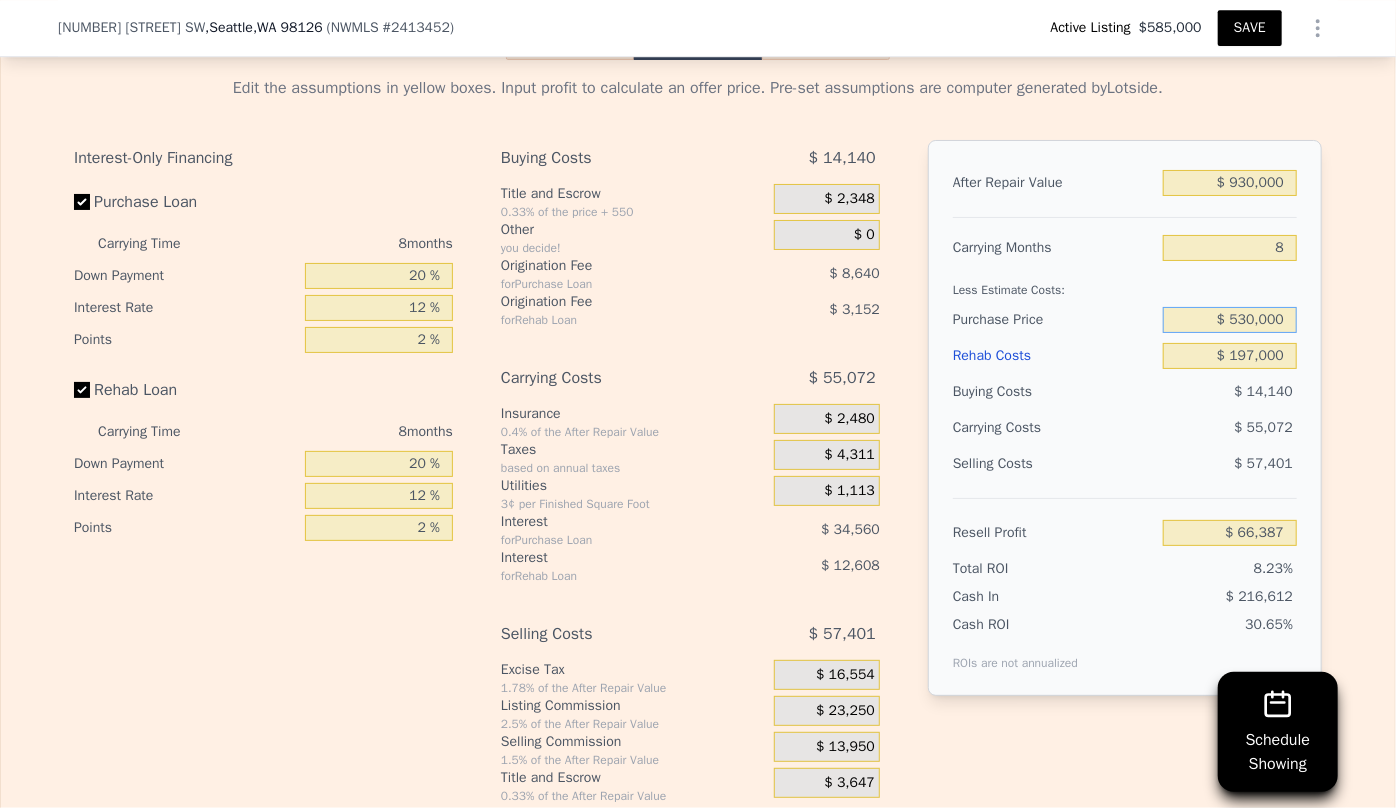 type on "$ 530,000" 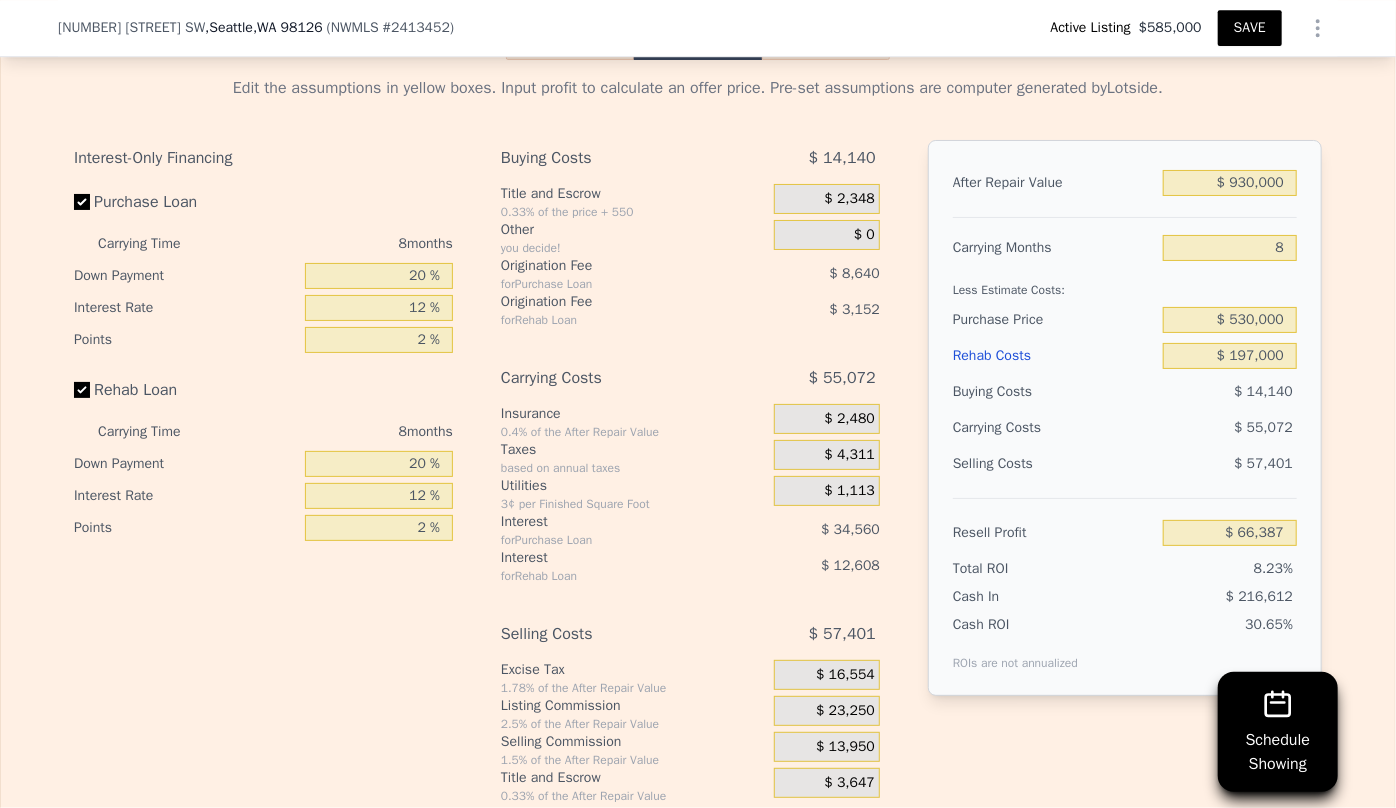 click on "$ 57,401" at bounding box center [1230, 464] 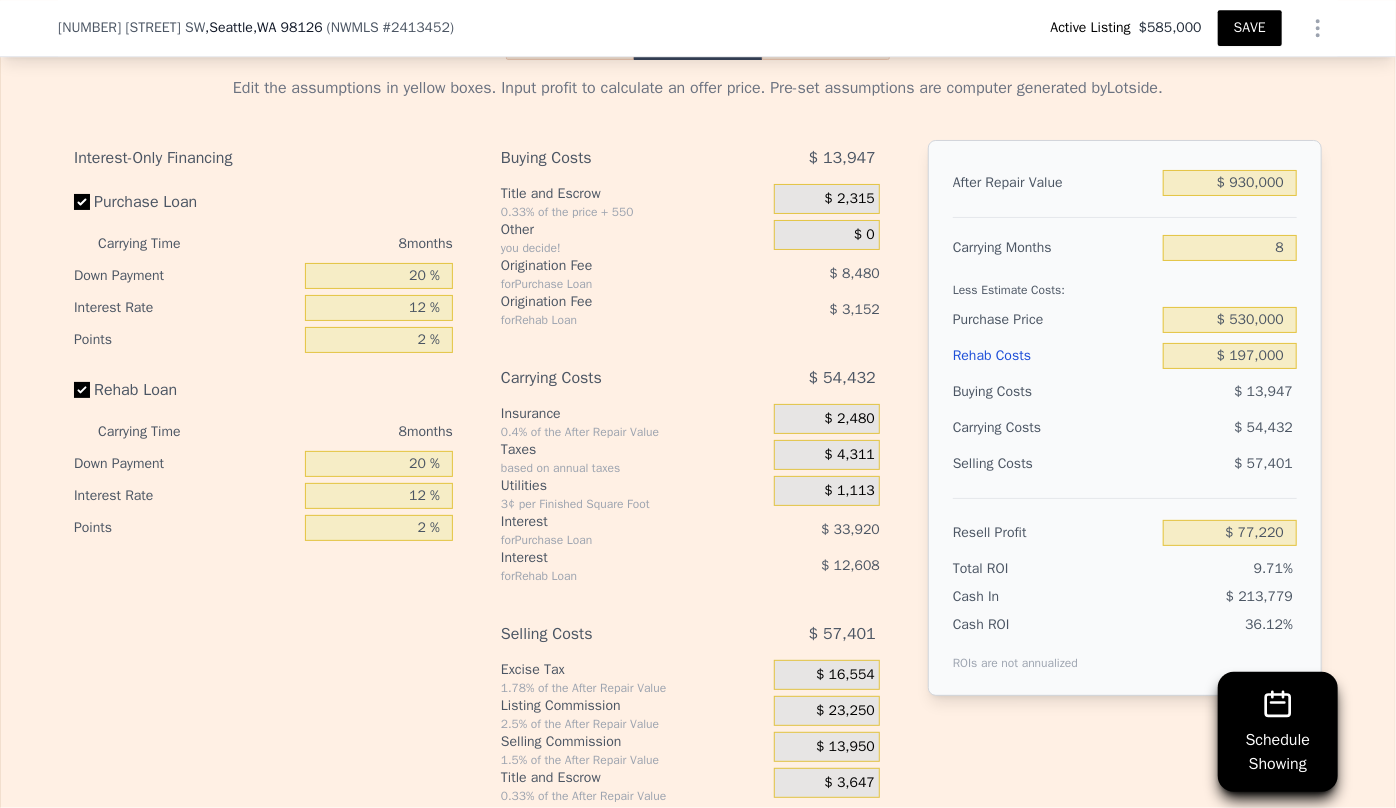 click on "SAVE" at bounding box center (1250, 28) 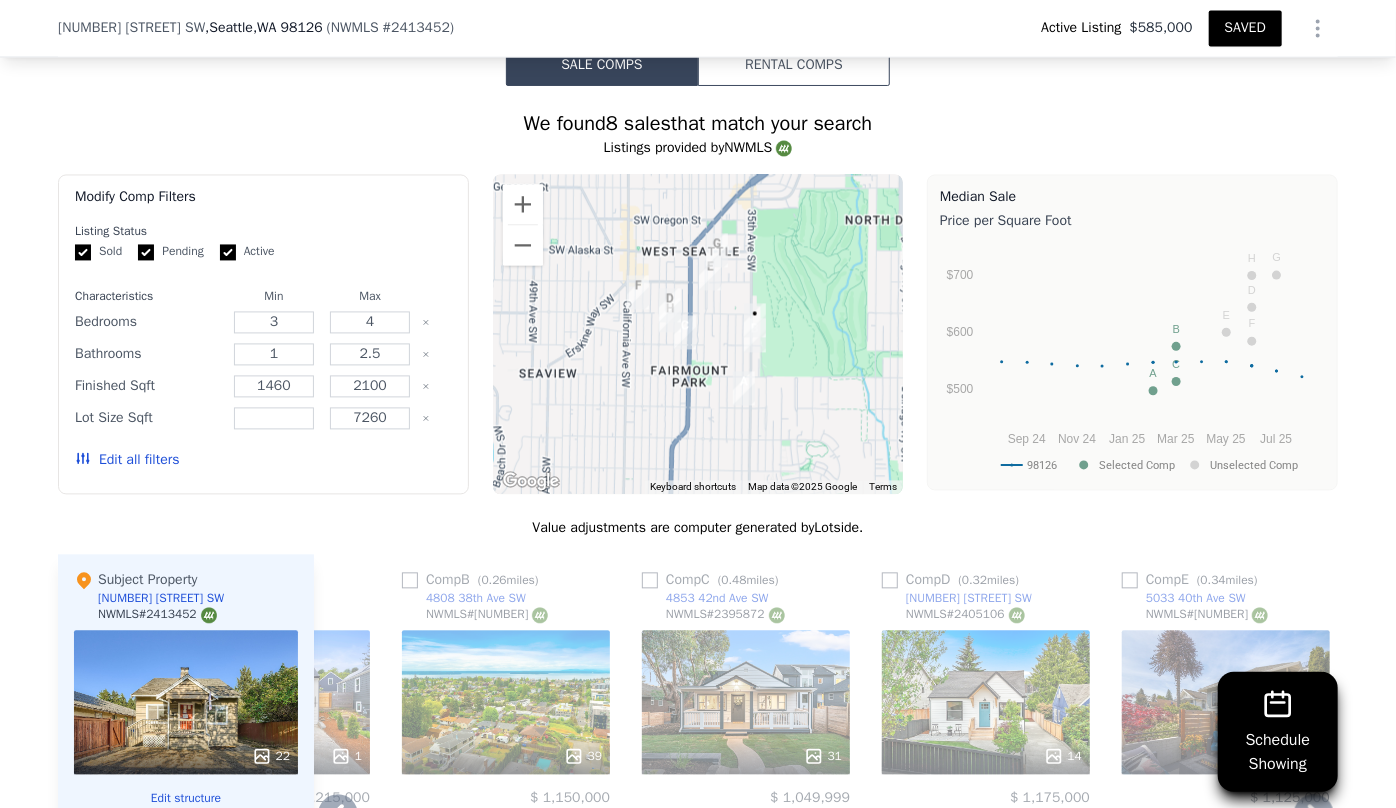 scroll, scrollTop: 1868, scrollLeft: 0, axis: vertical 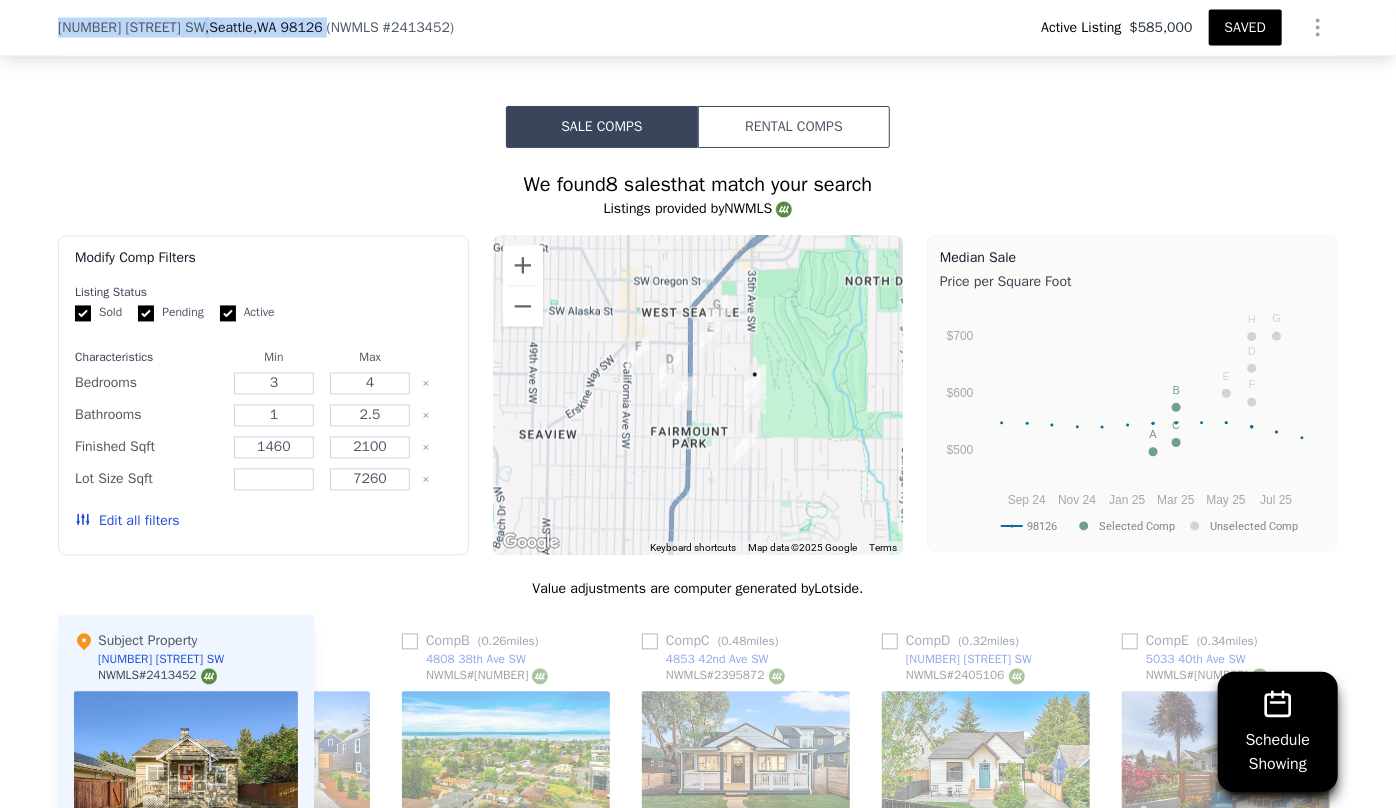 drag, startPoint x: 47, startPoint y: 26, endPoint x: 291, endPoint y: 28, distance: 244.0082 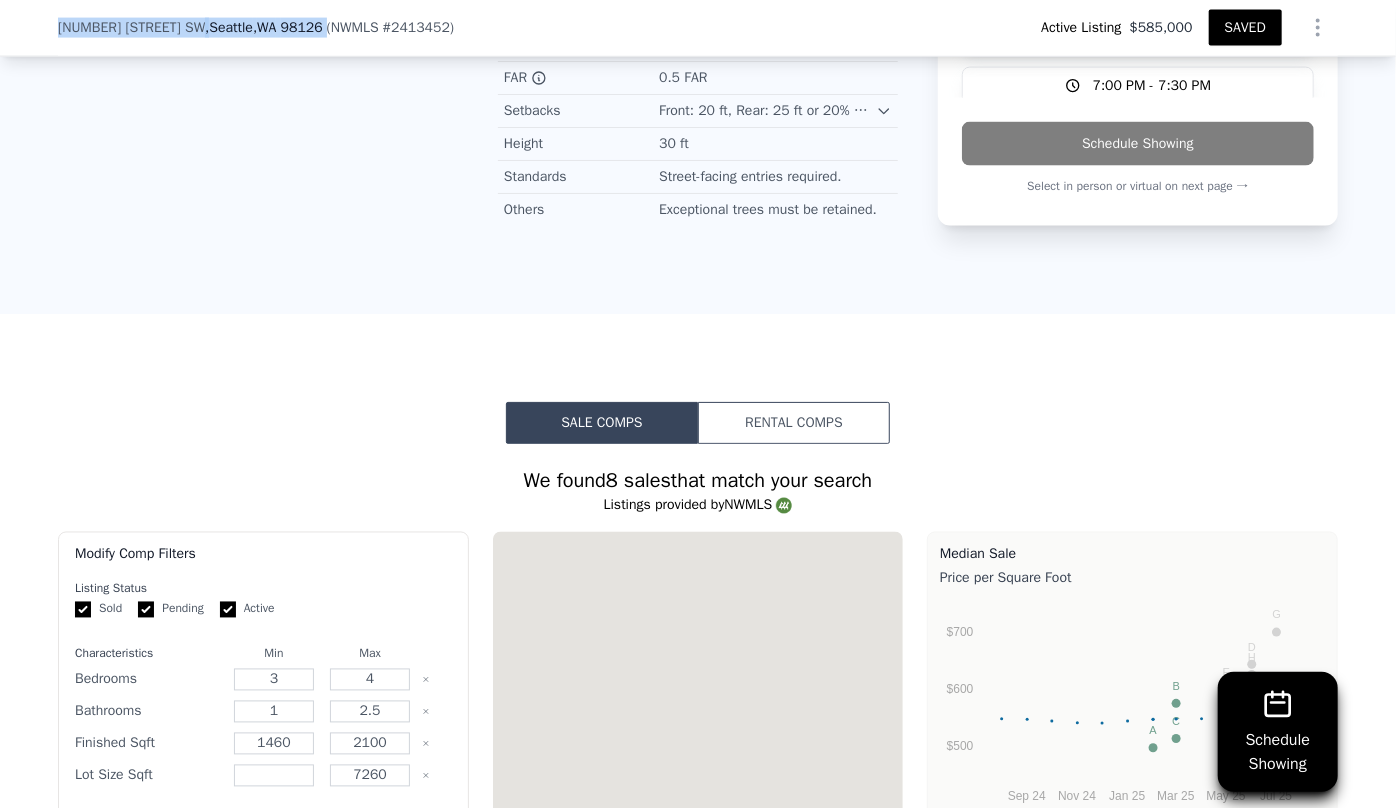 type on "1.5" 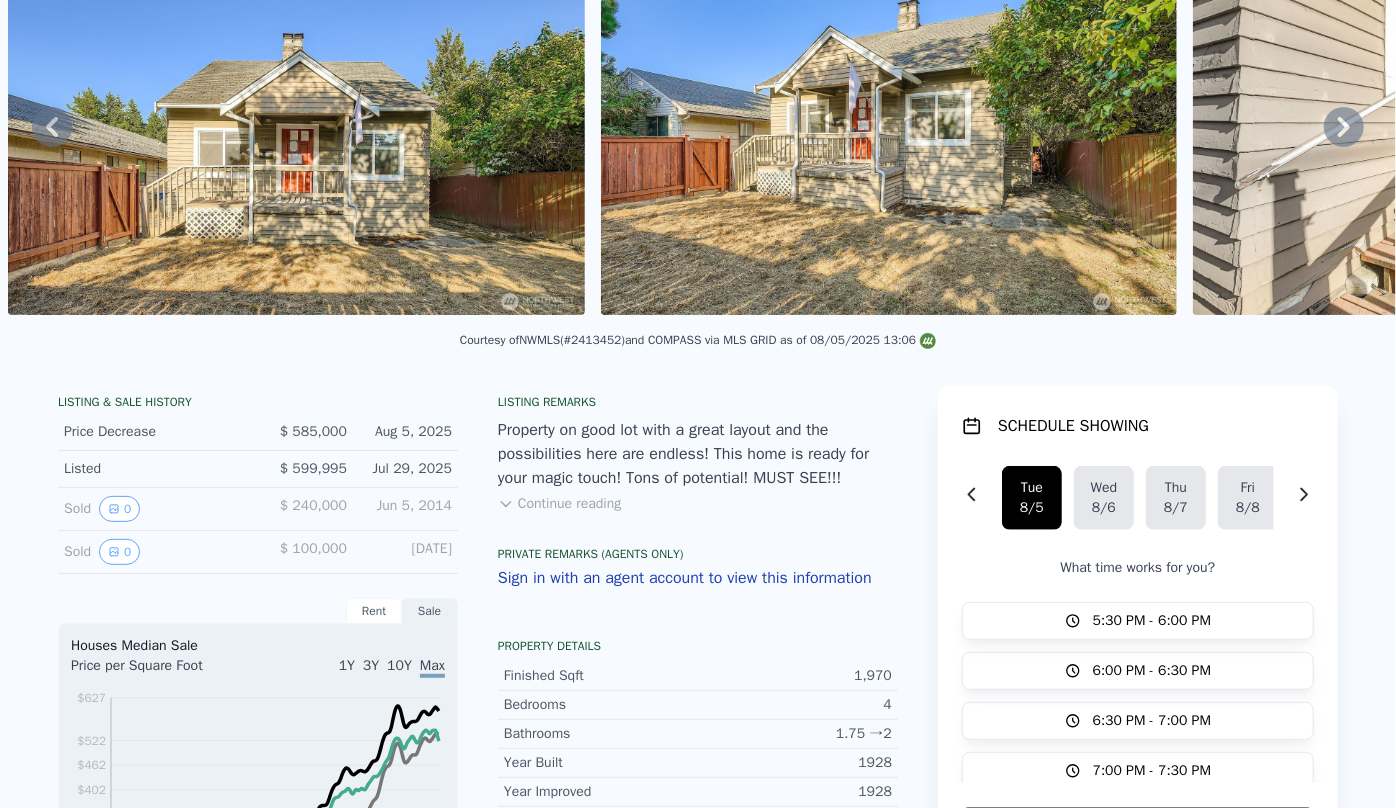 scroll, scrollTop: 7, scrollLeft: 0, axis: vertical 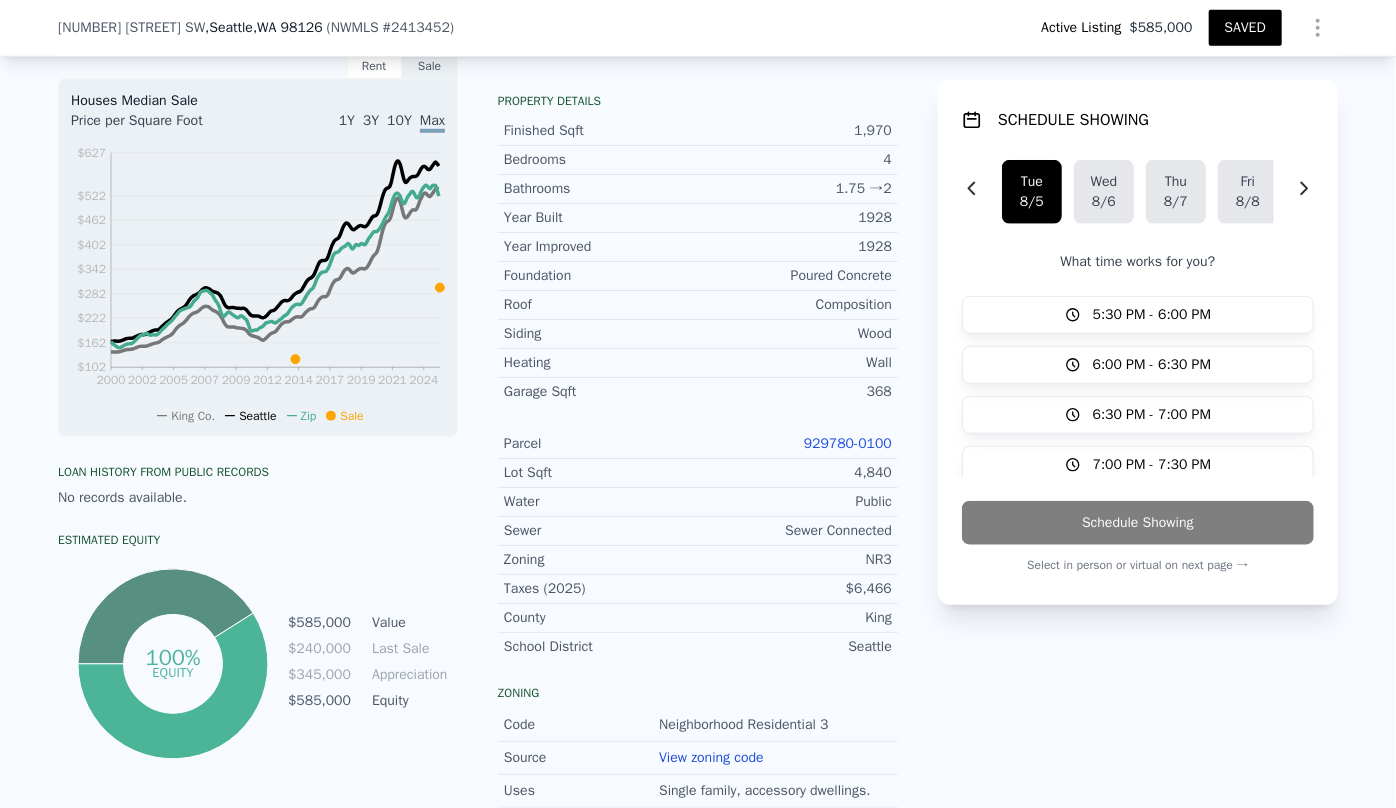 click 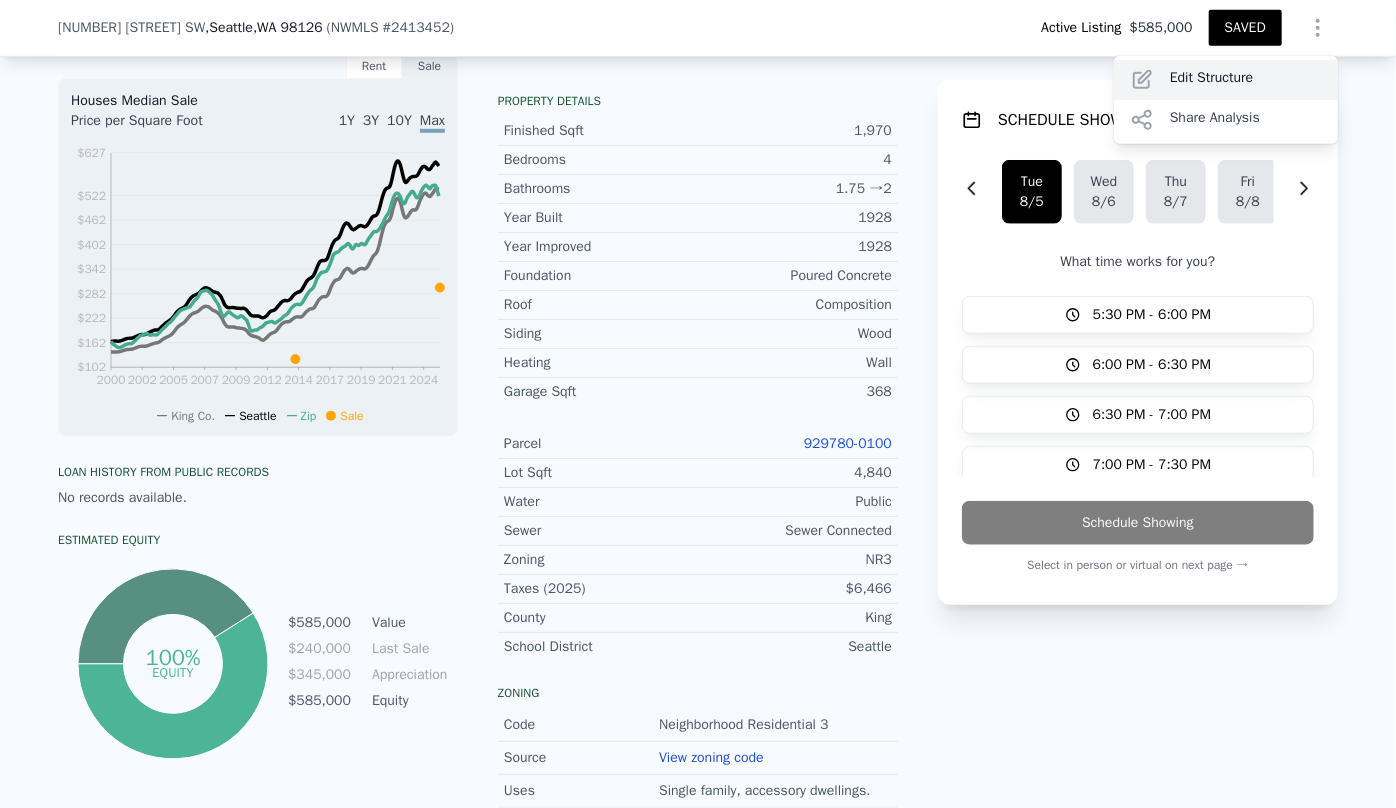 click on "Edit Structure" at bounding box center [1226, 80] 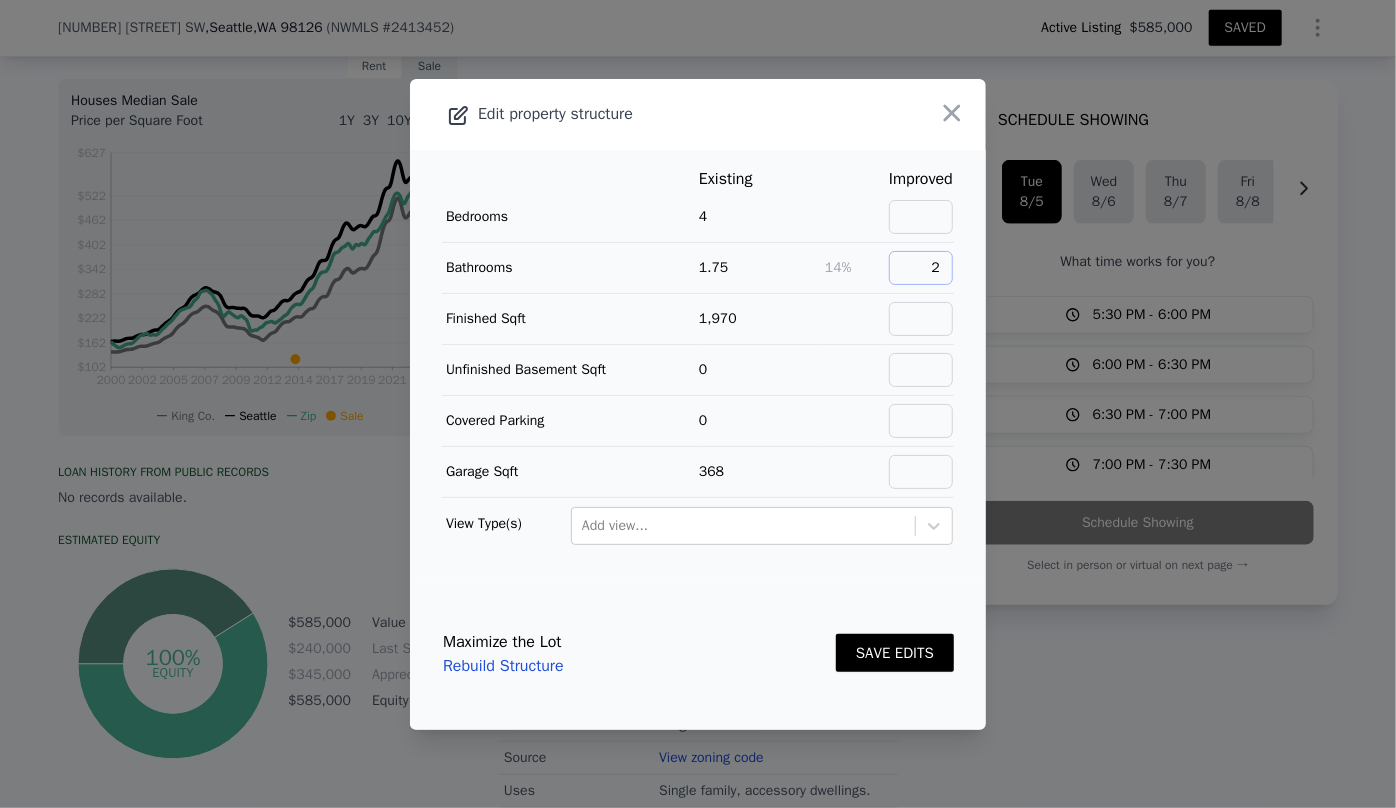 click on "2" at bounding box center [921, 268] 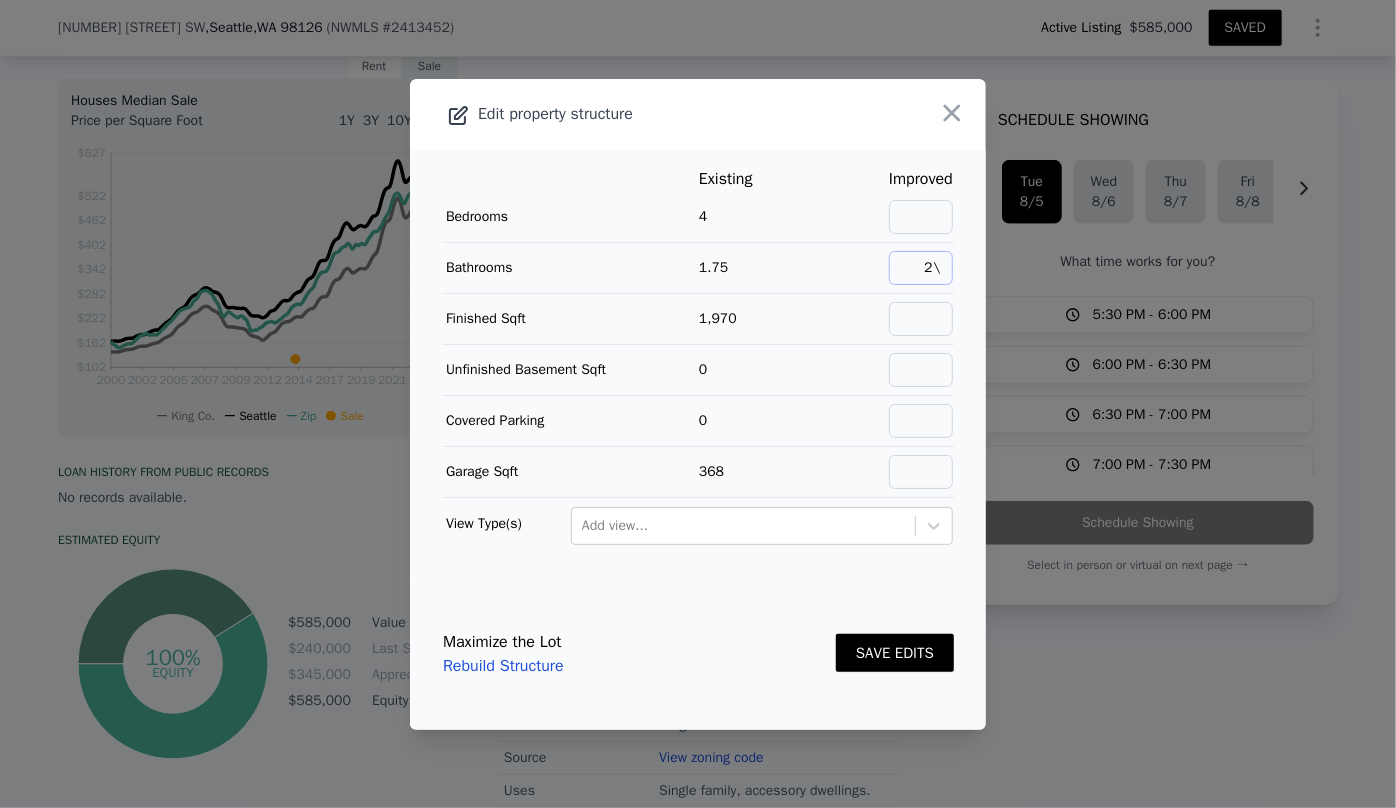 type on "2" 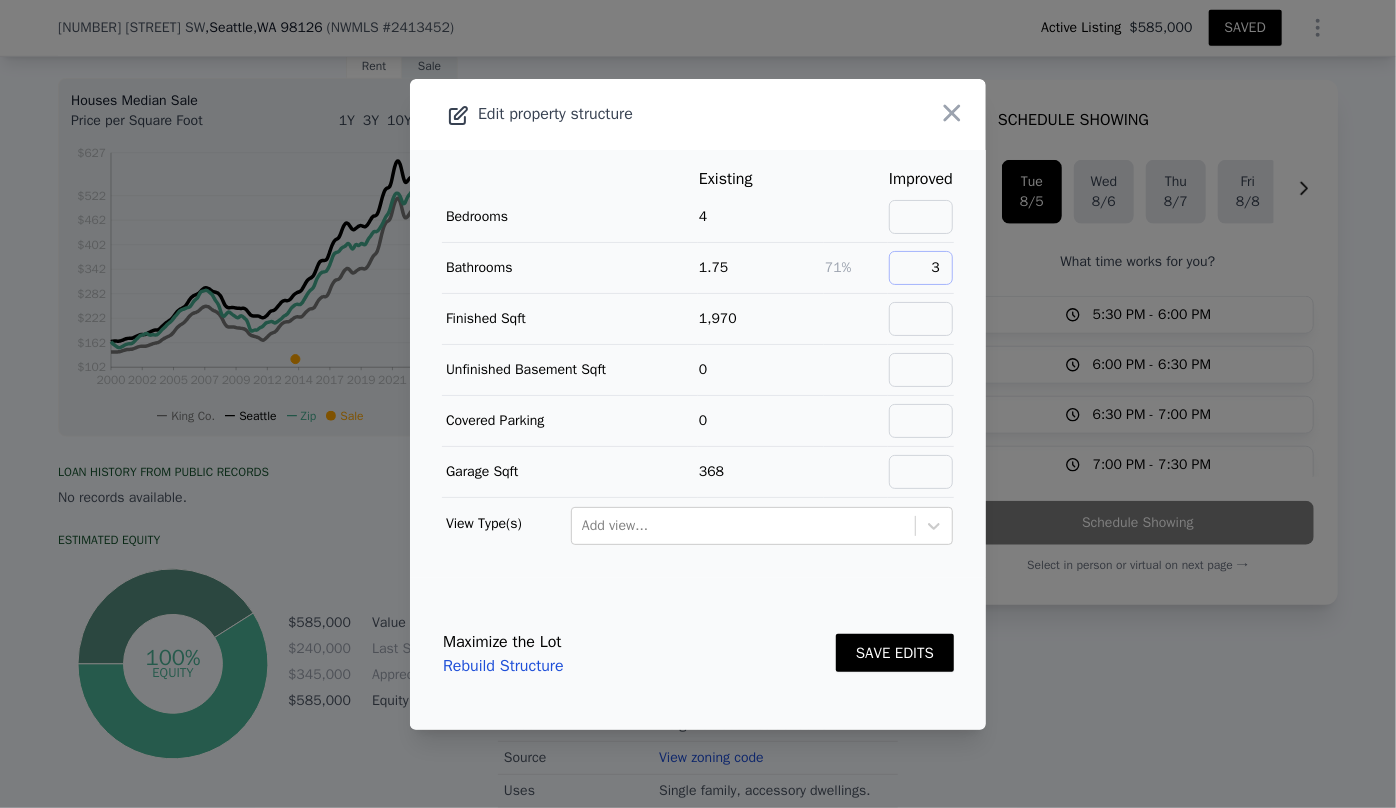 type on "3" 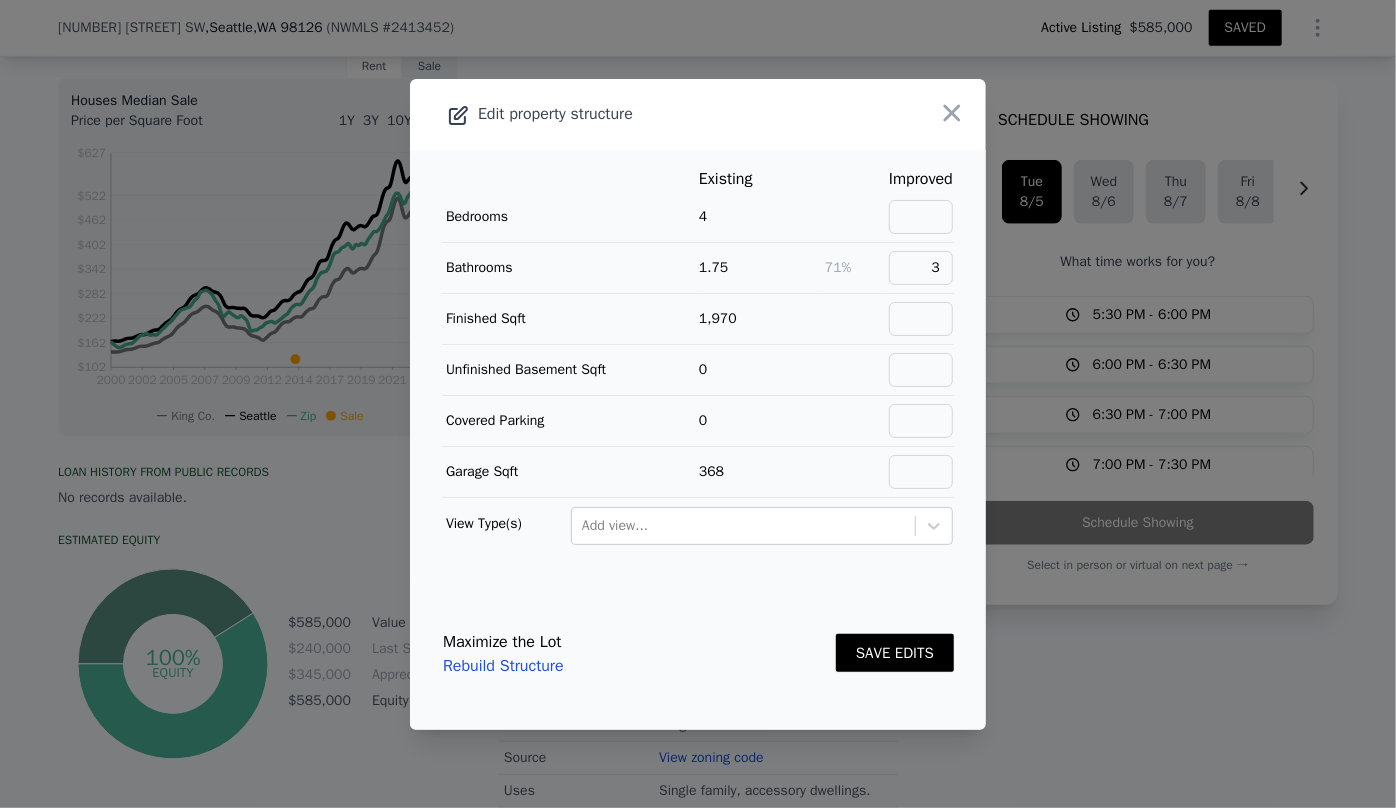 click on "SAVE EDITS" at bounding box center [895, 653] 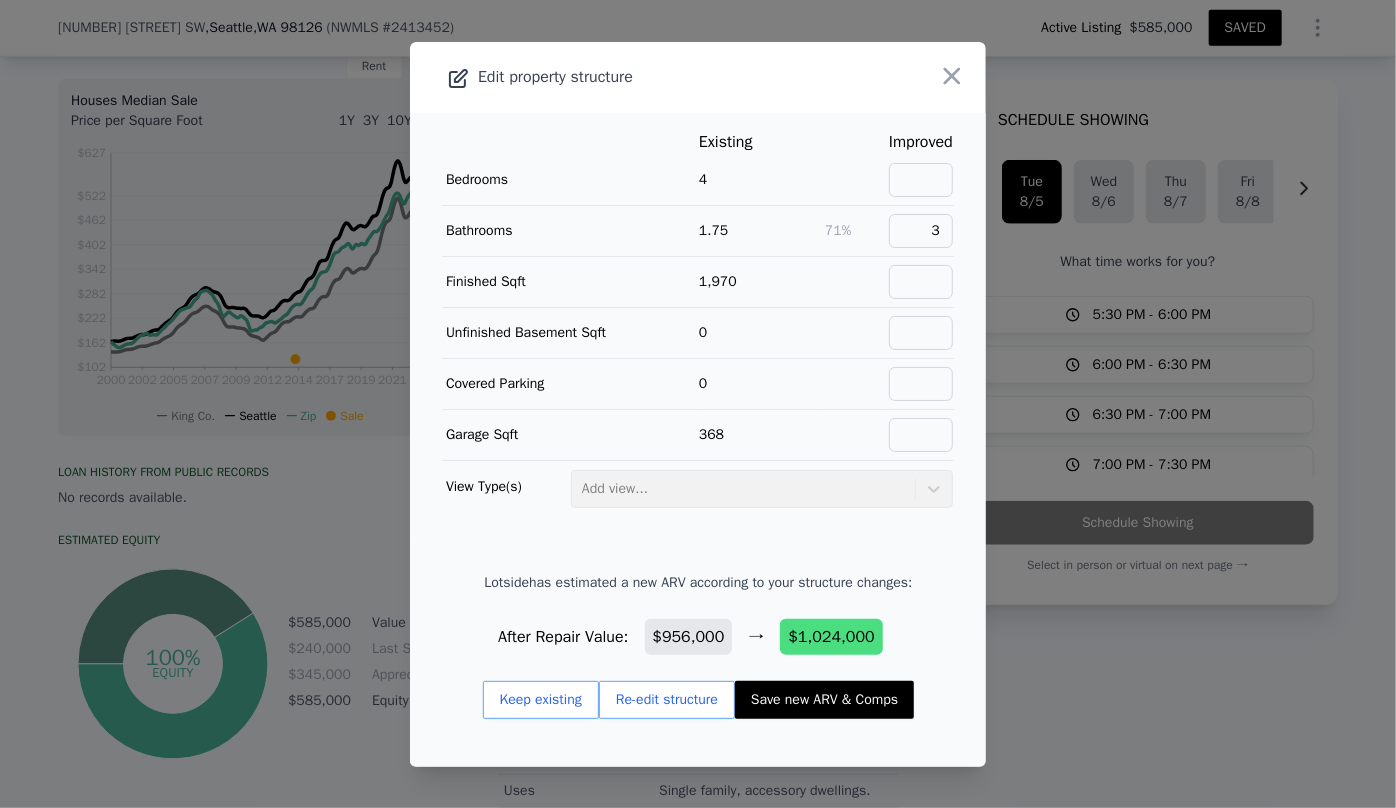 click on "Save new ARV & Comps" at bounding box center (824, 700) 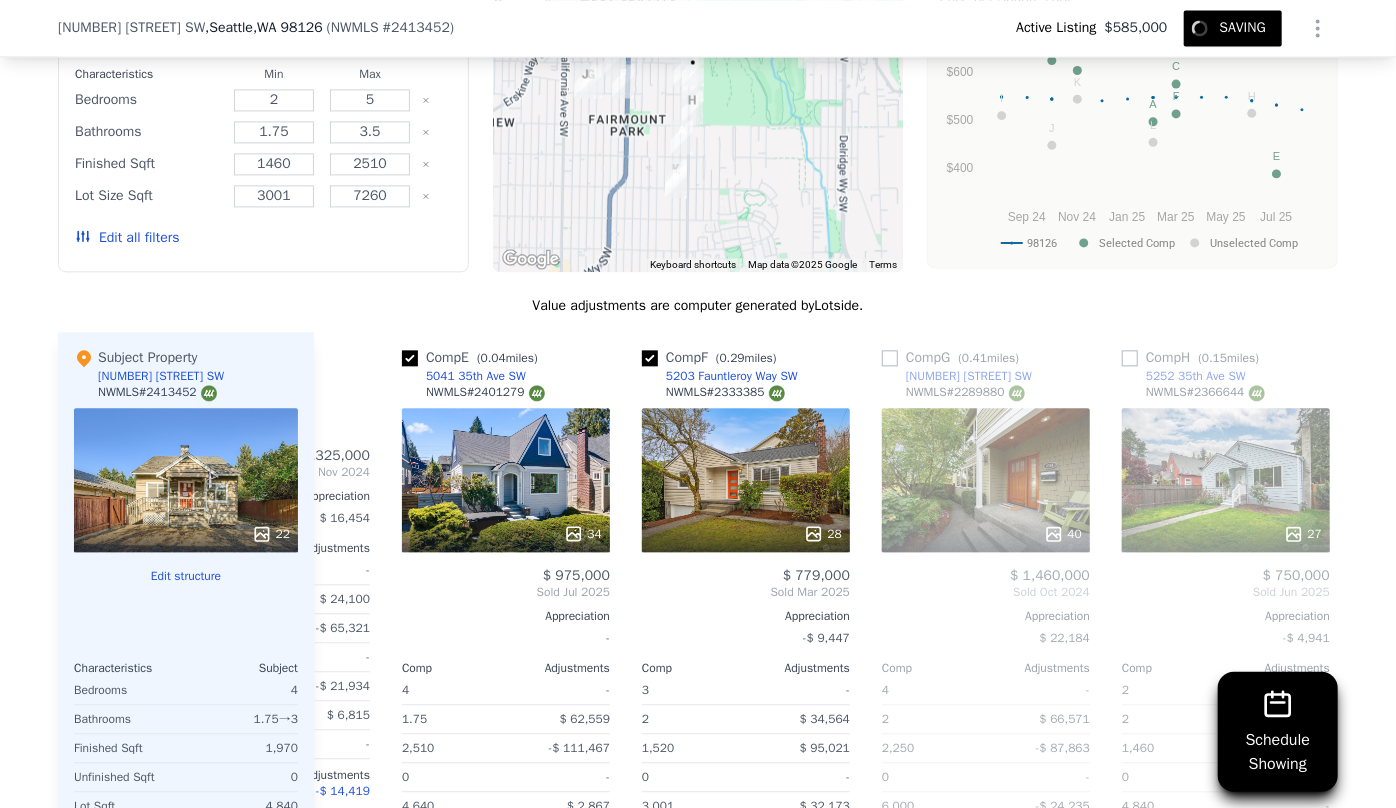 scroll, scrollTop: 2181, scrollLeft: 0, axis: vertical 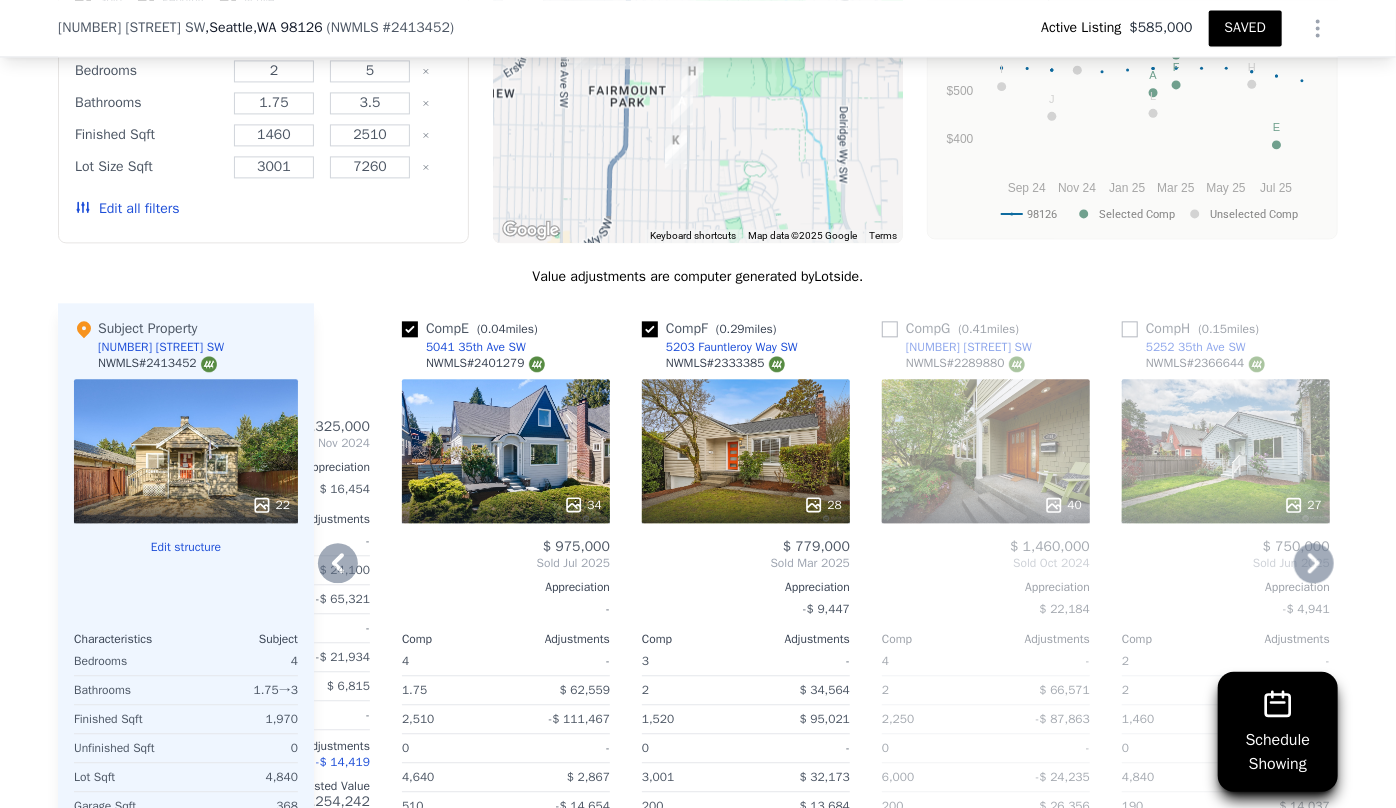 click 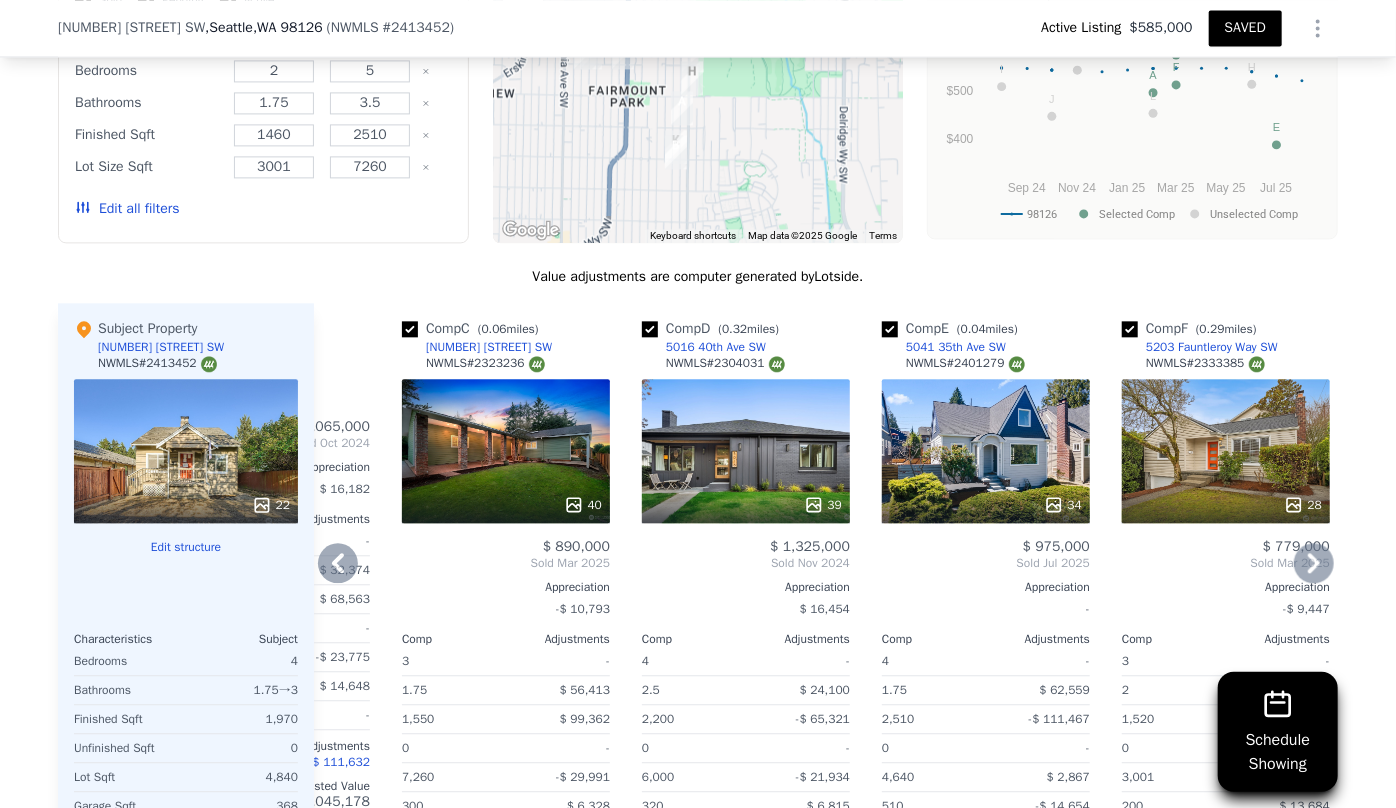 click 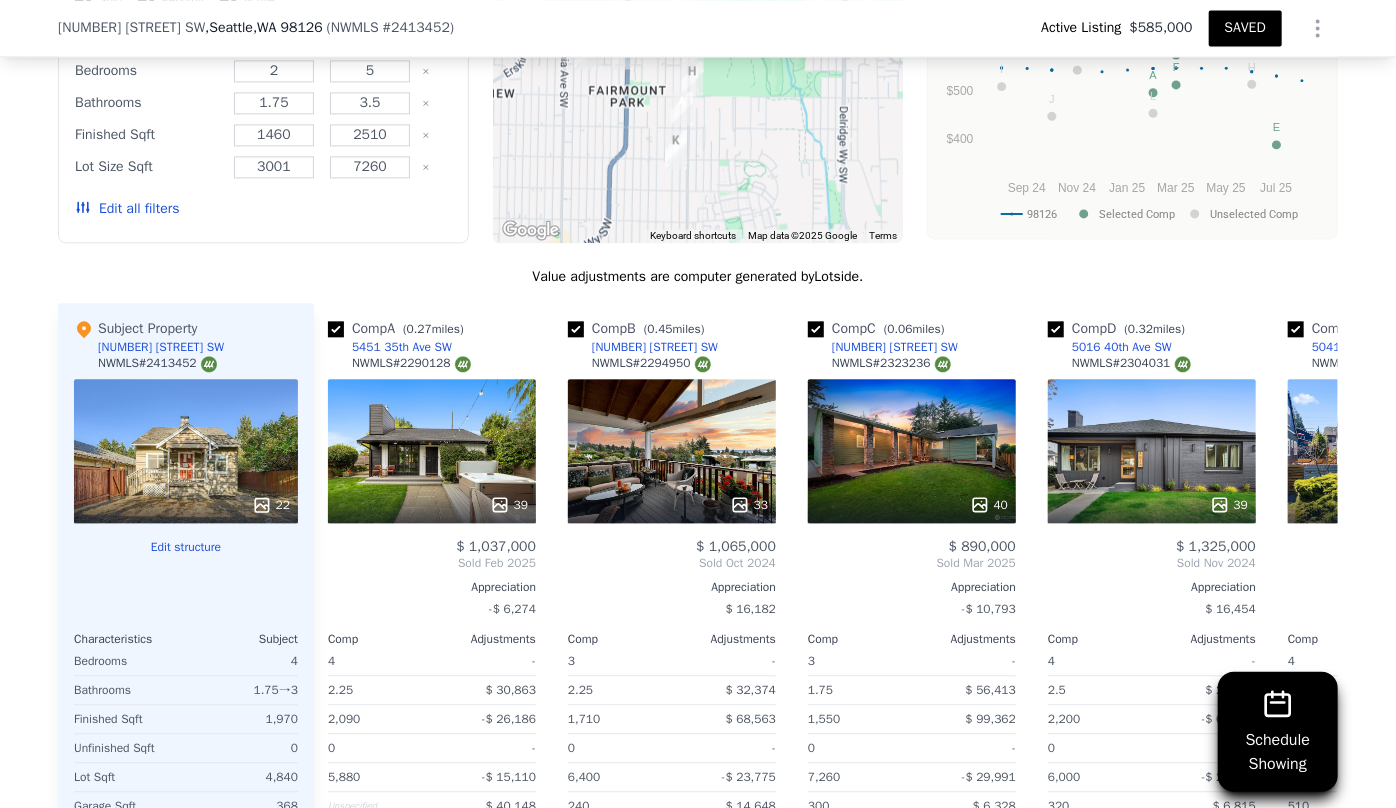 scroll, scrollTop: 0, scrollLeft: 0, axis: both 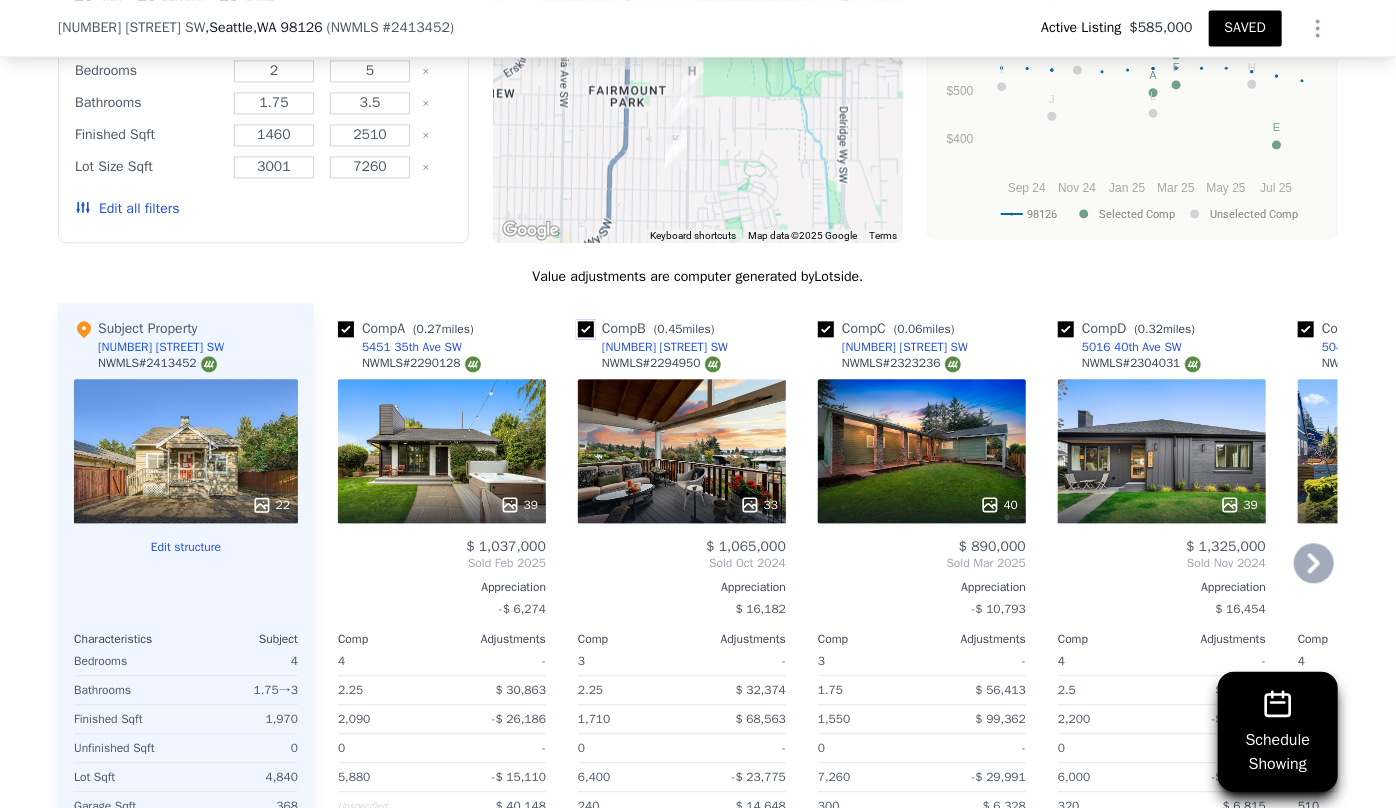 click at bounding box center [586, 329] 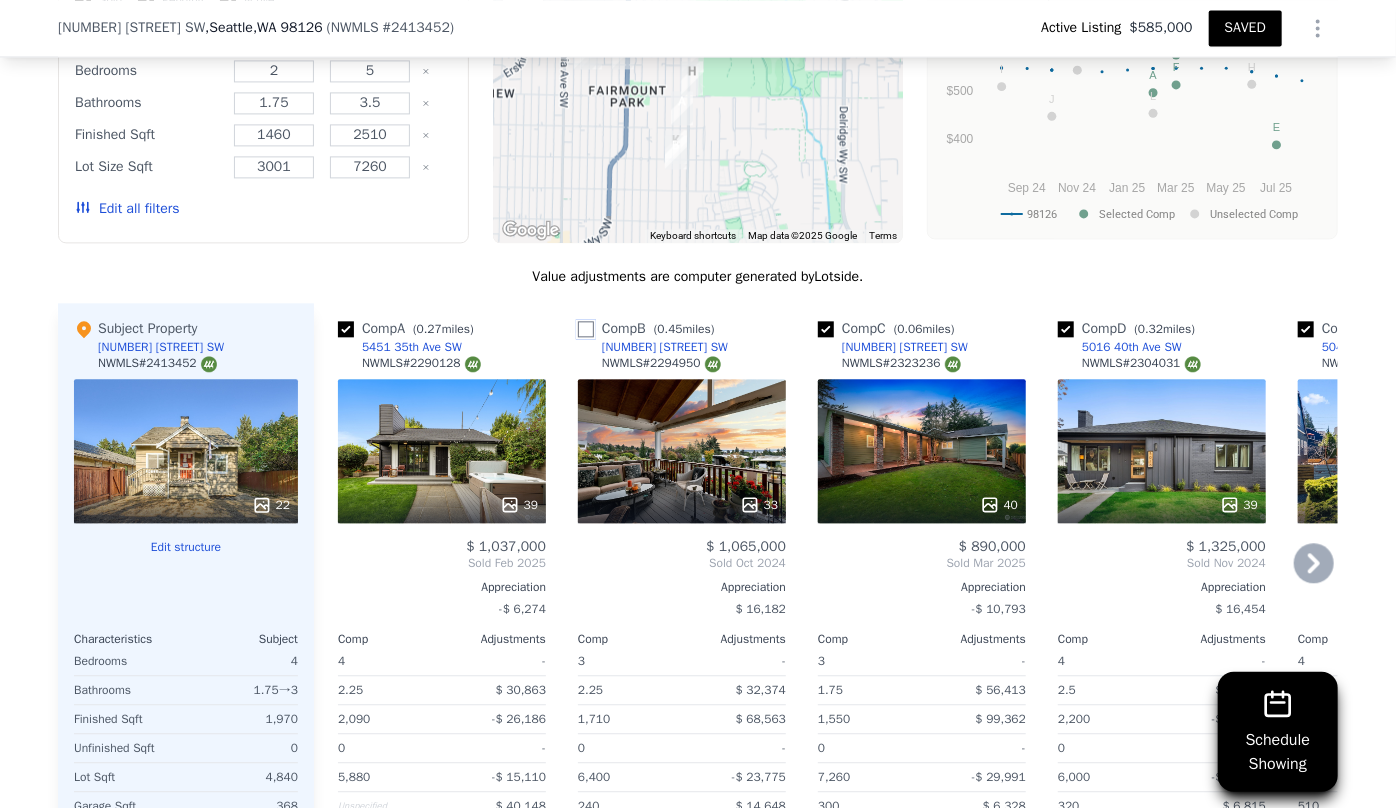 checkbox on "false" 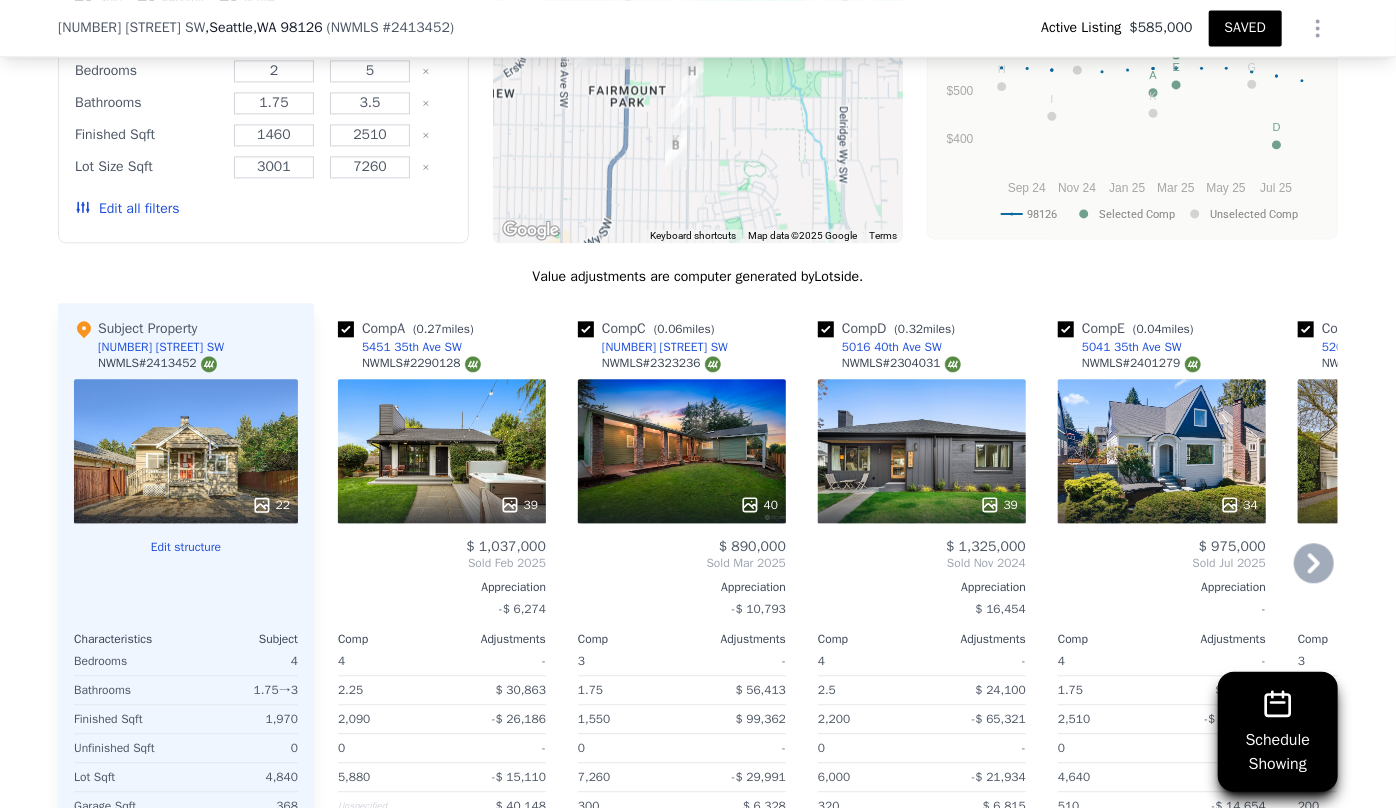 scroll, scrollTop: 2090, scrollLeft: 0, axis: vertical 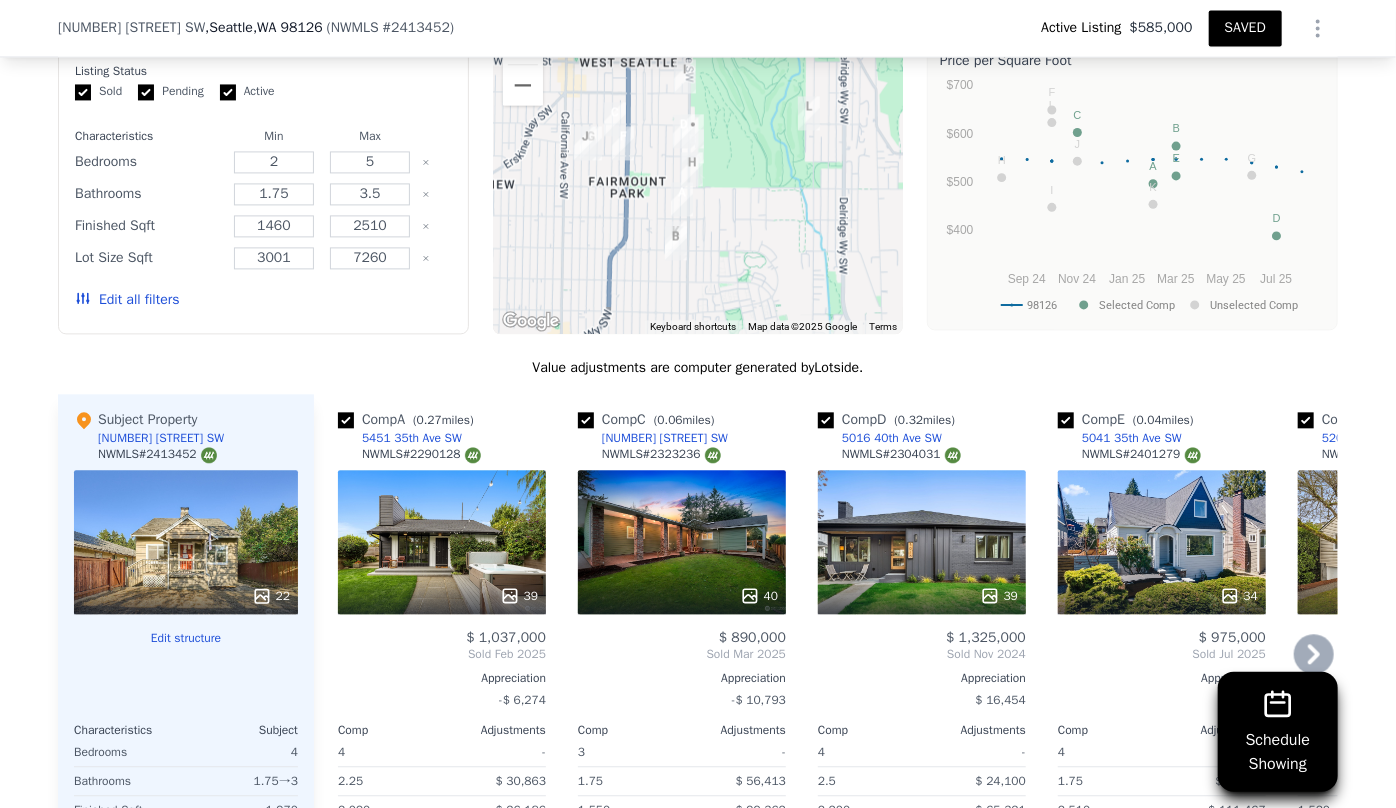 click on "39" at bounding box center [922, 542] 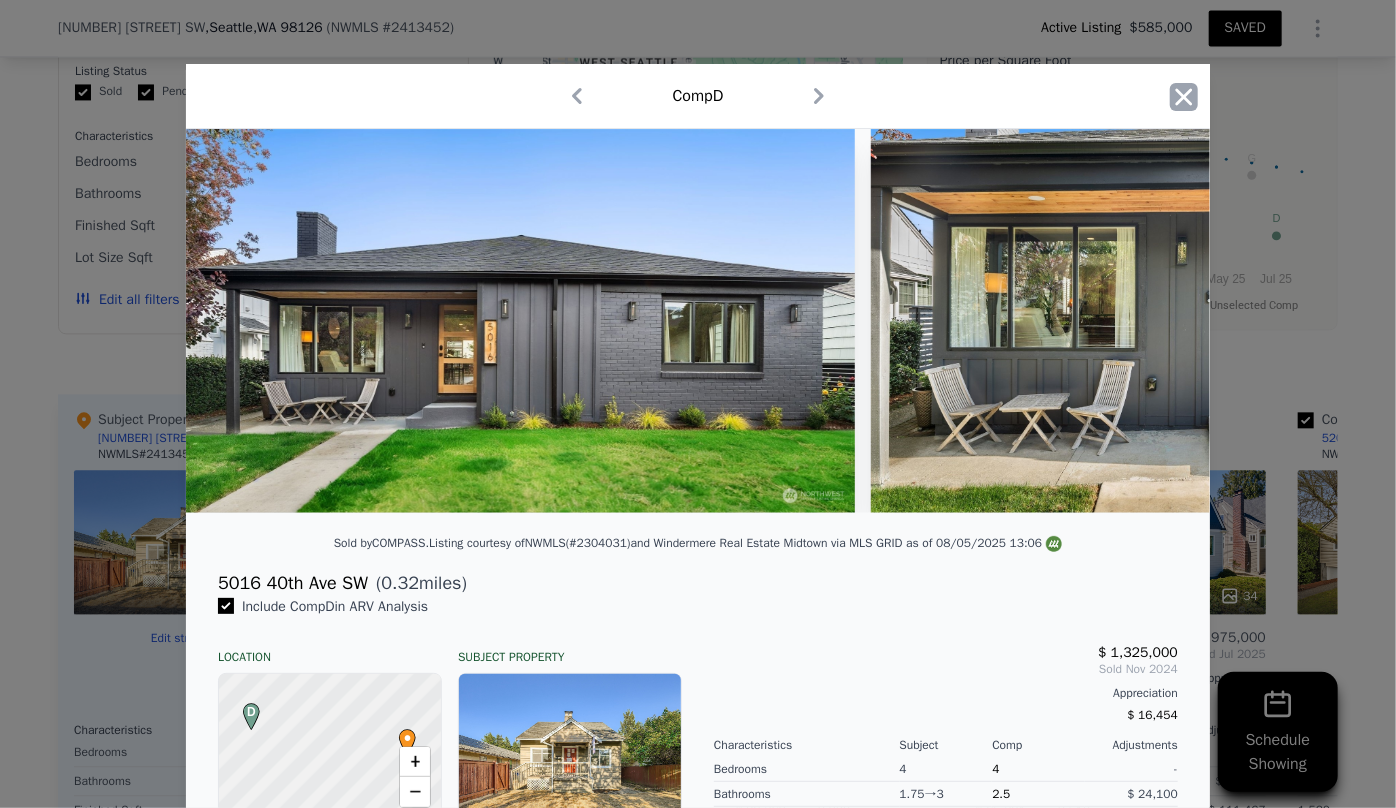 click 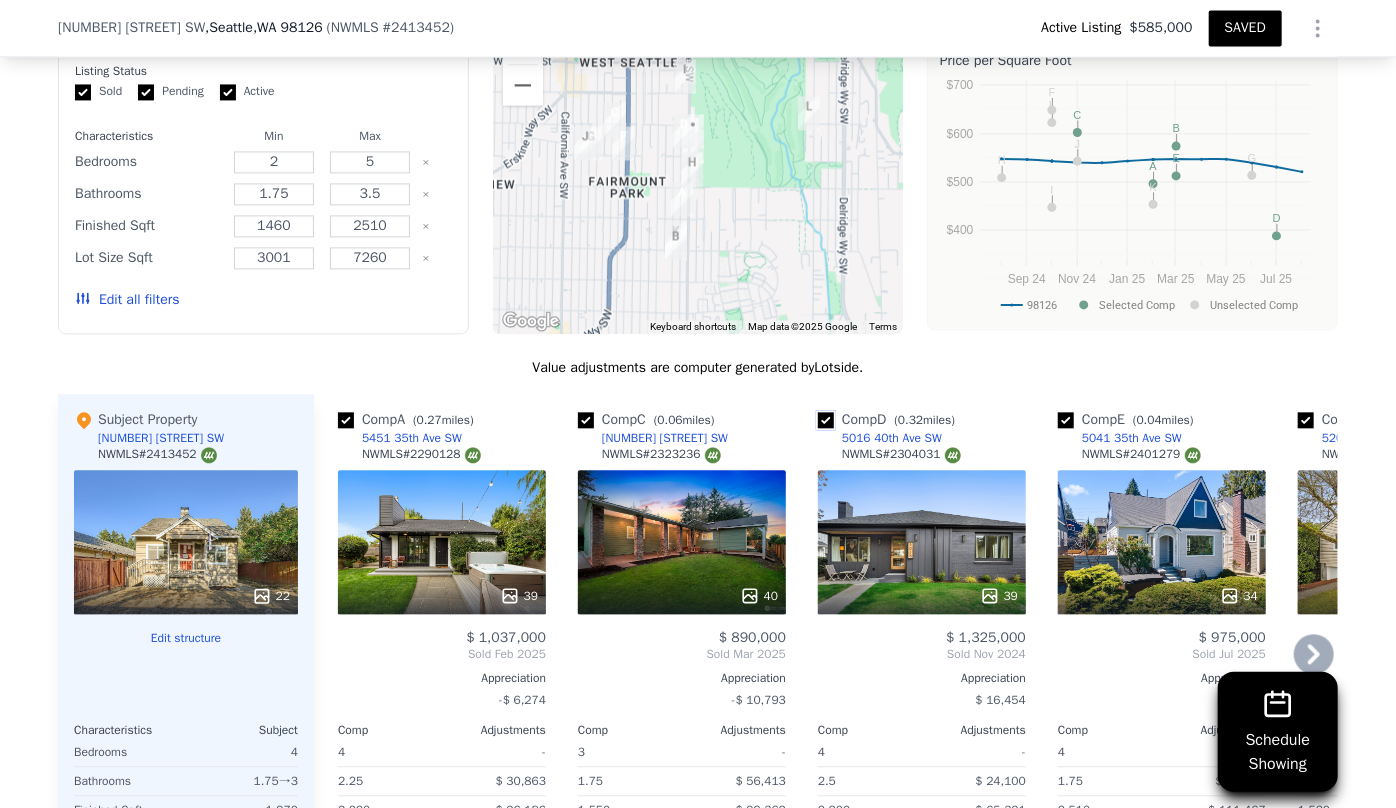 click at bounding box center (826, 420) 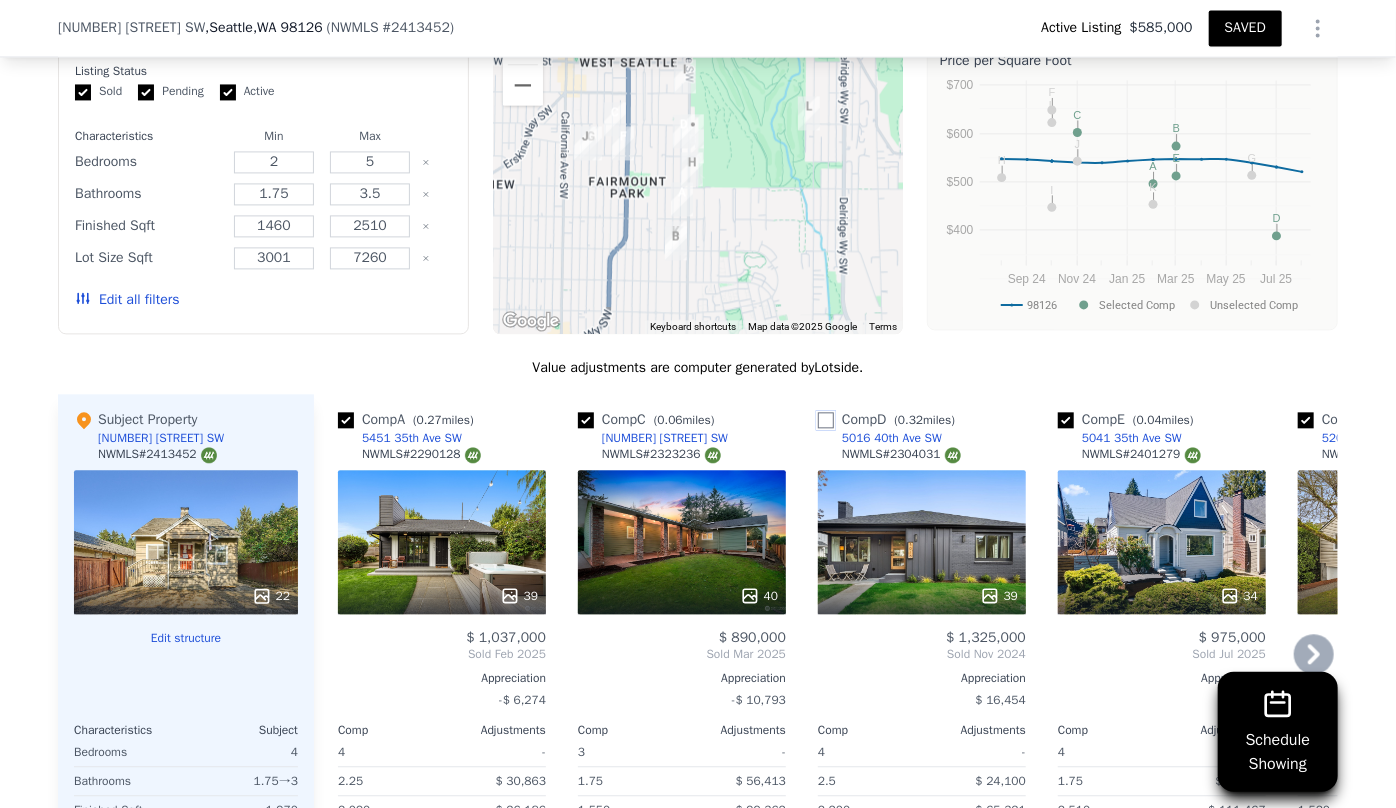 checkbox on "false" 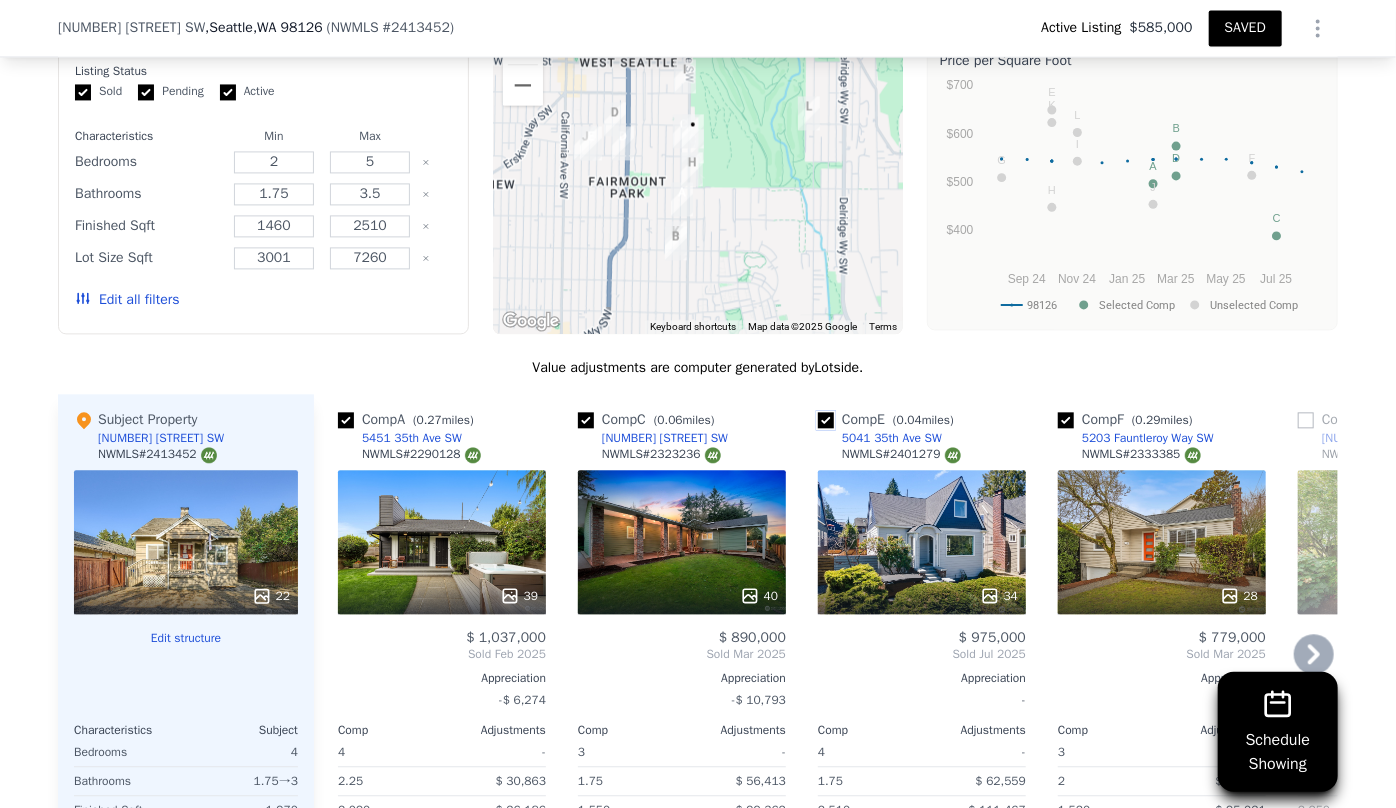 click at bounding box center (826, 420) 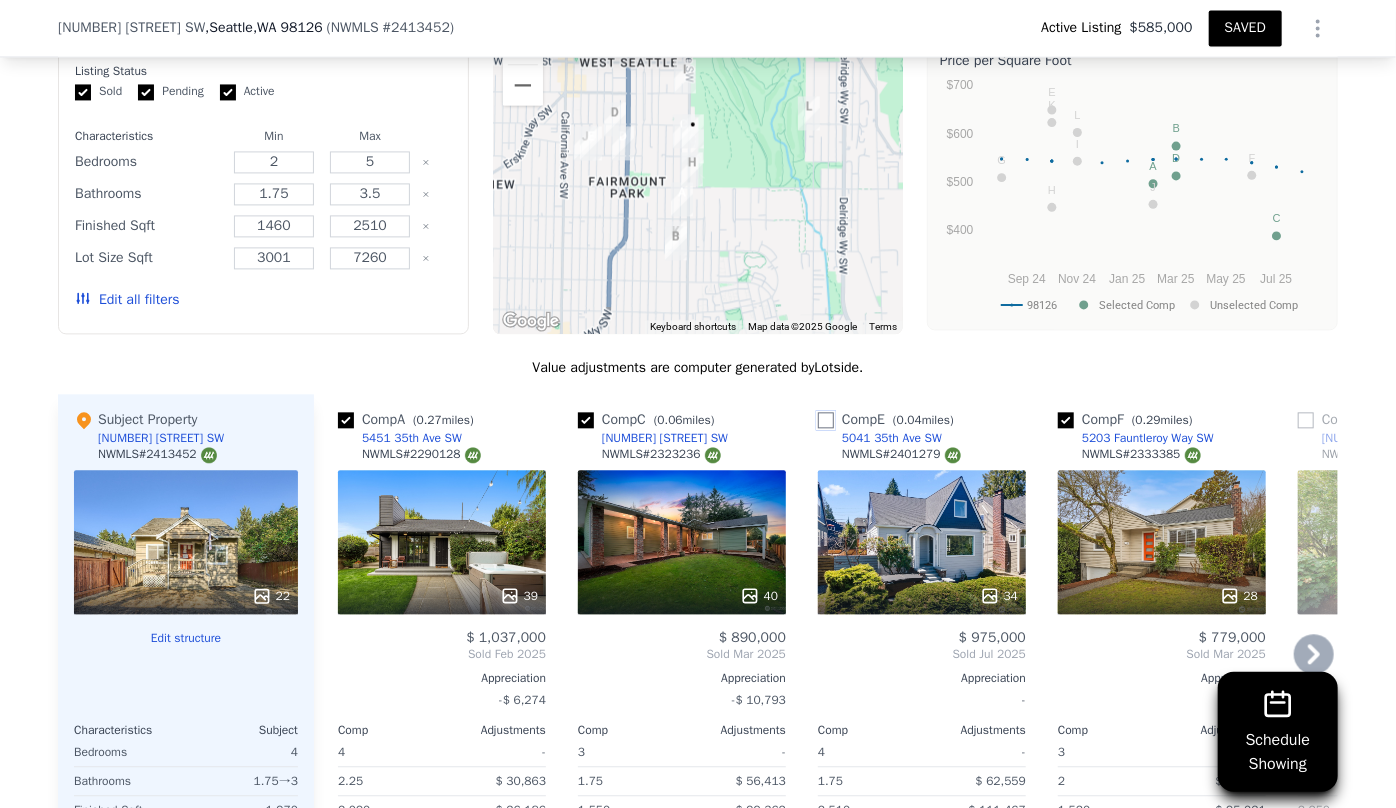 checkbox on "false" 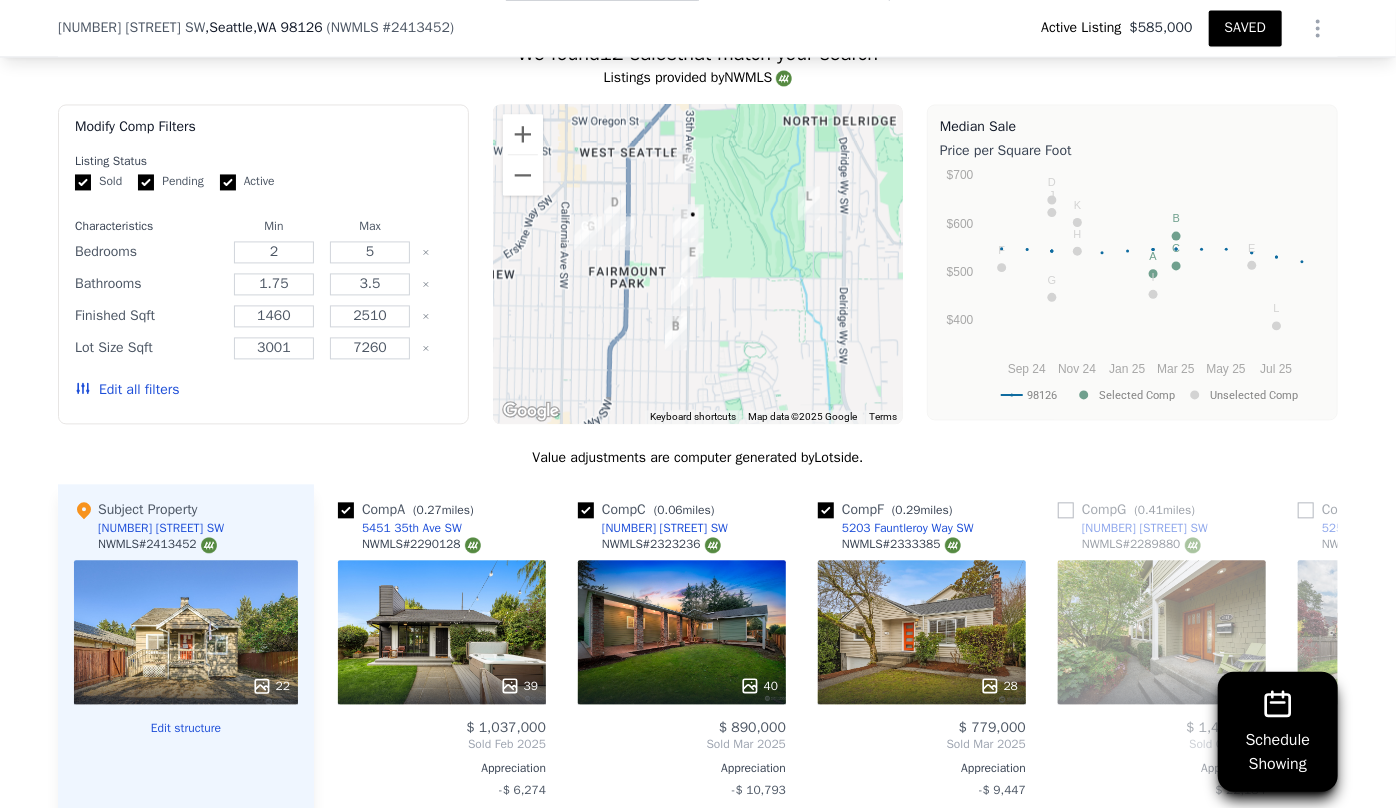 scroll, scrollTop: 2181, scrollLeft: 0, axis: vertical 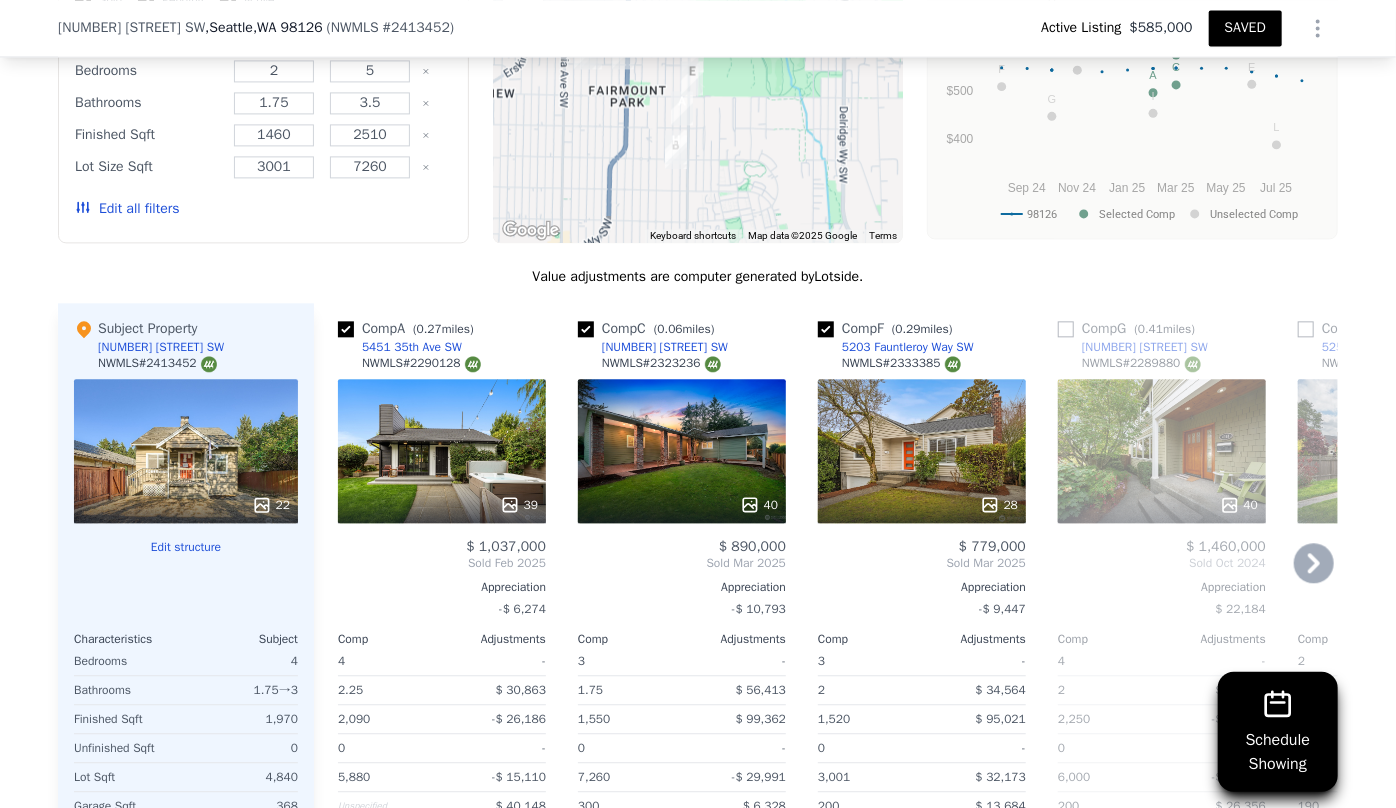 click on "$ 750,000" at bounding box center [1402, 547] 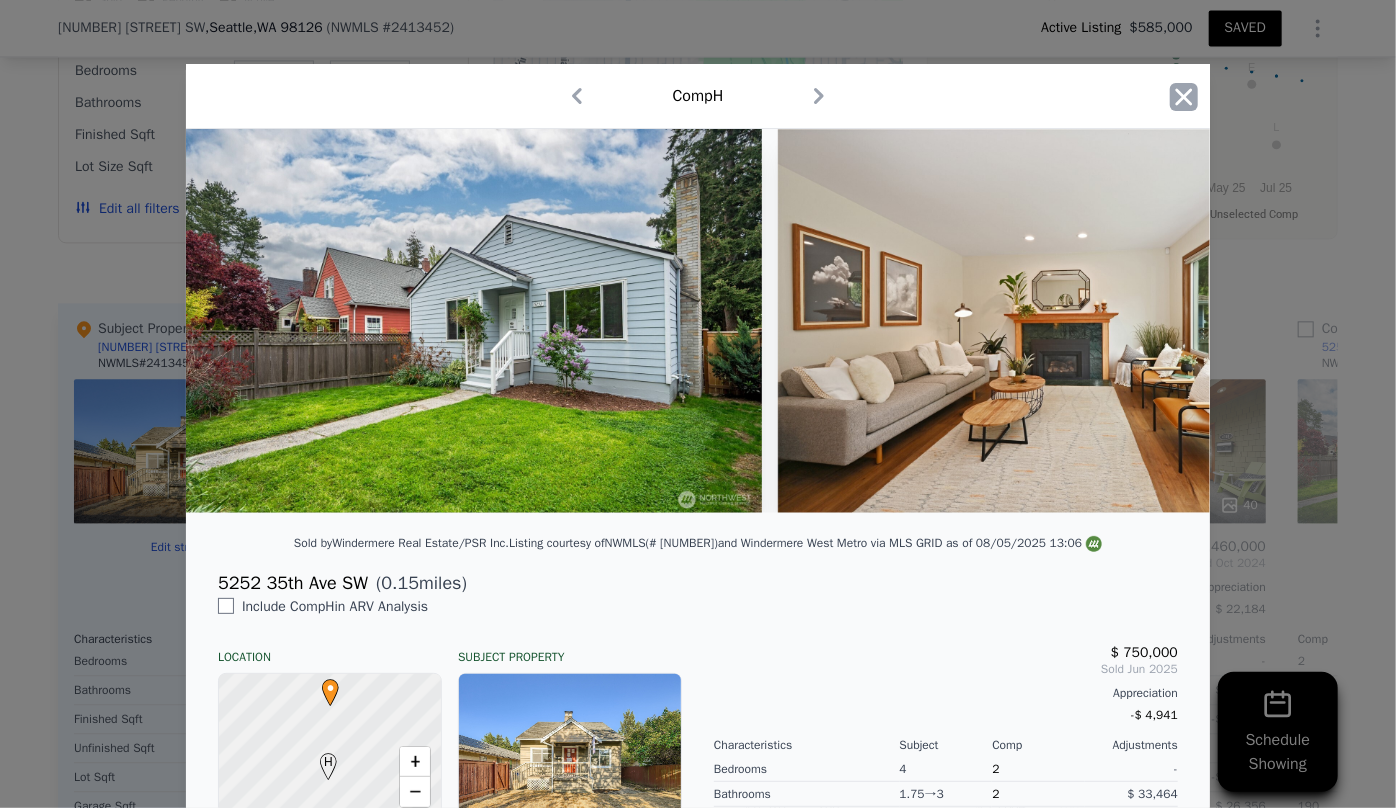 click 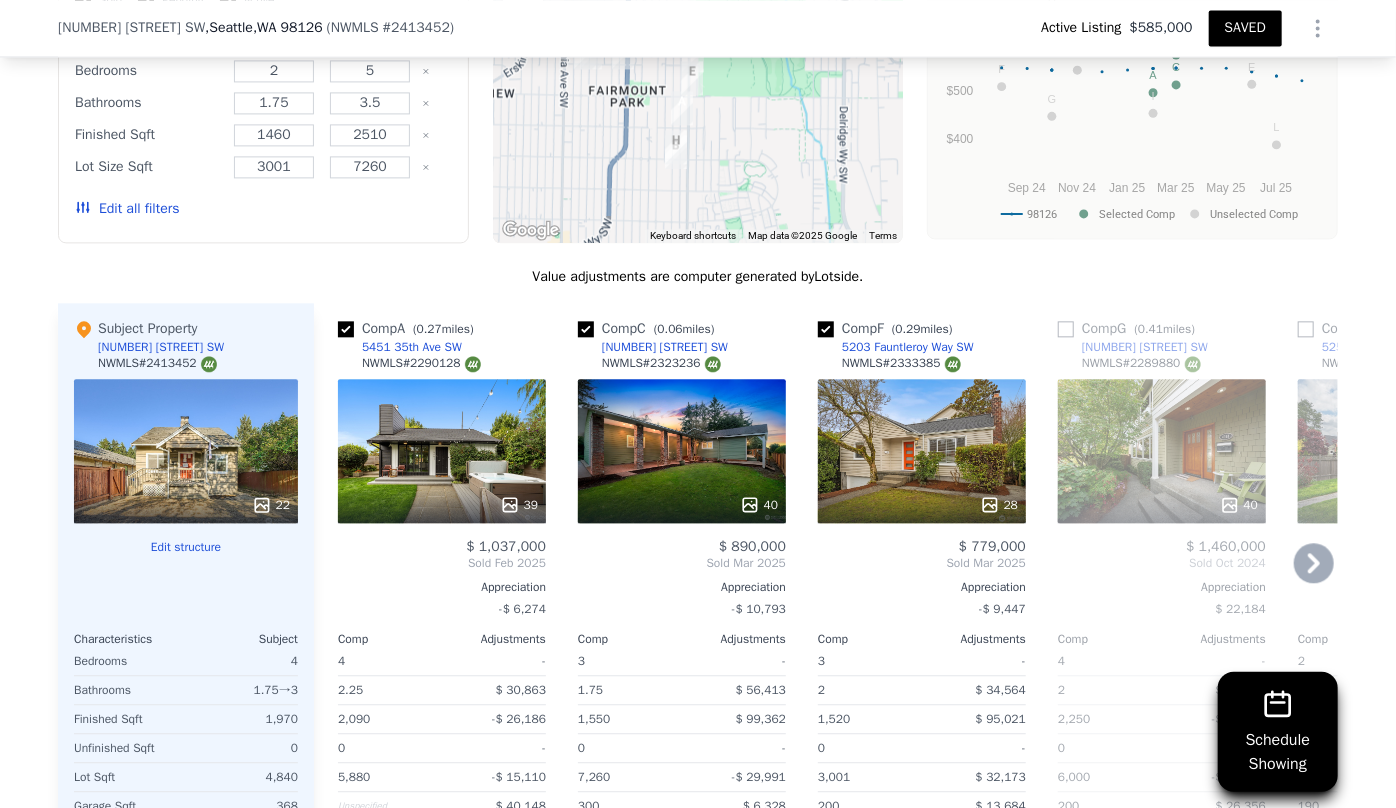 click 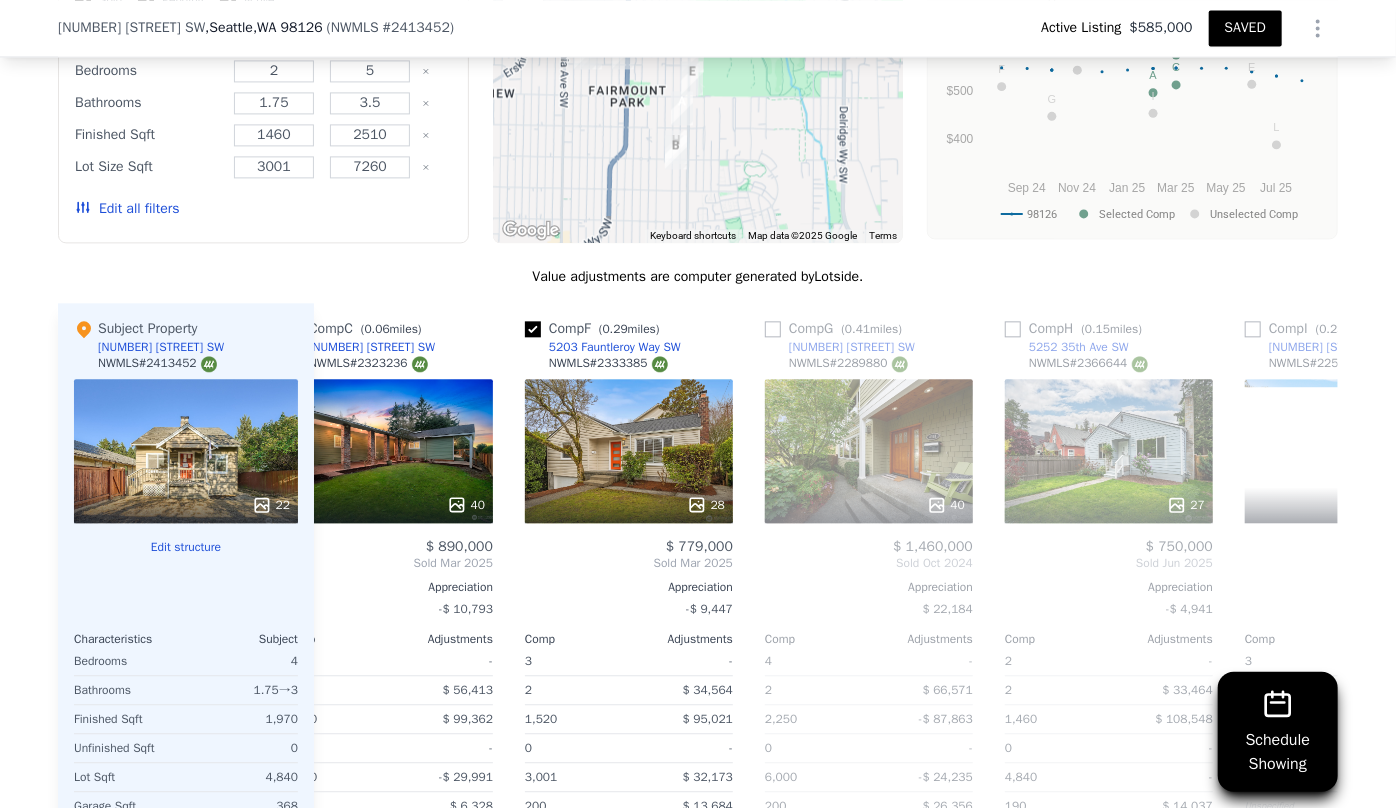 scroll, scrollTop: 0, scrollLeft: 480, axis: horizontal 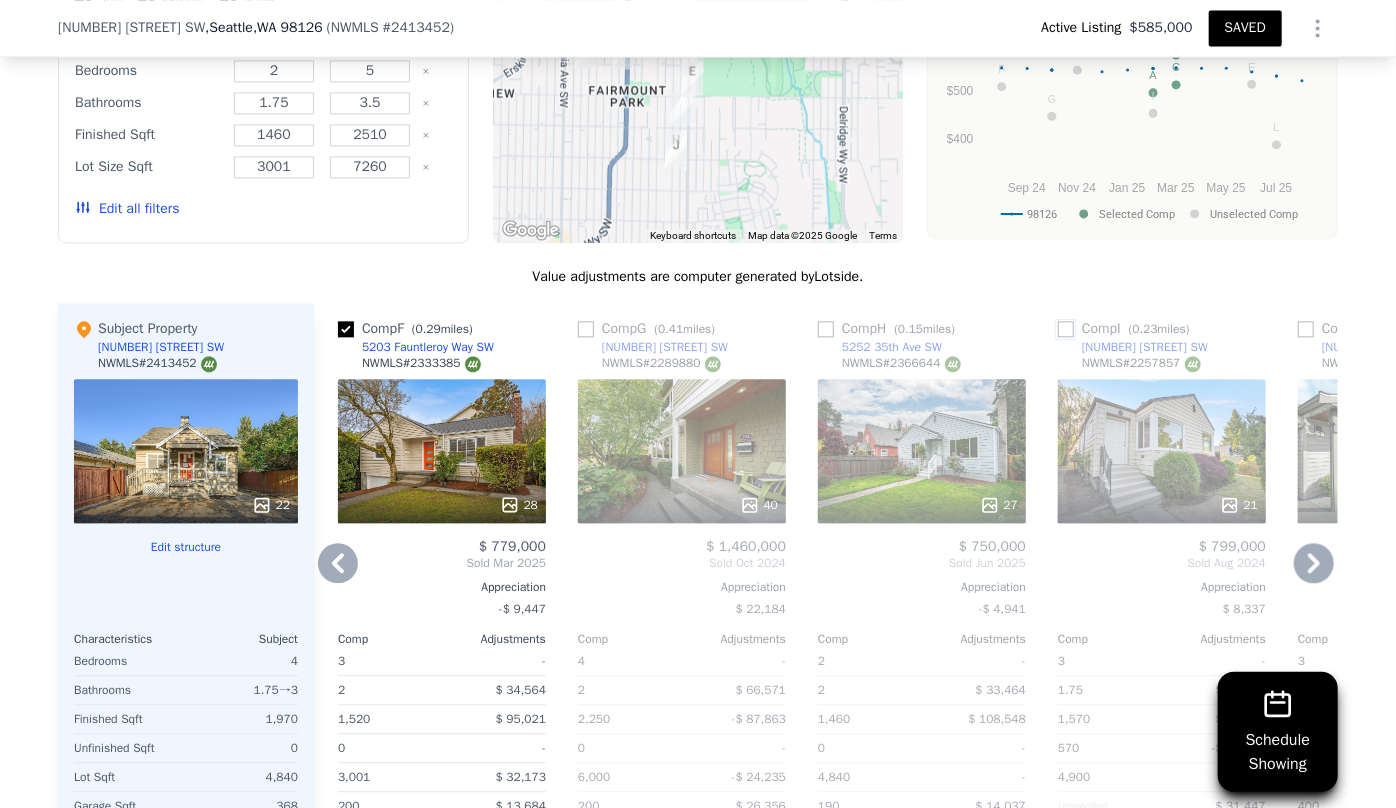 click at bounding box center [1066, 329] 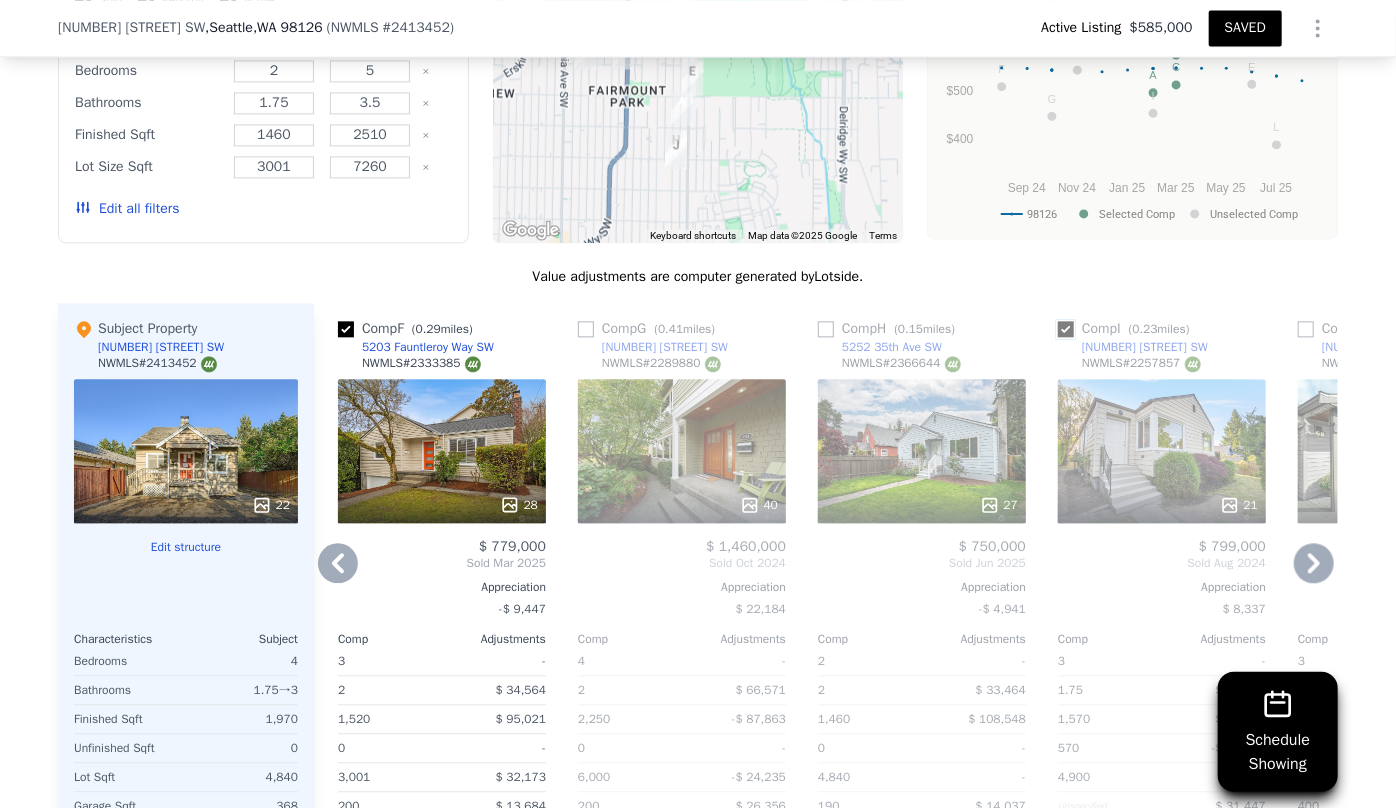 checkbox on "true" 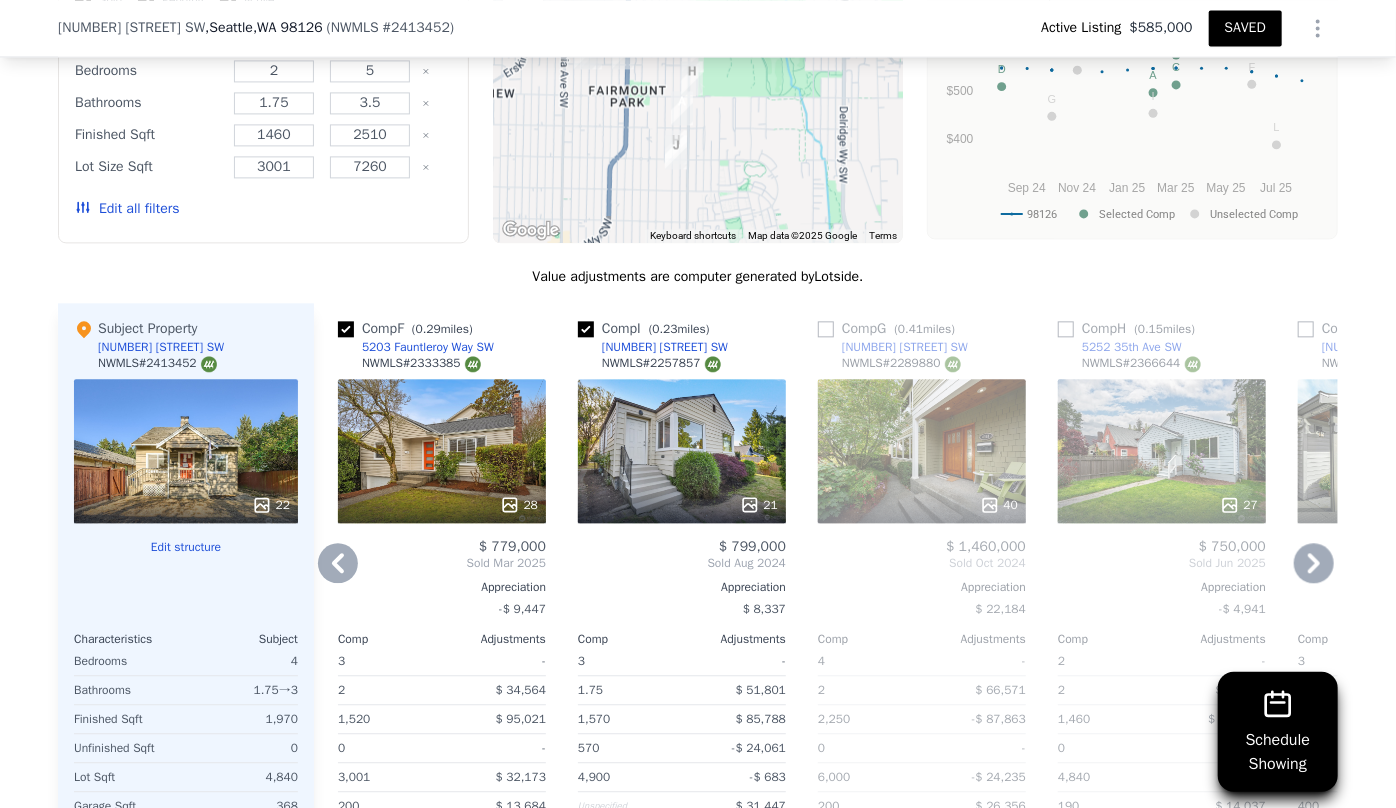 click 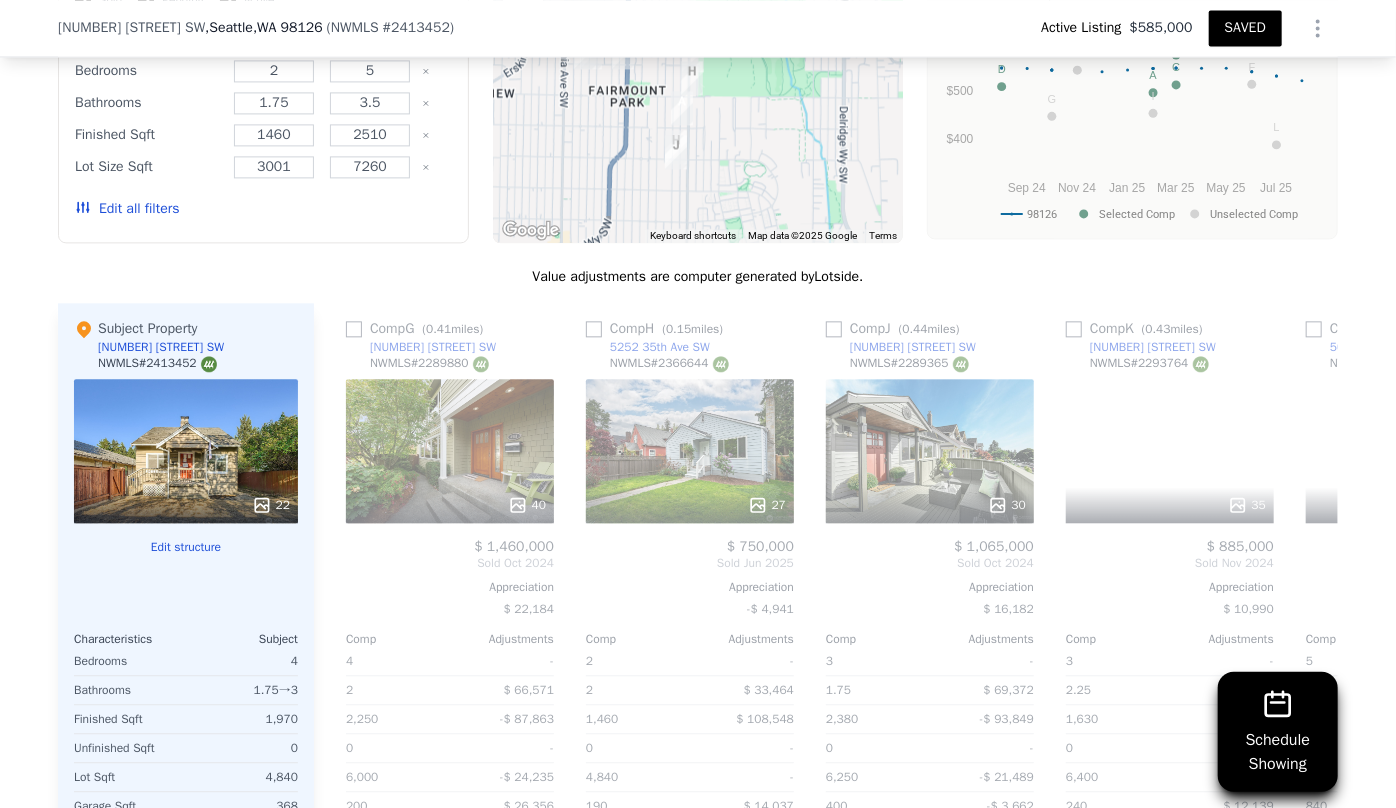 scroll, scrollTop: 0, scrollLeft: 960, axis: horizontal 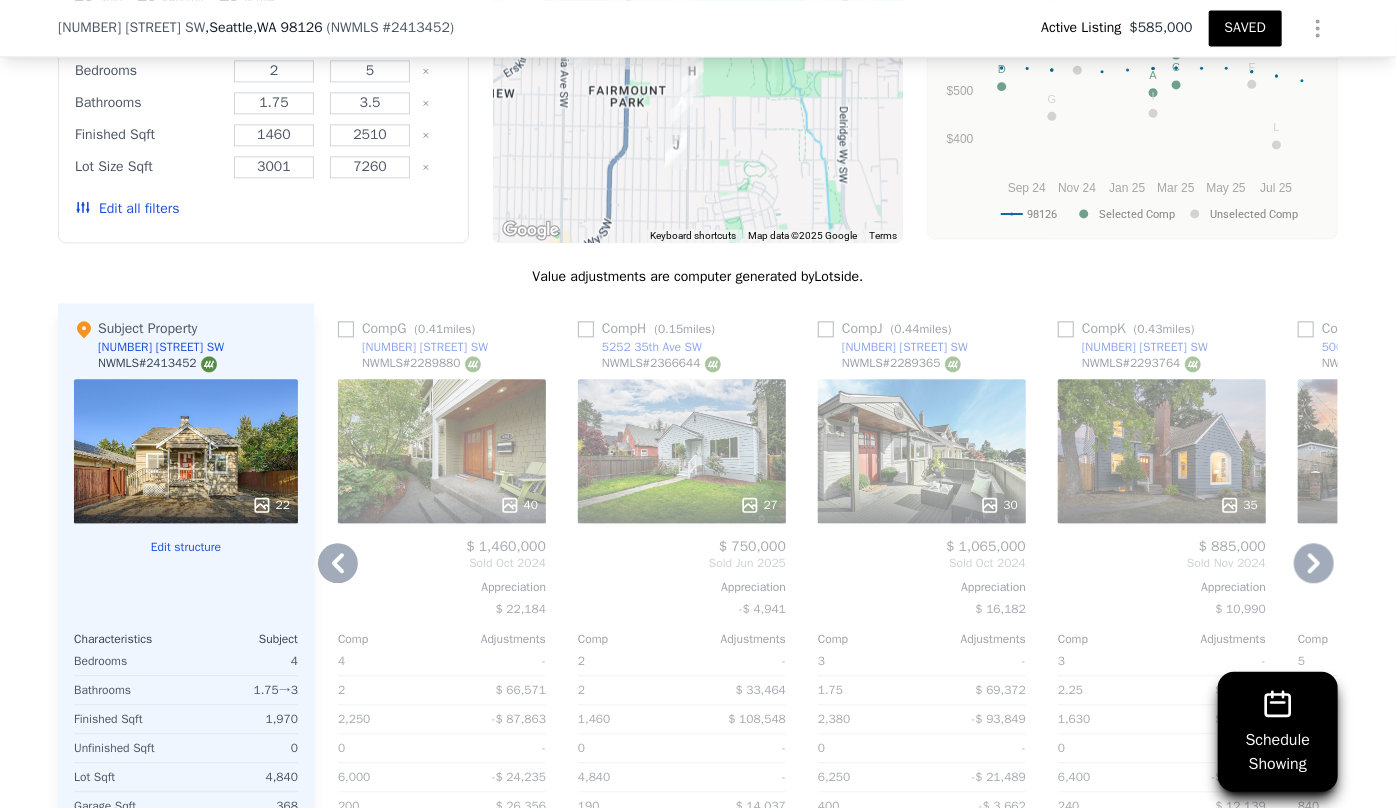click 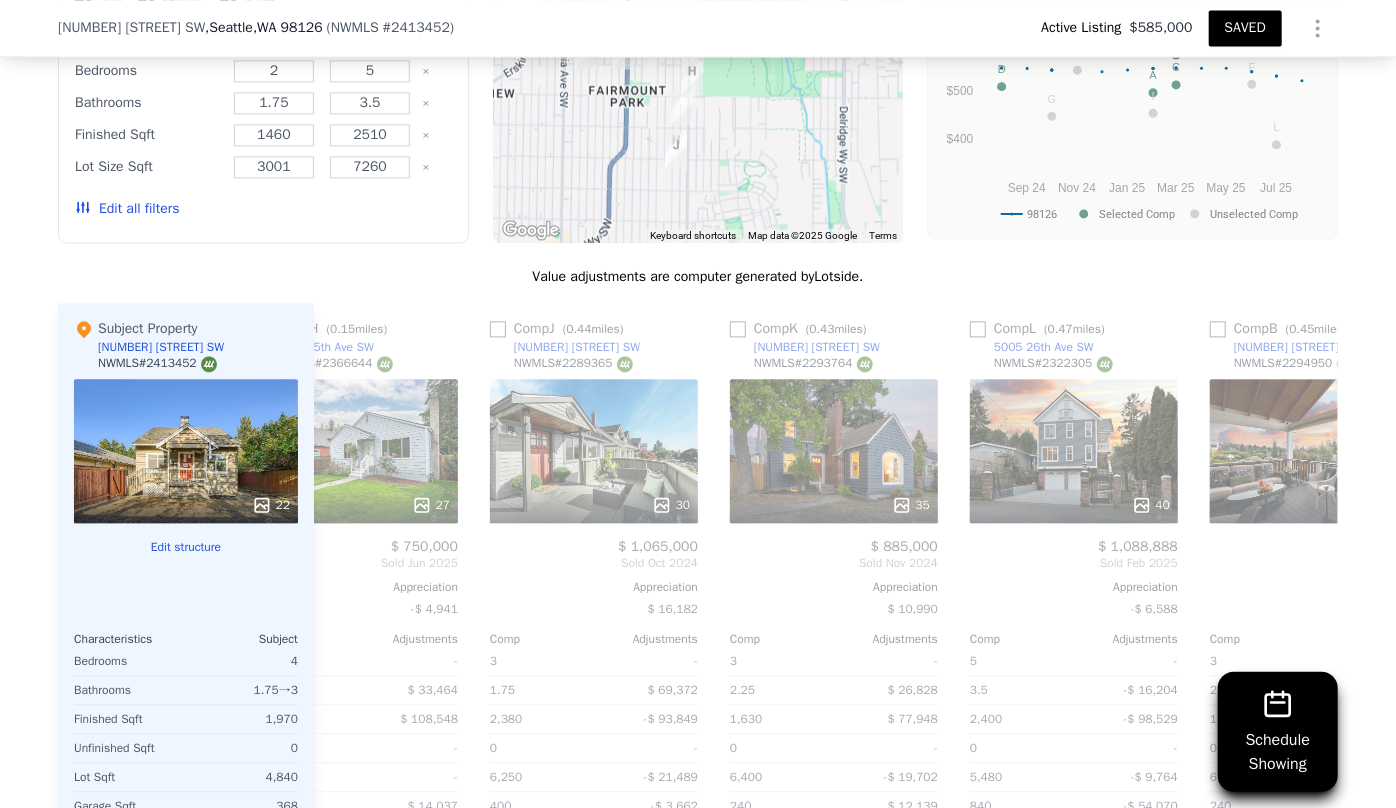 scroll, scrollTop: 0, scrollLeft: 1440, axis: horizontal 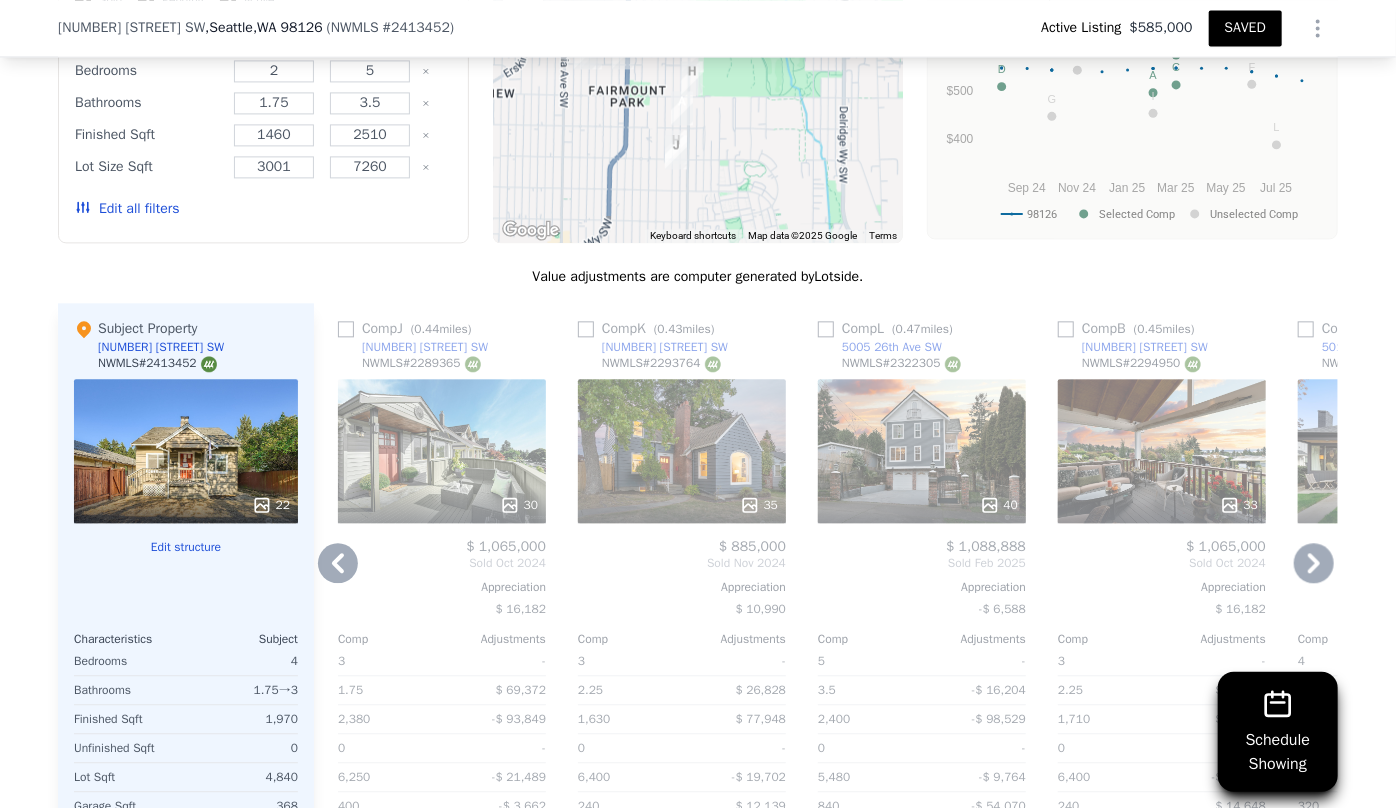 click 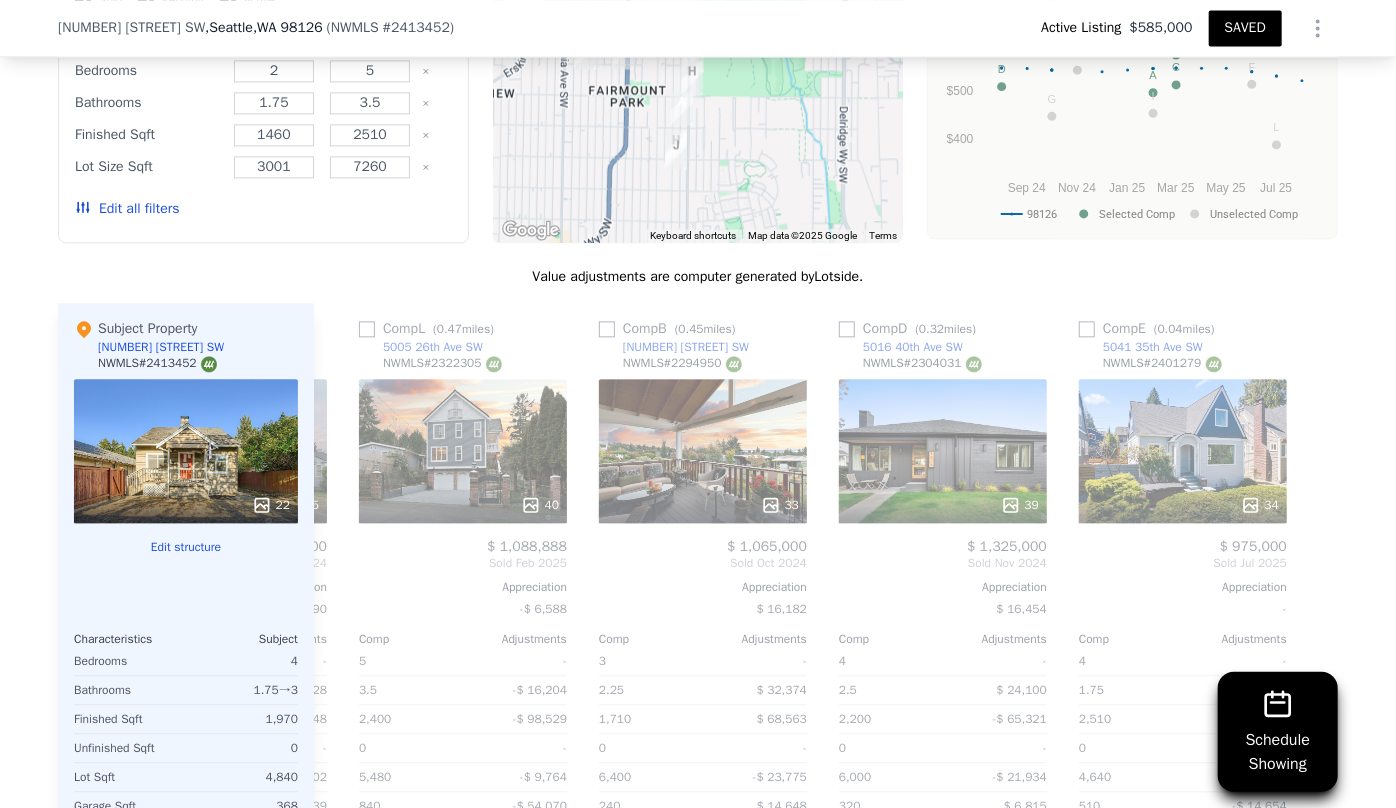 scroll, scrollTop: 0, scrollLeft: 1903, axis: horizontal 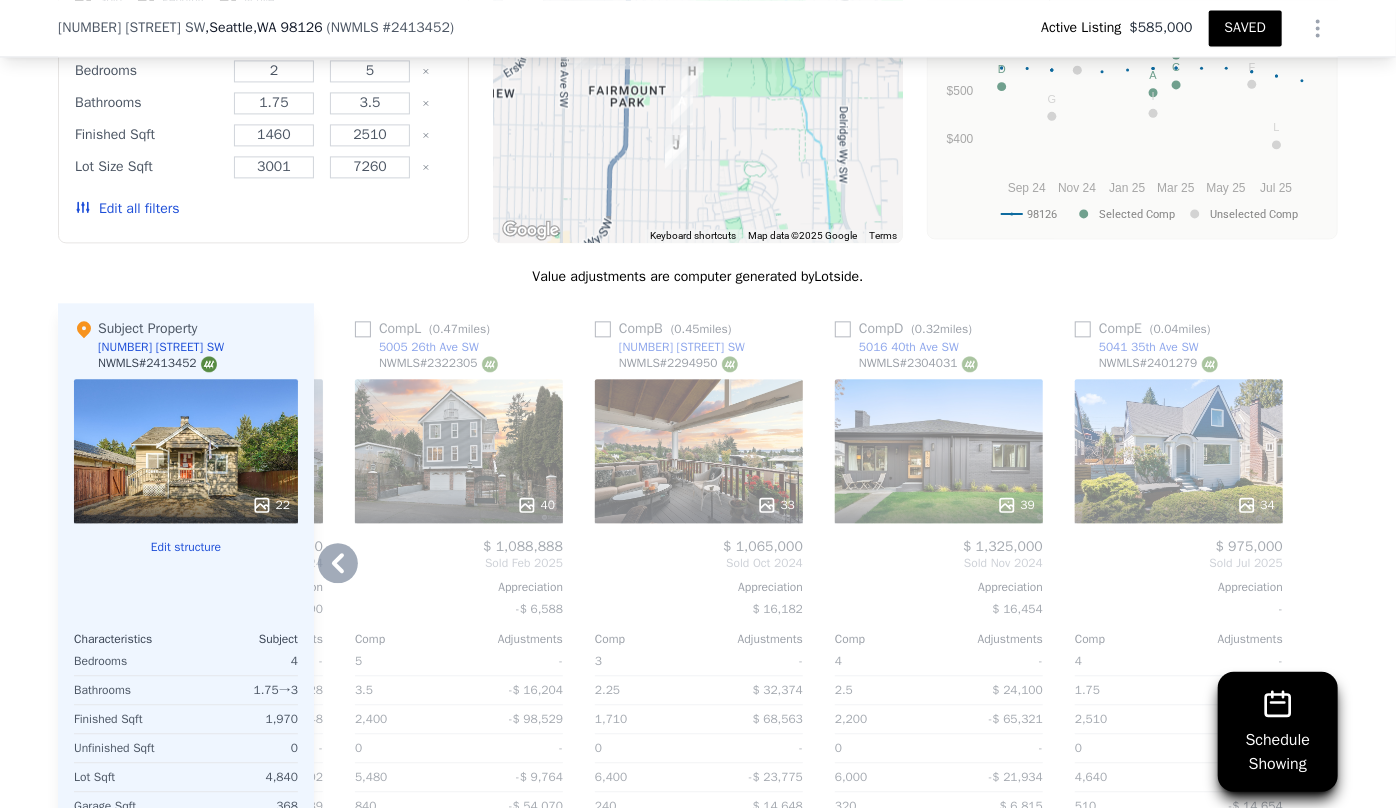 click 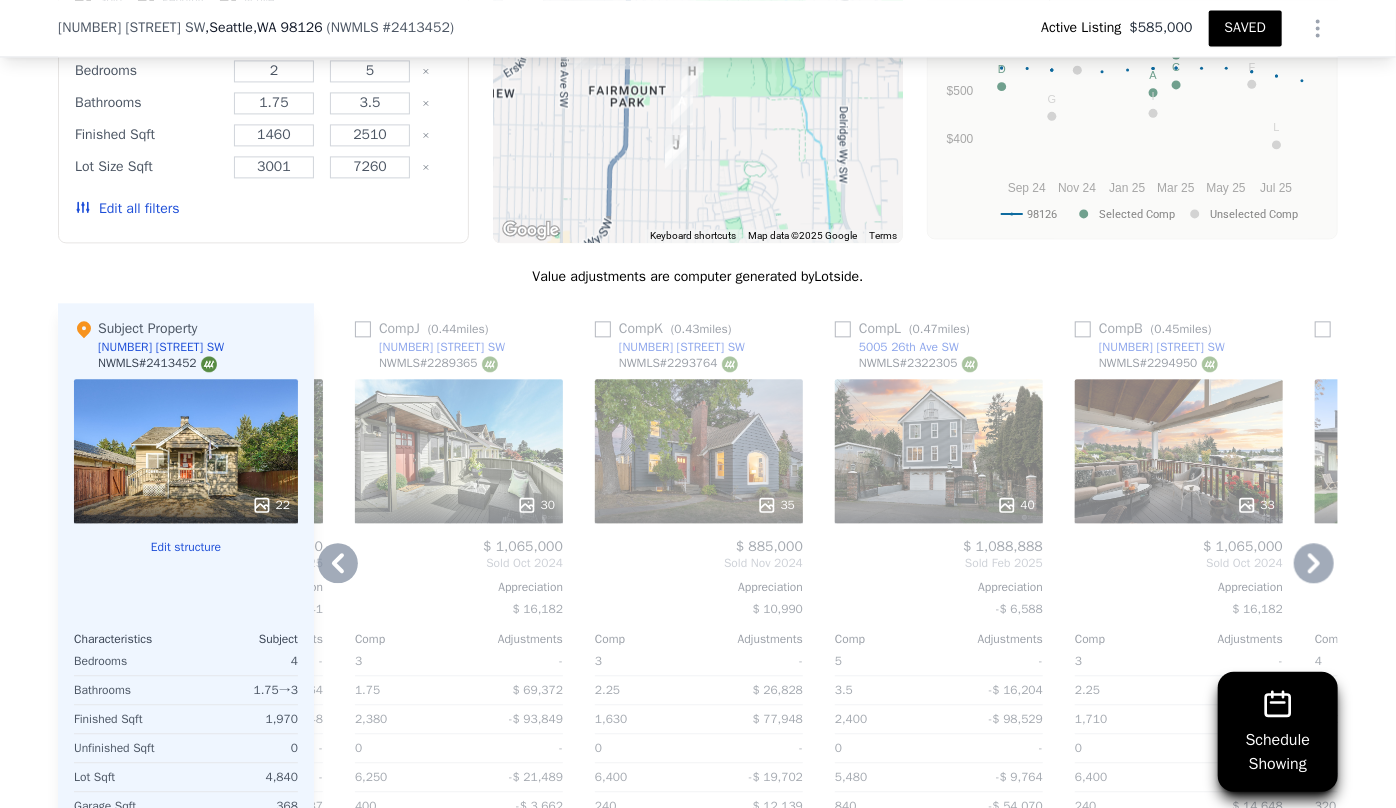 click 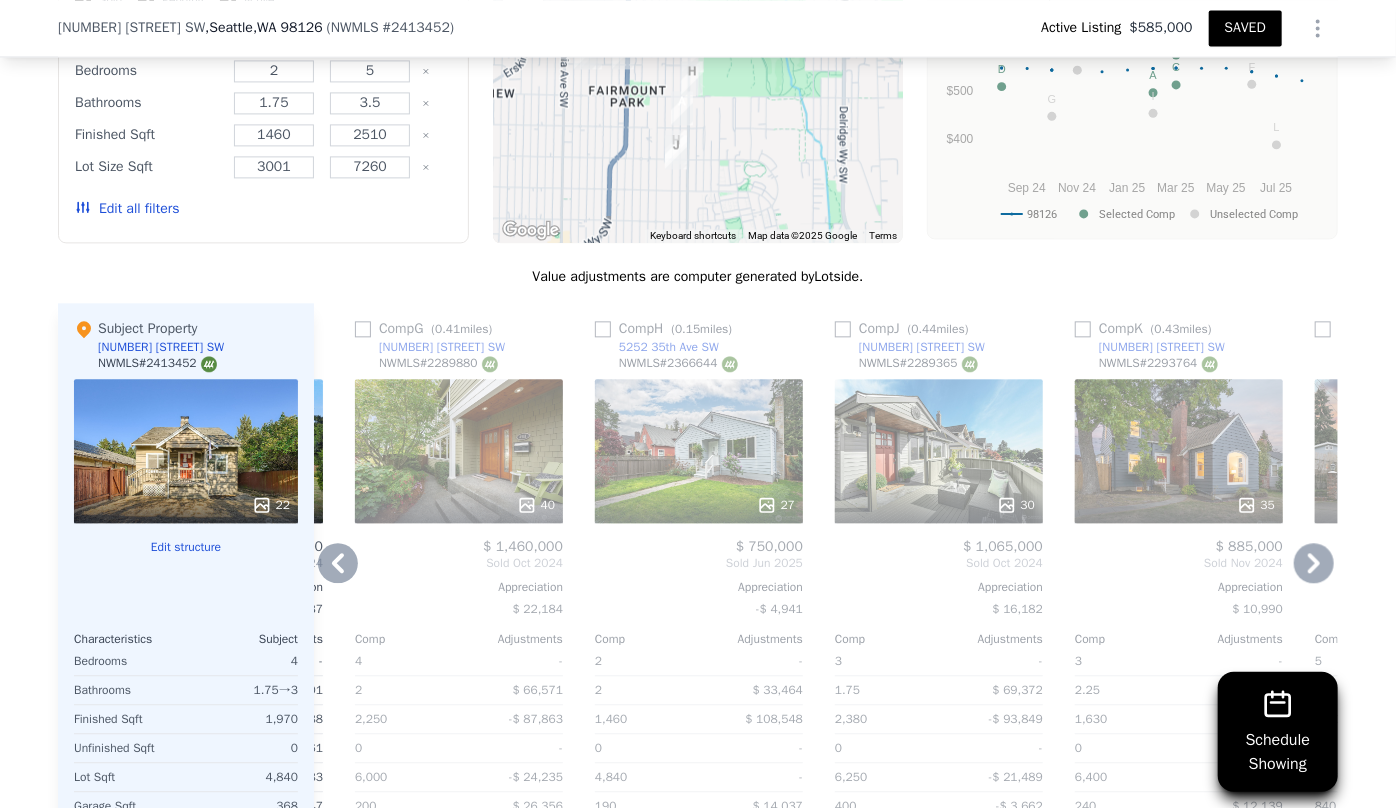 click 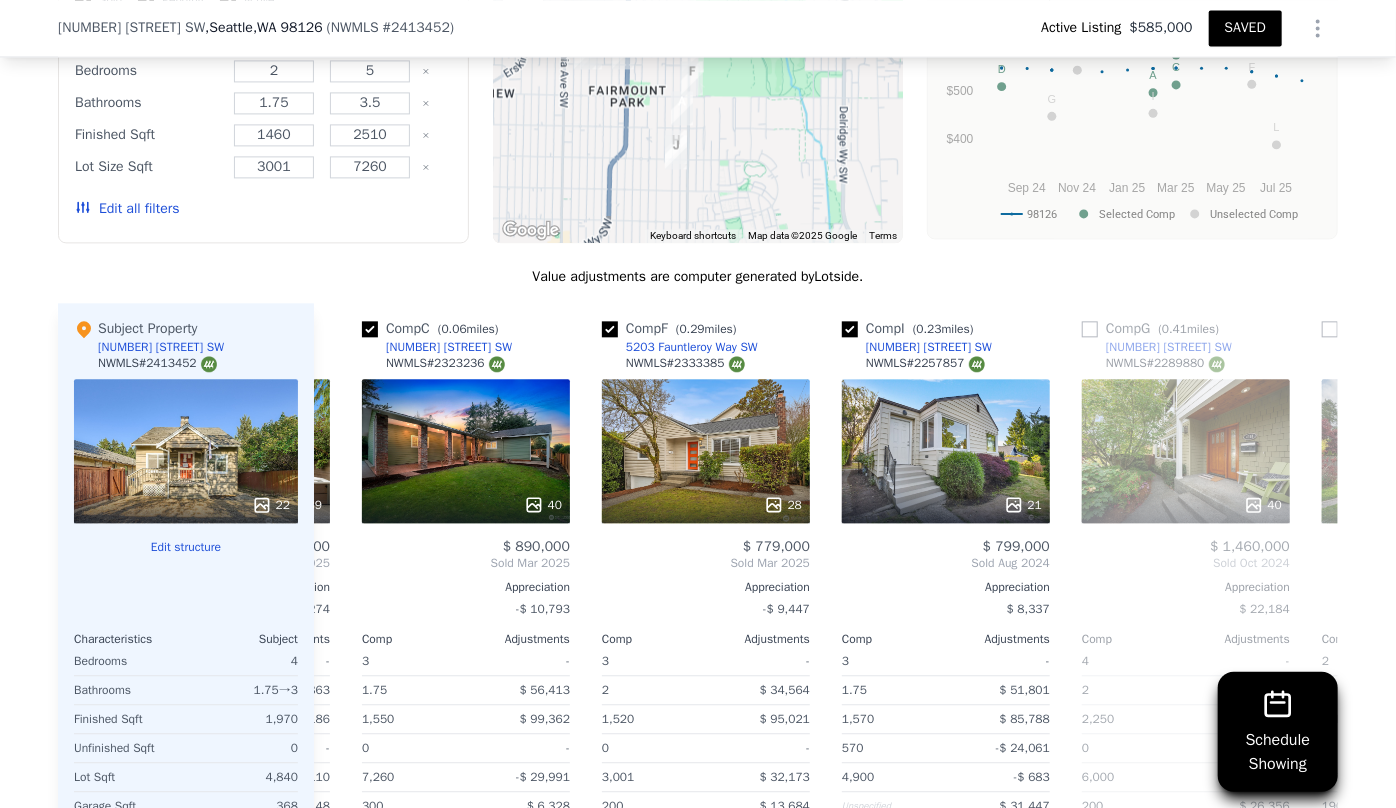 scroll, scrollTop: 0, scrollLeft: 0, axis: both 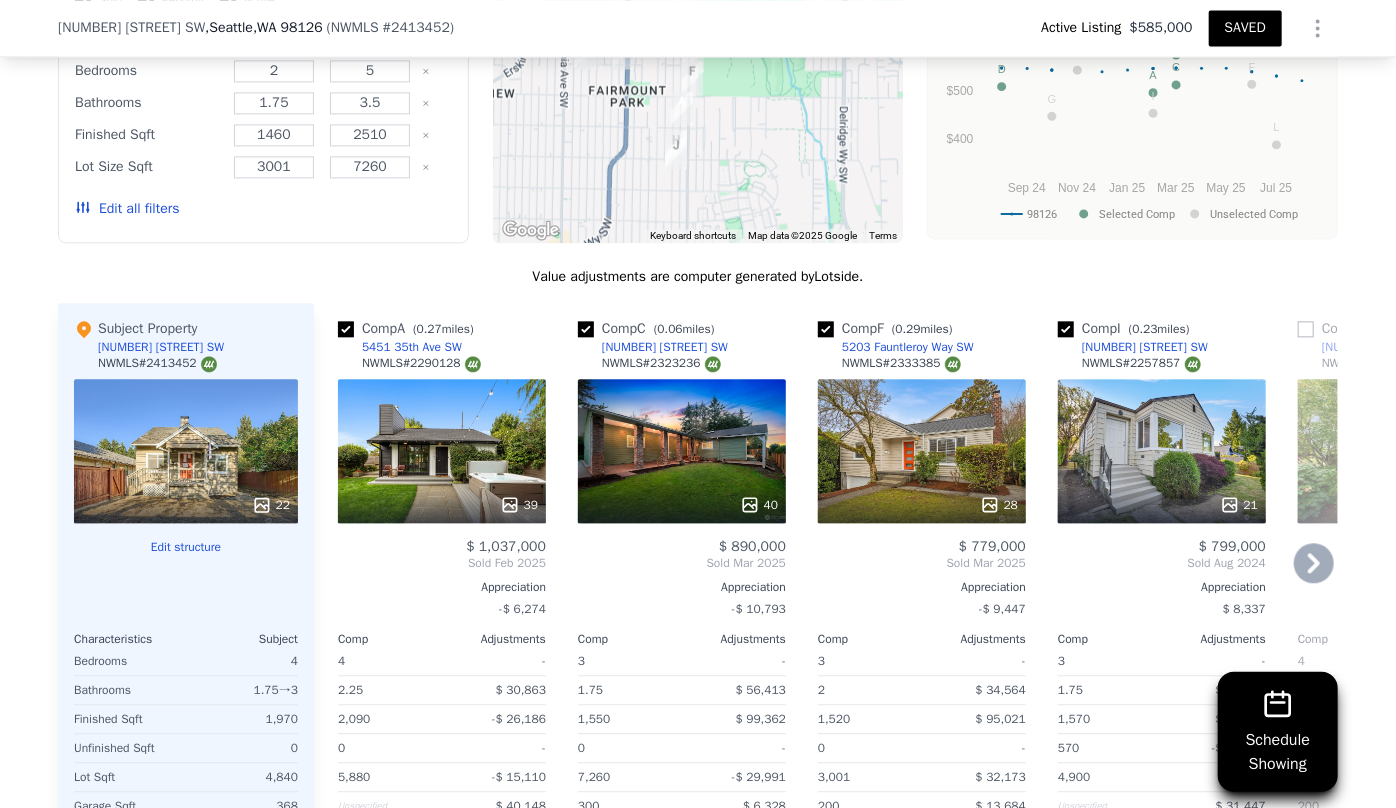 click on "$ 1,037,000 Sold   Feb 2025 Appreciation -$ 6,274 Comp Adjustments 4 - 2.25 $ 30,863 2,090 -$ 26,186 0 - 5,880 -$ 15,110 Unspecified $ 40,148 1918 - Other Adjustments -$ 26,708 Adjusted Value $ 1,040,006" at bounding box center (442, 734) 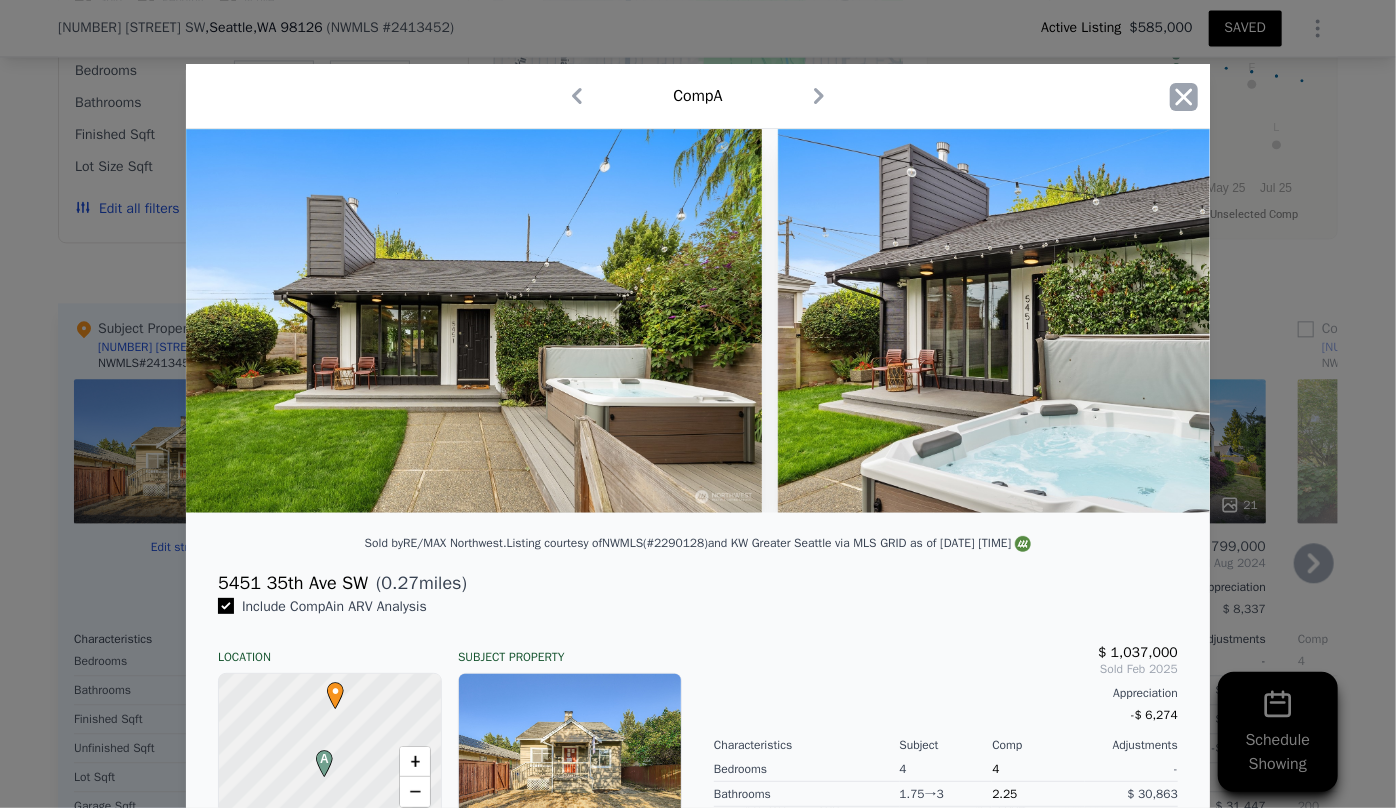 click 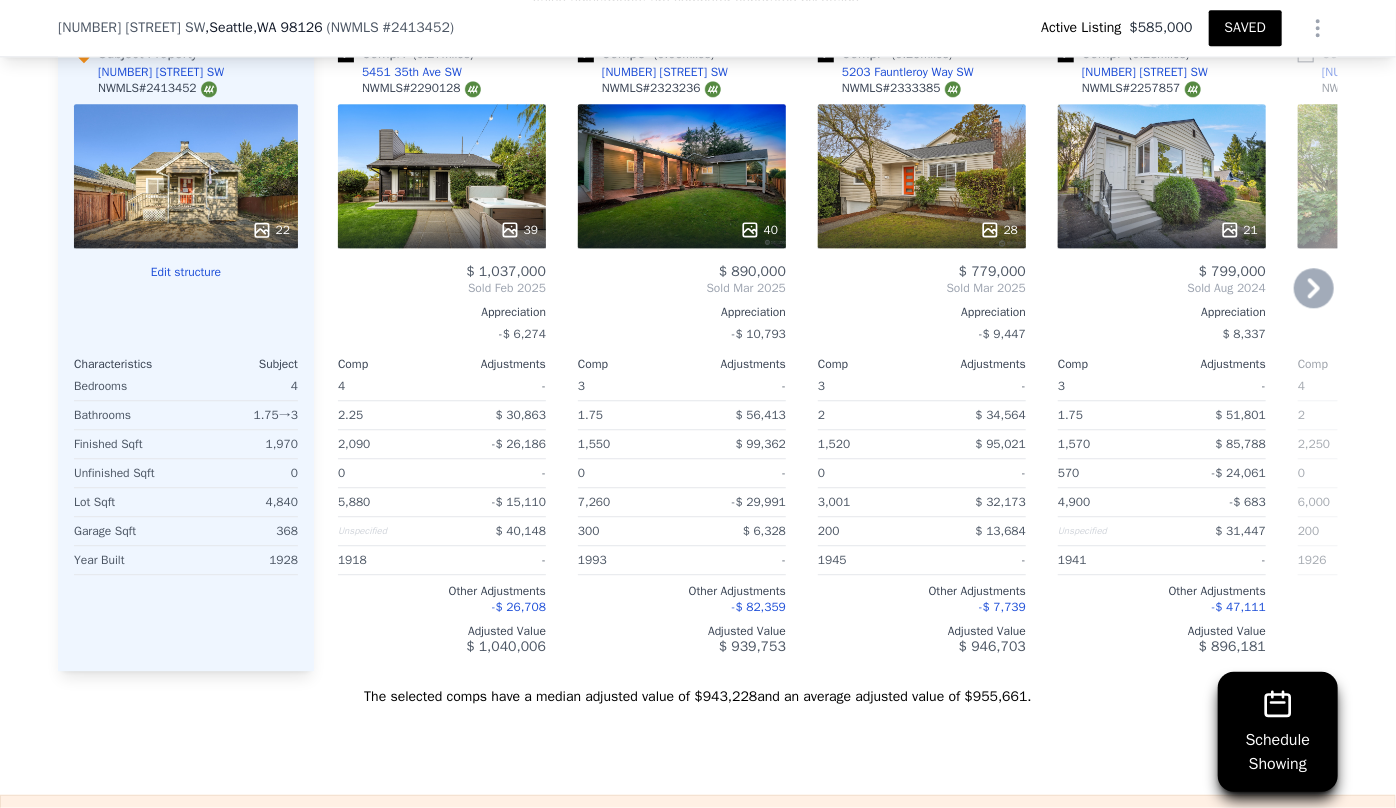 scroll, scrollTop: 2545, scrollLeft: 0, axis: vertical 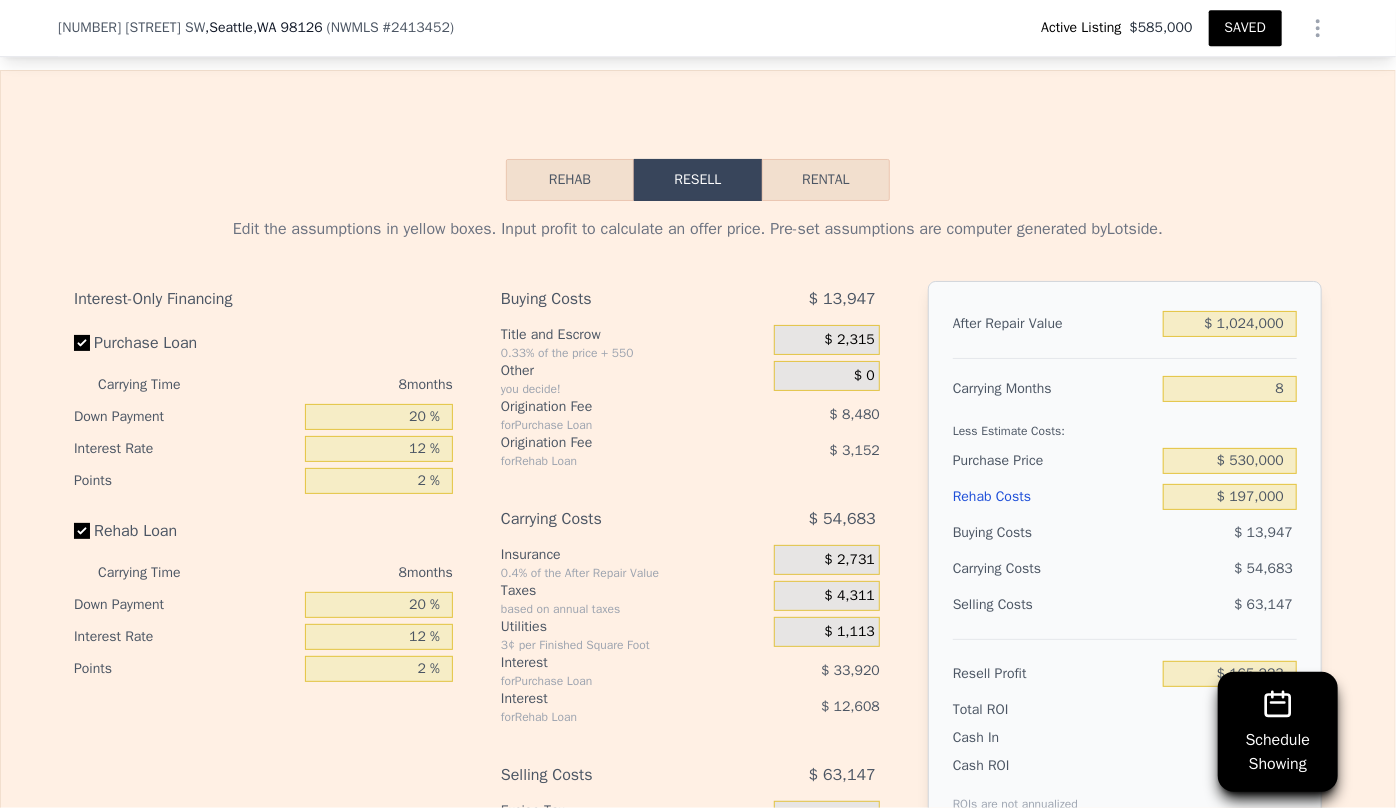 click on "After Repair Value $ 1,024,000 Carrying Months 8 Less Estimate Costs: Purchase Price $ 530,000 Rehab Costs $ 197,000 Buying Costs $ 13,947 Carrying Costs $ 54,683 Selling Costs $ 63,147 Resell Profit $ 165,223 Total ROI 20.77% Cash In $ 214,030 Cash ROI ROIs are not annualized 77.20%" at bounding box center (1125, 559) 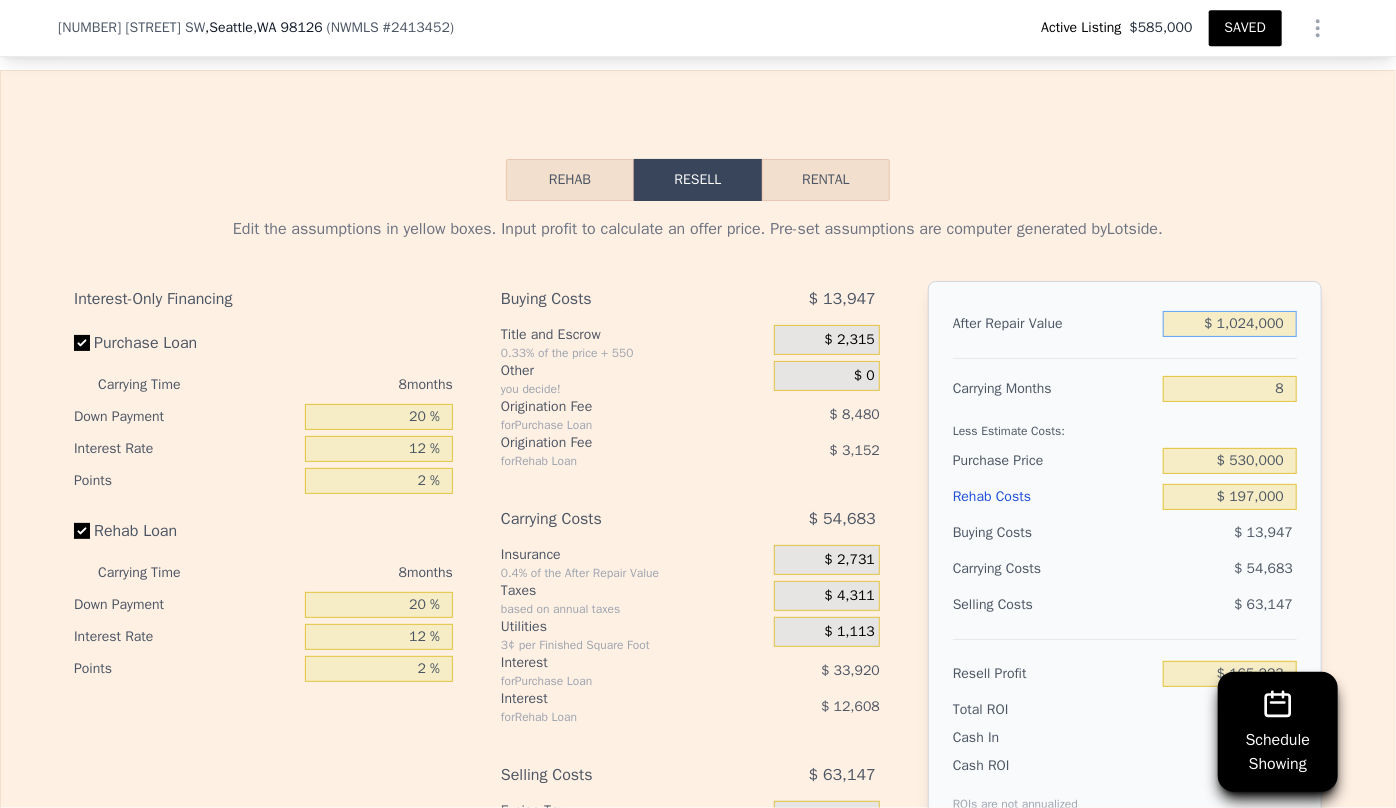 click on "$ 1,024,000" at bounding box center [1230, 324] 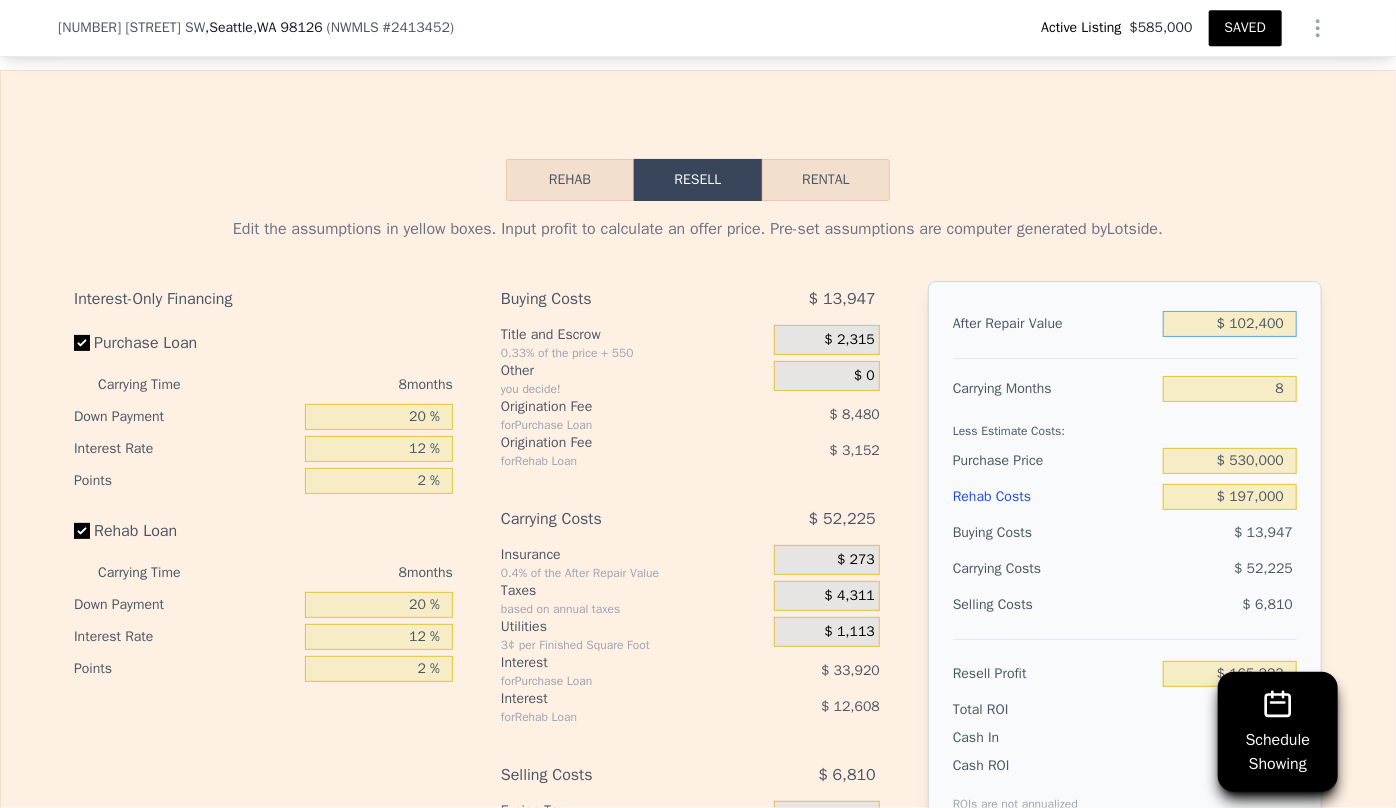 type on "-$ 697,582" 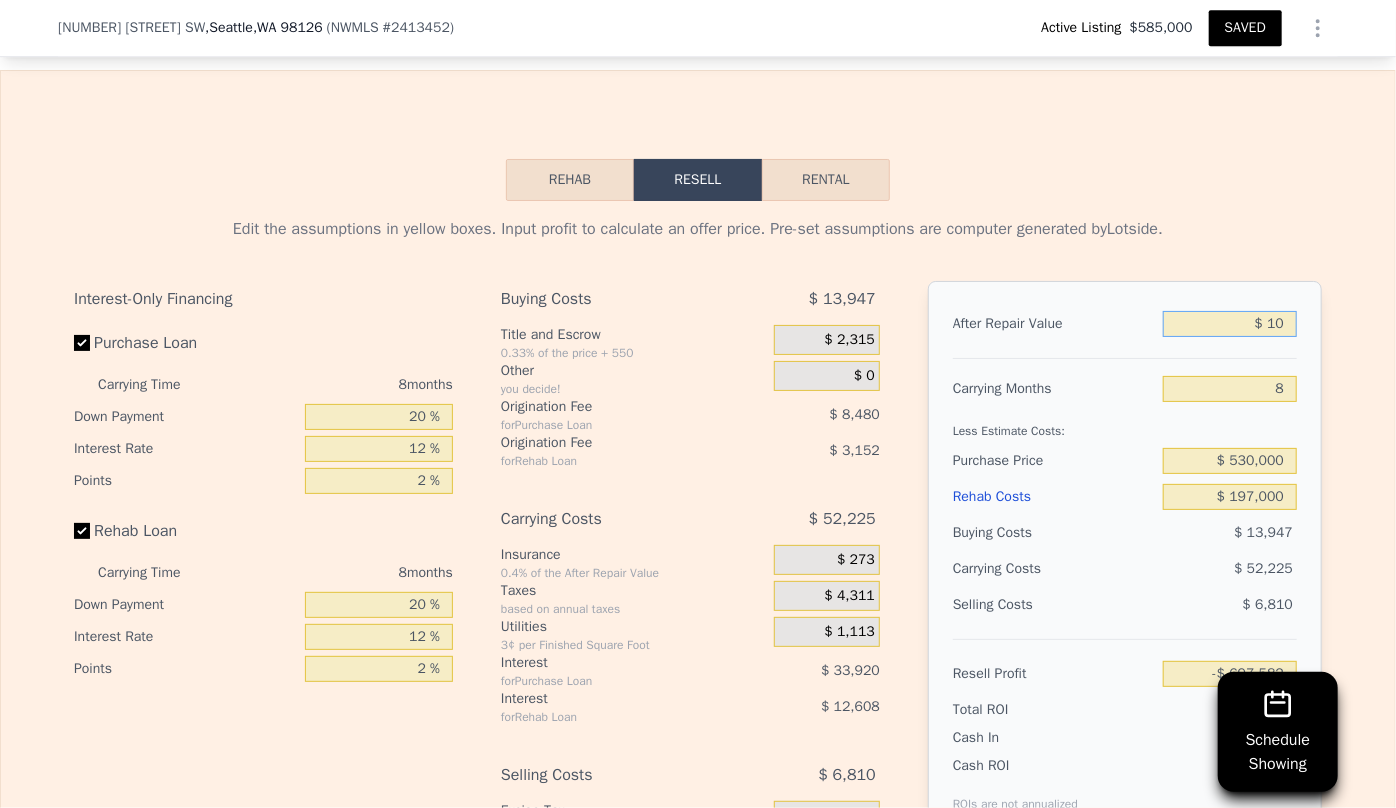 type on "$ 1" 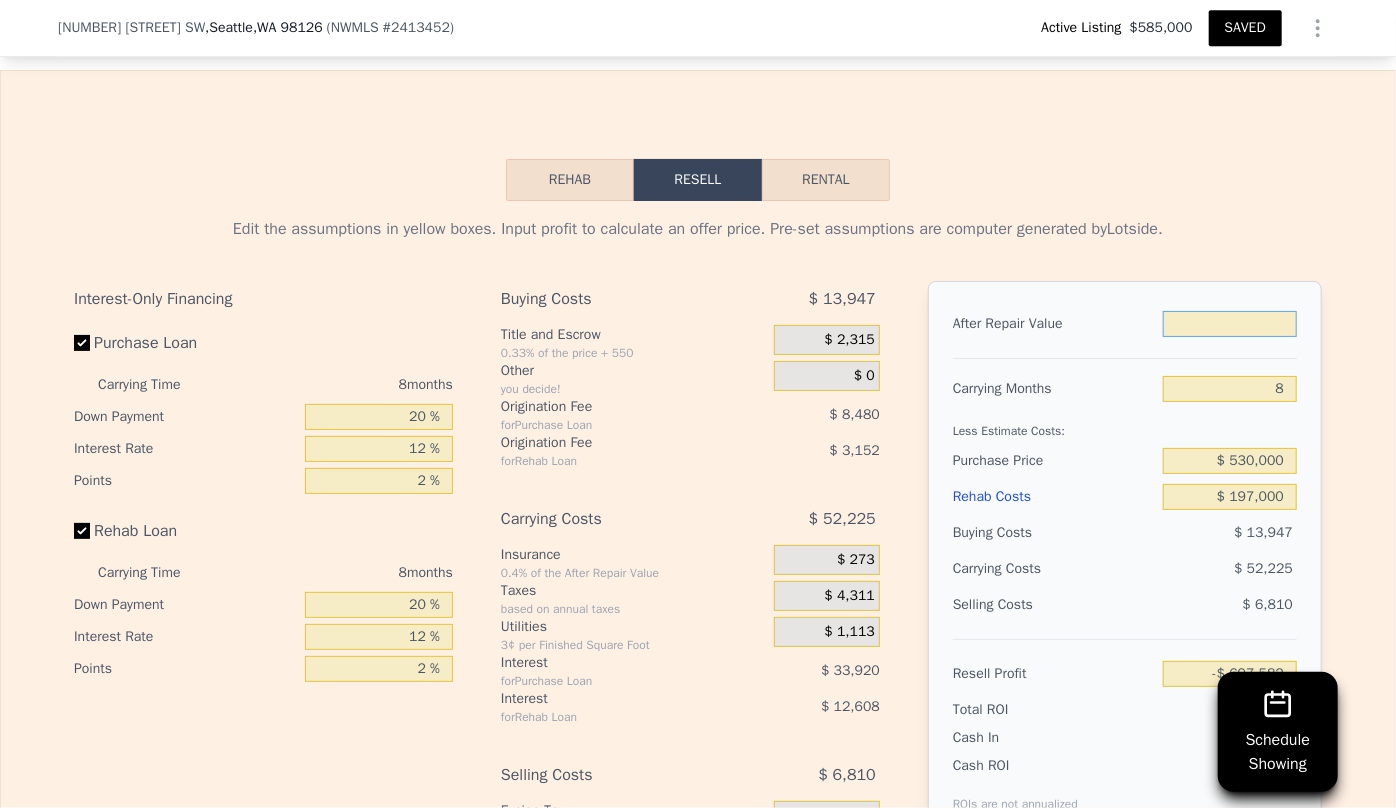 type on "$ 1" 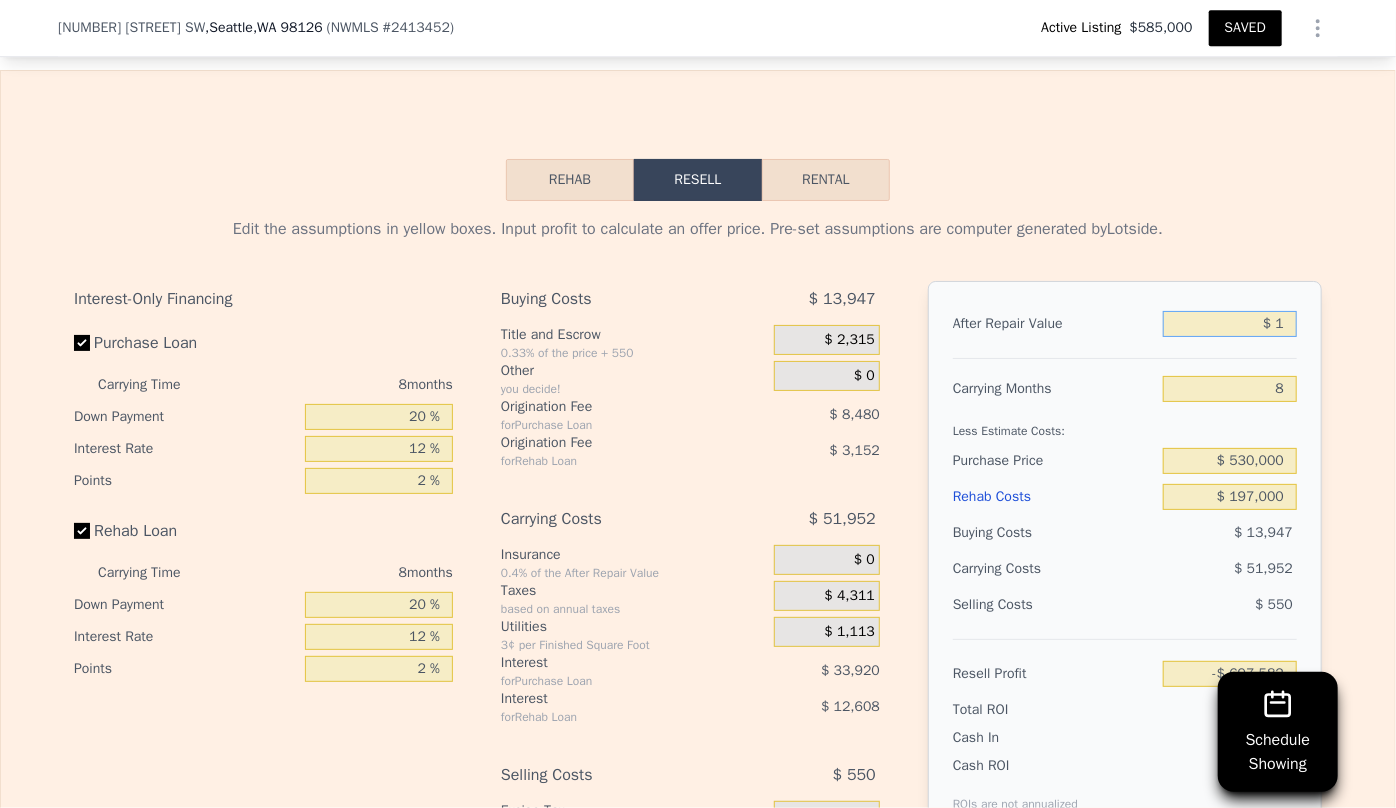 type on "-$ 793,448" 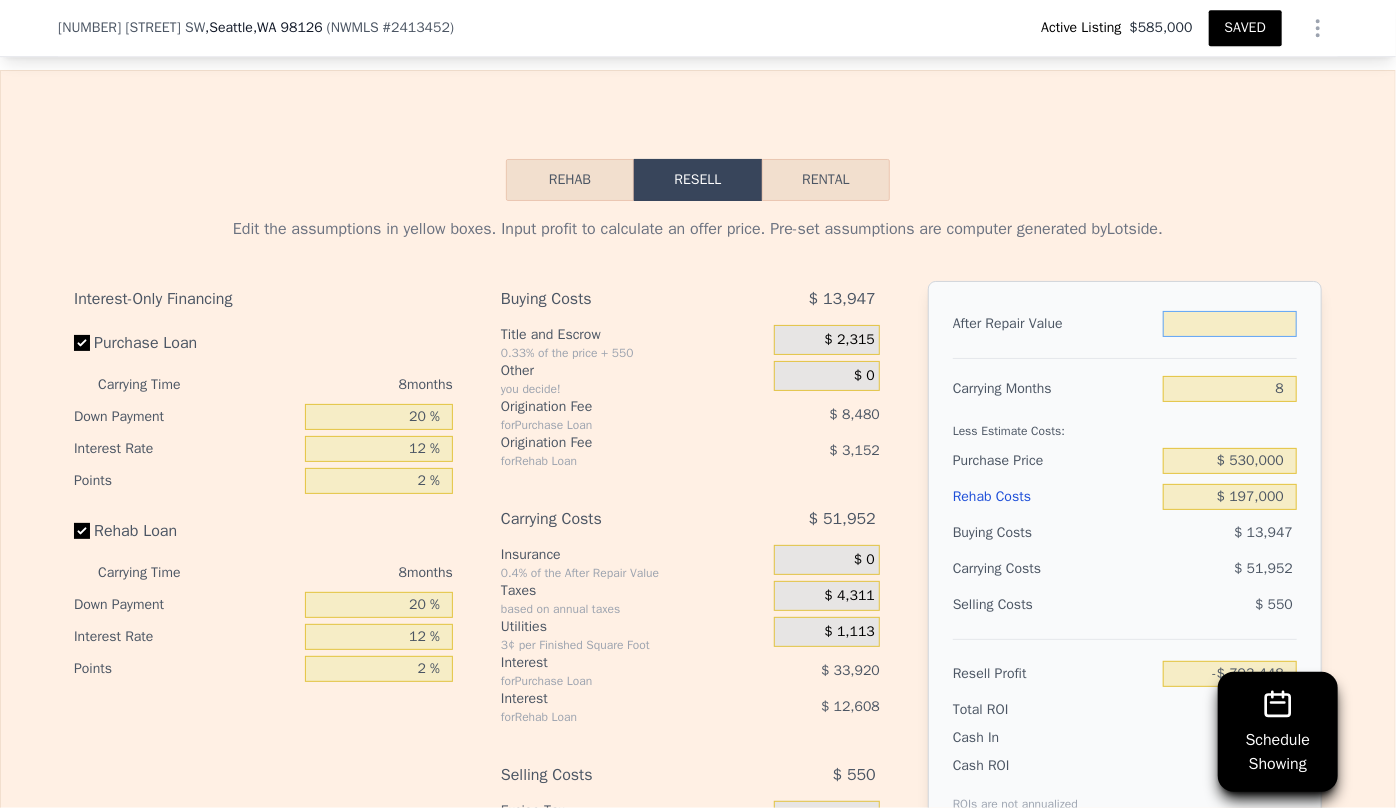 type on "$ 9" 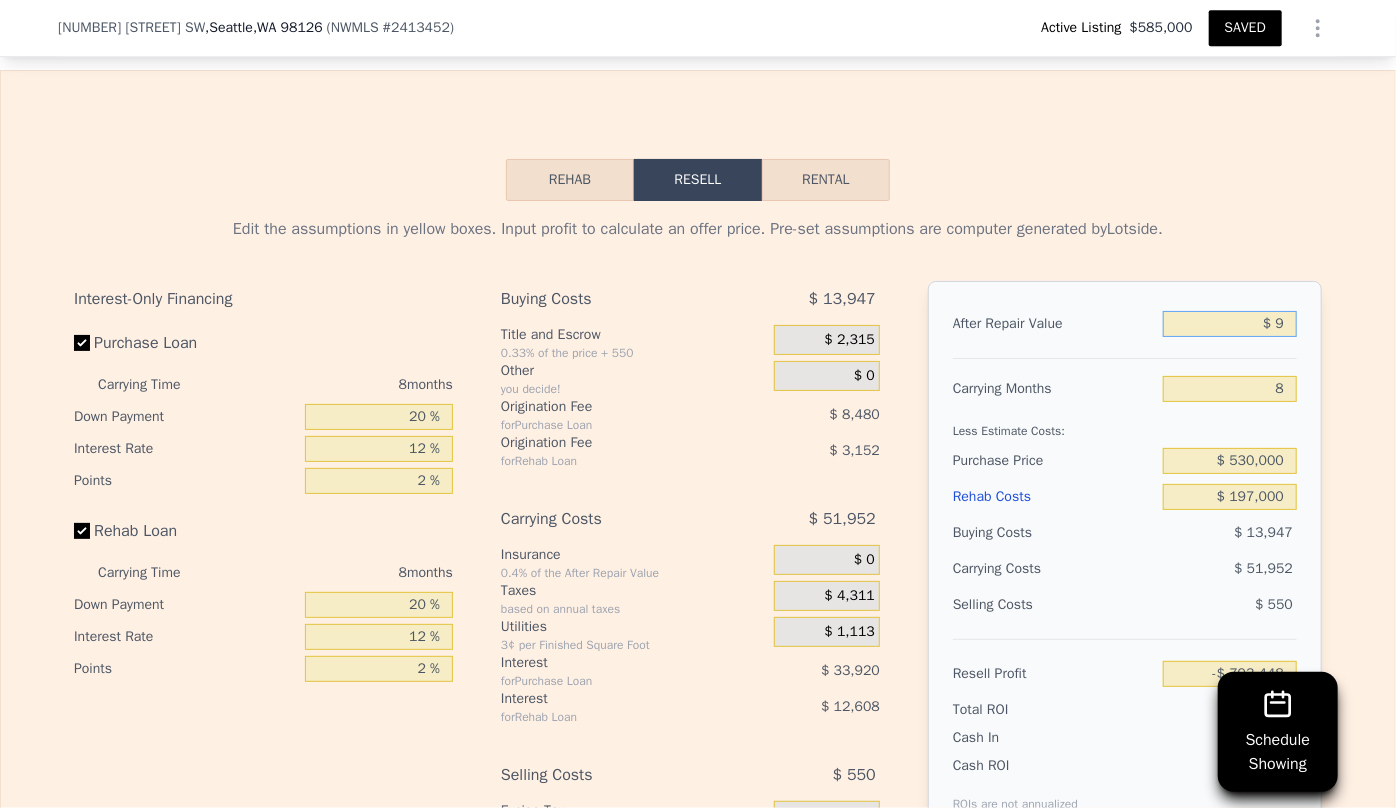 type on "-$ 793,440" 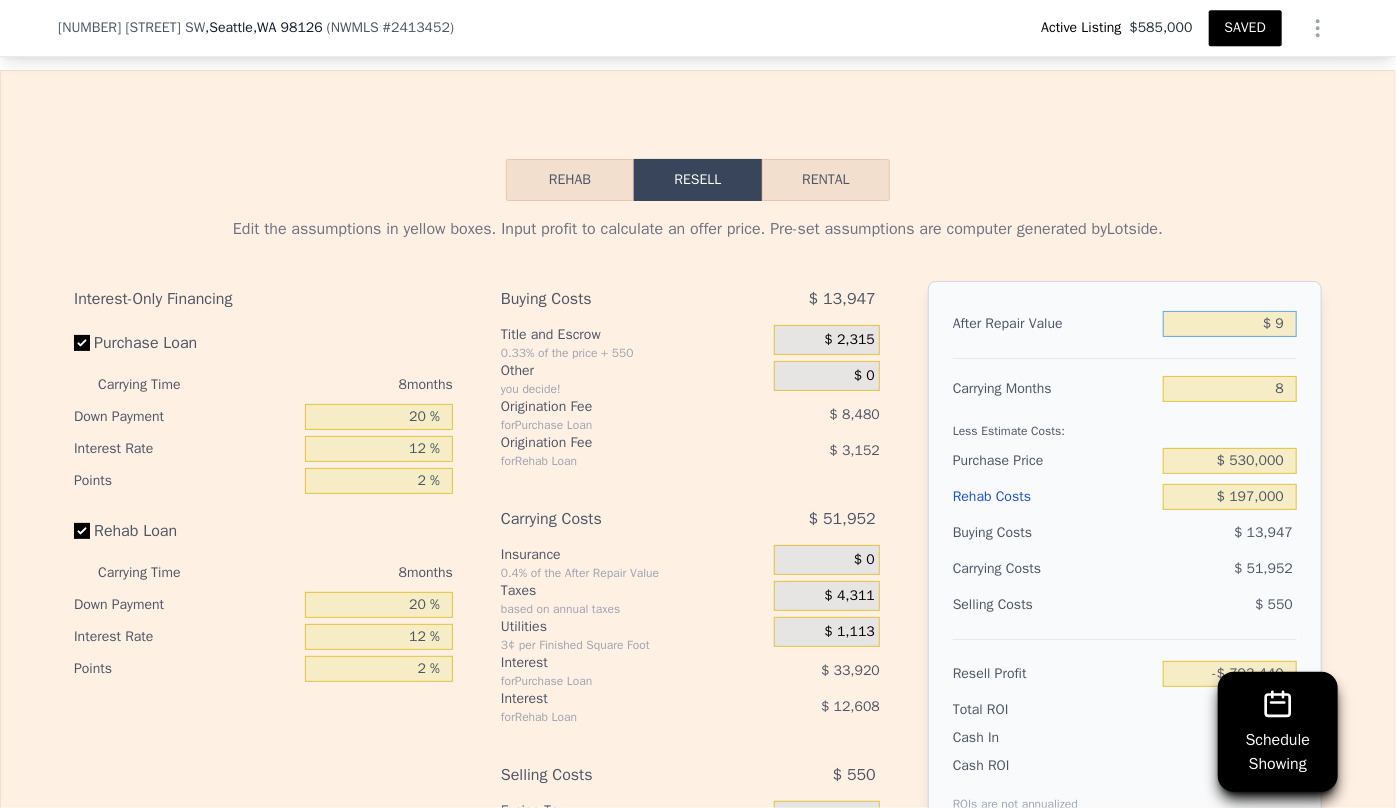 type on "$ 93" 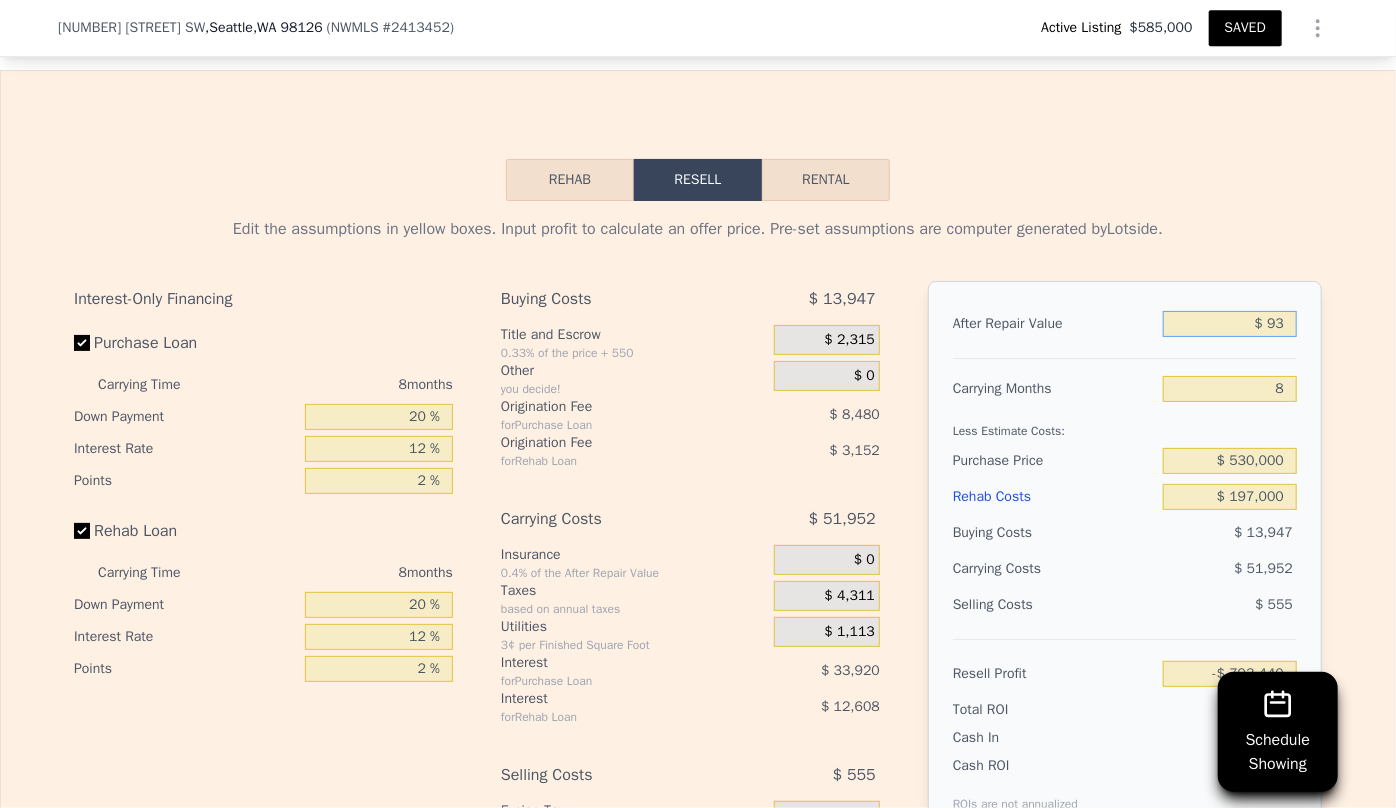 type on "-$ 793,361" 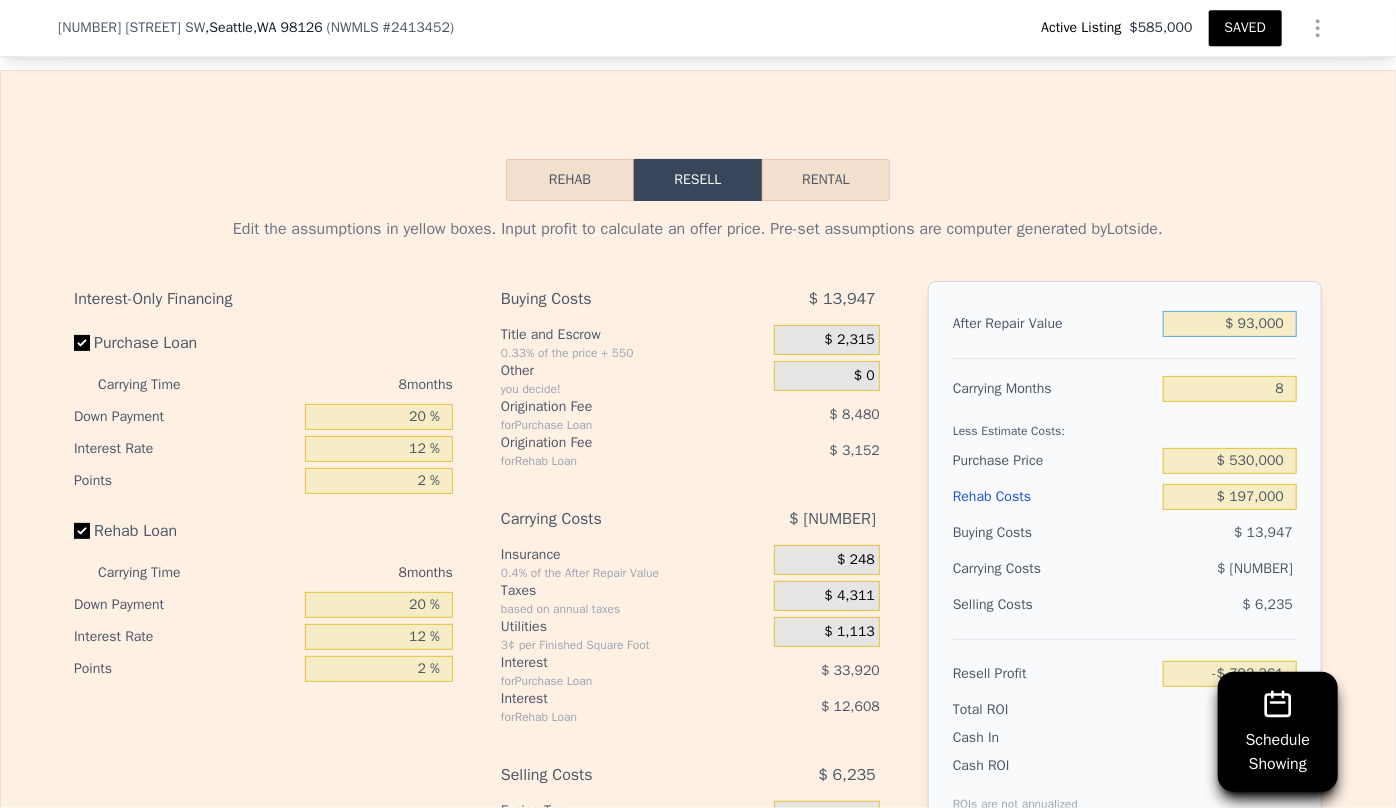 type on "$ 930,000" 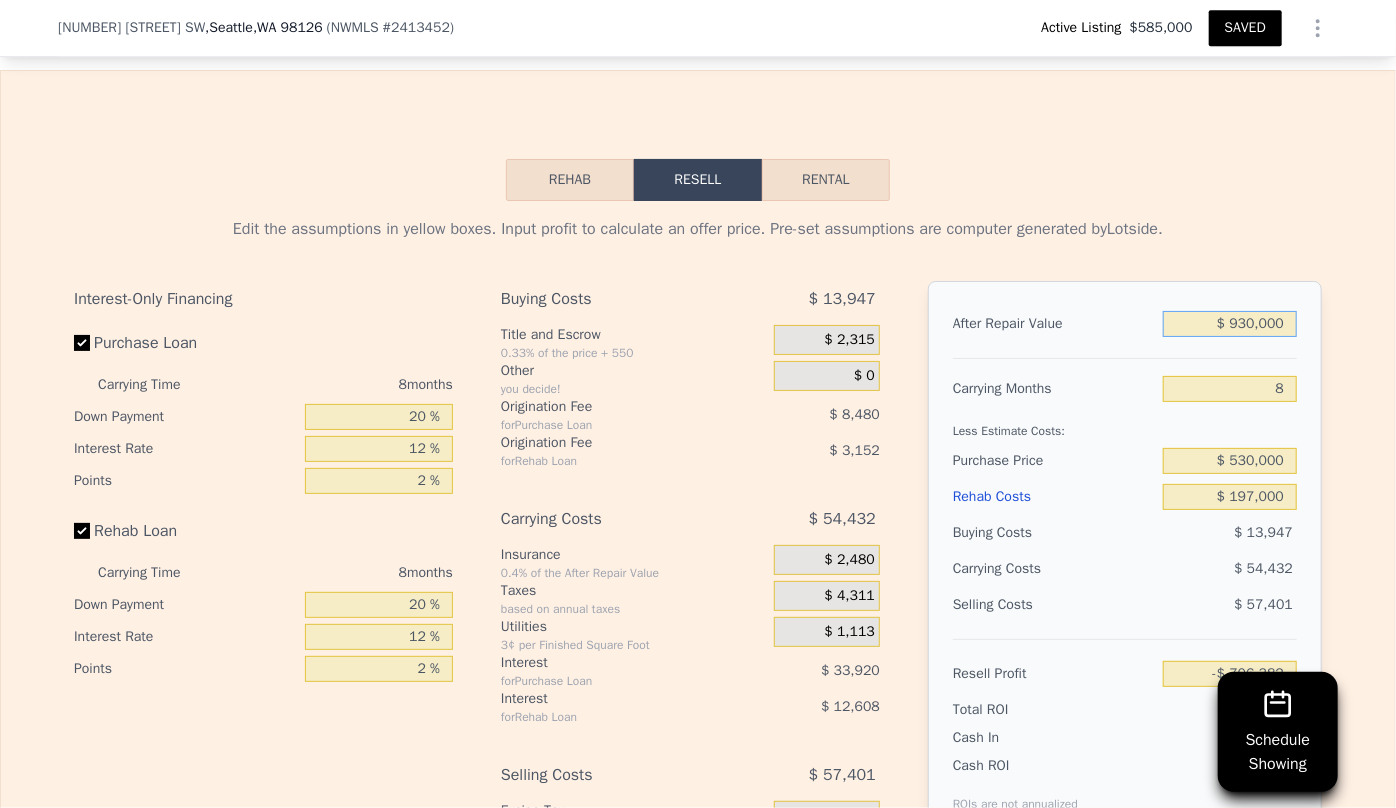 type on "$ 77,220" 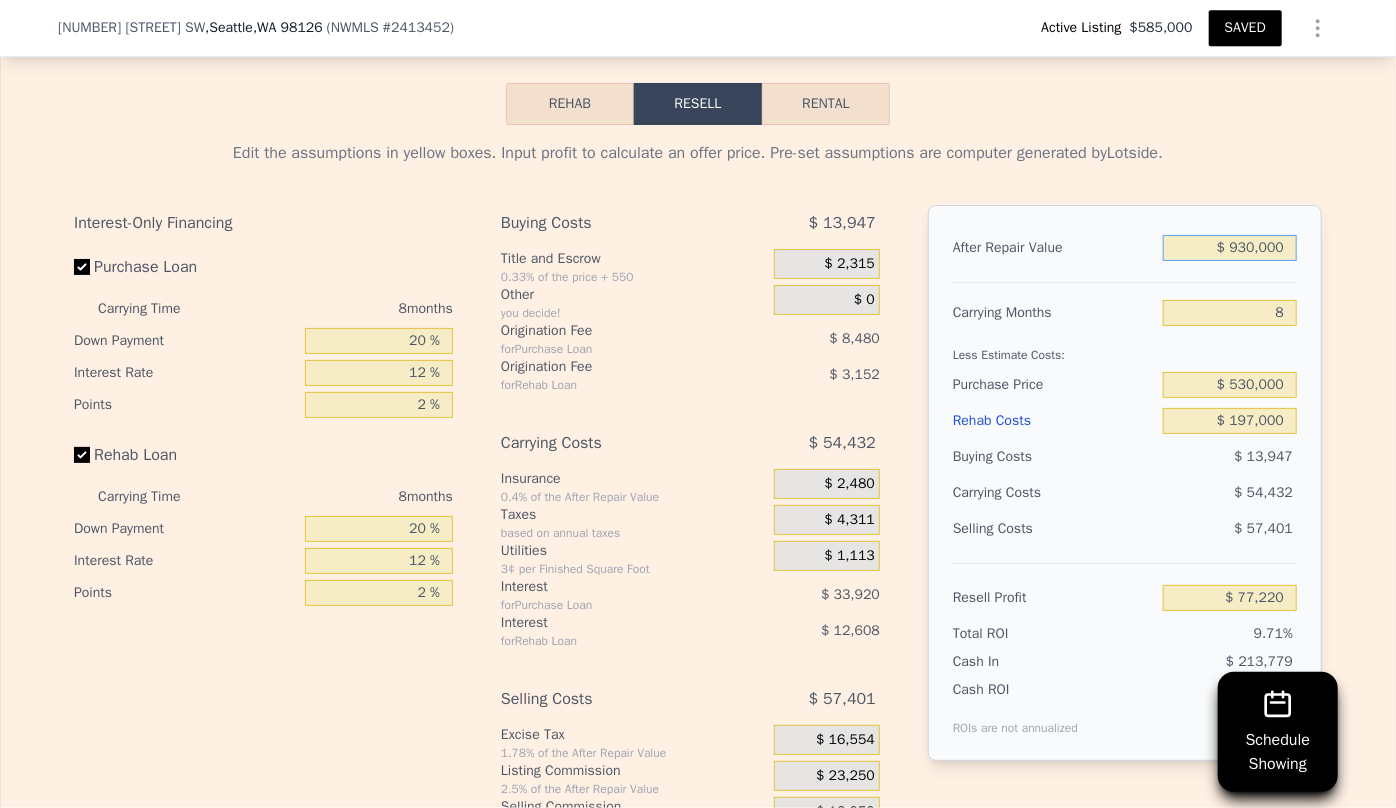 scroll, scrollTop: 3363, scrollLeft: 0, axis: vertical 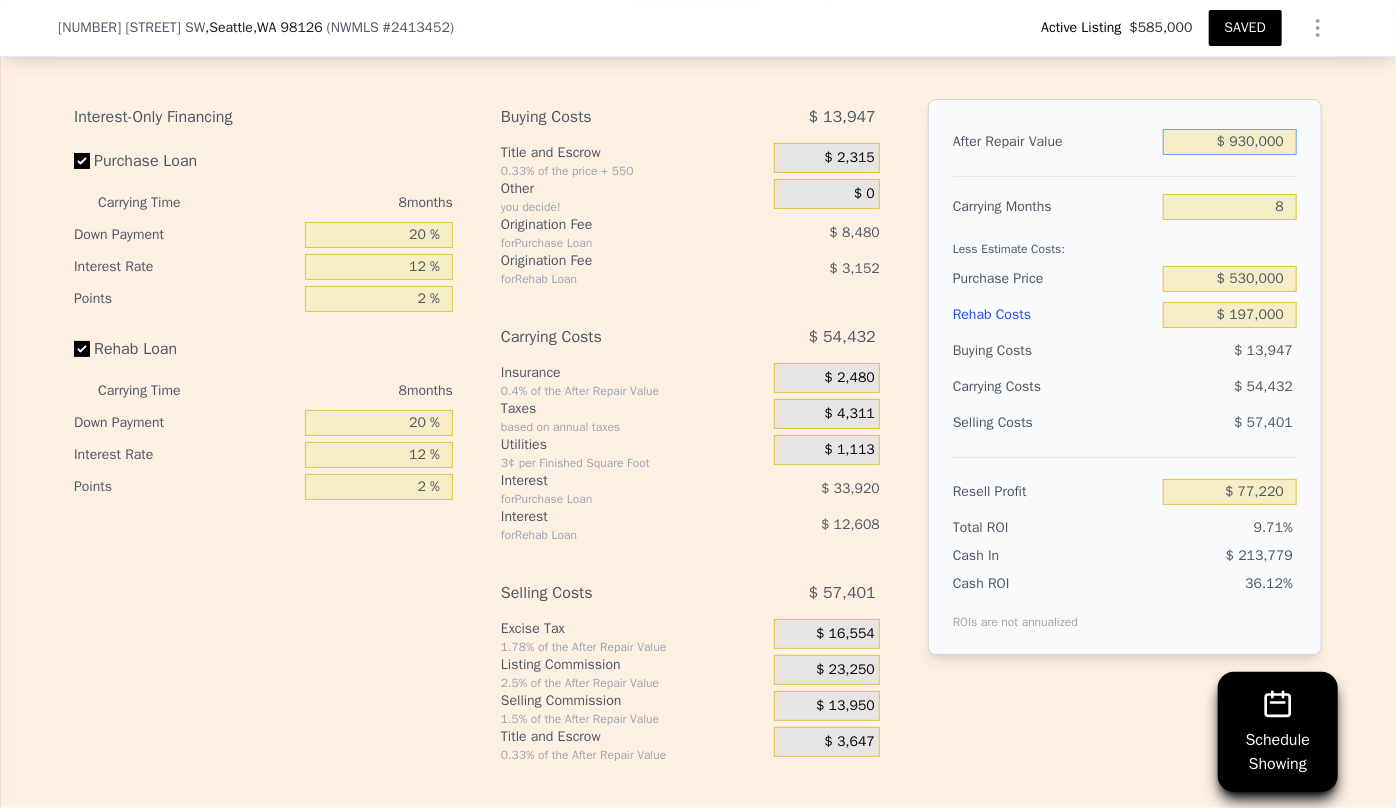 type on "$ 930,000" 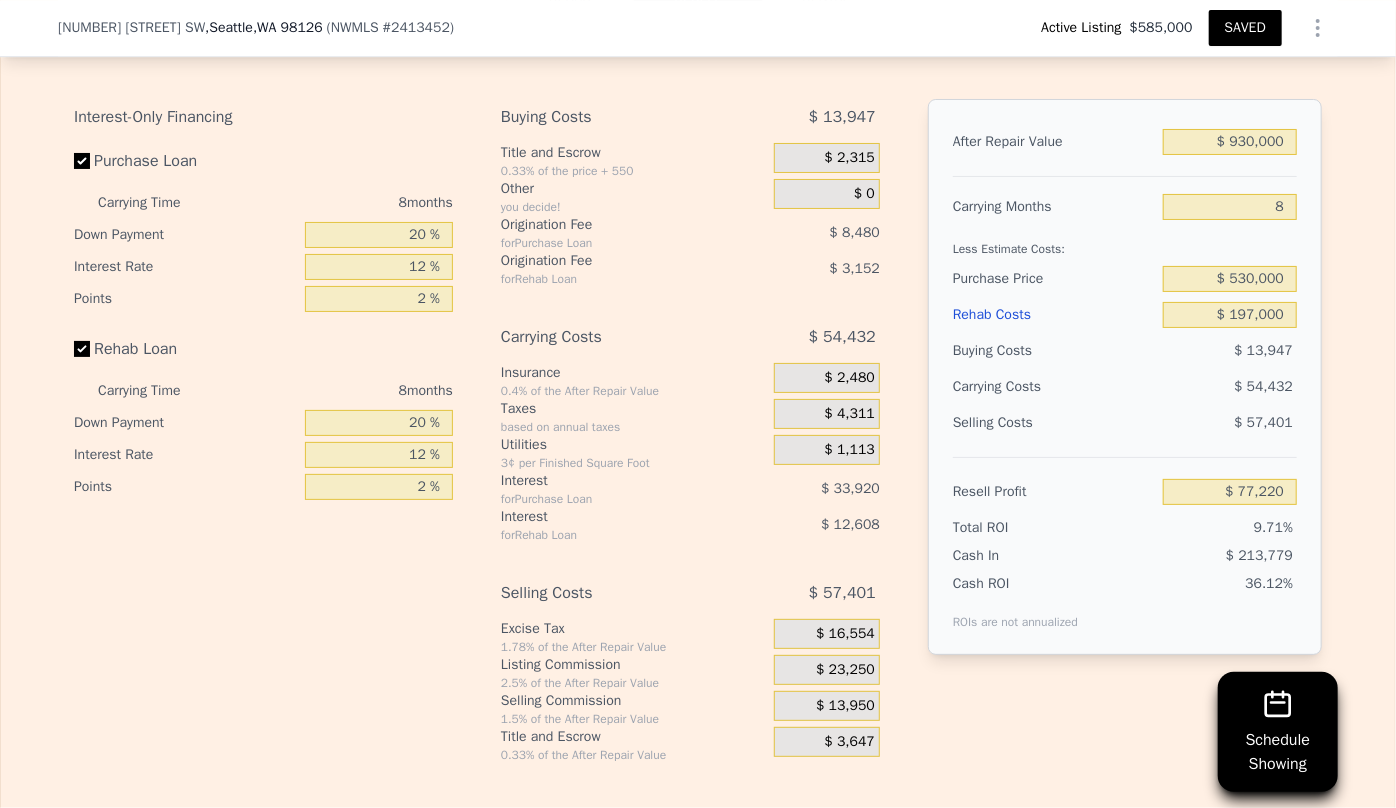 click on "5040 35th Ave SW ,  Seattle ,  WA   98126 ( NWMLS # 2413452 ) Active Listing $585,000 SAVED" at bounding box center (698, 28) 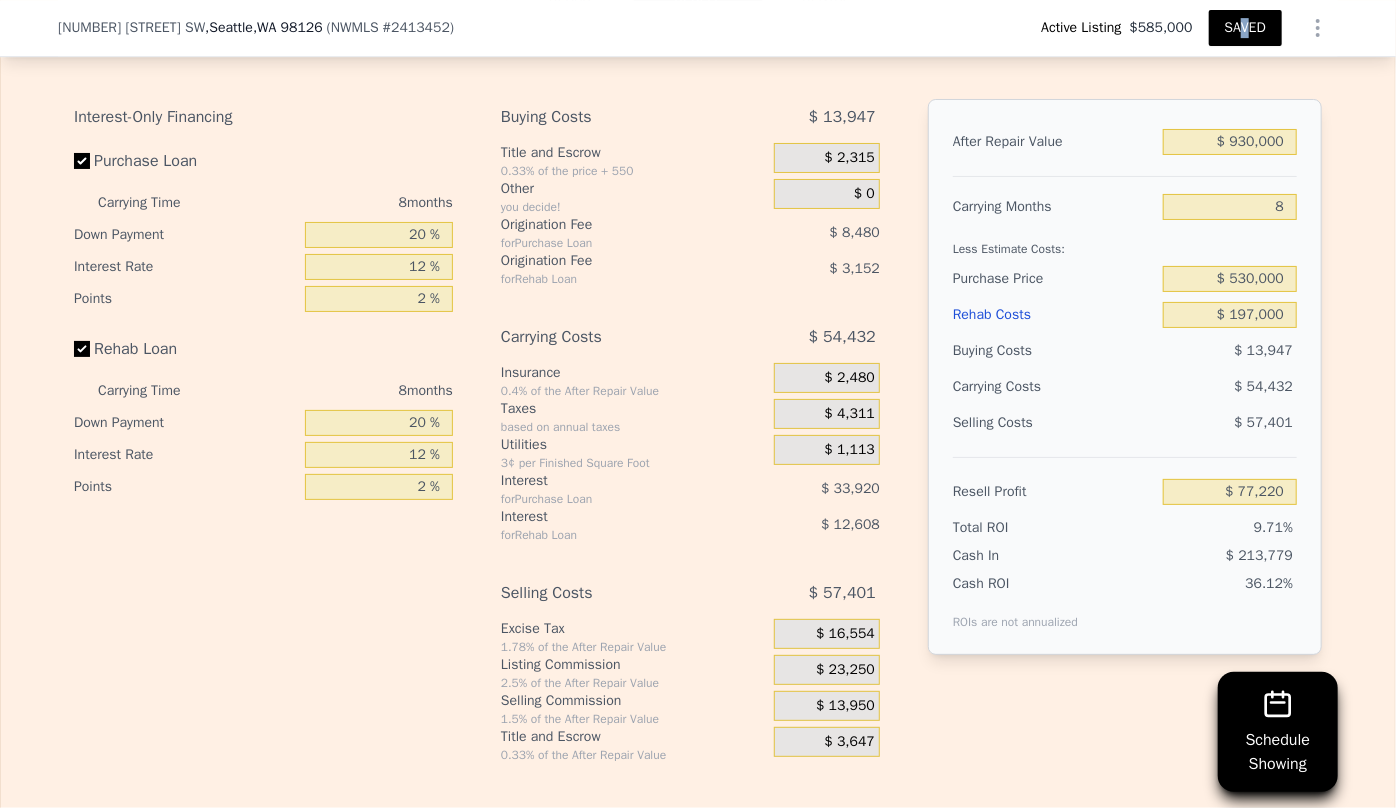 click on "SAVED" at bounding box center (1245, 28) 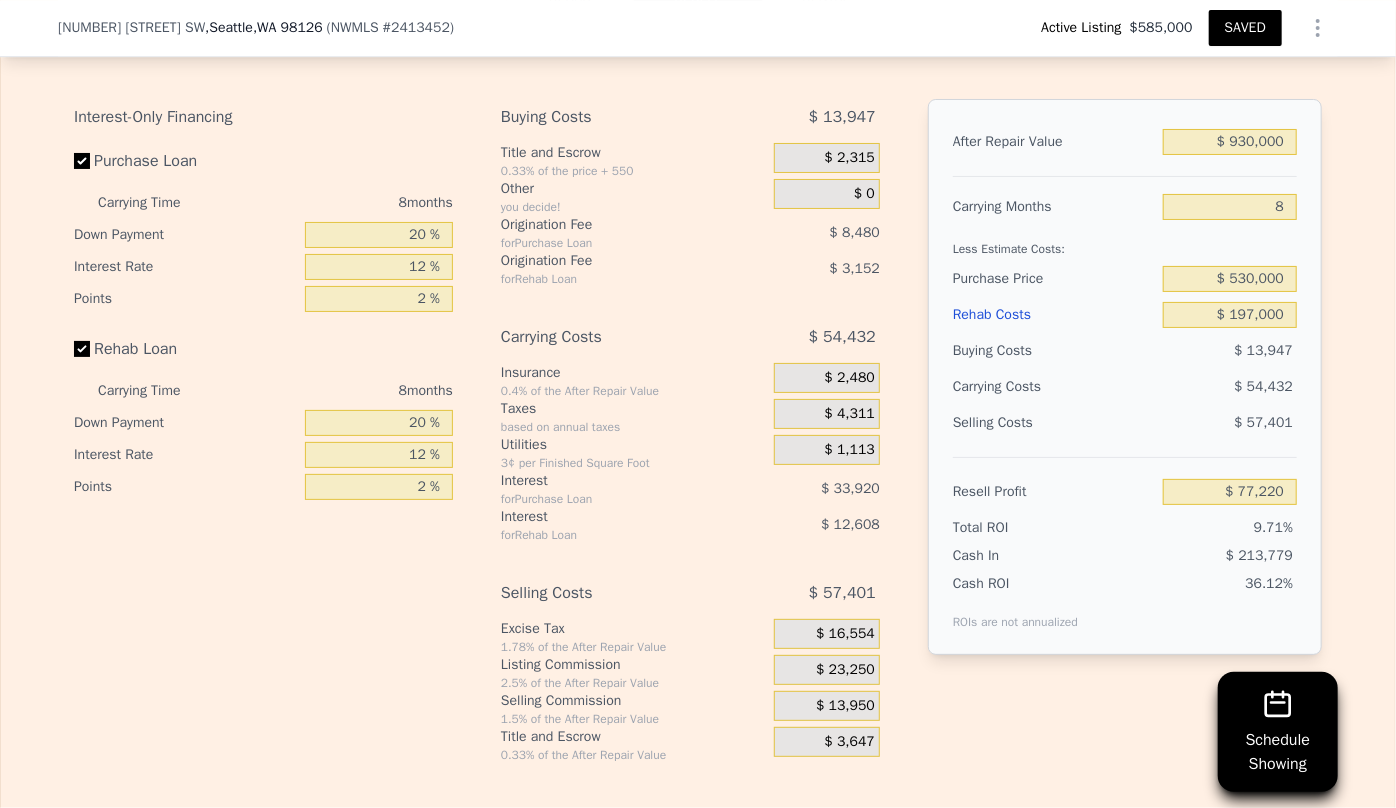 click on "SAVED" at bounding box center (1245, 28) 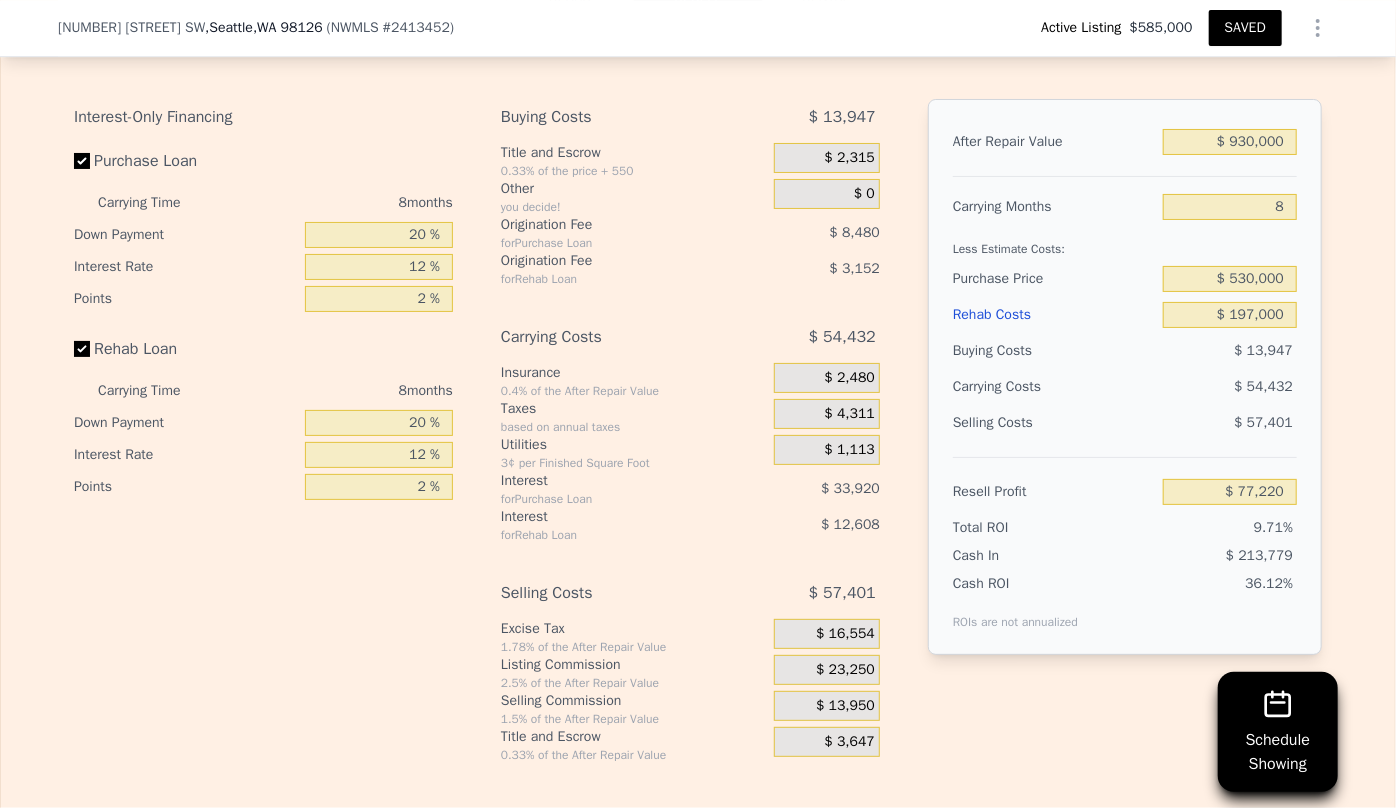 type on "1.5" 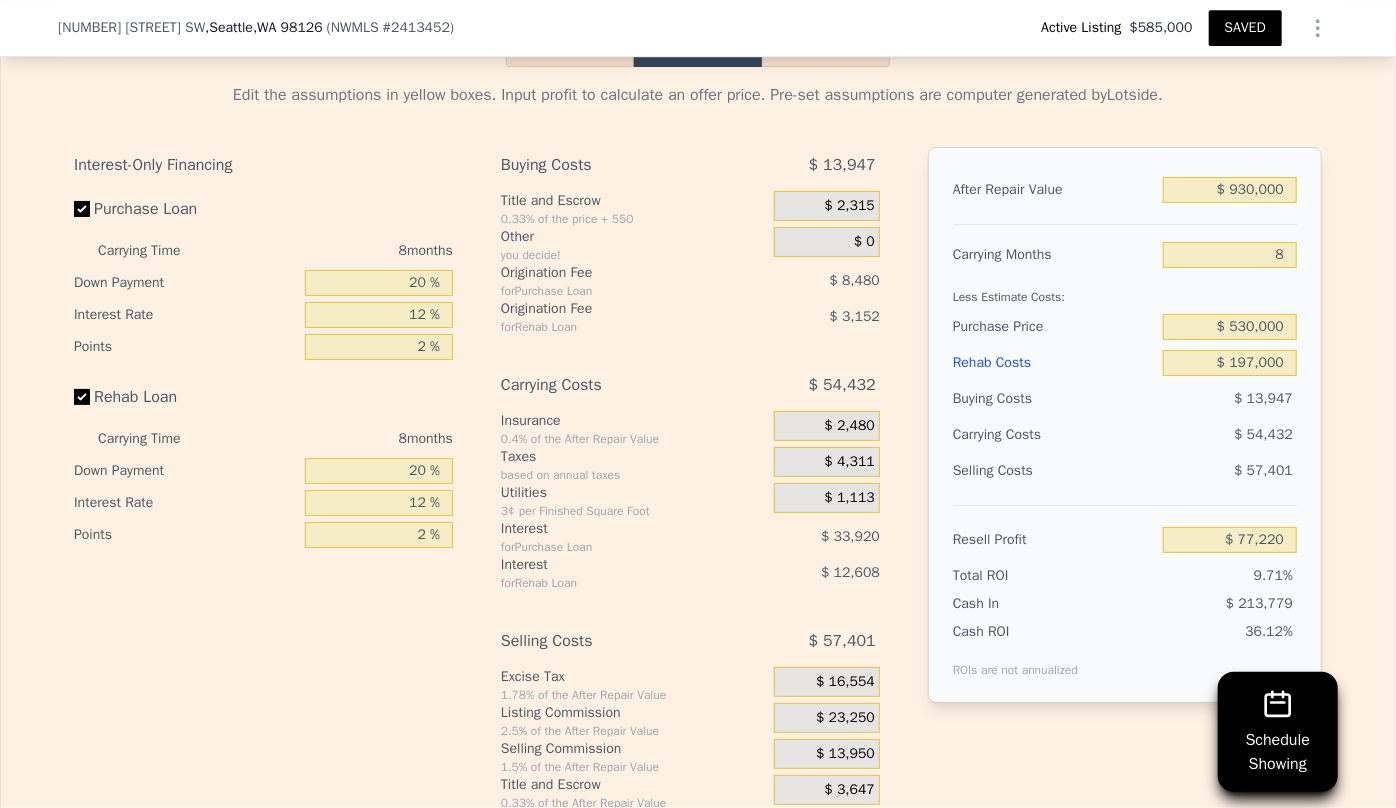 scroll, scrollTop: 3181, scrollLeft: 0, axis: vertical 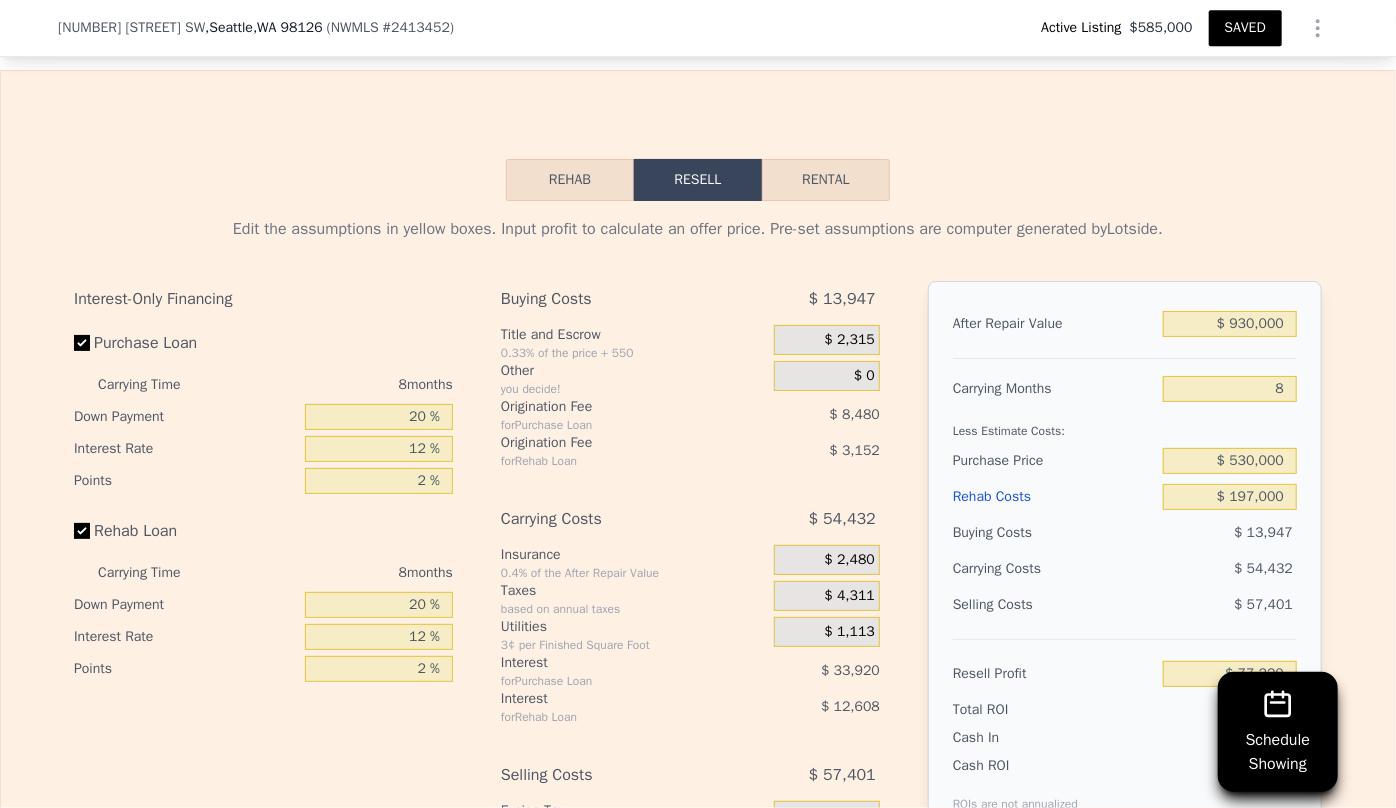 click on "Rental" at bounding box center [826, 180] 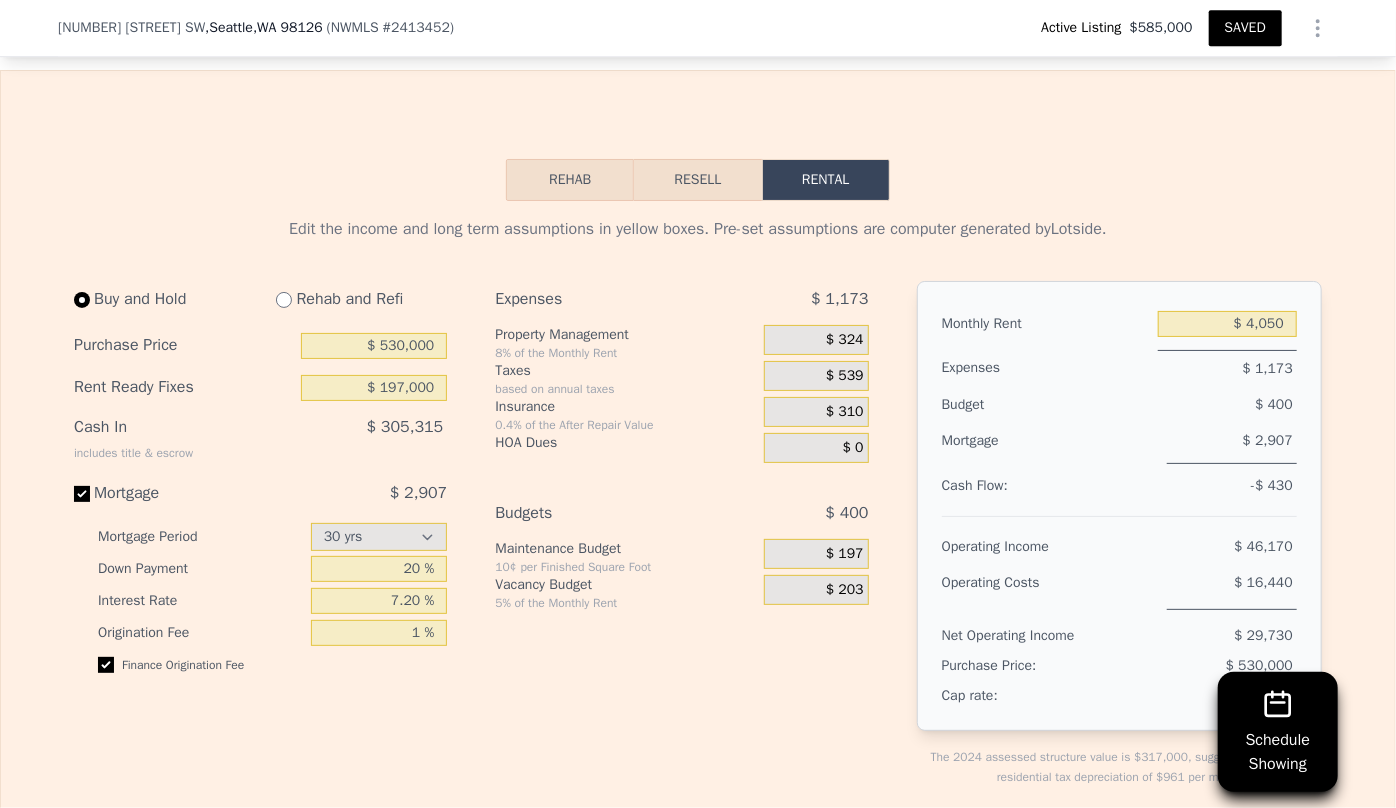 click on "Rehab and Refi" at bounding box center (353, 299) 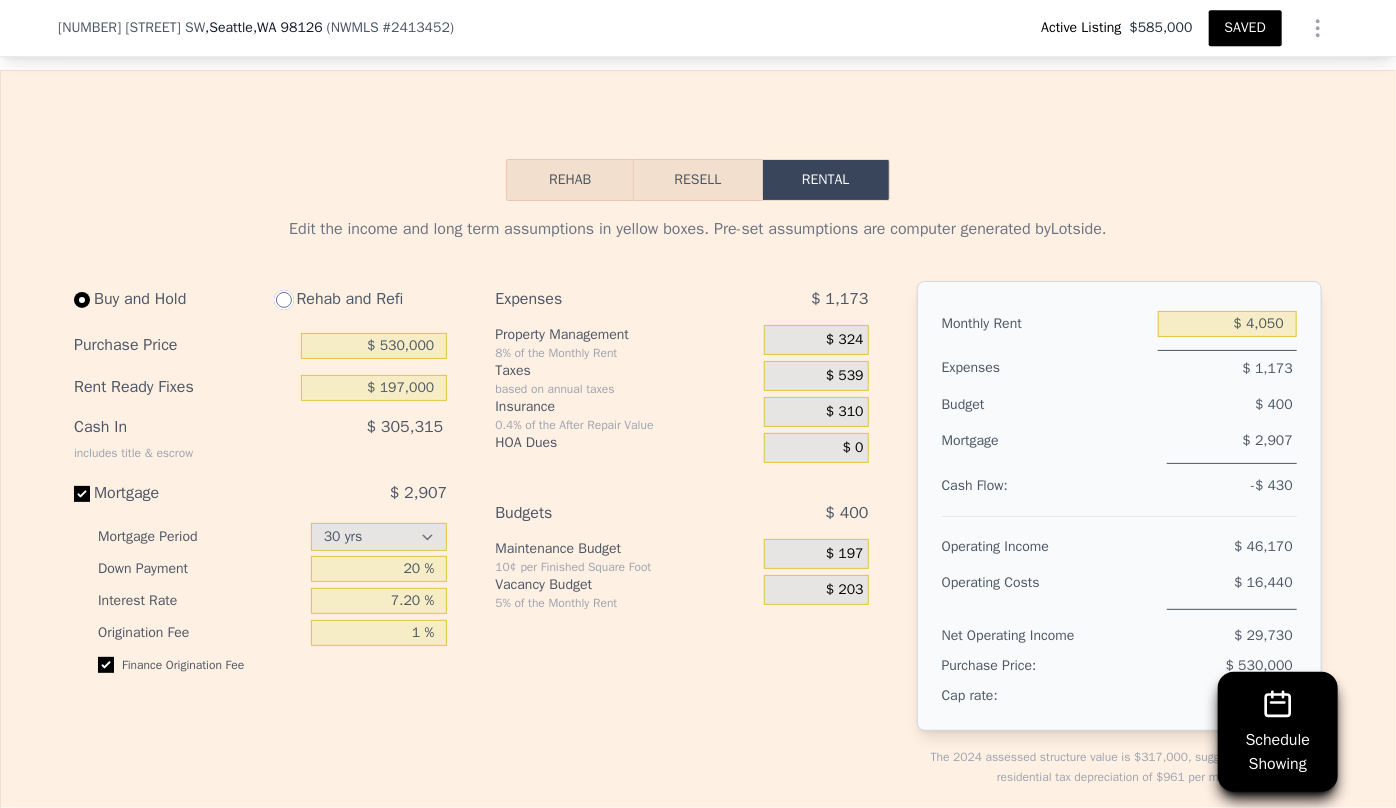 click at bounding box center (284, 300) 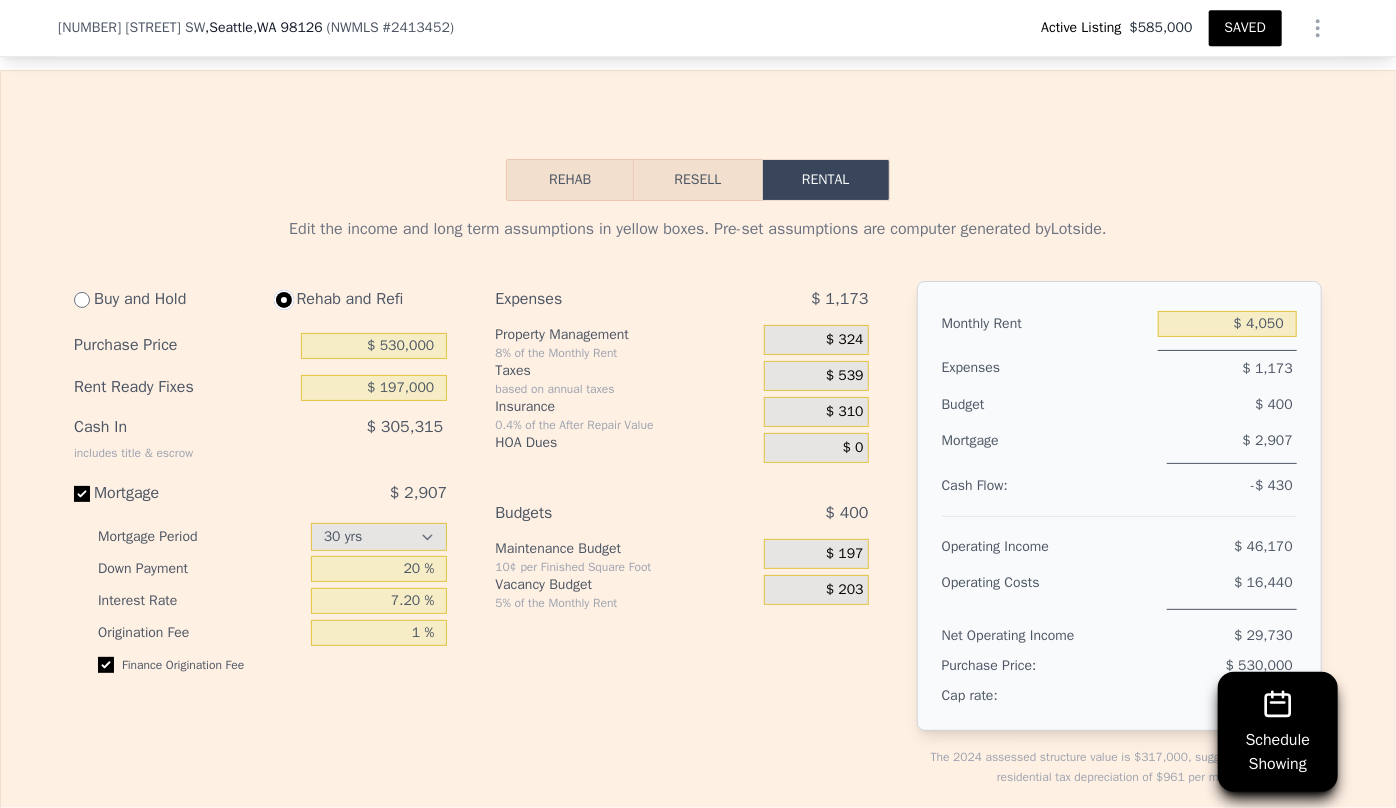 type on "$ 5,850" 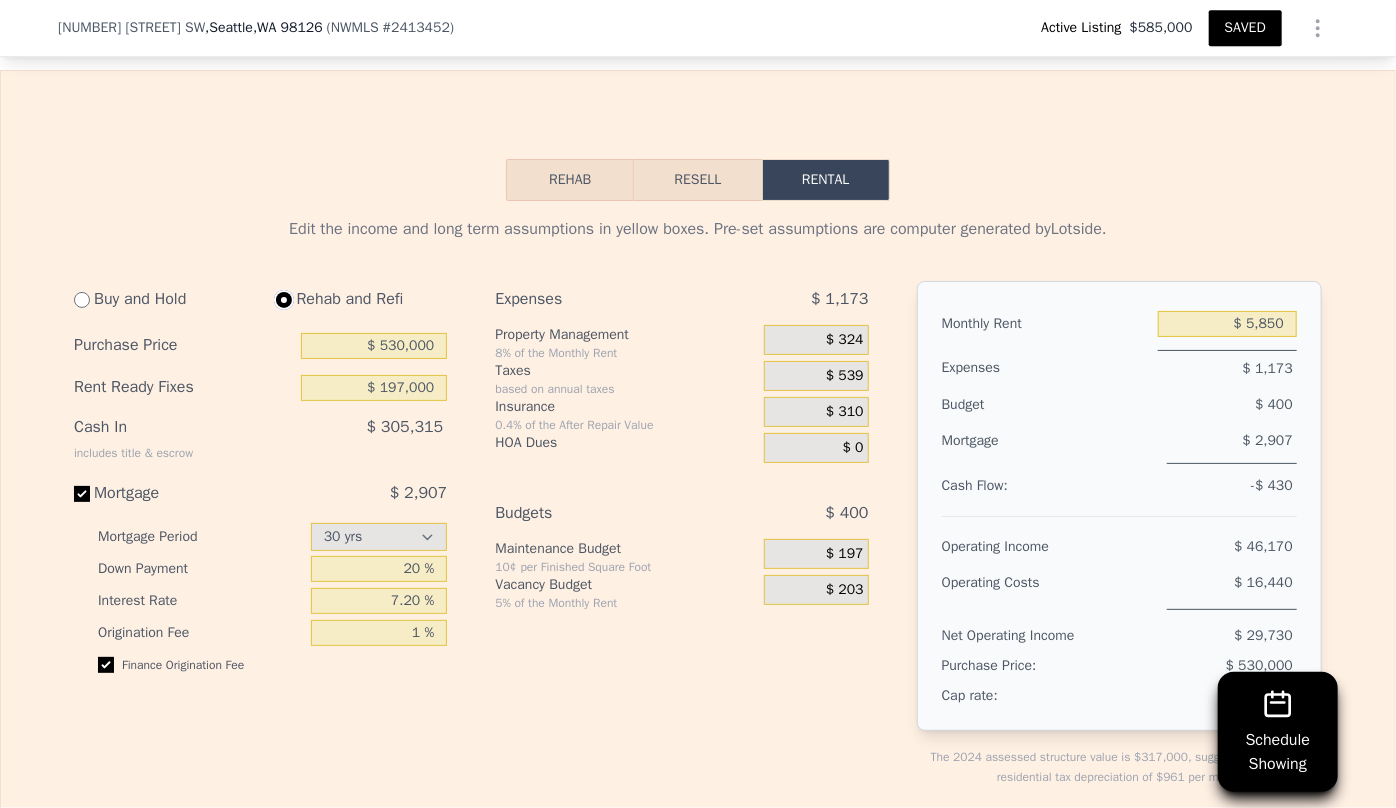 select on "30" 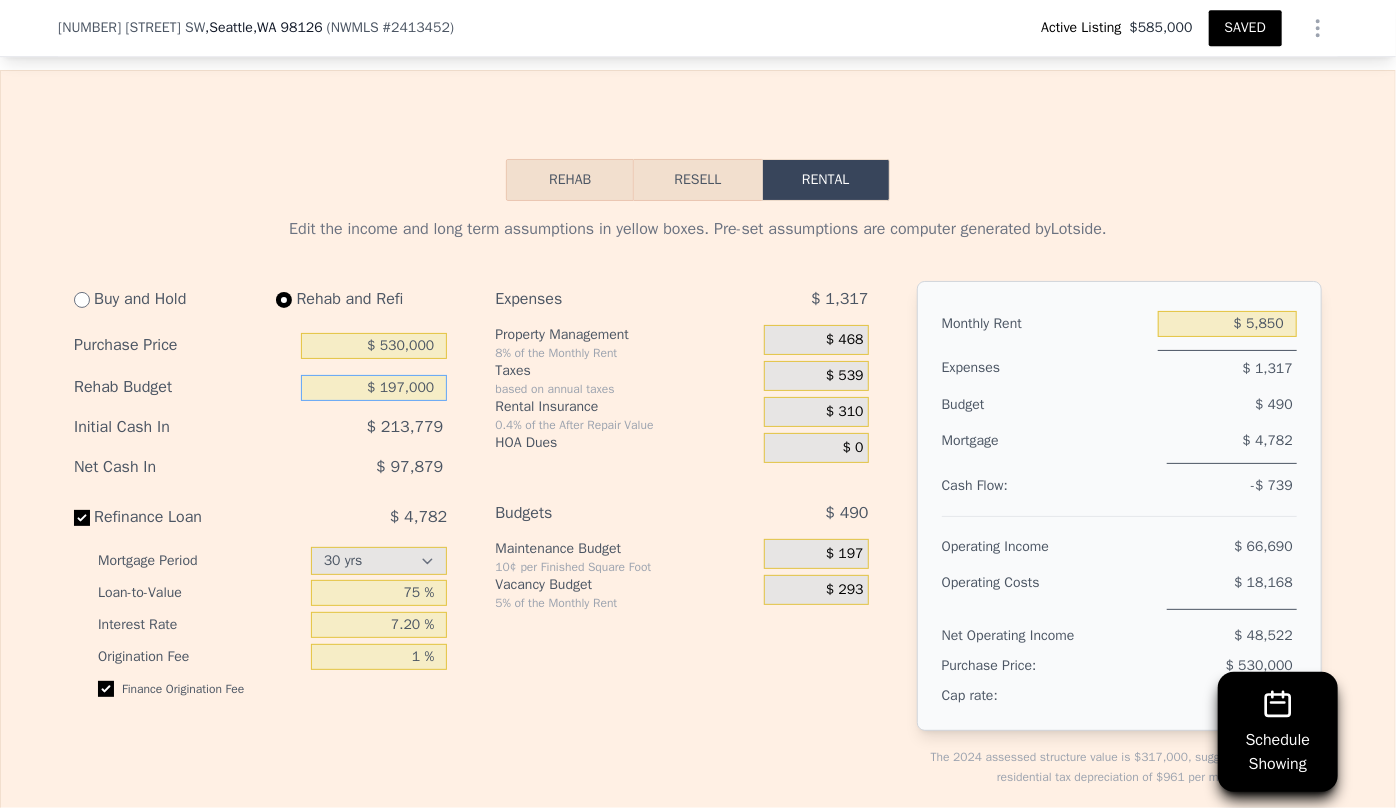 drag, startPoint x: 432, startPoint y: 407, endPoint x: 358, endPoint y: 417, distance: 74.672615 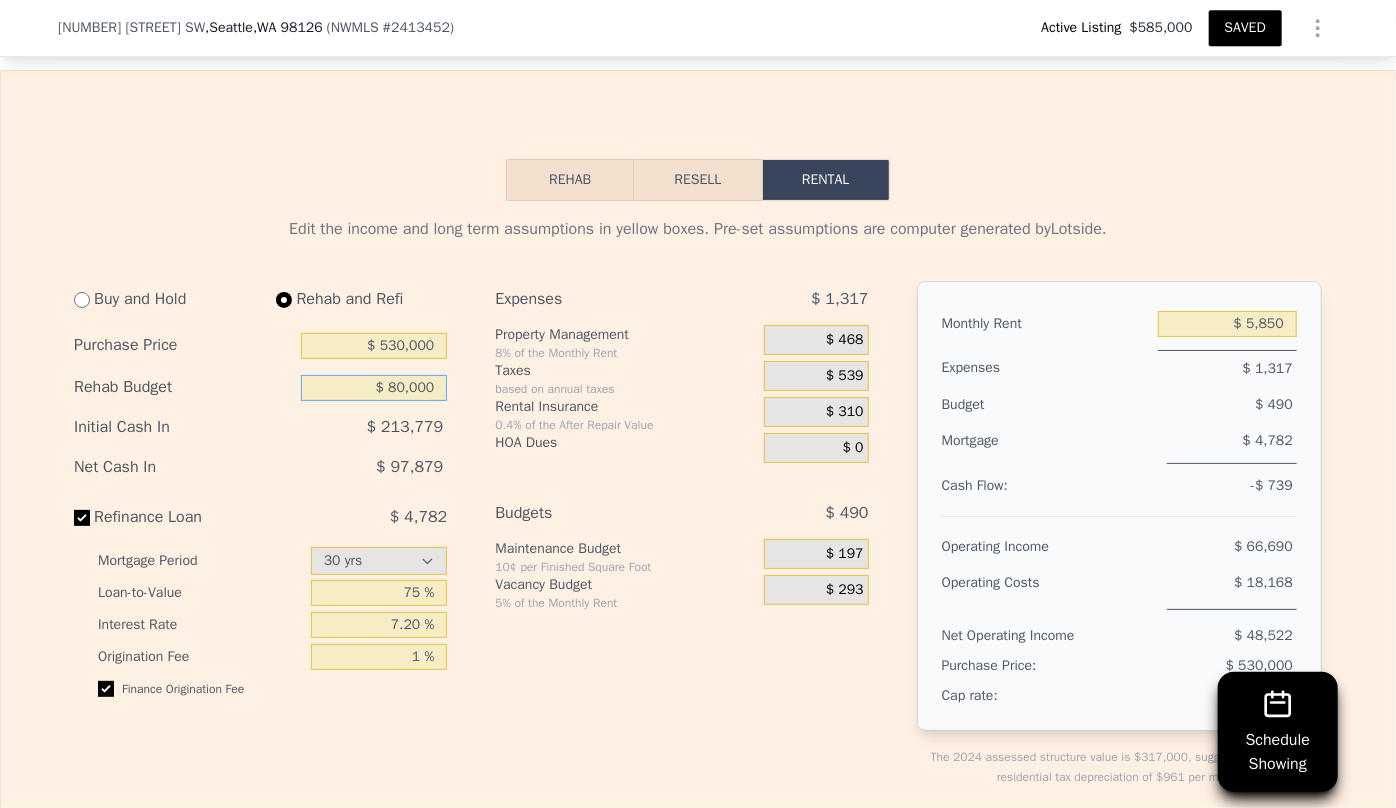 type on "$ 80,000" 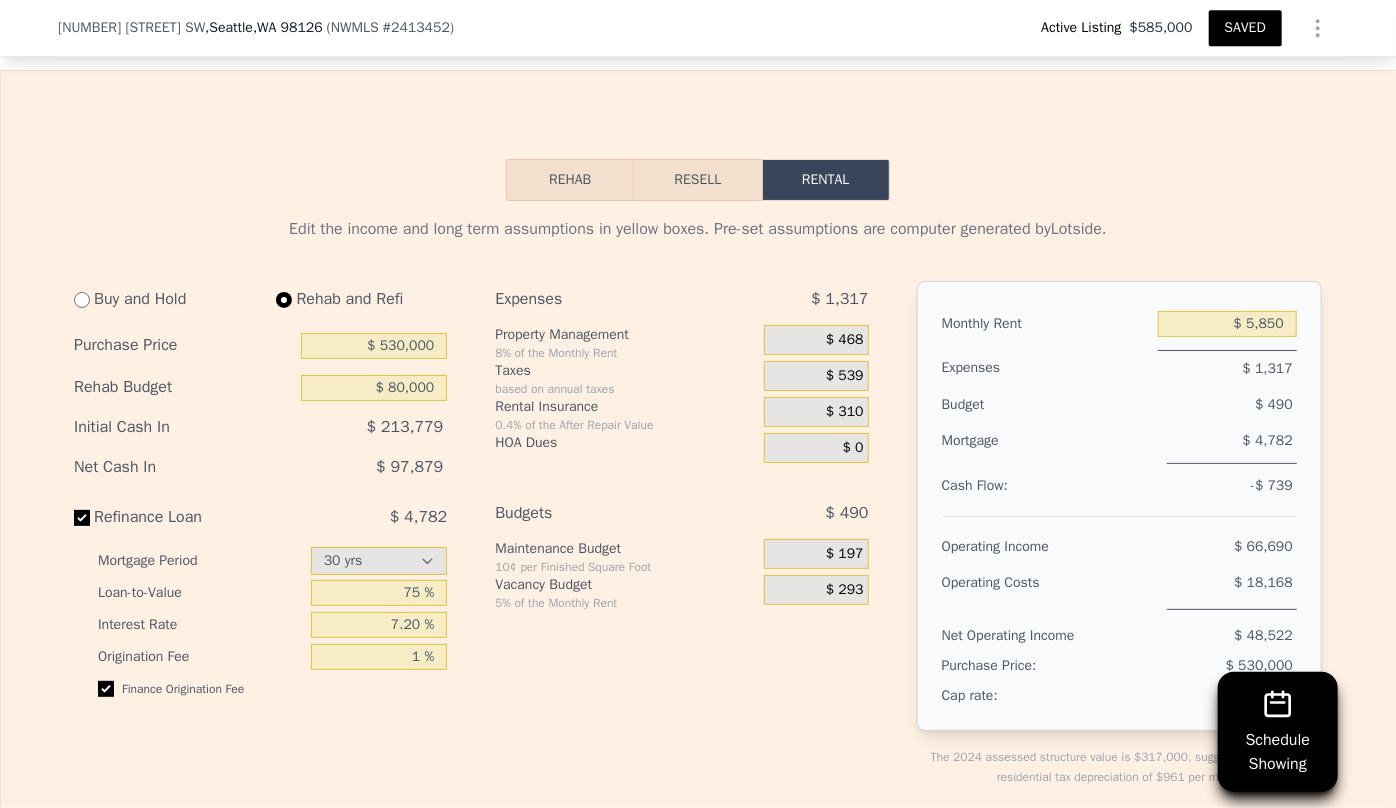 click on "$ 490" at bounding box center [796, 513] 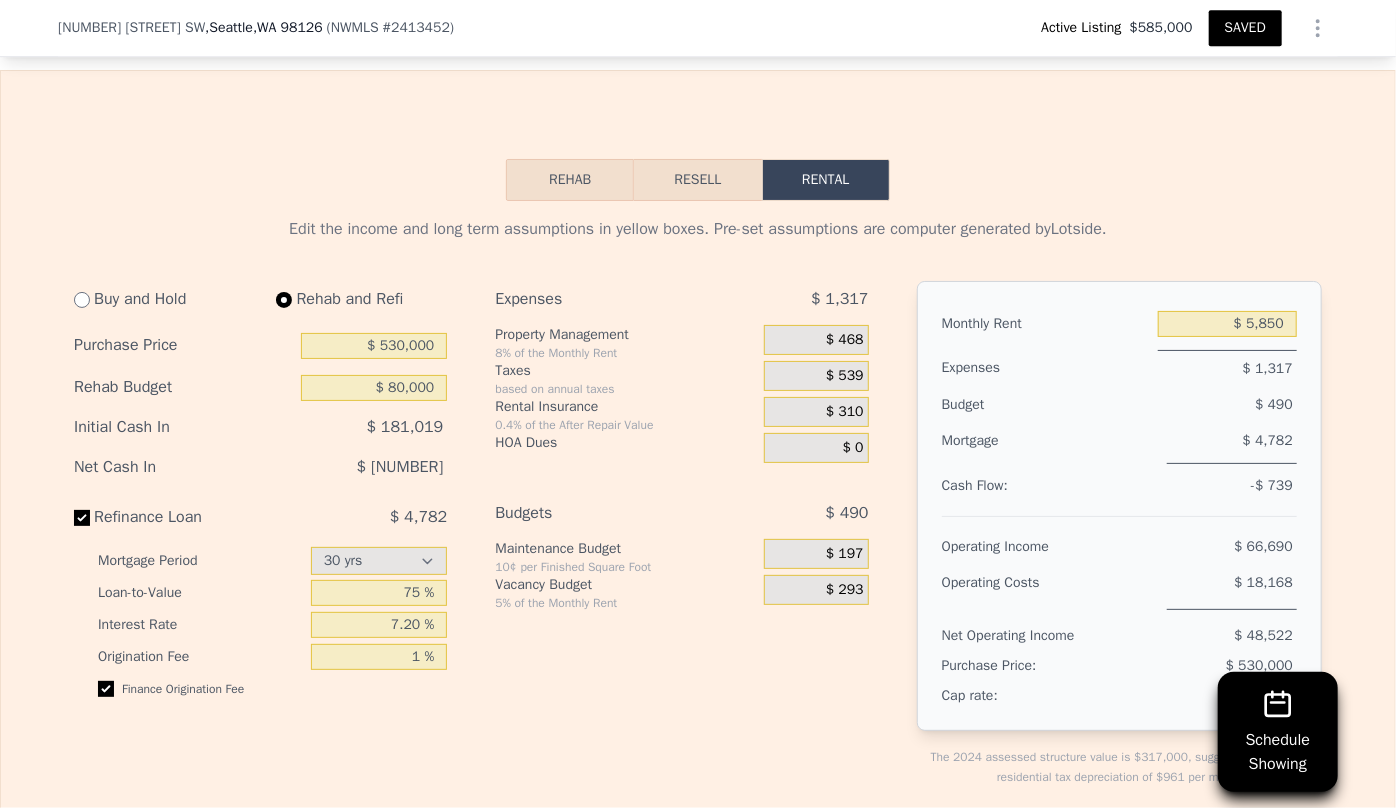 click on "Expenses $ 1,317" at bounding box center (681, 303) 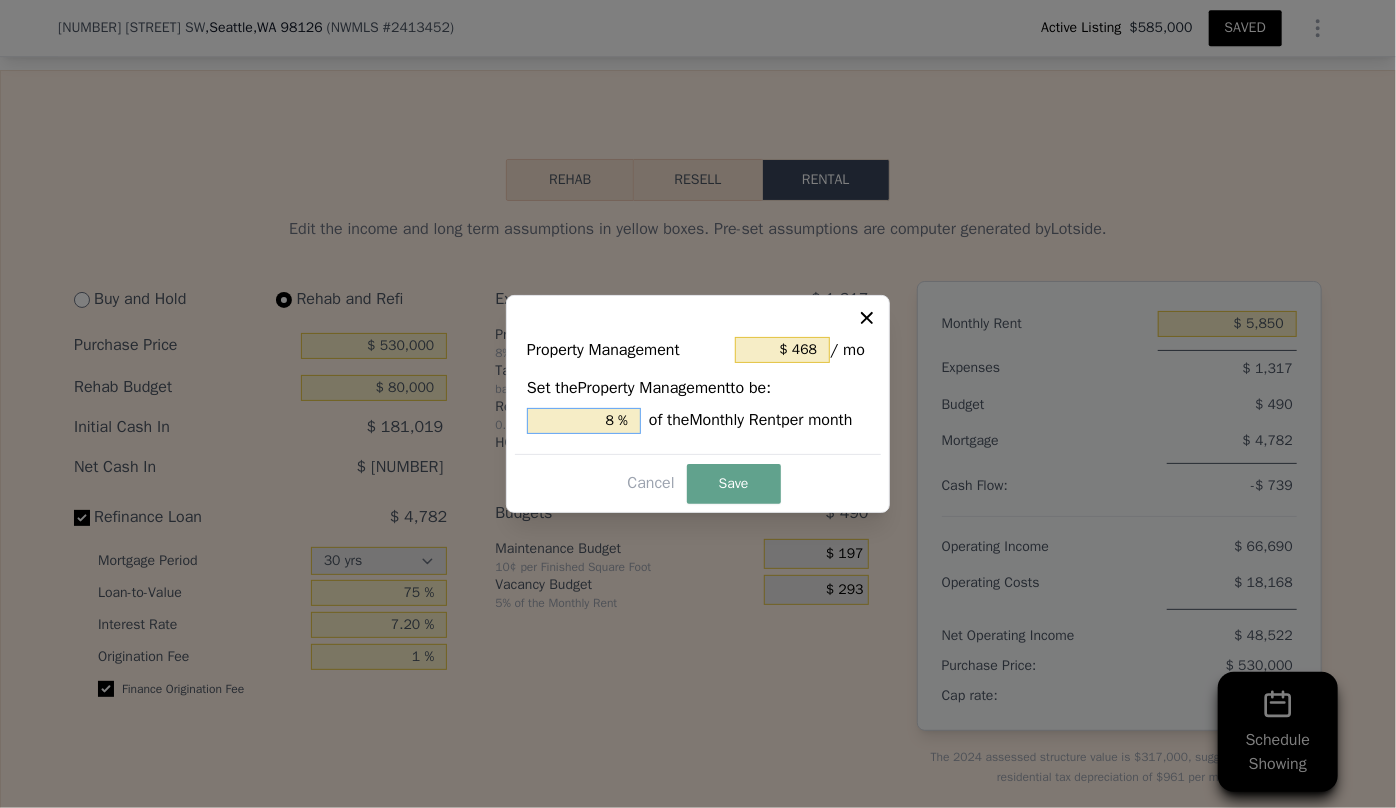 click on "8 %" at bounding box center [584, 421] 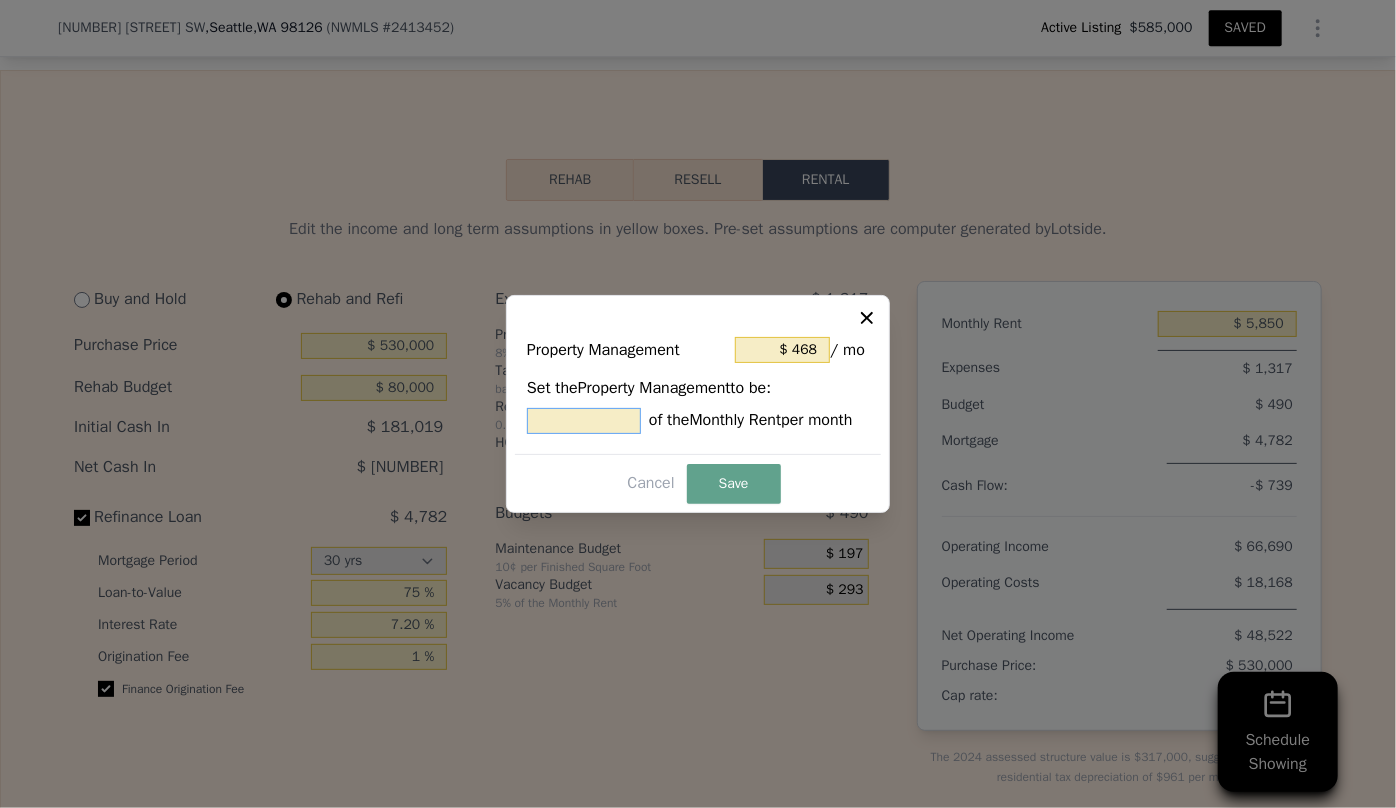 type on "$ 0" 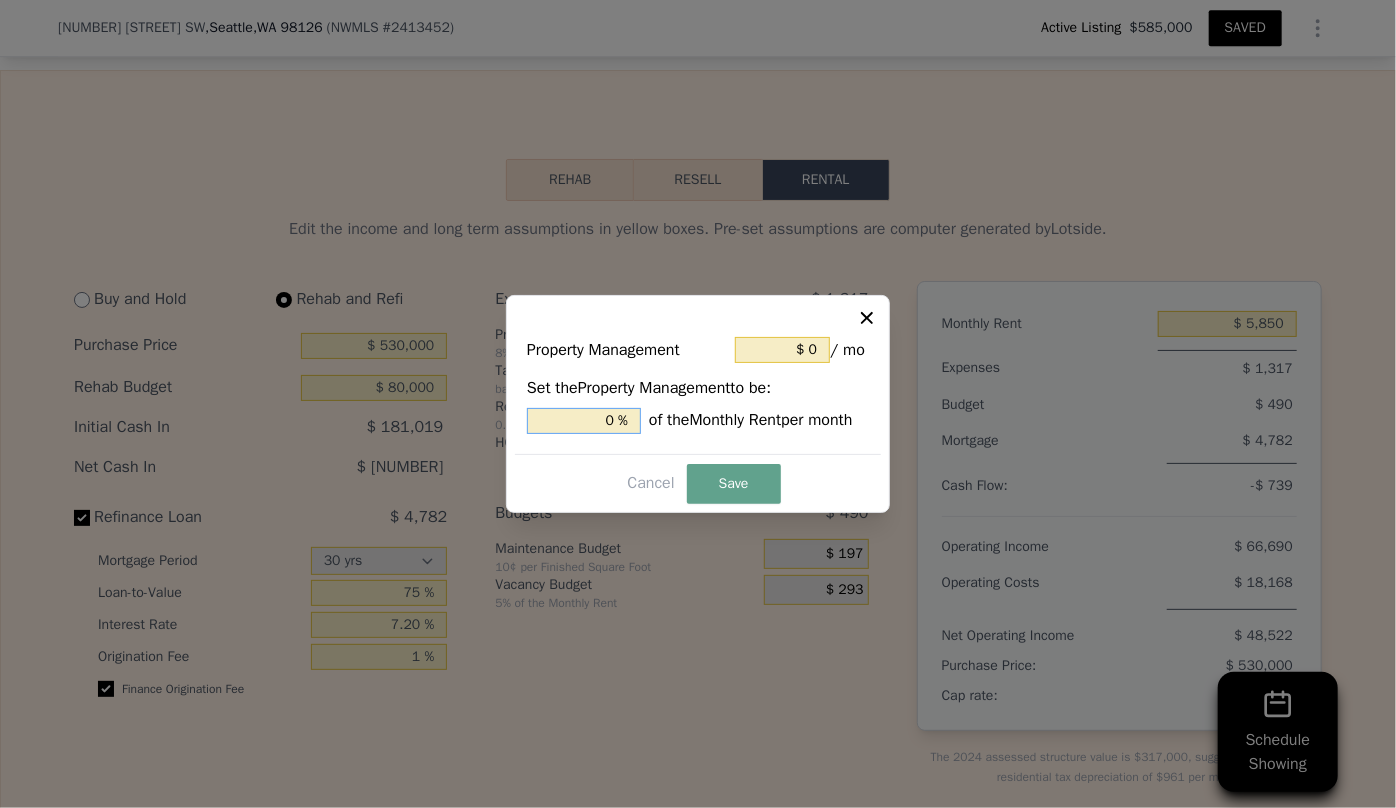 type on "0 %" 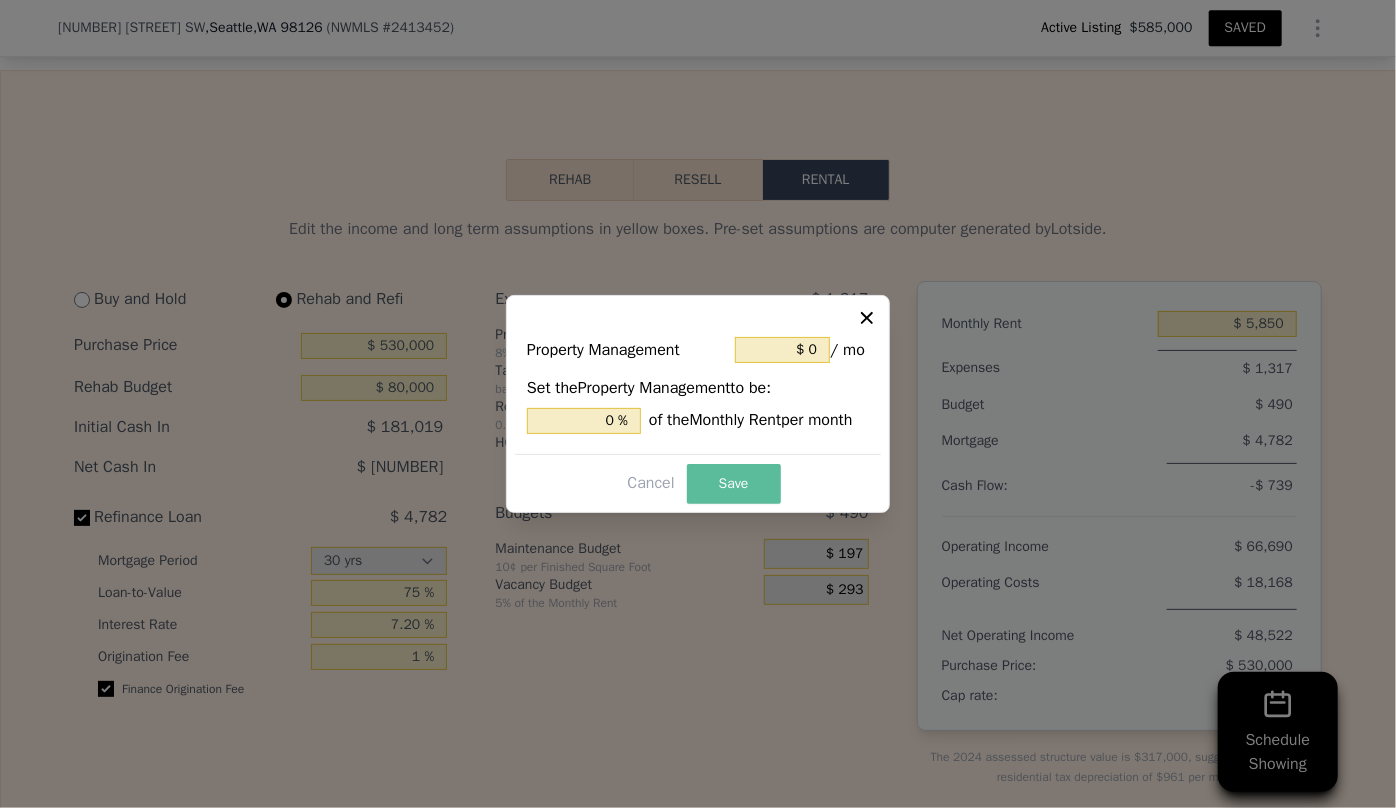 click on "Save" at bounding box center [734, 484] 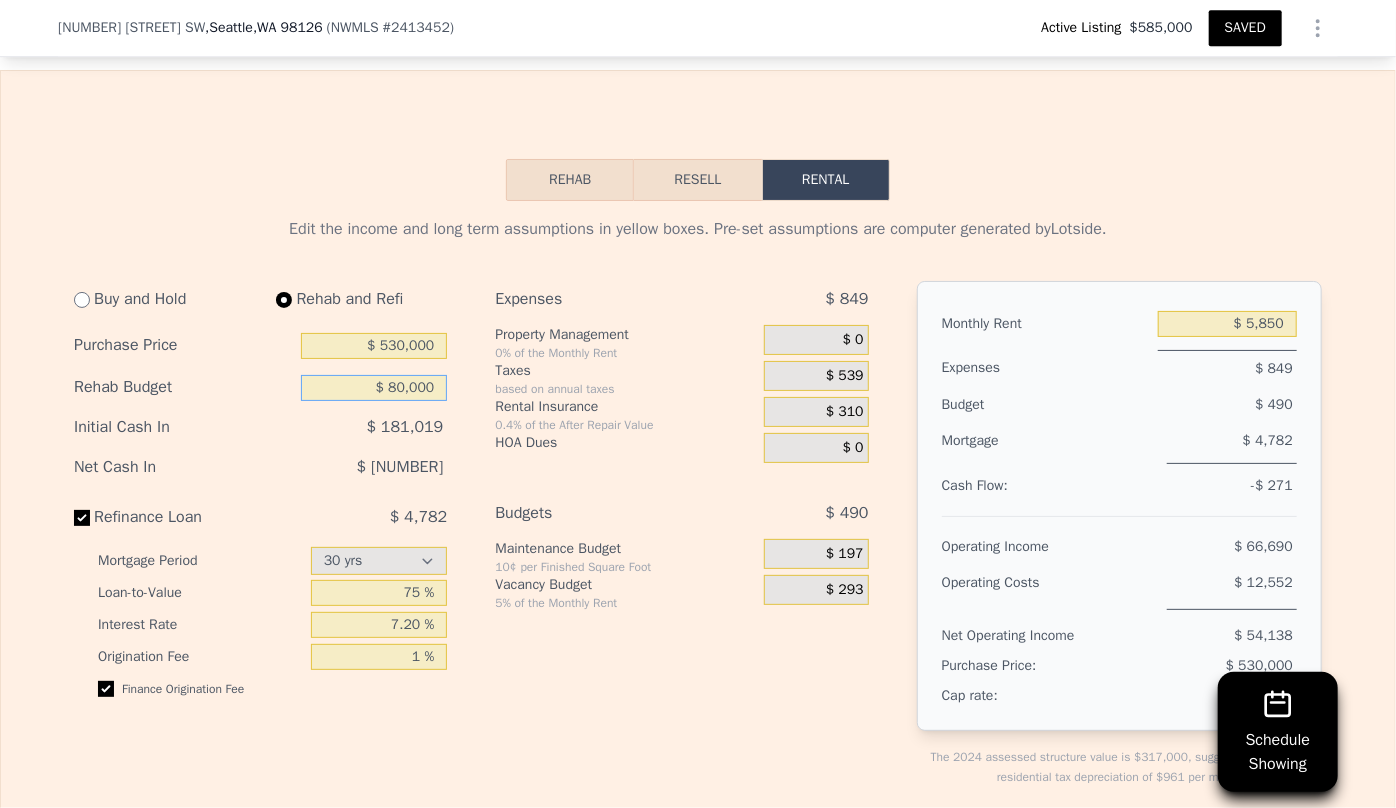 drag, startPoint x: 437, startPoint y: 404, endPoint x: 344, endPoint y: 405, distance: 93.00538 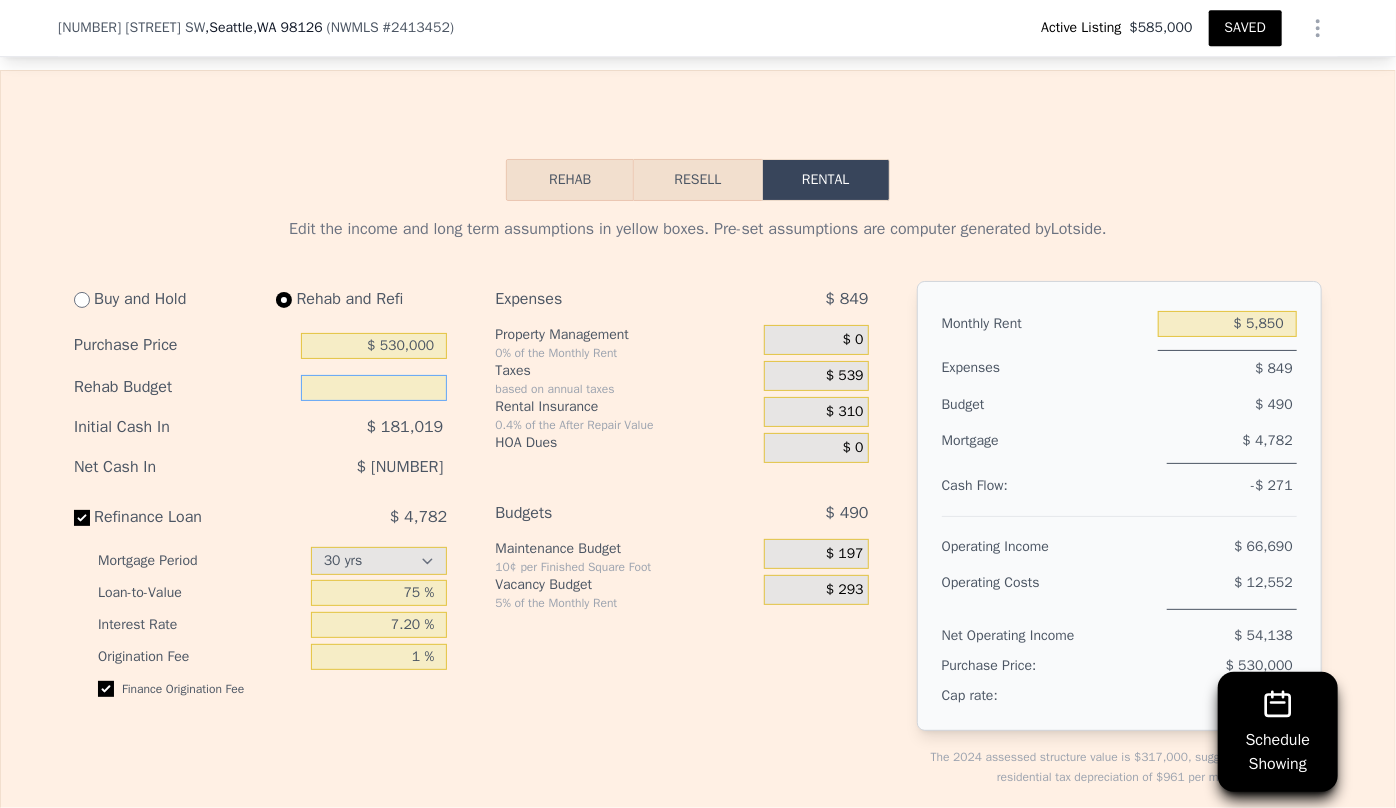 type 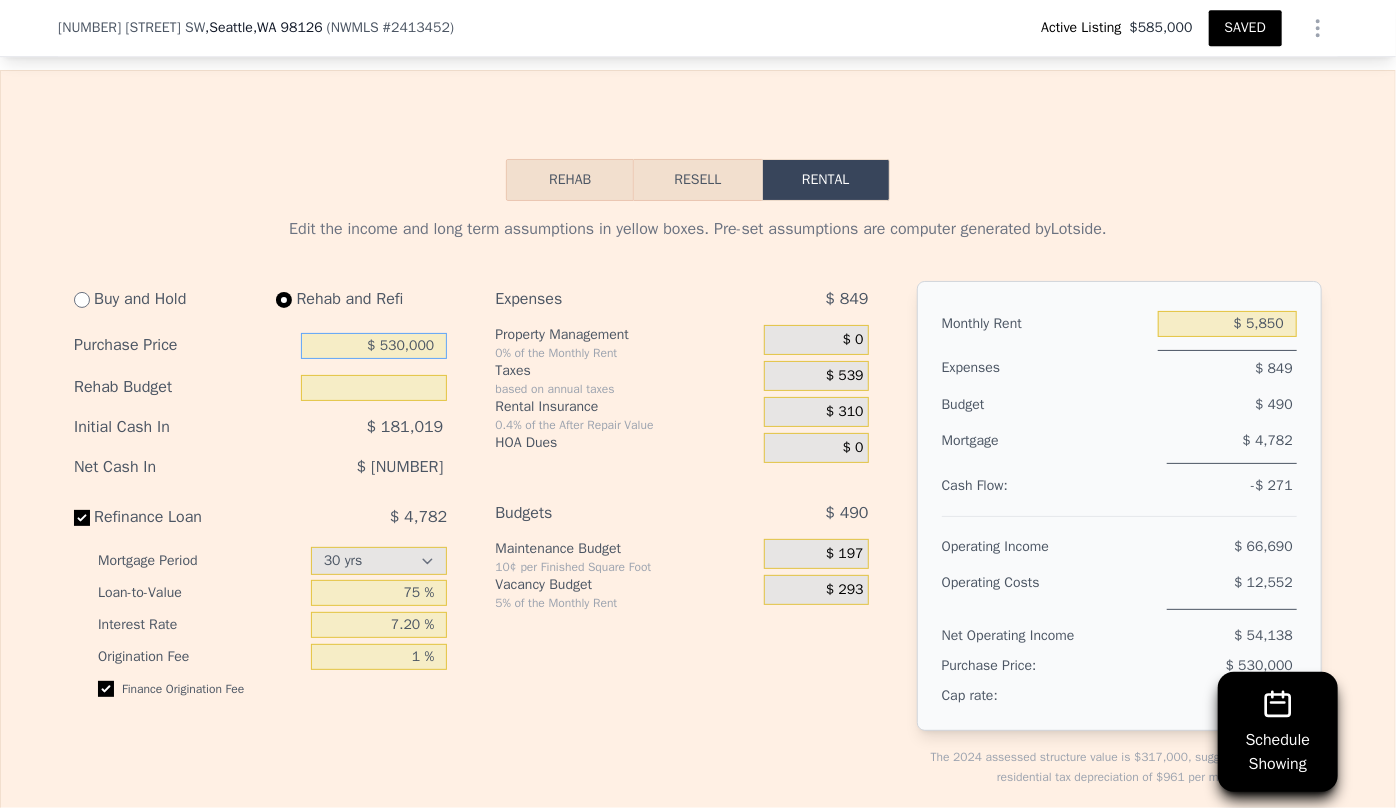 drag, startPoint x: 433, startPoint y: 364, endPoint x: 318, endPoint y: 368, distance: 115.06954 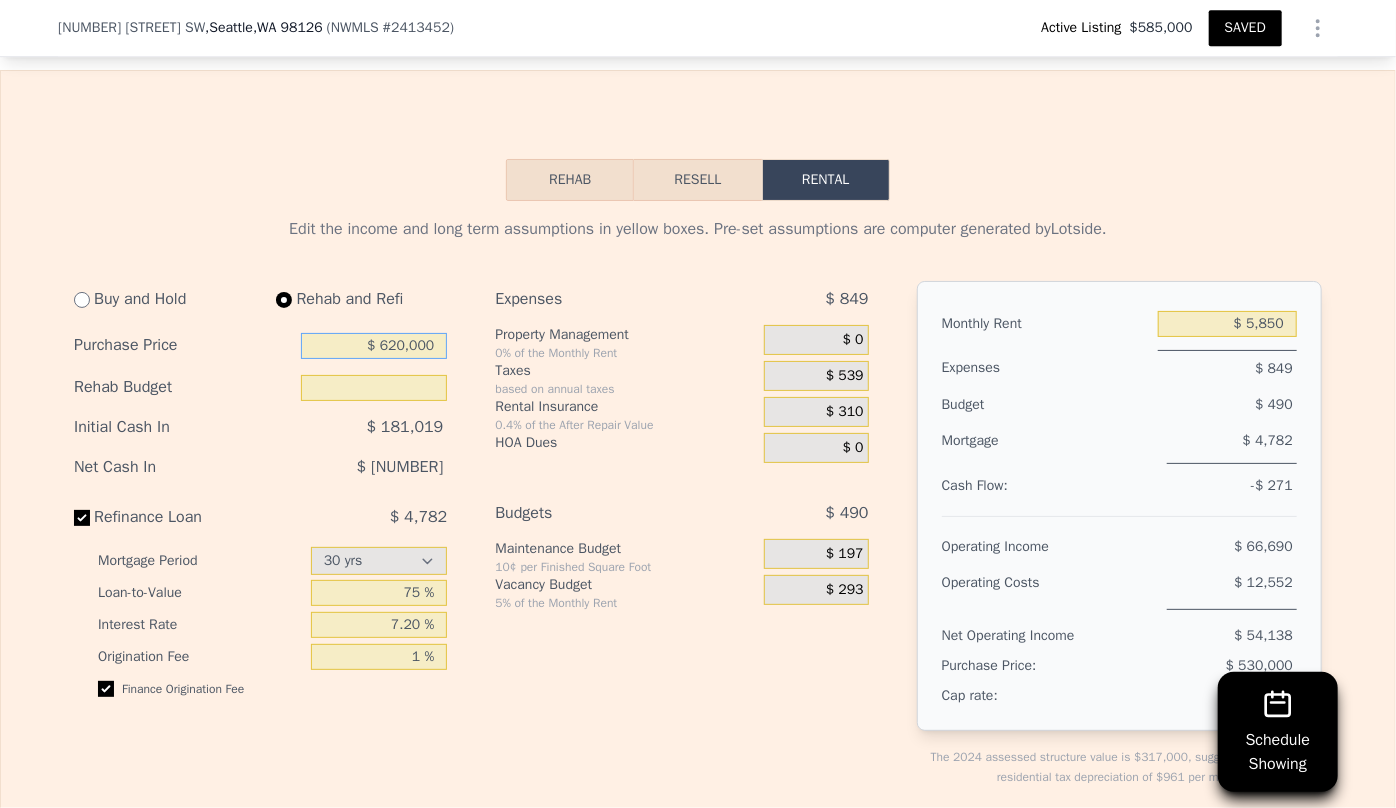 type on "$ 620,000" 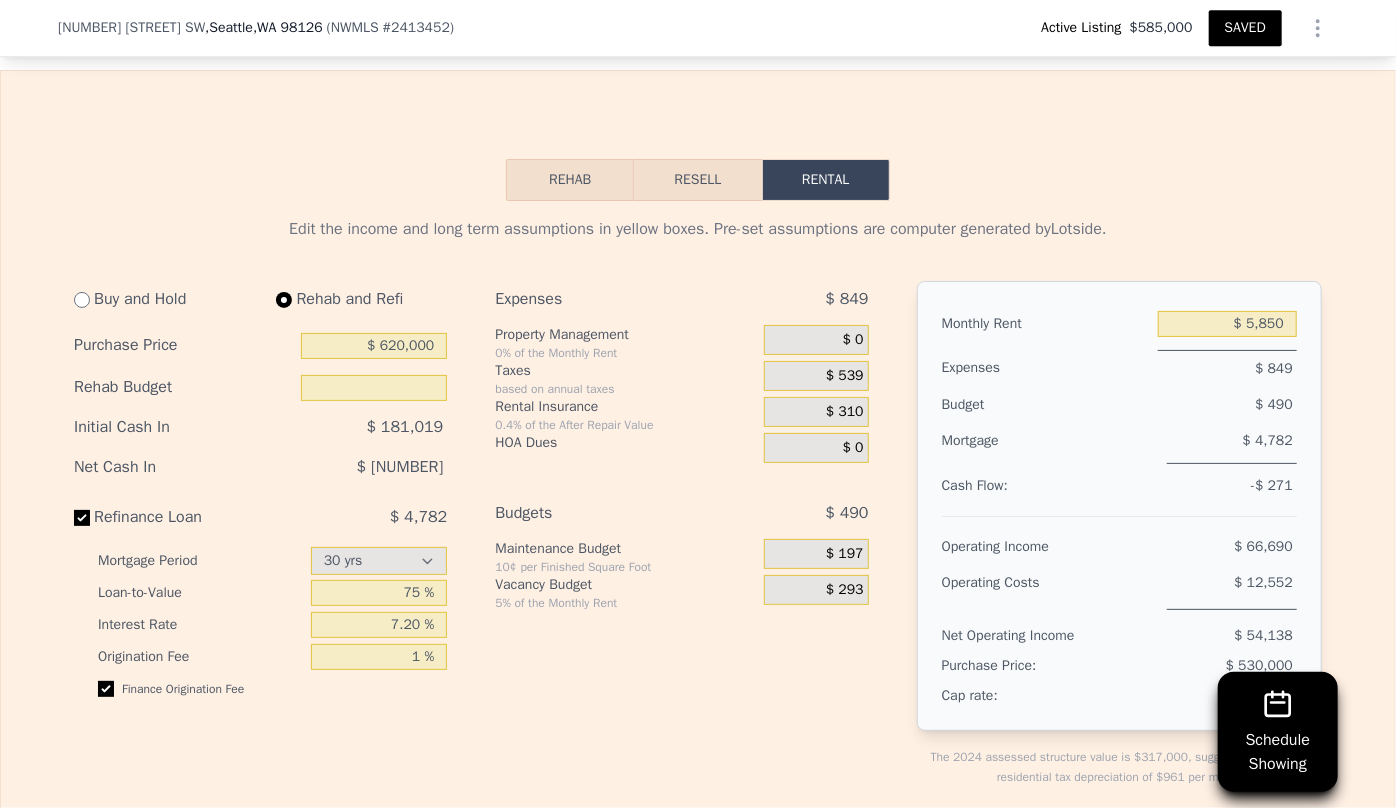 click on "Rehab and Refi" at bounding box center (353, 299) 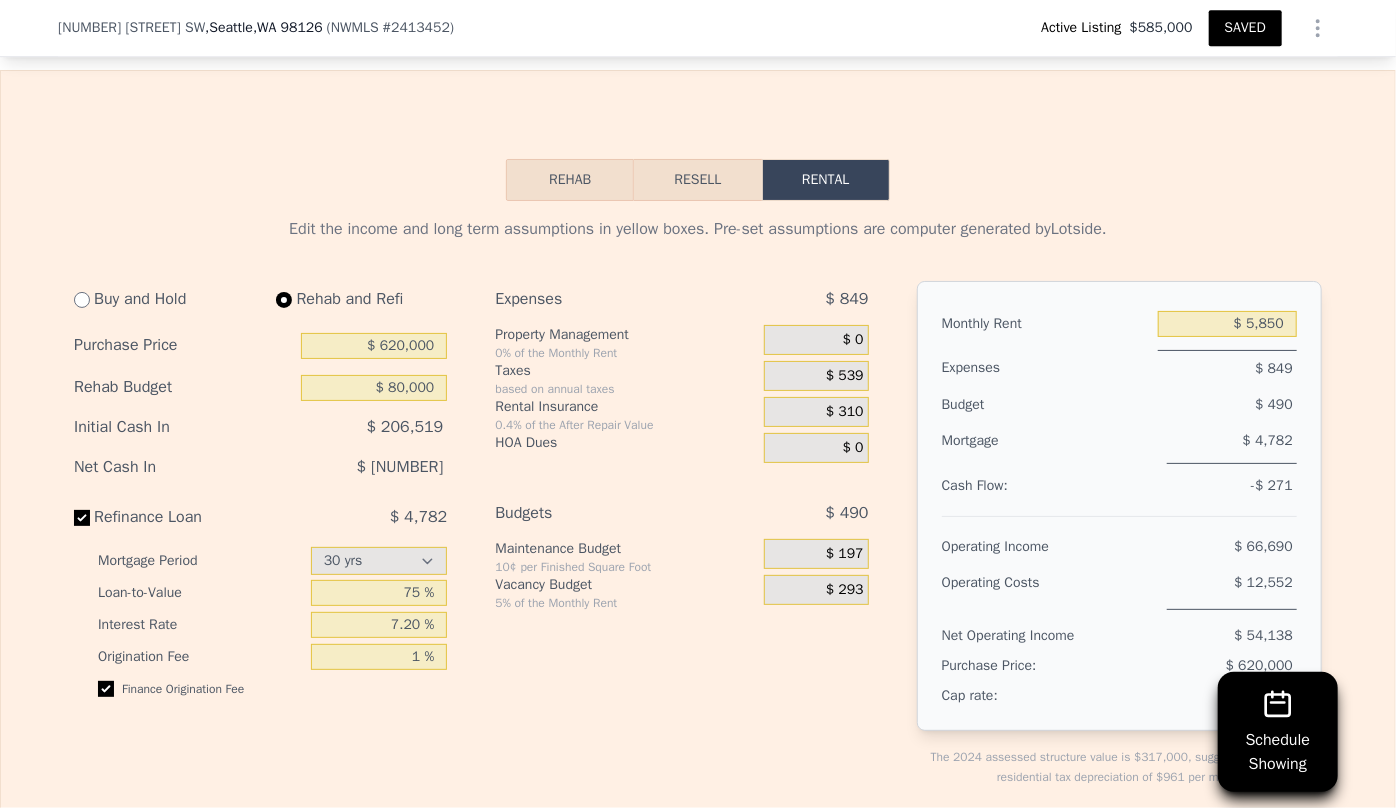 click on "10¢ per Finished Square Foot" at bounding box center [625, 567] 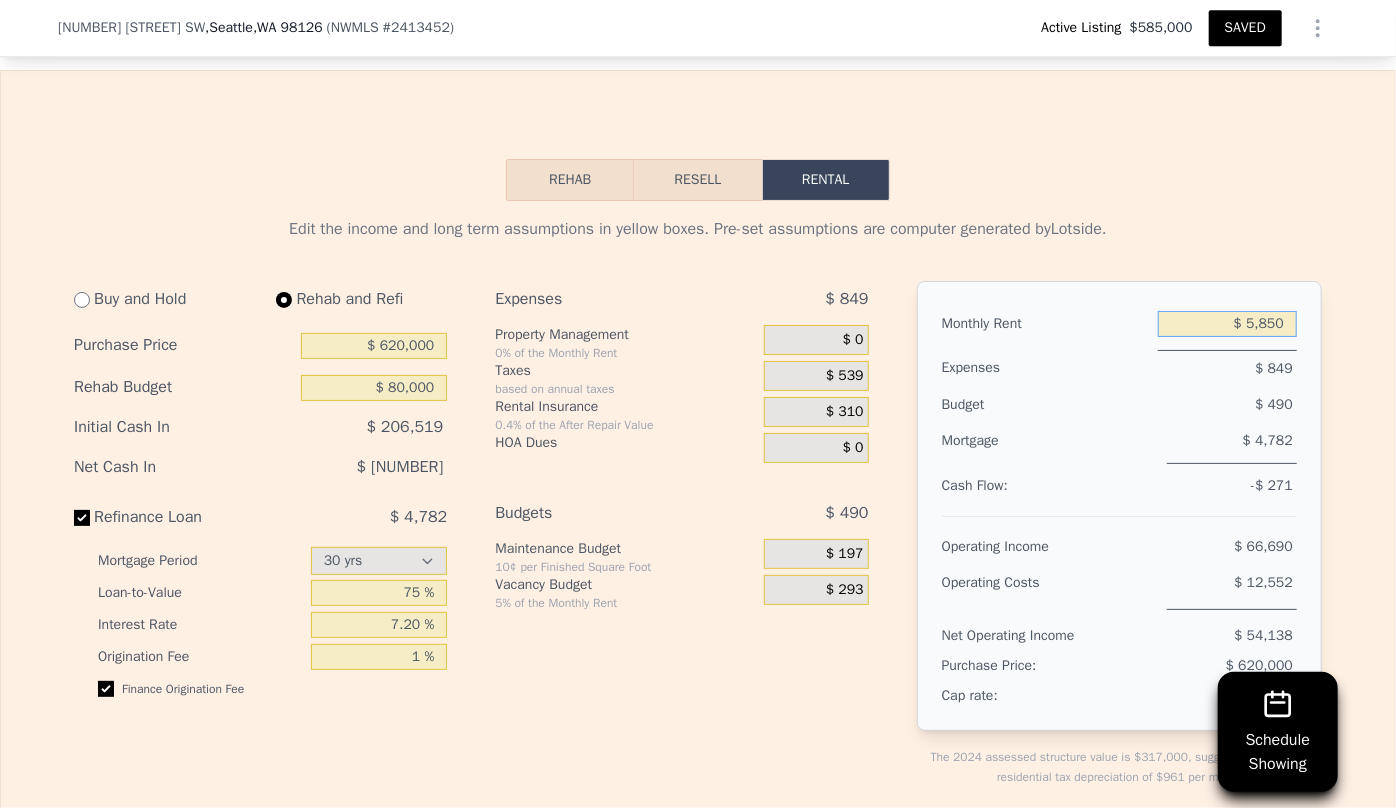 click on "$ 5,850" at bounding box center (1227, 324) 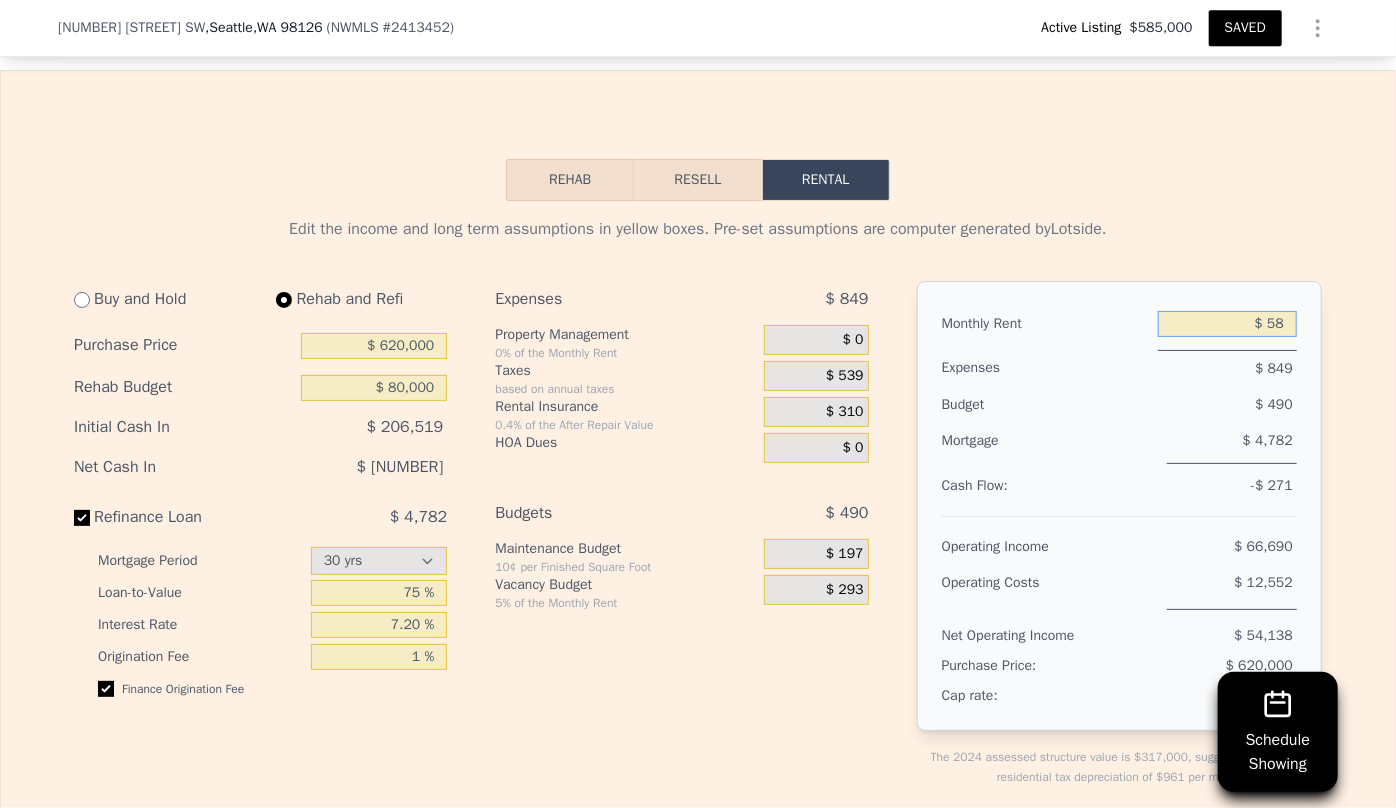 type on "$ 5" 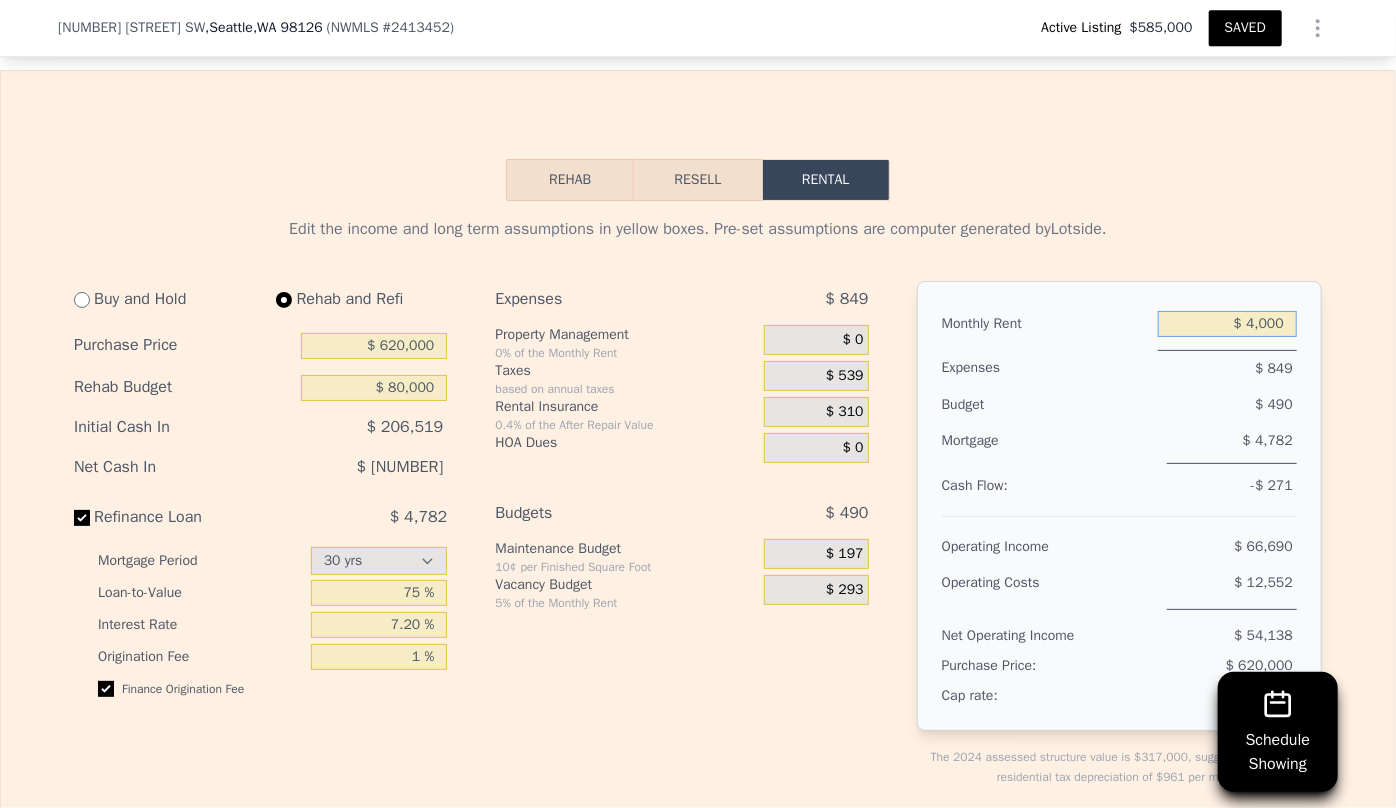type on "$ 4,000" 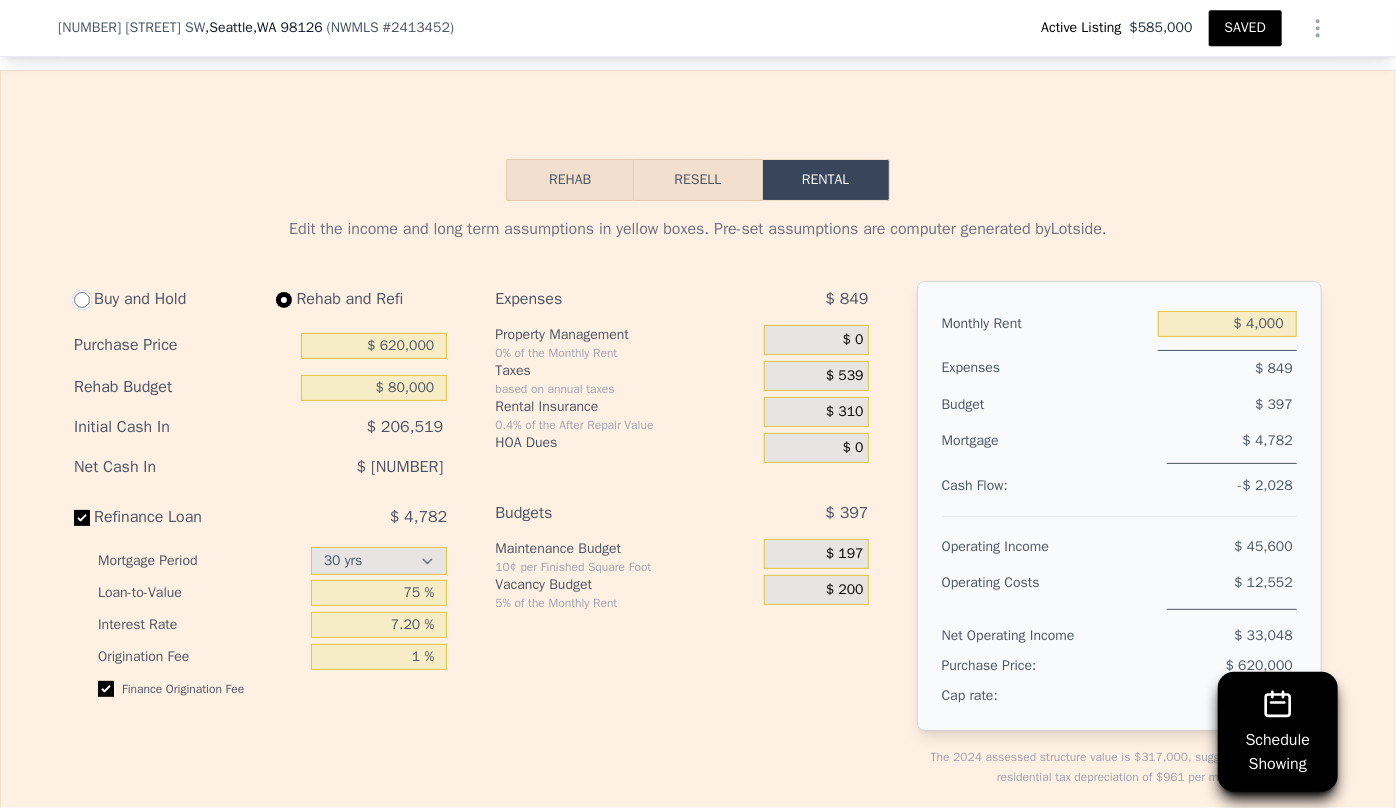 click at bounding box center (82, 300) 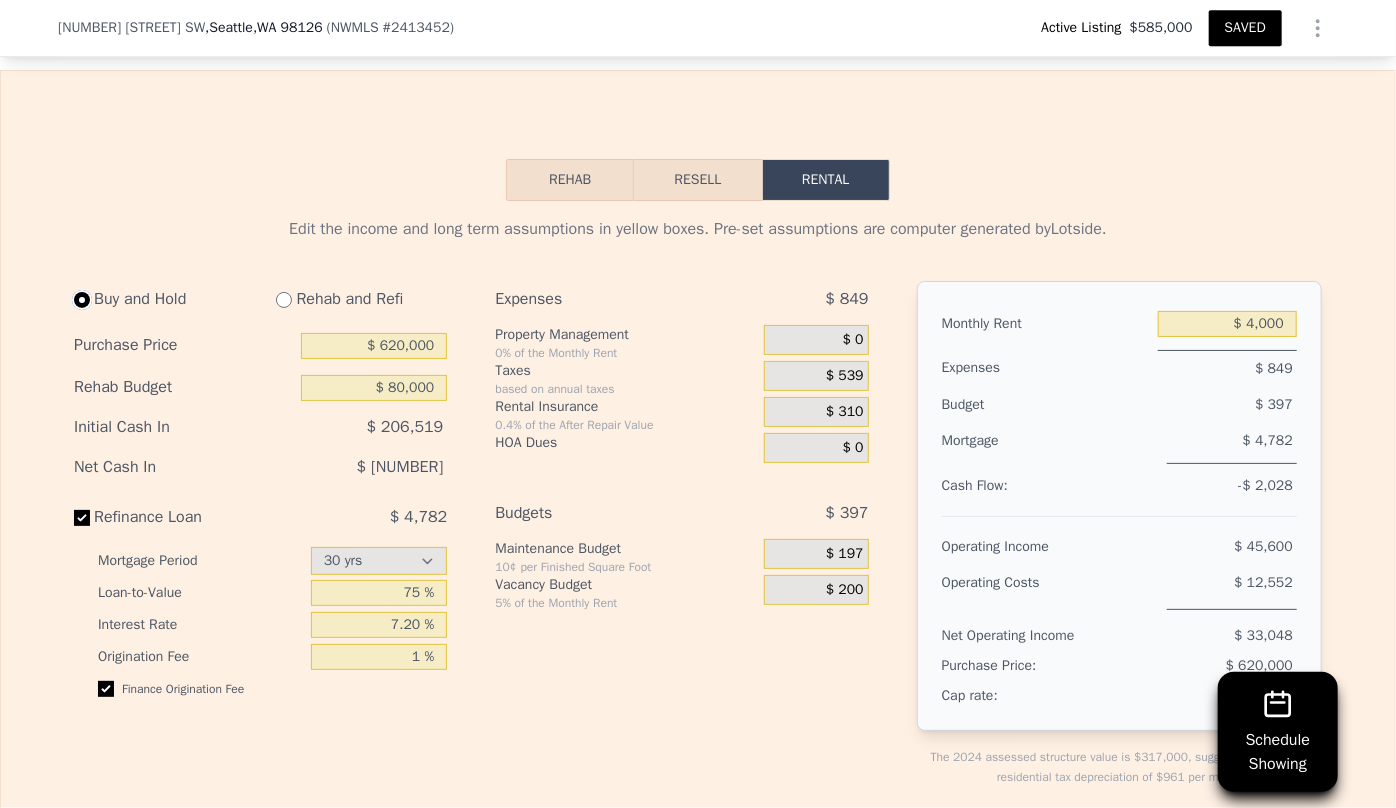select on "30" 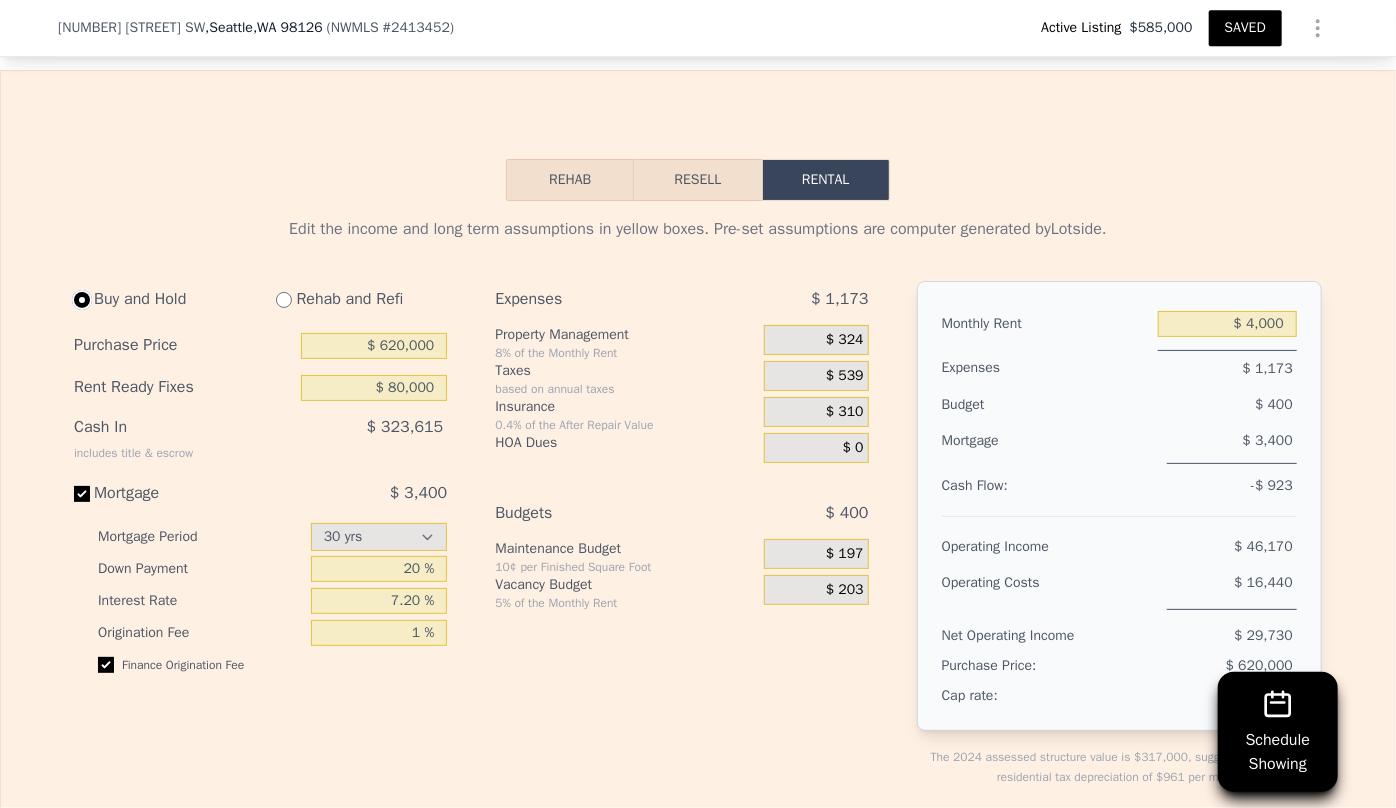 type on "$ 197,000" 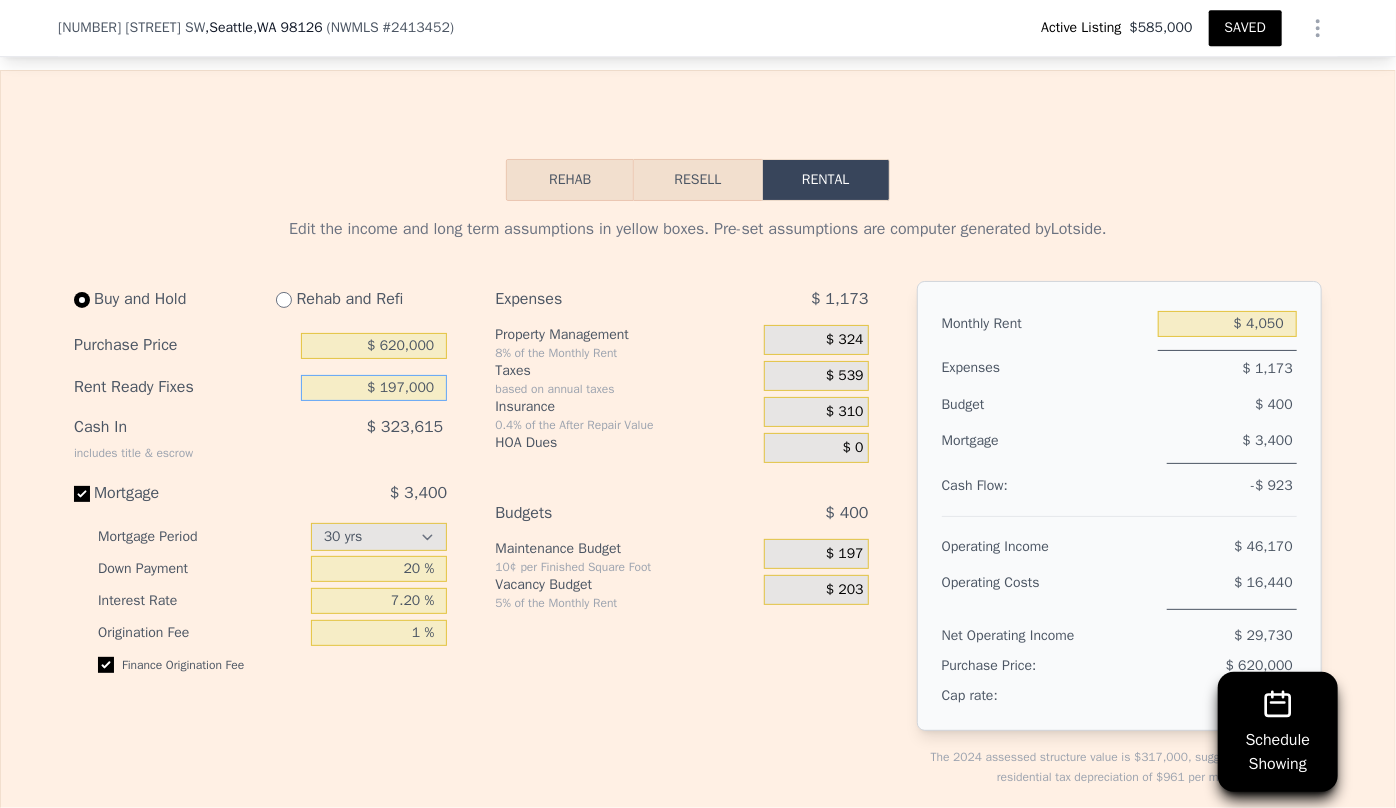 drag, startPoint x: 429, startPoint y: 410, endPoint x: 361, endPoint y: 414, distance: 68.117546 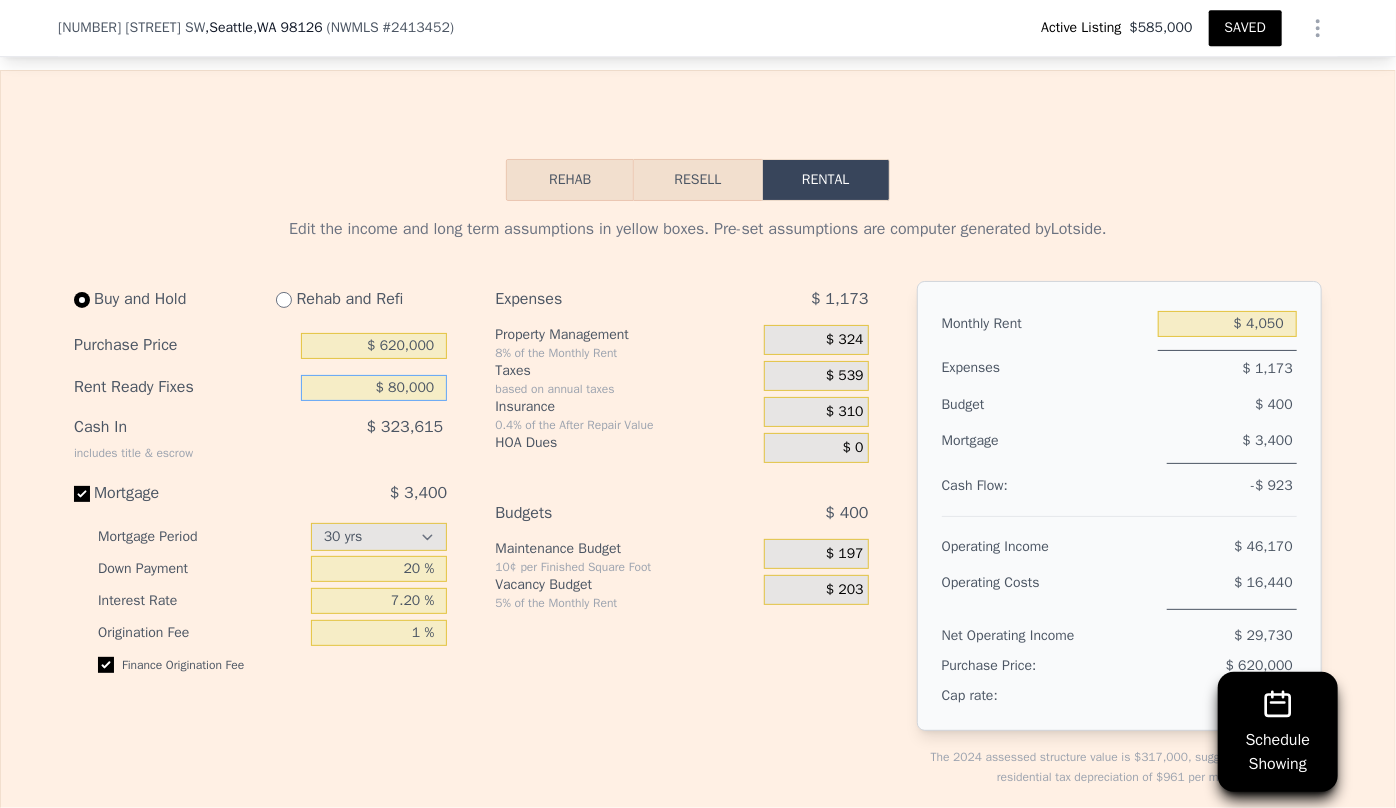 type on "$ 80,000" 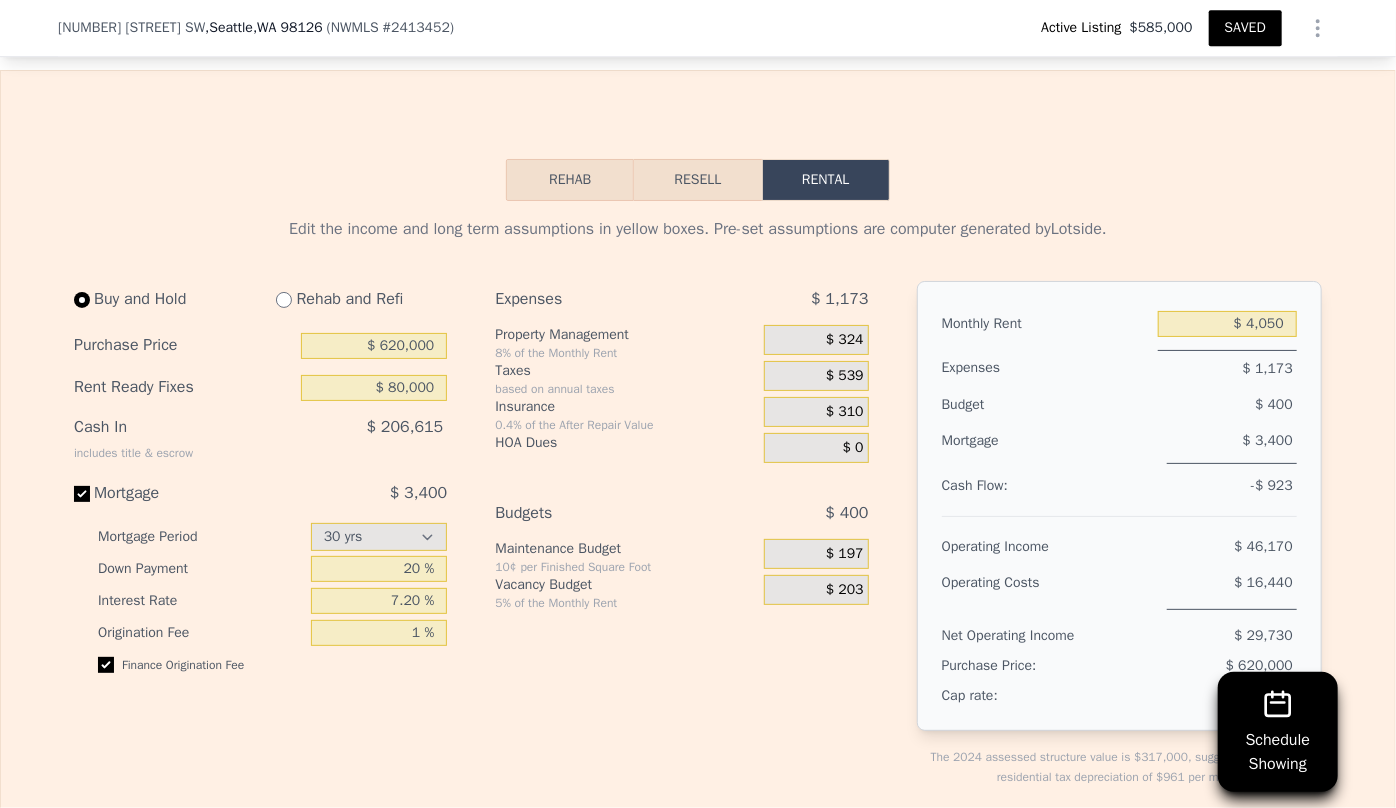 click on "$ 324" at bounding box center (816, 340) 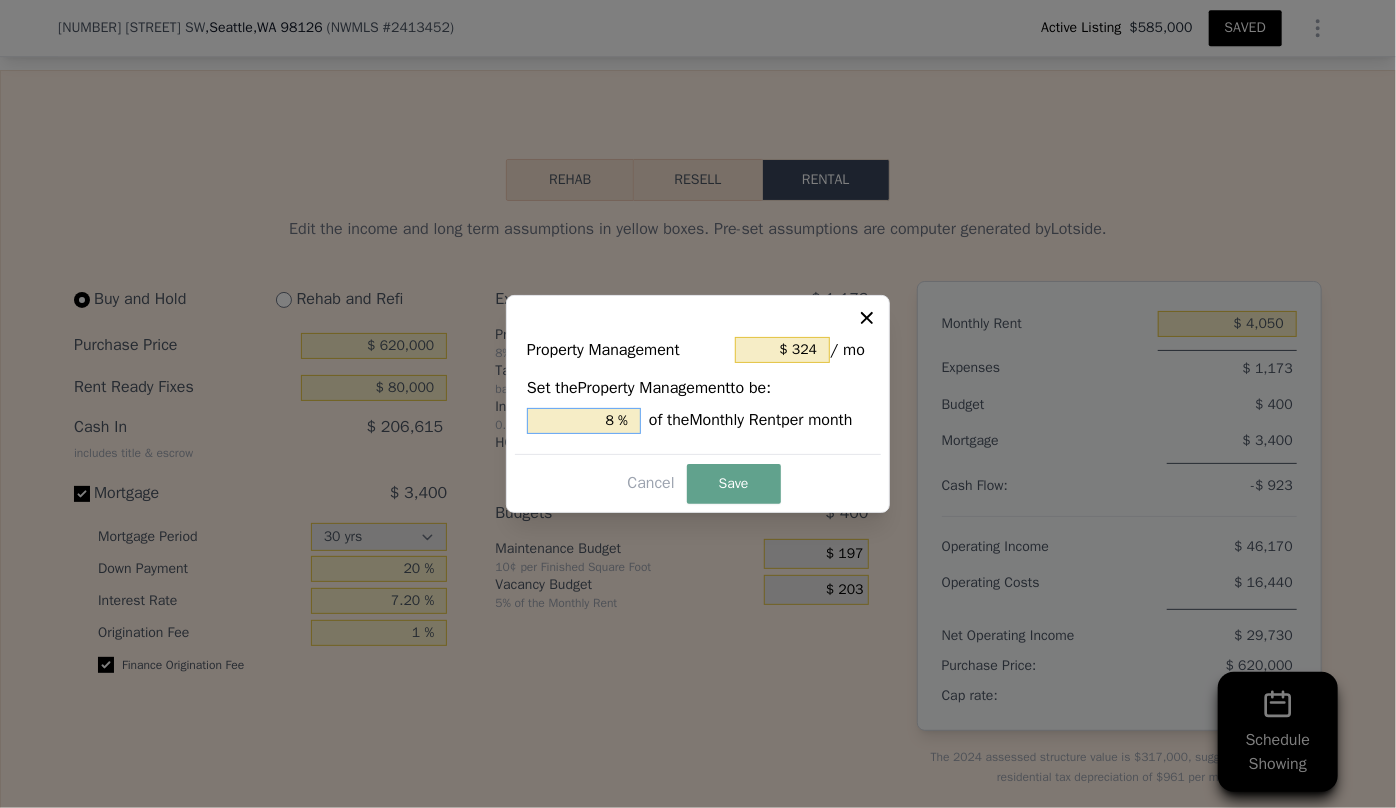 click on "8 %" at bounding box center [584, 421] 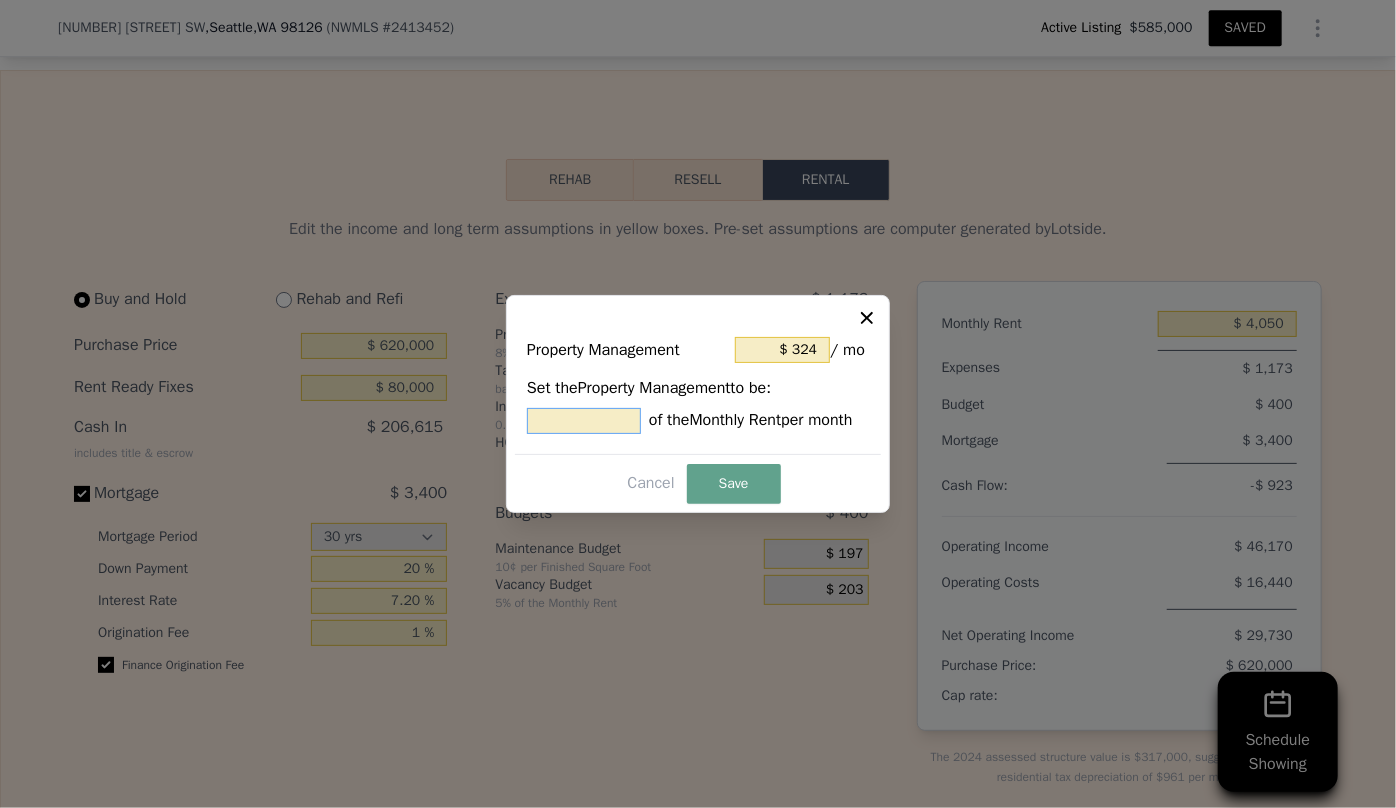type on "$ 0" 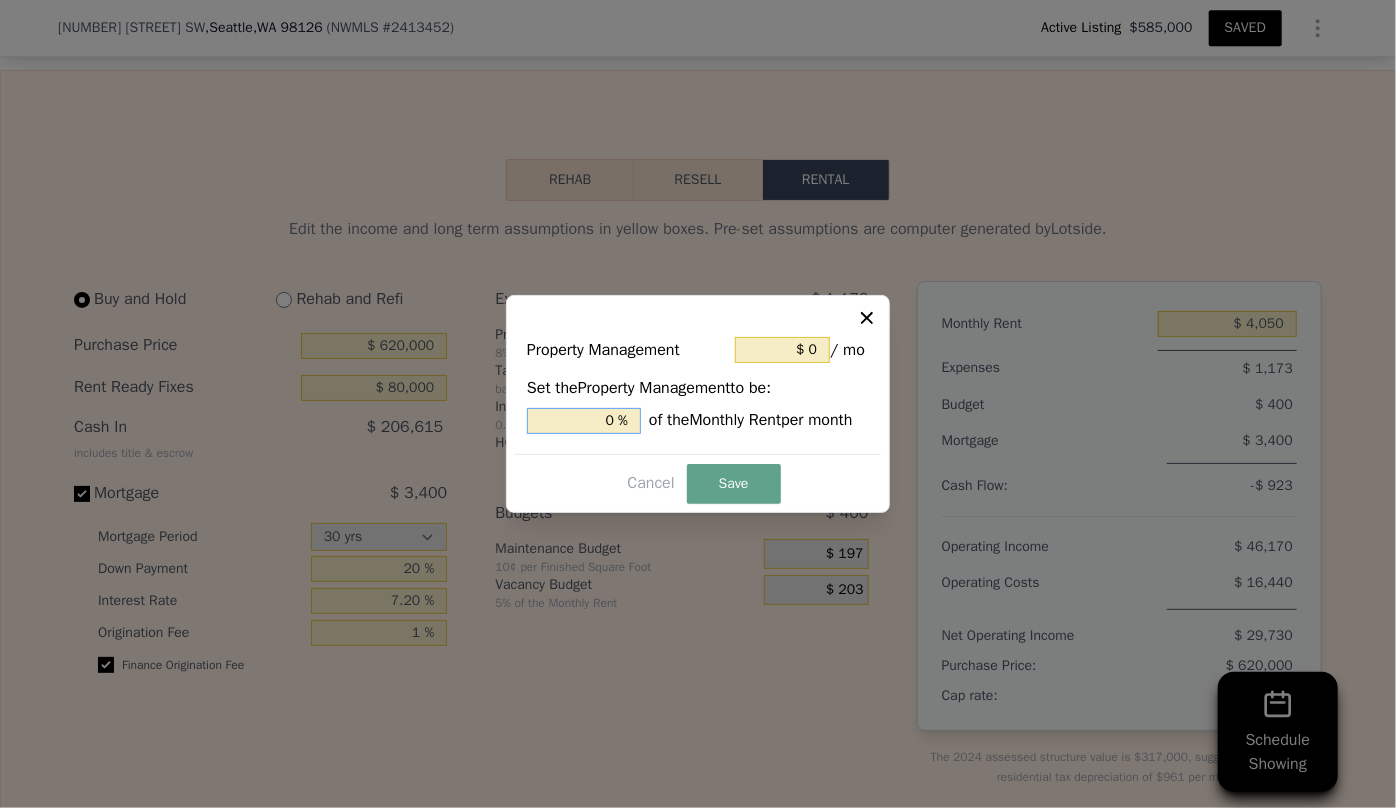 type on "0 %" 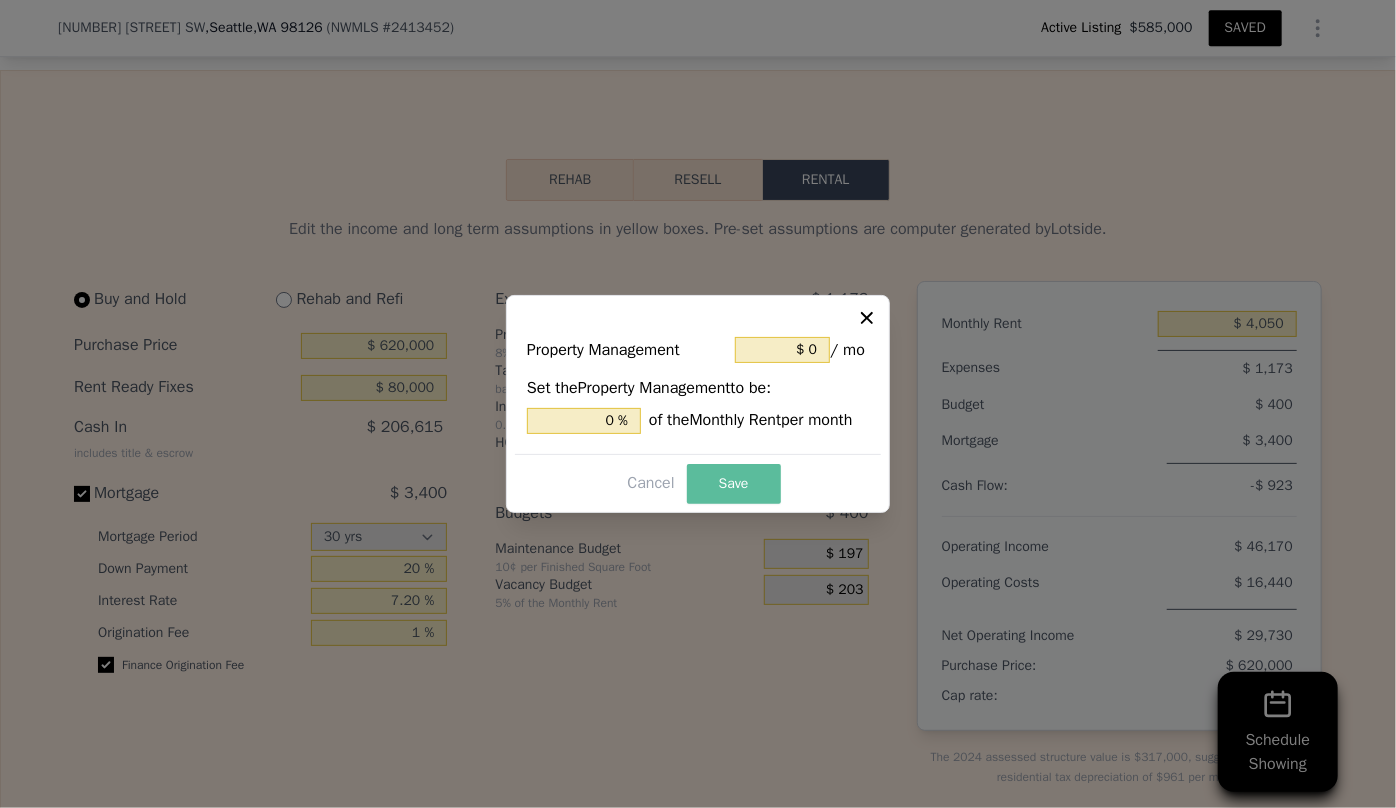 click on "Save" at bounding box center (734, 484) 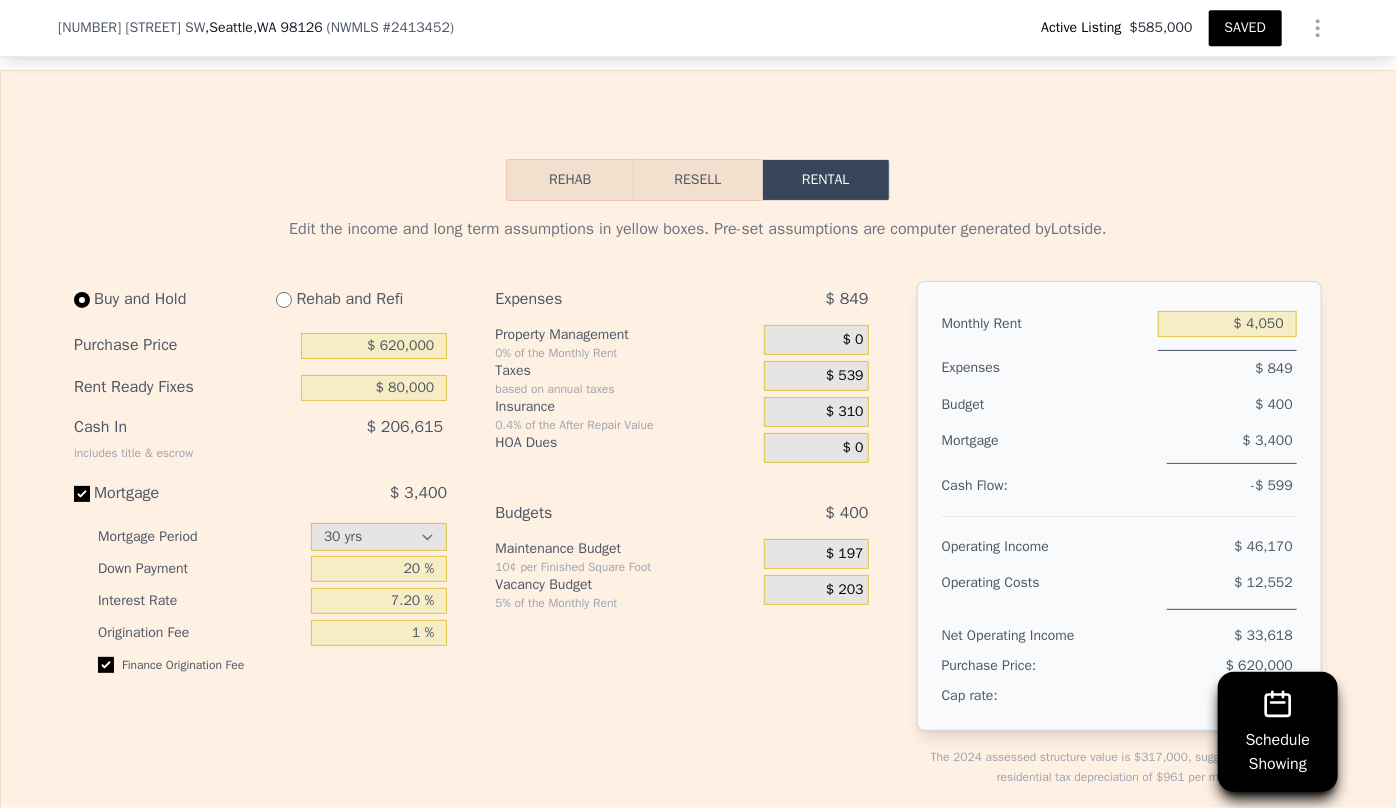click on "Resell" at bounding box center (697, 180) 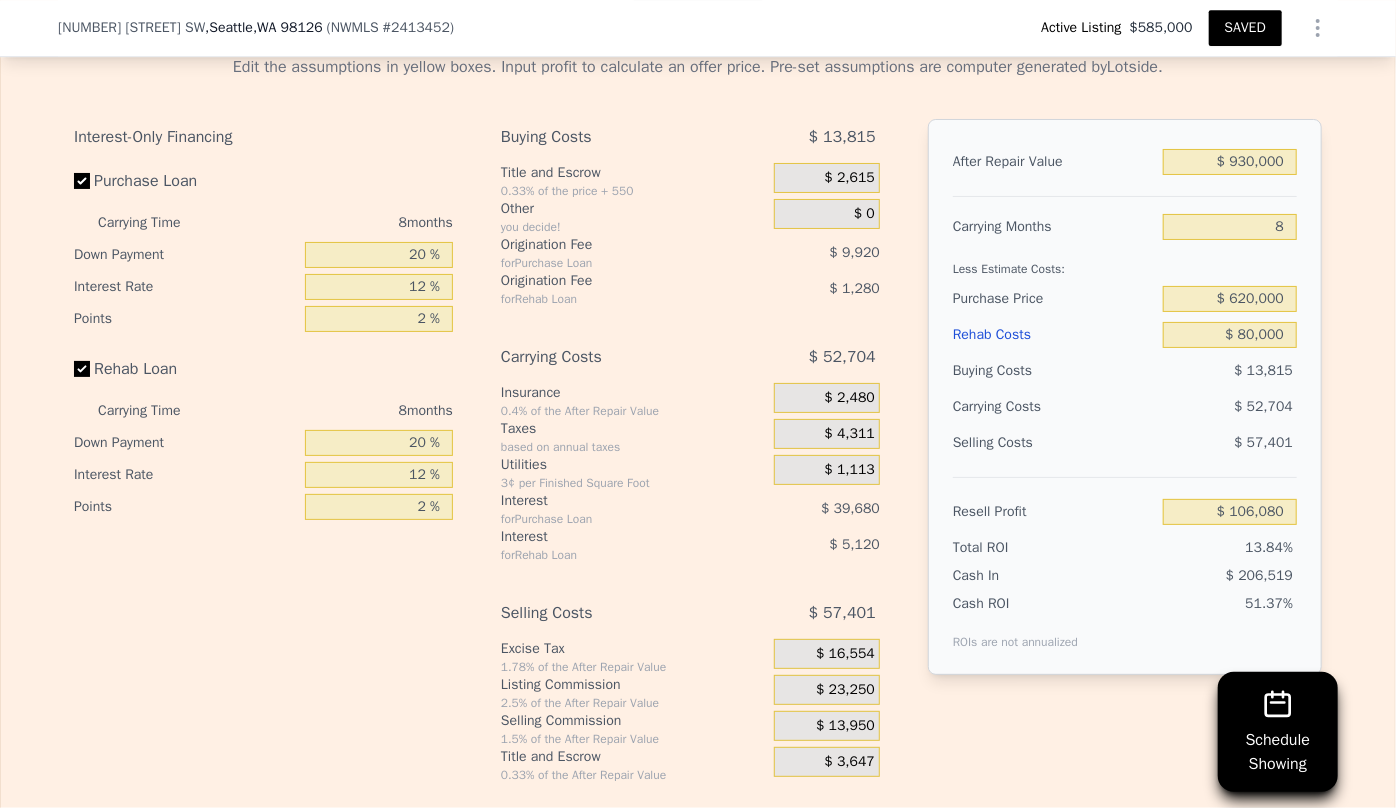 scroll, scrollTop: 3363, scrollLeft: 0, axis: vertical 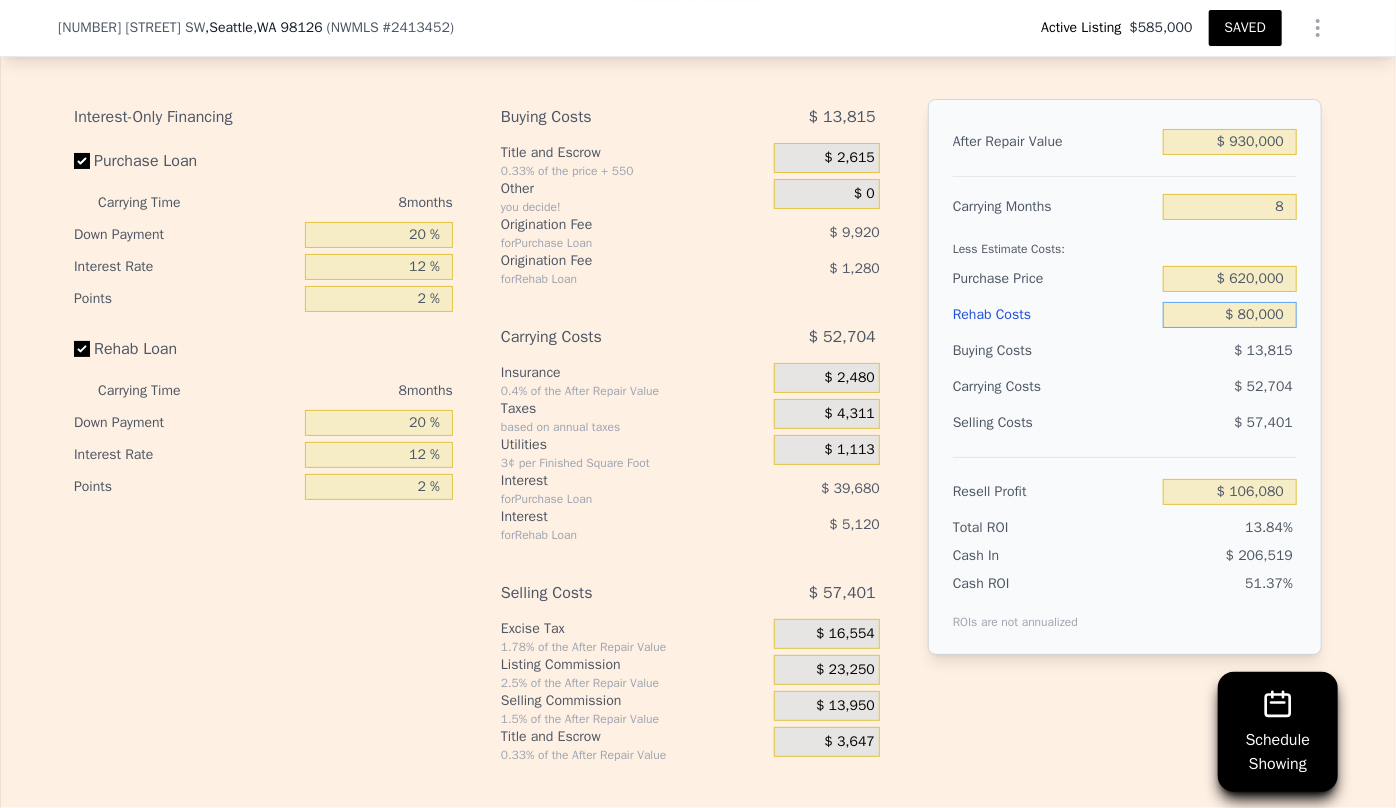 click on "$ 80,000" at bounding box center [1230, 315] 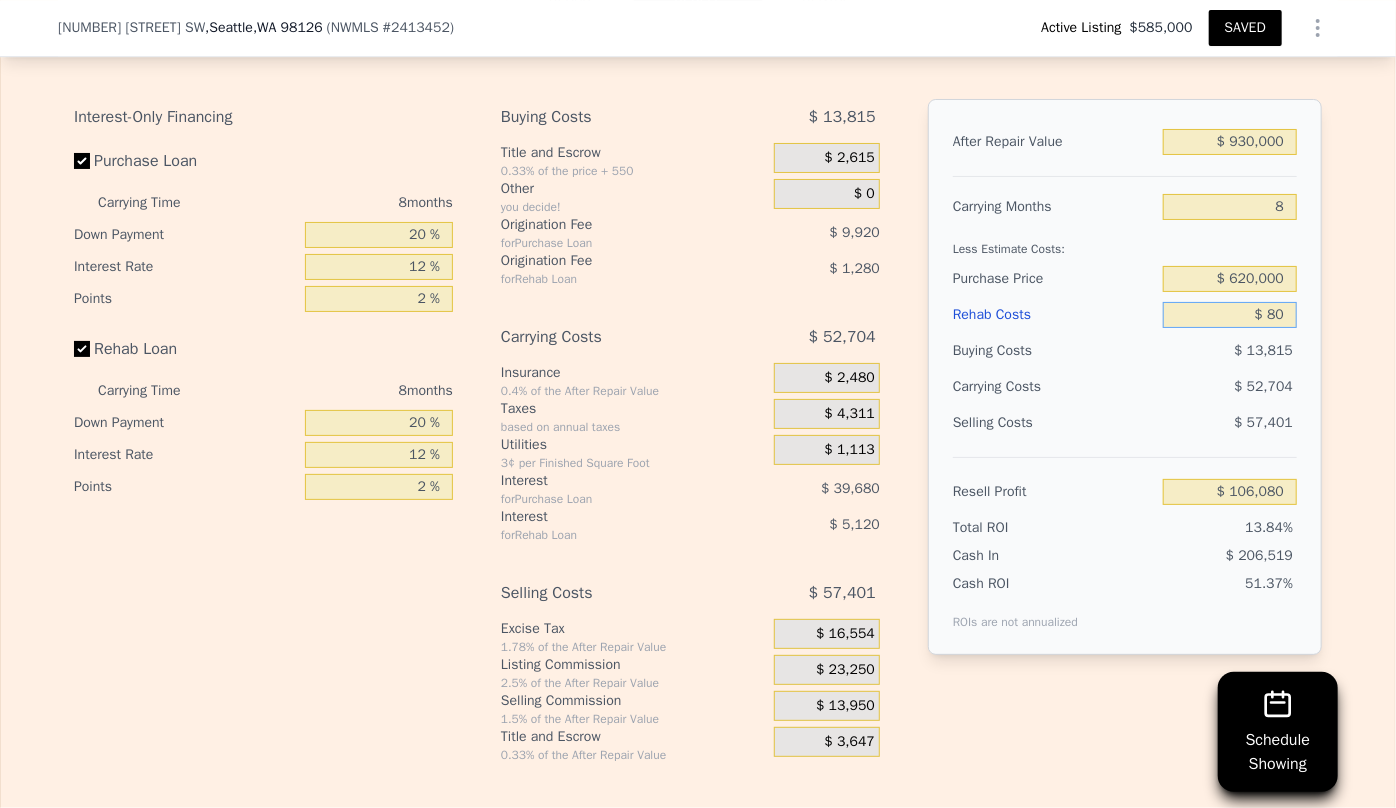 type on "$ 8" 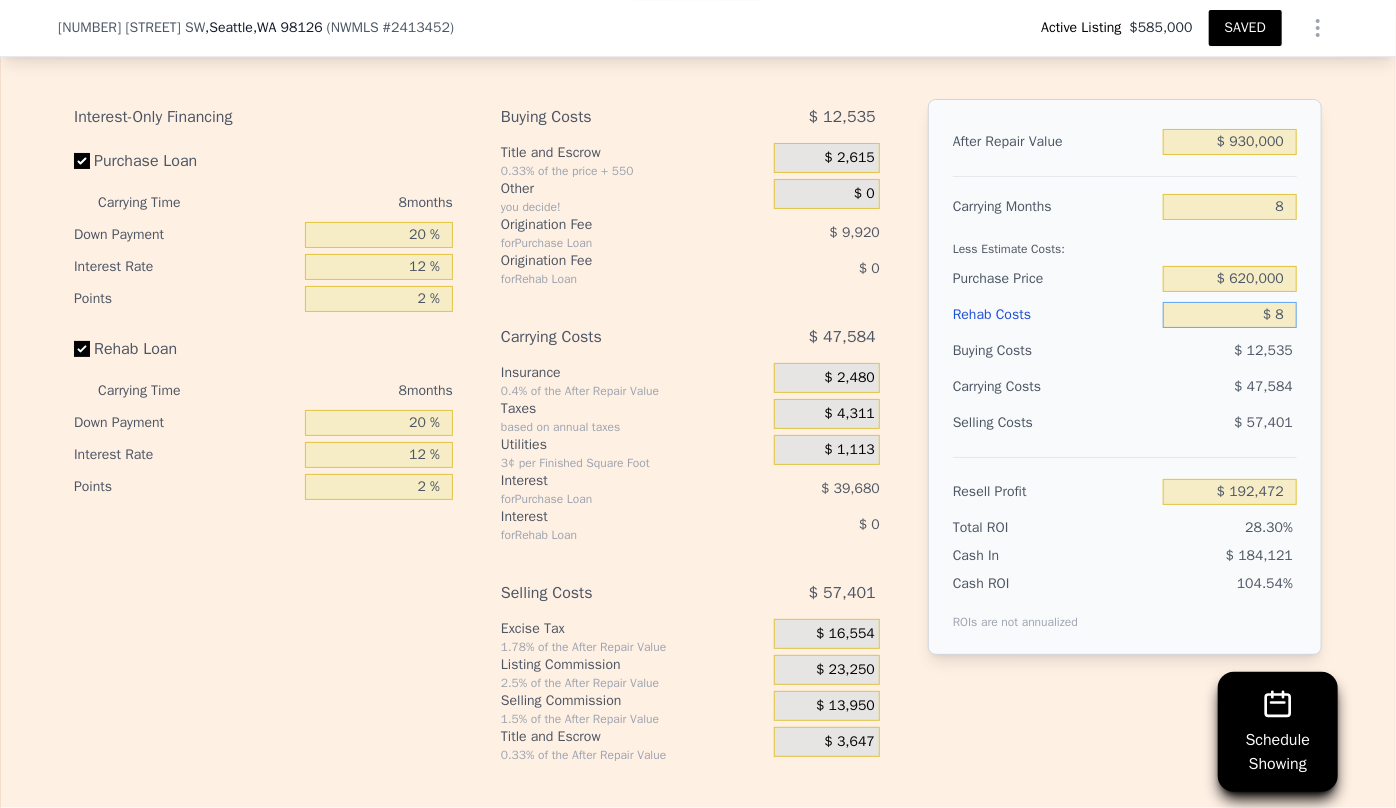type on "$ 192,472" 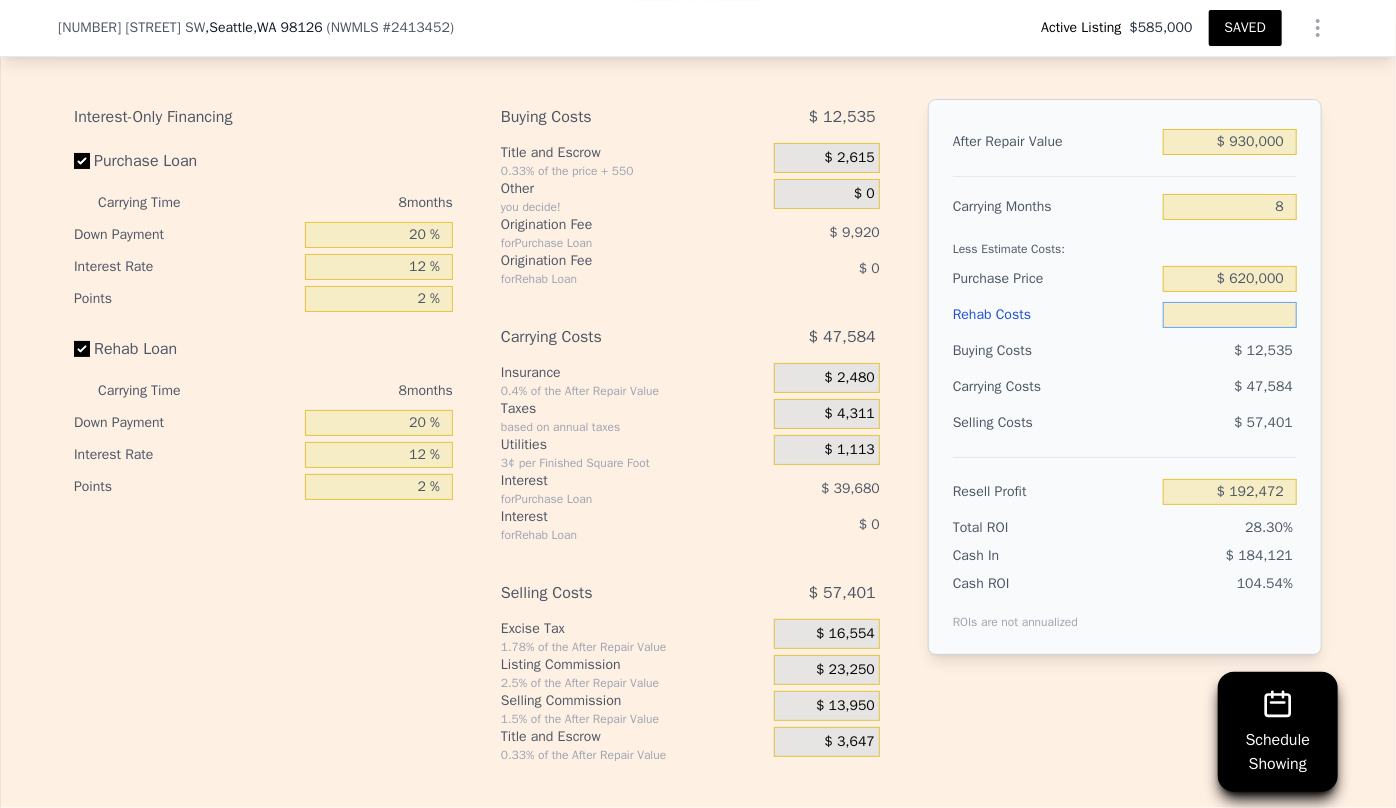 type on "$ 1" 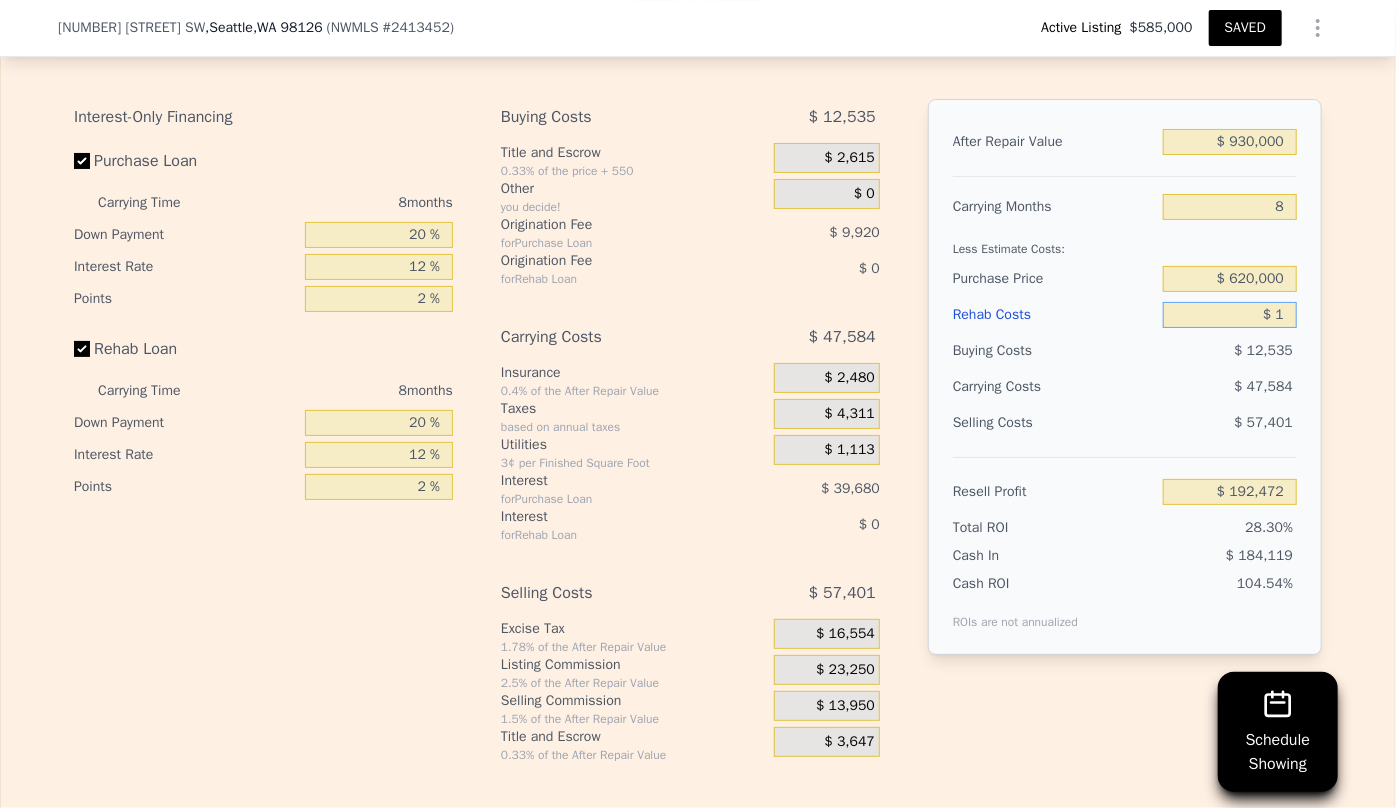 type on "$ 192,479" 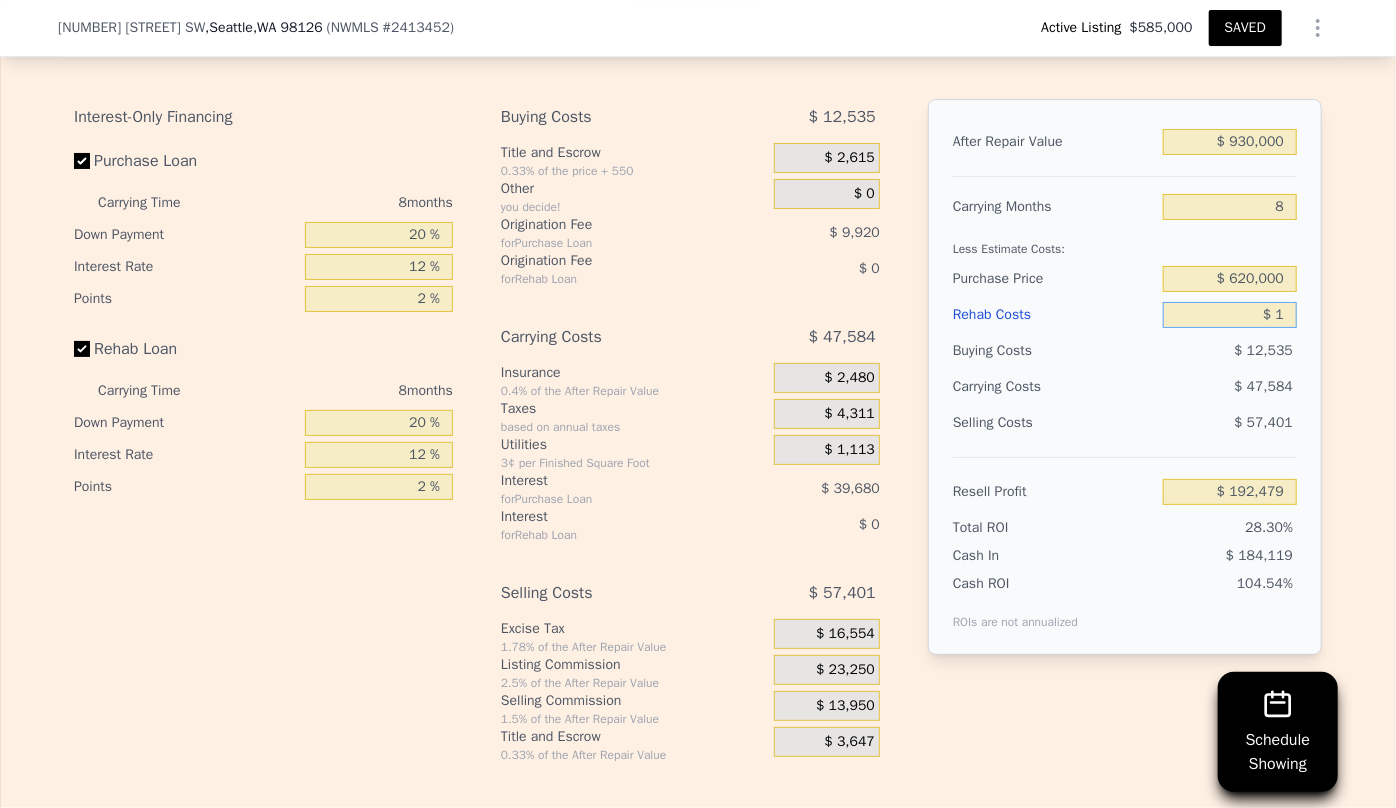 type on "$ 16" 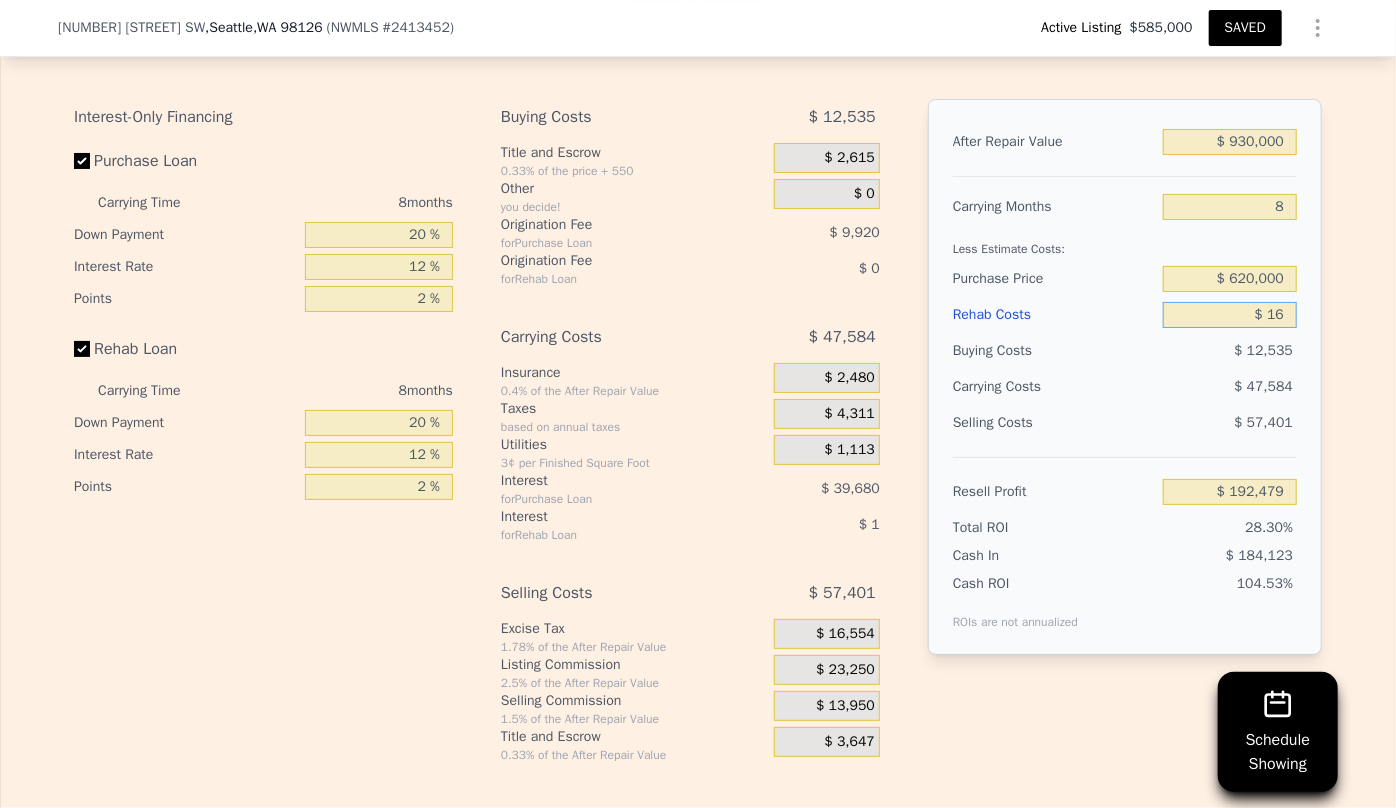 type on "$ 192,464" 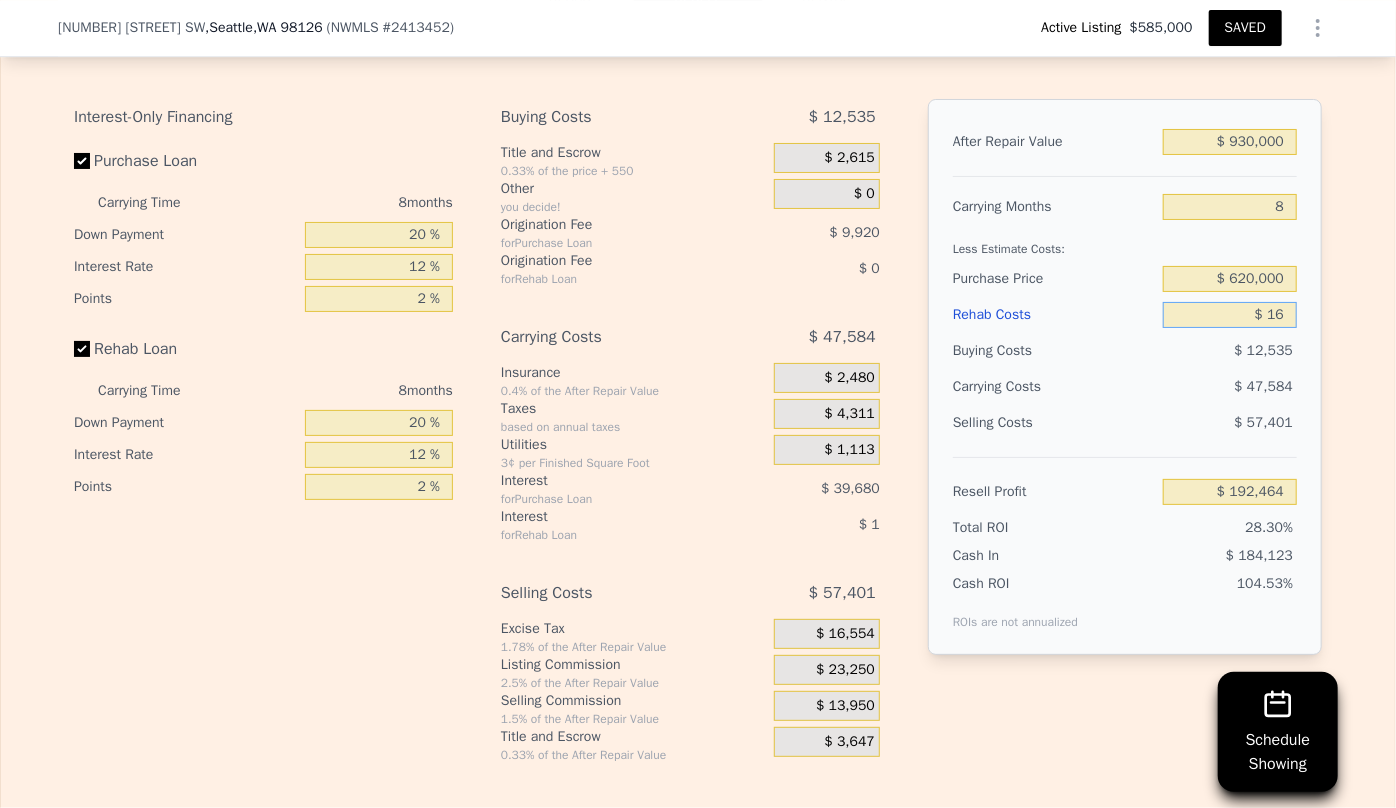type on "$ 167" 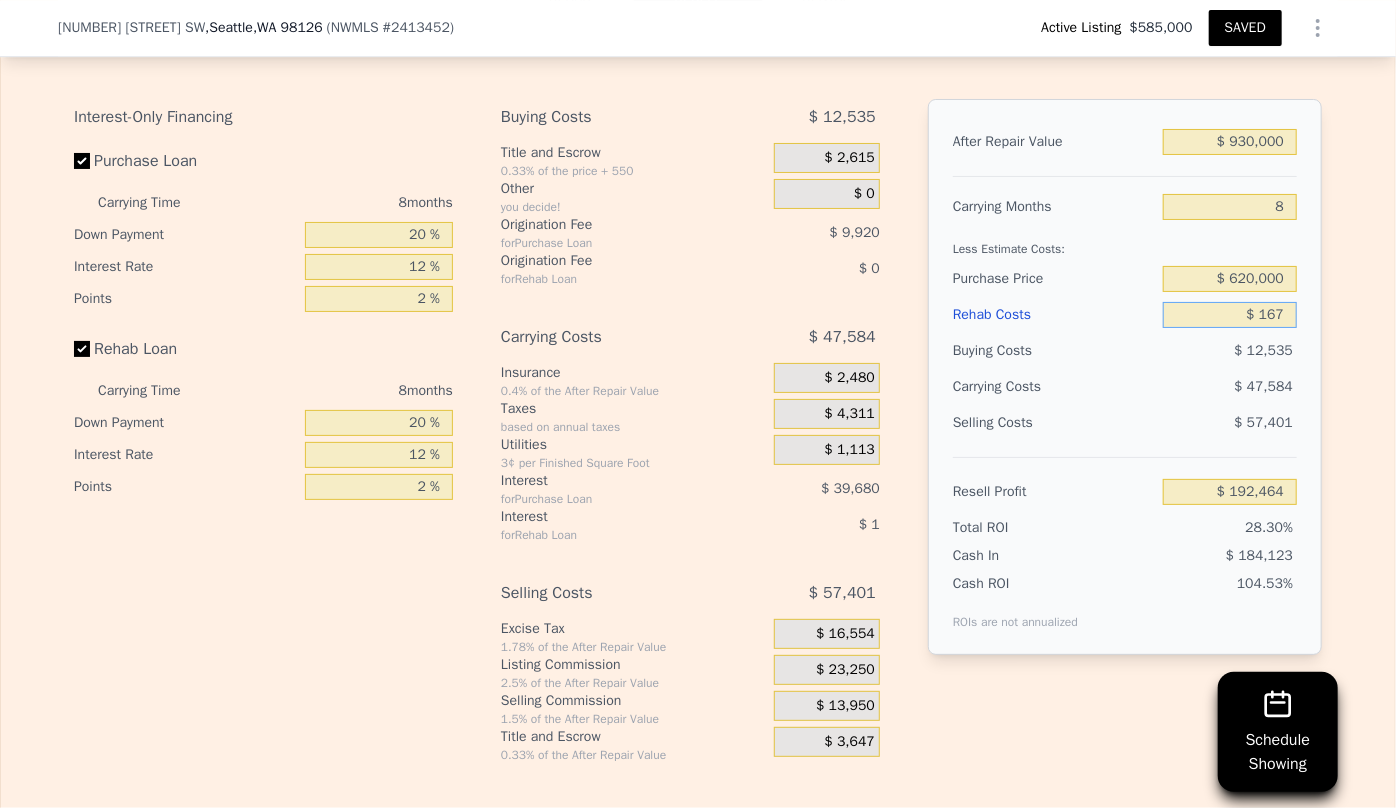 type on "$ 192,302" 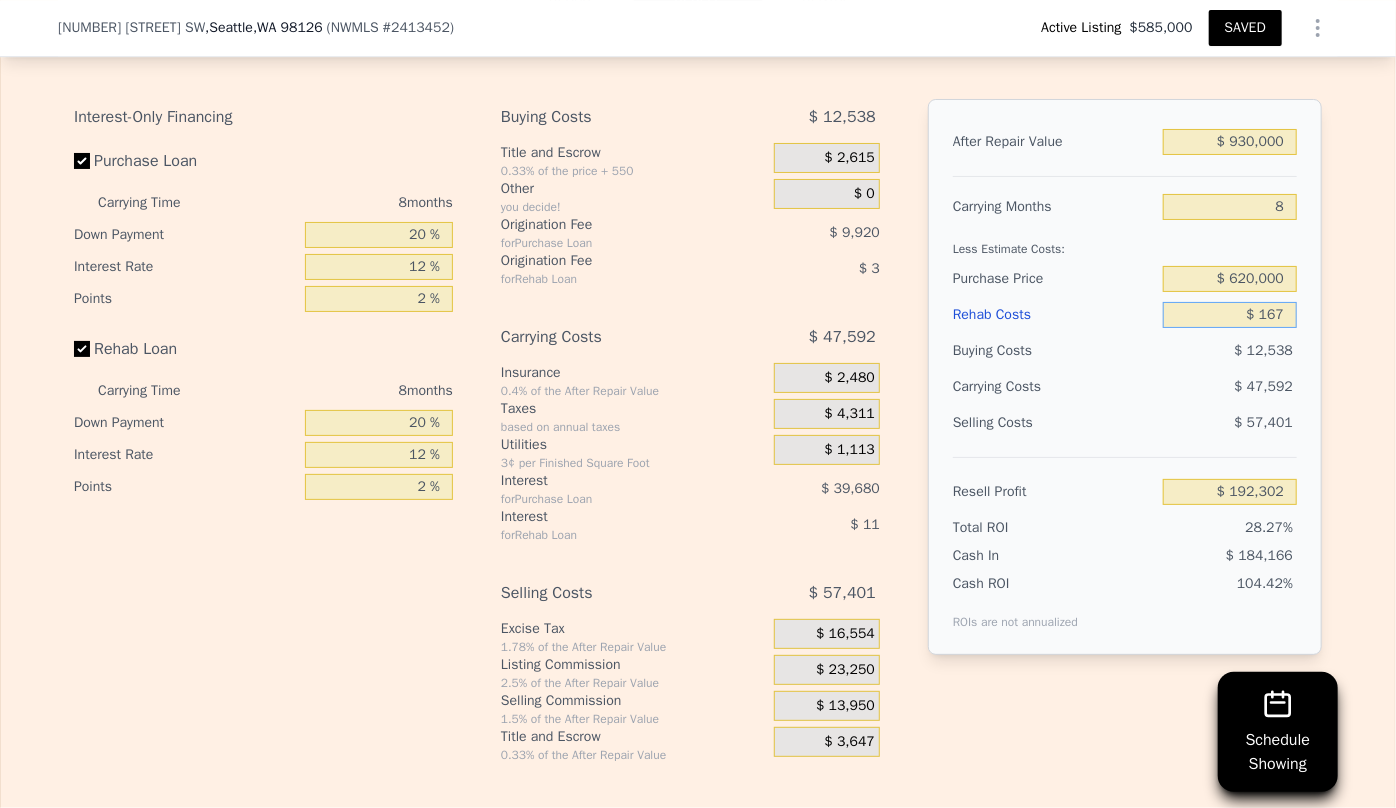type on "$ 1,670" 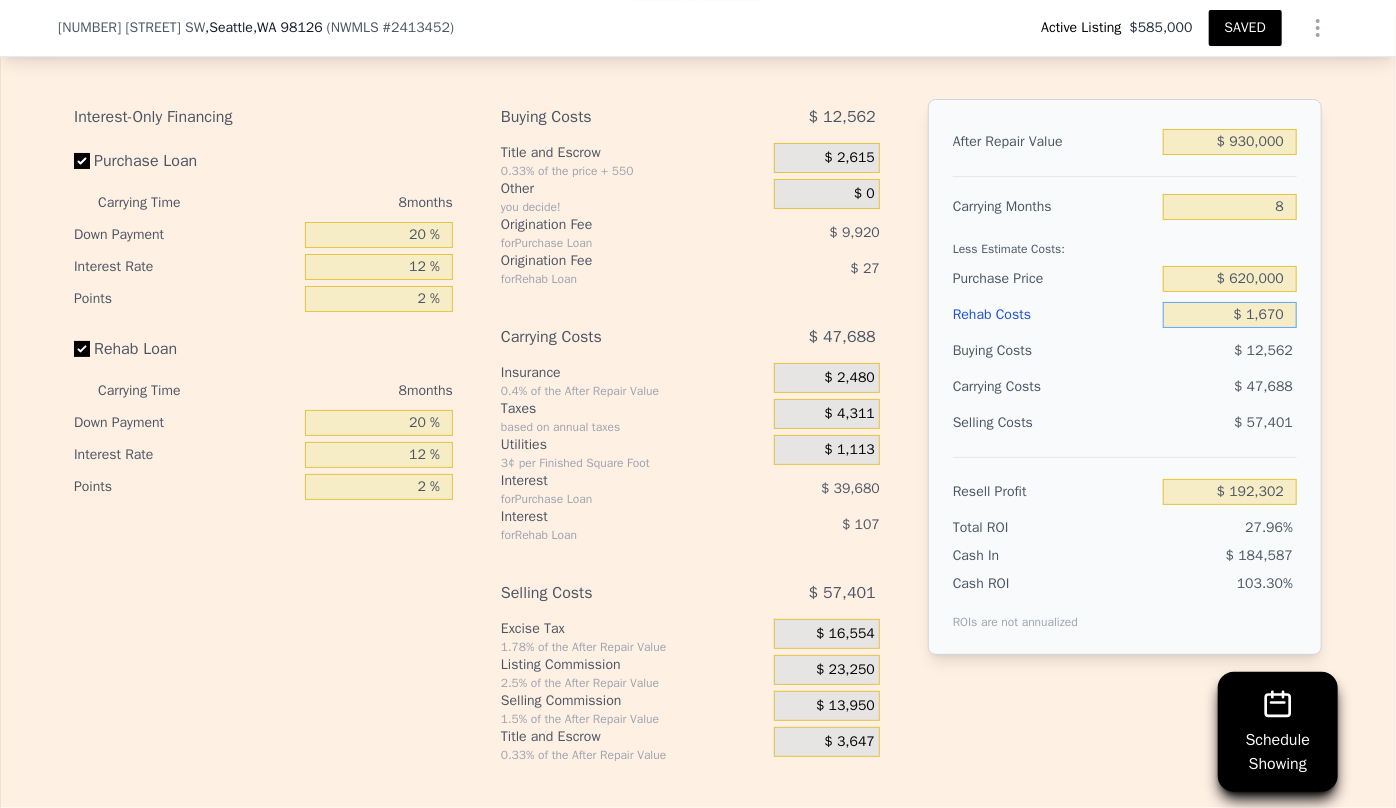 type on "$ 190,679" 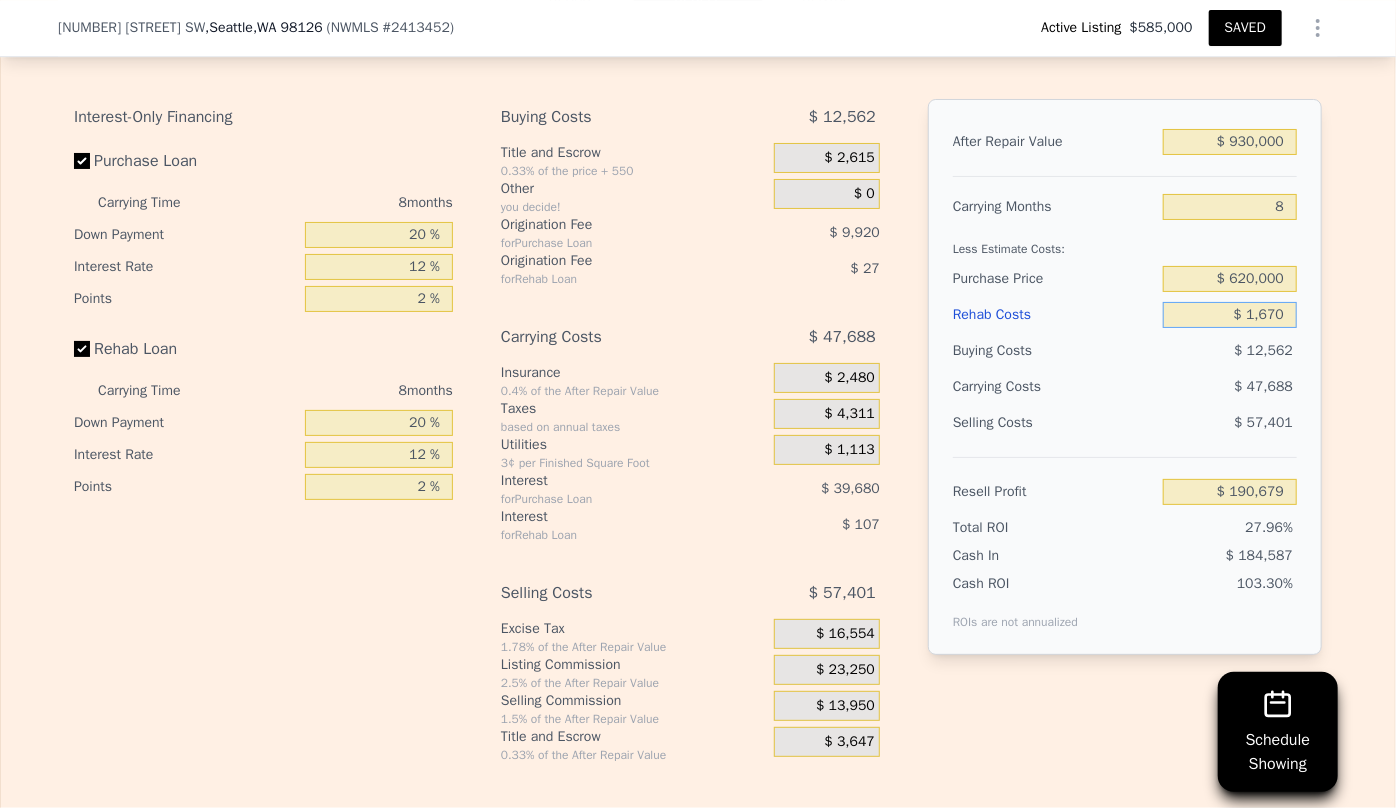 type on "$ 16,700" 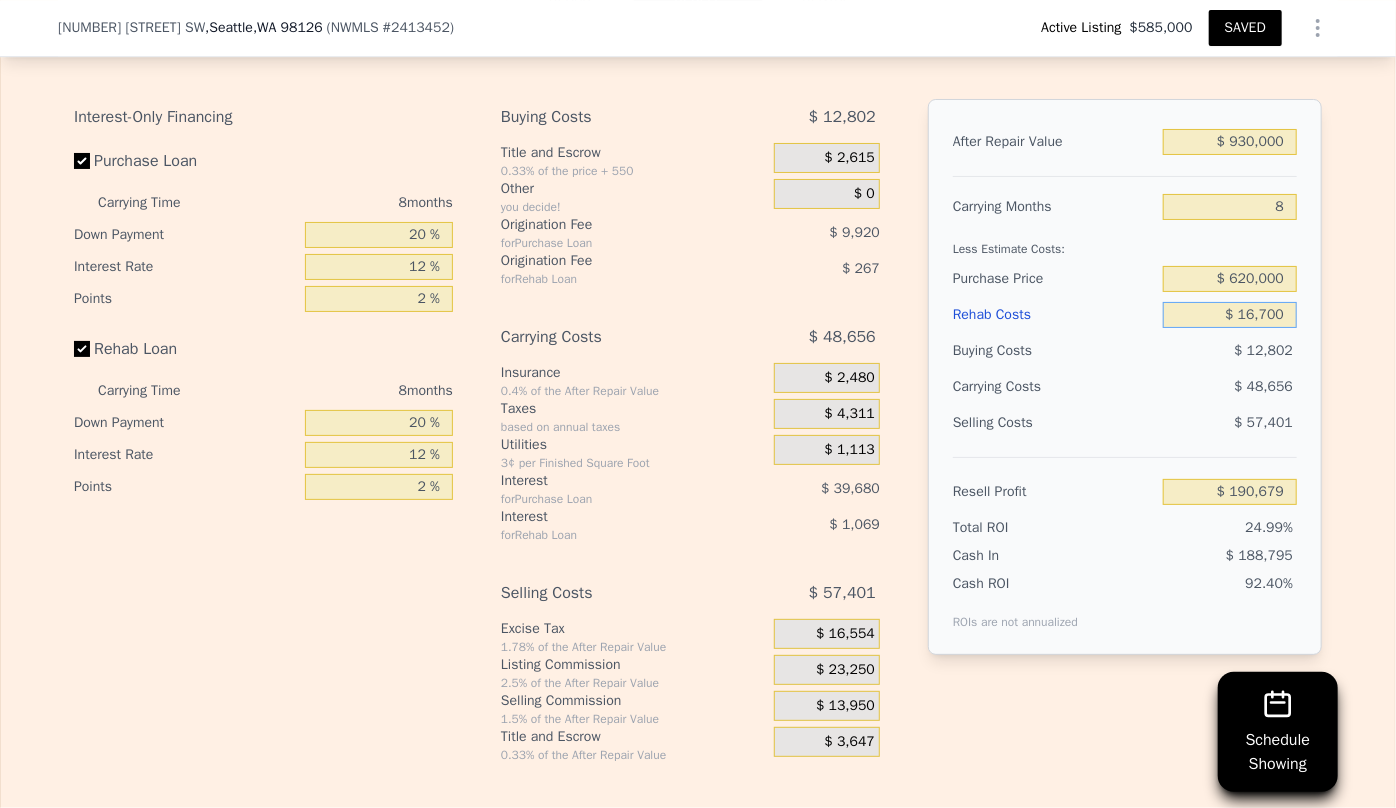 type on "$ 174,441" 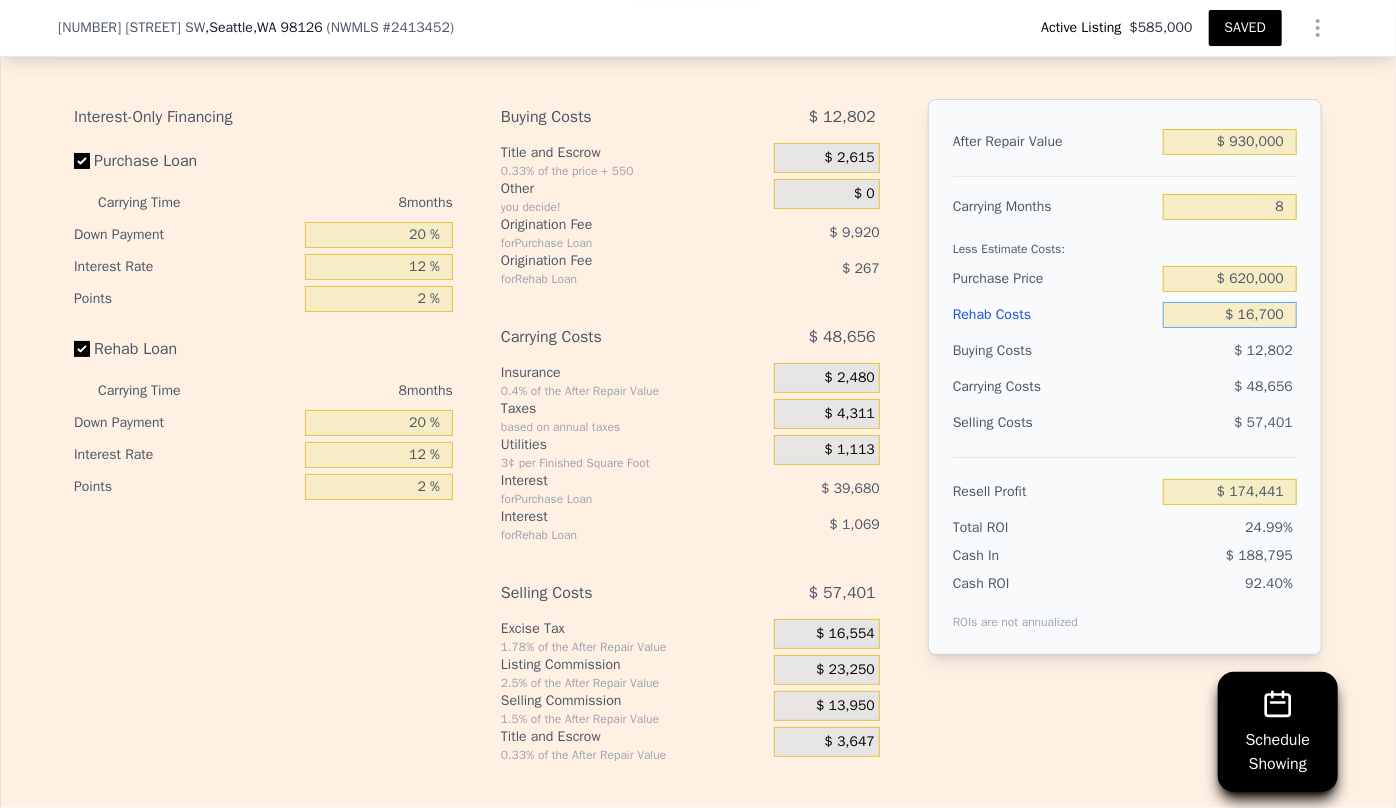 type on "$ 167,000" 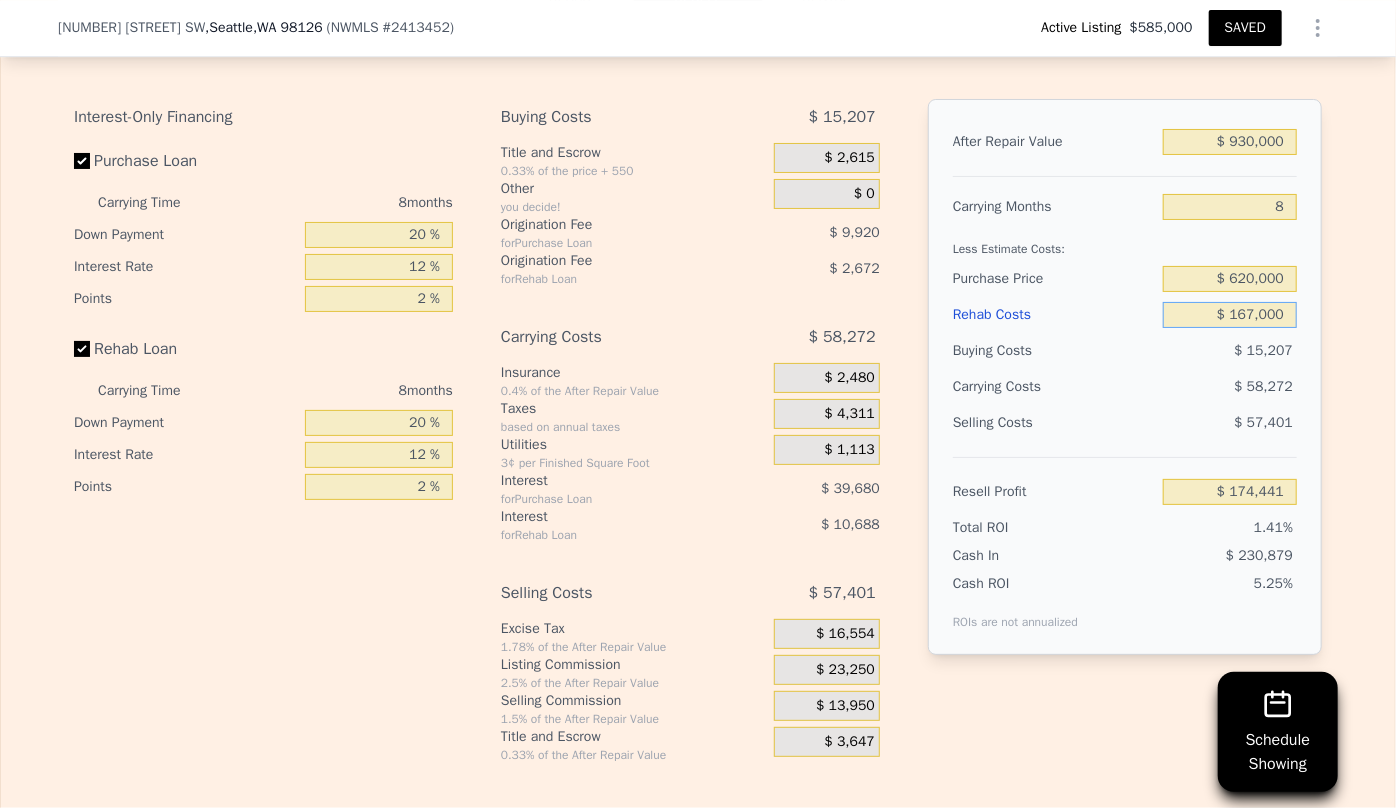 type on "$ 12,120" 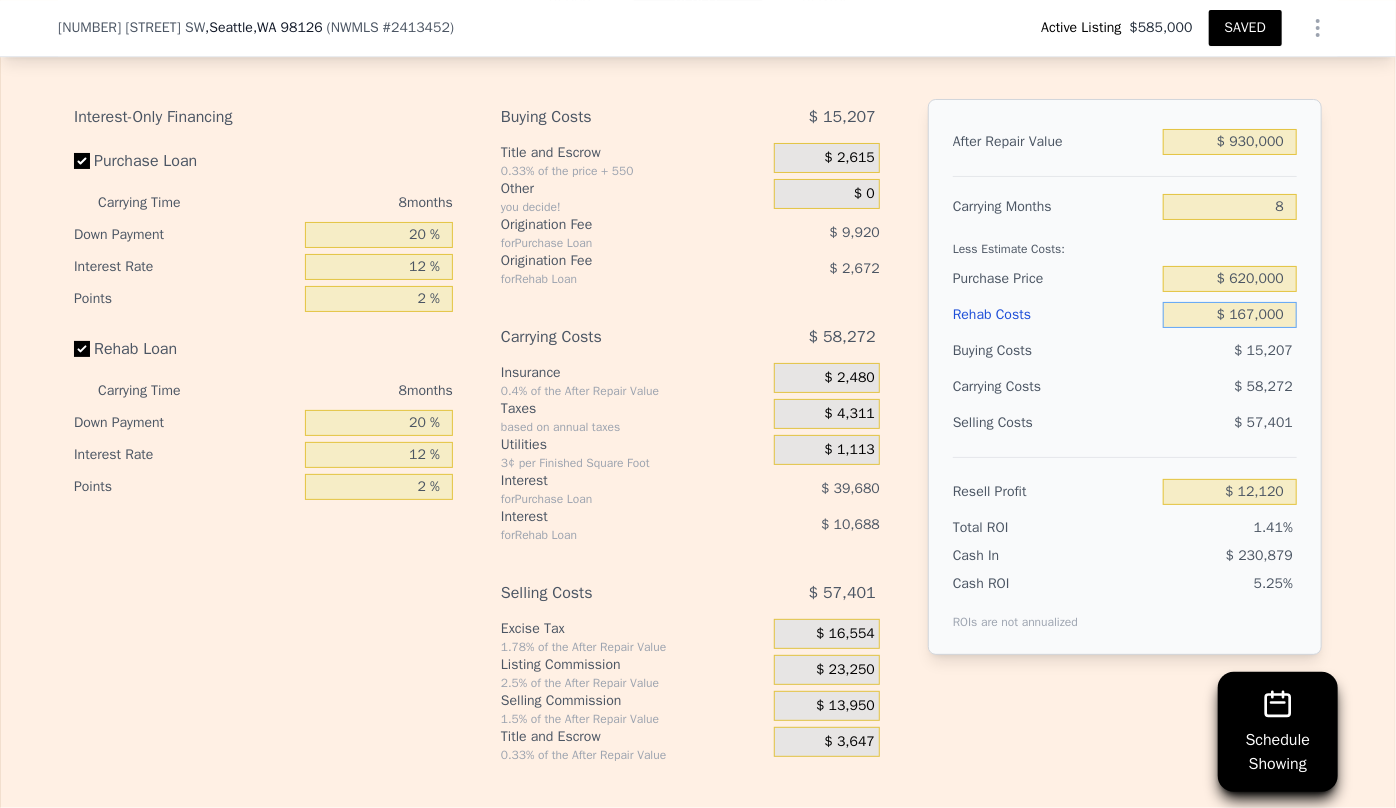 type on "$ 167,000" 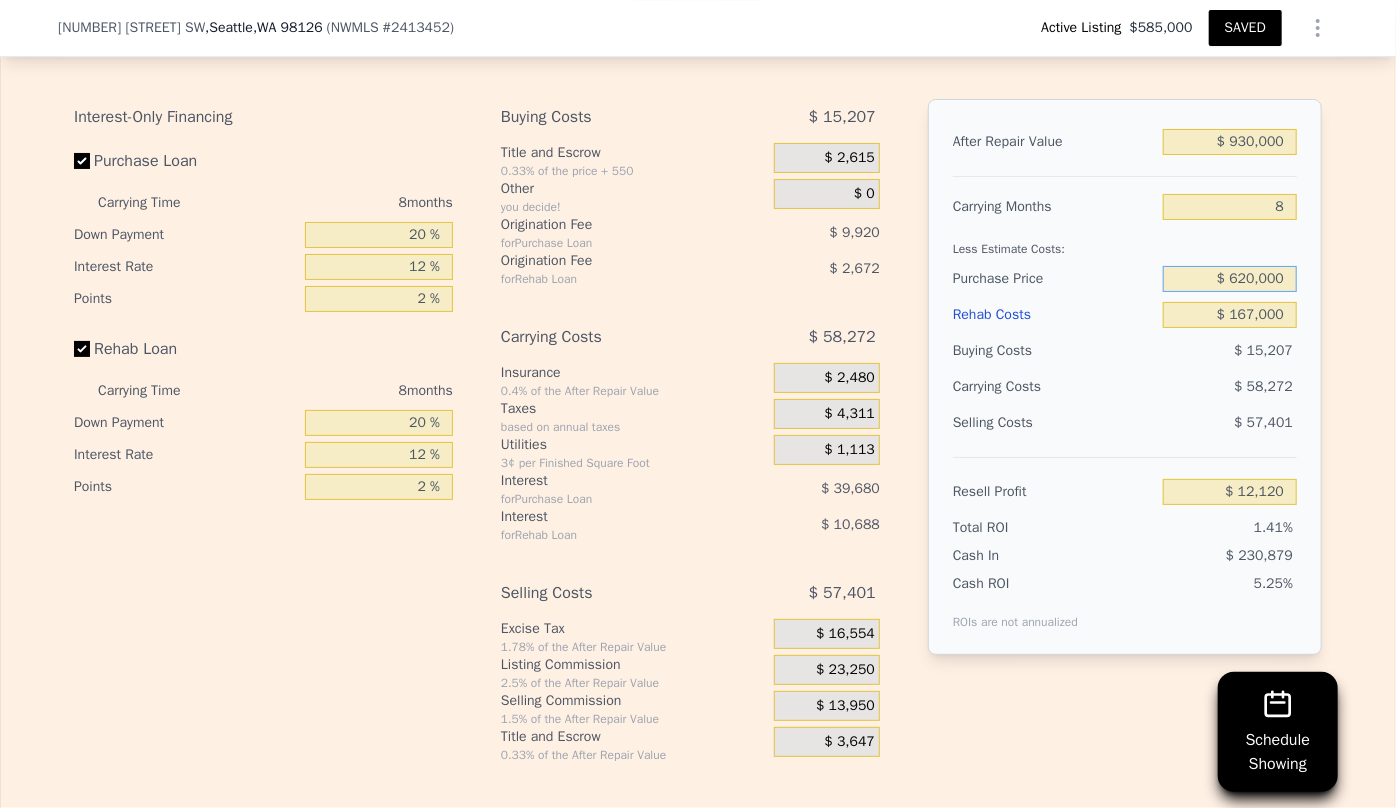 click on "$ 620,000" at bounding box center (1230, 279) 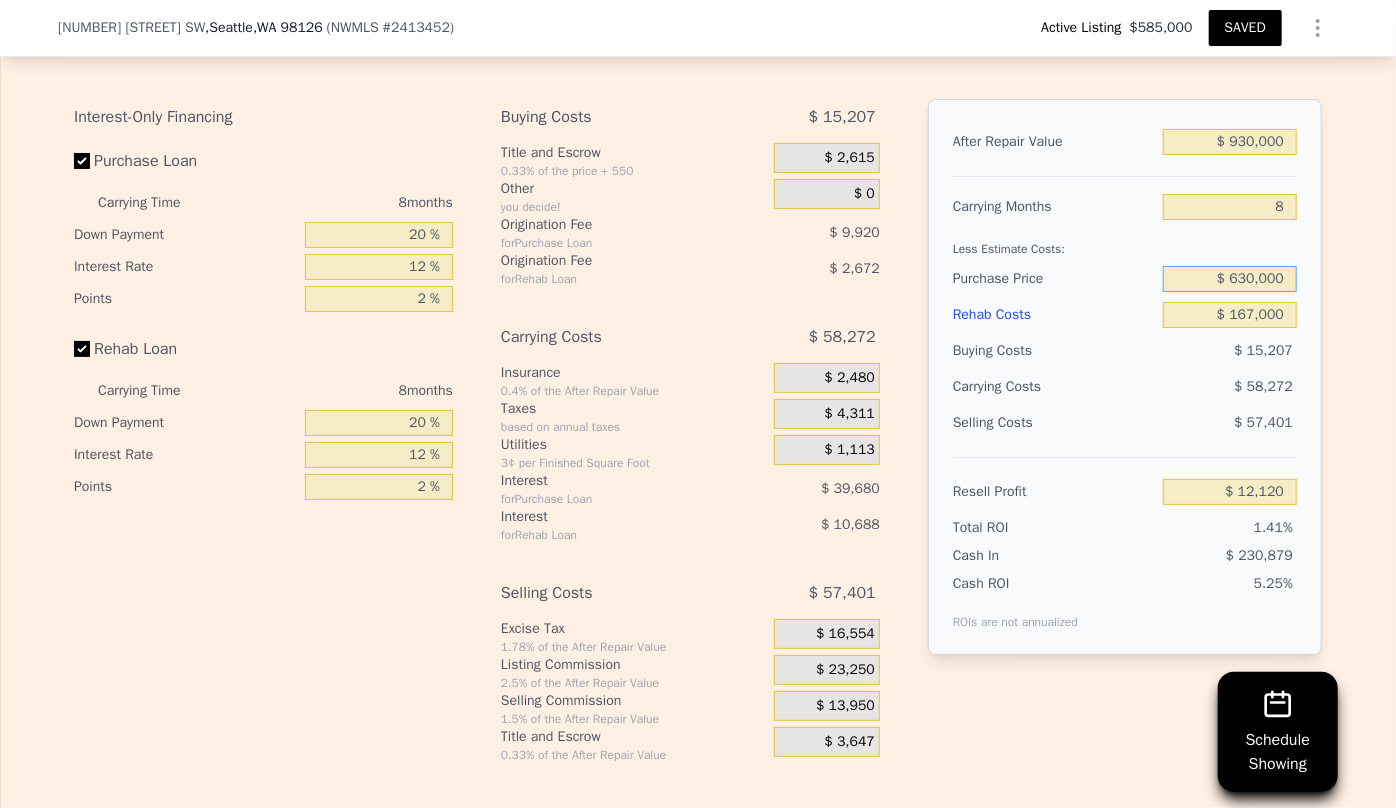type on "$ 630,000" 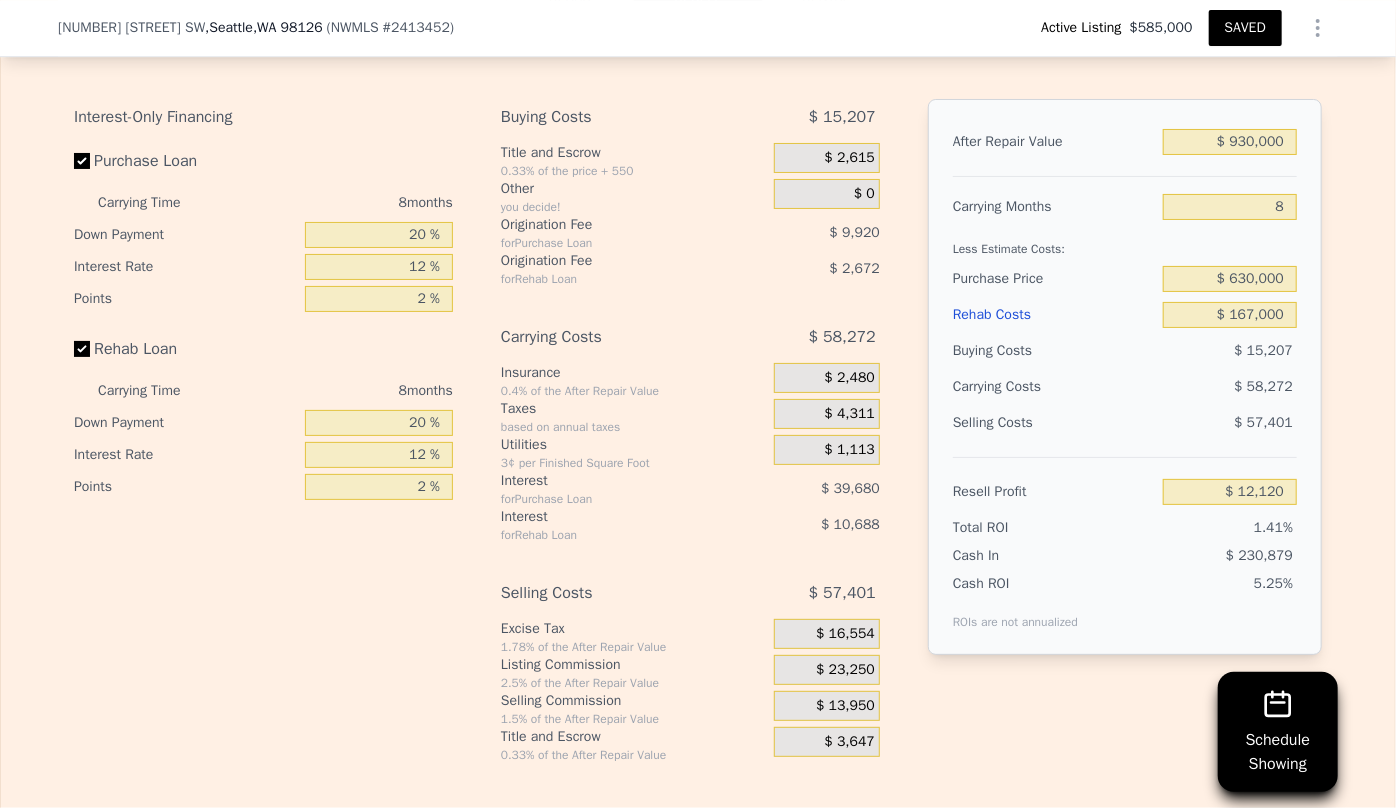 click on "Rehab Costs $ 167,000" at bounding box center (1125, 315) 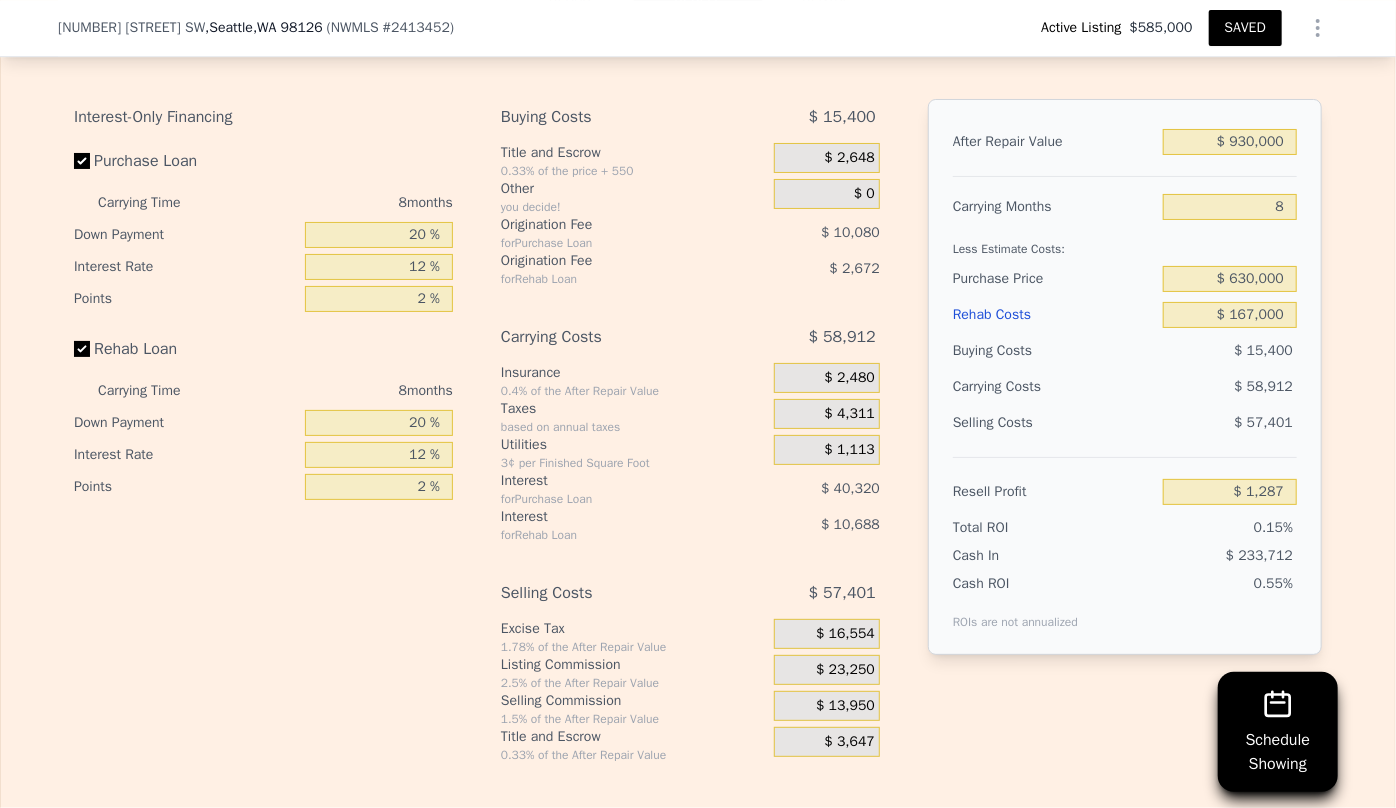 click on "Rehab Costs" at bounding box center (1054, 315) 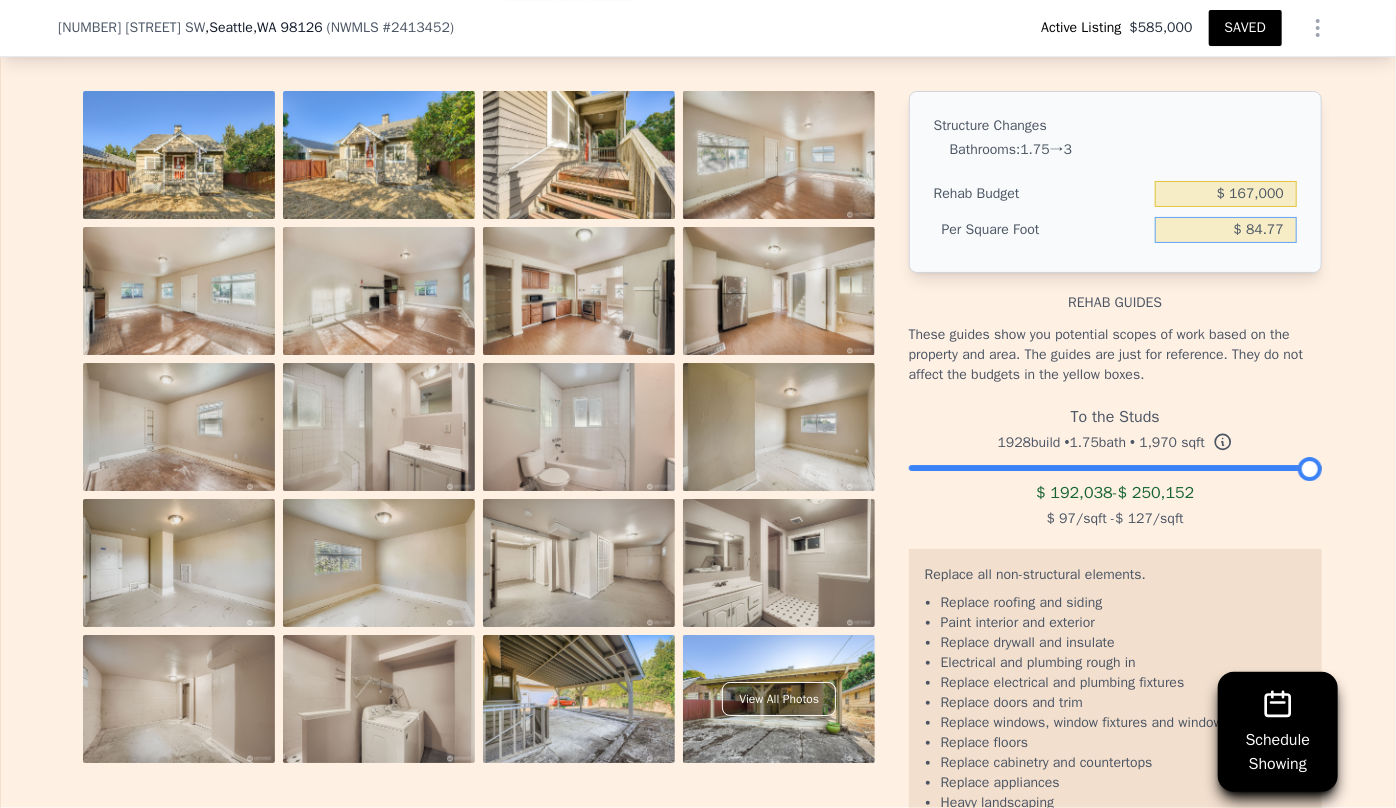 click on "$ 84.77" at bounding box center [1226, 230] 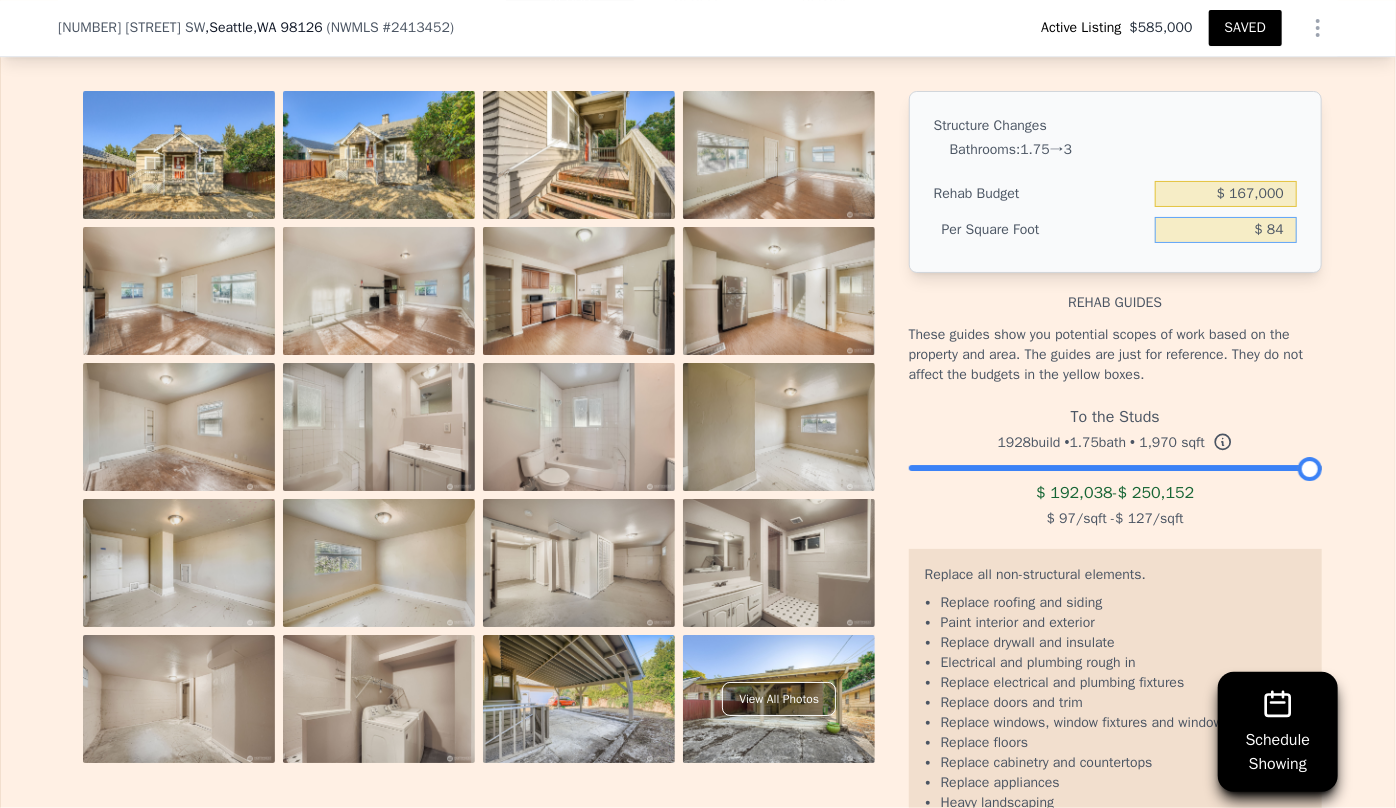 type on "$ 8" 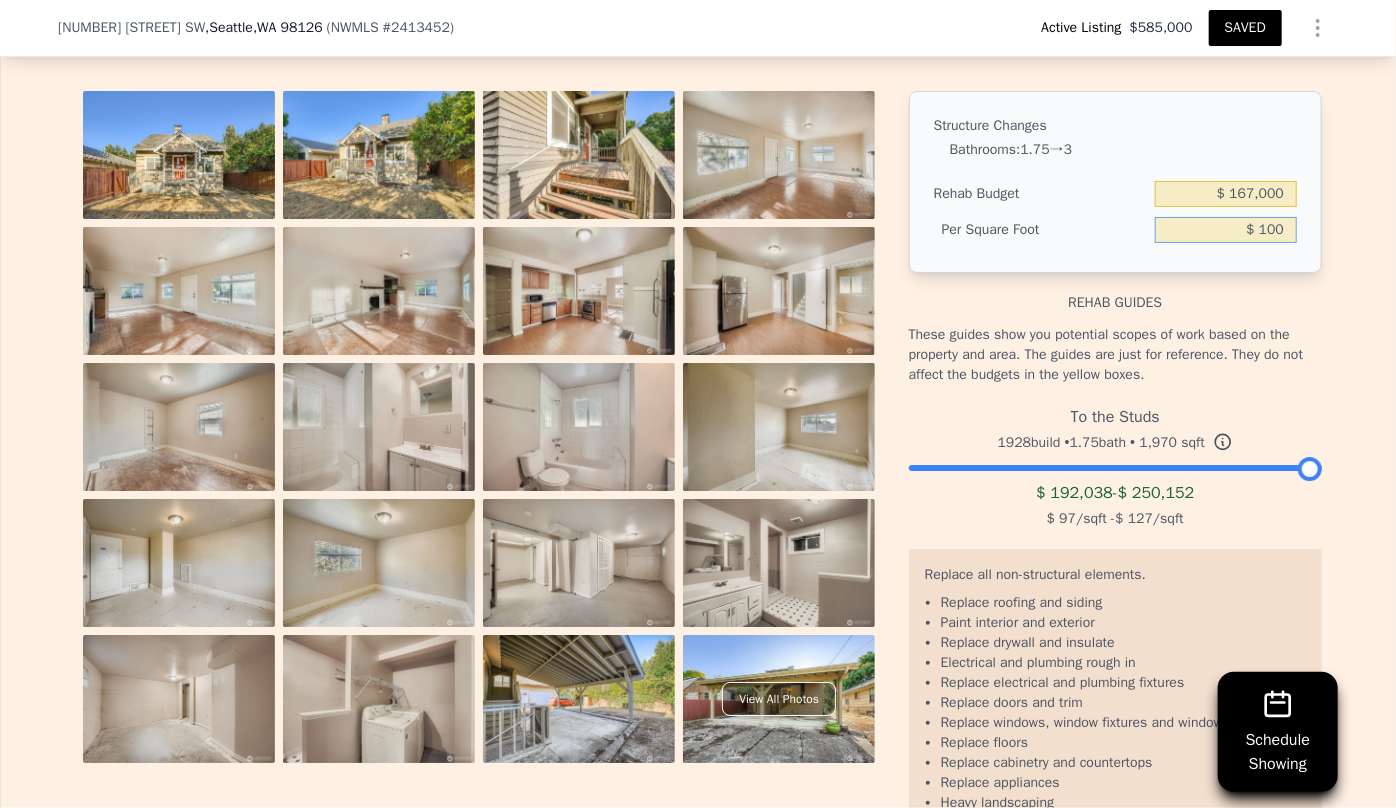 type on "$ 100" 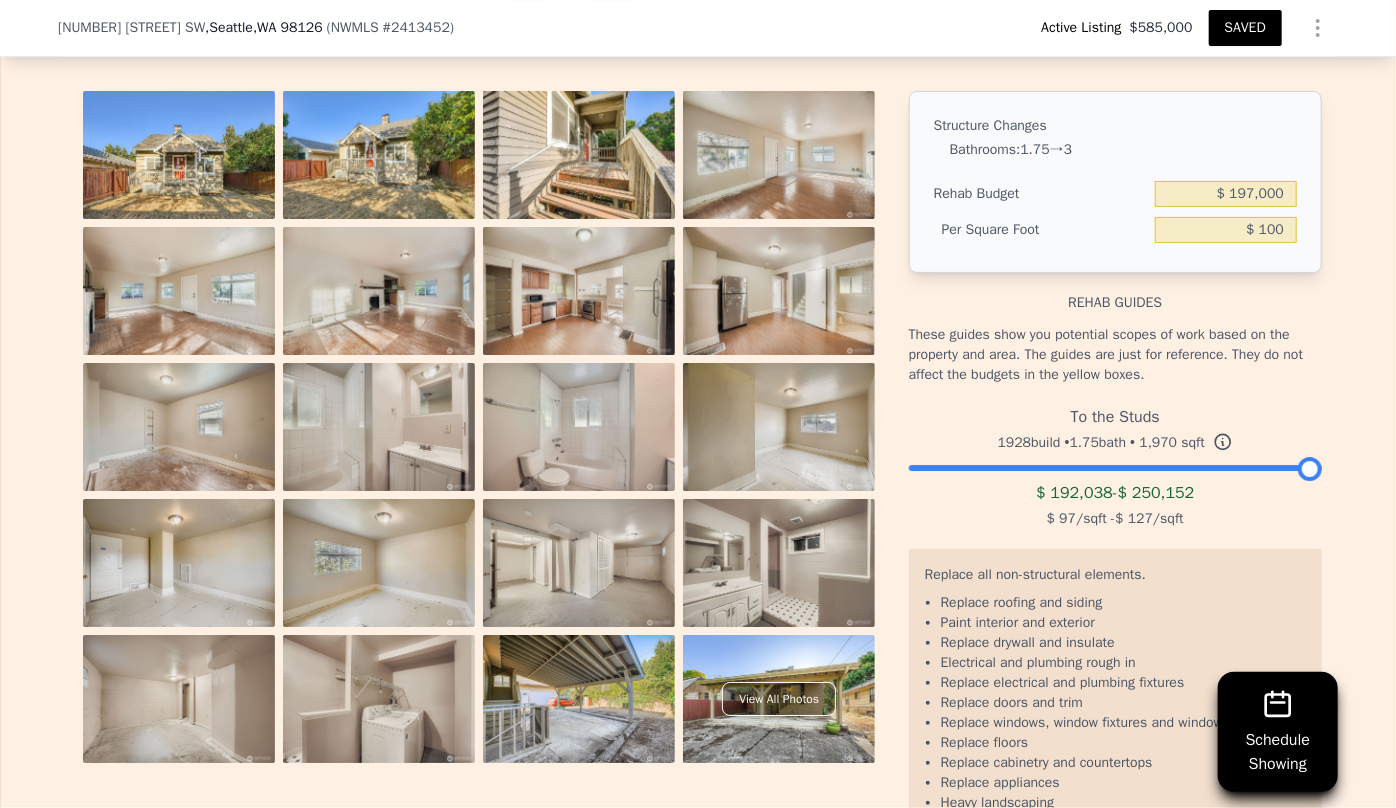 click on "These guides show you potential scopes of work based on the property and area. The guides are just for reference. They do not affect the budgets in the yellow boxes." at bounding box center (1115, 355) 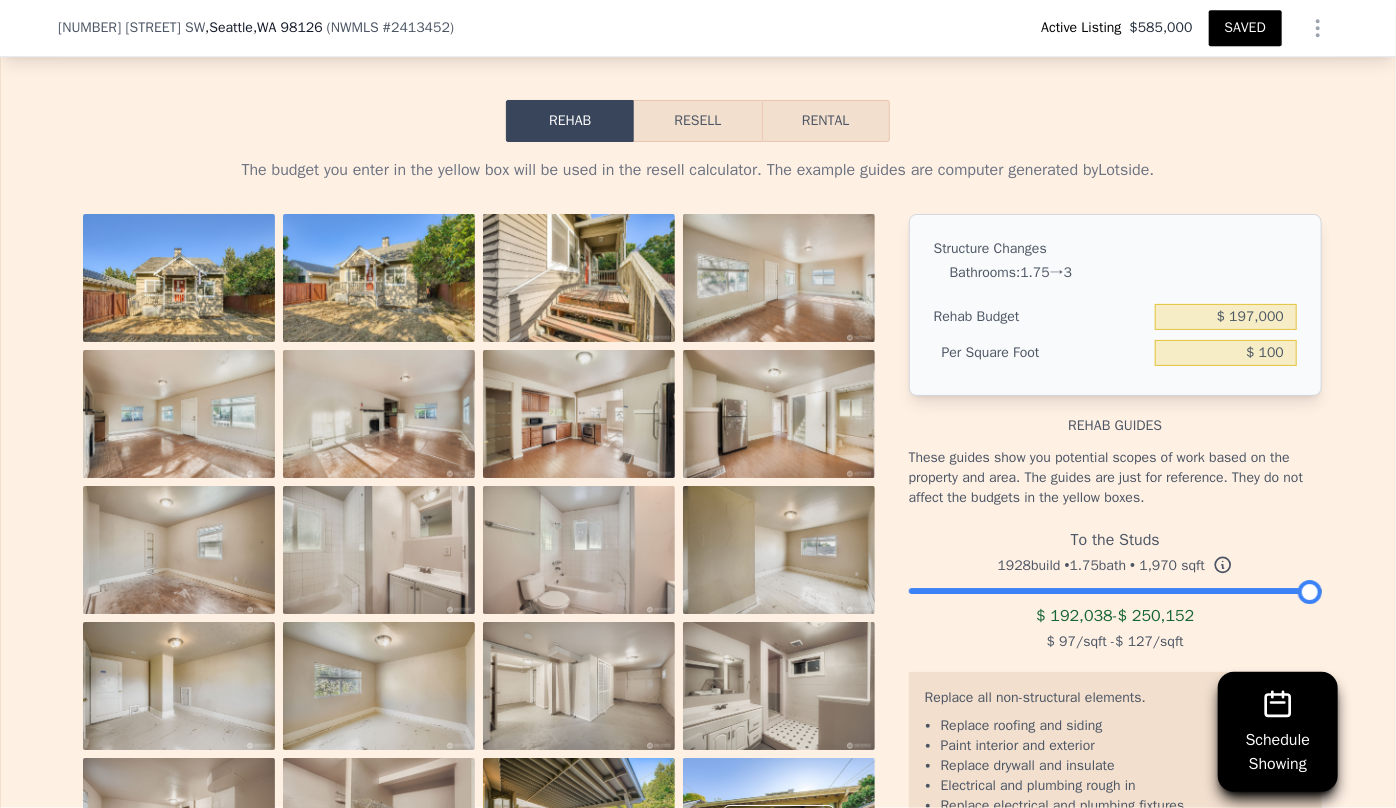 scroll, scrollTop: 3181, scrollLeft: 0, axis: vertical 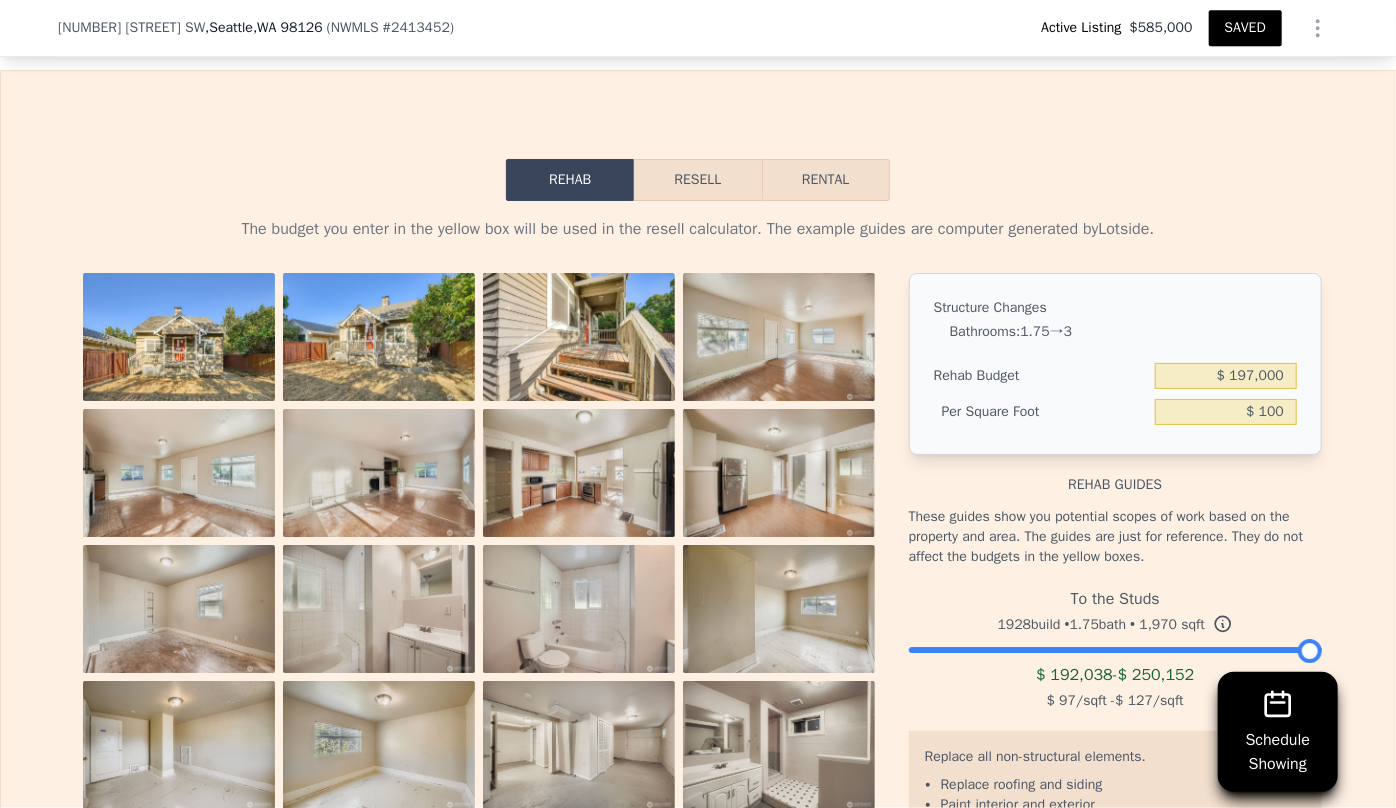 click on "Resell" at bounding box center [697, 180] 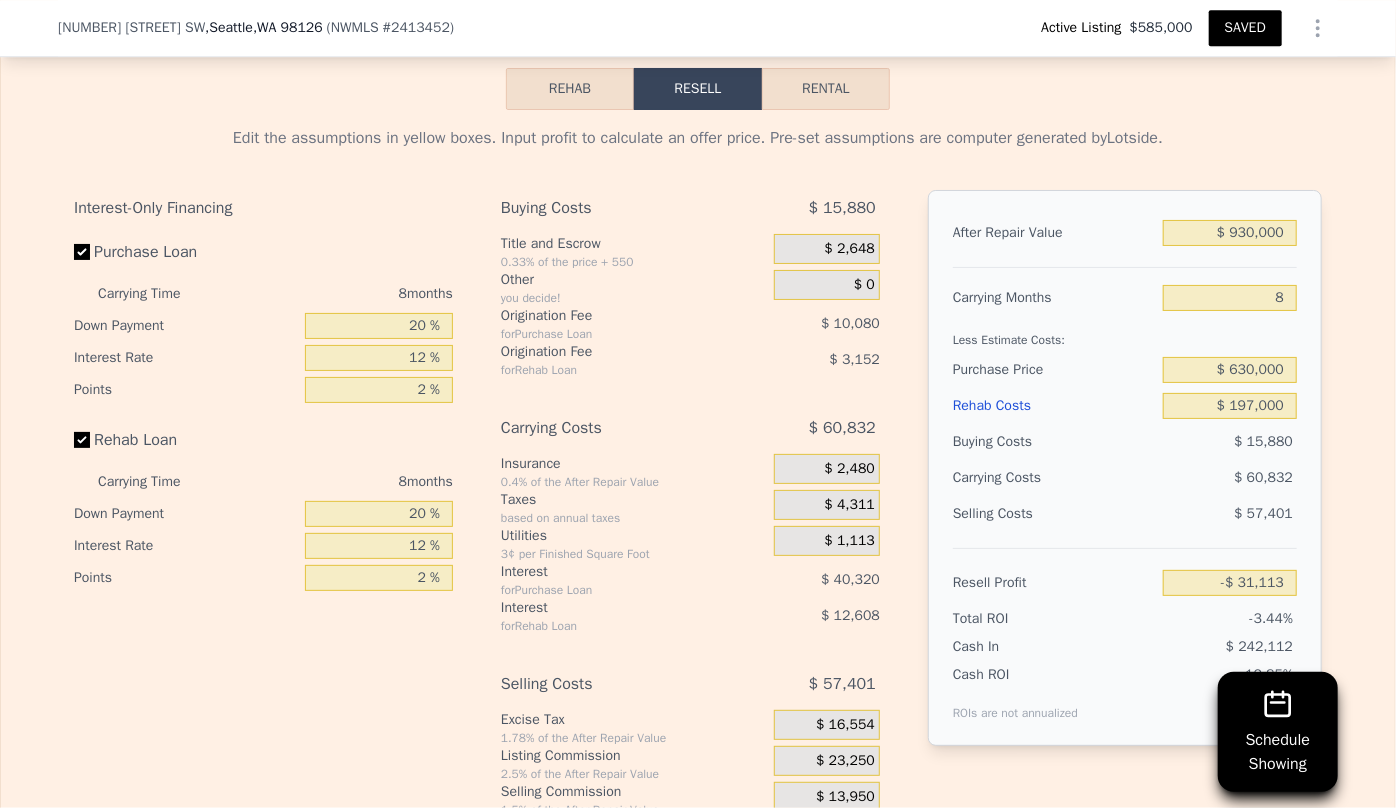 scroll, scrollTop: 3363, scrollLeft: 0, axis: vertical 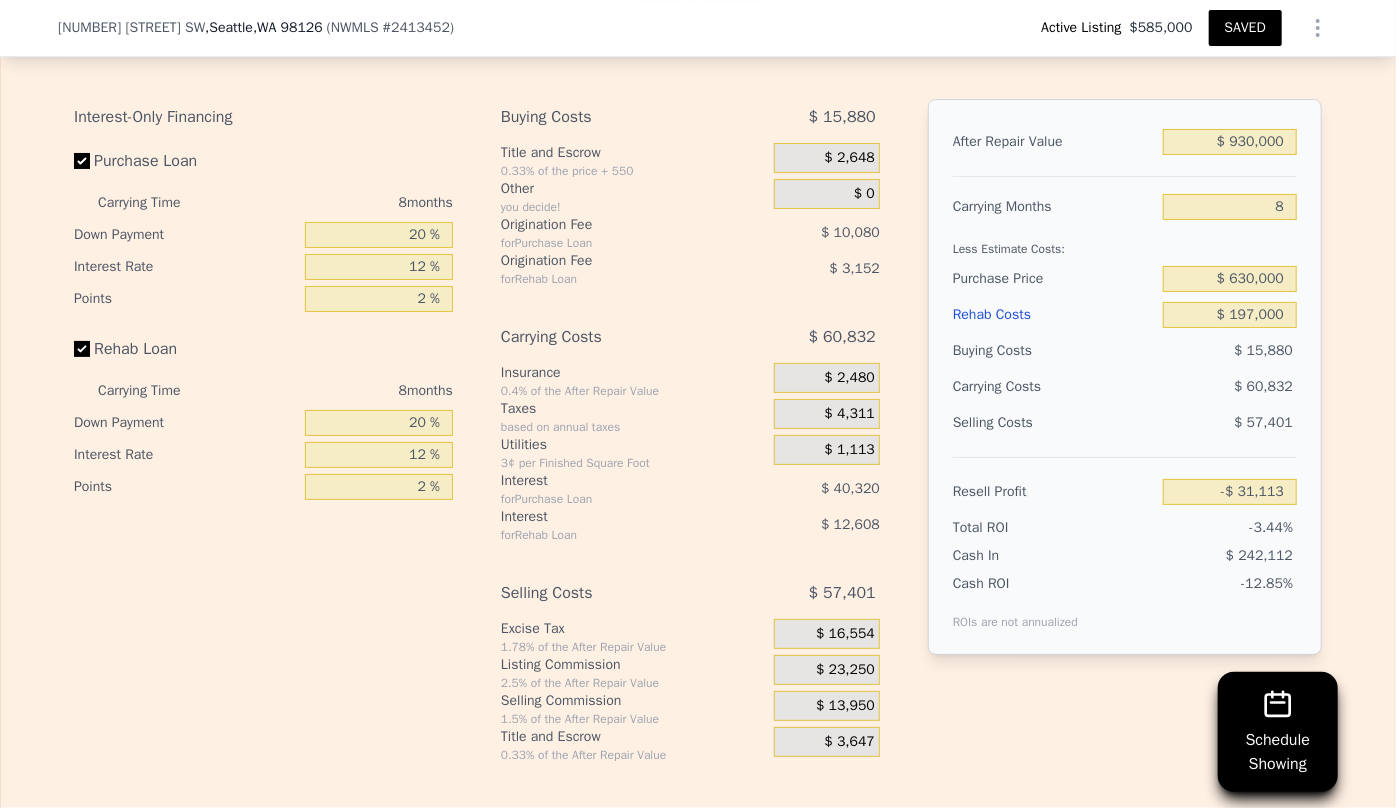 click on "Rehab Costs" at bounding box center [1054, 315] 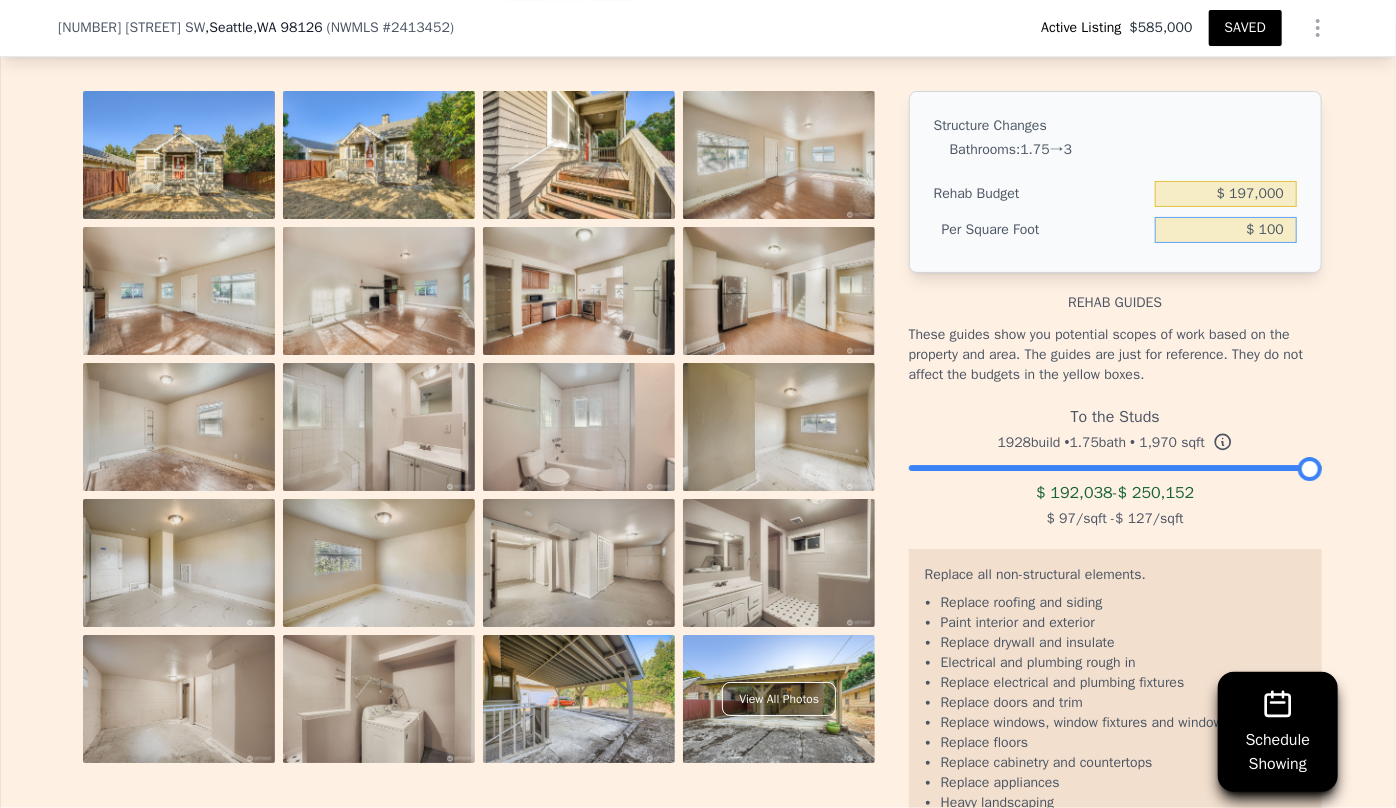 click on "$ 100" at bounding box center [1226, 230] 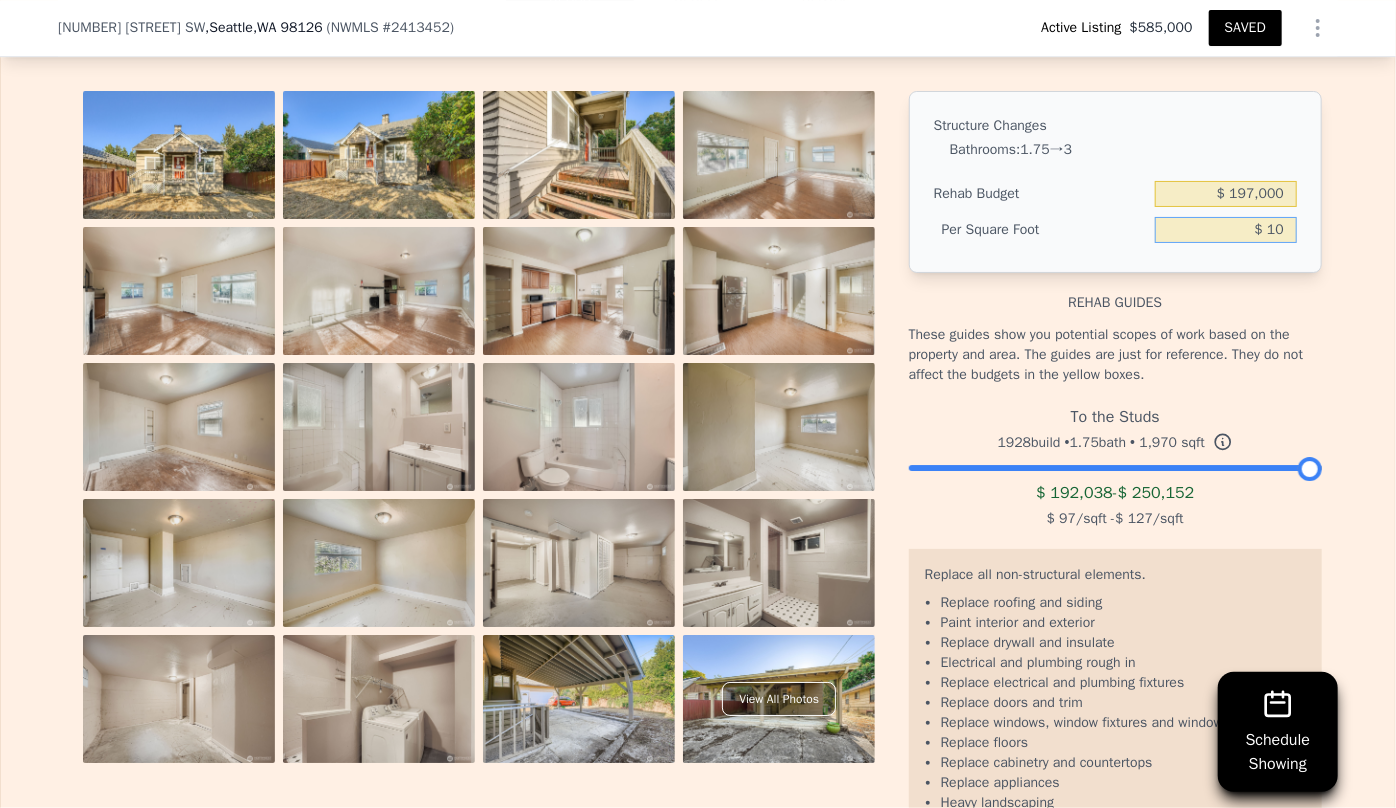 type on "$ 1" 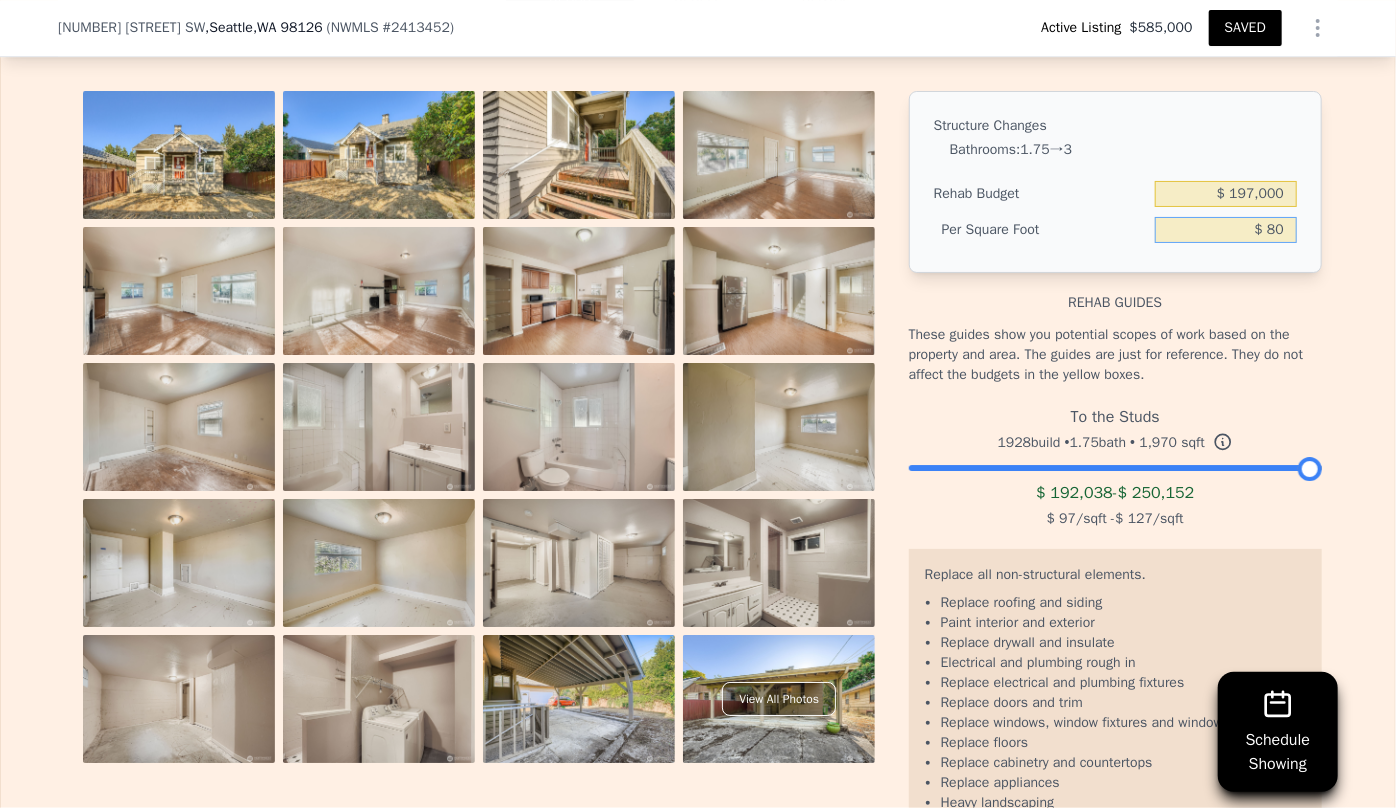 type on "$ 80" 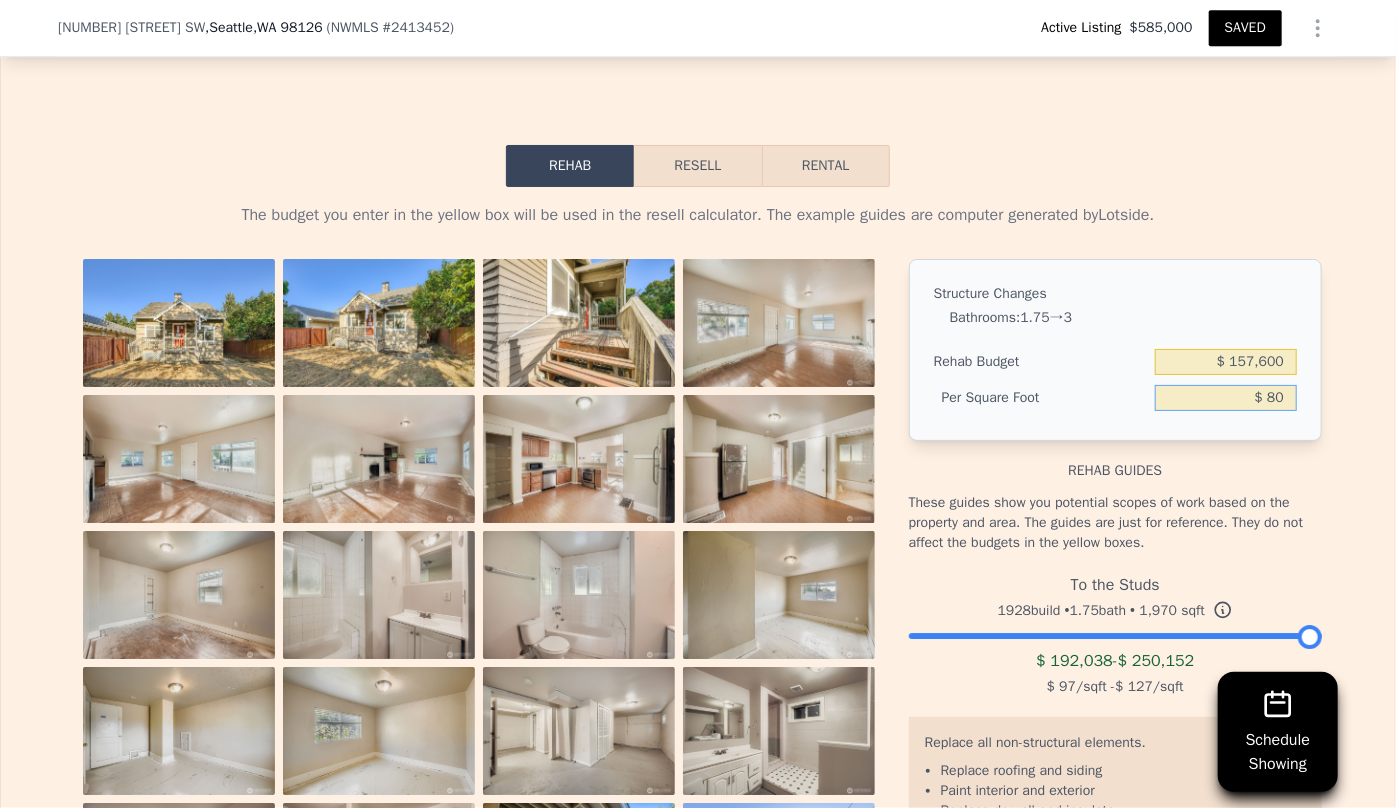 scroll, scrollTop: 3181, scrollLeft: 0, axis: vertical 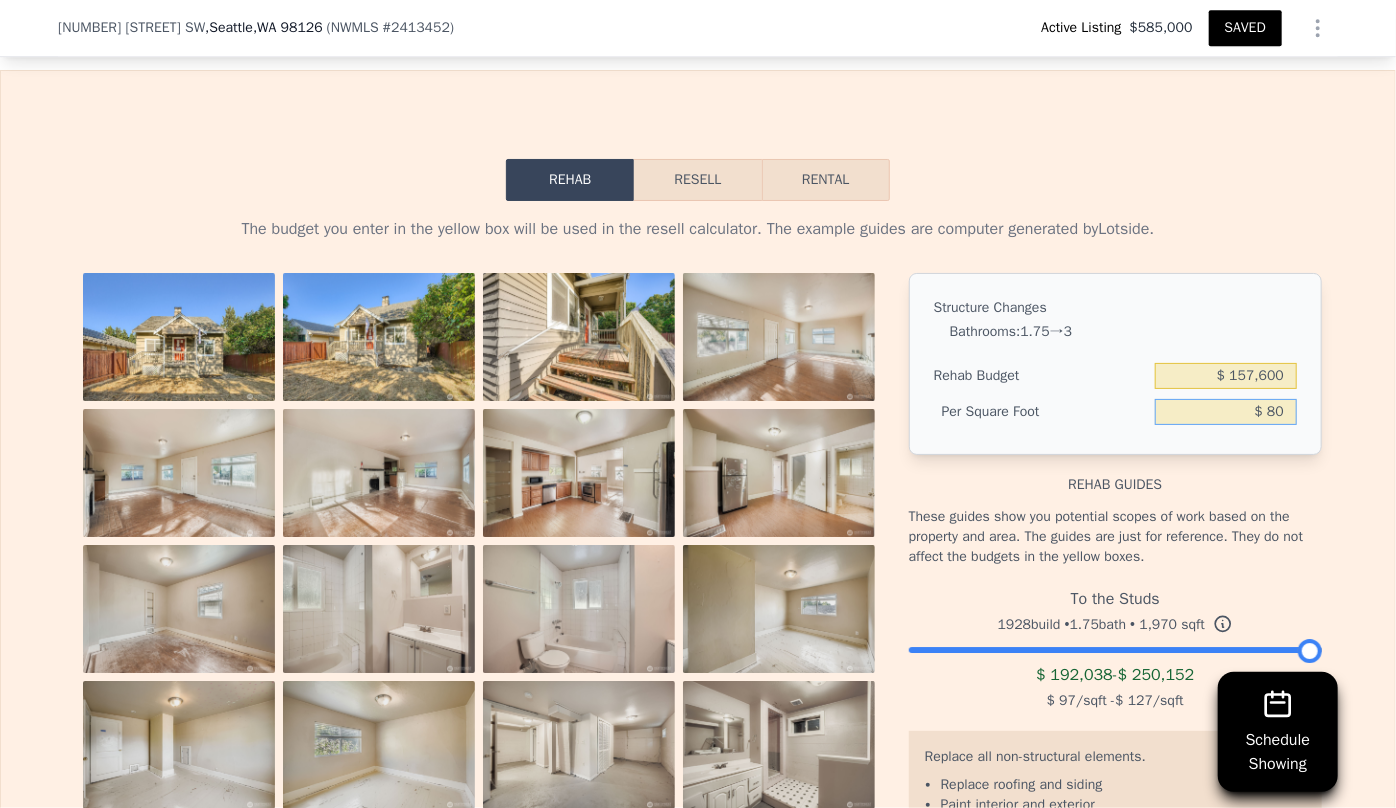 click on "Resell" at bounding box center [697, 180] 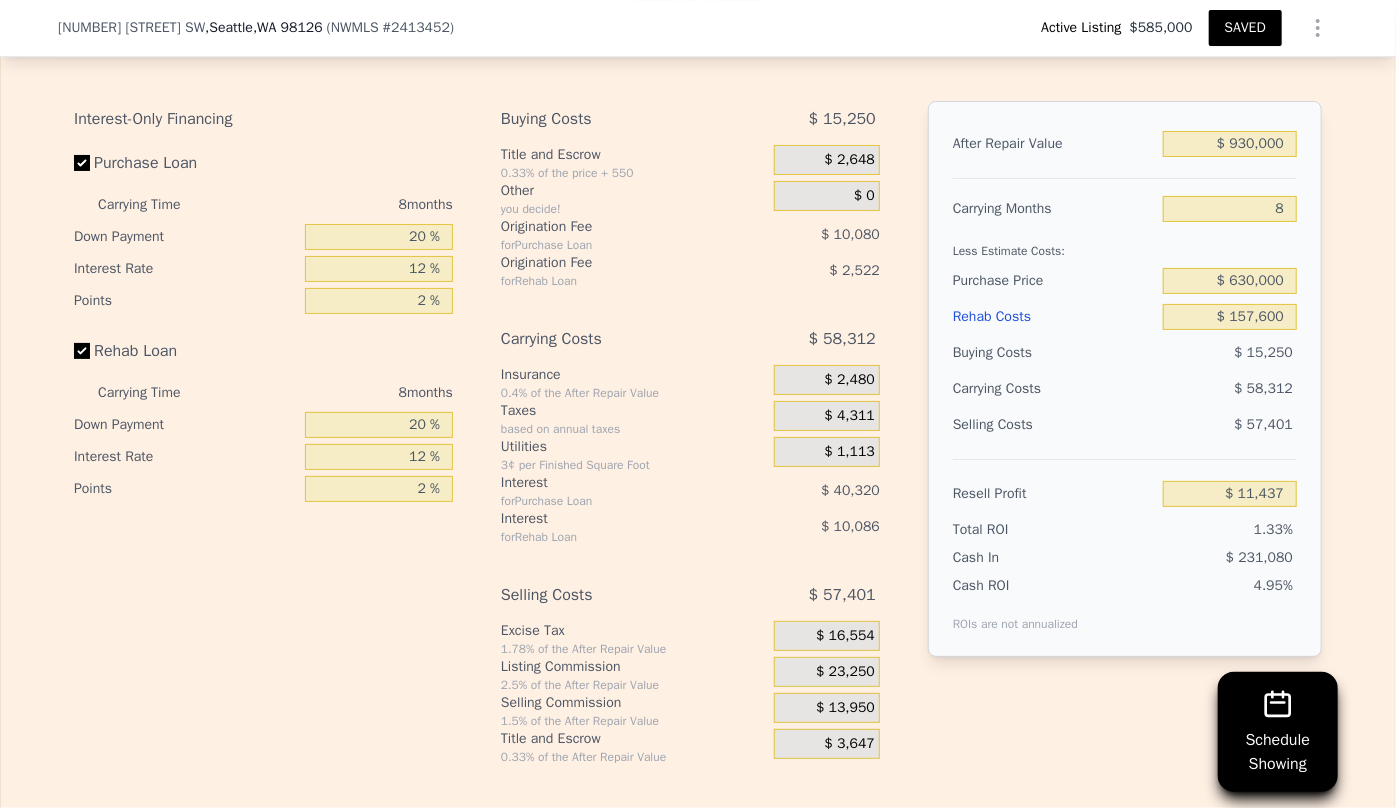 scroll, scrollTop: 3363, scrollLeft: 0, axis: vertical 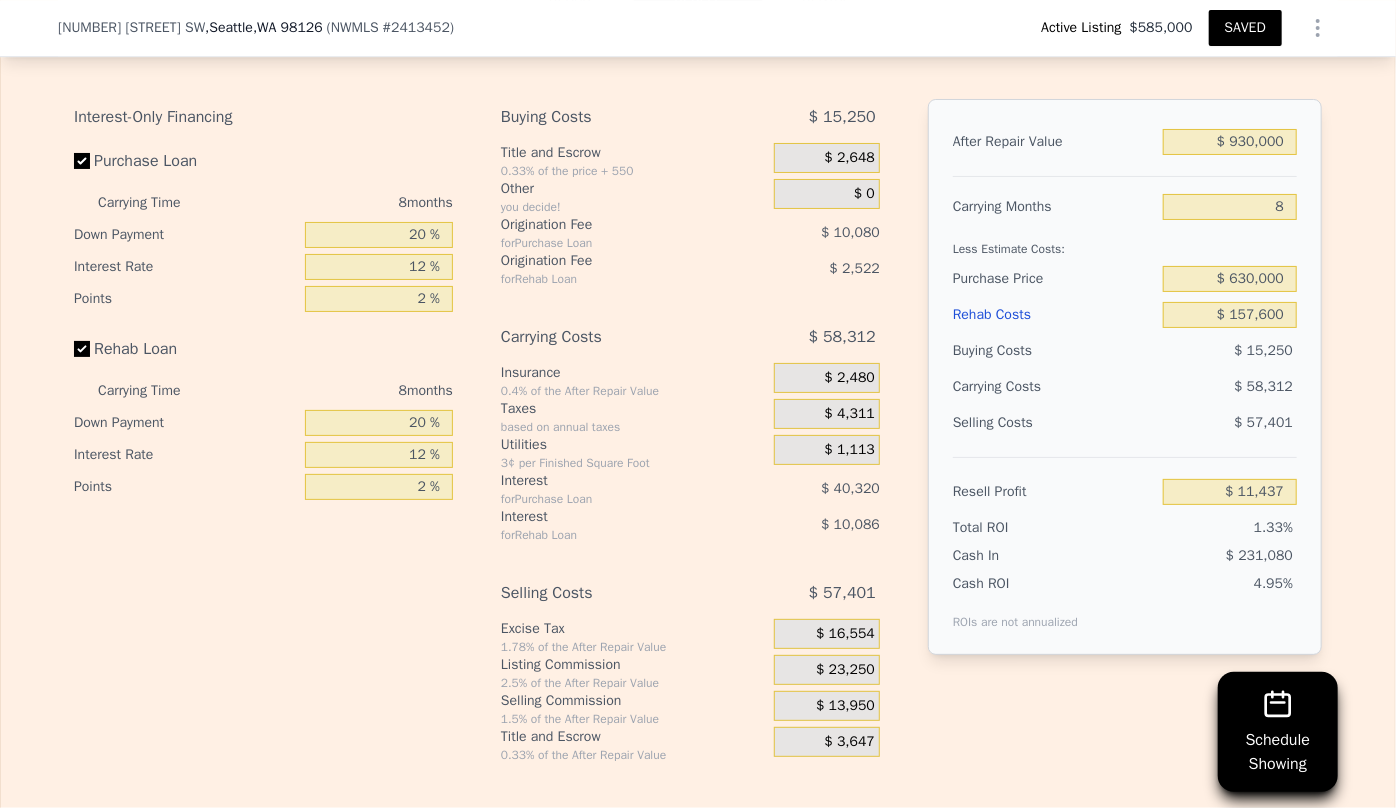 click on "Cash ROI ROIs are not annualized 4.95%" at bounding box center (1125, 598) 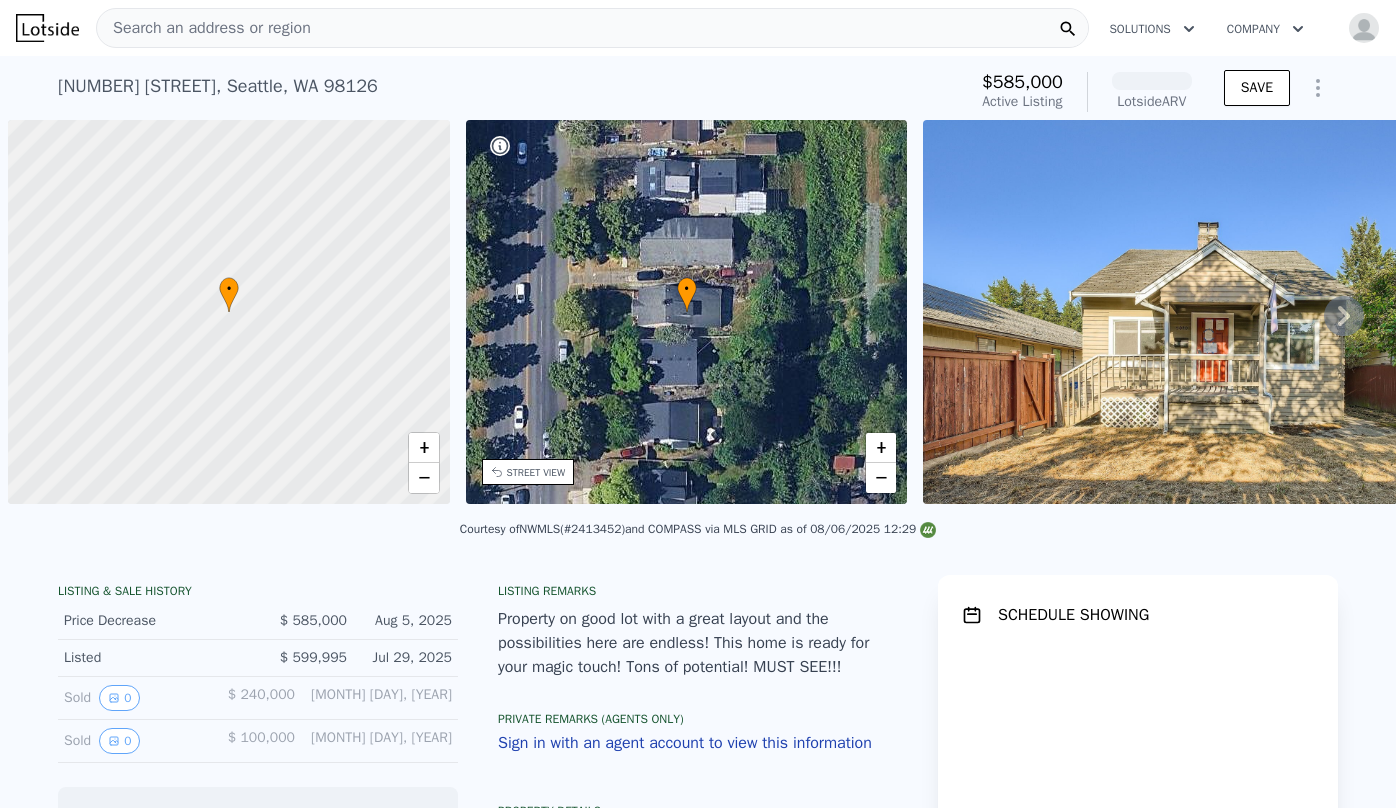 scroll, scrollTop: 0, scrollLeft: 0, axis: both 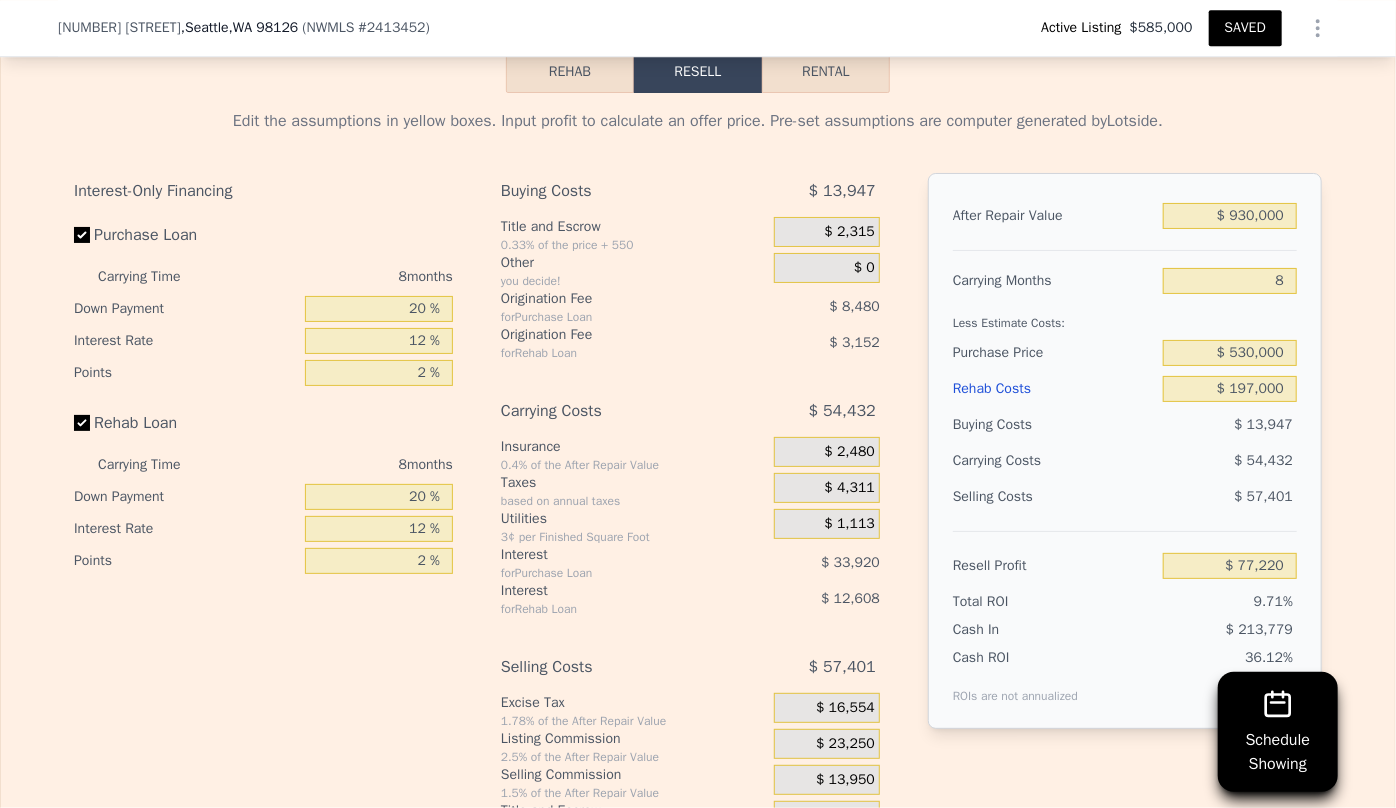 click on "Edit the assumptions in yellow boxes. Input profit to calculate an offer price. Pre-set assumptions are computer generated by Lotside. Interest-Only Financing Purchase Loan Carrying Time [NUMBER] months Down Payment [PERCENTAGE]% Interest Rate [PERCENTAGE]% Points [PERCENTAGE]% Rehab Loan Carrying Time [NUMBER] months Down Payment [PERCENTAGE]% Interest Rate [PERCENTAGE]% Points [PERCENTAGE]% Buying Costs $ [PRICE] Title and Escrow [PERCENTAGE]% of the price + [NUMBER] $ [PRICE] Other you decide! $ [PRICE] Origination Fee for Purchase Loan $ [PRICE] Origination Fee for Rehab Loan $ [PRICE] Carrying Costs $ [PRICE] Insurance [PERCENTAGE]% of the After Repair Value $ [PRICE] Taxes based on annual taxes $ [PRICE] Utilities $ [PRICE] per Finished Square Foot $ [PRICE] Interest for Purchase Loan $ [PRICE] Interest for Rehab Loan $ [PRICE] Selling Costs $ [PRICE] Excise Tax [PERCENTAGE]% of the After Repair Value $ [PRICE] Listing Commission [PERCENTAGE]% of the After Repair Value $ [PRICE] Selling Commission [PERCENTAGE]% of the After Repair Value $ [PRICE] Title and Escrow [PERCENTAGE]% of the After Repair Value $ [PRICE] After Repair Value $ [PRICE] [NUMBER] $ [PRICE]" at bounding box center (698, 465) 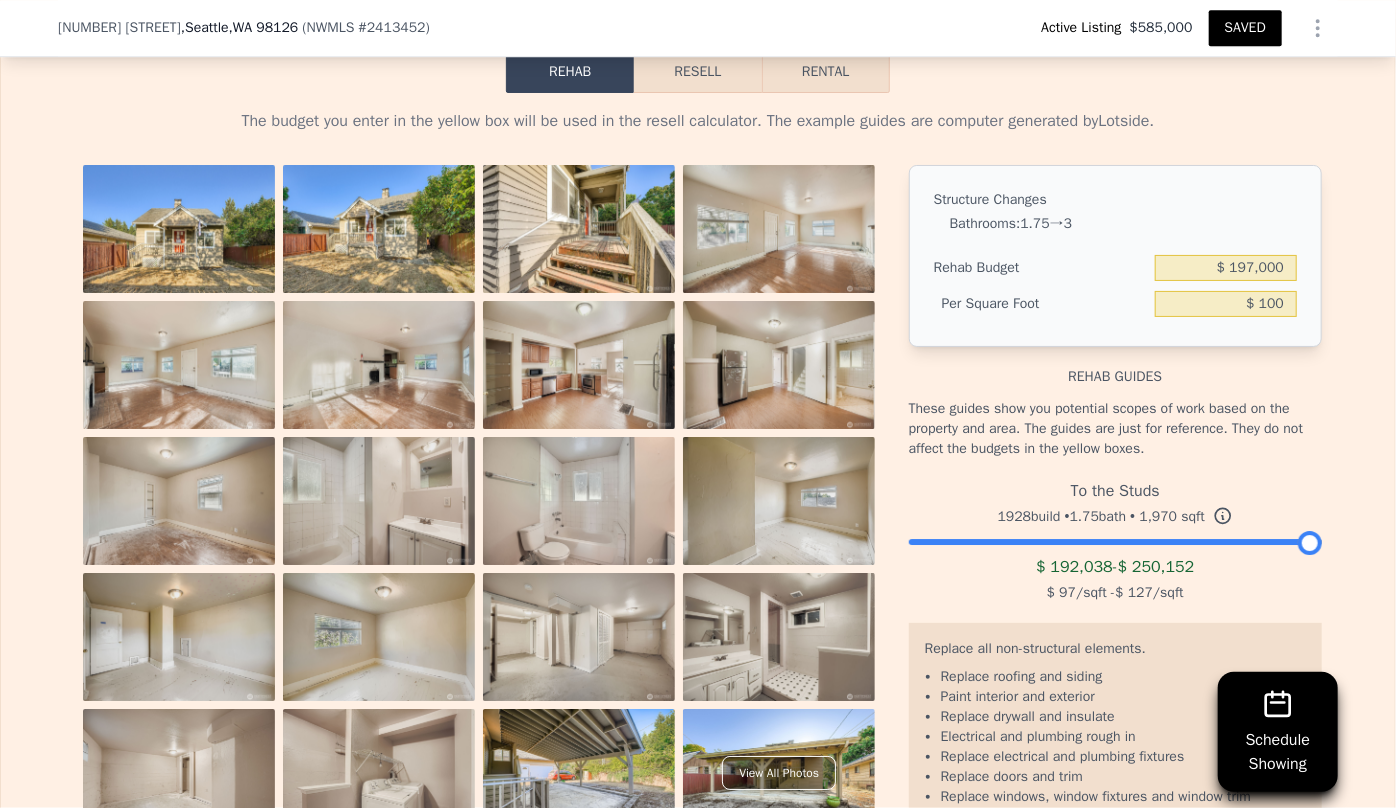 click at bounding box center (579, 229) 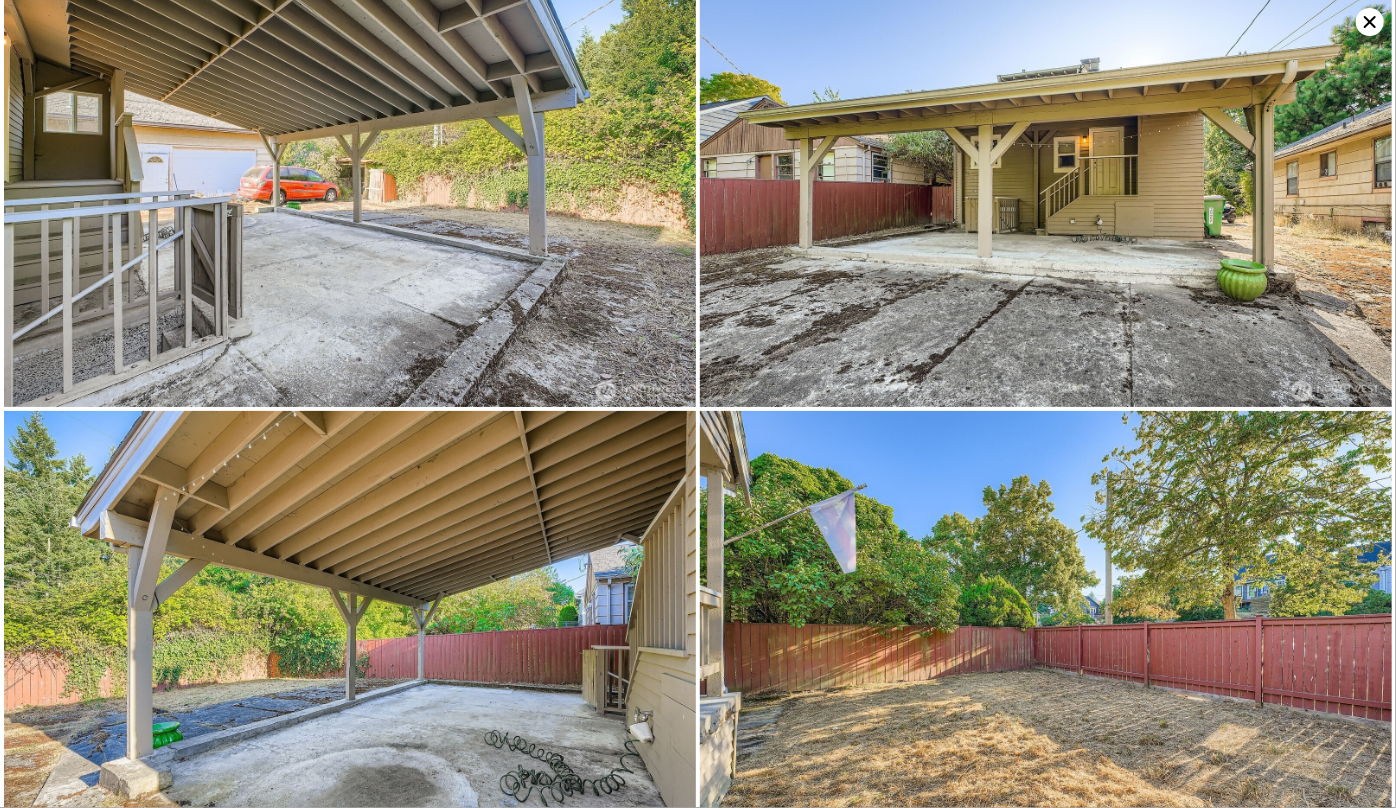 scroll, scrollTop: 4254, scrollLeft: 0, axis: vertical 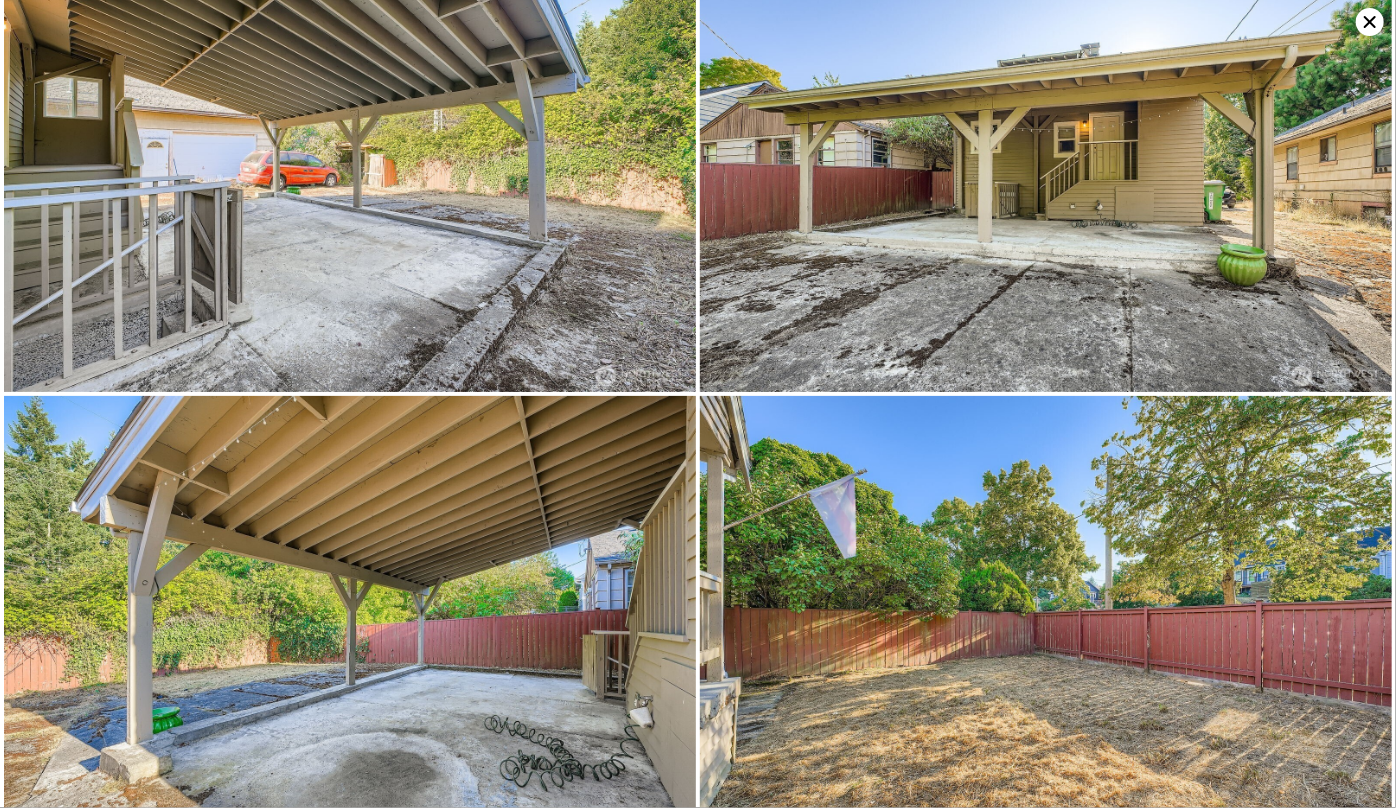click 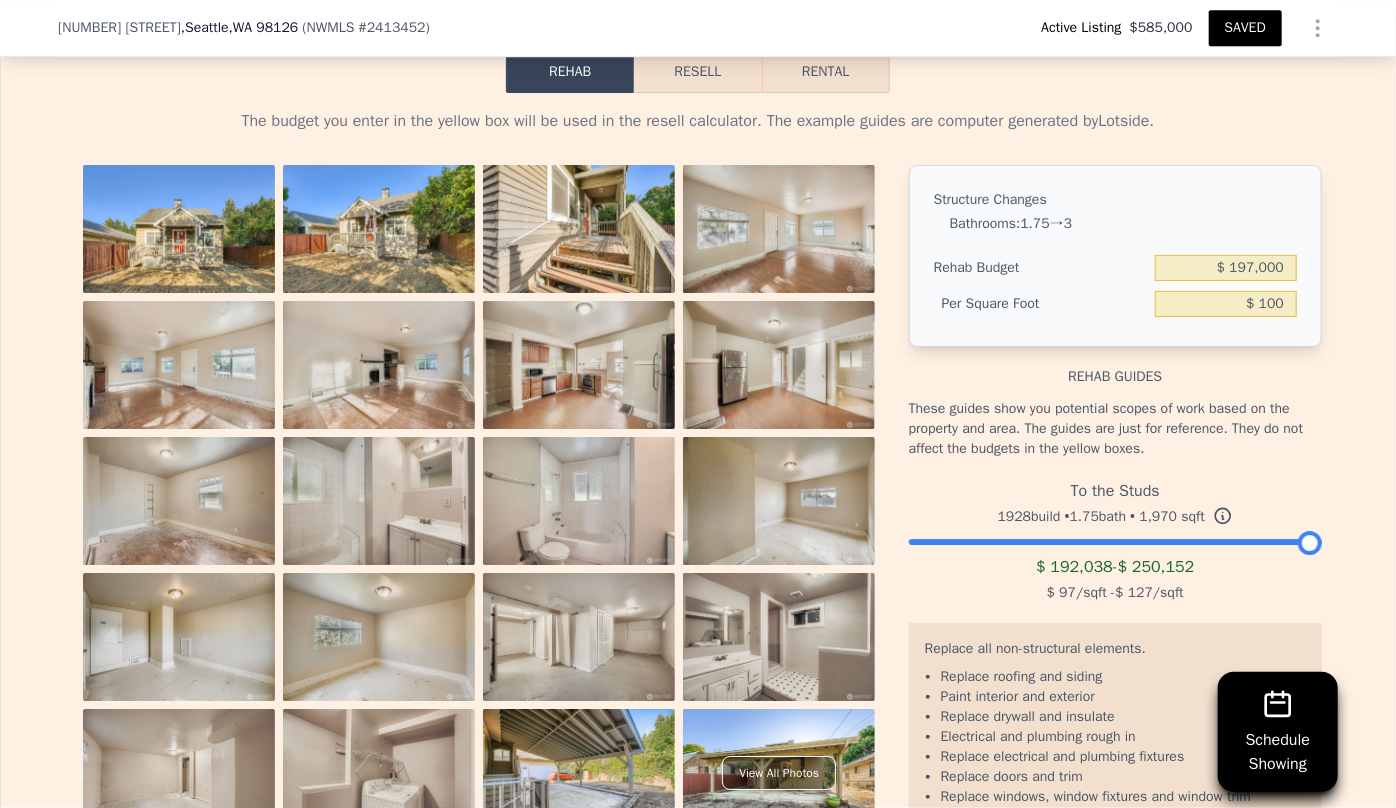 click on "Resell" at bounding box center (697, 72) 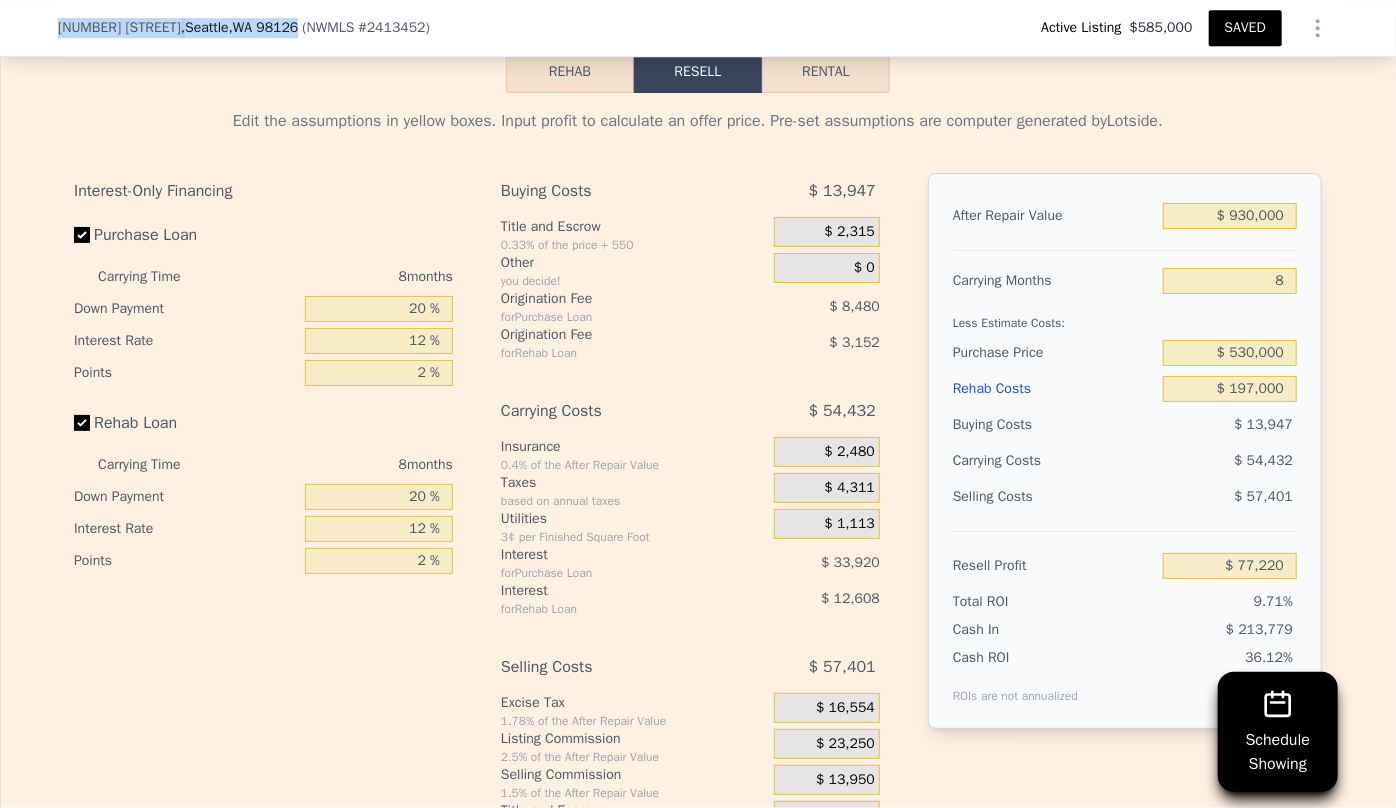 drag, startPoint x: 42, startPoint y: 33, endPoint x: 285, endPoint y: 22, distance: 243.24884 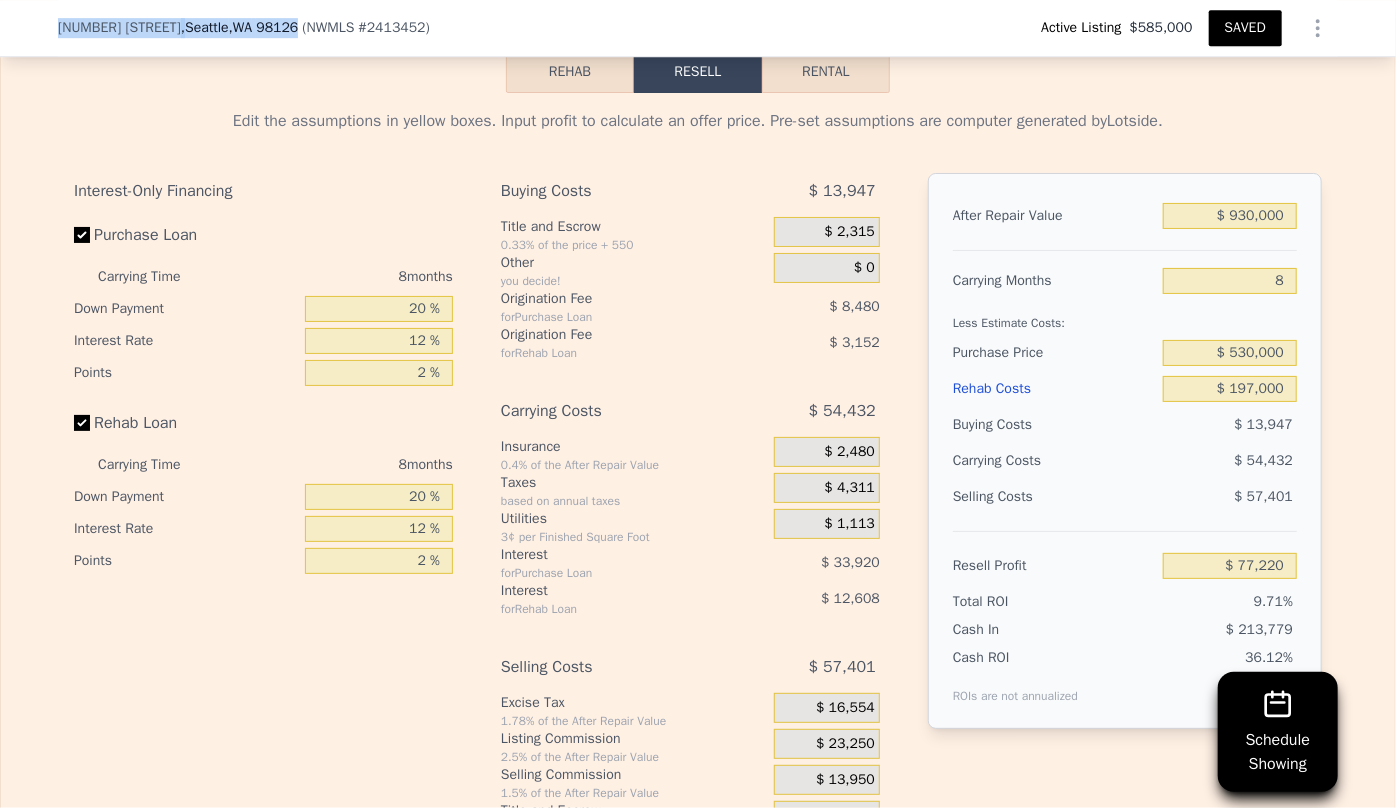 click on "5040 35th Ave SW ,  Seattle ,  WA   98126 ( NWMLS # 2413452 ) Active Listing $585,000 SAVED" at bounding box center (698, 28) 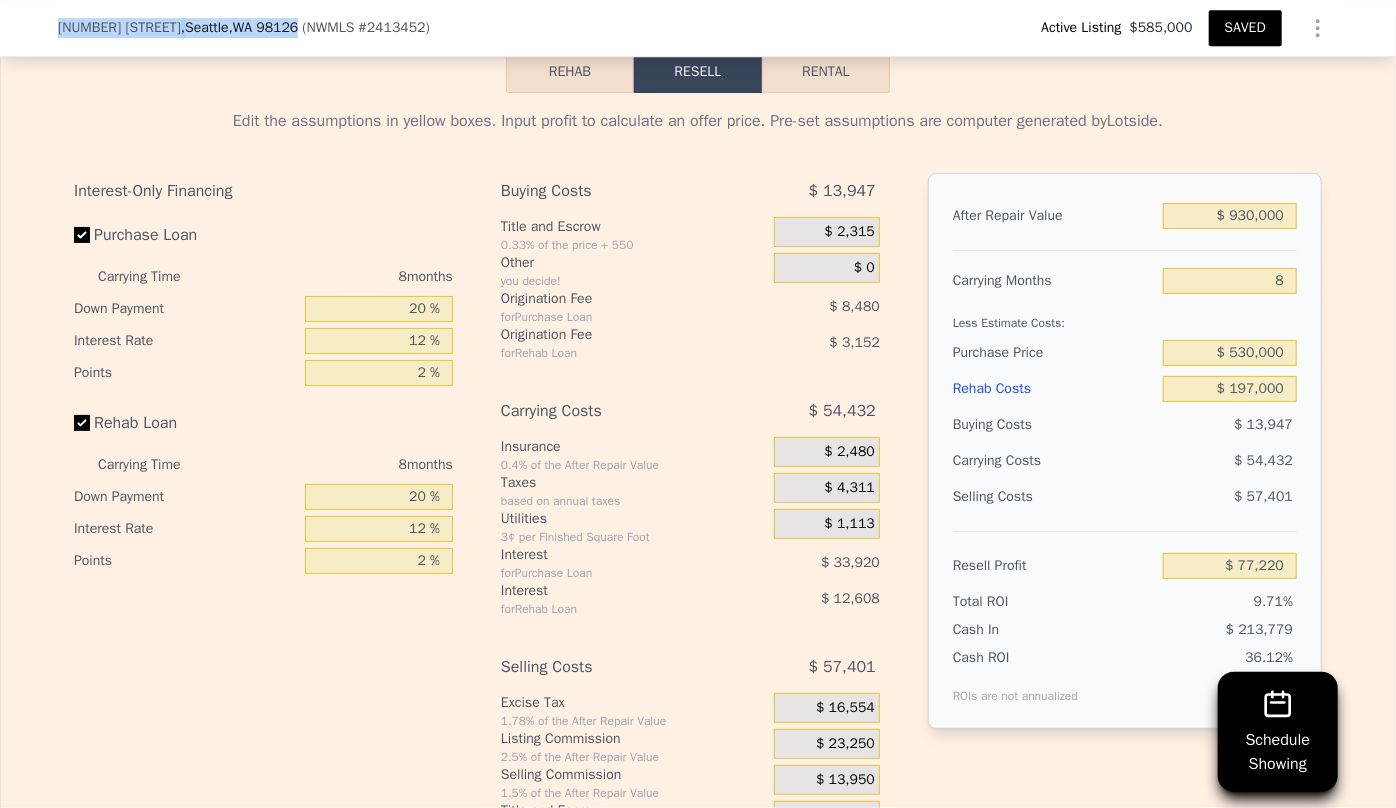 copy on "5040 35th Ave SW ,  Seattle ,  WA   98126" 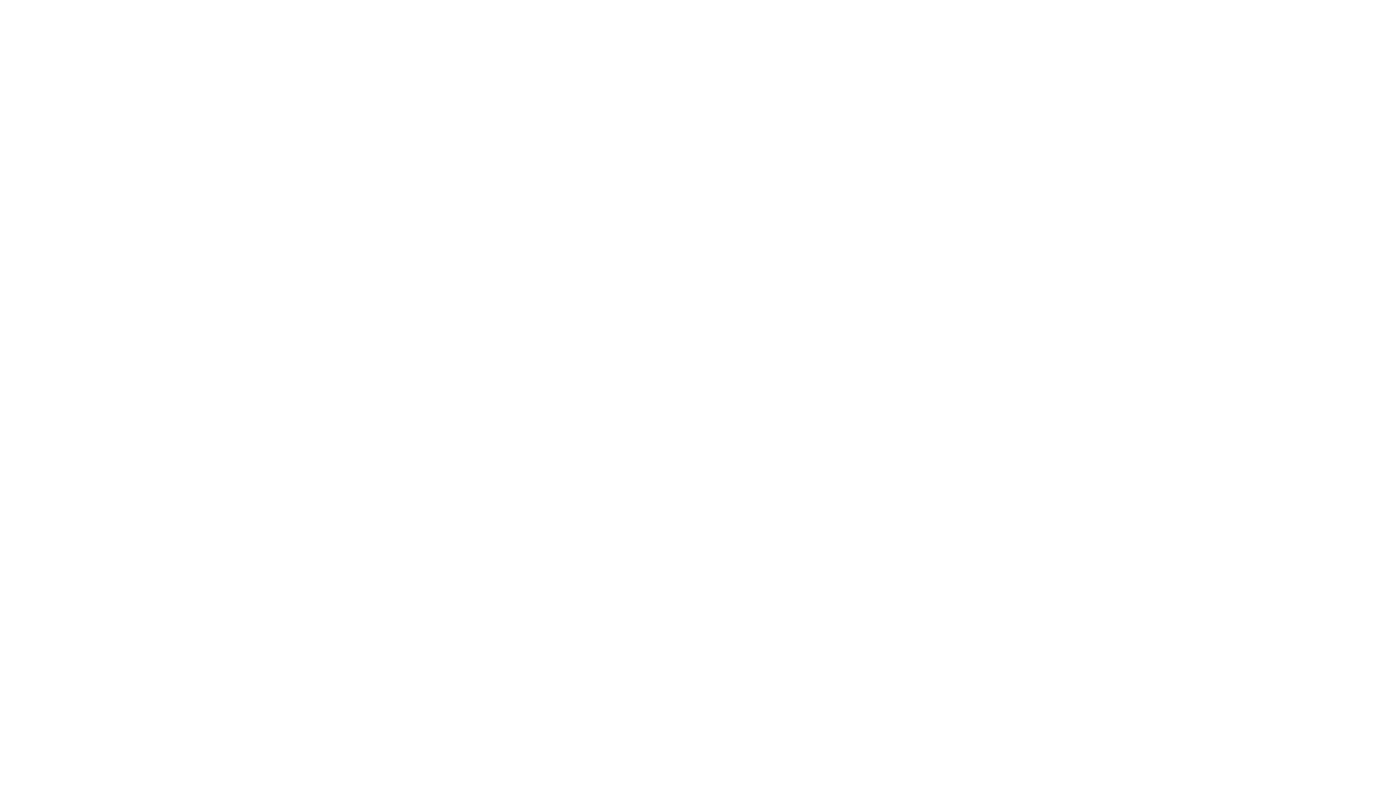 scroll, scrollTop: 0, scrollLeft: 0, axis: both 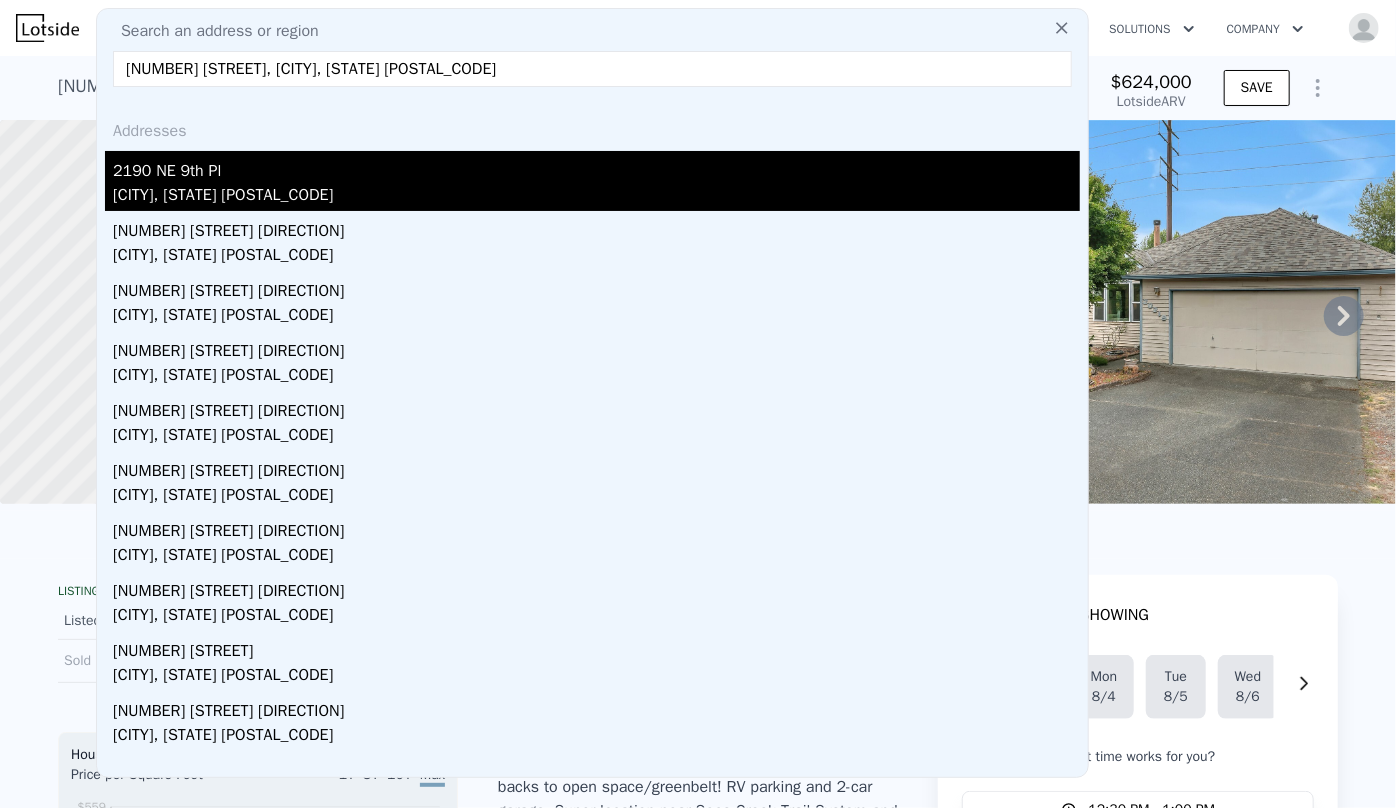type on "2190 NE 9th Place, Renton, WA 98056" 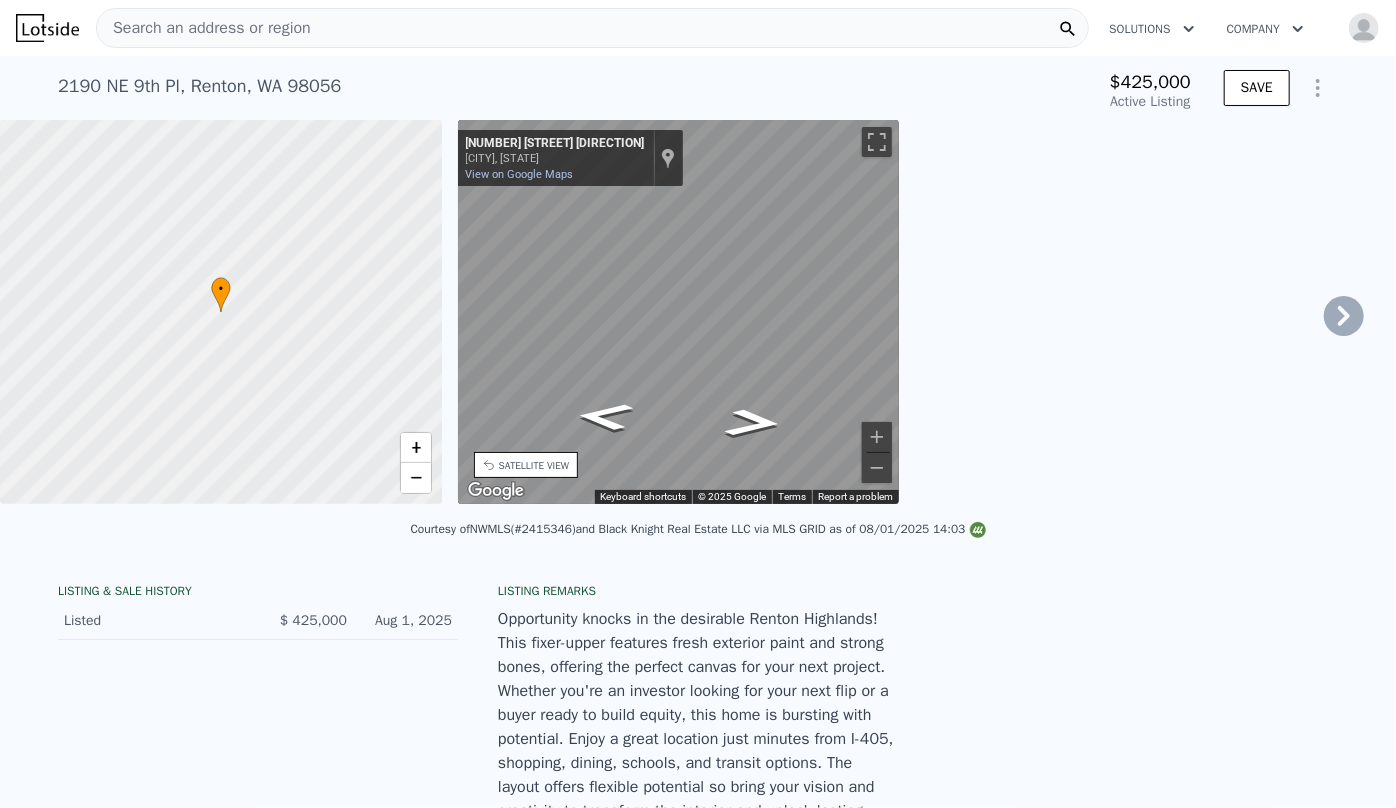 type on "-$ 452,022" 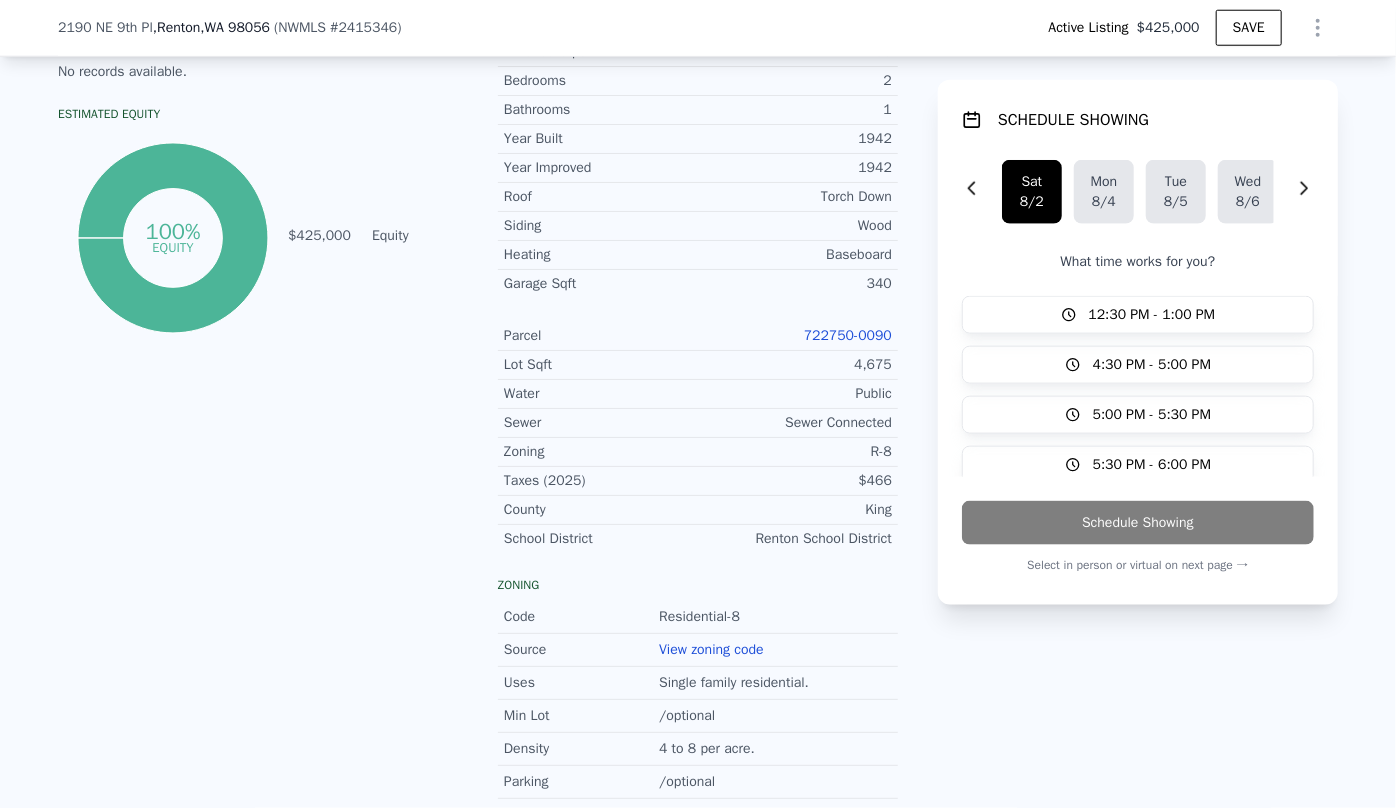 scroll, scrollTop: 1083, scrollLeft: 0, axis: vertical 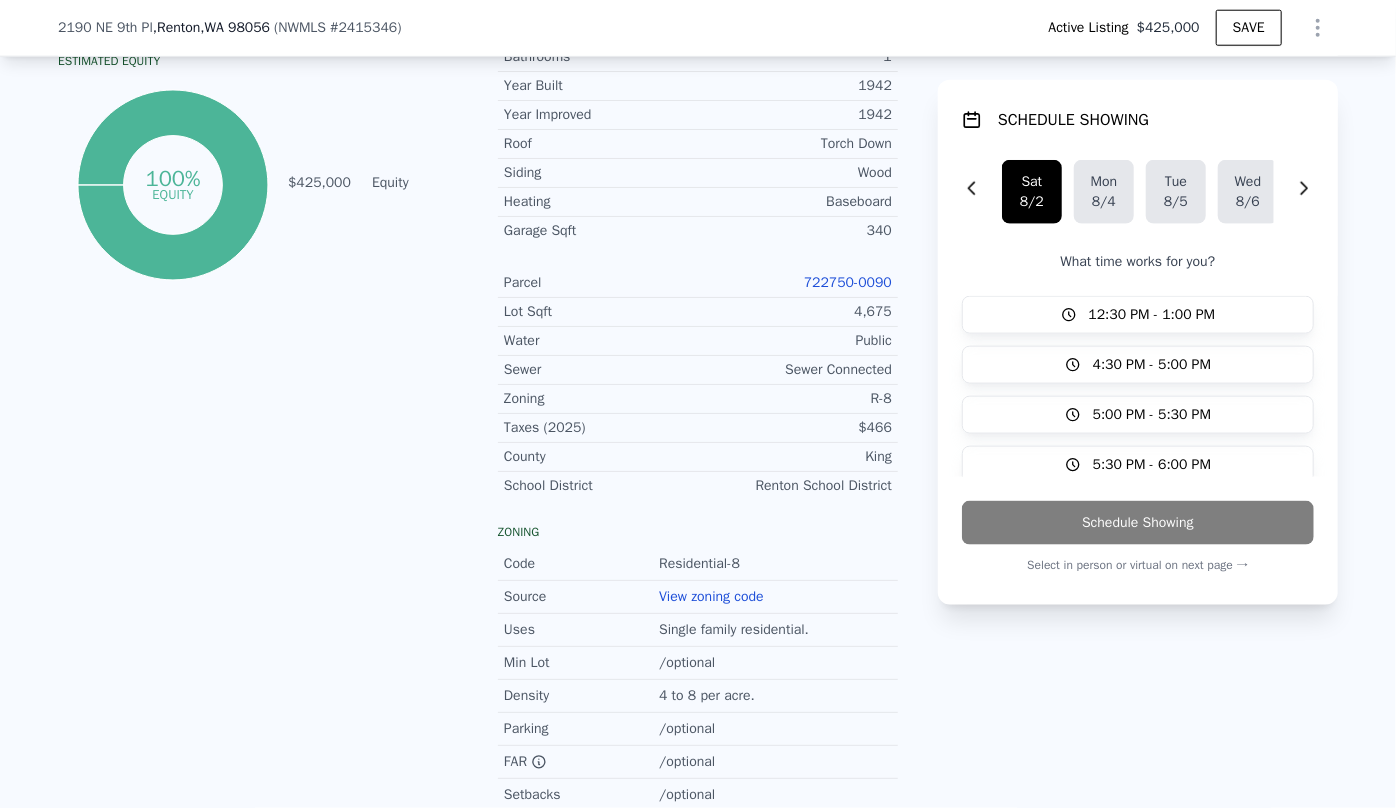 click on "722750-0090" at bounding box center [848, 282] 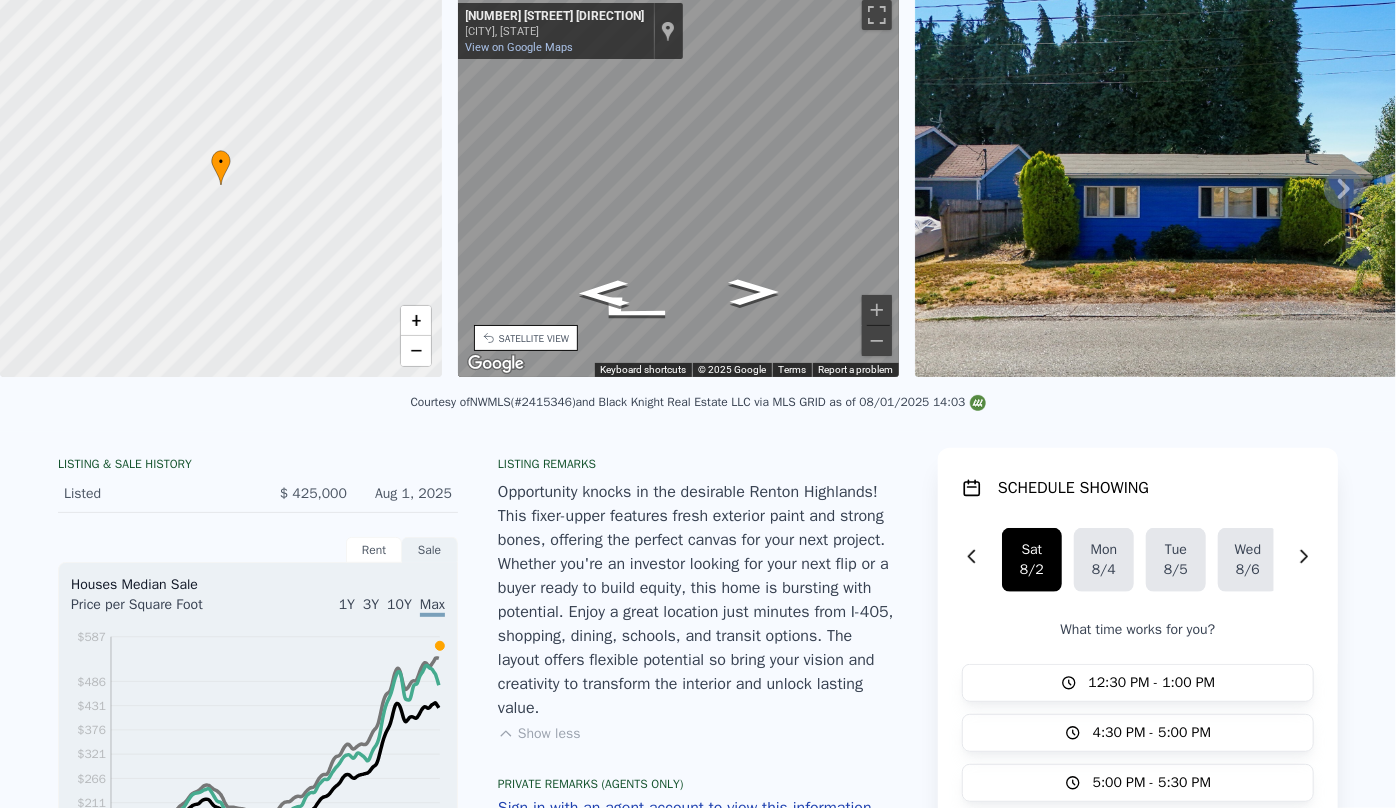 scroll, scrollTop: 7, scrollLeft: 0, axis: vertical 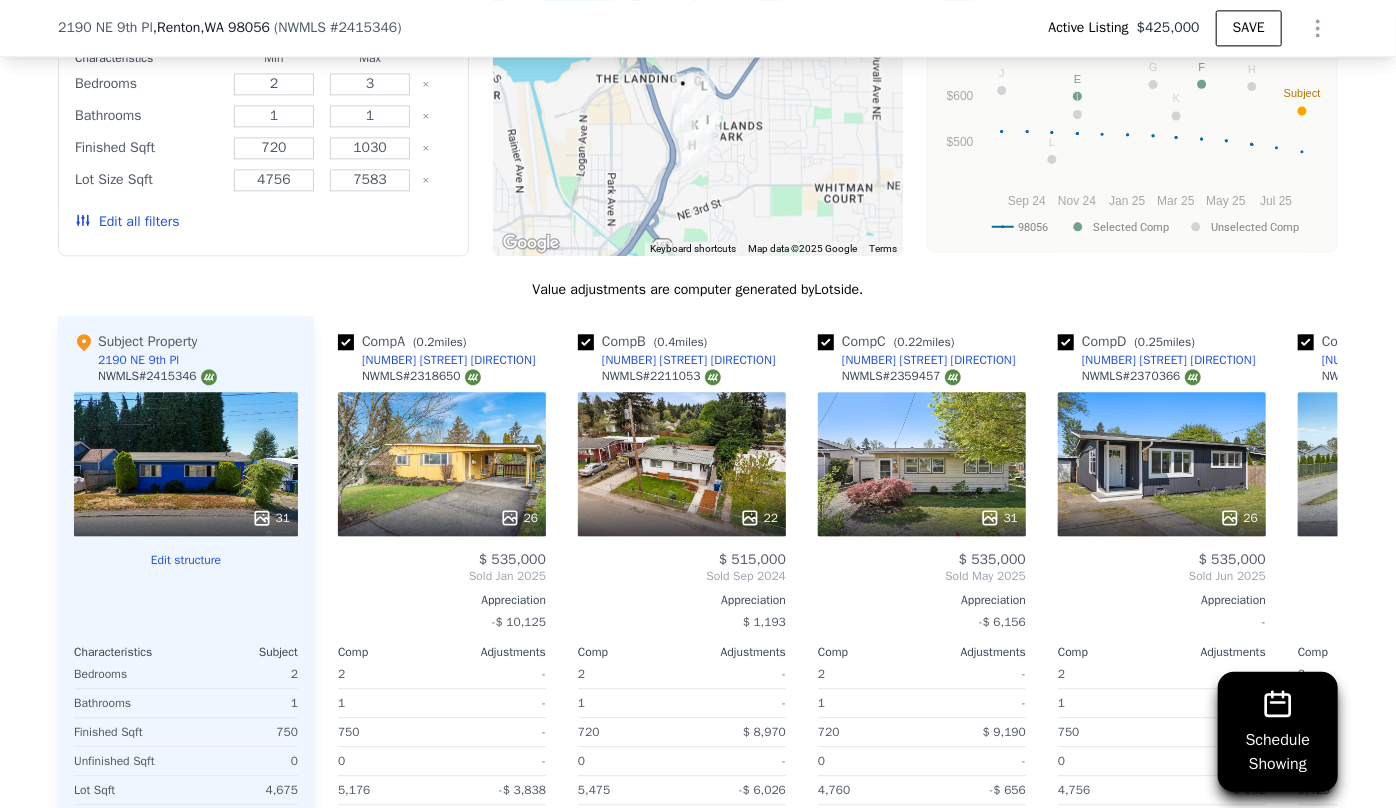 click on "Edit all filters" at bounding box center [127, 222] 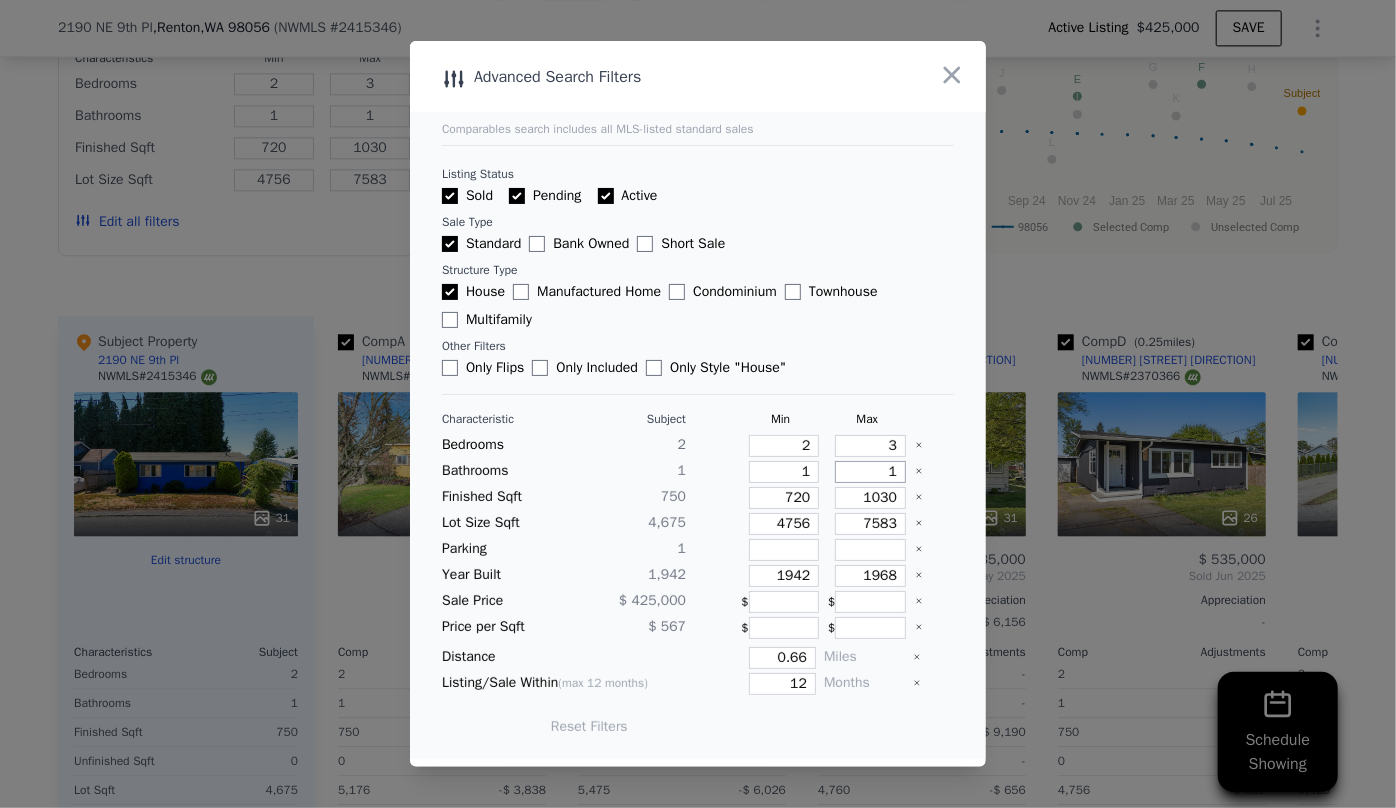 drag, startPoint x: 889, startPoint y: 472, endPoint x: 868, endPoint y: 469, distance: 21.213203 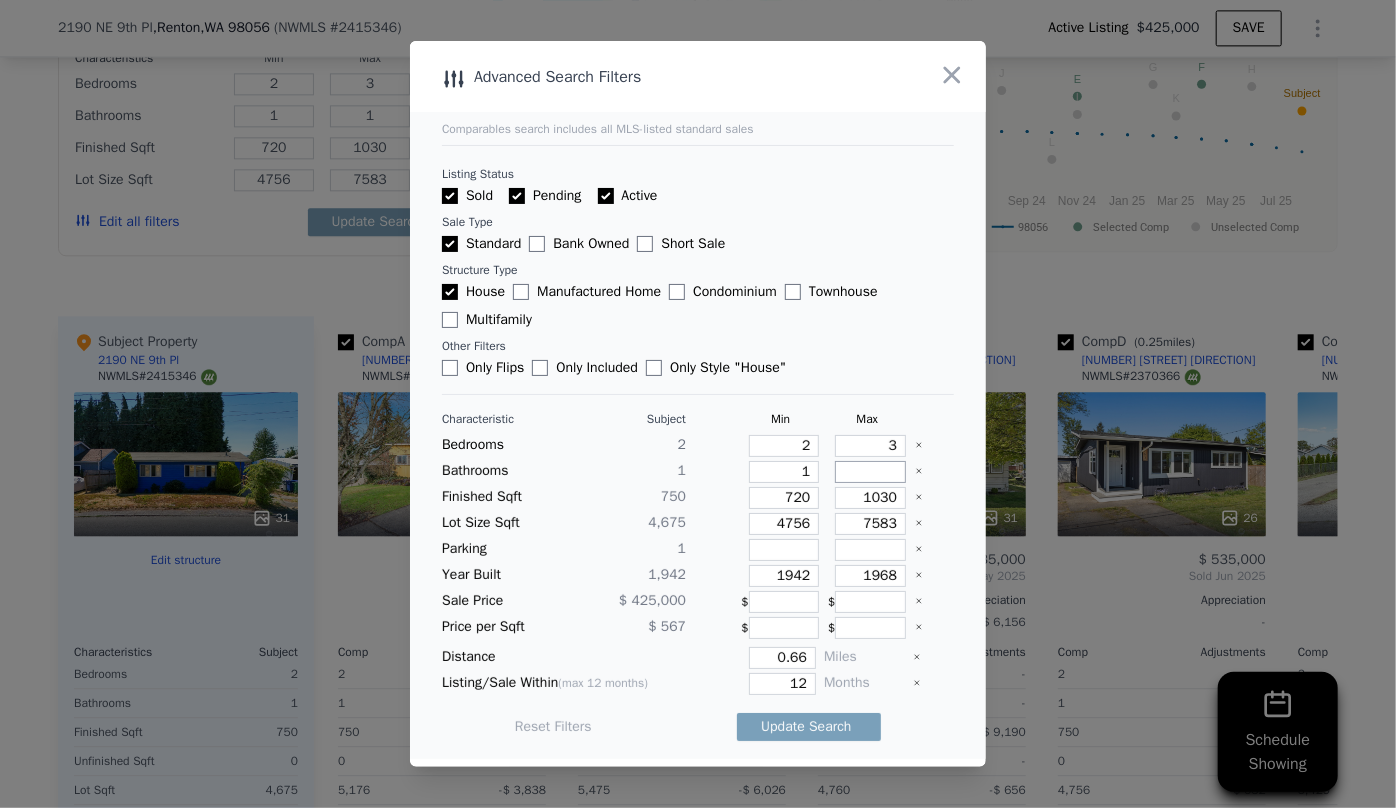 type 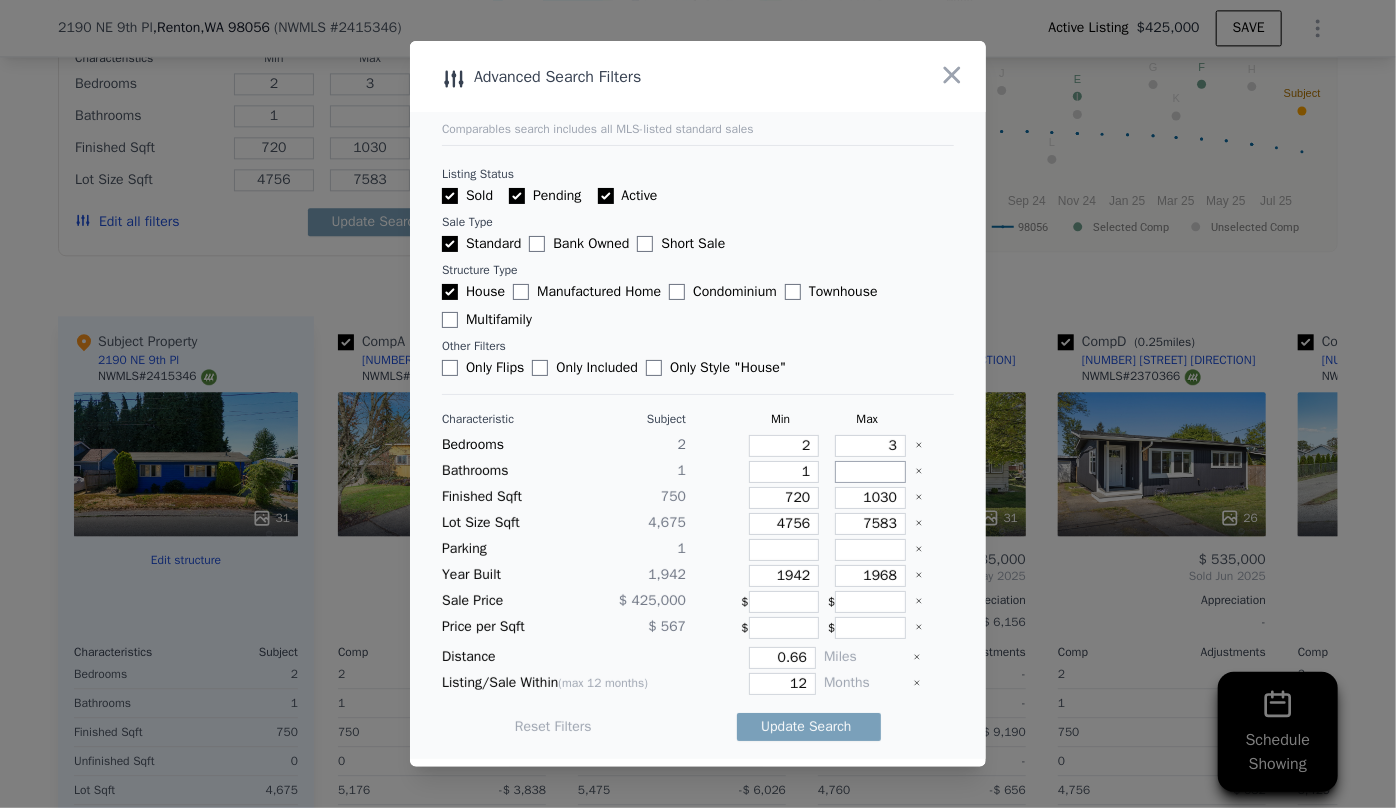 type 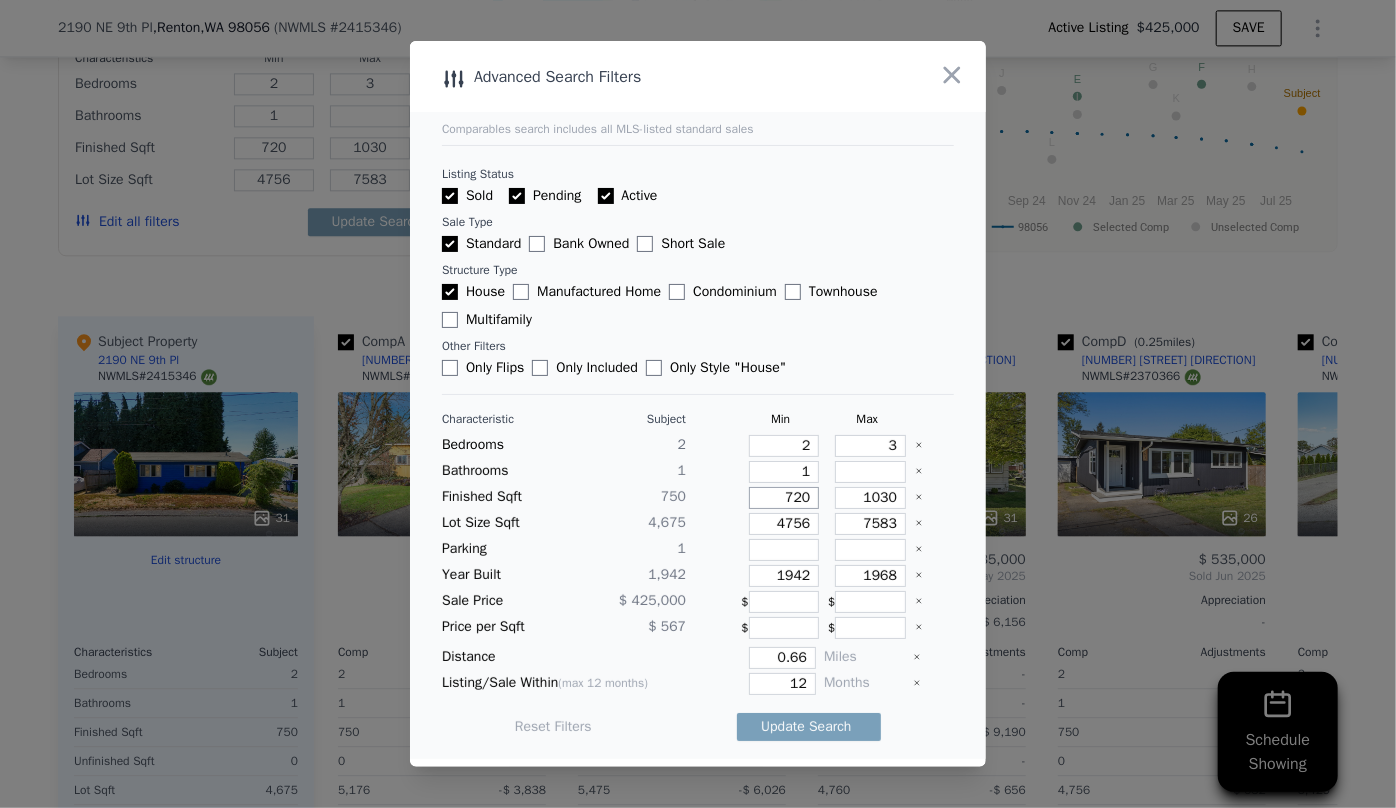 drag, startPoint x: 802, startPoint y: 492, endPoint x: 750, endPoint y: 519, distance: 58.59181 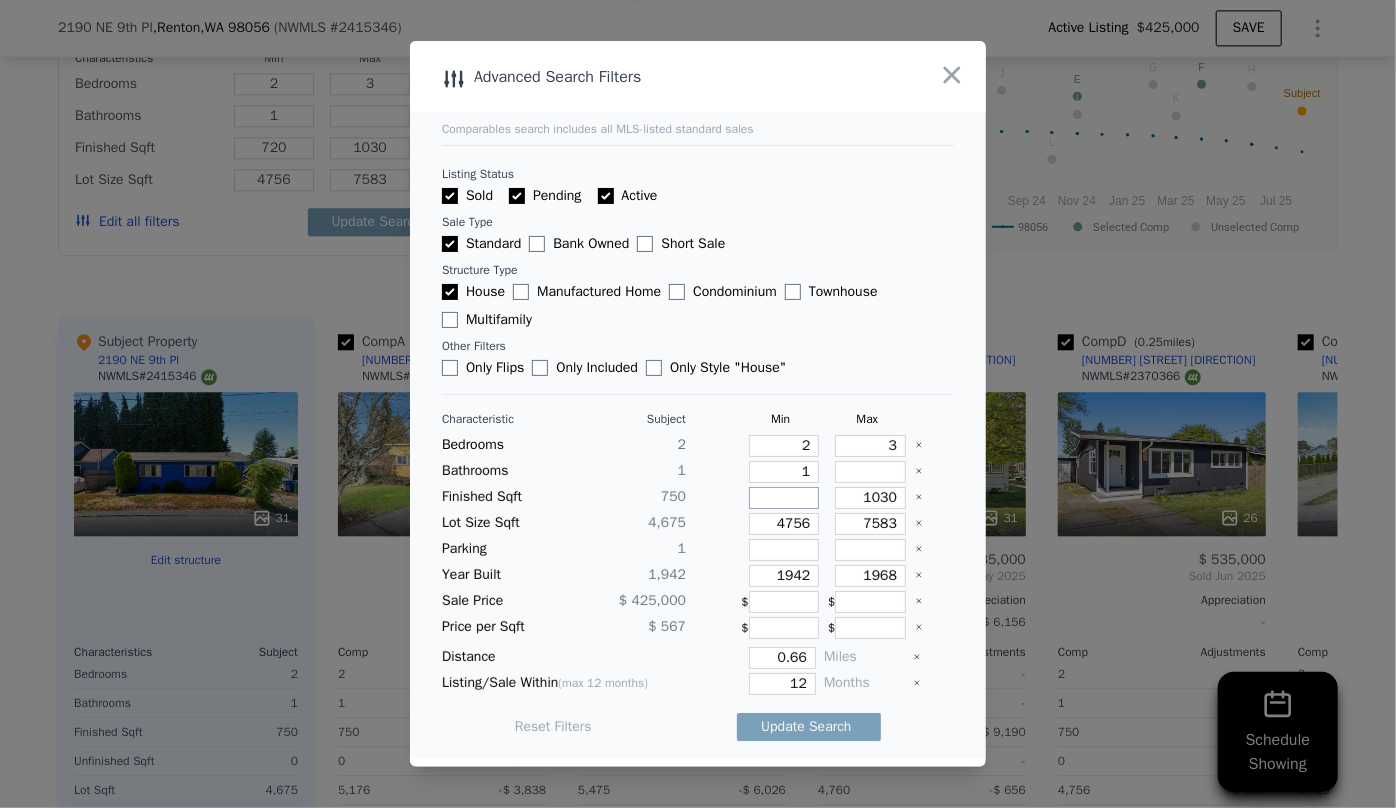 type 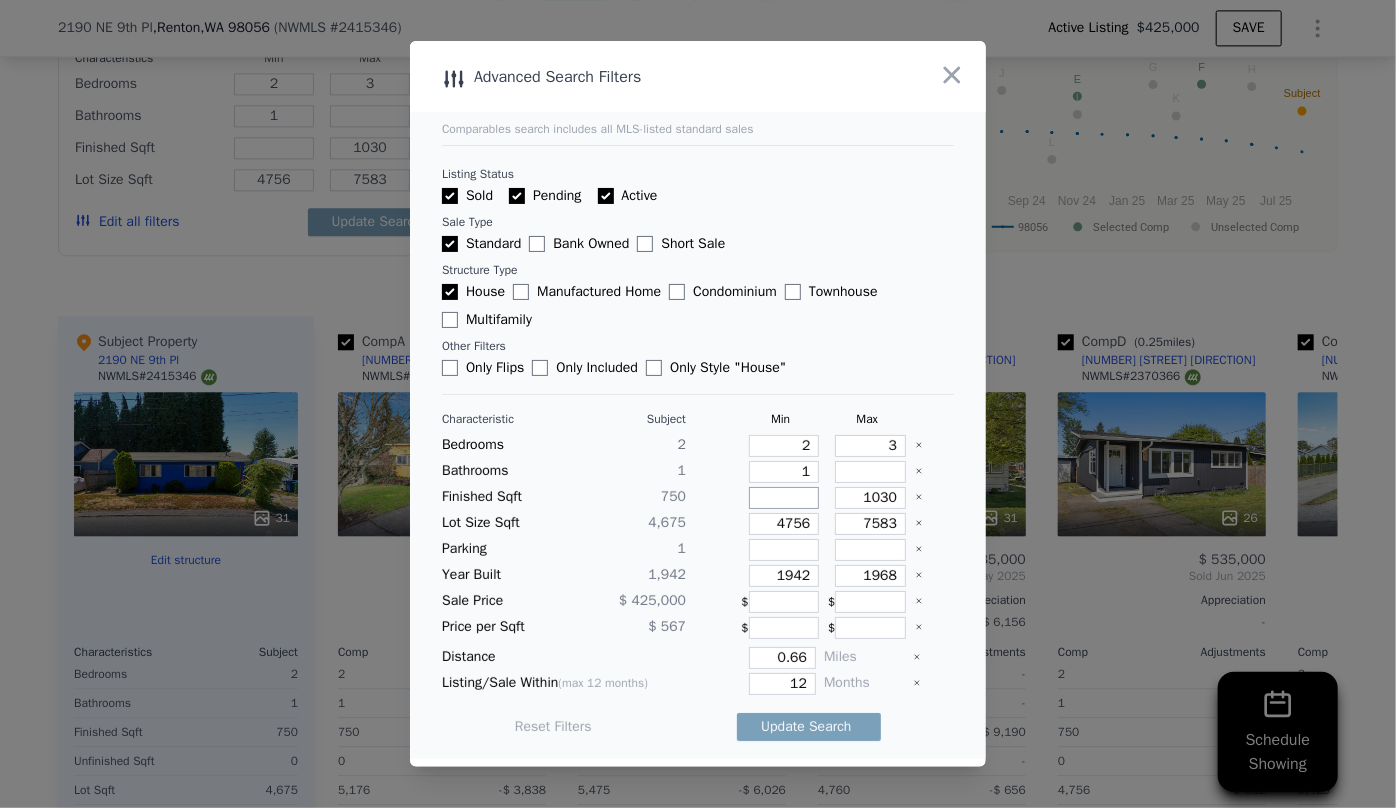 type 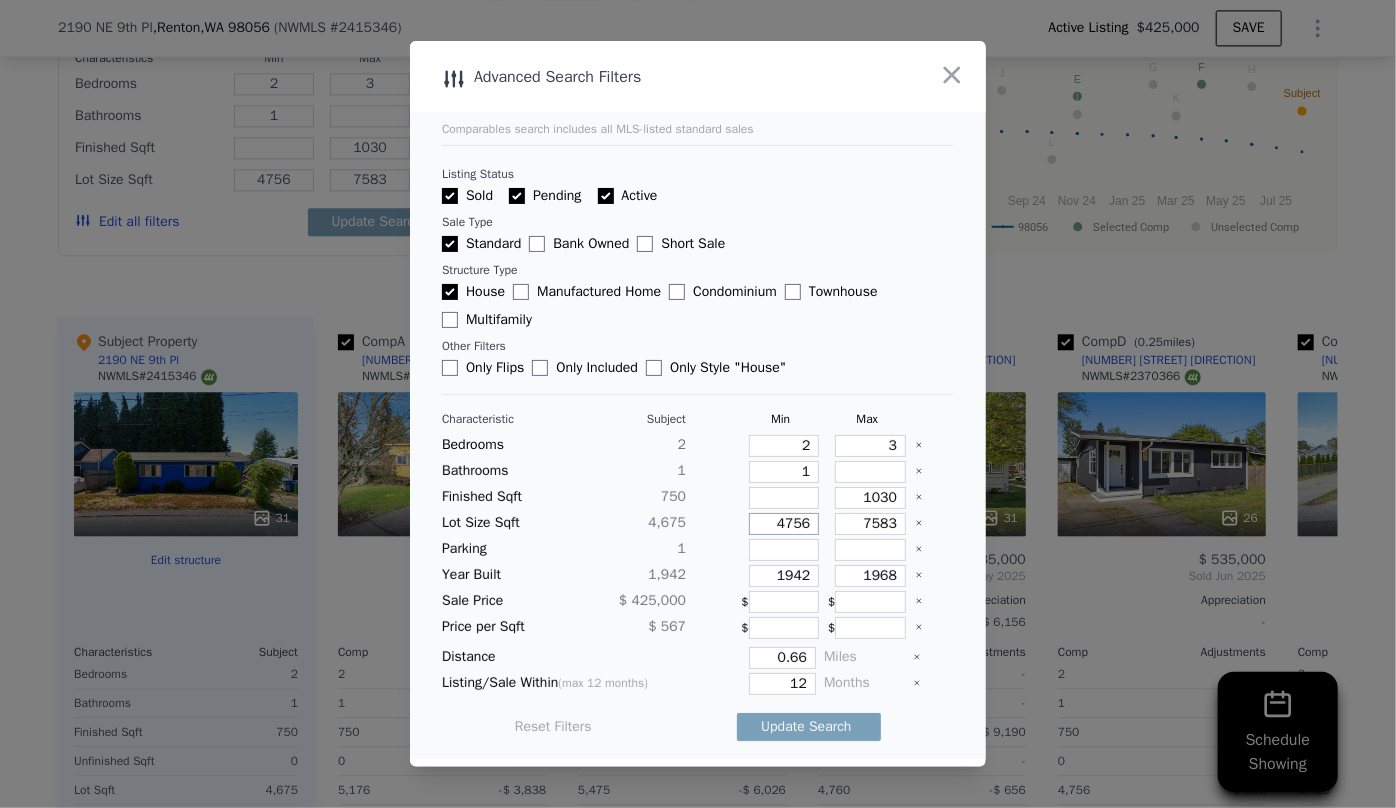 drag, startPoint x: 800, startPoint y: 523, endPoint x: 713, endPoint y: 536, distance: 87.965904 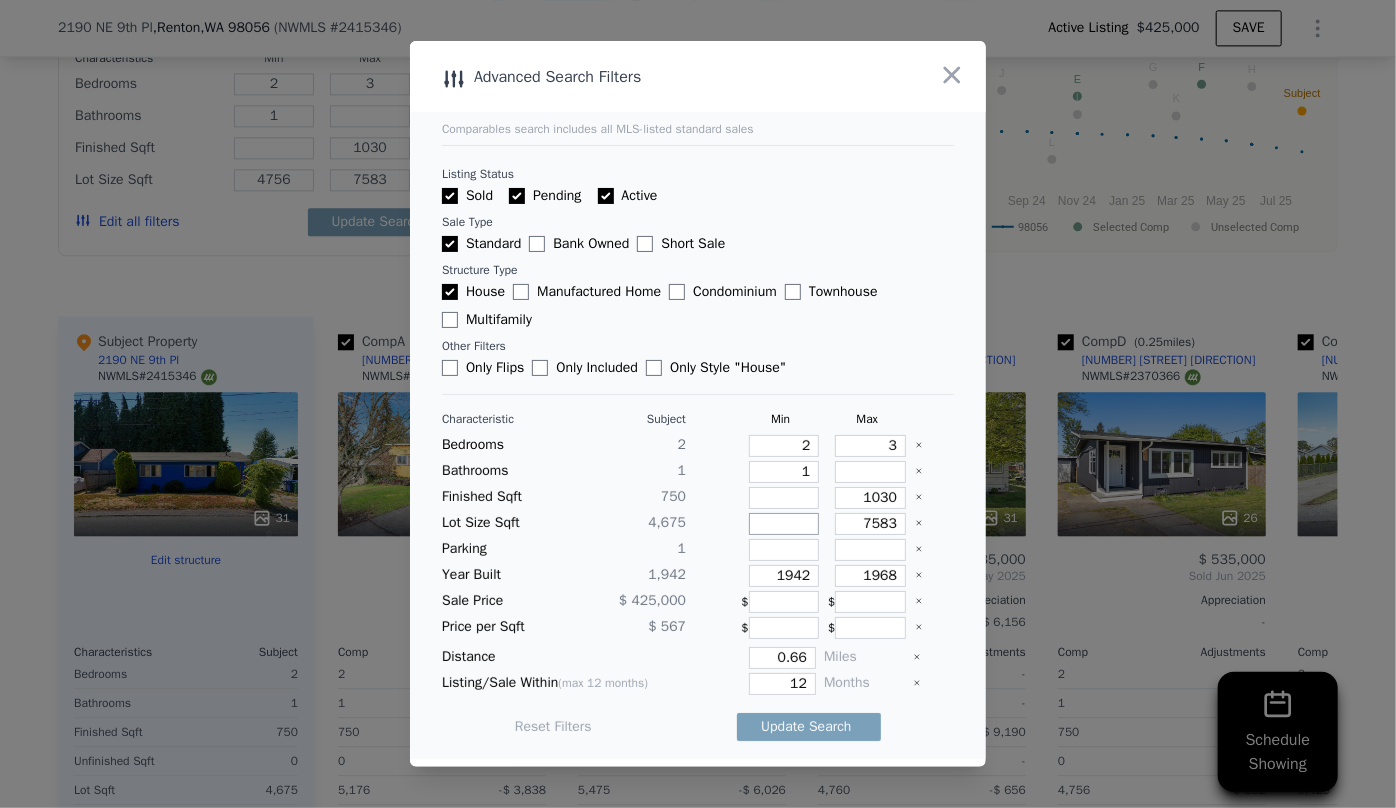 type 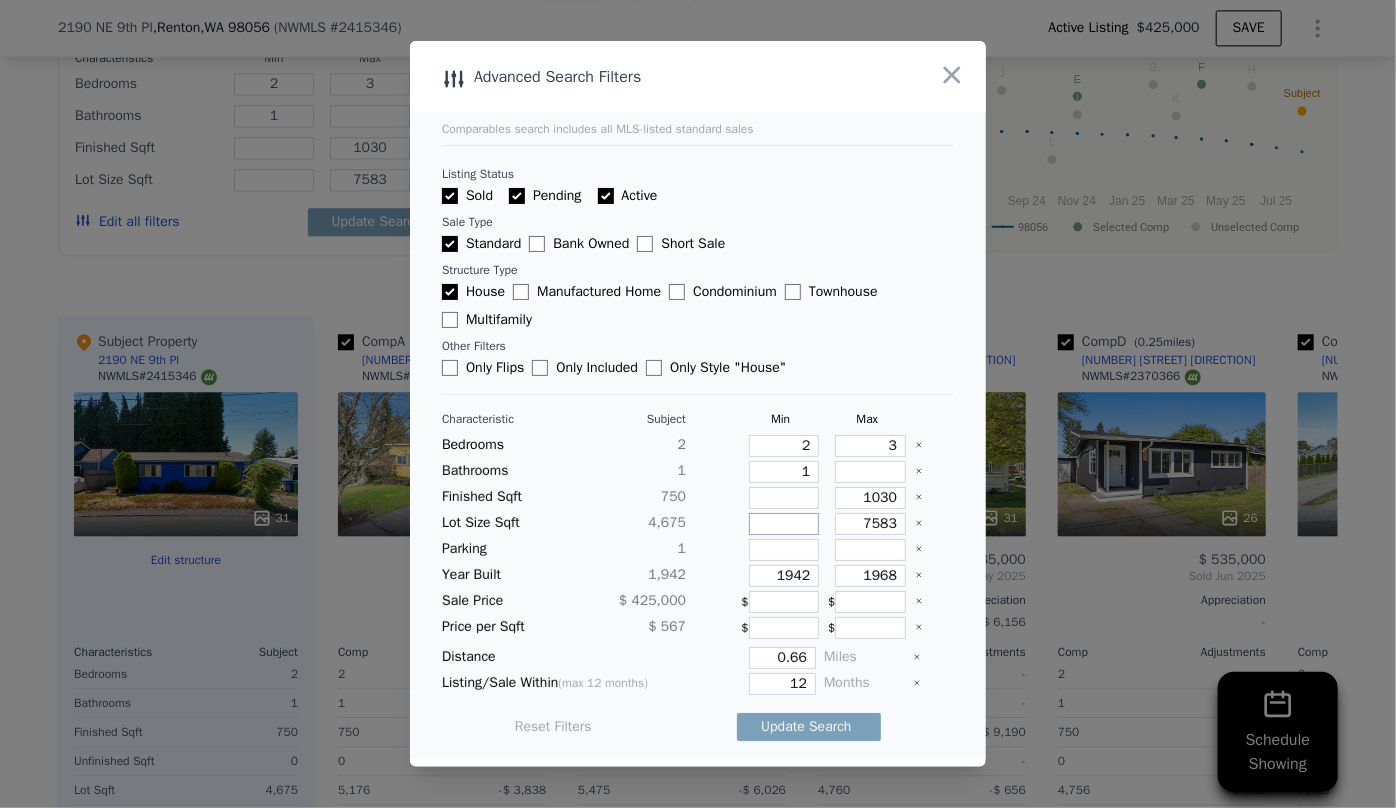 type 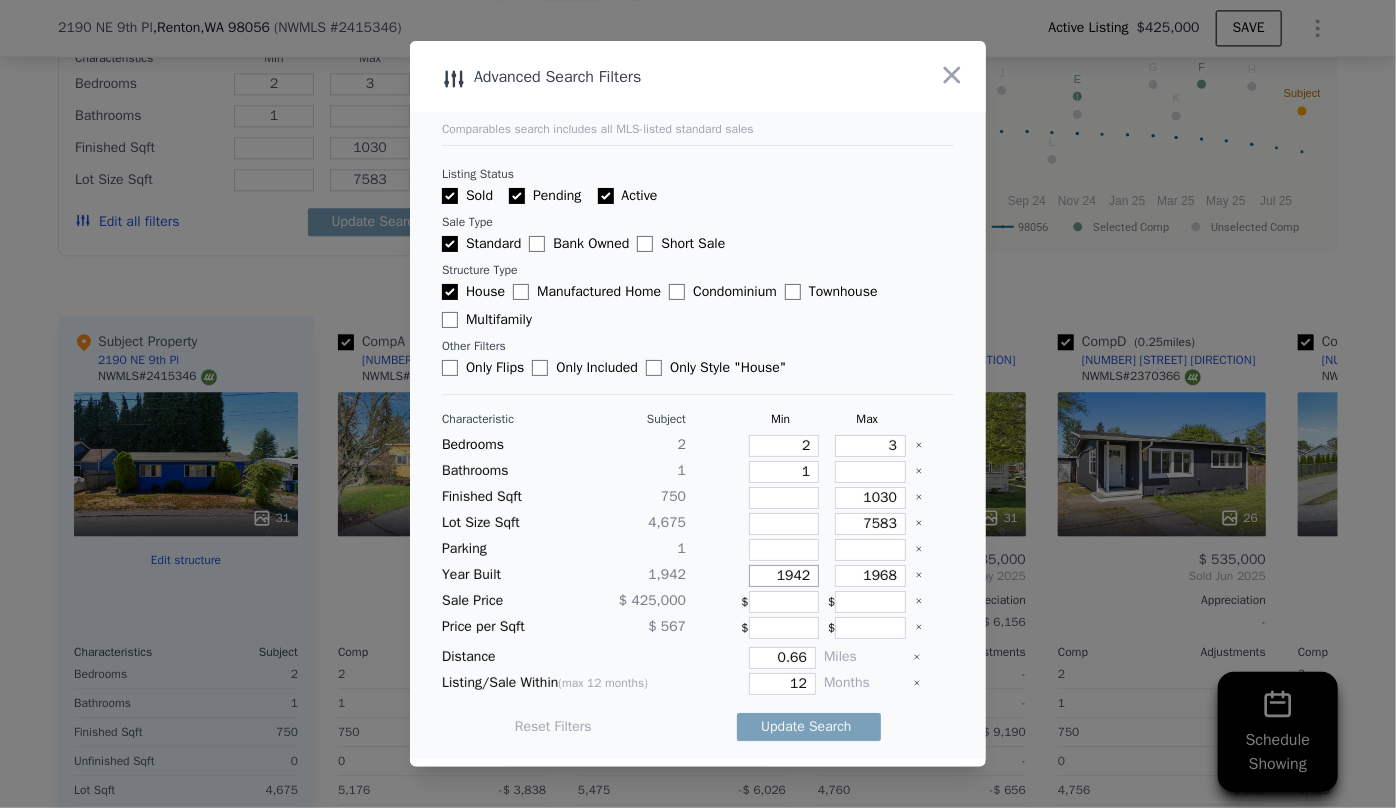 drag, startPoint x: 797, startPoint y: 575, endPoint x: 739, endPoint y: 583, distance: 58.549126 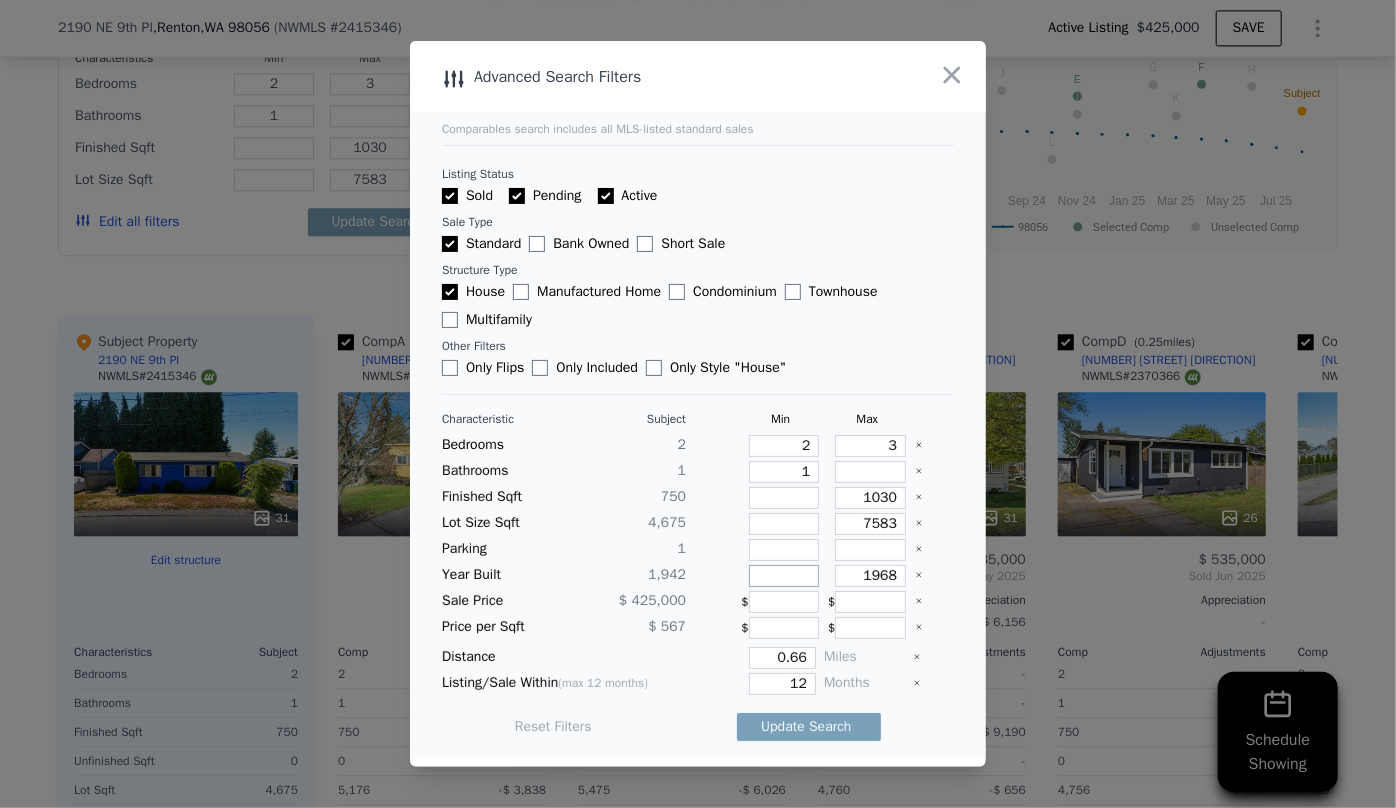 type 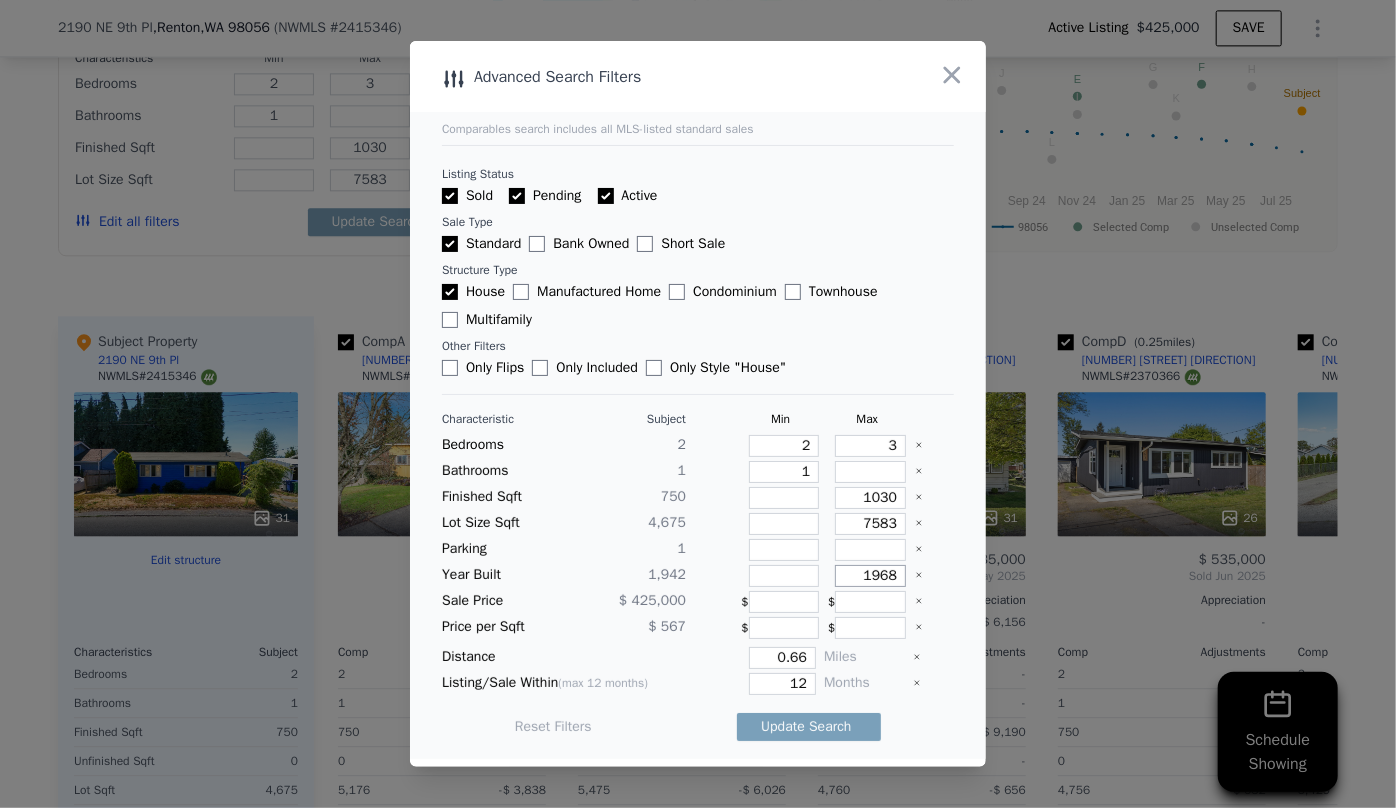 click on "1968" at bounding box center [870, 576] 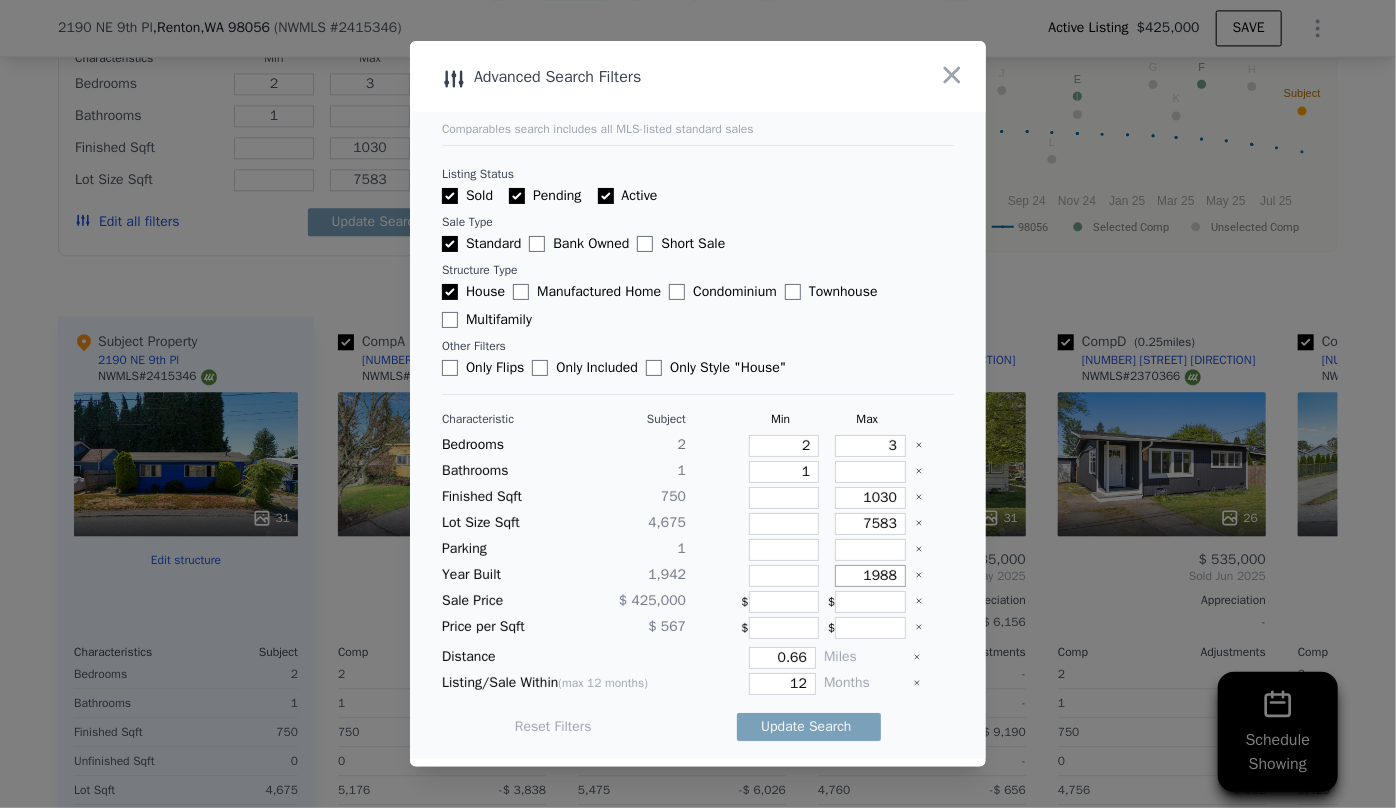 type on "1988" 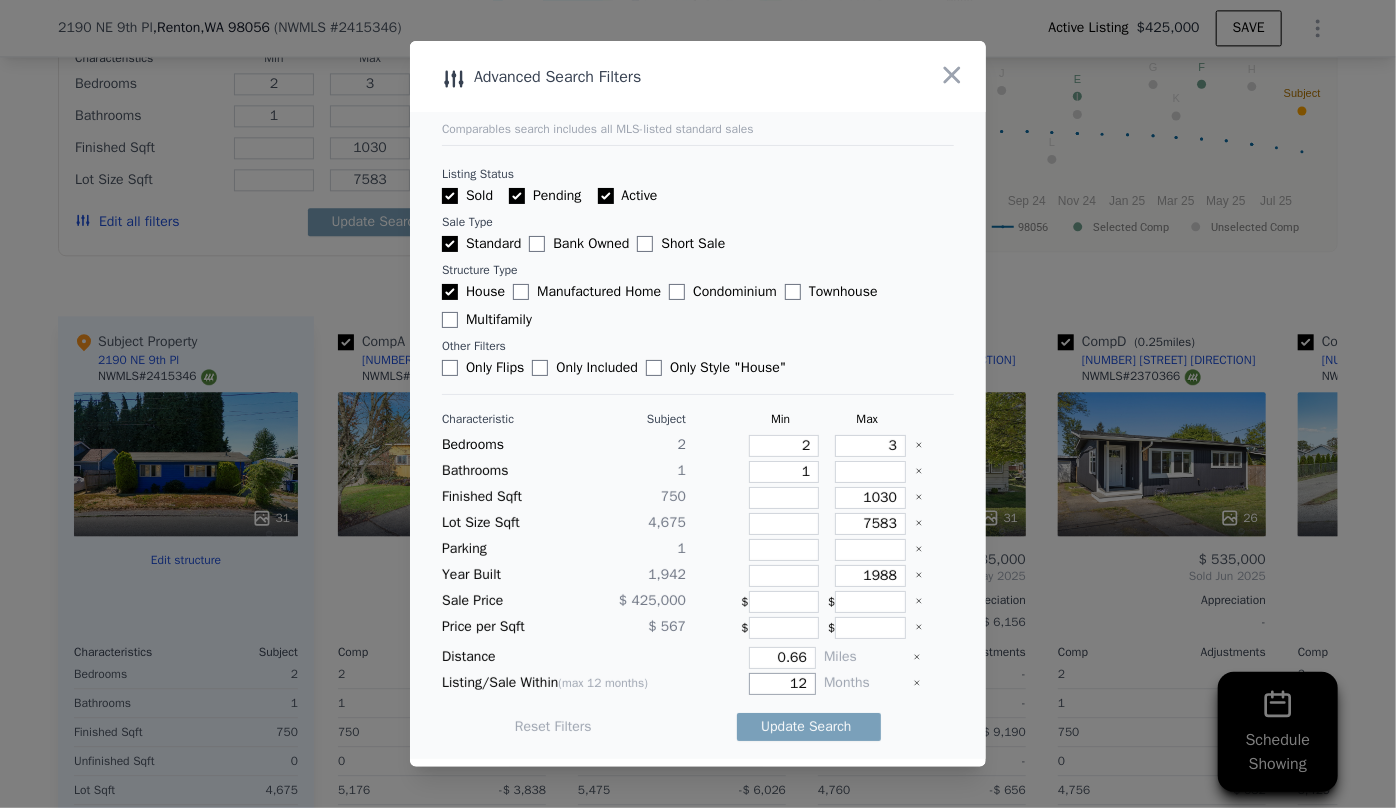 drag, startPoint x: 800, startPoint y: 685, endPoint x: 748, endPoint y: 695, distance: 52.95281 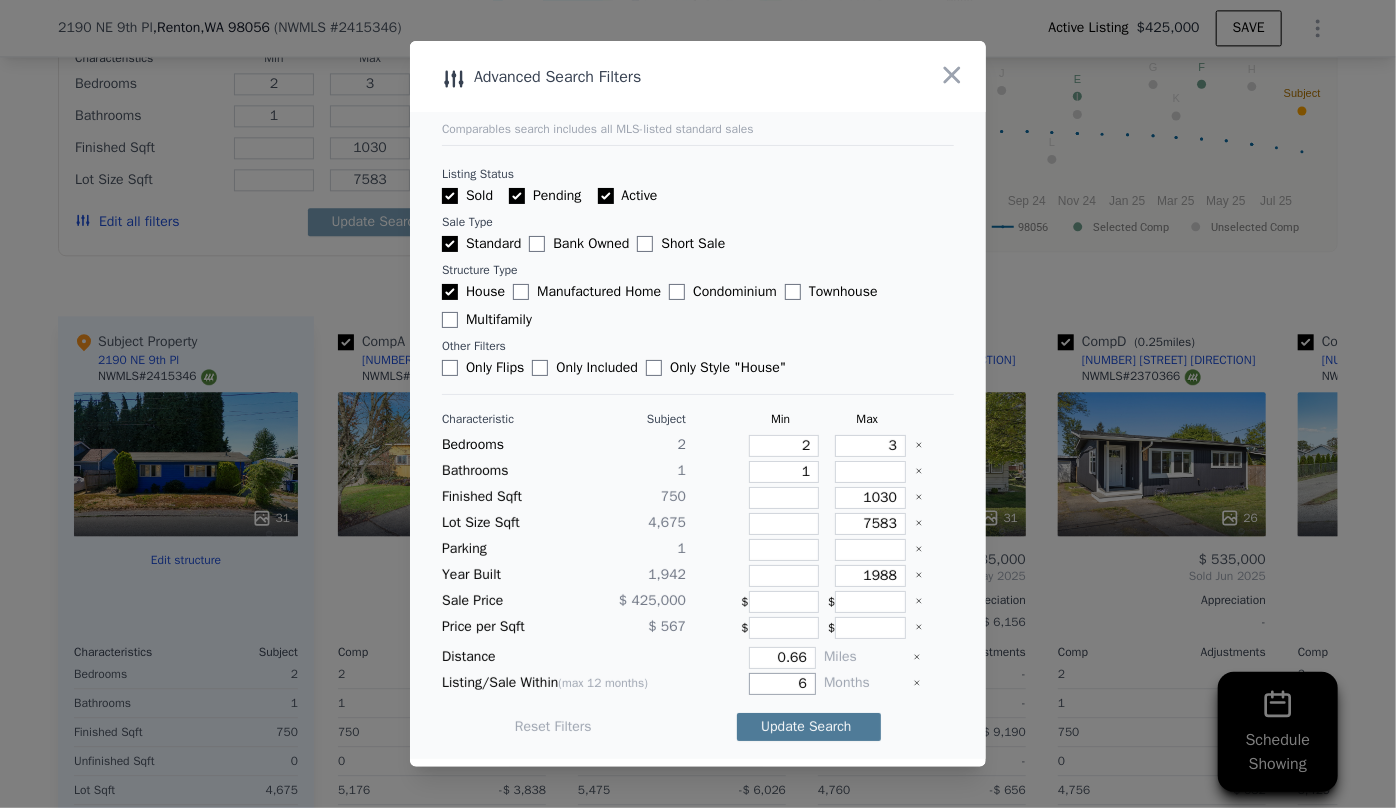 type on "6" 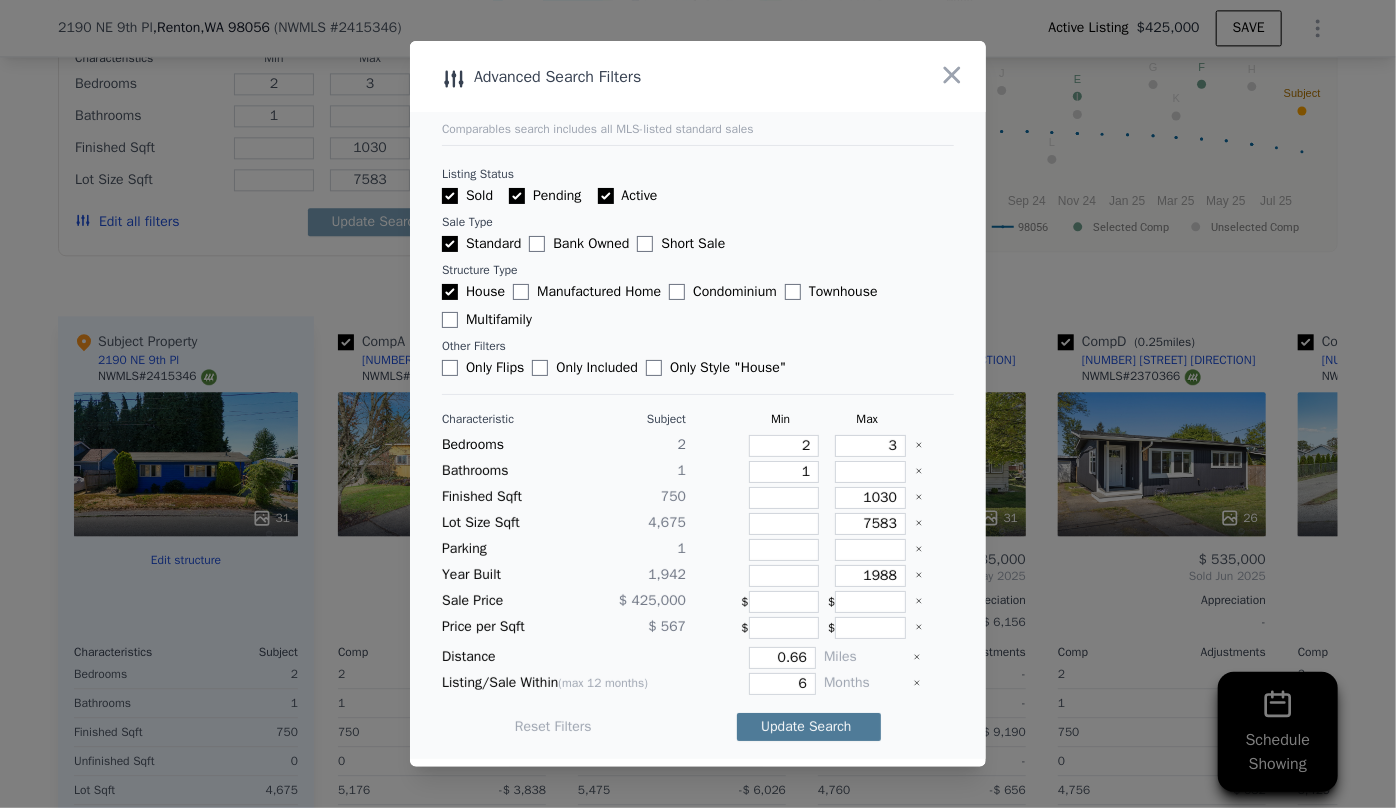 click on "Update Search" at bounding box center [809, 727] 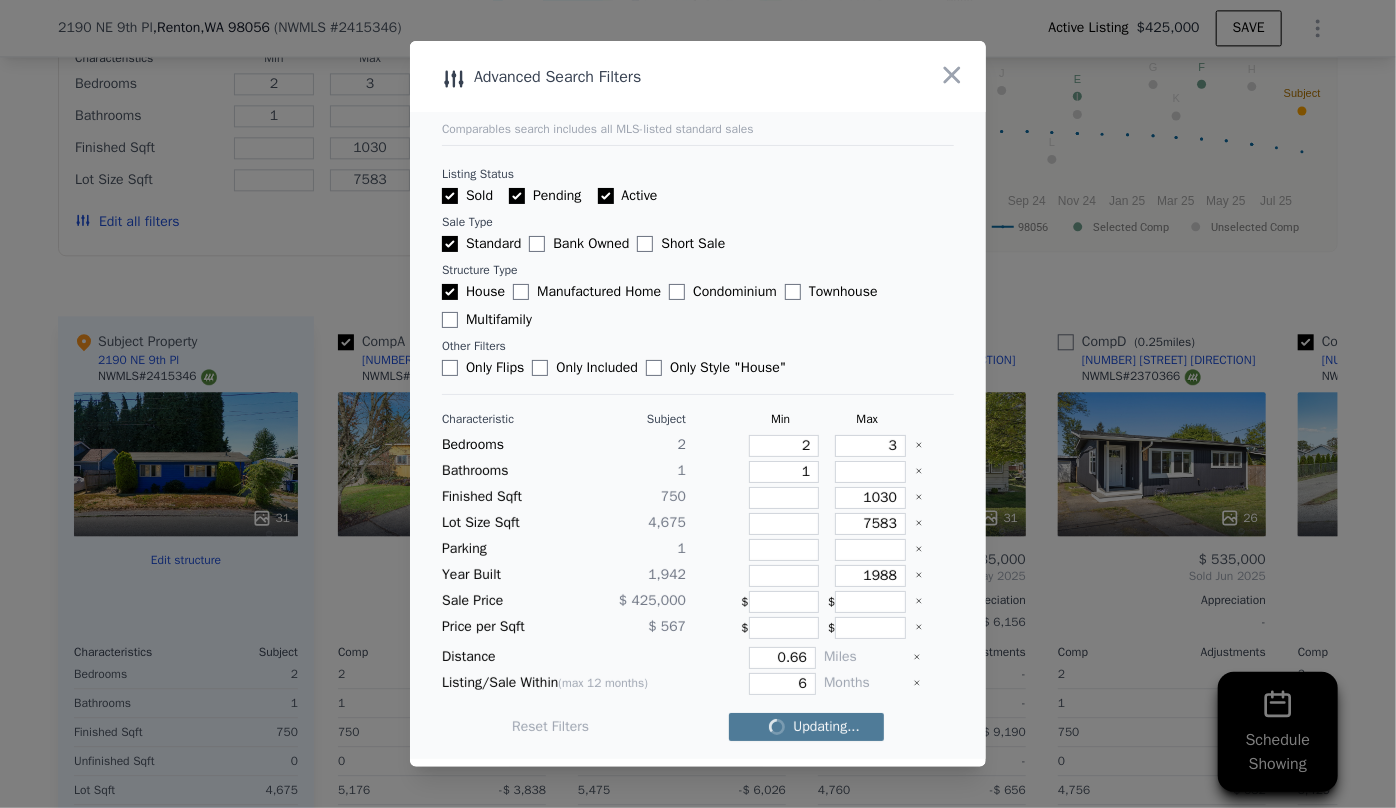 checkbox on "false" 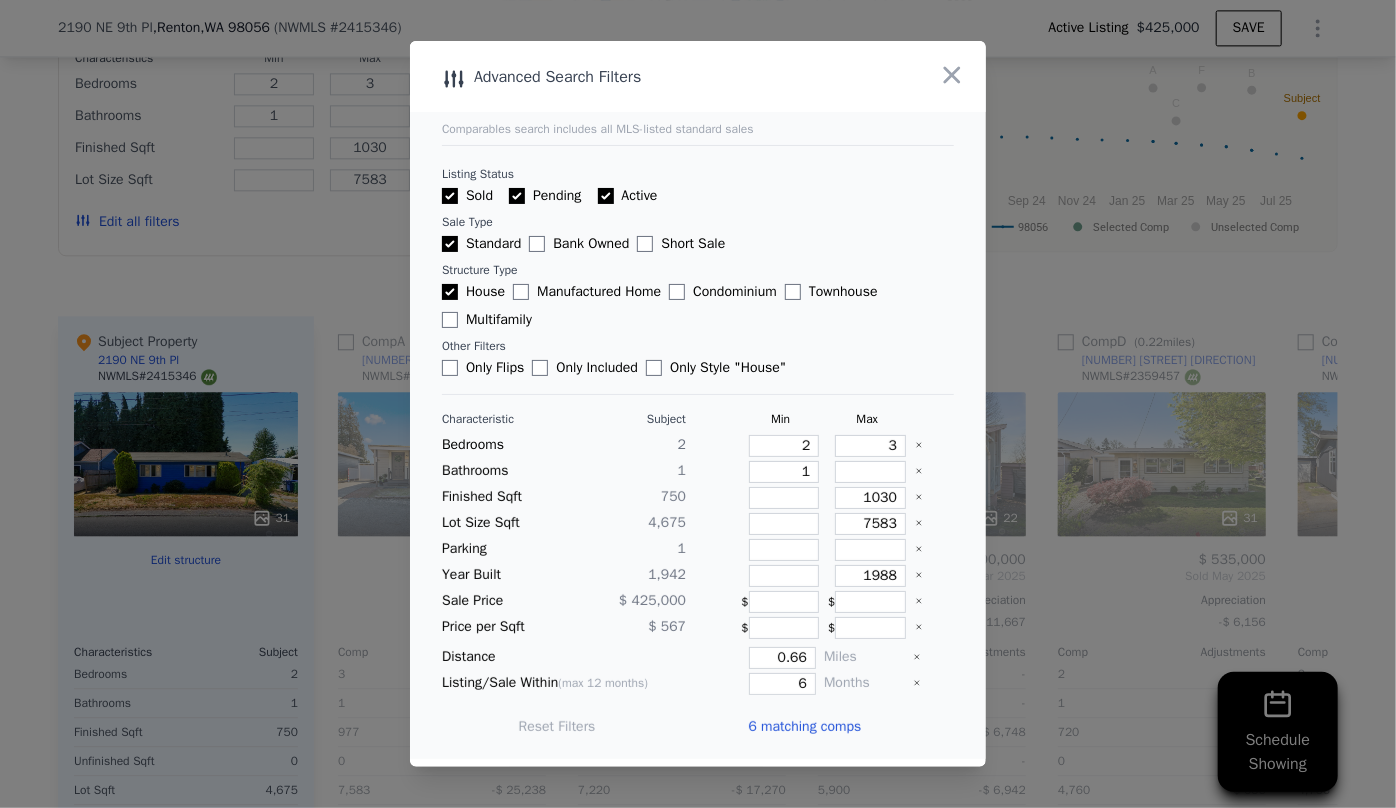 click on "6 matching comps" at bounding box center (804, 727) 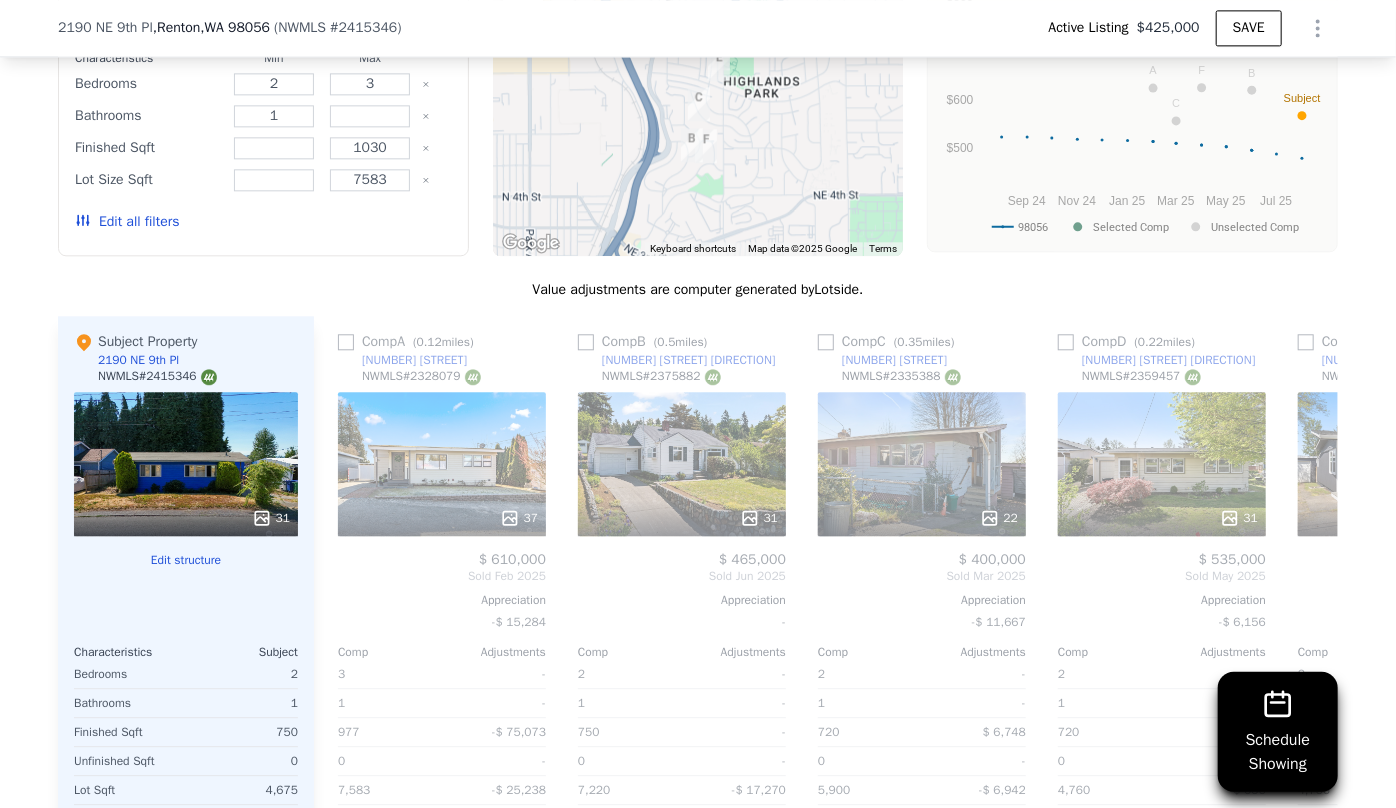 click at bounding box center (698, 96) 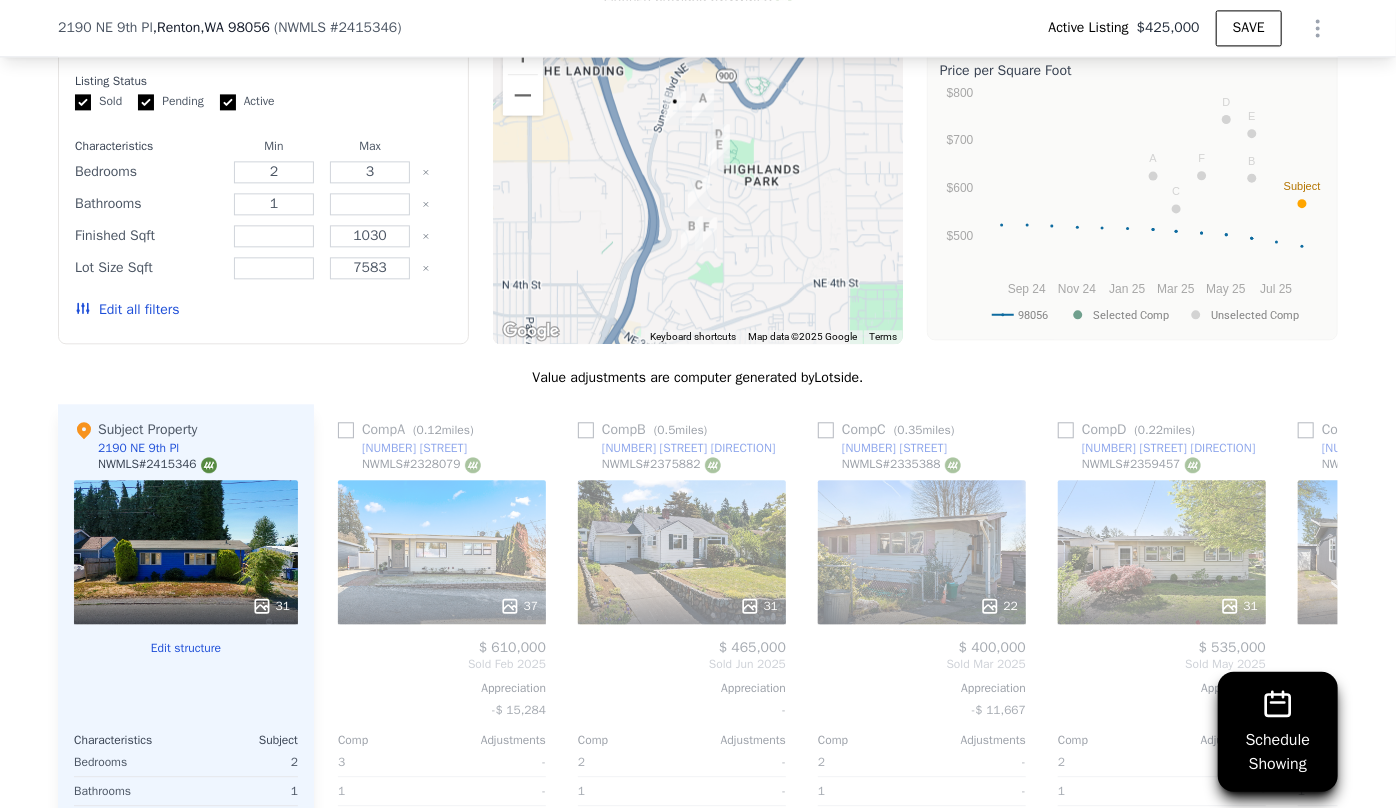 scroll, scrollTop: 2181, scrollLeft: 0, axis: vertical 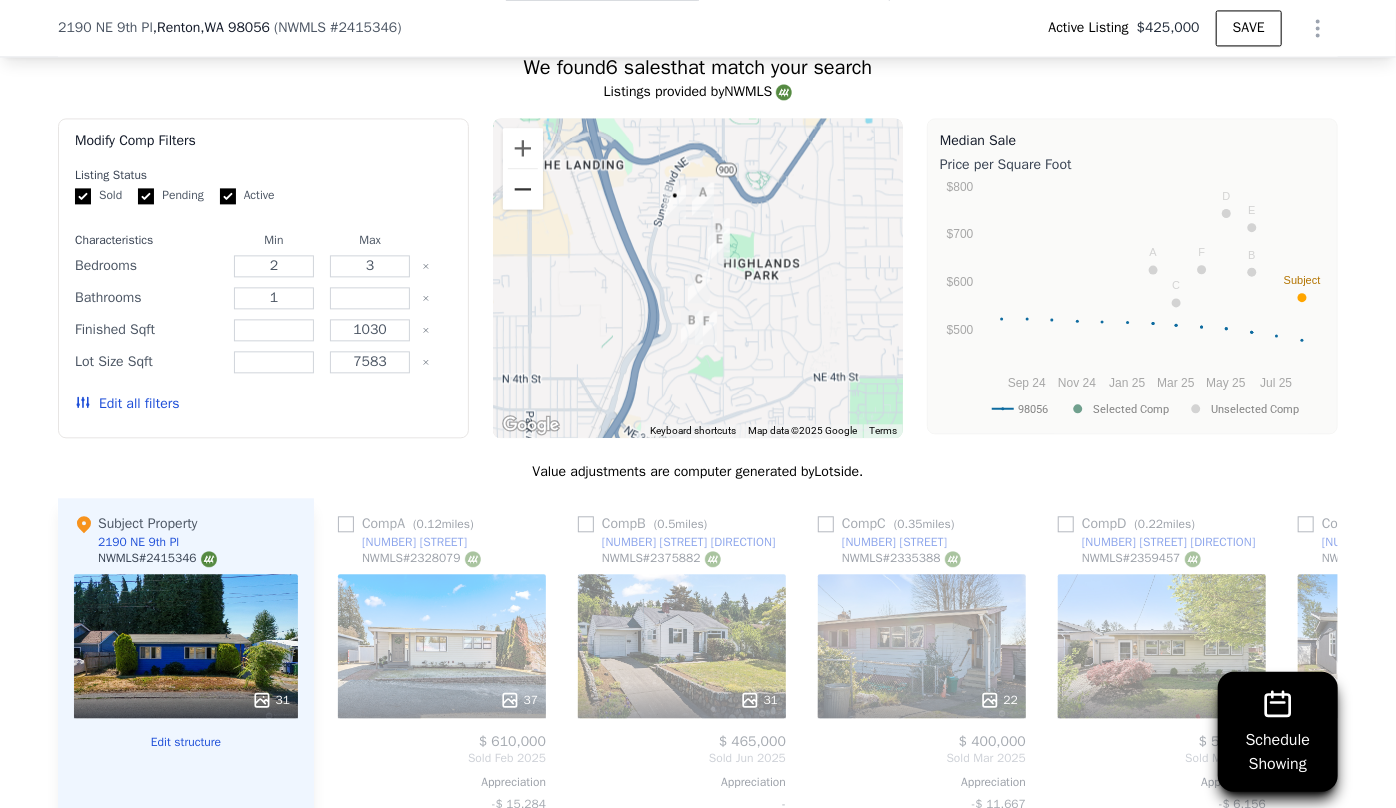 click at bounding box center [523, 189] 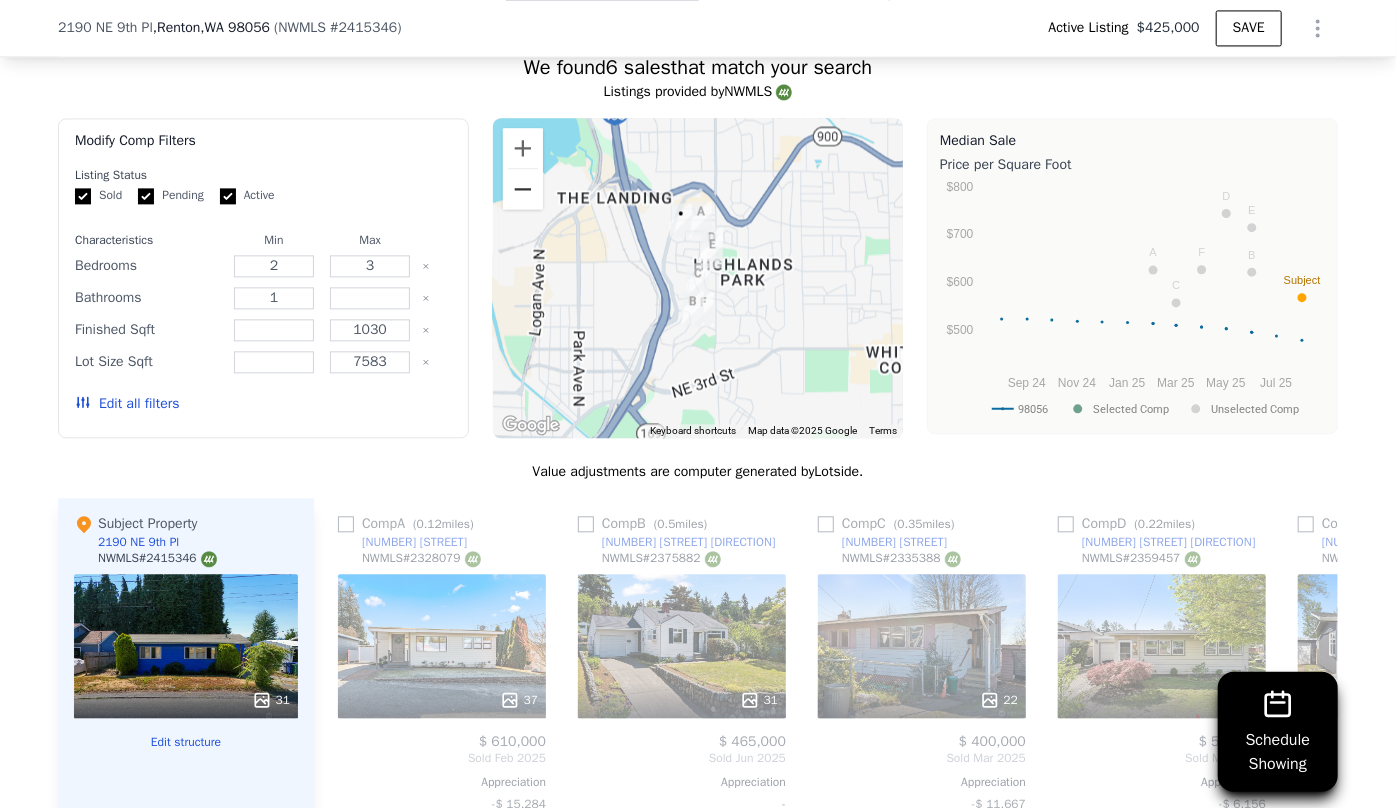click at bounding box center (523, 189) 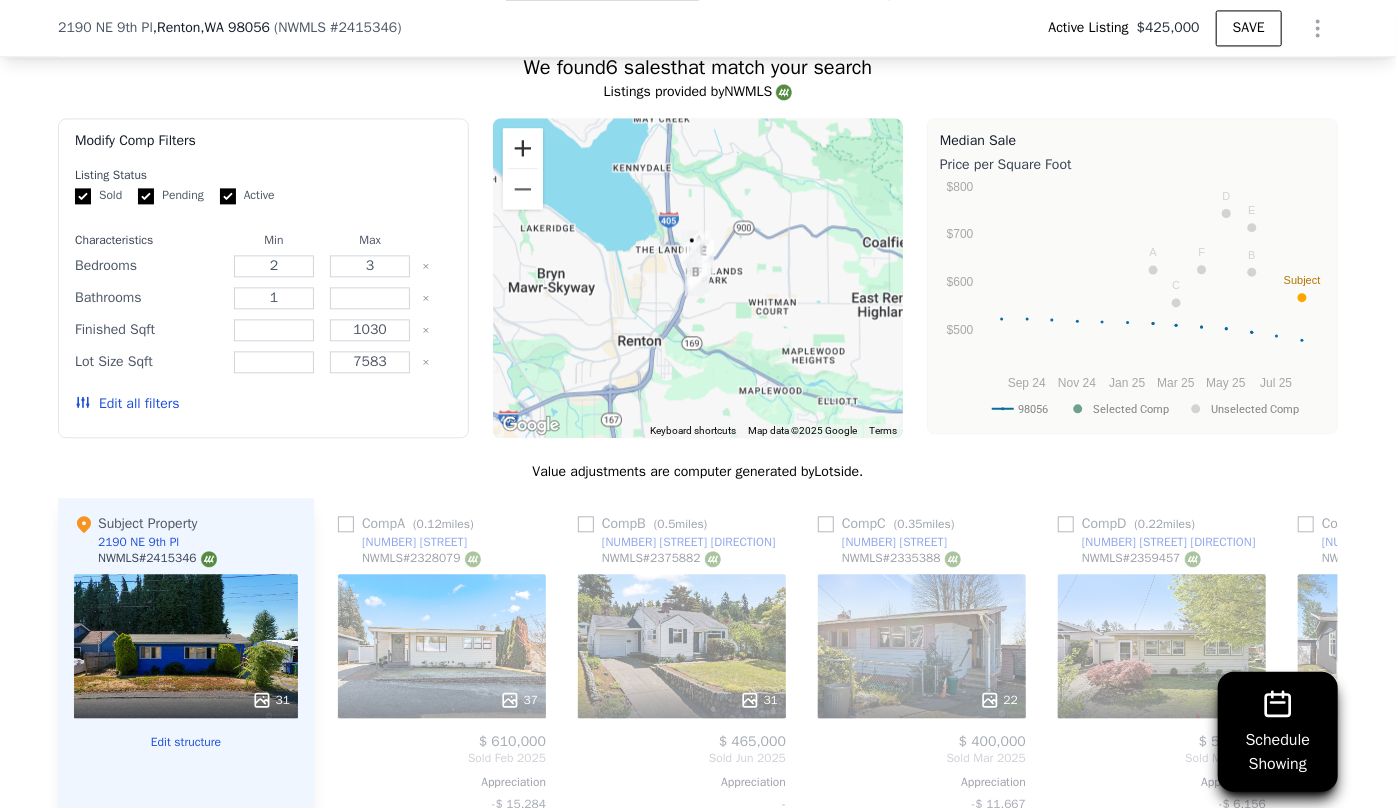 click at bounding box center (523, 148) 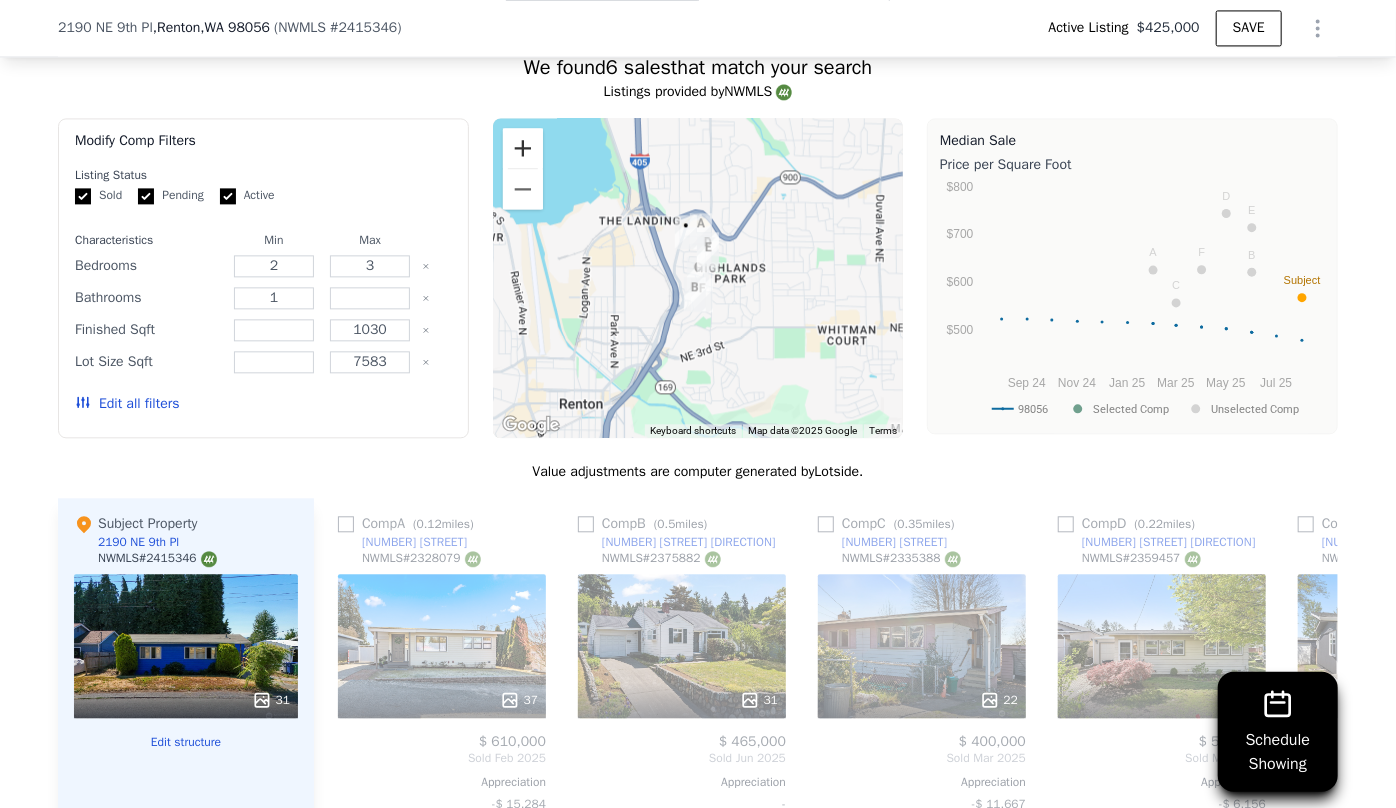 click at bounding box center (523, 148) 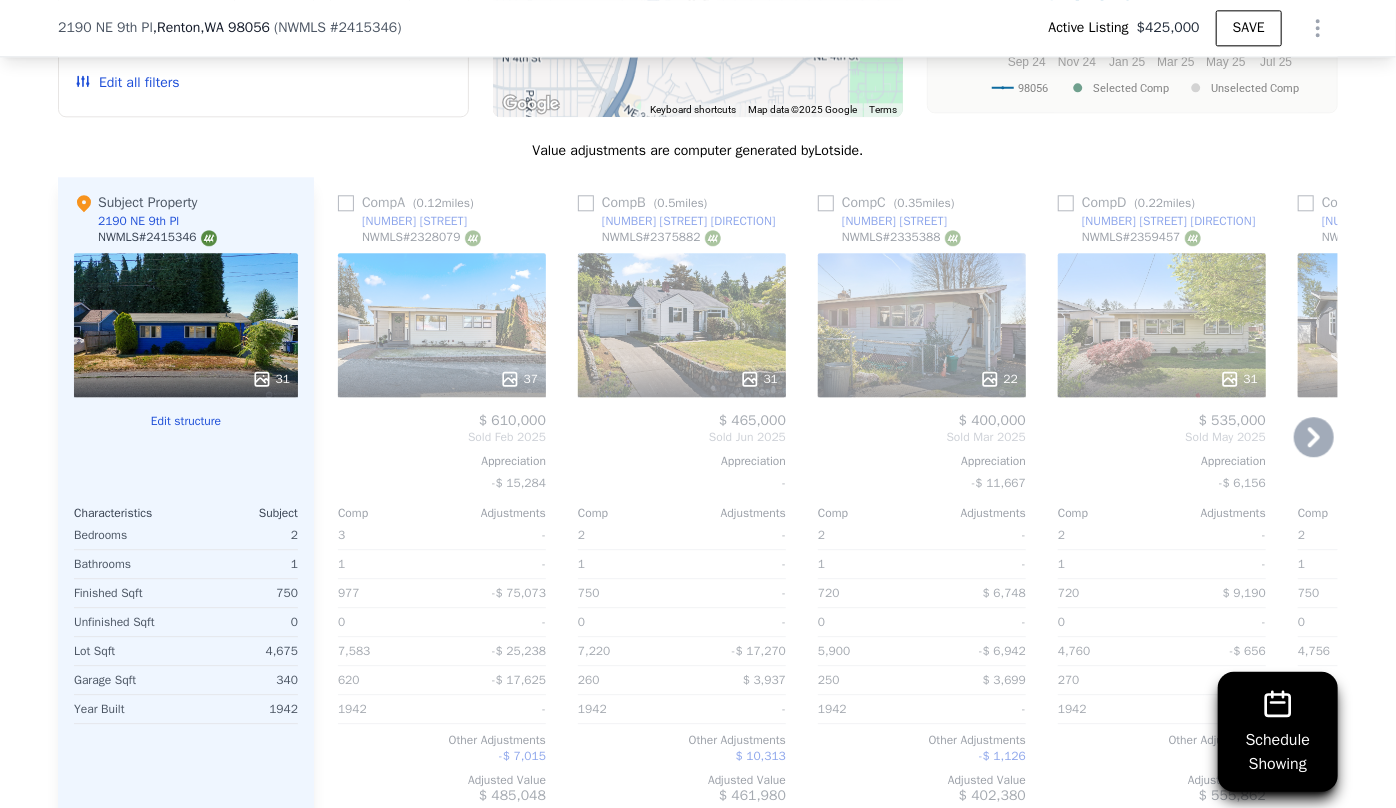 scroll, scrollTop: 2545, scrollLeft: 0, axis: vertical 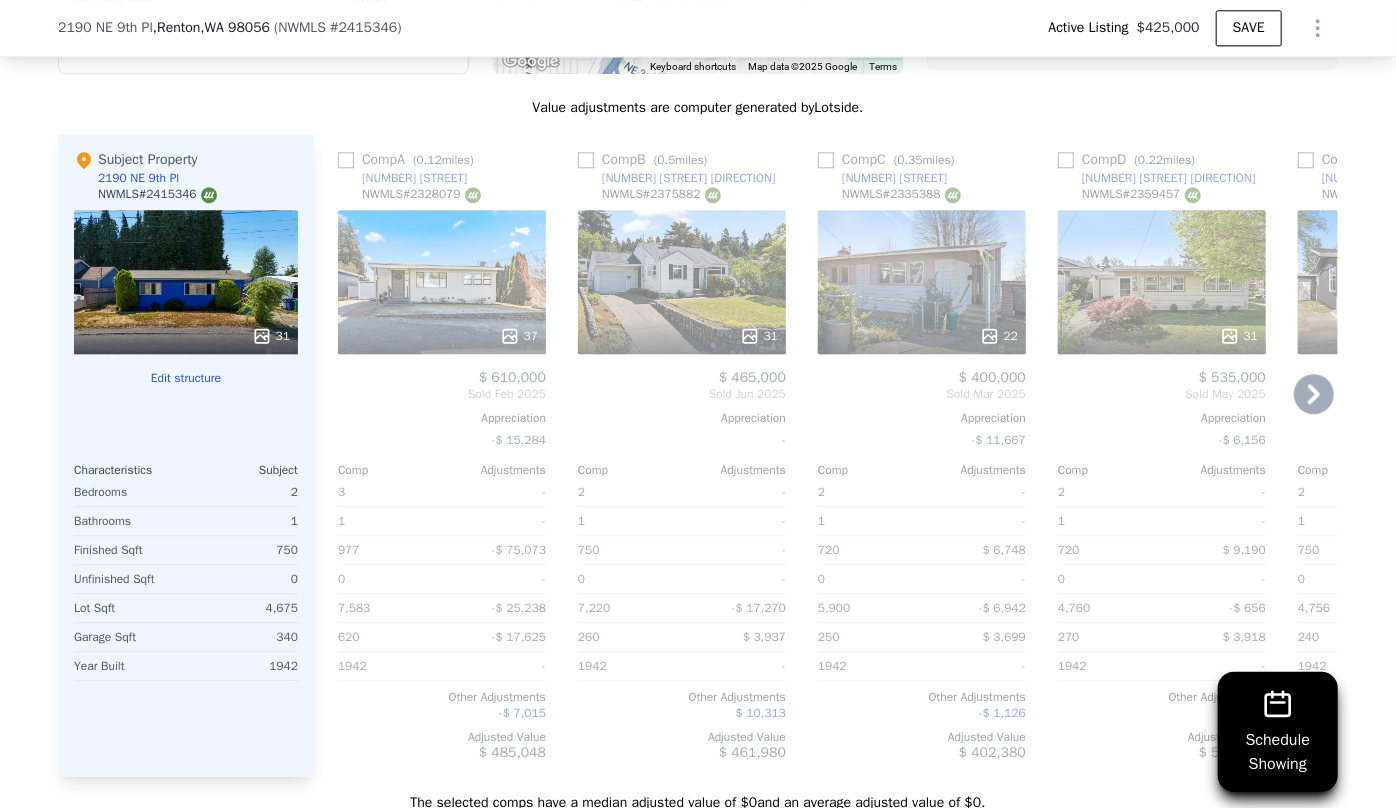 click on "31" at bounding box center (682, 282) 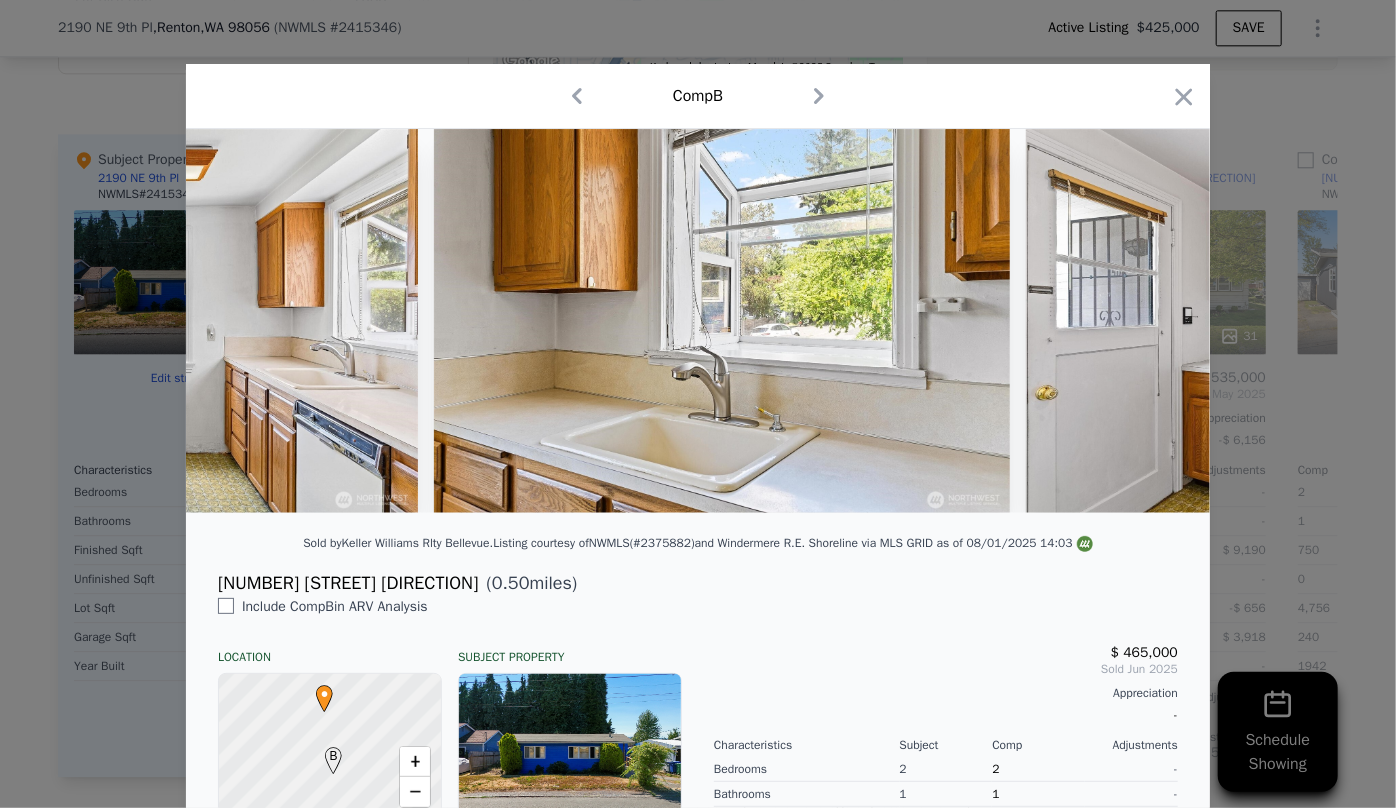 scroll, scrollTop: 0, scrollLeft: 4657, axis: horizontal 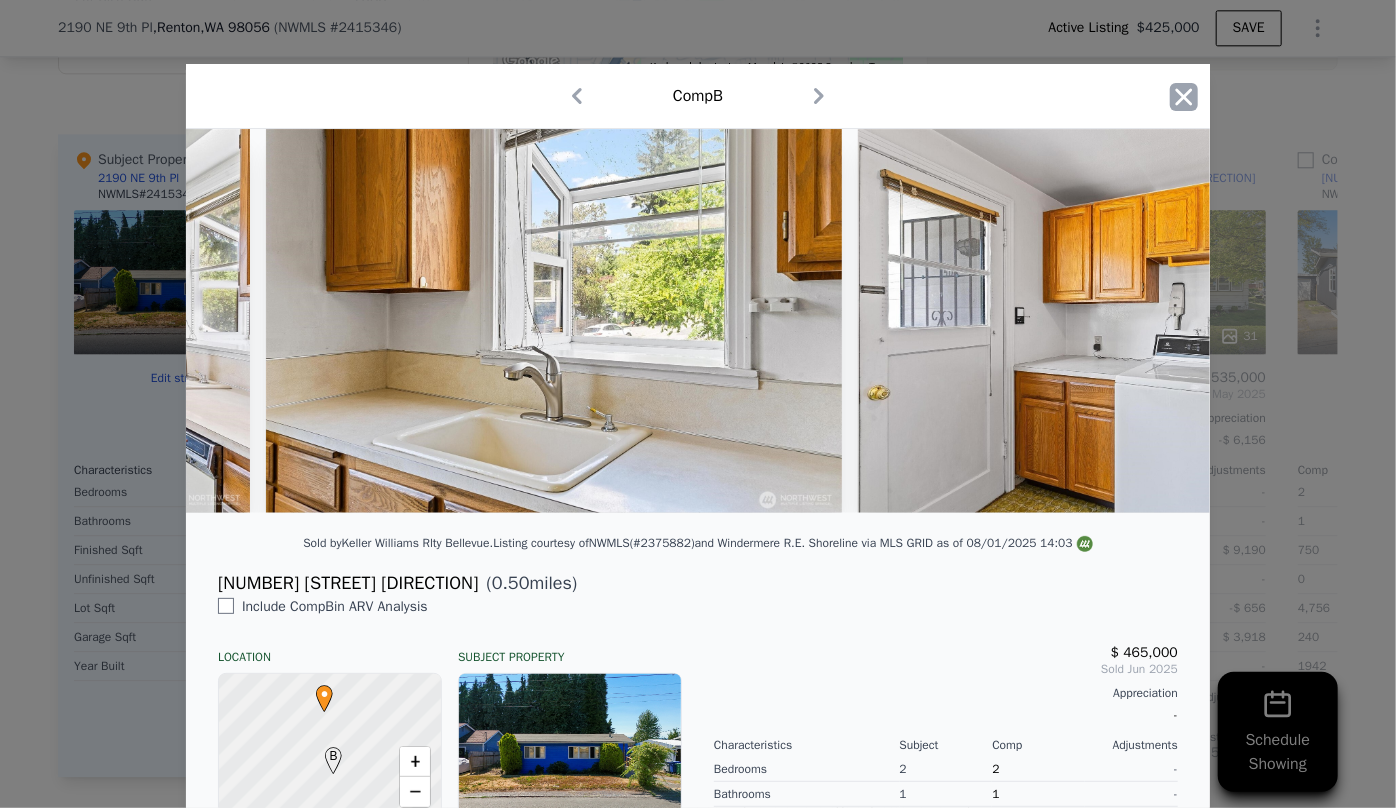 click 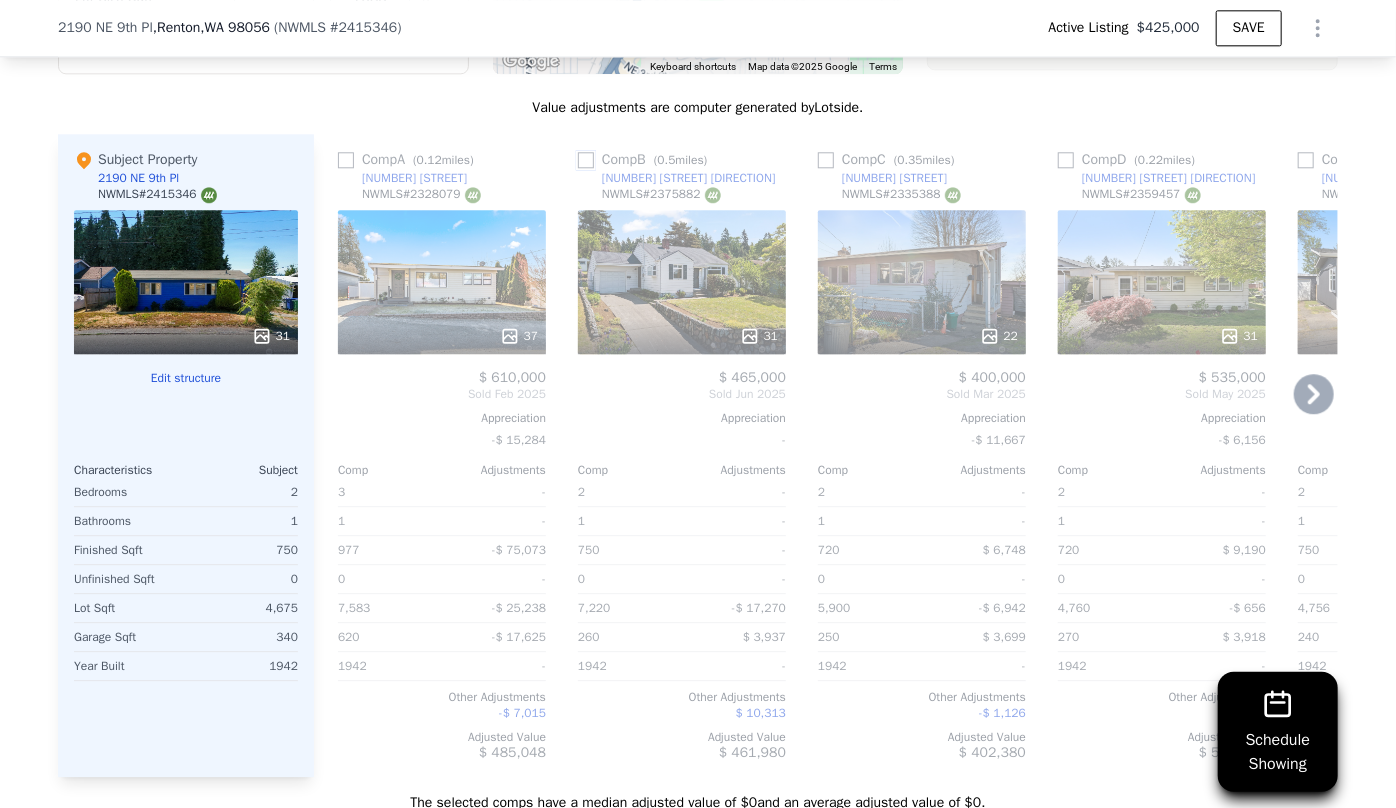 click at bounding box center (586, 160) 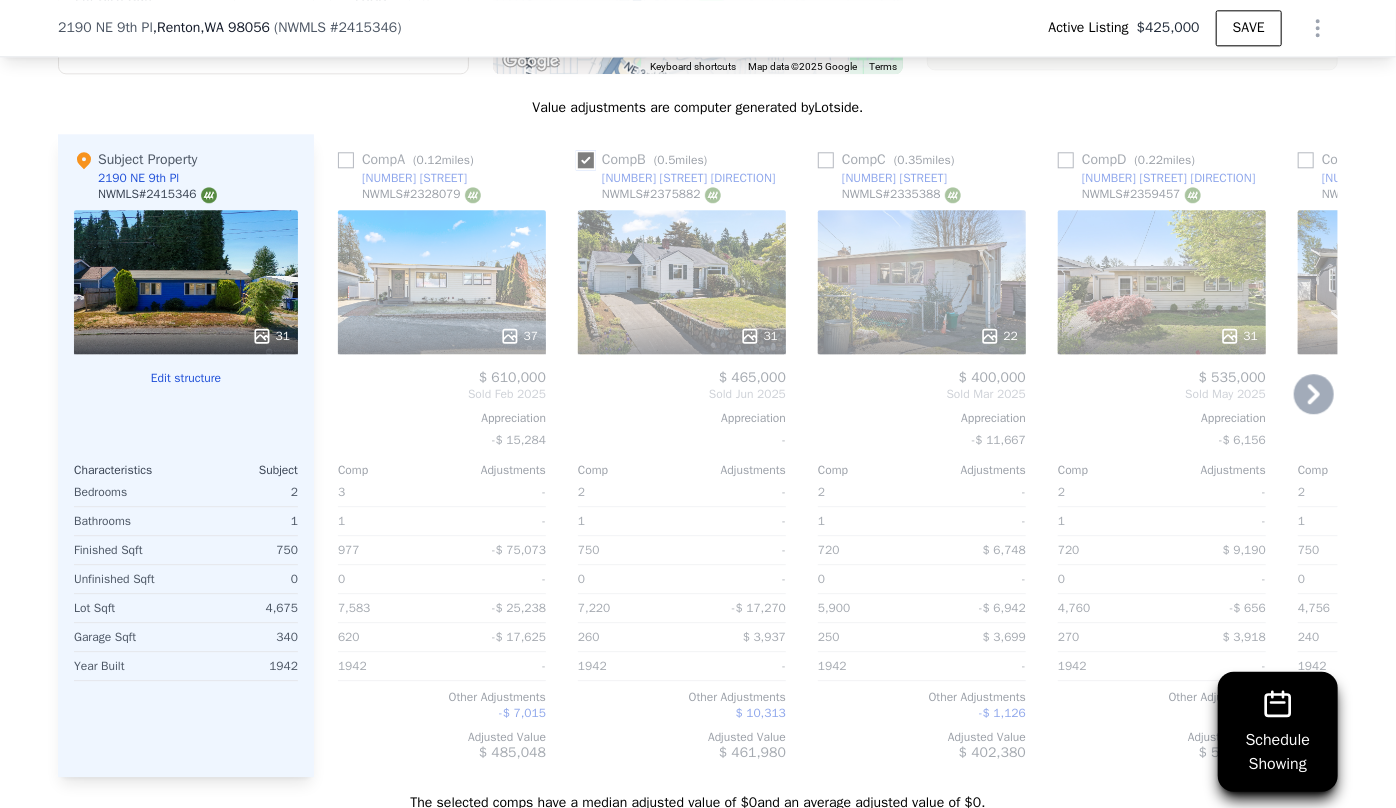 checkbox on "true" 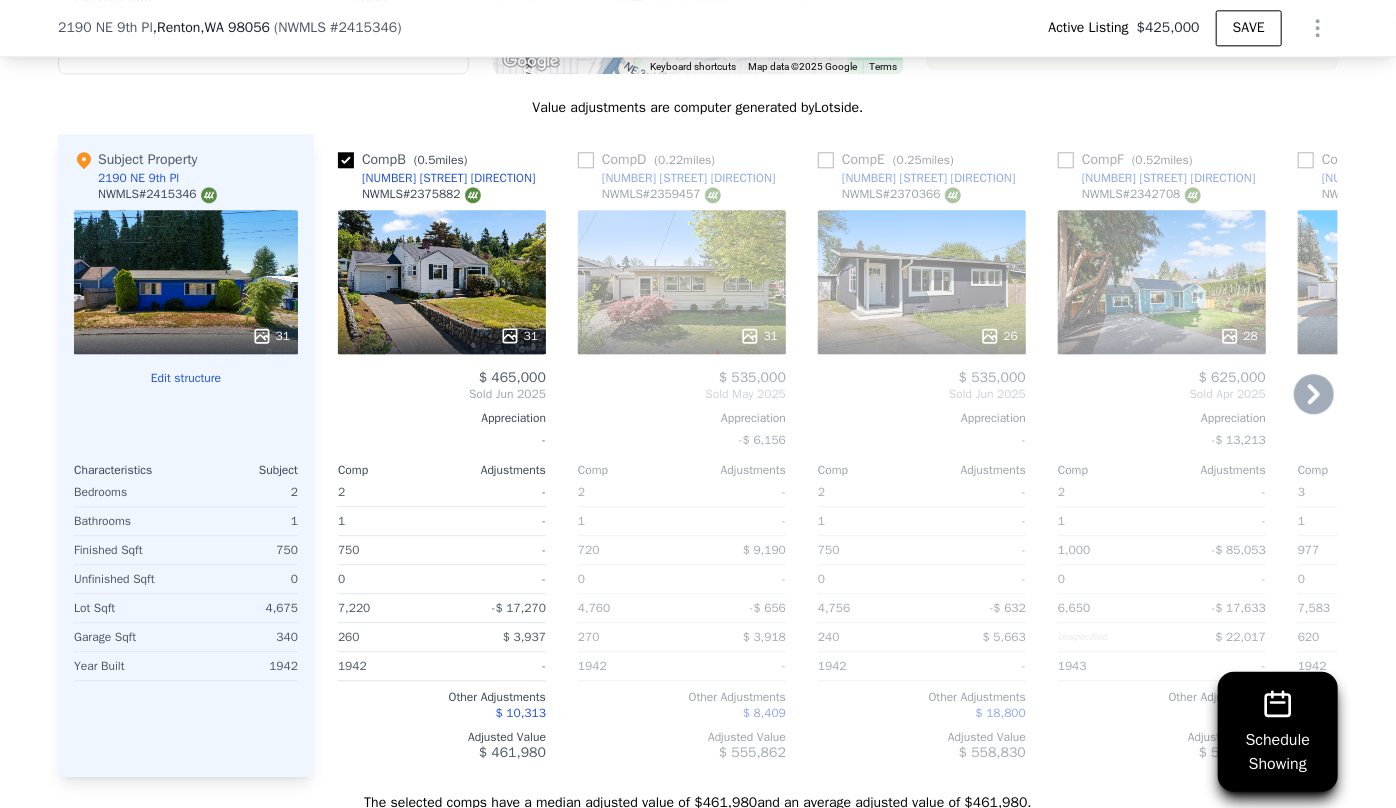 click on "31" at bounding box center (682, 282) 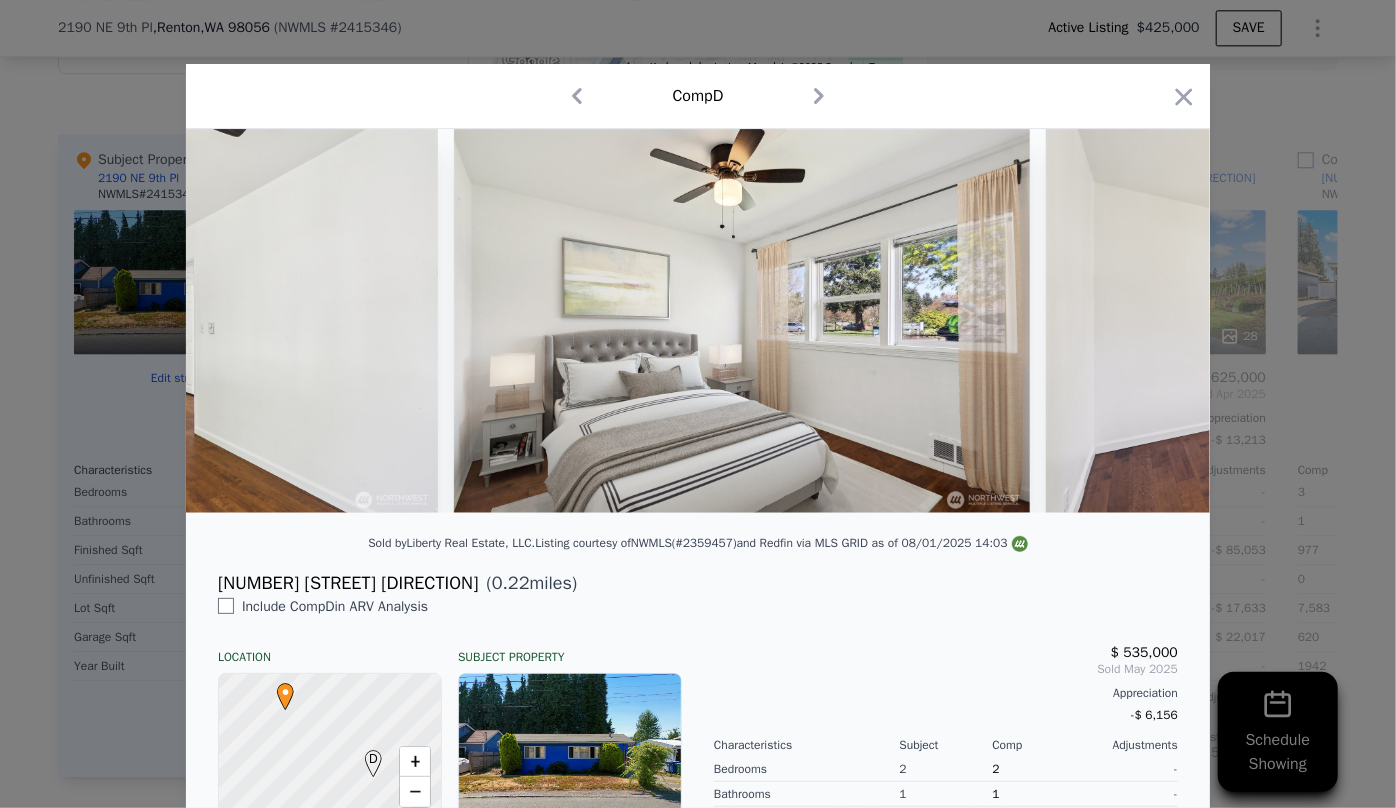 scroll, scrollTop: 0, scrollLeft: 6007, axis: horizontal 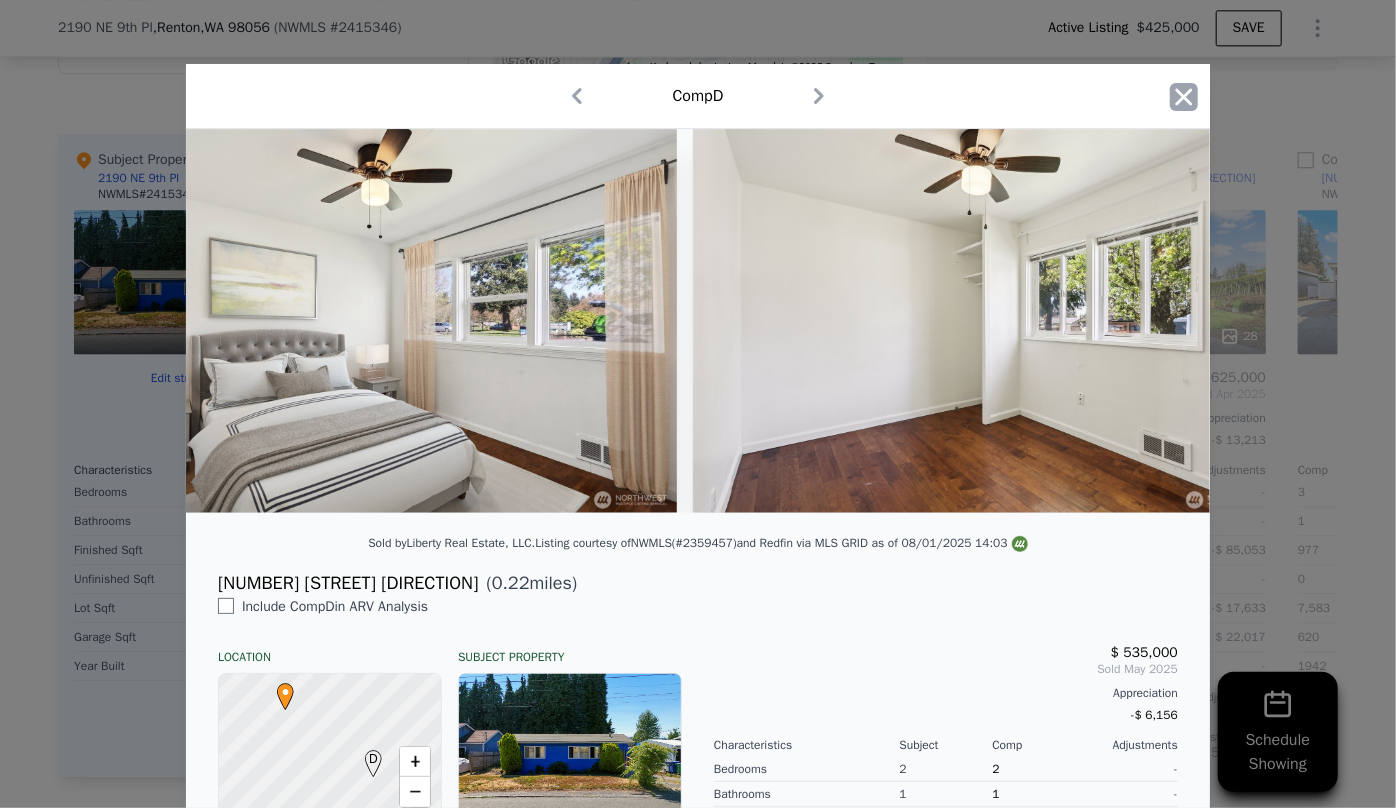 click 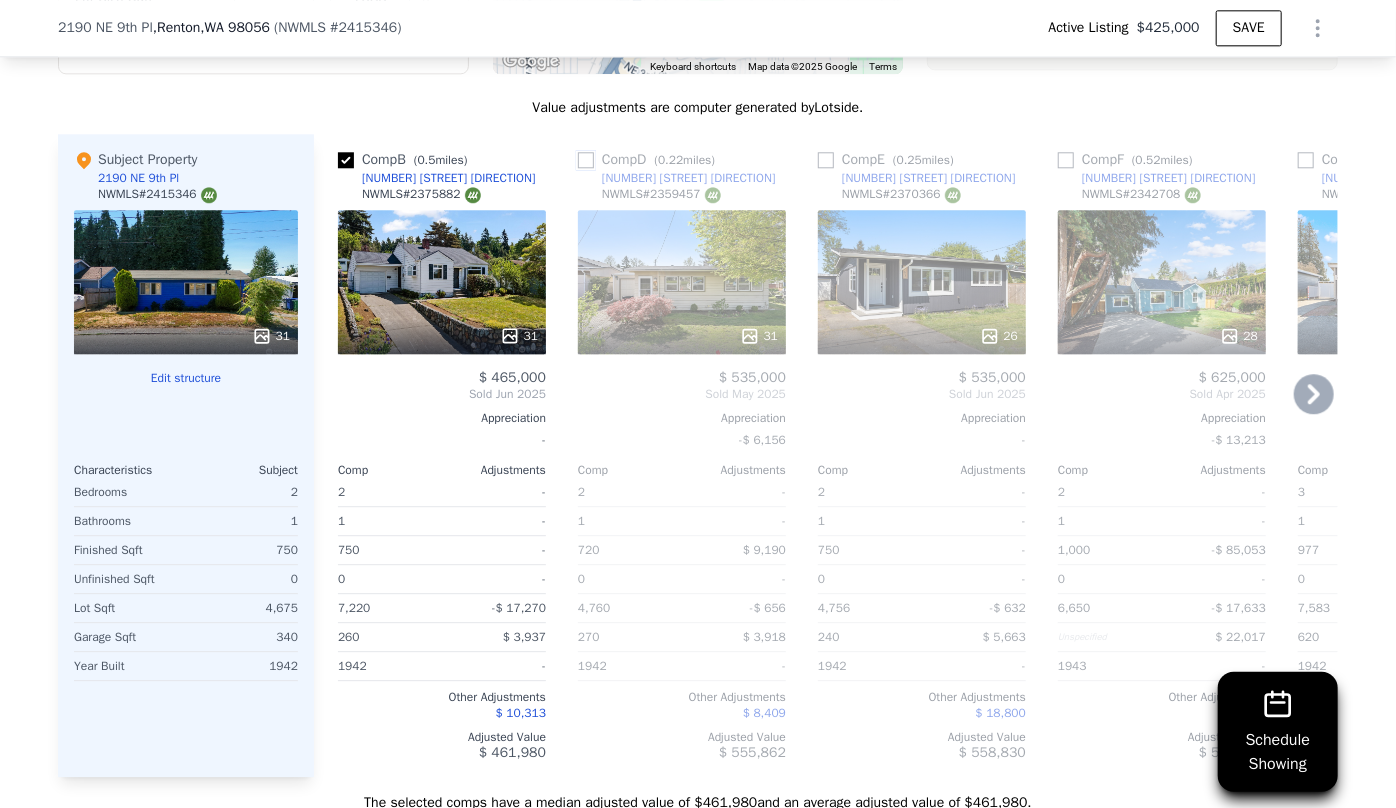 click at bounding box center [586, 160] 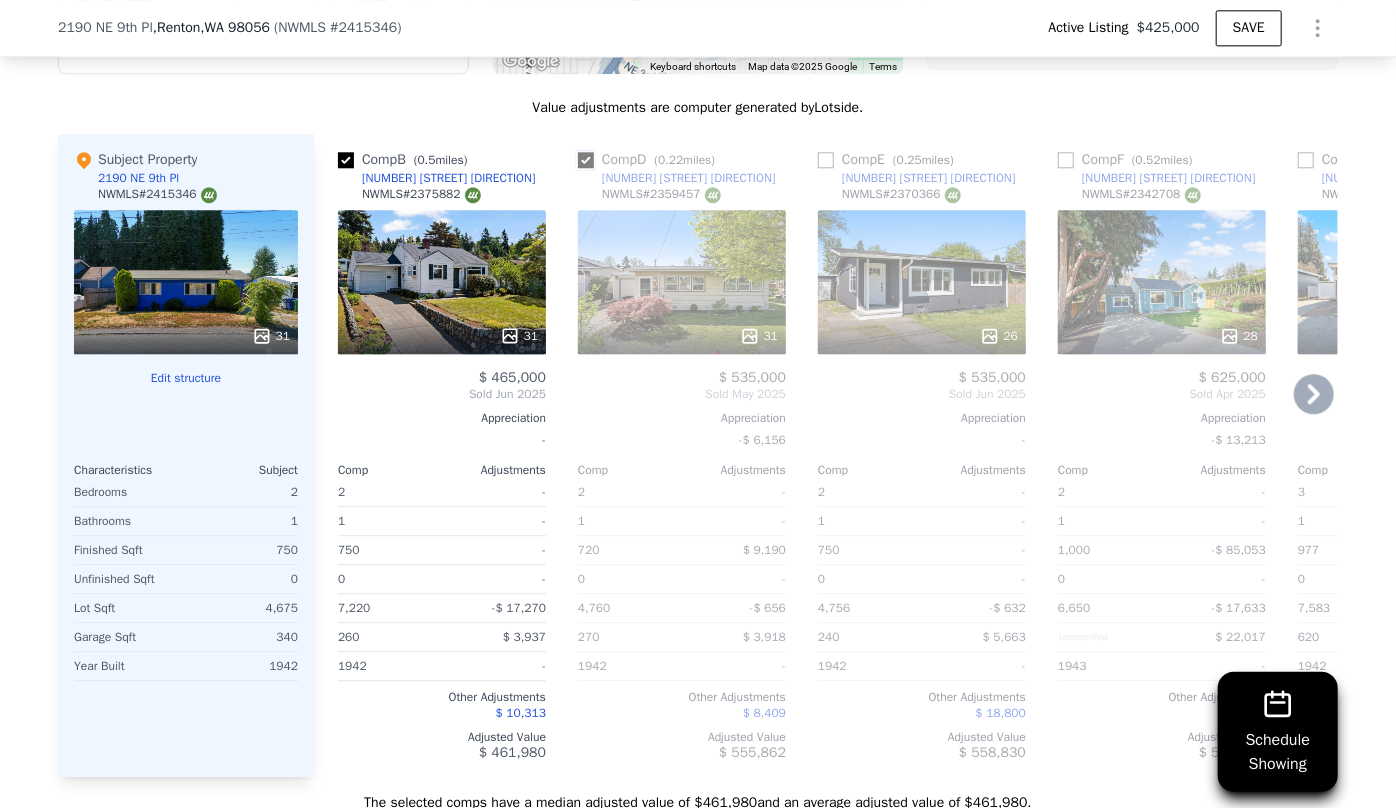 checkbox on "true" 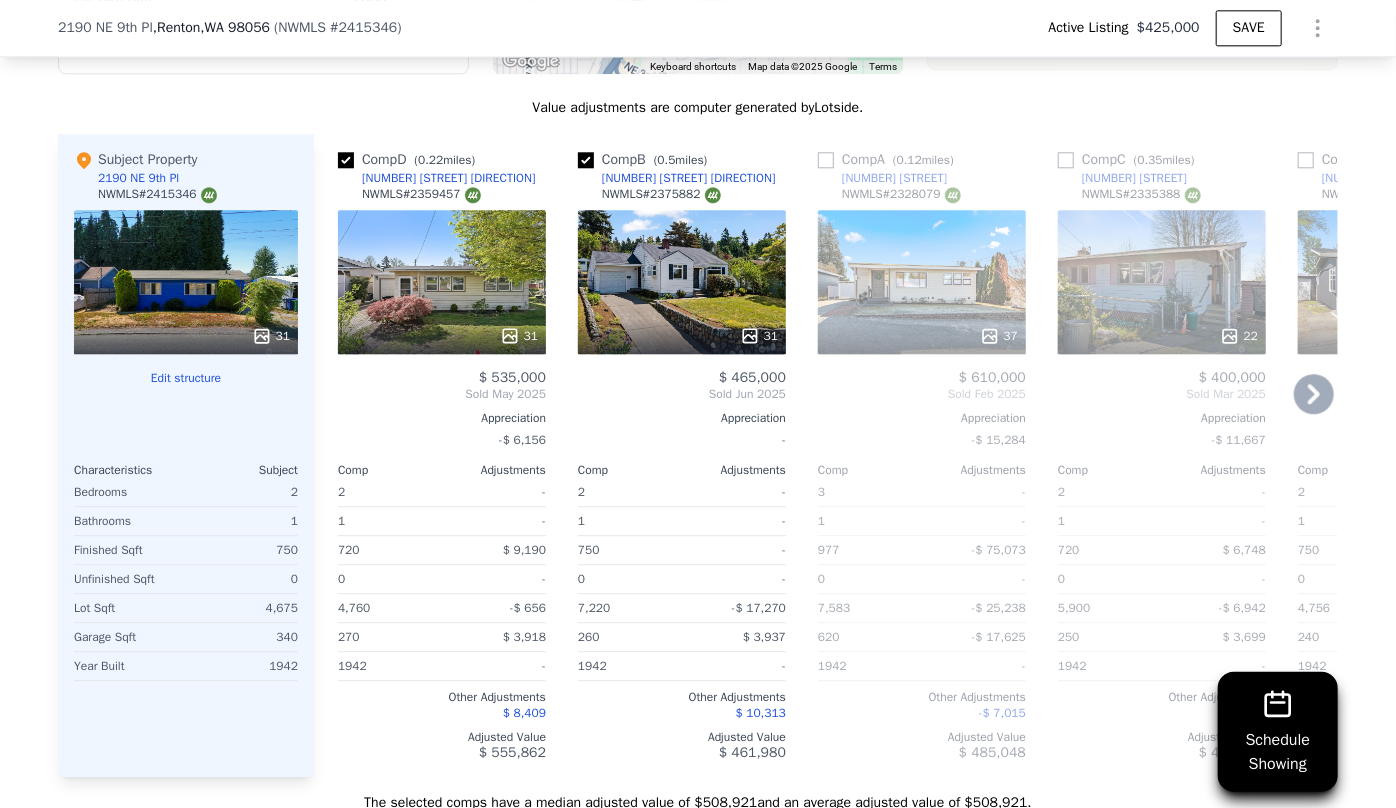 click 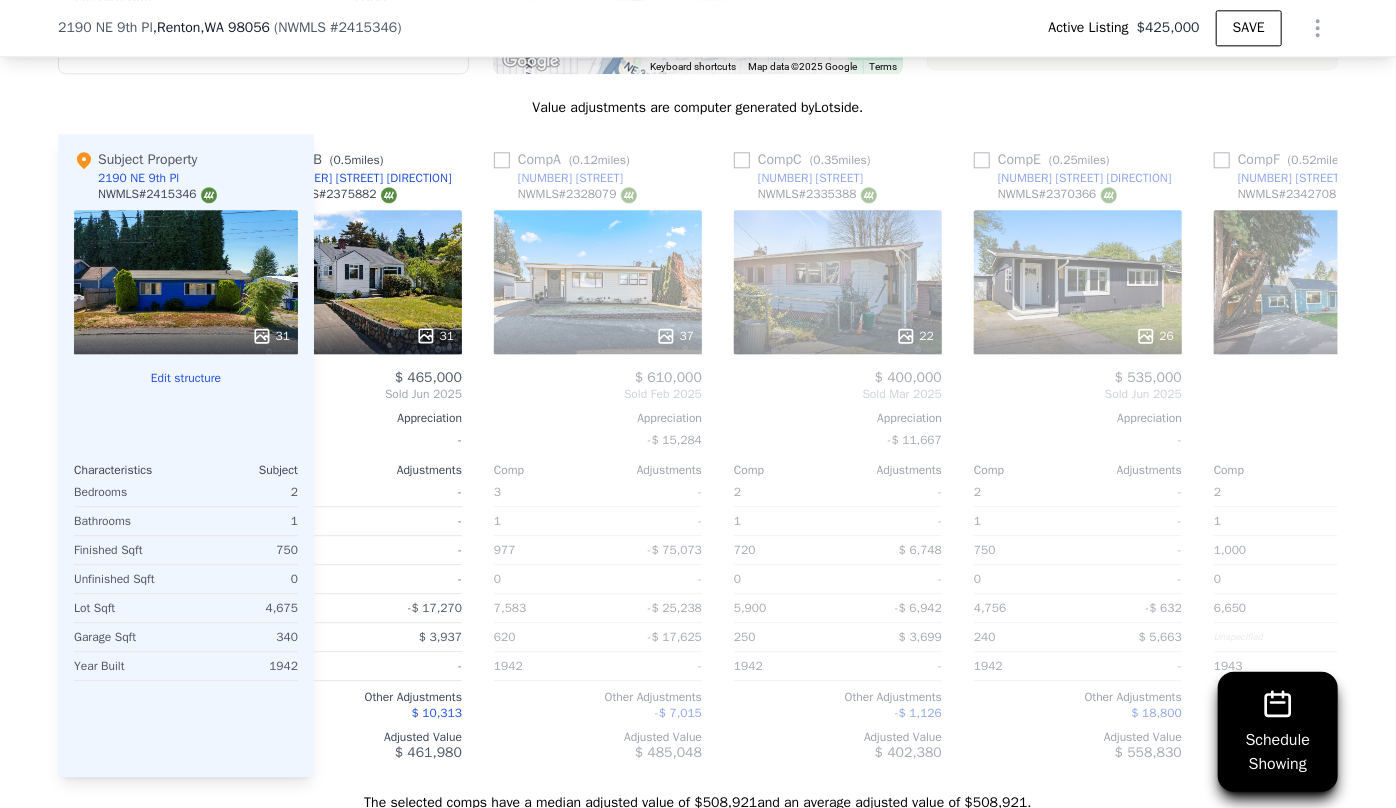 scroll, scrollTop: 0, scrollLeft: 463, axis: horizontal 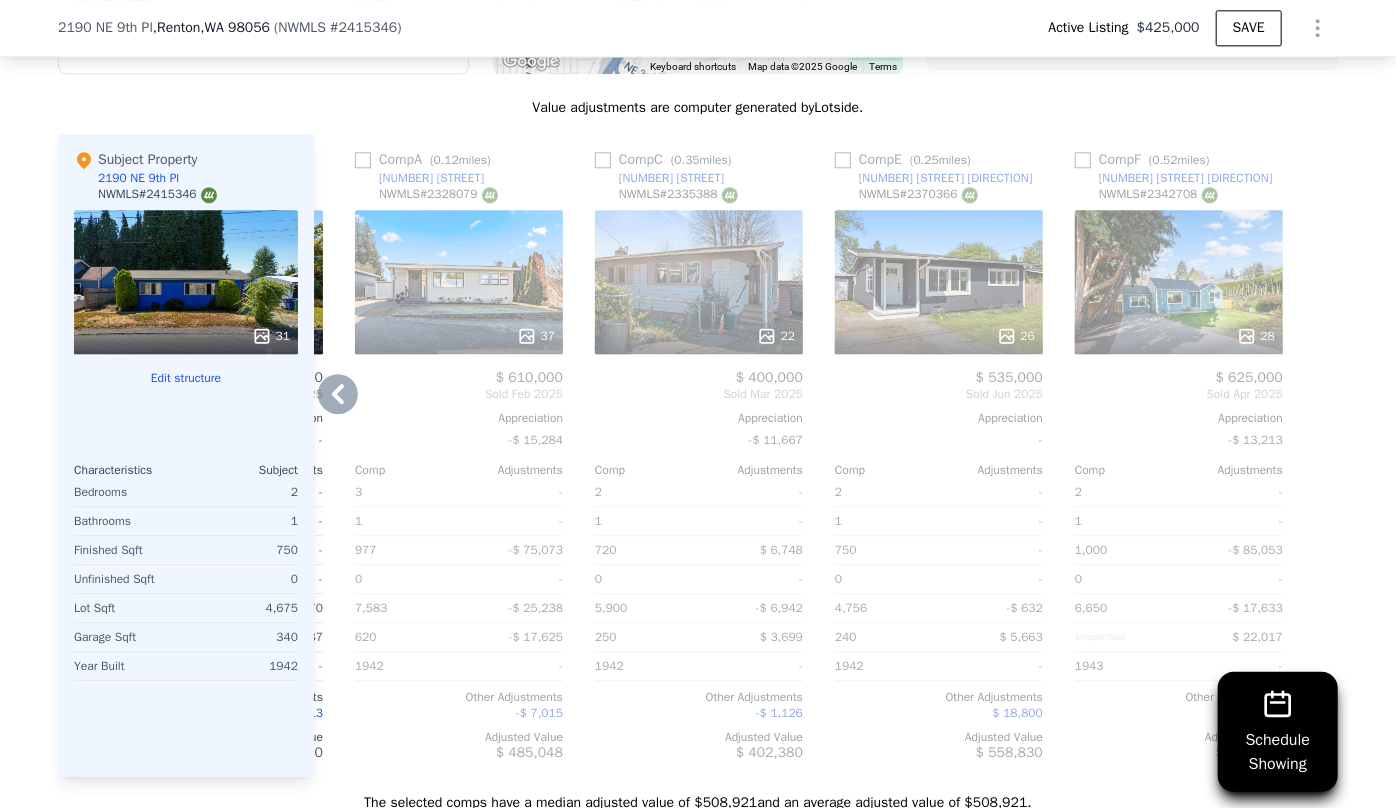 click on "22" at bounding box center (699, 282) 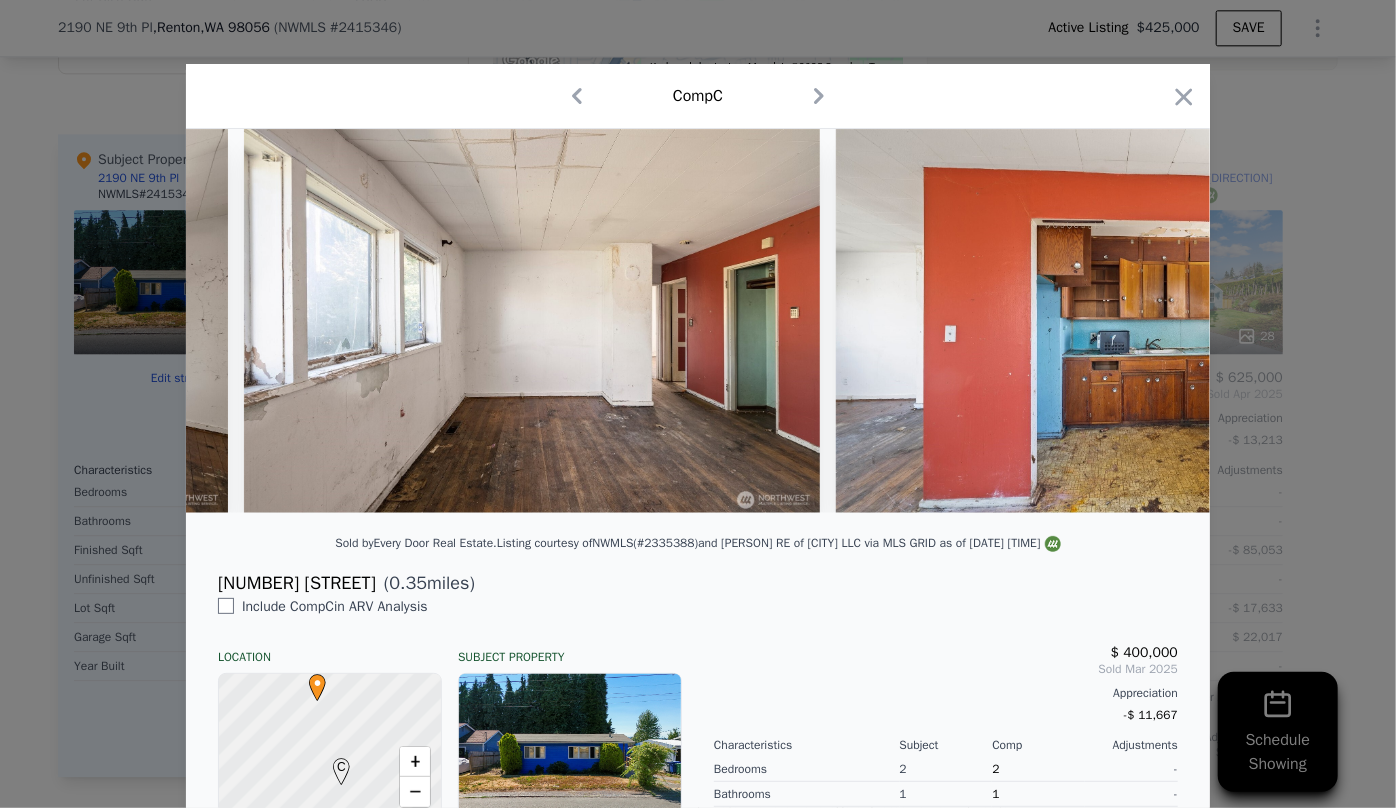 scroll, scrollTop: 0, scrollLeft: 2116, axis: horizontal 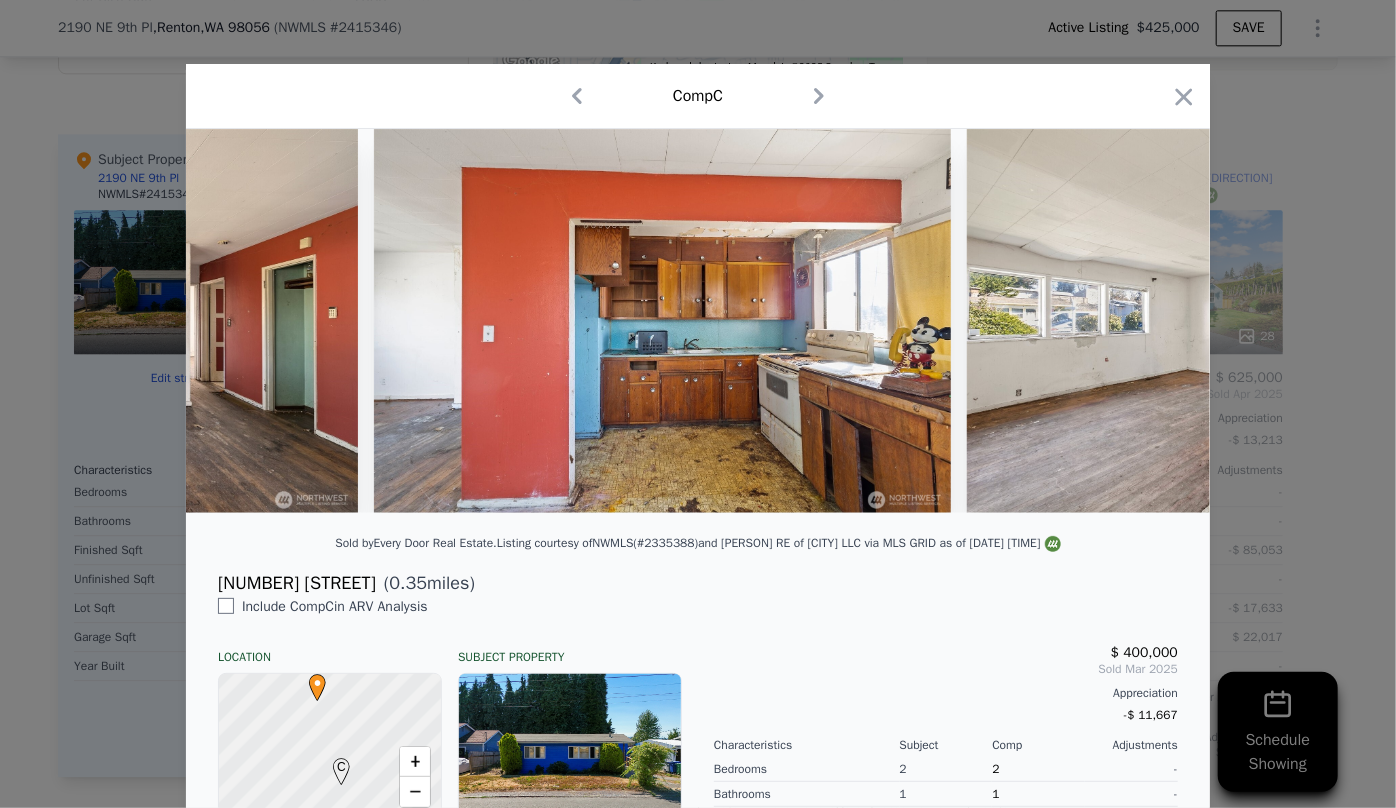 click 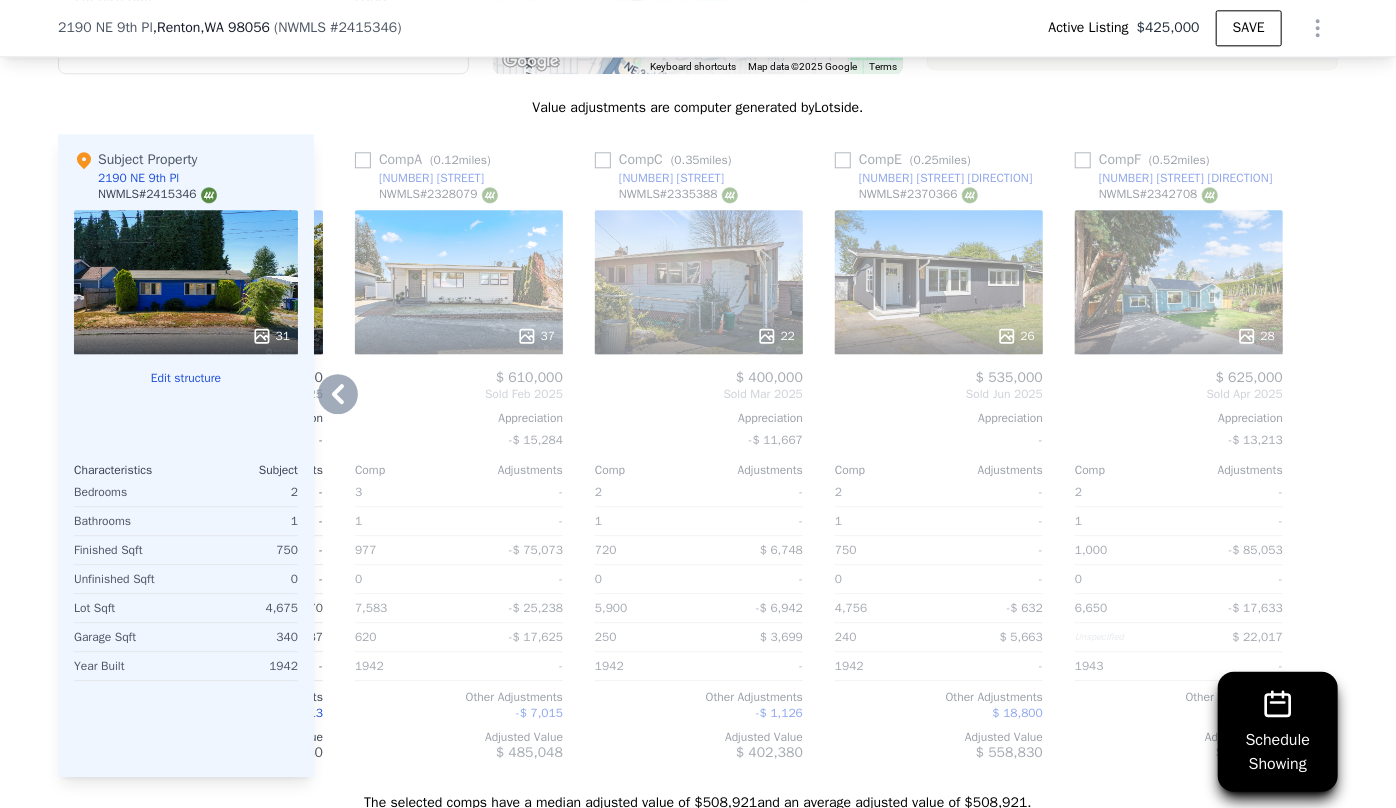 click on "28" at bounding box center [1179, 336] 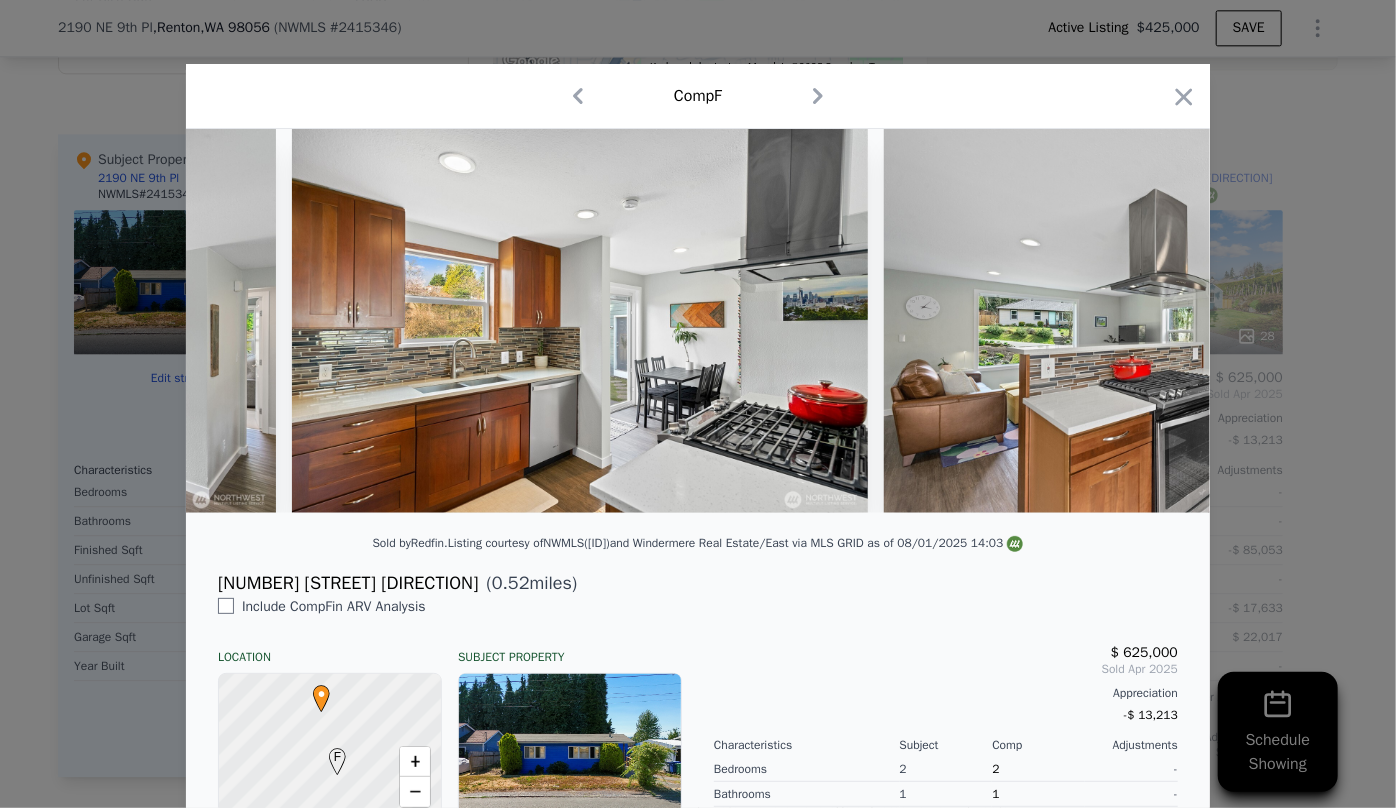 scroll, scrollTop: 0, scrollLeft: 5381, axis: horizontal 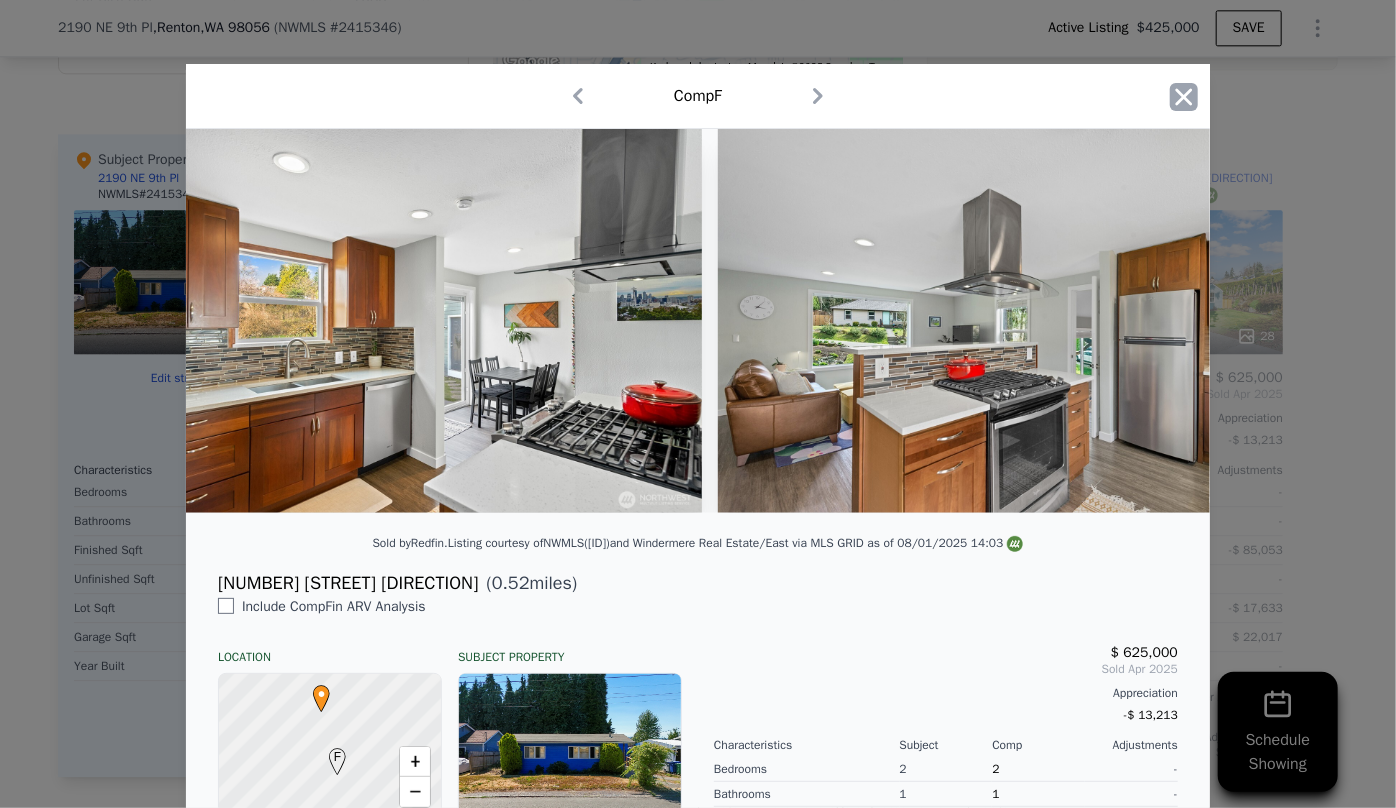 click 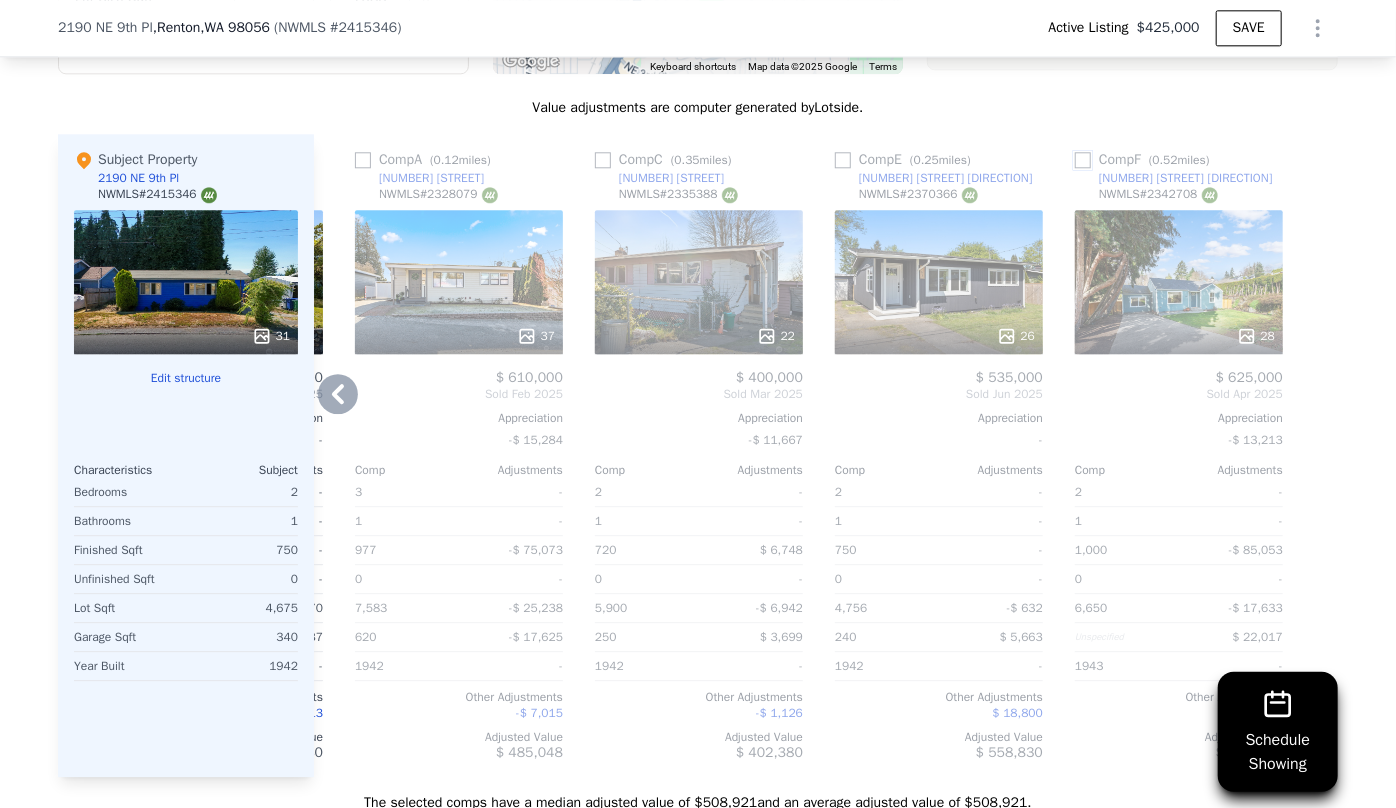 click at bounding box center [1083, 160] 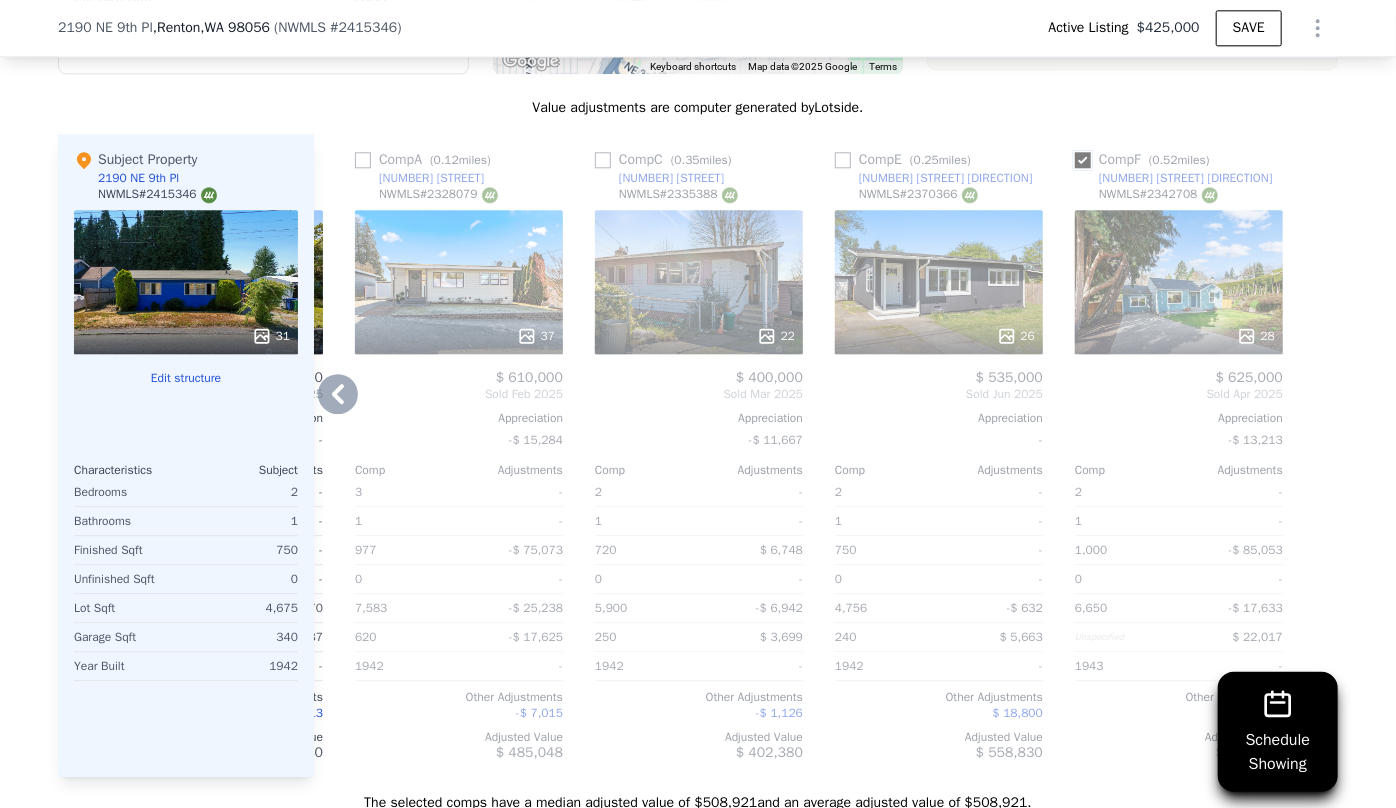 checkbox on "true" 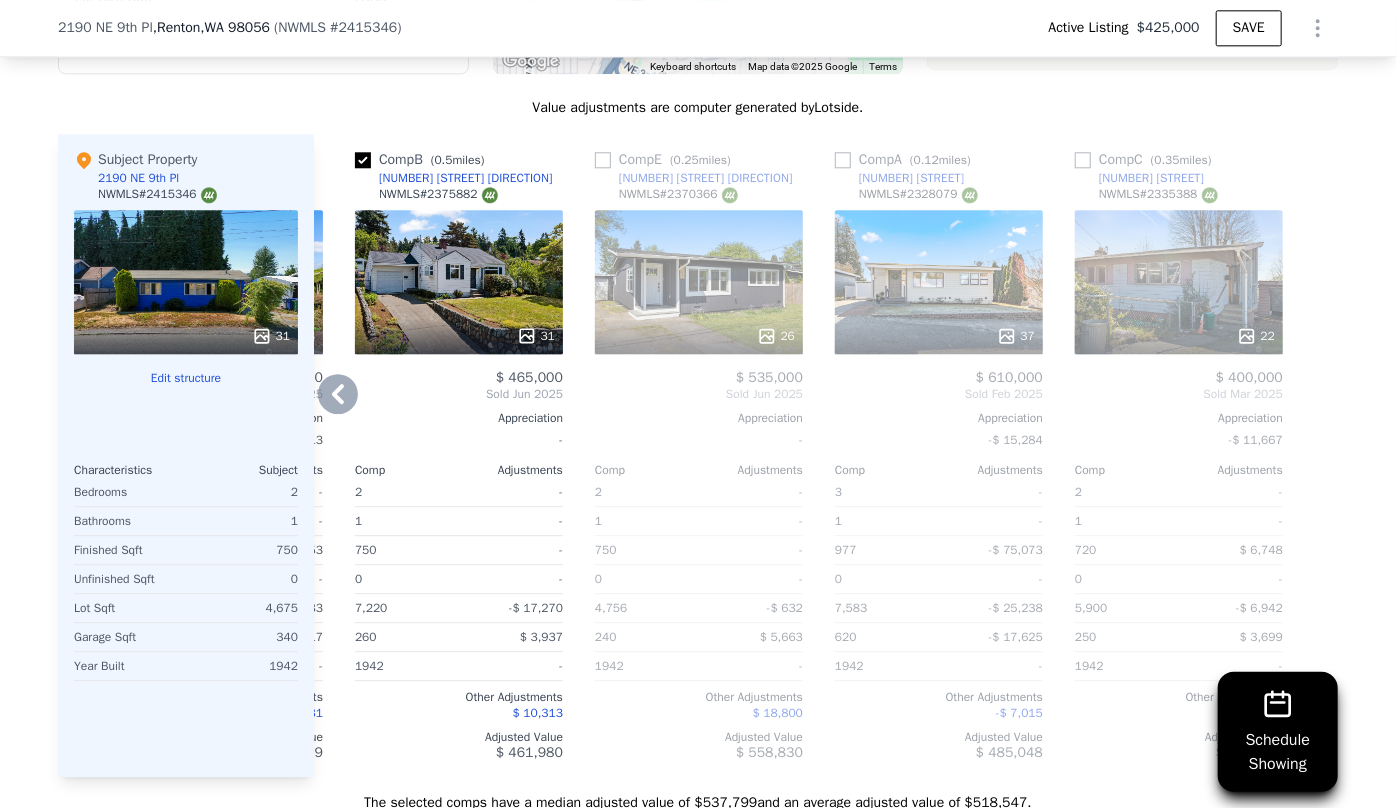scroll, scrollTop: 0, scrollLeft: 387, axis: horizontal 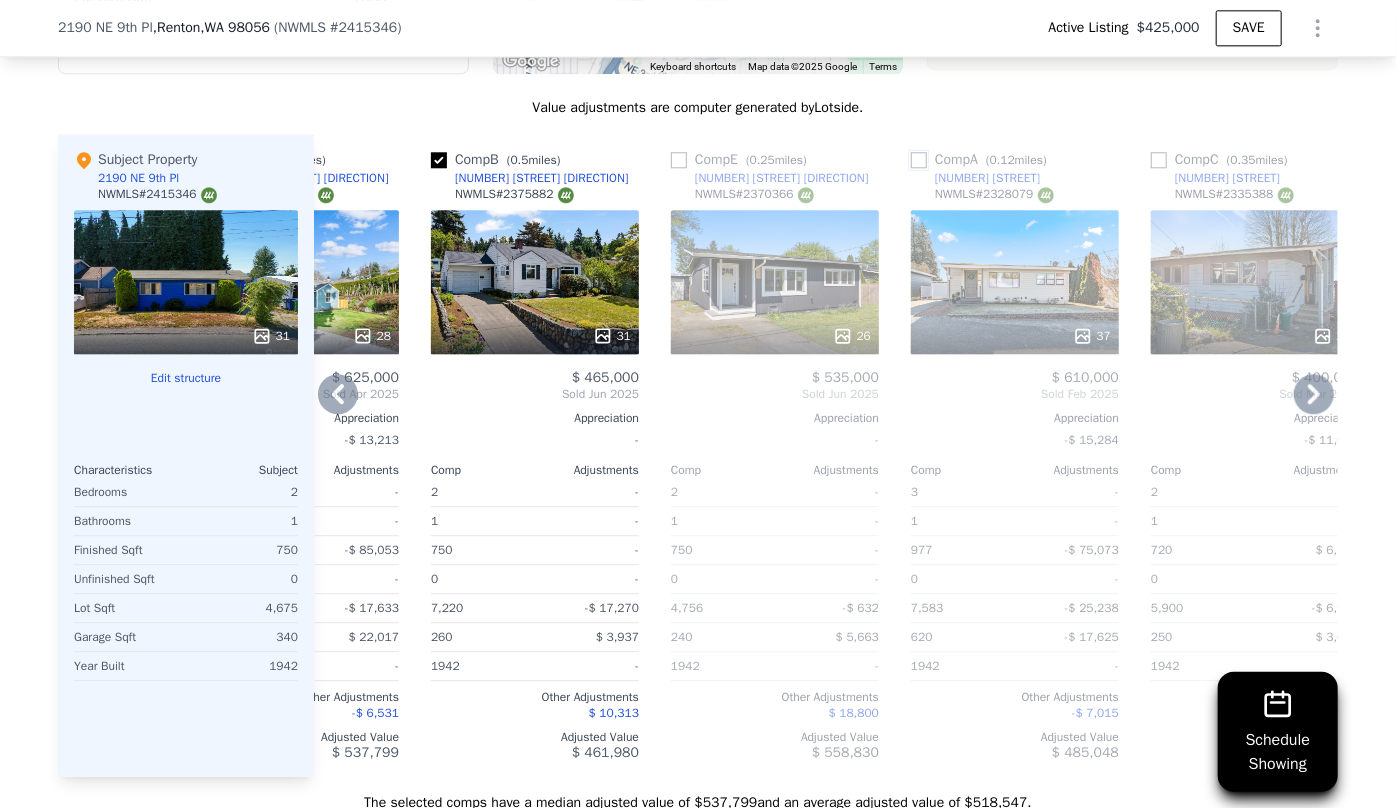 click at bounding box center [919, 160] 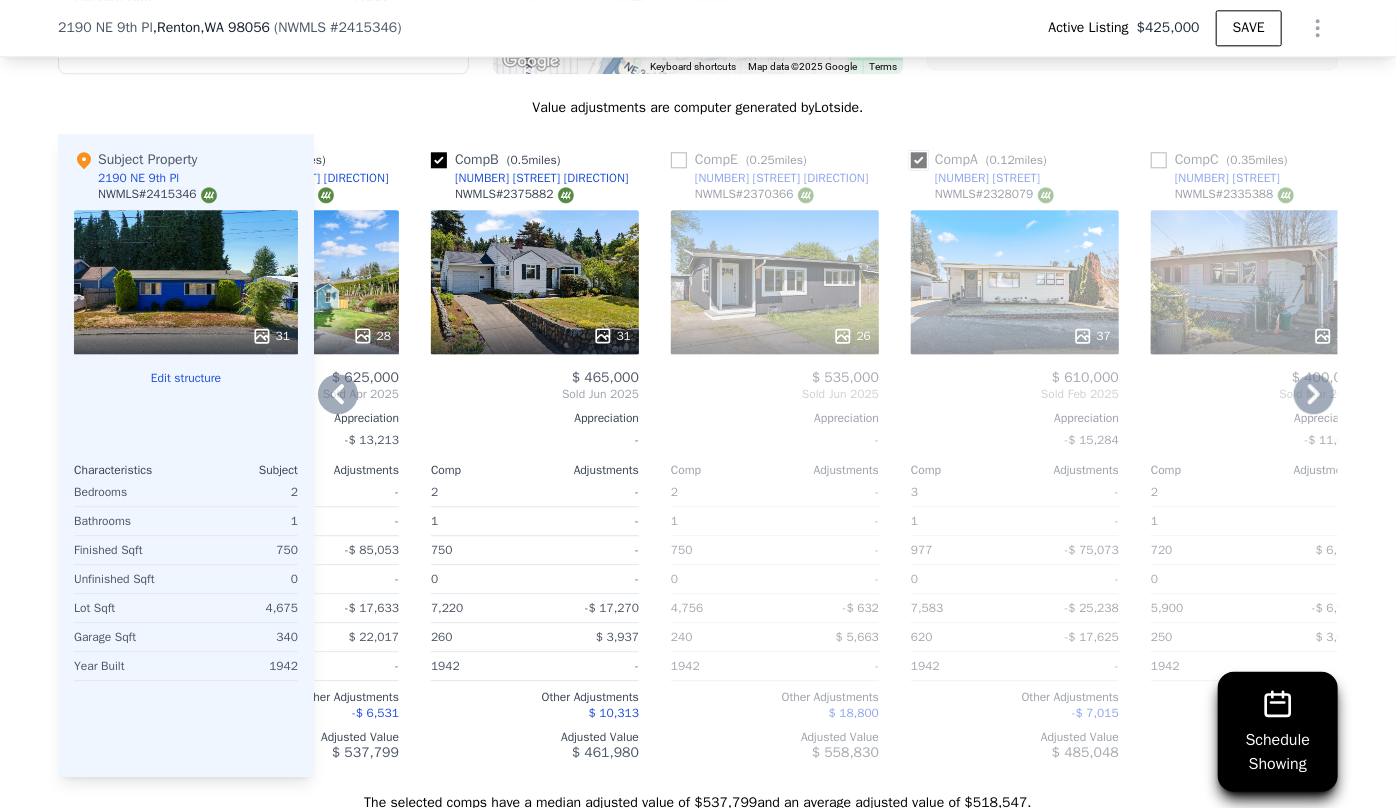 checkbox on "true" 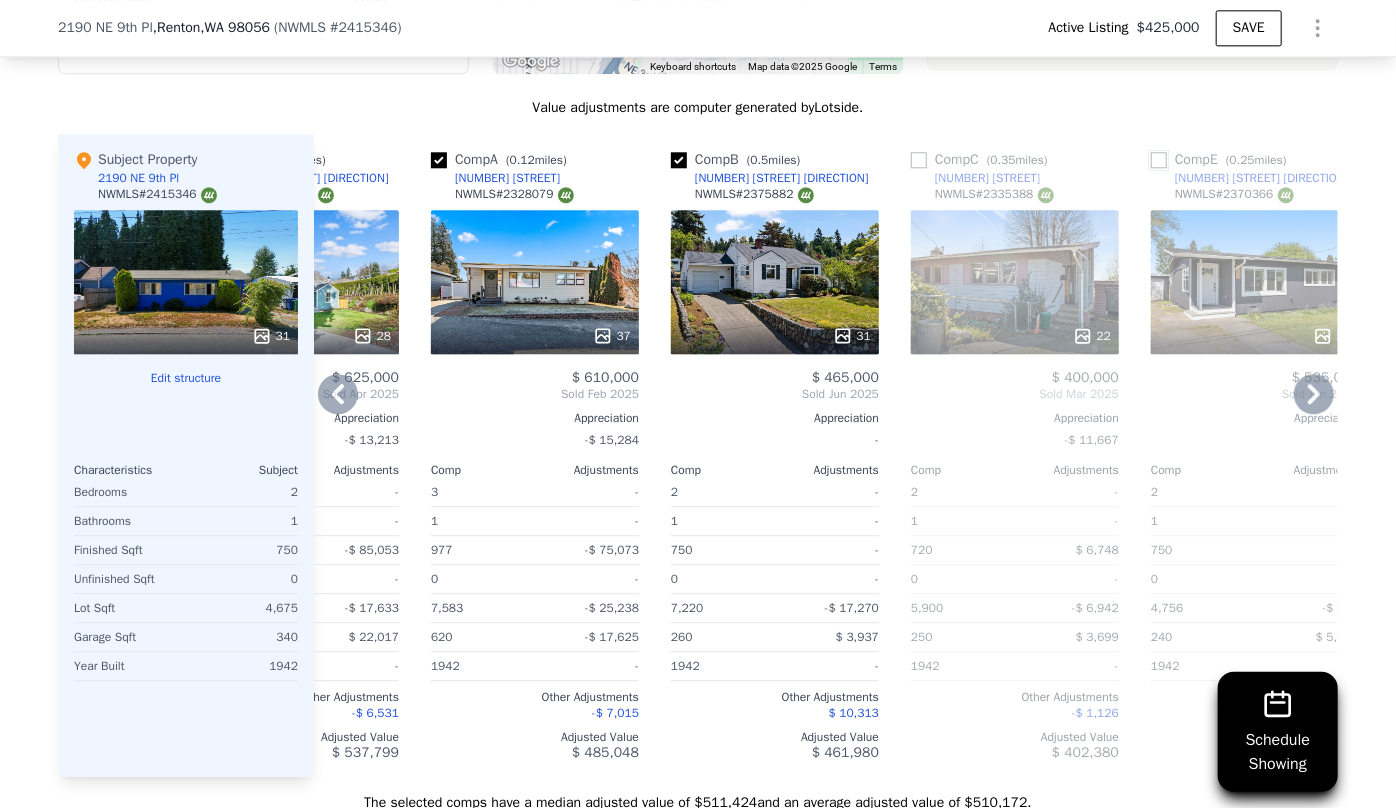 drag, startPoint x: 1149, startPoint y: 147, endPoint x: 1136, endPoint y: 201, distance: 55.542778 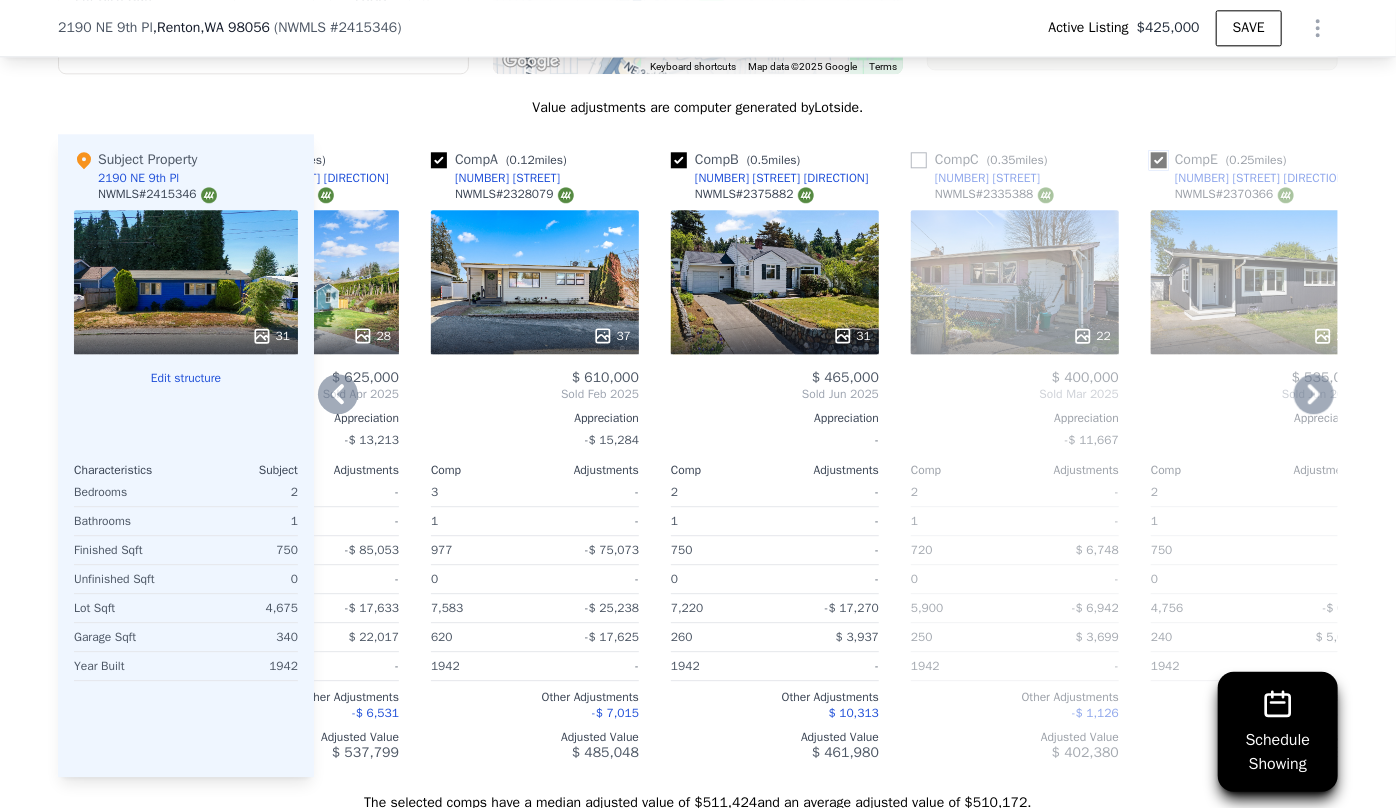 checkbox on "true" 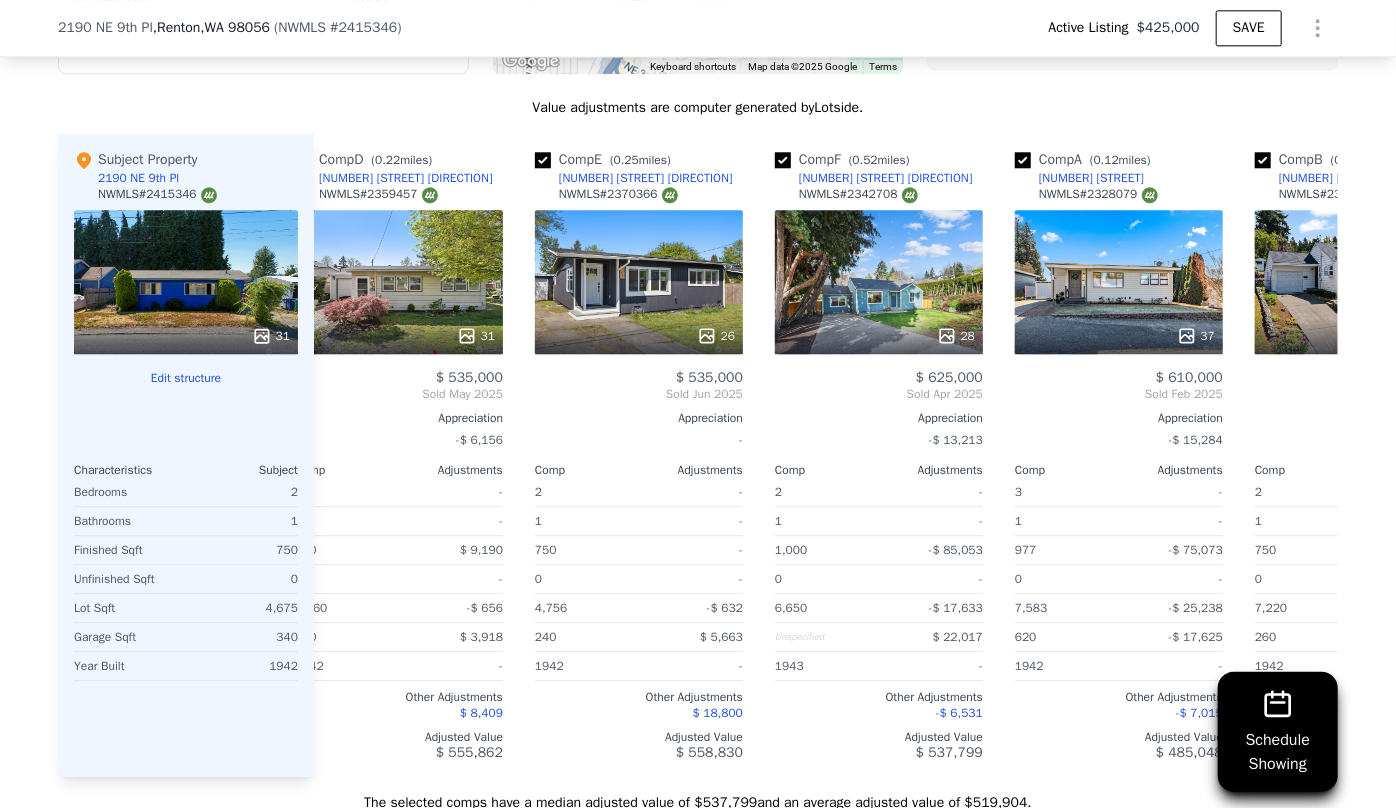 scroll, scrollTop: 0, scrollLeft: 0, axis: both 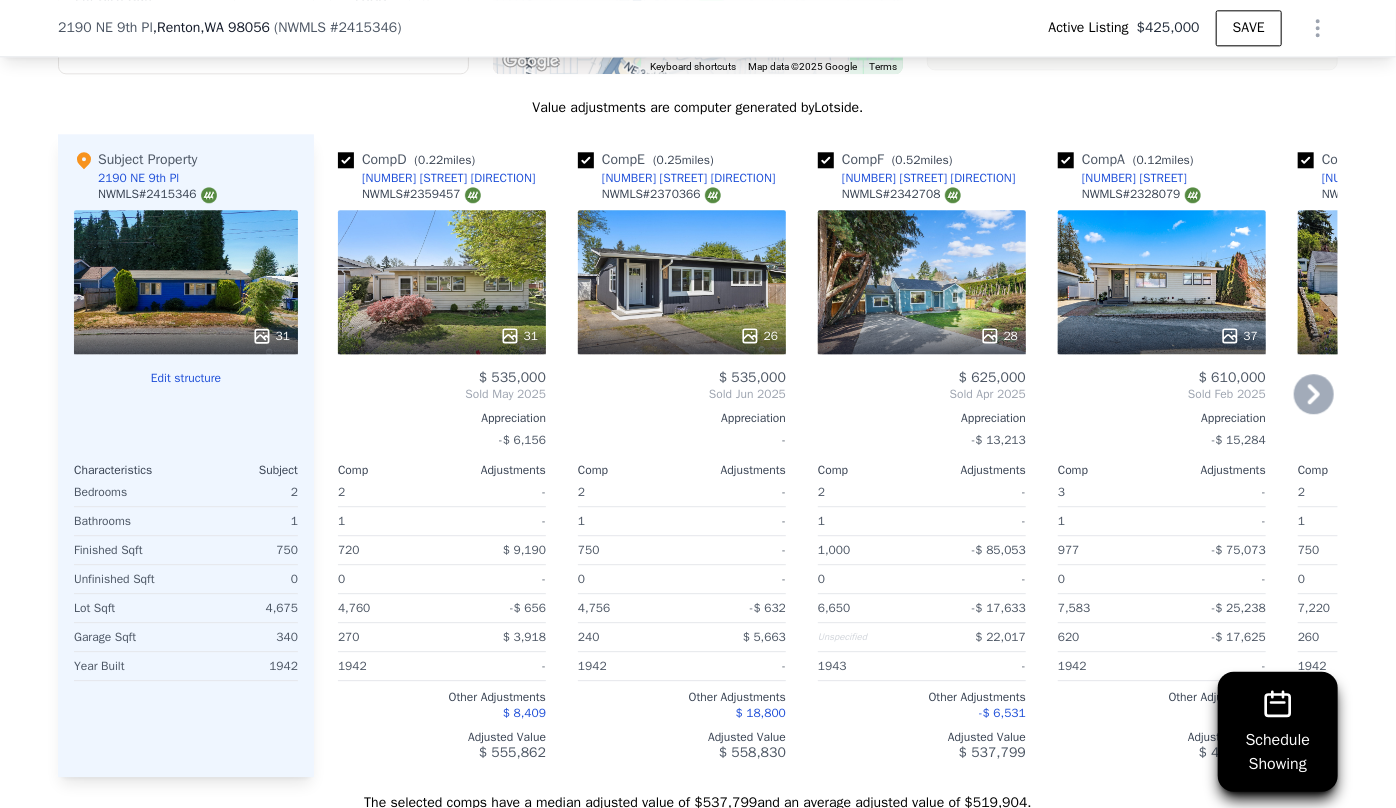 click on "26" at bounding box center [682, 282] 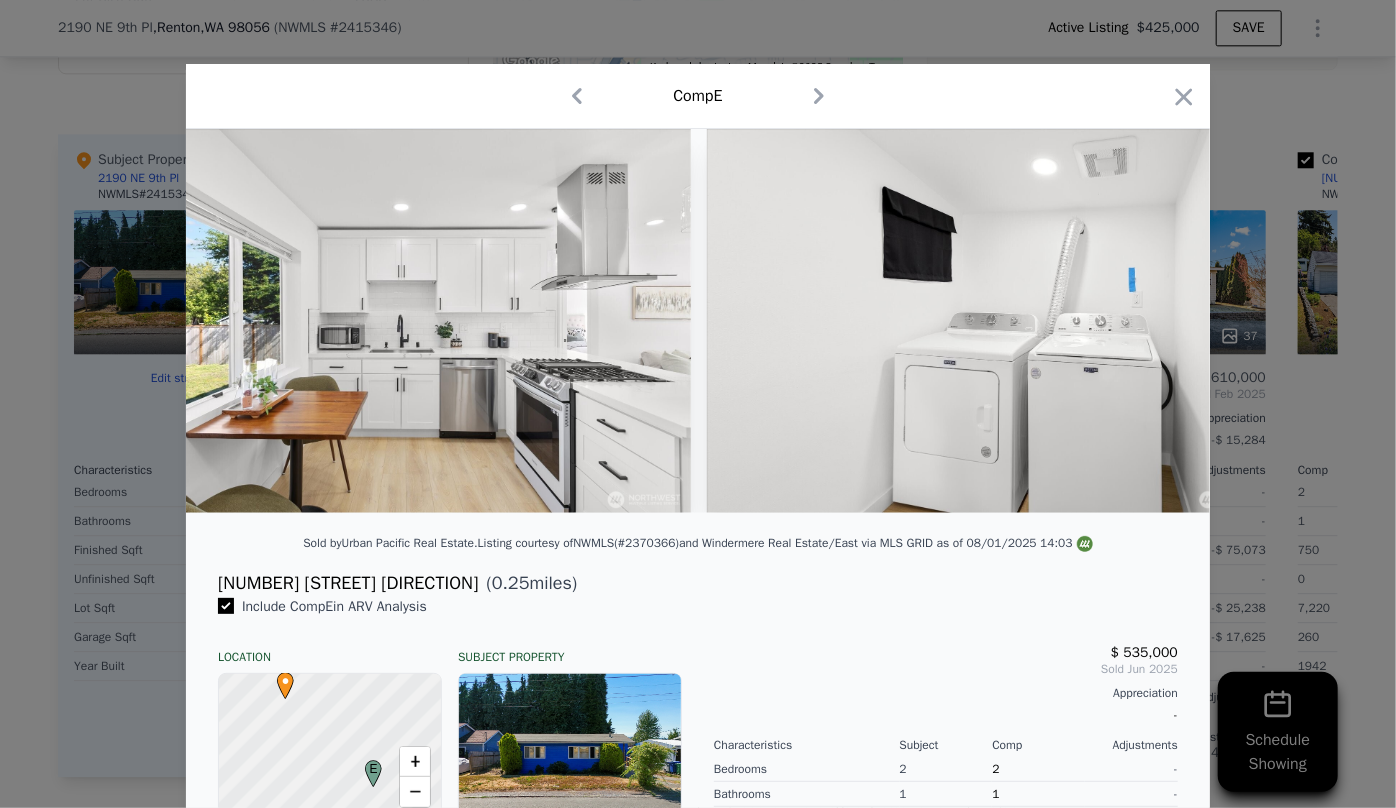 scroll, scrollTop: 0, scrollLeft: 10301, axis: horizontal 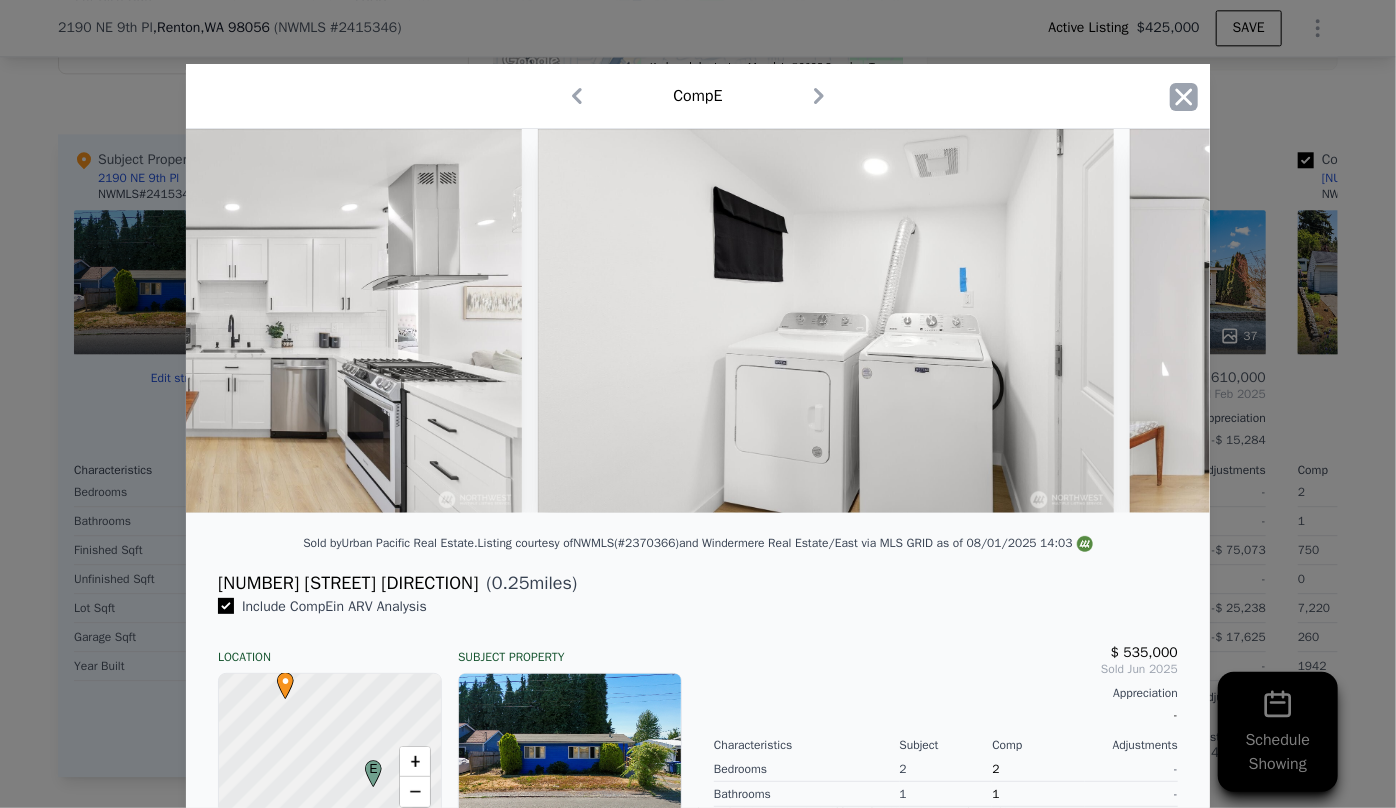 click 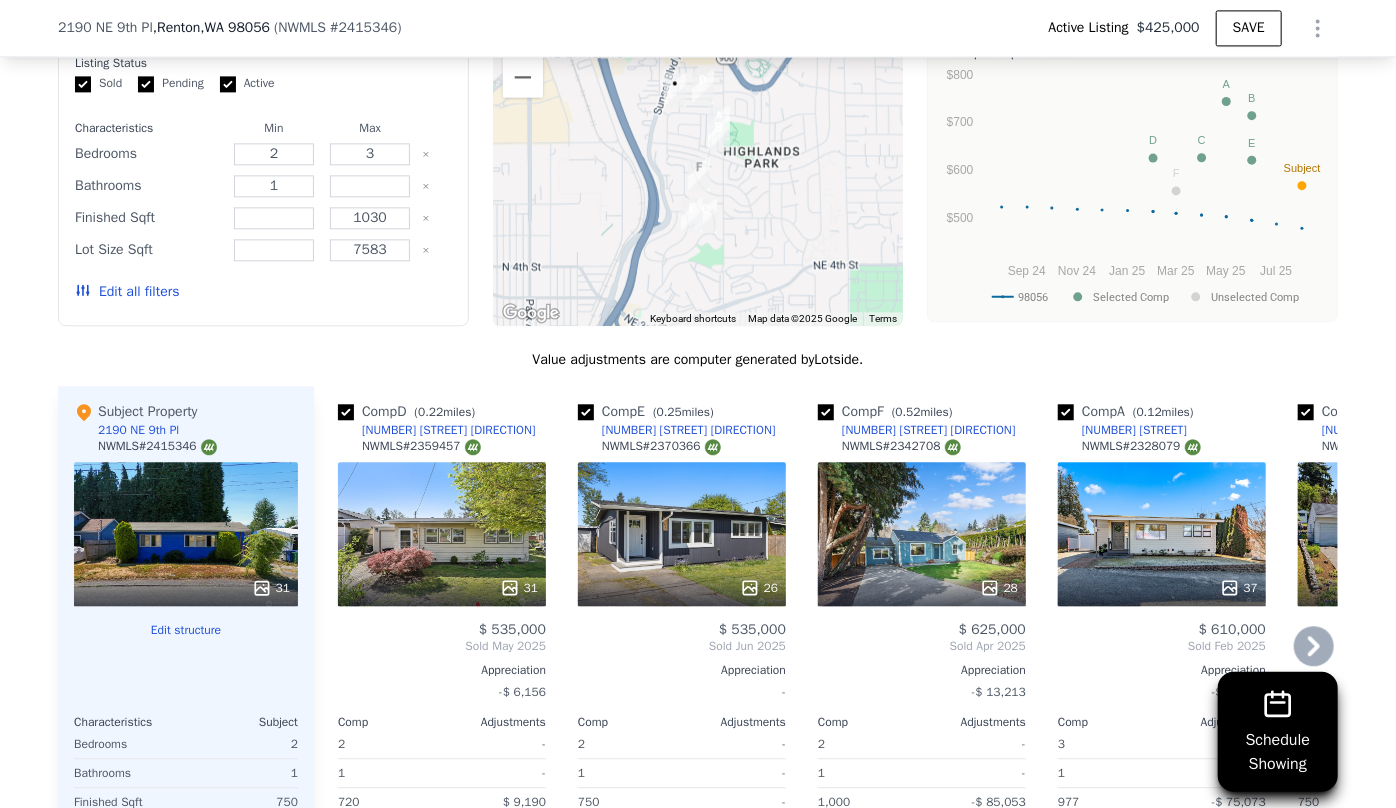 scroll, scrollTop: 2272, scrollLeft: 0, axis: vertical 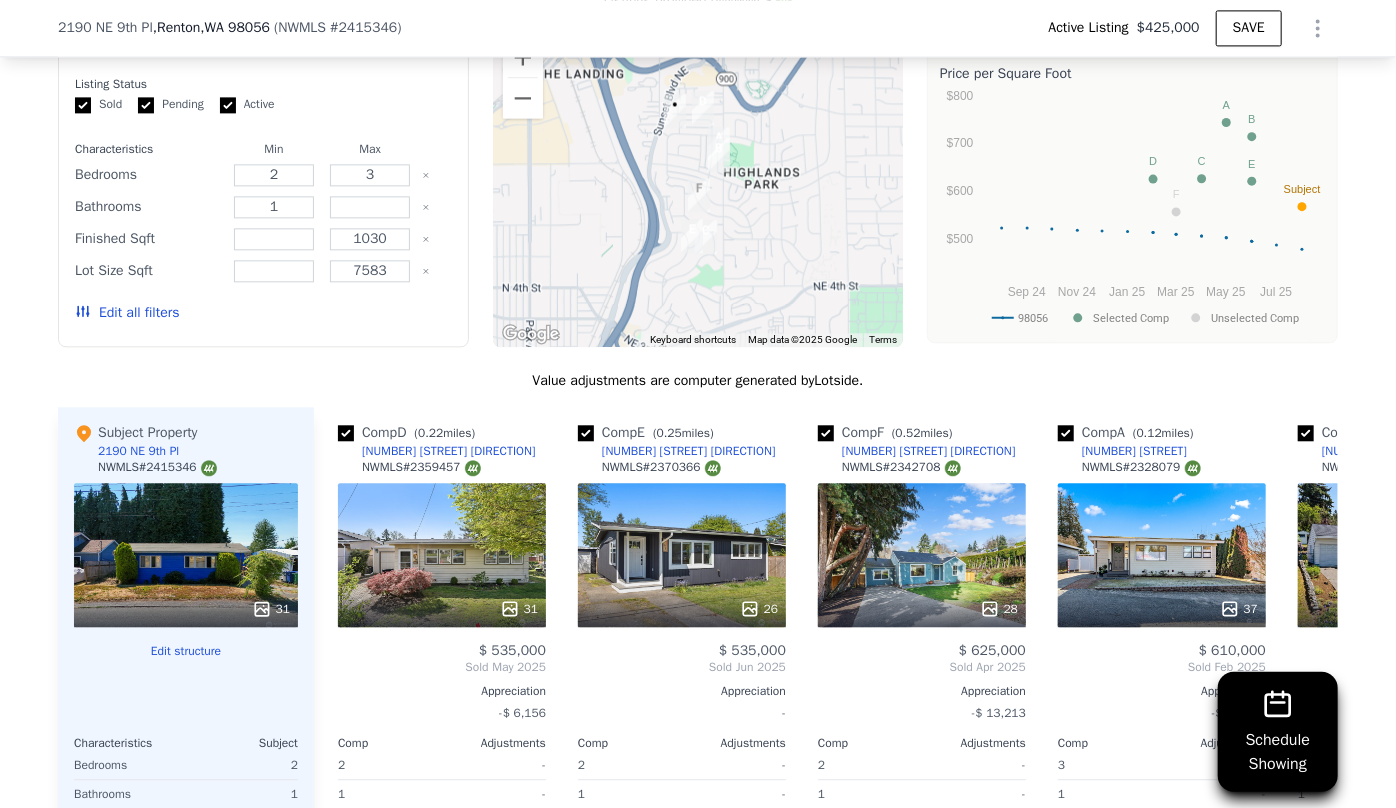 click on "Edit all filters" at bounding box center (127, 313) 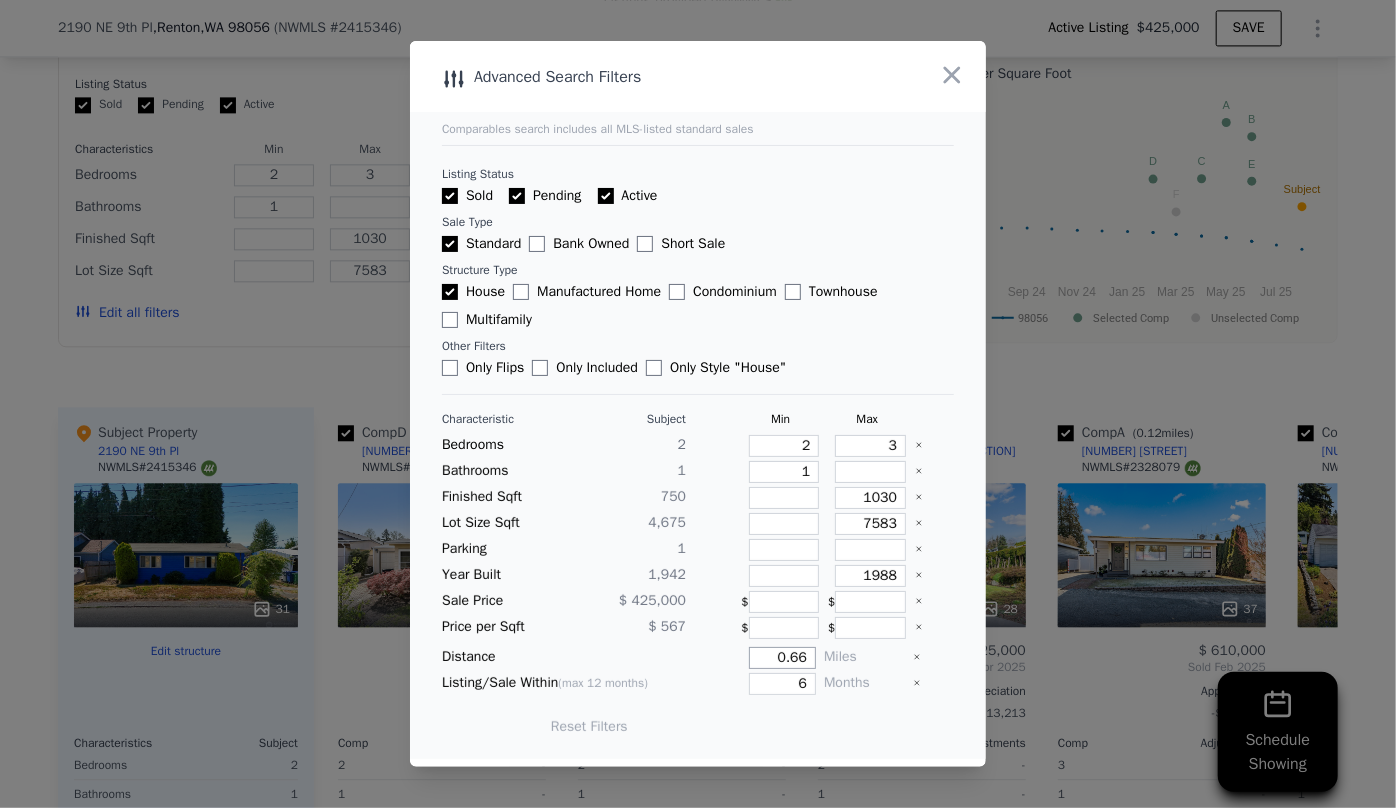 click on "0.66" at bounding box center [782, 658] 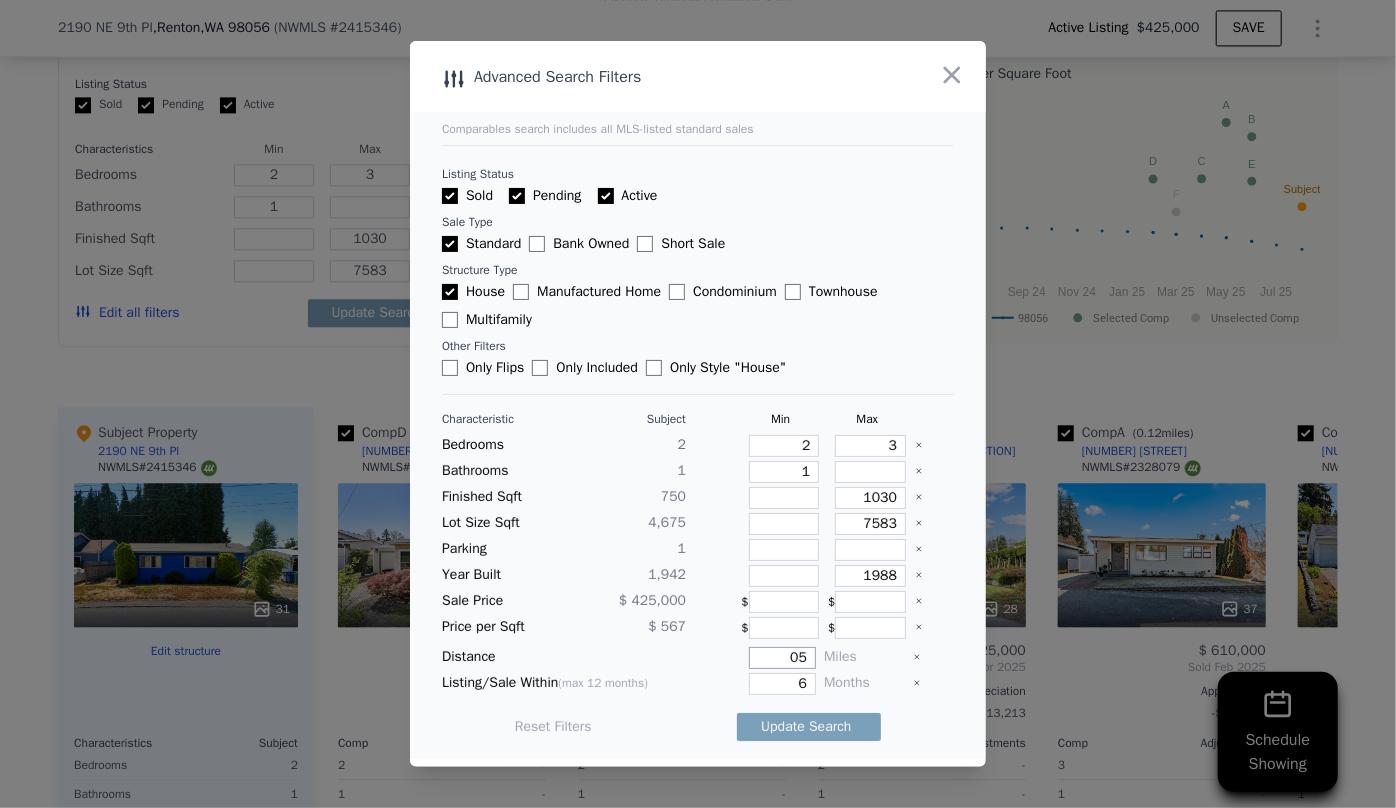 type on "5" 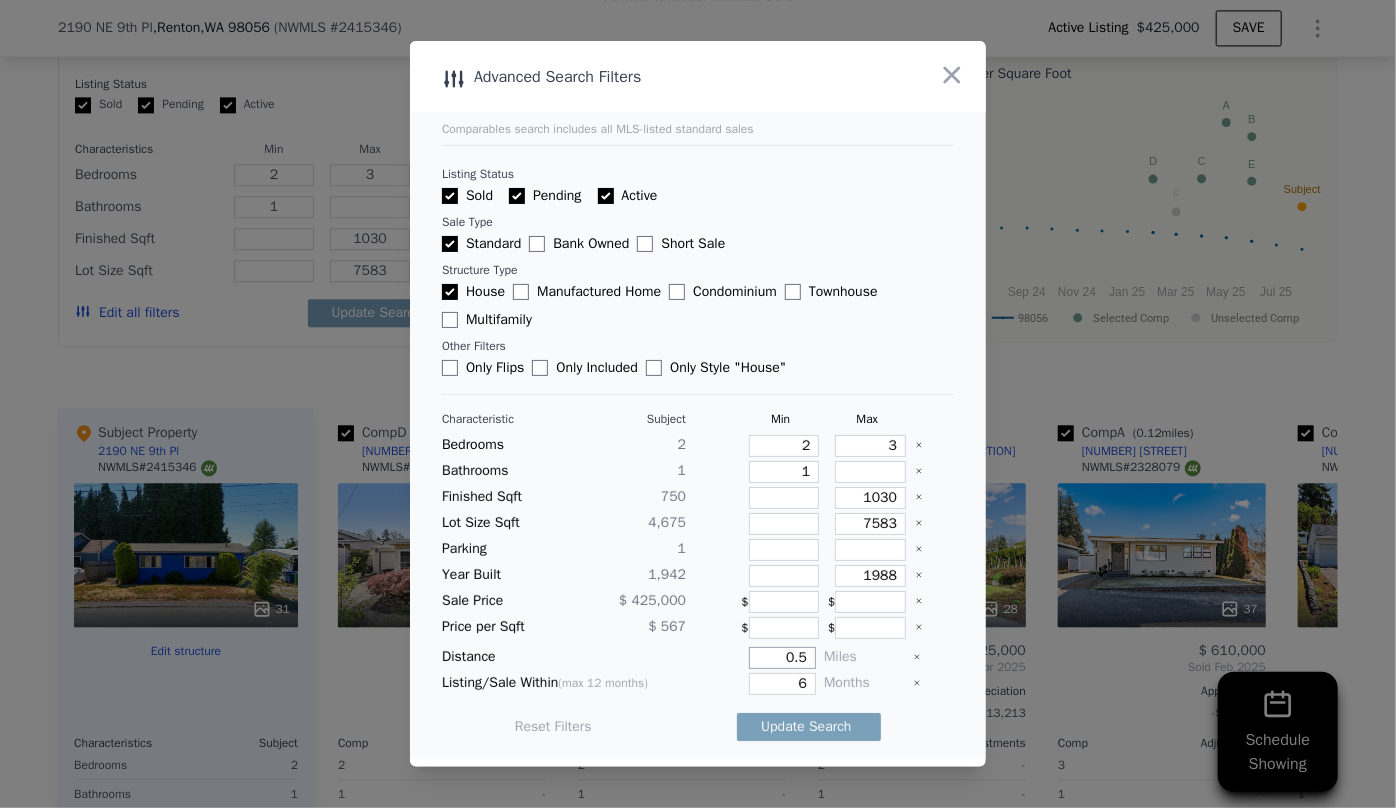 type on "0.5" 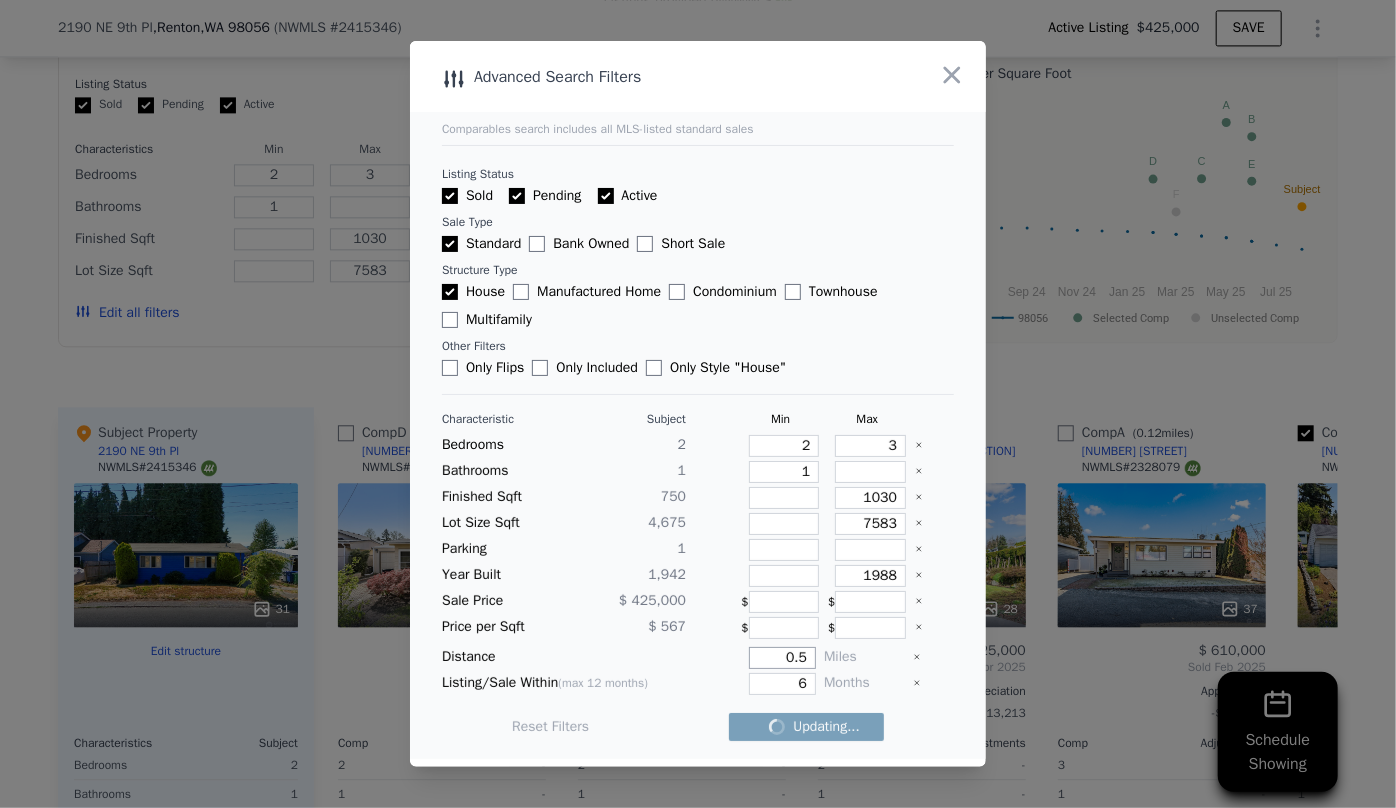 checkbox on "false" 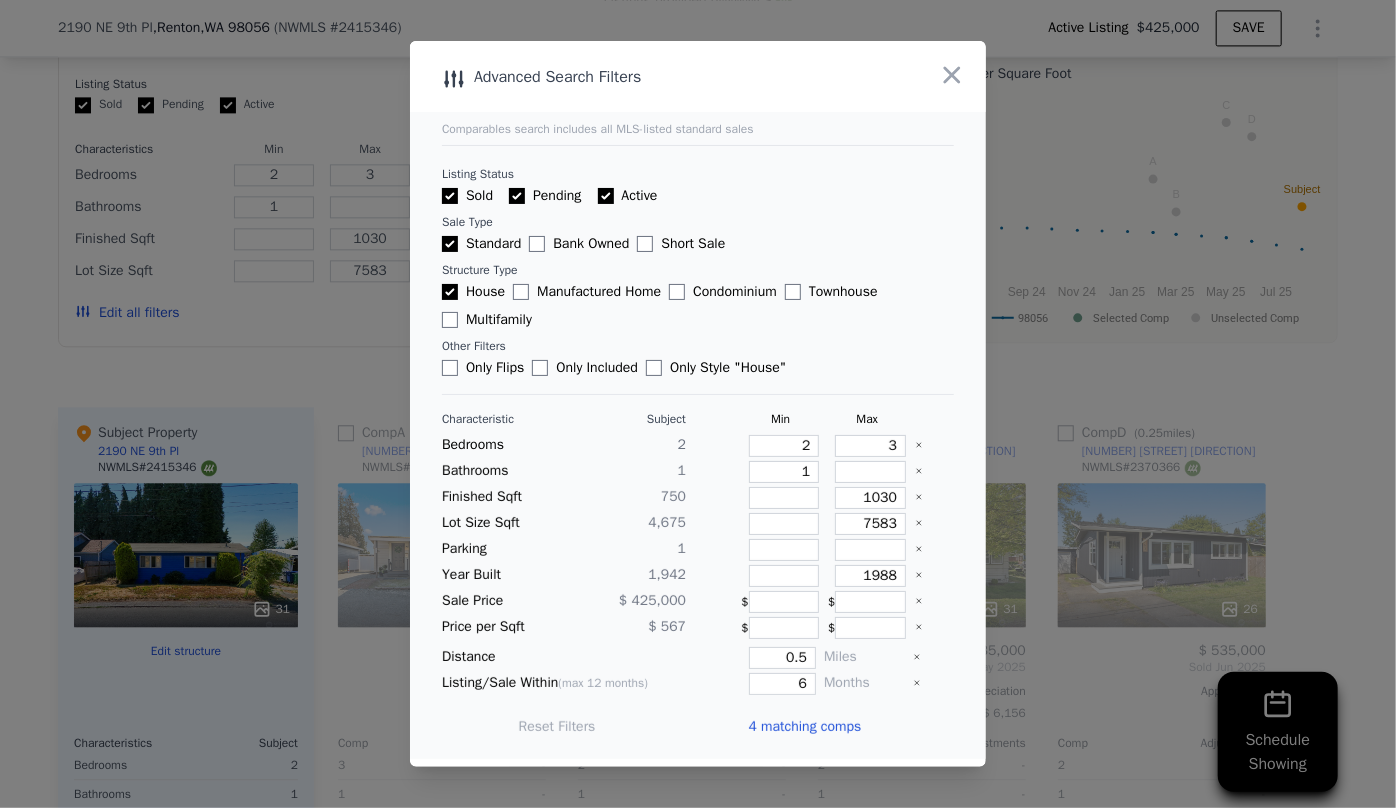 click on "4 matching comps" at bounding box center (804, 727) 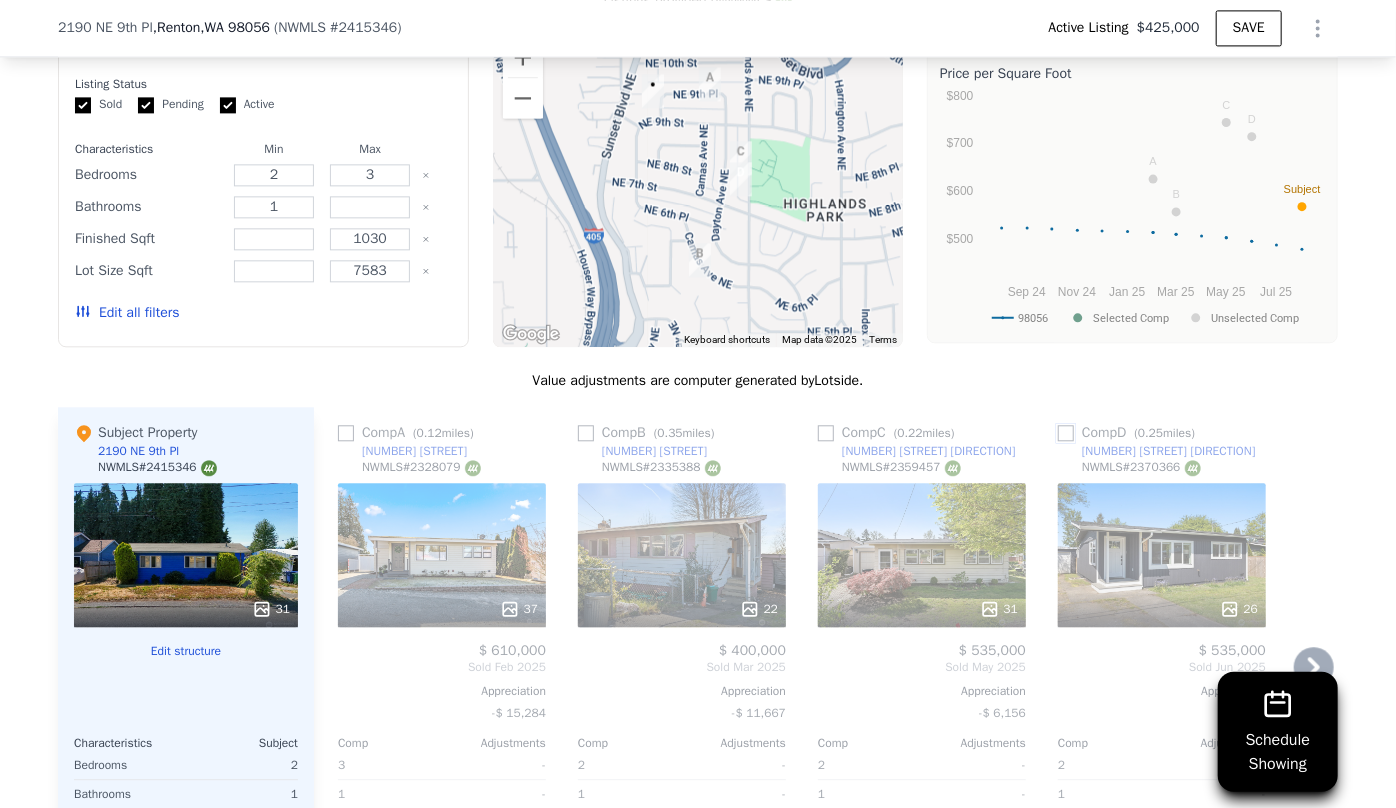 click at bounding box center [1066, 433] 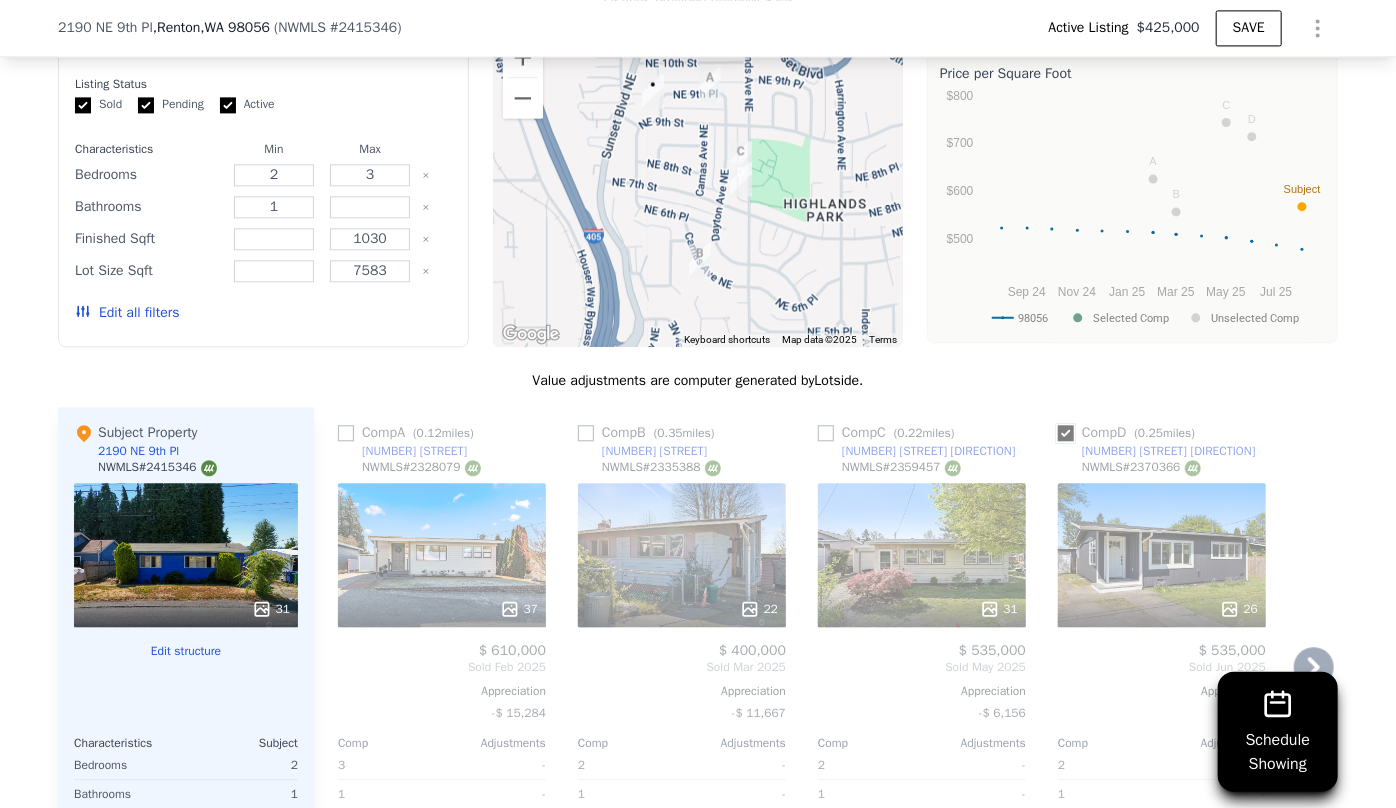 checkbox on "true" 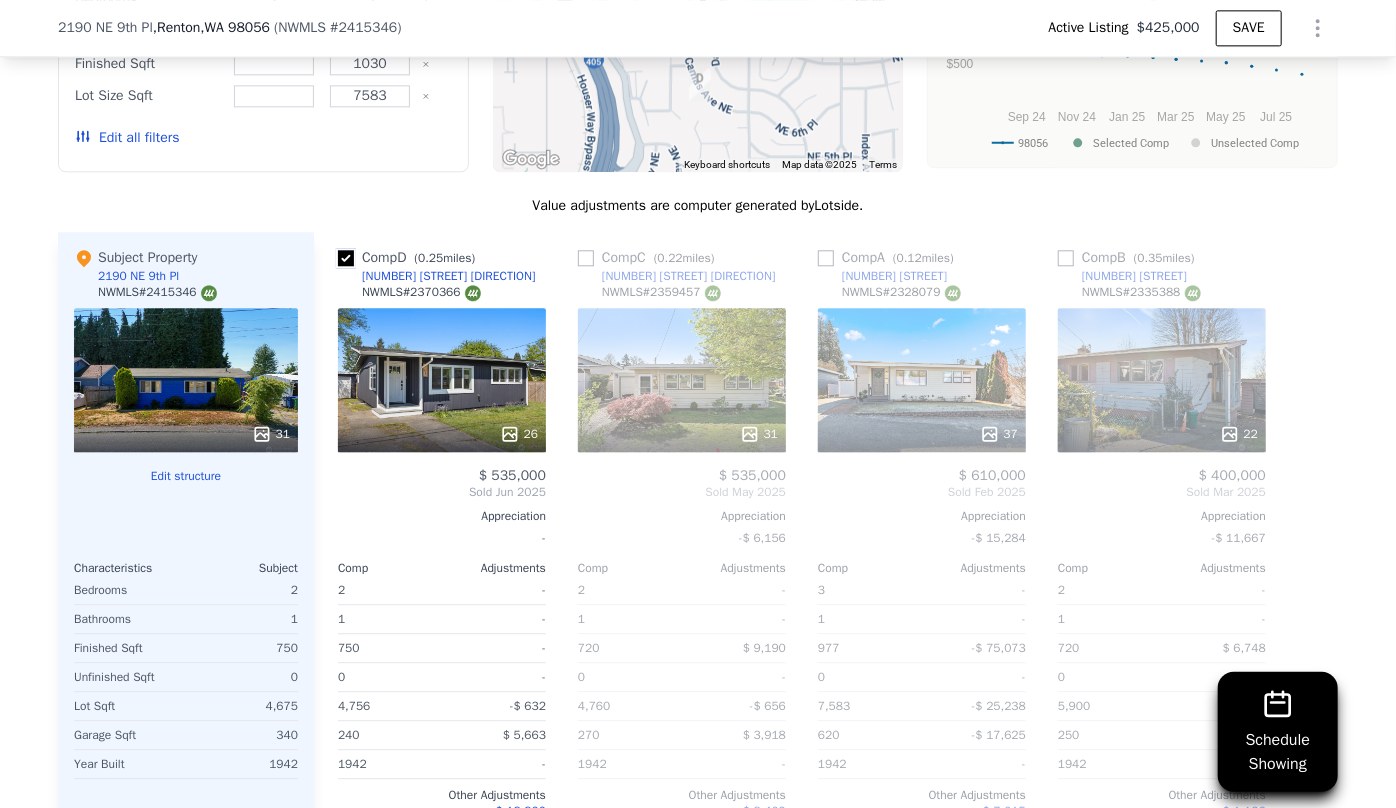 scroll, scrollTop: 2454, scrollLeft: 0, axis: vertical 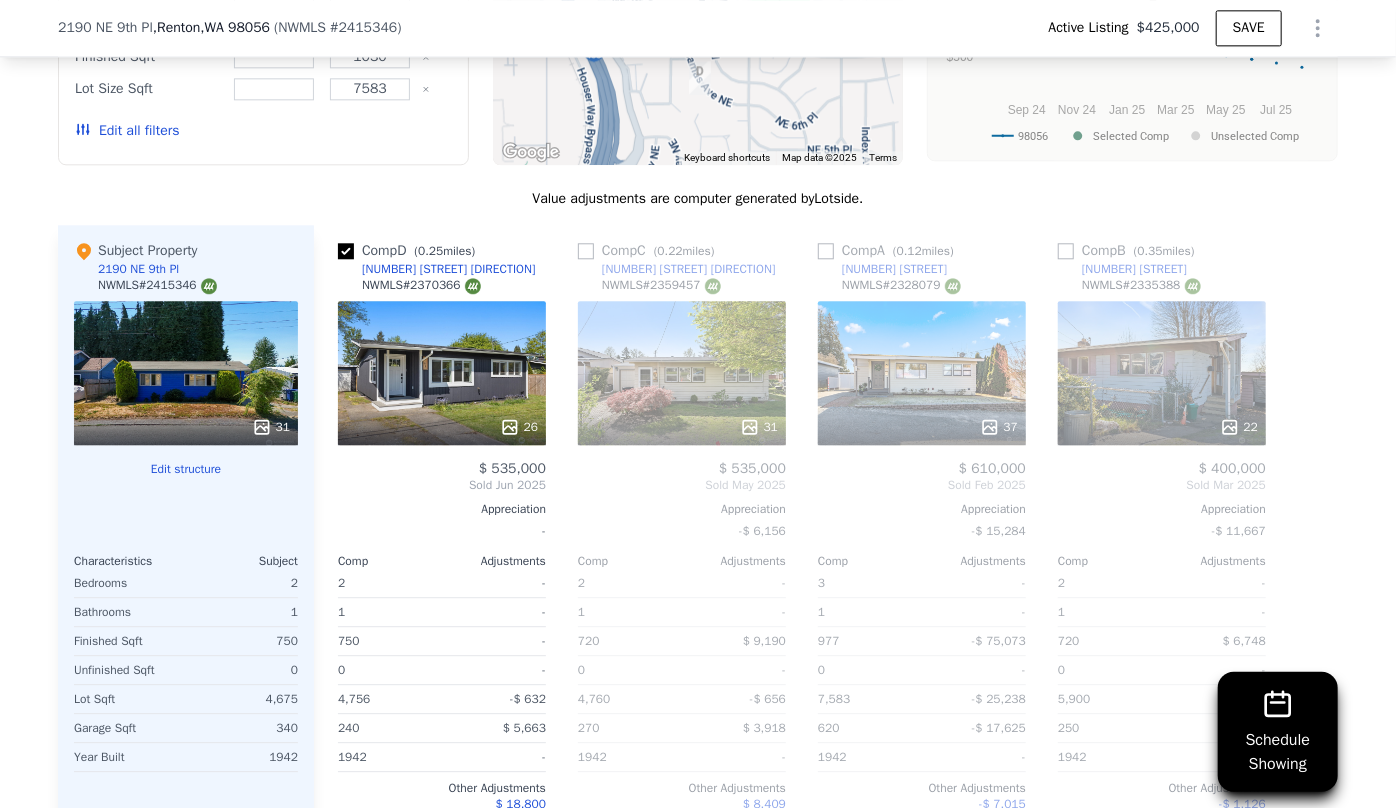 click on "Comp  C ( 0.22  miles) 803 Edmonds Ave NE NWMLS  # 2359457 31 $ 535,000 Sold   May 2025 Appreciation -$ 6,156 Comp Adjustments 2 - 1 - 720 $ 9,190 0 - 4,760 -$ 656 270 $ 3,918 1942 - Other Adjustments $ 8,409 Adjusted Value $ 555,862" at bounding box center (682, 546) 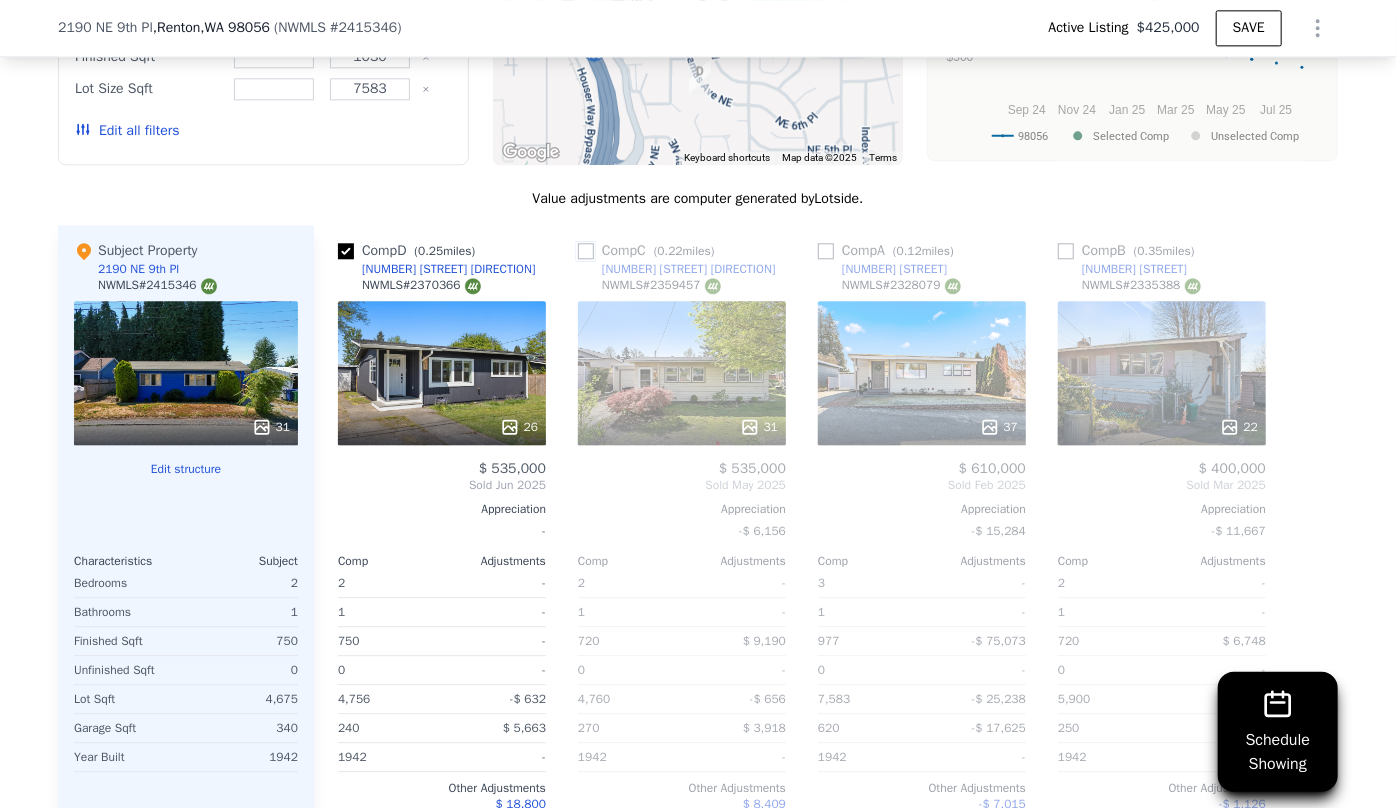 click at bounding box center [586, 251] 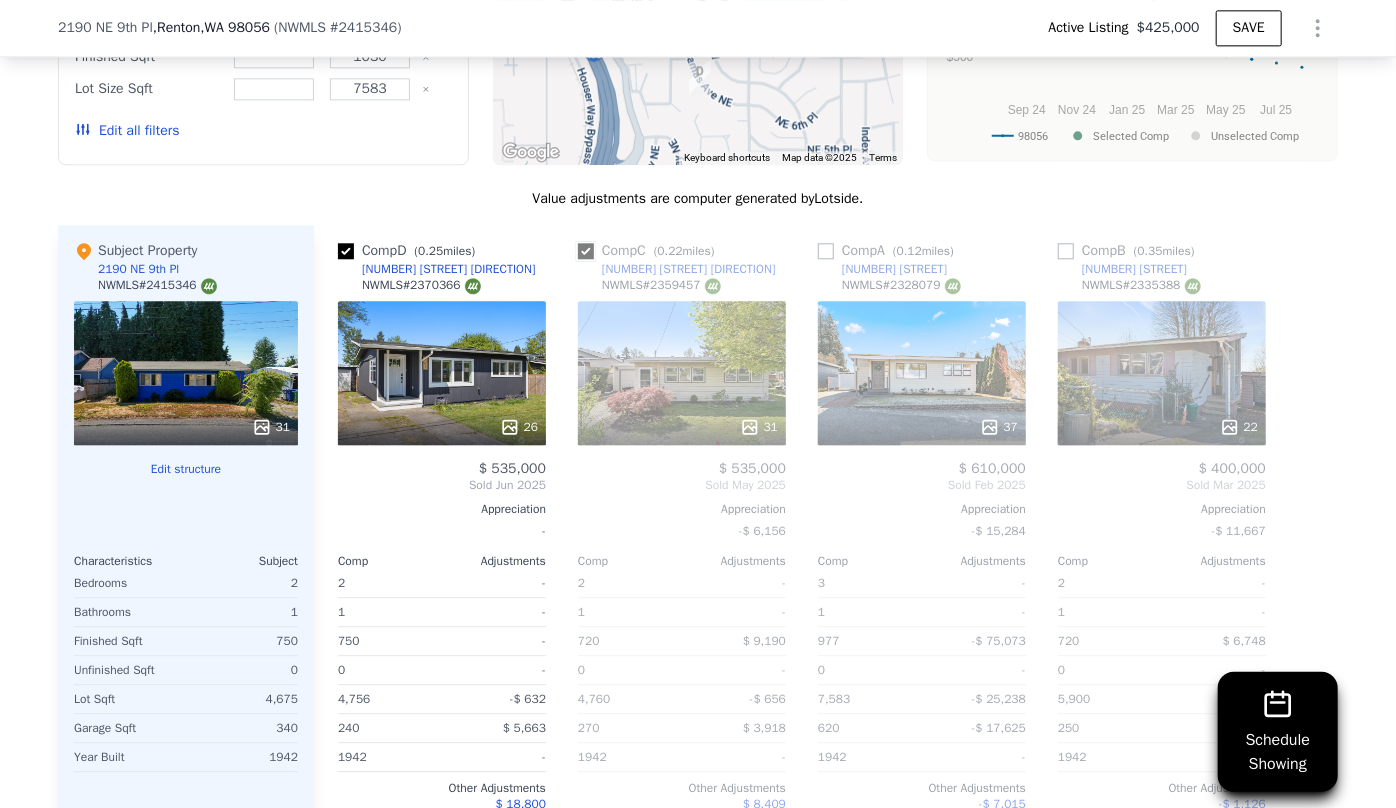 checkbox on "true" 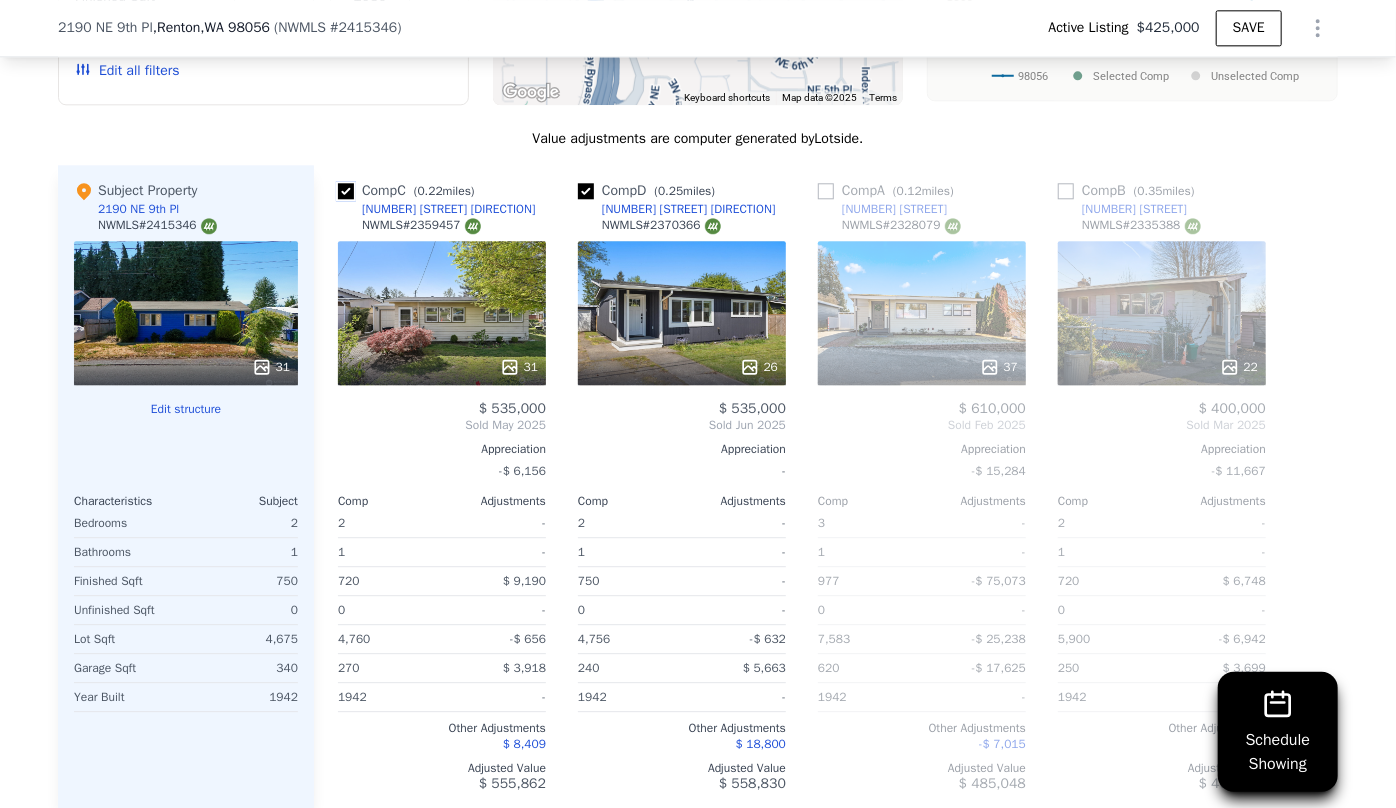 scroll, scrollTop: 2545, scrollLeft: 0, axis: vertical 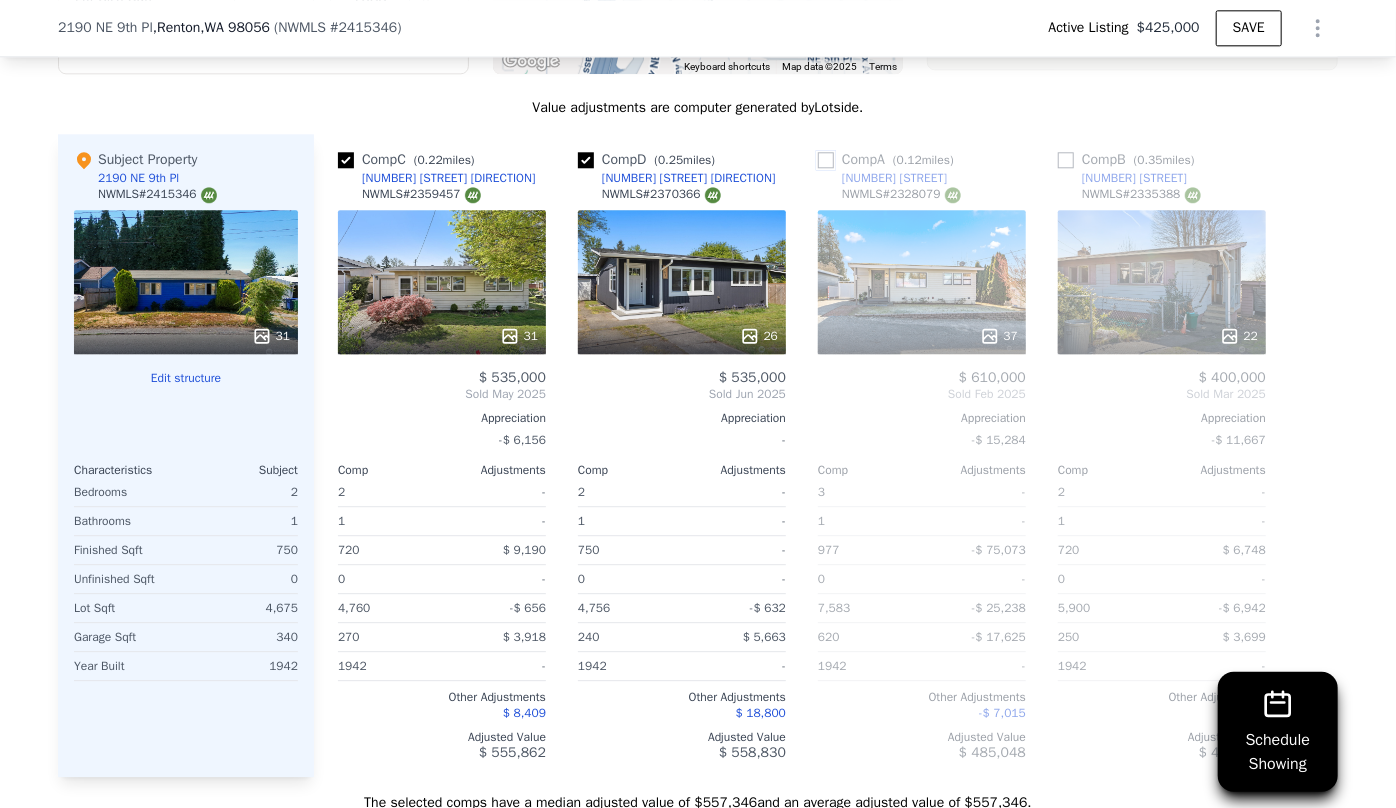click at bounding box center [826, 160] 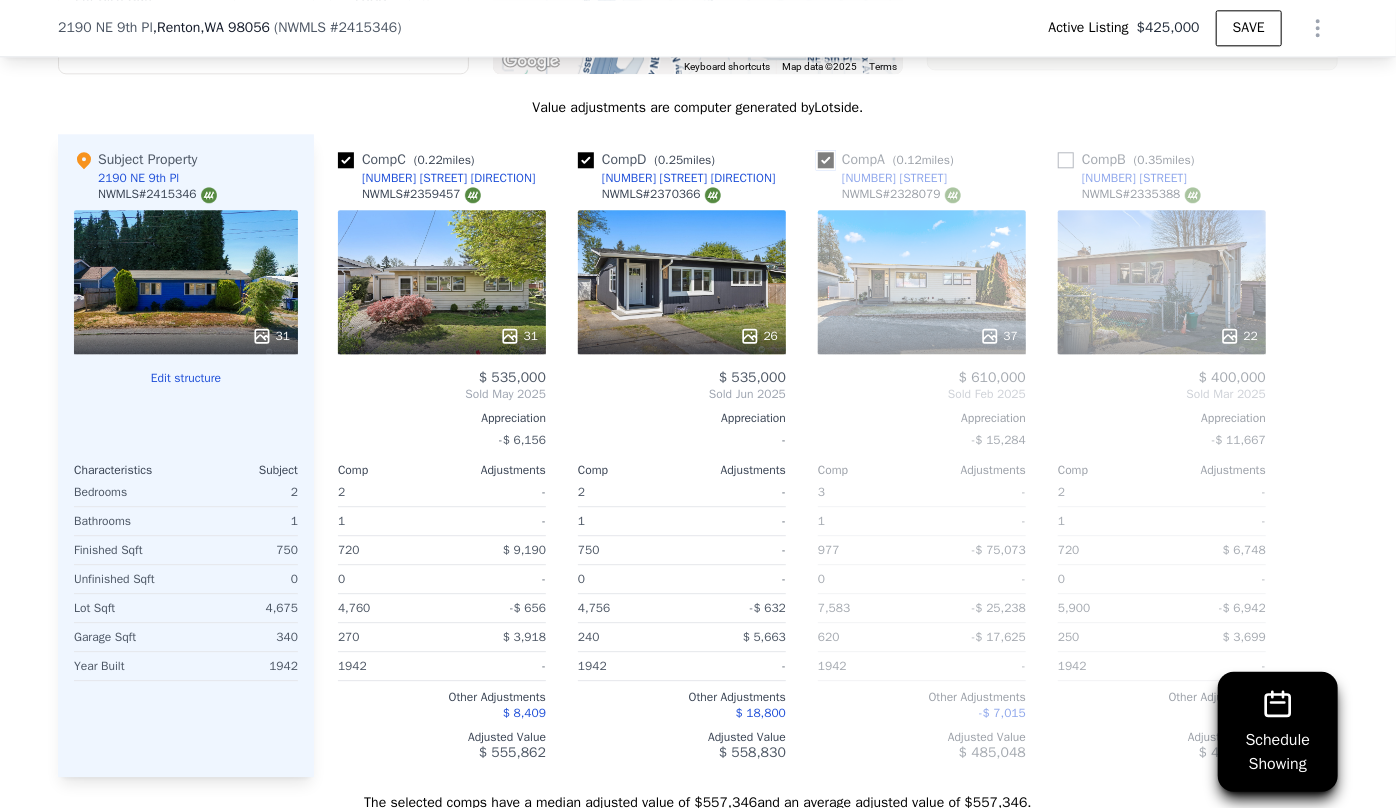 checkbox on "true" 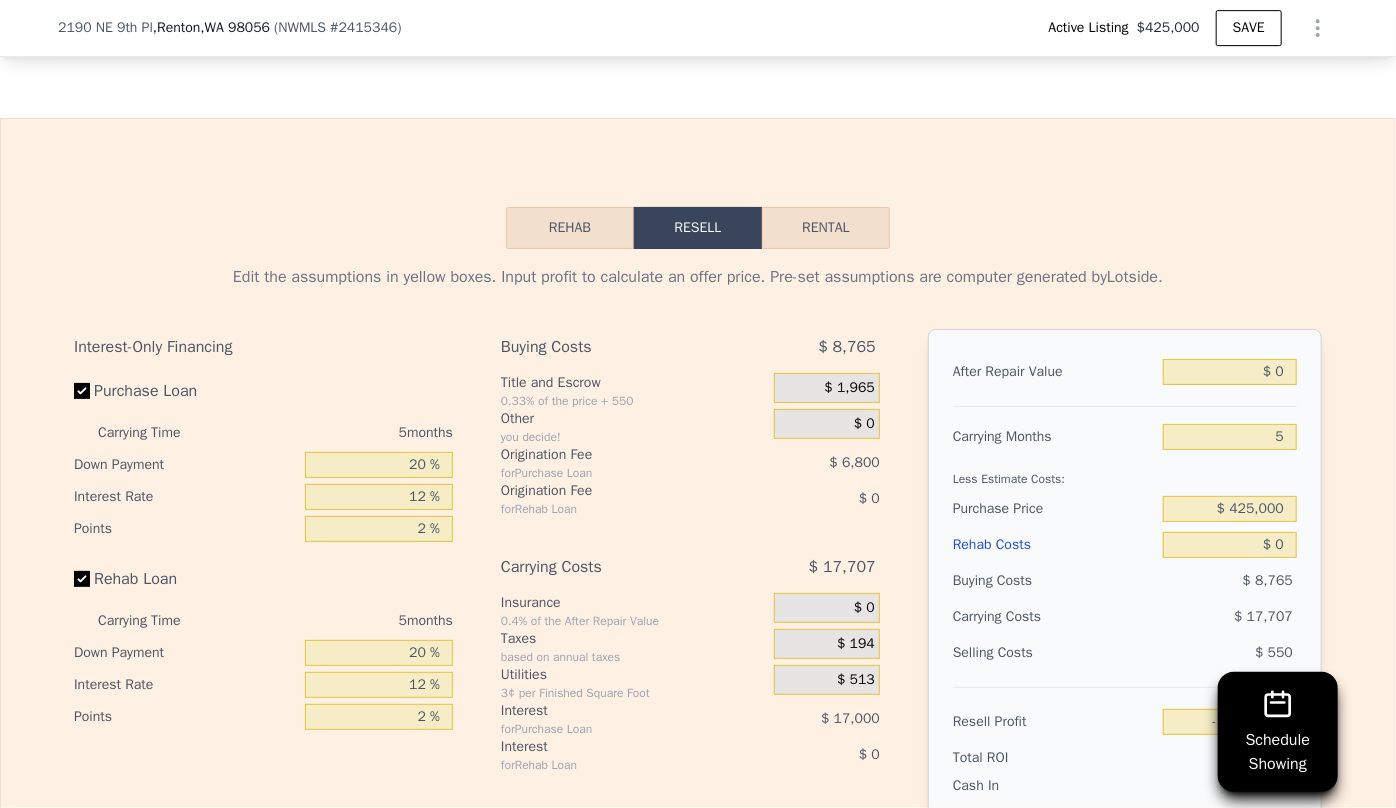 scroll, scrollTop: 3454, scrollLeft: 0, axis: vertical 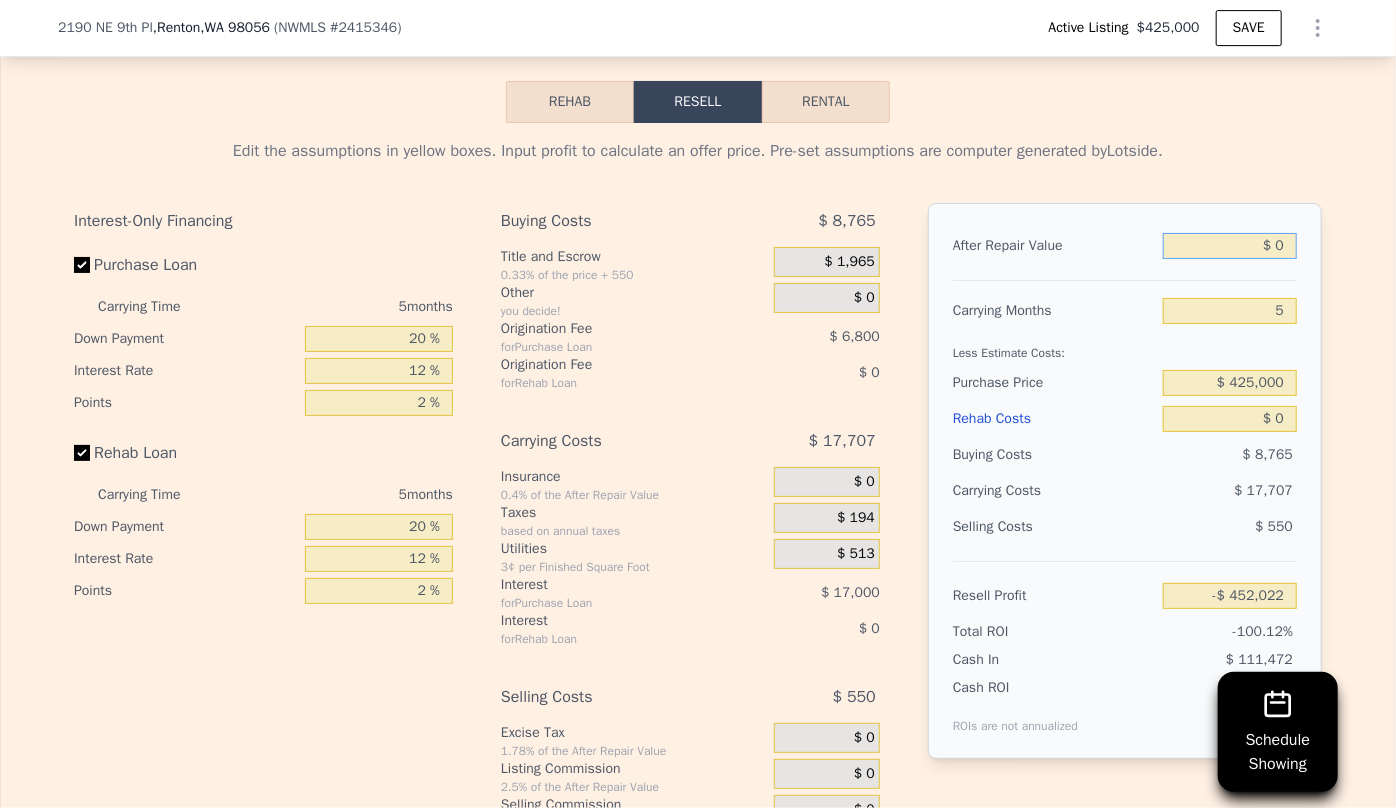 click on "$ 0" at bounding box center [1230, 246] 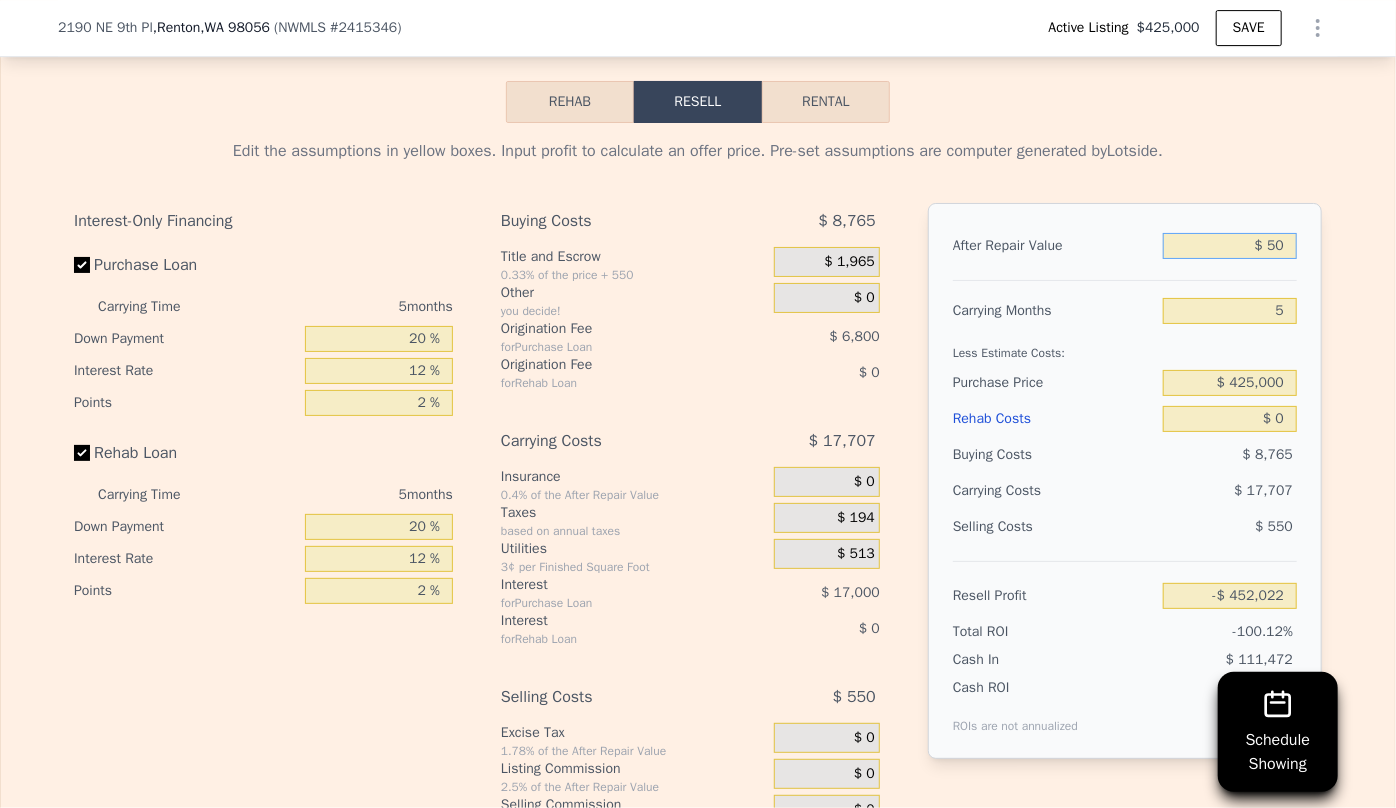 type on "$ 520" 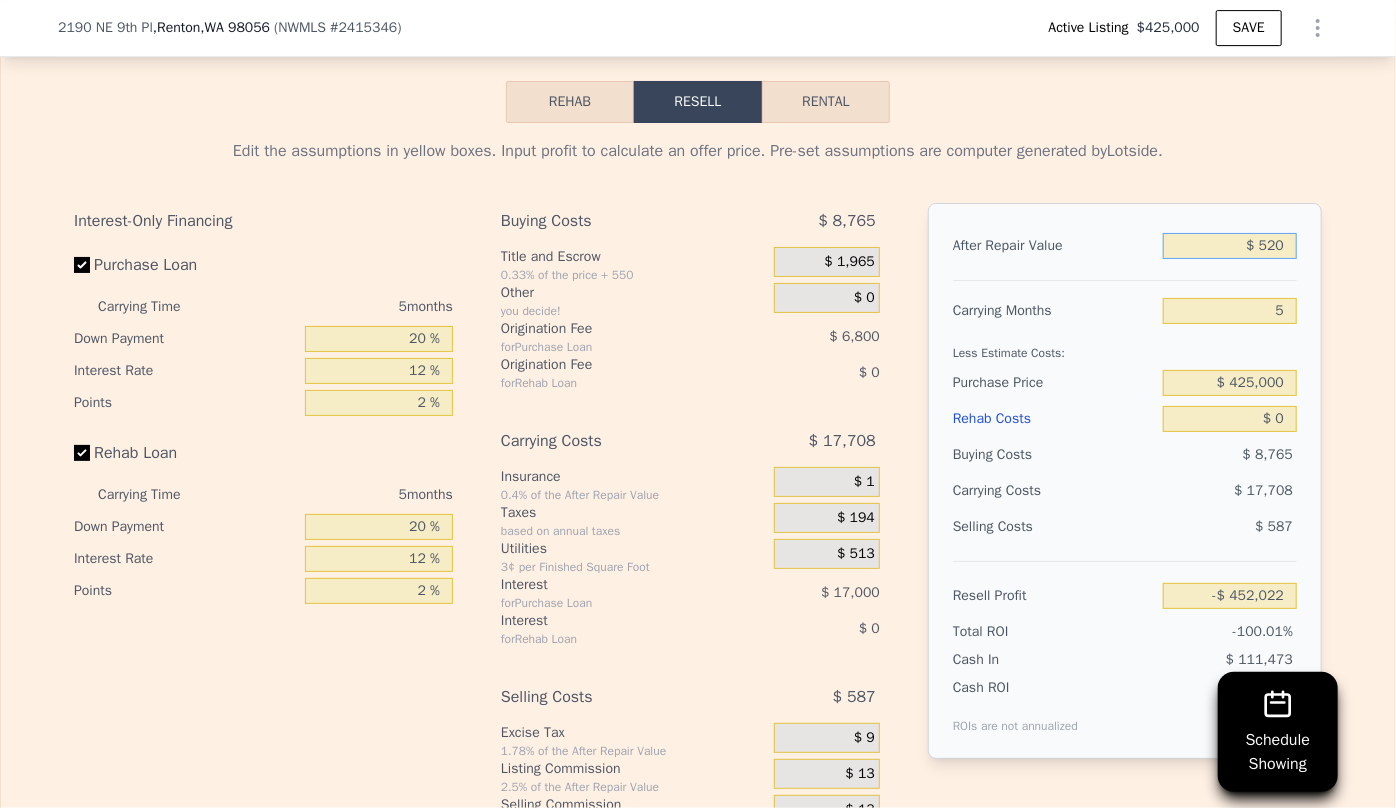 type on "-$ 451,540" 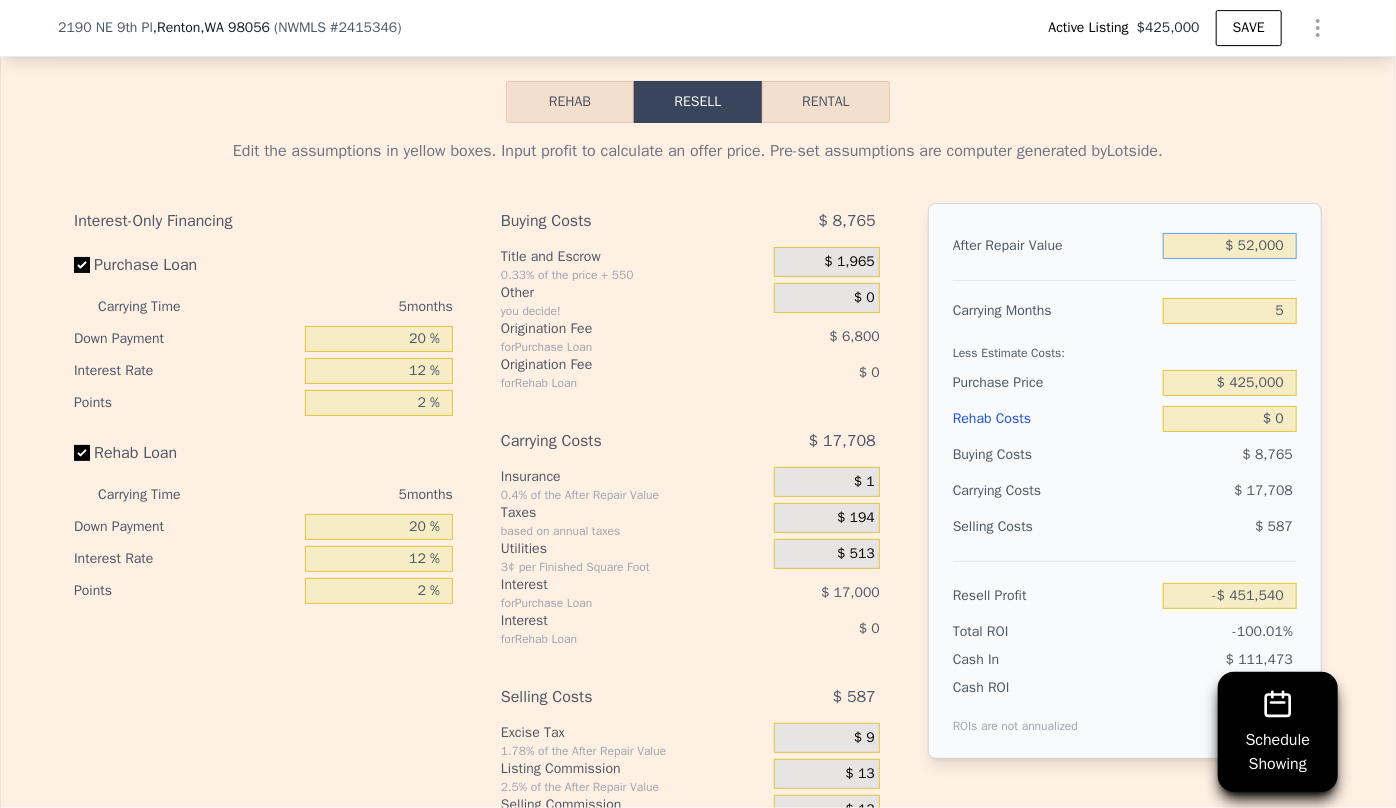 type on "$ 520,000" 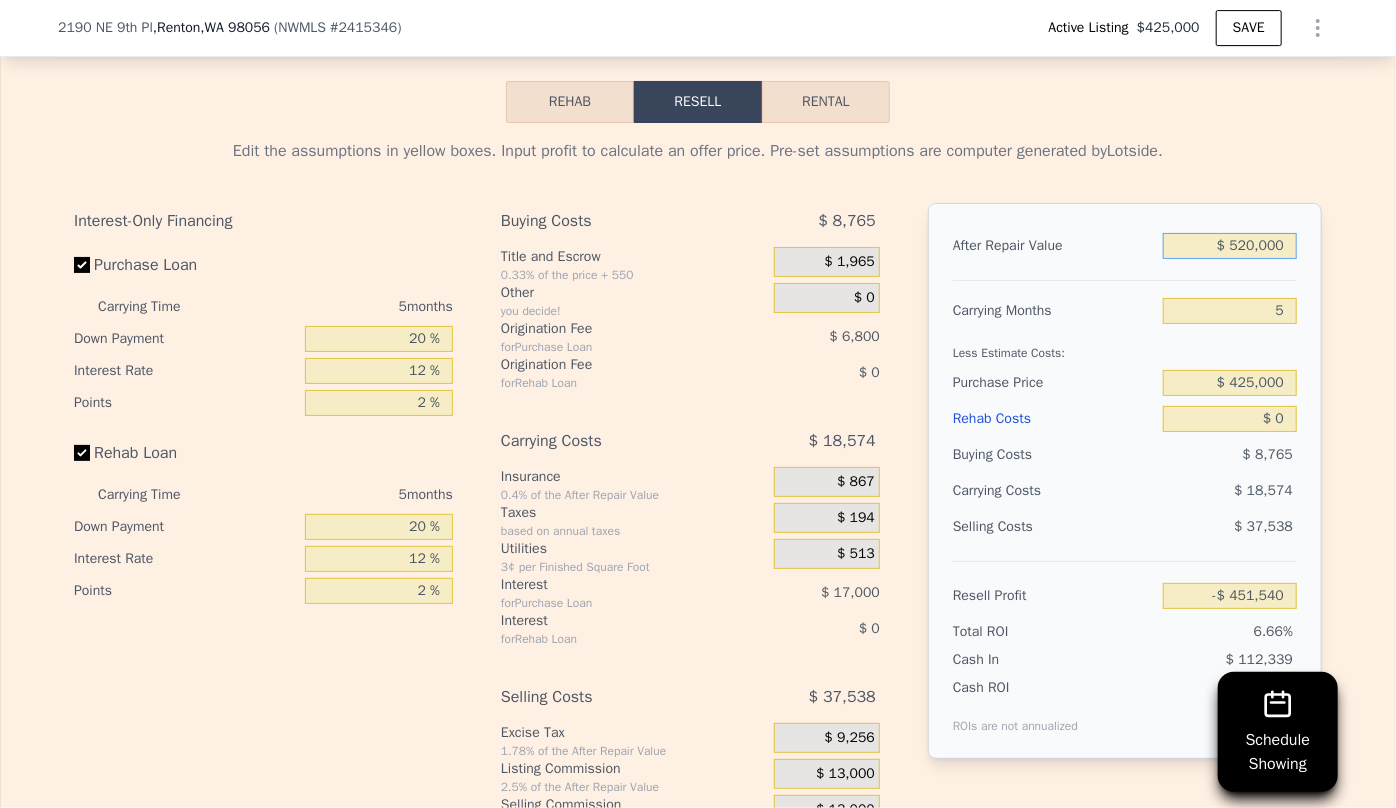 type on "$ 30,123" 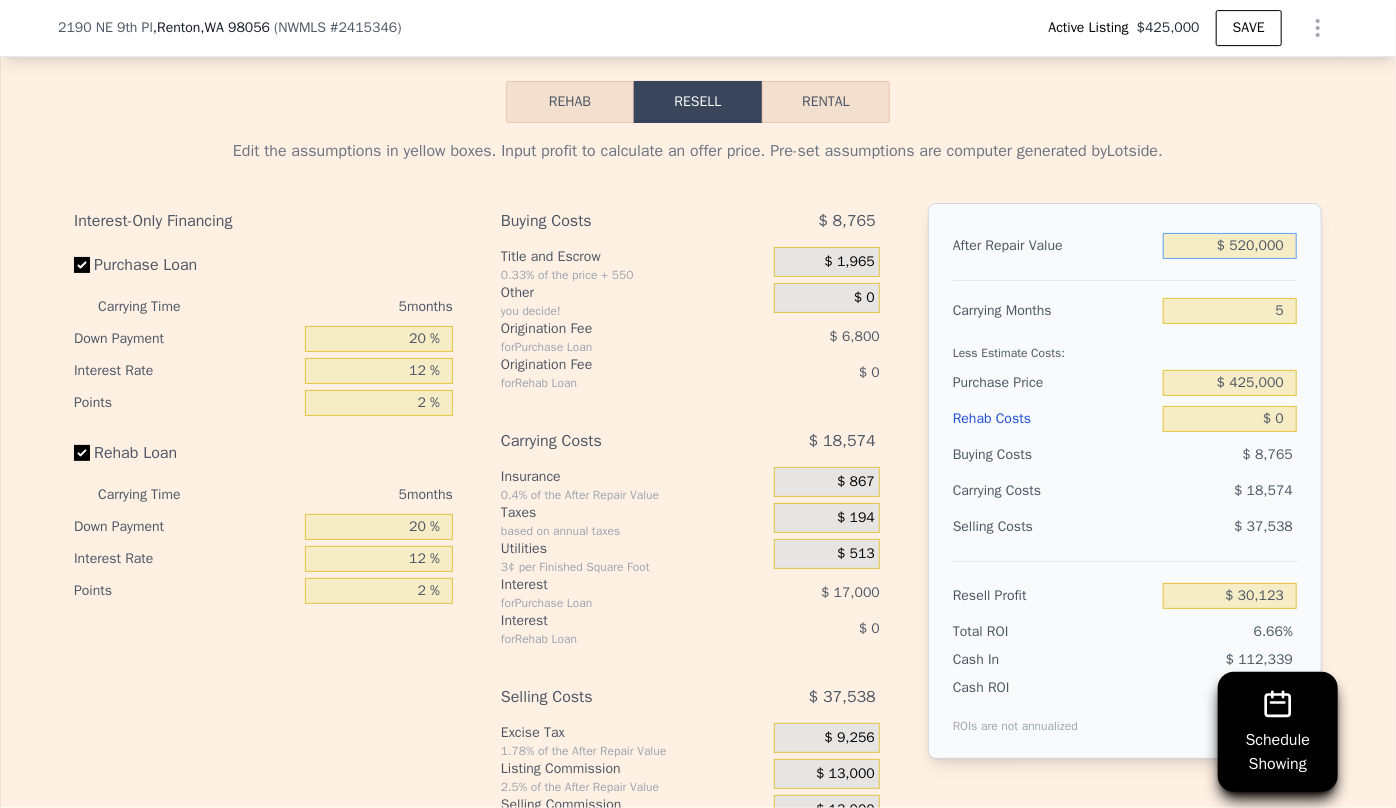 type on "$ 520,000" 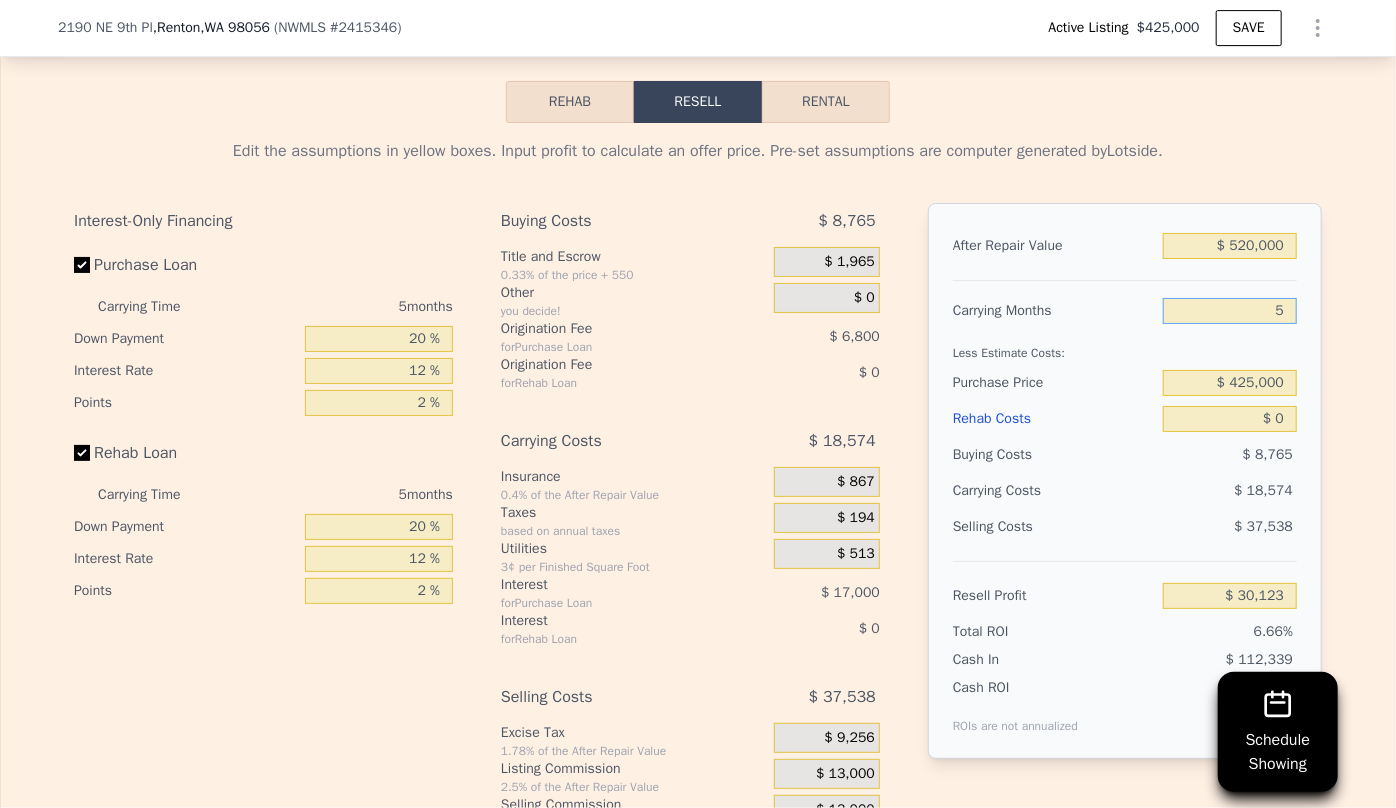 click on "5" at bounding box center [1230, 311] 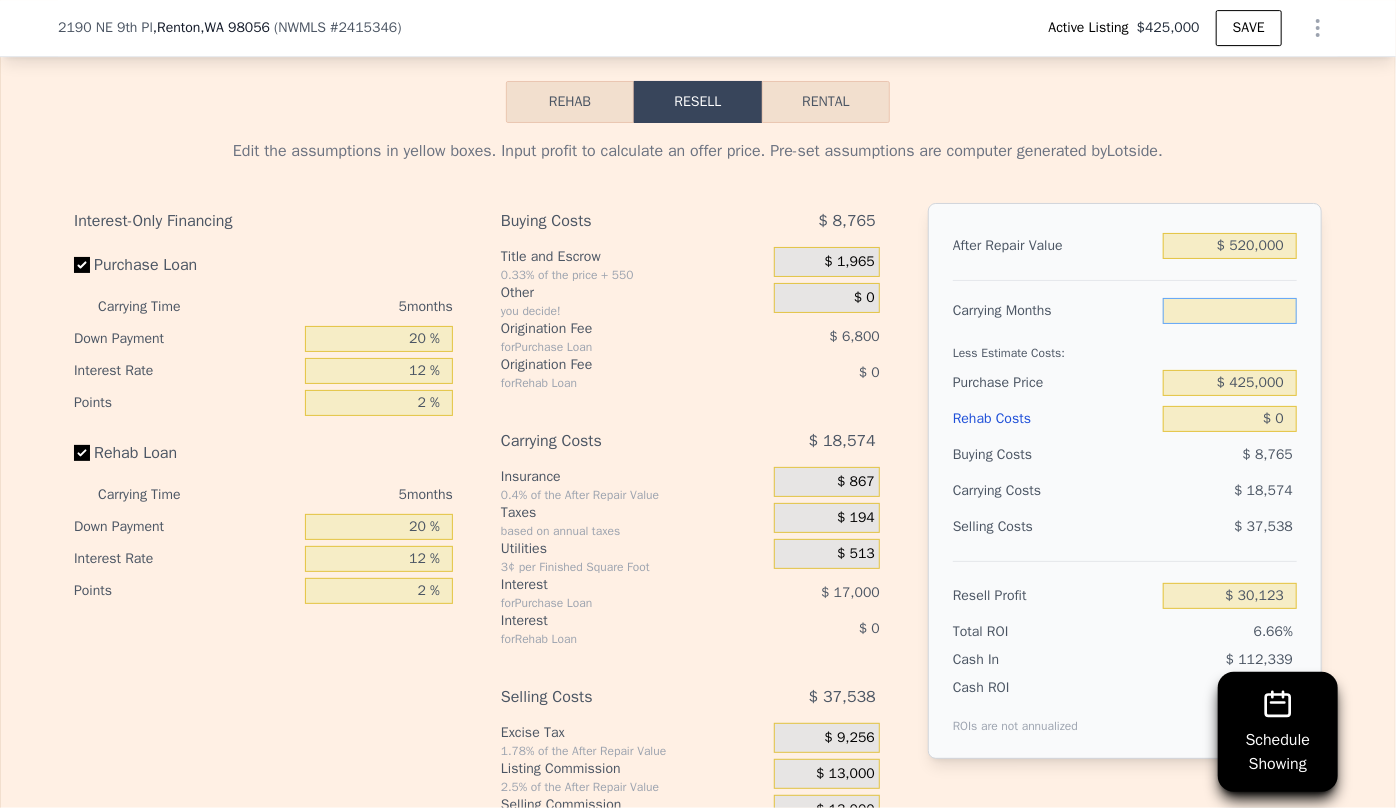 type on "6" 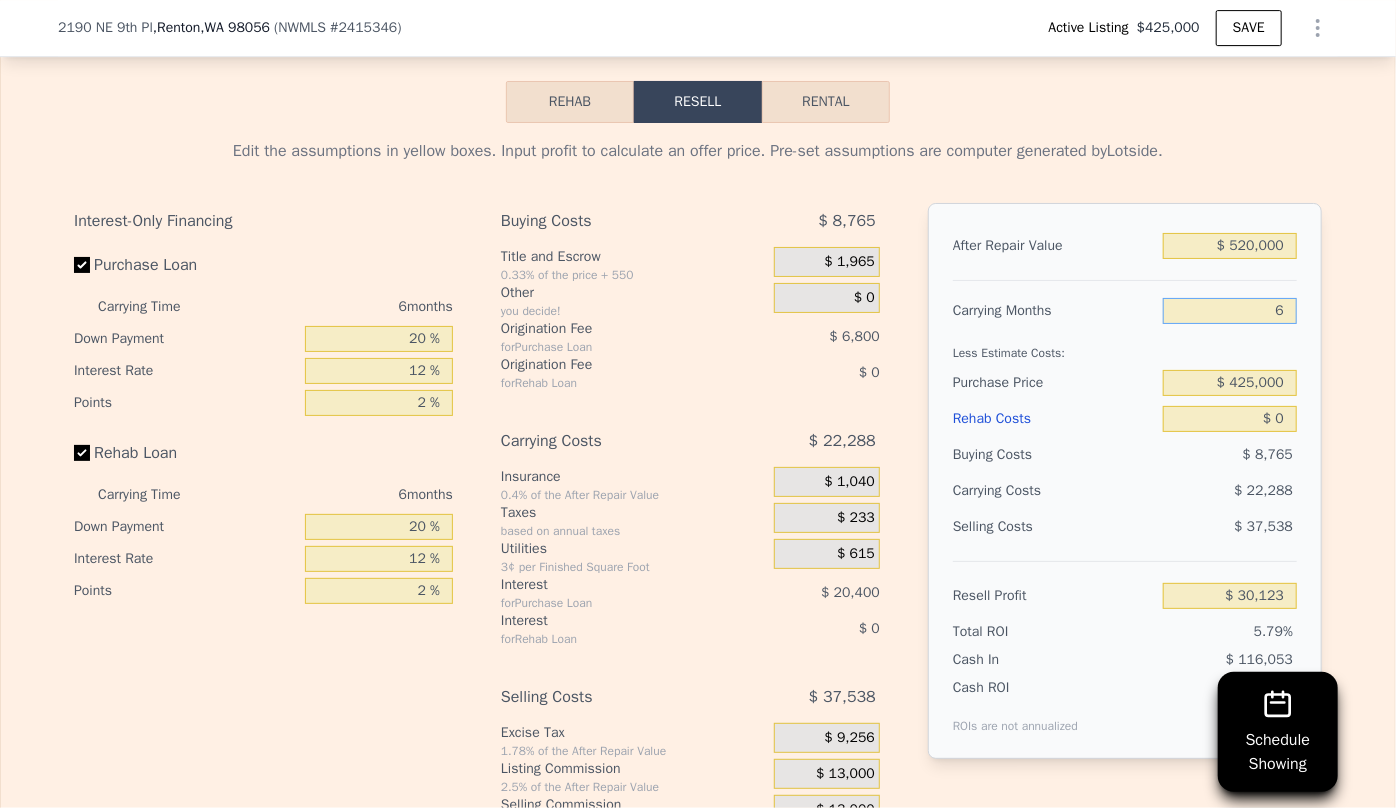 type on "$ 26,409" 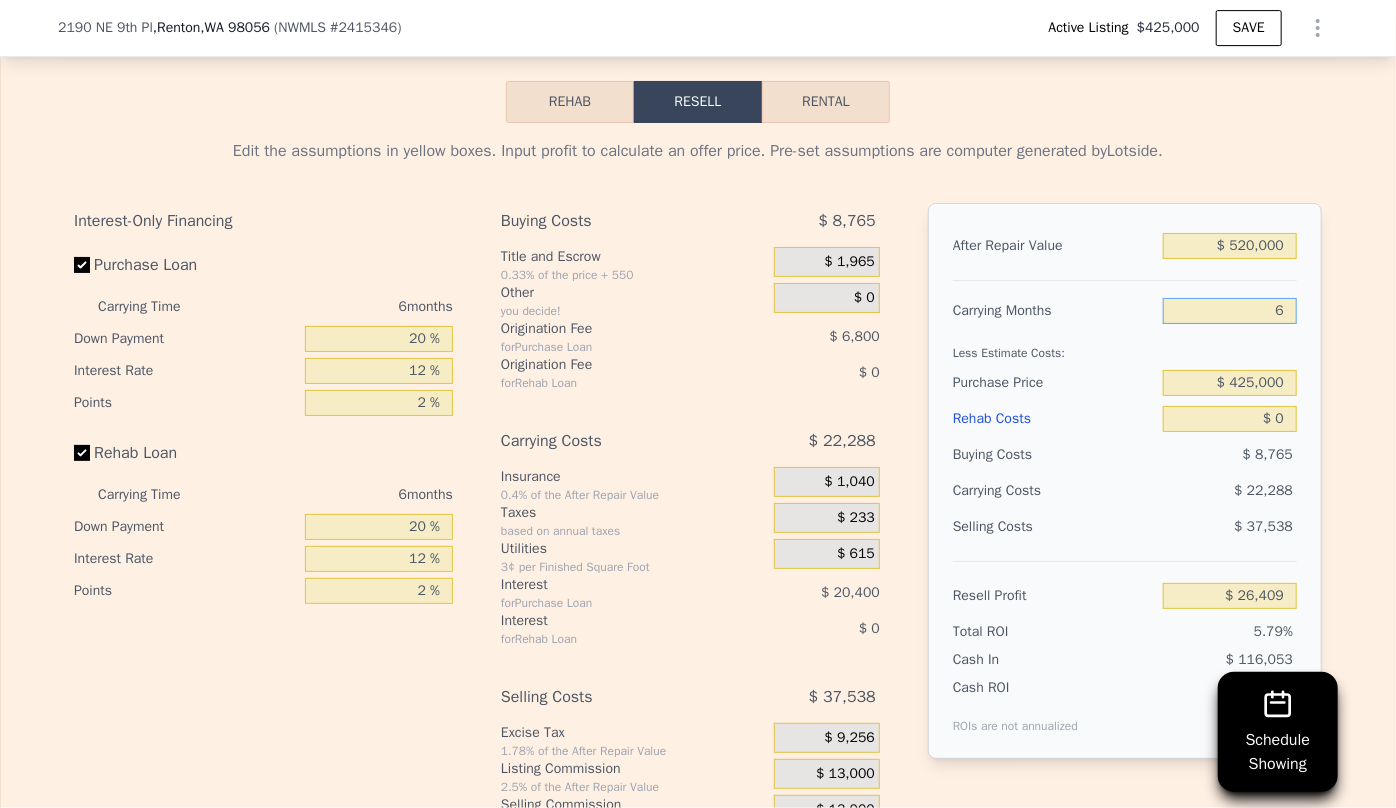 type on "6" 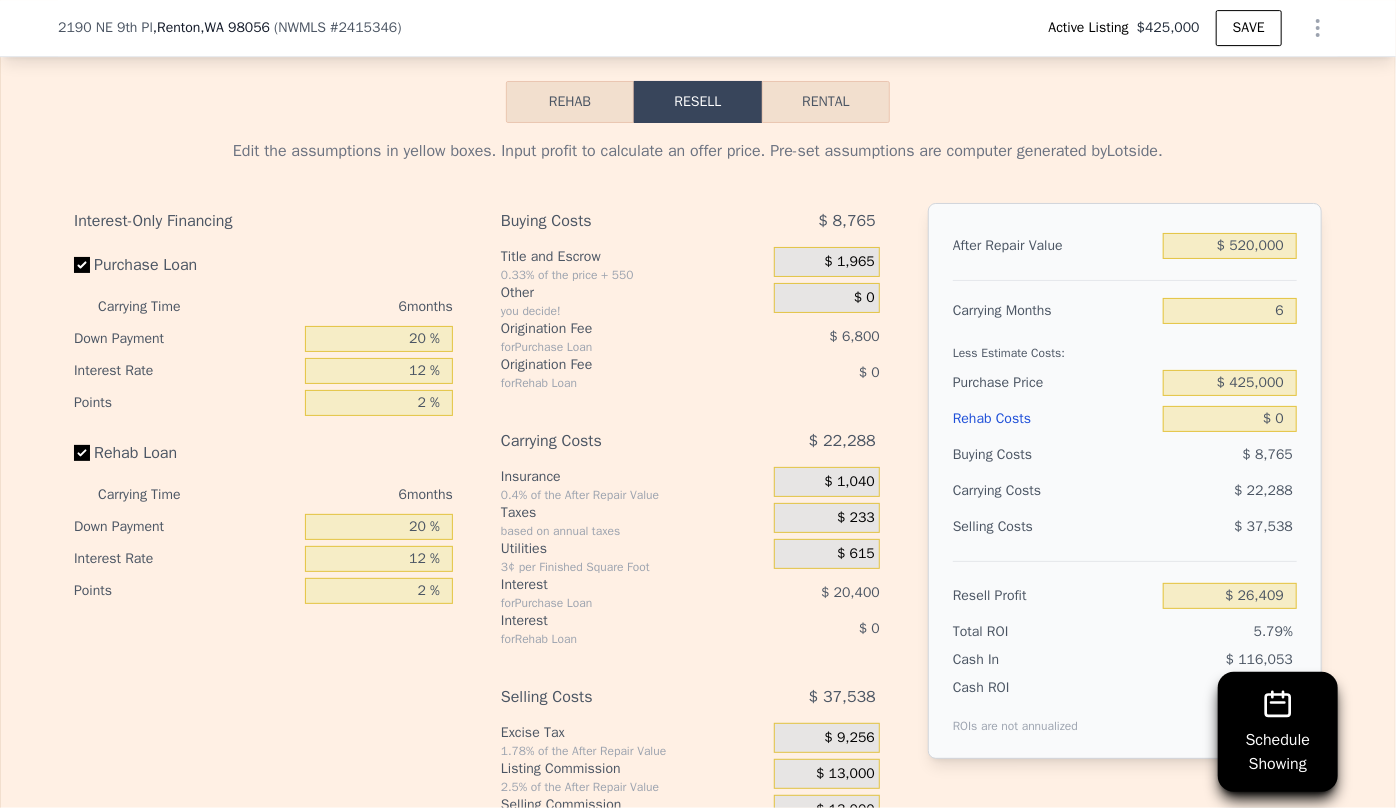 click on "Buying Costs" at bounding box center (1054, 455) 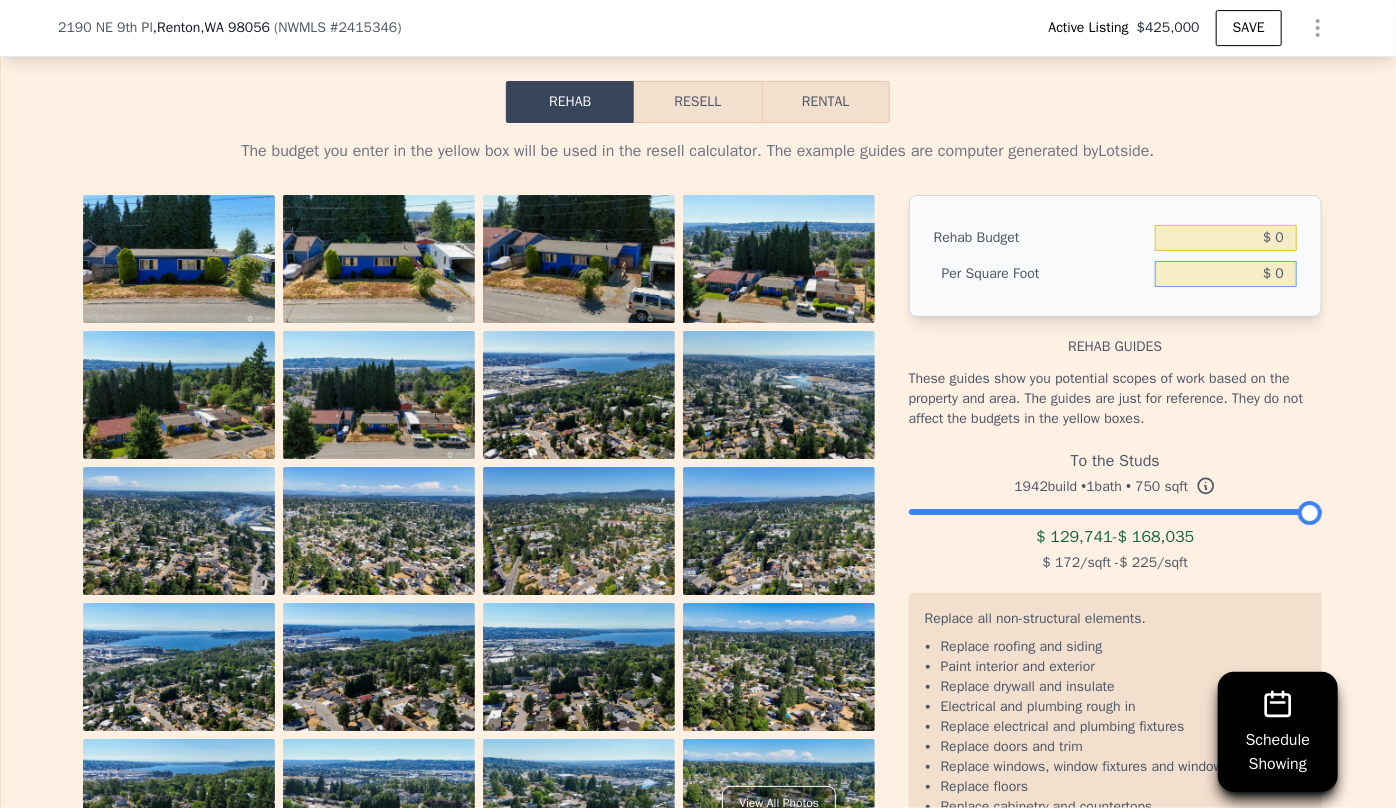 click on "$ 0" at bounding box center (1226, 274) 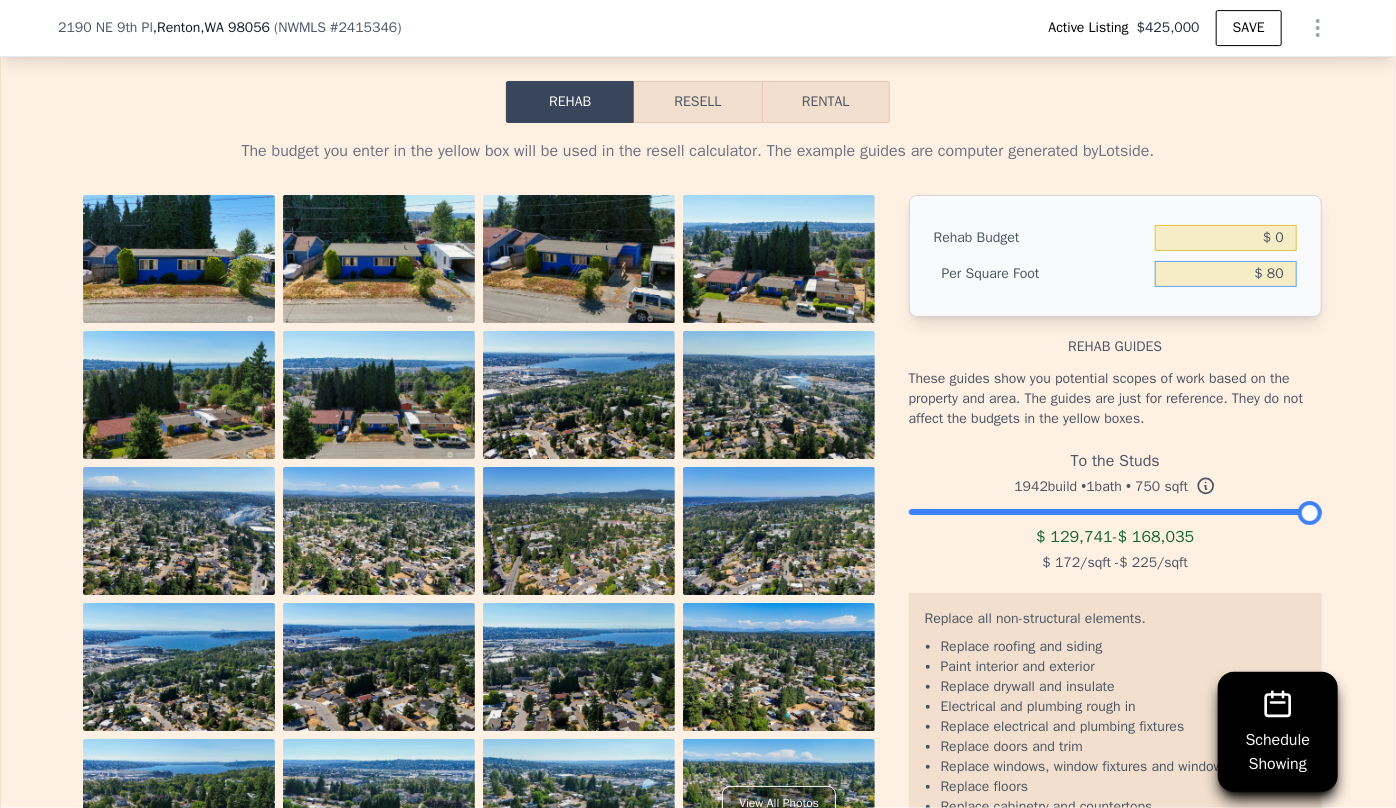 type on "$ 80" 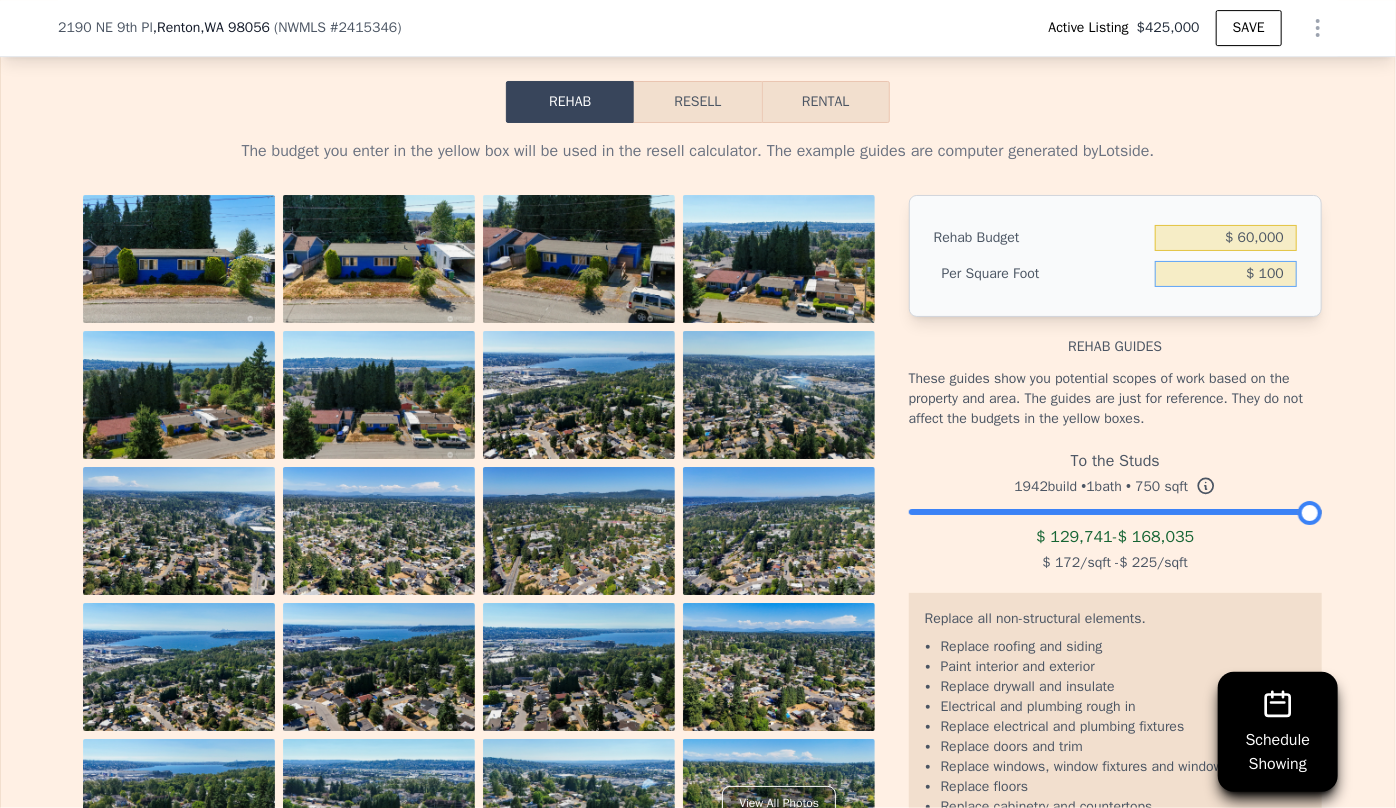 type on "$ 100" 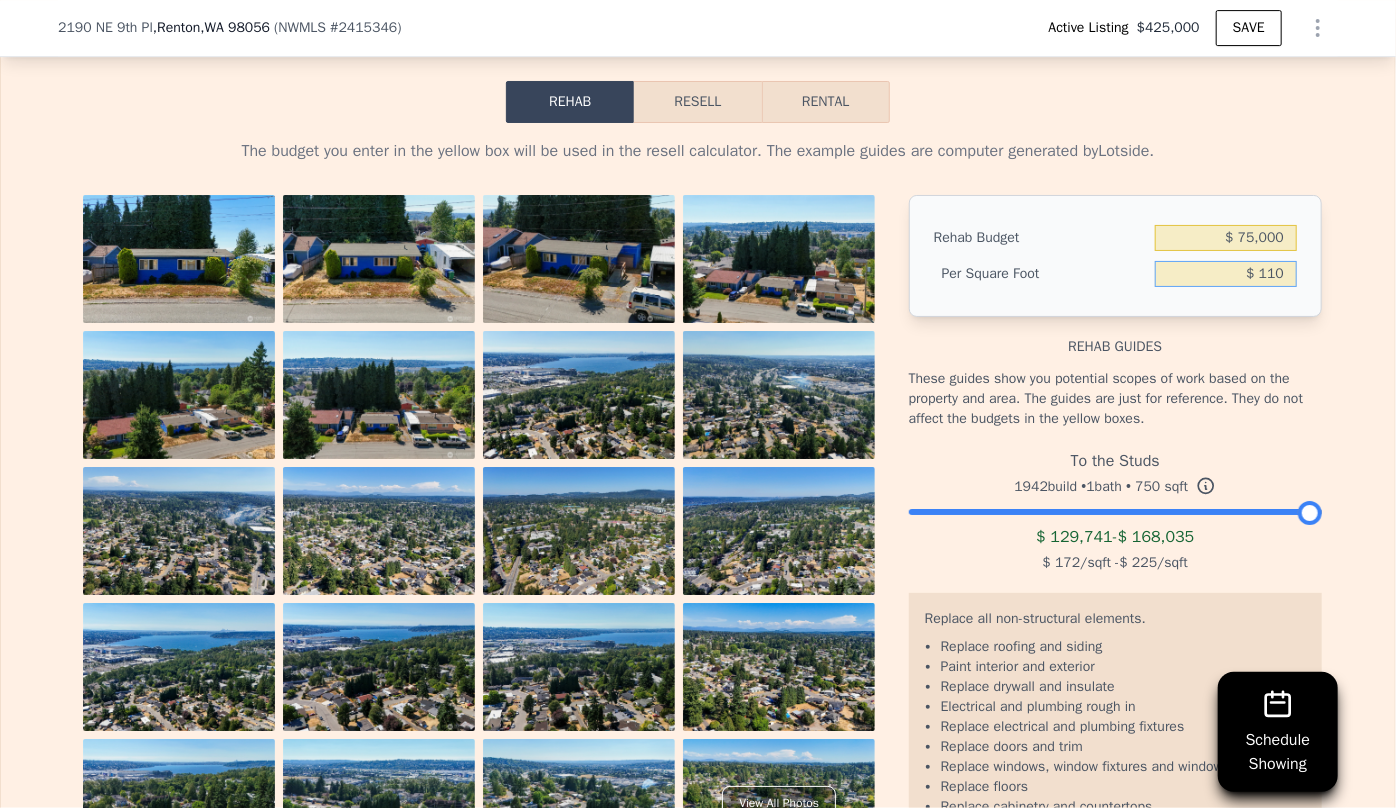 type on "$ 110" 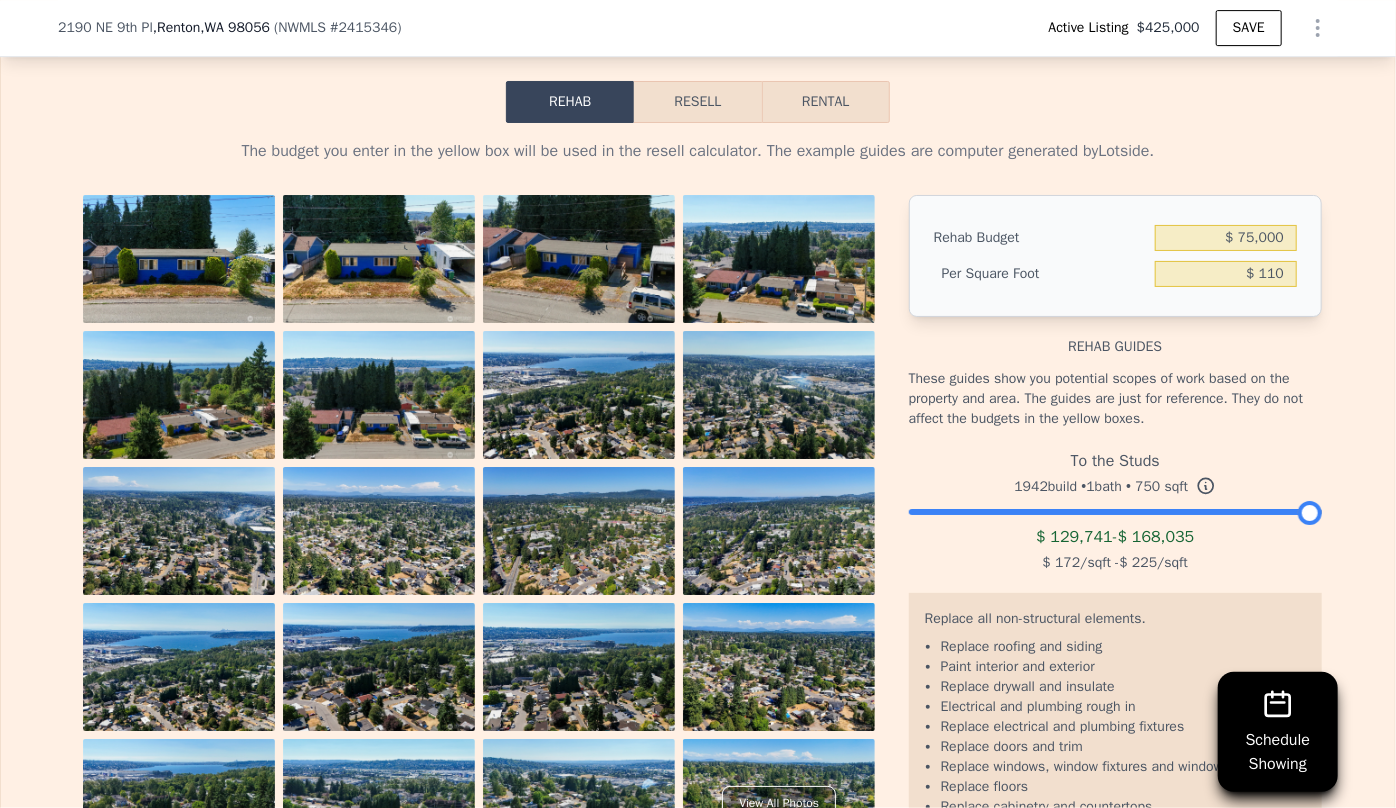 click on "These guides show you potential scopes of work based on the property and area. The guides are just for reference. They do not affect the budgets in the yellow boxes." at bounding box center (1115, 399) 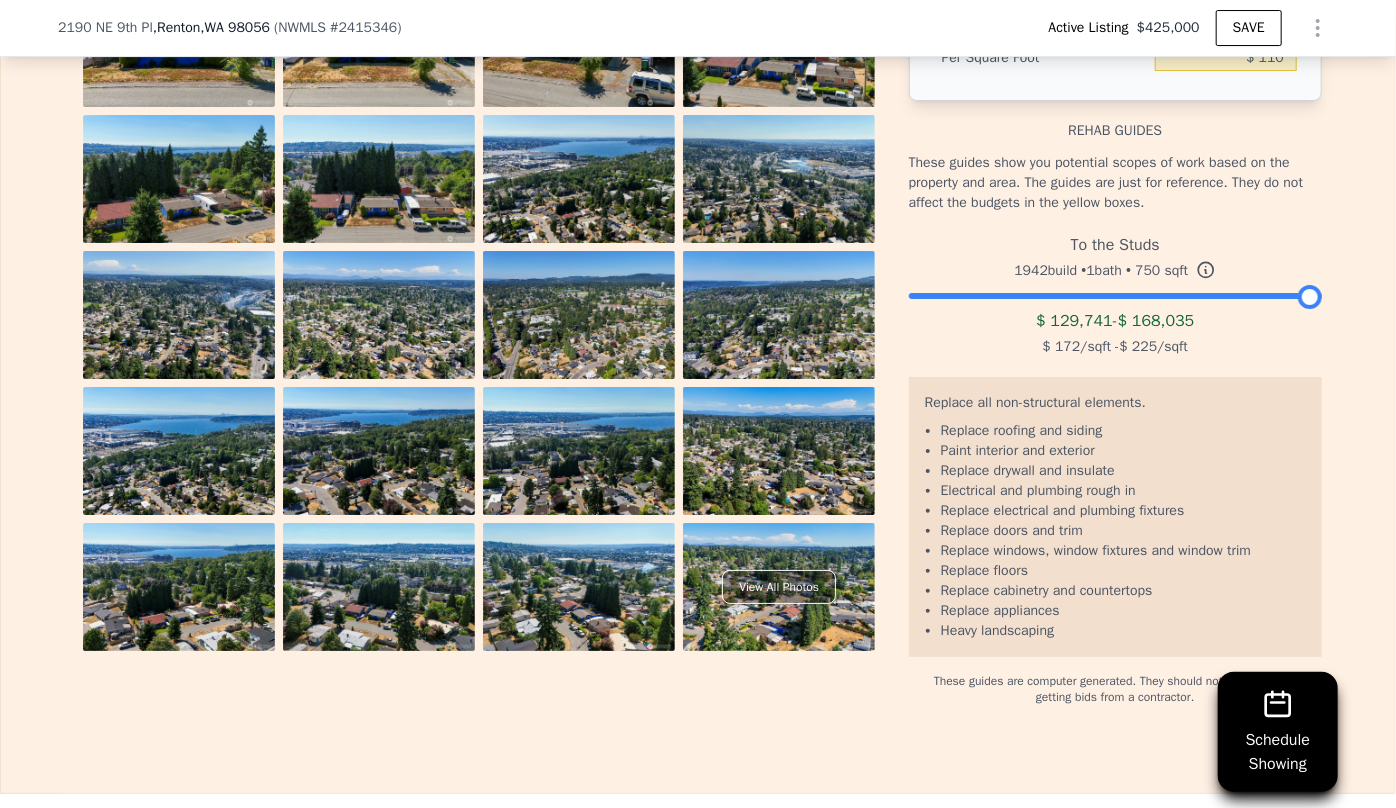 scroll, scrollTop: 3454, scrollLeft: 0, axis: vertical 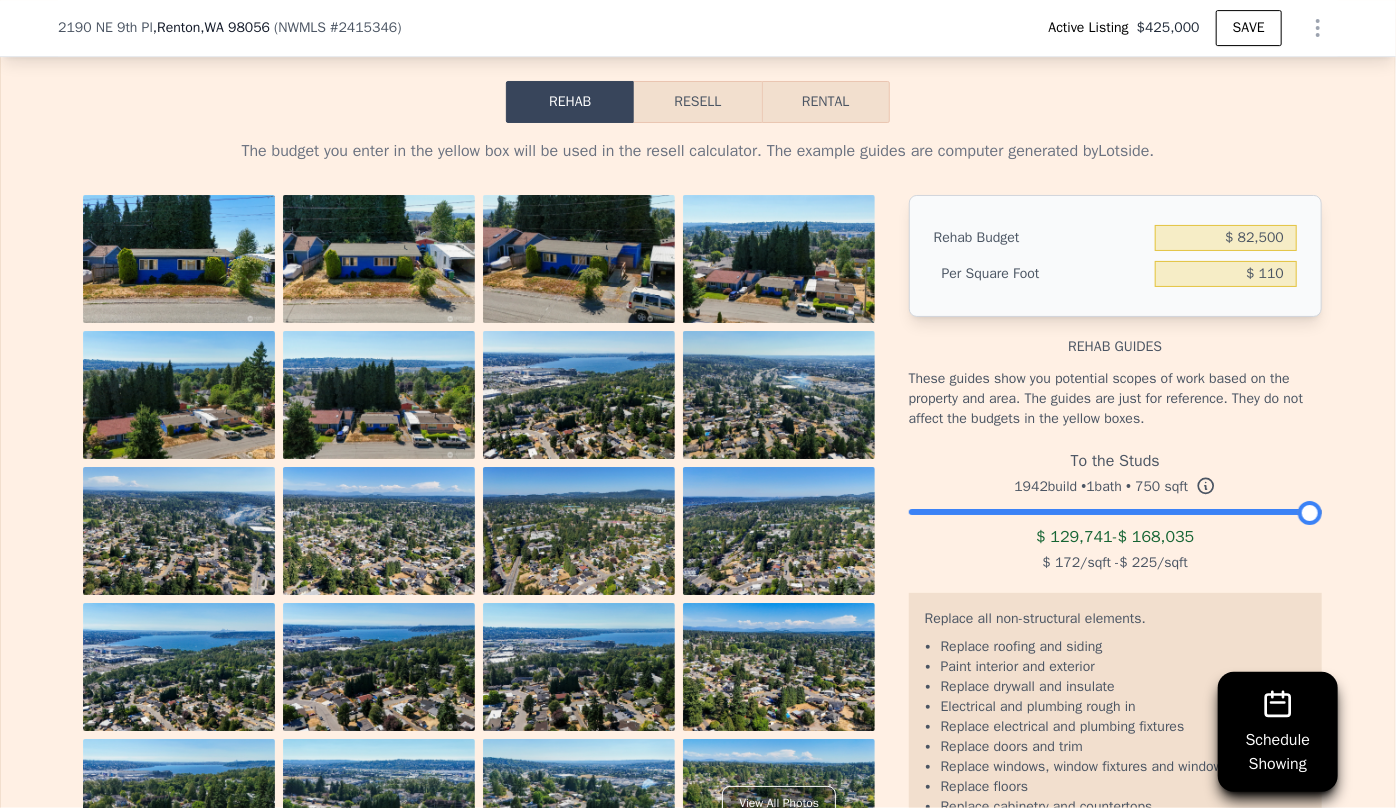 click on "Resell" at bounding box center [697, 102] 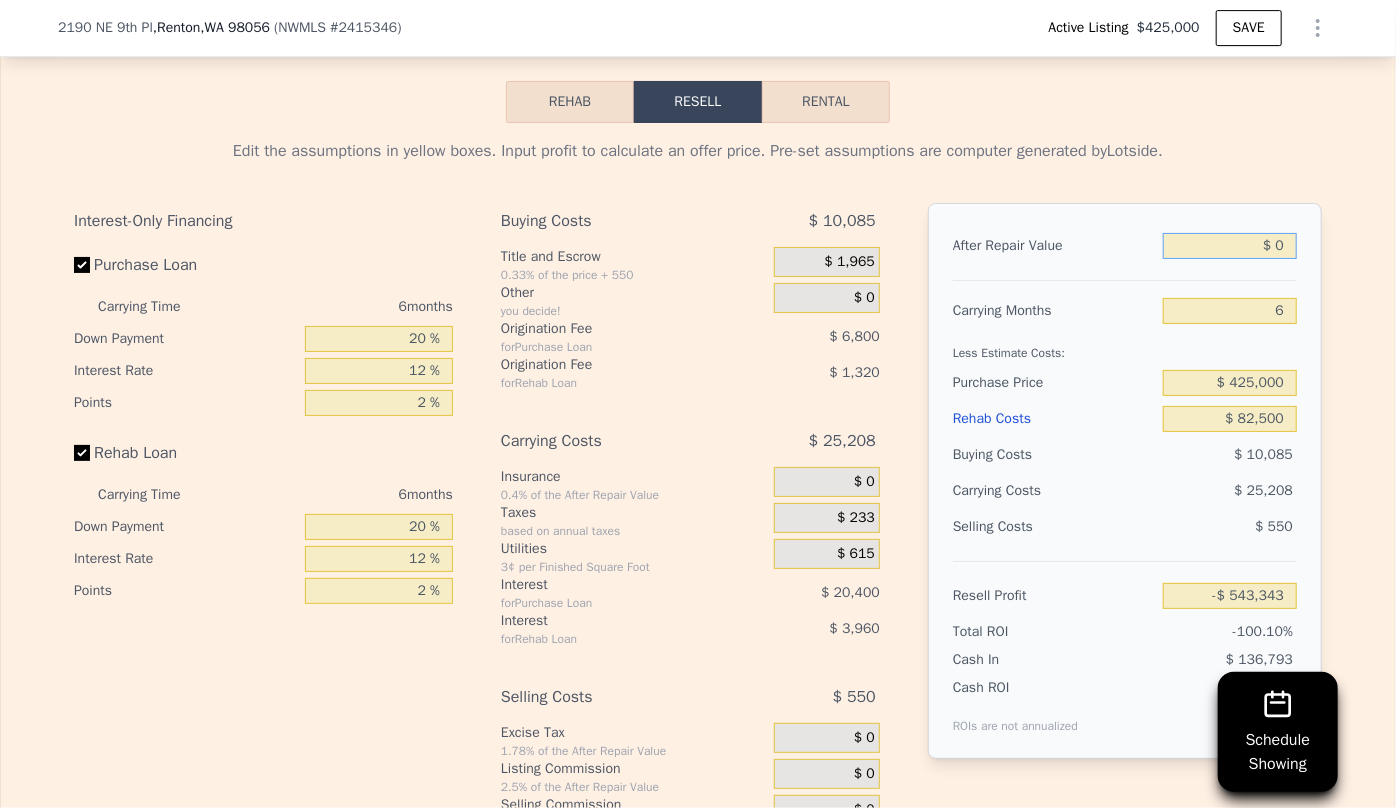 click on "$ 0" at bounding box center (1230, 246) 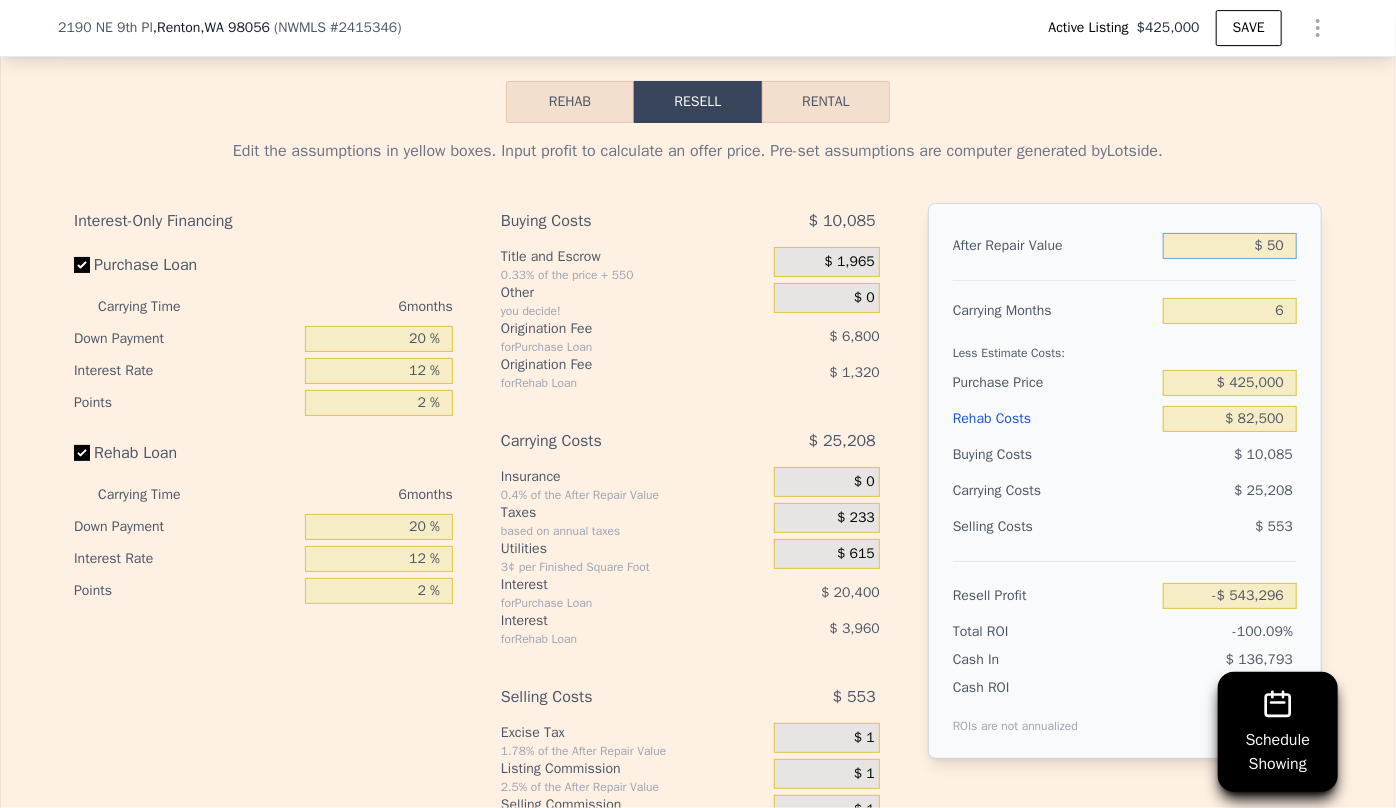 type on "-$ 543,296" 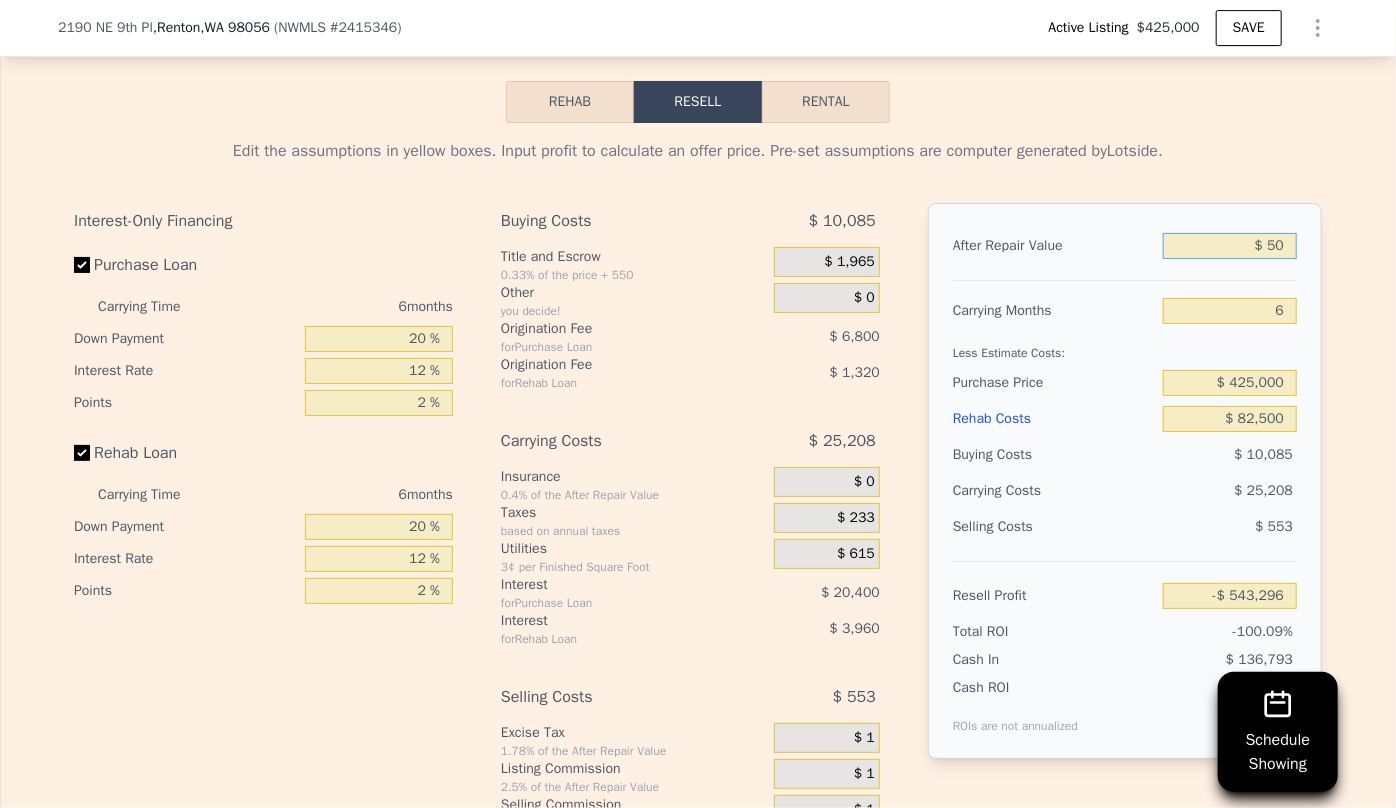 type on "$ 520" 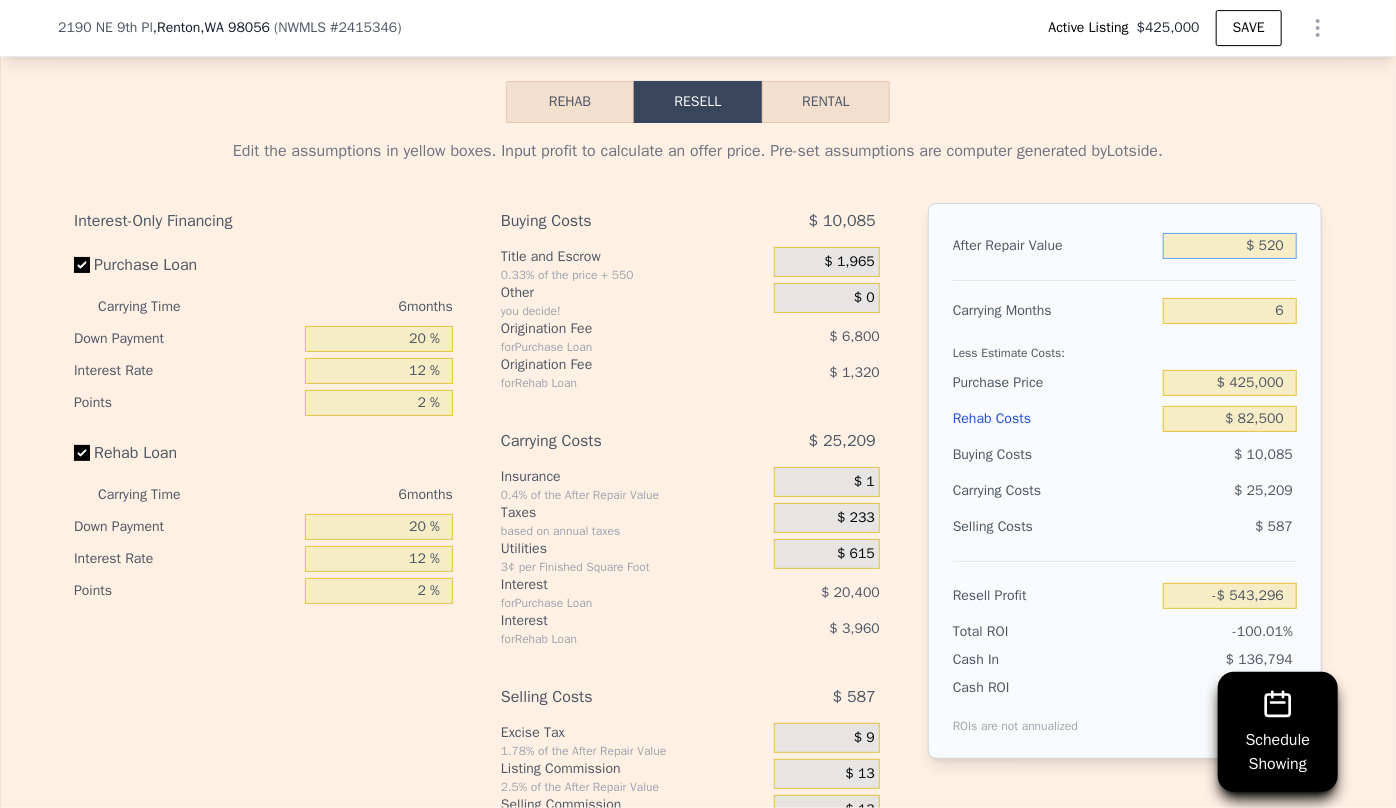 type on "-$ 542,861" 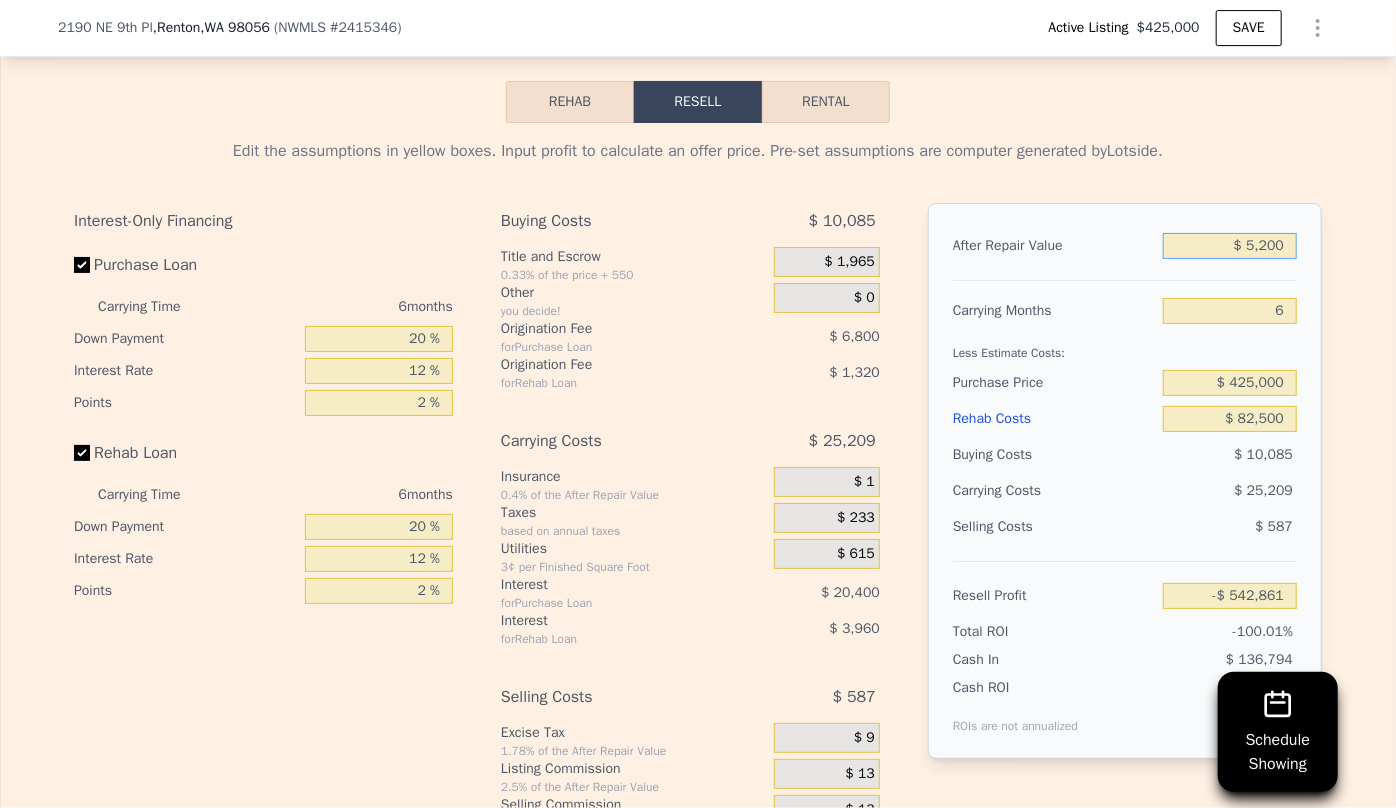 type on "$ 52,000" 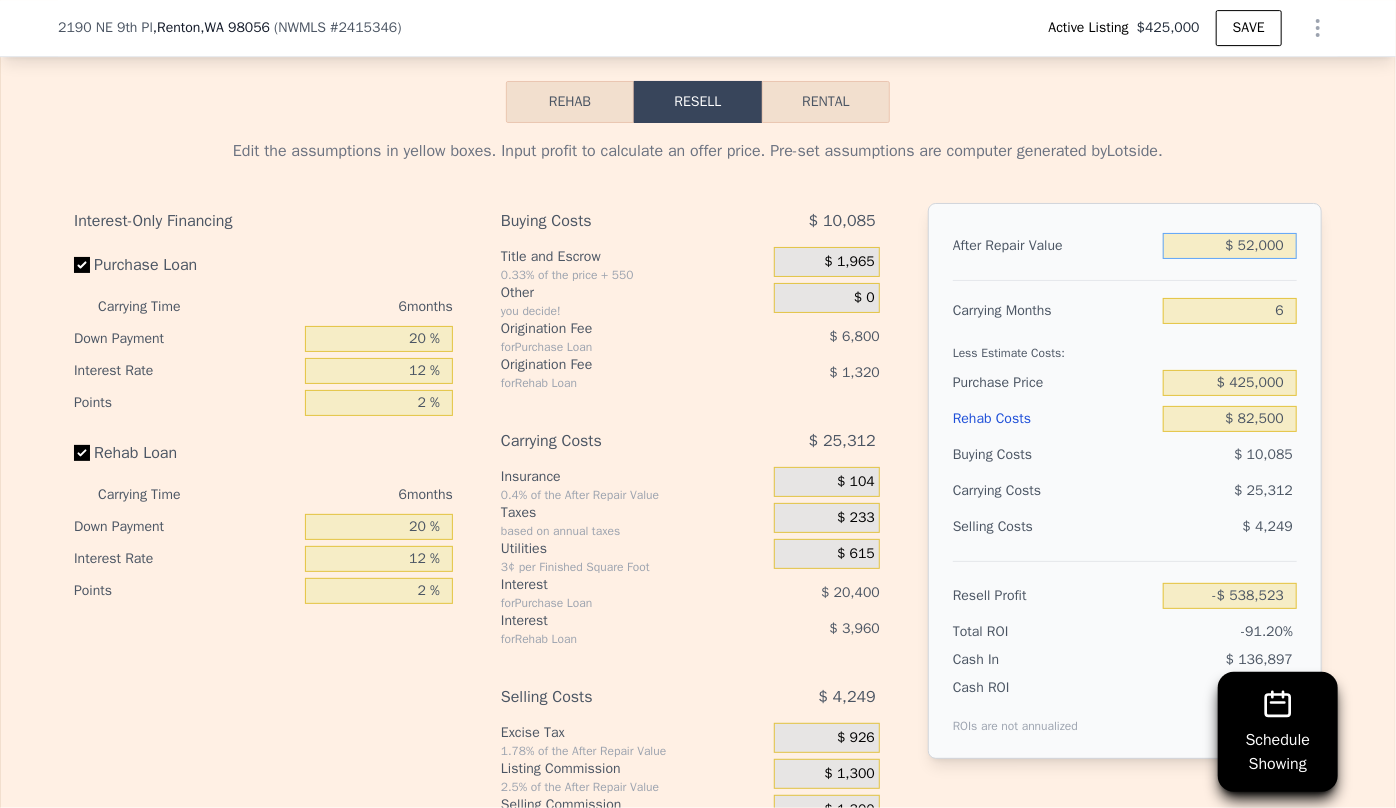 type on "-$ 495,146" 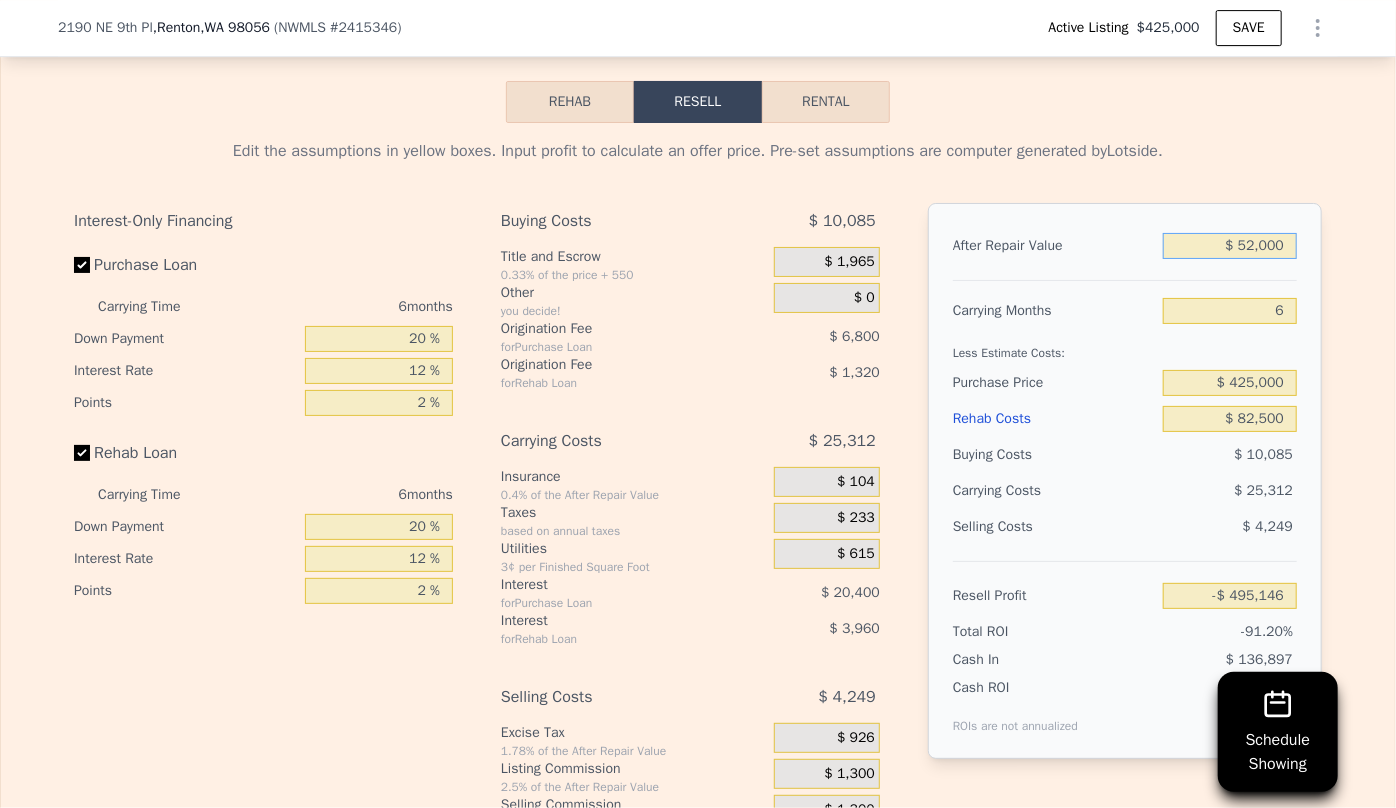 type on "$ 520,000" 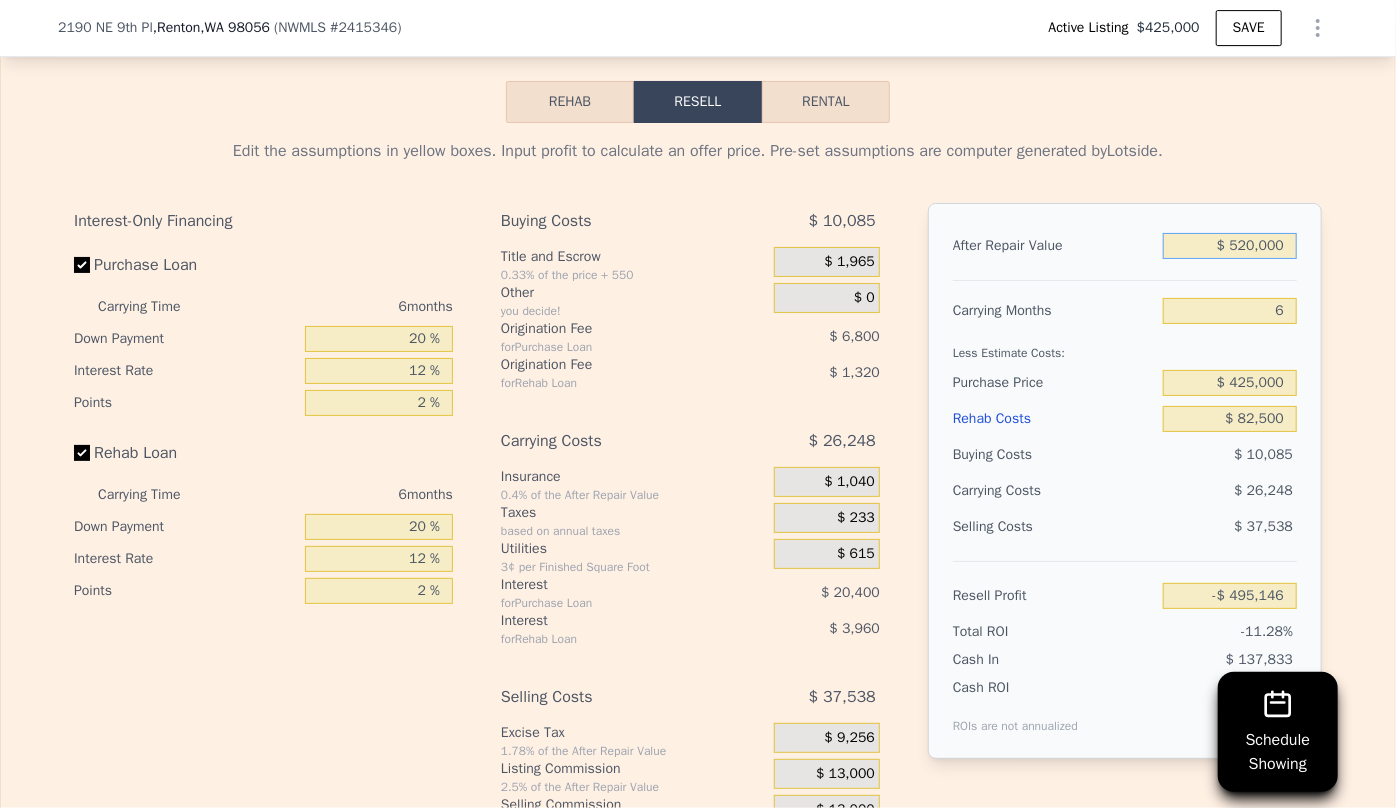 type on "-$ 61,371" 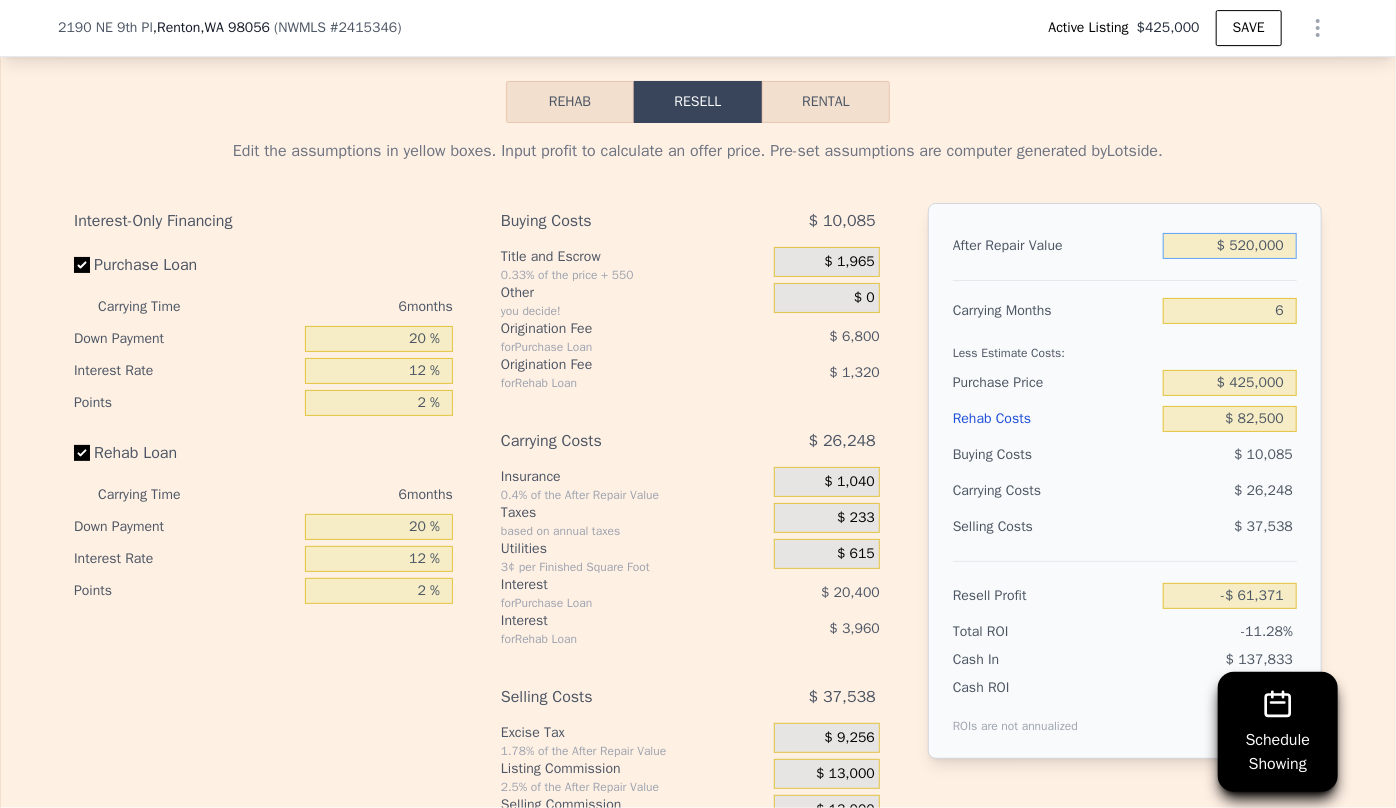 type on "$ 520,000" 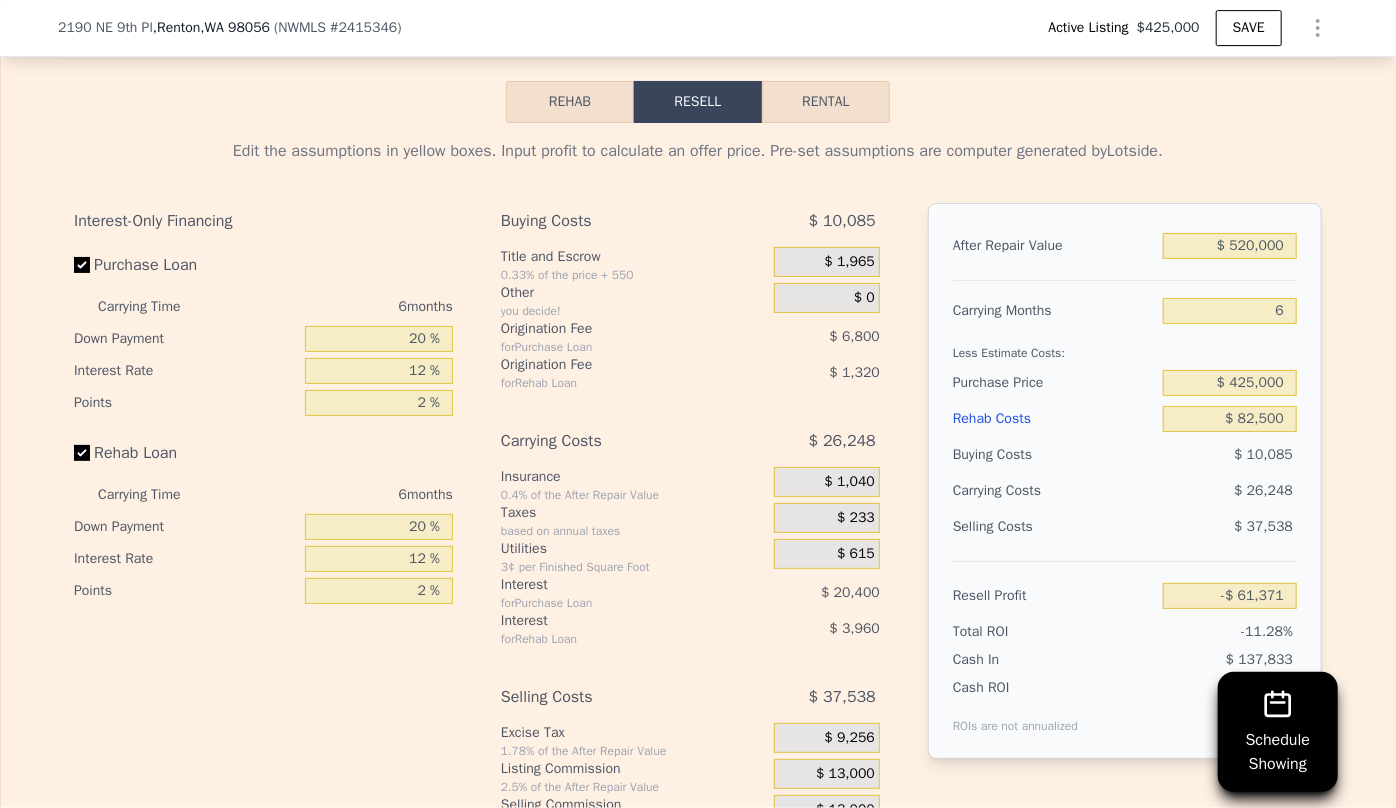 click on "$ 10,085" at bounding box center (1230, 455) 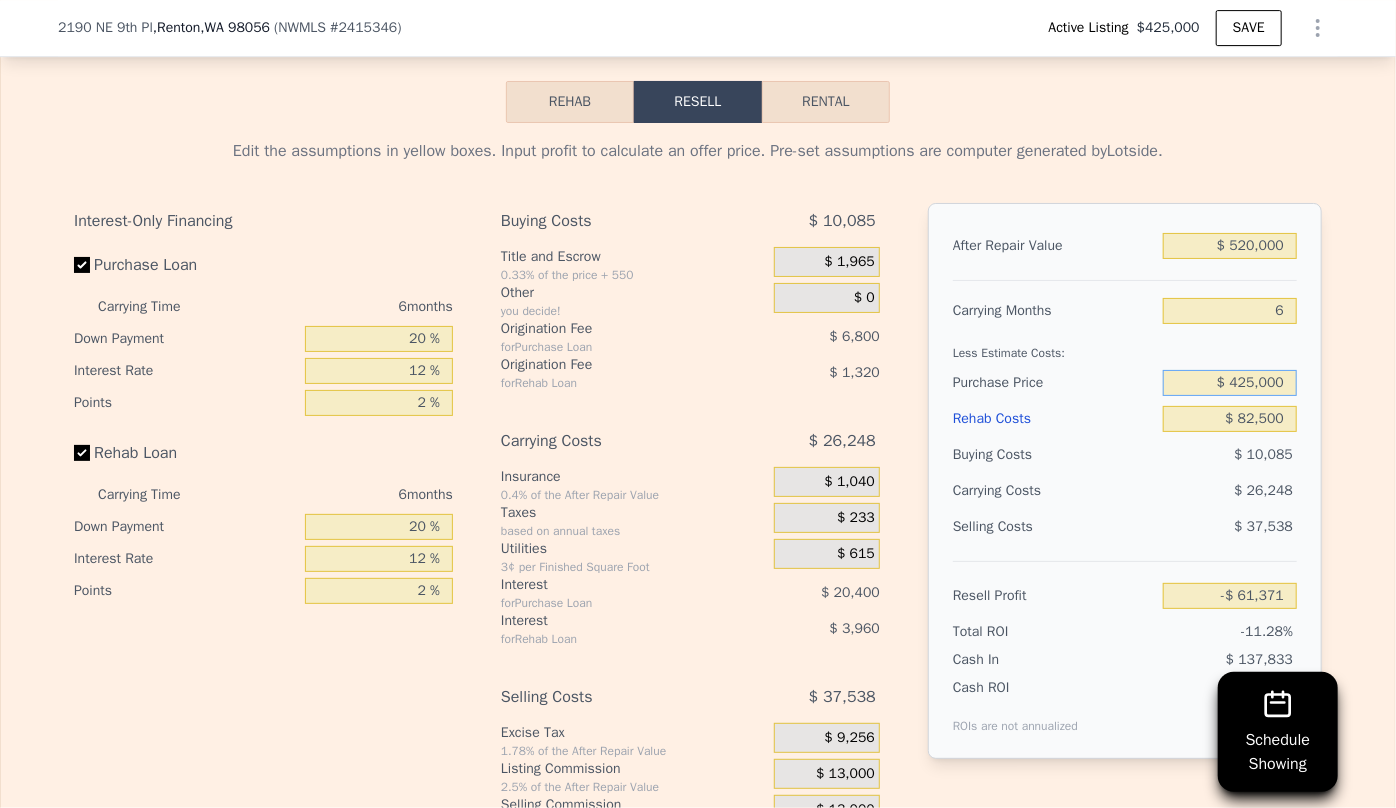 click on "$ 425,000" at bounding box center (1230, 383) 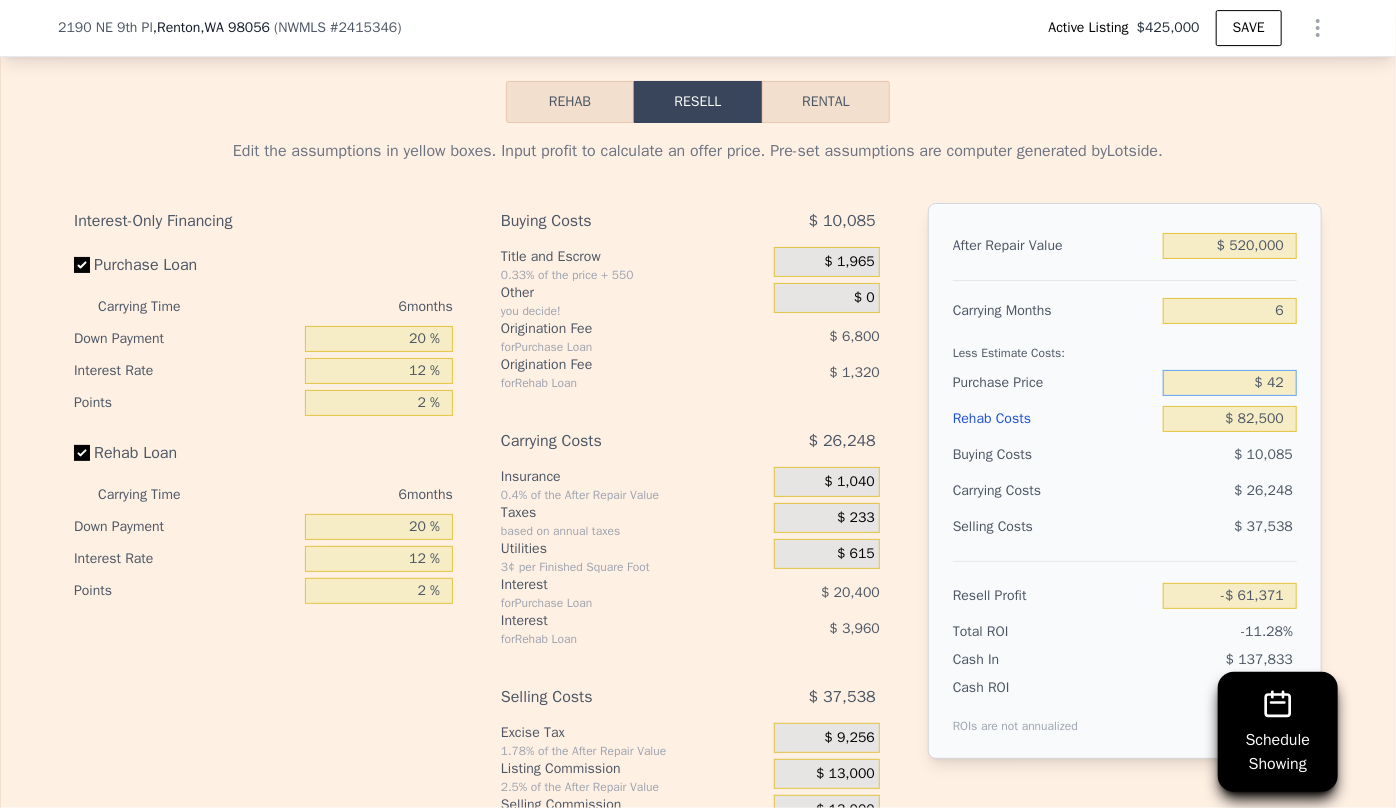 type on "$ 4" 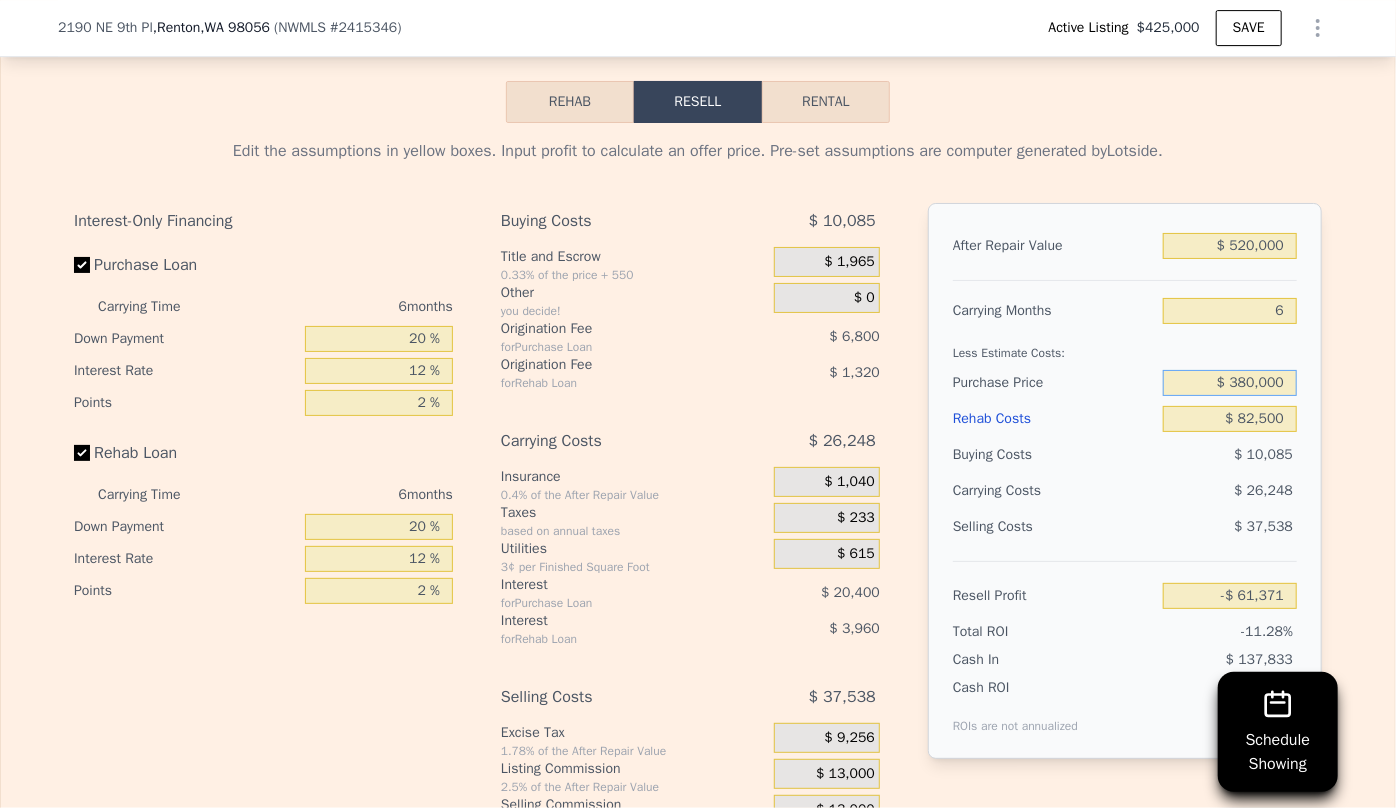 type on "$ 380,000" 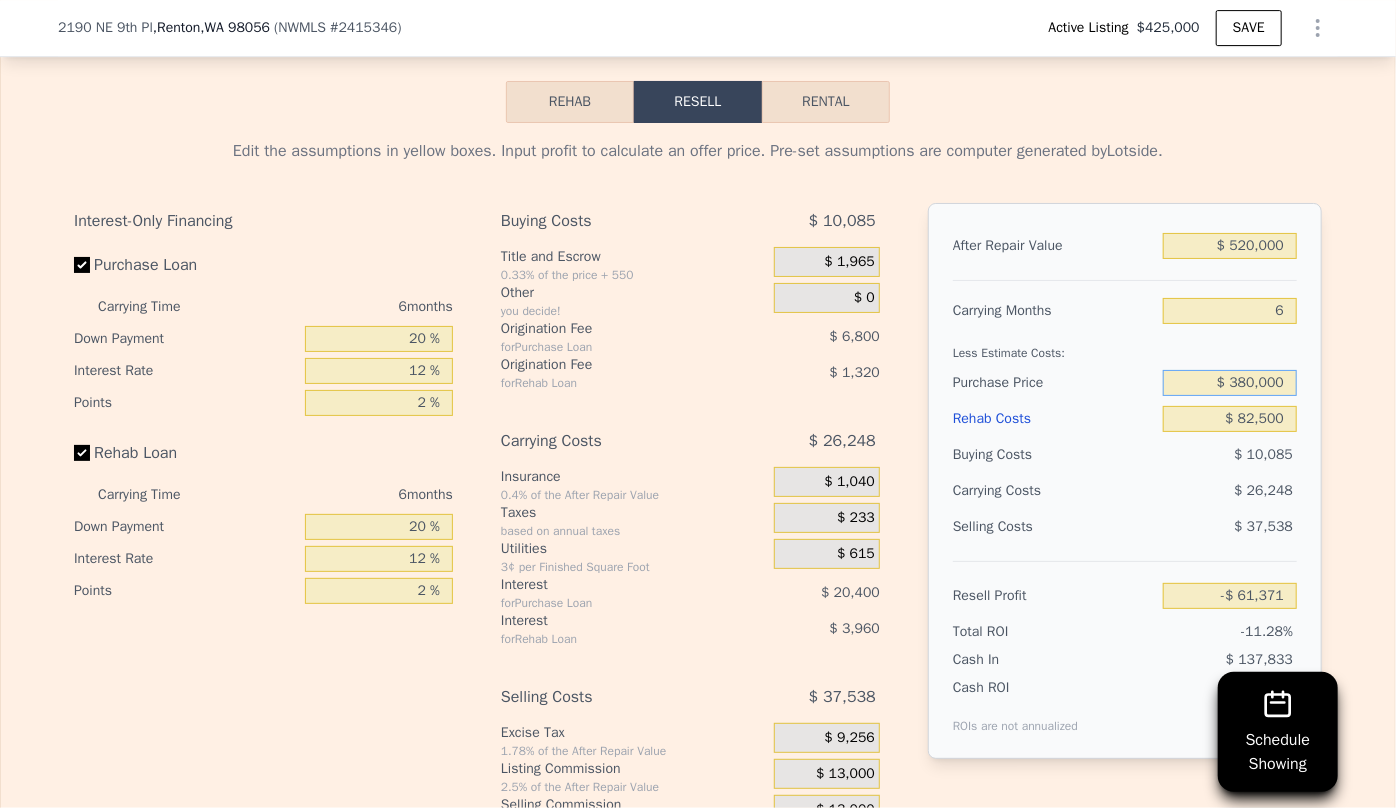 type on "-$ 13,341" 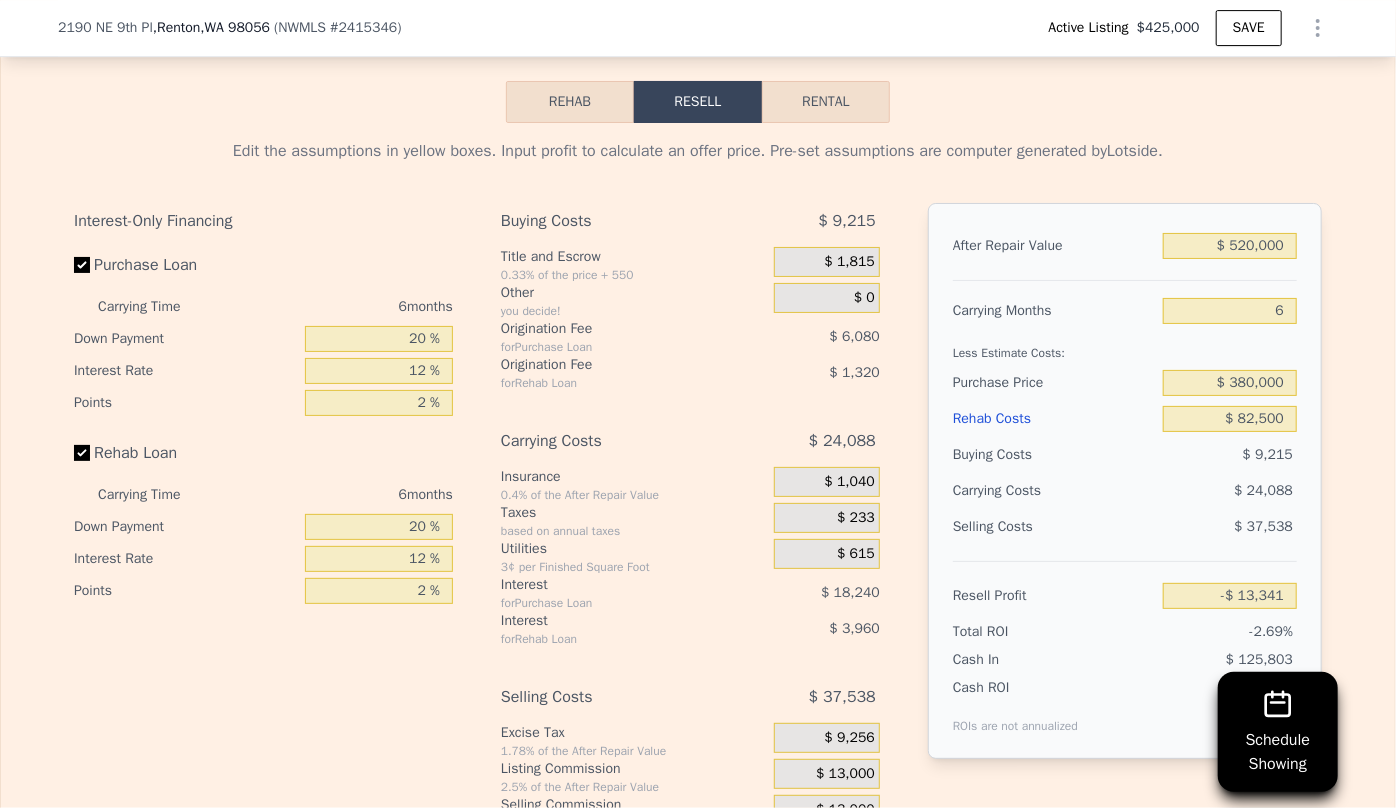 click on "$ 24,088" at bounding box center (1191, 491) 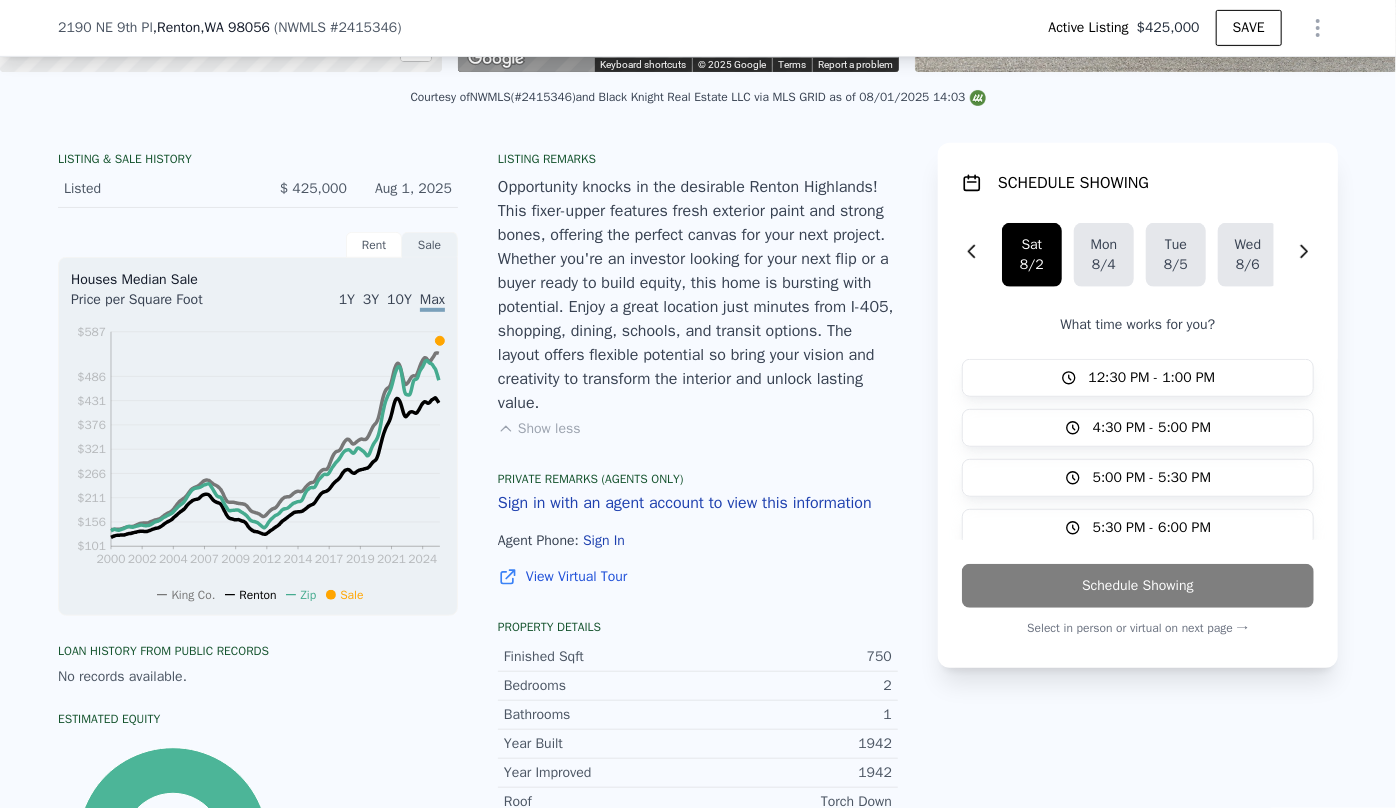 scroll, scrollTop: 181, scrollLeft: 0, axis: vertical 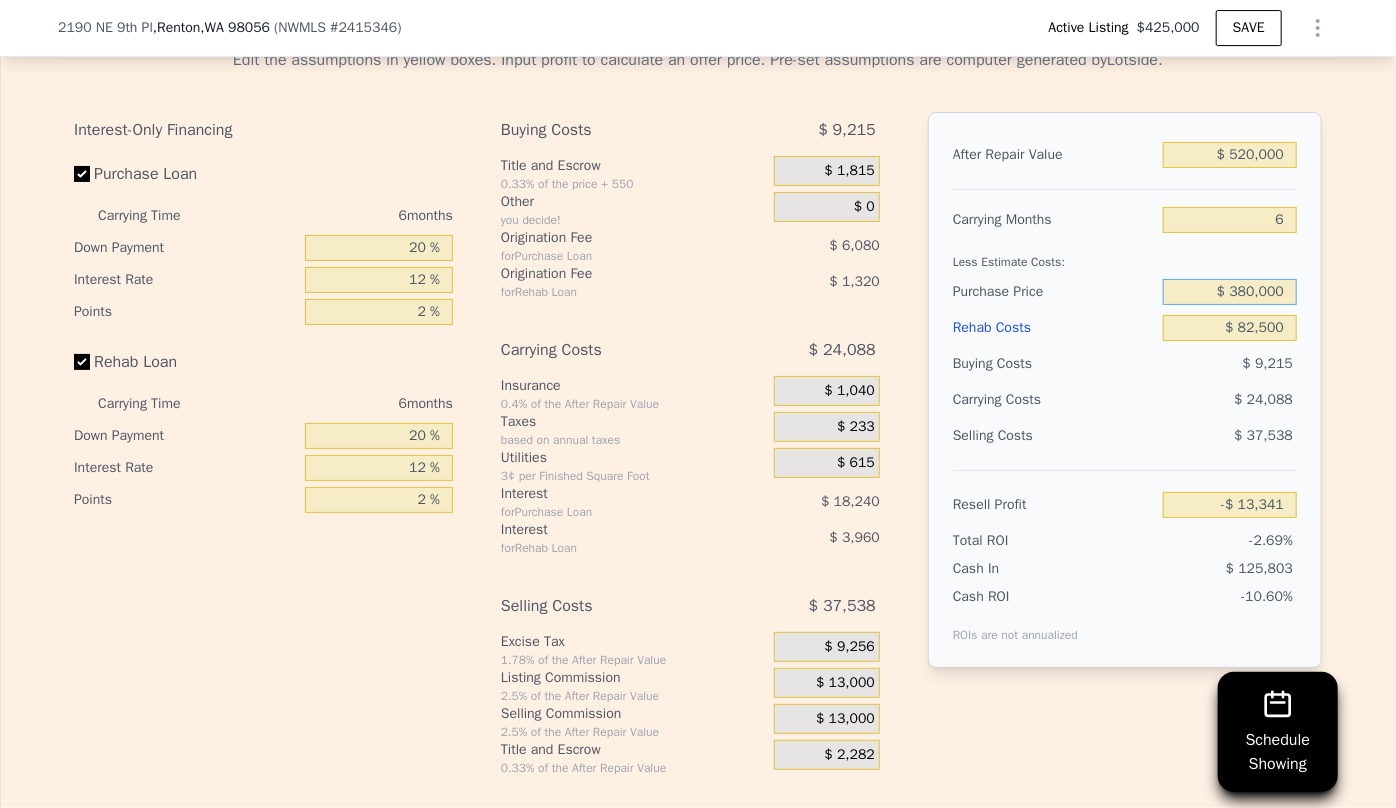 click on "$ 380,000" at bounding box center [1230, 292] 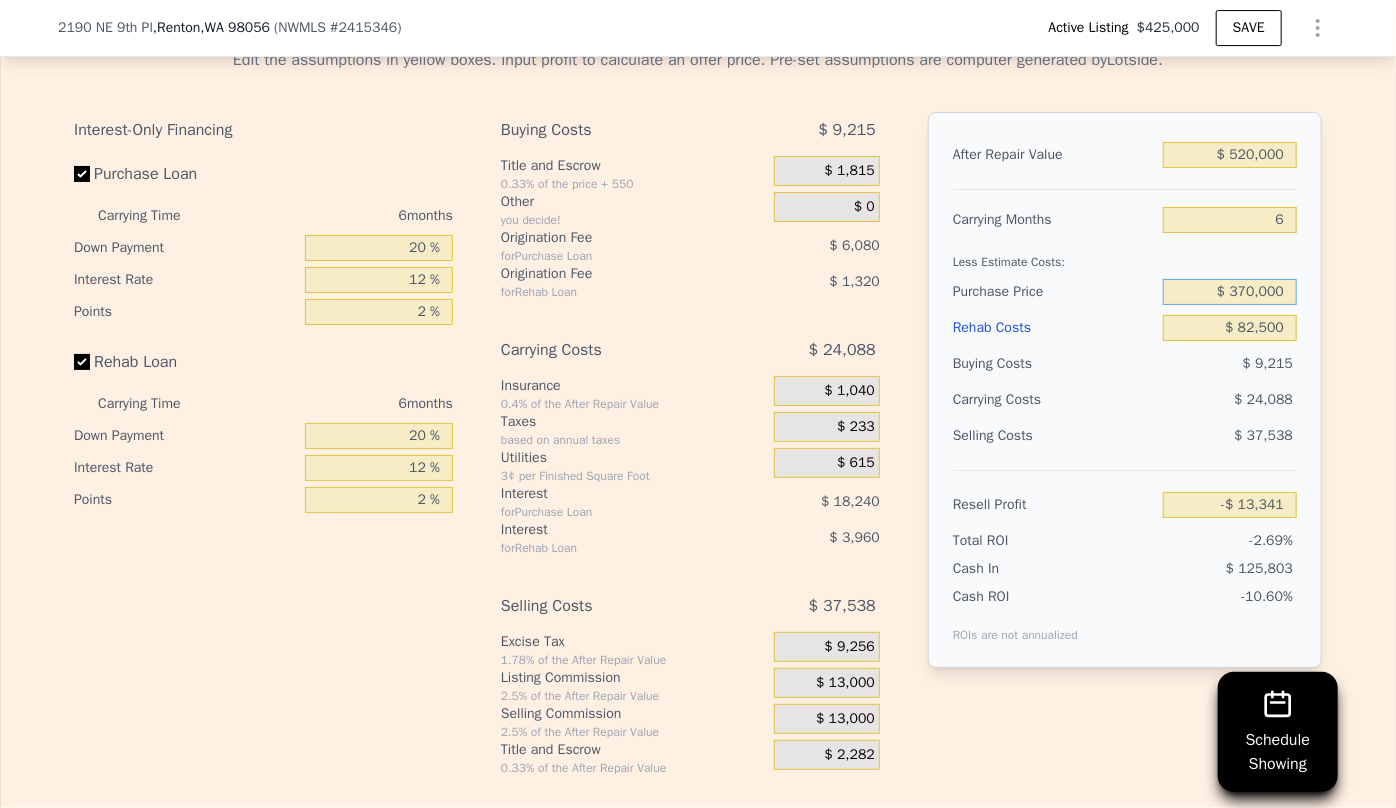 type on "$ 370,000" 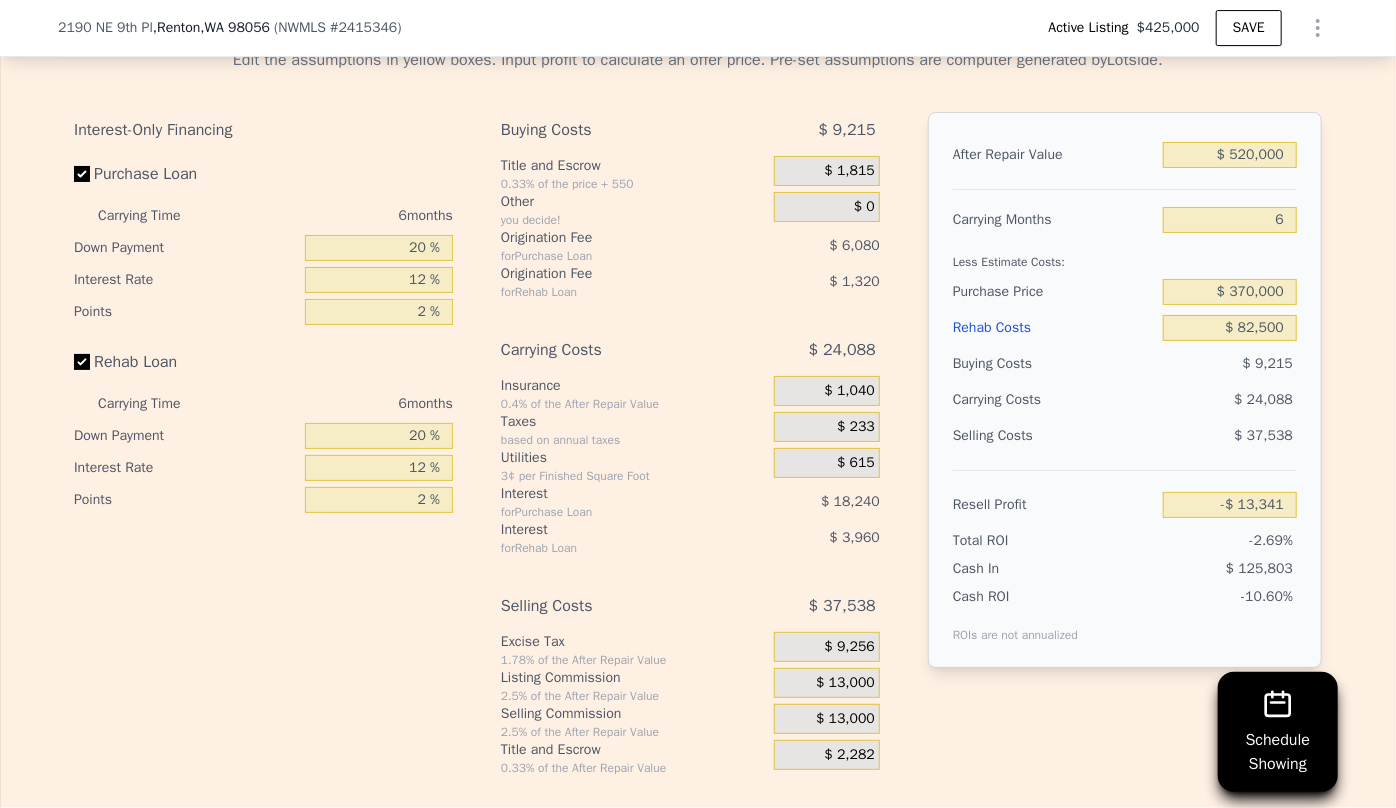 click on "$ 24,088" at bounding box center (1191, 400) 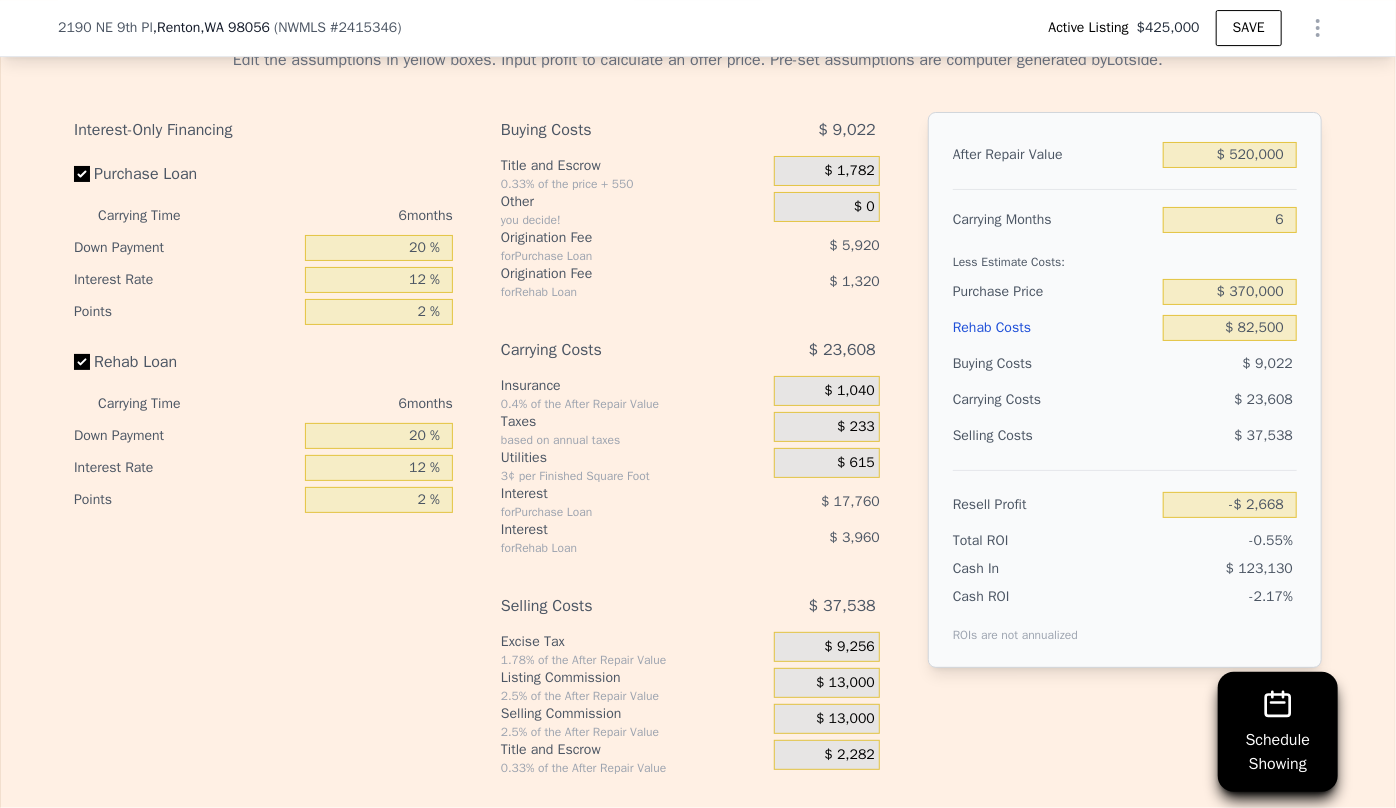 click on "$ 13,000" at bounding box center [845, 719] 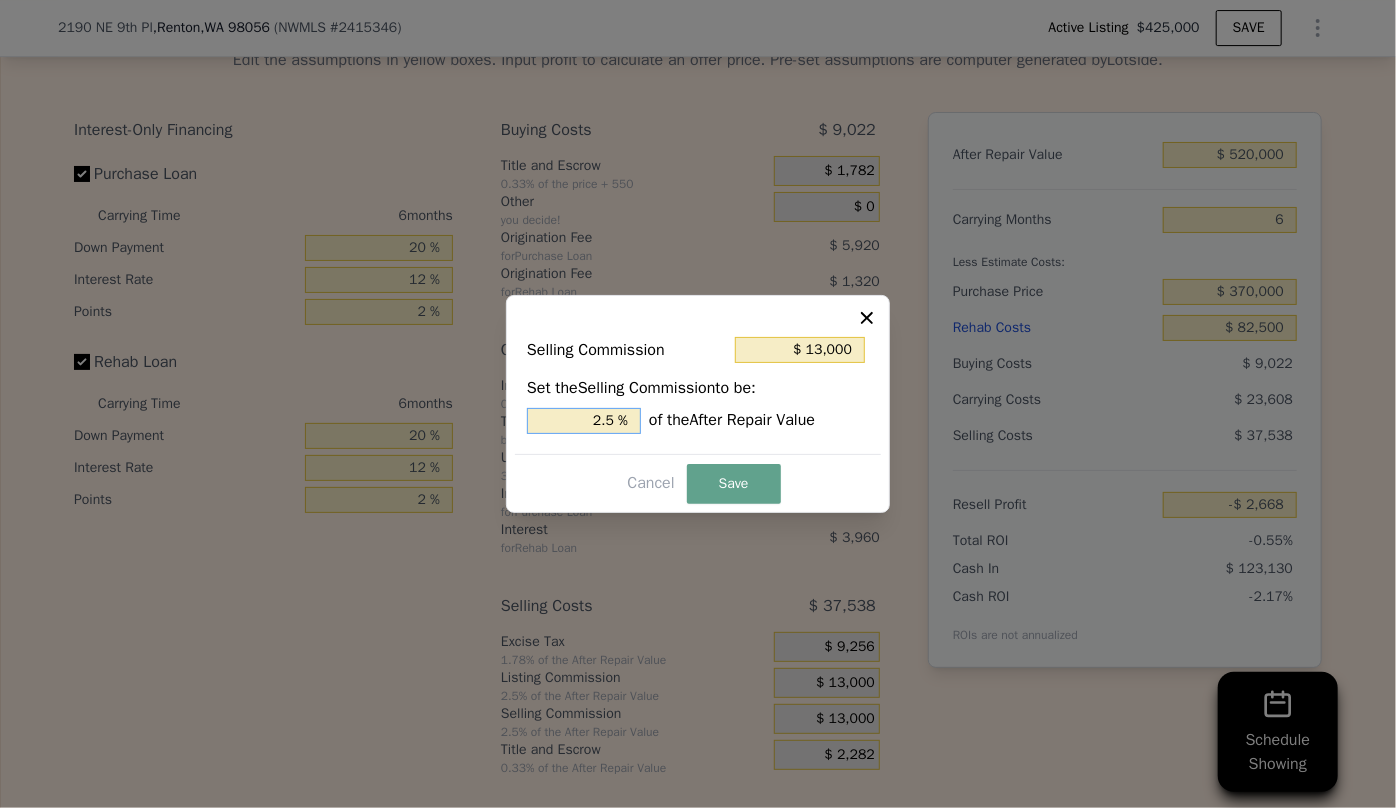 click on "2.5 %" at bounding box center (584, 421) 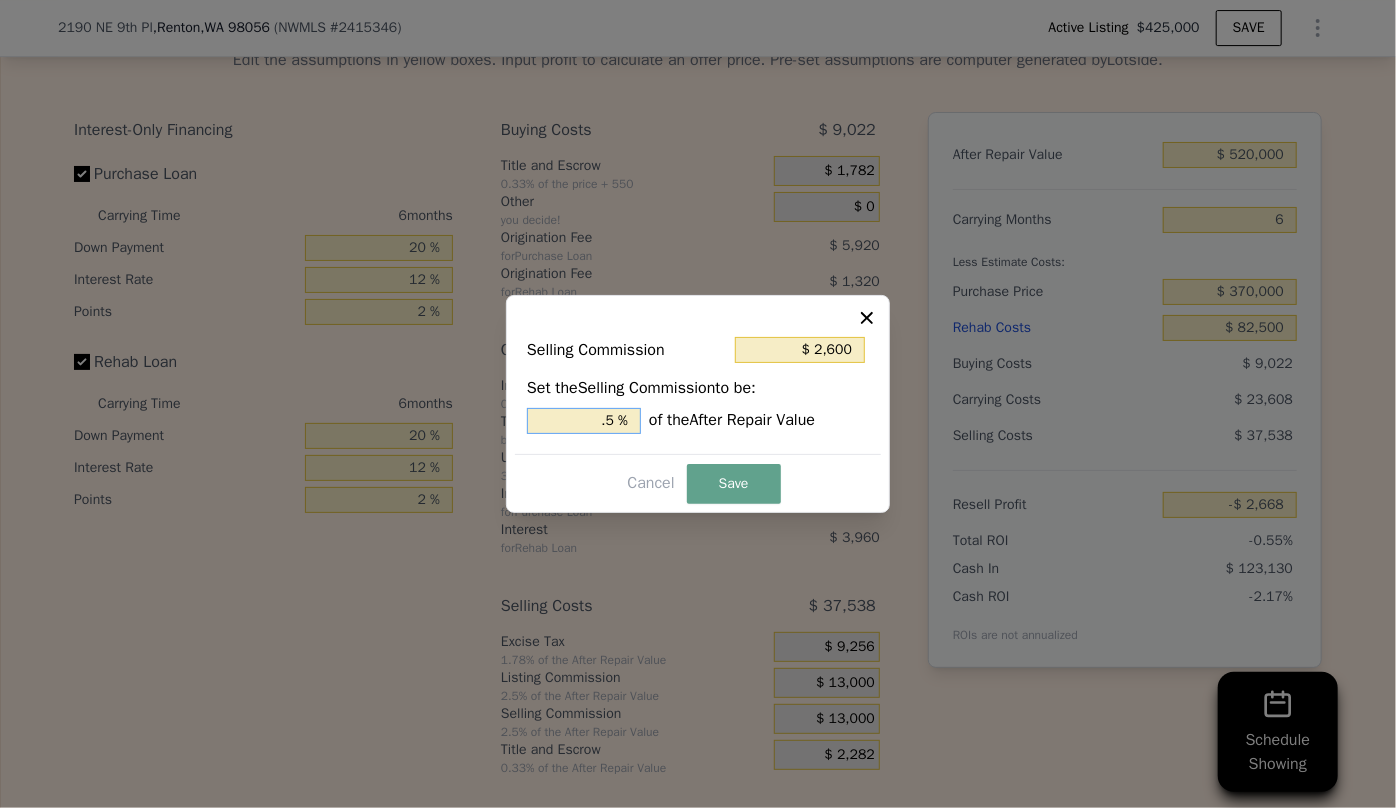 type on "$ 7,800" 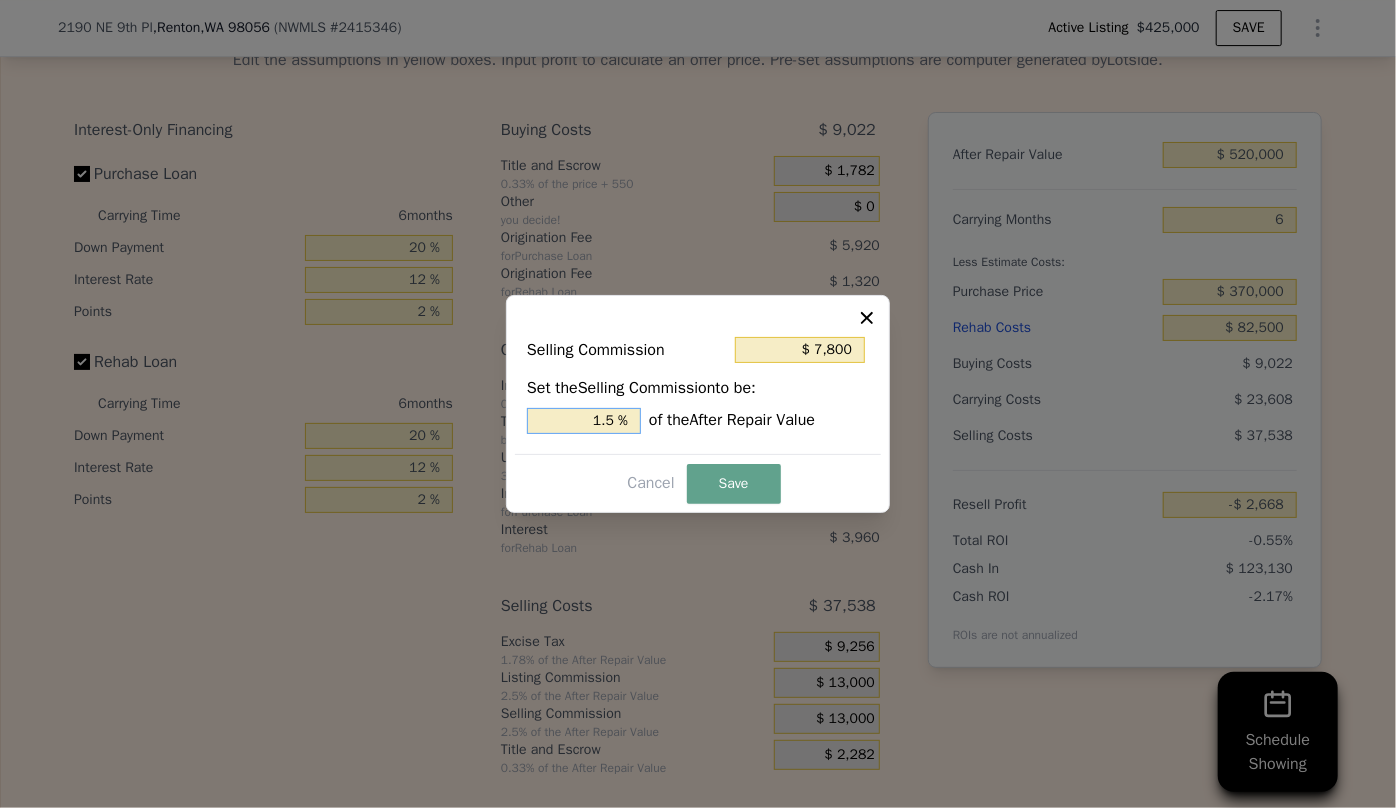 type on "1.5 %" 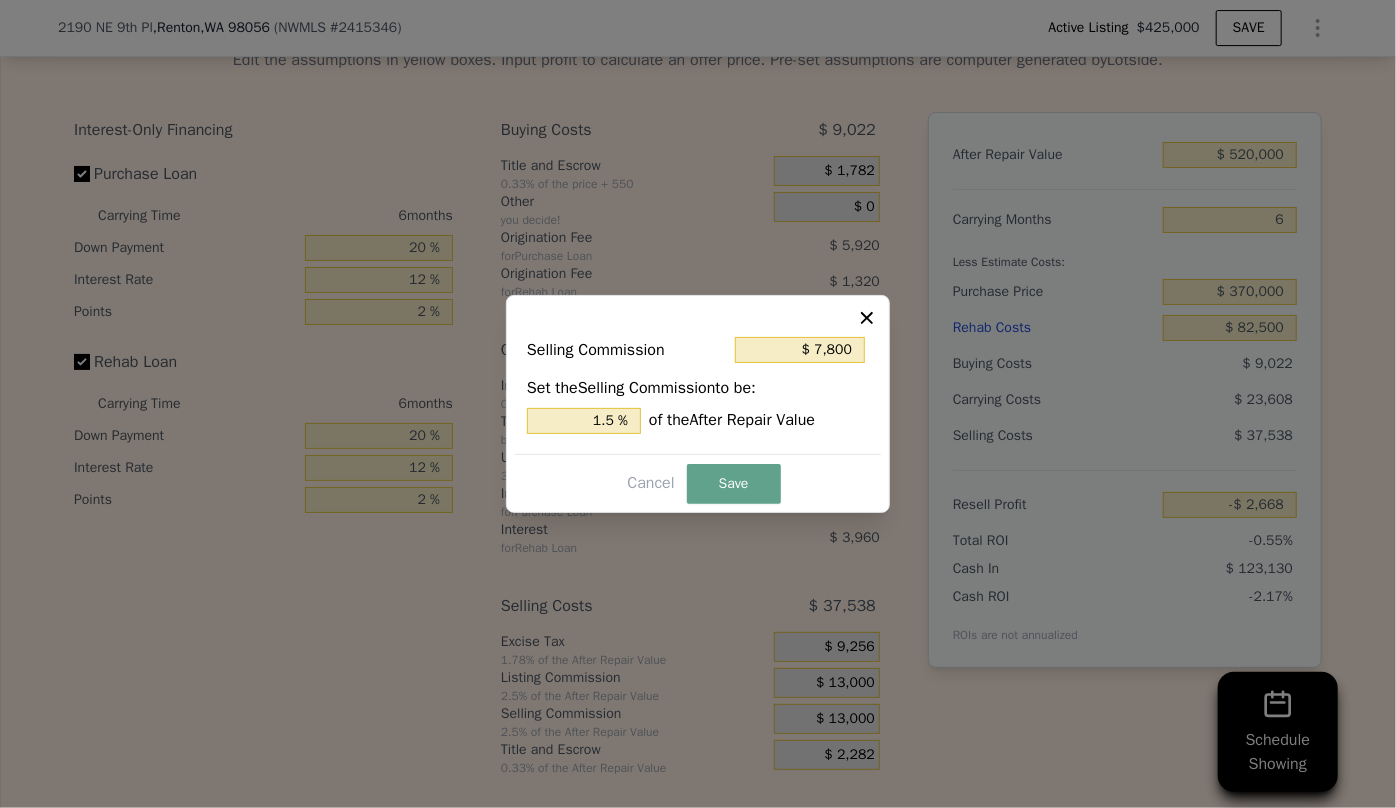 click on "Cancel Save" at bounding box center [698, 483] 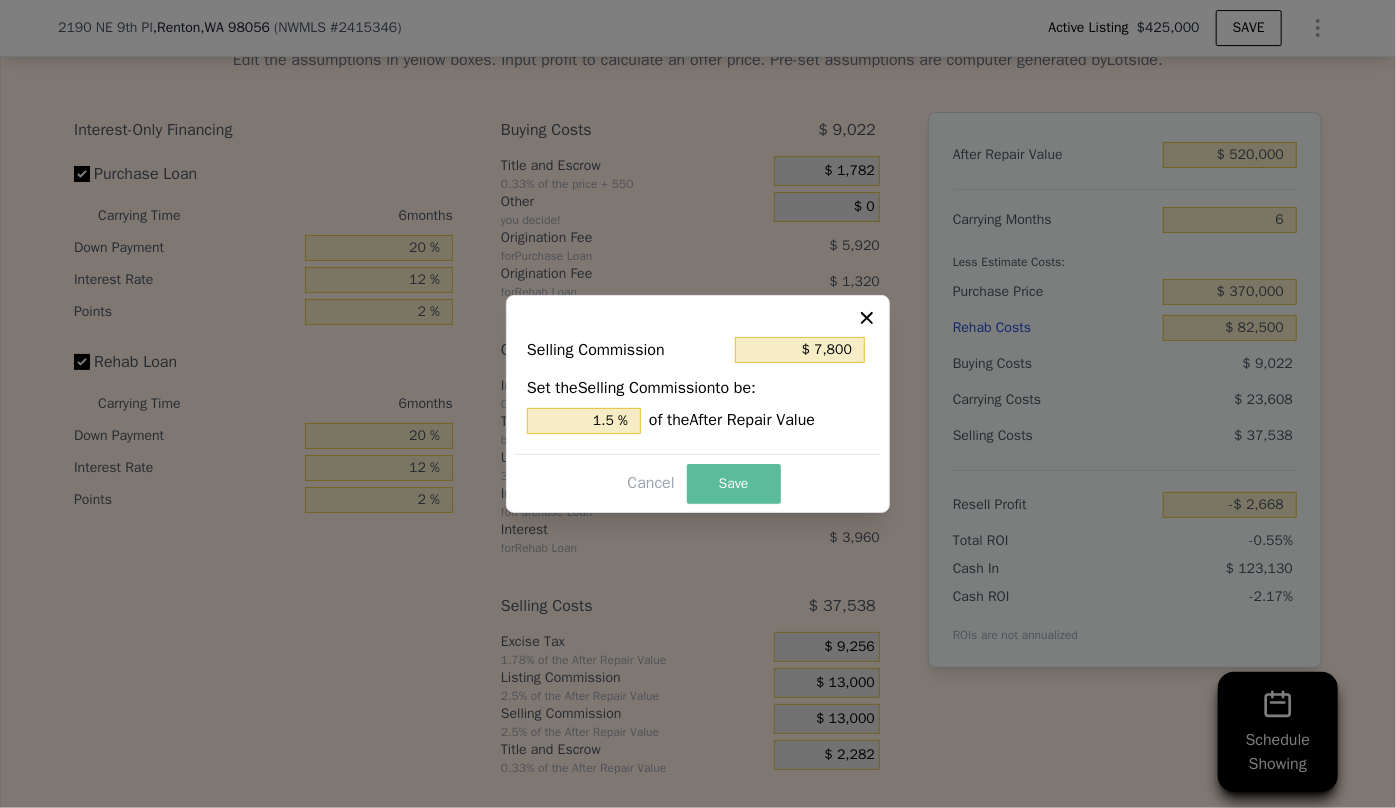 drag, startPoint x: 742, startPoint y: 476, endPoint x: 751, endPoint y: 489, distance: 15.811388 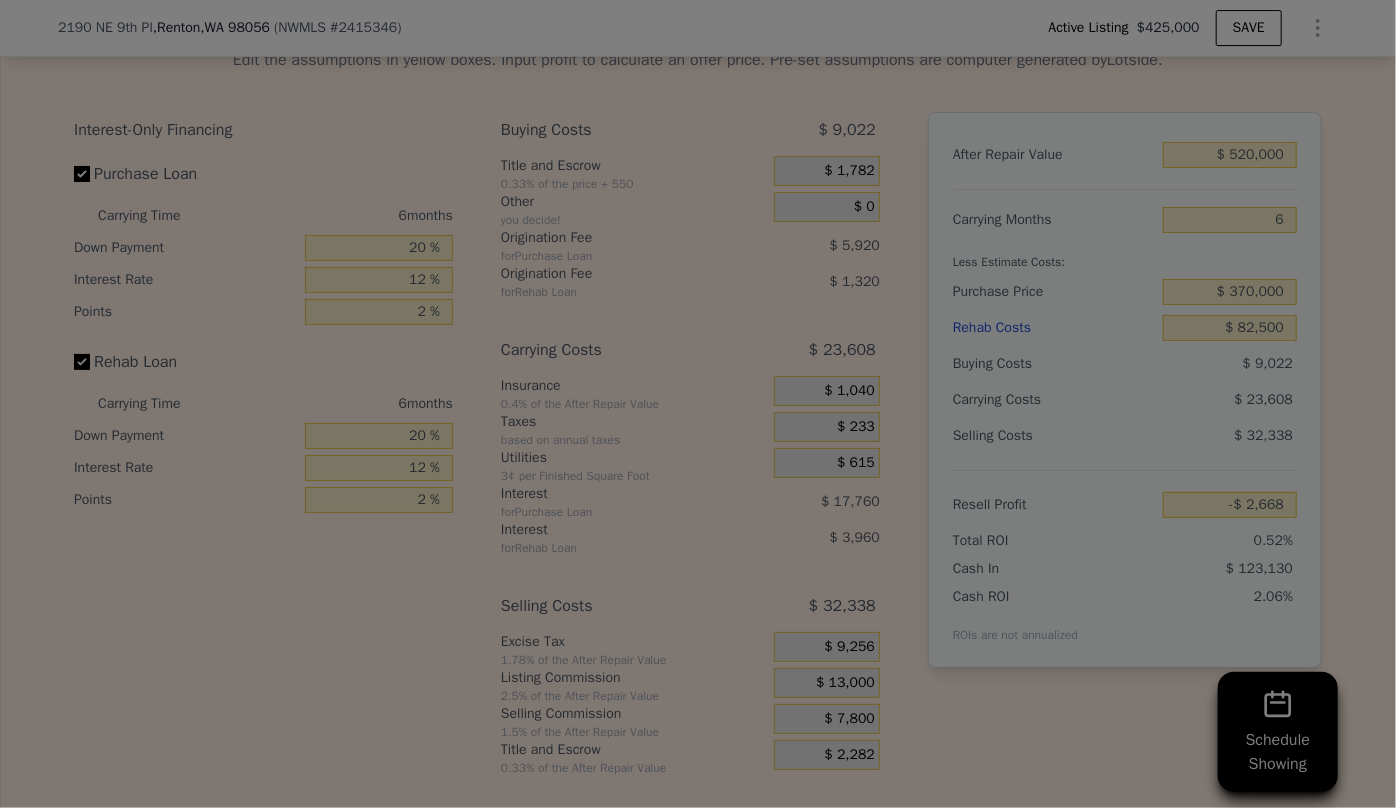 type on "$ 2,532" 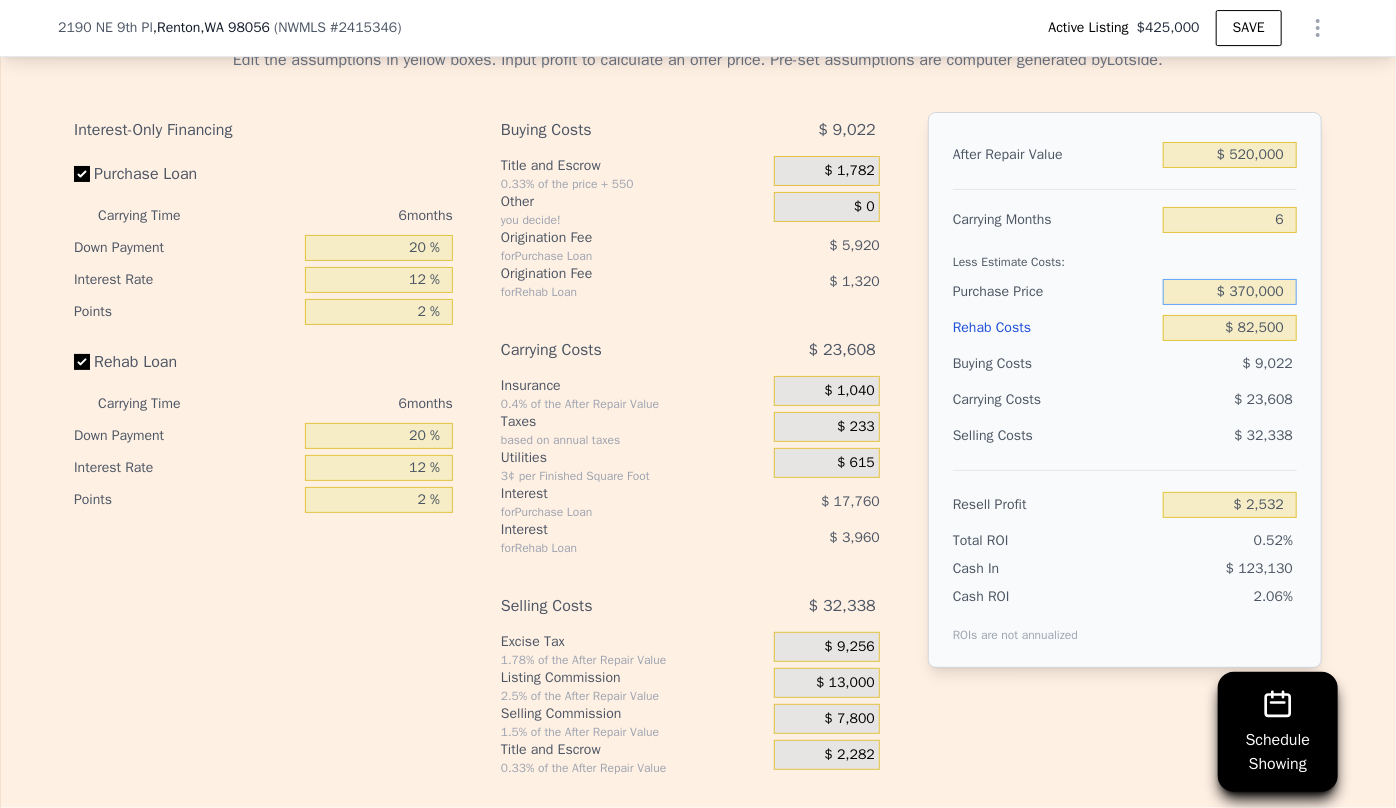 click on "$ 370,000" at bounding box center (1230, 292) 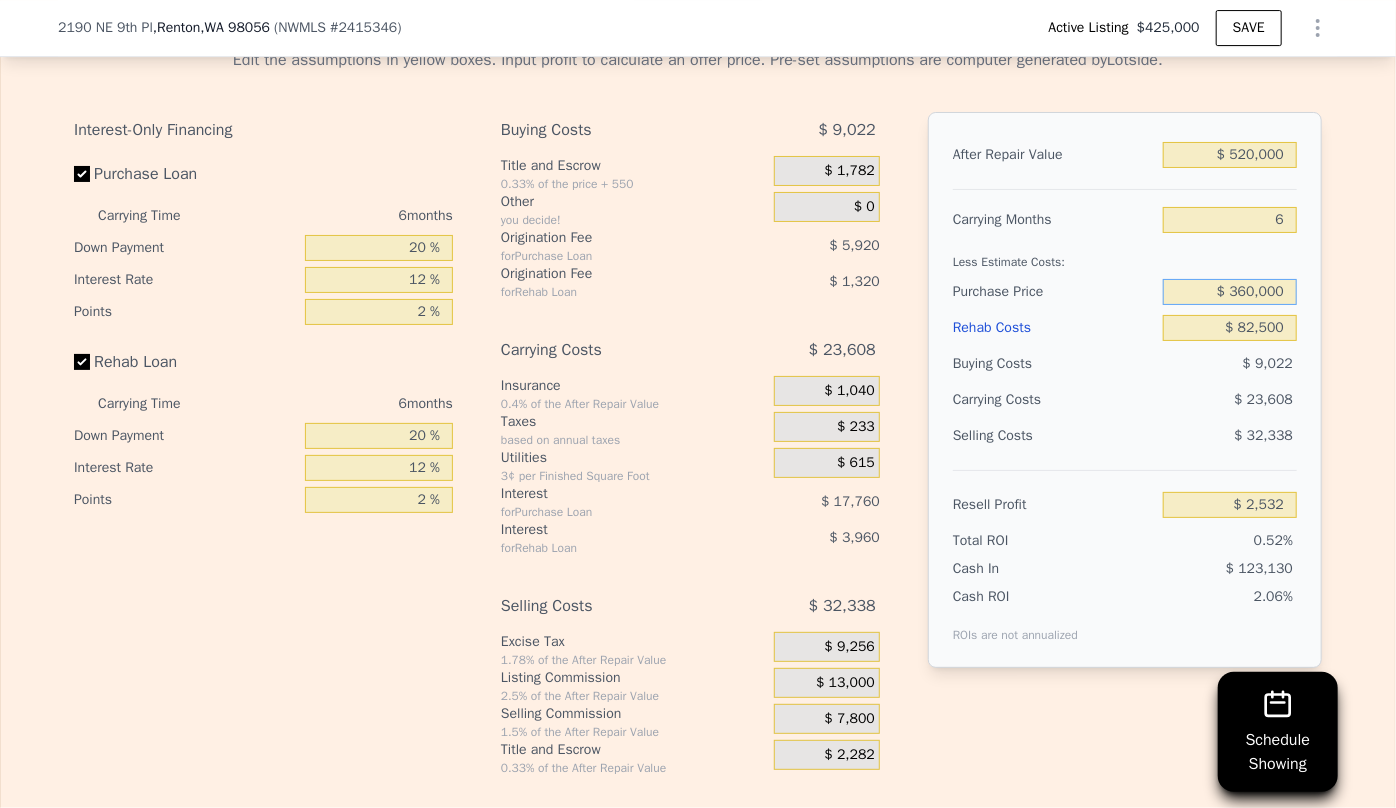 type on "$ 360,000" 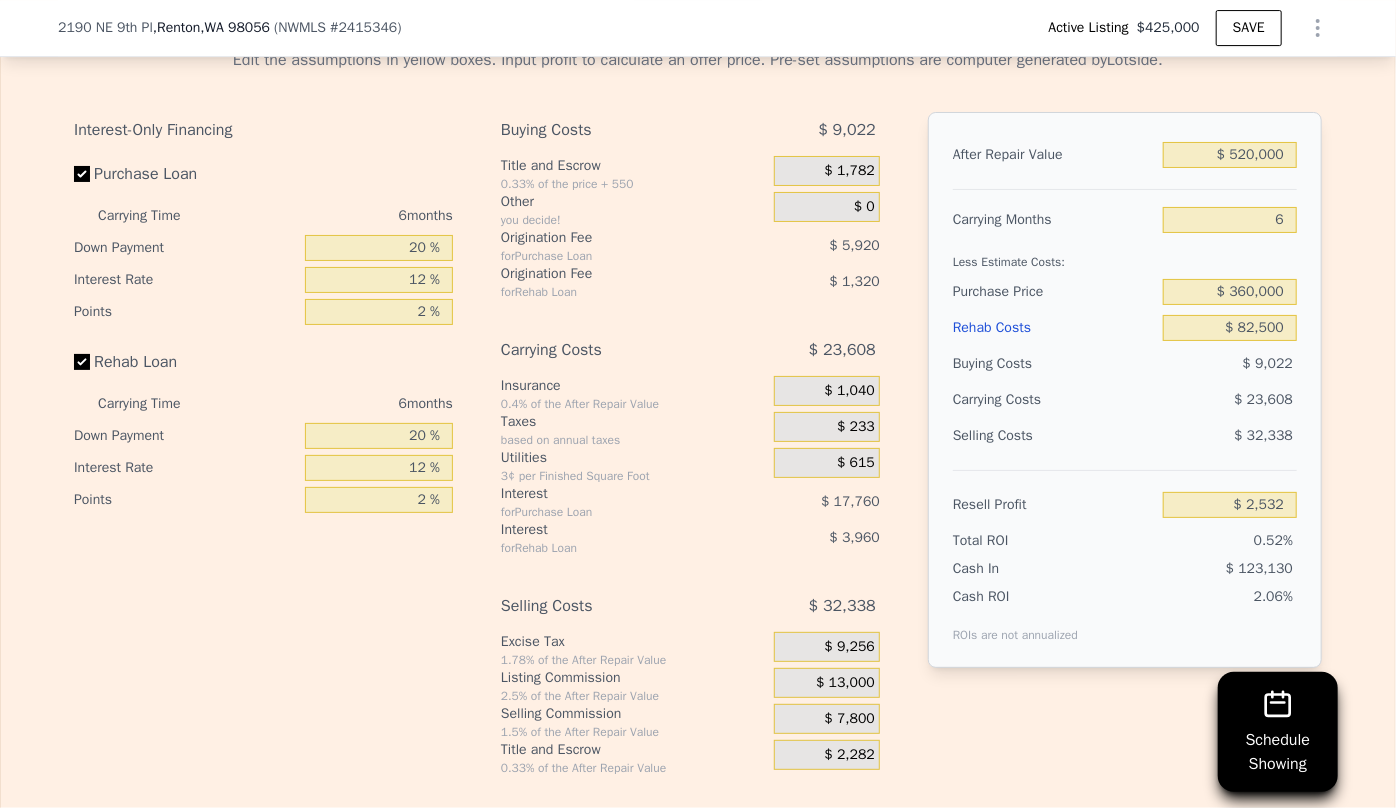 click on "$ 32,338" at bounding box center [1230, 436] 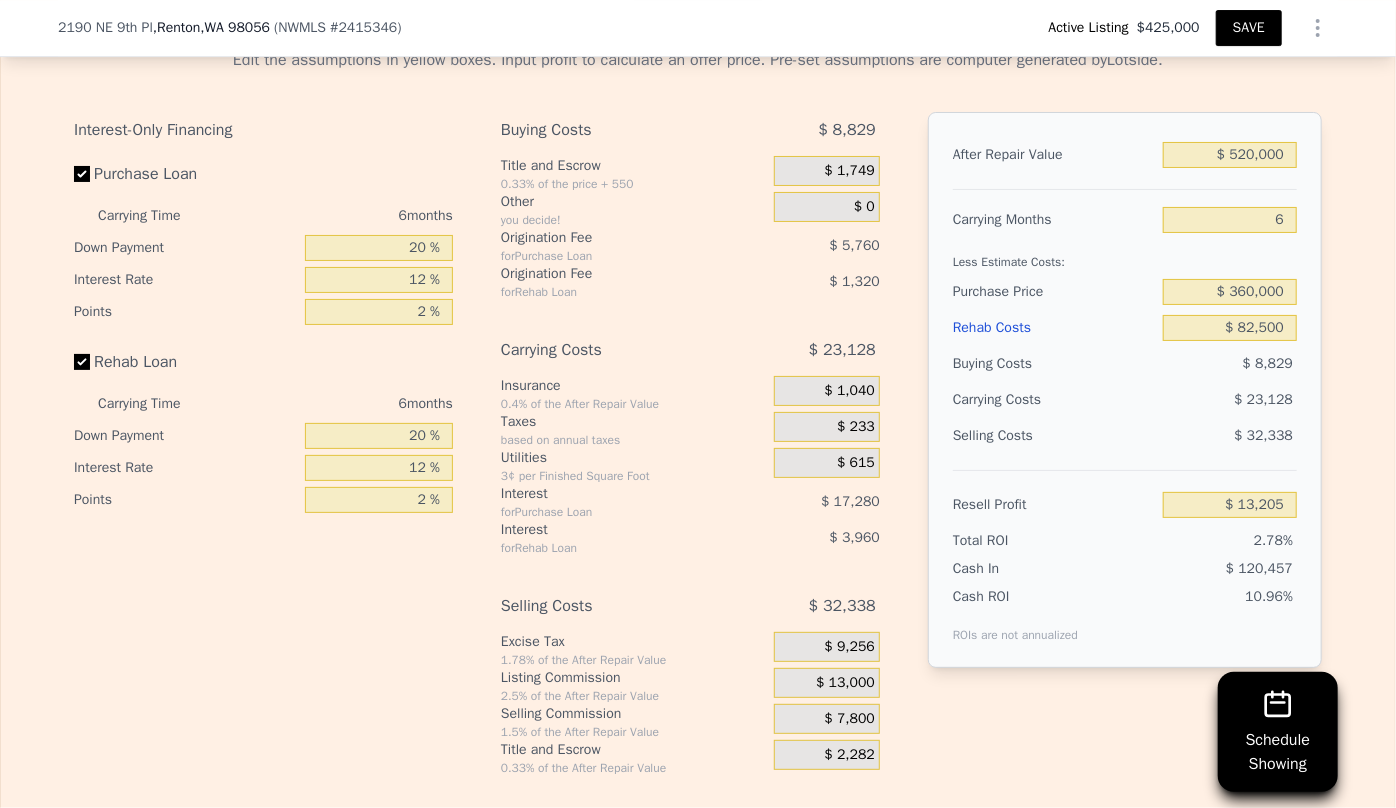 click on "SAVE" at bounding box center (1249, 28) 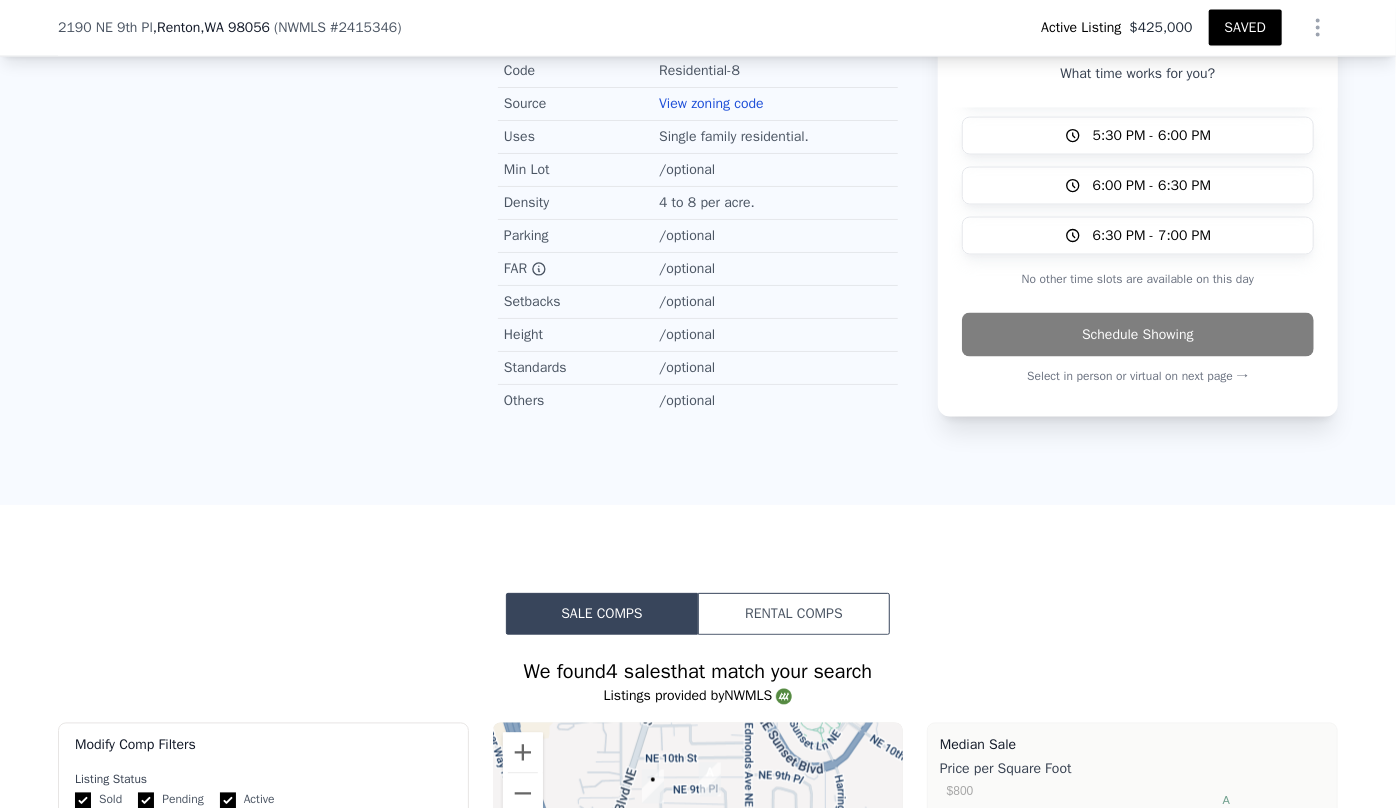 scroll, scrollTop: 1545, scrollLeft: 0, axis: vertical 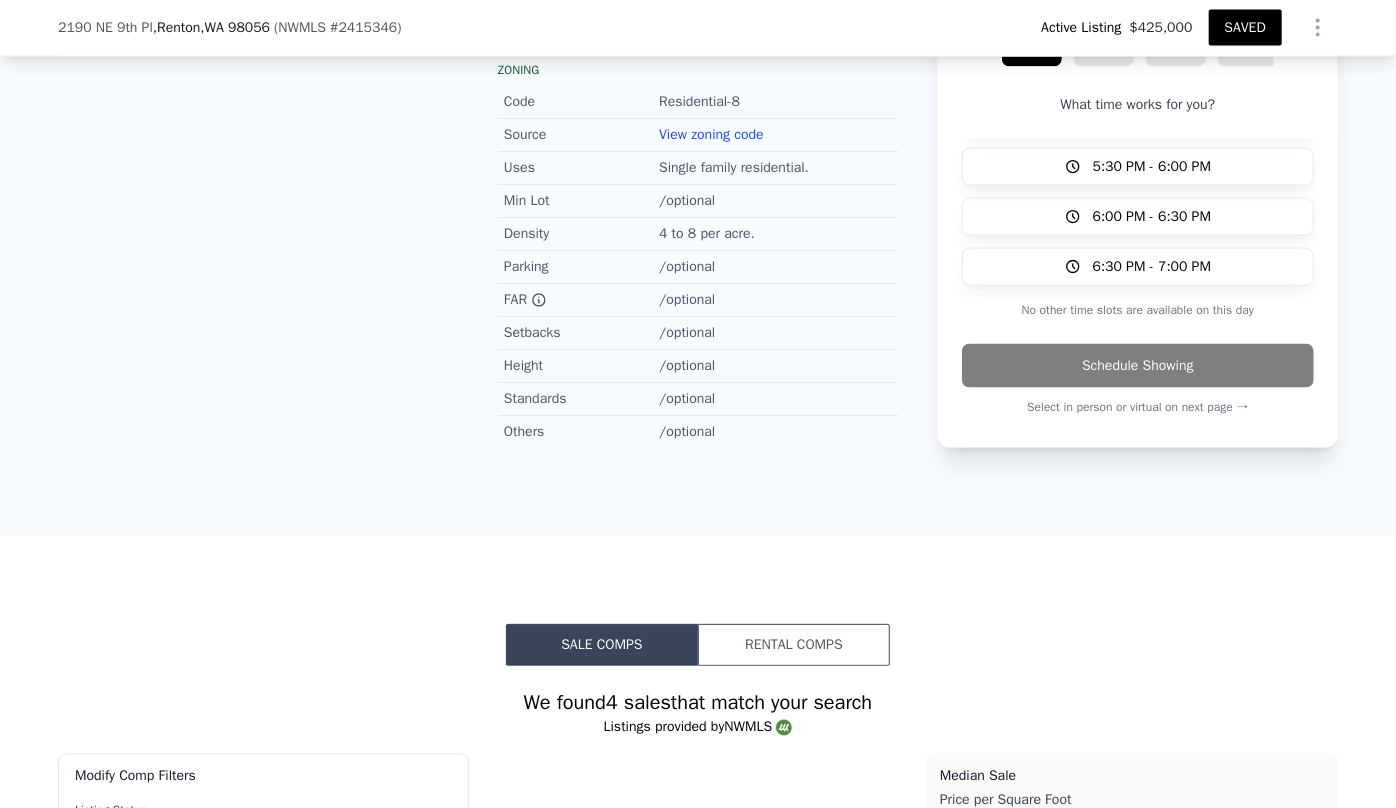 type on "1" 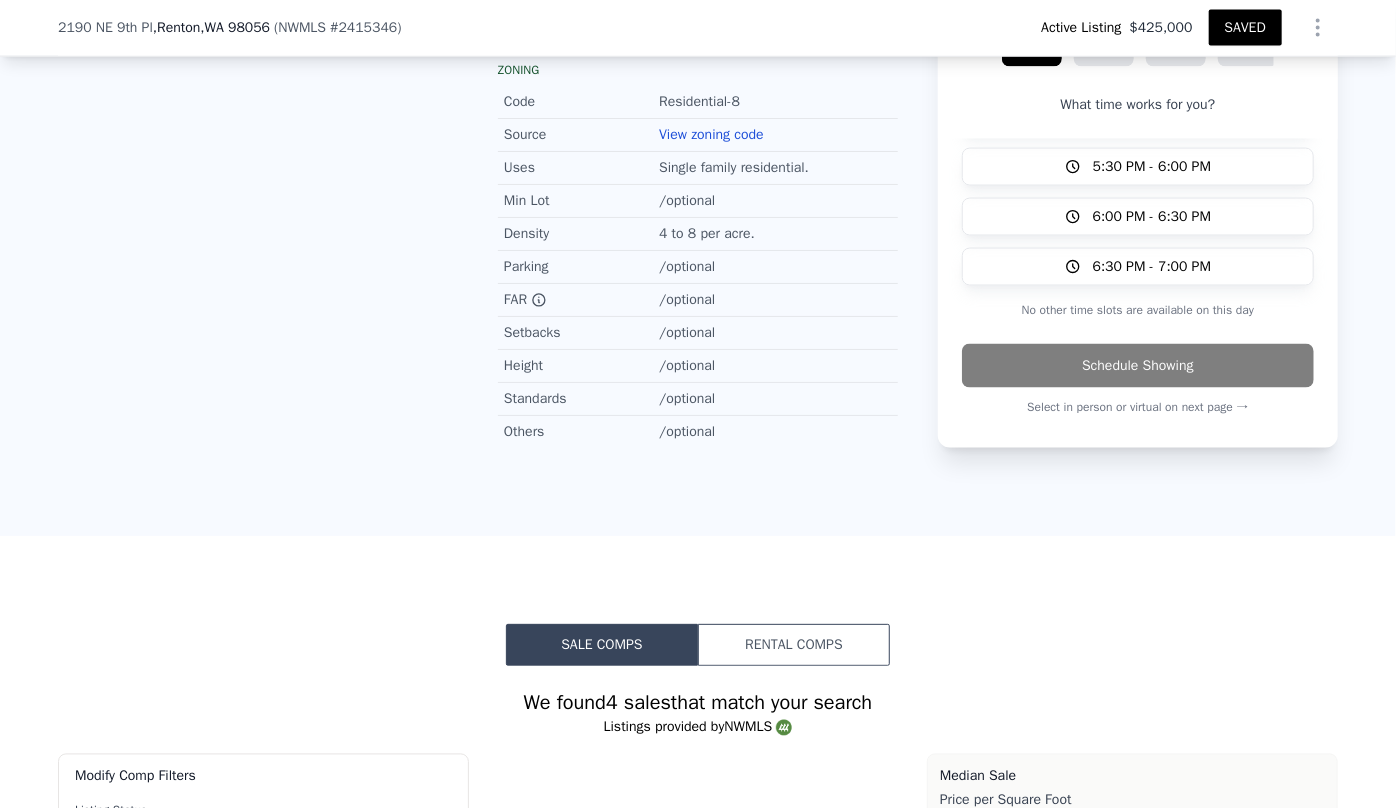 type on "720" 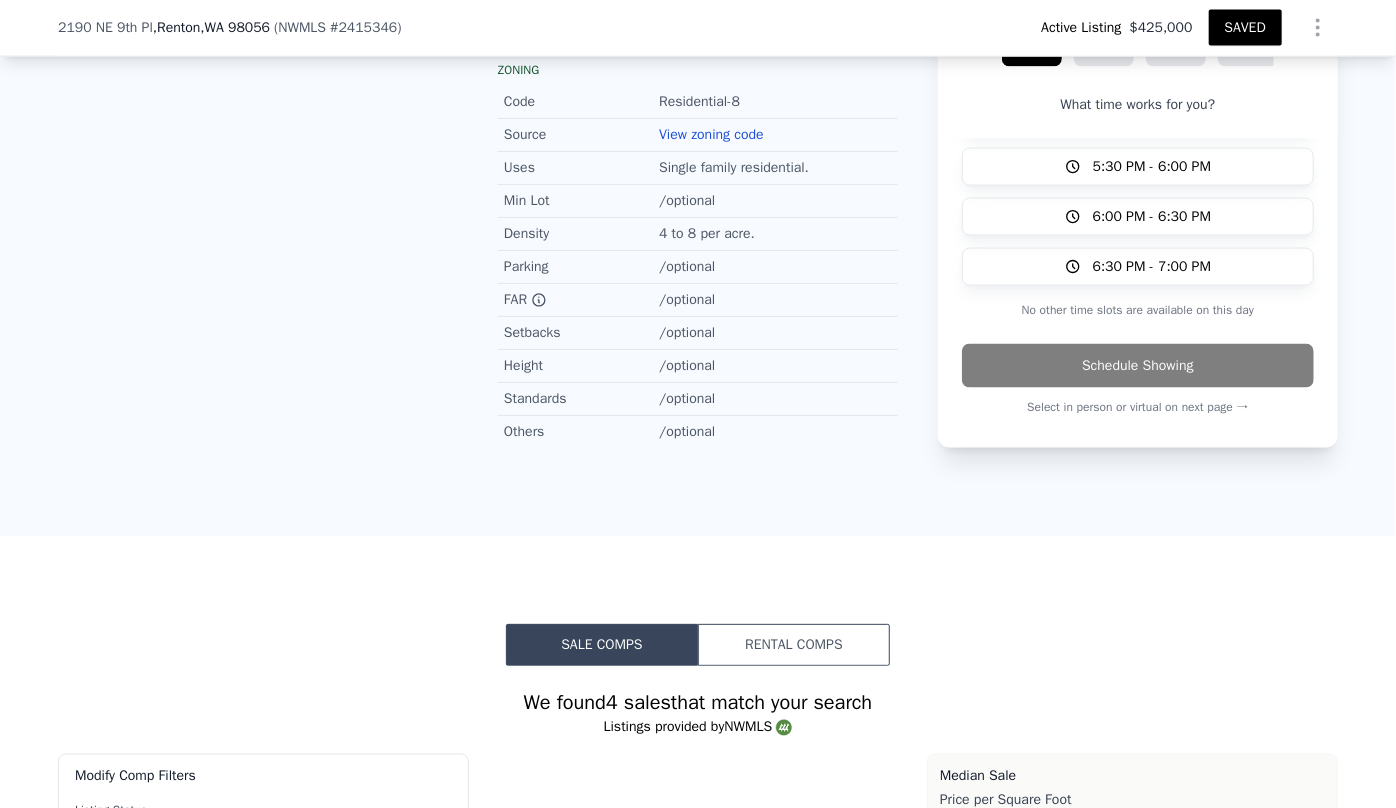 type on "4756" 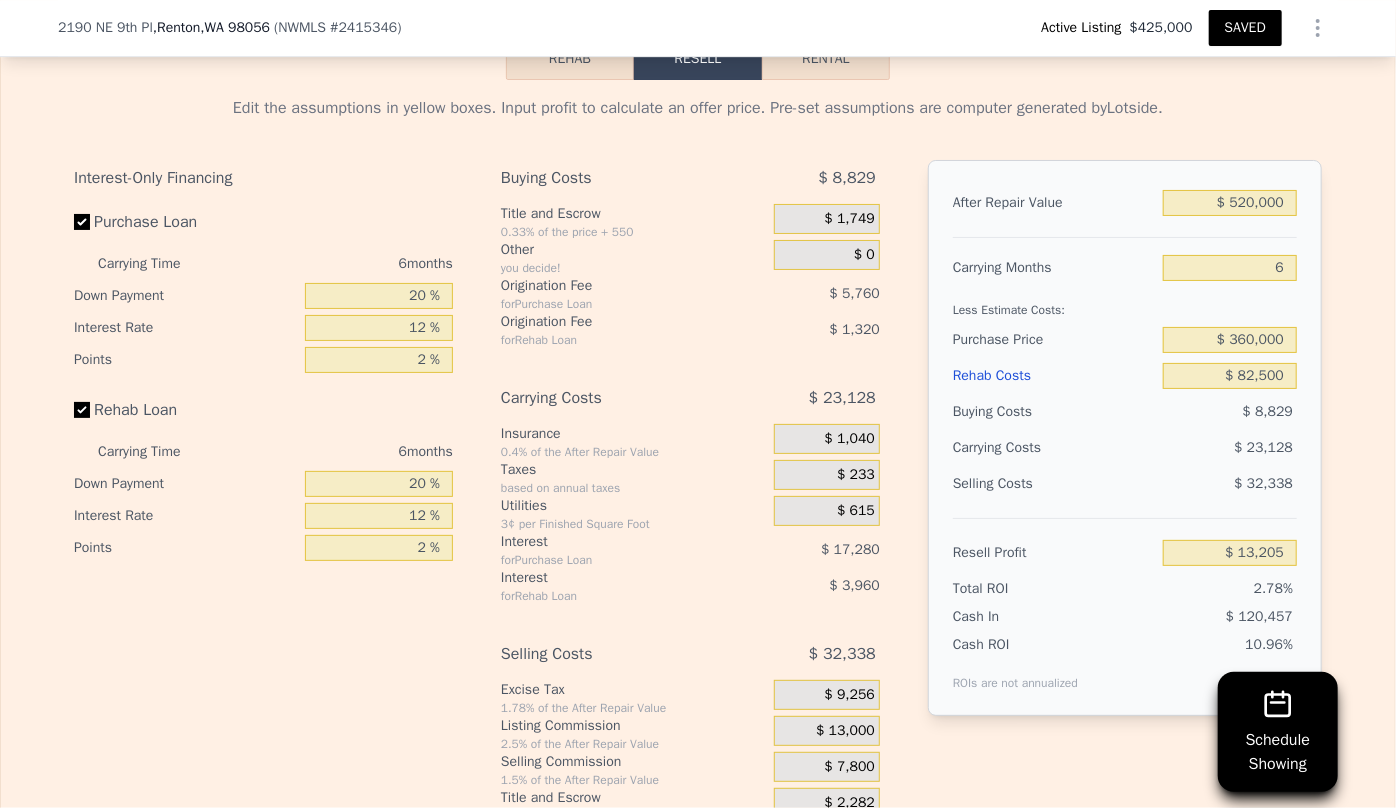 scroll, scrollTop: 3545, scrollLeft: 0, axis: vertical 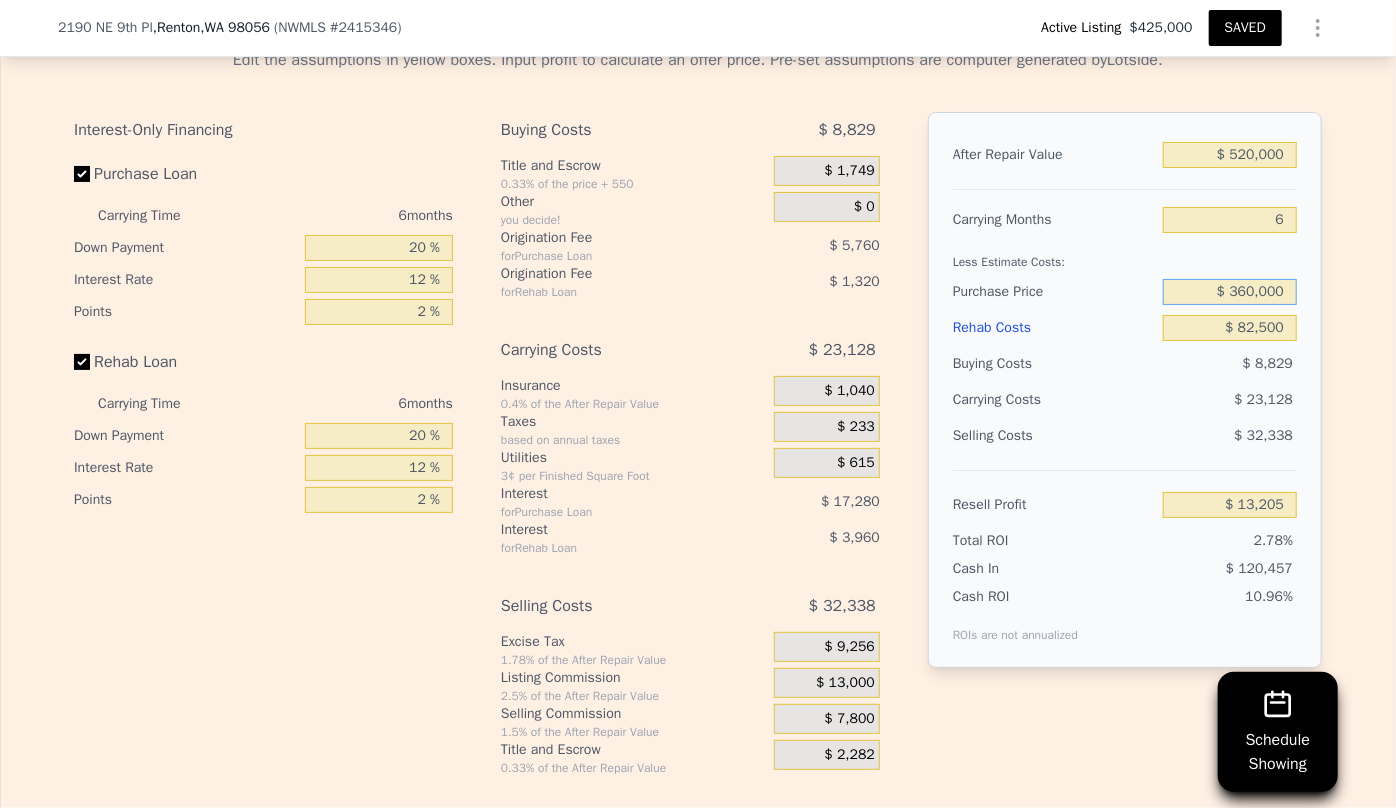 click on "$ 360,000" at bounding box center [1230, 292] 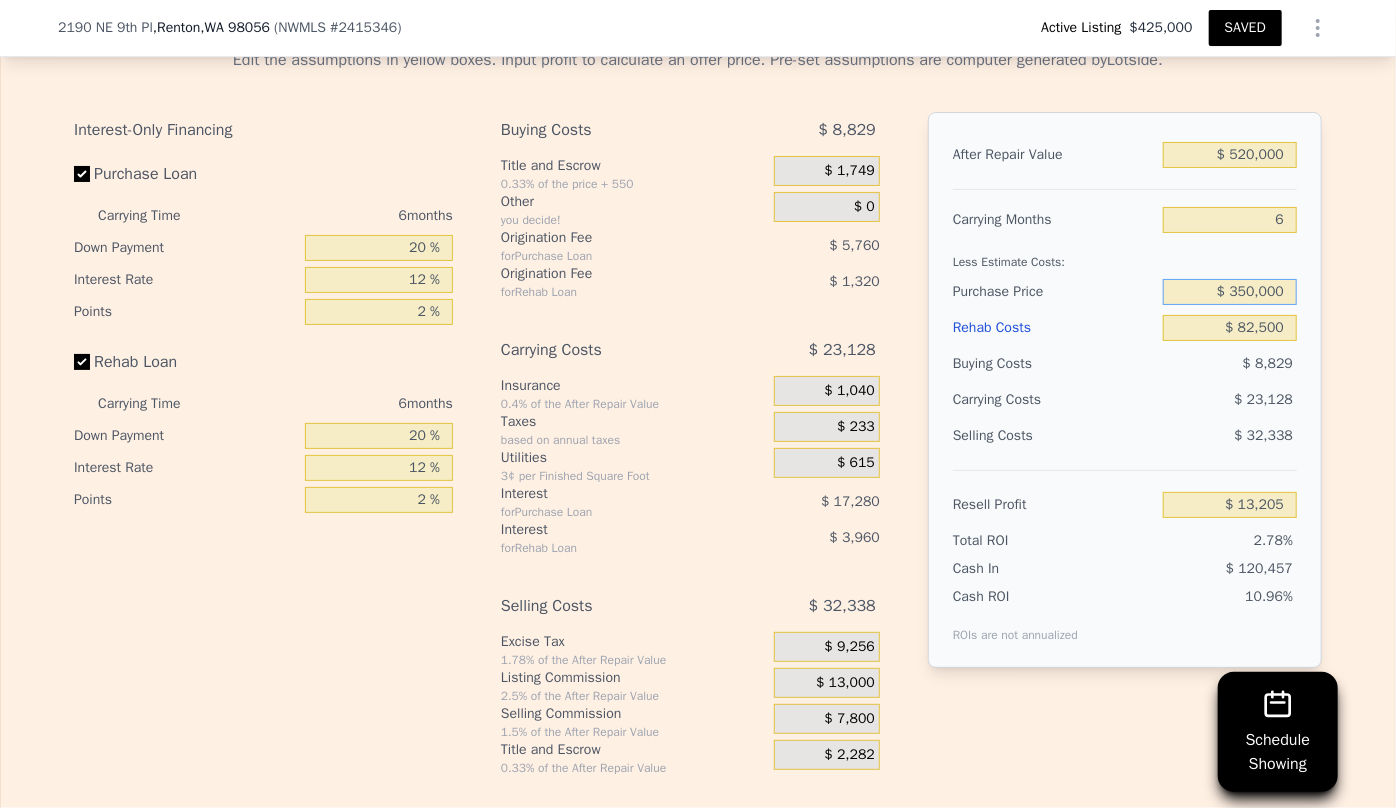 type on "$ 350,000" 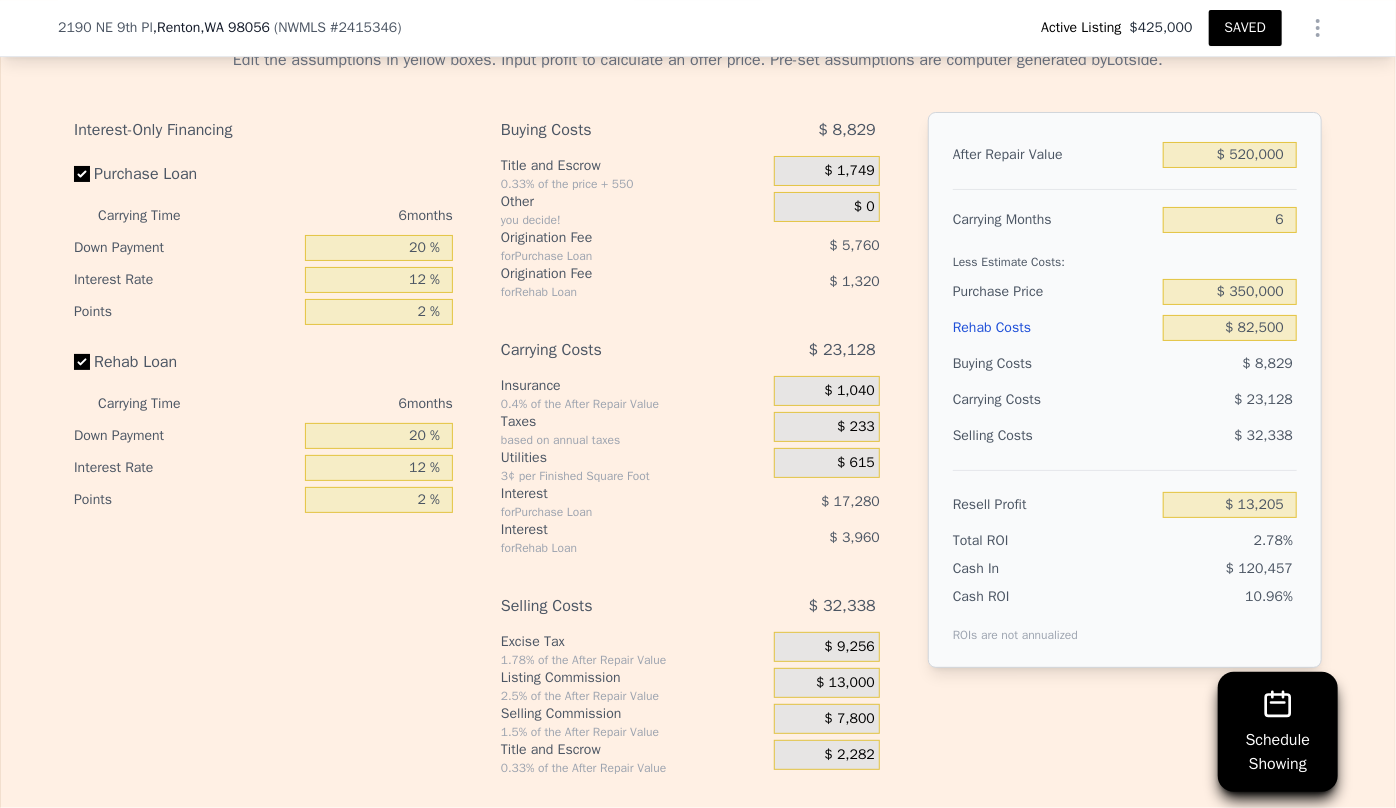 click on "$ 8,829" at bounding box center [1230, 364] 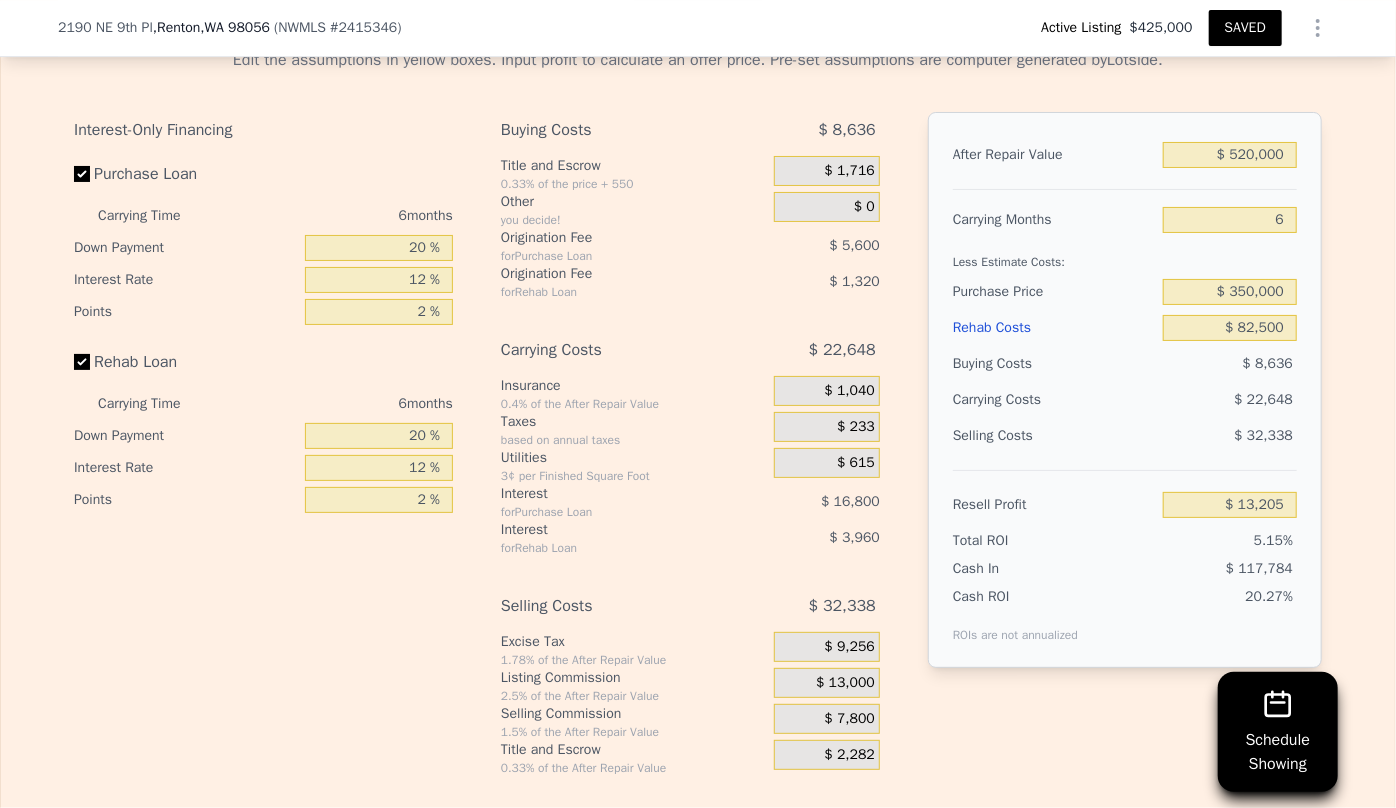 type on "$ 23,878" 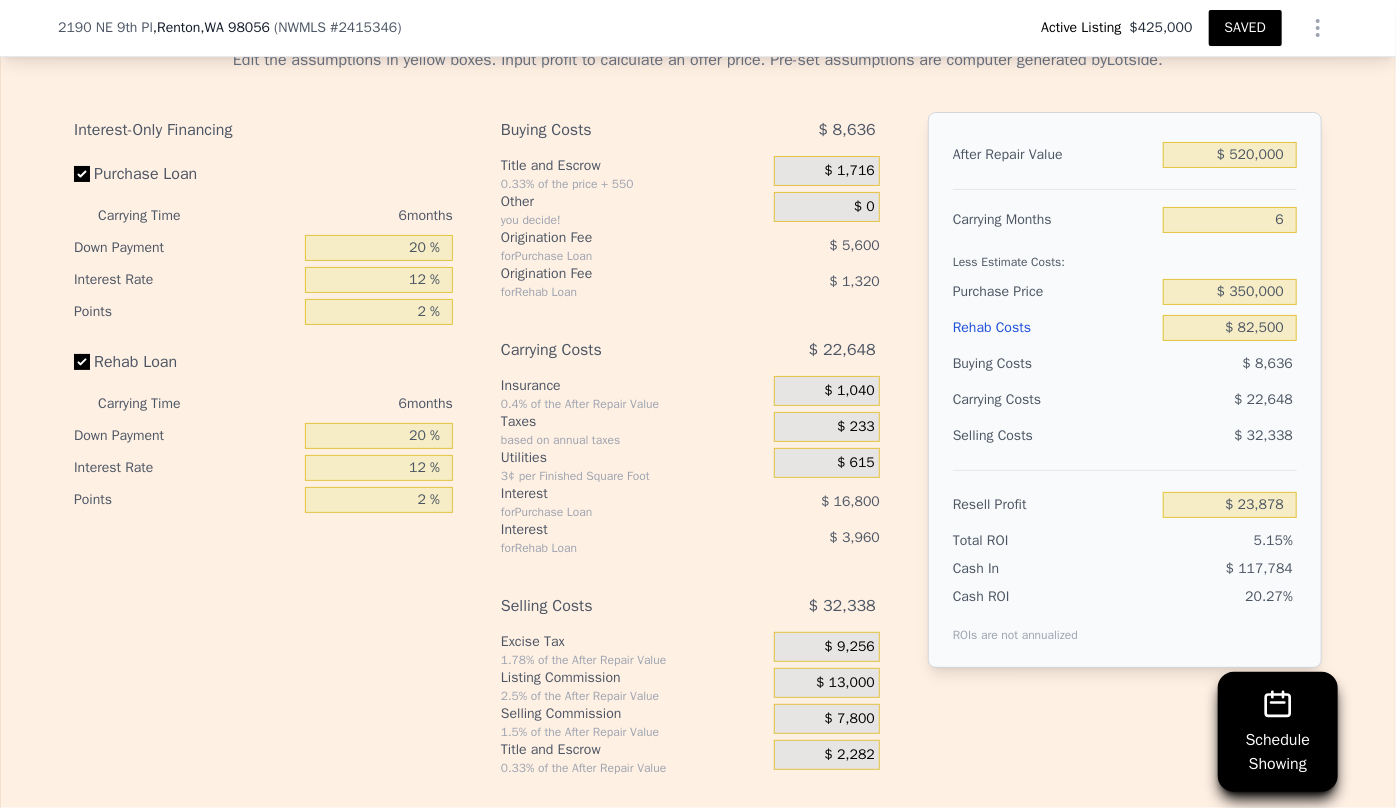 click on "Edit the assumptions in yellow boxes. Input profit to calculate an offer price. Pre-set assumptions are computer generated by  Lotside . Interest-Only Financing Purchase Loan Carrying Time 6  months Down Payment 20 % Interest Rate 12 % Points 2 % Rehab Loan Carrying Time 6  months Down Payment 20 % Interest Rate 12 % Points 2 % Buying Costs $ 8,636 Title and Escrow 0.33% of the price + 550 $ 1,716 Other you decide! $ 0 Origination Fee for  Purchase Loan $ 5,600 Origination Fee for  Rehab Loan $ 1,320 Carrying Costs $ 22,648 Insurance 0.4% of the After Repair Value $ 1,040 Taxes based on annual taxes $ 233 Utilities 3¢ per Finished Square Foot $ 615 Interest for  Purchase Loan $ 16,800 Interest for  Rehab Loan $ 3,960 Selling Costs $ 32,338 Excise Tax 1.78% of the After Repair Value $ 9,256 Listing Commission 2.5% of the After Repair Value $ 13,000 Selling Commission 1.5% of the After Repair Value $ 7,800 Title and Escrow 0.33% of the After Repair Value $ 2,282 After Repair Value $ 520,000 Carrying Months 6" at bounding box center [698, 404] 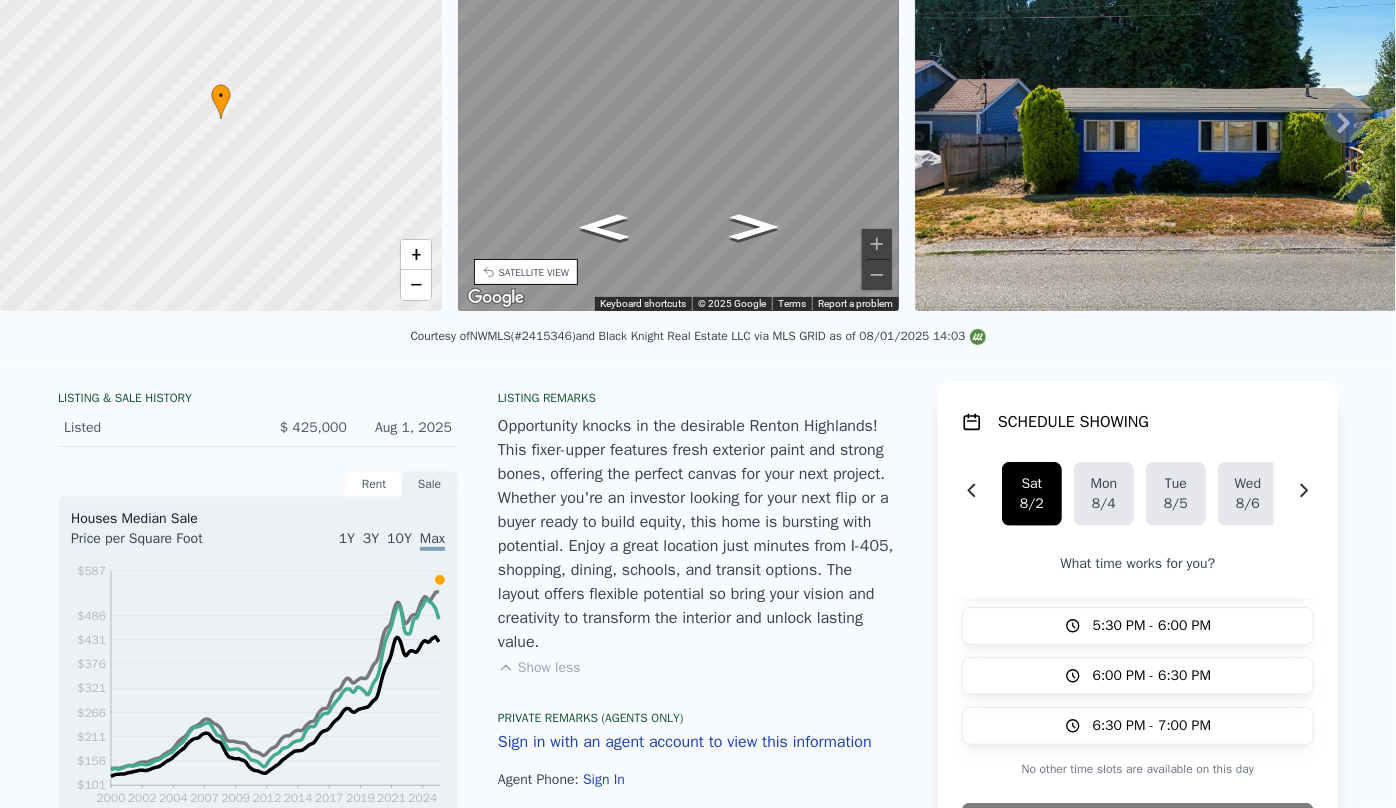 scroll, scrollTop: 0, scrollLeft: 0, axis: both 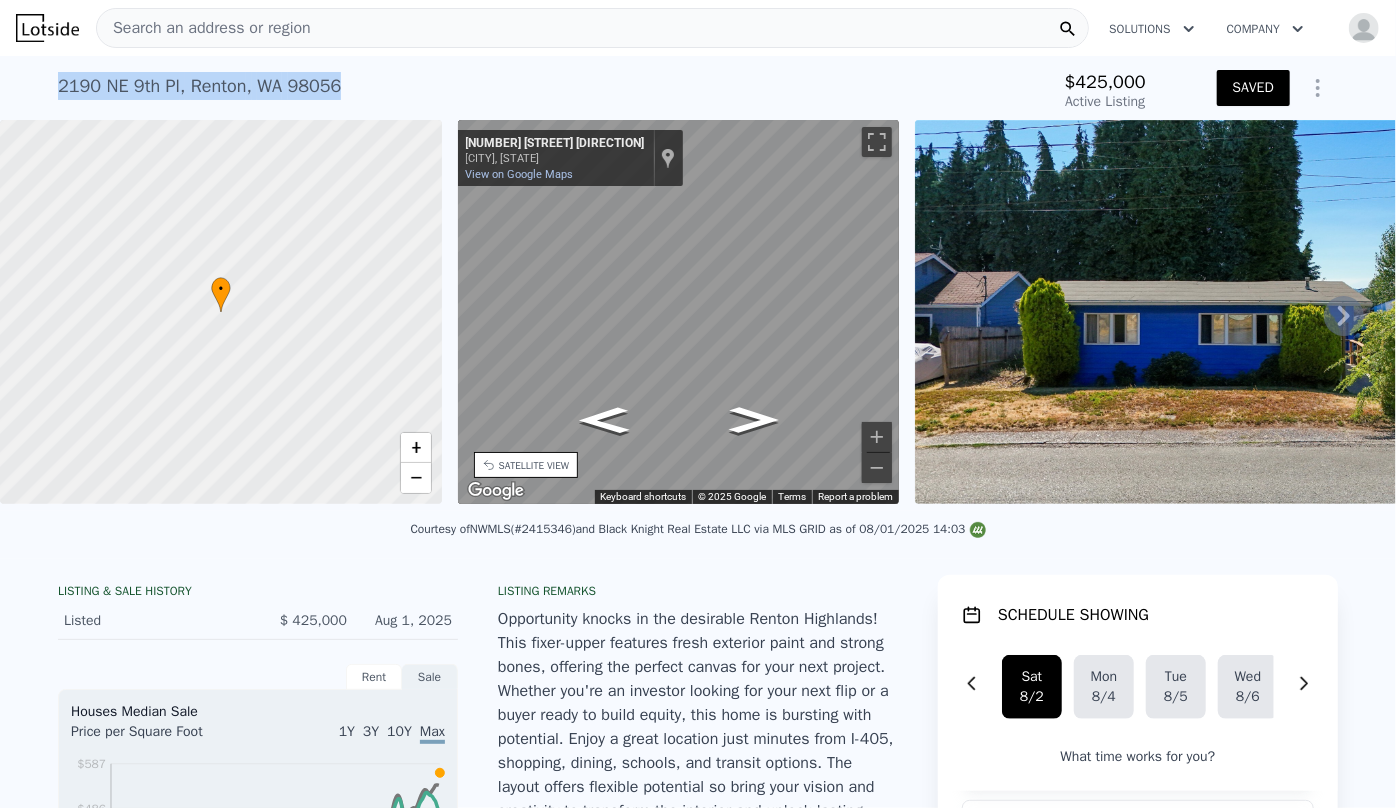 drag, startPoint x: 51, startPoint y: 83, endPoint x: 336, endPoint y: 64, distance: 285.63263 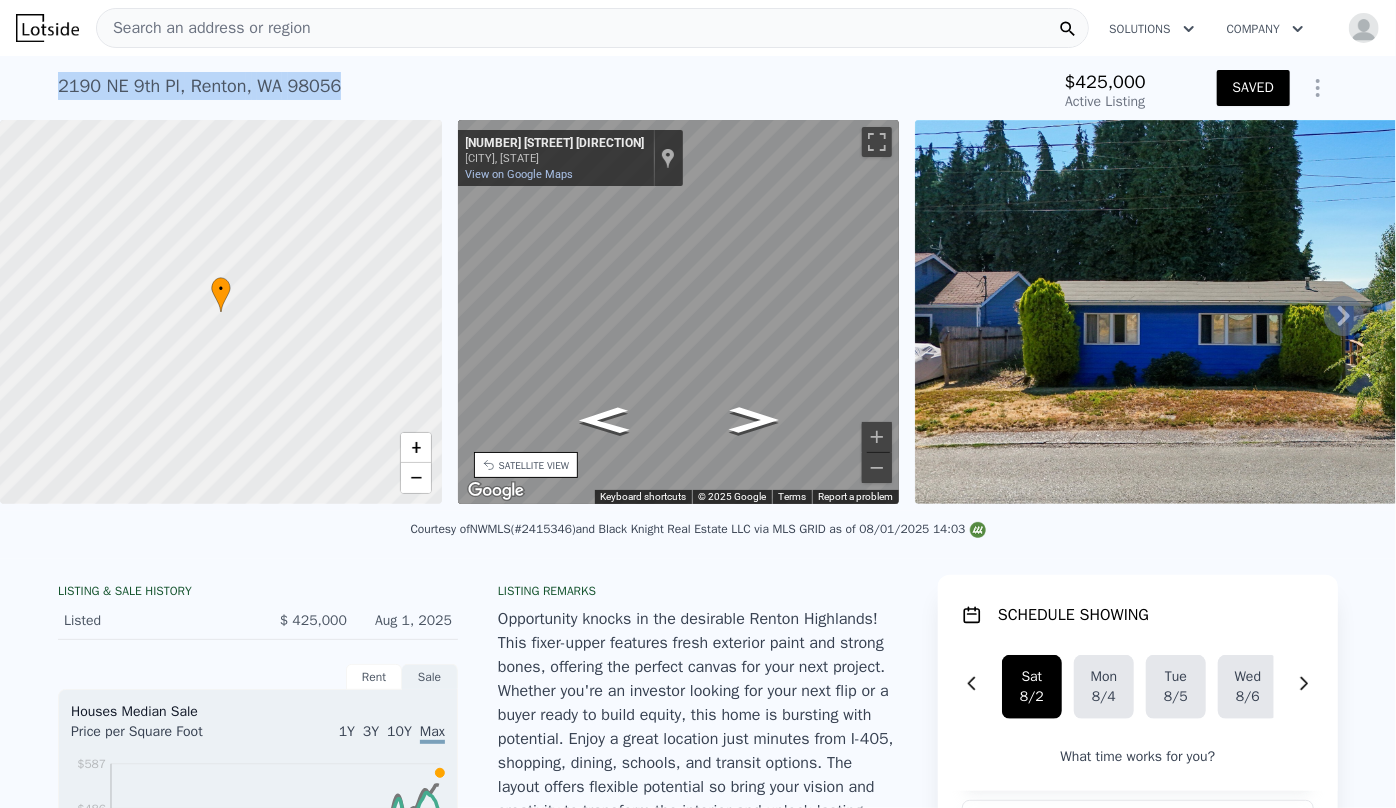 copy on "2190 NE 9th Pl ,   Renton ,   WA   98056" 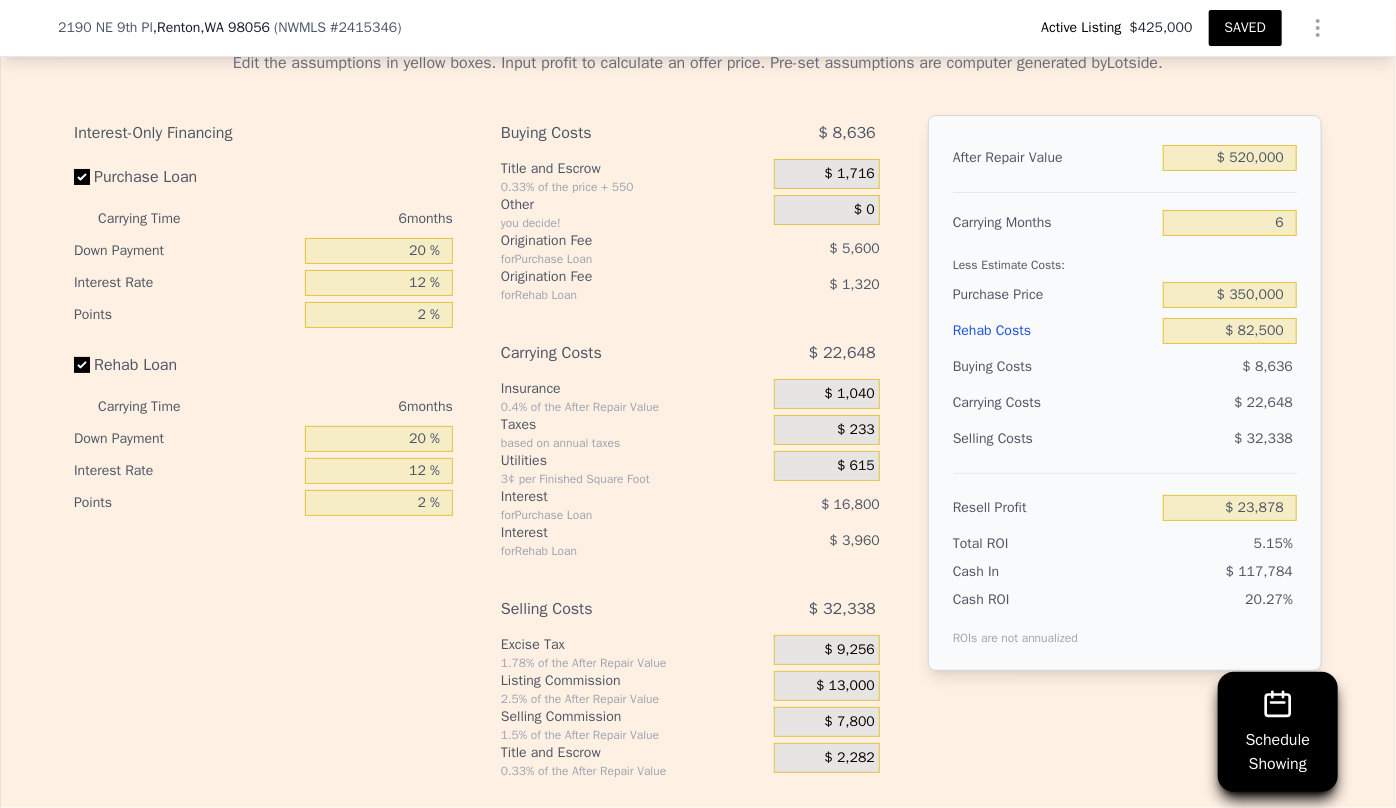 scroll, scrollTop: 3538, scrollLeft: 0, axis: vertical 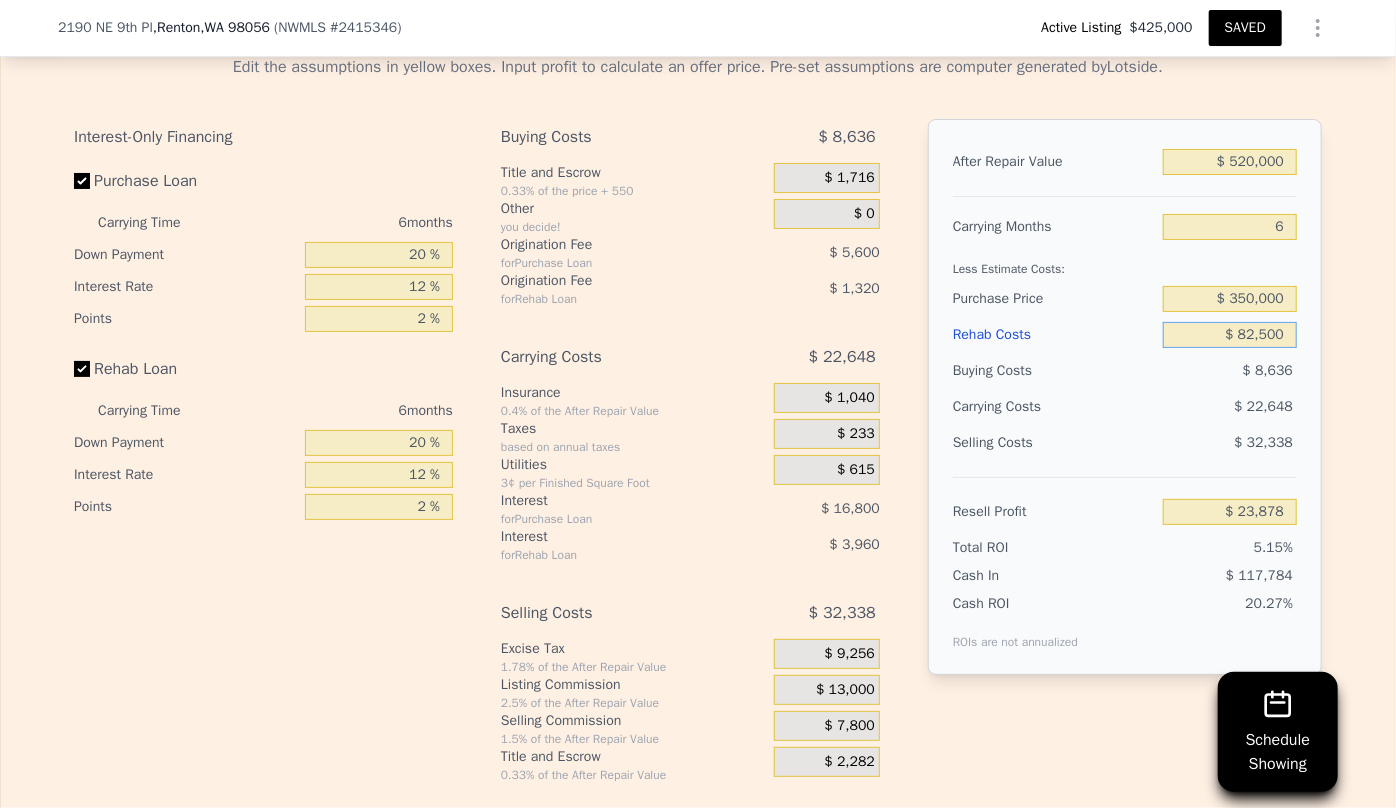 click on "$ 82,500" at bounding box center [1230, 335] 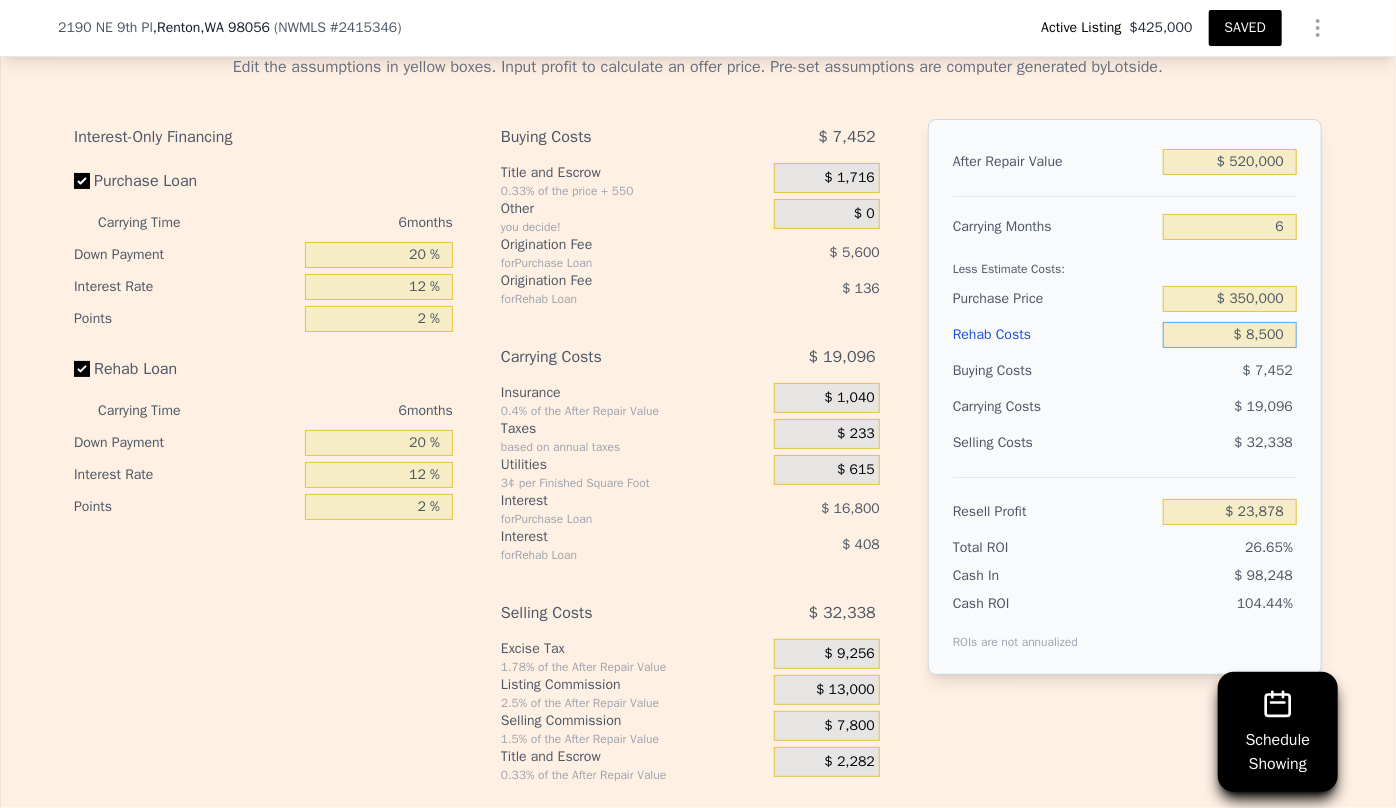type on "$ 102,614" 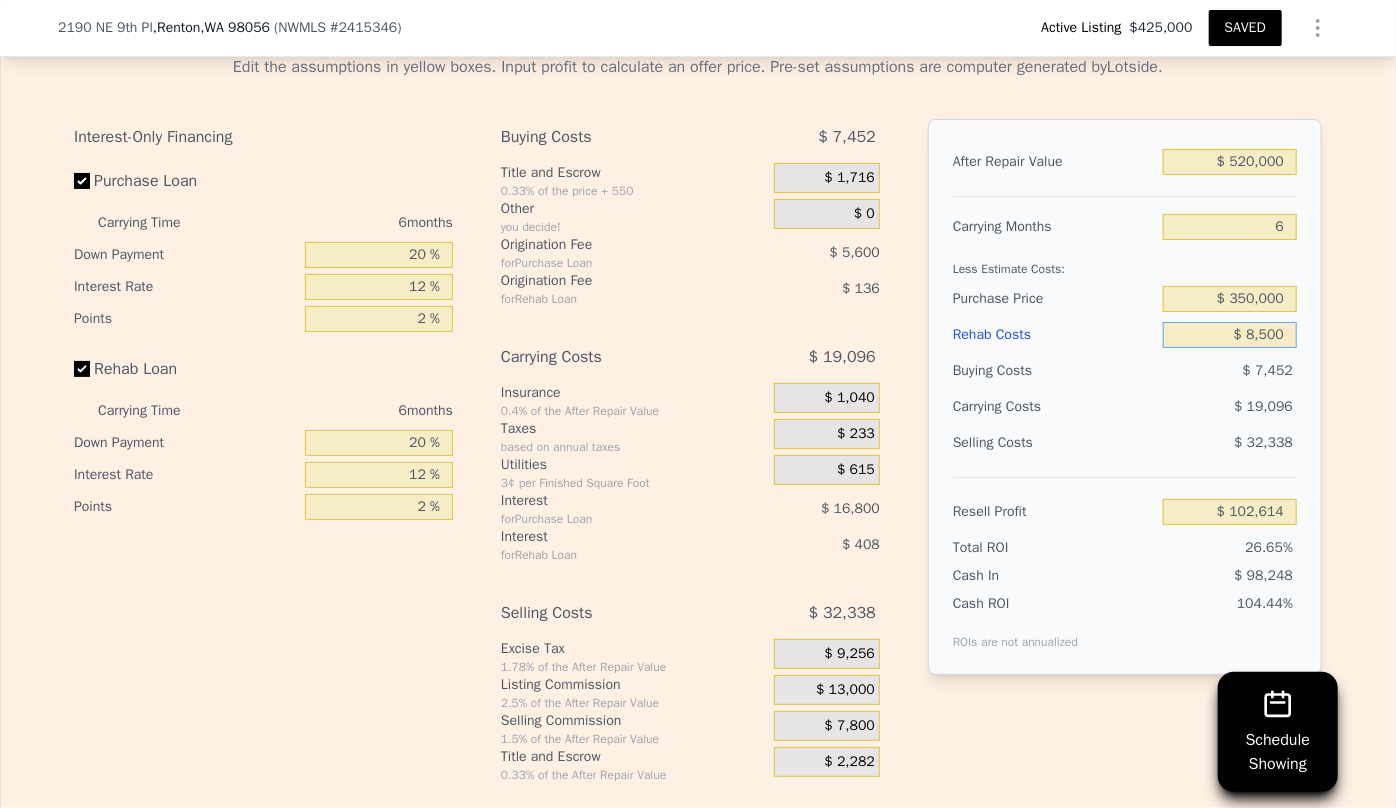 type on "$ 85,500" 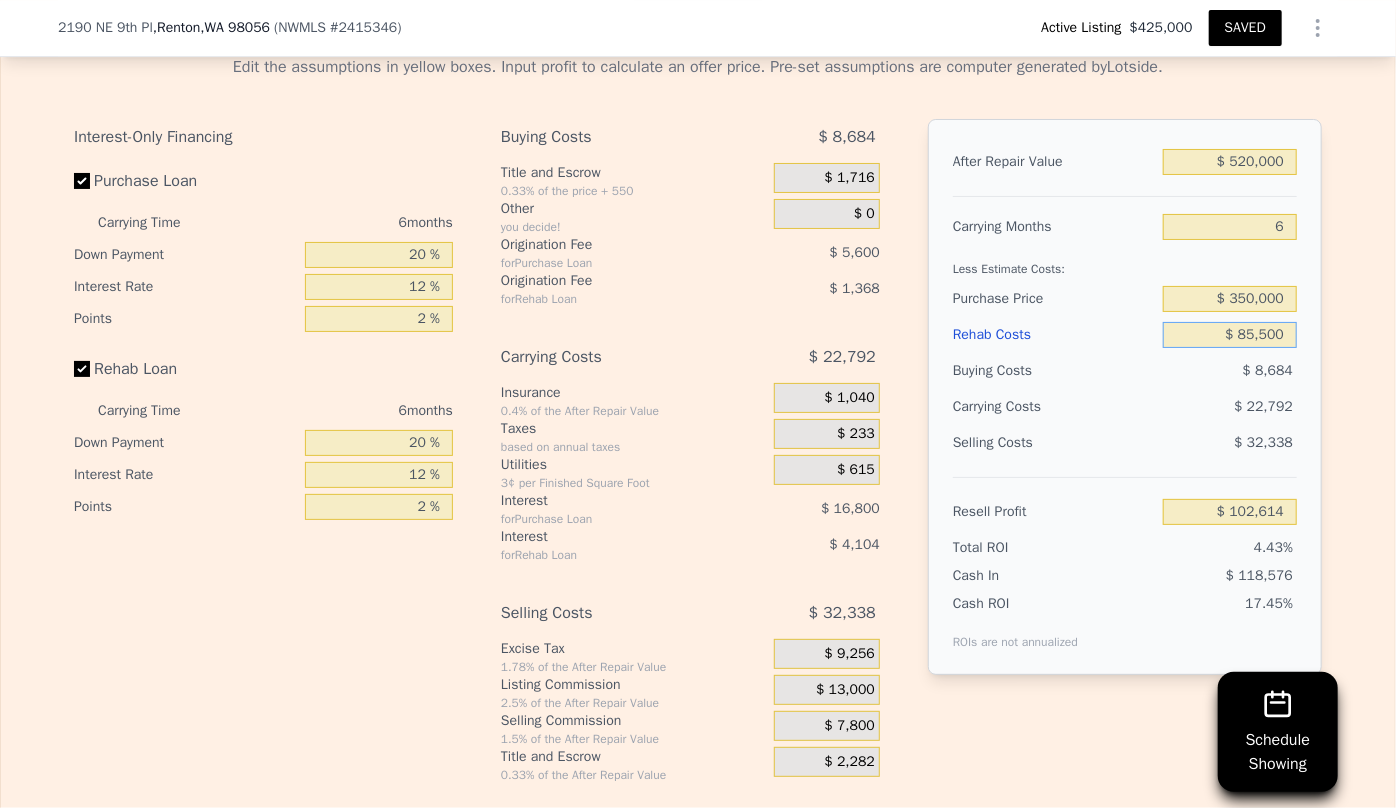 type on "$ 20,686" 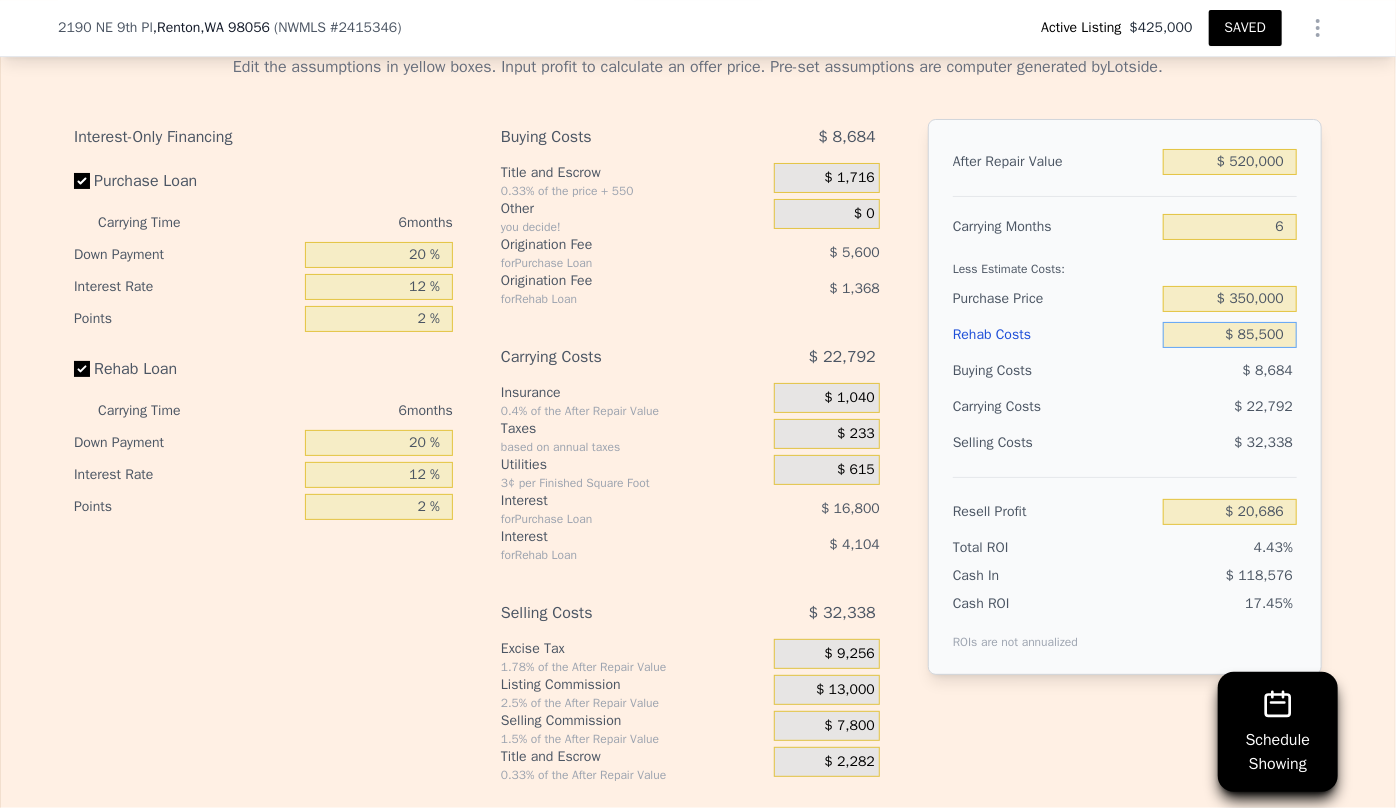 type on "$ 85,500" 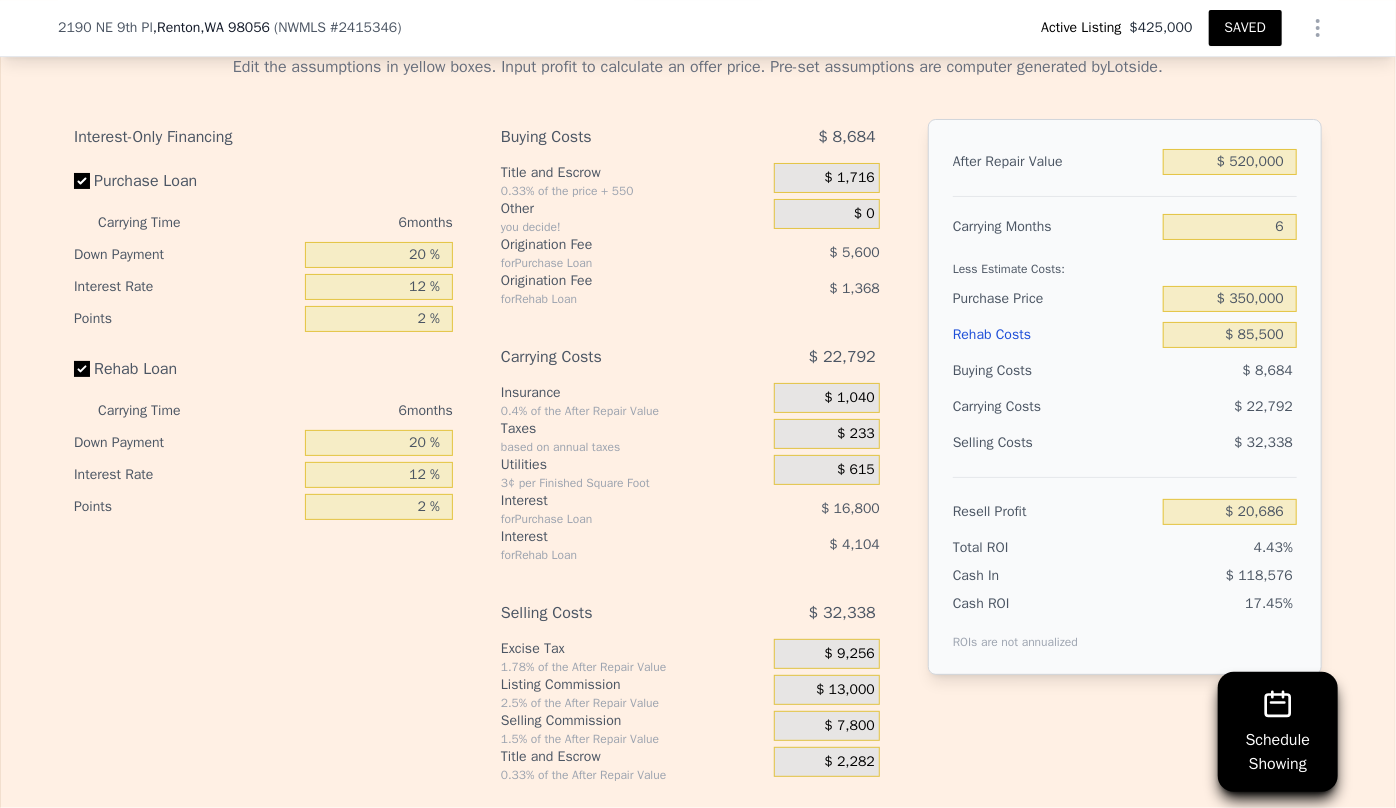 click on "After Repair Value $ 520,000 Carrying Months 6 Less Estimate Costs: Purchase Price $ 350,000 Rehab Costs $ 85,500 Buying Costs $ 8,684 Carrying Costs $ 22,792 Selling Costs $ 32,338 Resell Profit $ 20,686 Total ROI 4.43% Cash In $ 118,576 Cash ROI ROIs are not annualized 17.45%" at bounding box center (1125, 397) 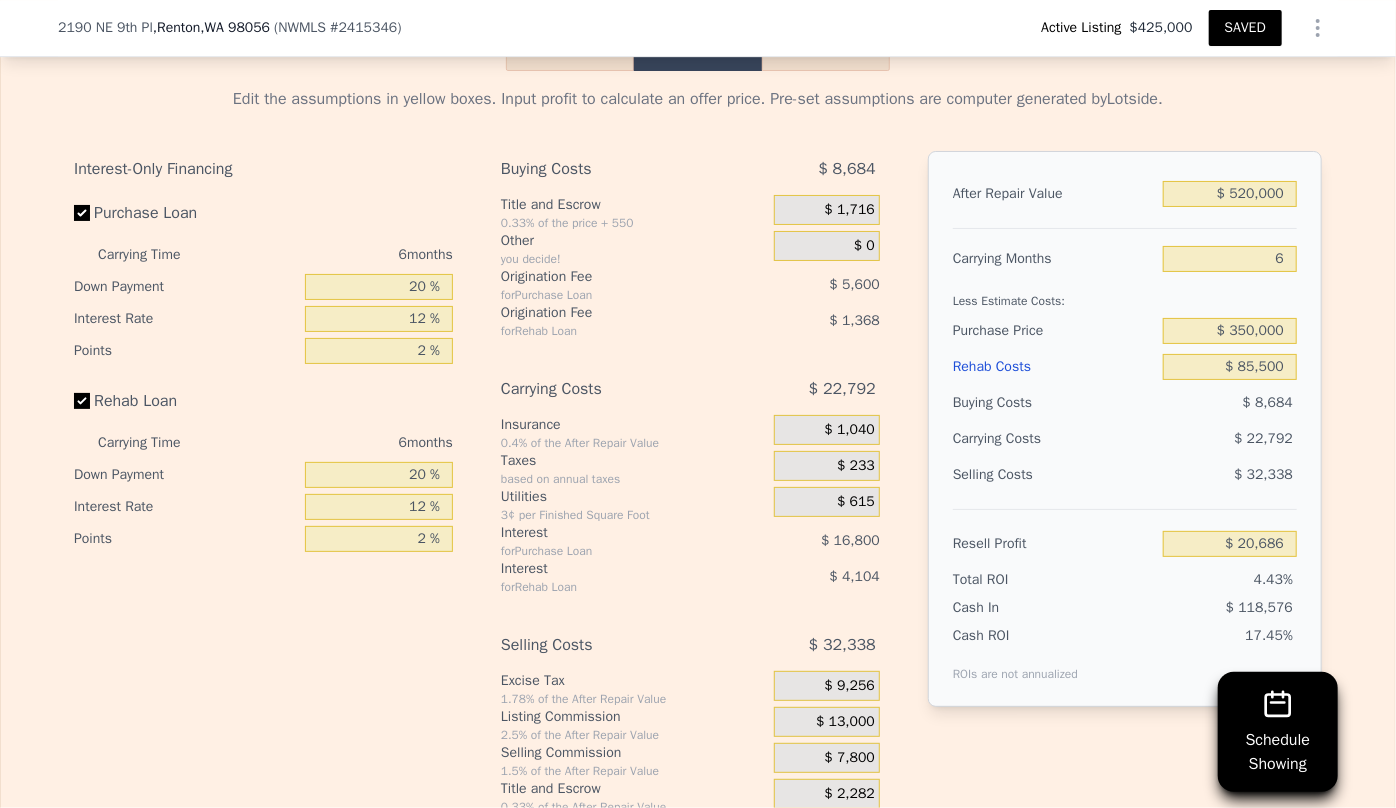 scroll, scrollTop: 3538, scrollLeft: 0, axis: vertical 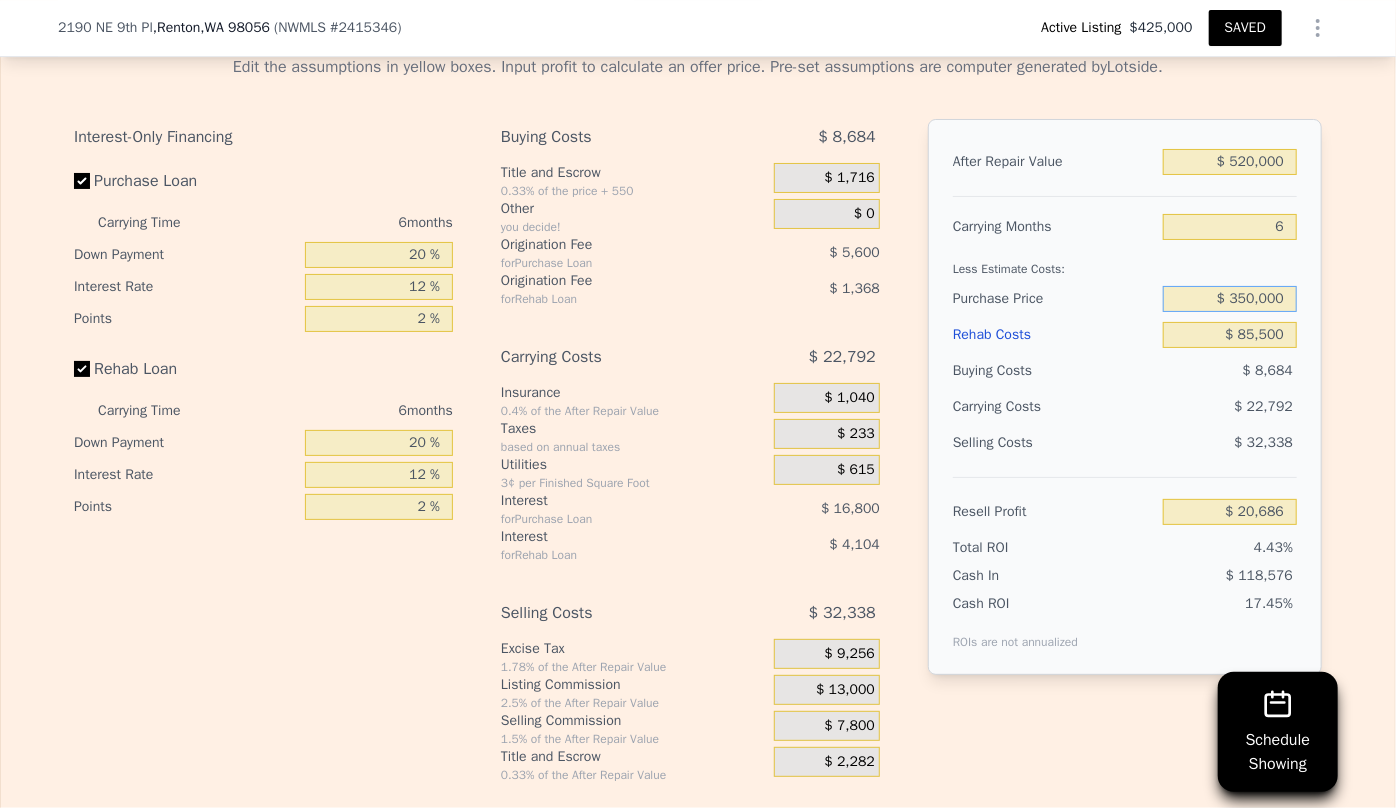 click on "$ 350,000" at bounding box center (1230, 299) 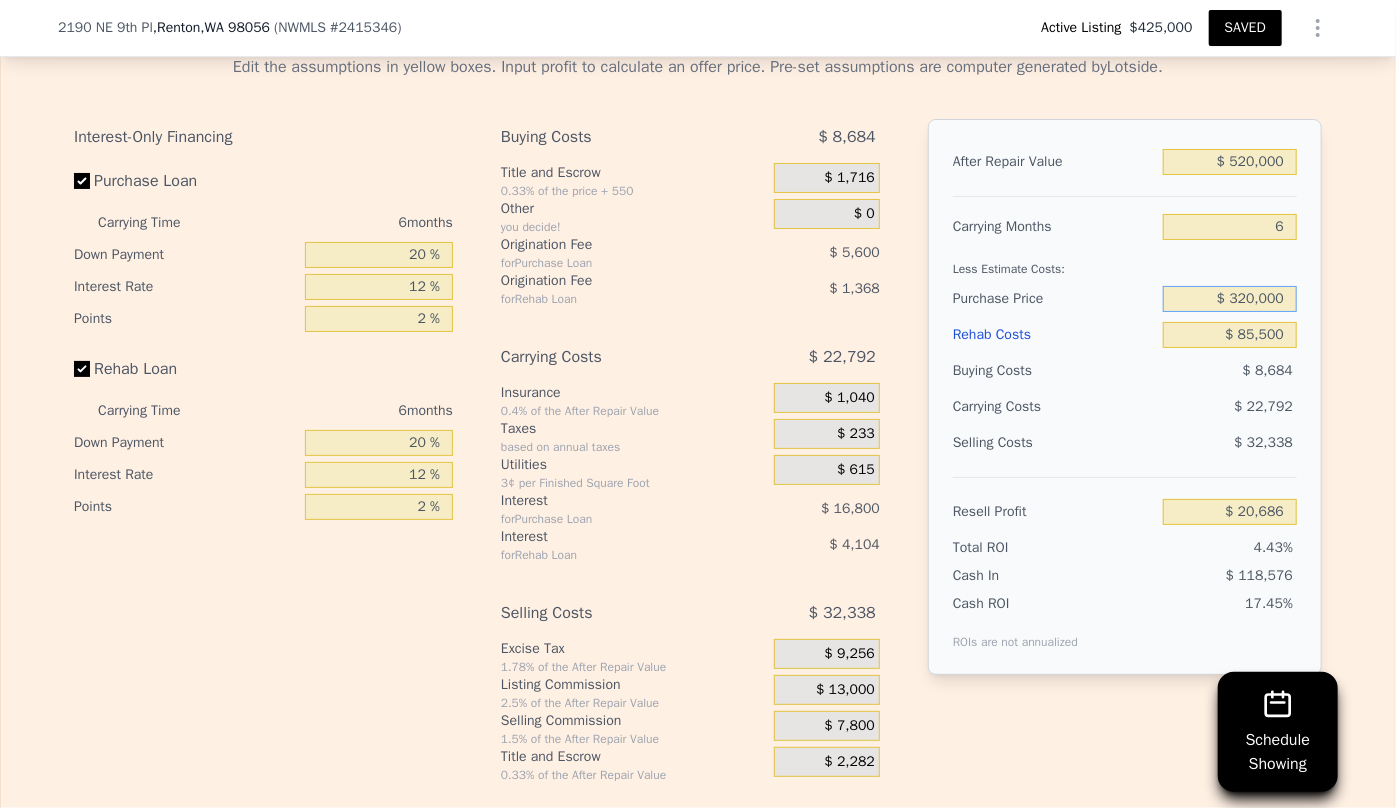type on "$ 320,000" 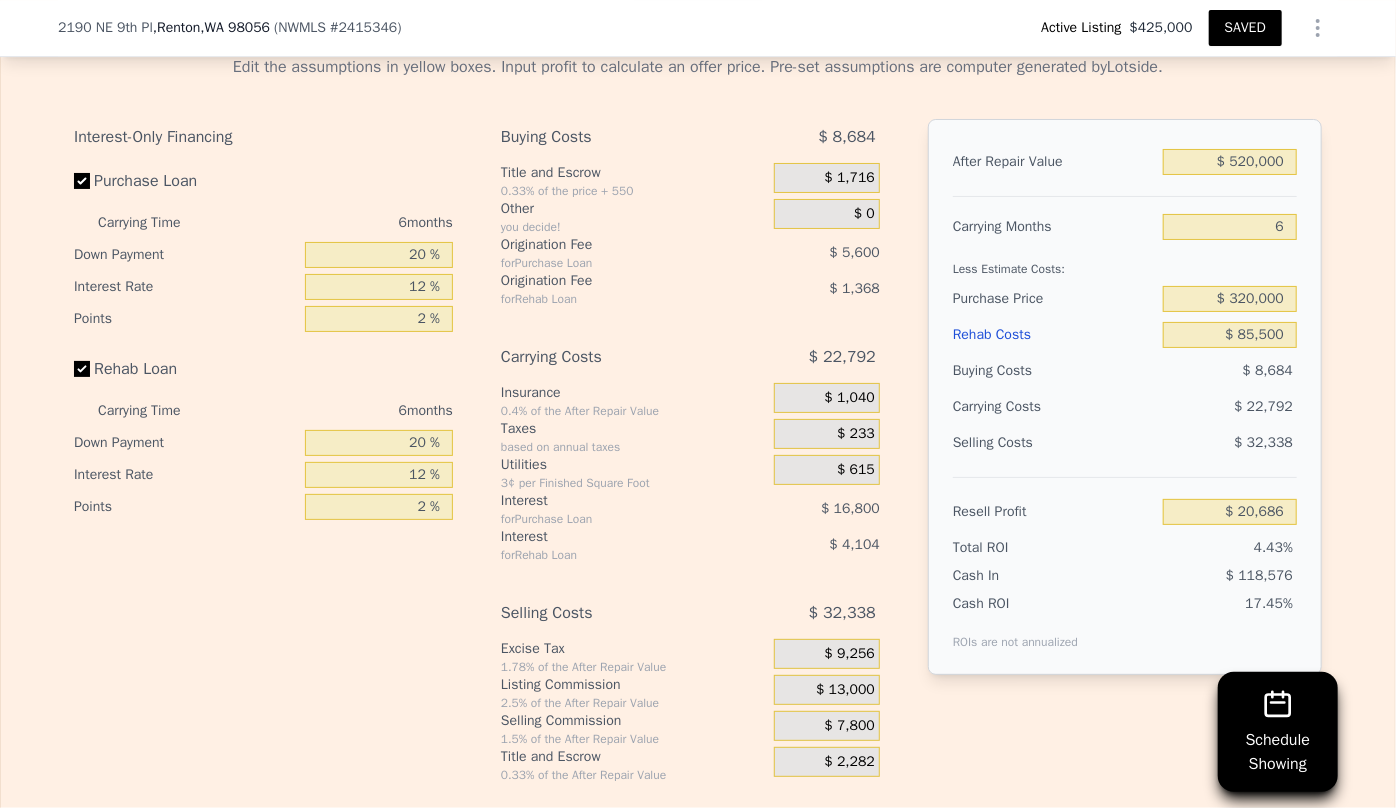 click on "$ 118,576" at bounding box center (1191, 576) 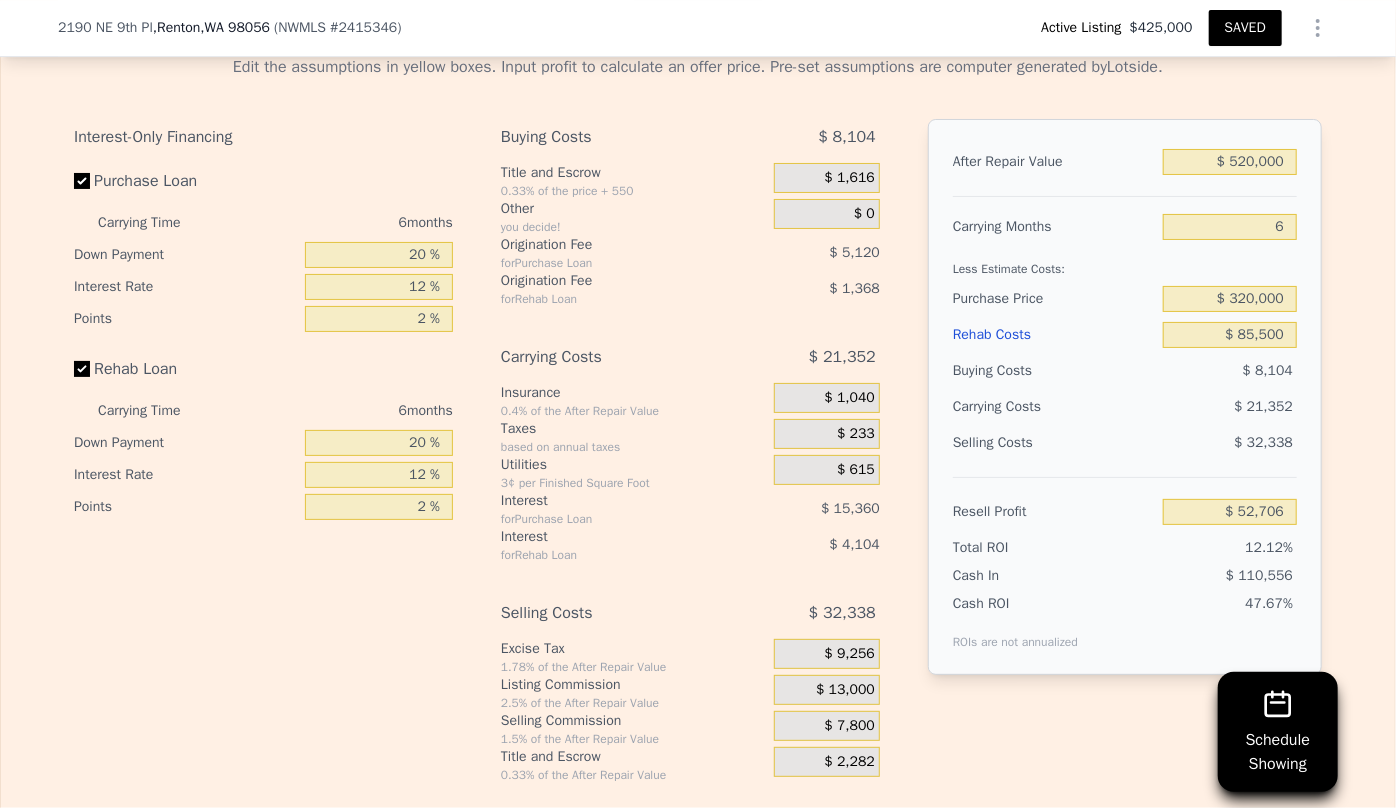 click on "SAVED" at bounding box center [1245, 28] 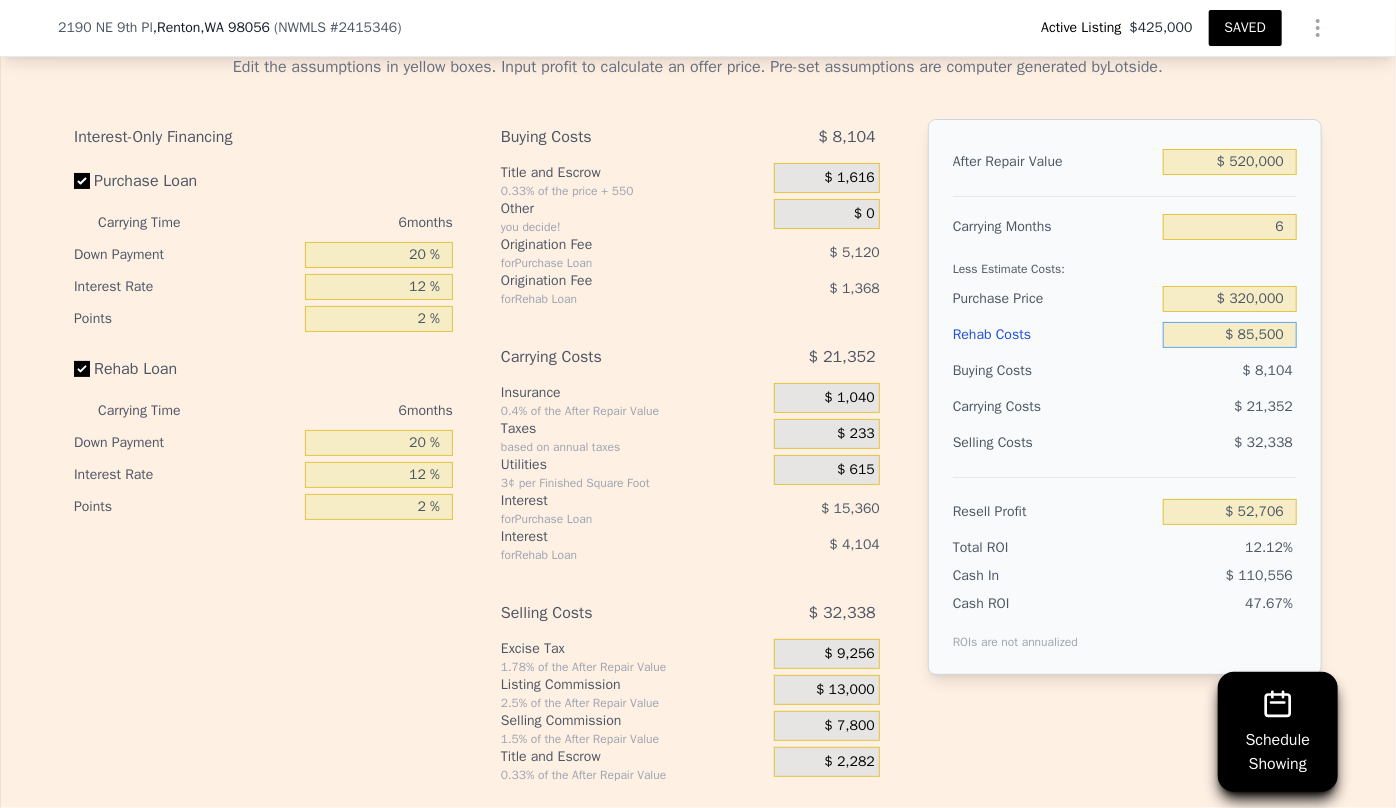 click on "$ 85,500" at bounding box center (1230, 335) 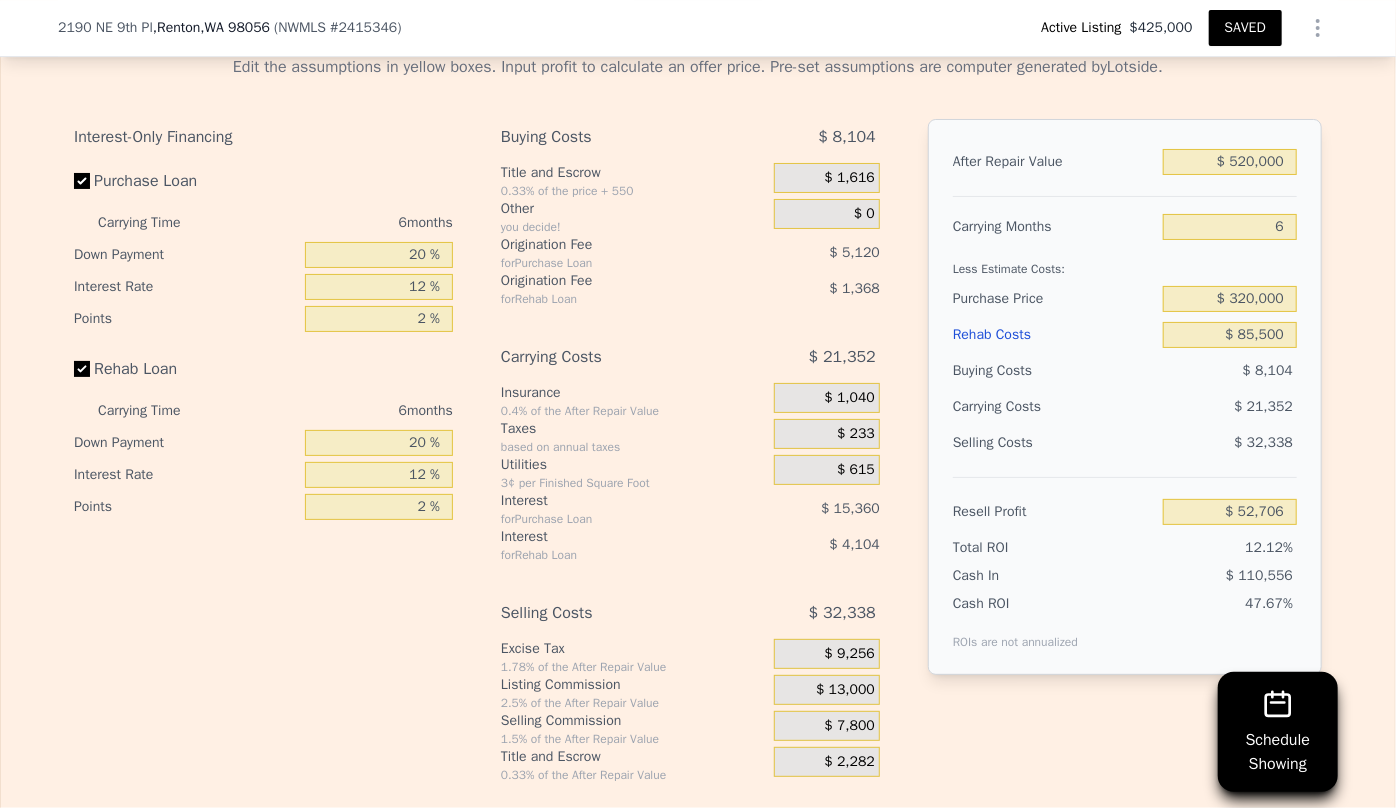 click on "Rehab Costs" at bounding box center (1054, 335) 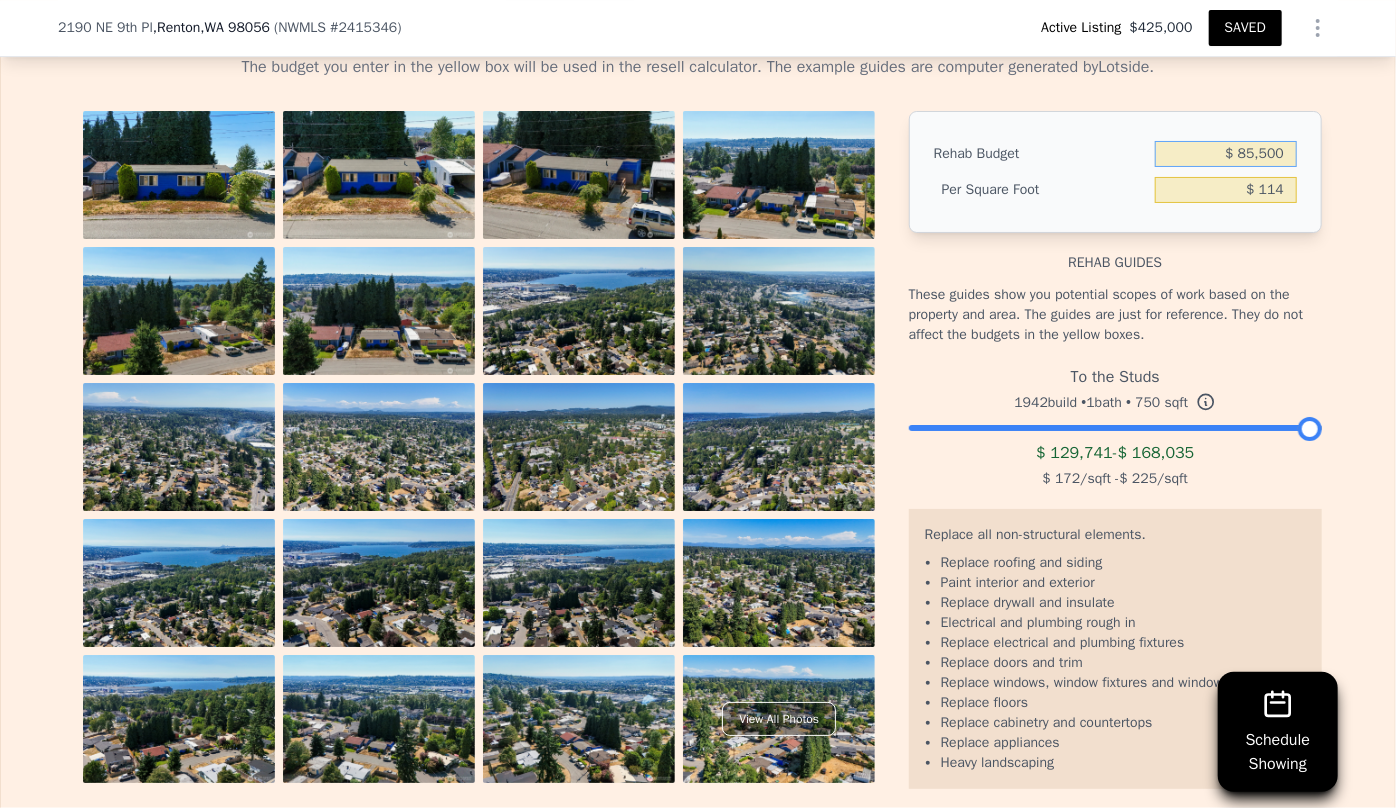 click on "$ 85,500" at bounding box center (1226, 154) 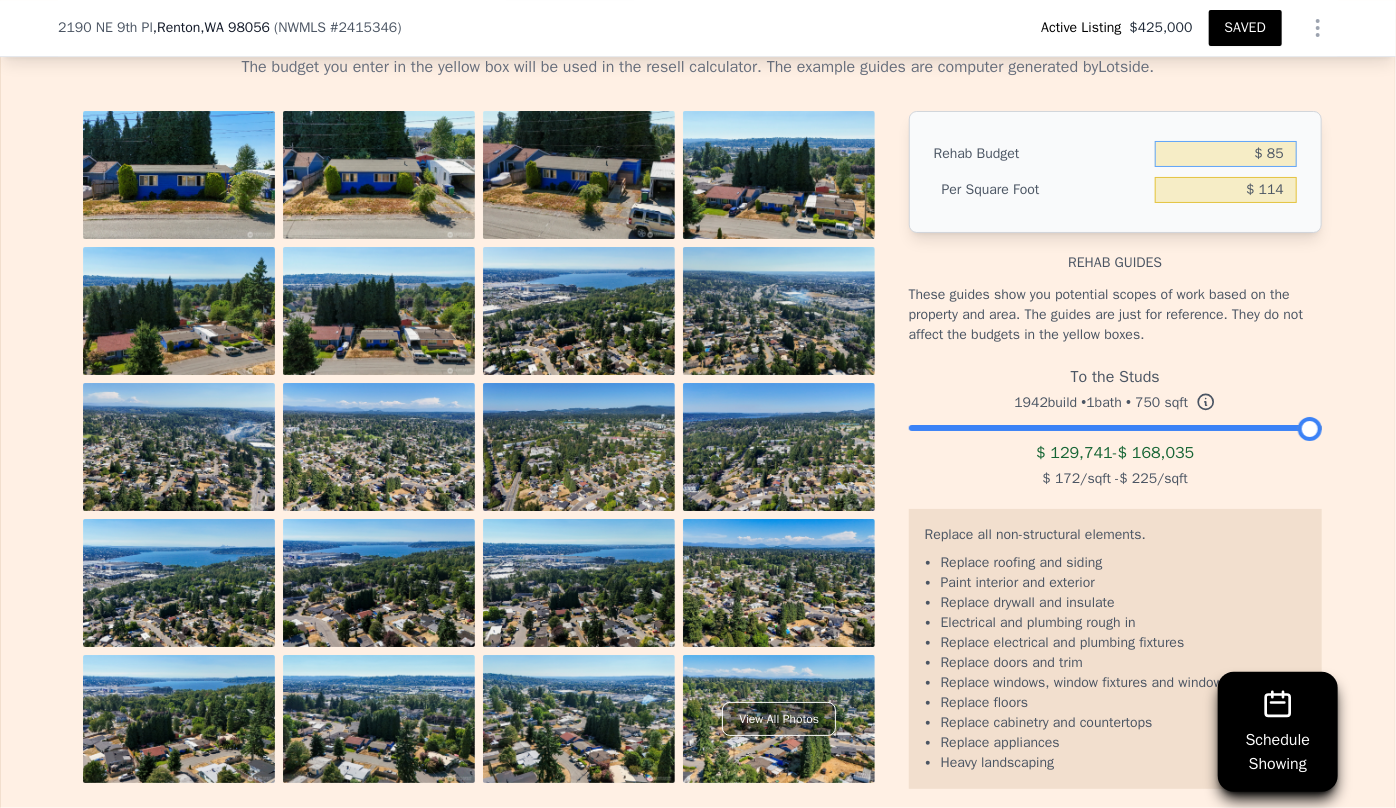 type on "$ 8" 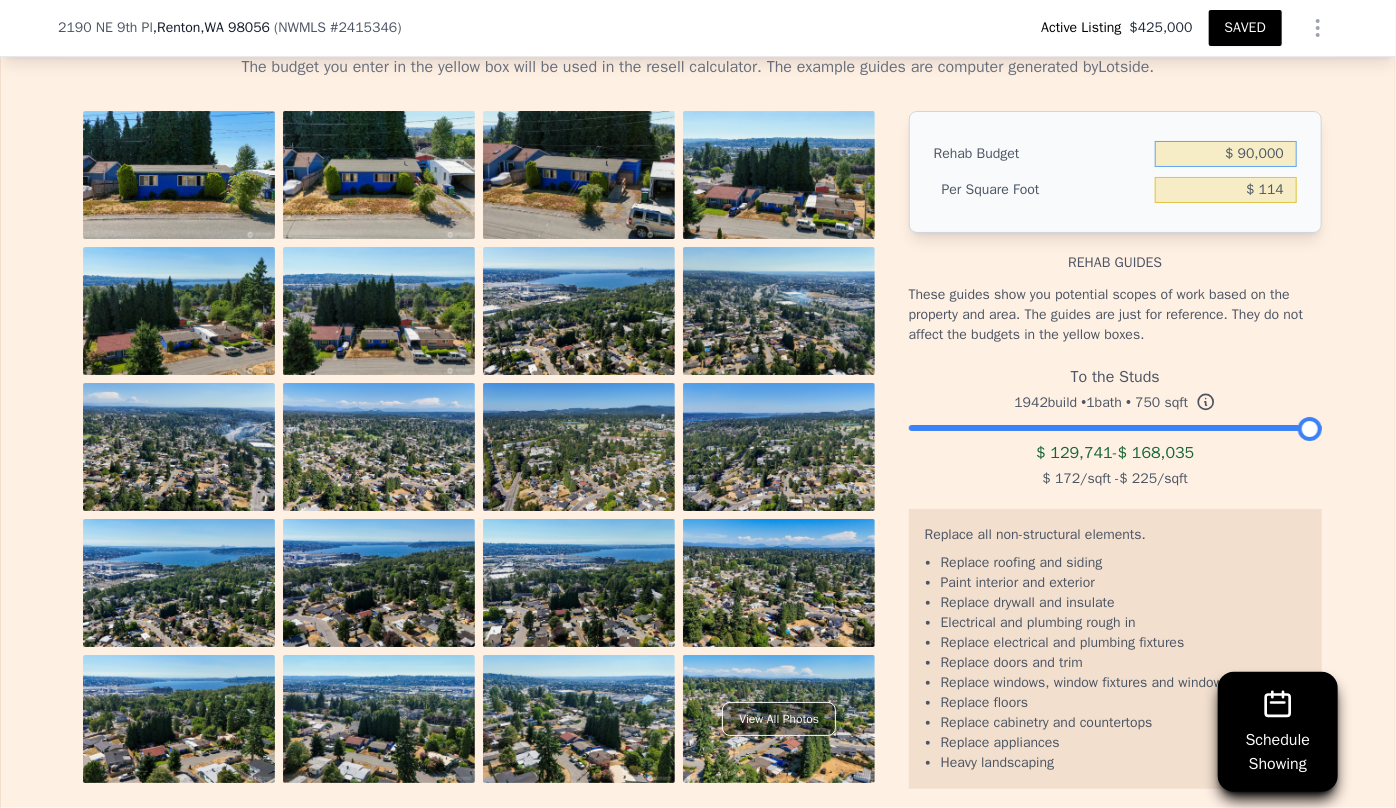 type on "$ 90,000" 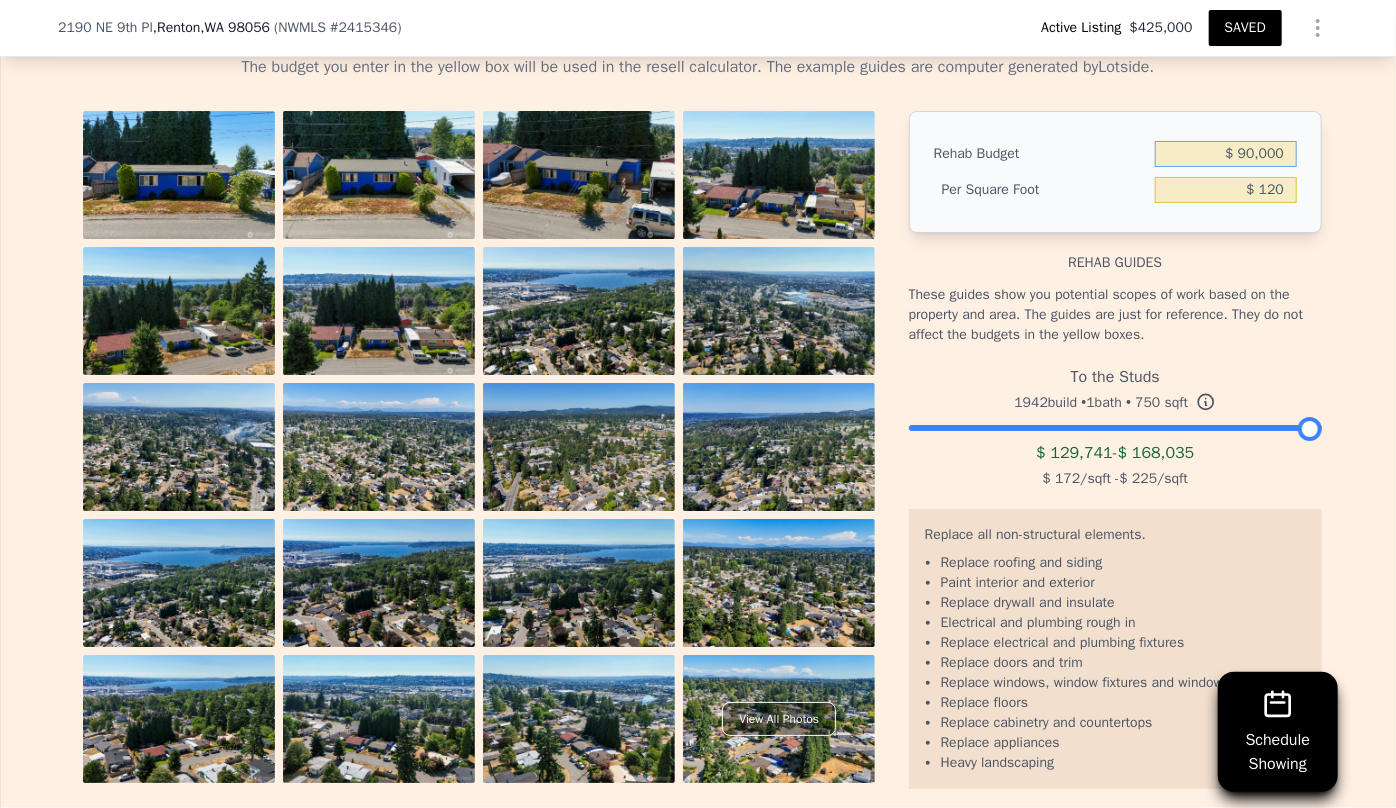 type on "$ 120" 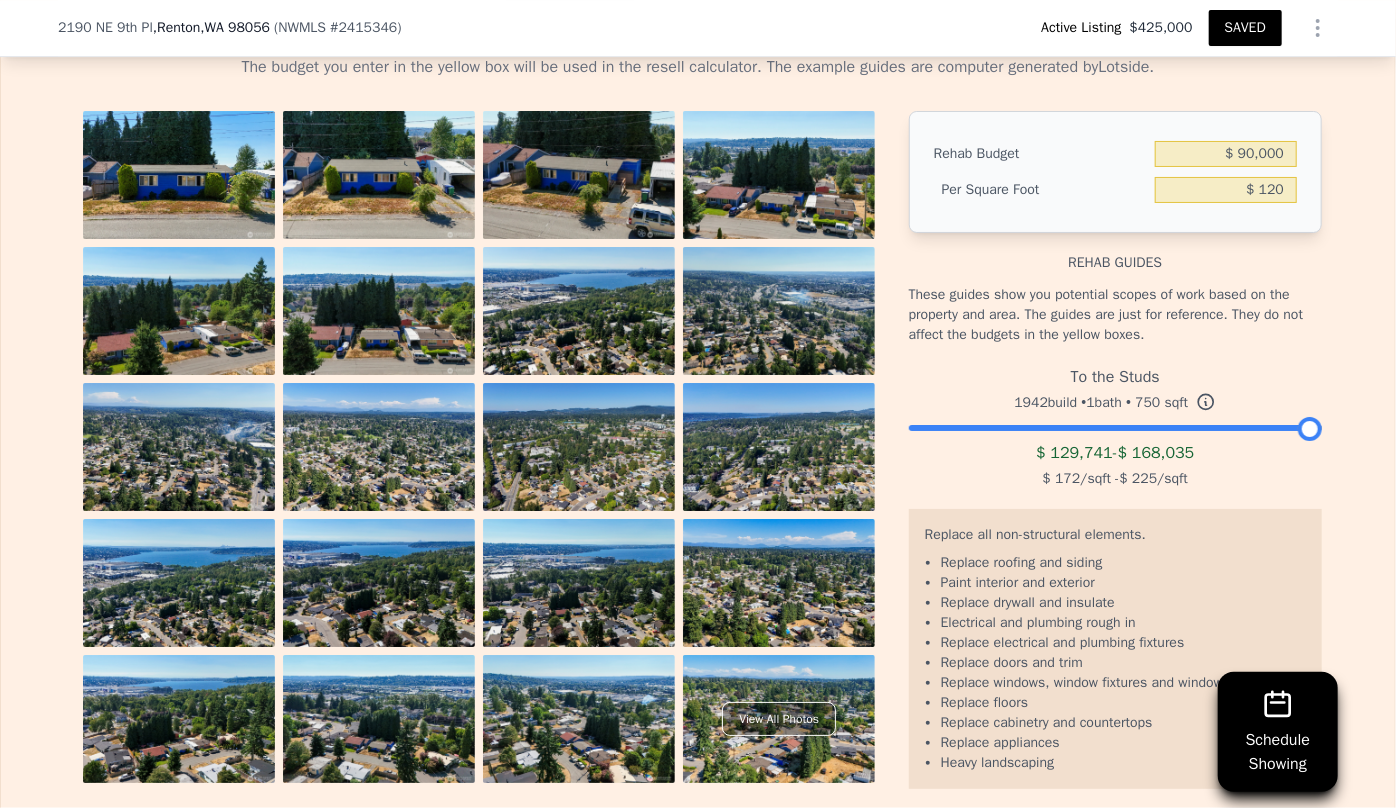 click on "These guides show you potential scopes of work based on the property and area. The guides are just for reference. They do not affect the budgets in the yellow boxes." at bounding box center (1115, 315) 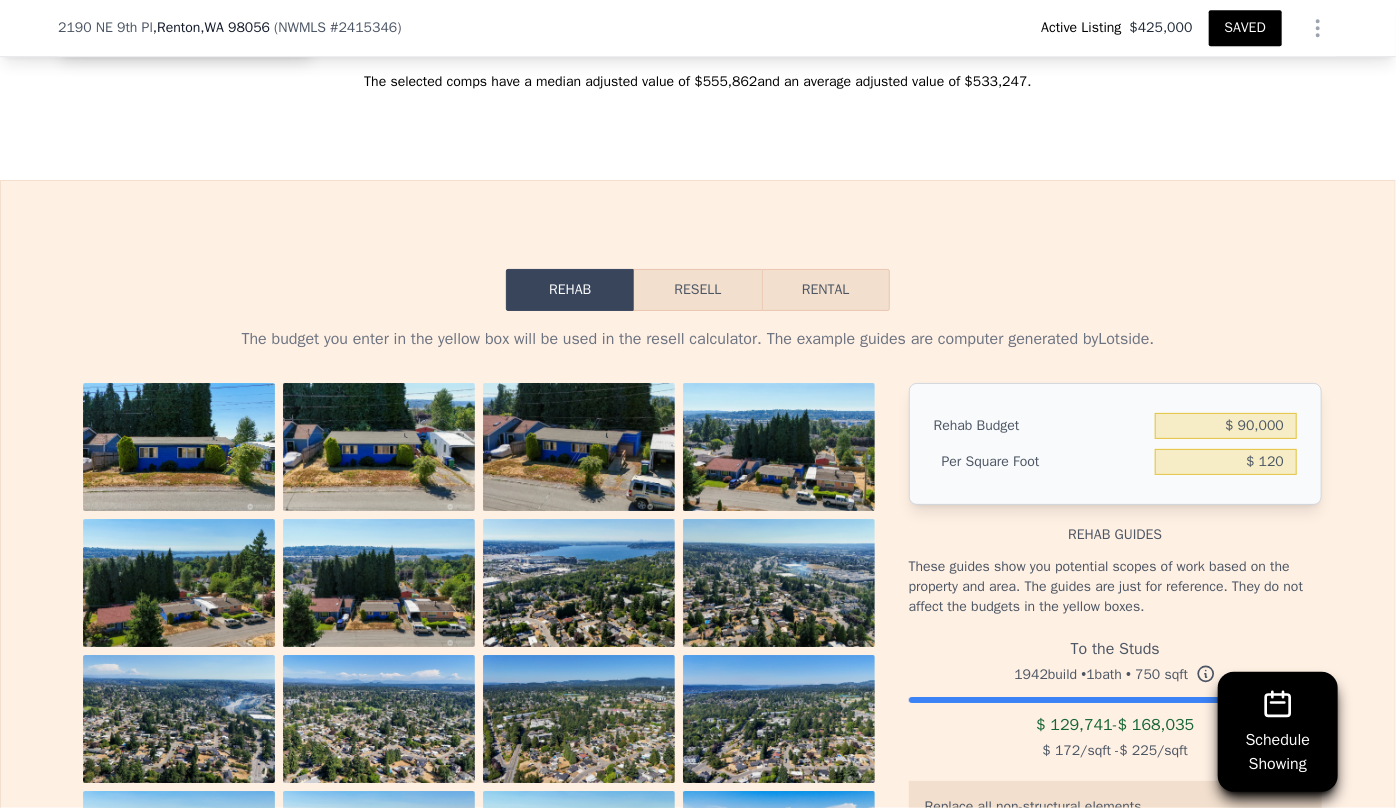 scroll, scrollTop: 3265, scrollLeft: 0, axis: vertical 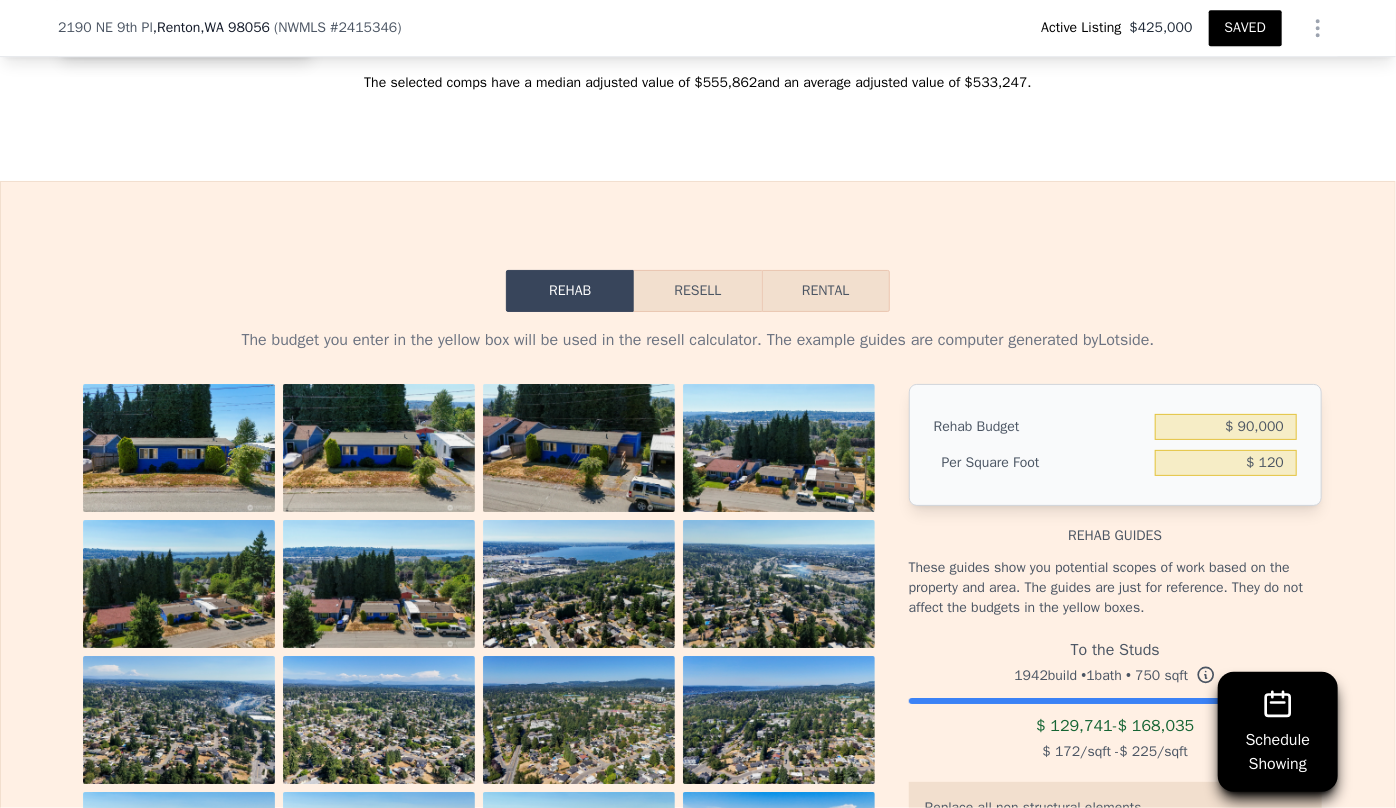 click on "Resell" at bounding box center [697, 291] 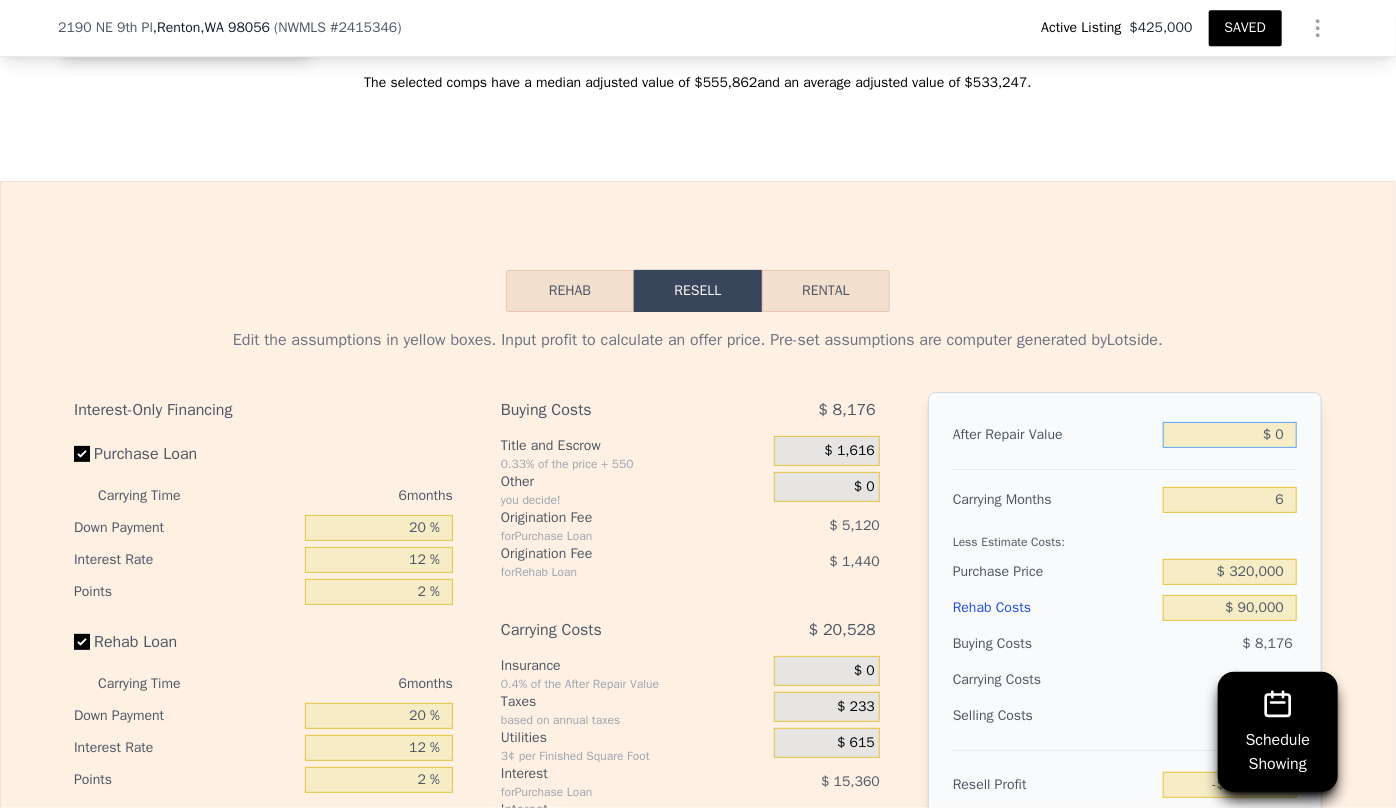 click on "$ 0" at bounding box center (1230, 435) 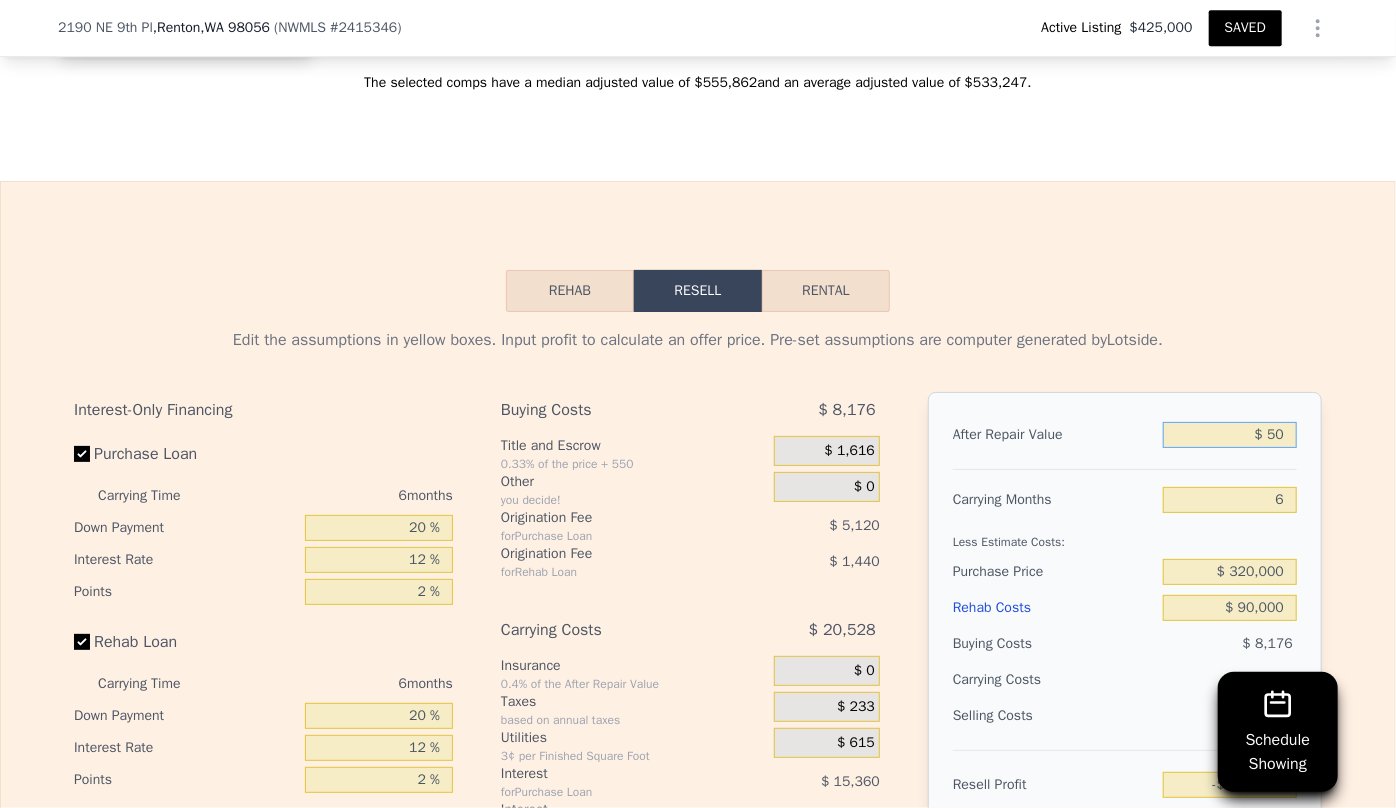 type on "-$ 439,207" 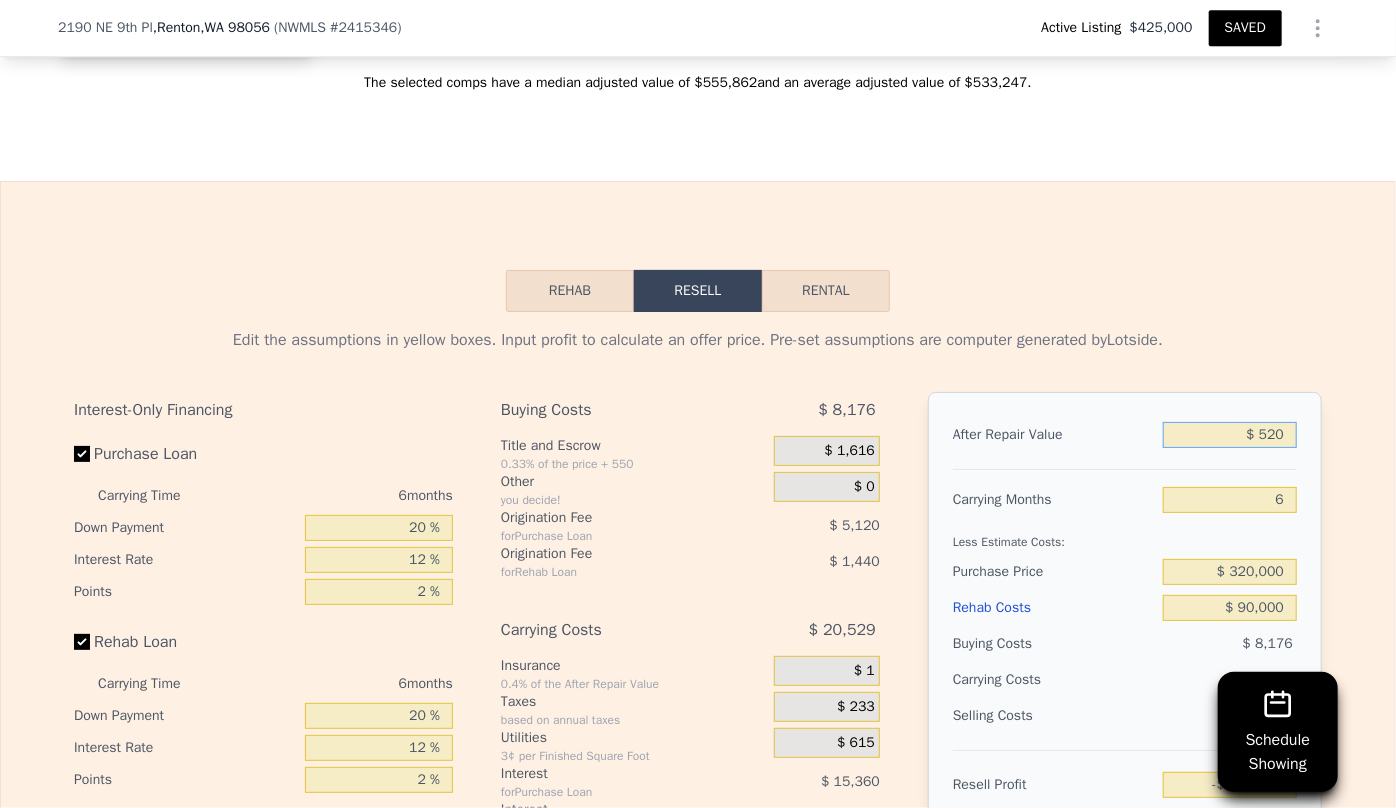 type on "-$ 438,767" 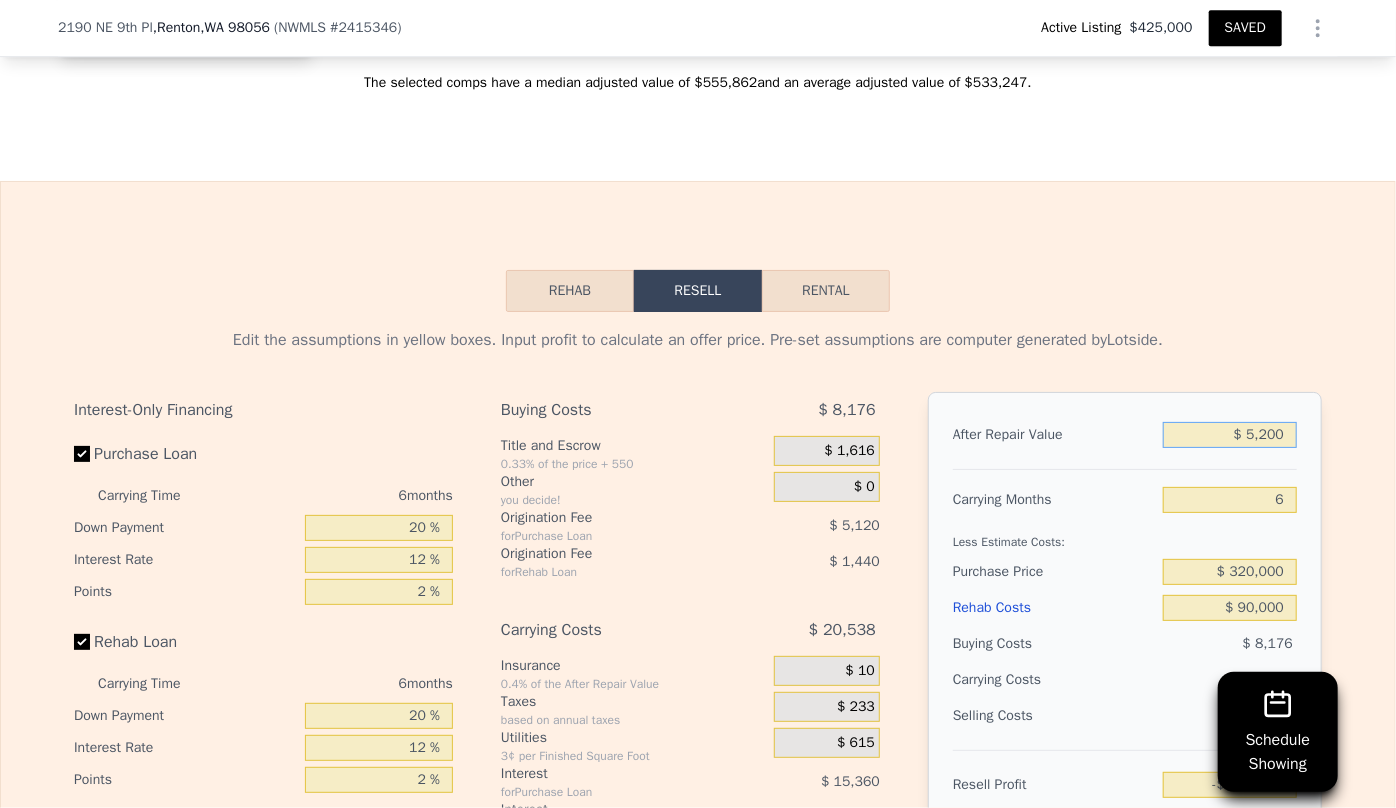 type on "-$ 434,382" 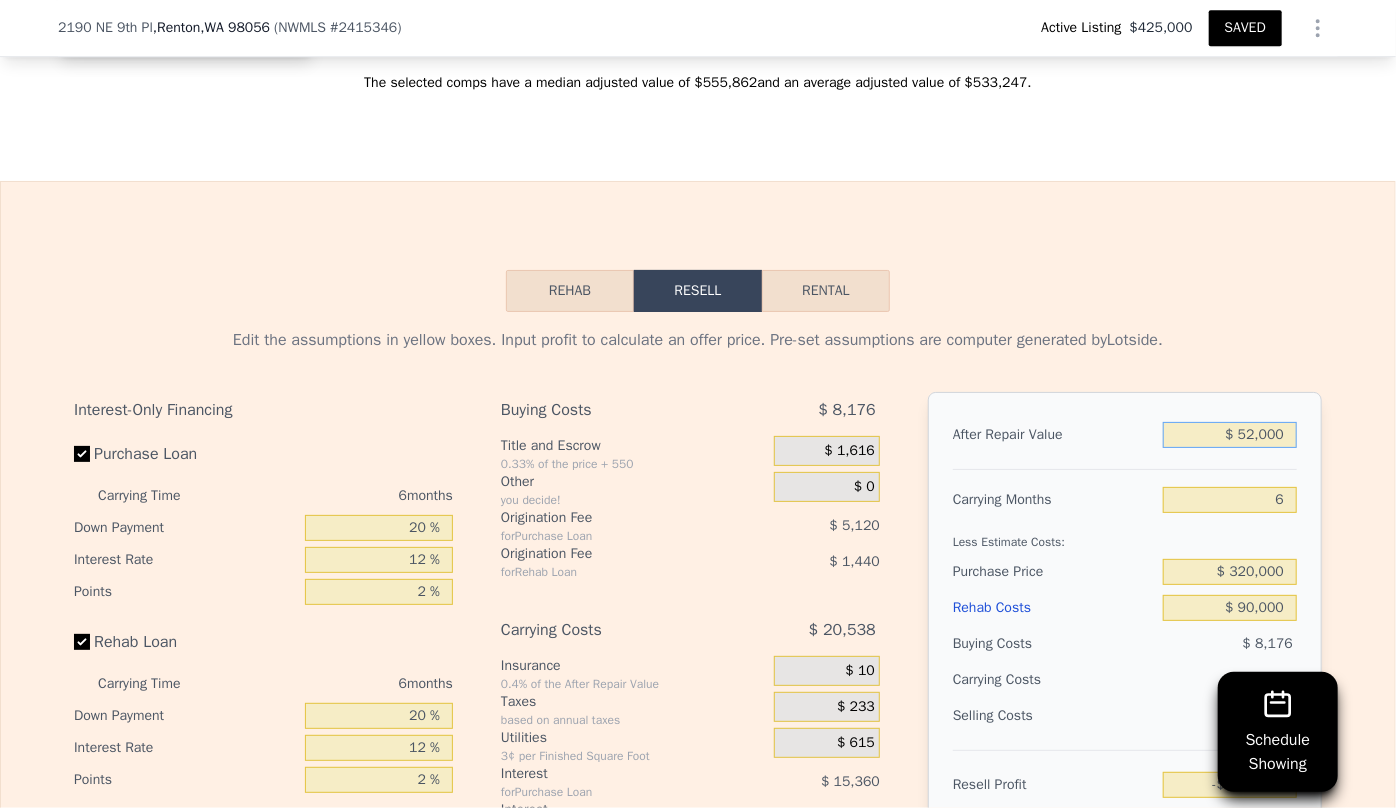 type on "$ 520,000" 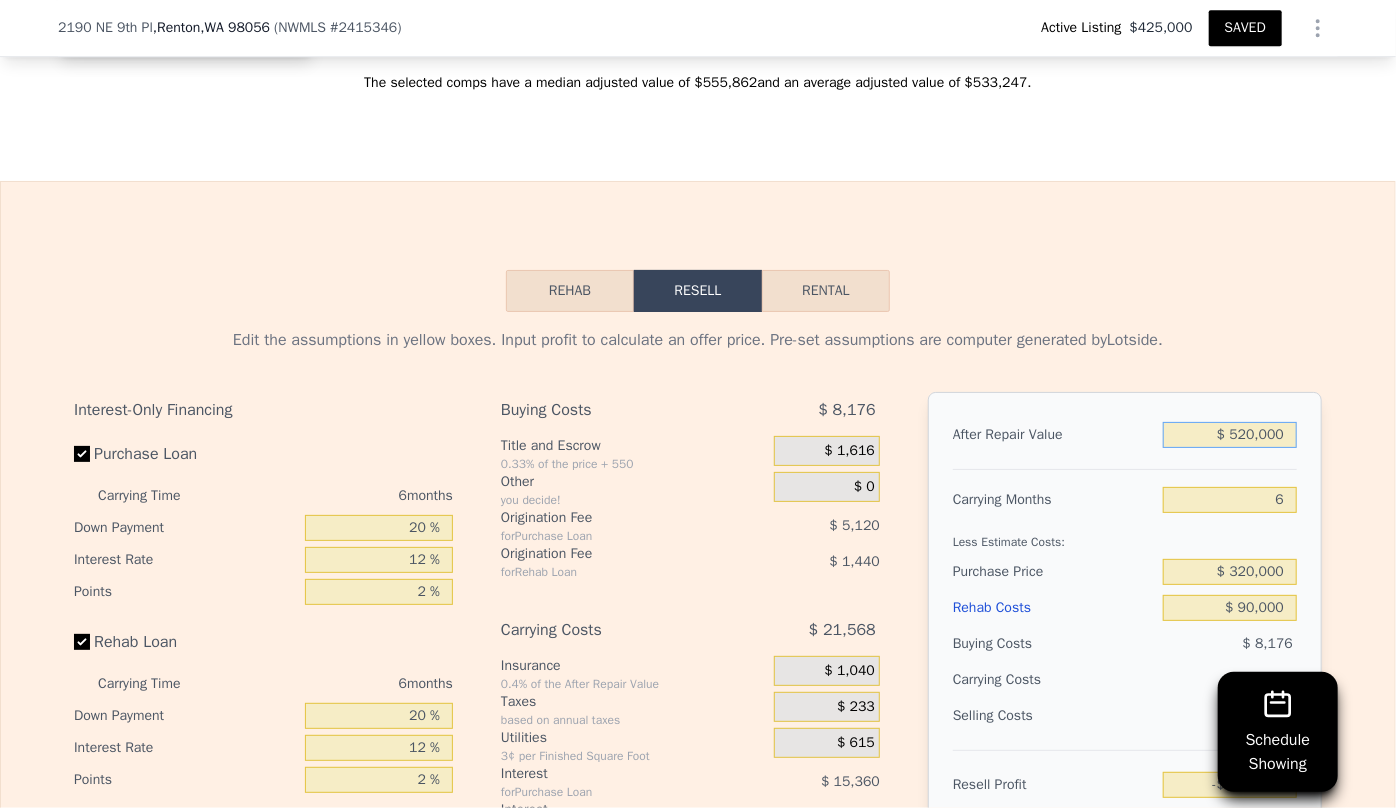 type on "$ 47,918" 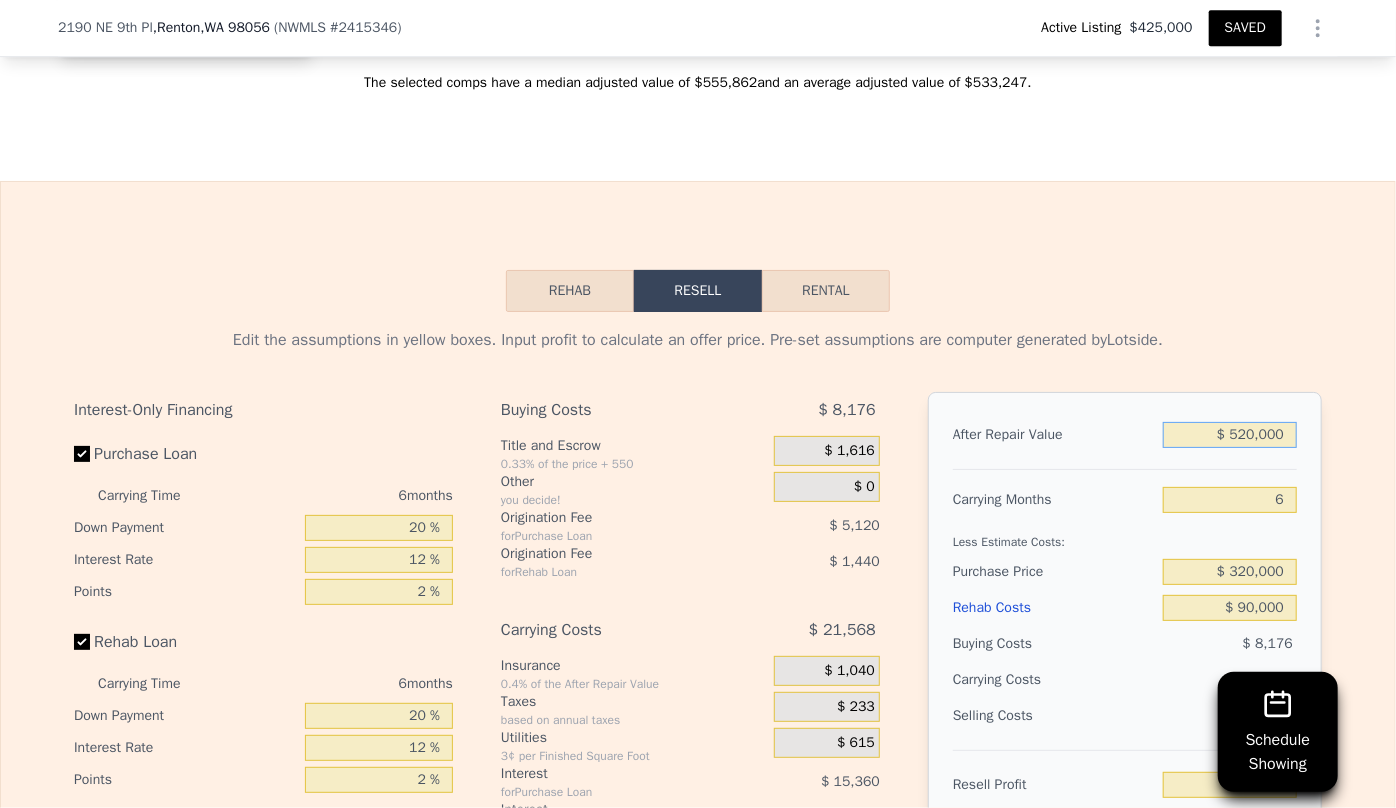 type on "$ 5,200,000" 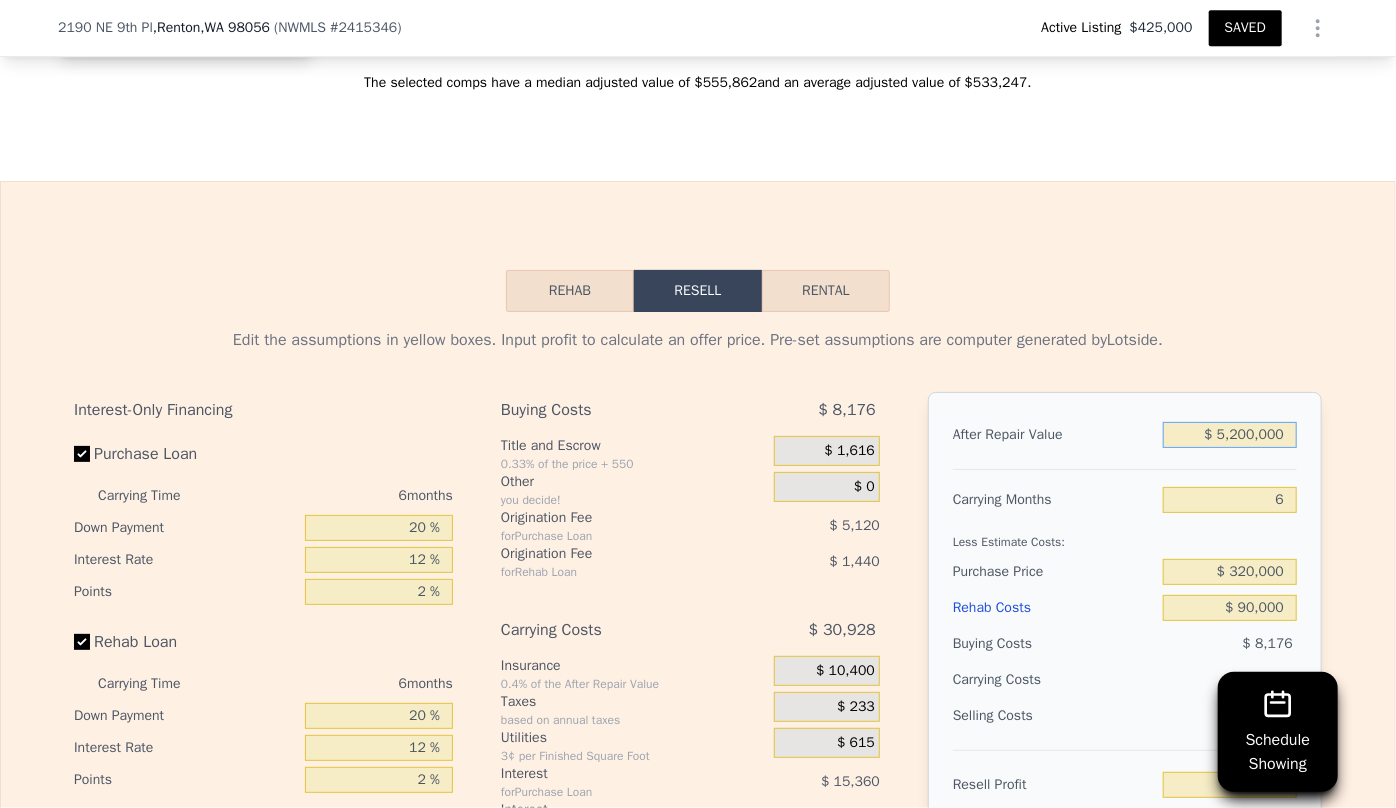 type on "$ 4,432,470" 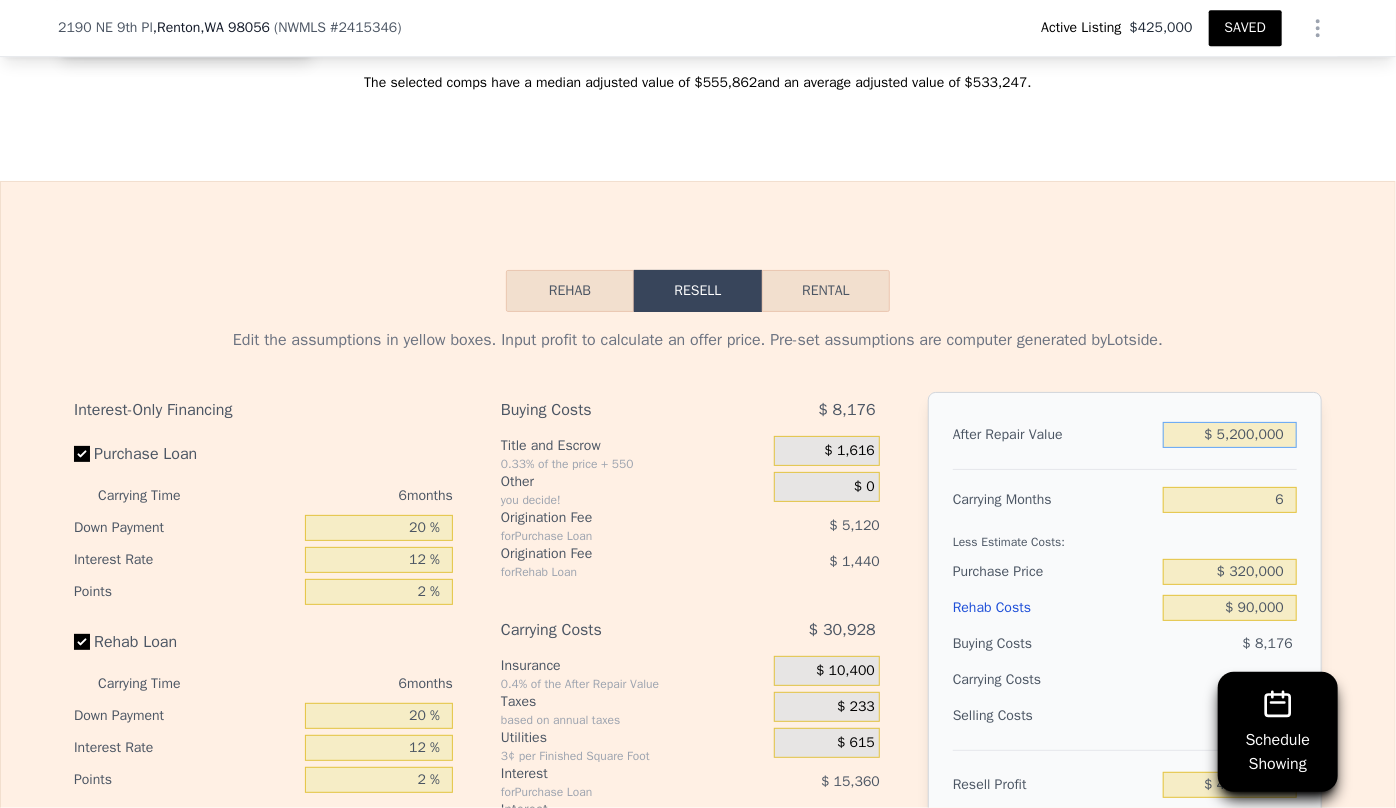 type on "$ 520,000" 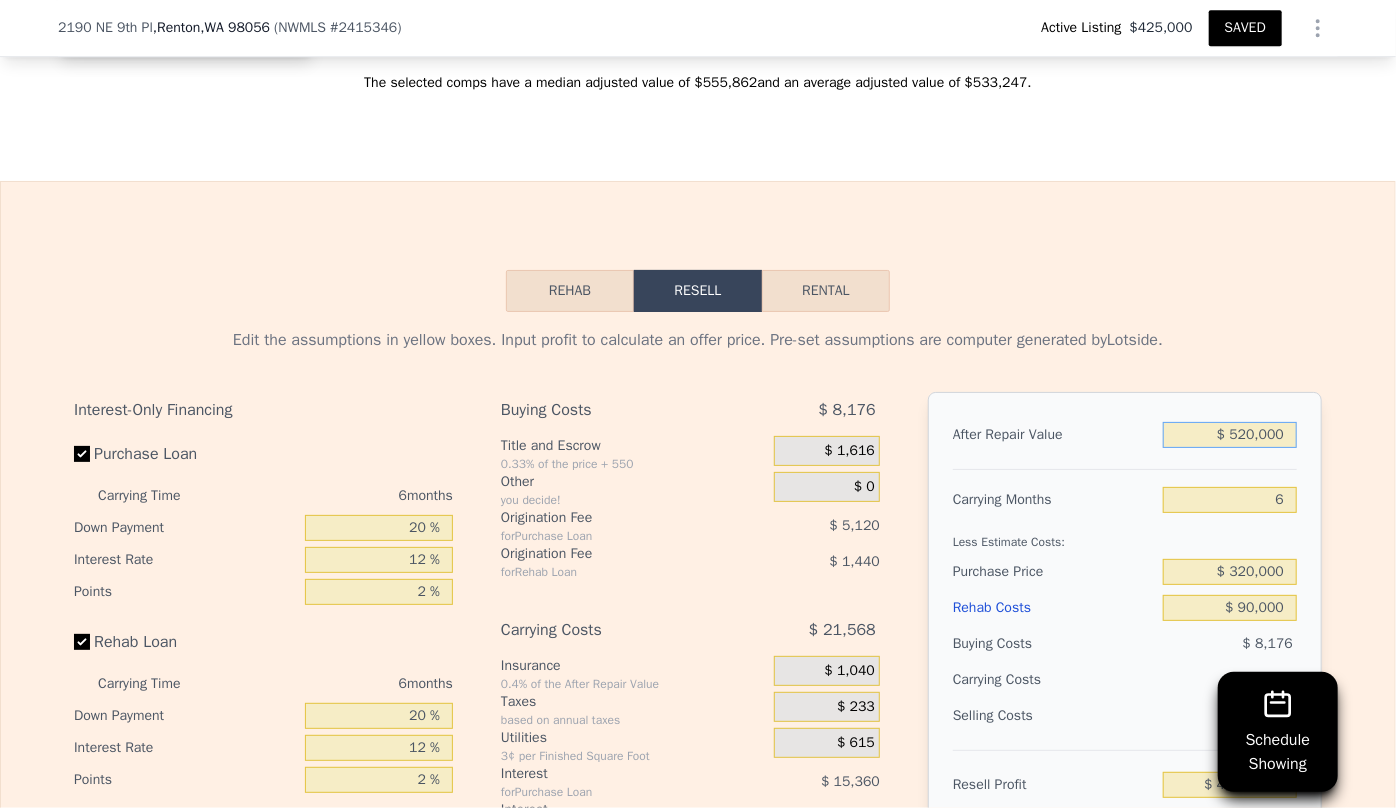 type on "$ 47,918" 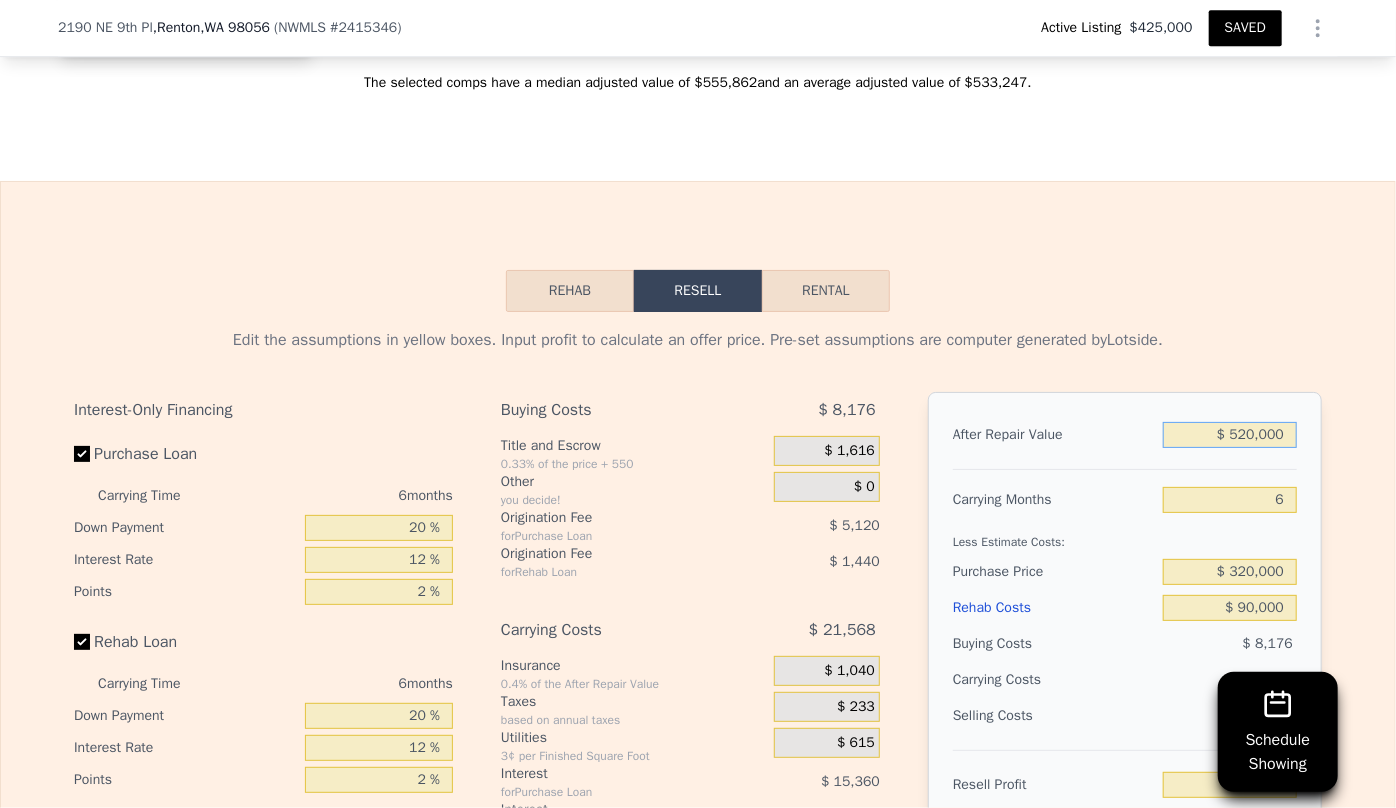 type on "$ 520,000" 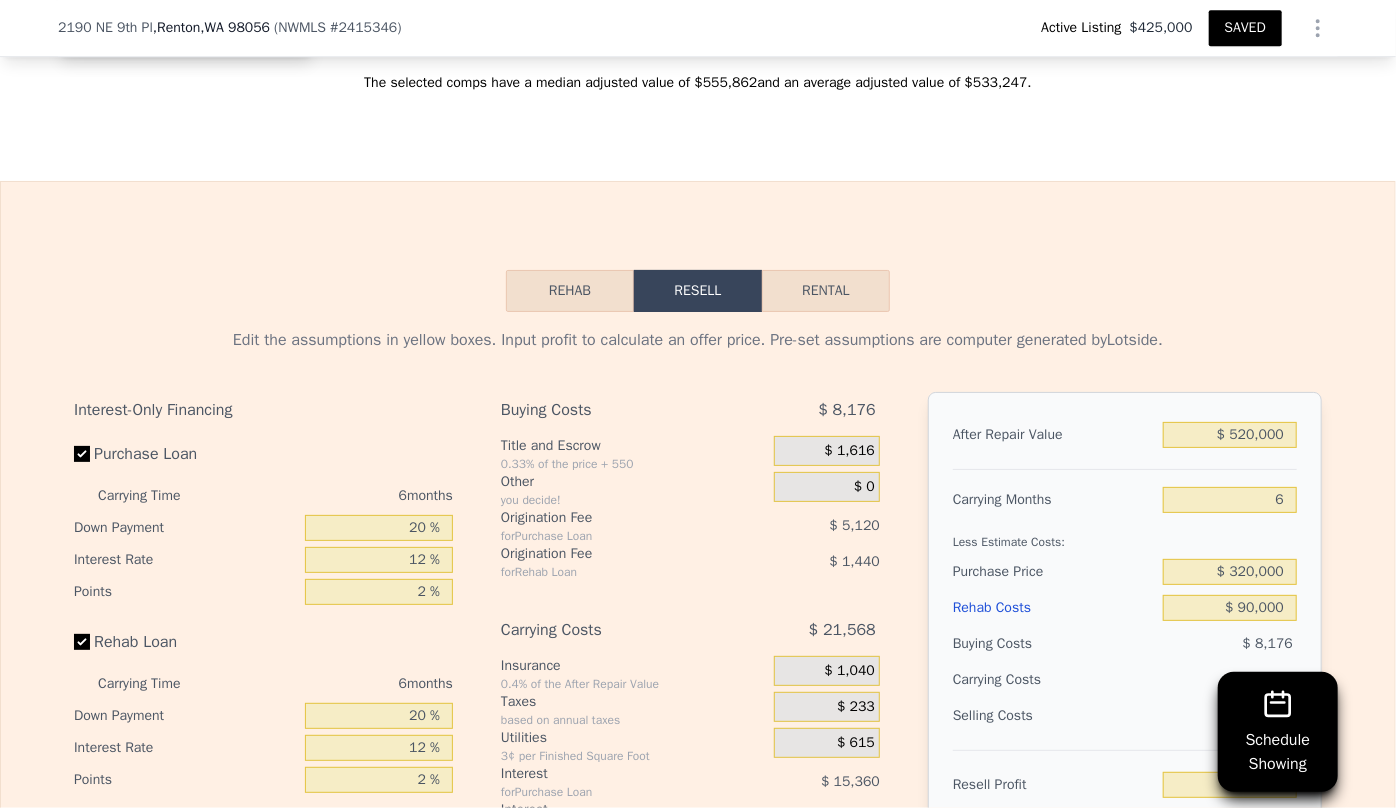 click on "Rehab   Resell   Rental Edit the assumptions in yellow boxes. Input profit to calculate an offer price. Pre-set assumptions are computer generated by  Lotside . Interest-Only Financing Purchase Loan Carrying Time 6  months Down Payment 20 % Interest Rate 12 % Points 2 % Rehab Loan Carrying Time 6  months Down Payment 20 % Interest Rate 12 % Points 2 % Buying Costs $ 8,176 Title and Escrow 0.33% of the price + 550 $ 1,616 Other you decide! $ 0 Origination Fee for  Purchase Loan $ 5,120 Origination Fee for  Rehab Loan $ 1,440 Carrying Costs $ 21,568 Insurance 0.4% of the After Repair Value $ 1,040 Taxes based on annual taxes $ 233 Utilities 3¢ per Finished Square Foot $ 615 Interest for  Purchase Loan $ 15,360 Interest for  Rehab Loan $ 4,320 Selling Costs $ 32,338 Excise Tax 1.78% of the After Repair Value $ 9,256 Listing Commission 2.5% of the After Repair Value $ 13,000 Selling Commission 1.5% of the After Repair Value $ 7,800 Title and Escrow 0.33% of the After Repair Value $ 2,282 After Repair Value 6" at bounding box center (698, 663) 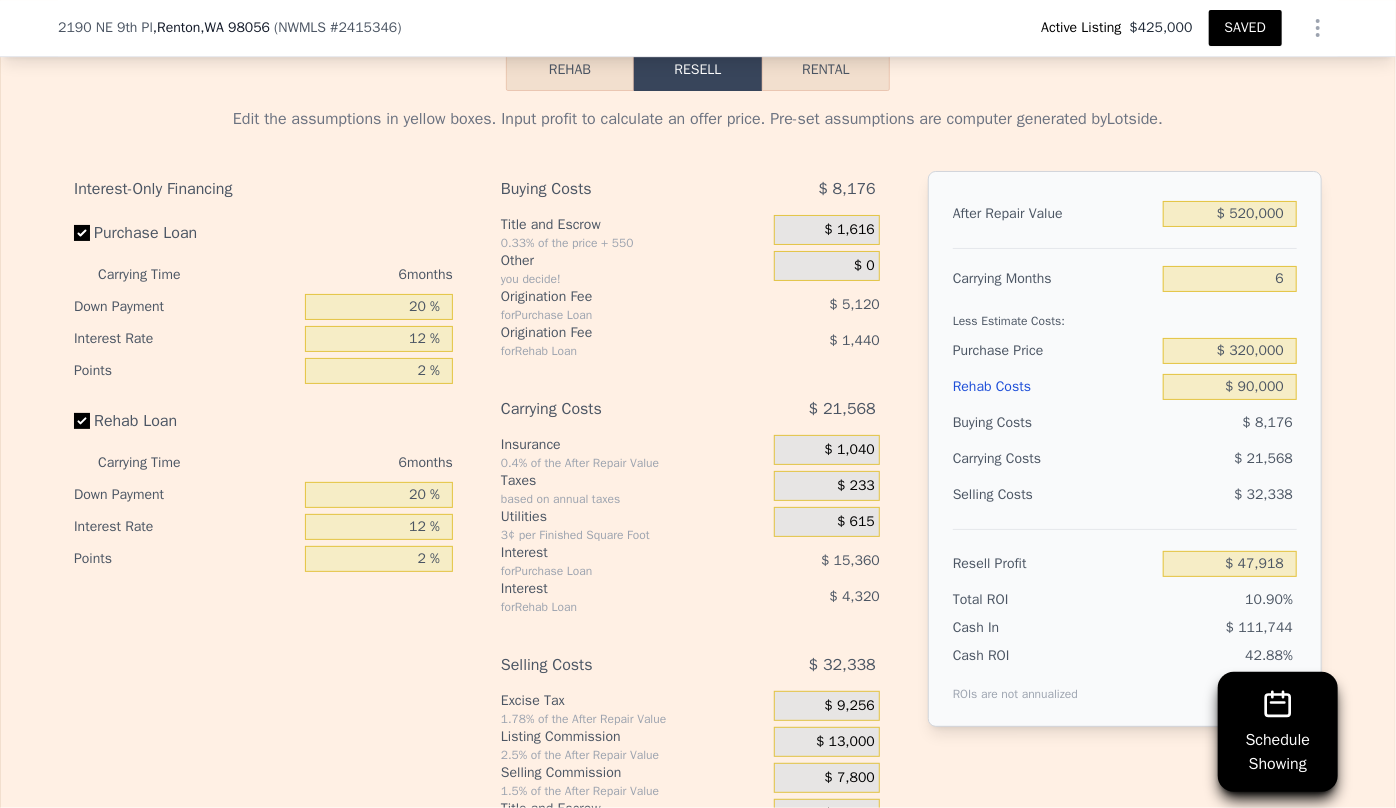 scroll, scrollTop: 3538, scrollLeft: 0, axis: vertical 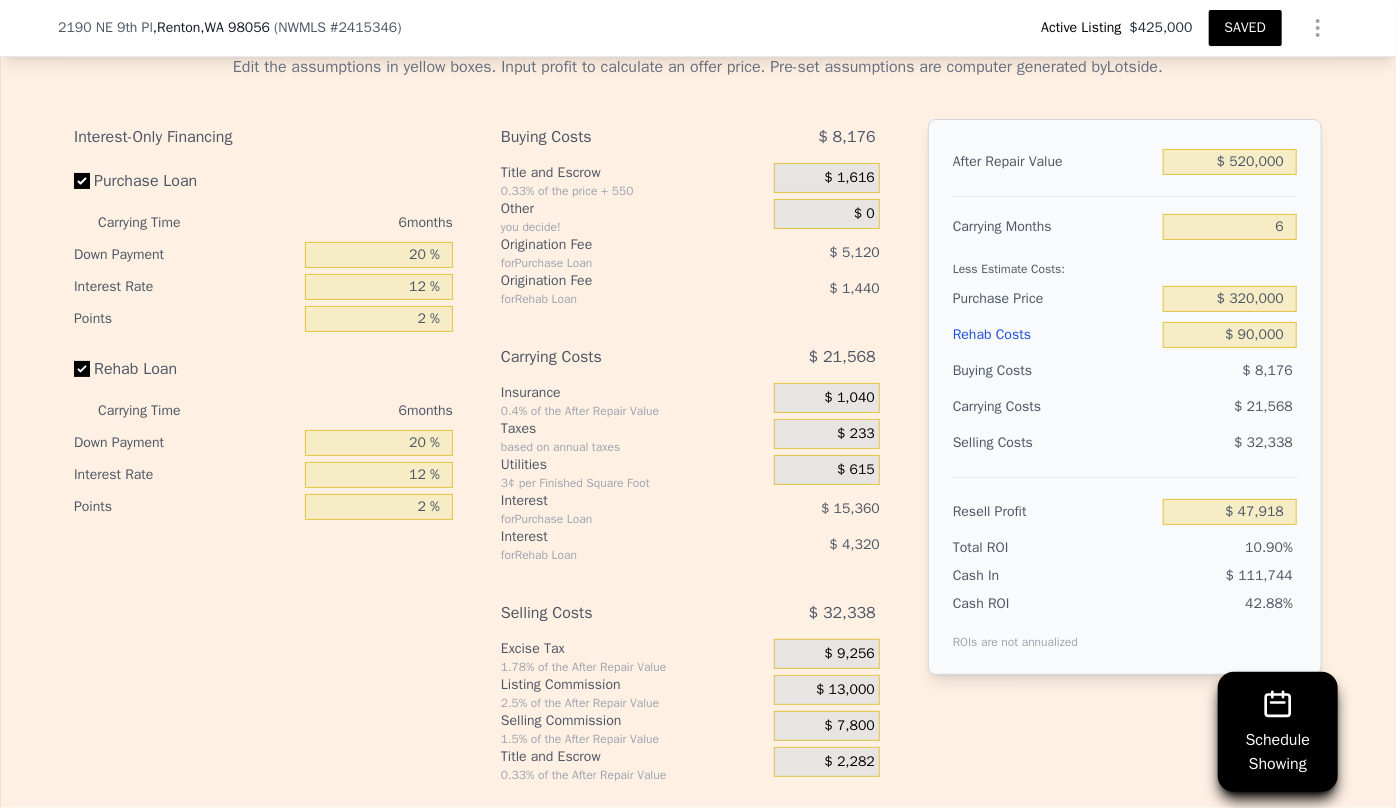 click on "Rehab Costs" at bounding box center (1054, 335) 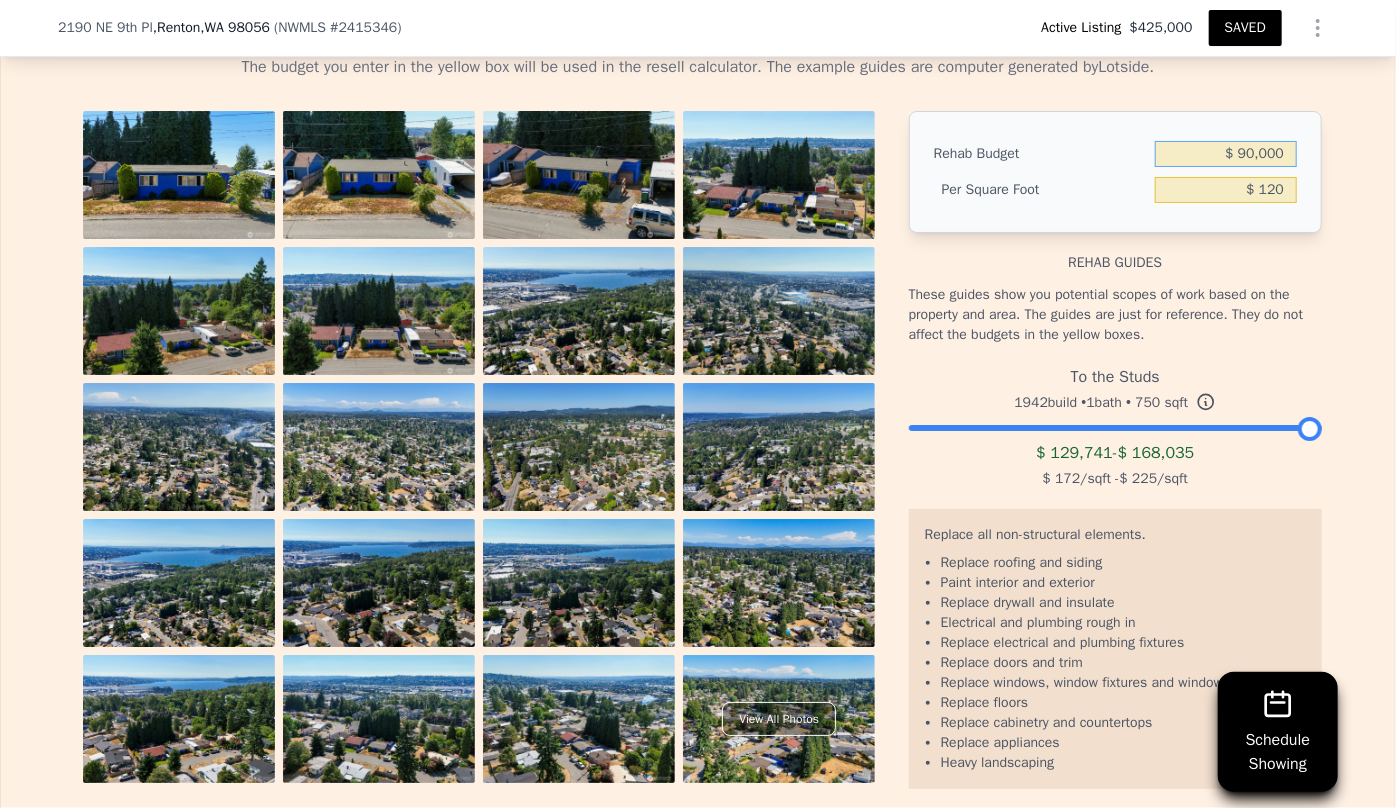 click on "$ 90,000" at bounding box center (1226, 154) 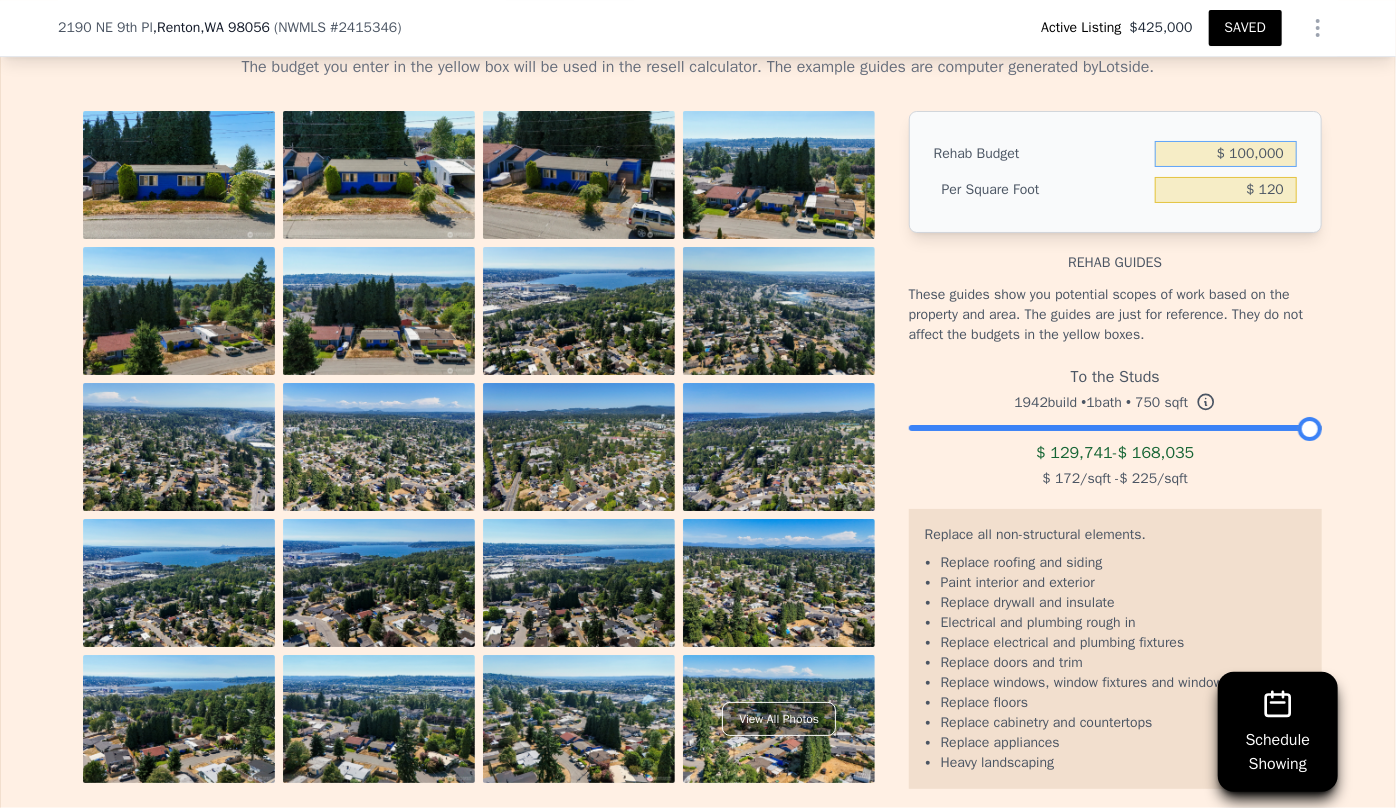 type on "$ 100,000" 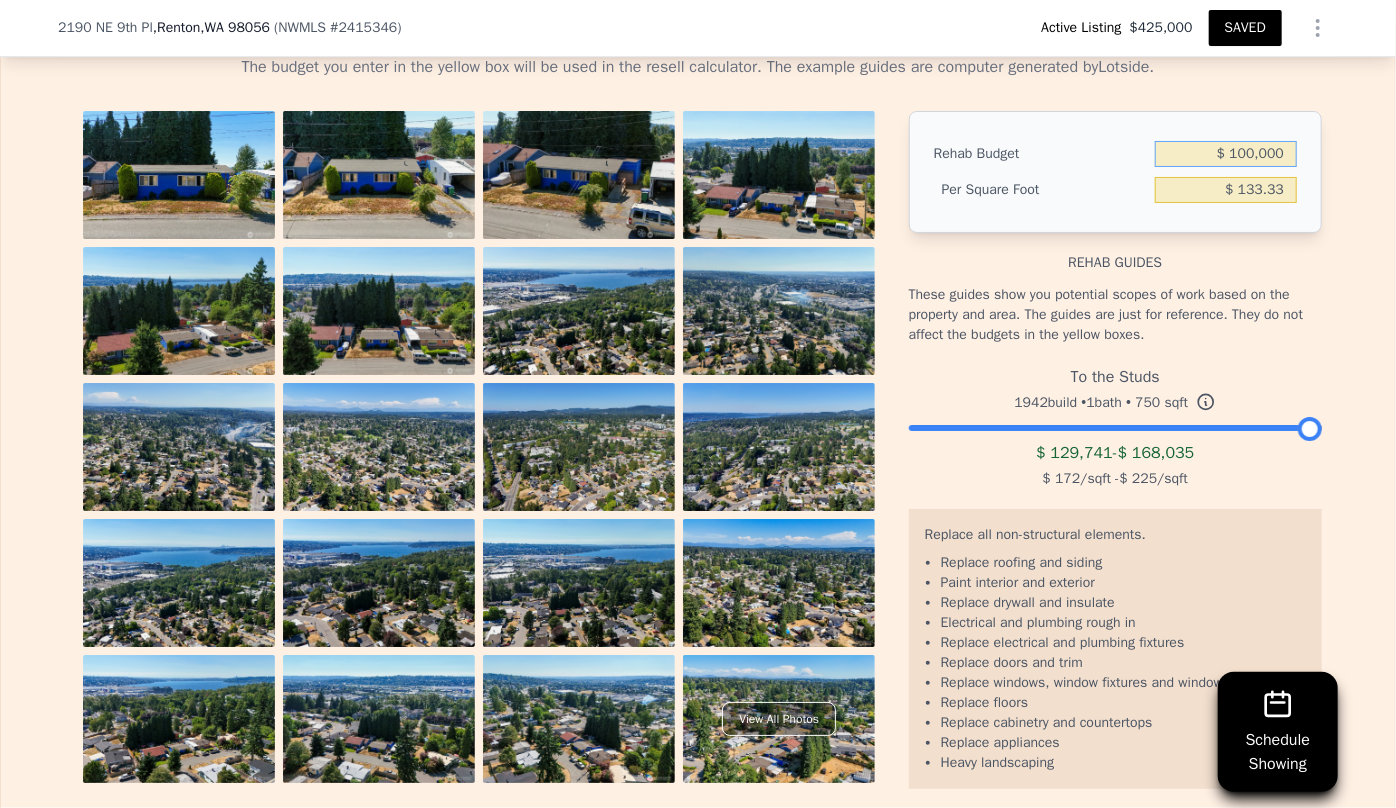 type on "$ 133.33" 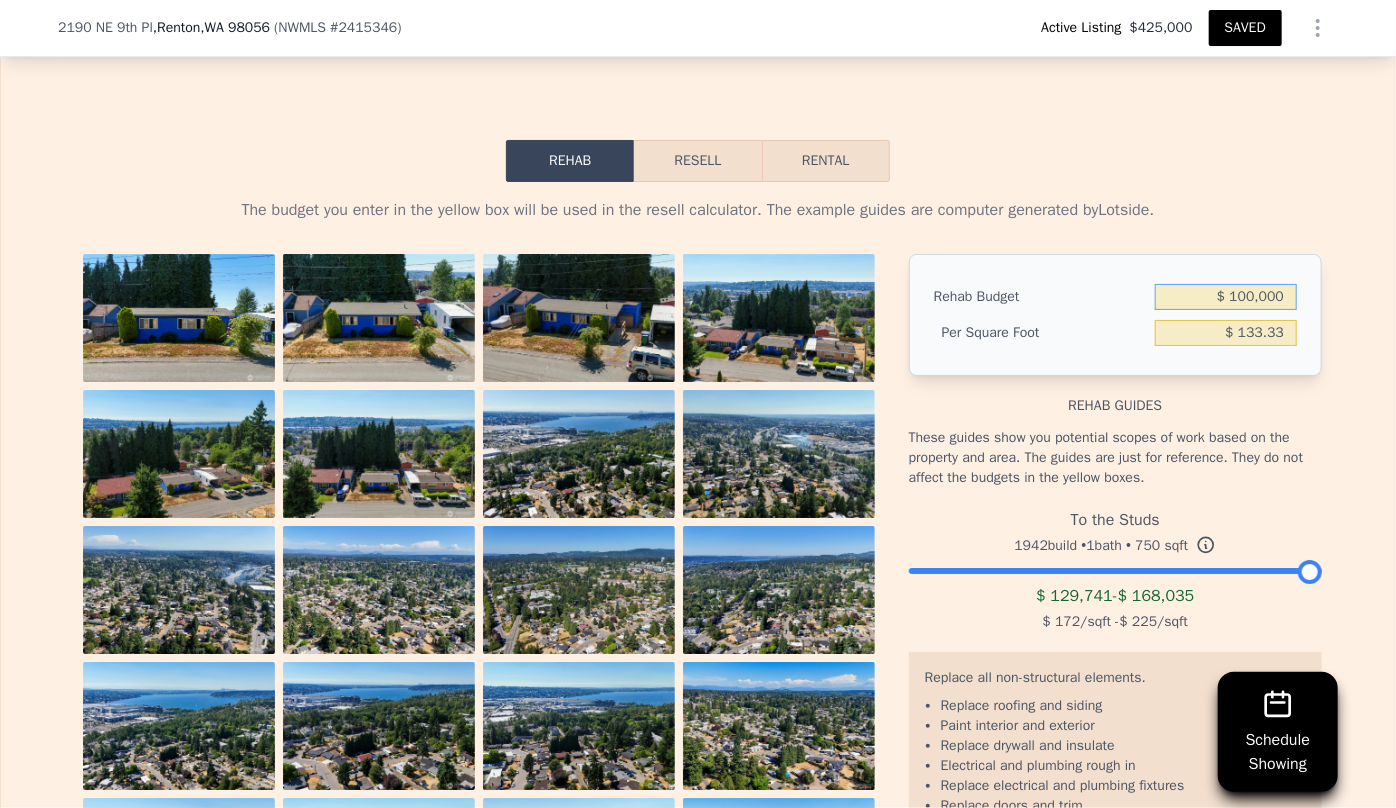 scroll, scrollTop: 3174, scrollLeft: 0, axis: vertical 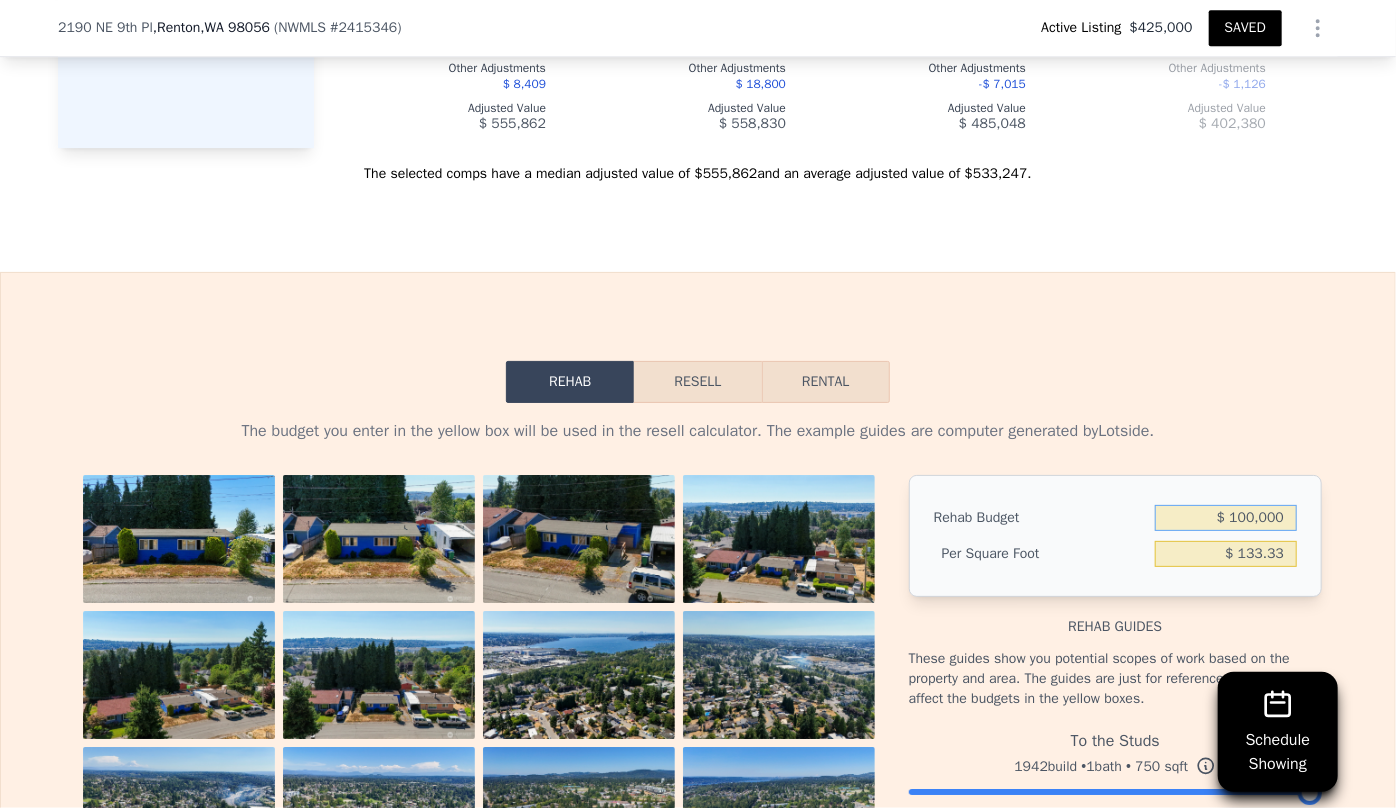 click on "Resell" at bounding box center [697, 382] 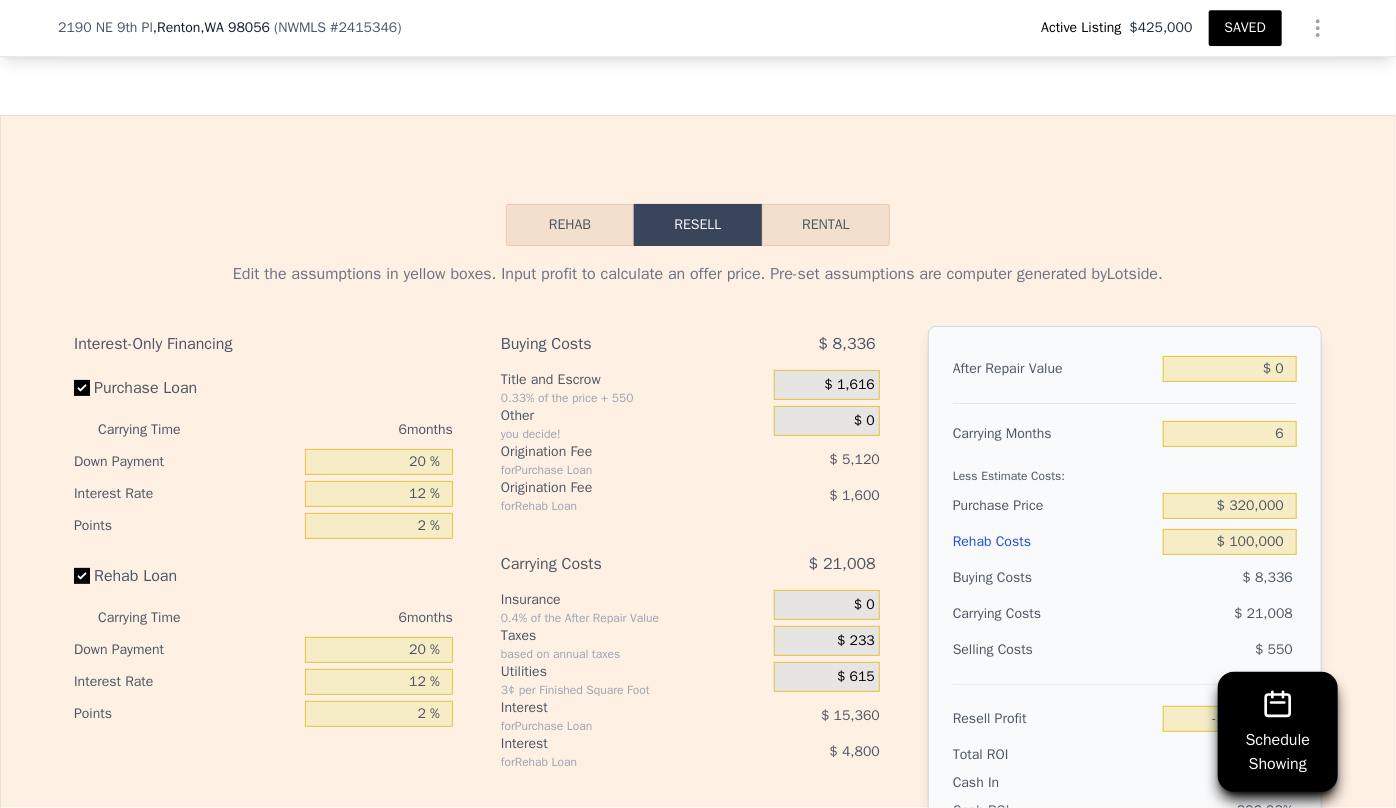 scroll, scrollTop: 3356, scrollLeft: 0, axis: vertical 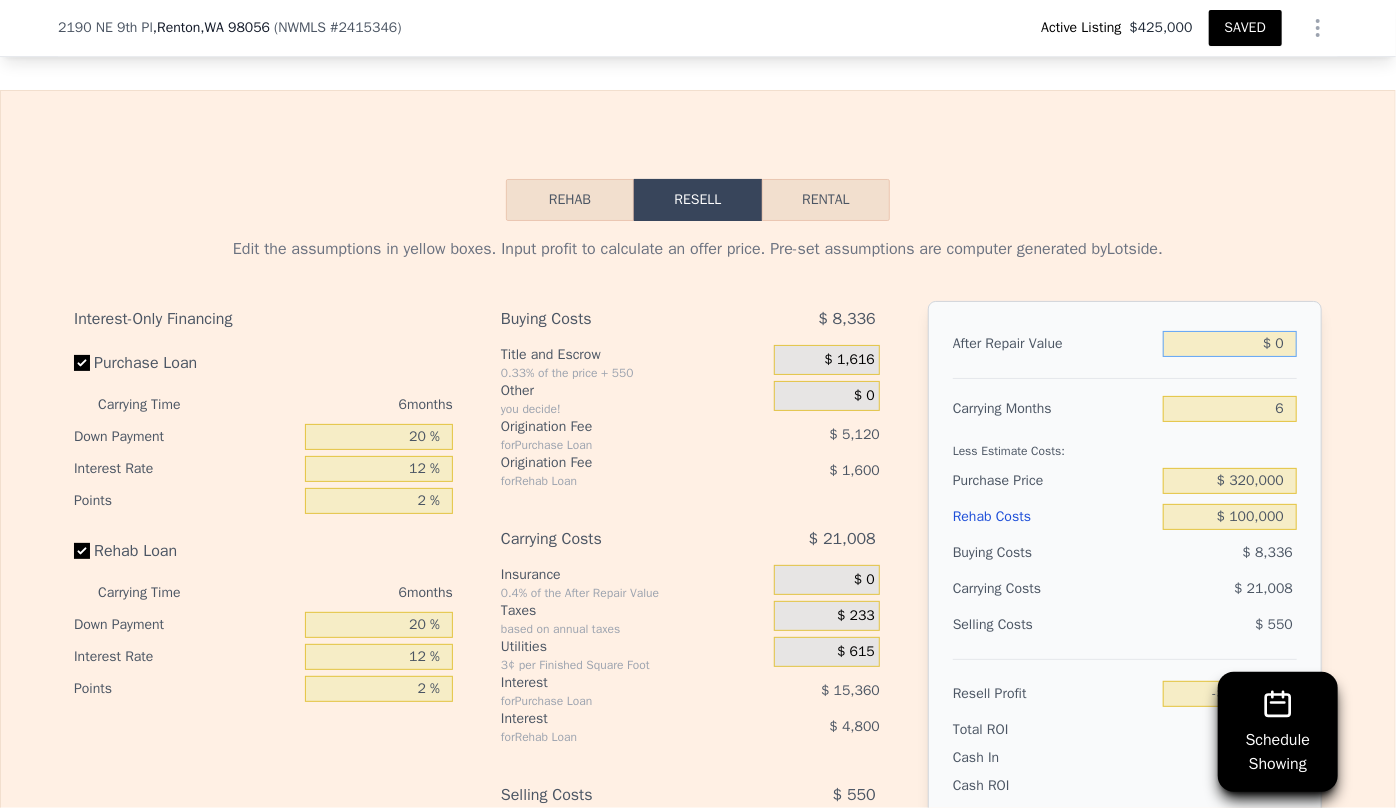 click on "$ 0" at bounding box center (1230, 344) 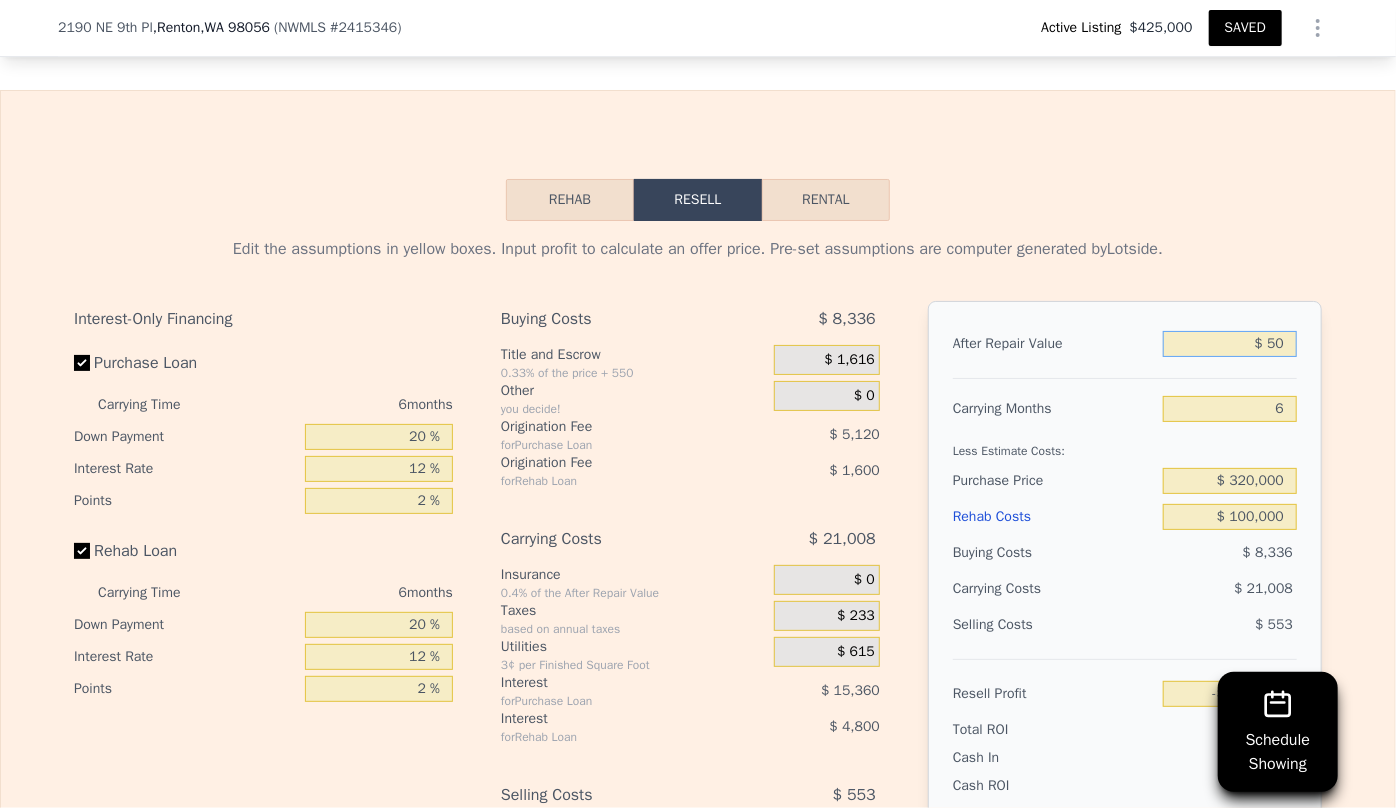 type on "-$ 449,847" 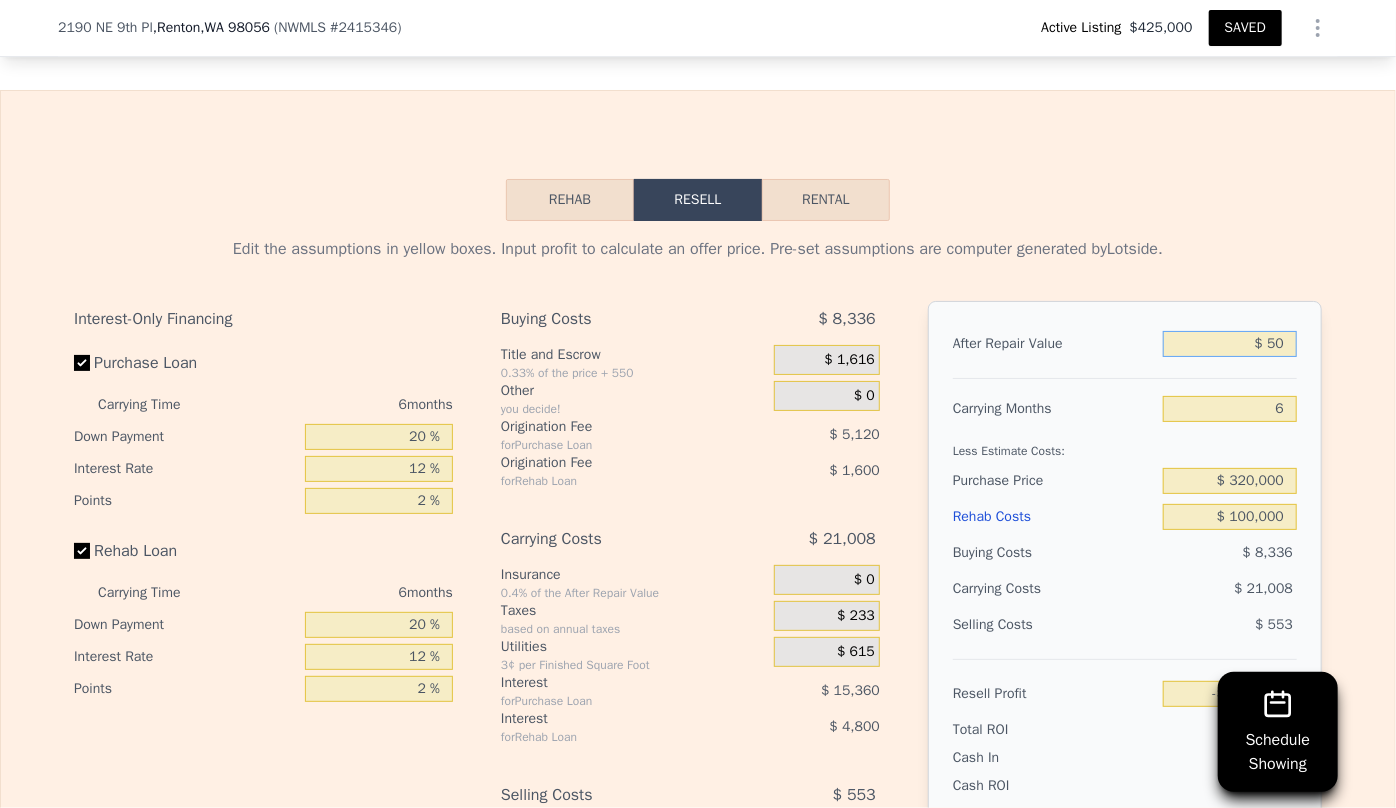 type on "$ 520" 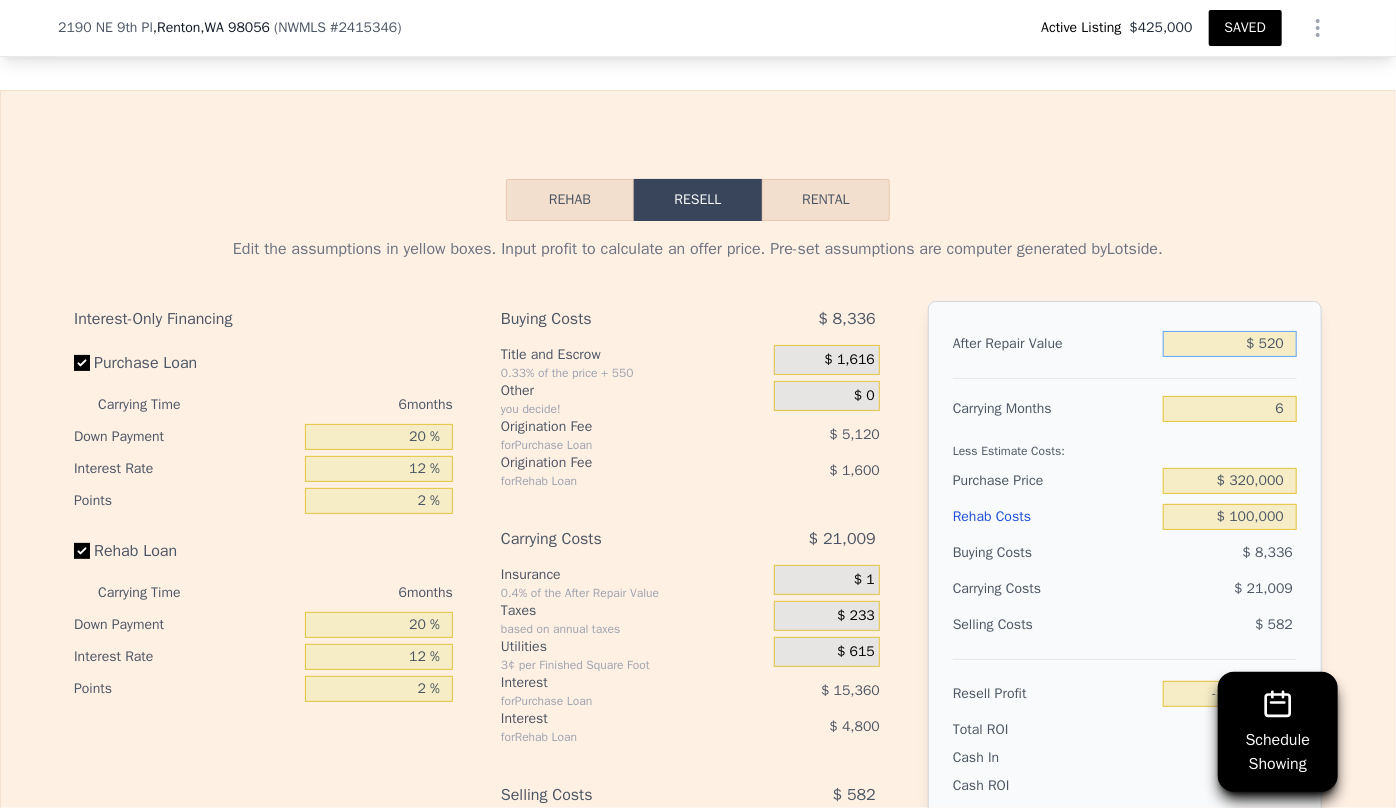 type on "-$ 449,407" 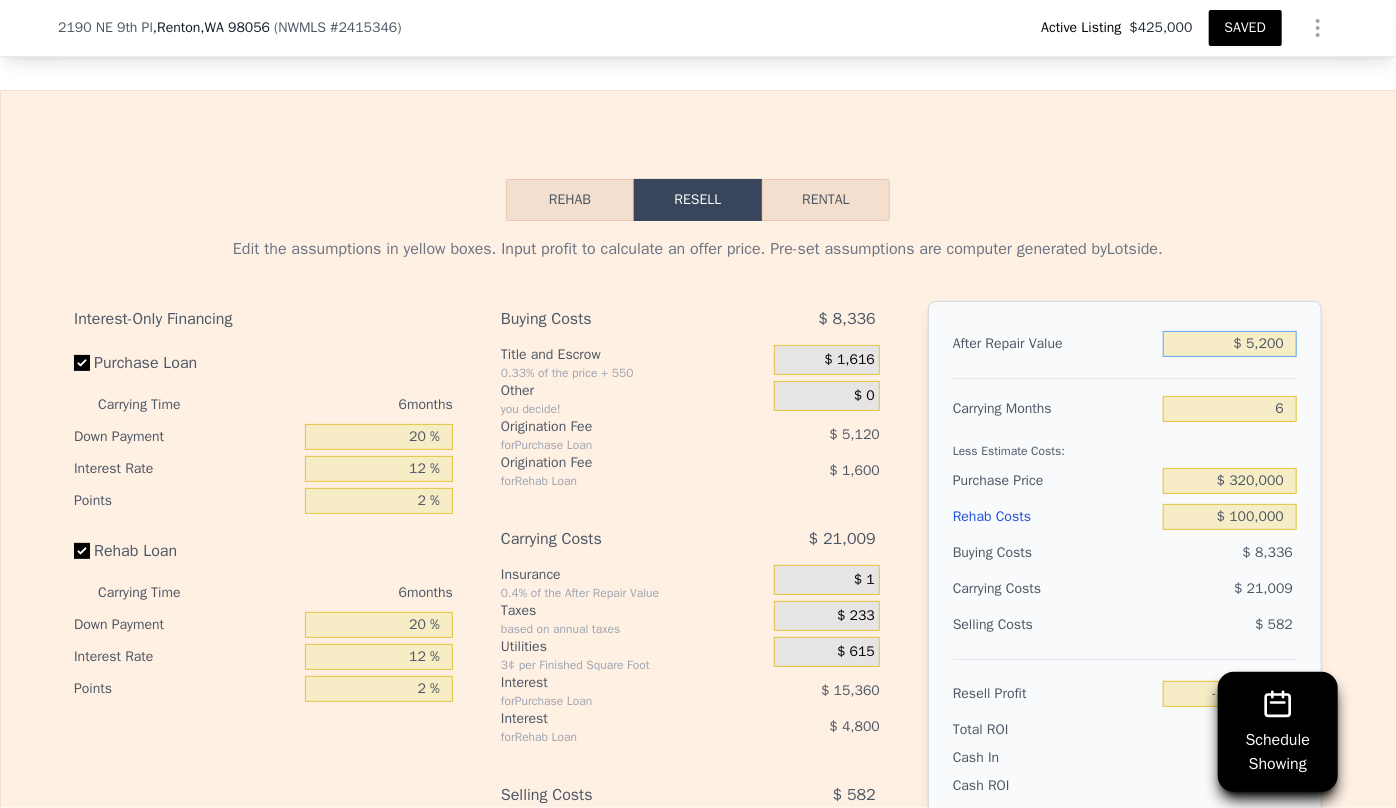 type on "$ 52,000" 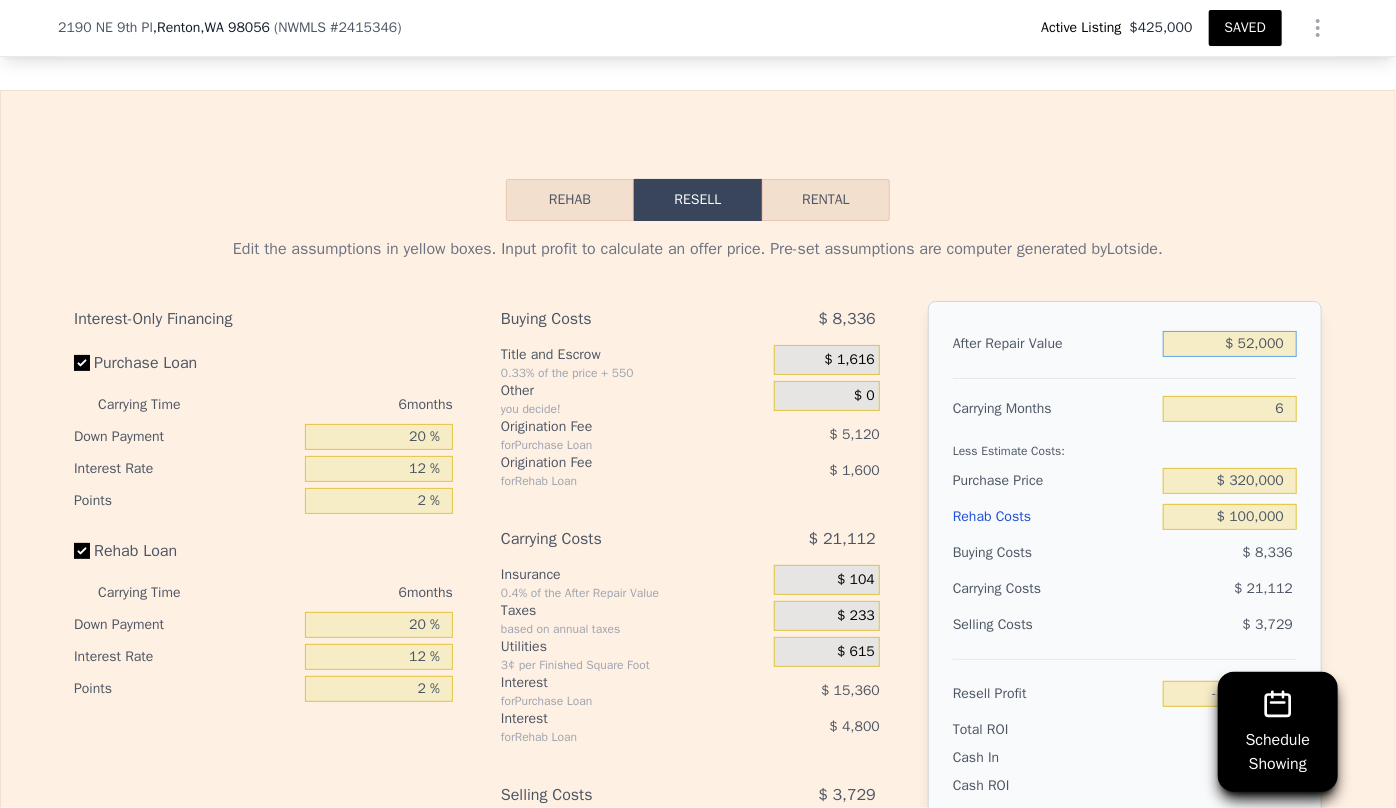 type on "-$ 401,177" 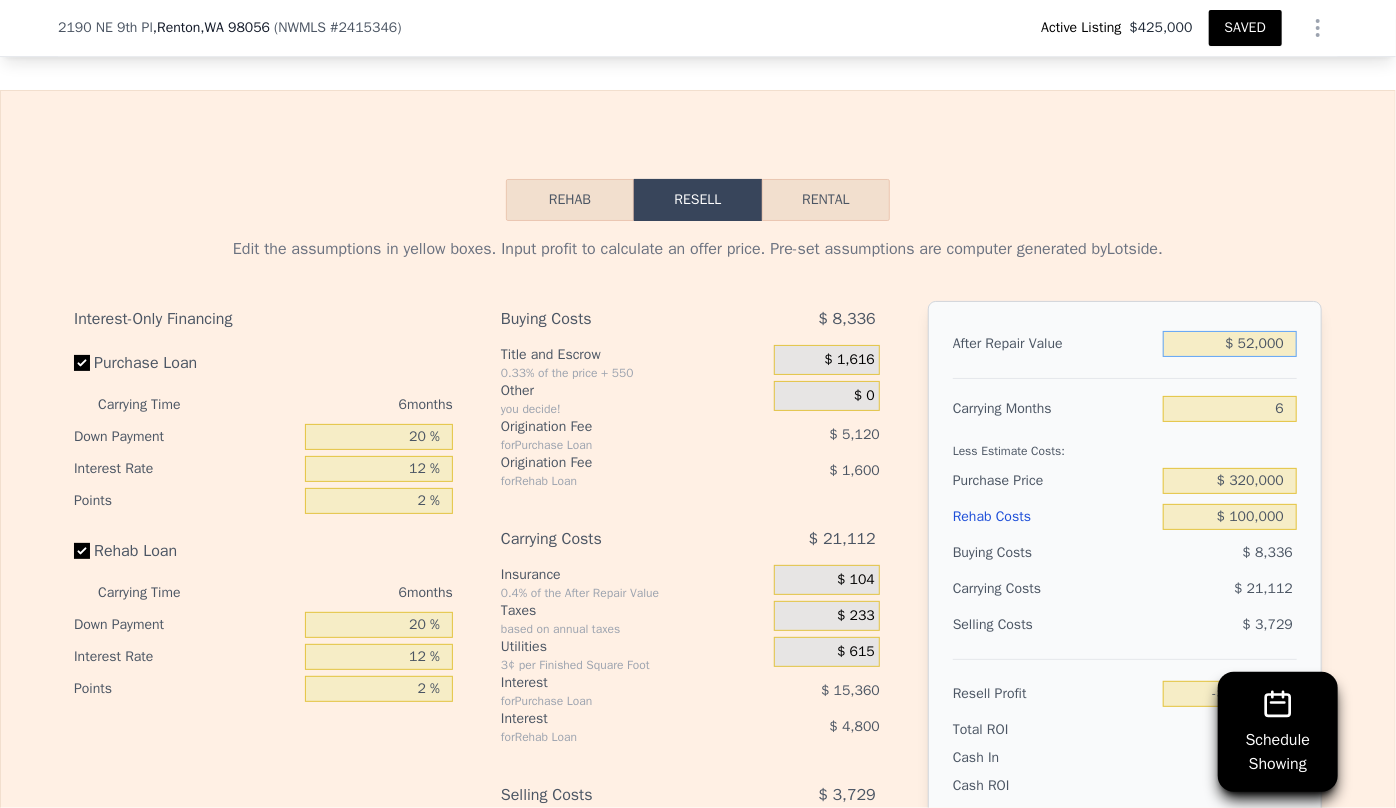type on "$ 520,000" 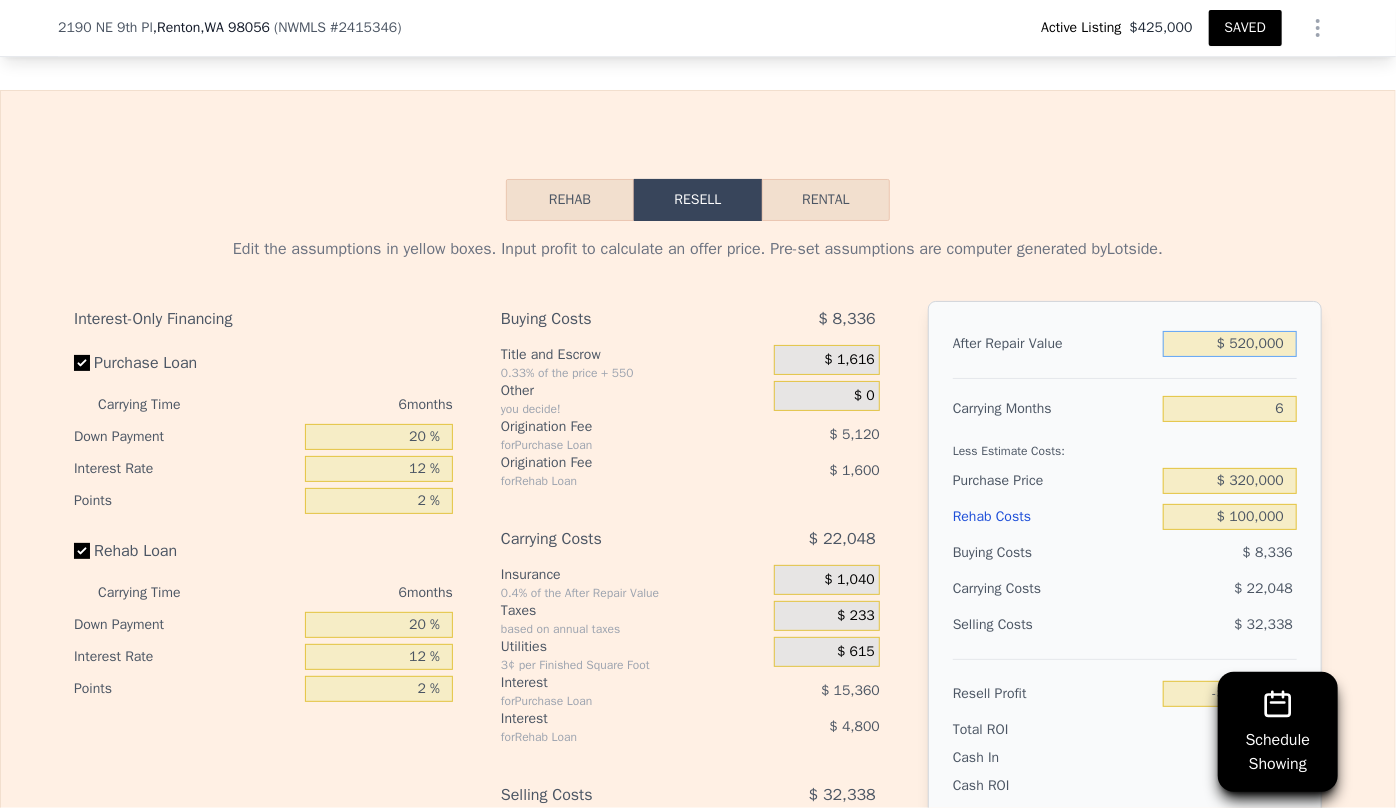type on "$ 37,278" 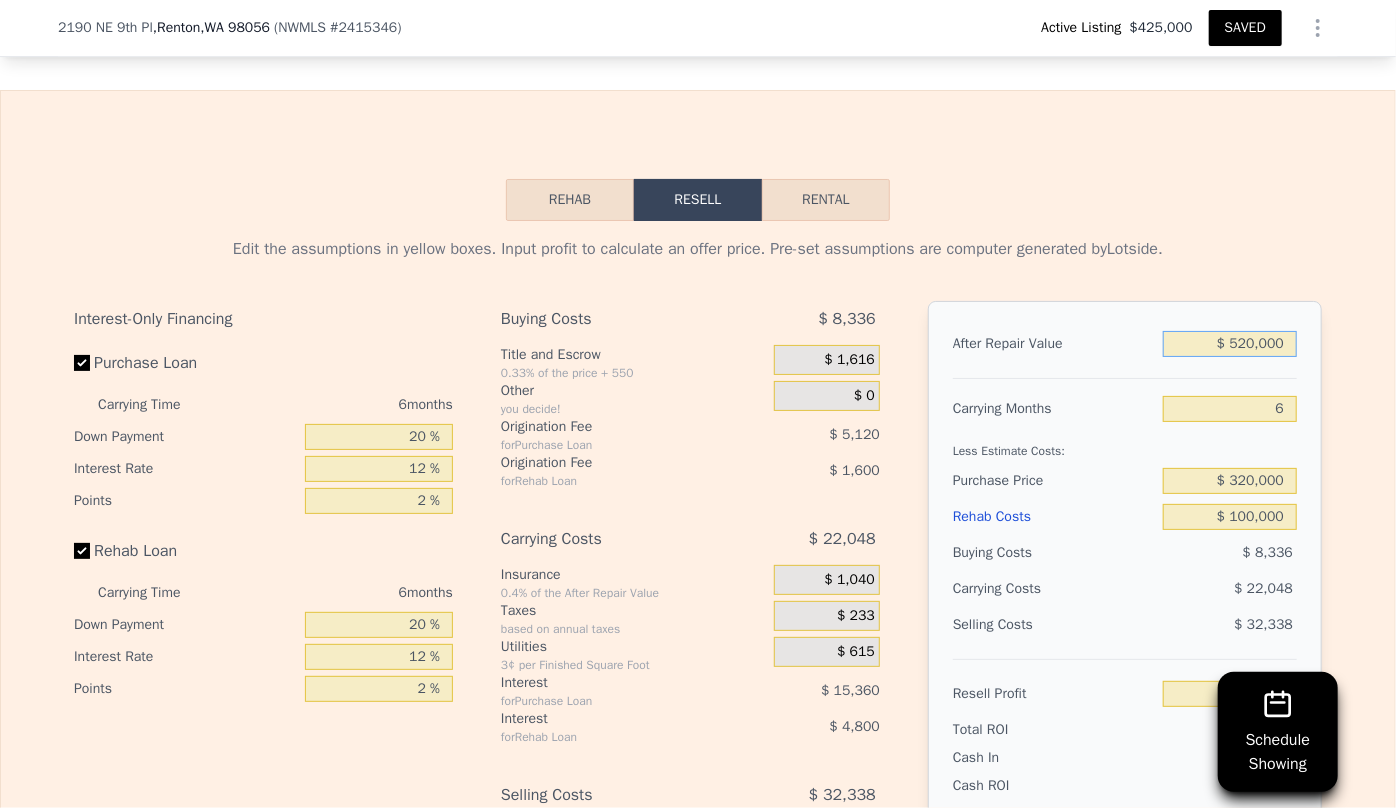 type on "$ 520,000" 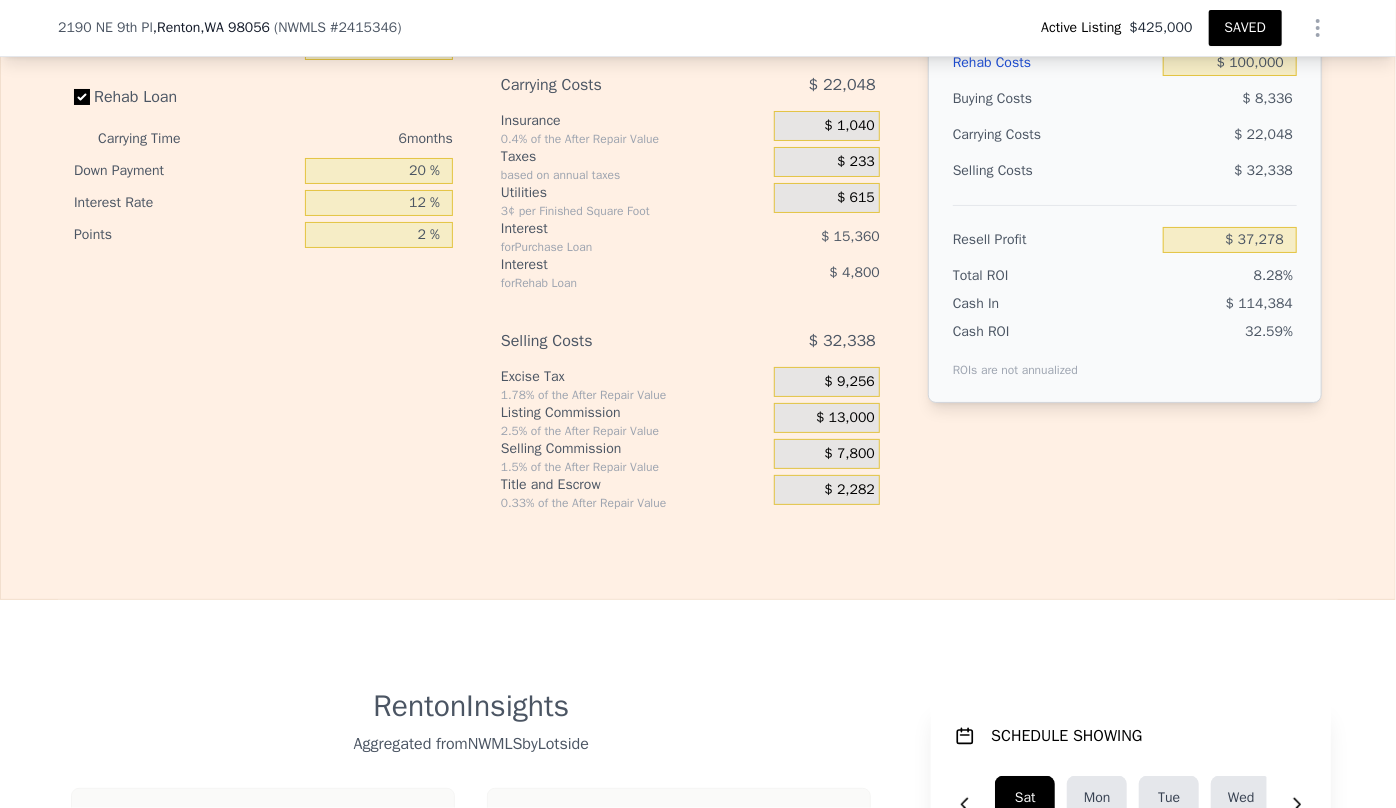scroll, scrollTop: 3720, scrollLeft: 0, axis: vertical 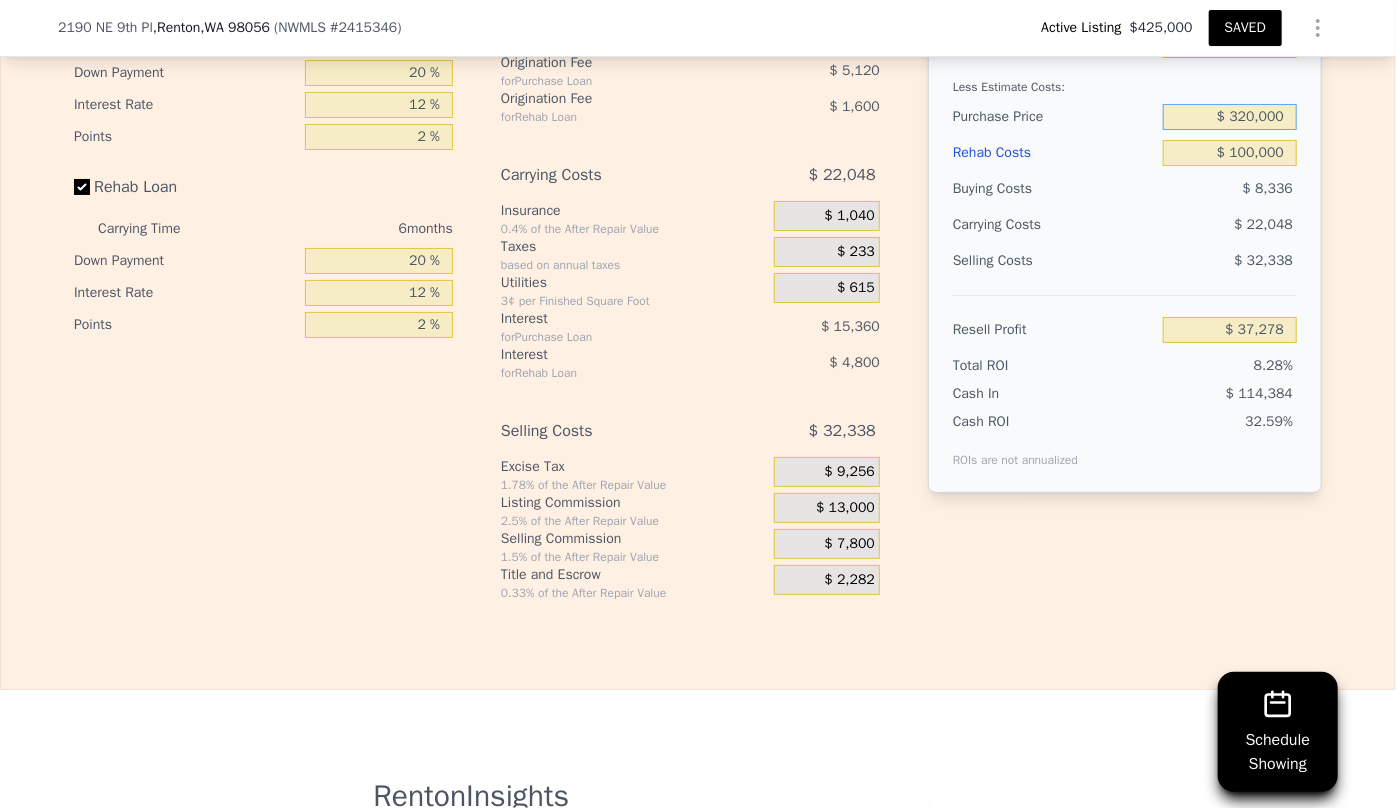 click on "$ 320,000" at bounding box center (1230, 117) 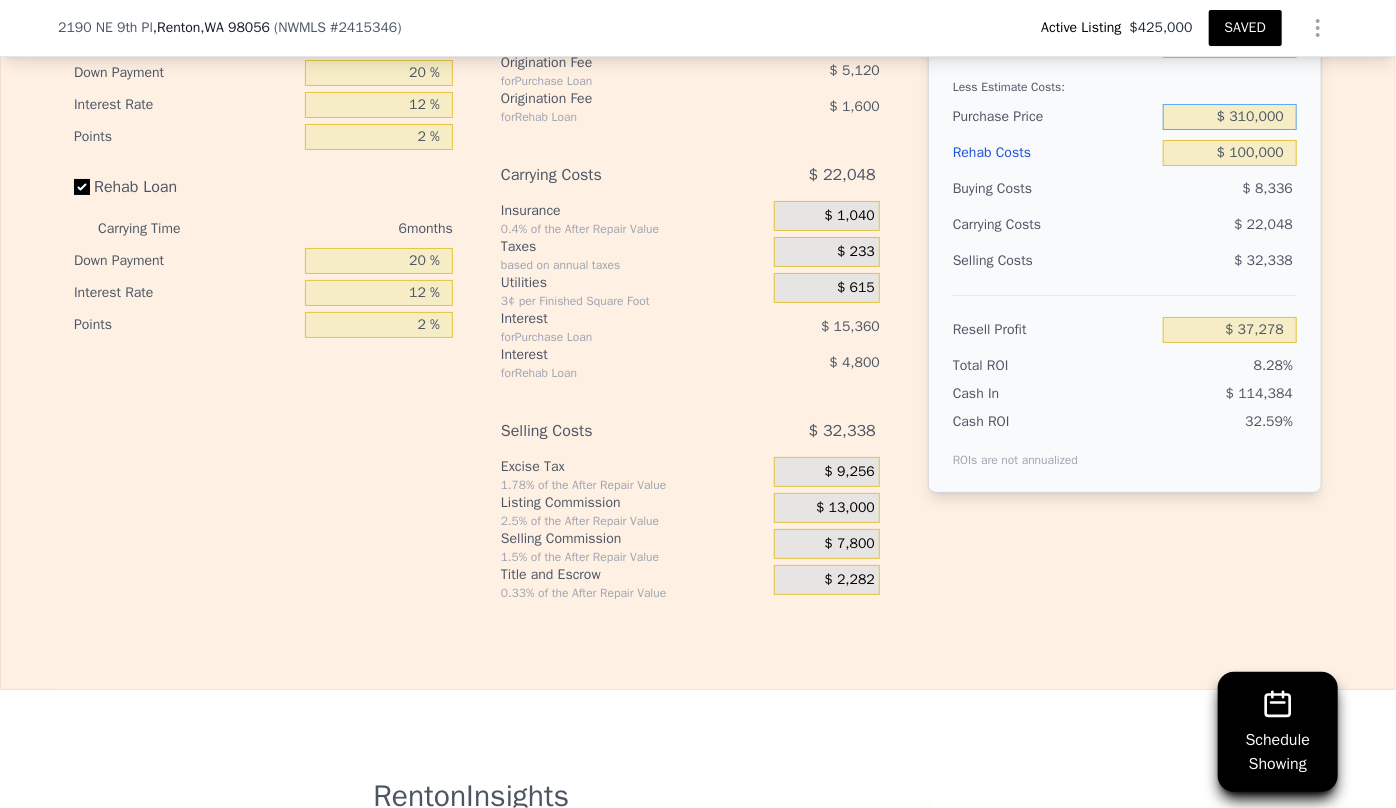 type on "$ 310,000" 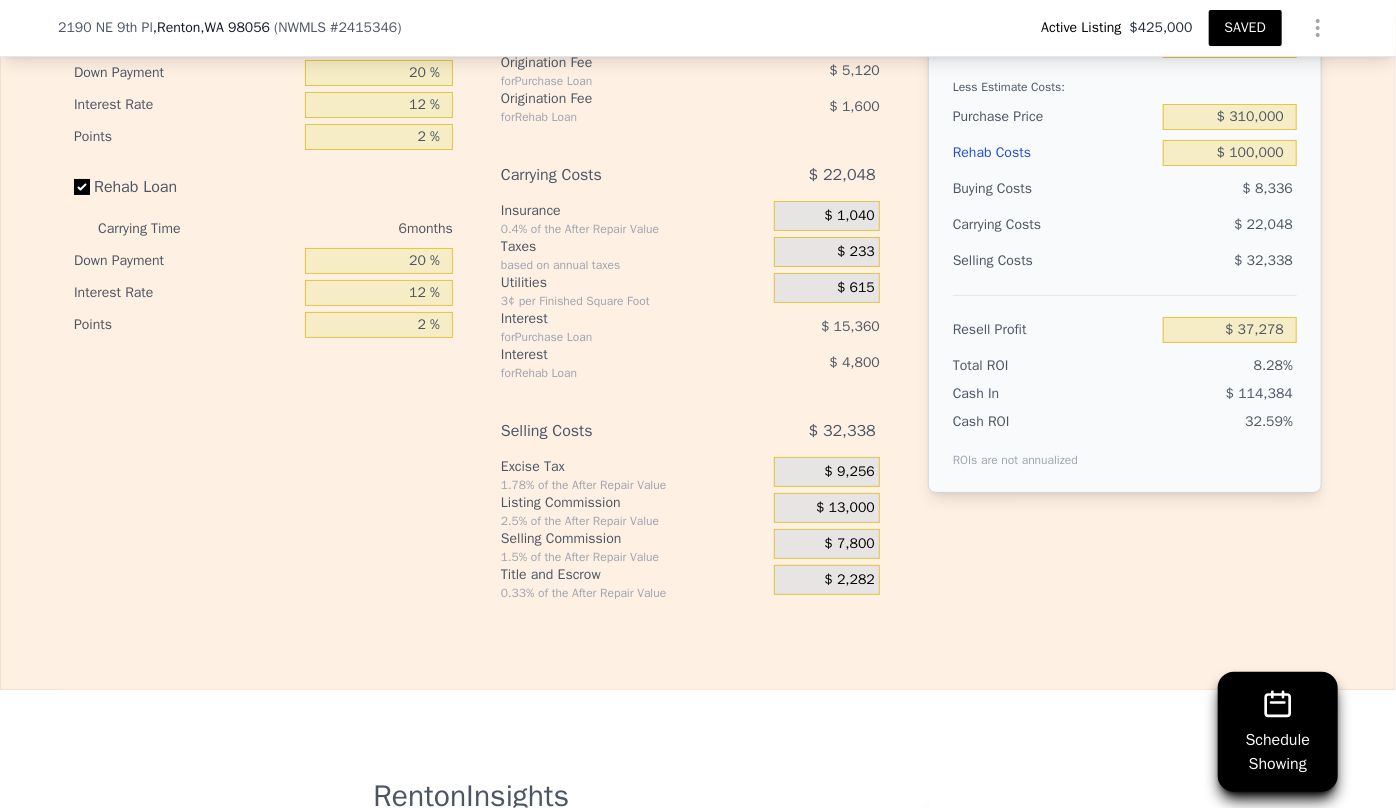 click on "$ 32,338" at bounding box center (1230, 261) 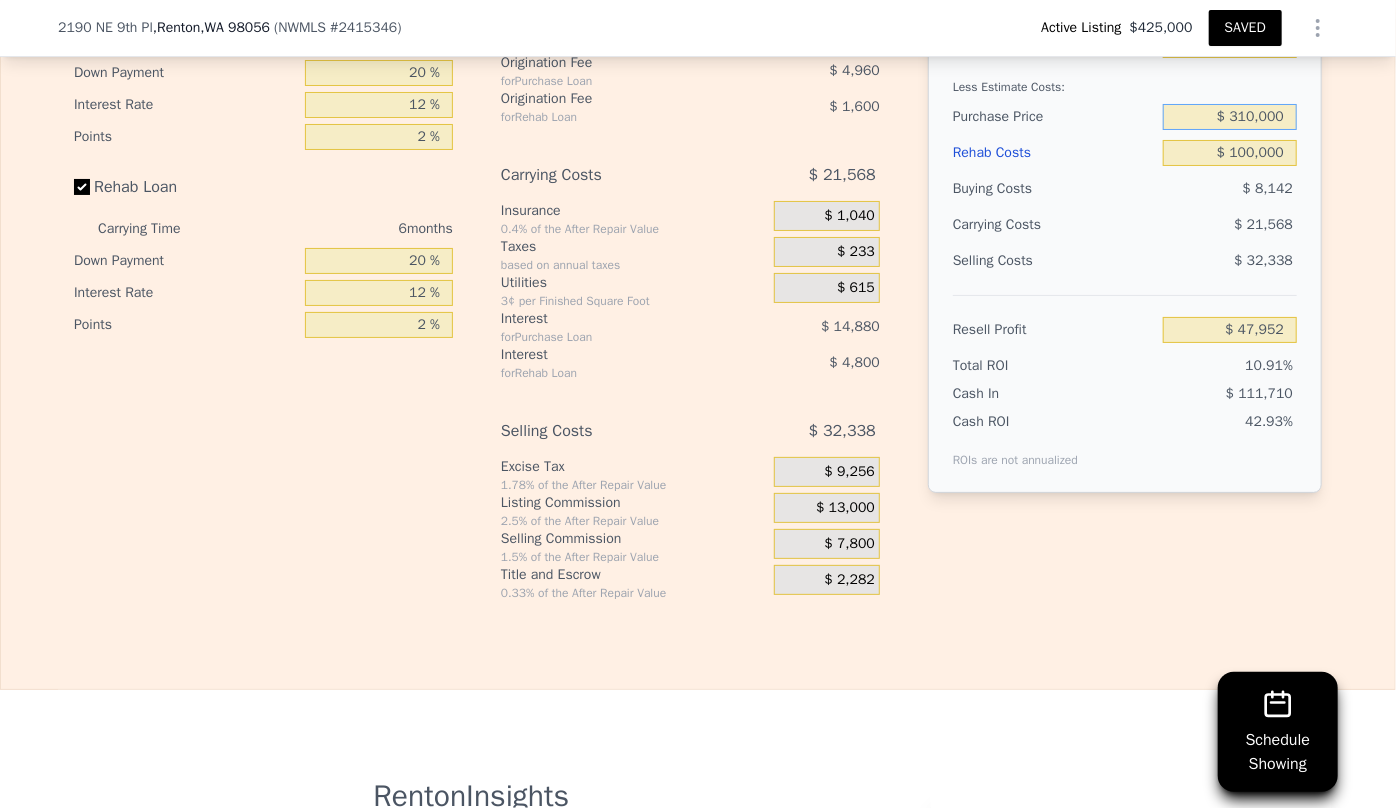 click on "$ 310,000" at bounding box center (1230, 117) 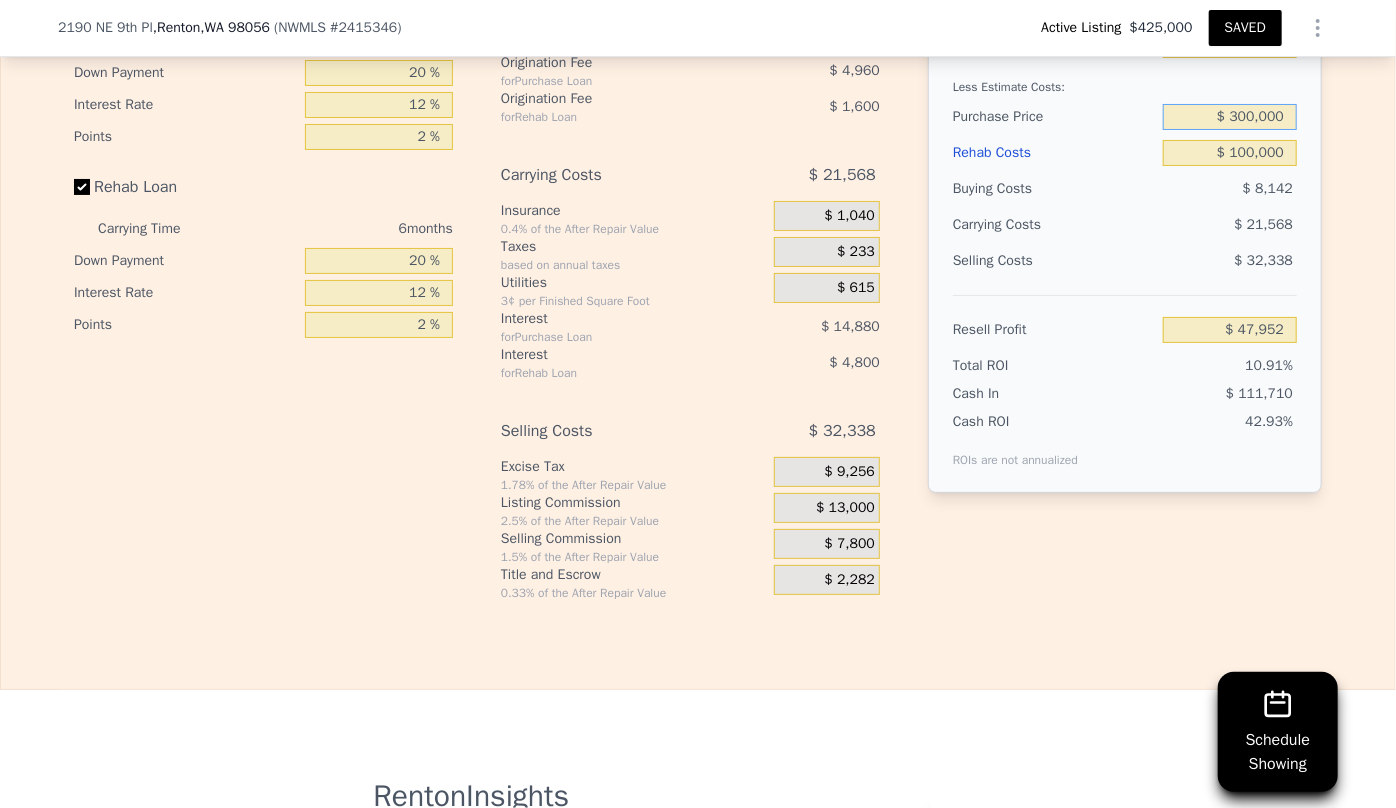 type on "$ 300,000" 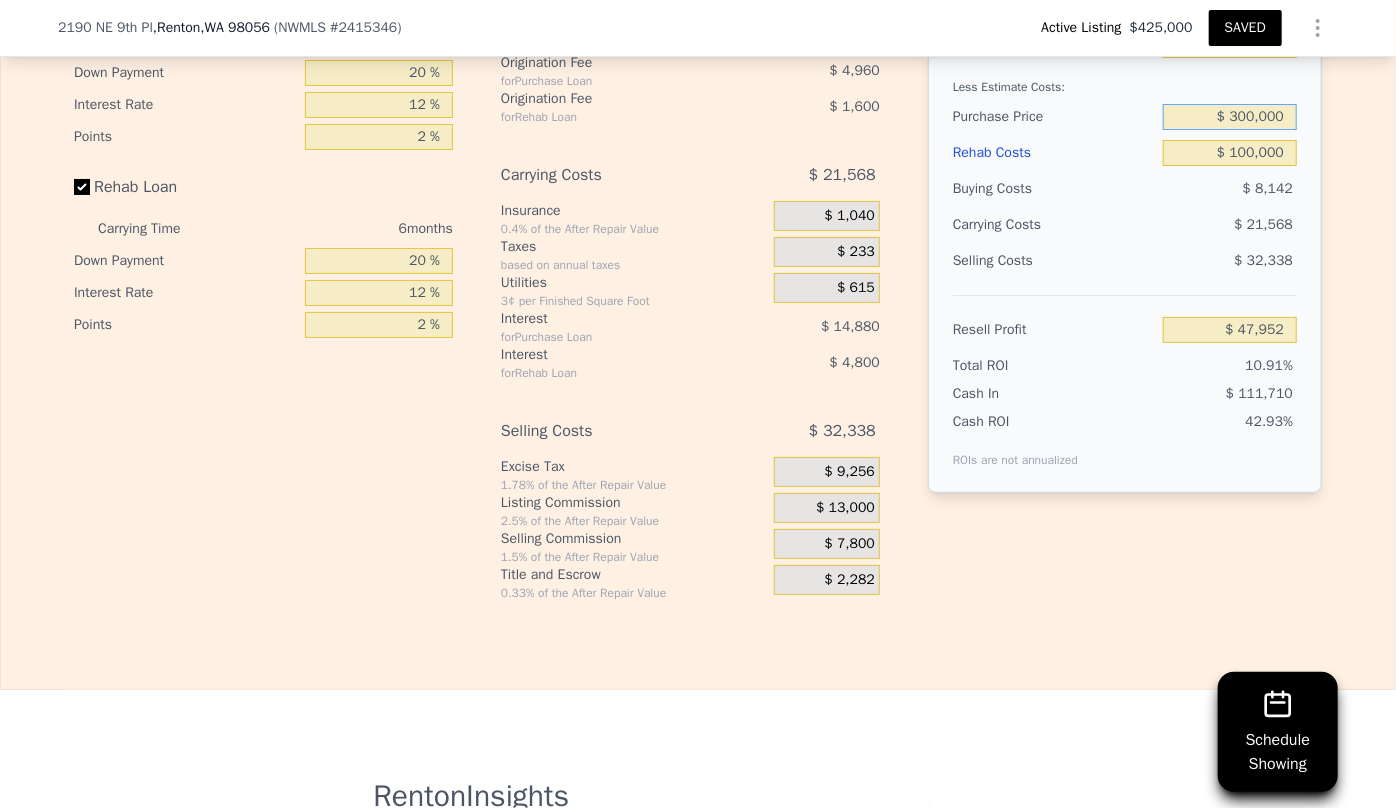 type on "$ 58,625" 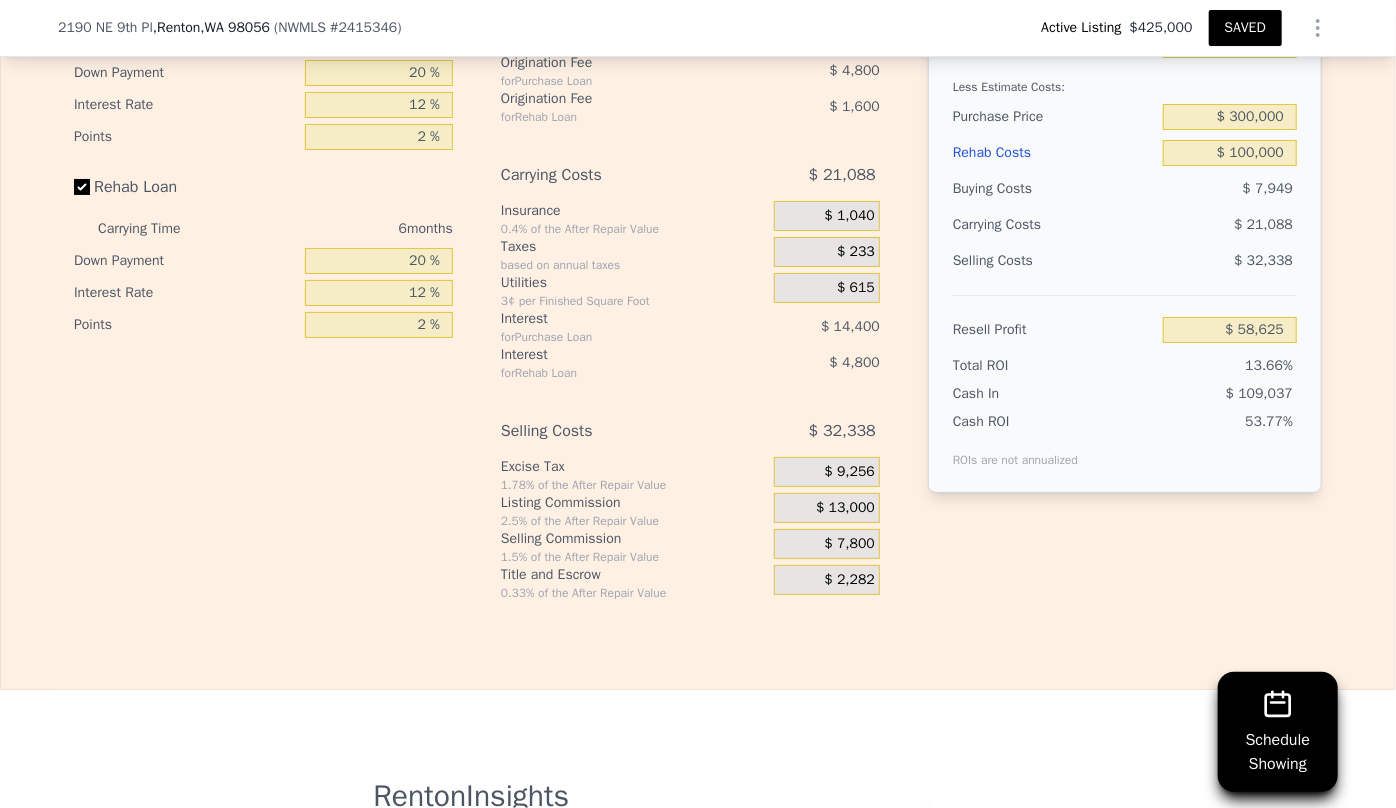 click on "Resell Profit $ 58,625" at bounding box center [1125, 321] 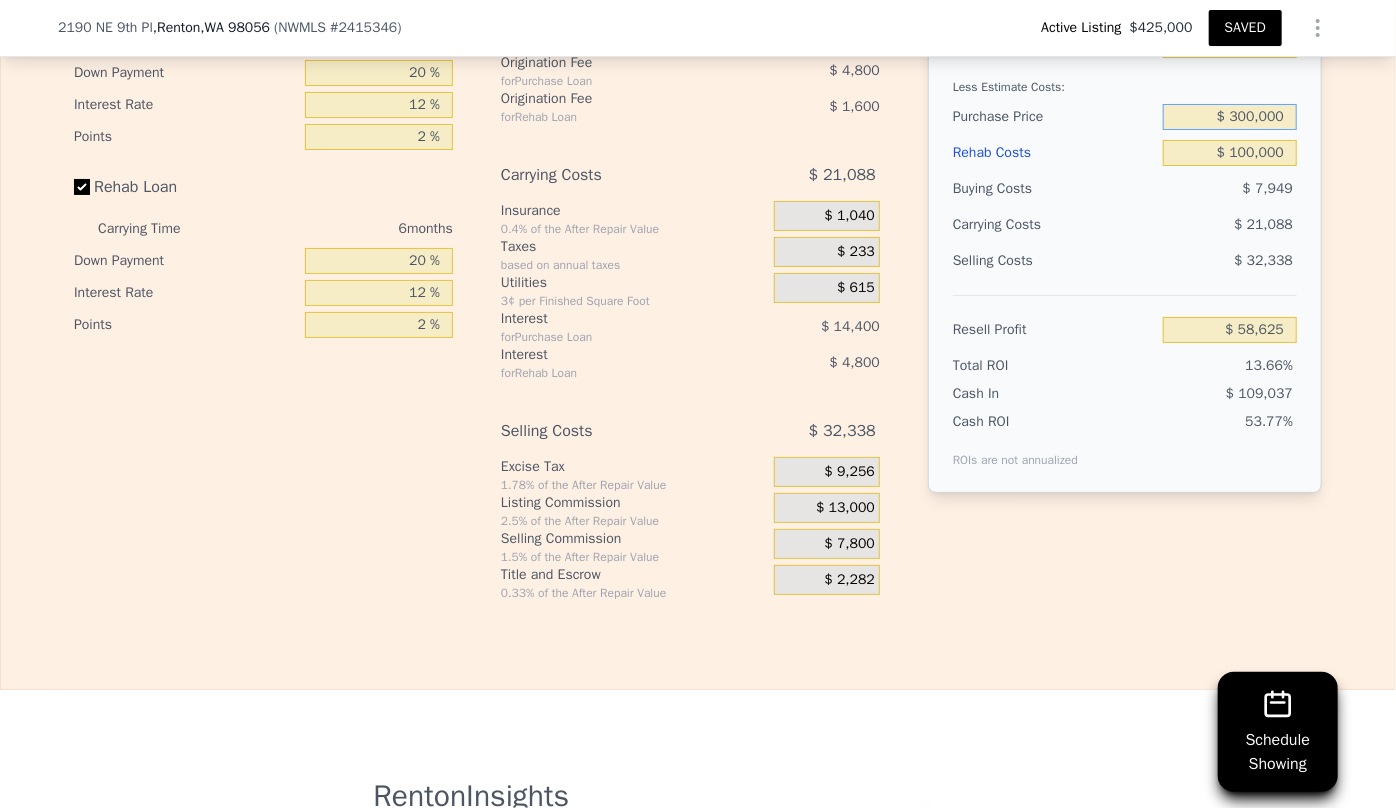 click on "$ 300,000" at bounding box center (1230, 117) 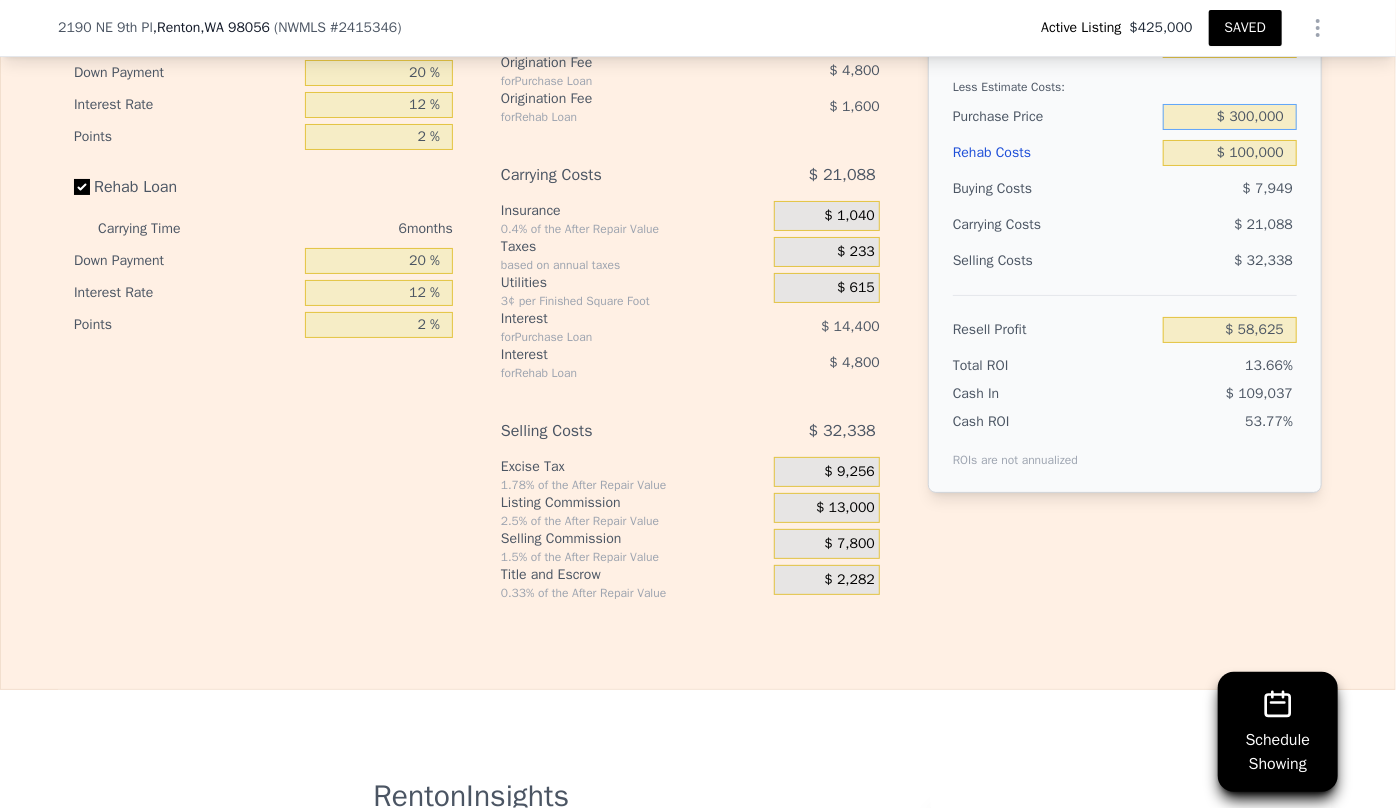 scroll, scrollTop: 3629, scrollLeft: 0, axis: vertical 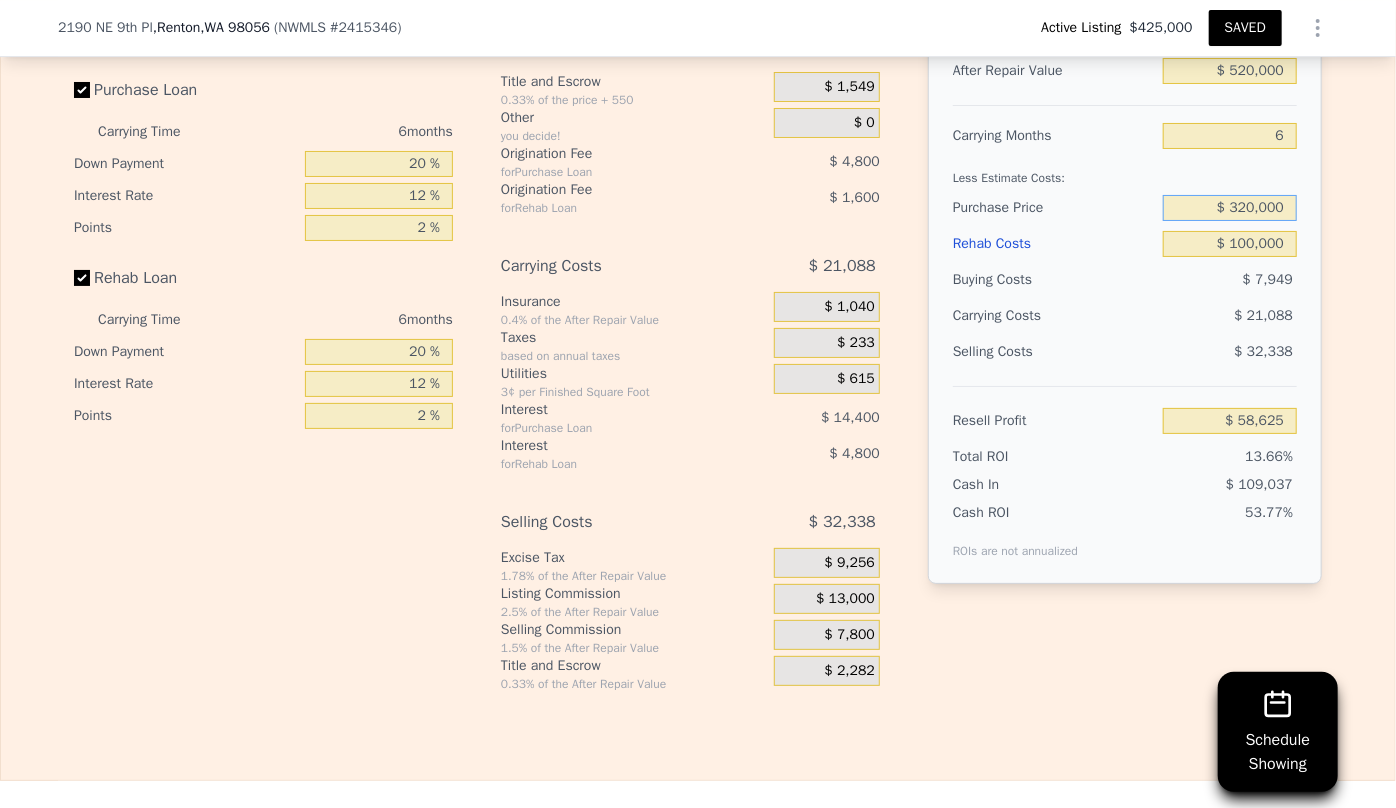 type on "$ 320,000" 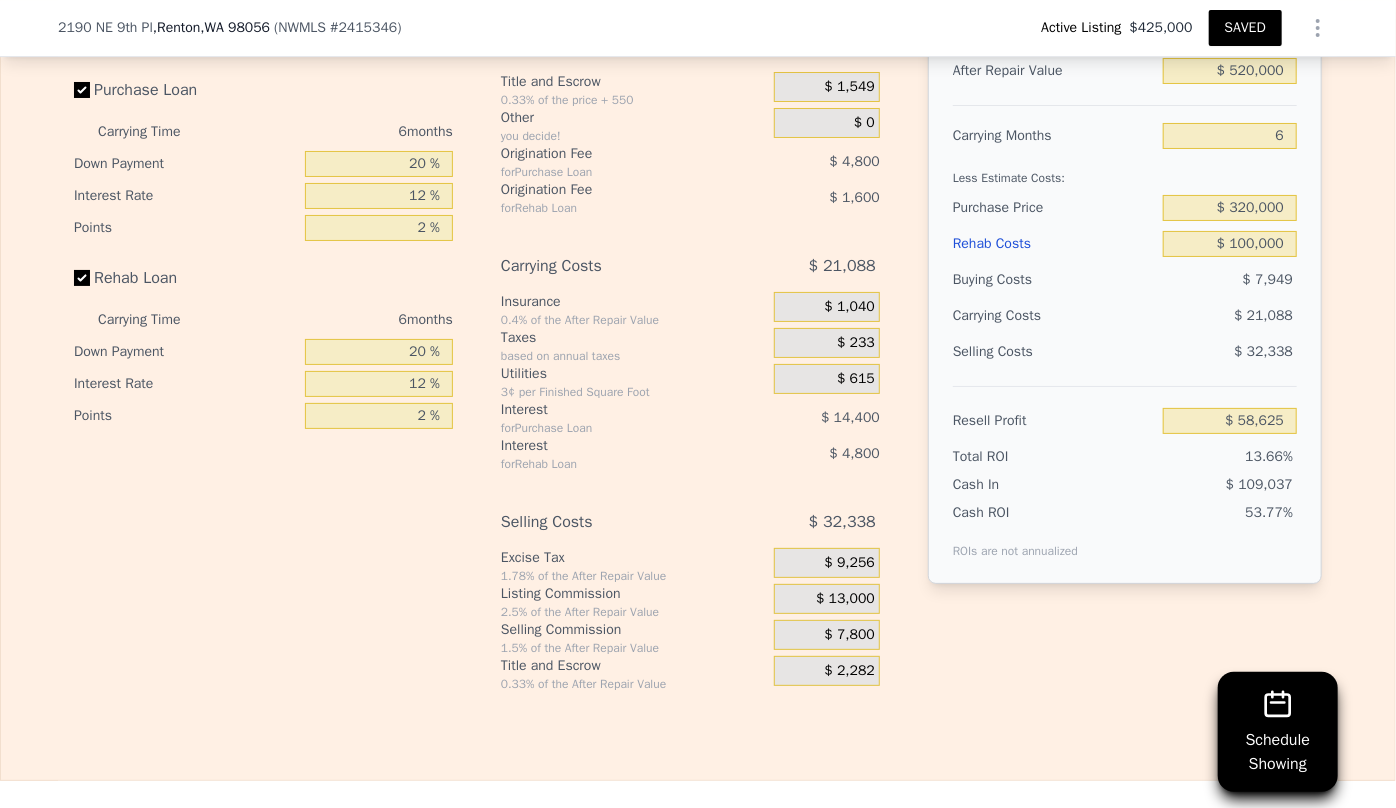 click on "$ 58,625" at bounding box center [1230, 421] 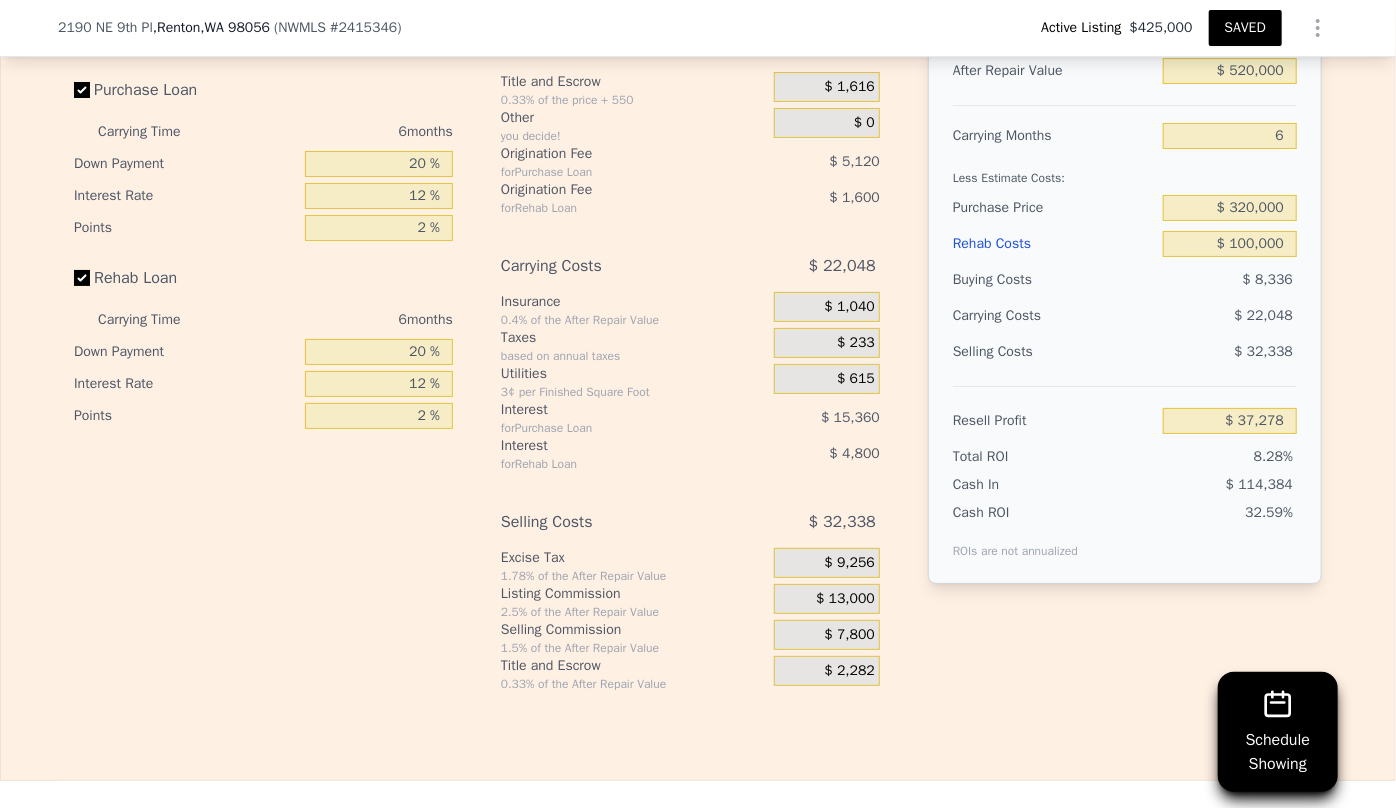 click on "SAVED" at bounding box center (1245, 28) 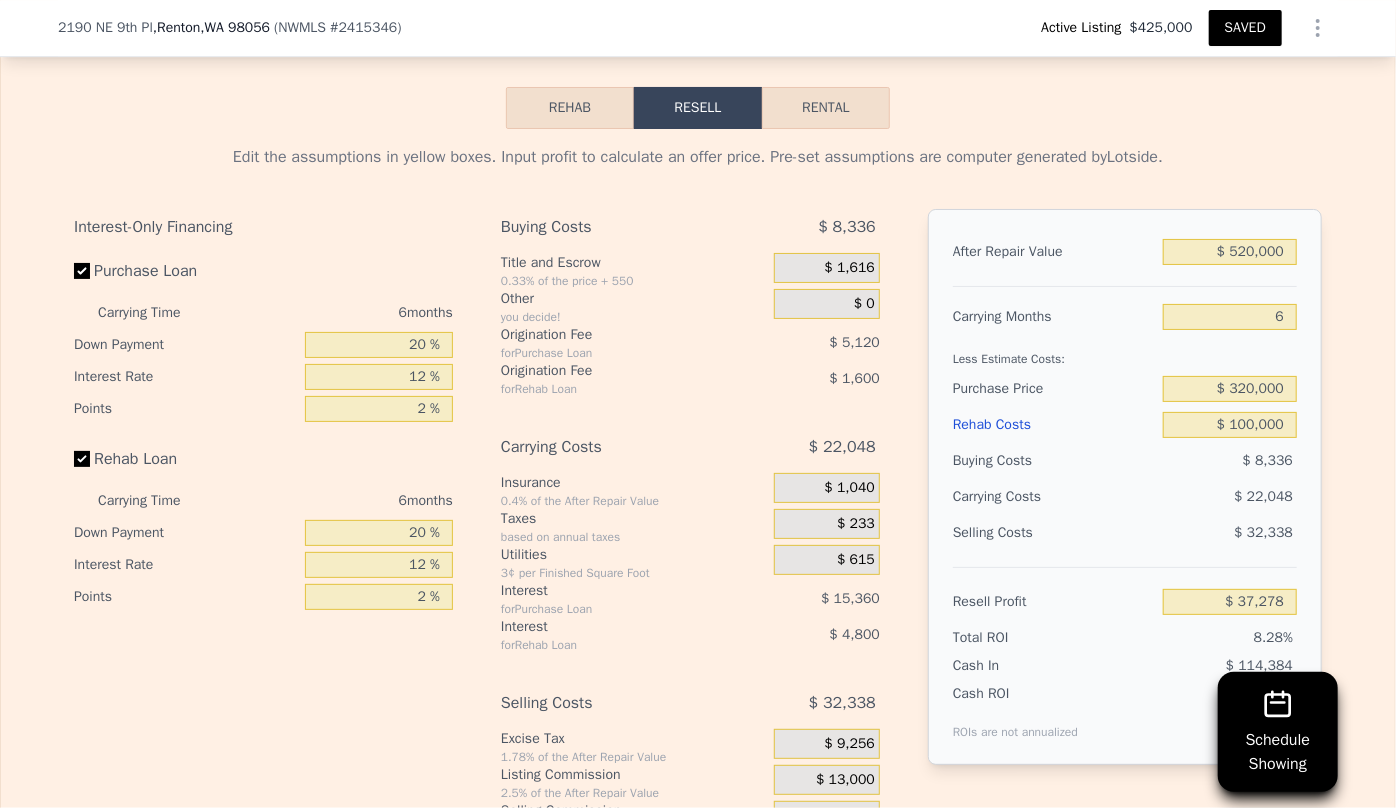 scroll, scrollTop: 3447, scrollLeft: 0, axis: vertical 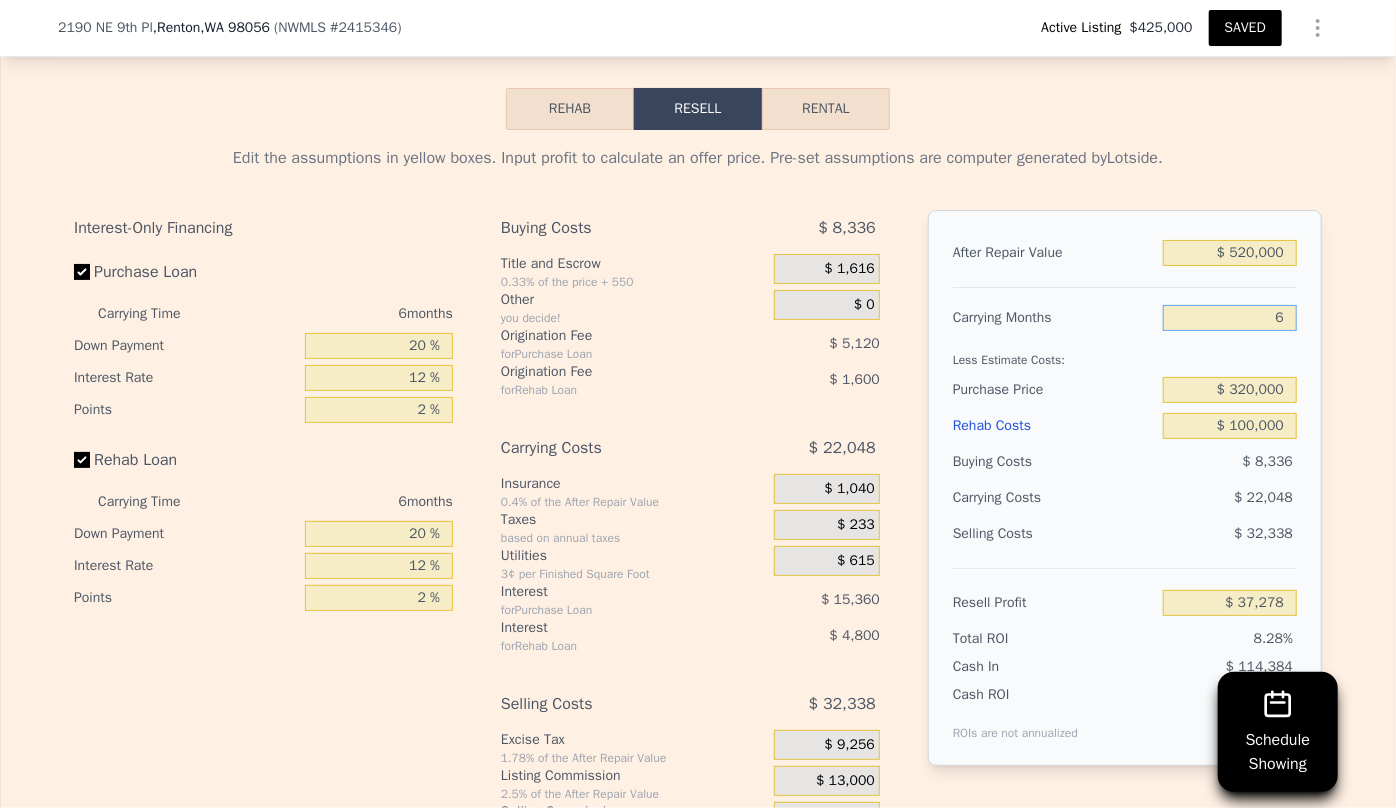 click on "6" at bounding box center [1230, 318] 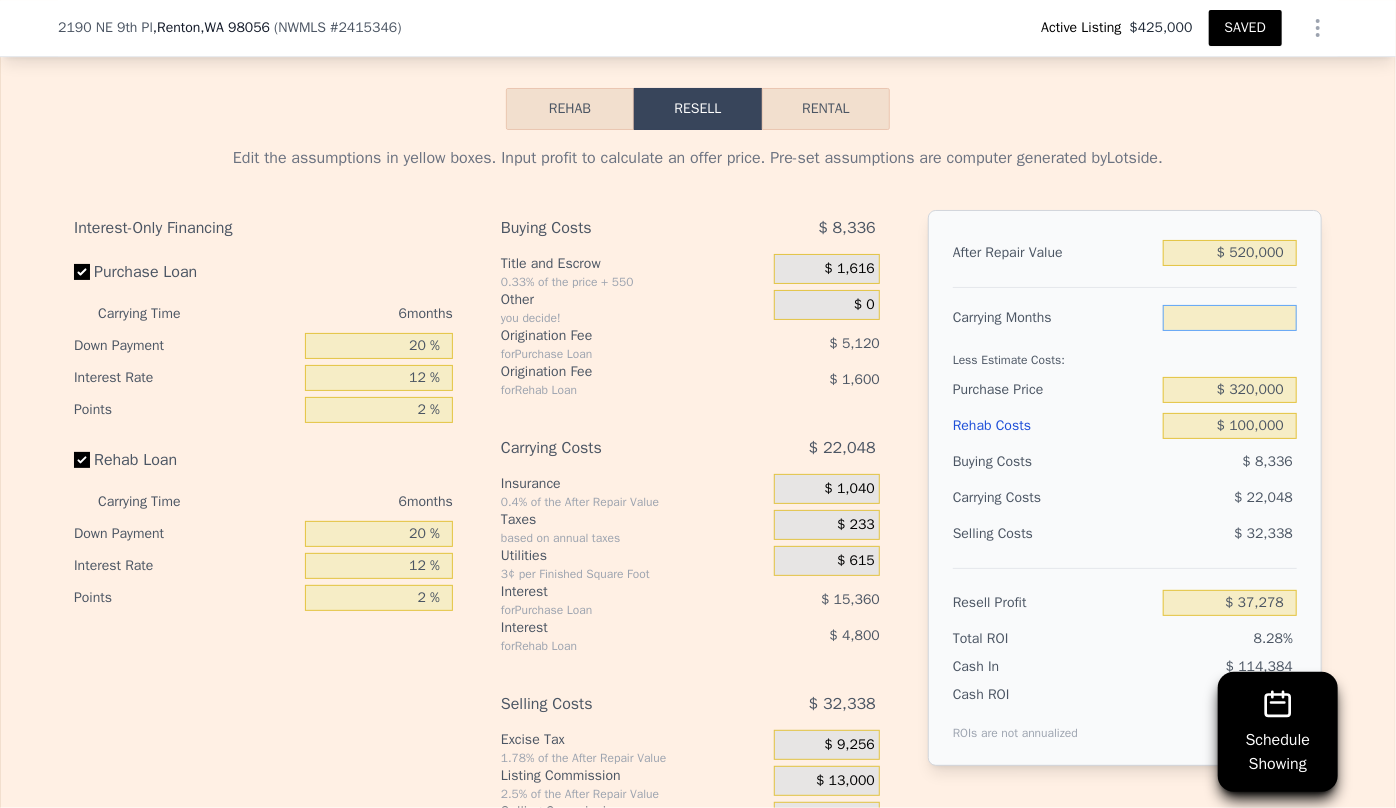 type on "8" 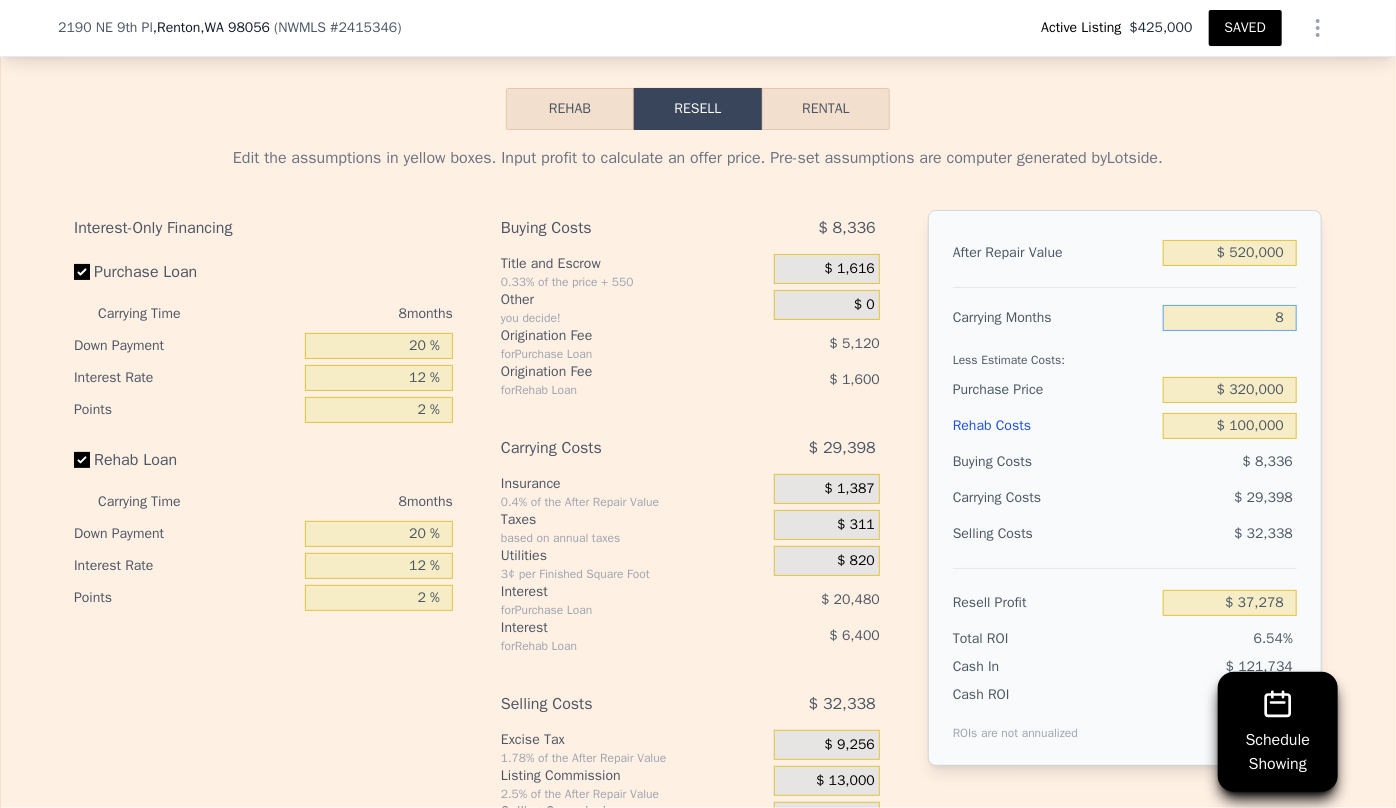 type on "$ 29,928" 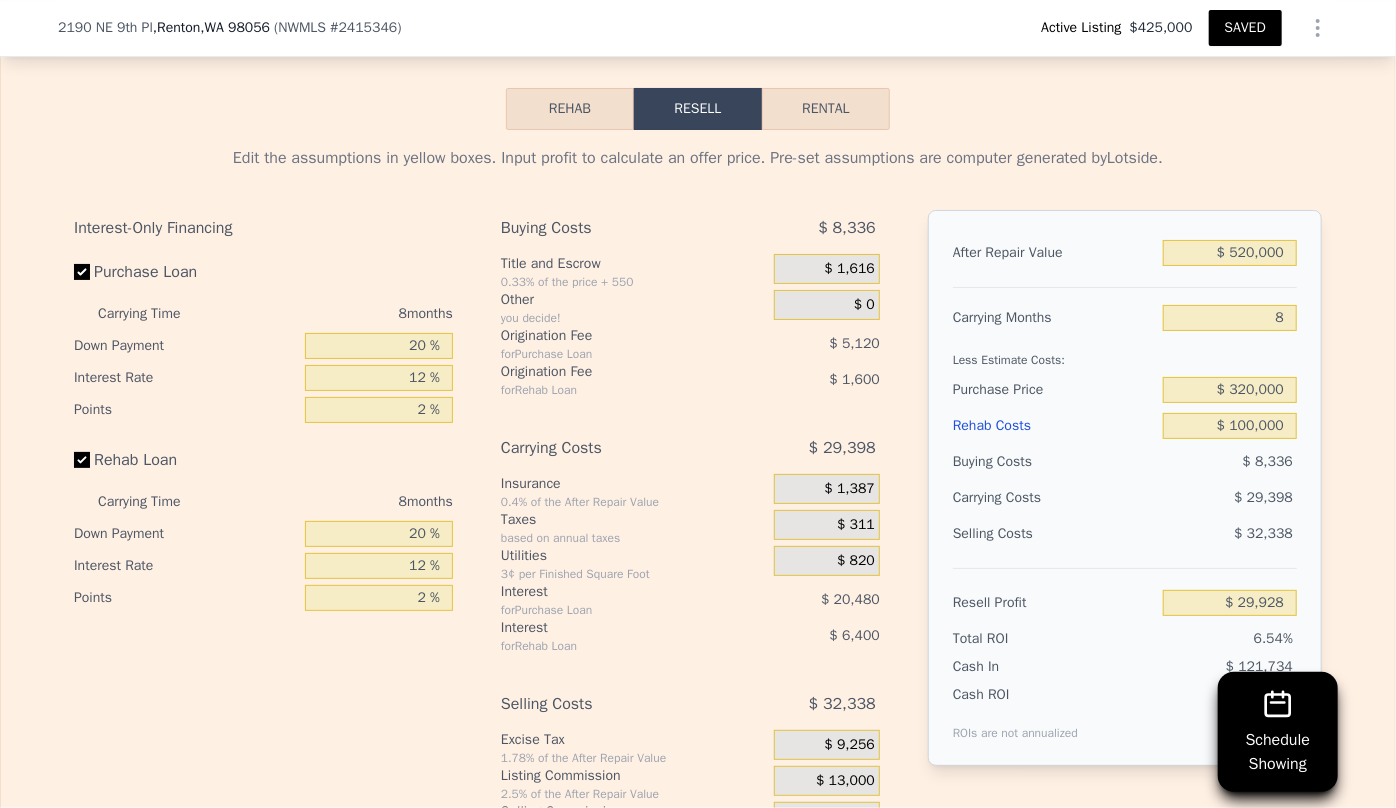 click on "Resell Profit" at bounding box center [1054, 603] 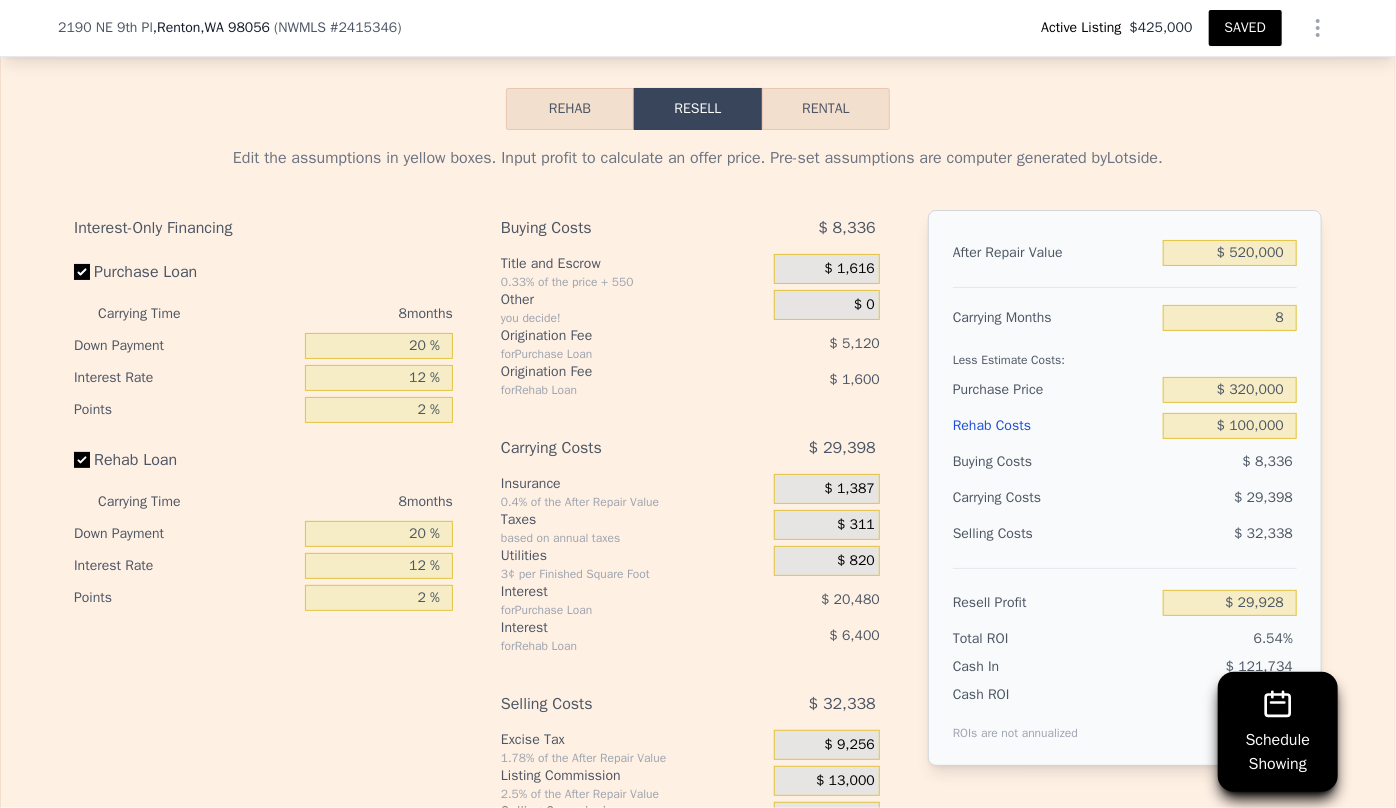 type on "6" 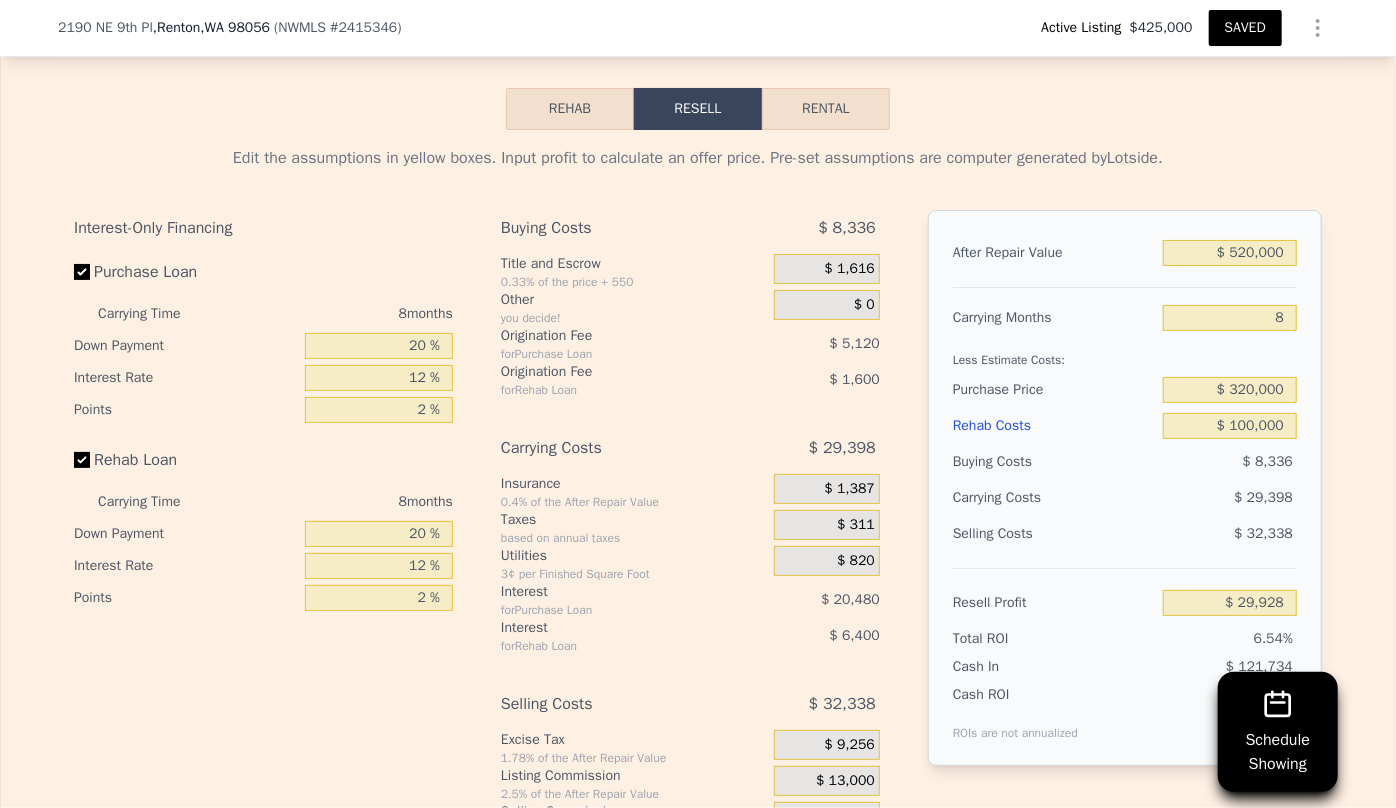 type on "$ 37,278" 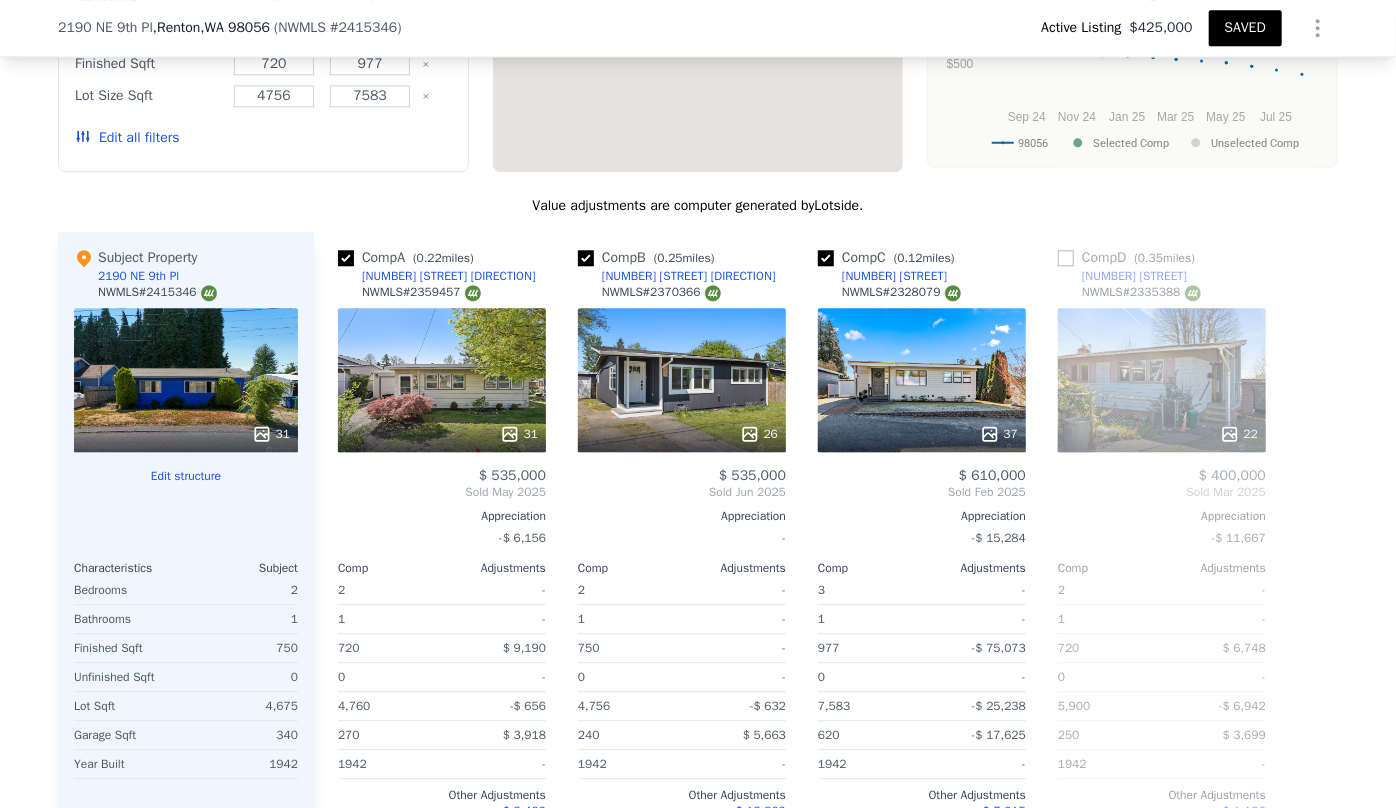 scroll, scrollTop: 1356, scrollLeft: 0, axis: vertical 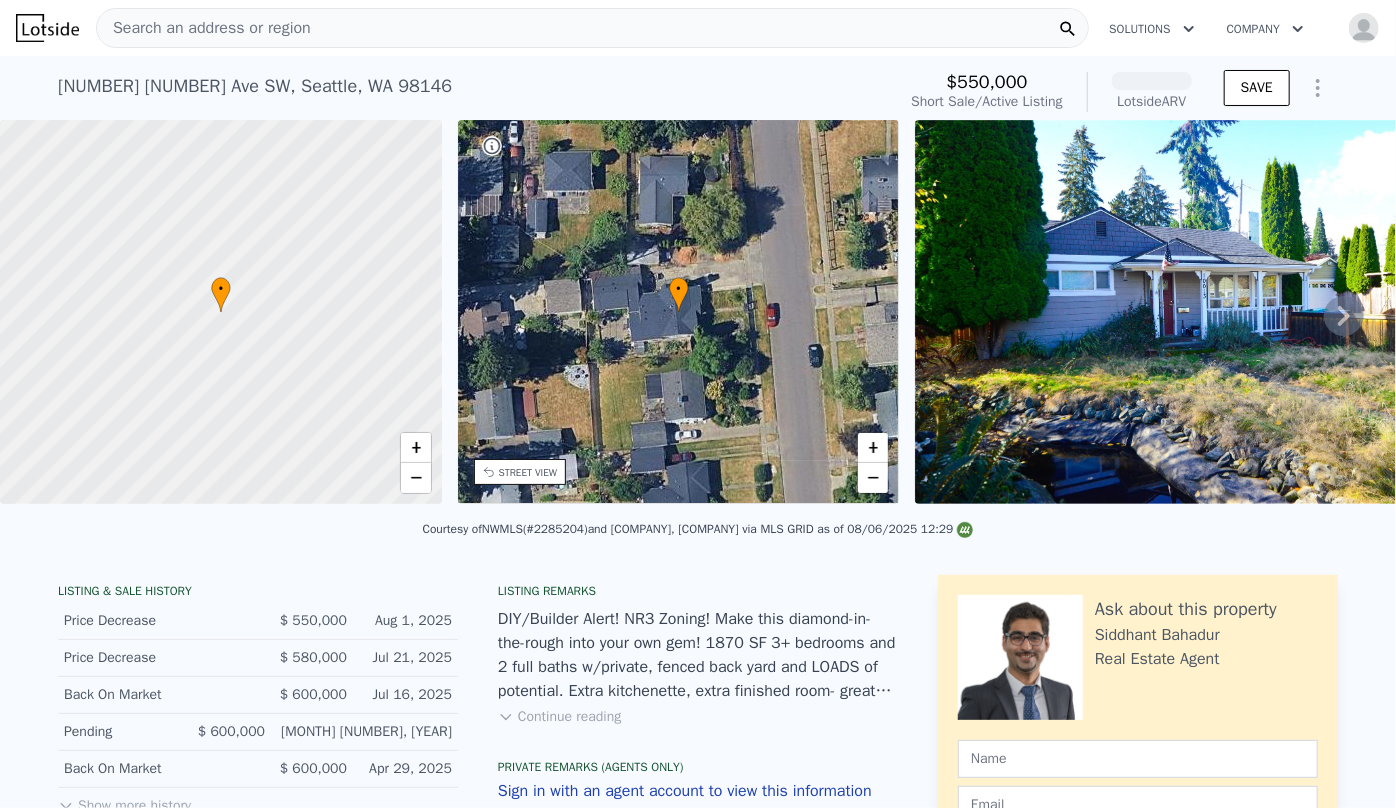 click on "Search an address or region" at bounding box center (592, 28) 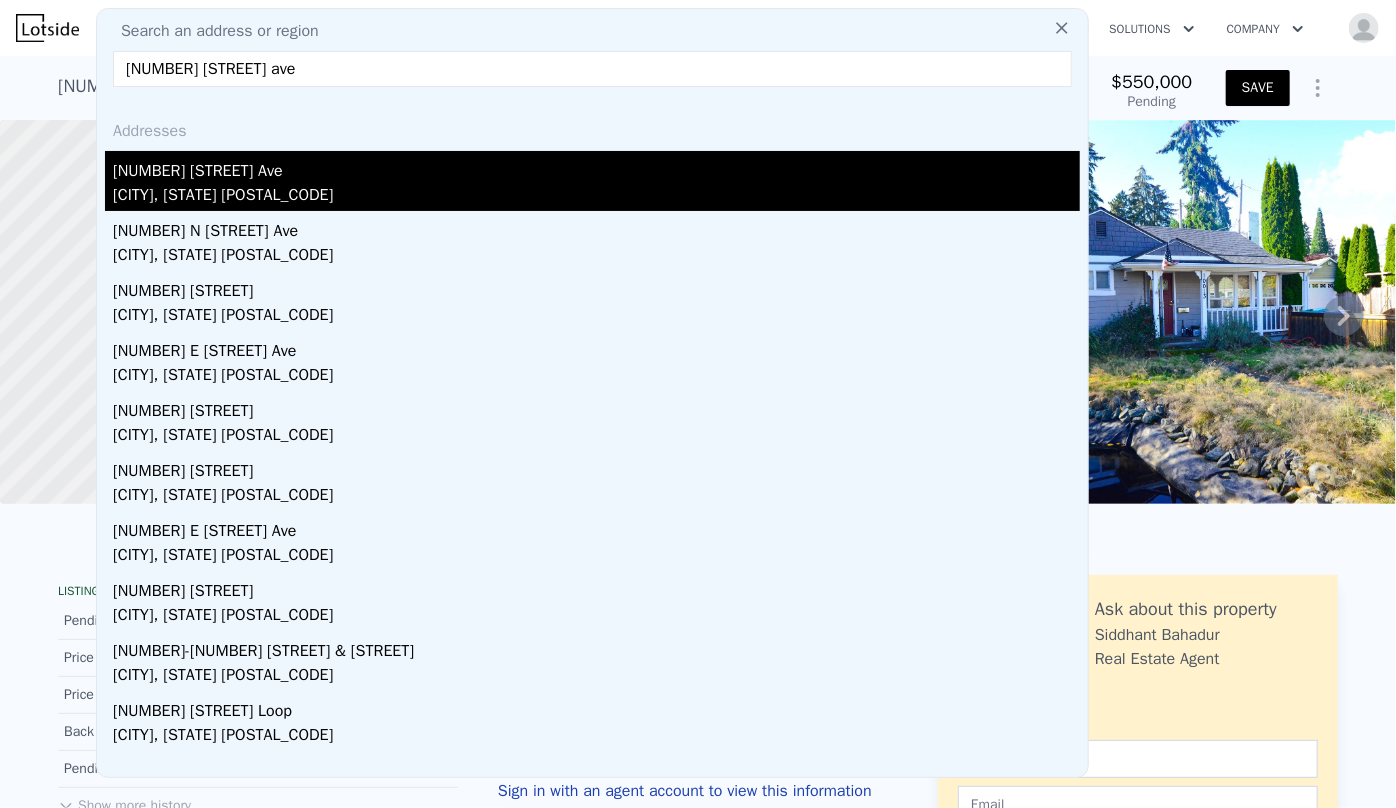 type on "301 eldorado ave" 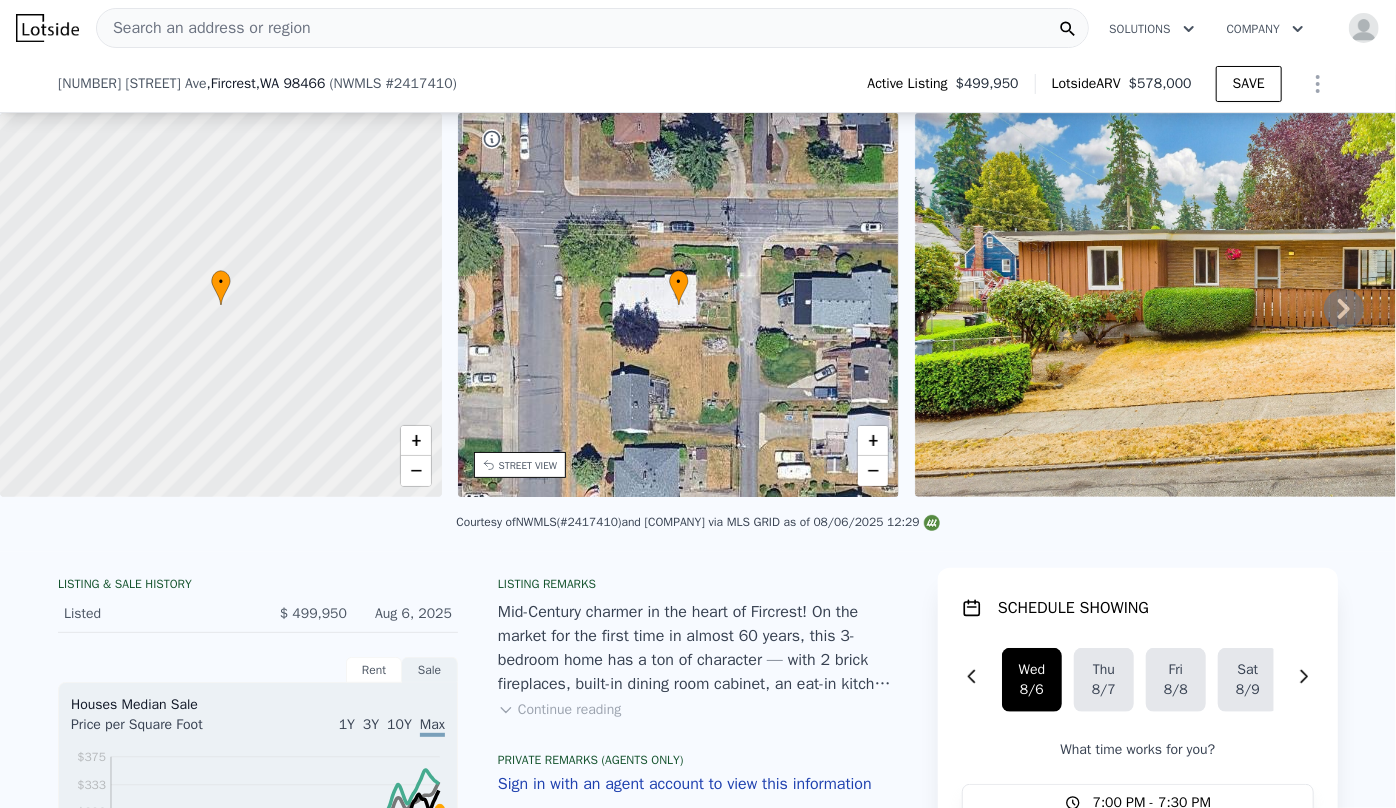 scroll, scrollTop: 810, scrollLeft: 0, axis: vertical 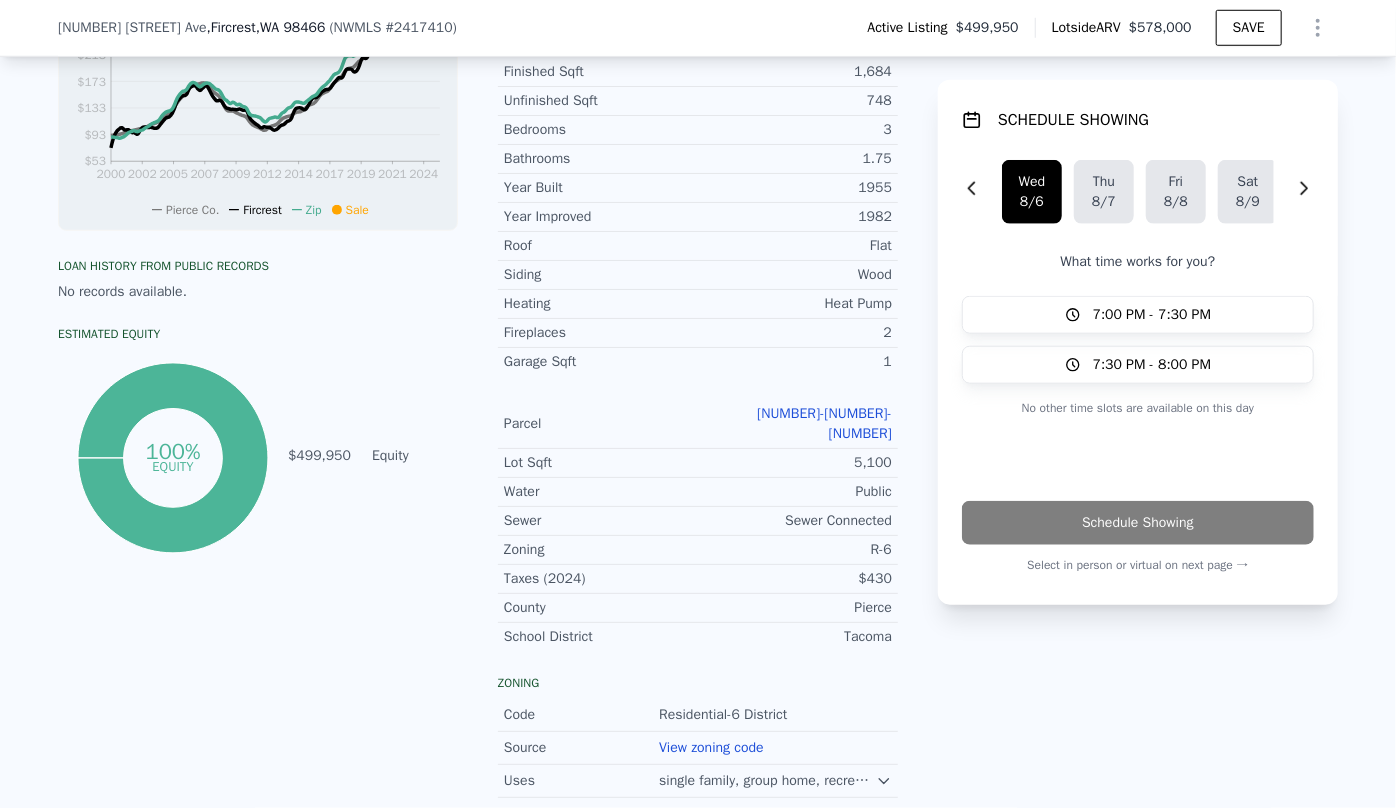 click on "716000-2-940" at bounding box center (824, 423) 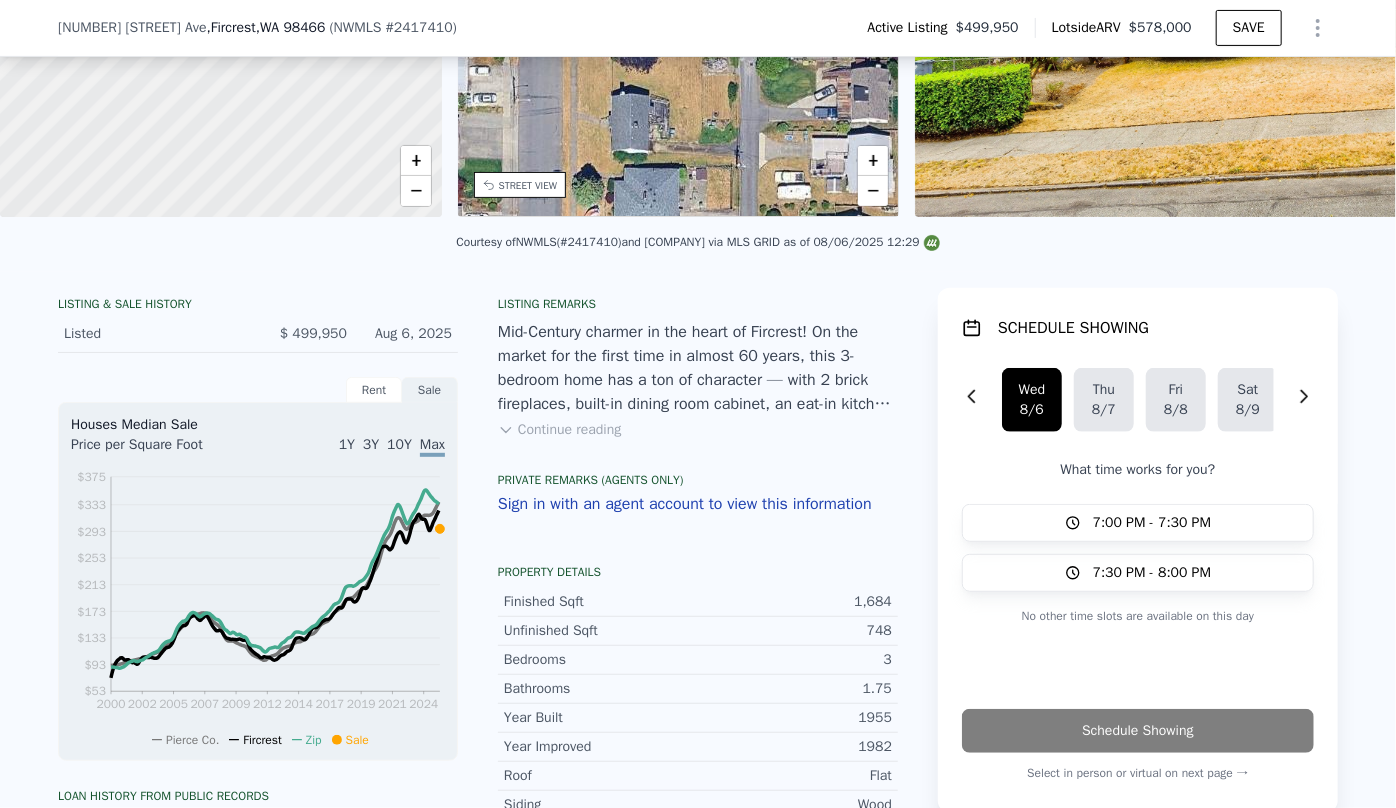 scroll, scrollTop: 90, scrollLeft: 0, axis: vertical 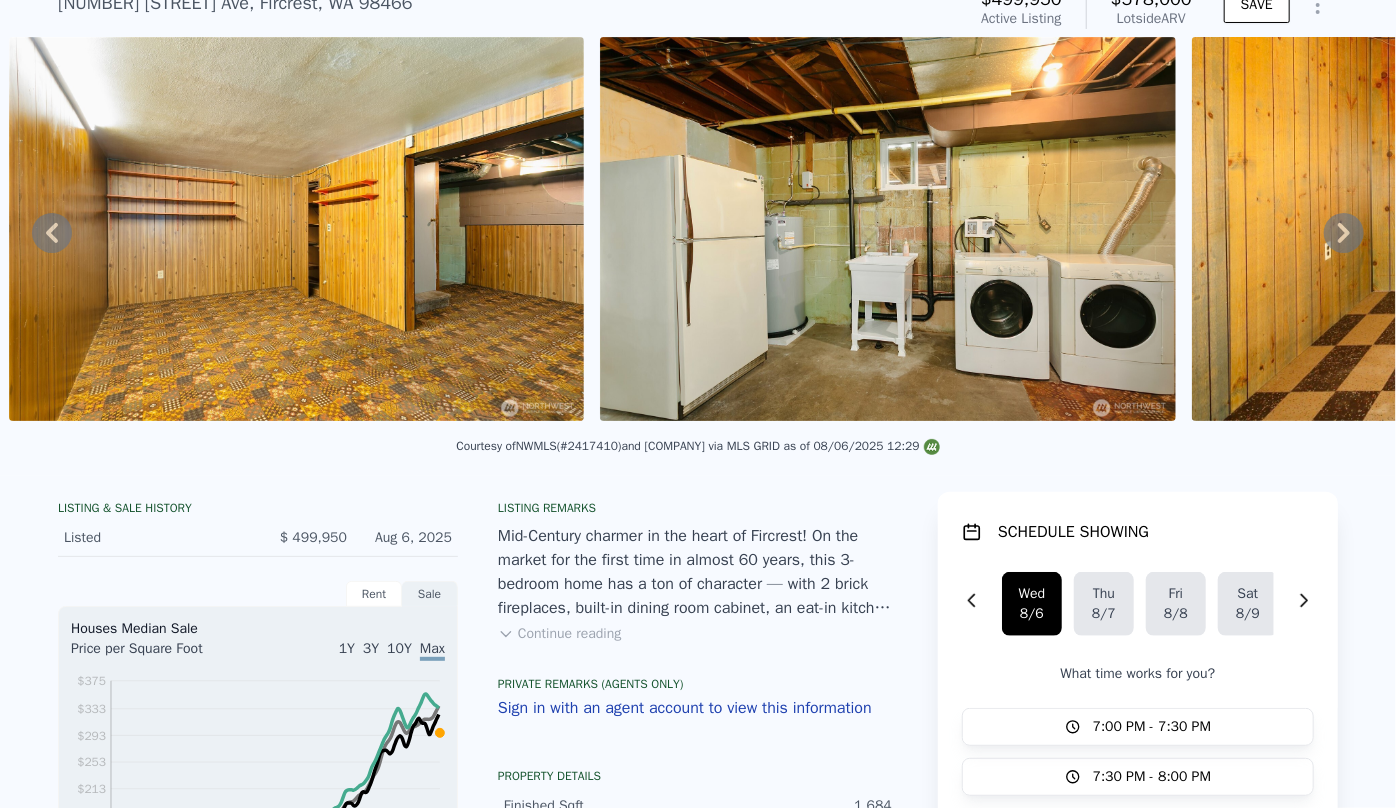 drag, startPoint x: 1064, startPoint y: 418, endPoint x: 1102, endPoint y: 415, distance: 38.118237 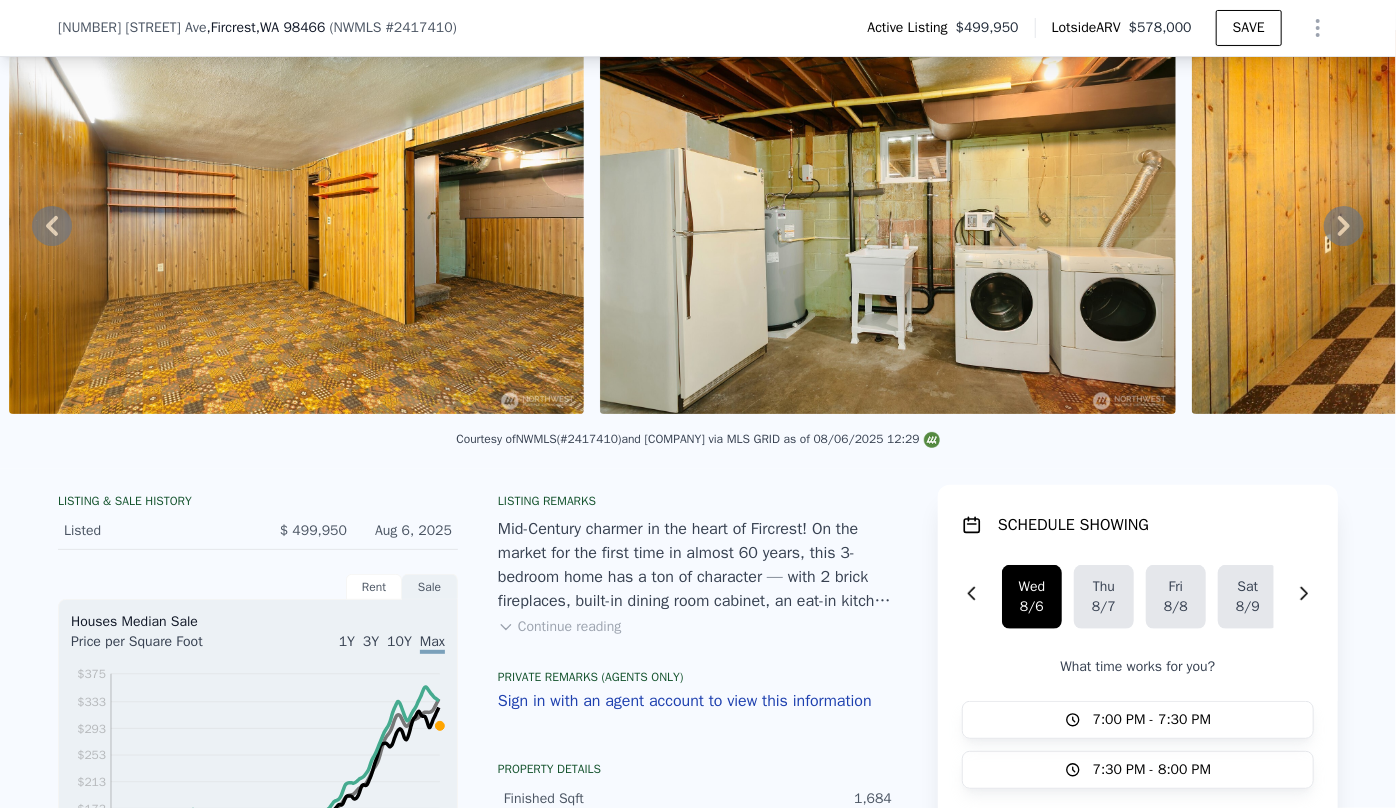 scroll, scrollTop: 90, scrollLeft: 0, axis: vertical 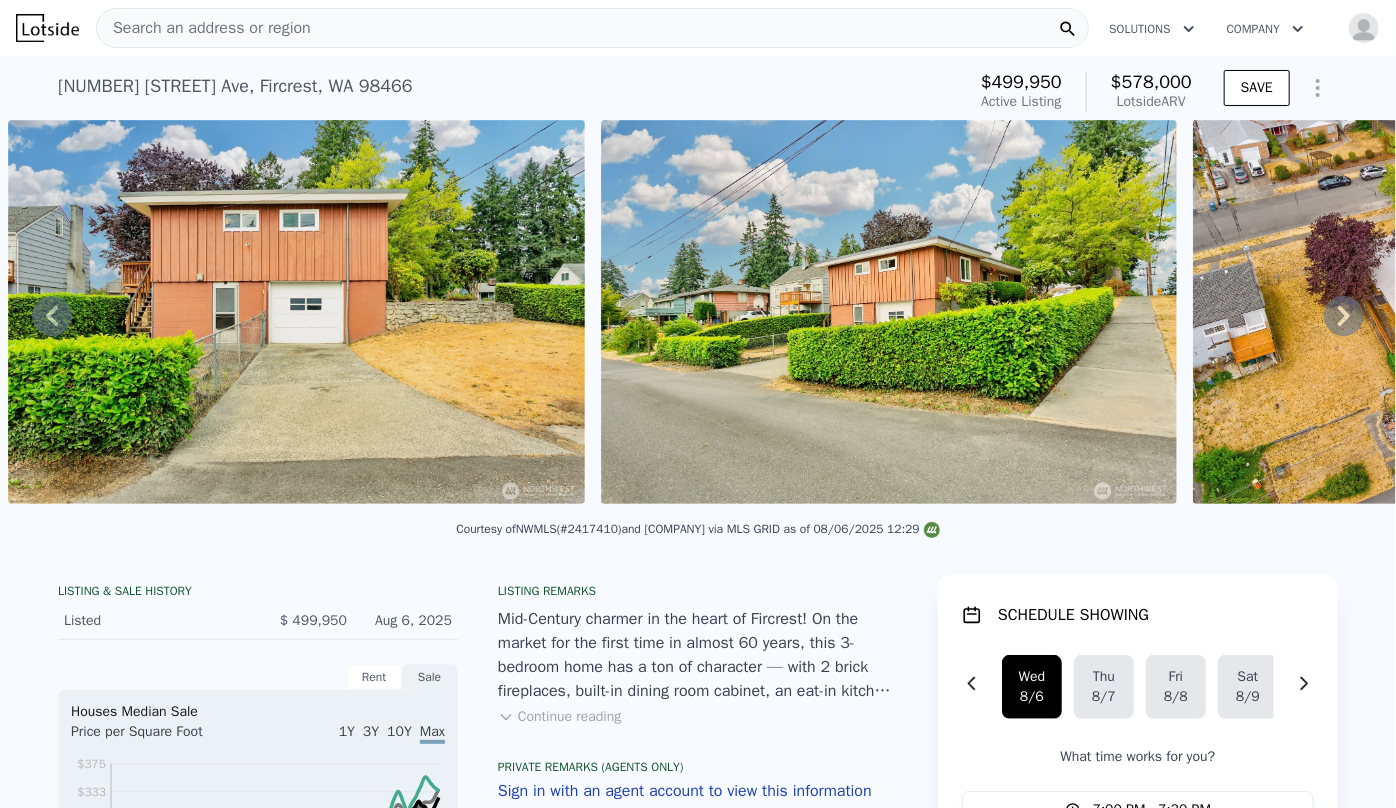 click 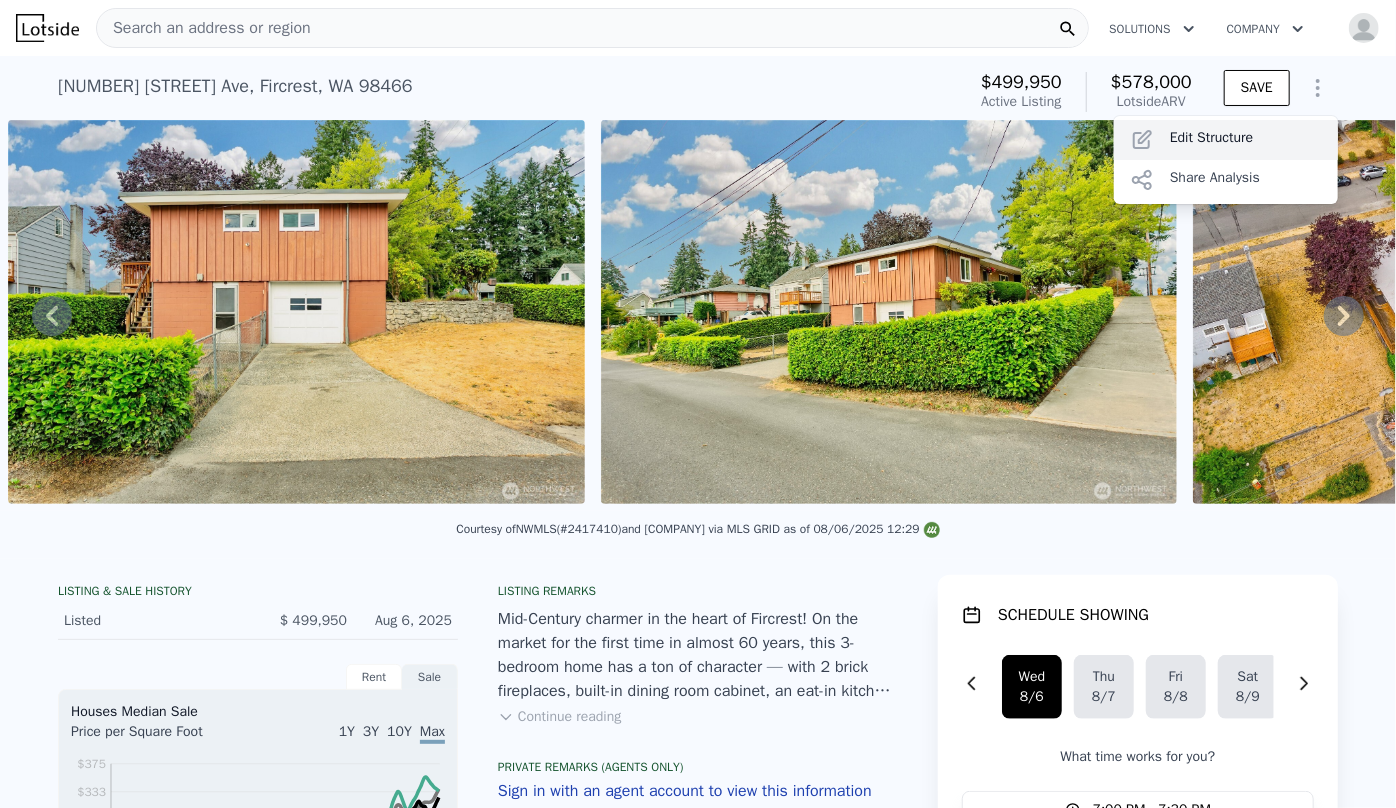 click on "Edit Structure" at bounding box center (1226, 140) 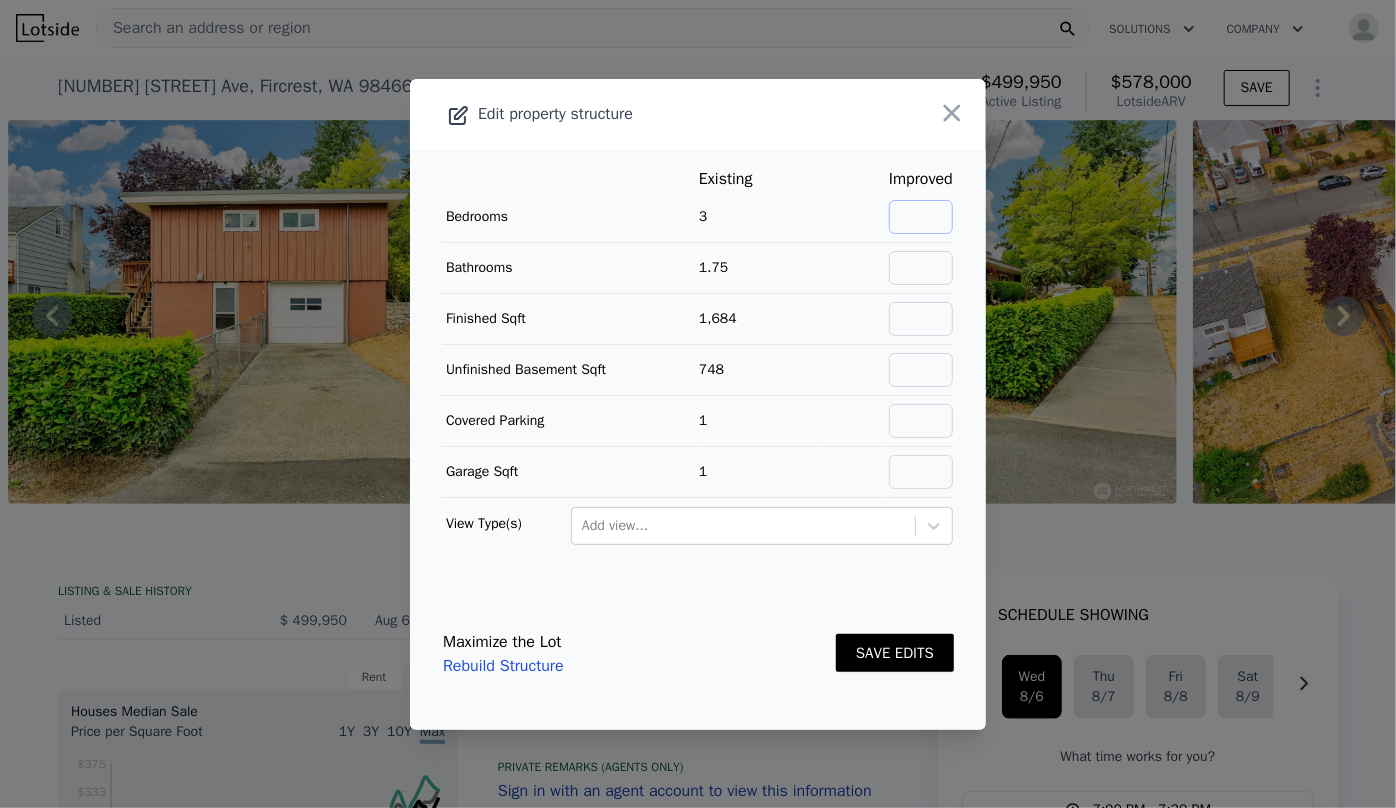 click at bounding box center [921, 217] 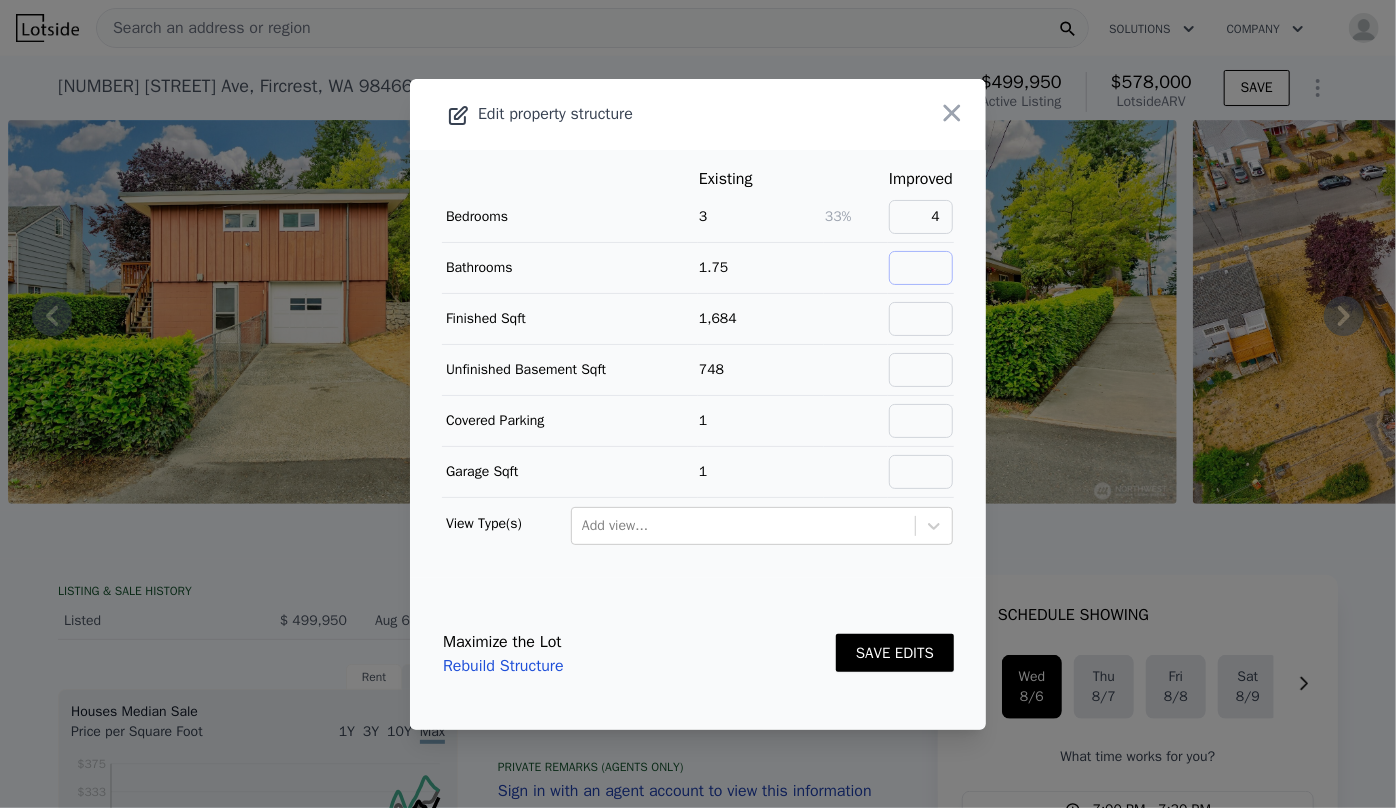 click at bounding box center [921, 268] 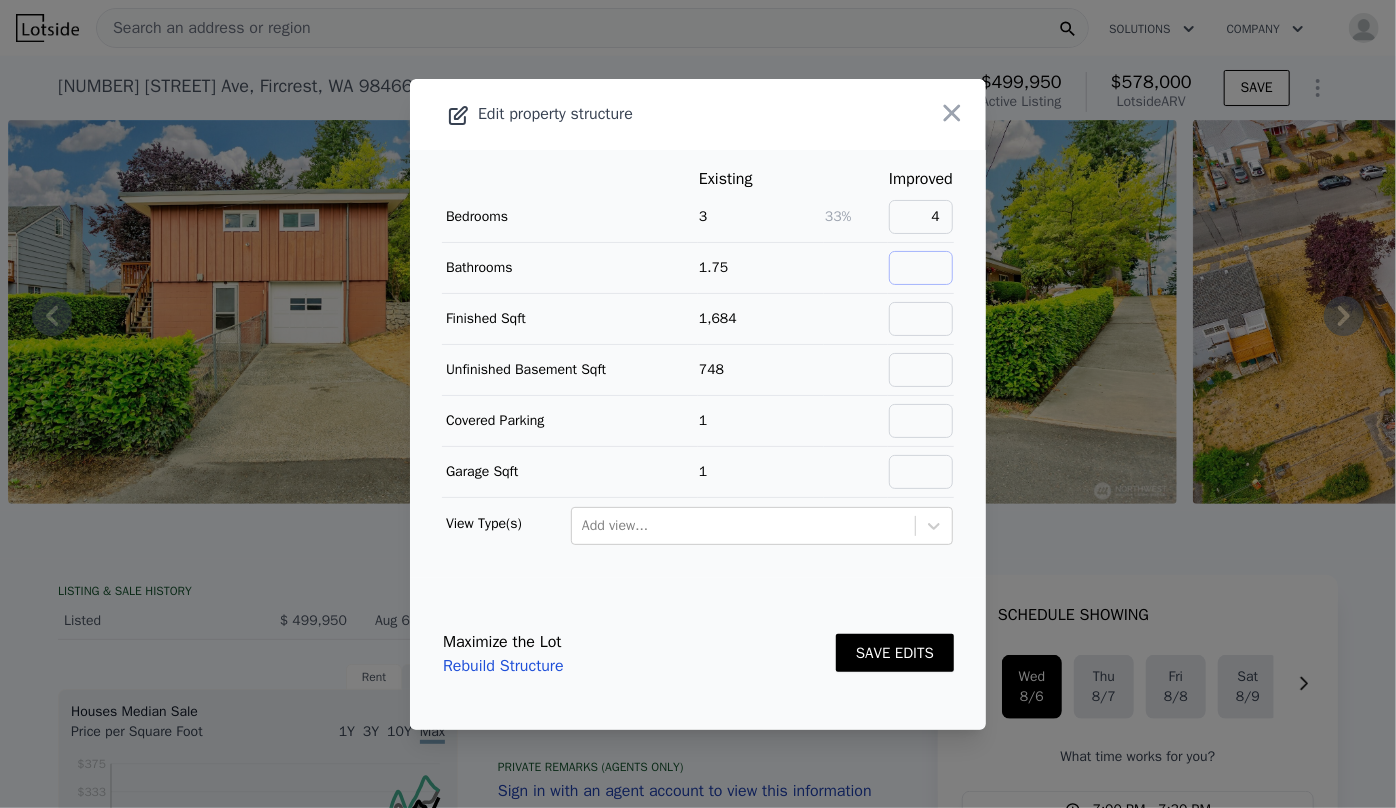 type on "2" 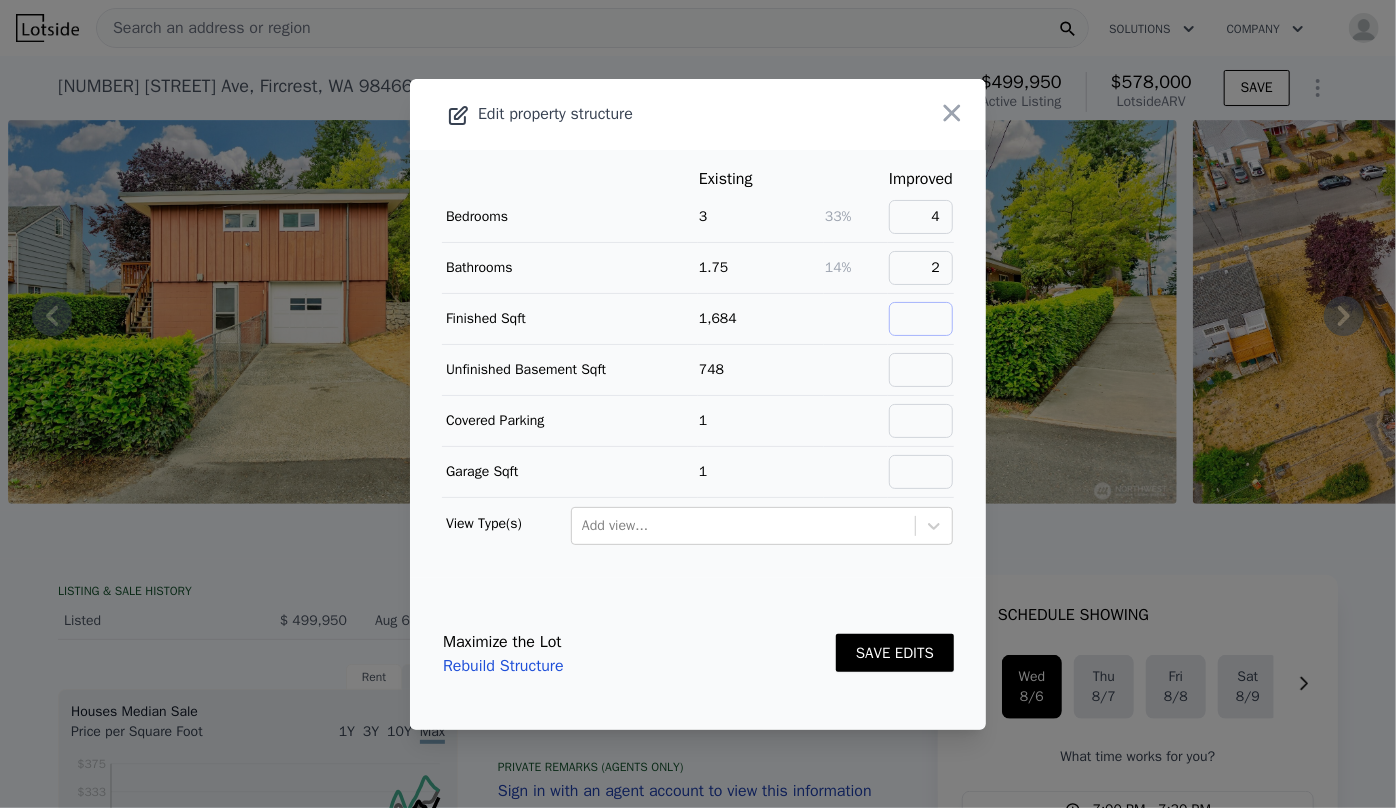 click at bounding box center (921, 319) 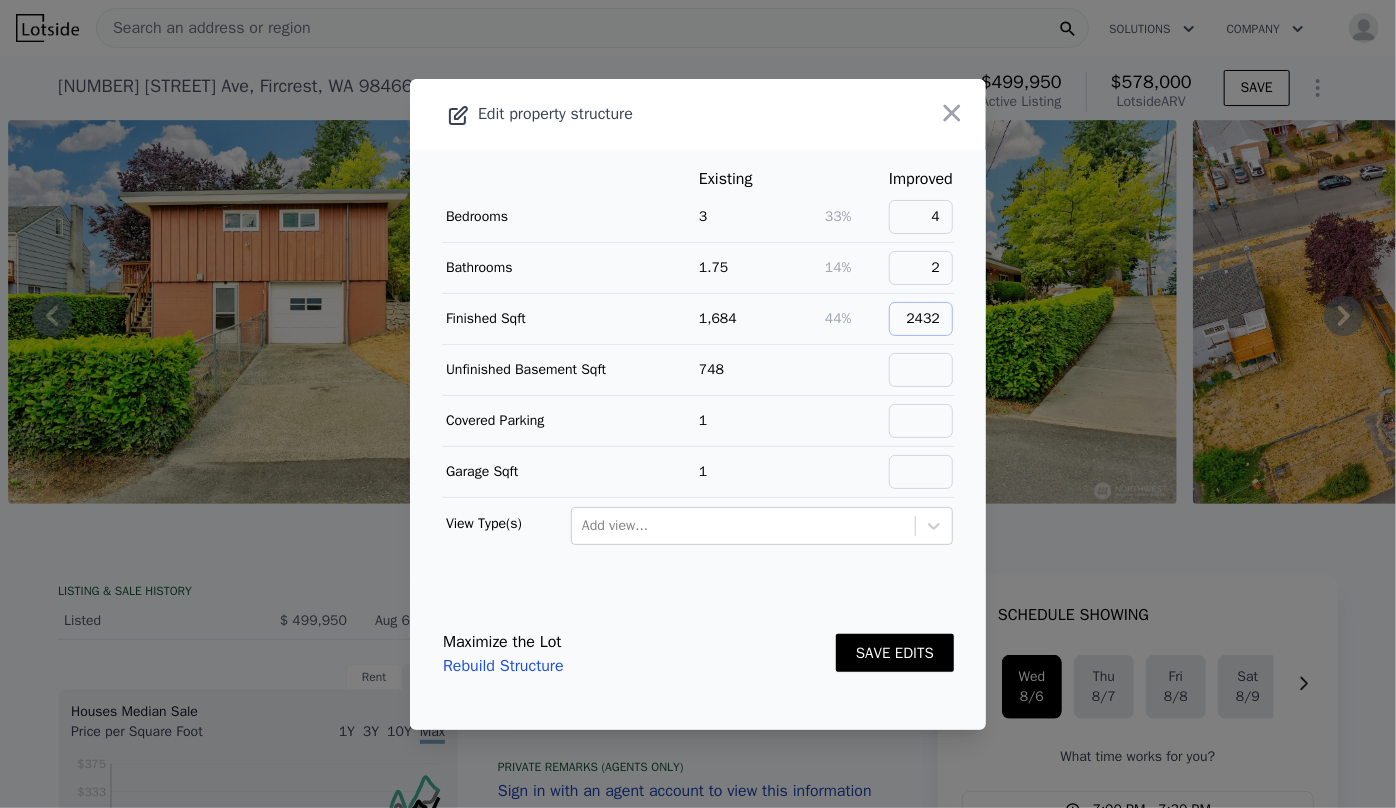 type on "2432" 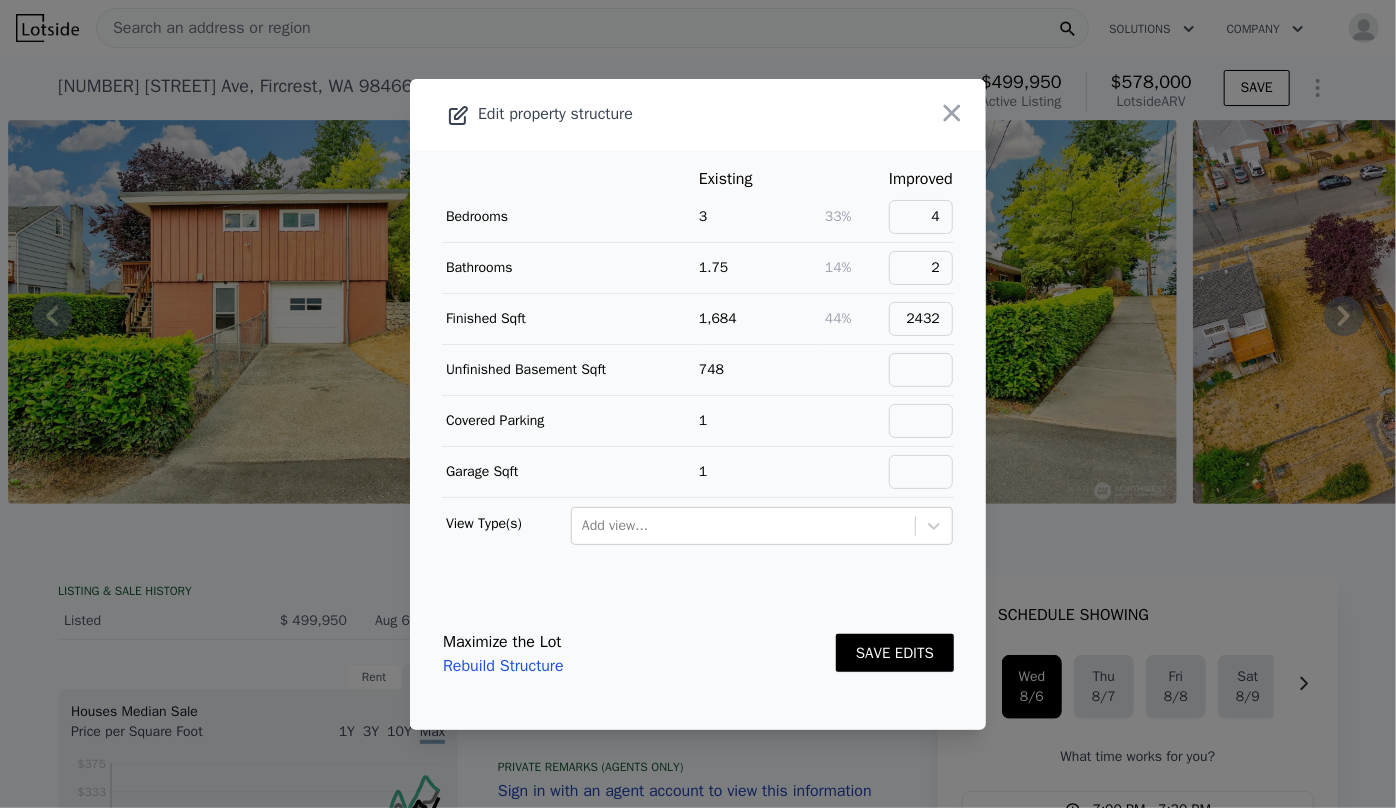 click on "SAVE EDITS" at bounding box center (895, 653) 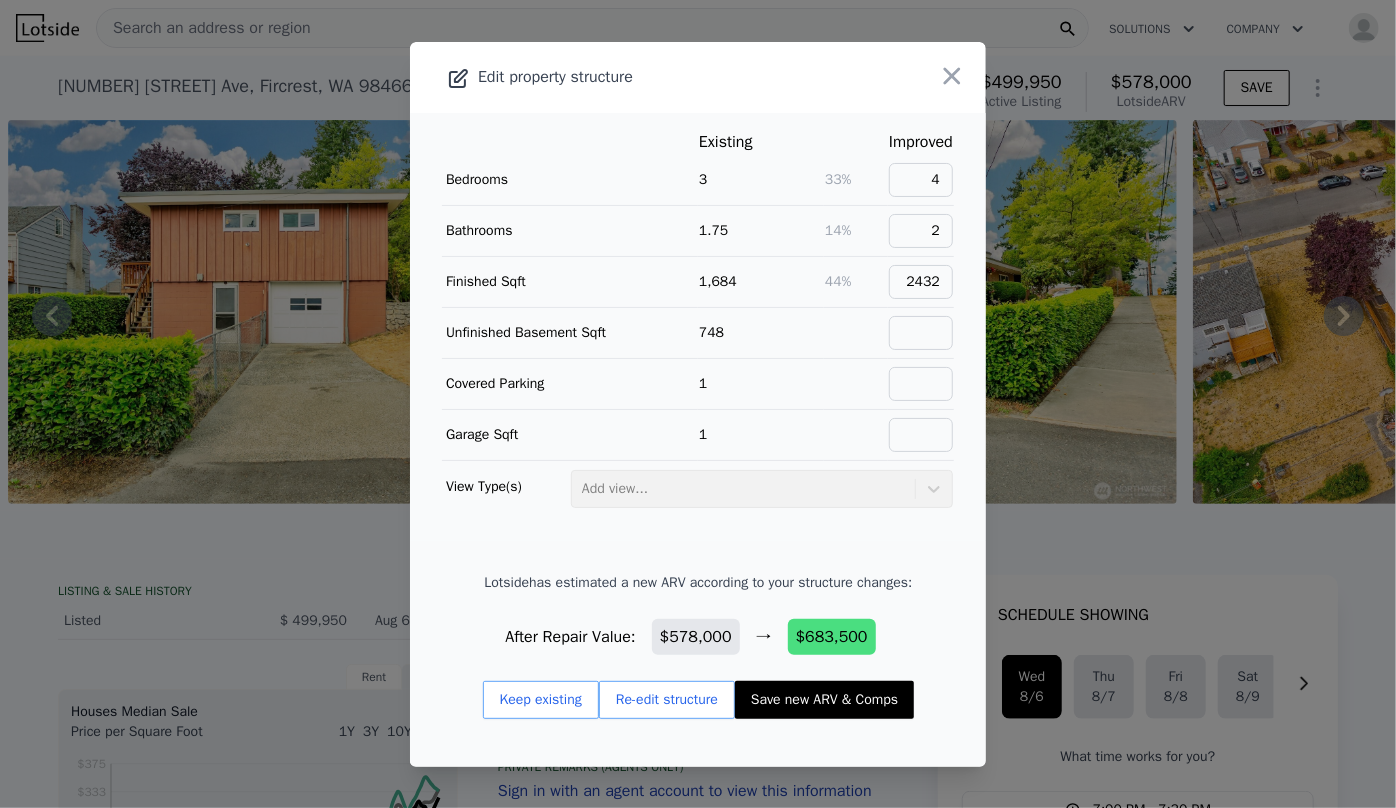 click on "Save new ARV & Comps" at bounding box center [824, 700] 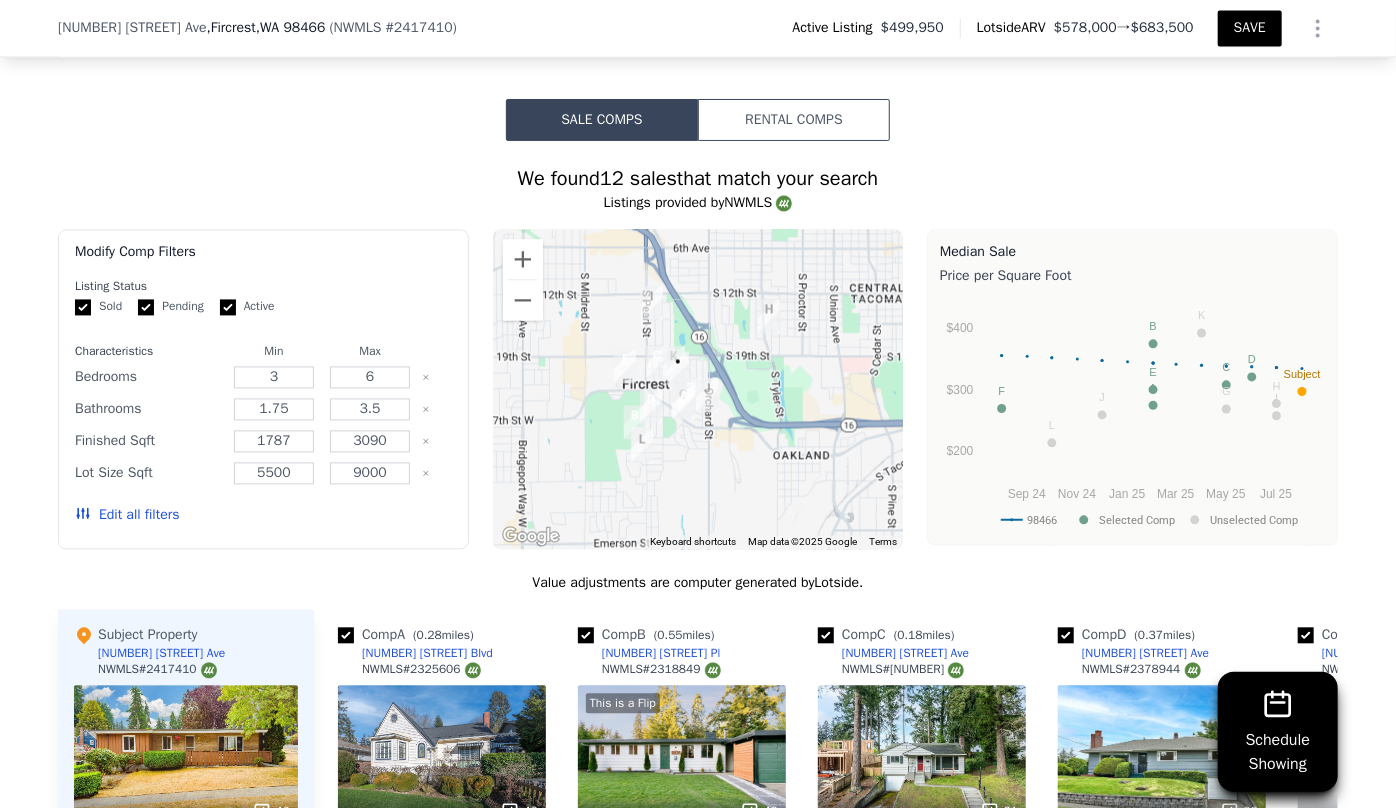 scroll, scrollTop: 1952, scrollLeft: 0, axis: vertical 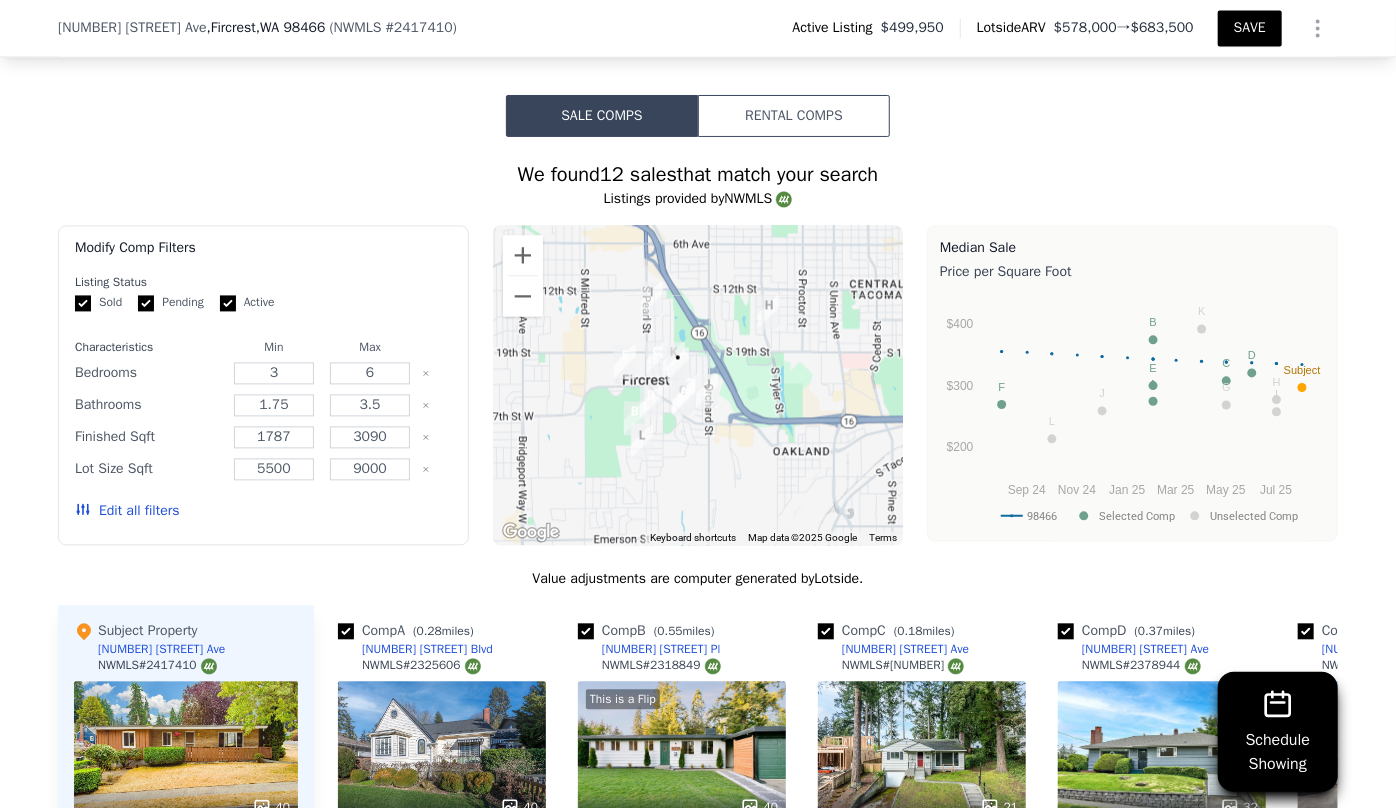 click on "Edit all filters" at bounding box center [127, 511] 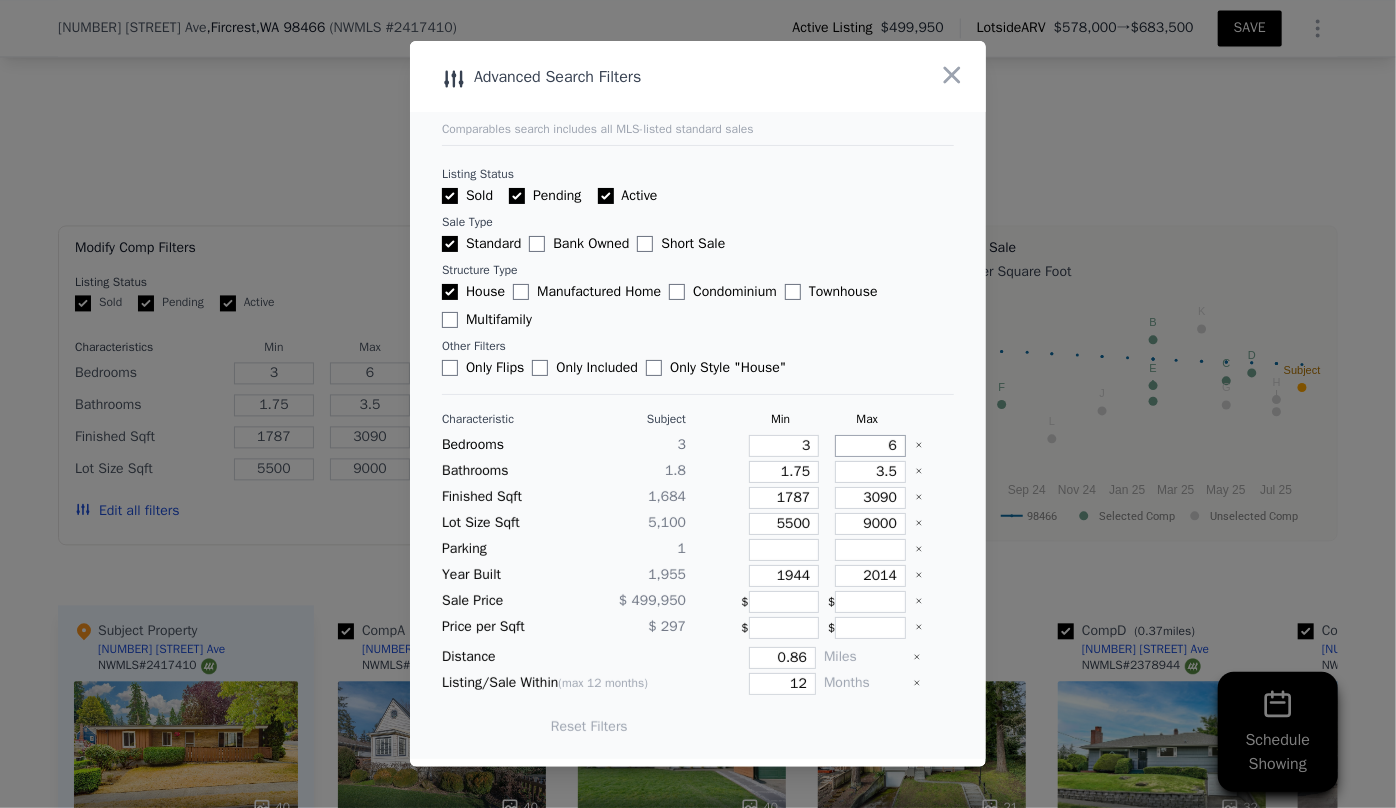 drag, startPoint x: 886, startPoint y: 445, endPoint x: 841, endPoint y: 446, distance: 45.01111 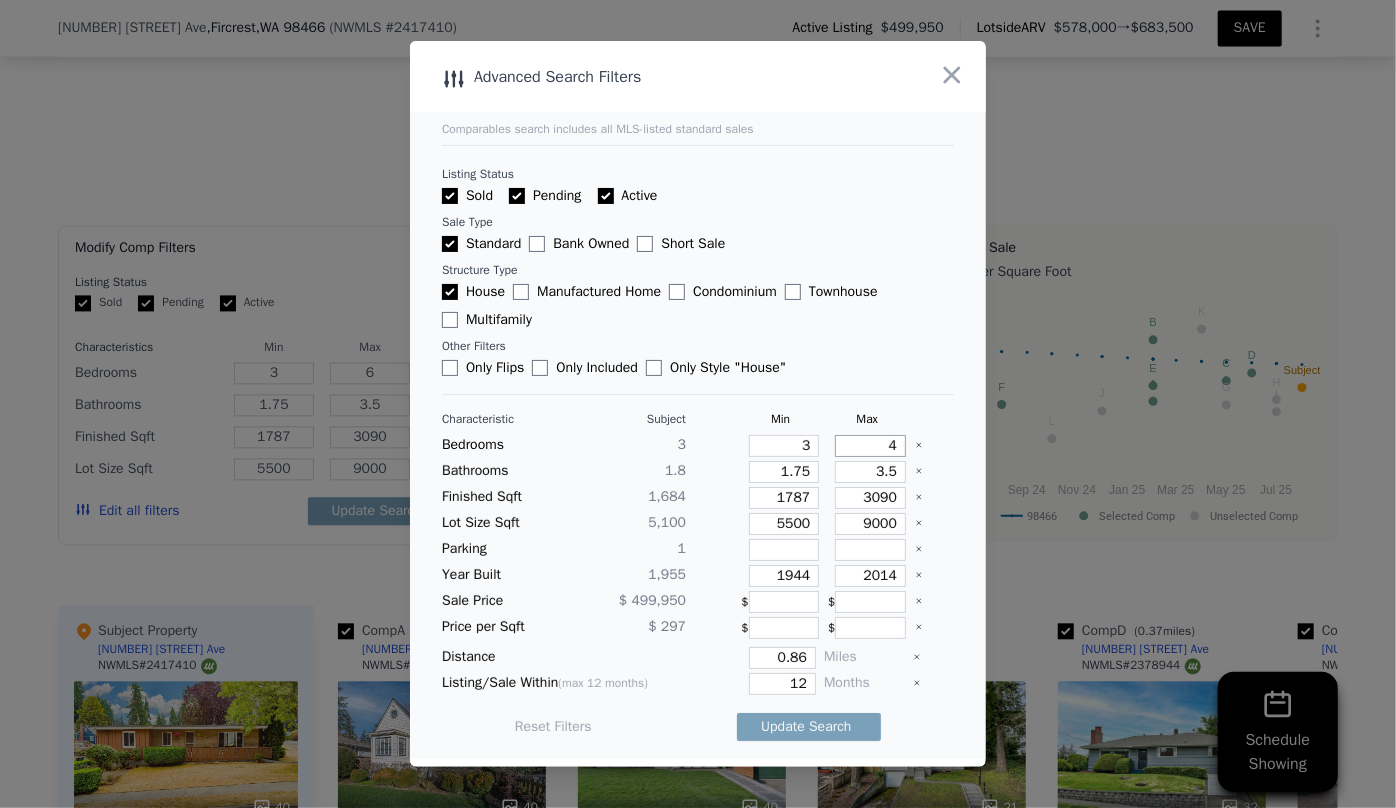 type on "4" 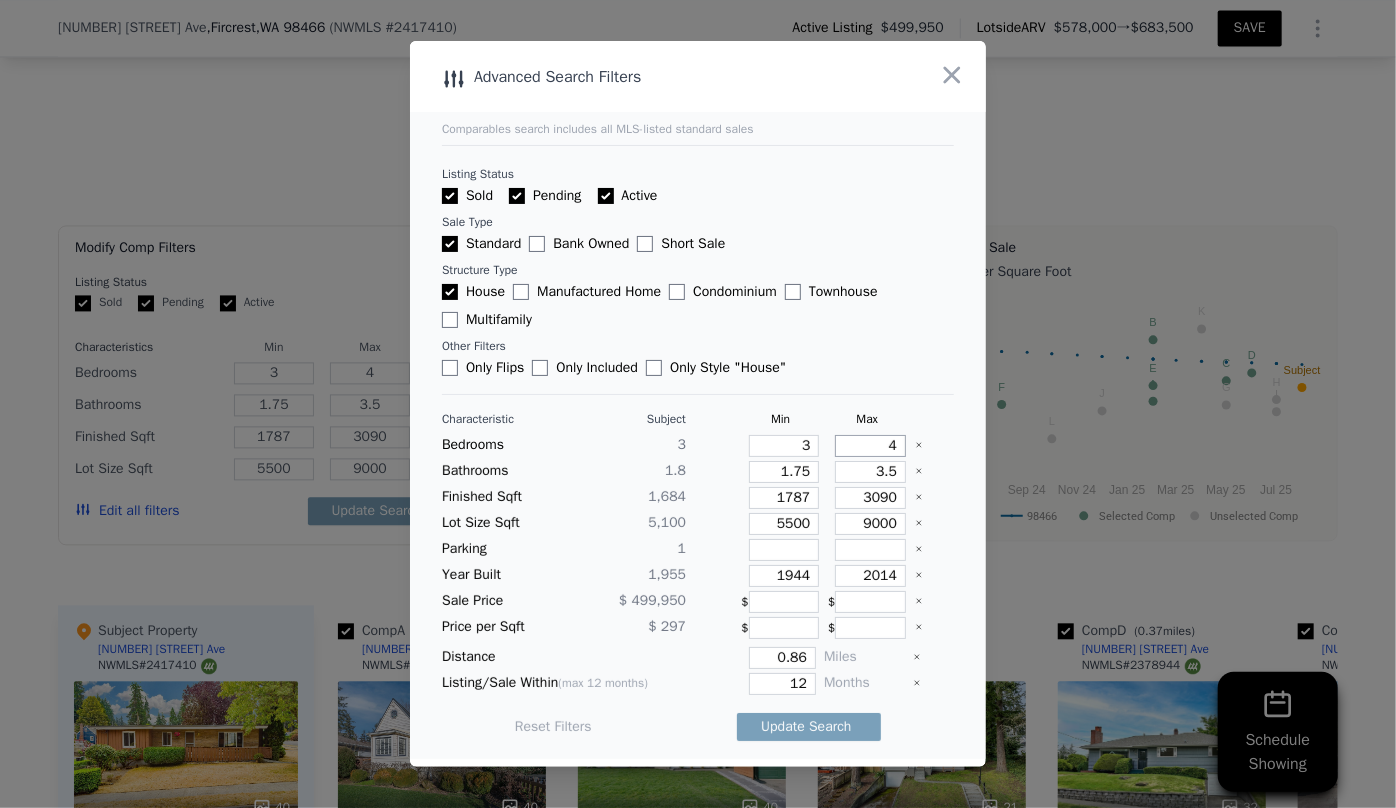 type on "4" 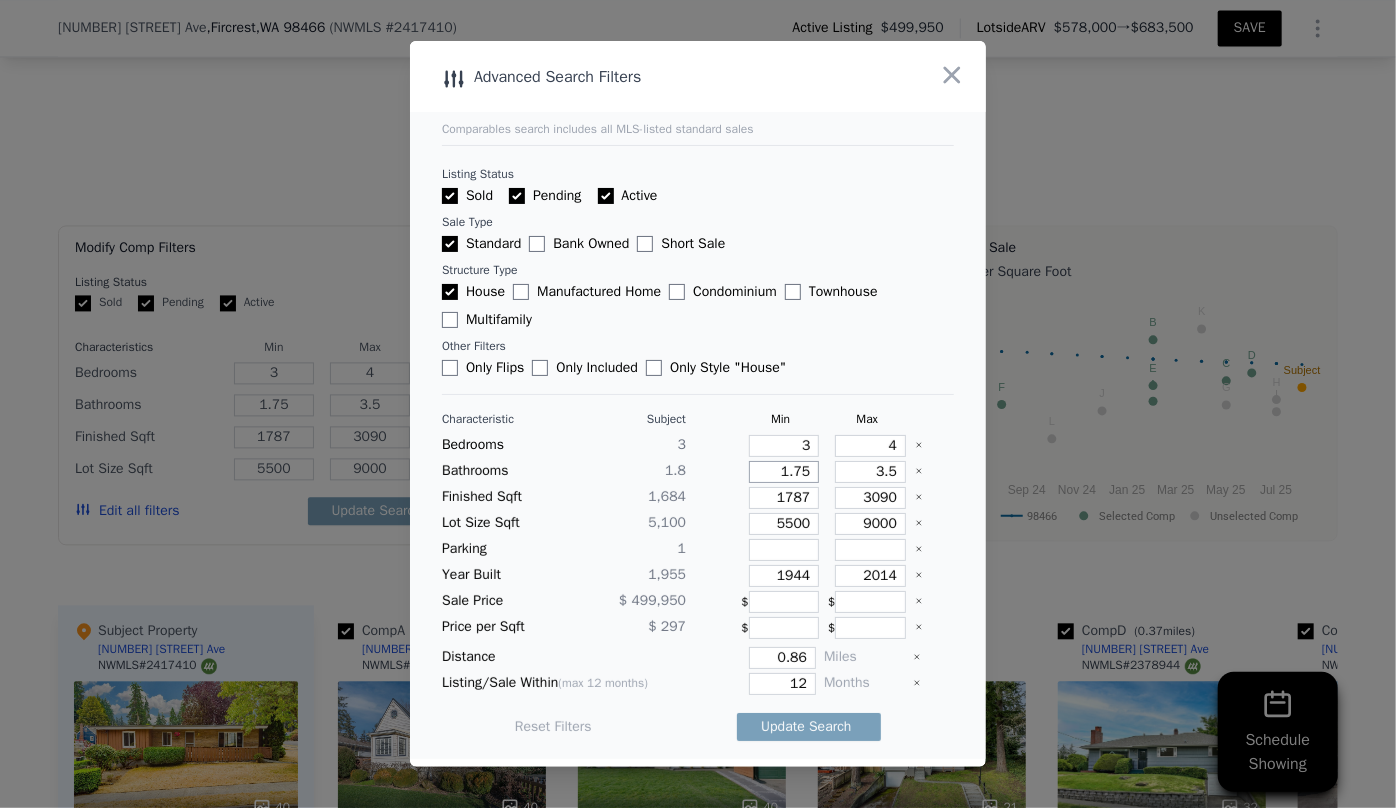 drag, startPoint x: 800, startPoint y: 469, endPoint x: 745, endPoint y: 479, distance: 55.9017 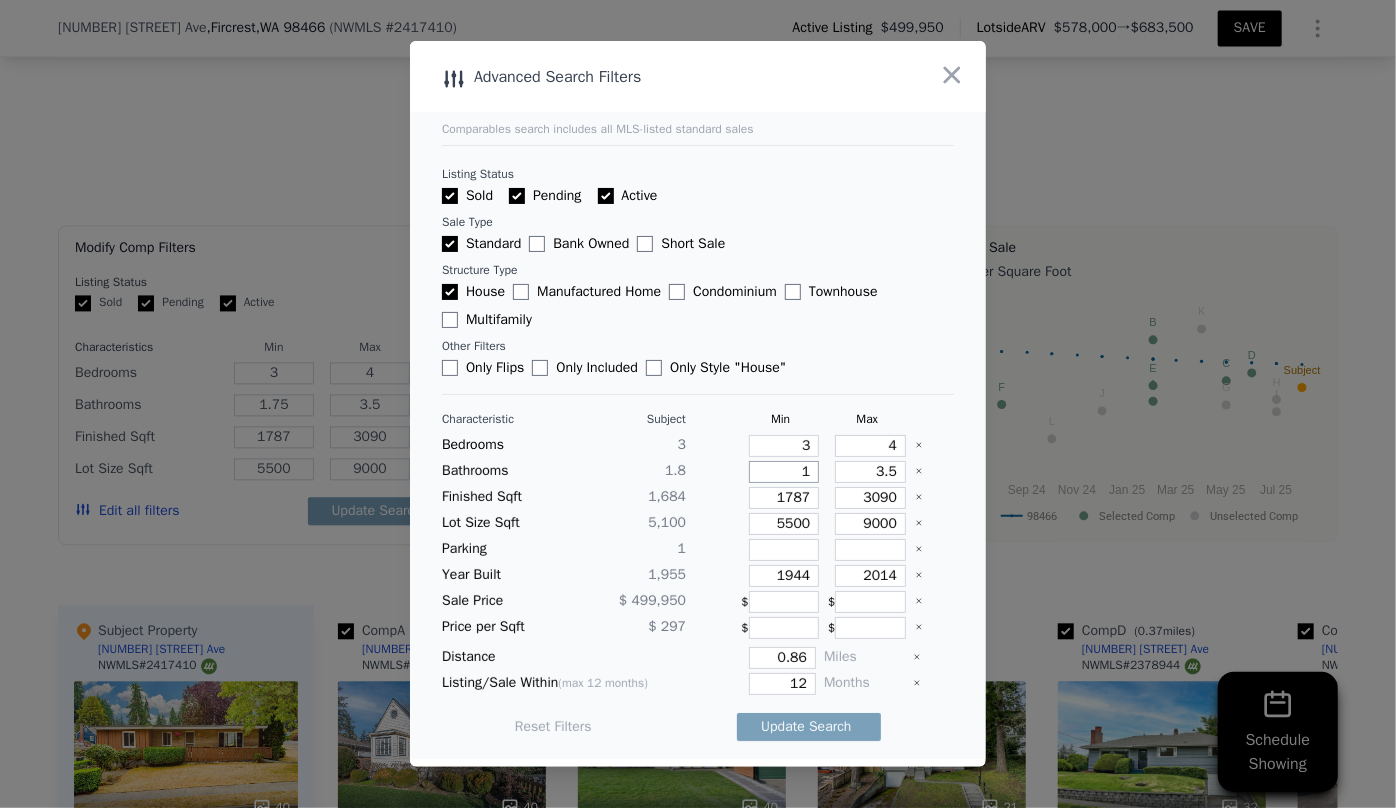 type on "1" 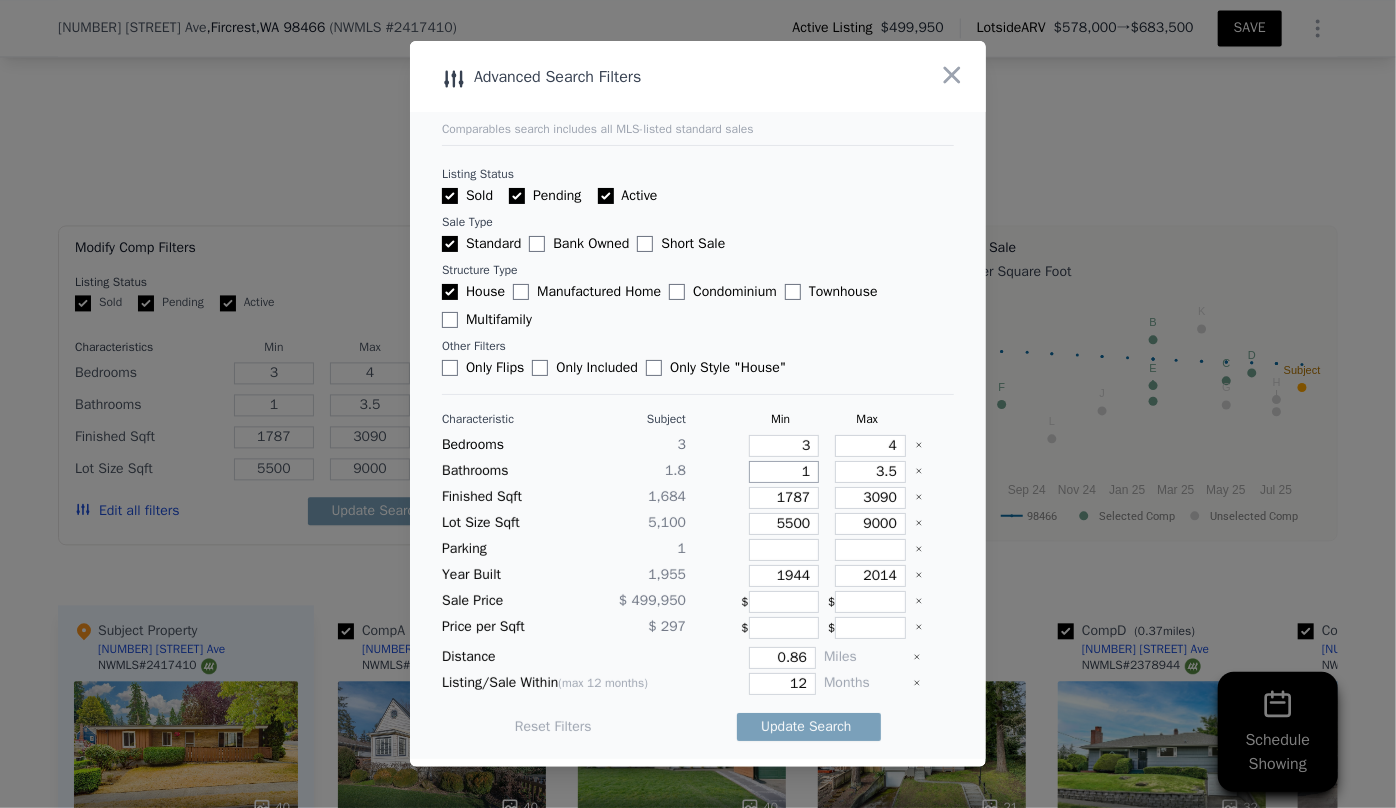 type on "1" 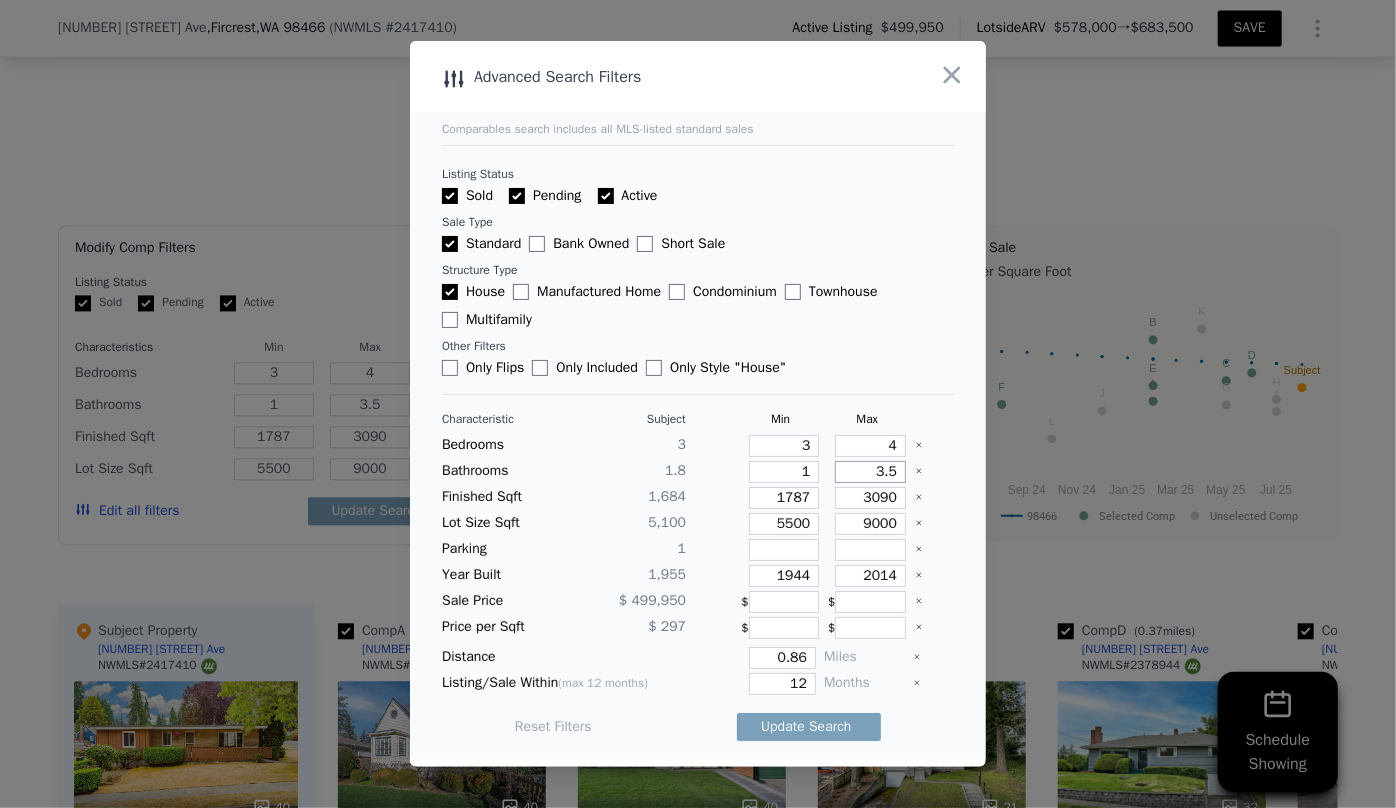 drag, startPoint x: 888, startPoint y: 476, endPoint x: 873, endPoint y: 479, distance: 15.297058 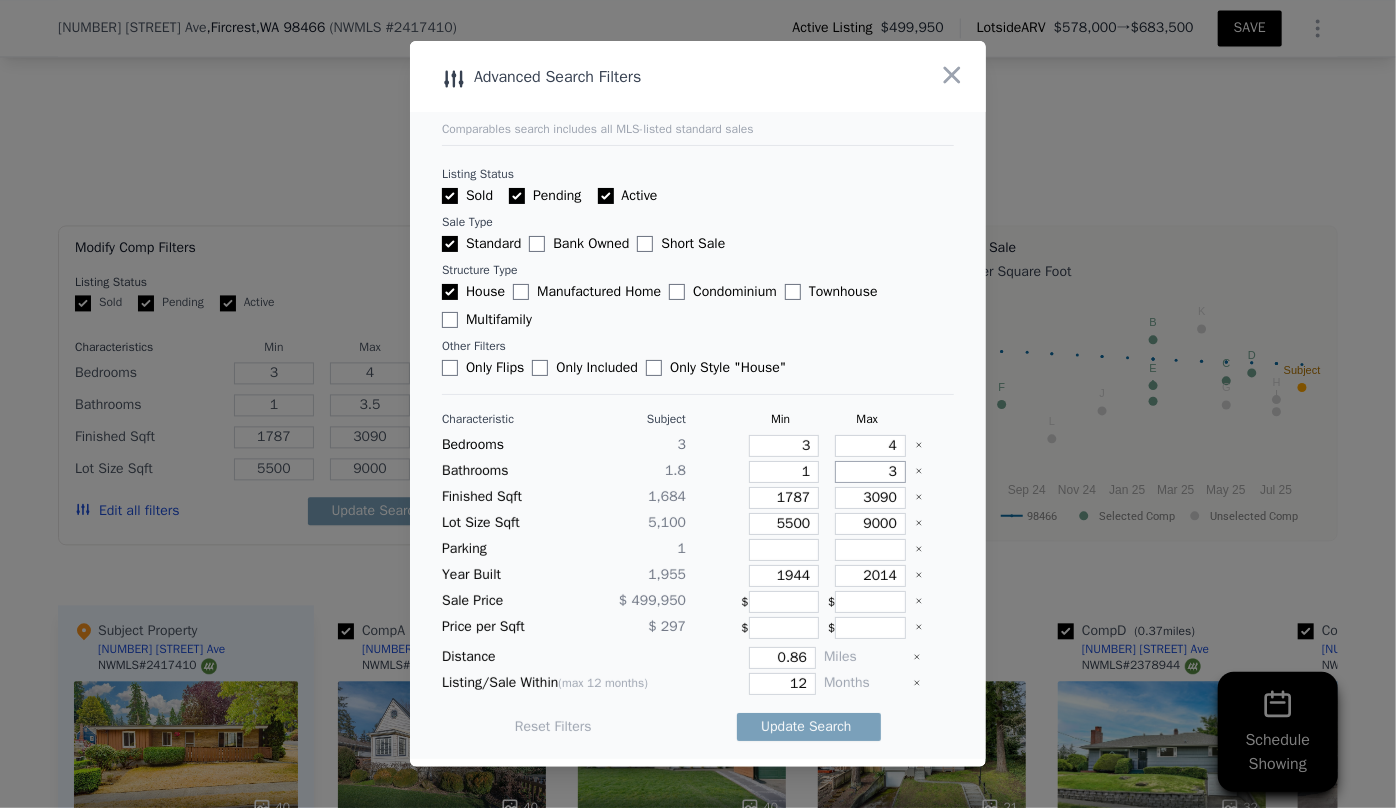 type 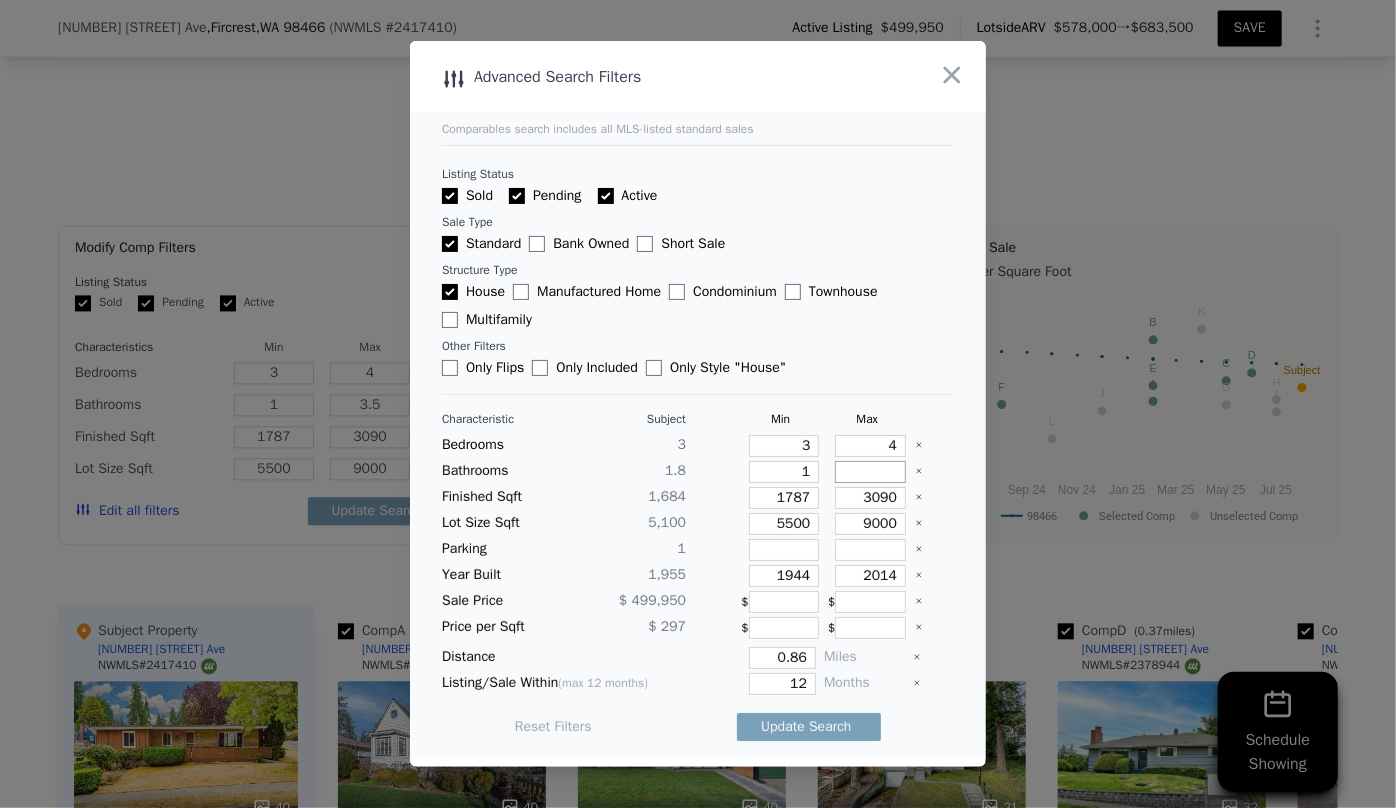 type on "3" 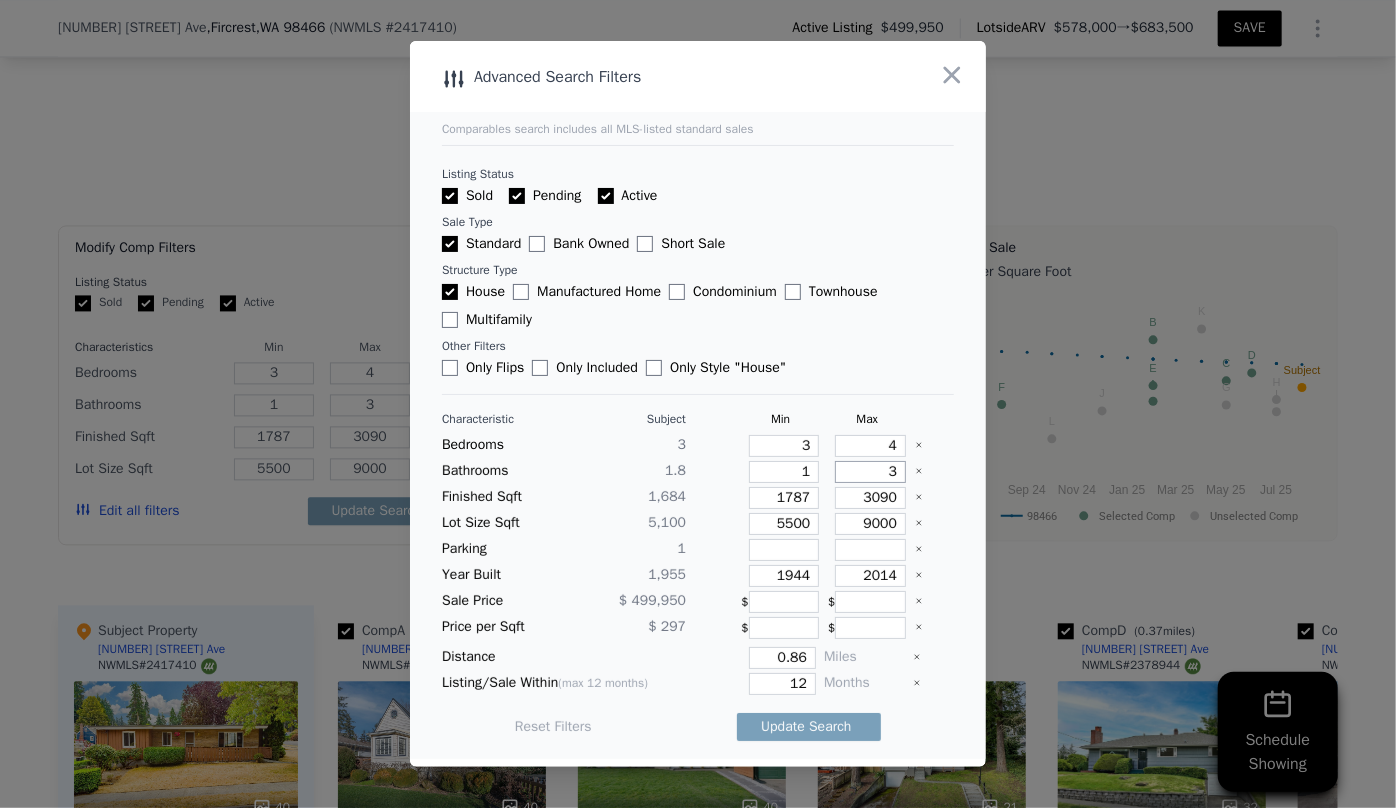 type 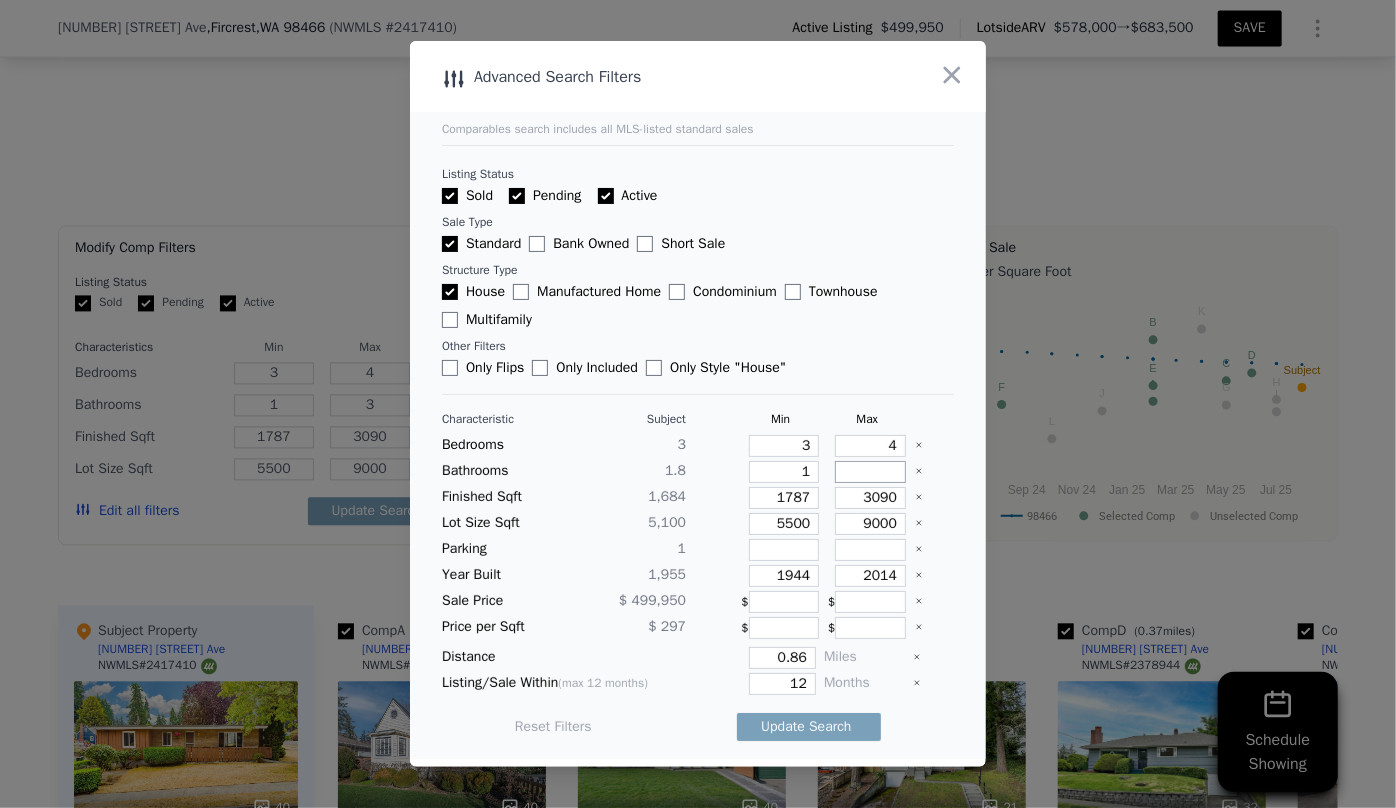 type 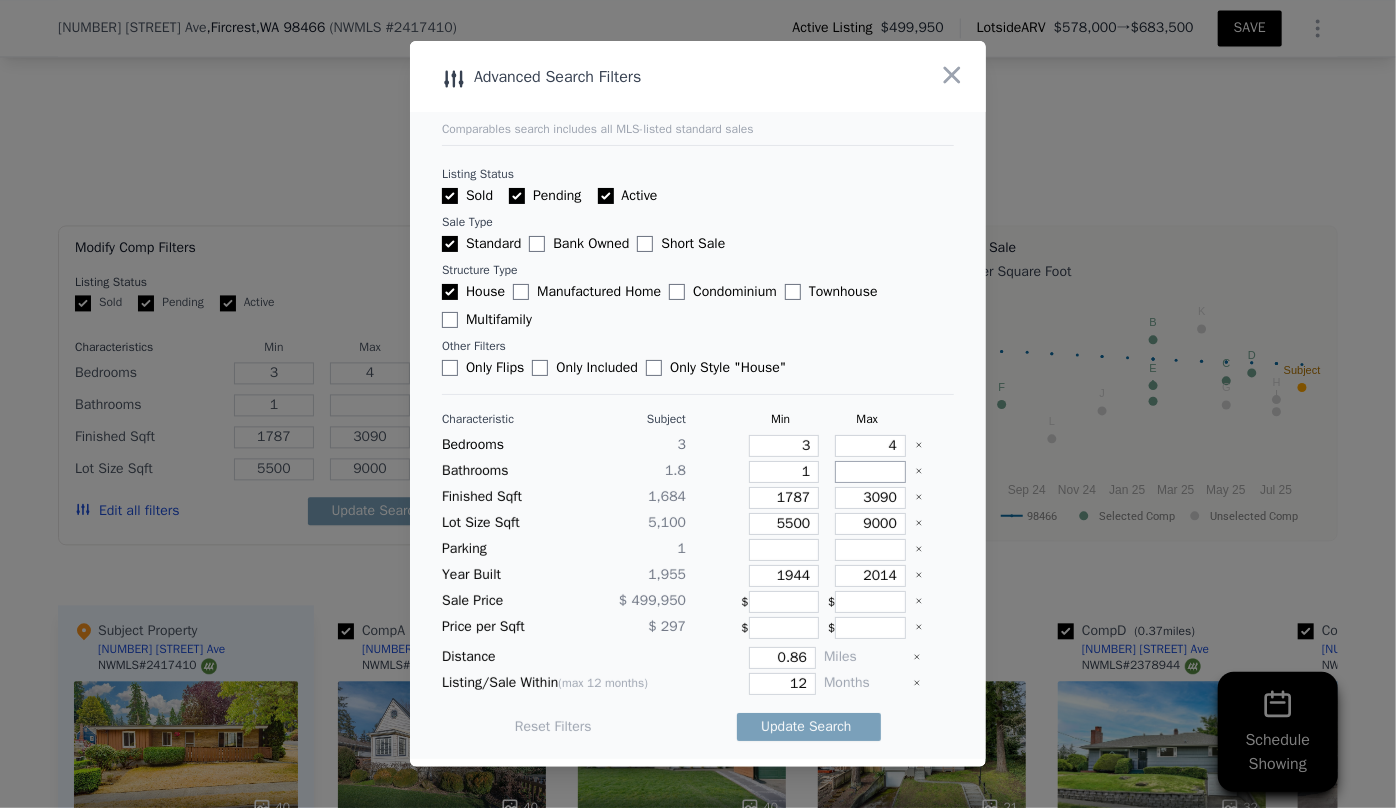 type 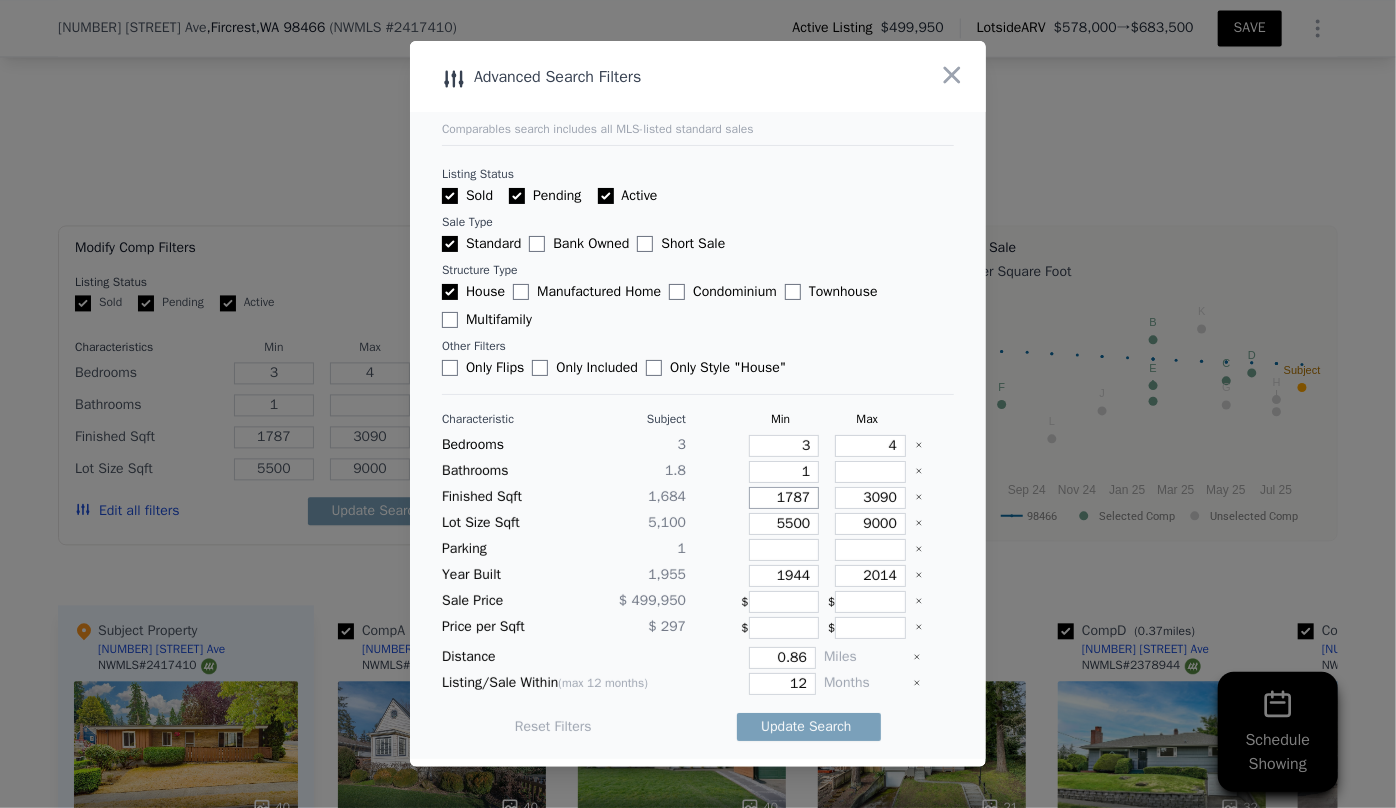 drag, startPoint x: 768, startPoint y: 499, endPoint x: 705, endPoint y: 499, distance: 63 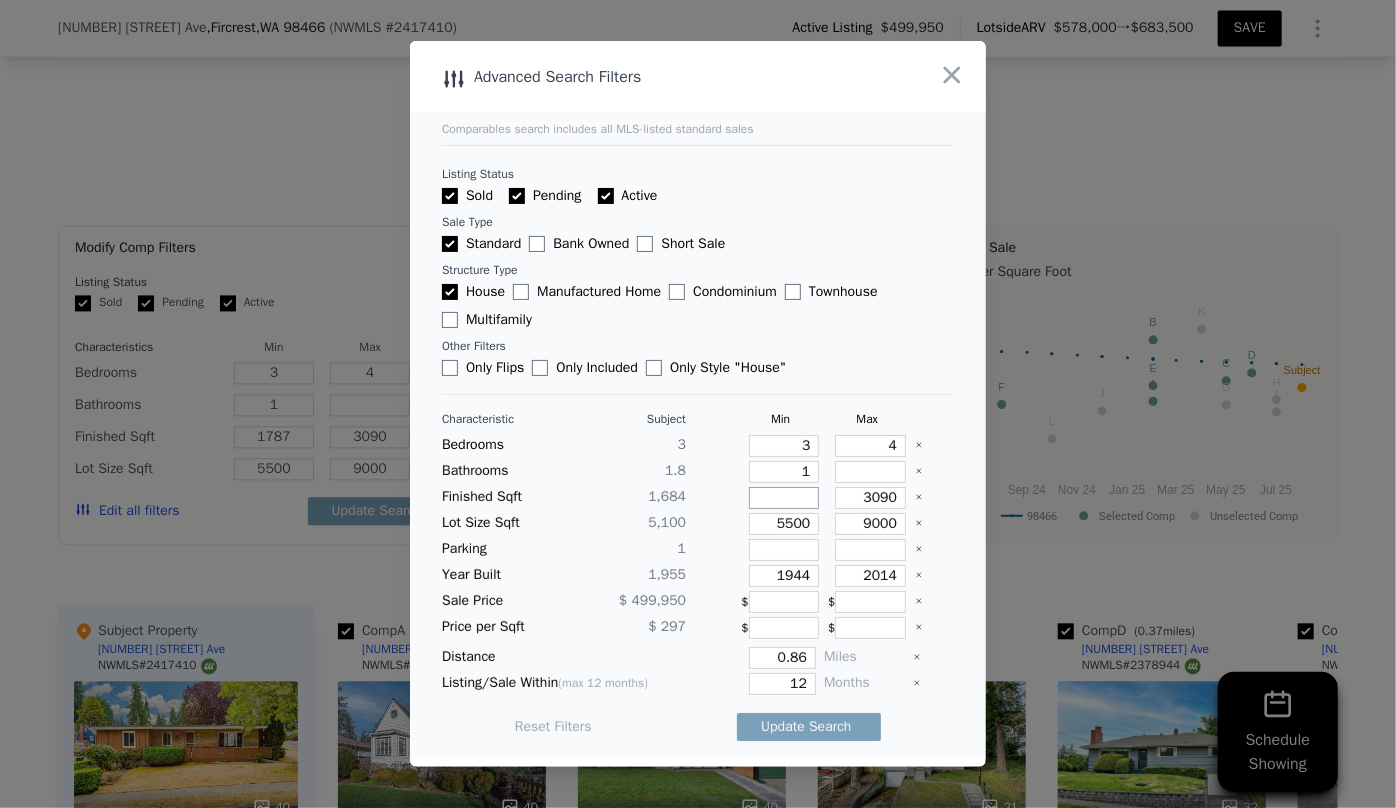type 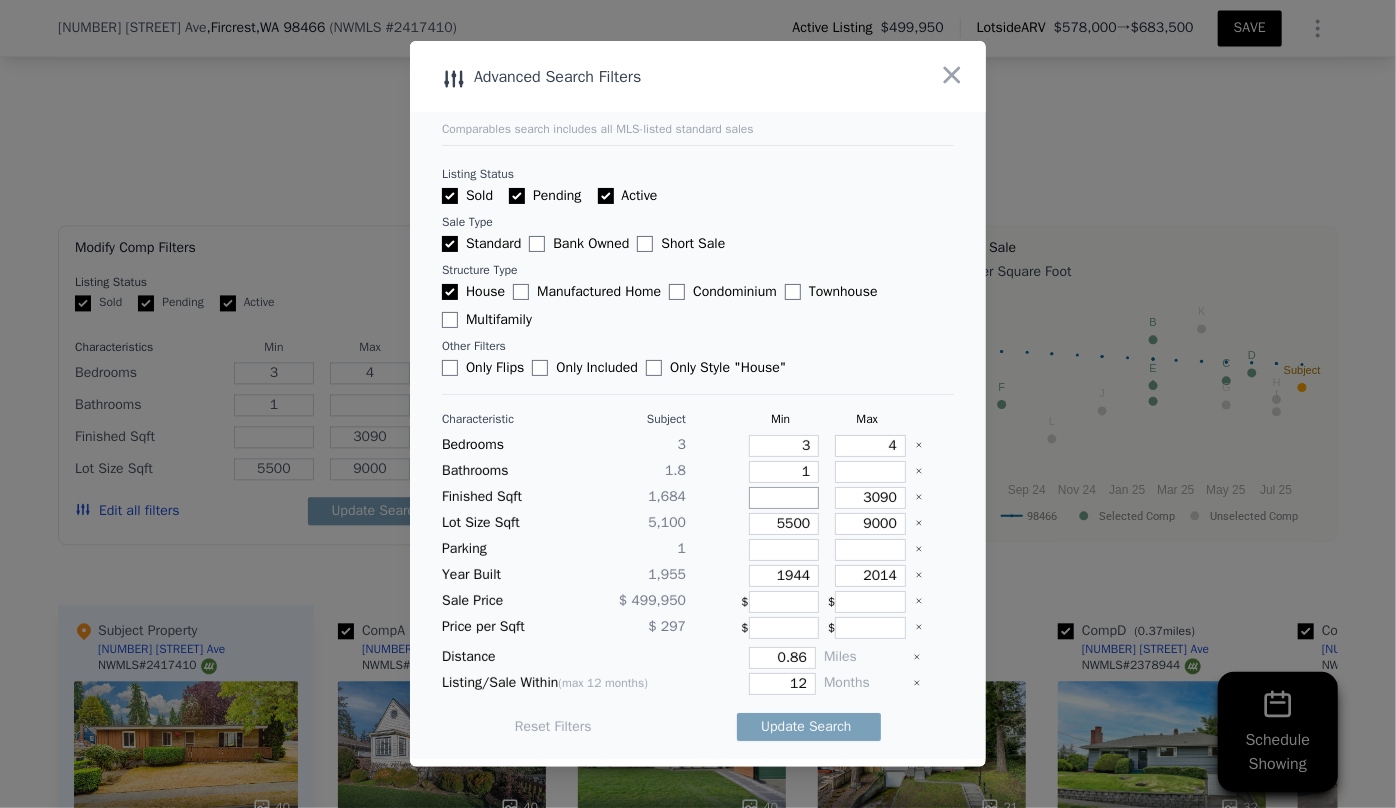 type 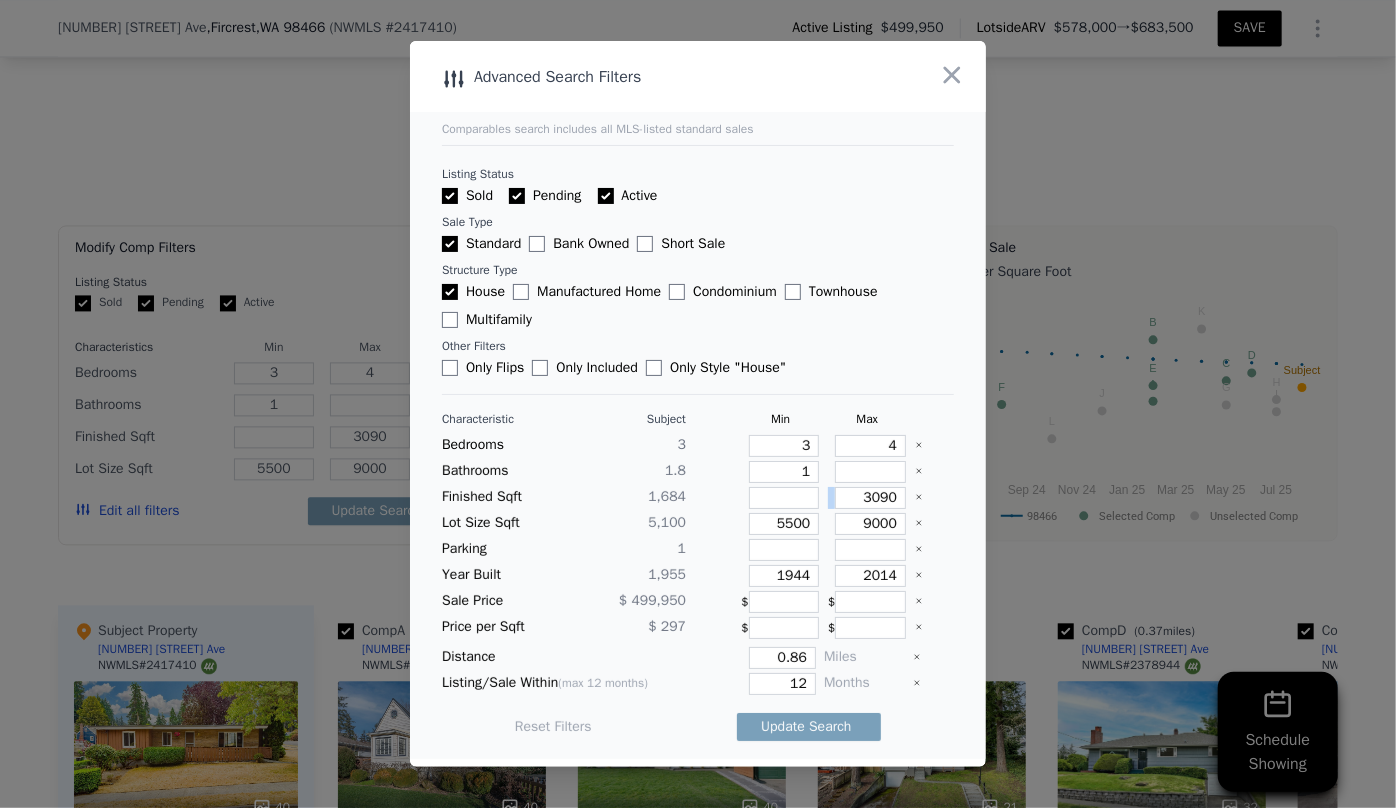 drag, startPoint x: 896, startPoint y: 499, endPoint x: 847, endPoint y: 496, distance: 49.09175 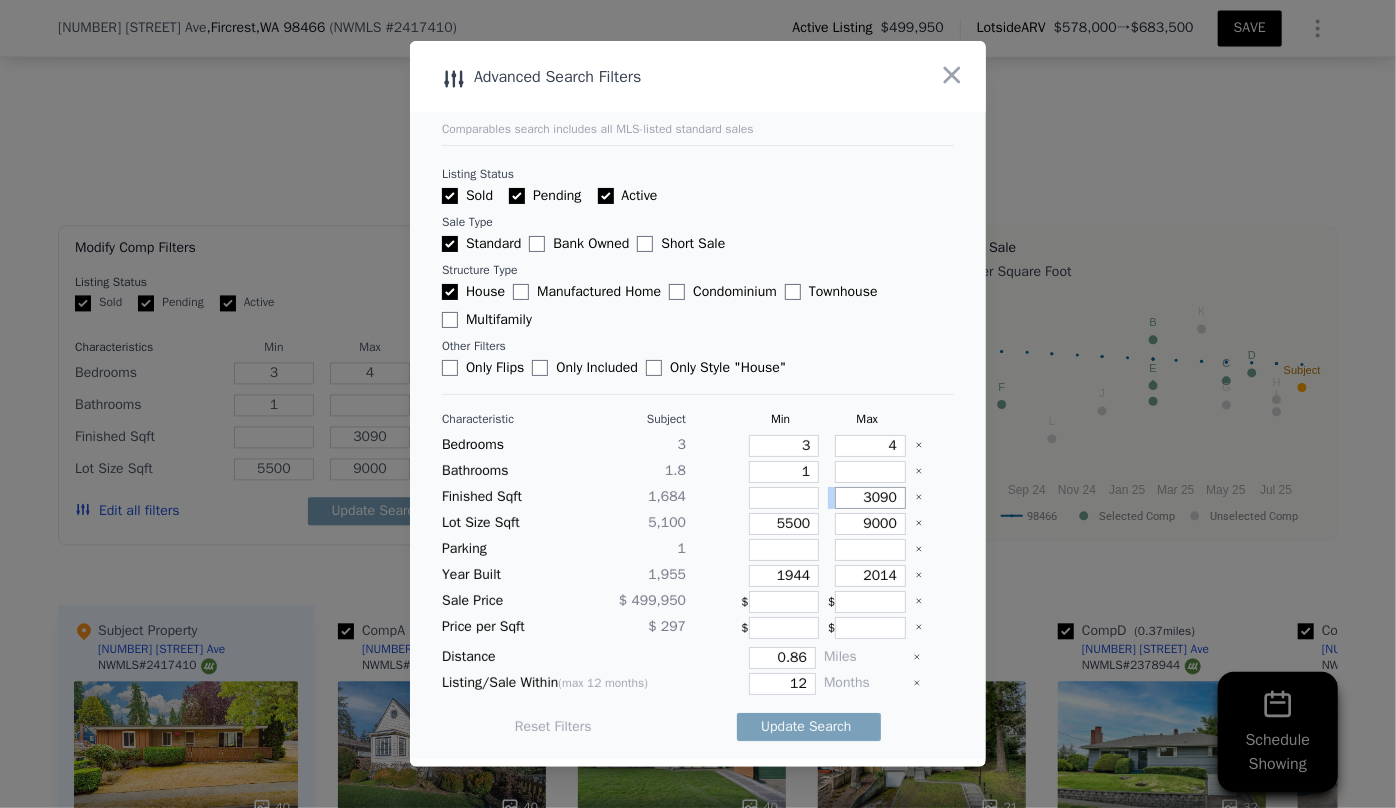 click on "3090" at bounding box center (870, 498) 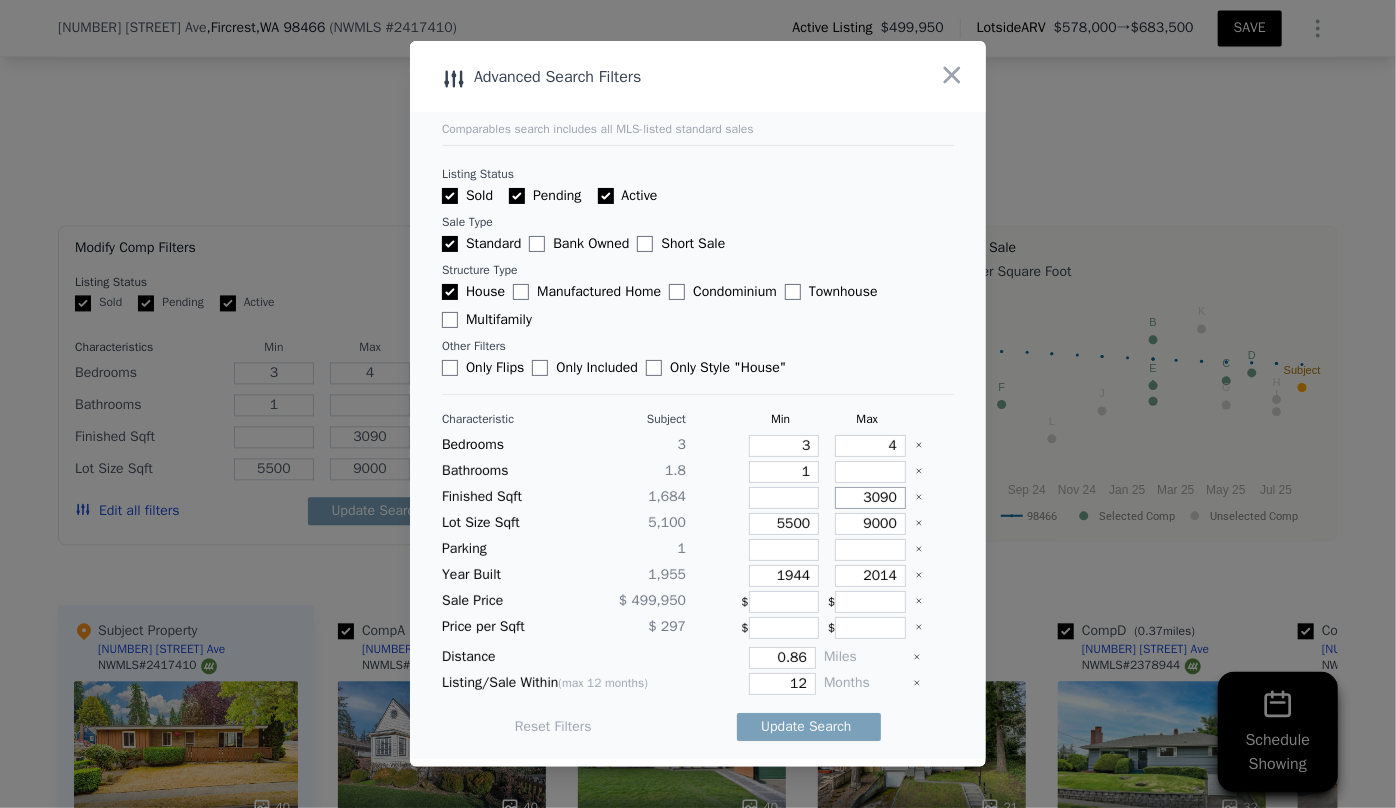 click on "3090" at bounding box center (870, 498) 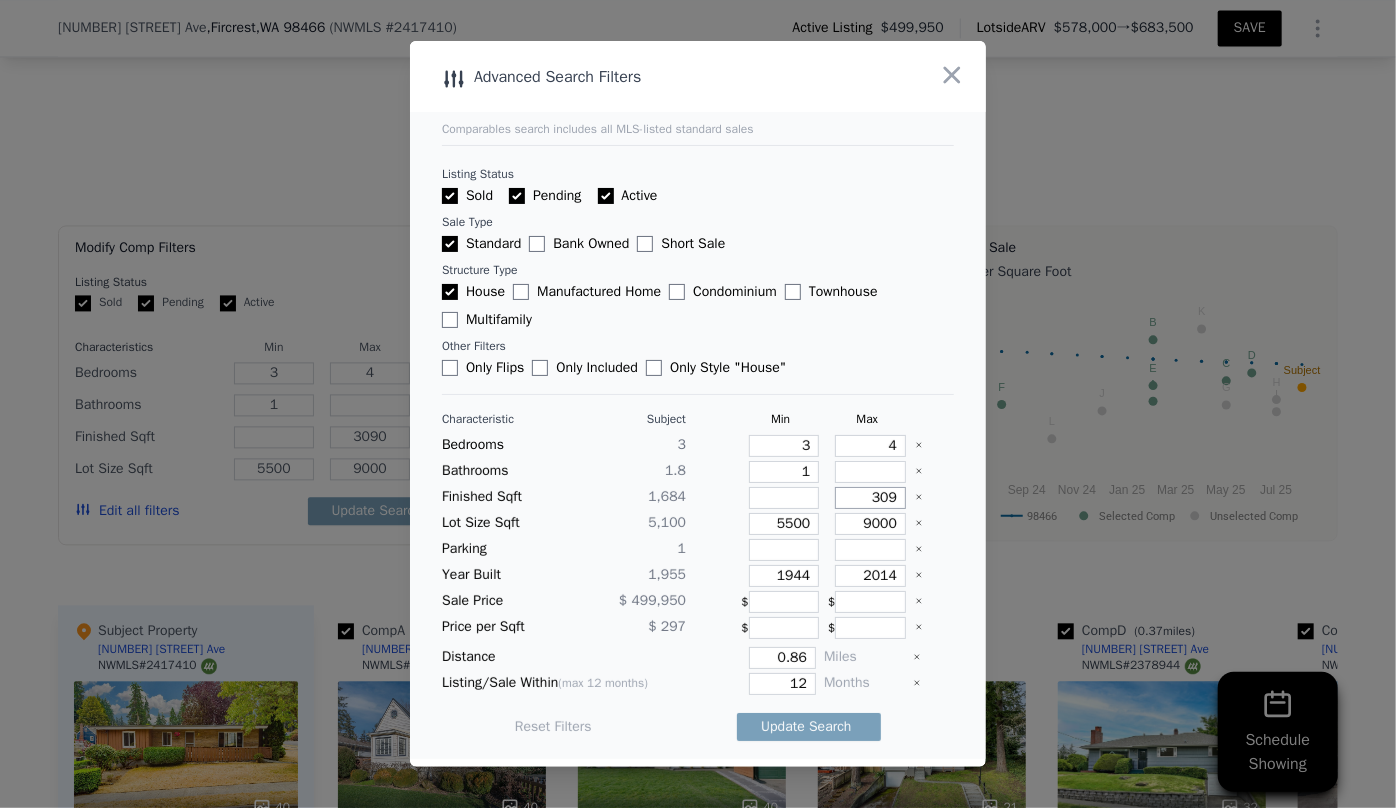 type on "30" 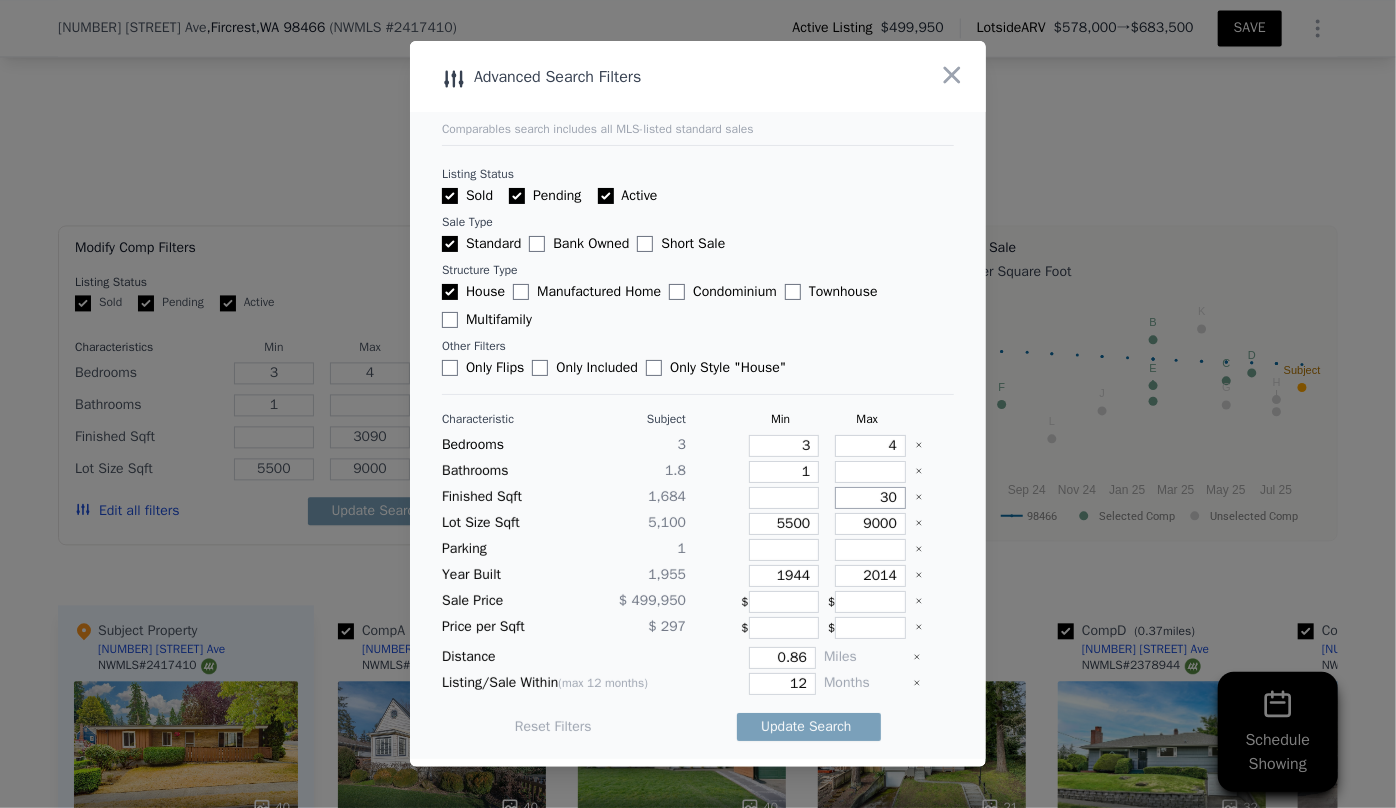 type on "309" 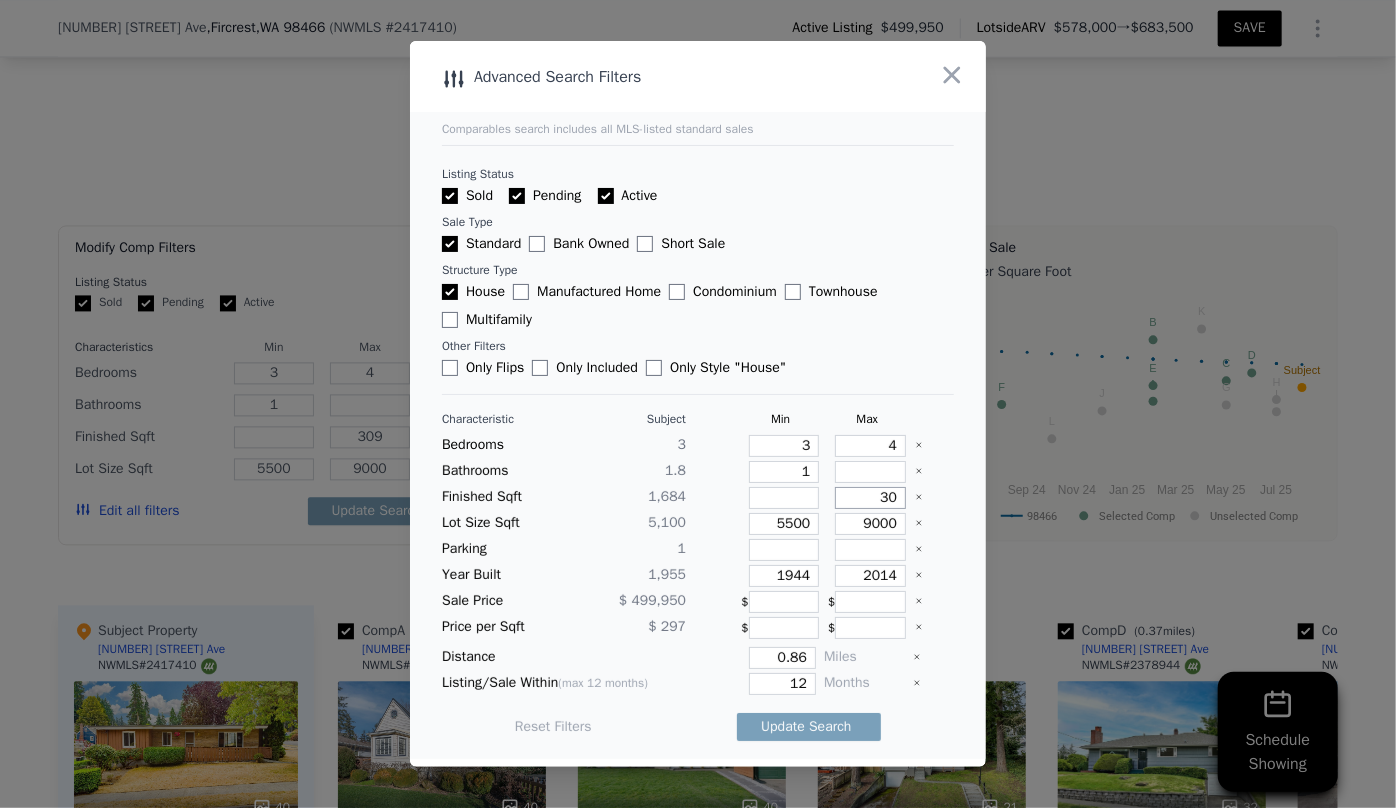 type on "3" 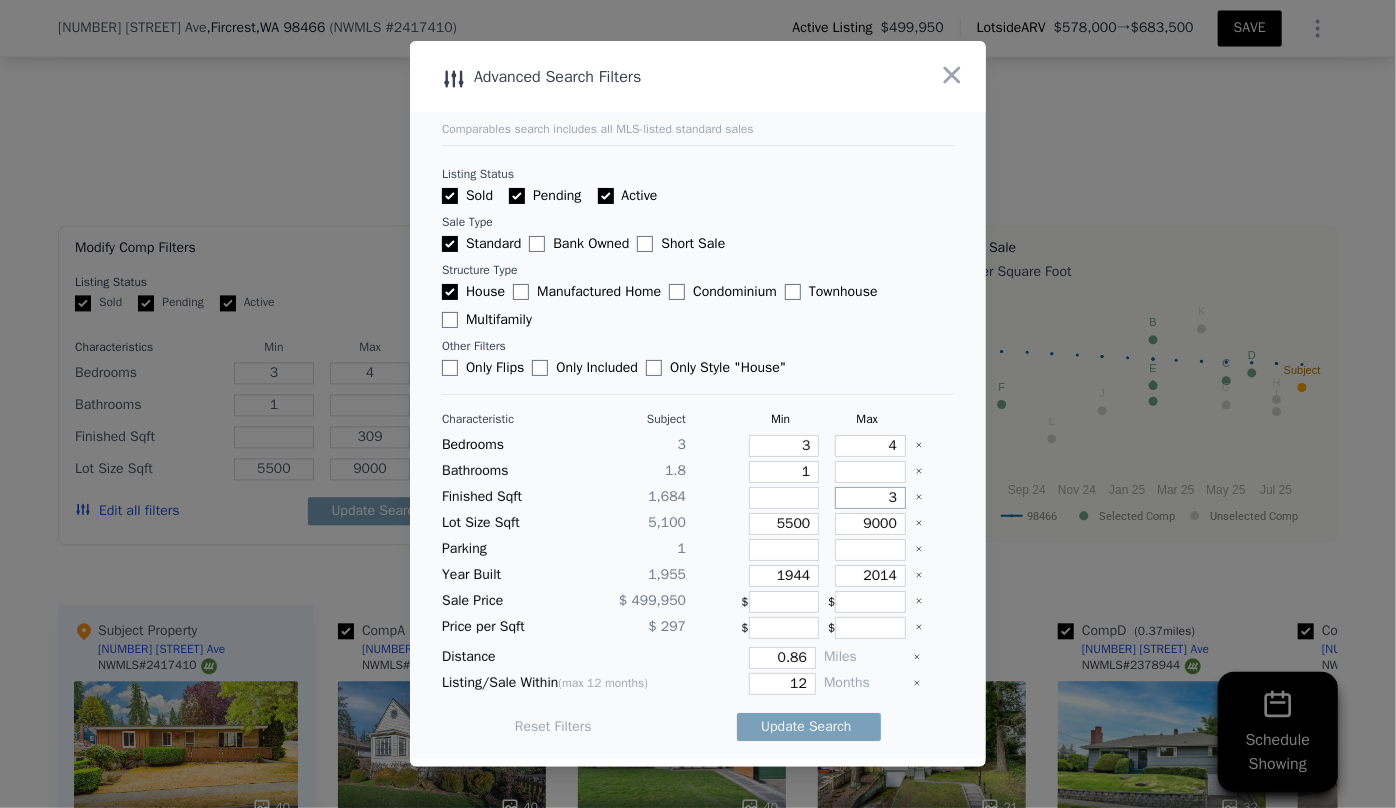 type on "30" 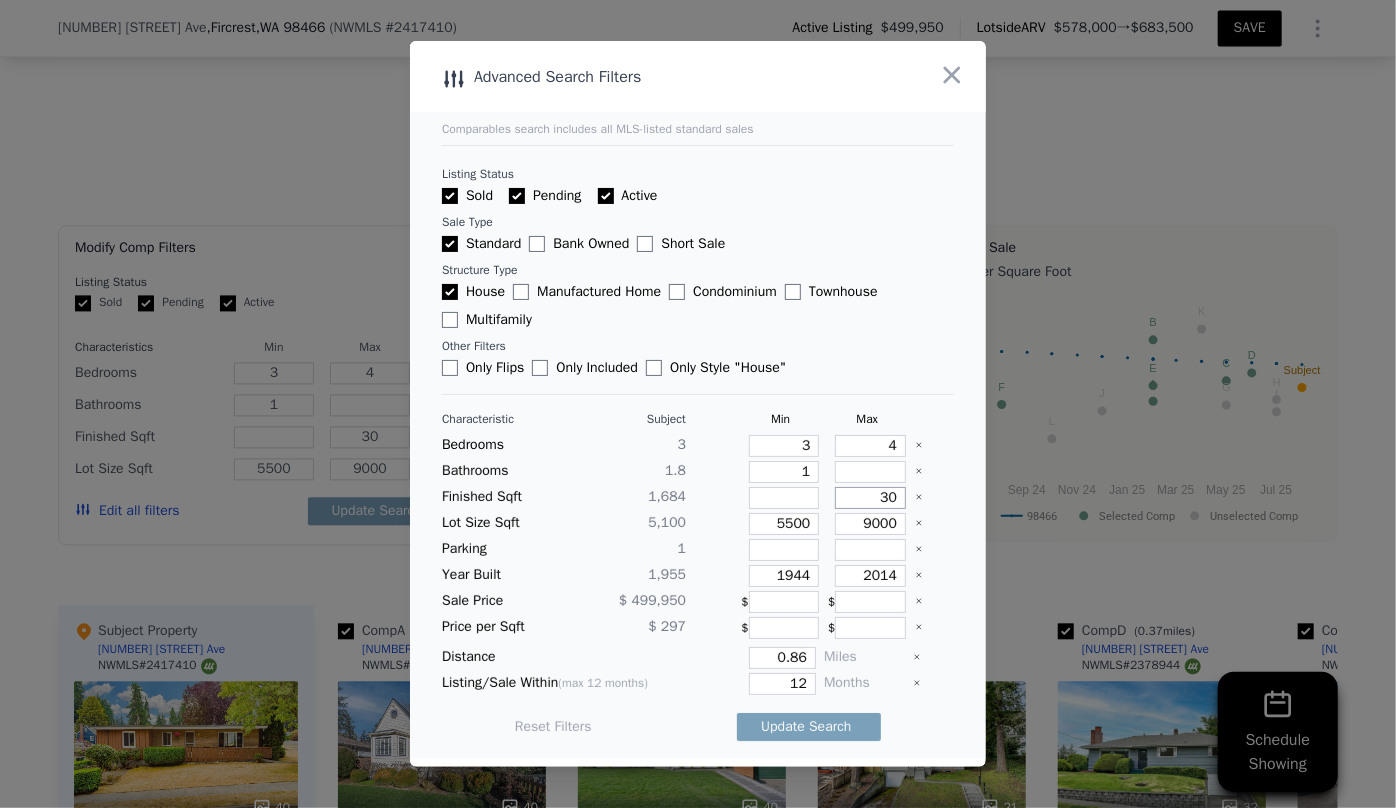 type on "3" 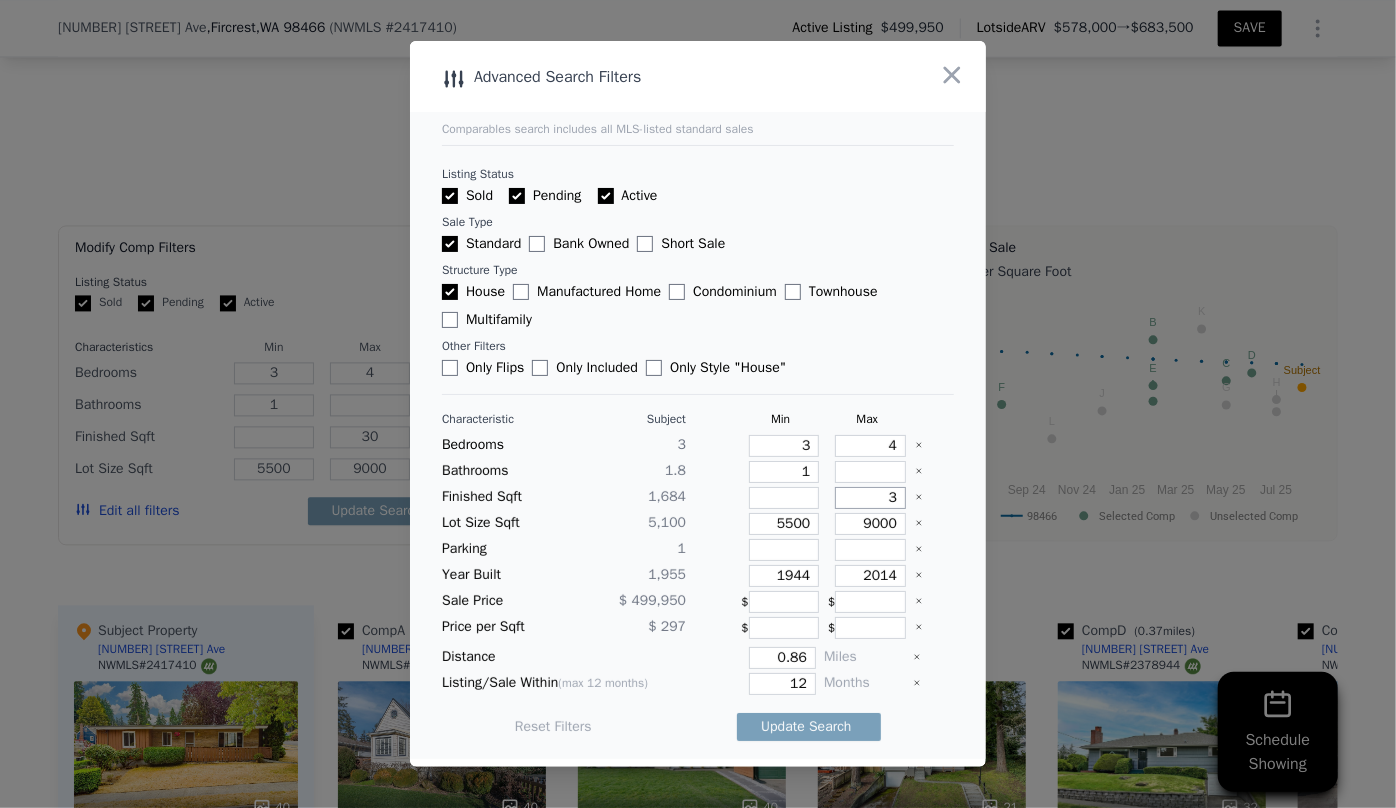 type 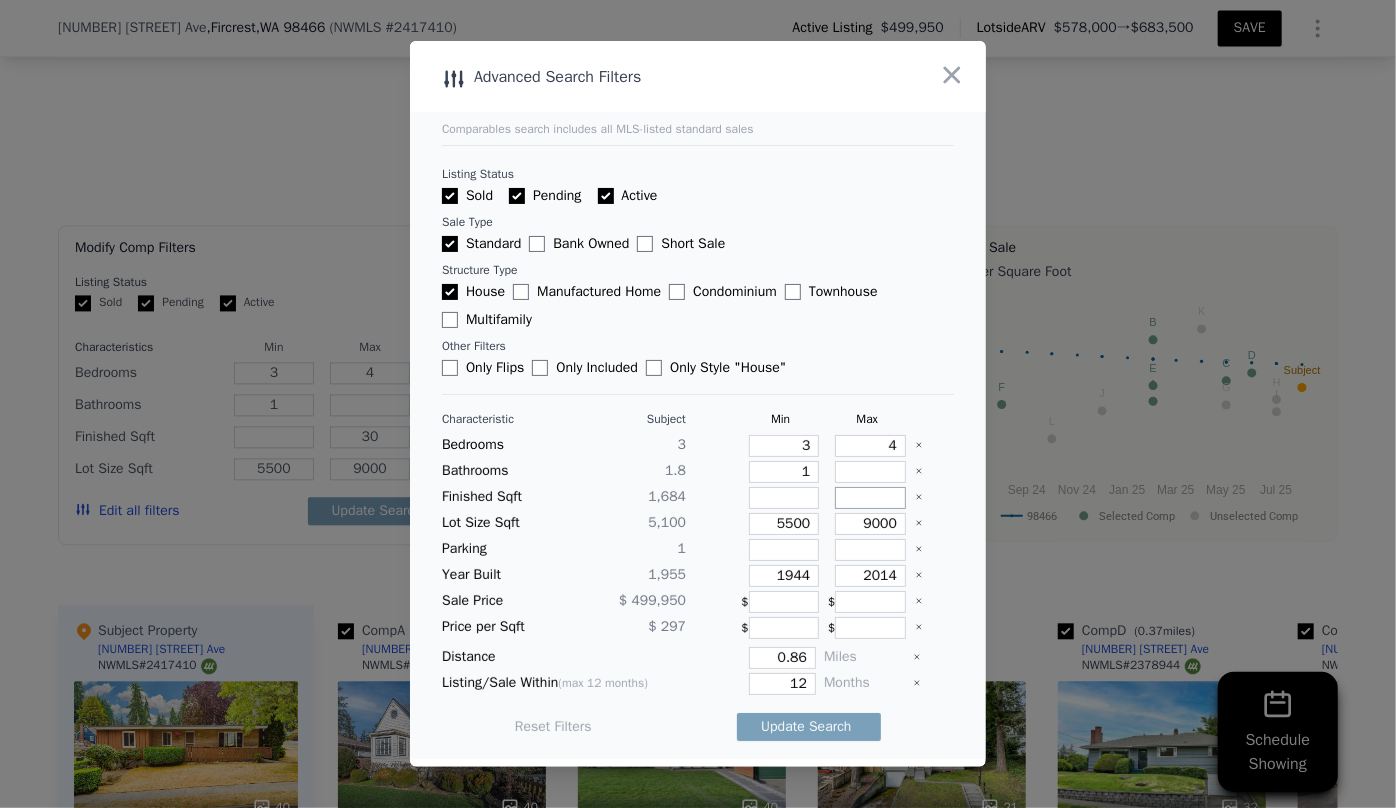 type on "3" 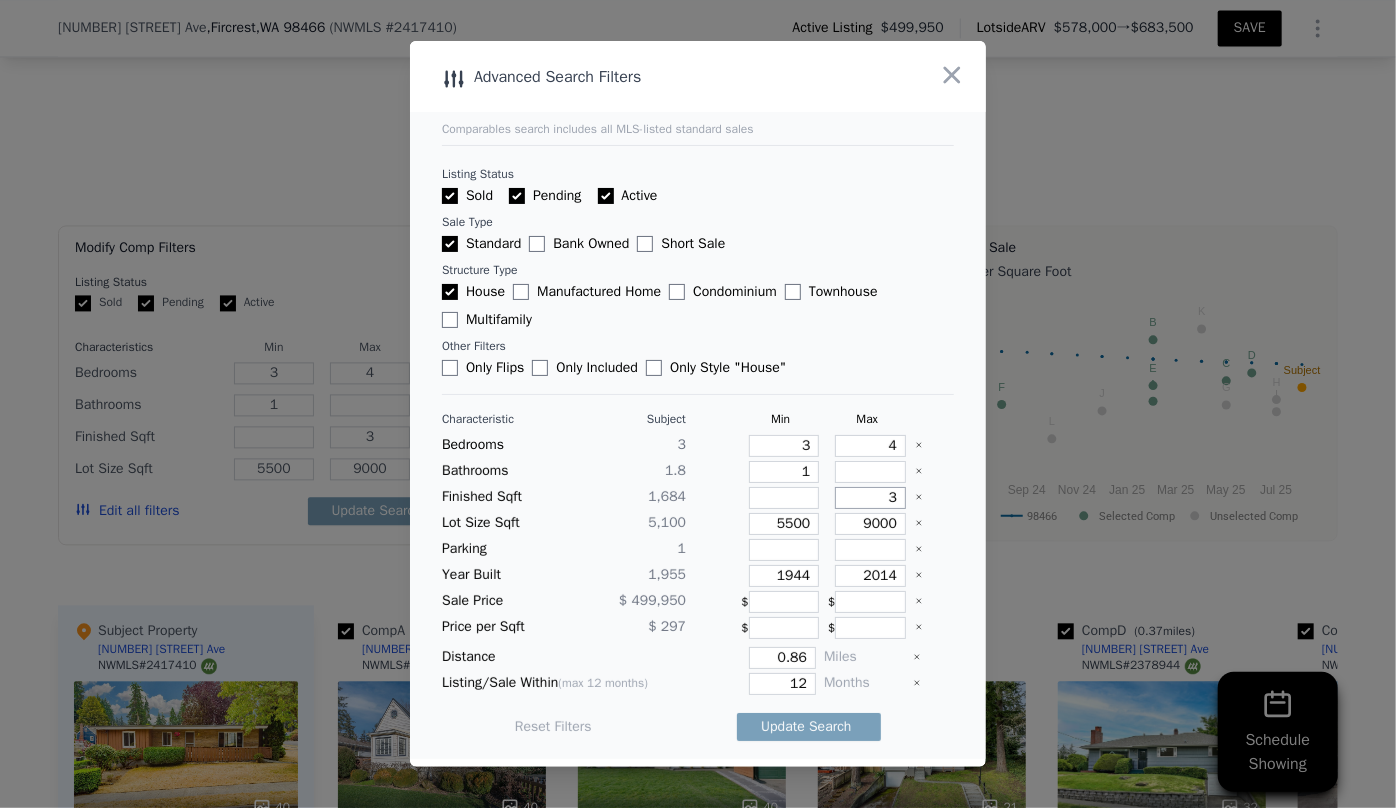 type 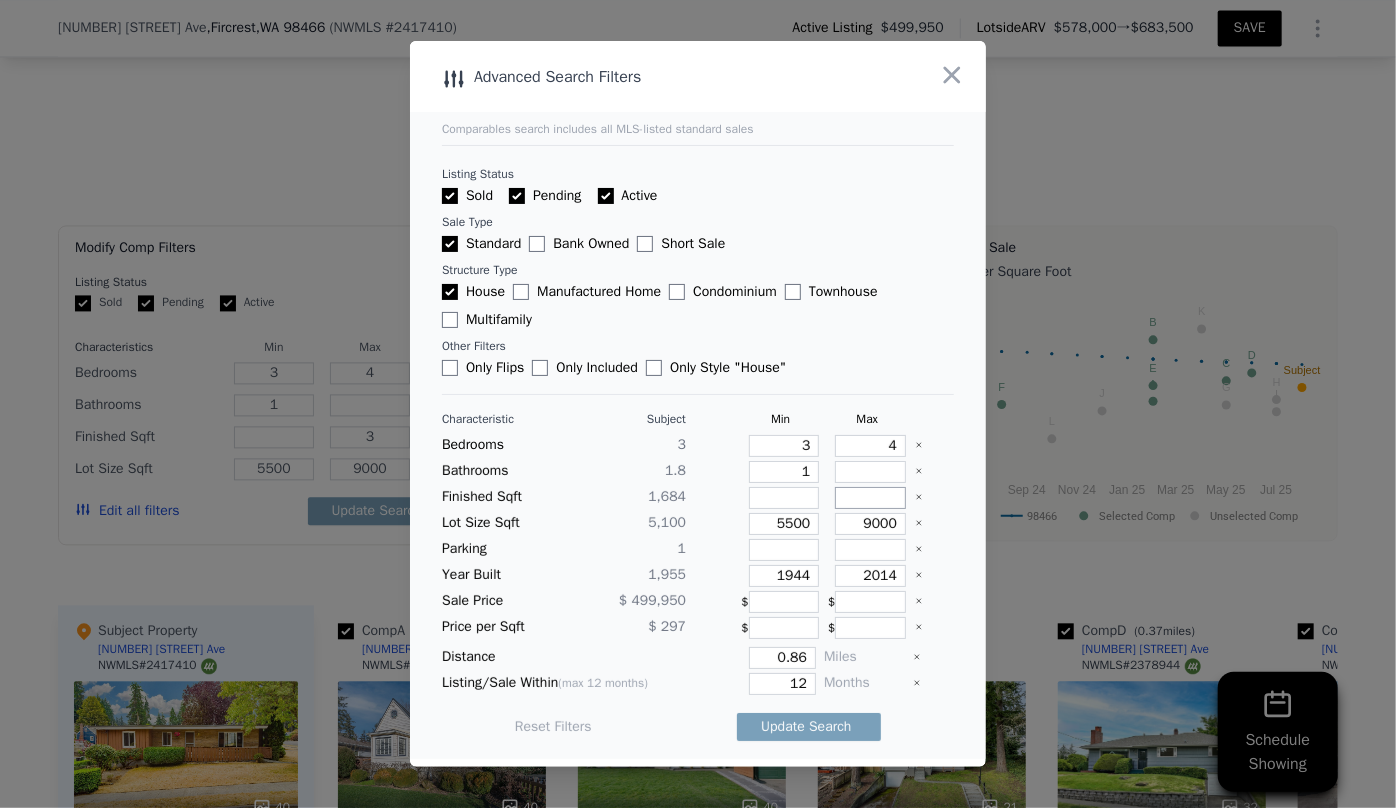 type 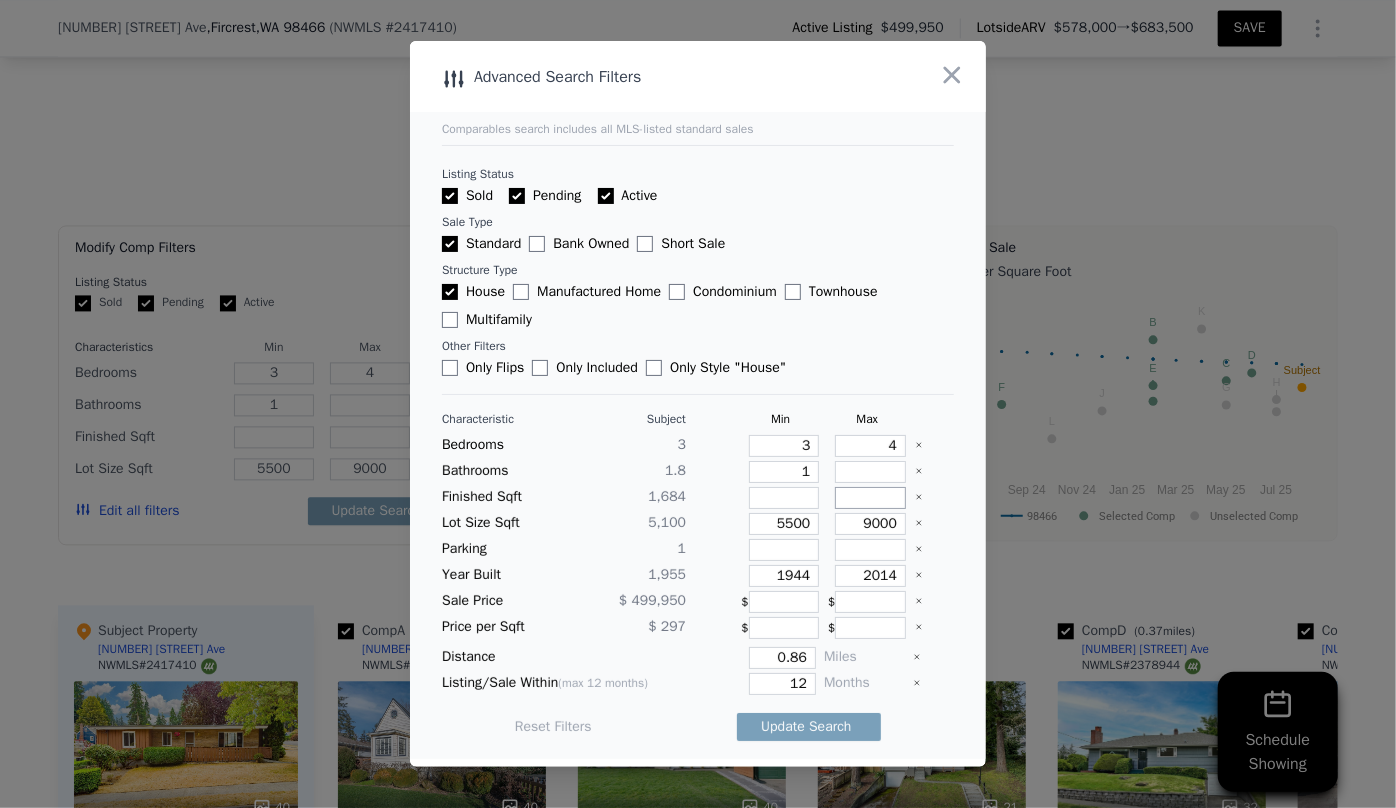 type on "2" 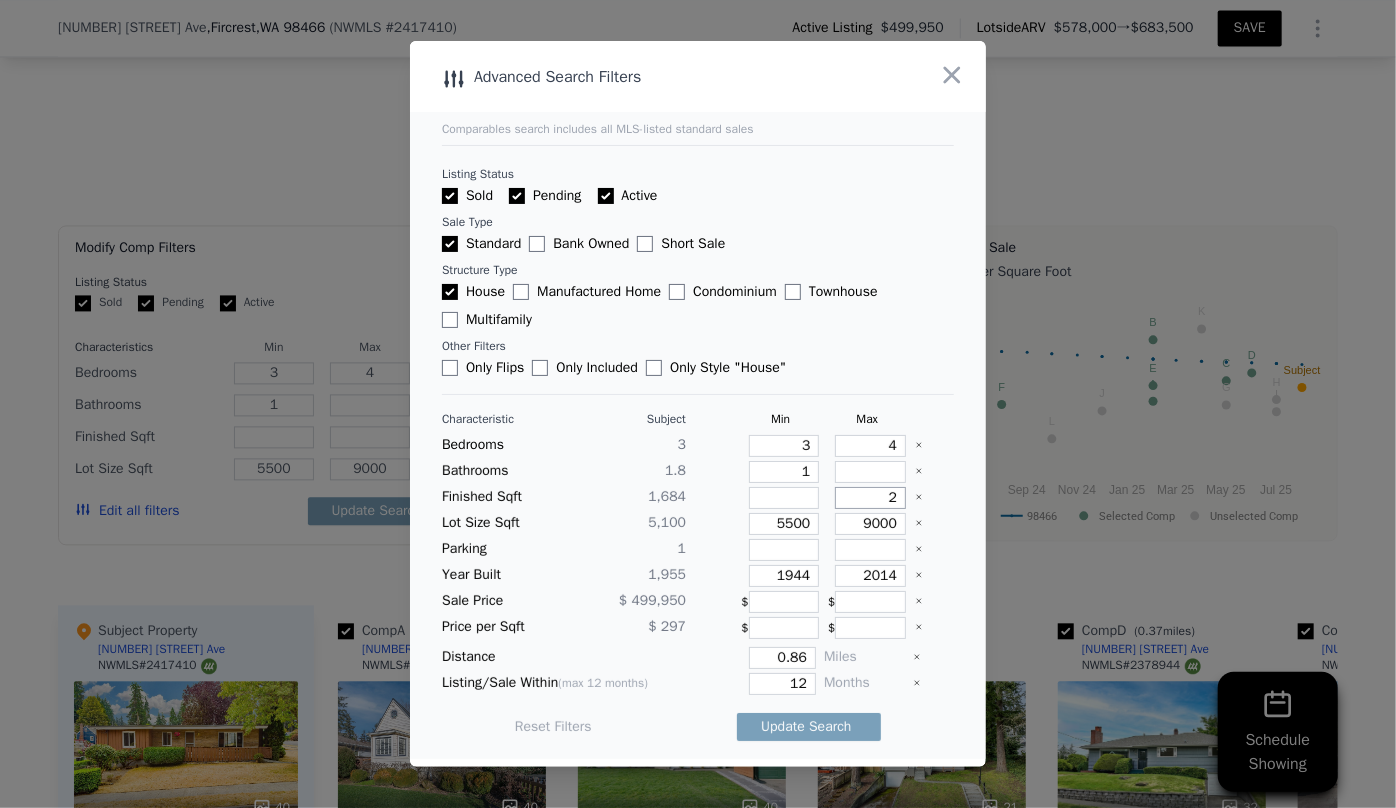 type on "2" 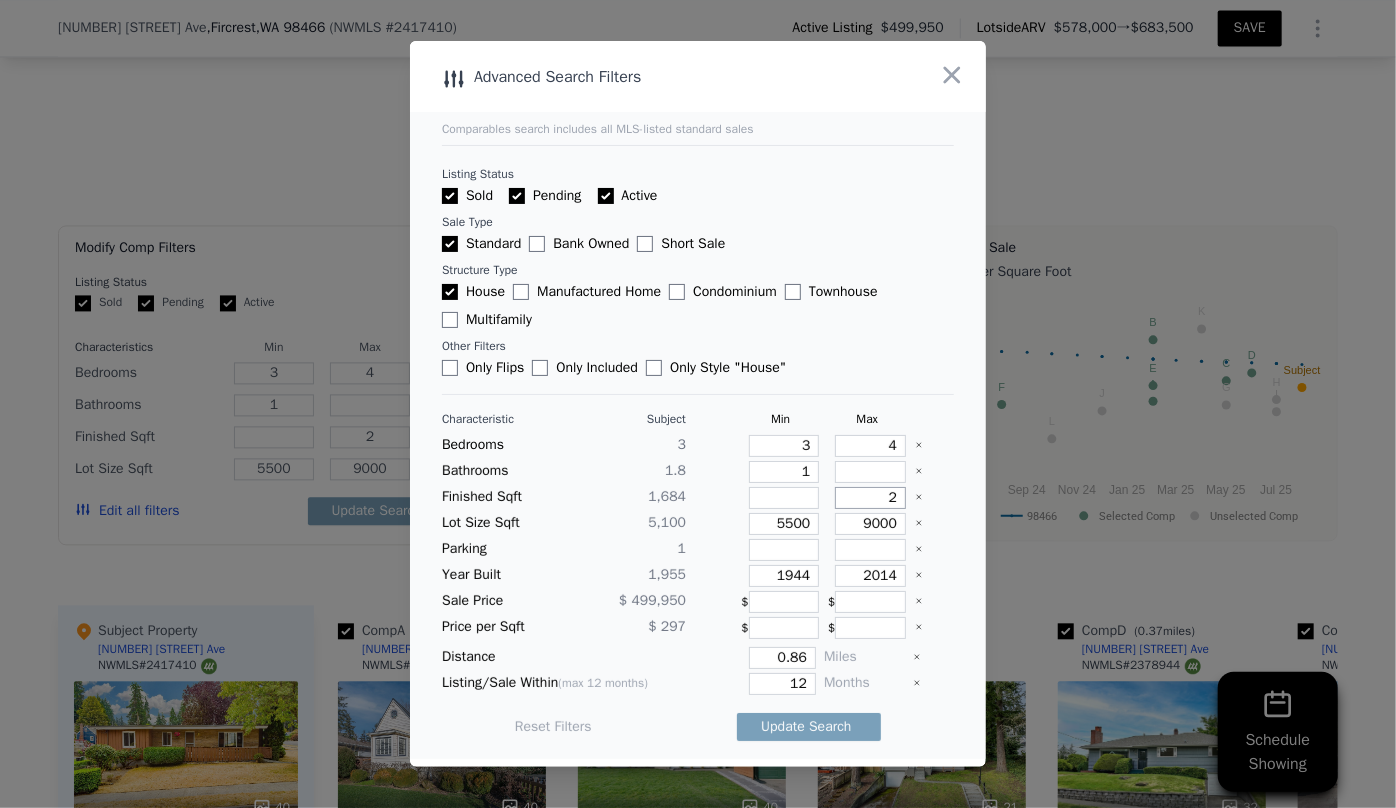 type on "26" 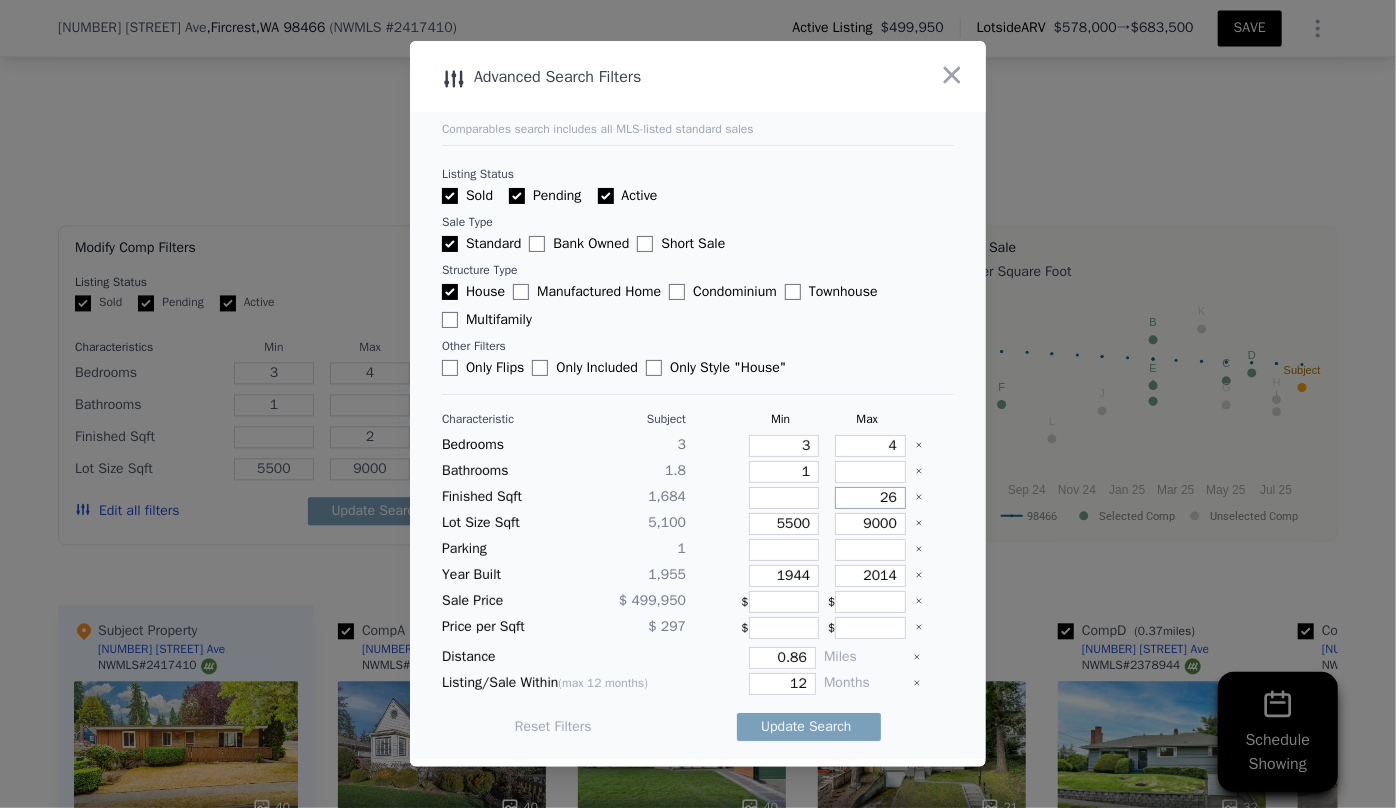 type on "26" 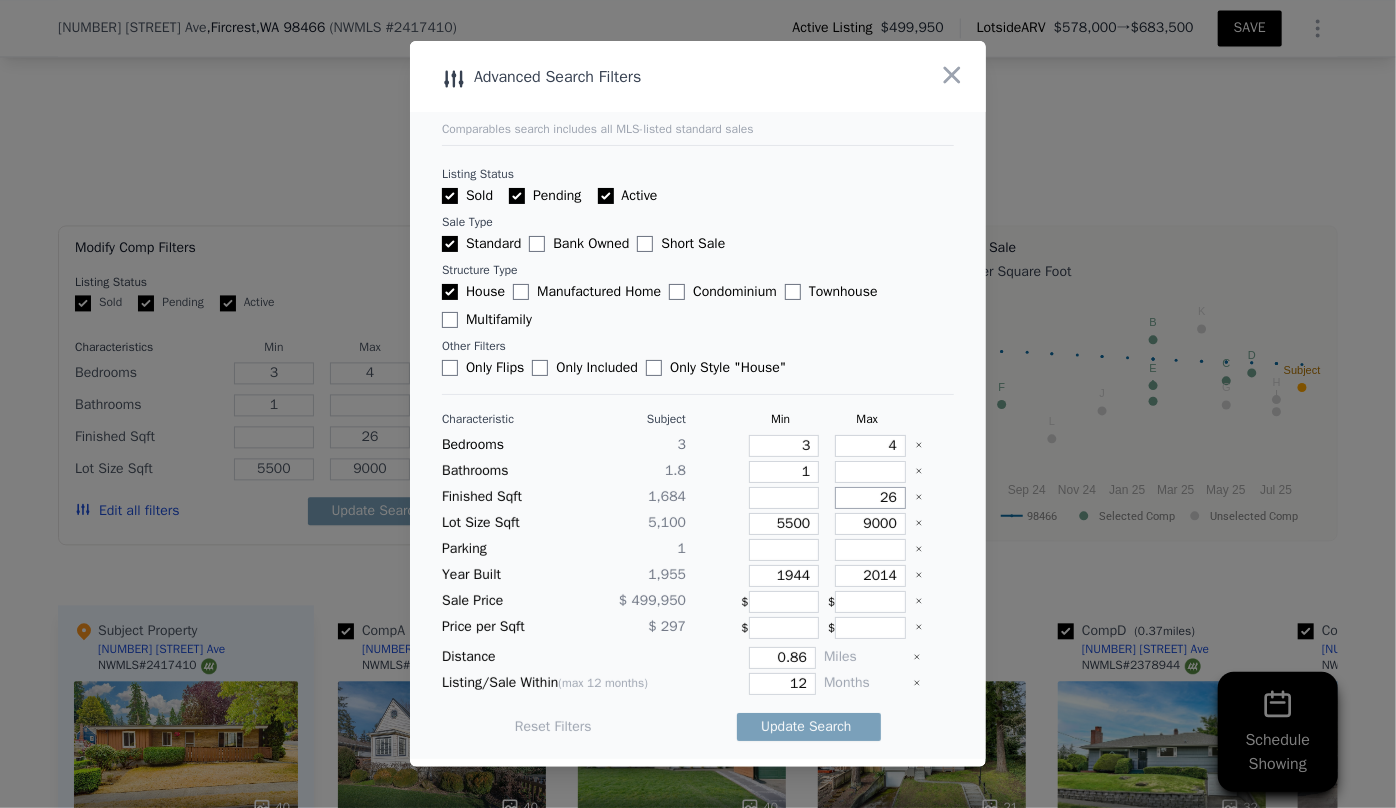 type on "260" 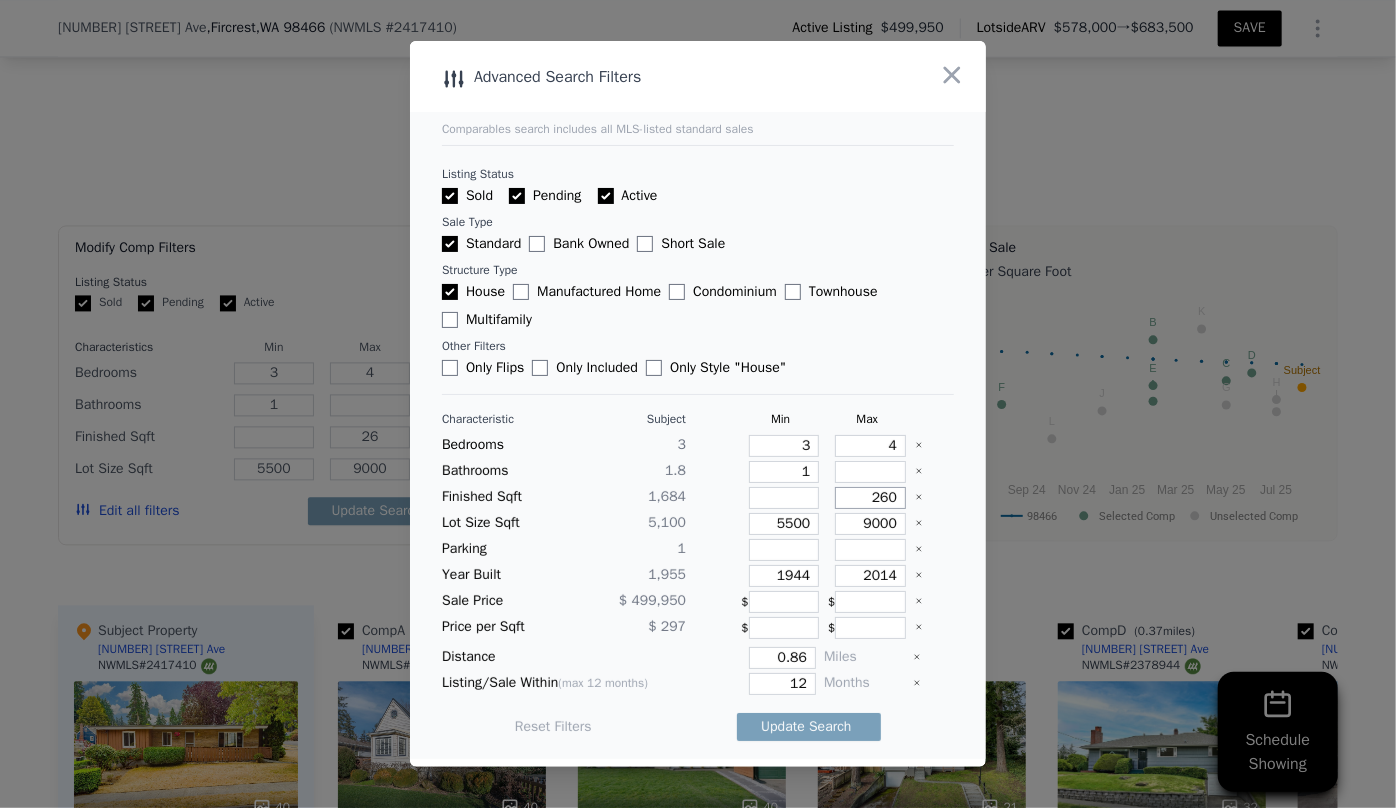 type on "260" 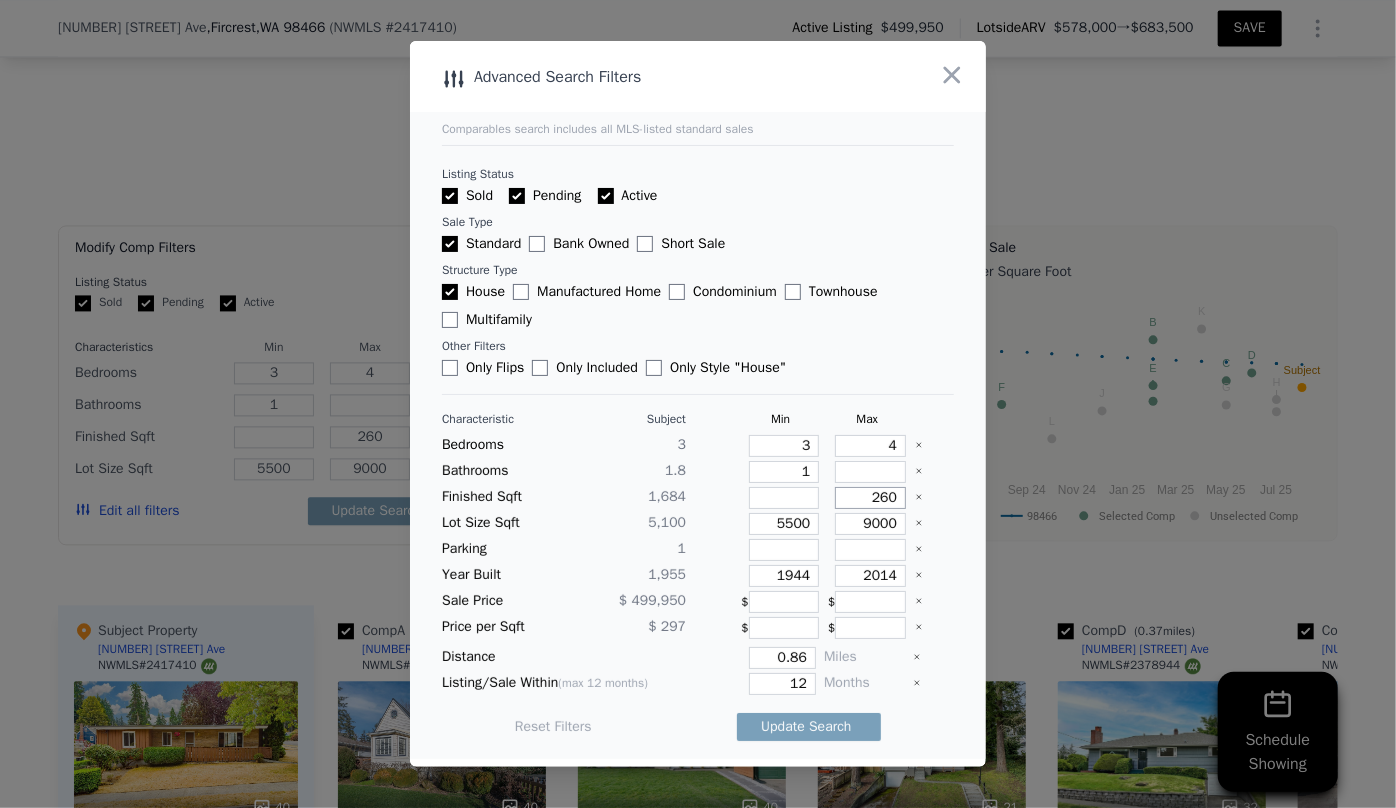type on "2600" 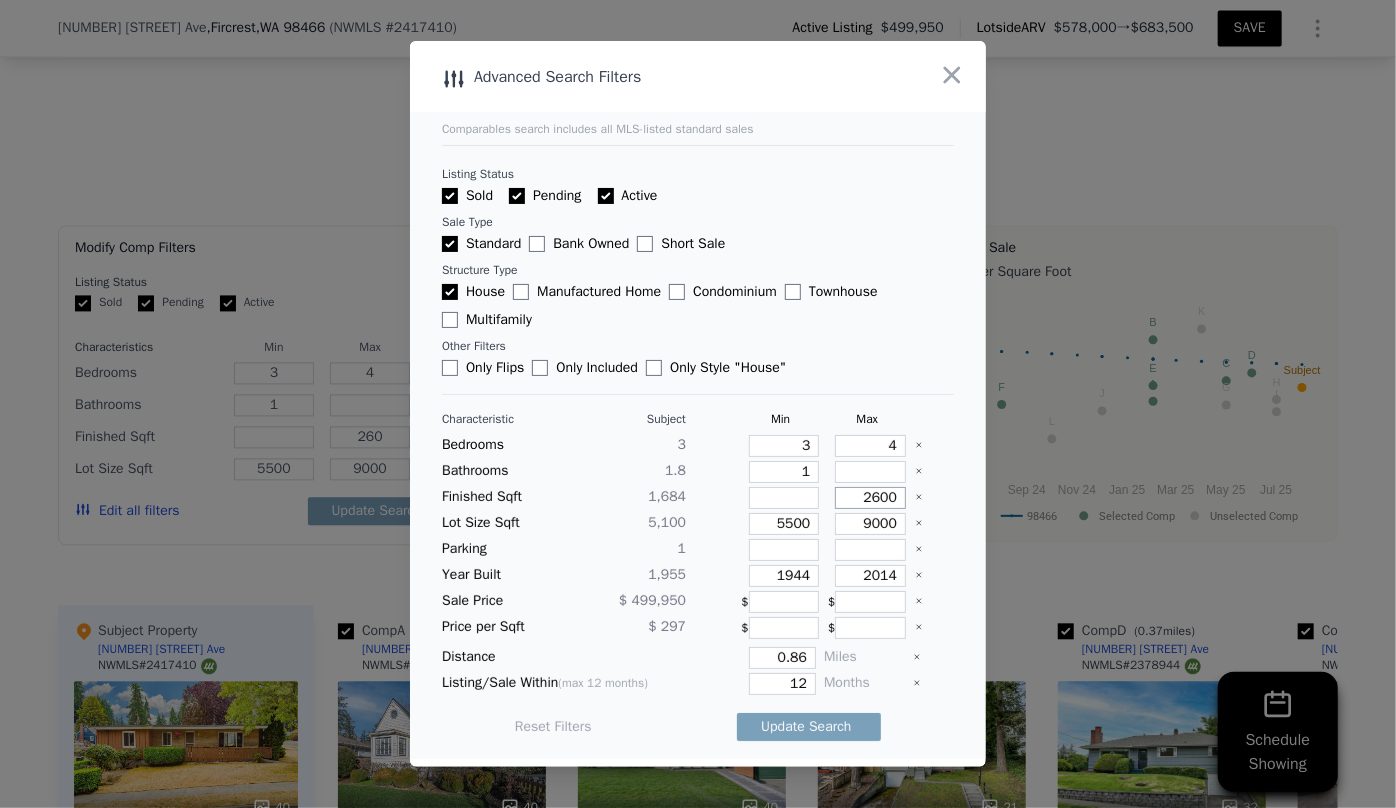 type on "2600" 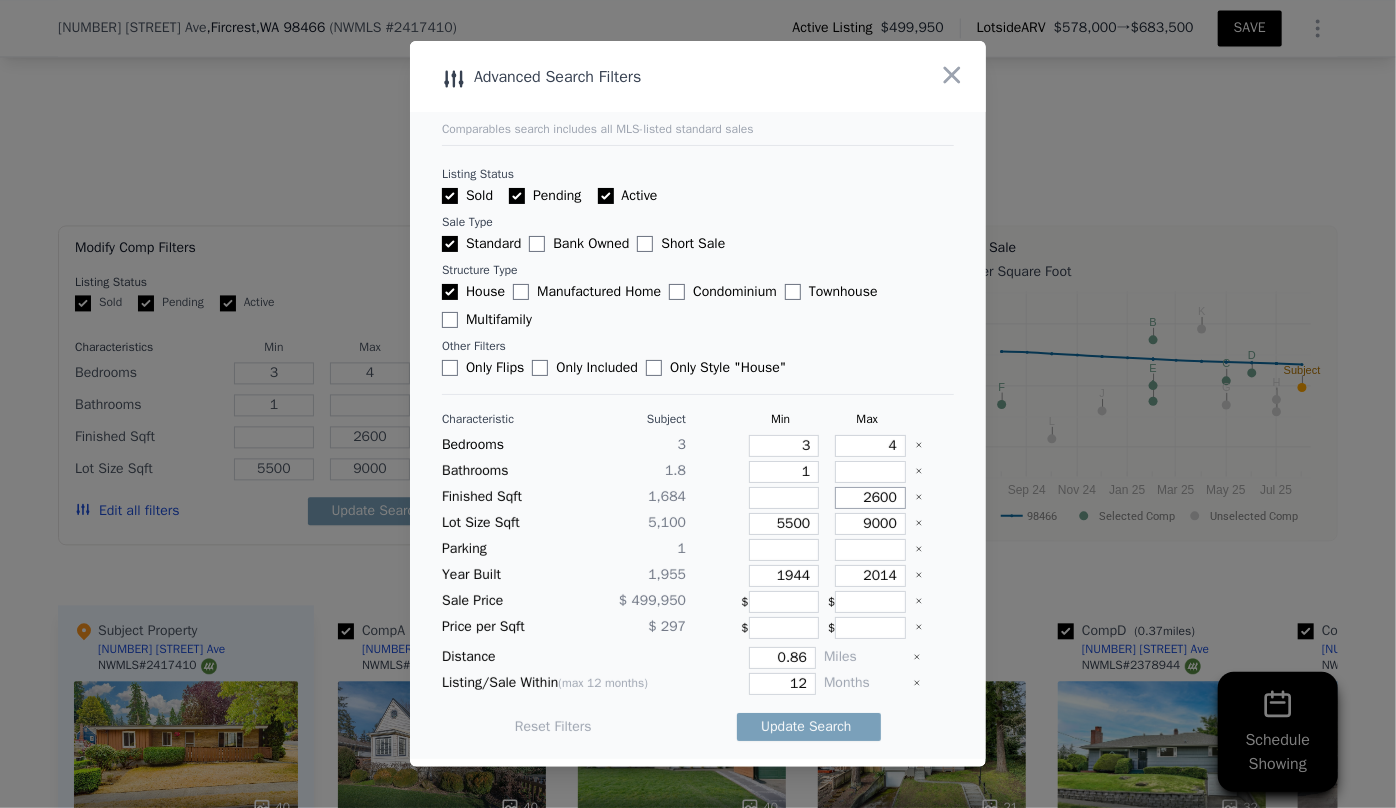 type on "2600" 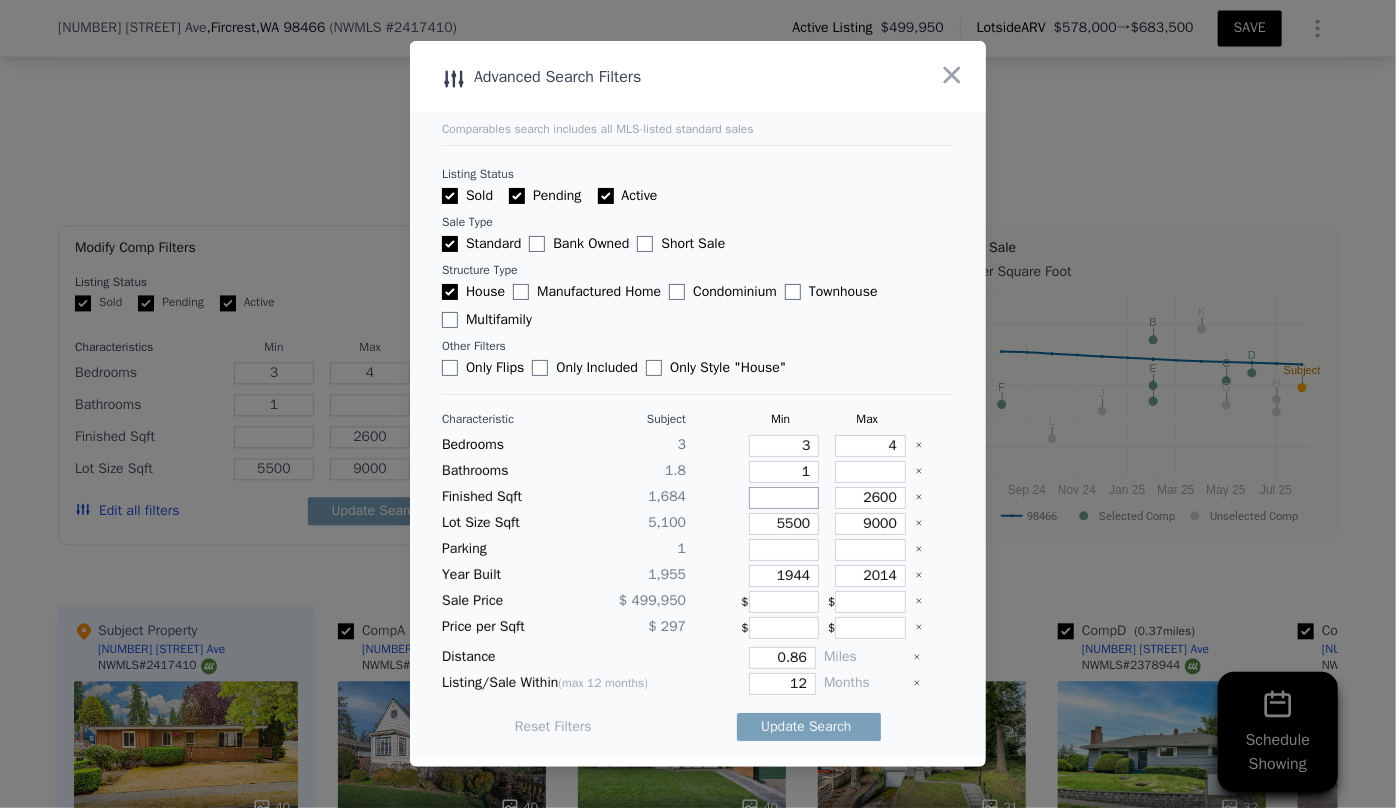 click at bounding box center [784, 498] 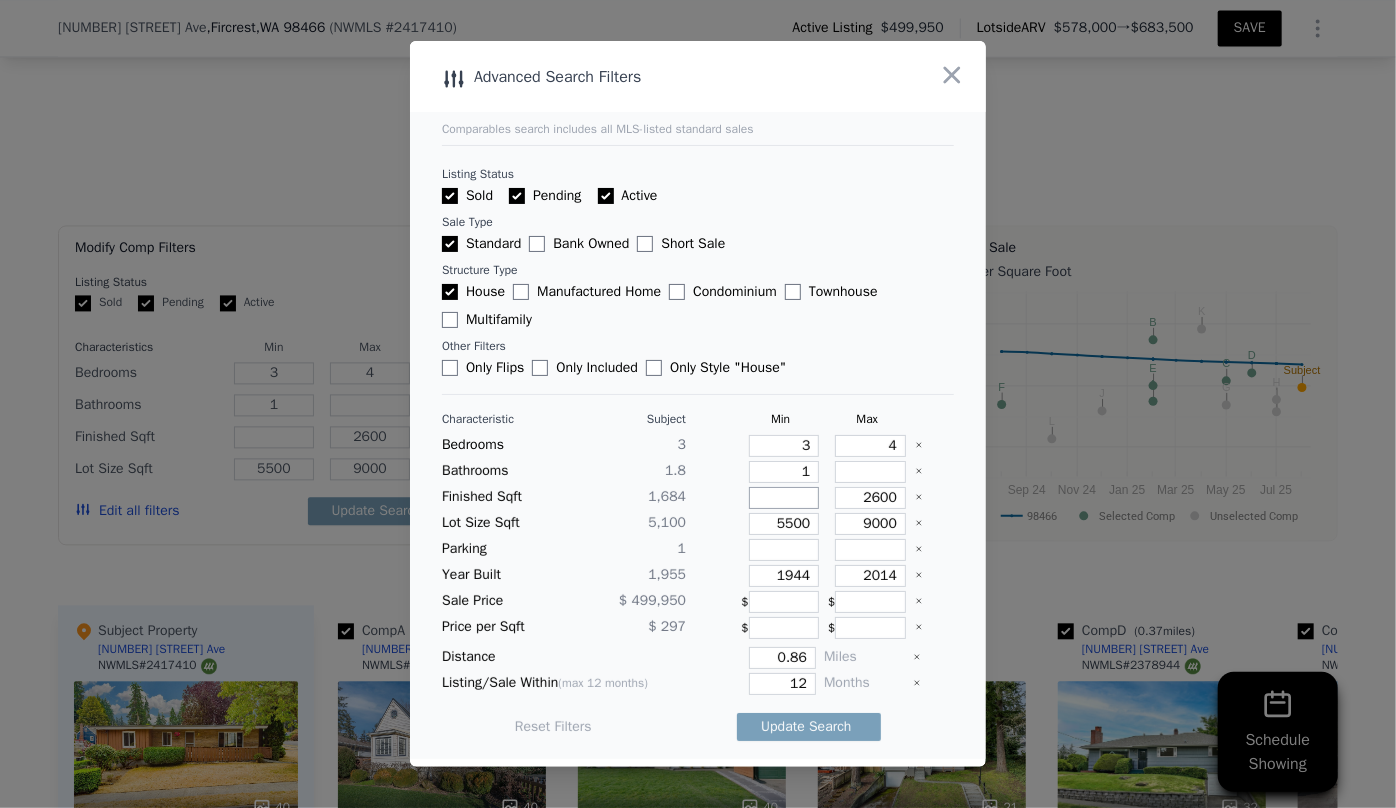 type on "1" 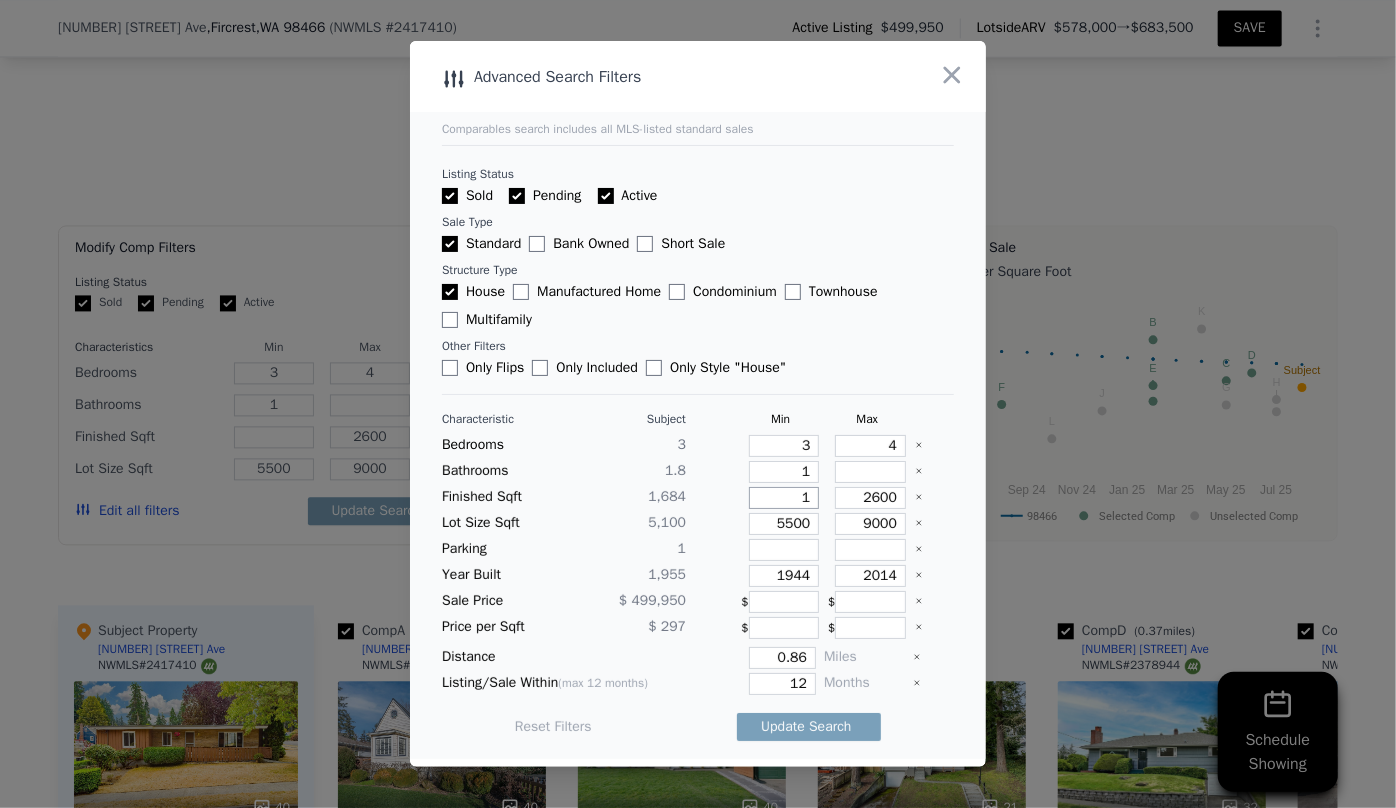 type on "1" 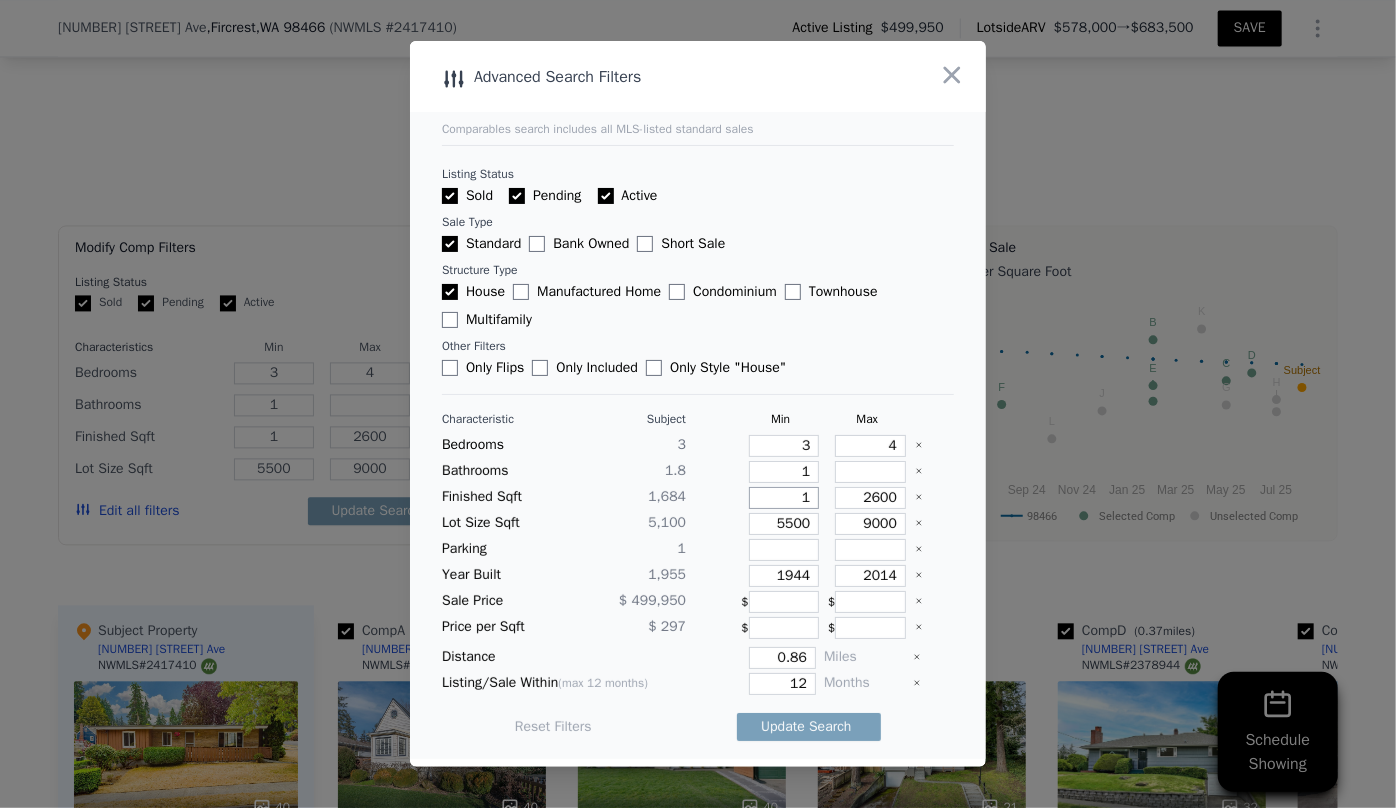 type on "10" 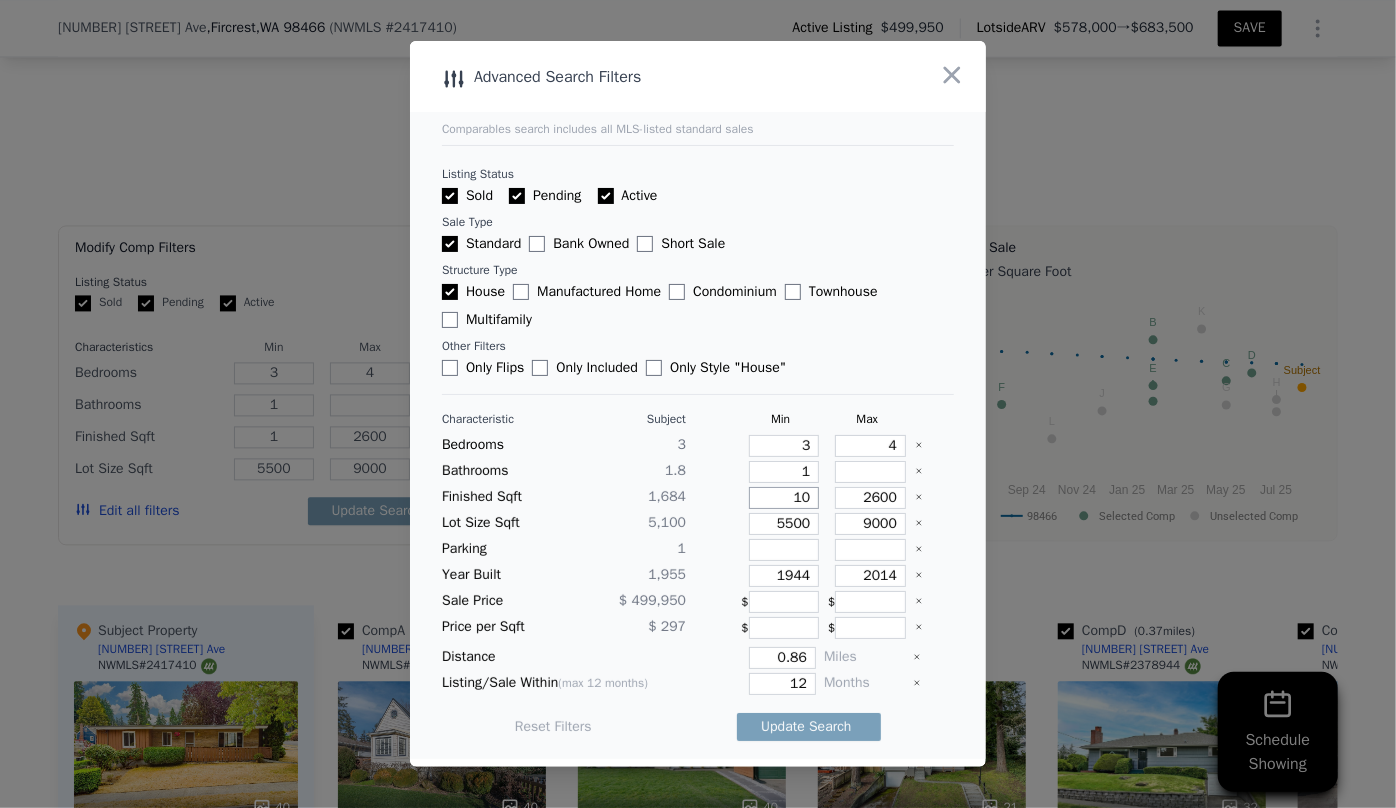 type on "10" 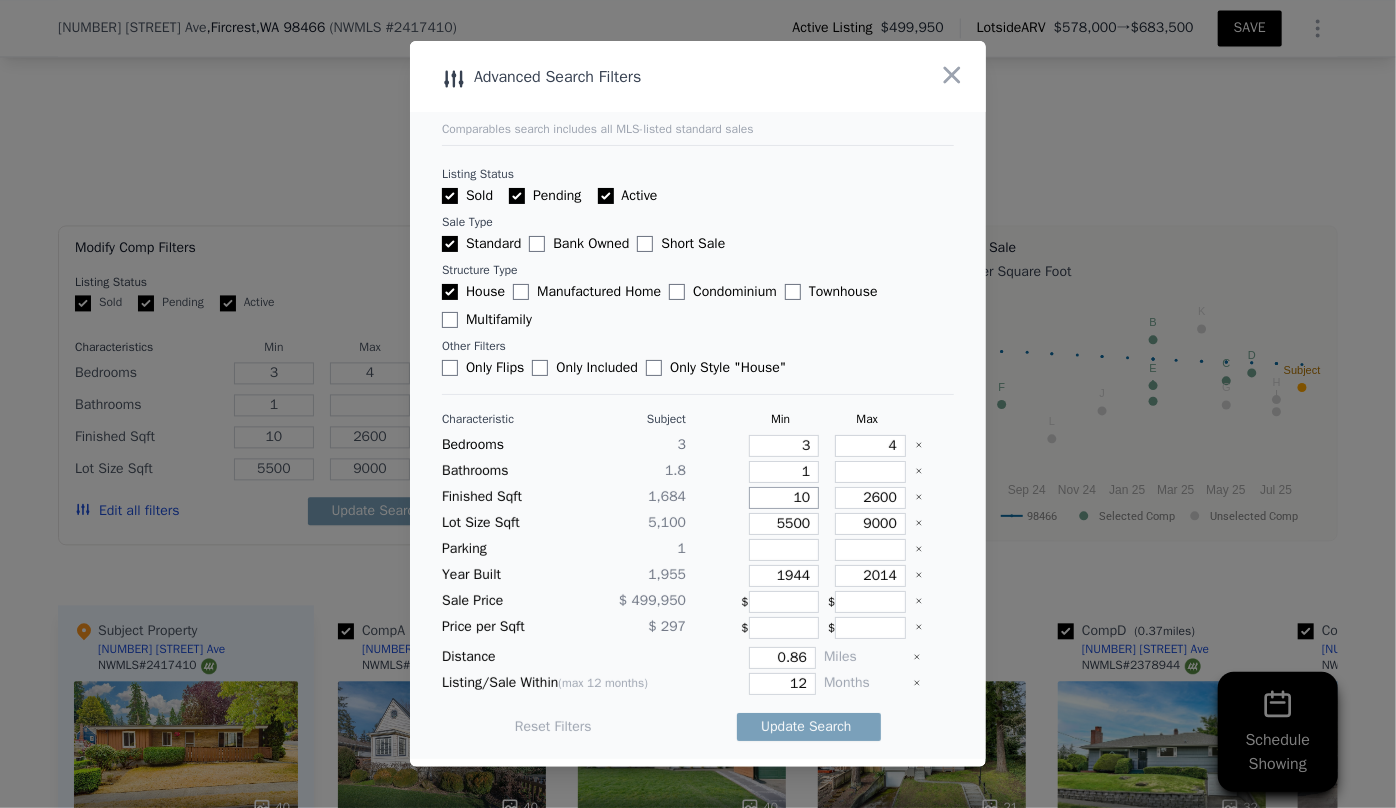 type on "100" 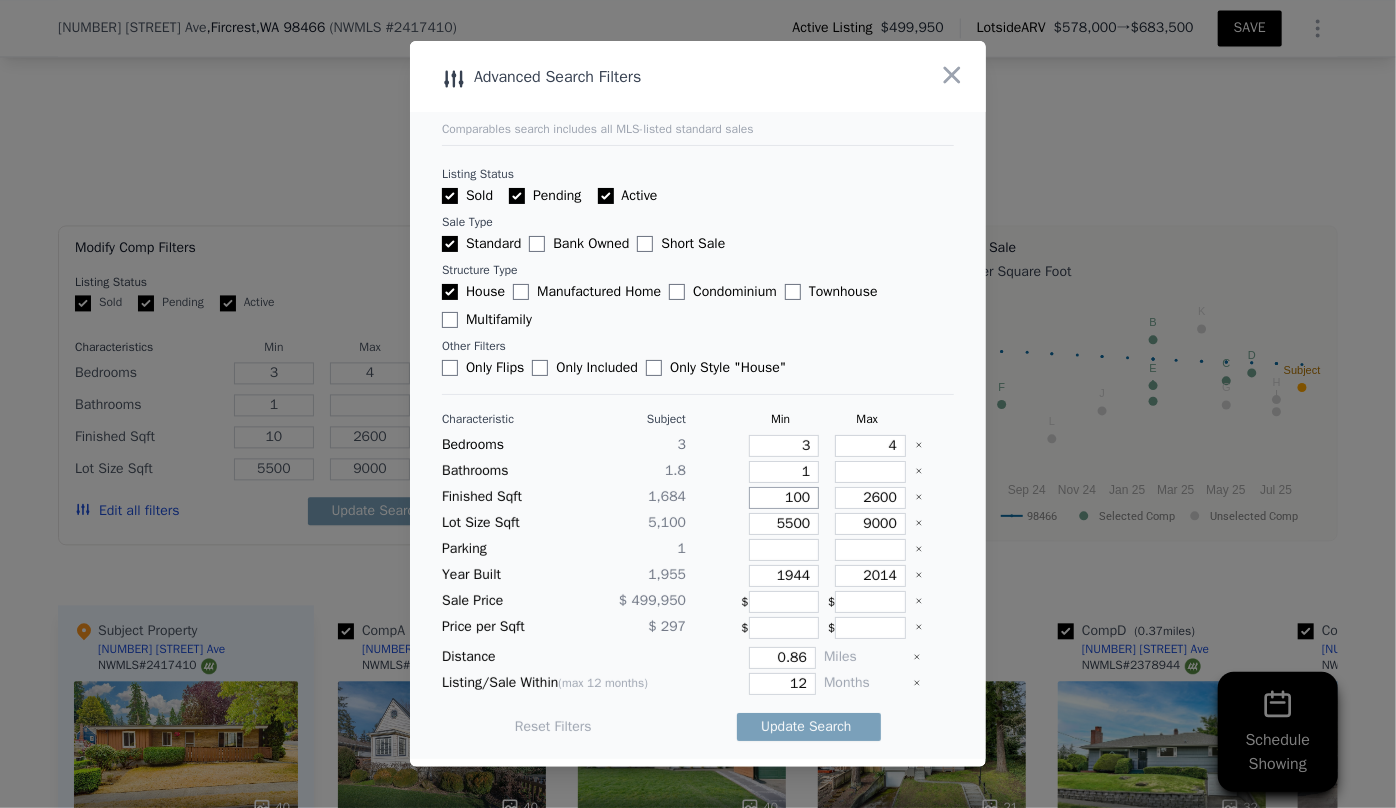type on "100" 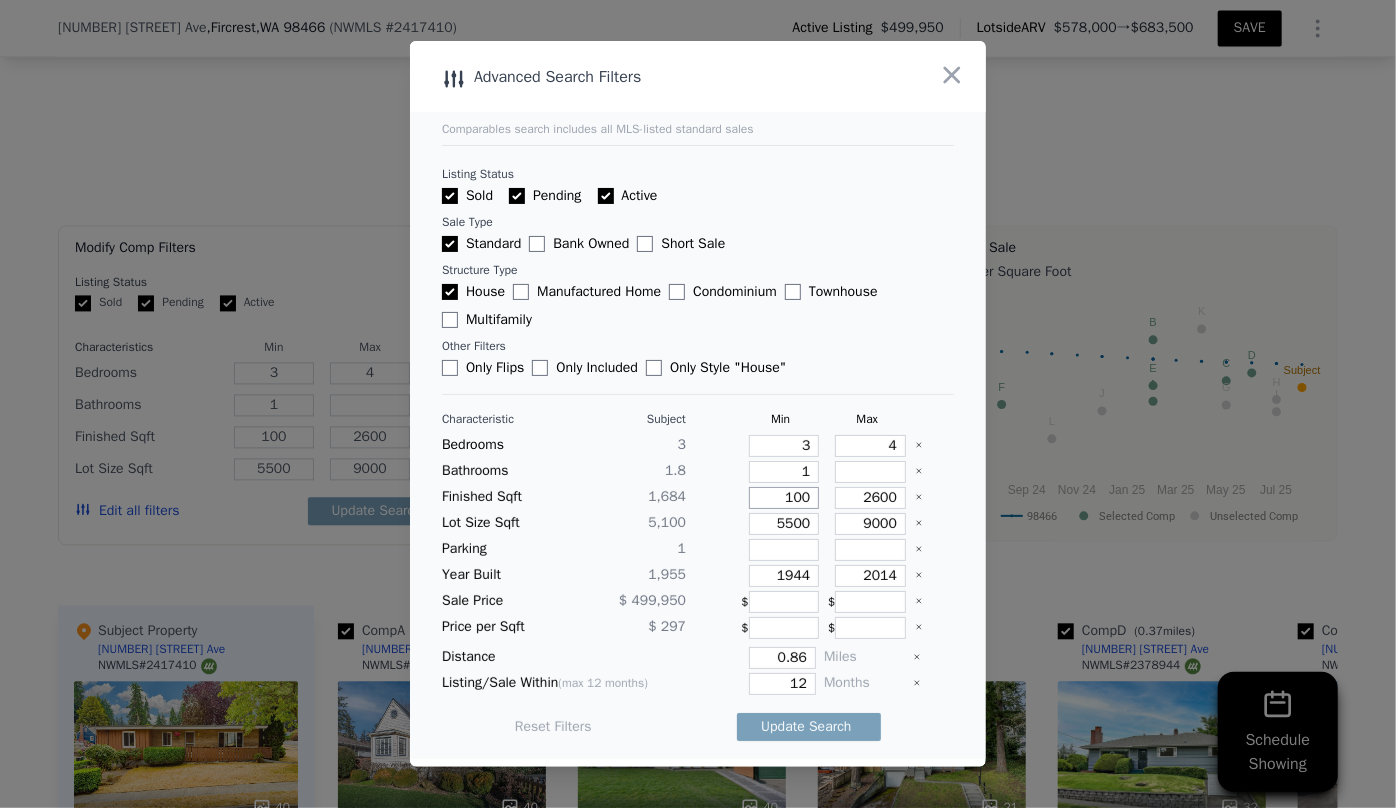 type on "10" 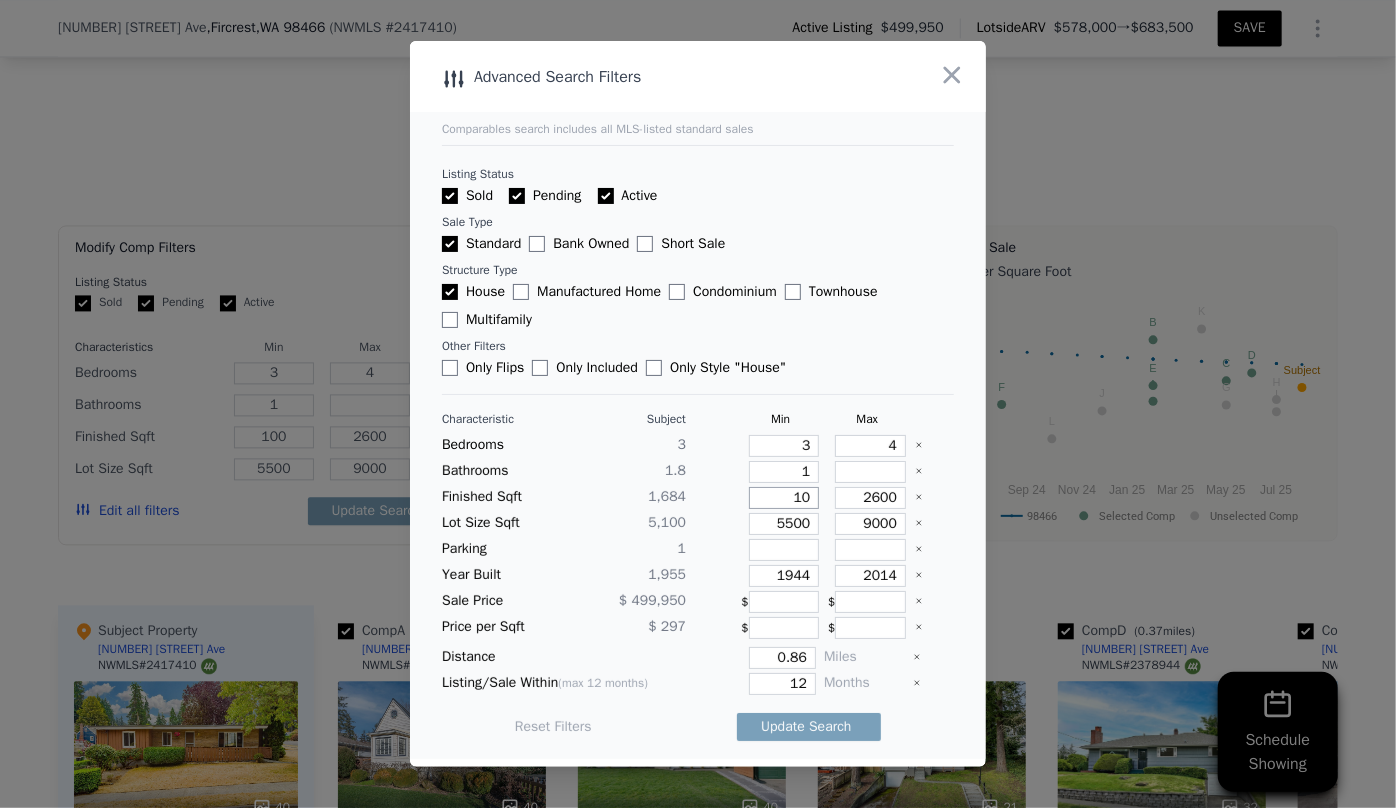 type on "10" 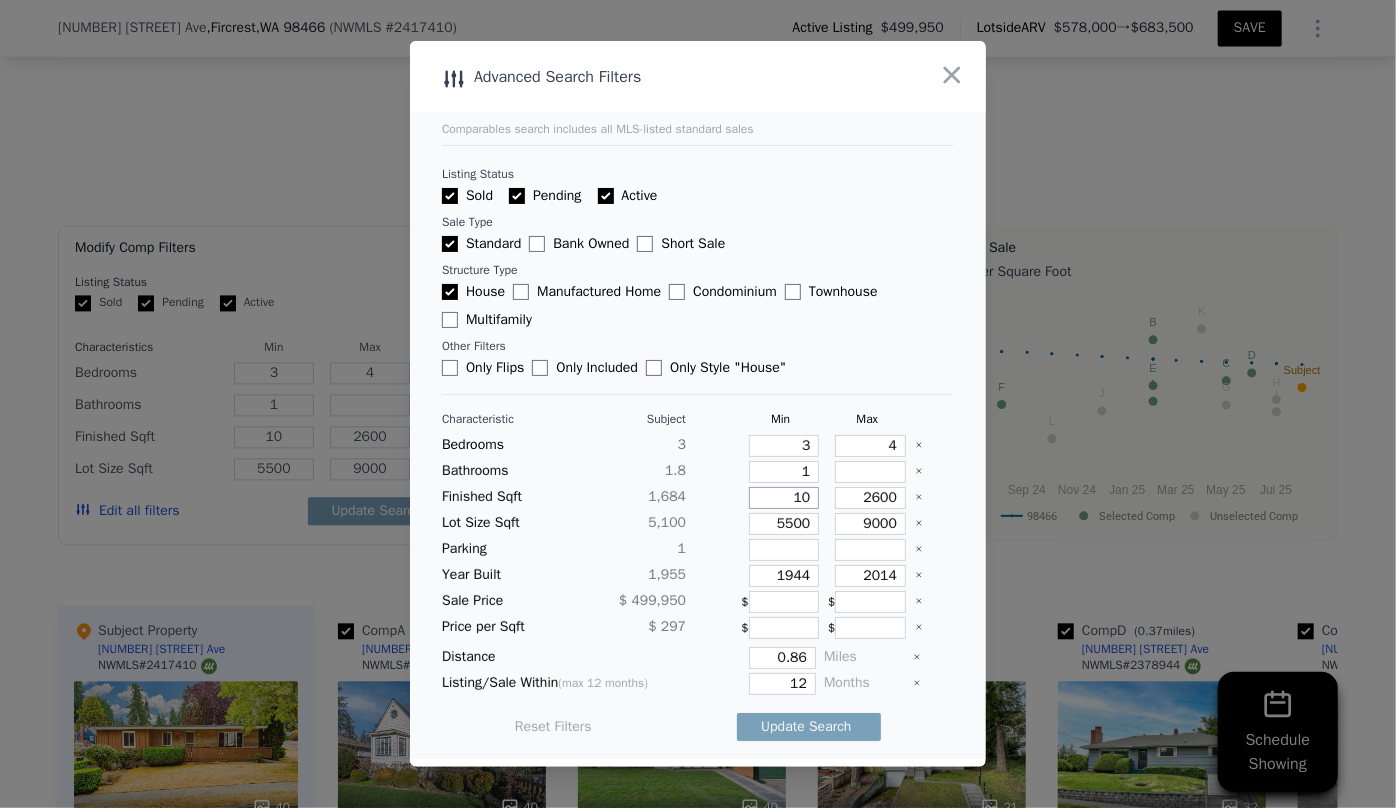 type on "1" 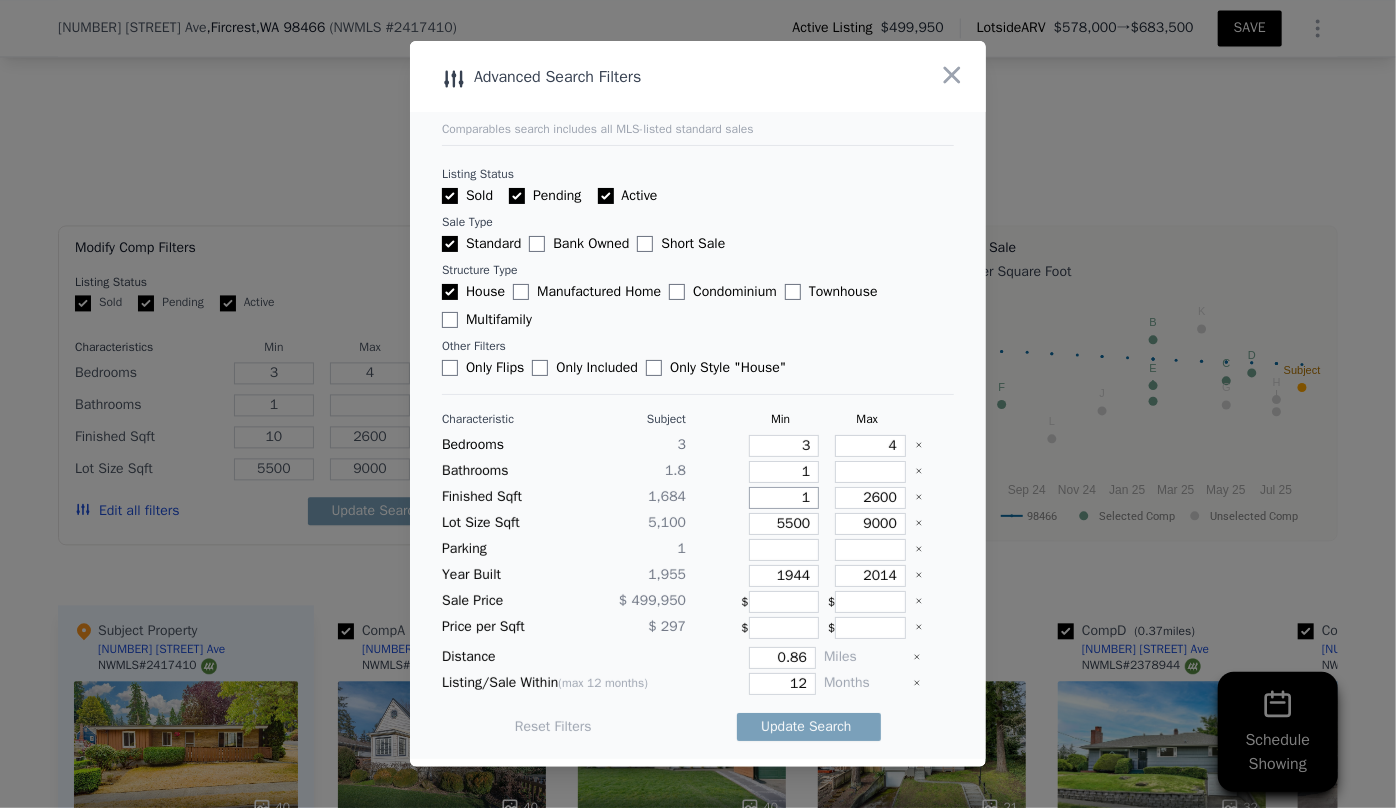 type on "1" 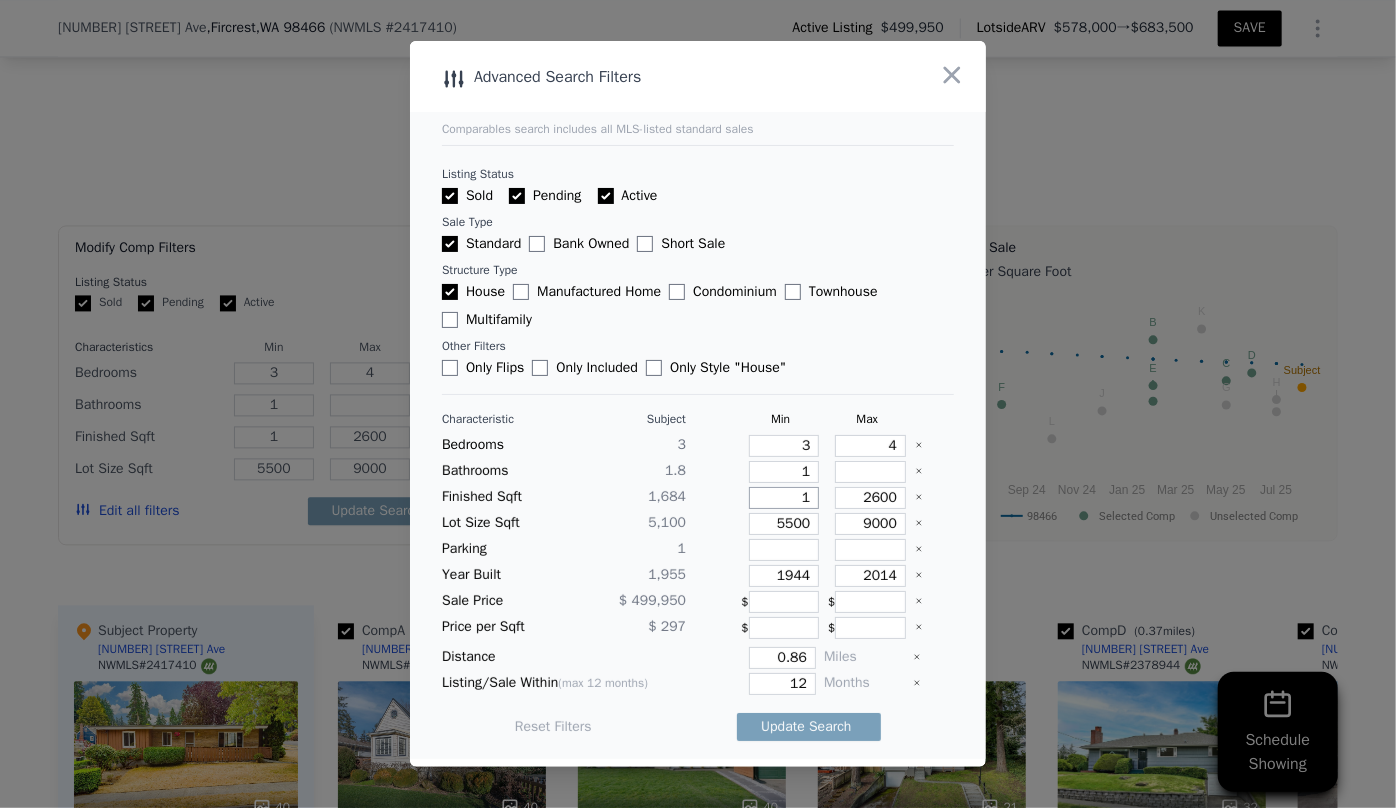 type on "18" 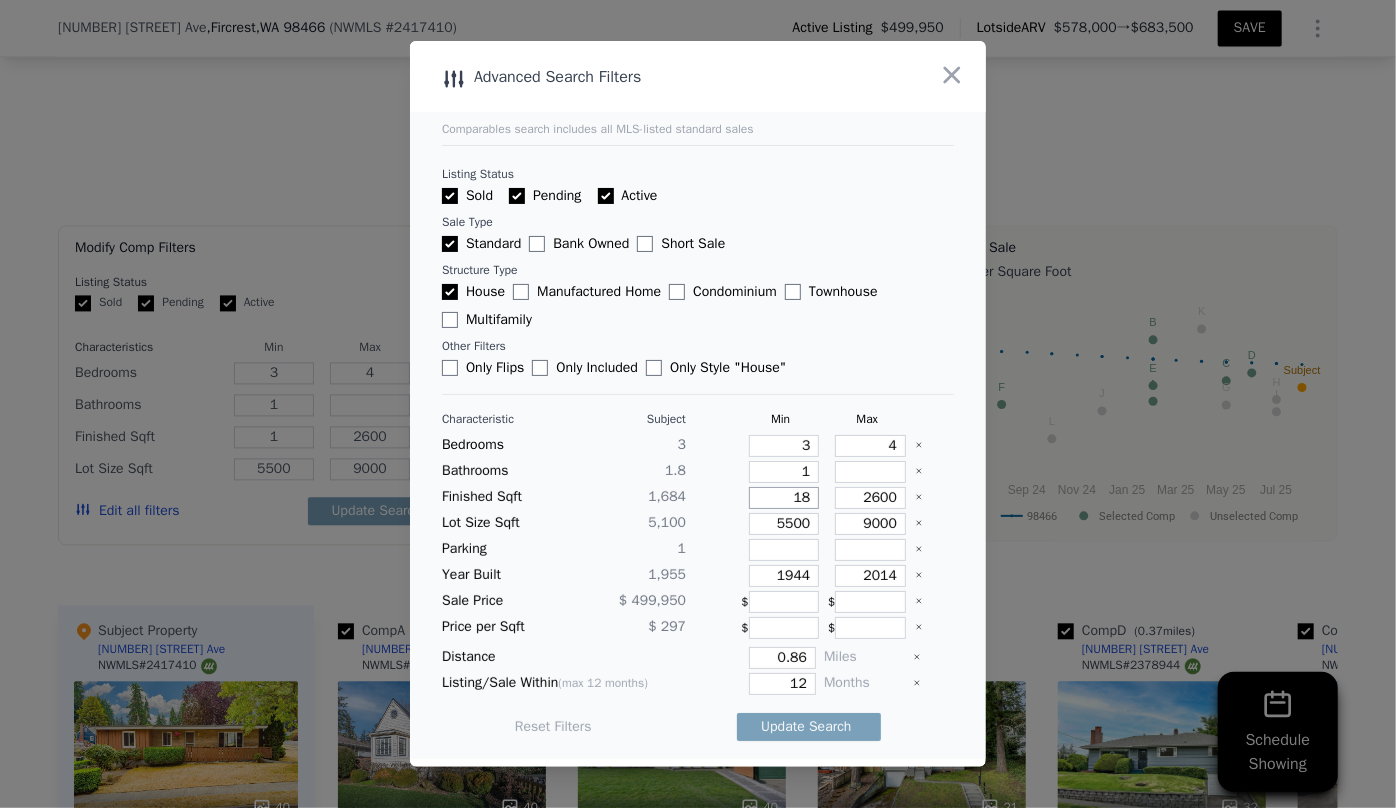 type on "18" 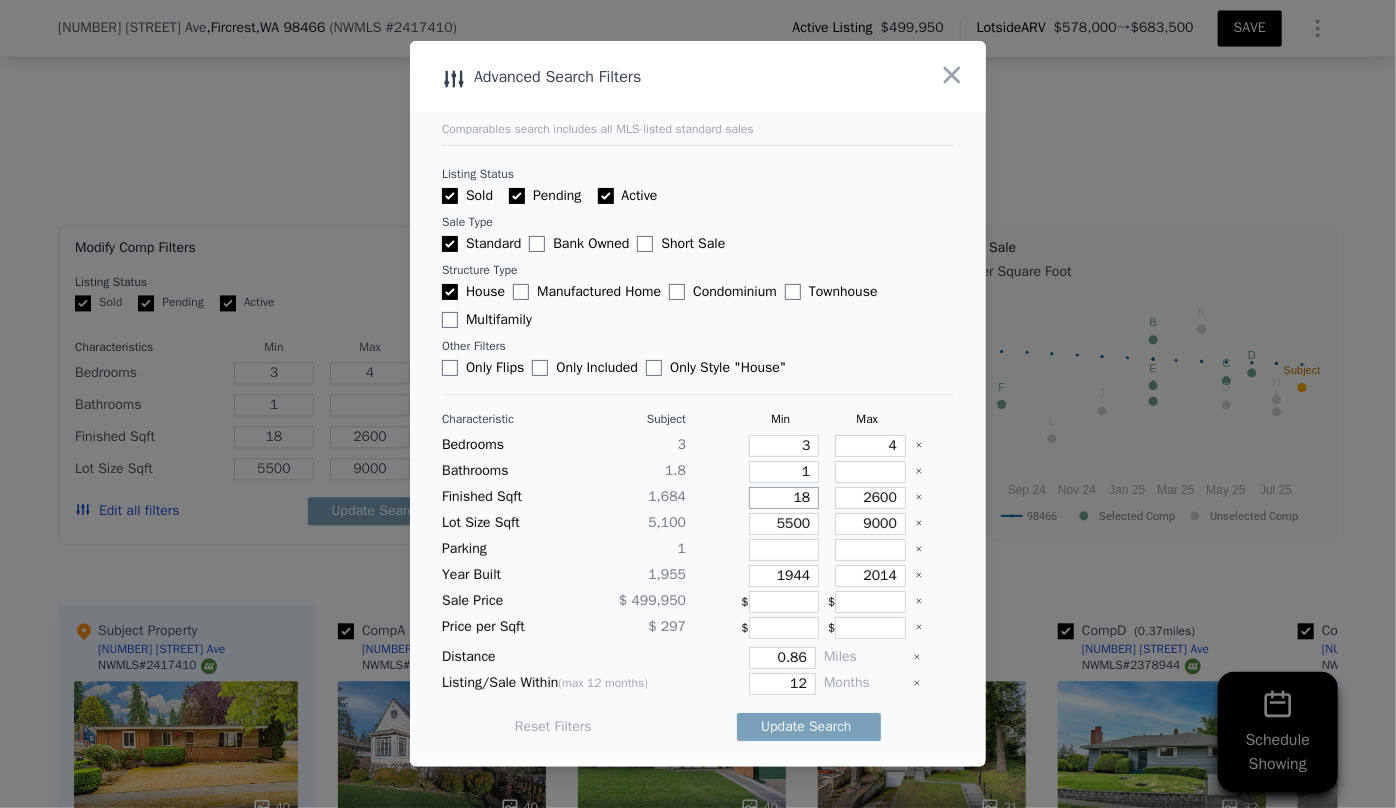 type on "180" 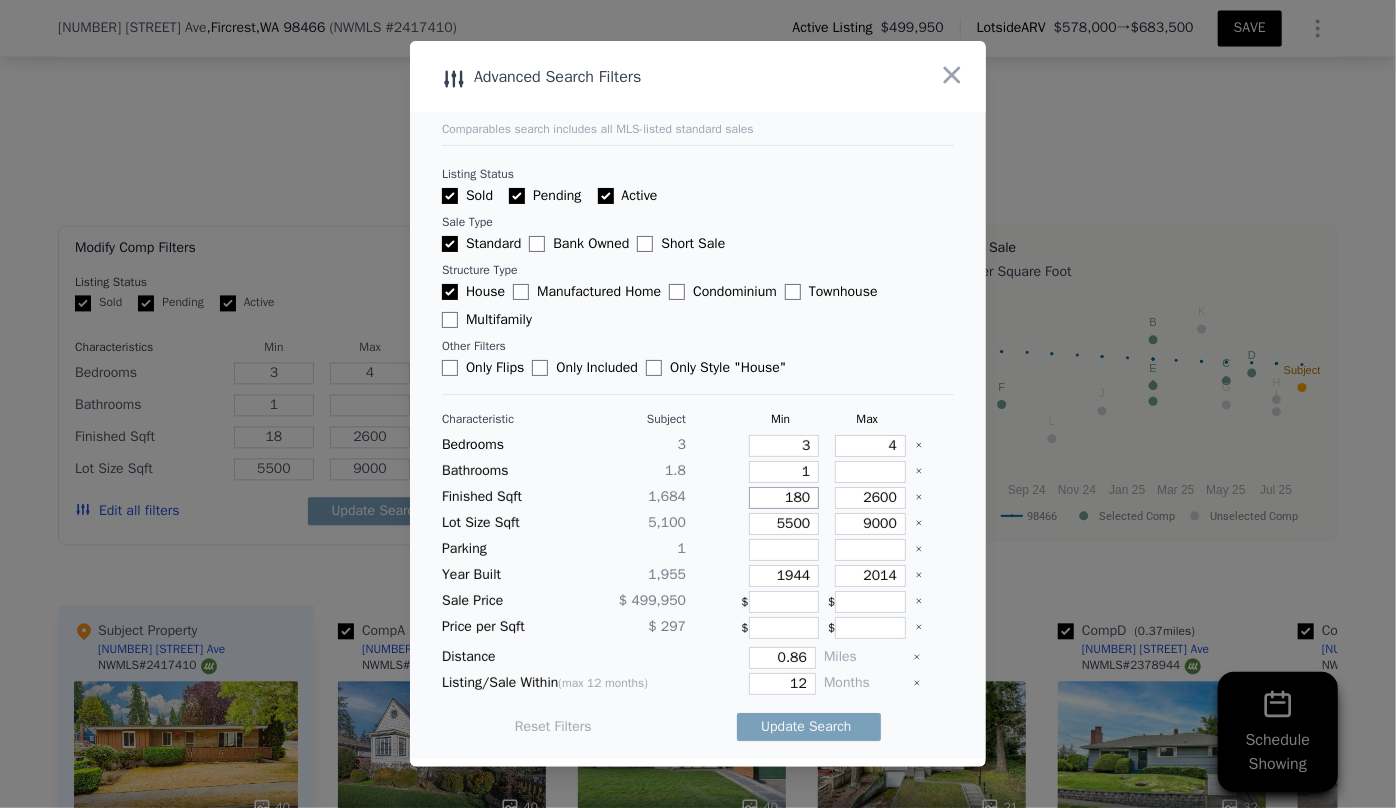 type on "180" 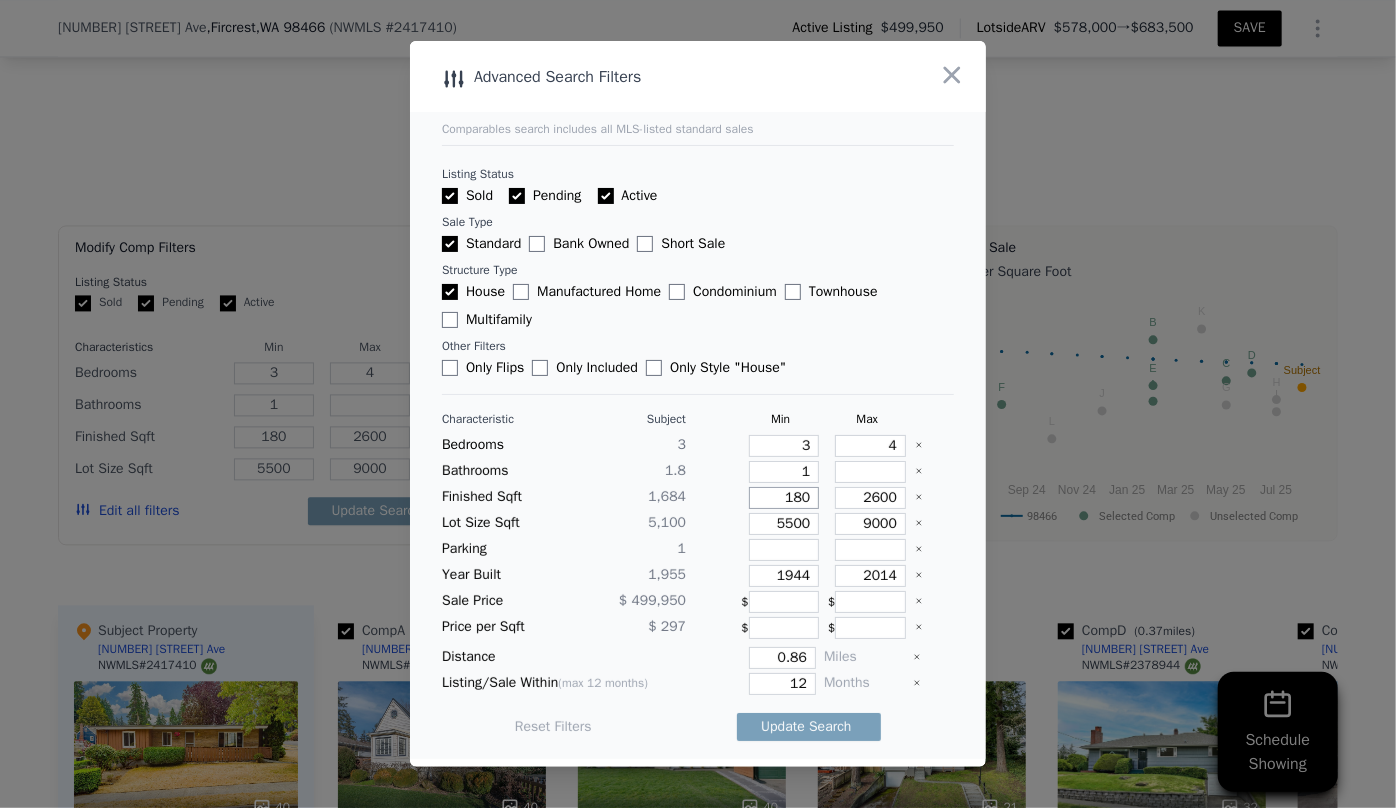 type on "1800" 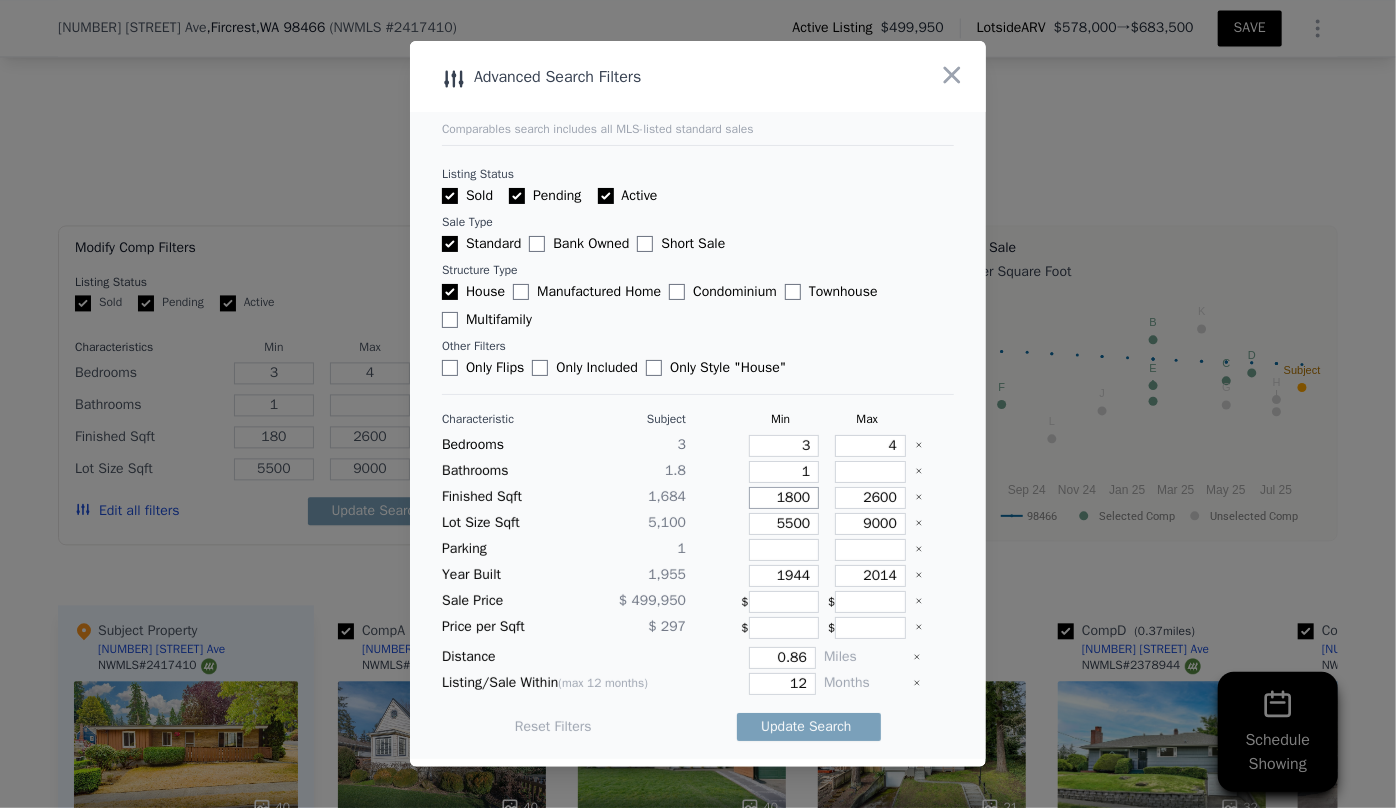 type on "1800" 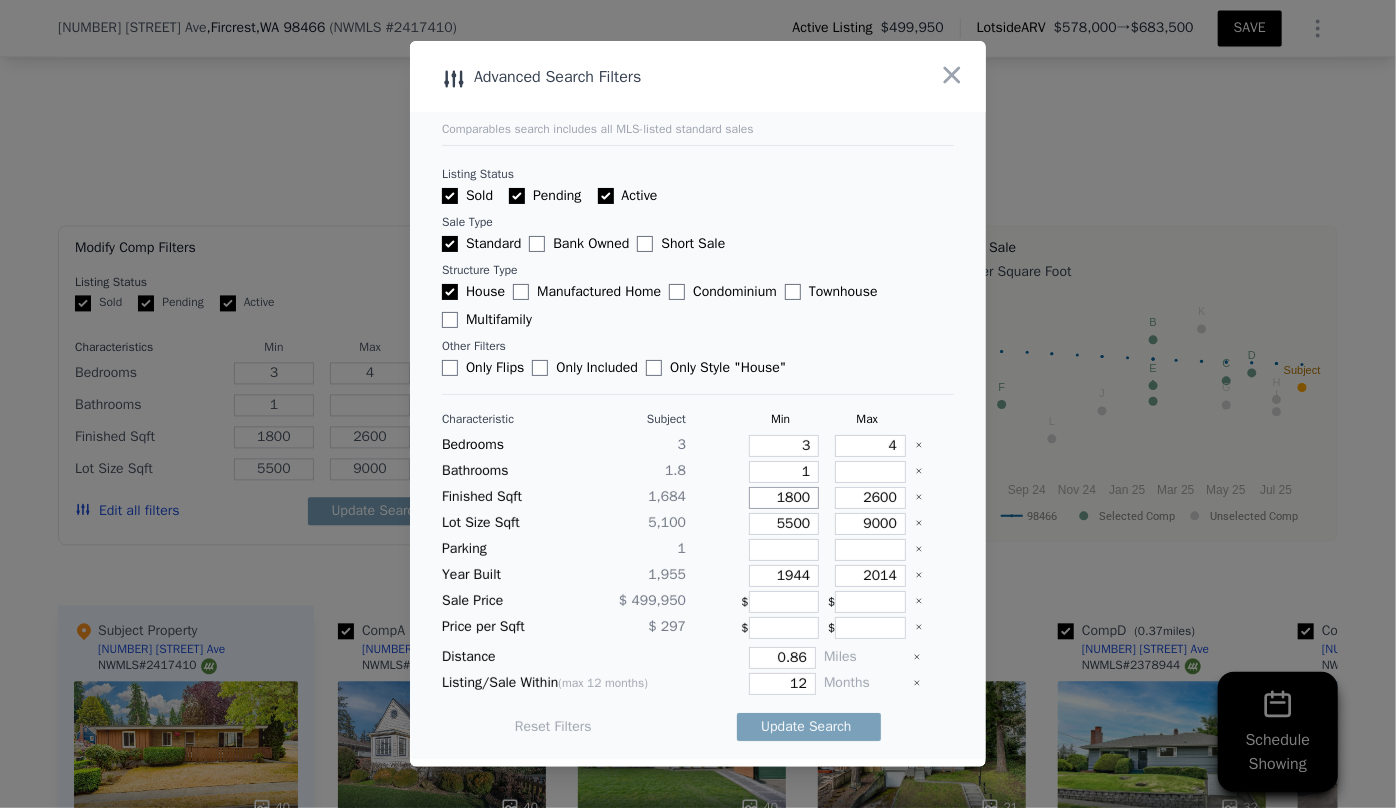 type on "1800" 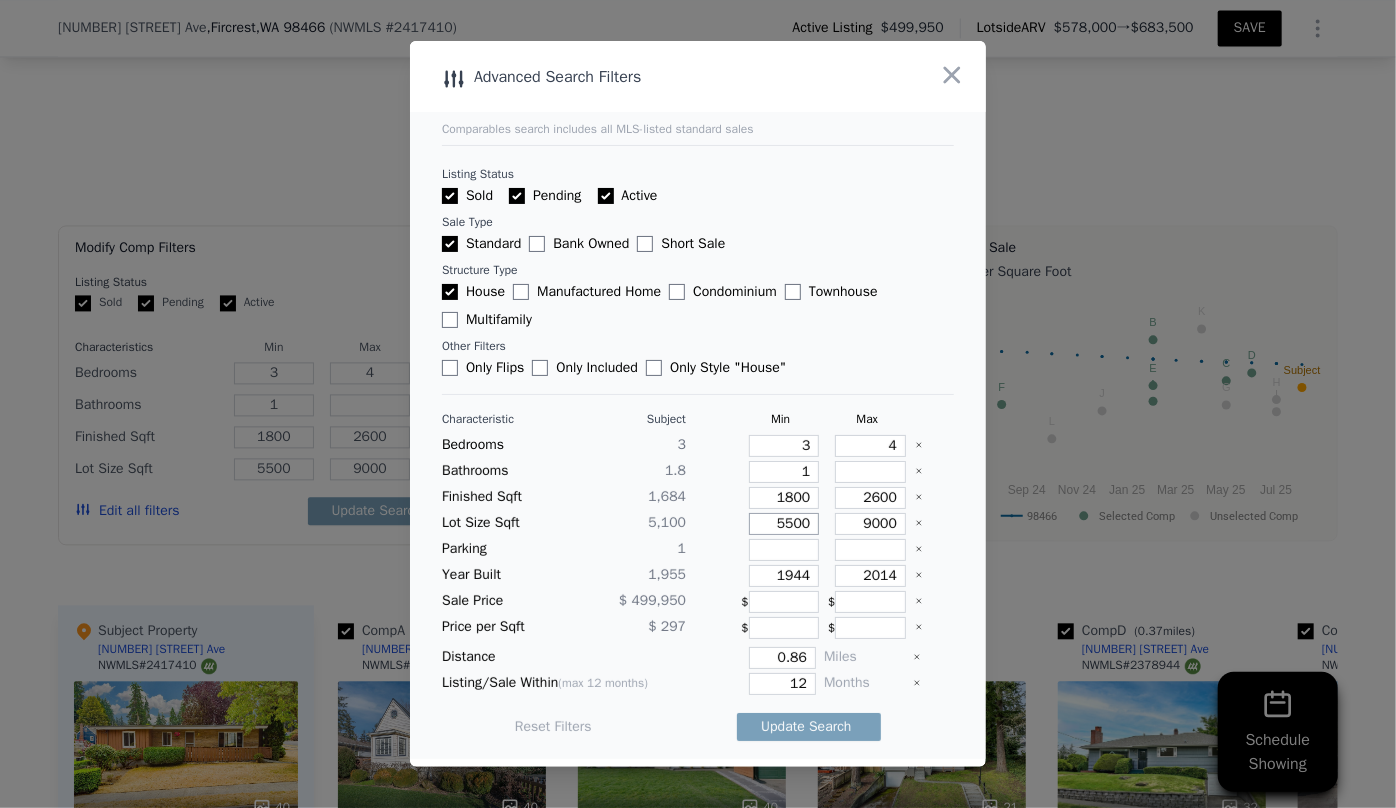 drag, startPoint x: 800, startPoint y: 520, endPoint x: 712, endPoint y: 520, distance: 88 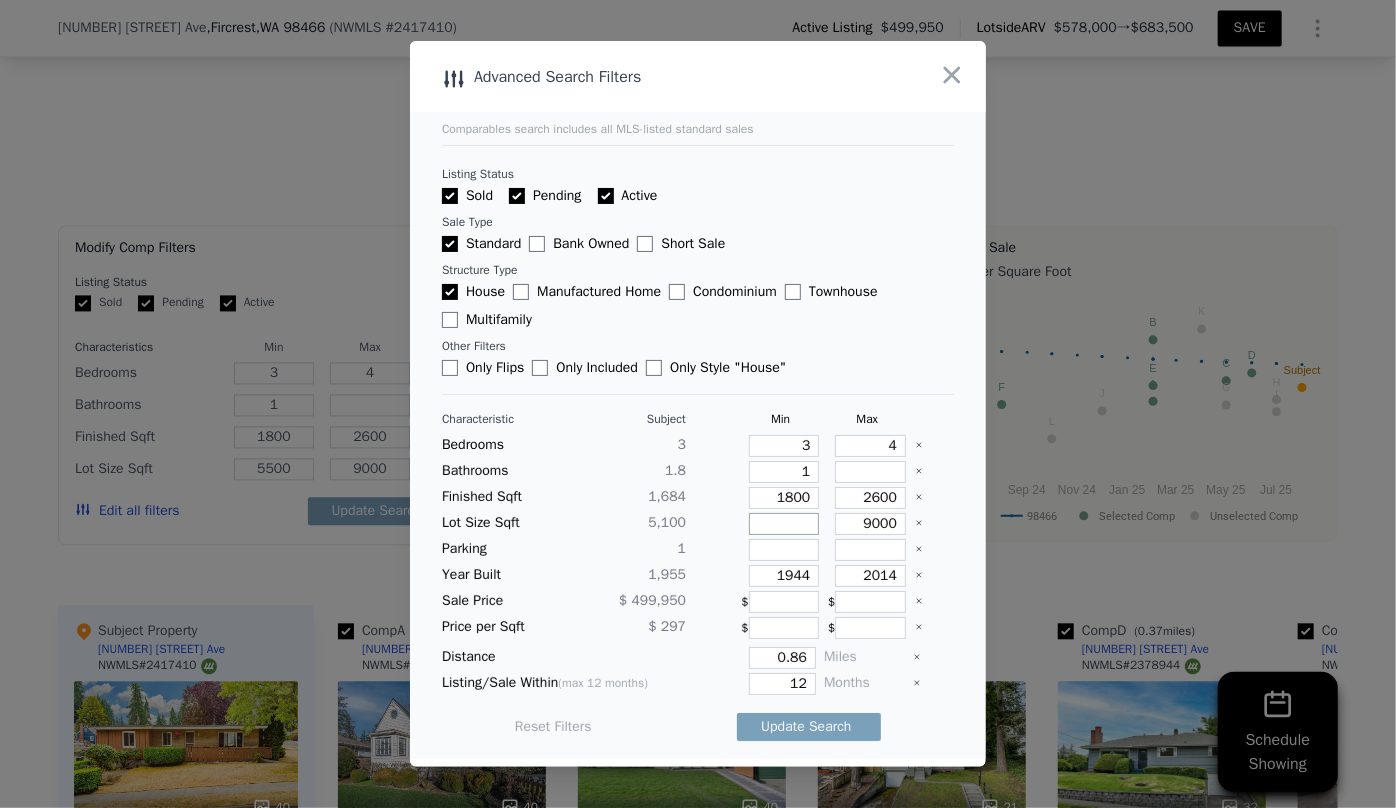 type 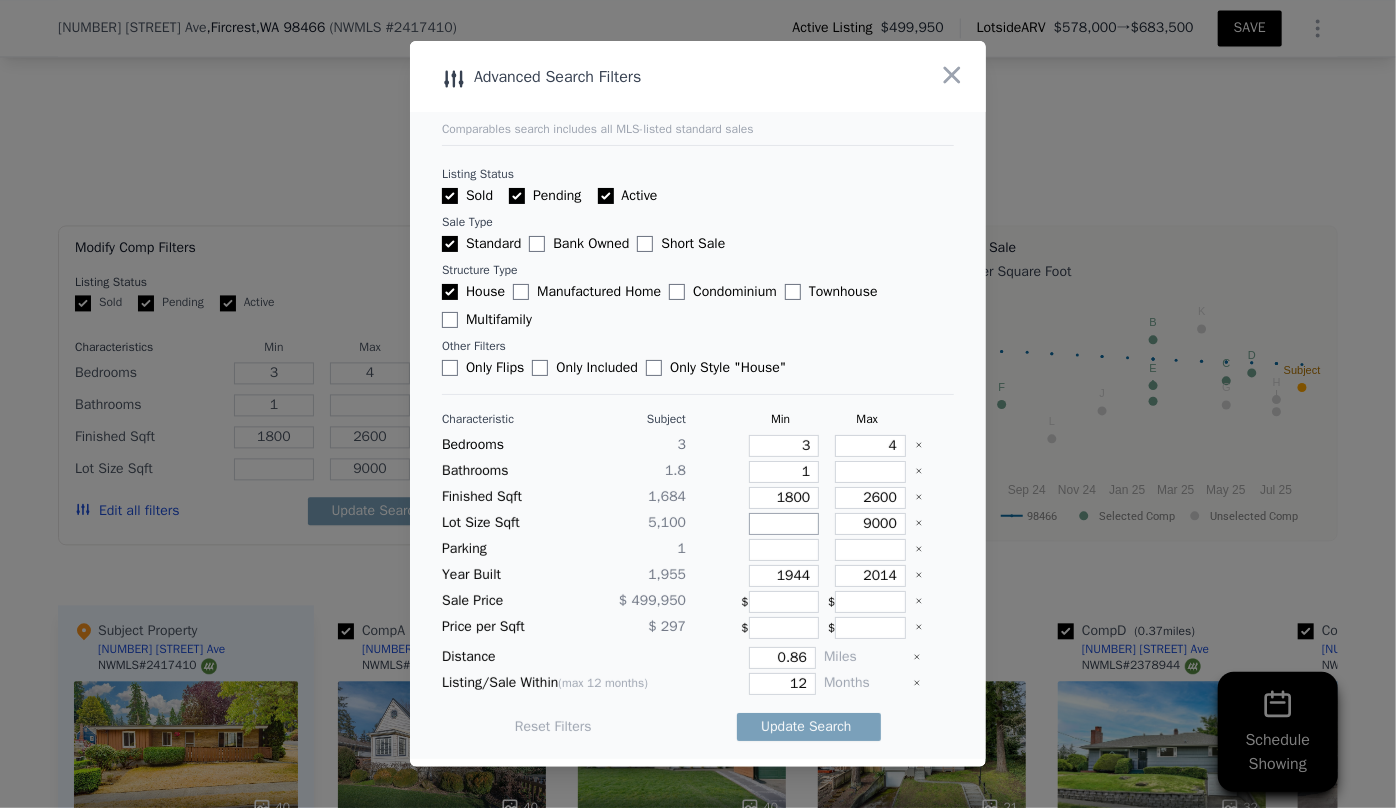 type 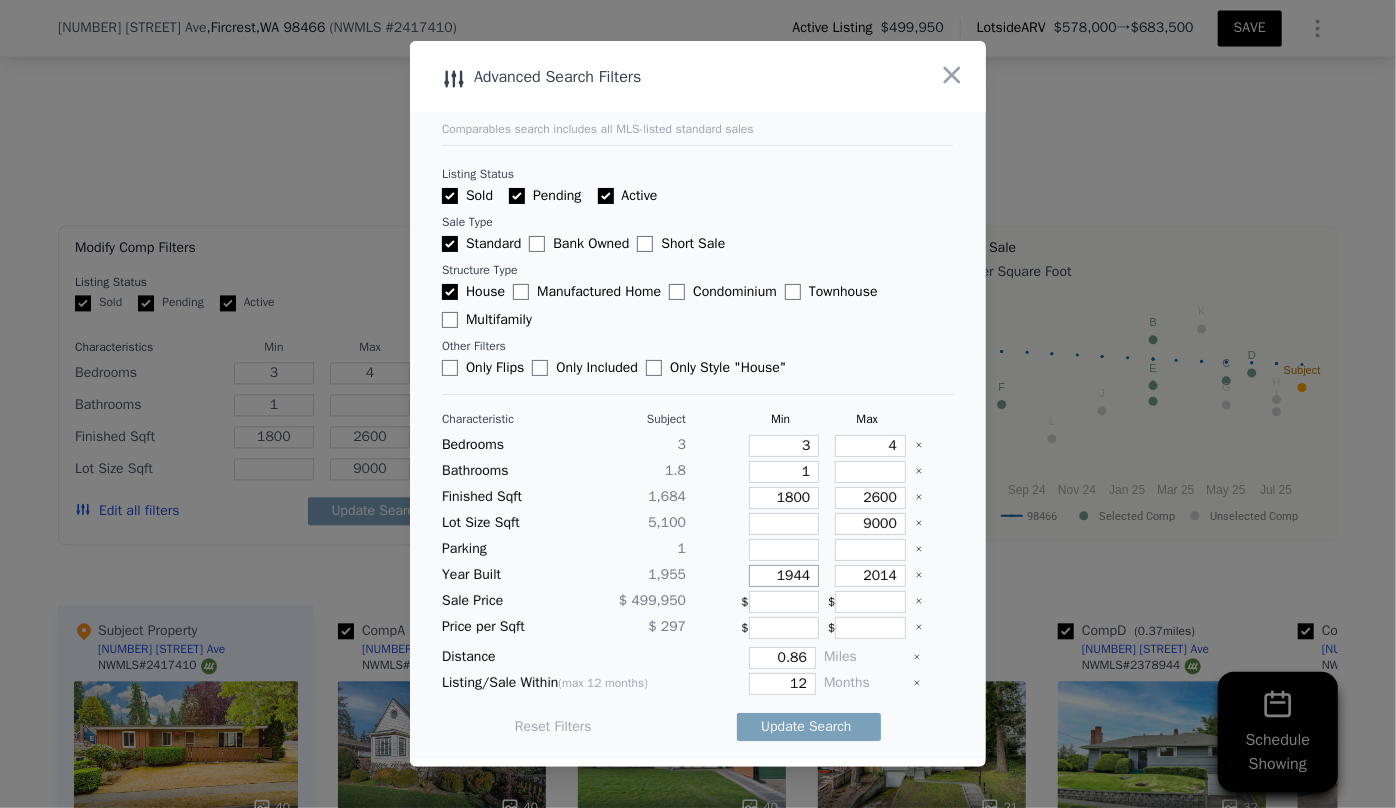 drag, startPoint x: 803, startPoint y: 577, endPoint x: 738, endPoint y: 577, distance: 65 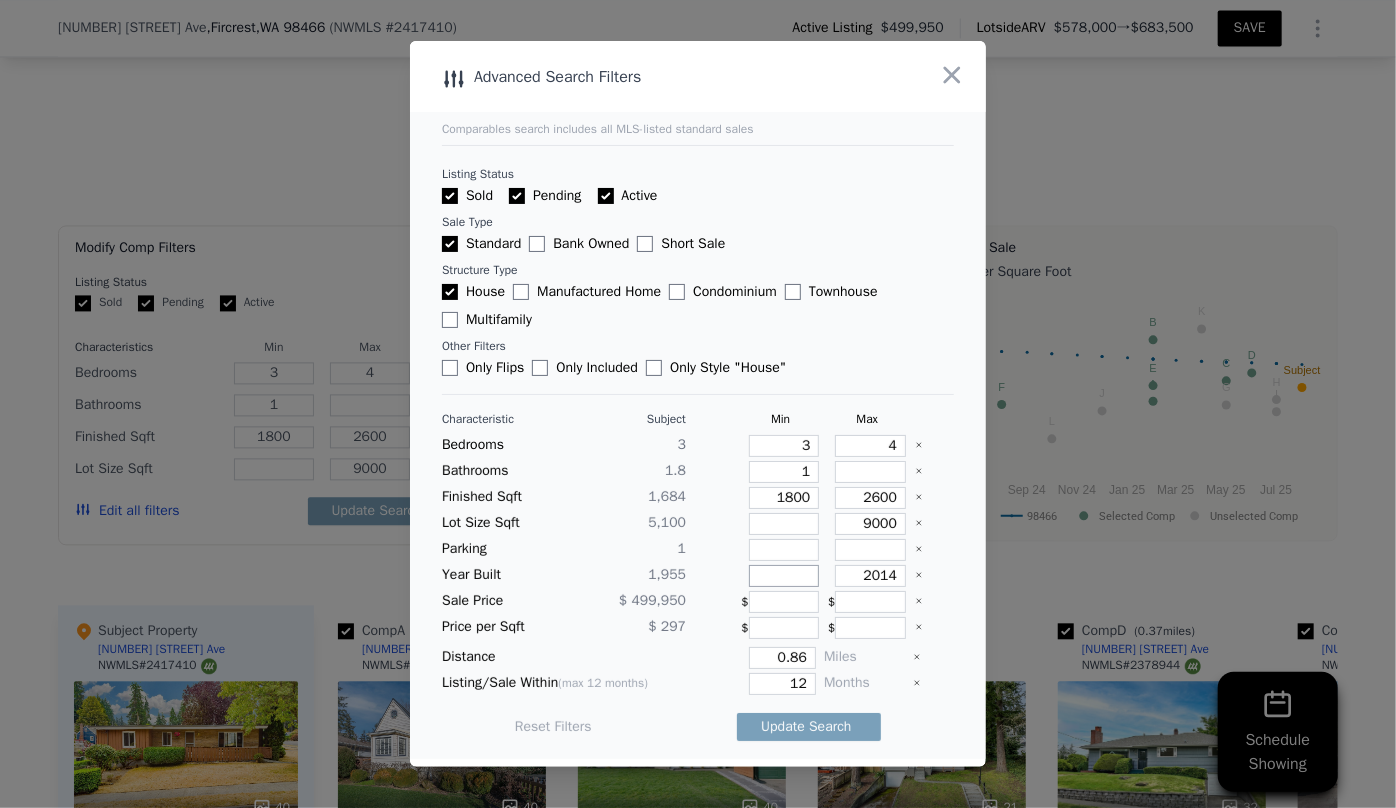 type 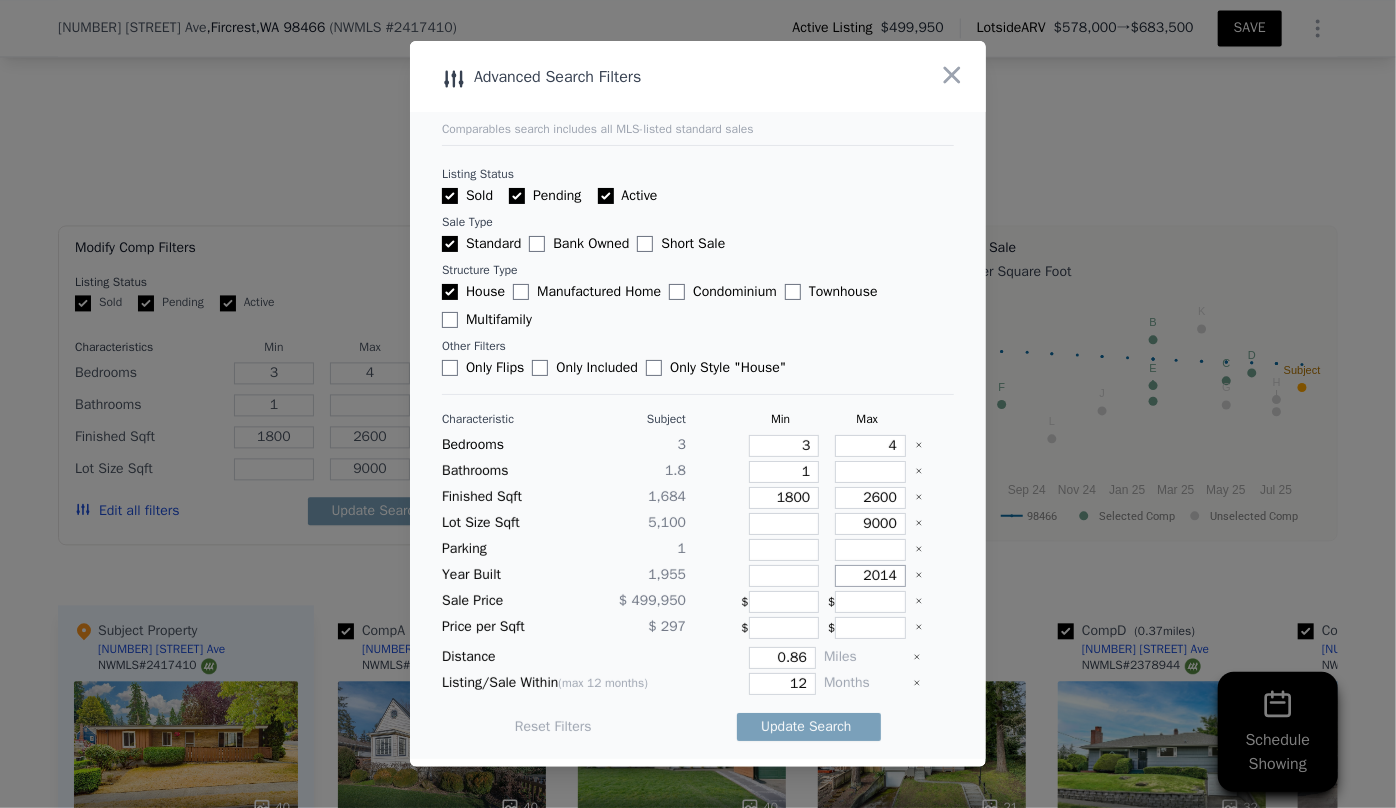drag, startPoint x: 889, startPoint y: 573, endPoint x: 750, endPoint y: 569, distance: 139.05754 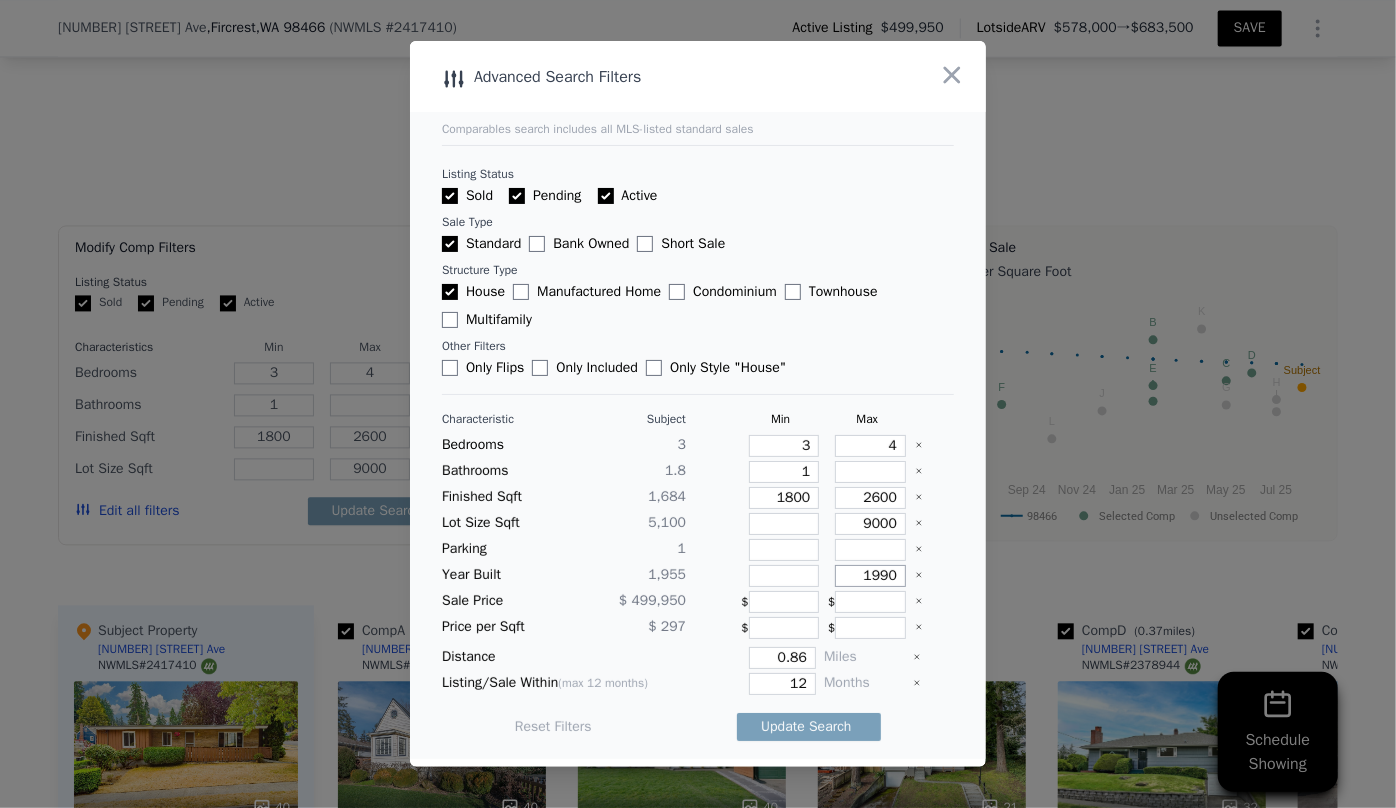 type on "1990" 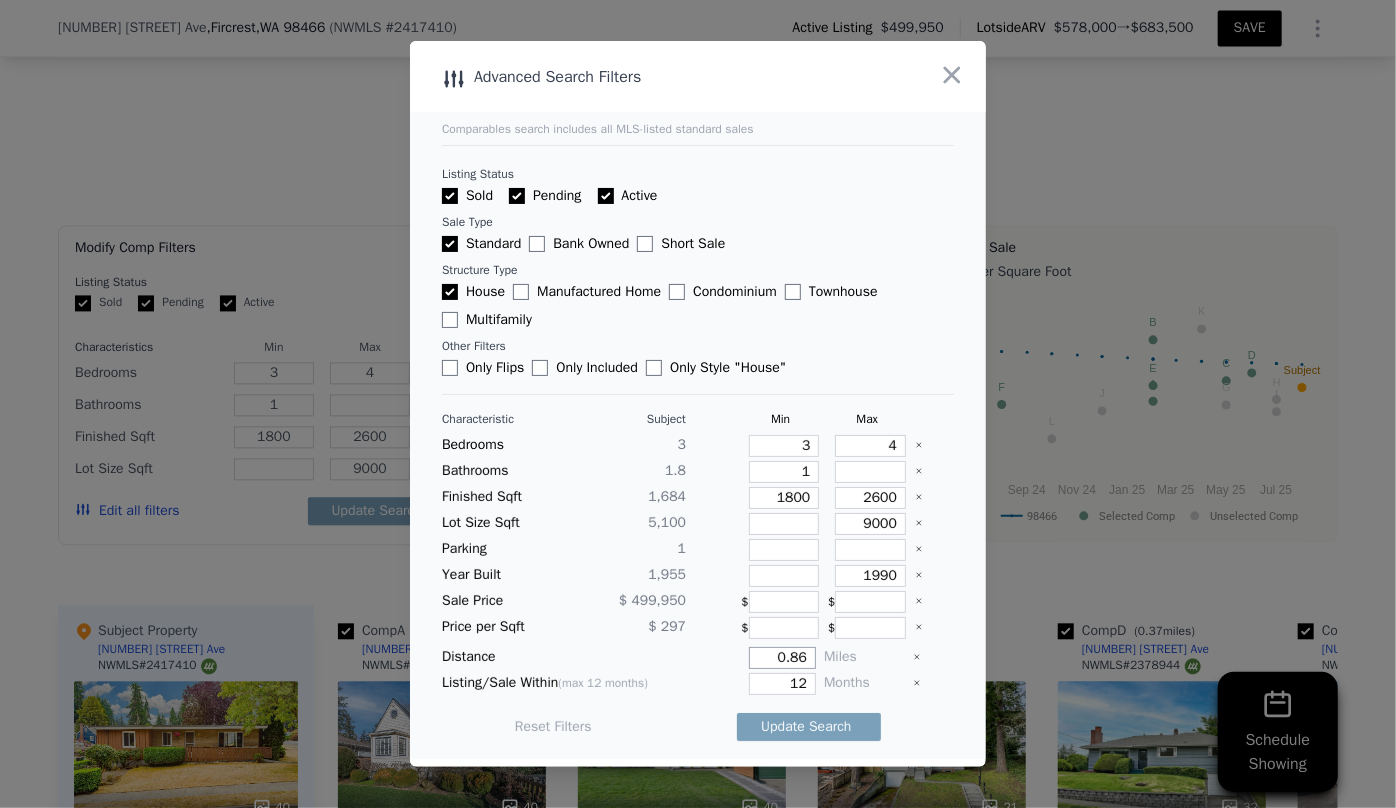 click on "0.86" at bounding box center (782, 658) 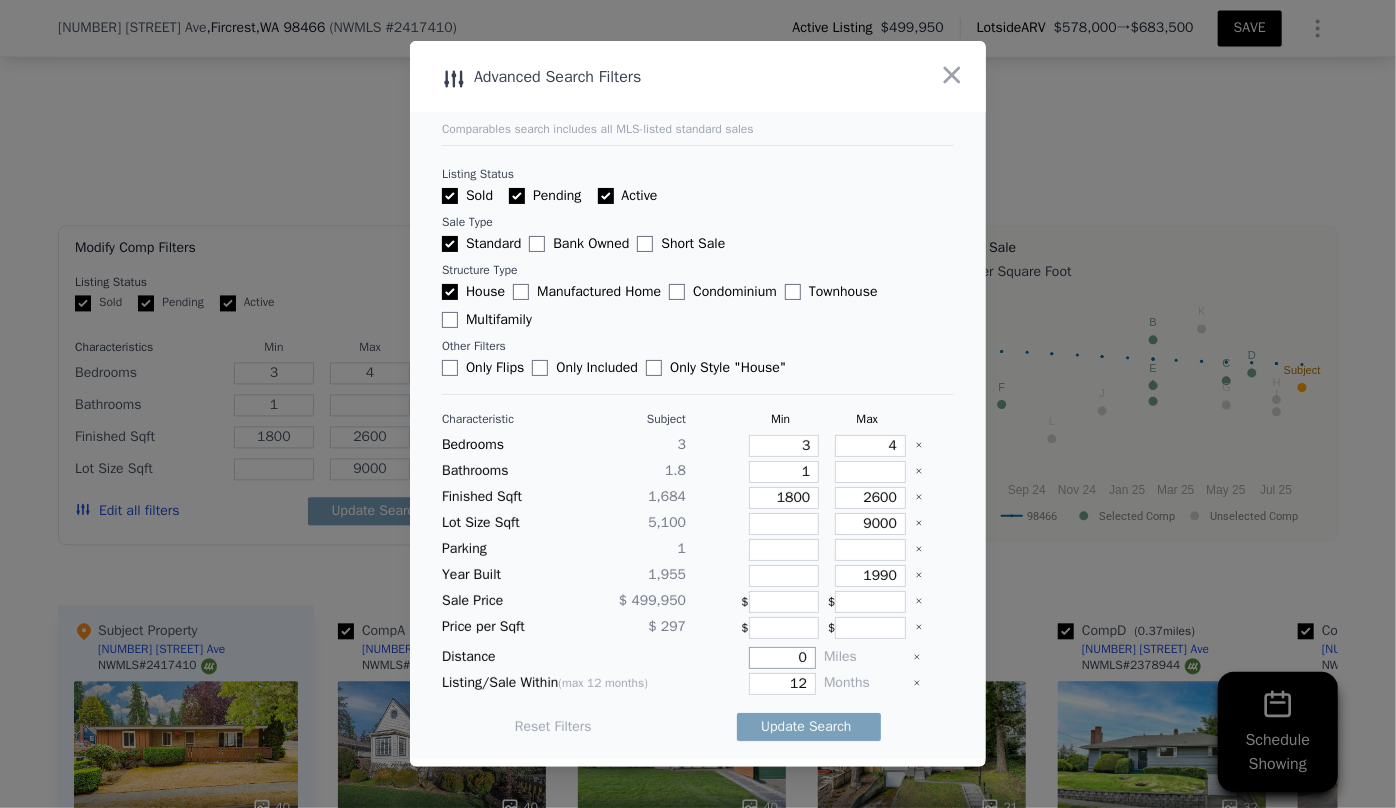type on "0" 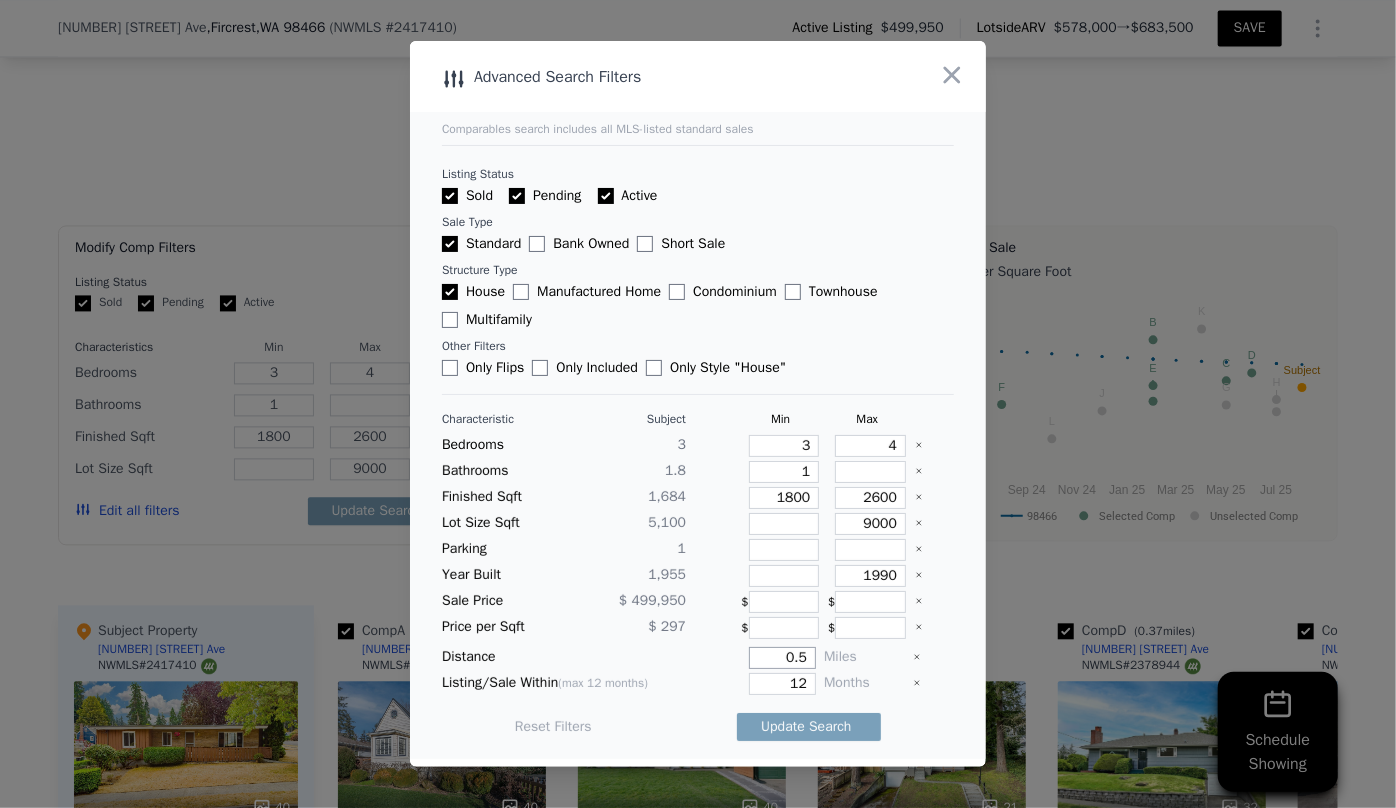 type on "0.5" 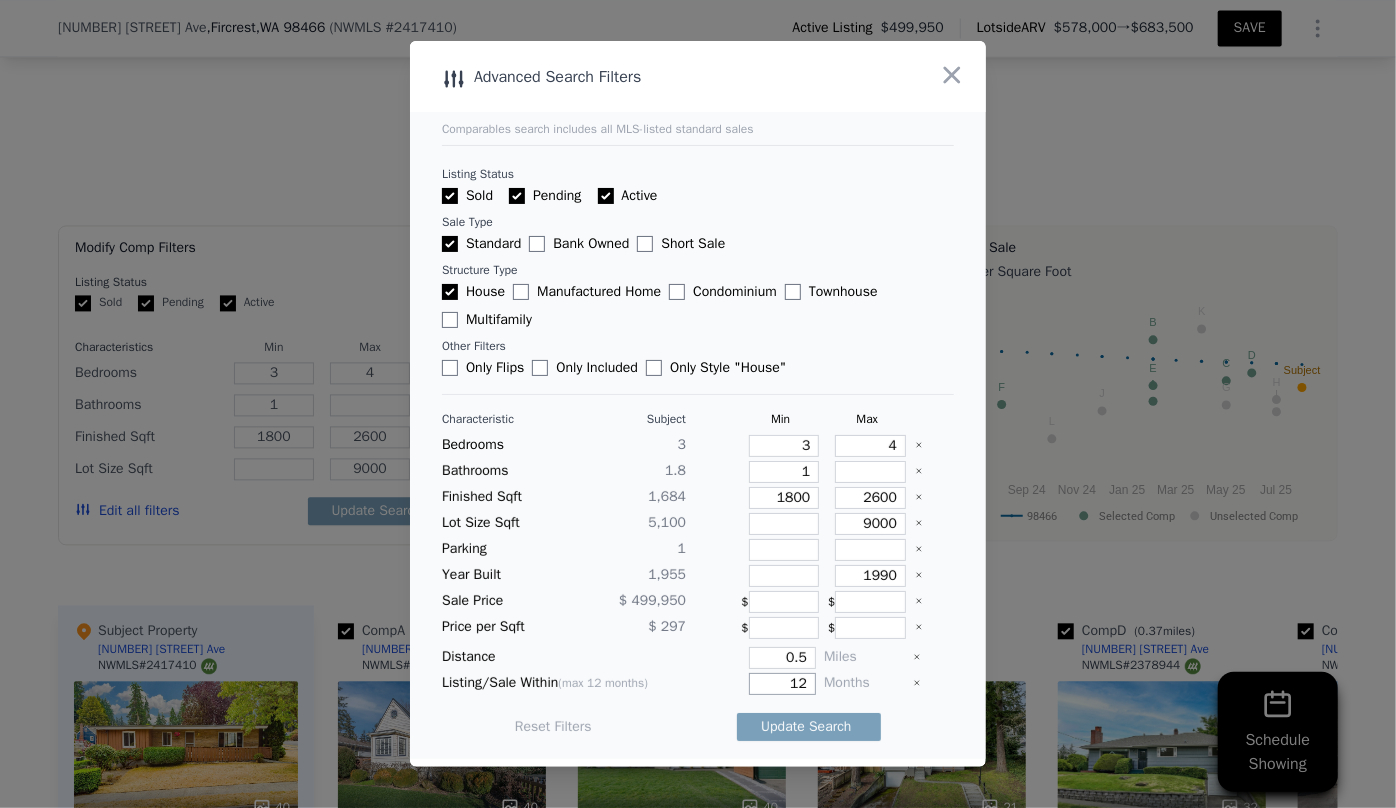drag, startPoint x: 799, startPoint y: 680, endPoint x: 753, endPoint y: 689, distance: 46.872166 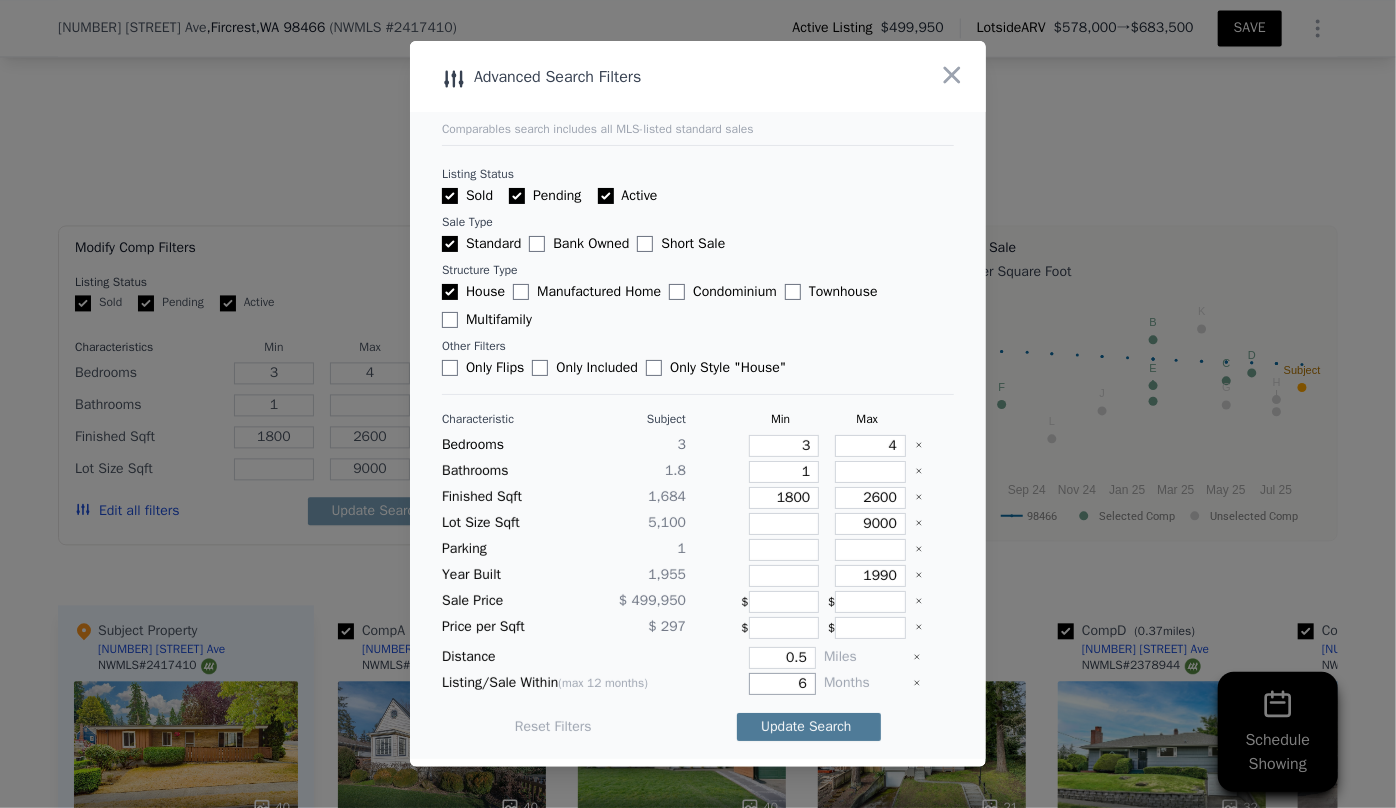 type on "6" 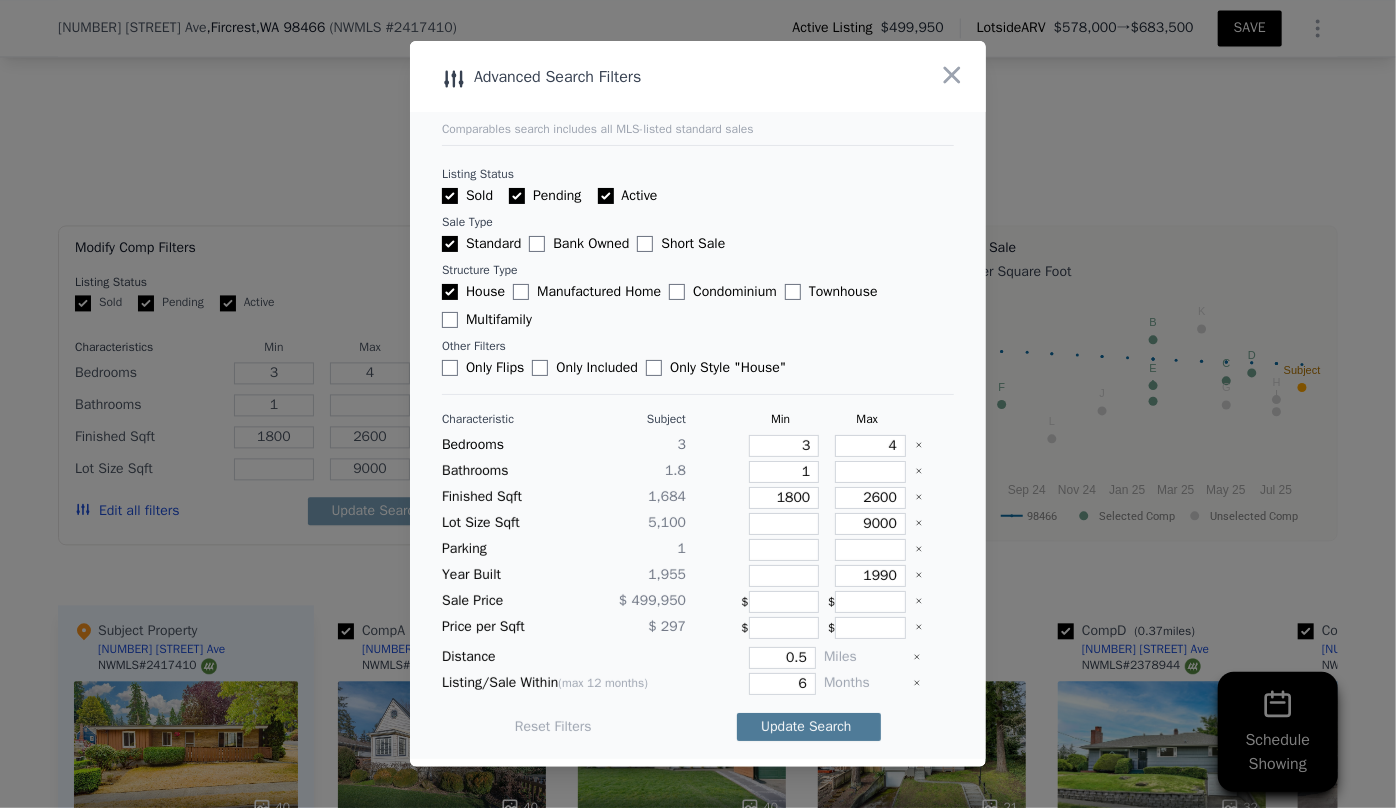 click on "Update Search" at bounding box center [809, 727] 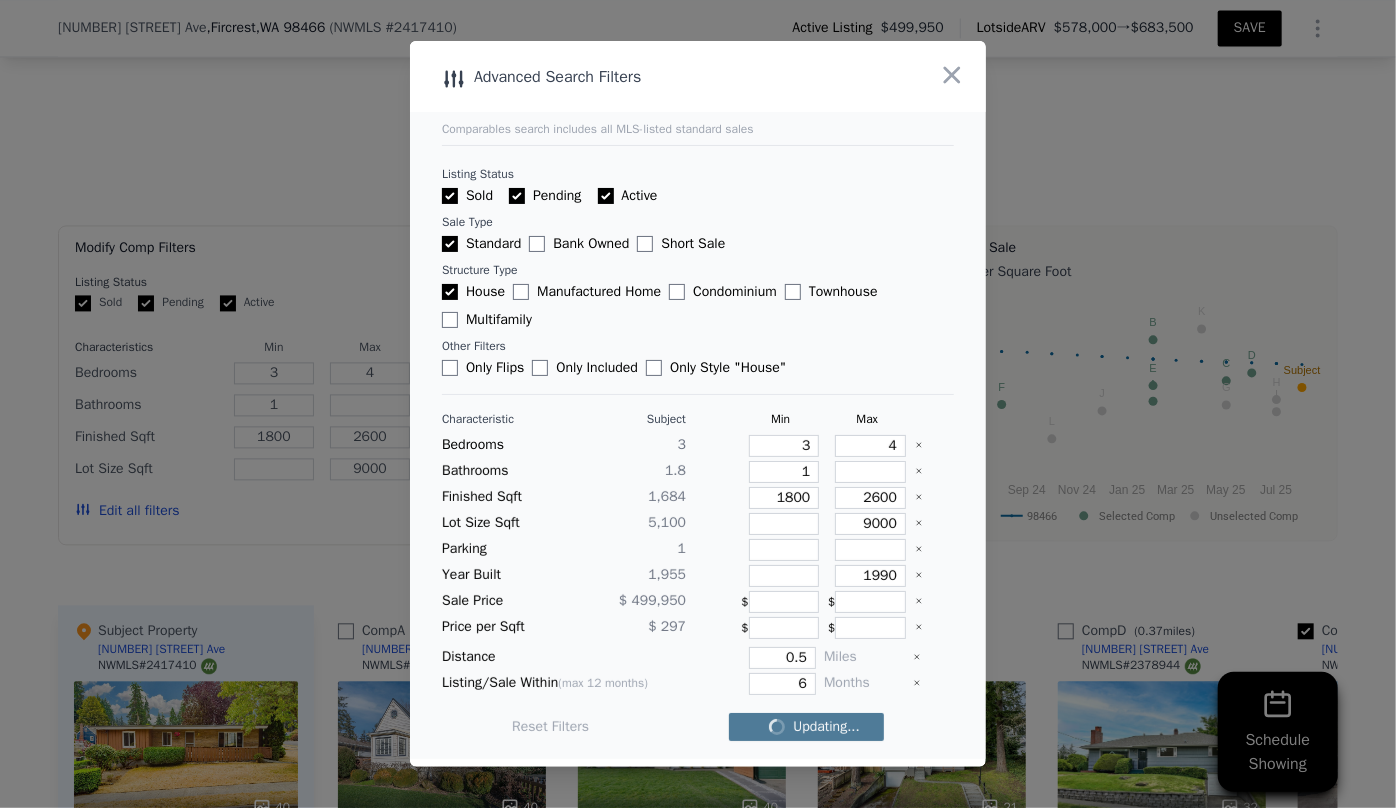 checkbox on "false" 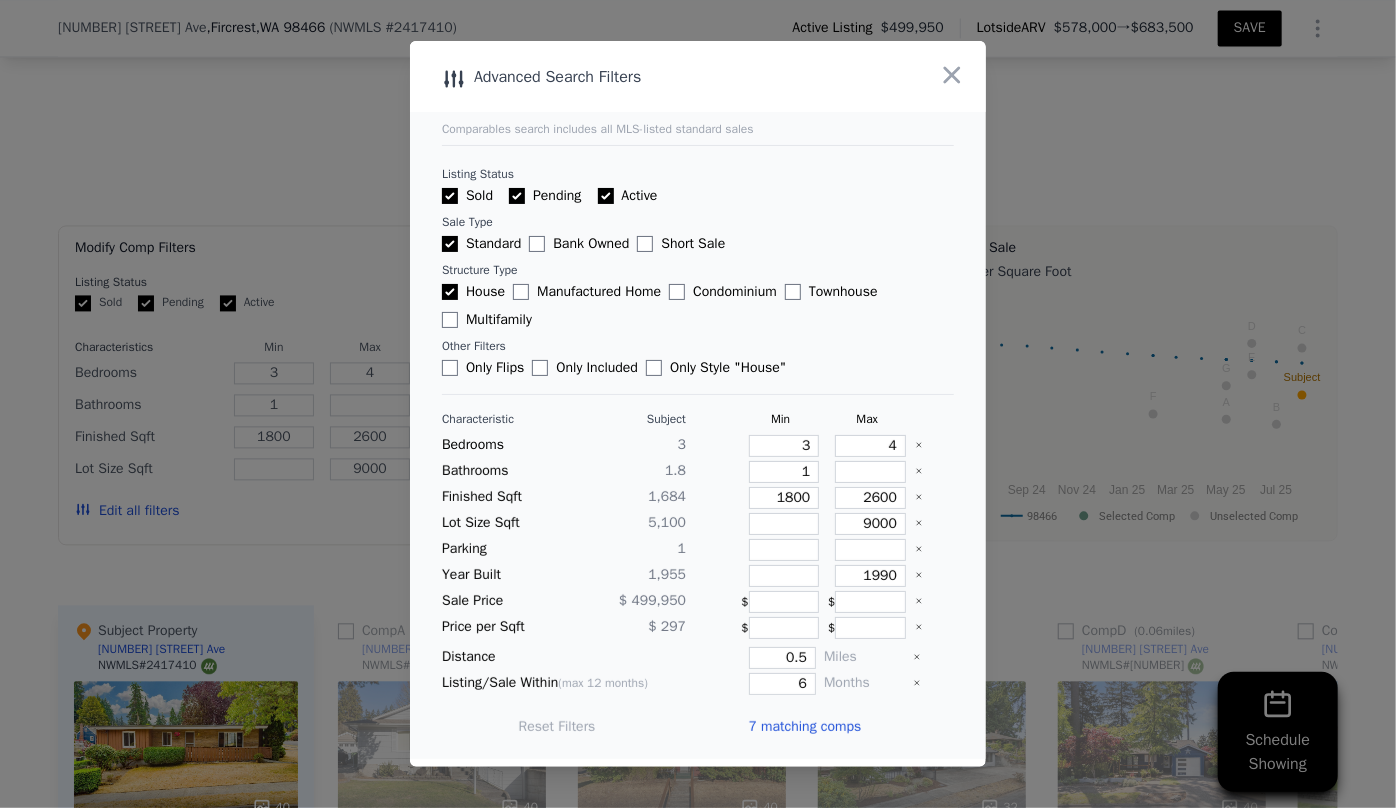 click on "7 matching comps" at bounding box center [804, 727] 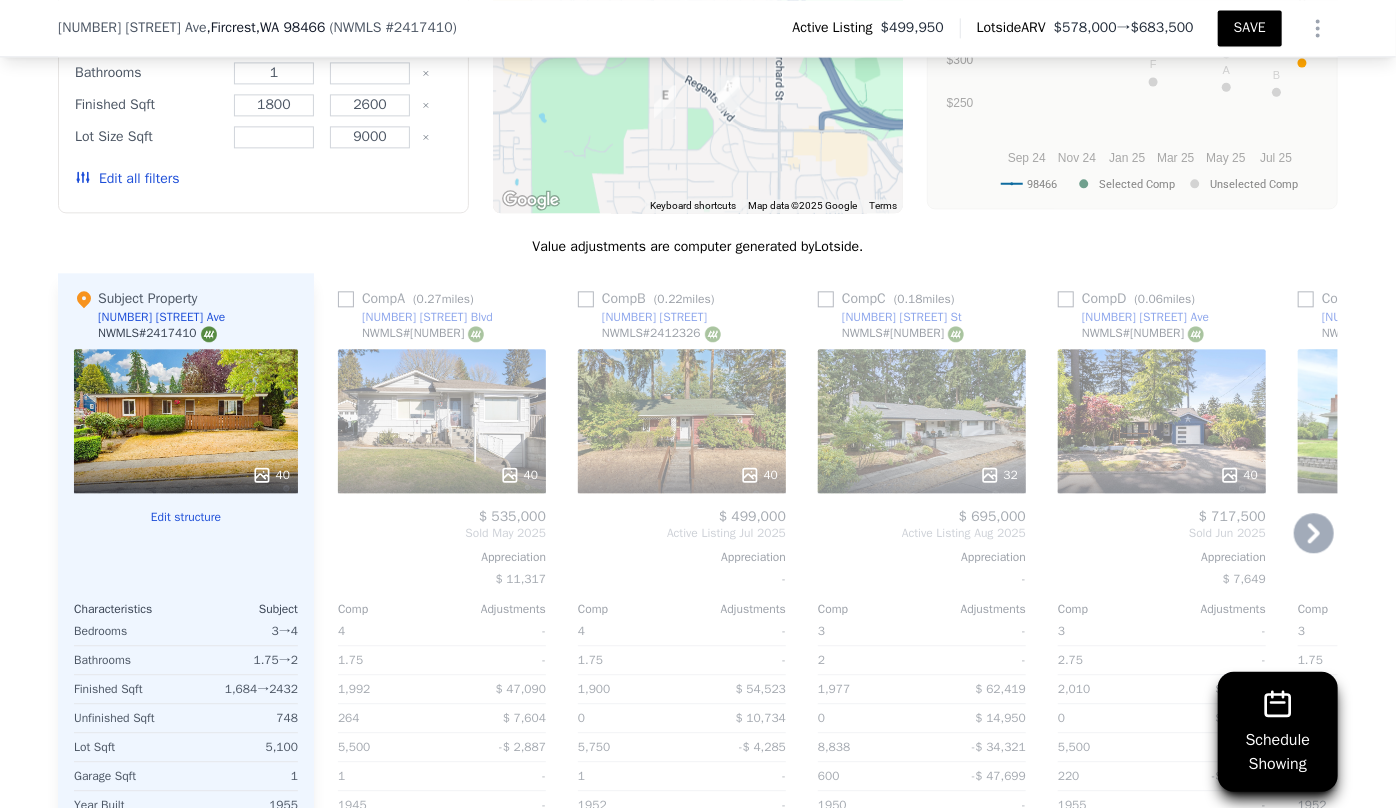 scroll, scrollTop: 2316, scrollLeft: 0, axis: vertical 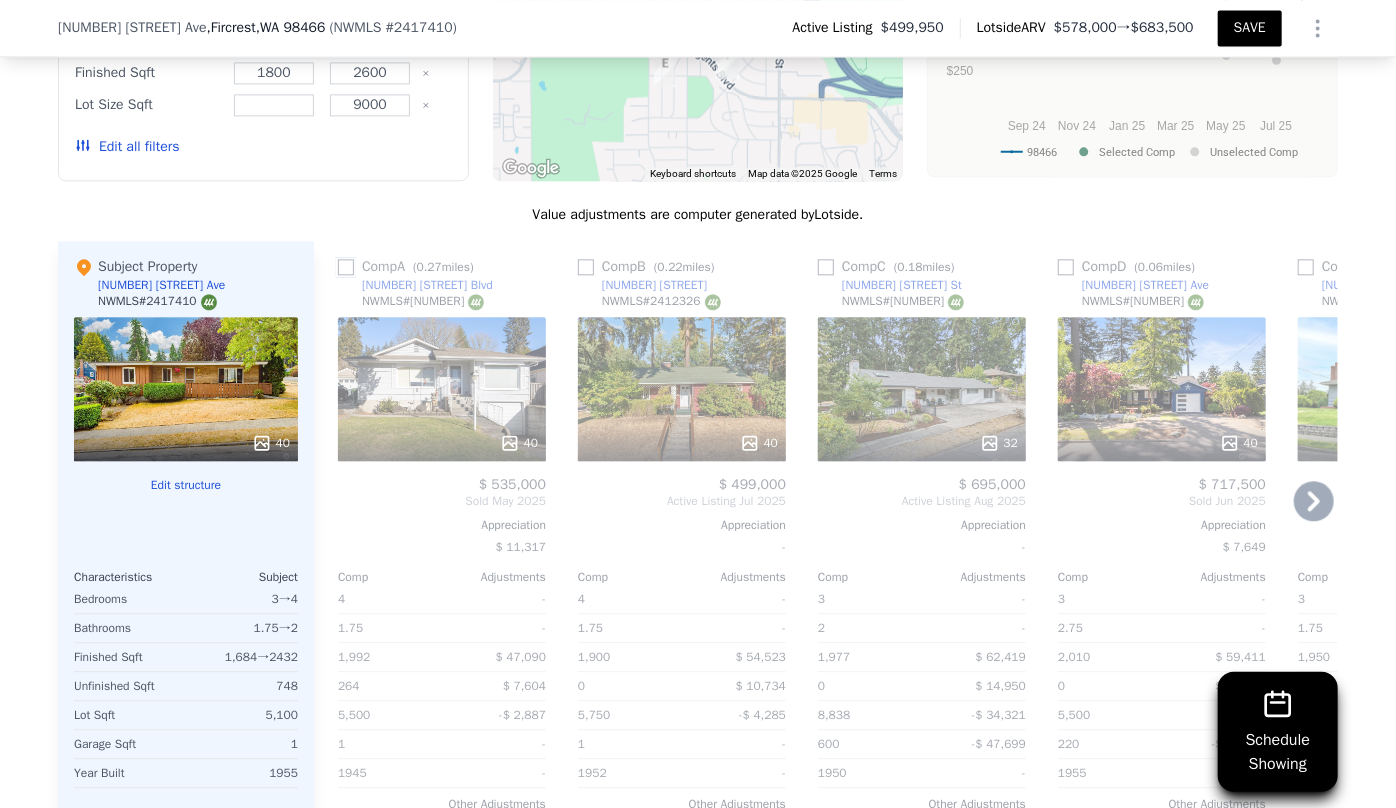 click at bounding box center (346, 267) 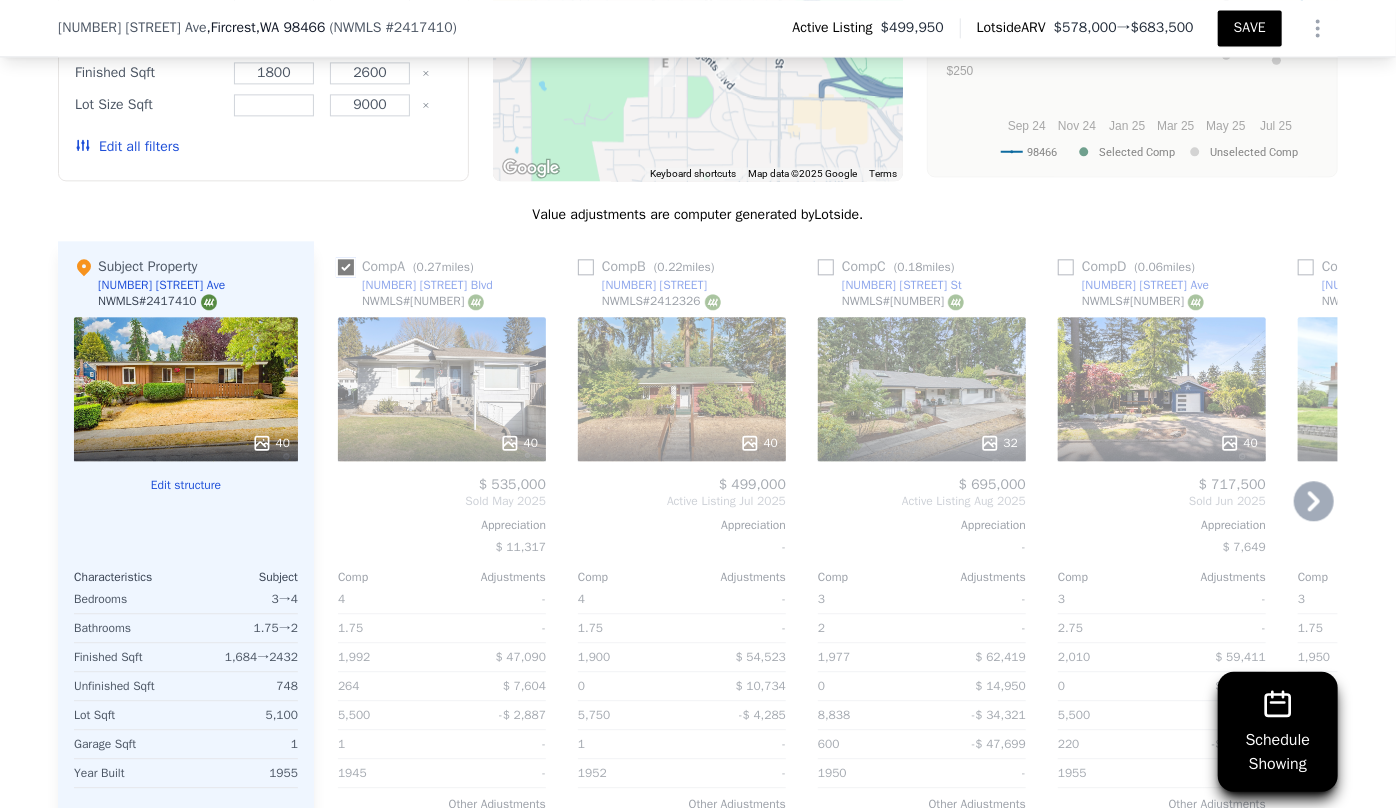 checkbox on "true" 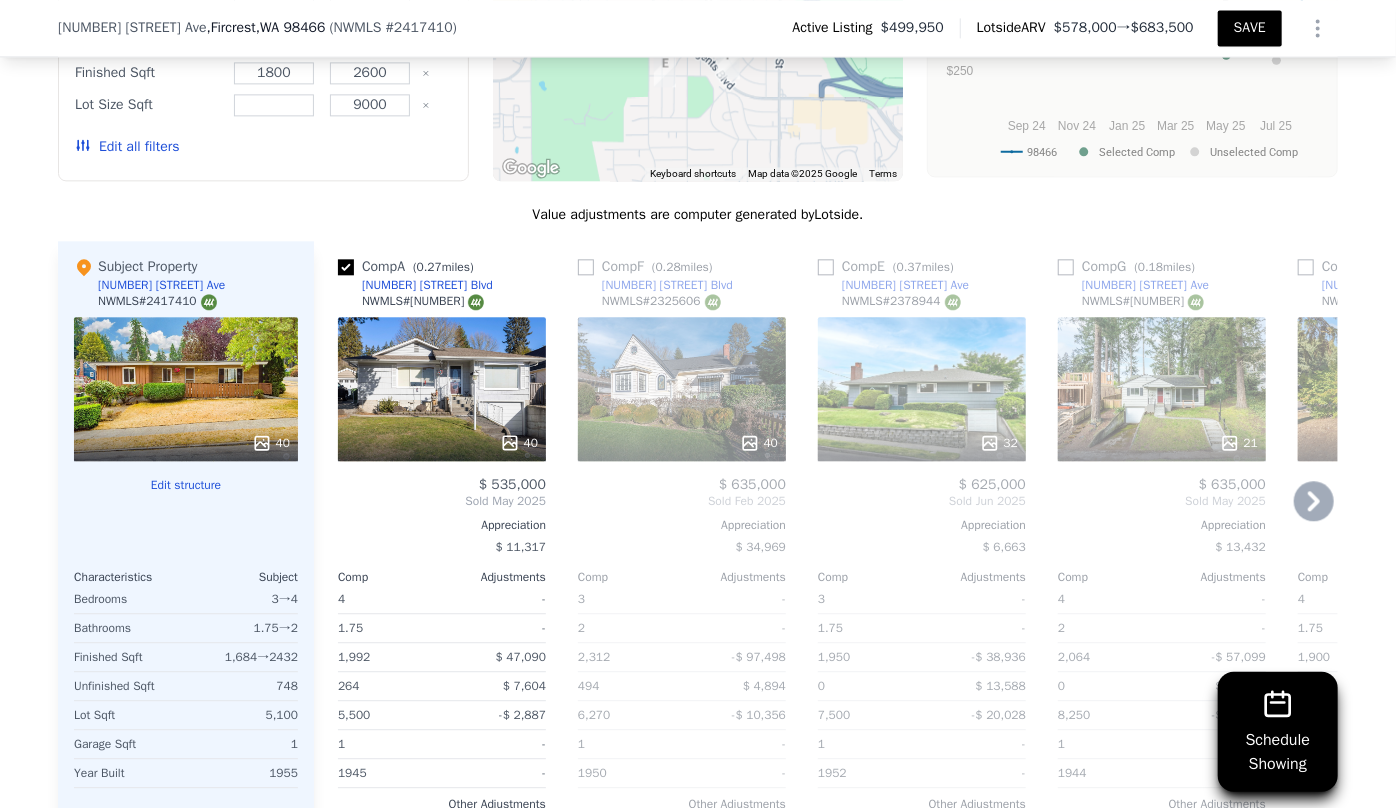 click on "40" at bounding box center [442, 389] 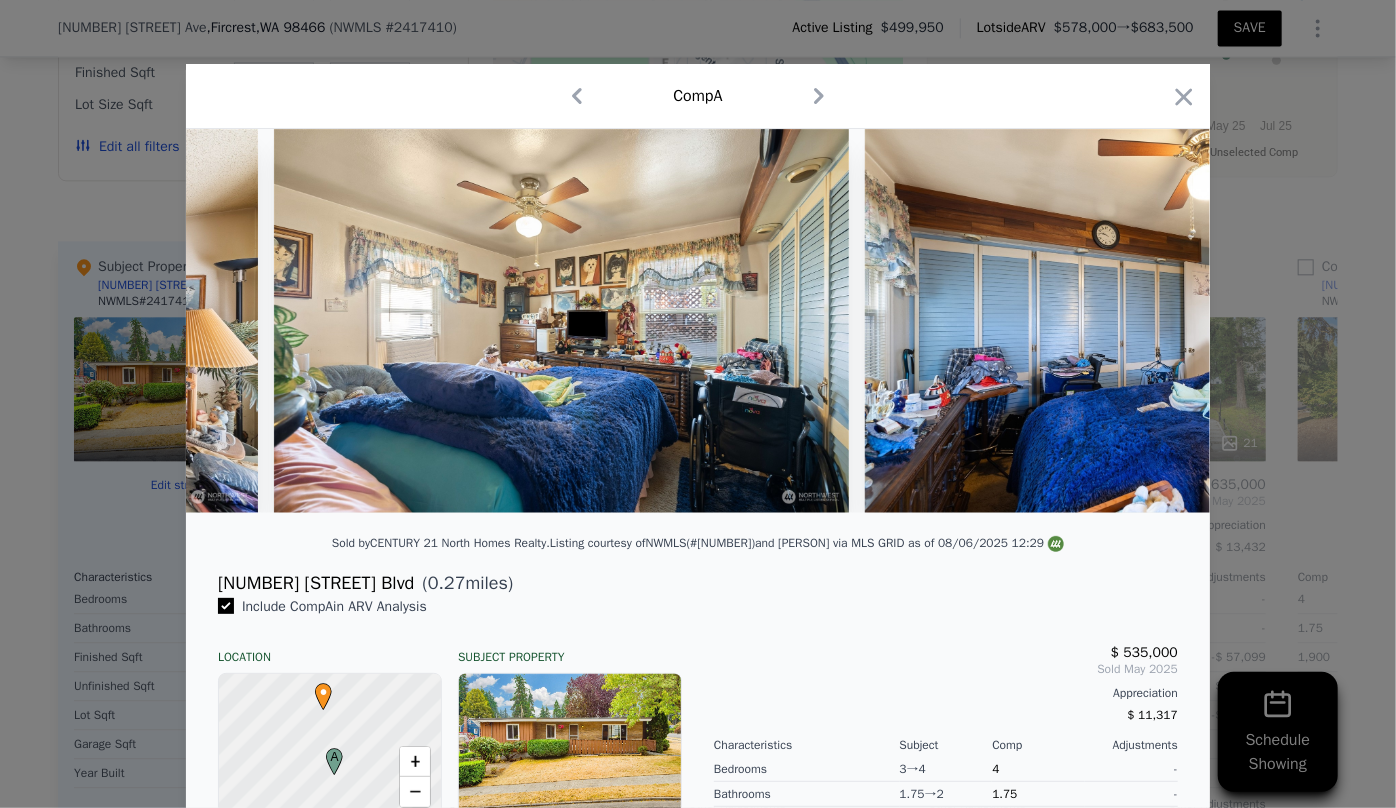 scroll, scrollTop: 0, scrollLeft: 5121, axis: horizontal 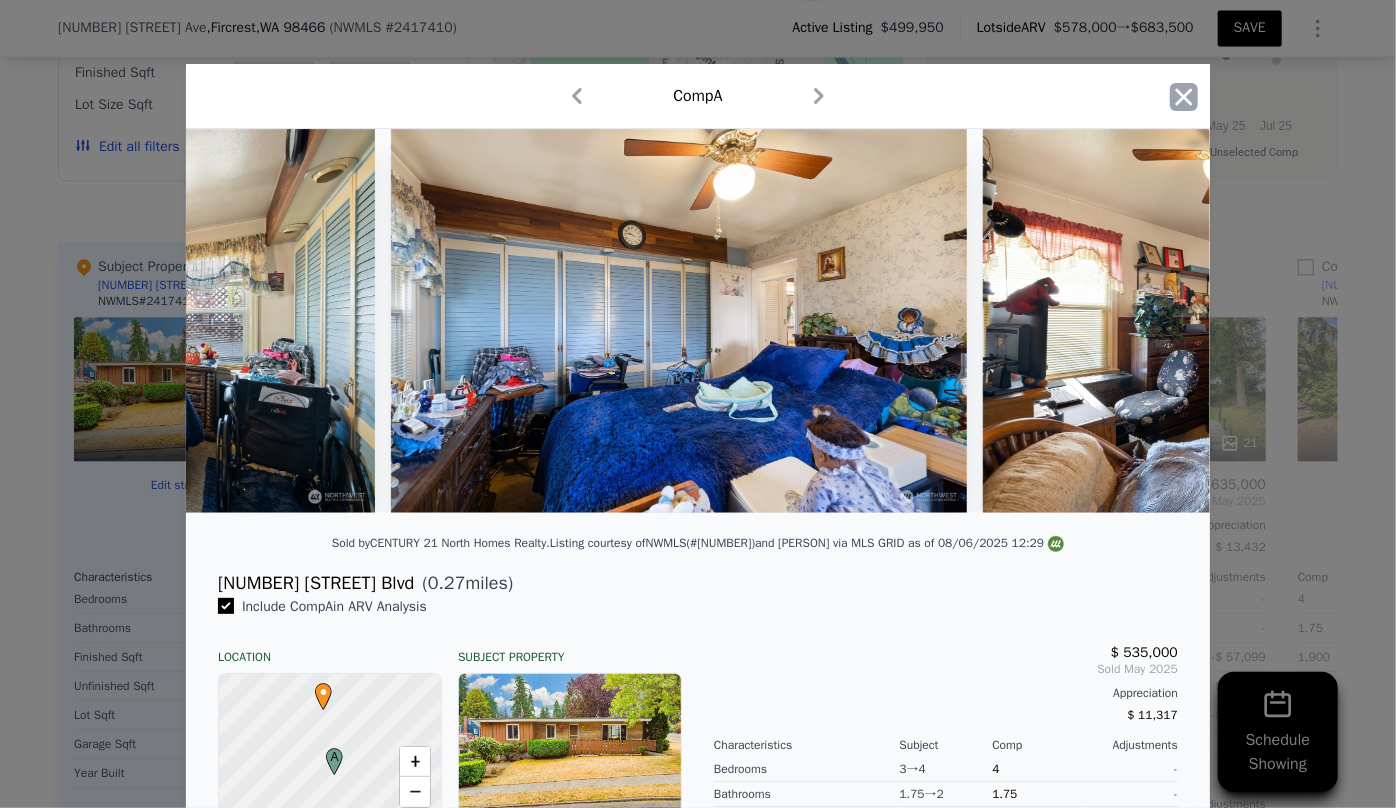 click 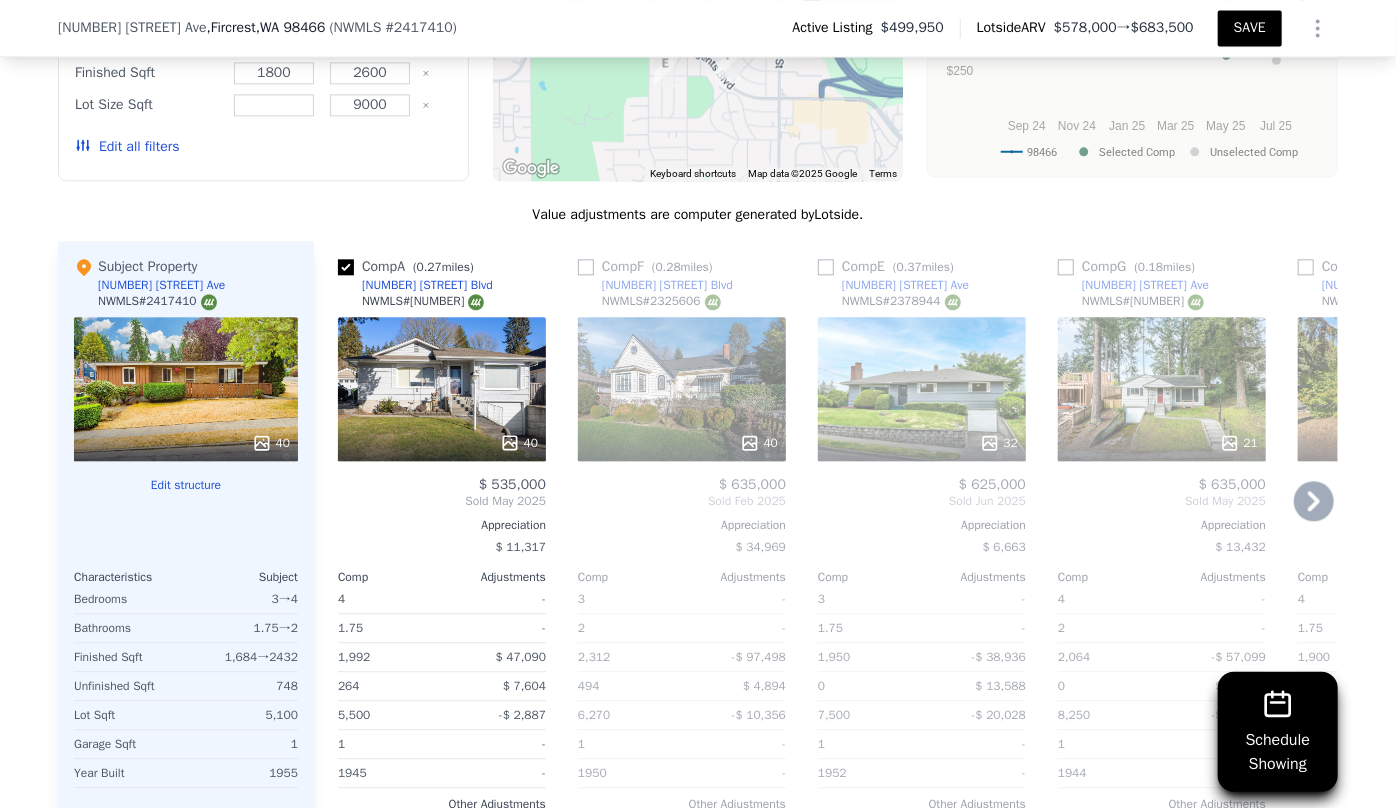 click on "40" at bounding box center [682, 389] 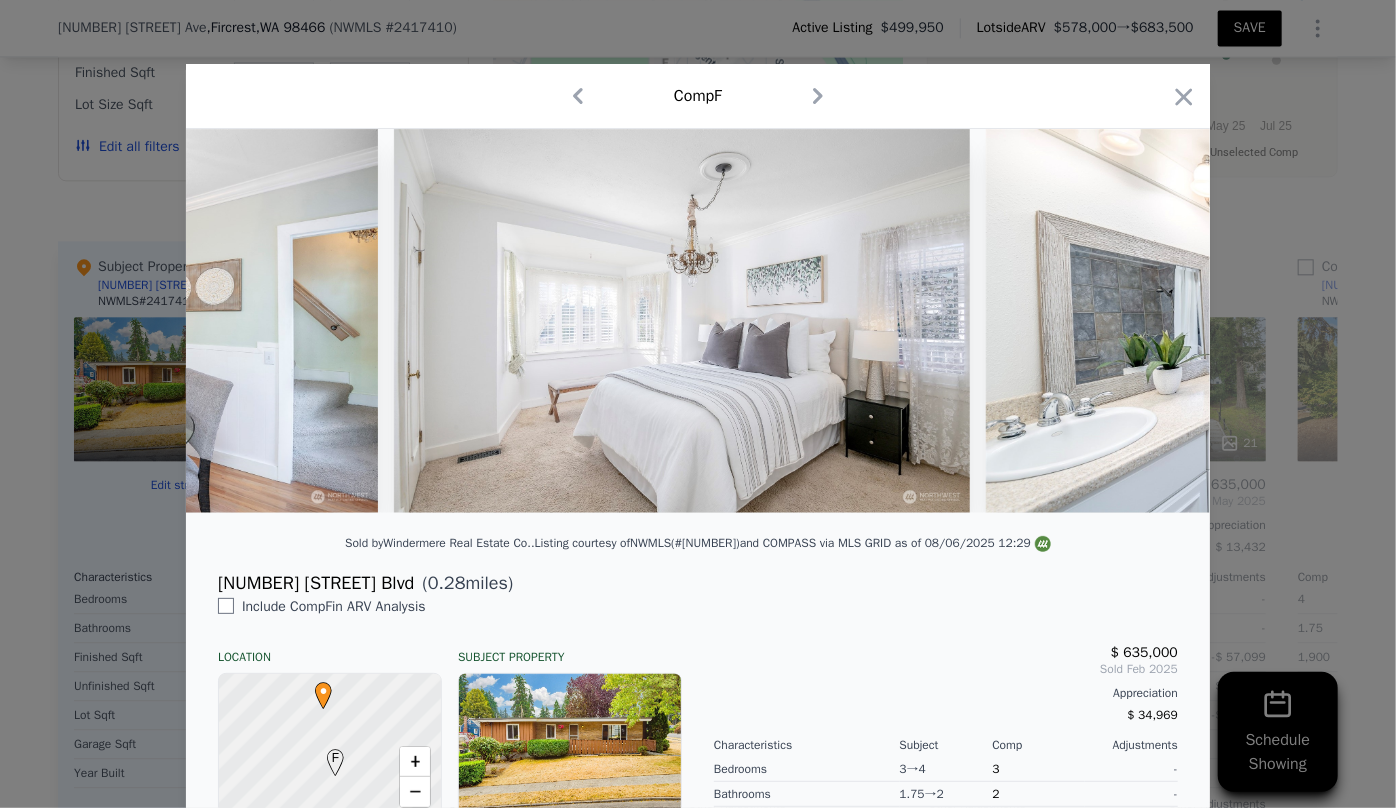 scroll, scrollTop: 0, scrollLeft: 10823, axis: horizontal 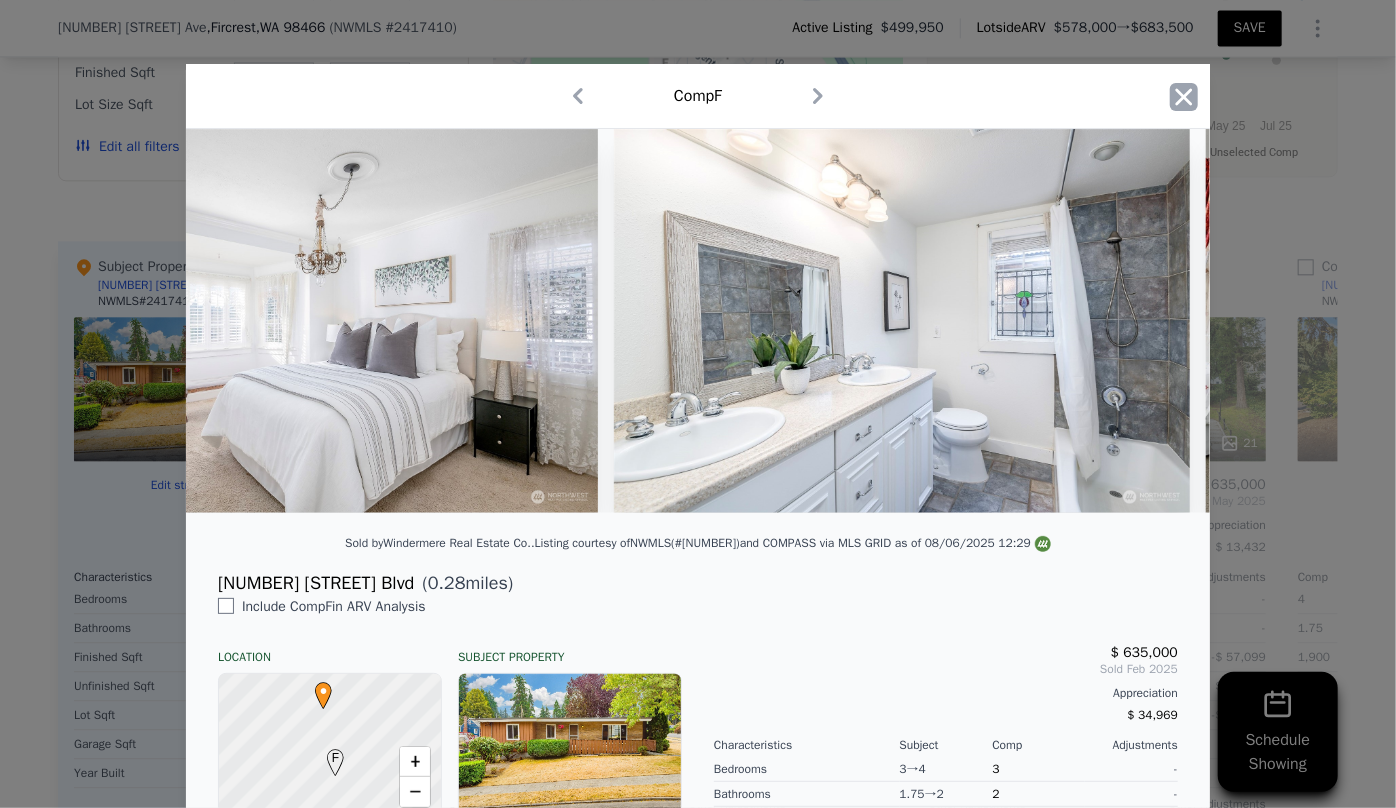 click 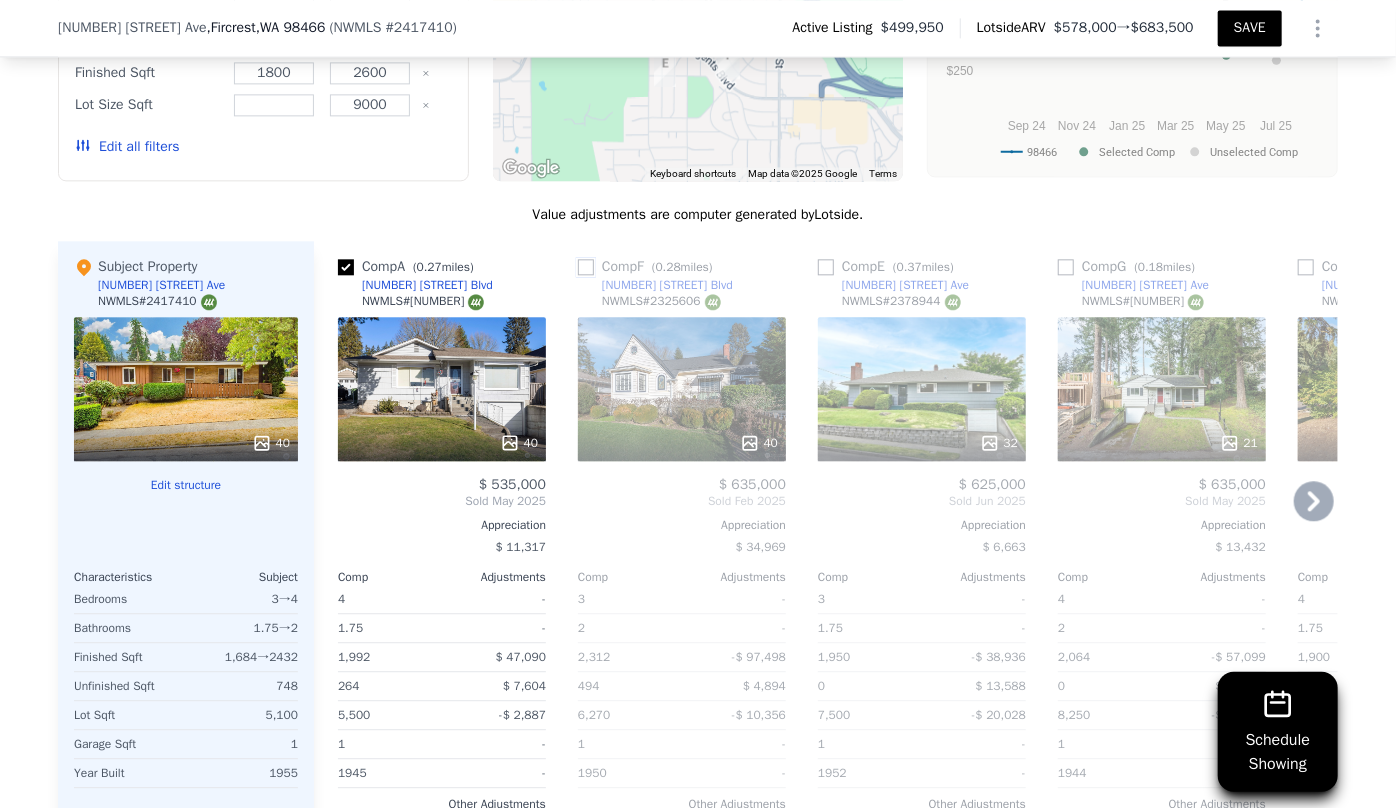 click at bounding box center (586, 267) 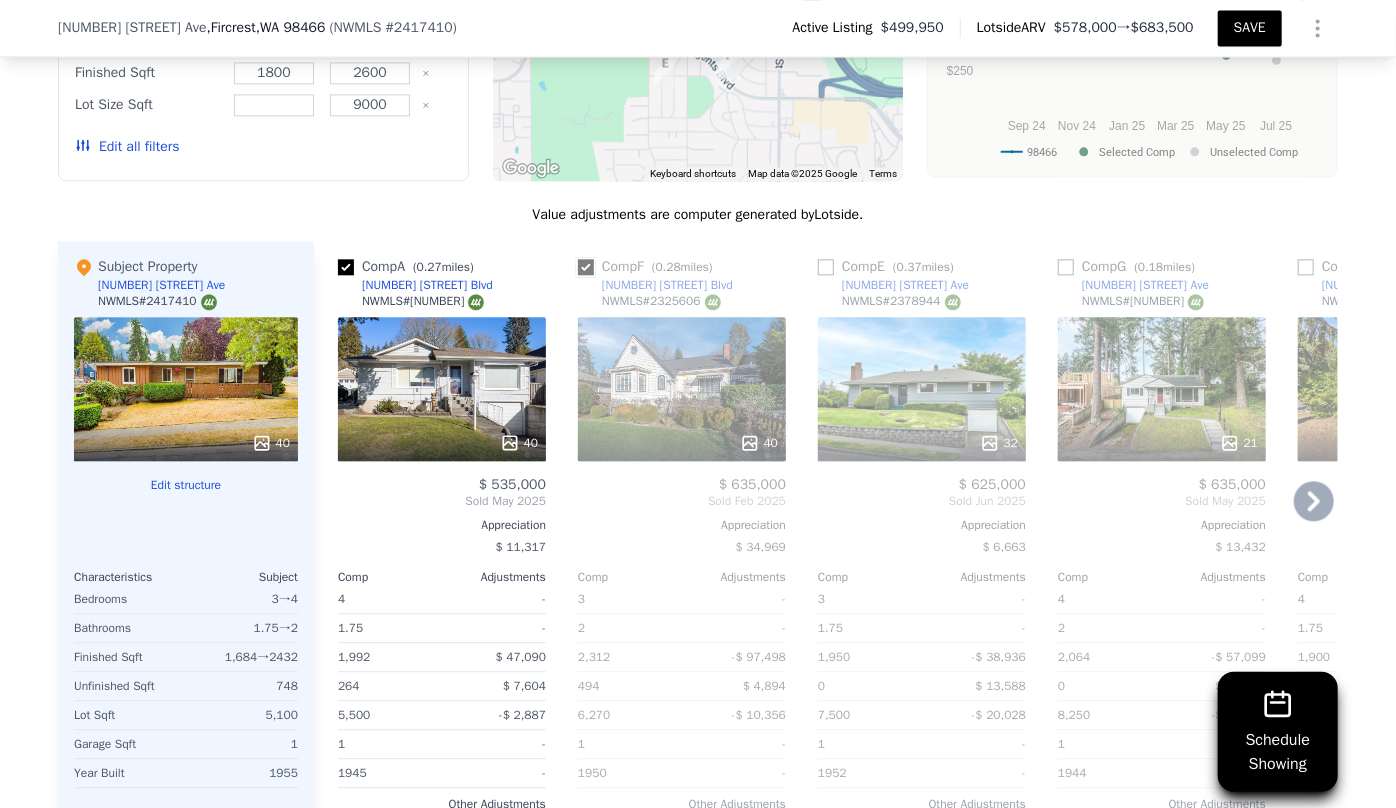 checkbox on "true" 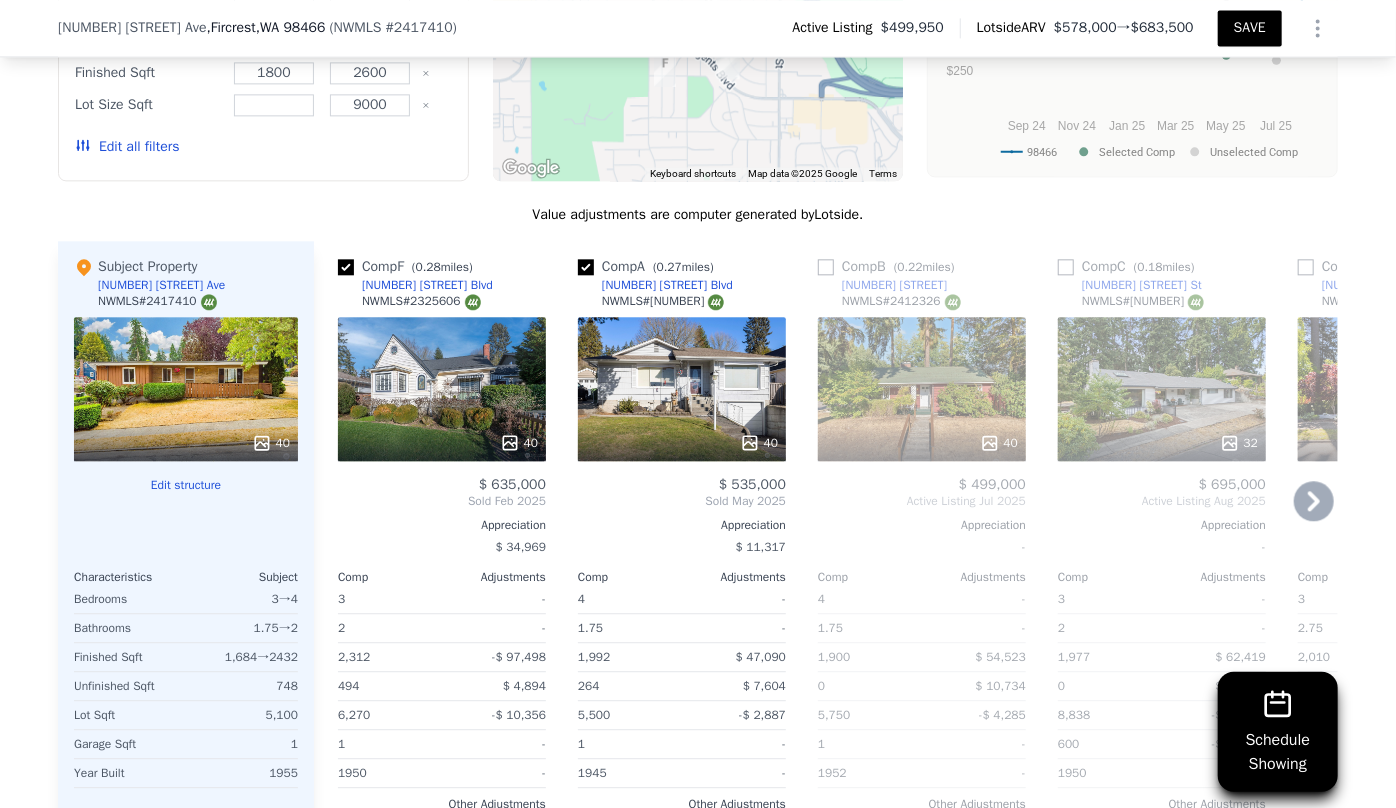 click on "40" at bounding box center [922, 389] 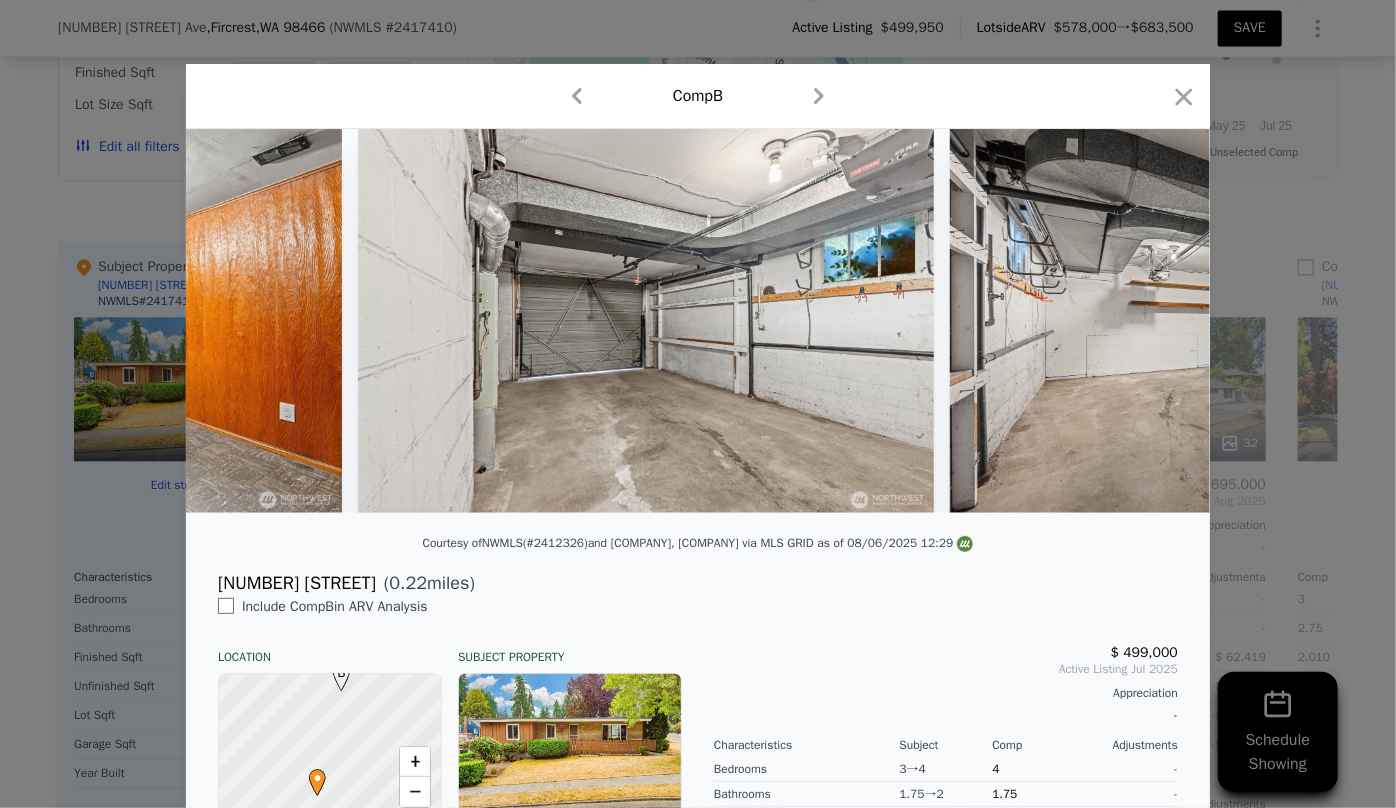 scroll, scrollTop: 0, scrollLeft: 18670, axis: horizontal 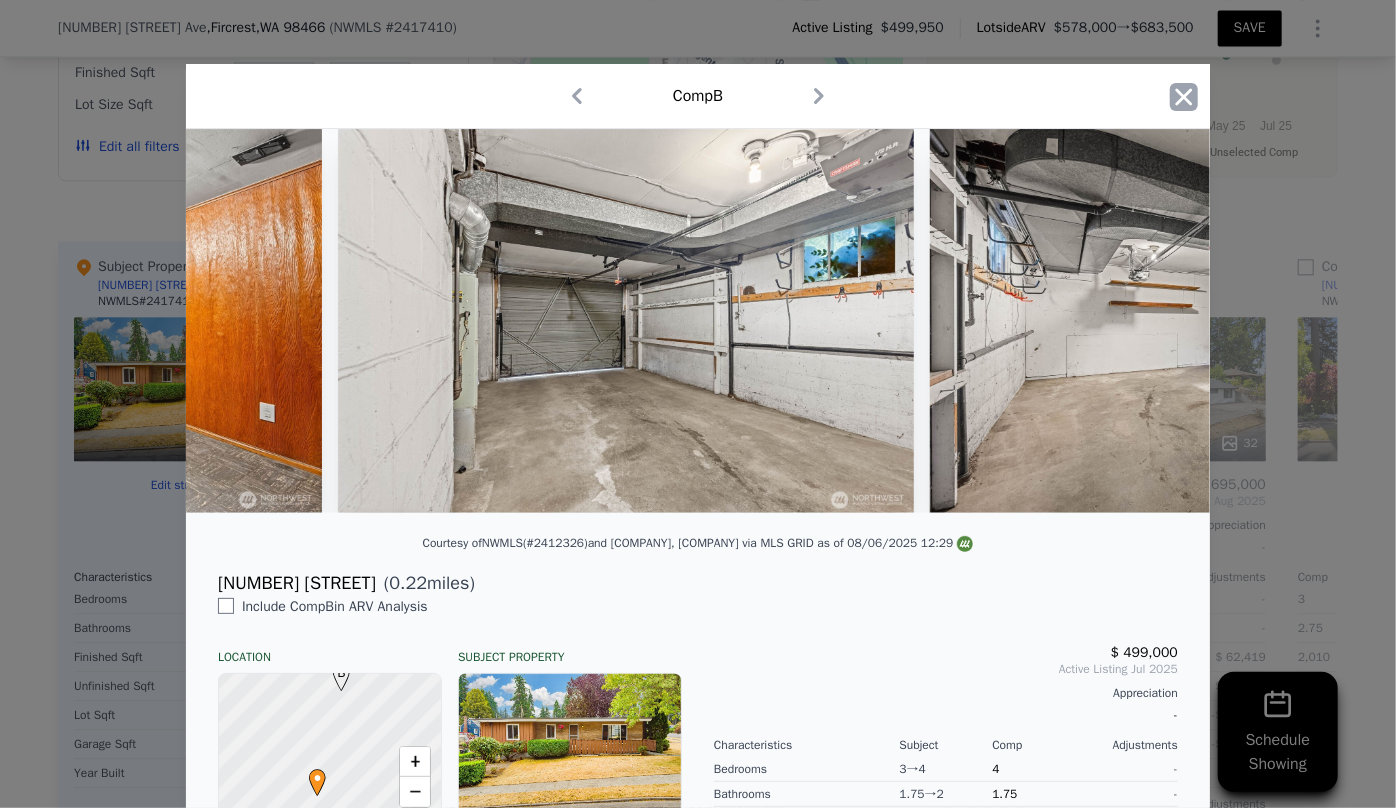 click 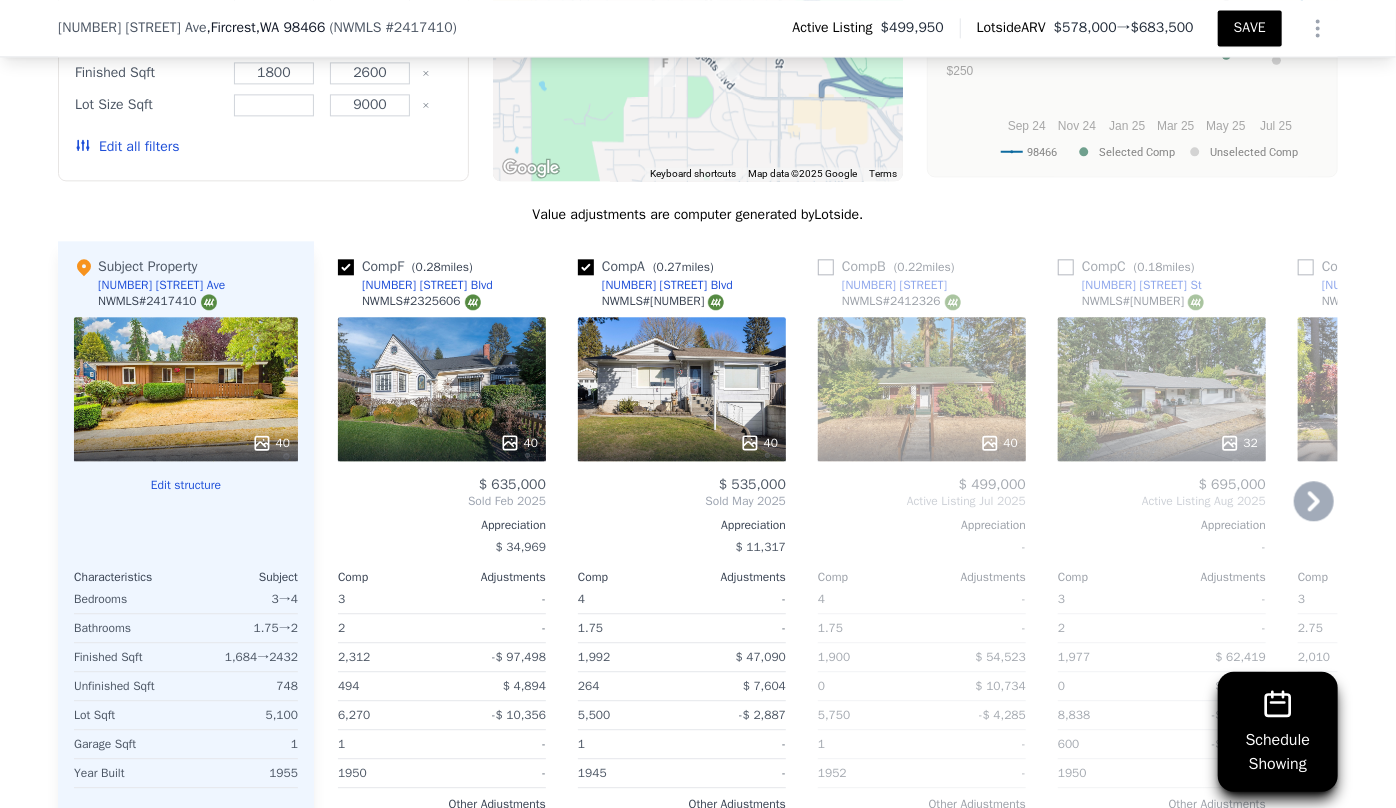 click 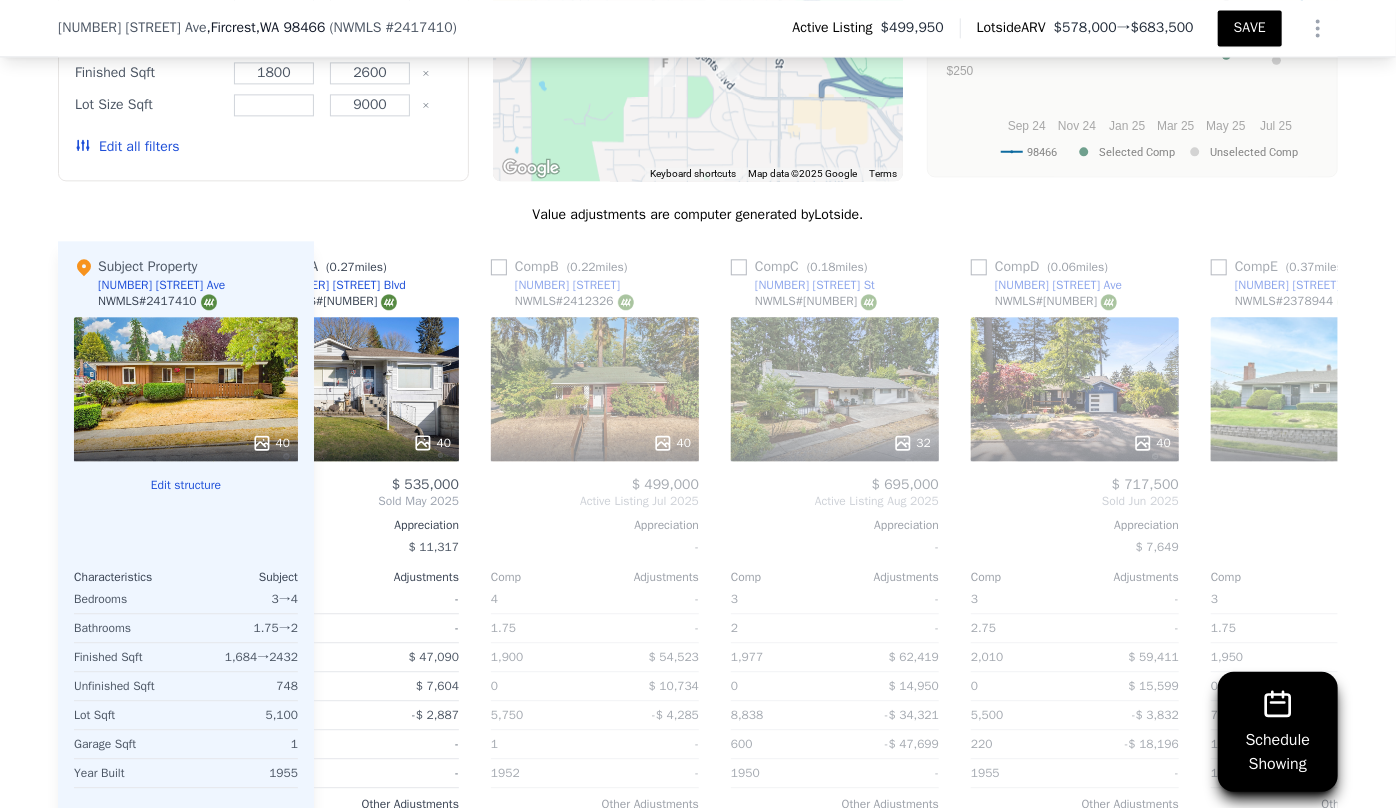 scroll, scrollTop: 0, scrollLeft: 480, axis: horizontal 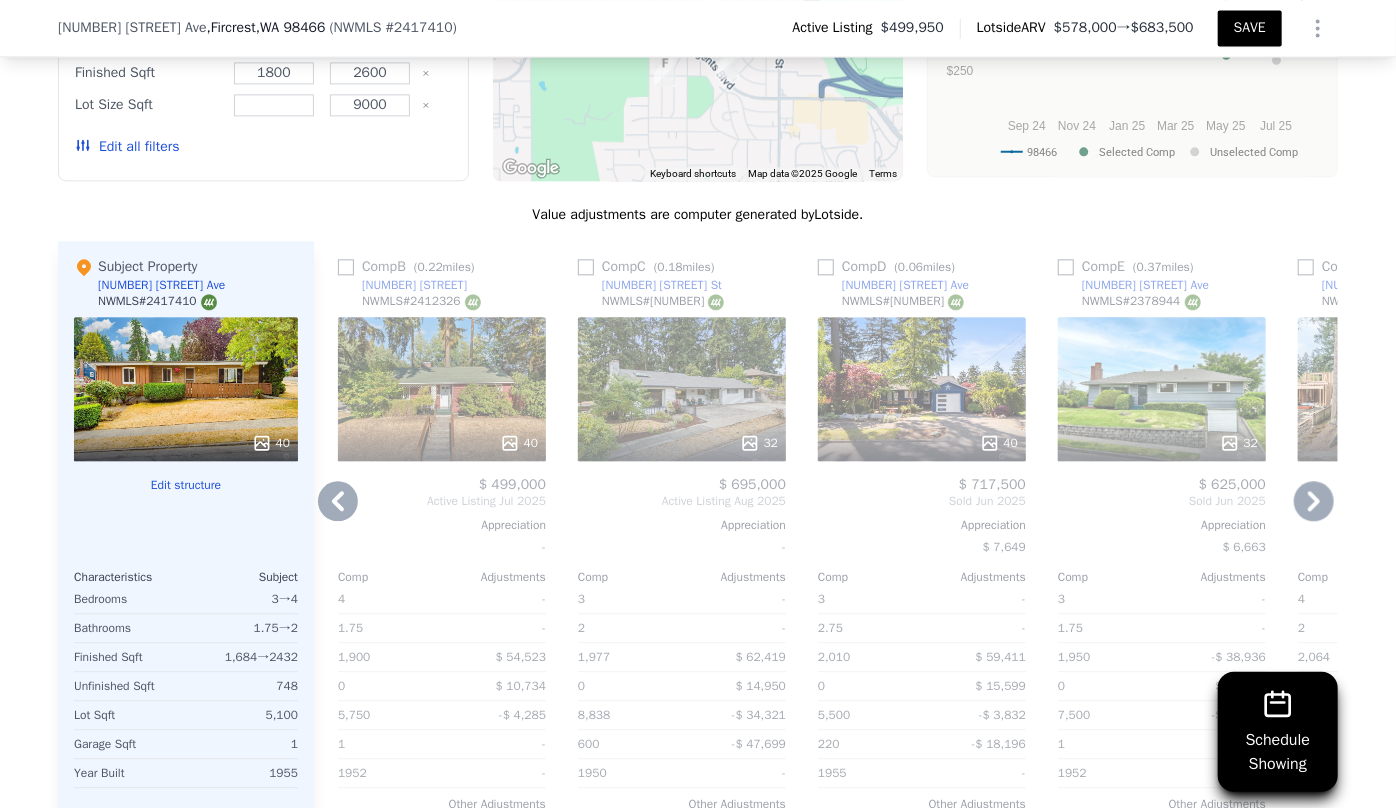 click on "32" at bounding box center (682, 389) 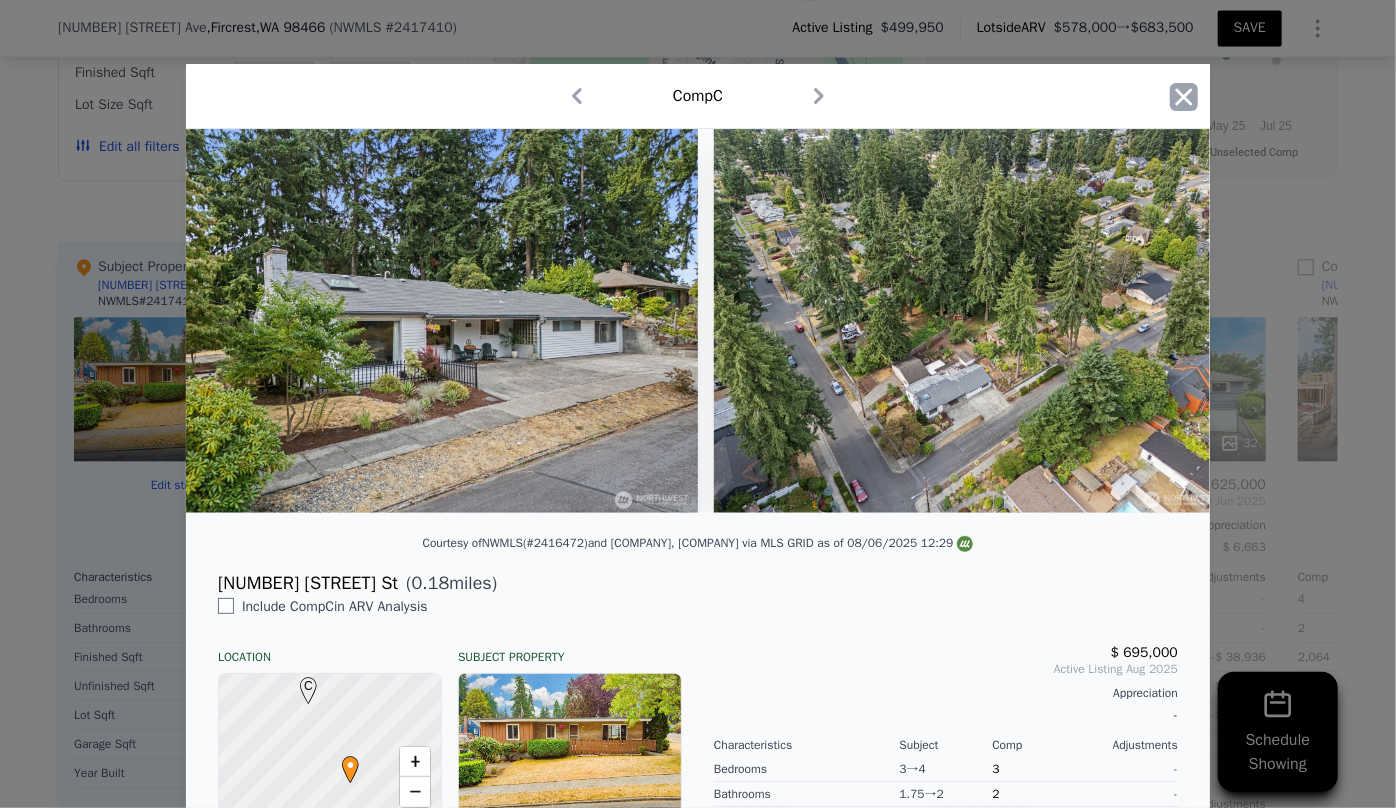 click 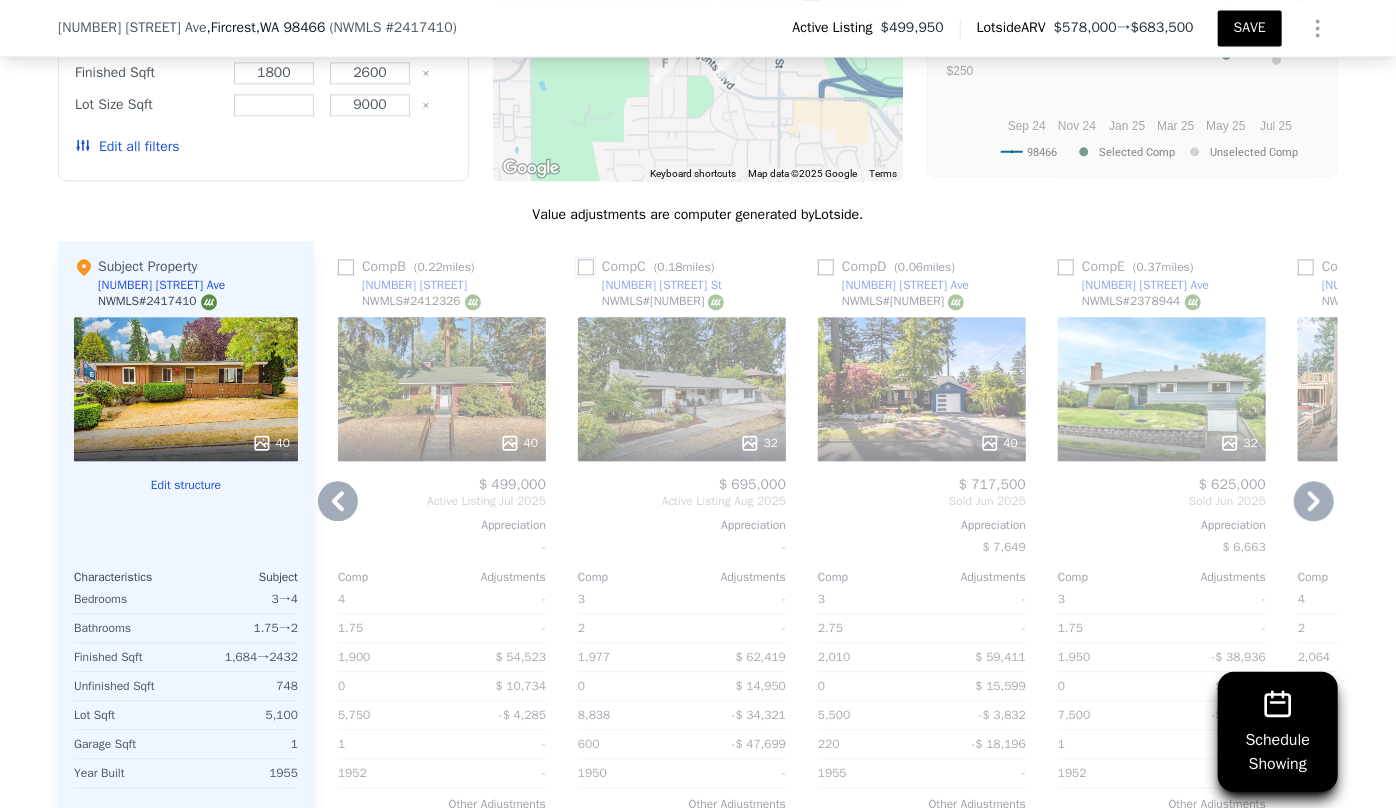 click at bounding box center (586, 267) 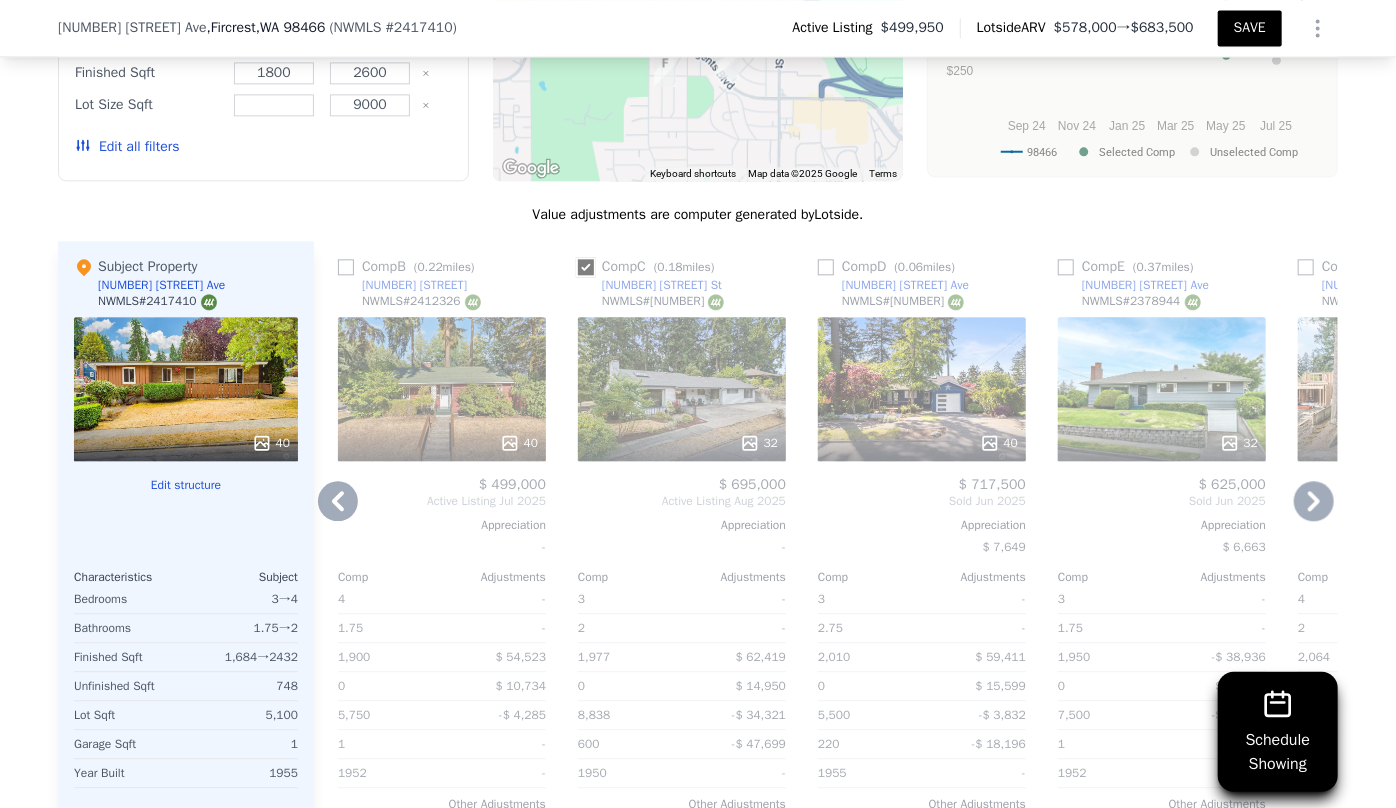 checkbox on "true" 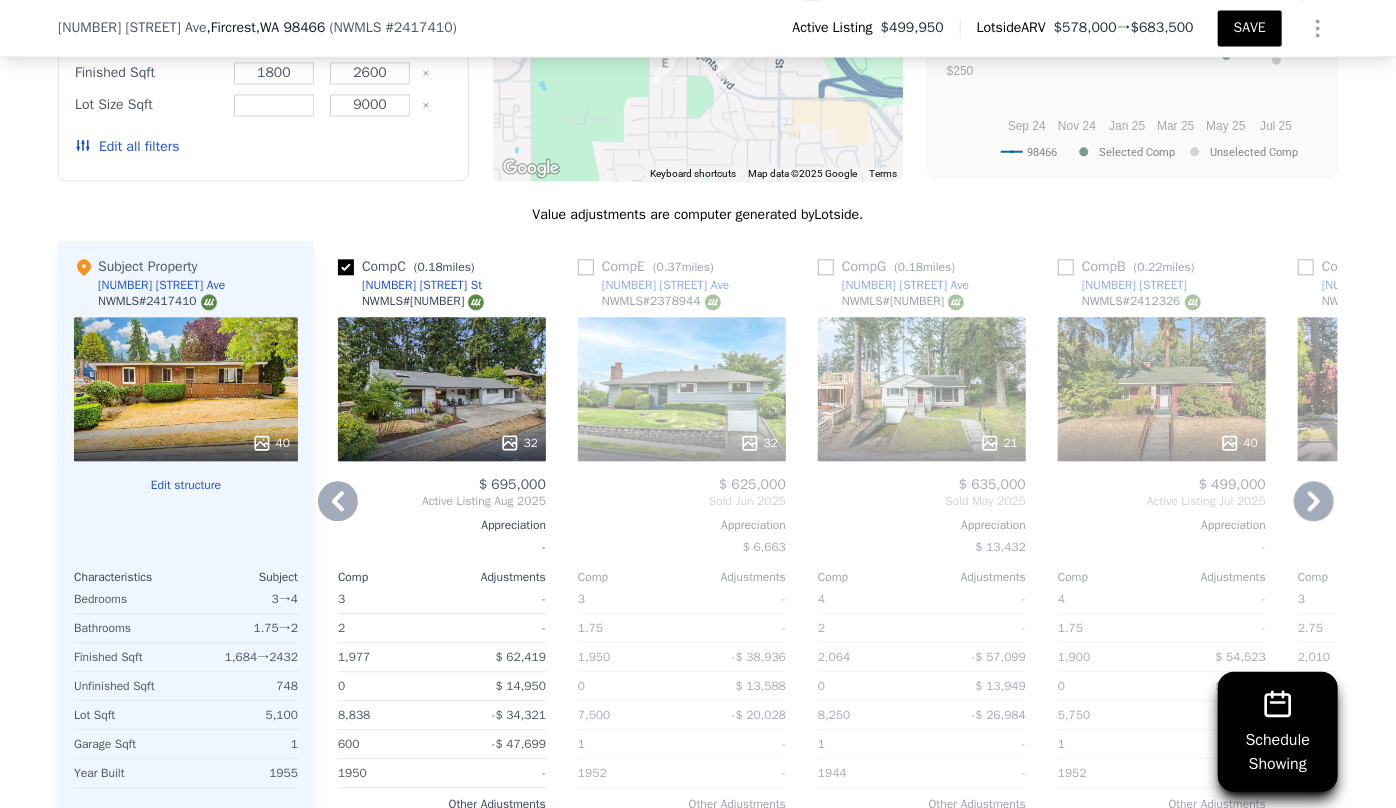click on "511 Buena Vista Ave" at bounding box center (653, 285) 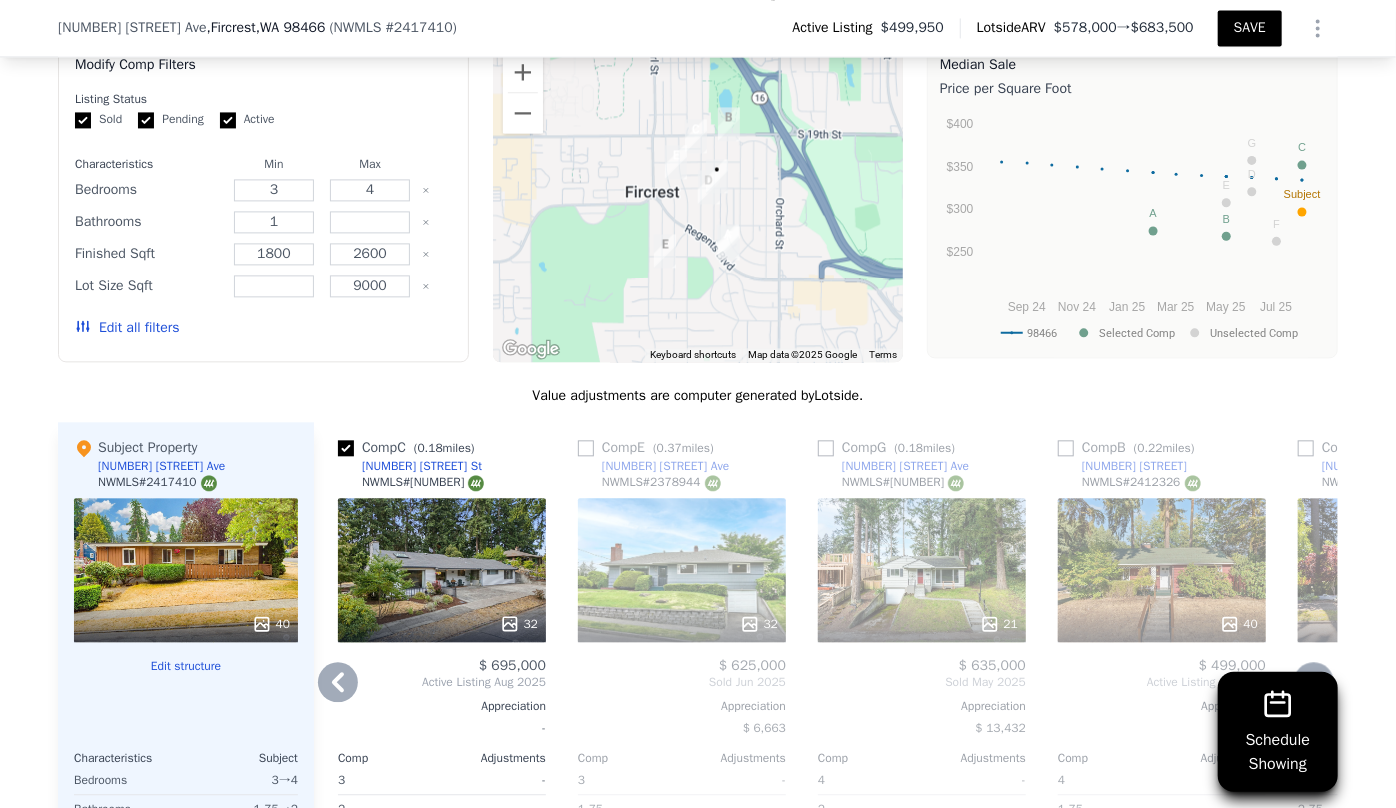 scroll, scrollTop: 2134, scrollLeft: 0, axis: vertical 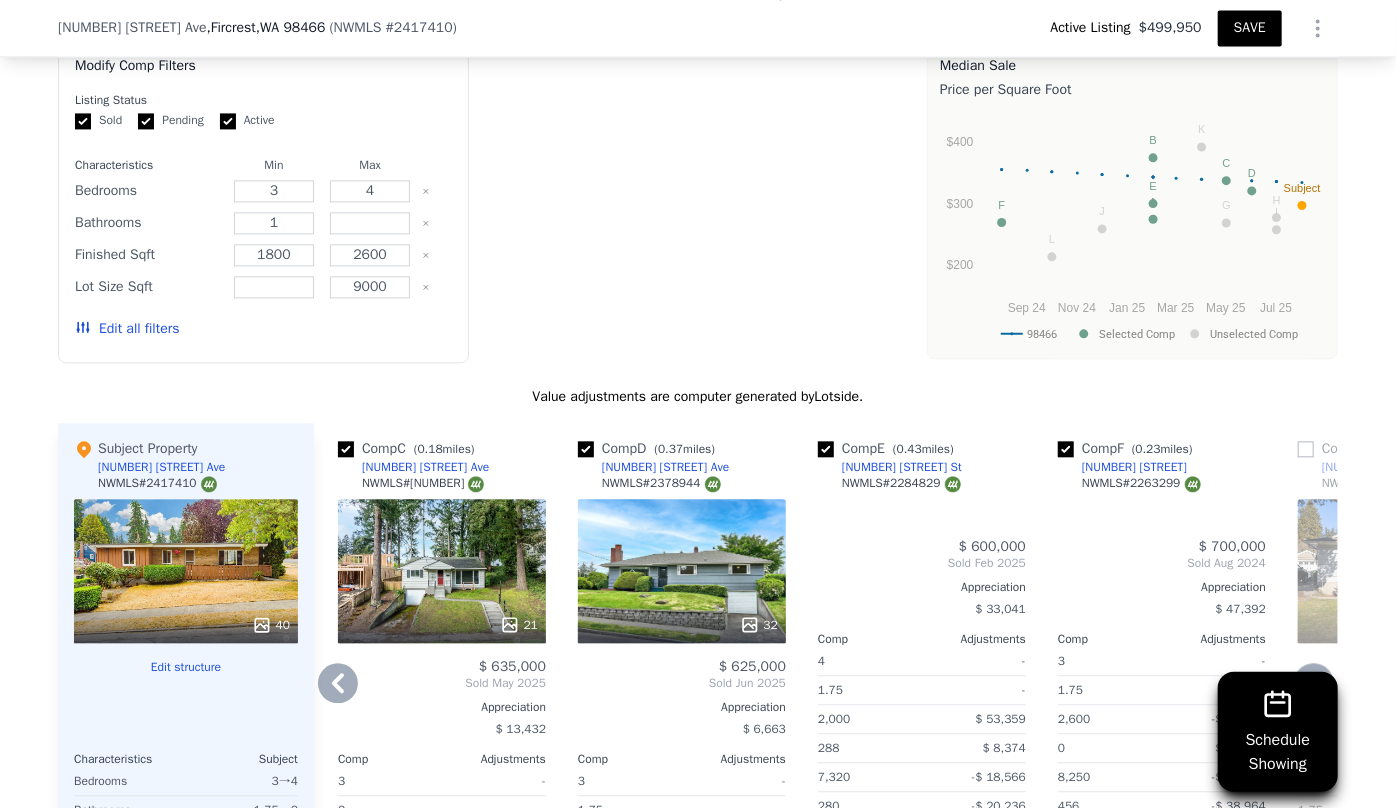 type on "6" 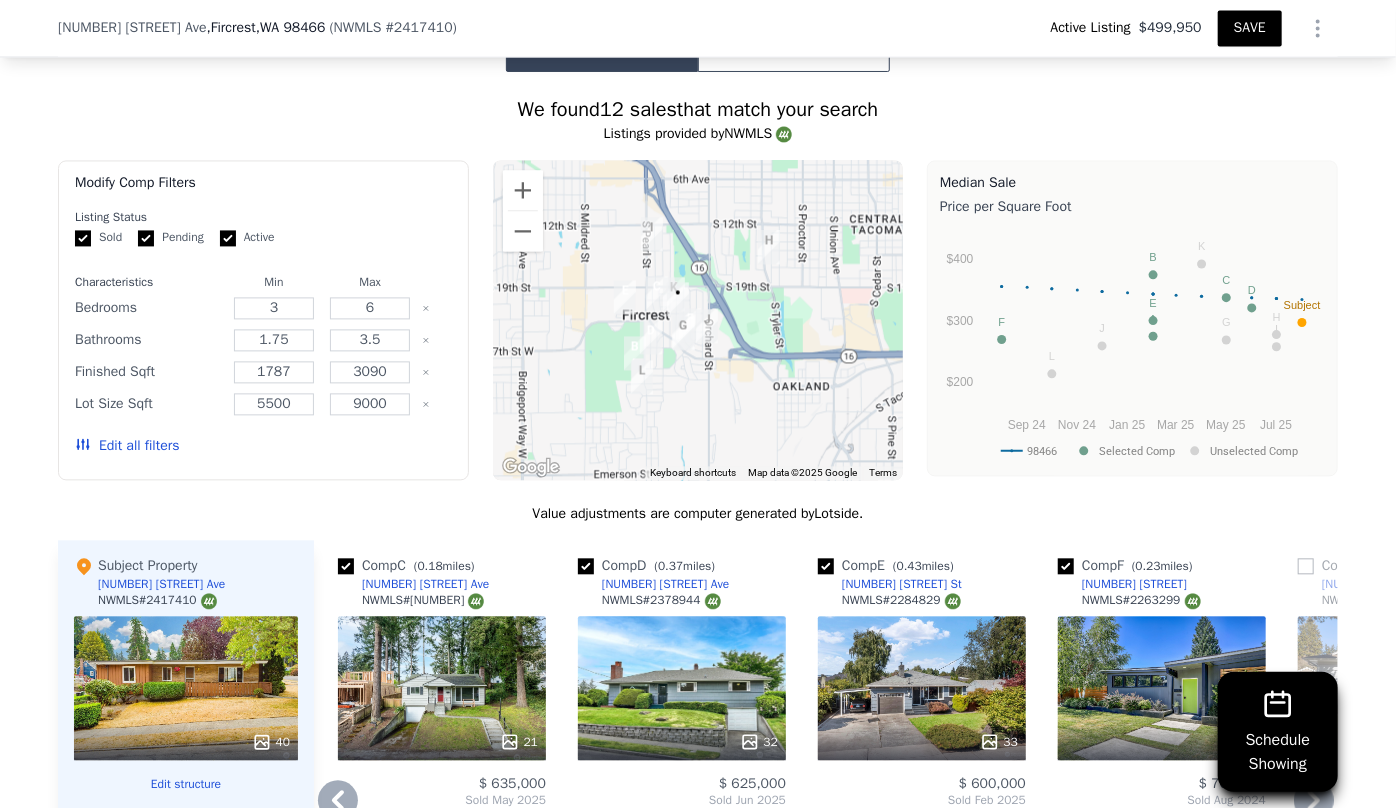 scroll, scrollTop: 1861, scrollLeft: 0, axis: vertical 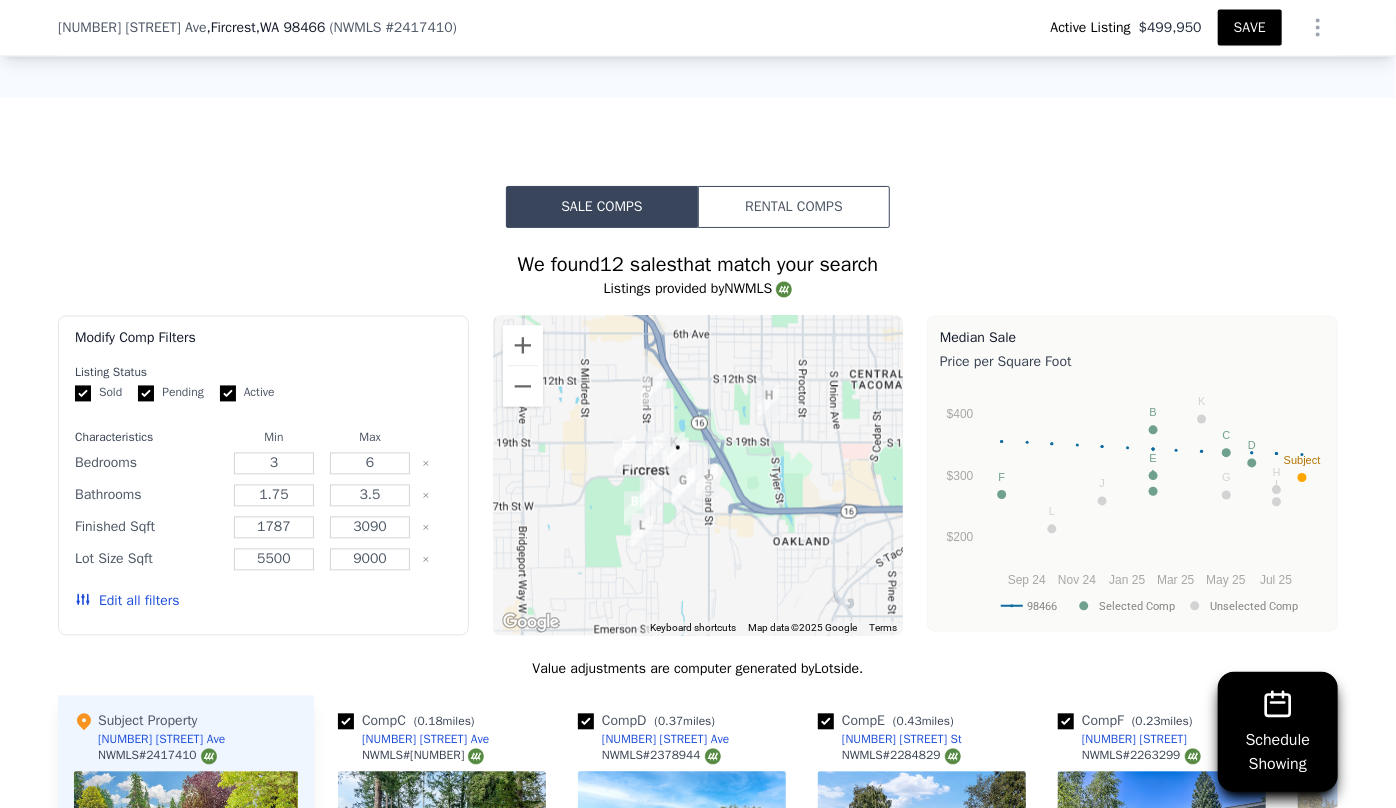 click on "Edit all filters" at bounding box center [127, 602] 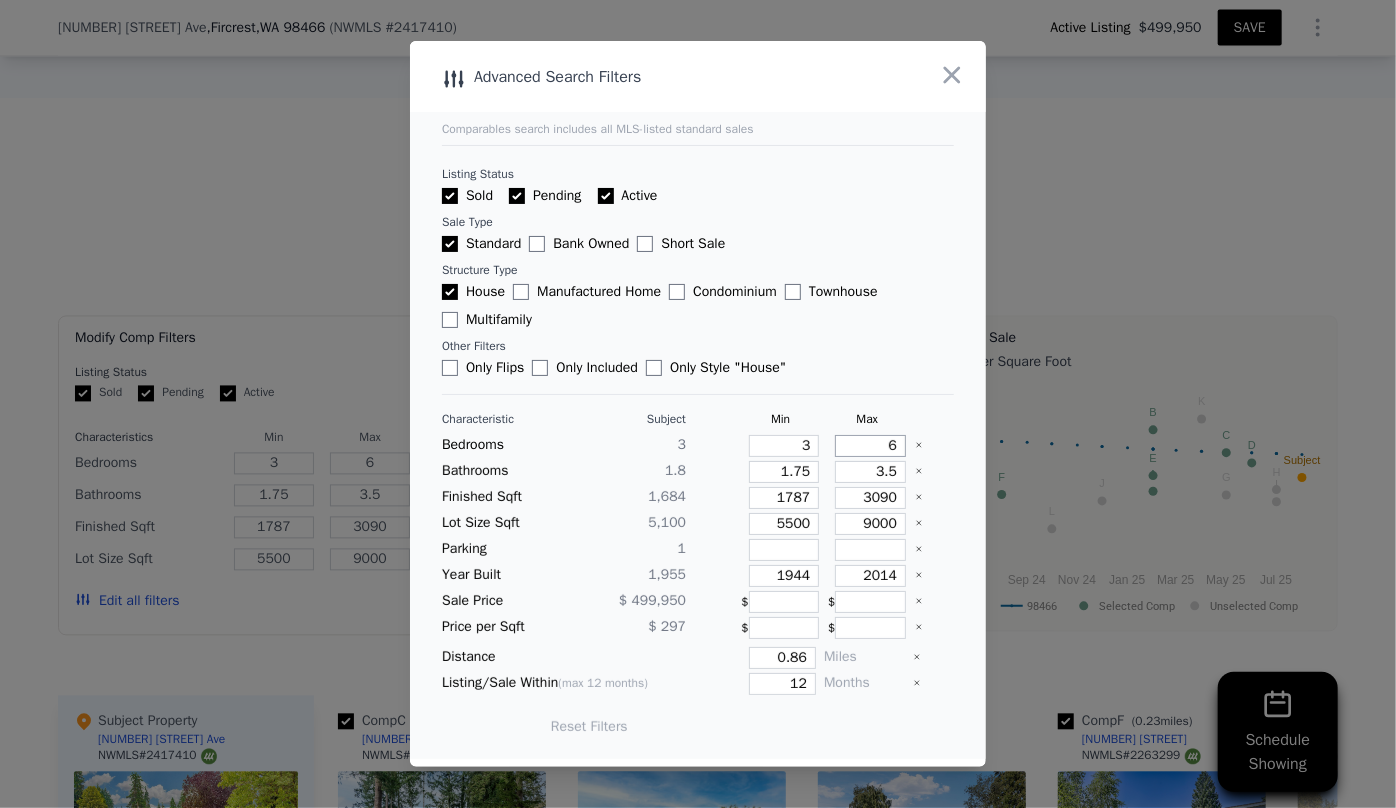 drag, startPoint x: 889, startPoint y: 445, endPoint x: 790, endPoint y: 439, distance: 99.18165 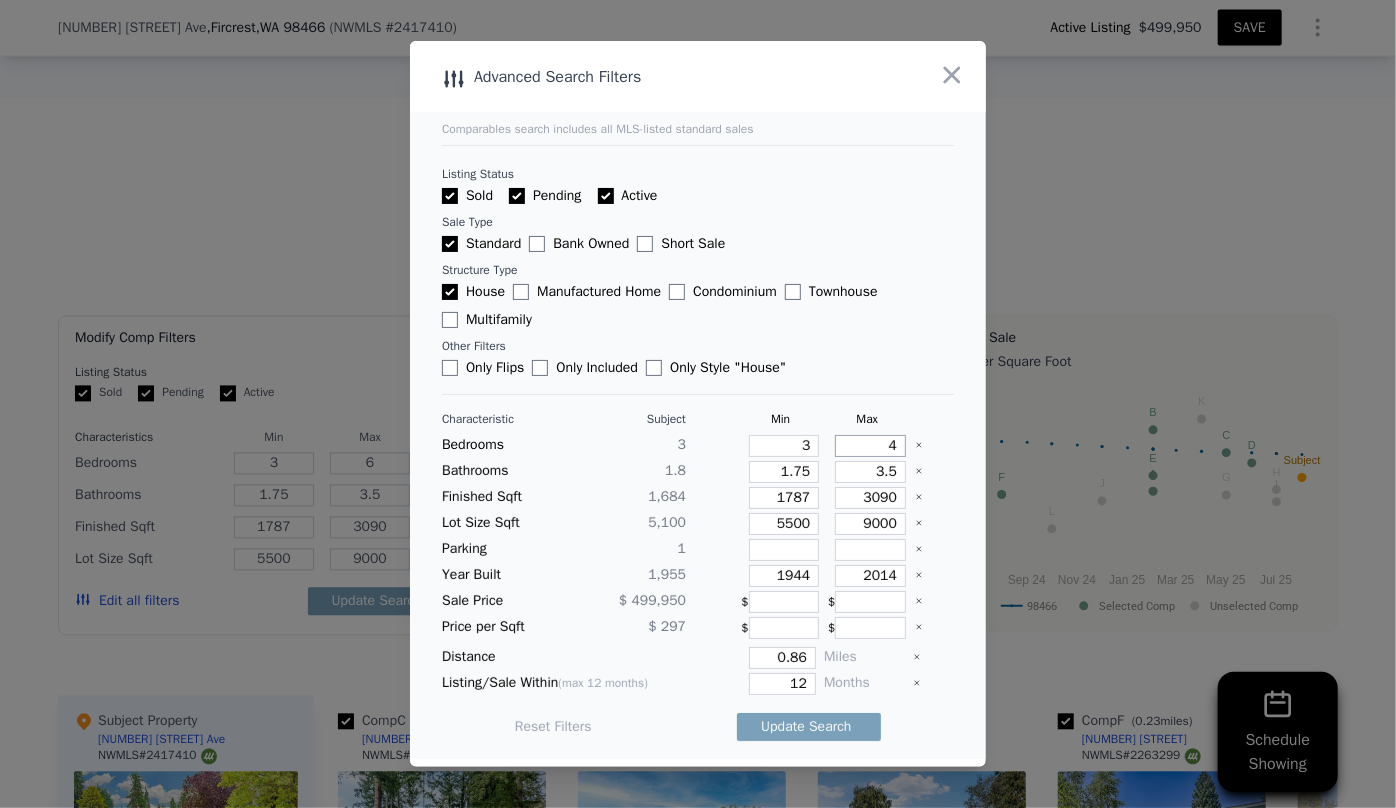 type on "4" 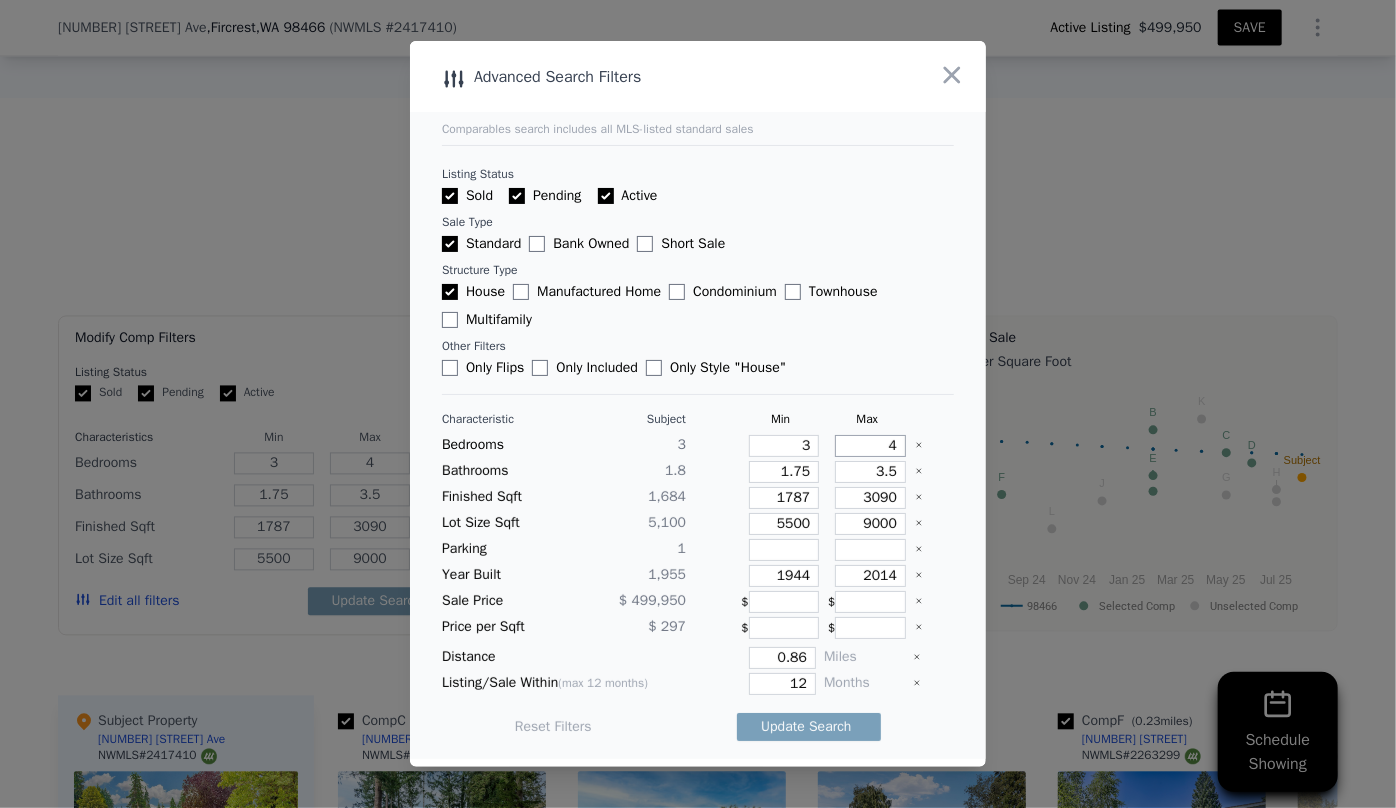 type on "4" 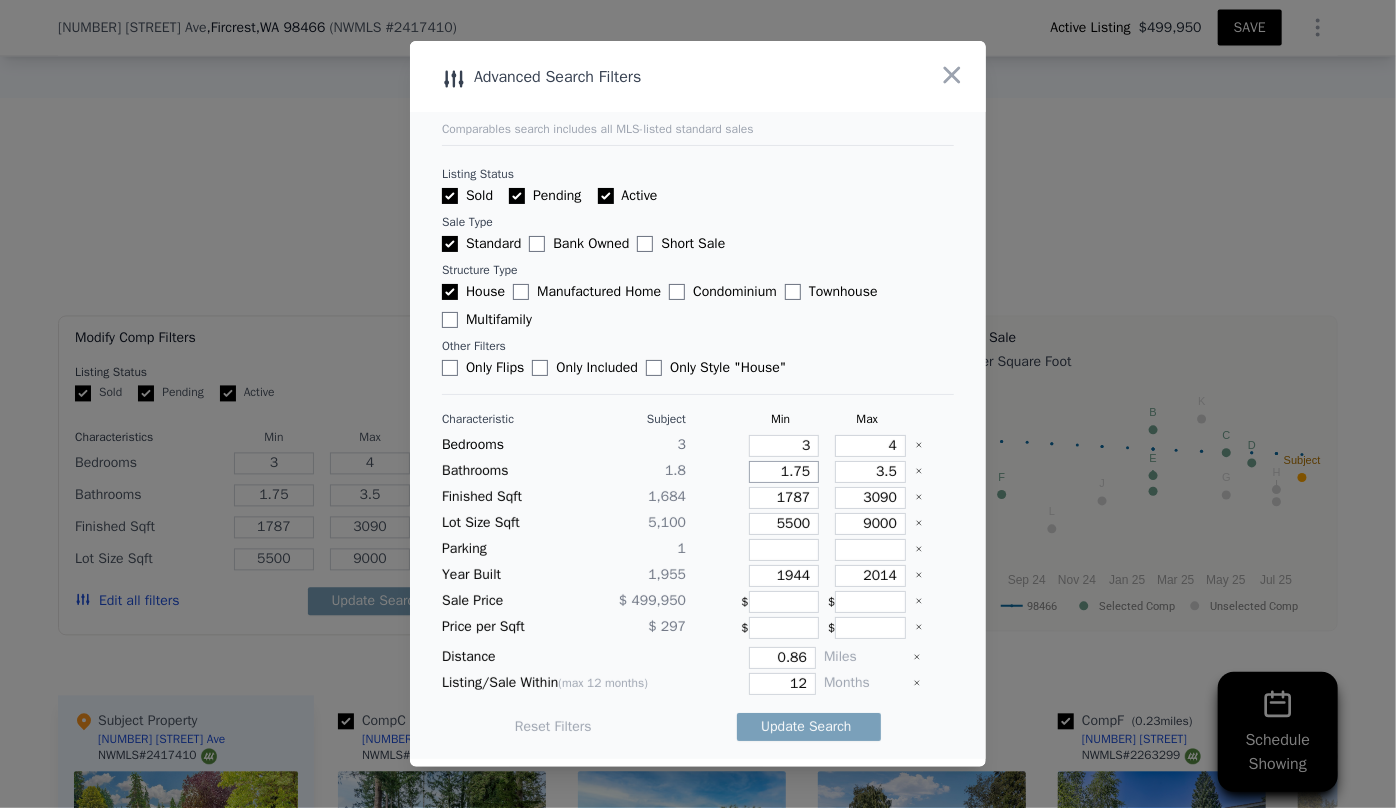 click on "1.75" at bounding box center [784, 472] 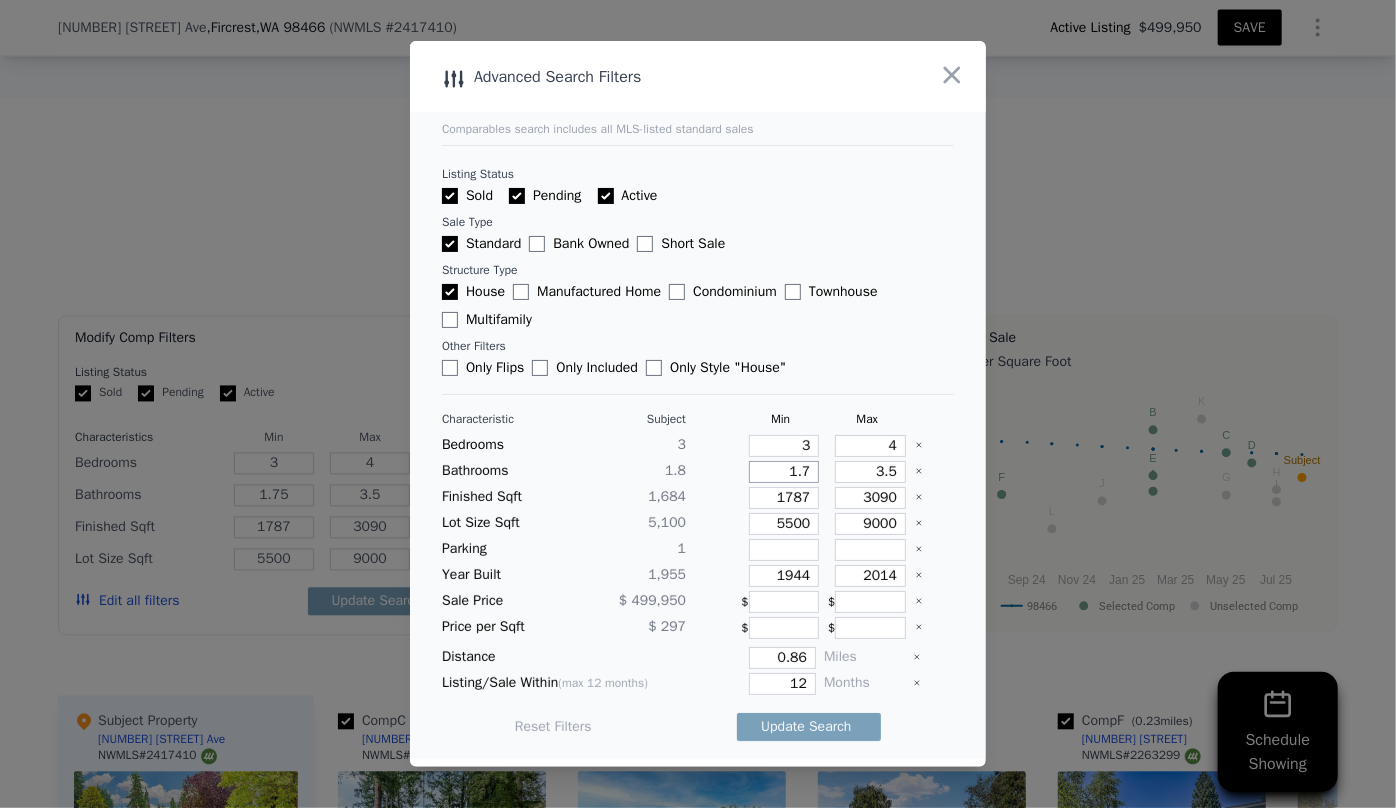 type on "1.7" 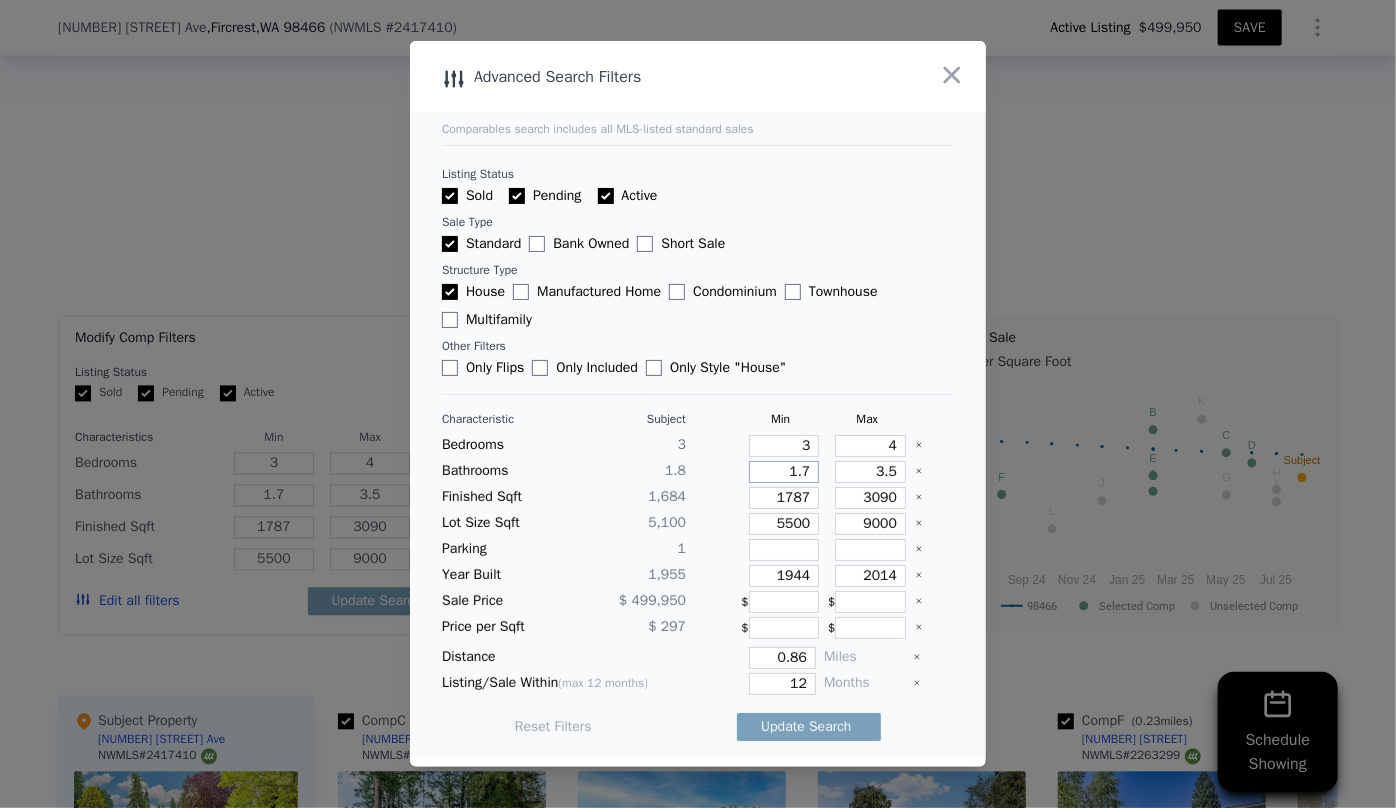 type on "1" 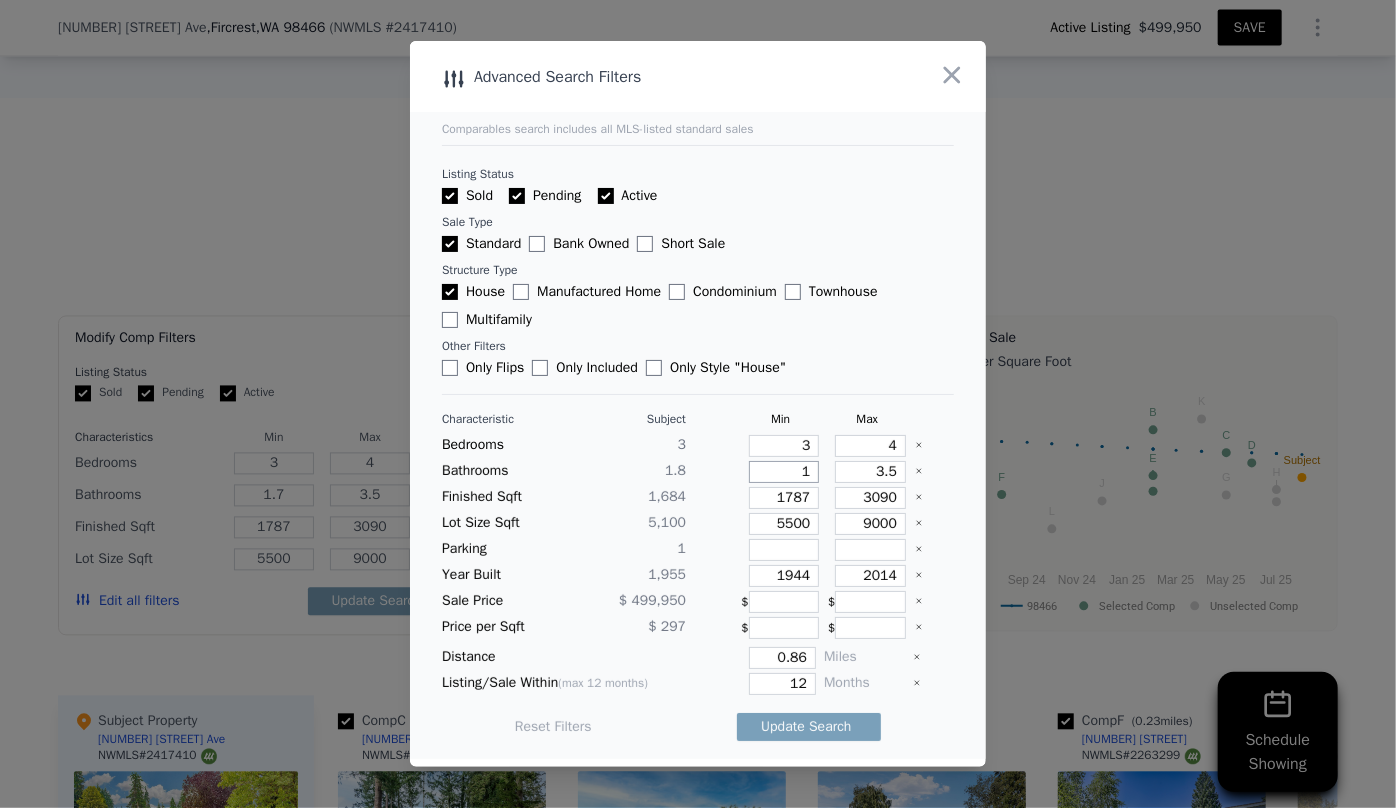 type on "1" 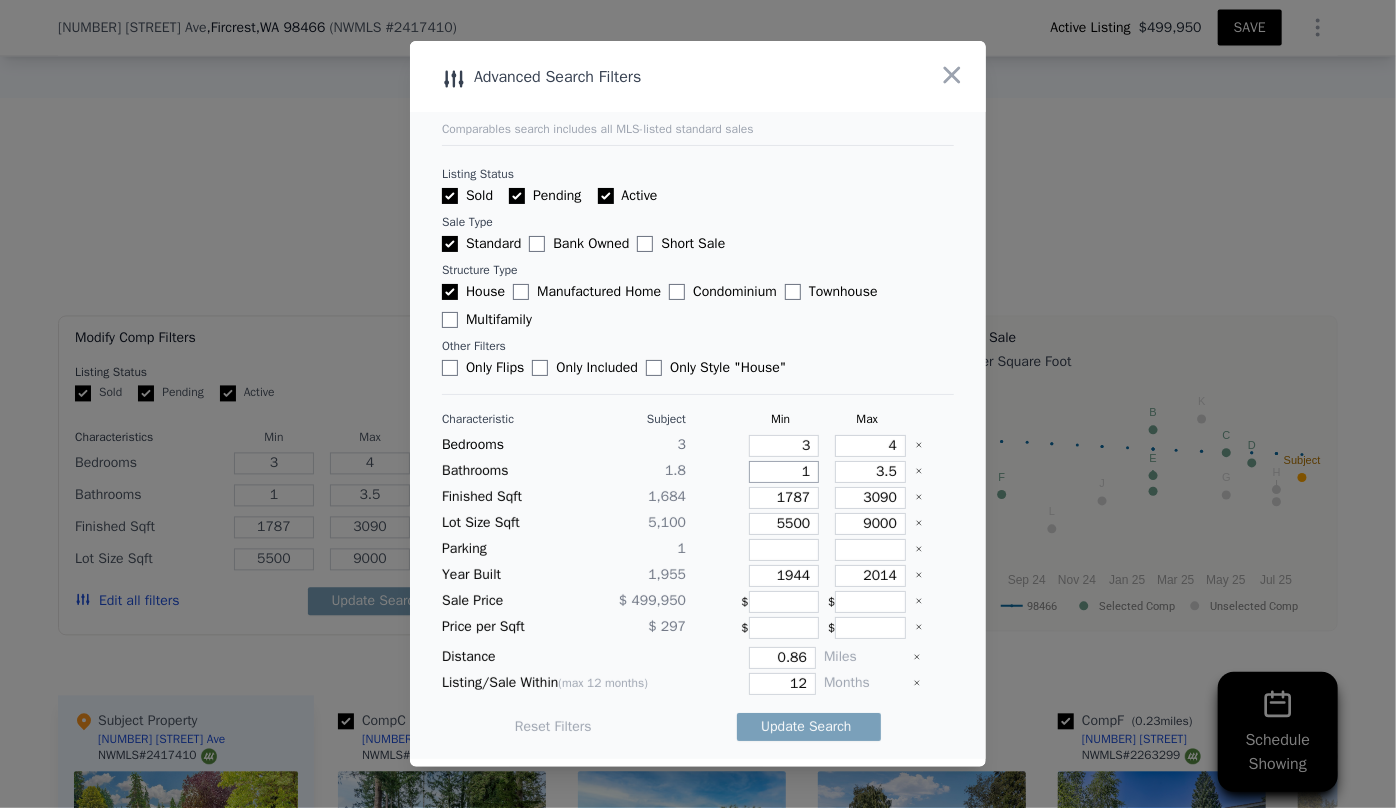 type on "1" 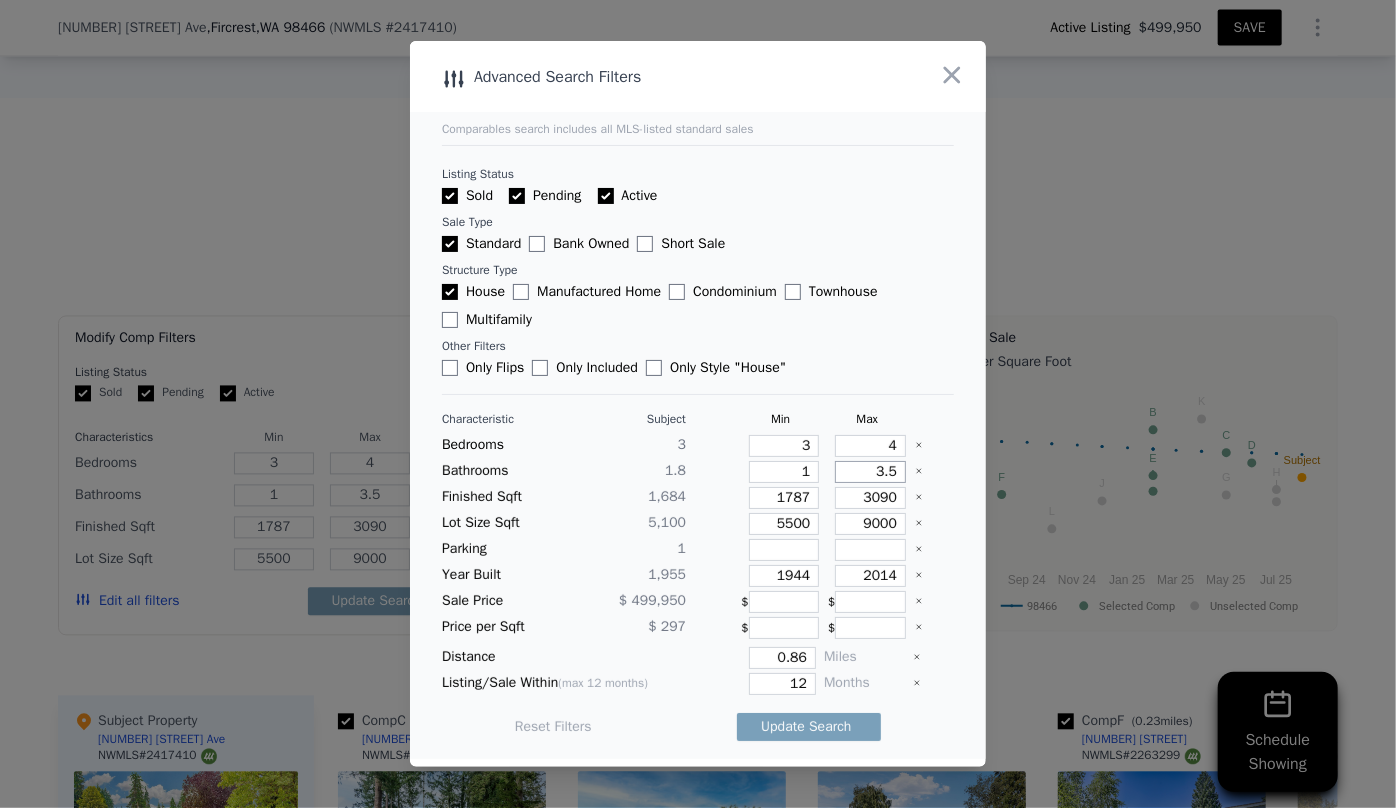 drag, startPoint x: 892, startPoint y: 471, endPoint x: 826, endPoint y: 470, distance: 66.007576 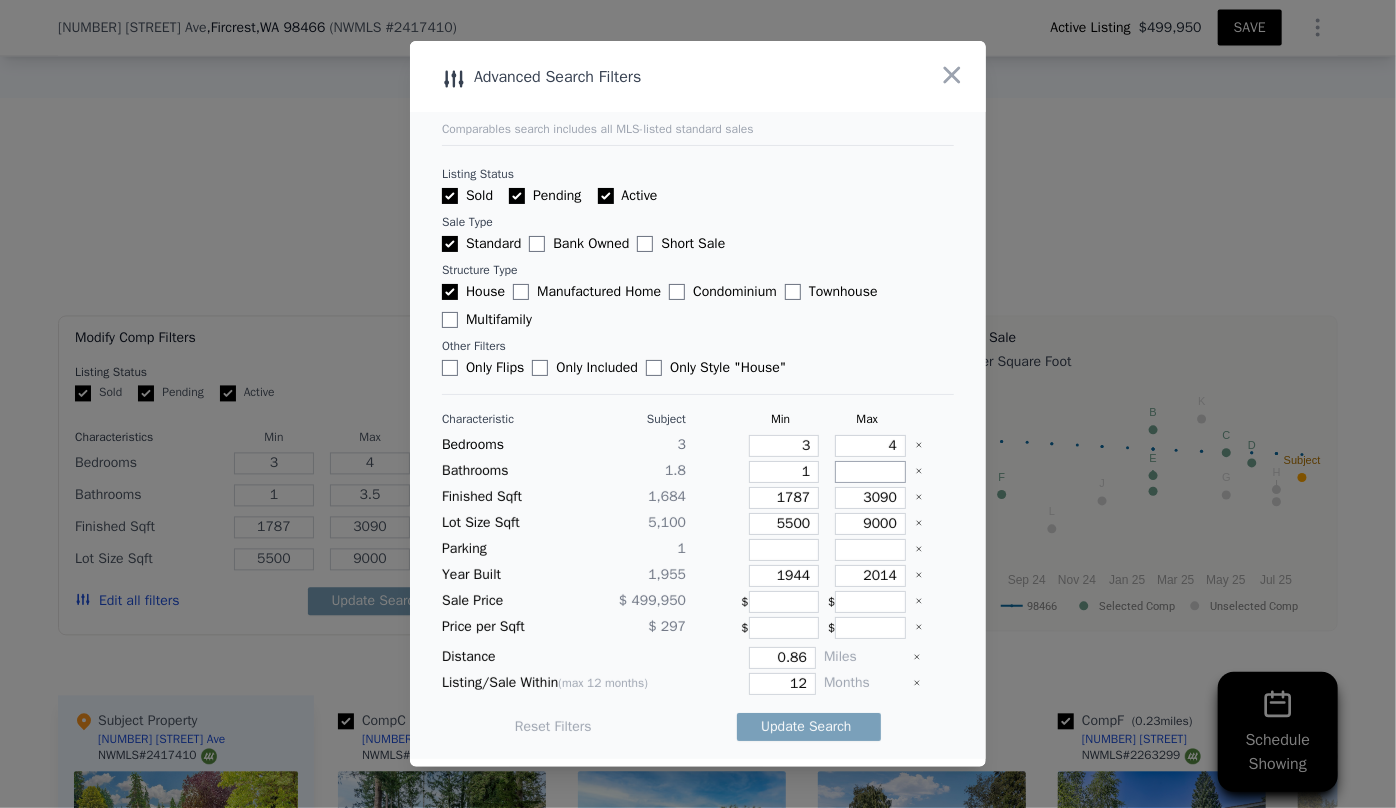 type 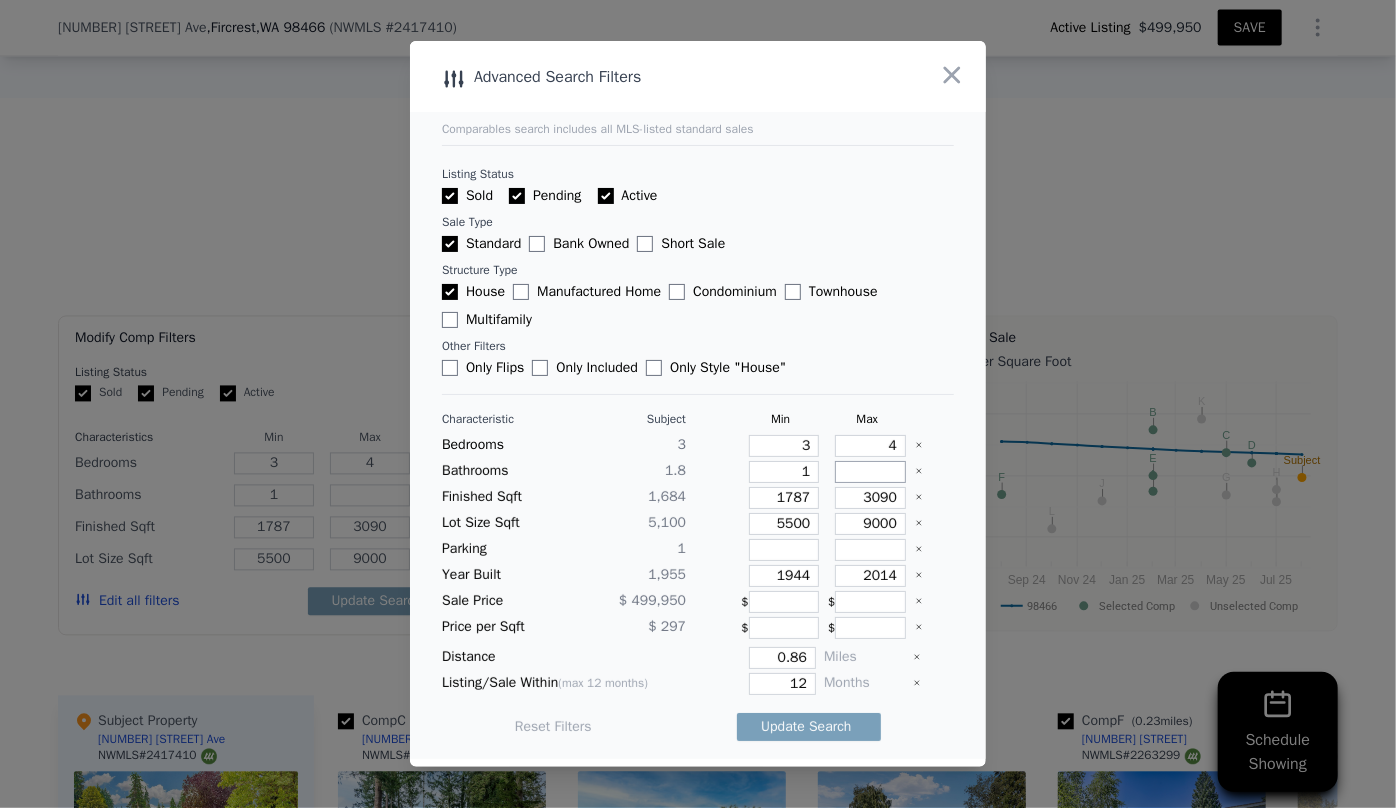 type 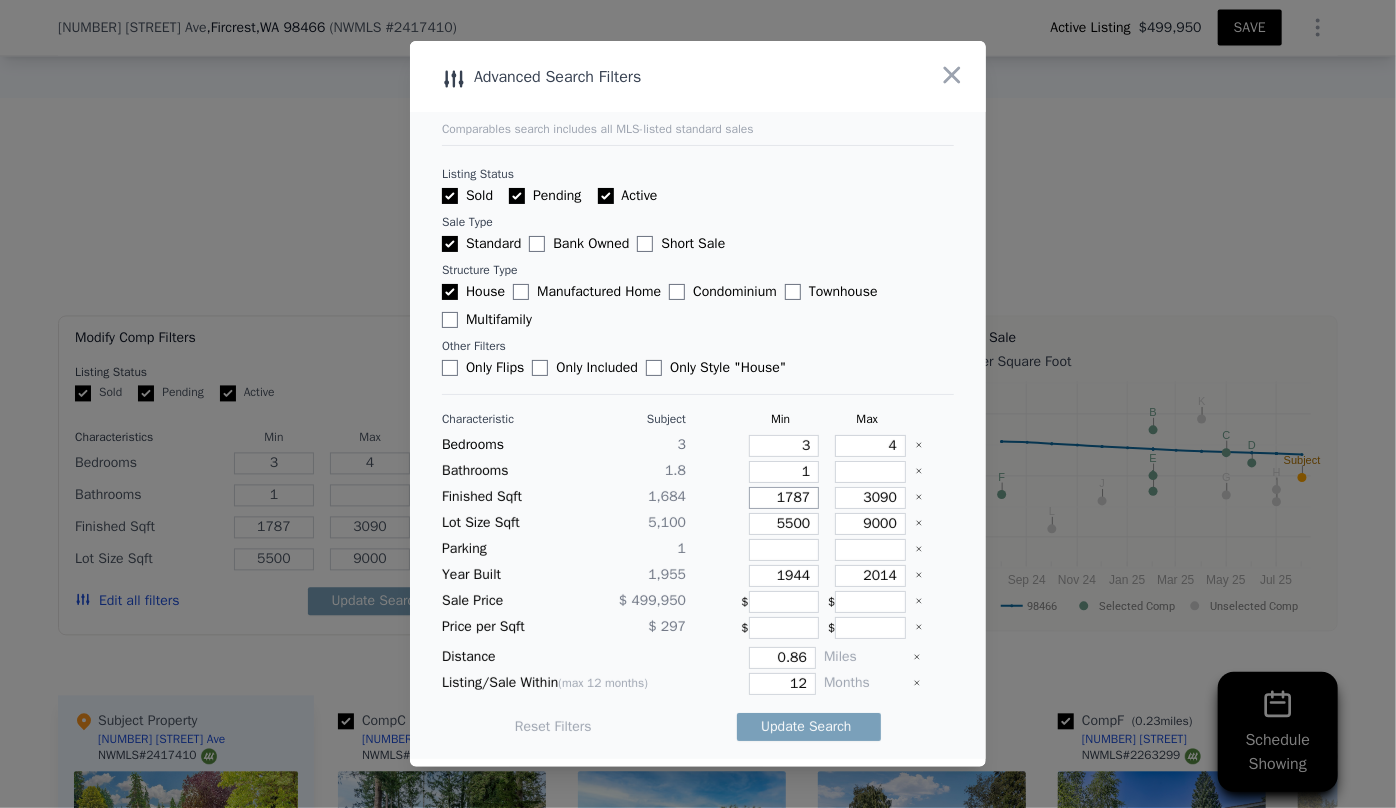 drag, startPoint x: 802, startPoint y: 492, endPoint x: 734, endPoint y: 479, distance: 69.2315 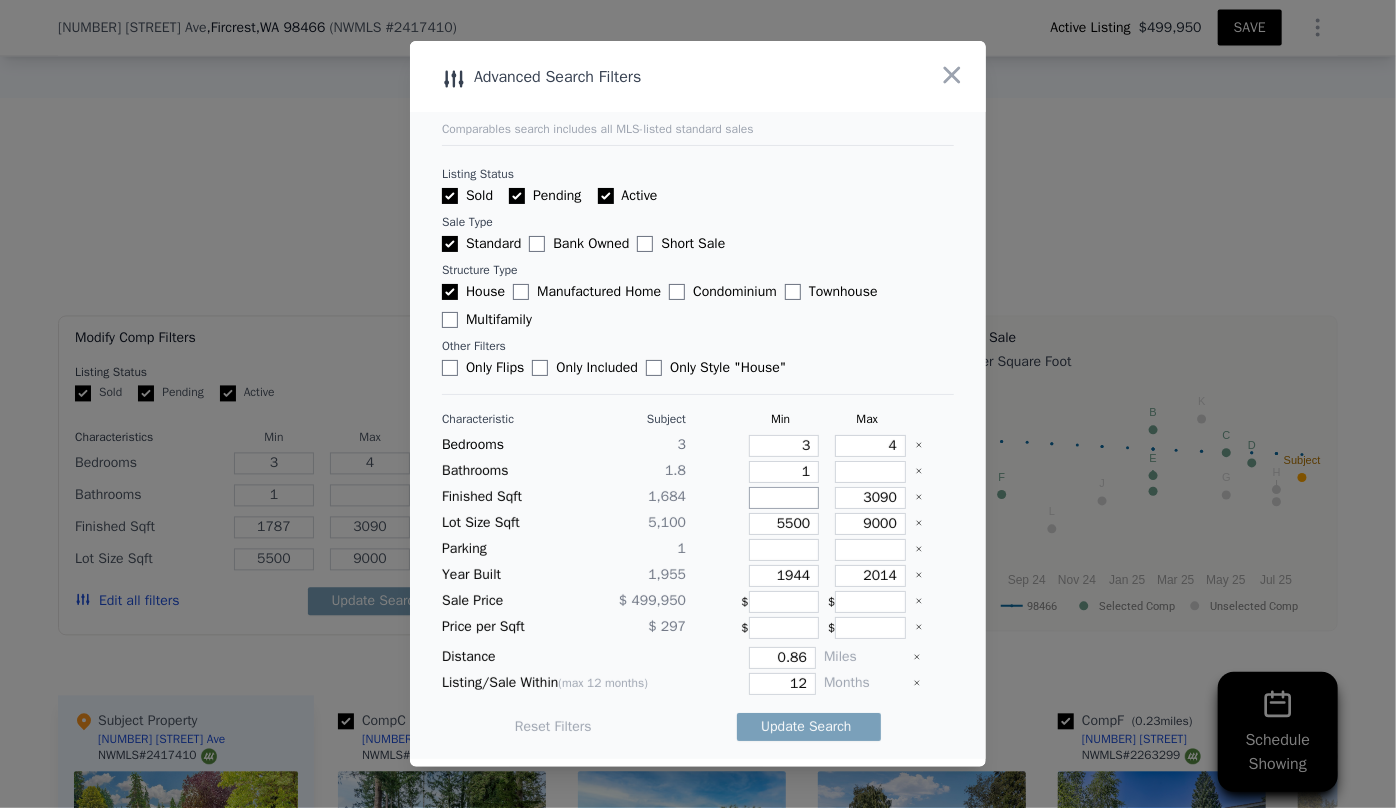 type 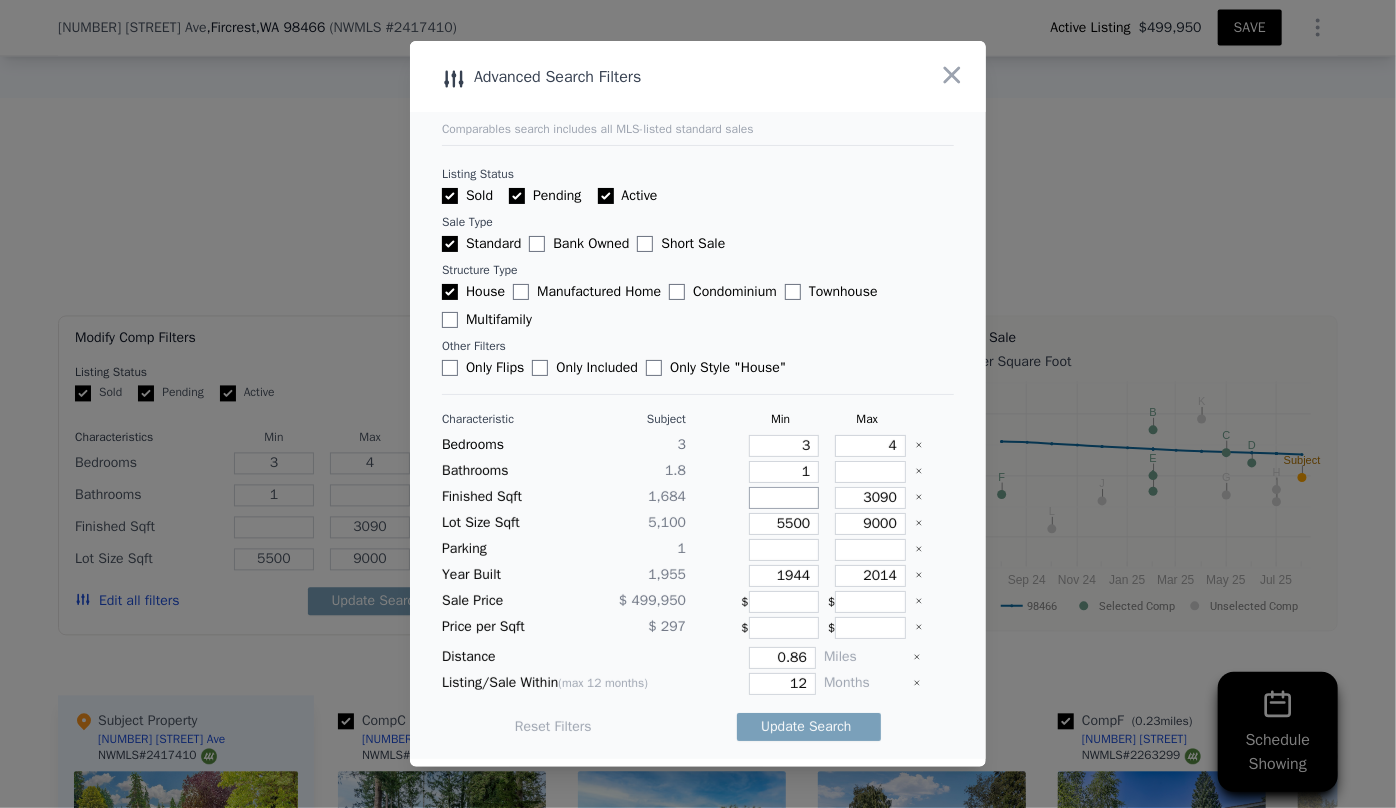 type 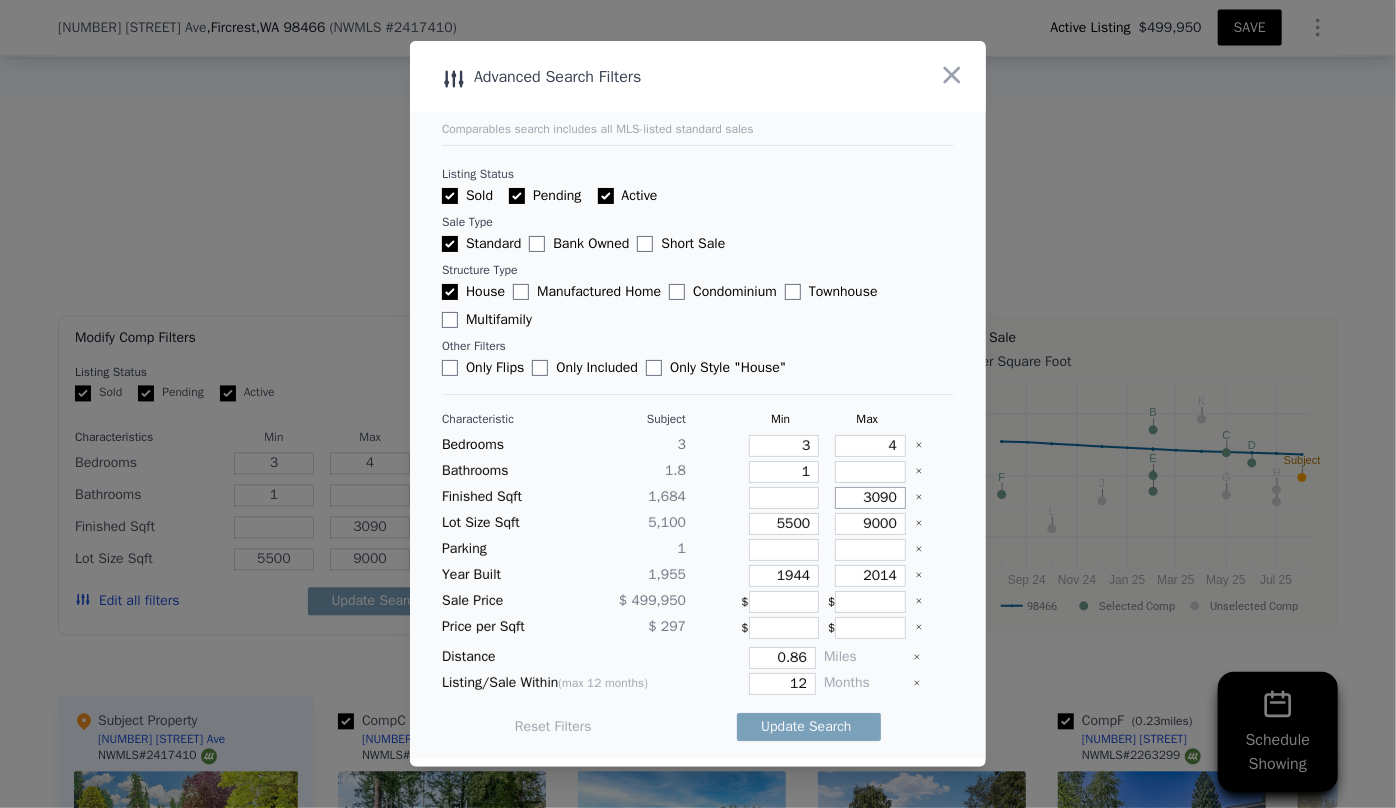 drag, startPoint x: 886, startPoint y: 495, endPoint x: 816, endPoint y: 490, distance: 70.178345 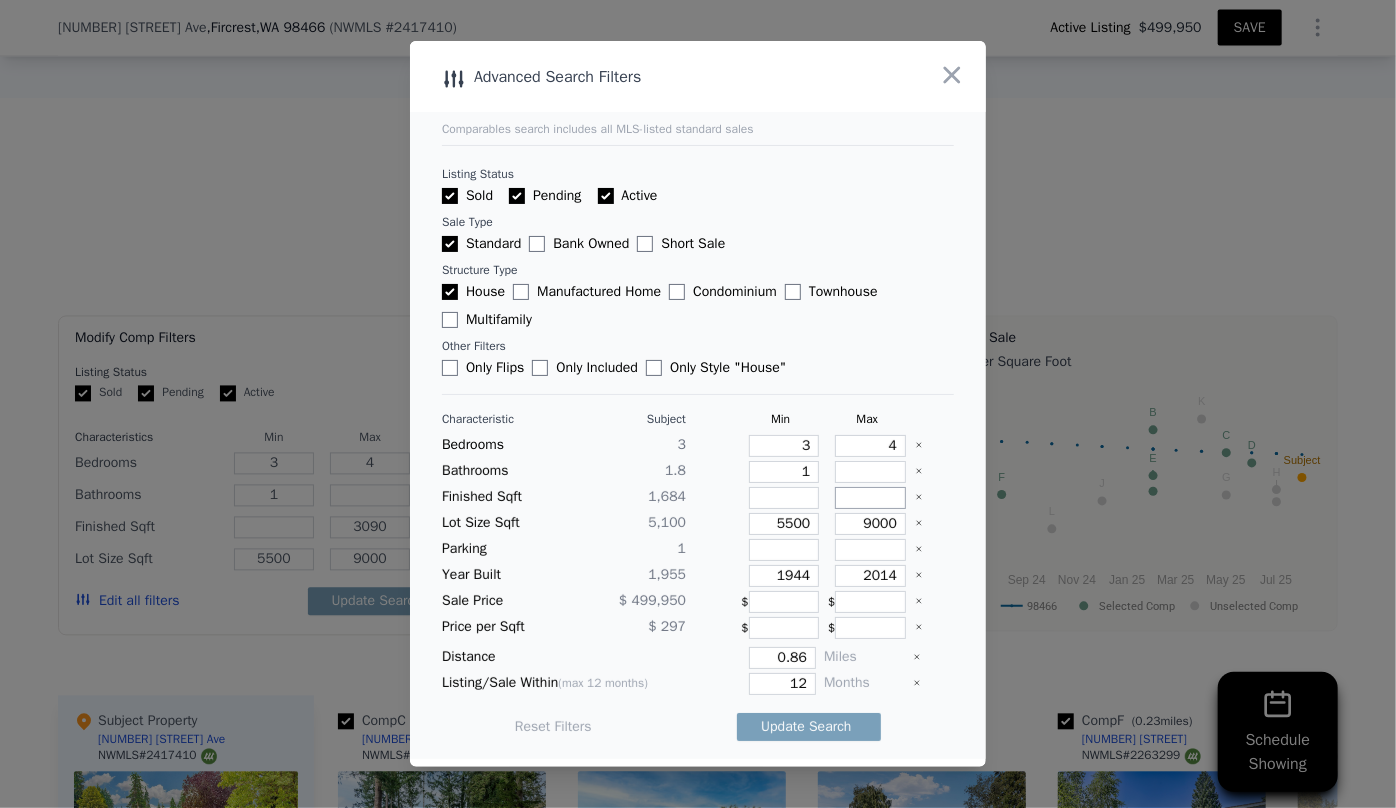 type 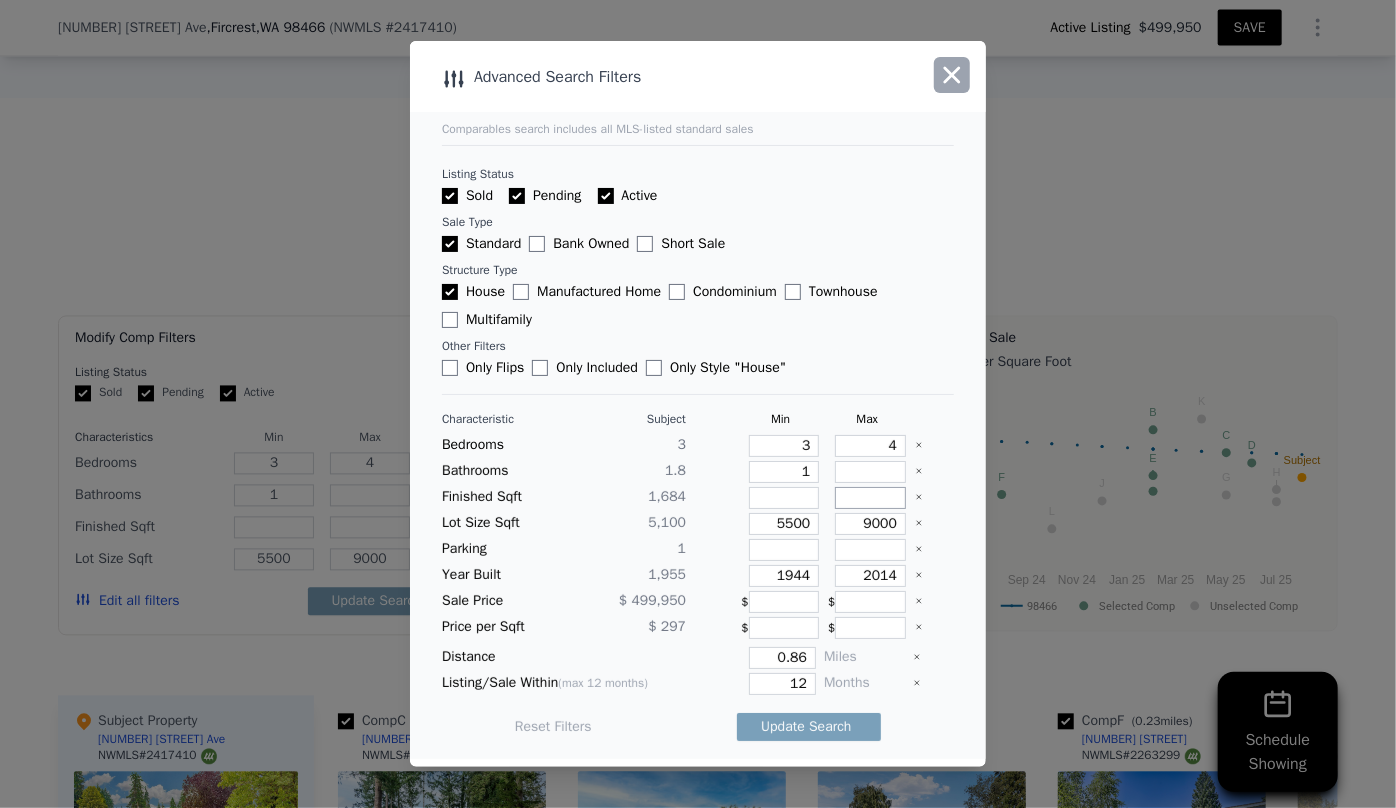 type 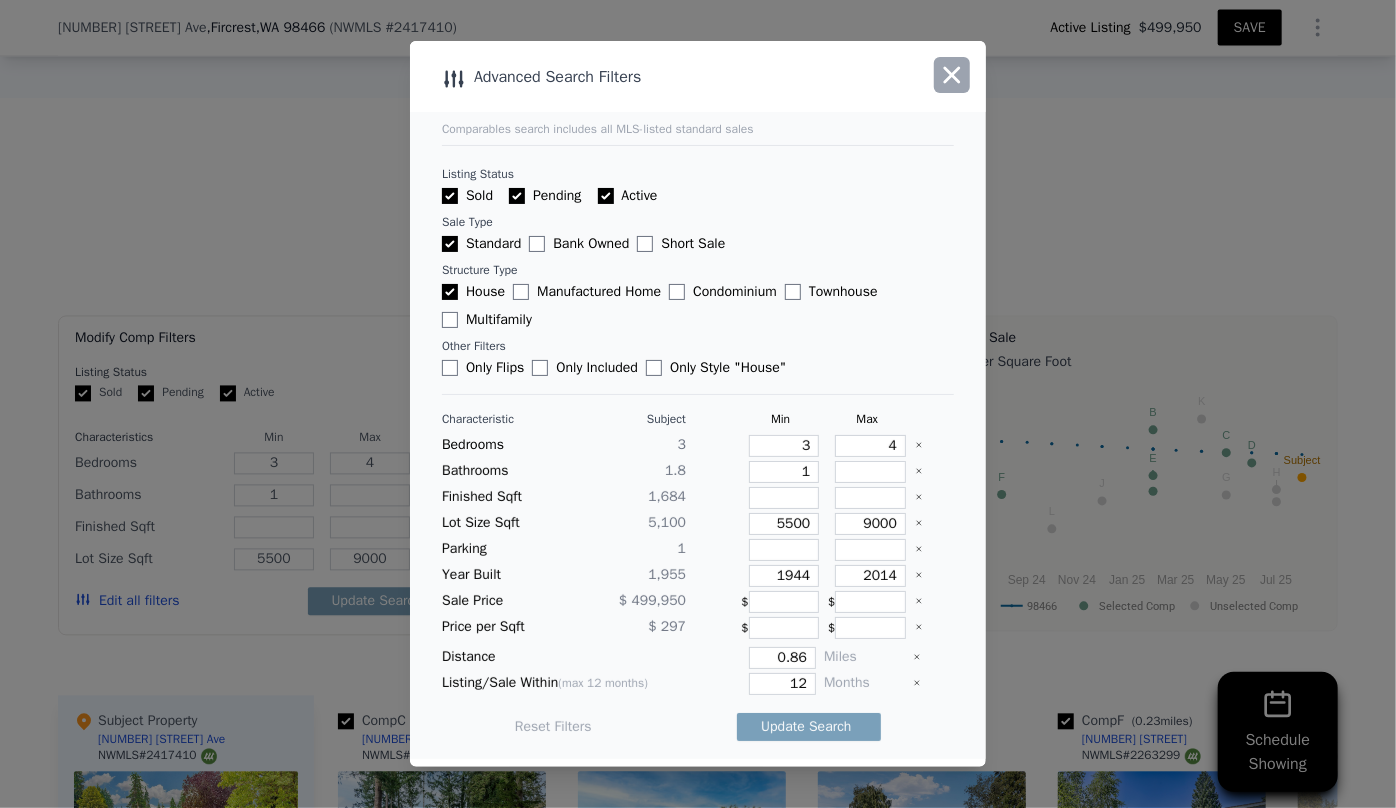 click 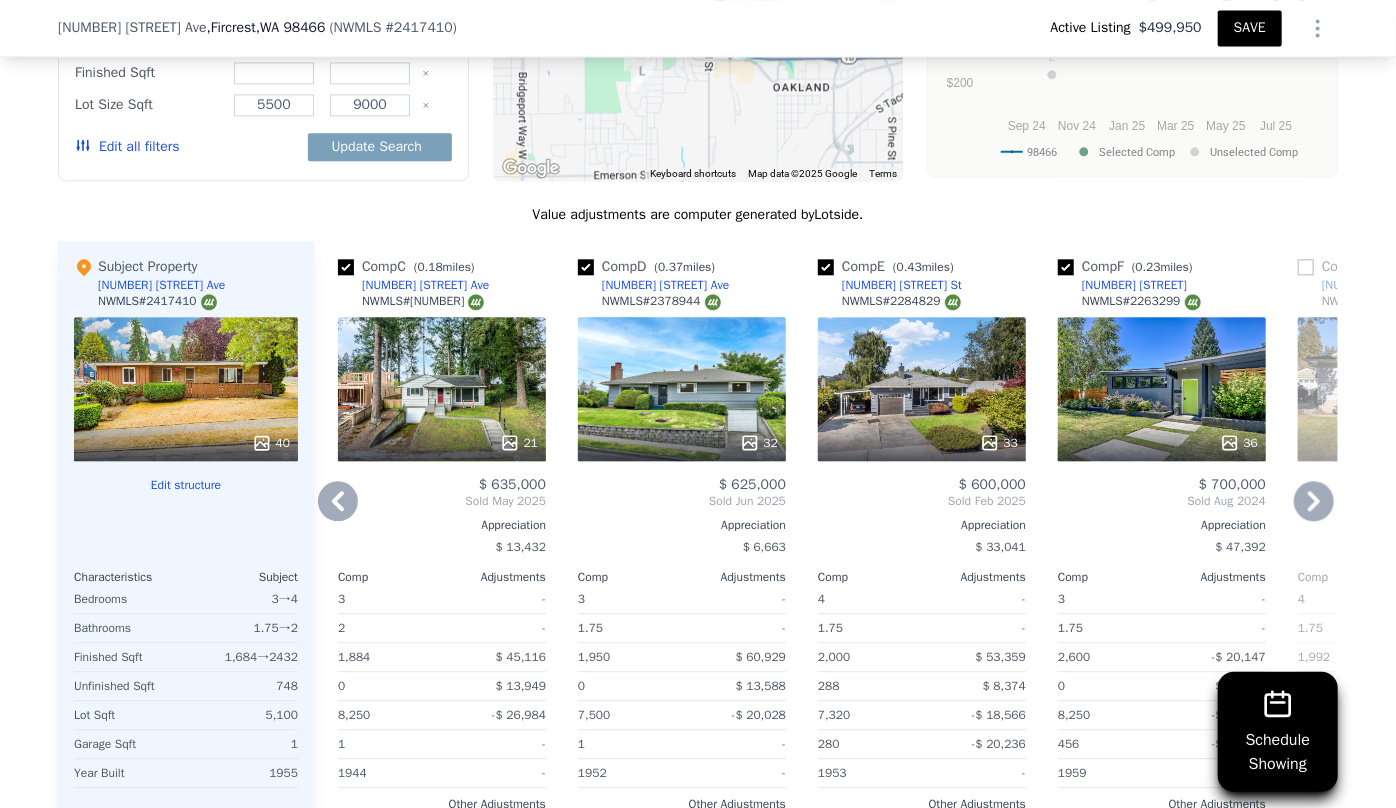 scroll, scrollTop: 2134, scrollLeft: 0, axis: vertical 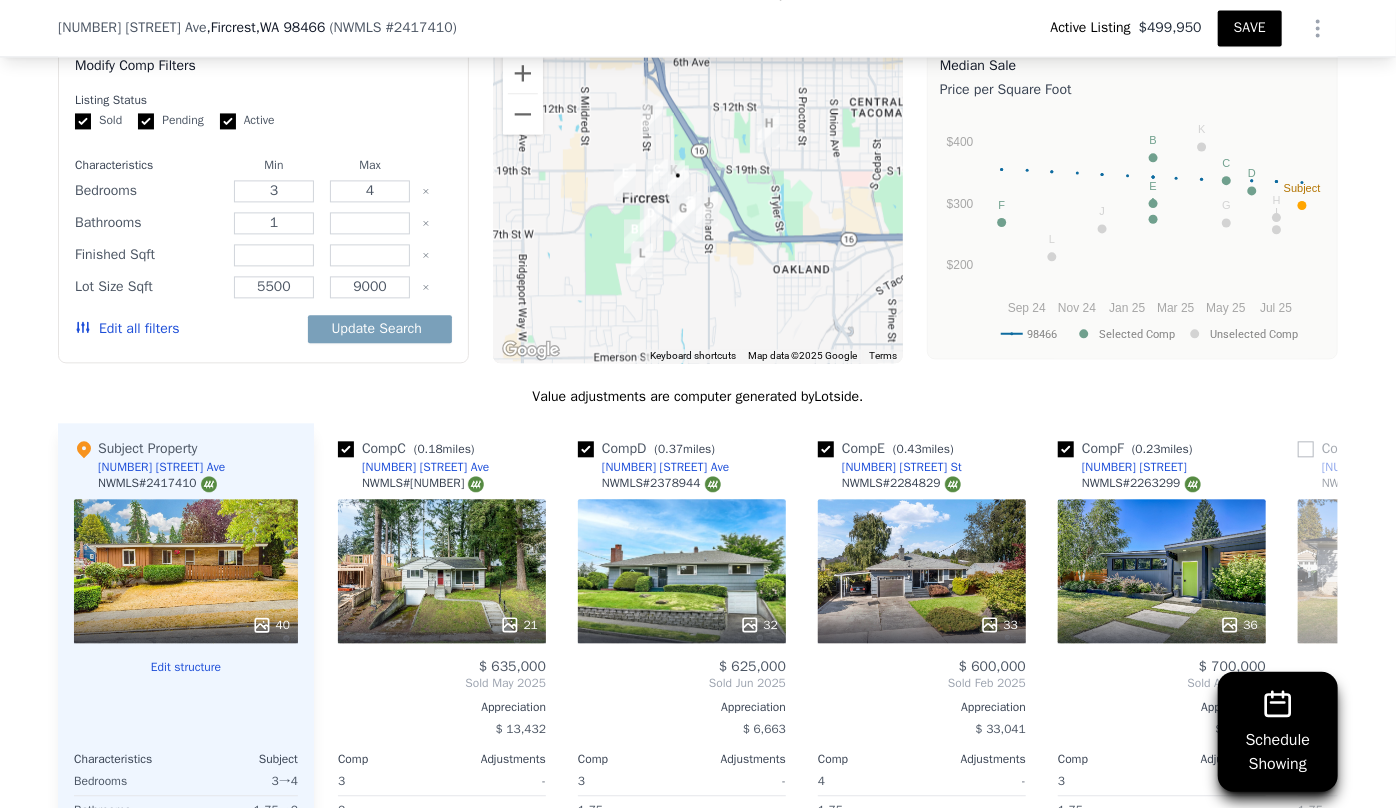 click on "Edit all filters" at bounding box center (127, 329) 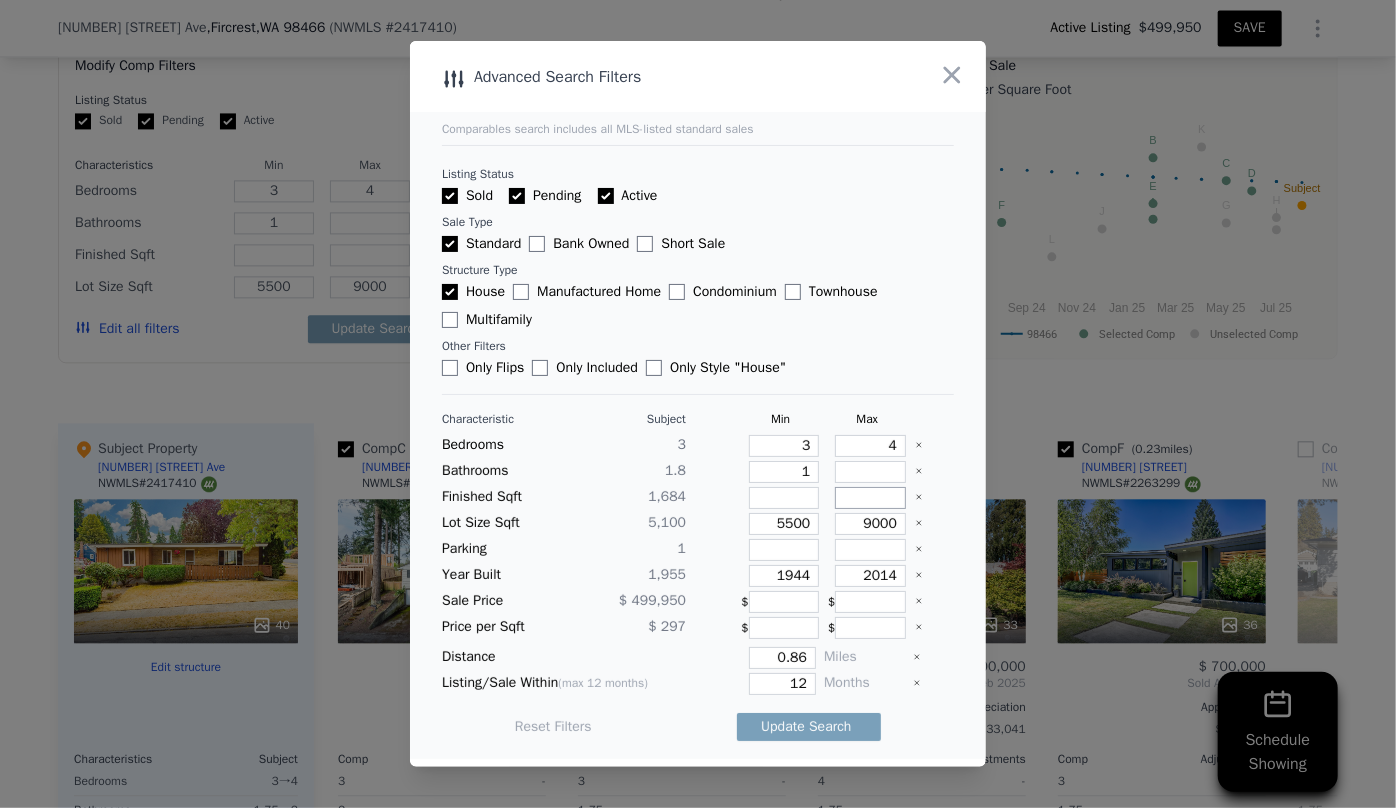 click at bounding box center [870, 498] 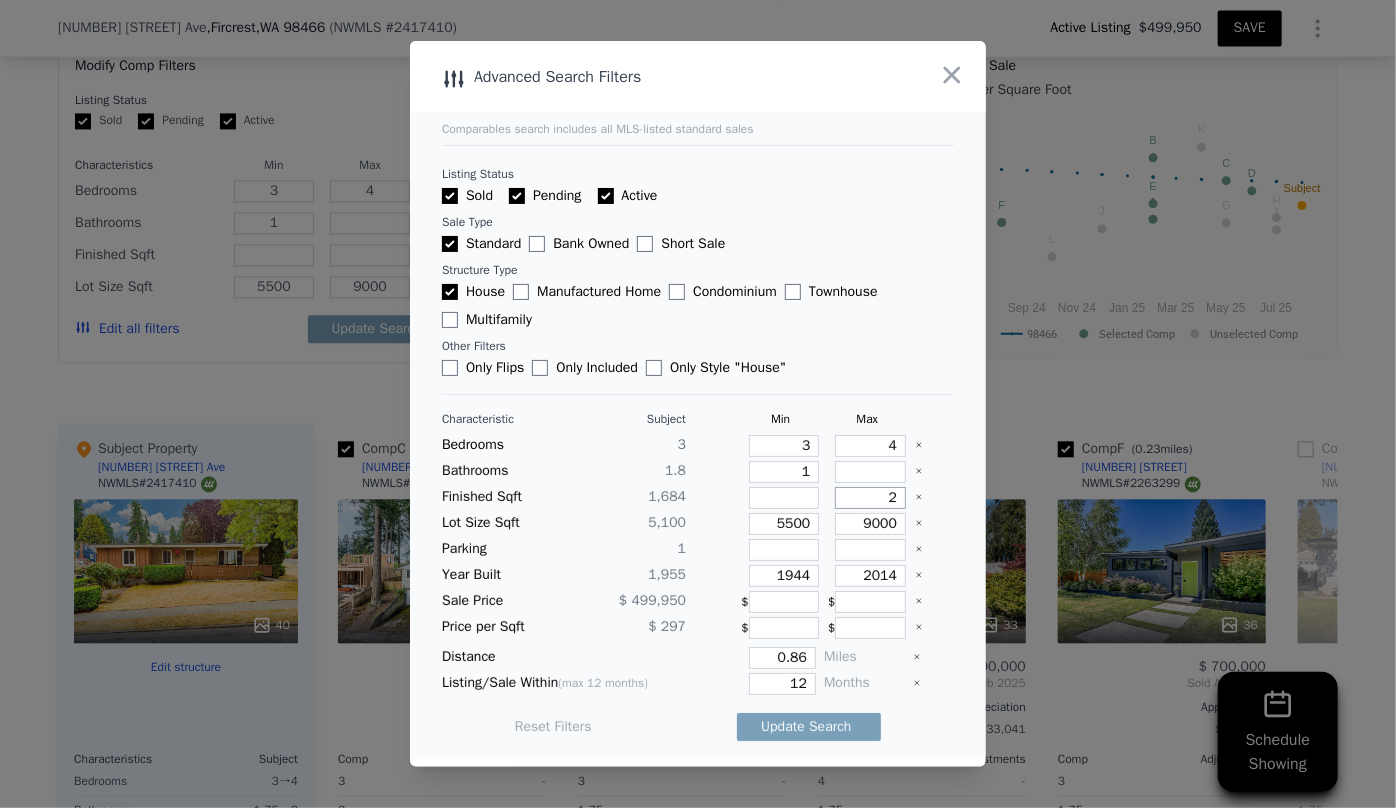 type on "2" 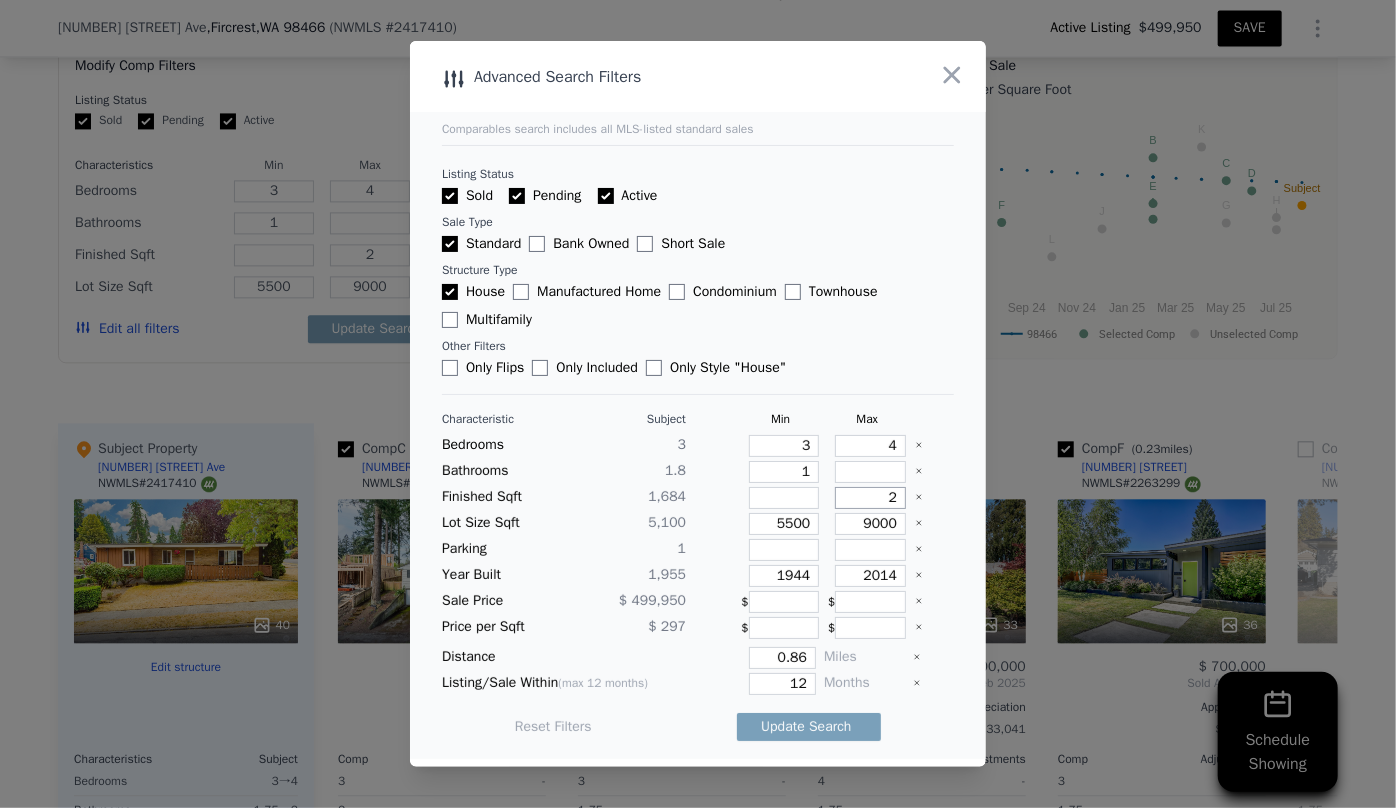 type on "25" 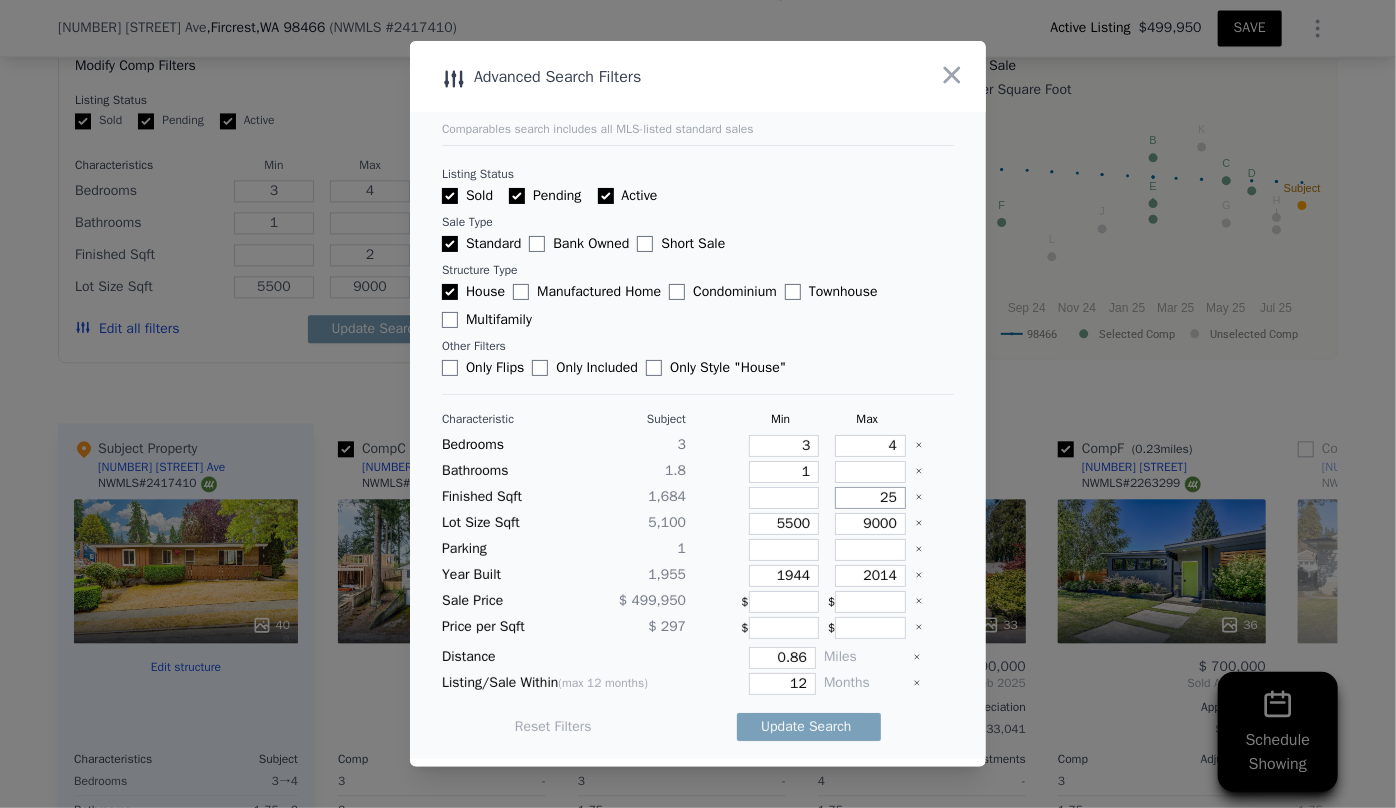 type on "25" 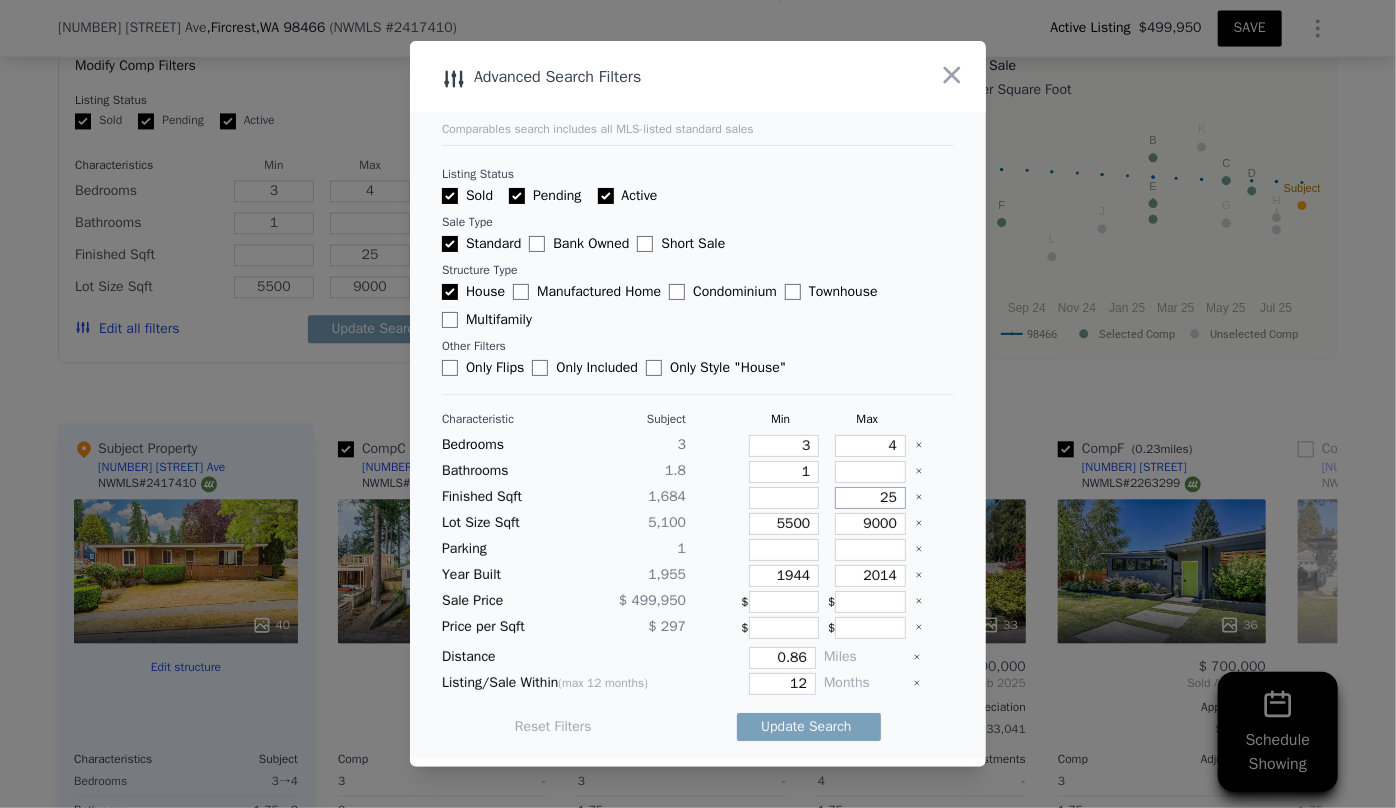 type on "250" 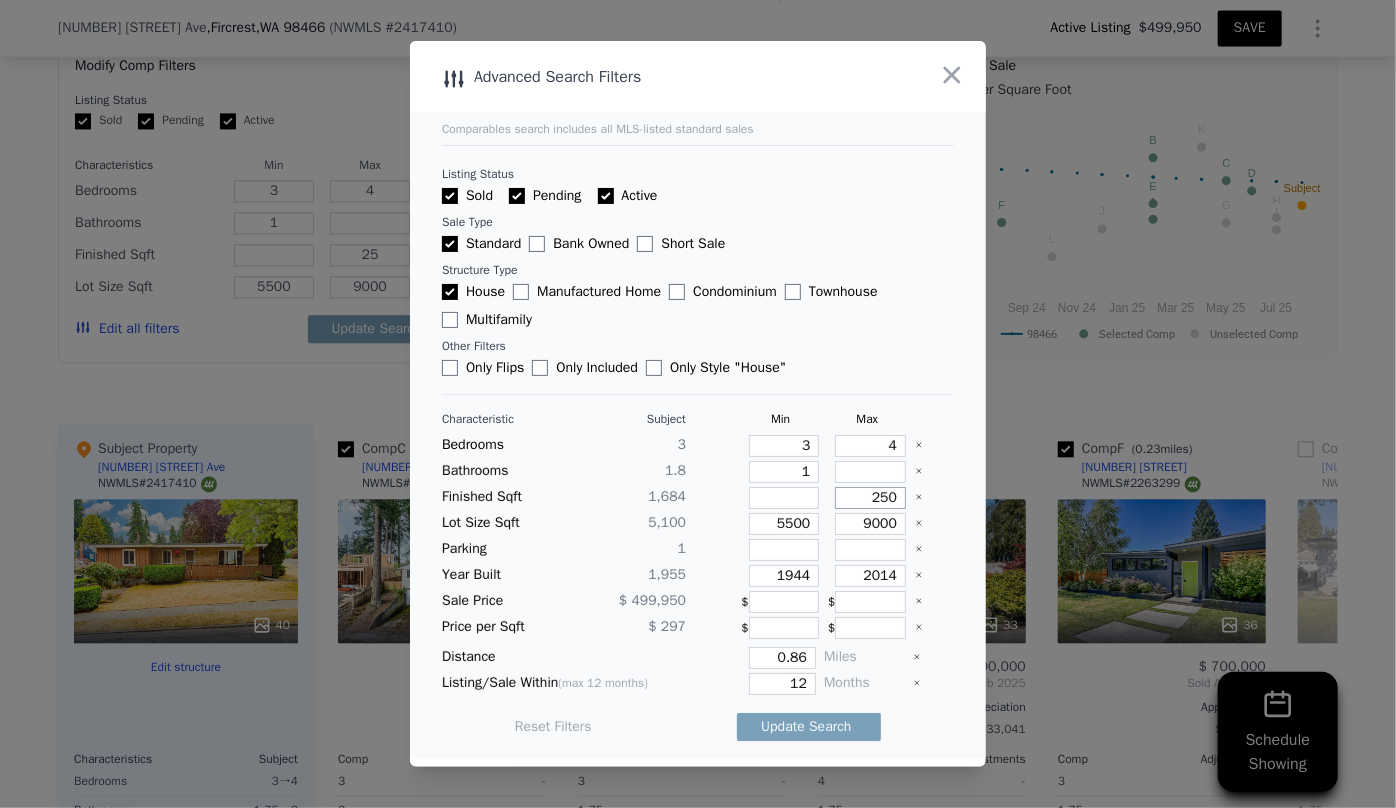type on "250" 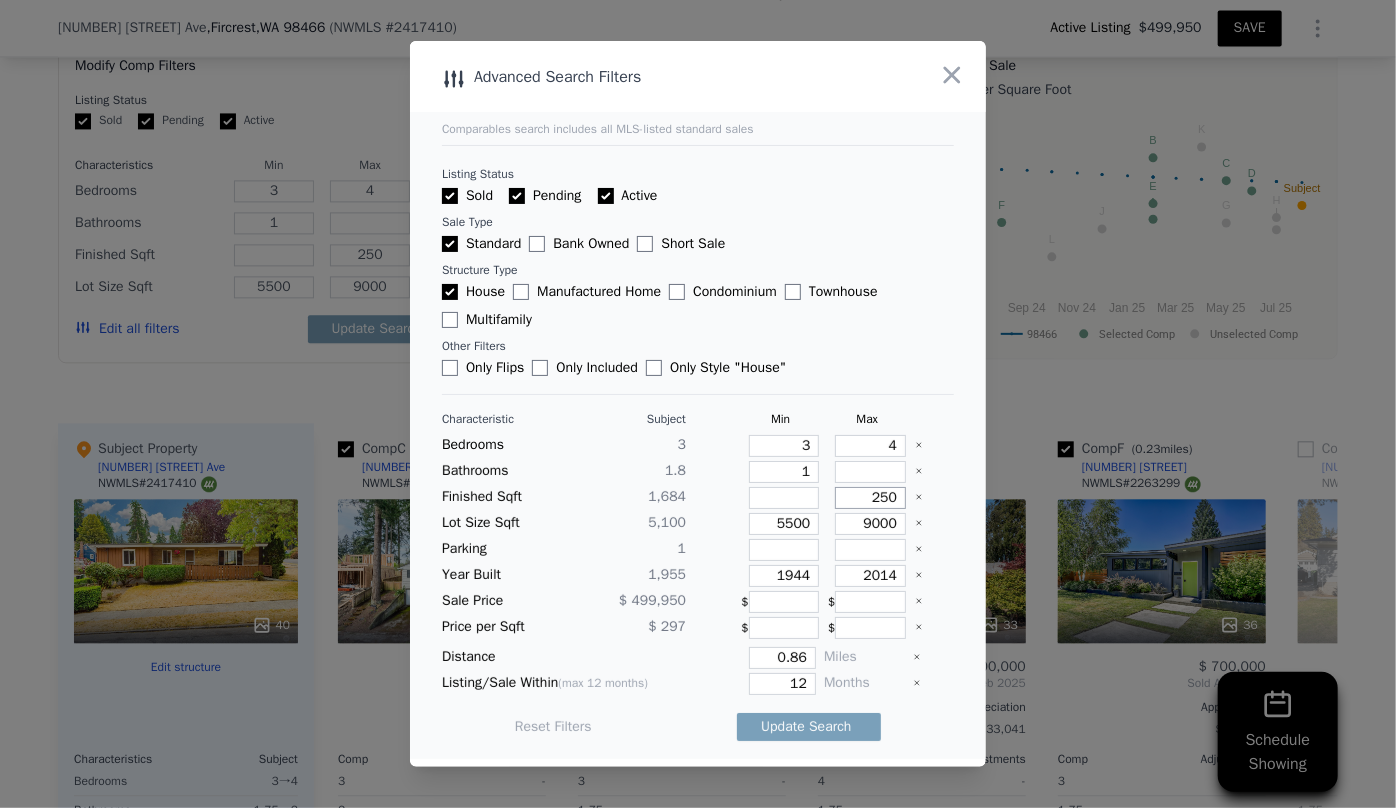 type on "2500" 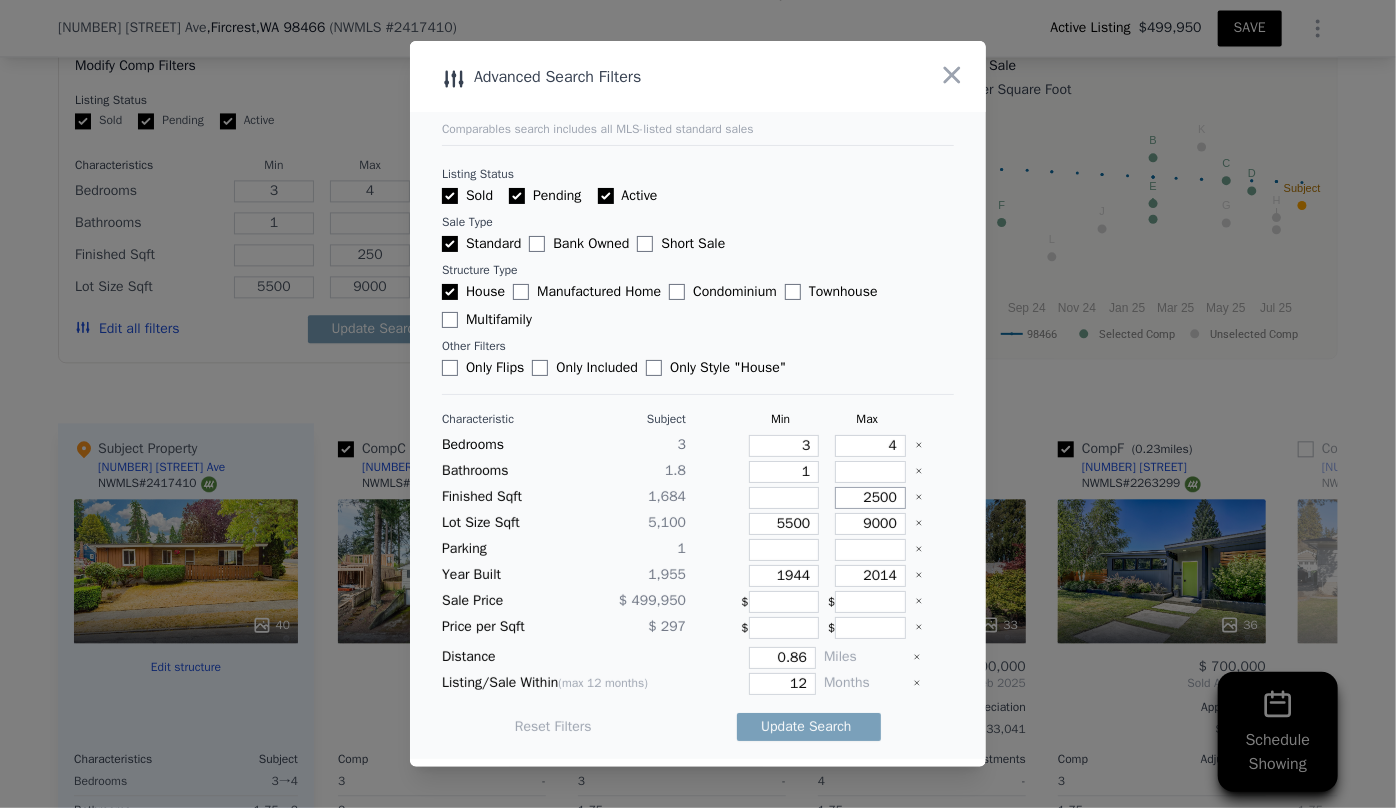 type on "2500" 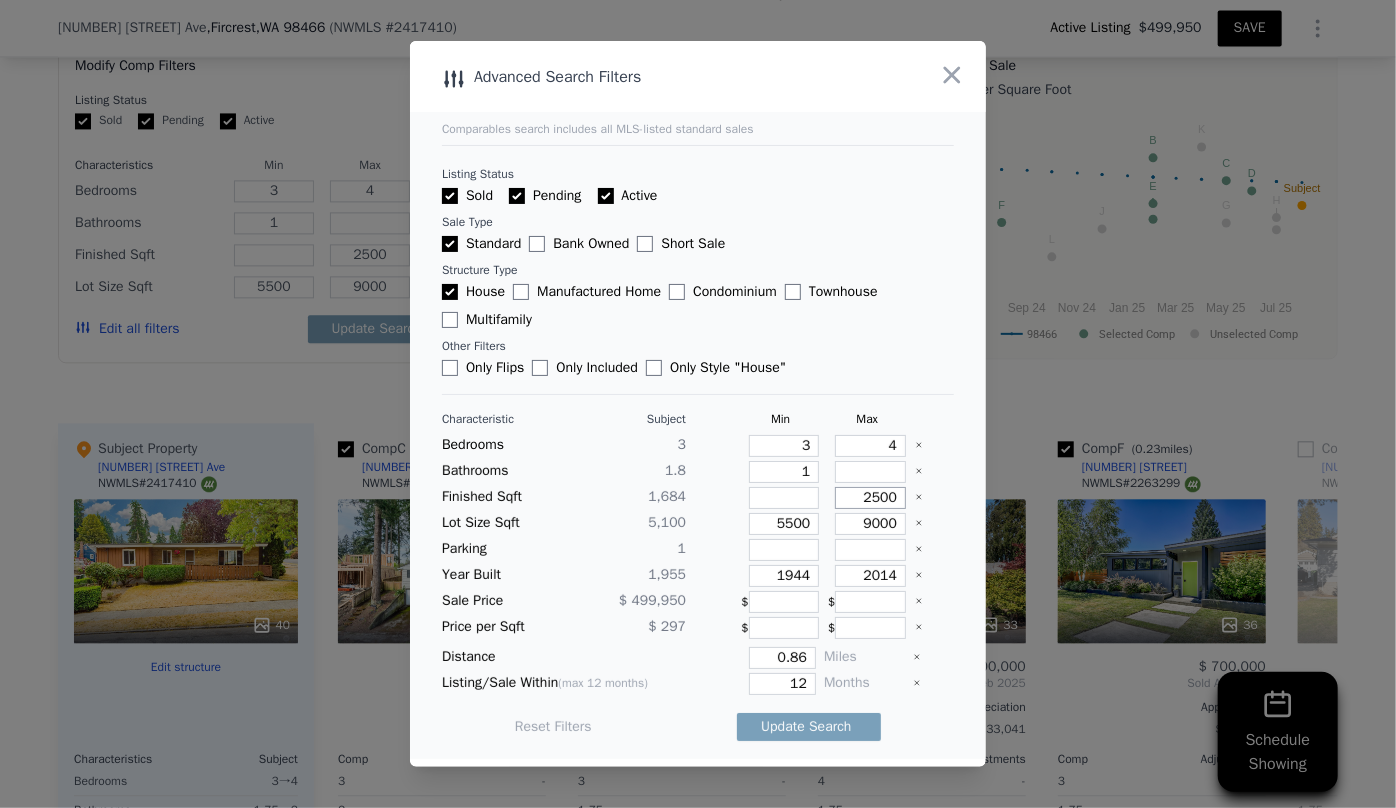 type on "2500" 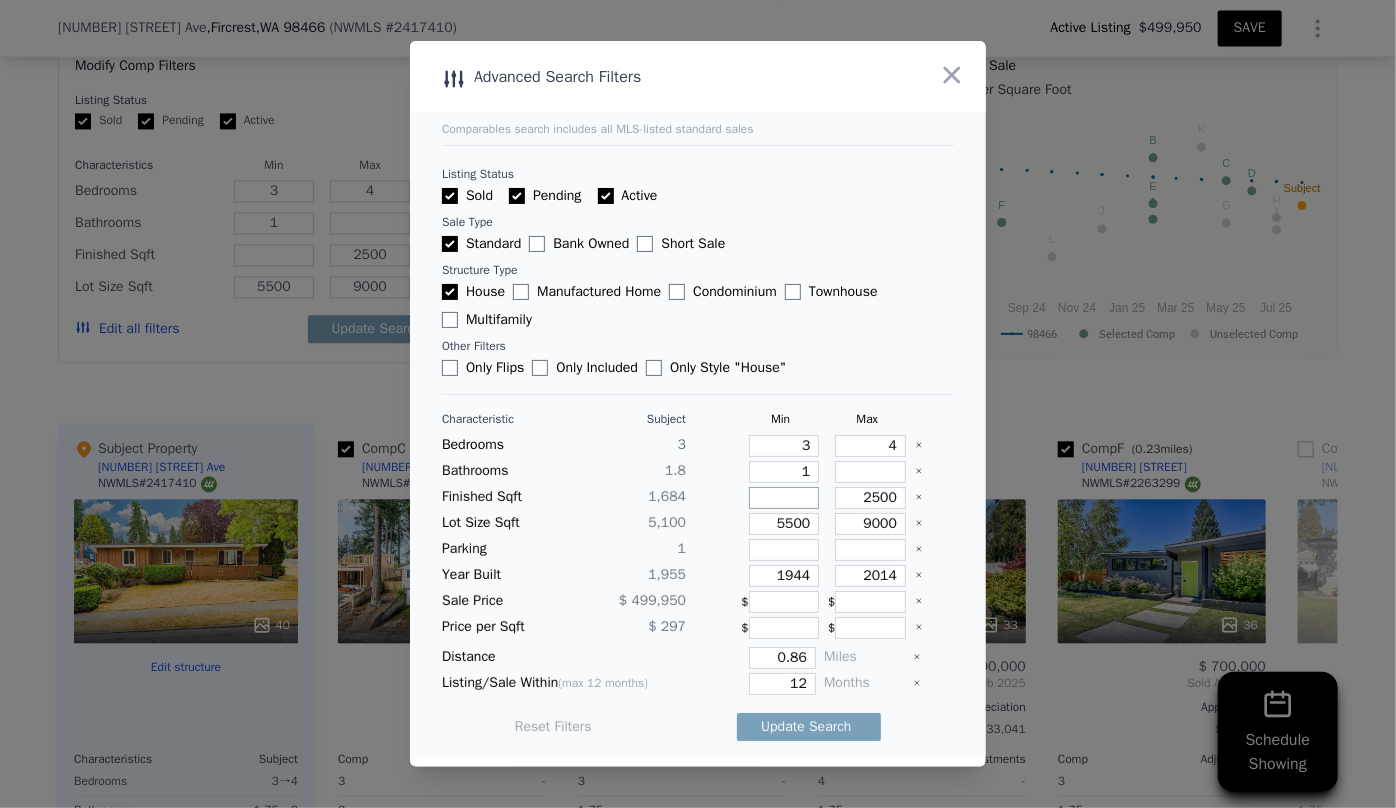 click at bounding box center [784, 498] 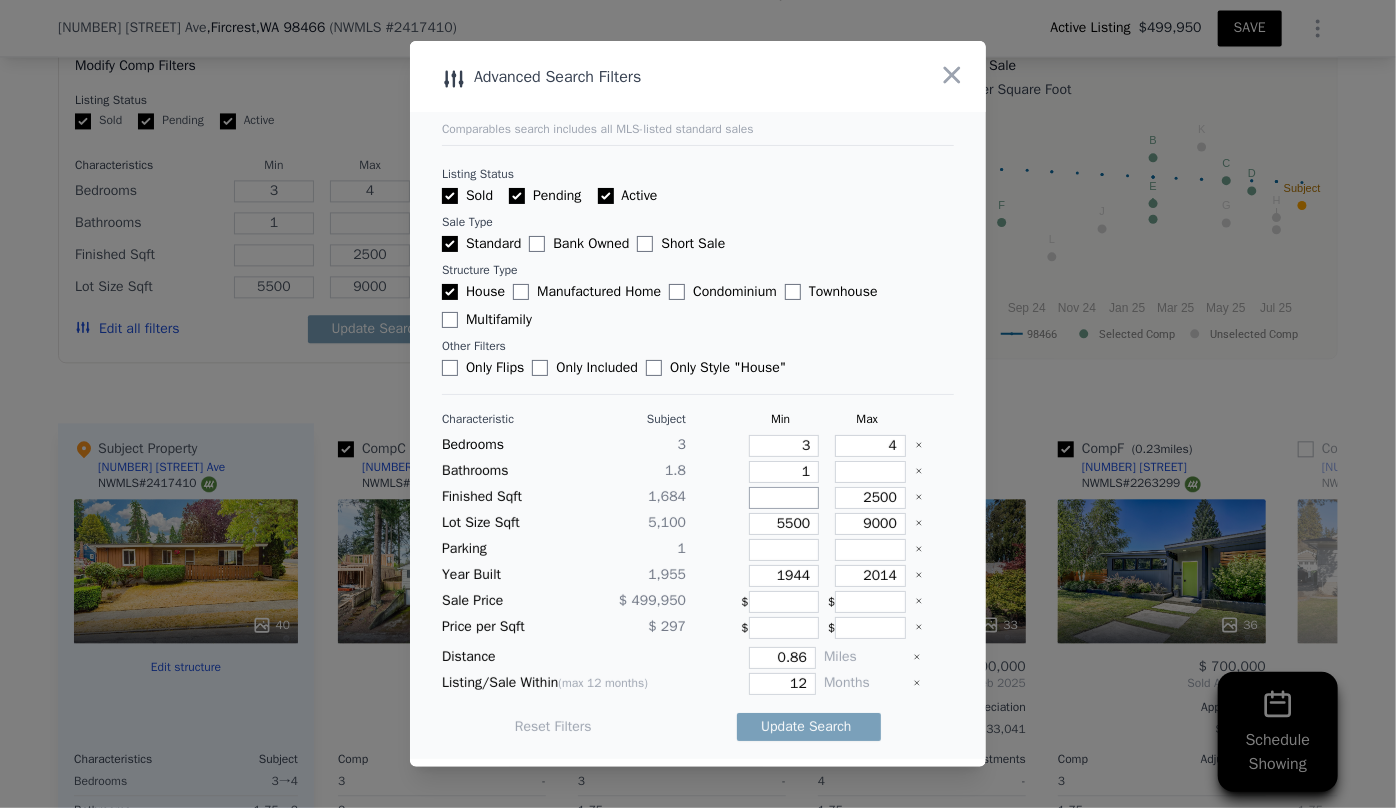 type on "2" 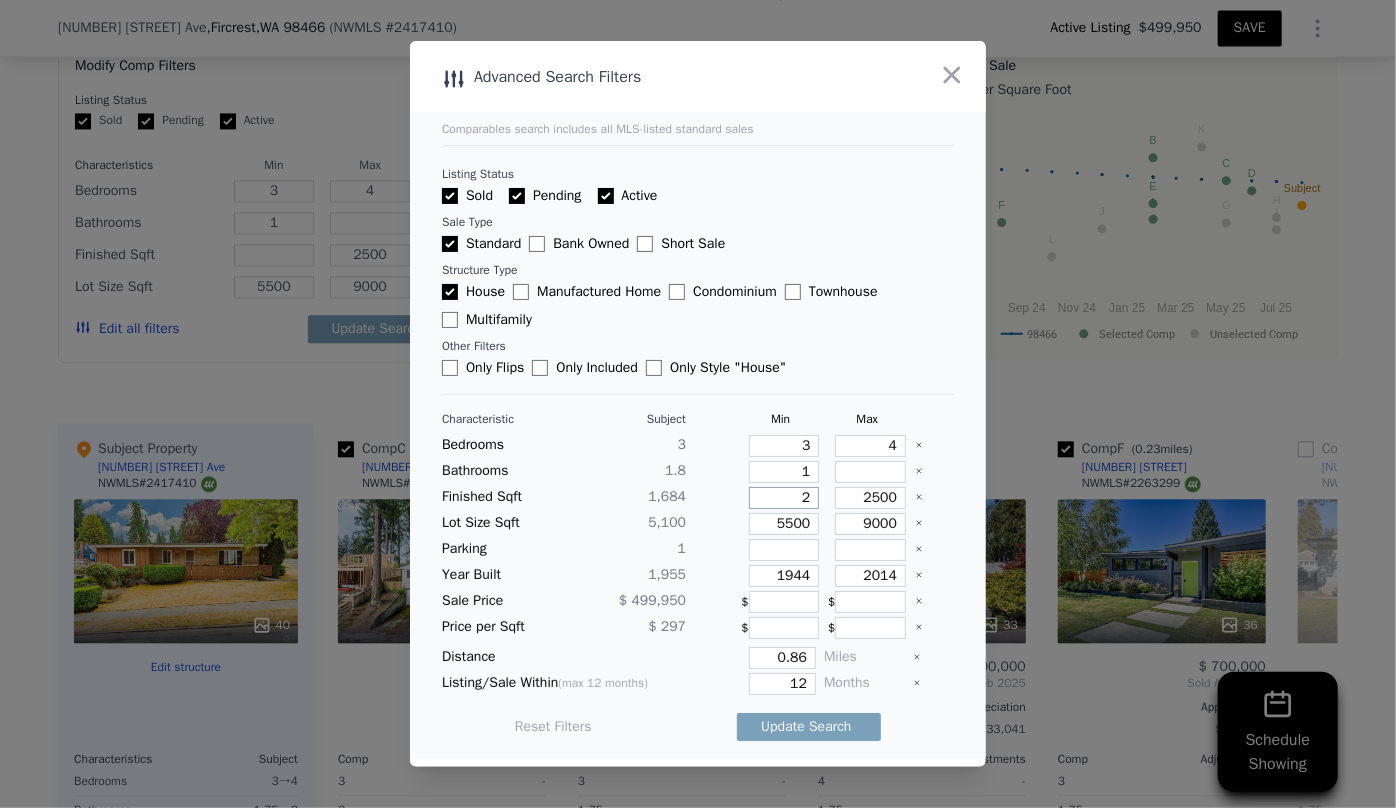 type on "2" 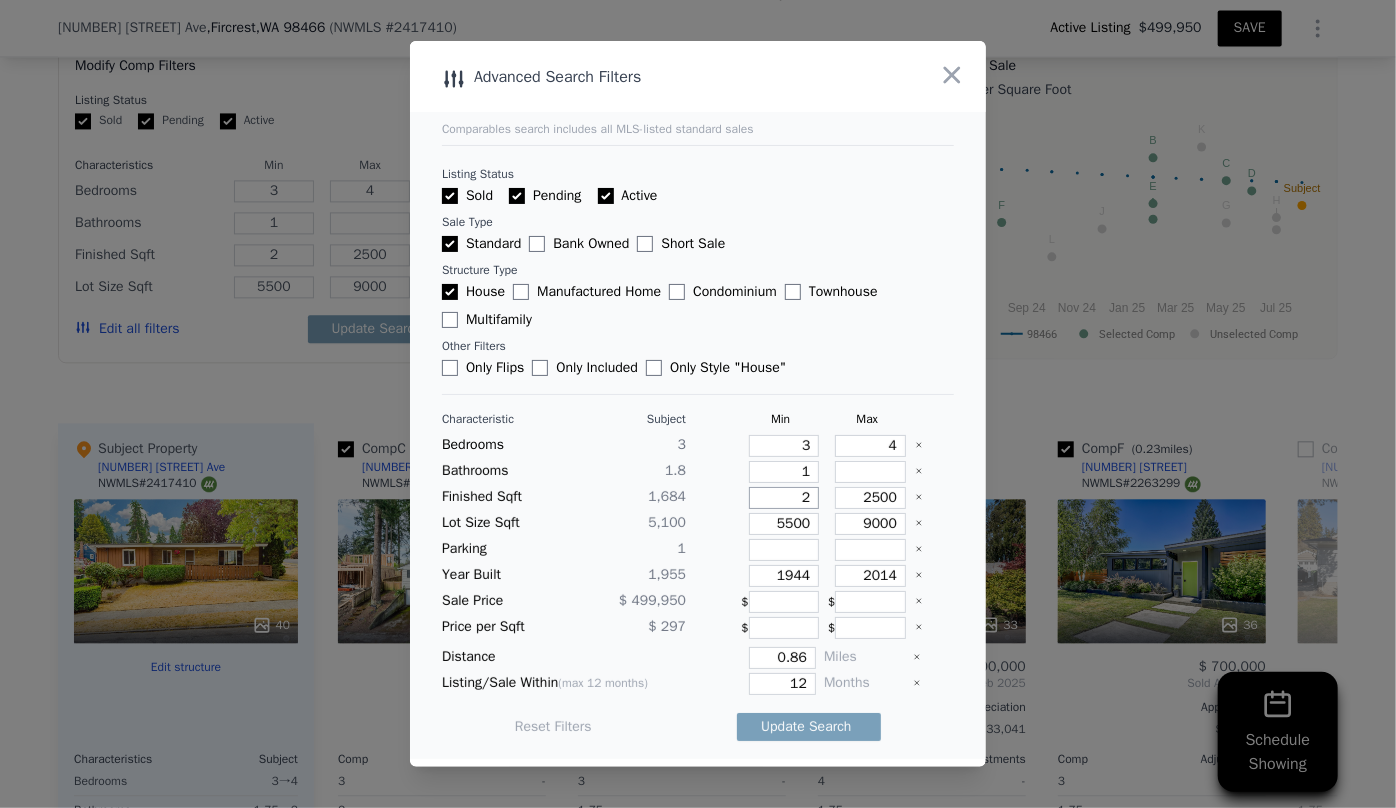 type on "20" 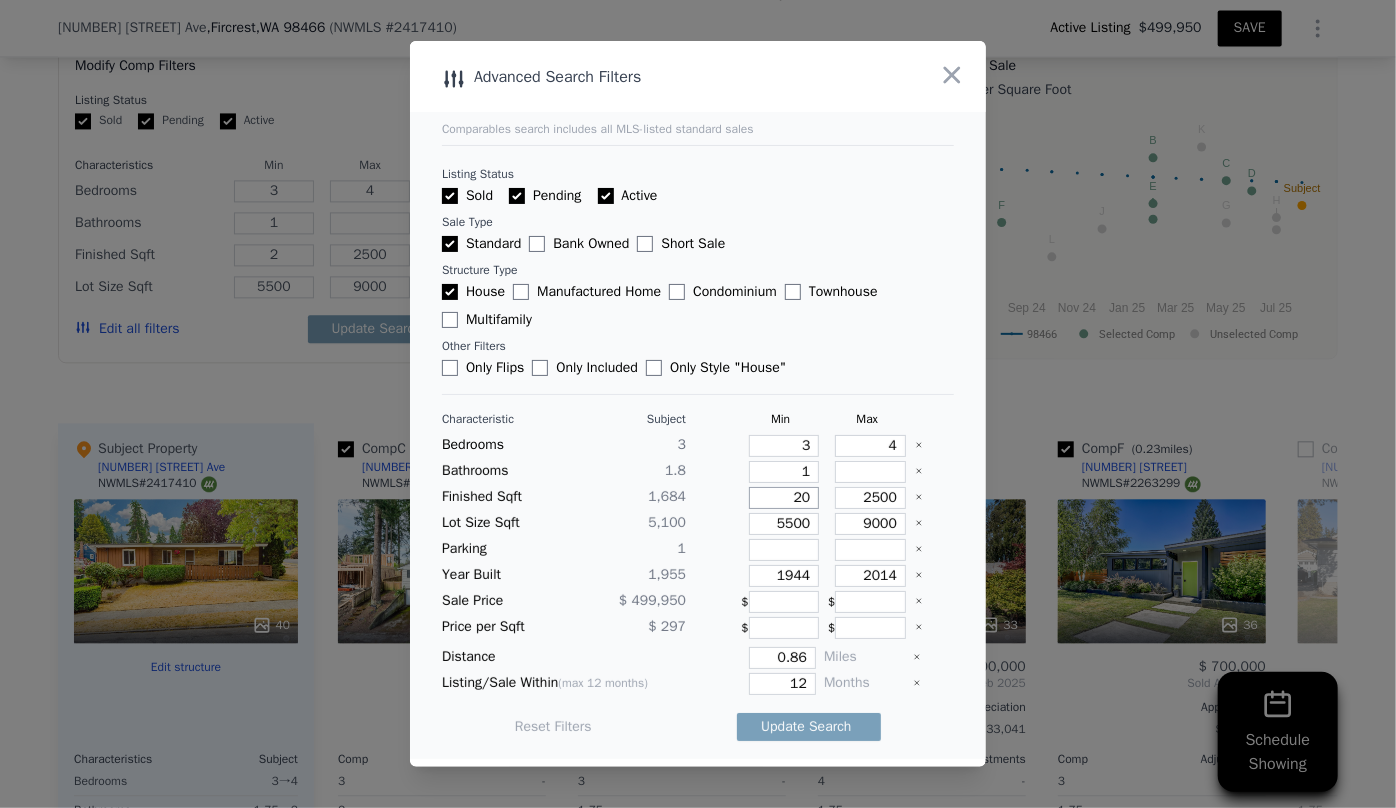 type on "20" 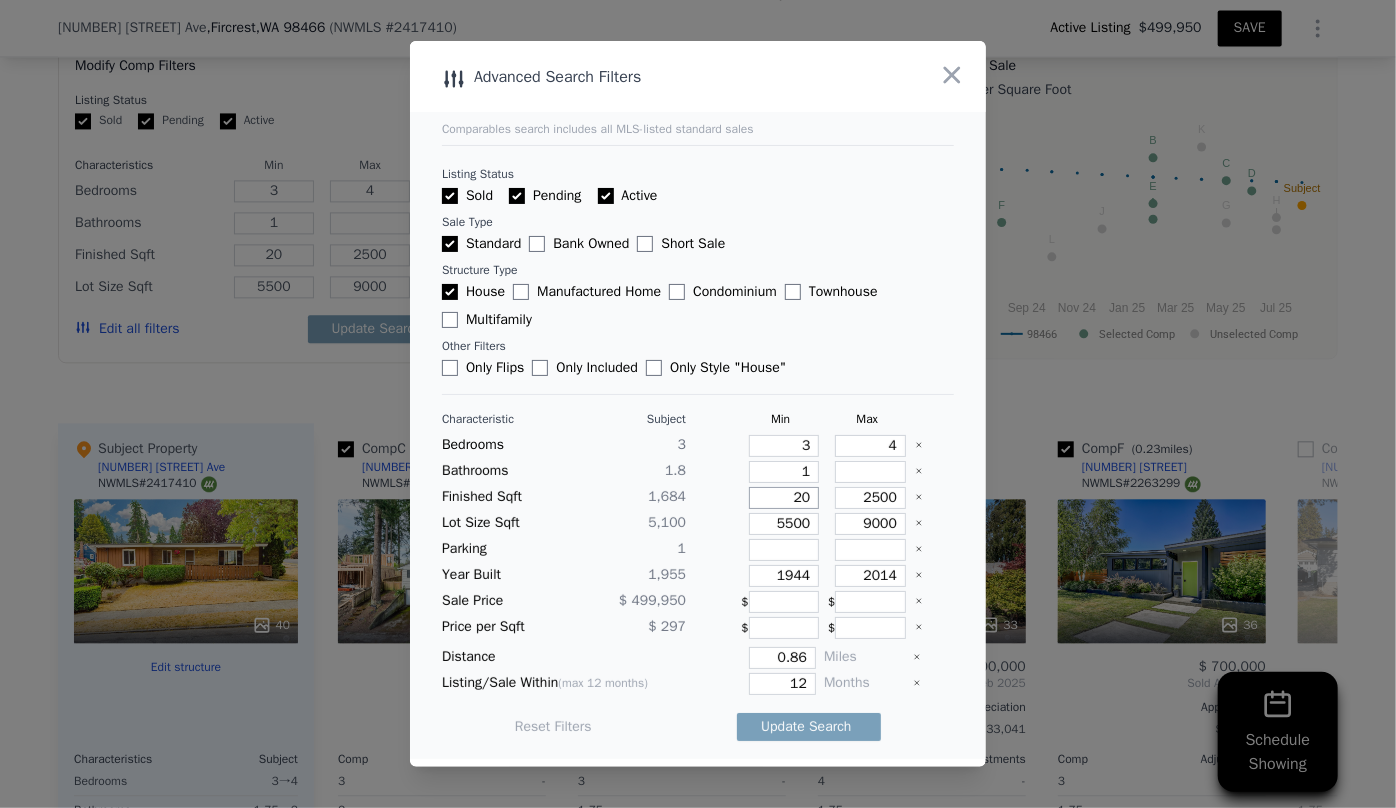 type on "200" 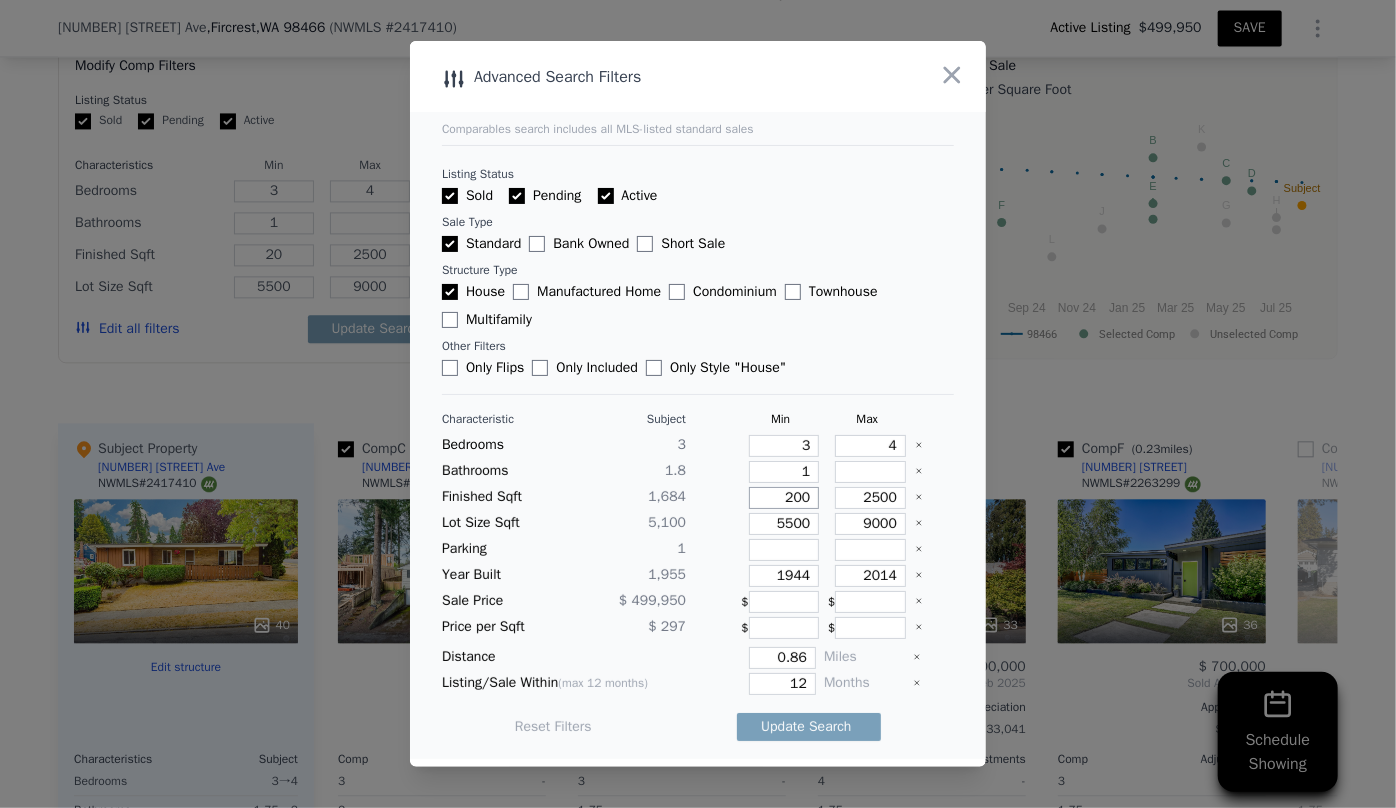 type on "200" 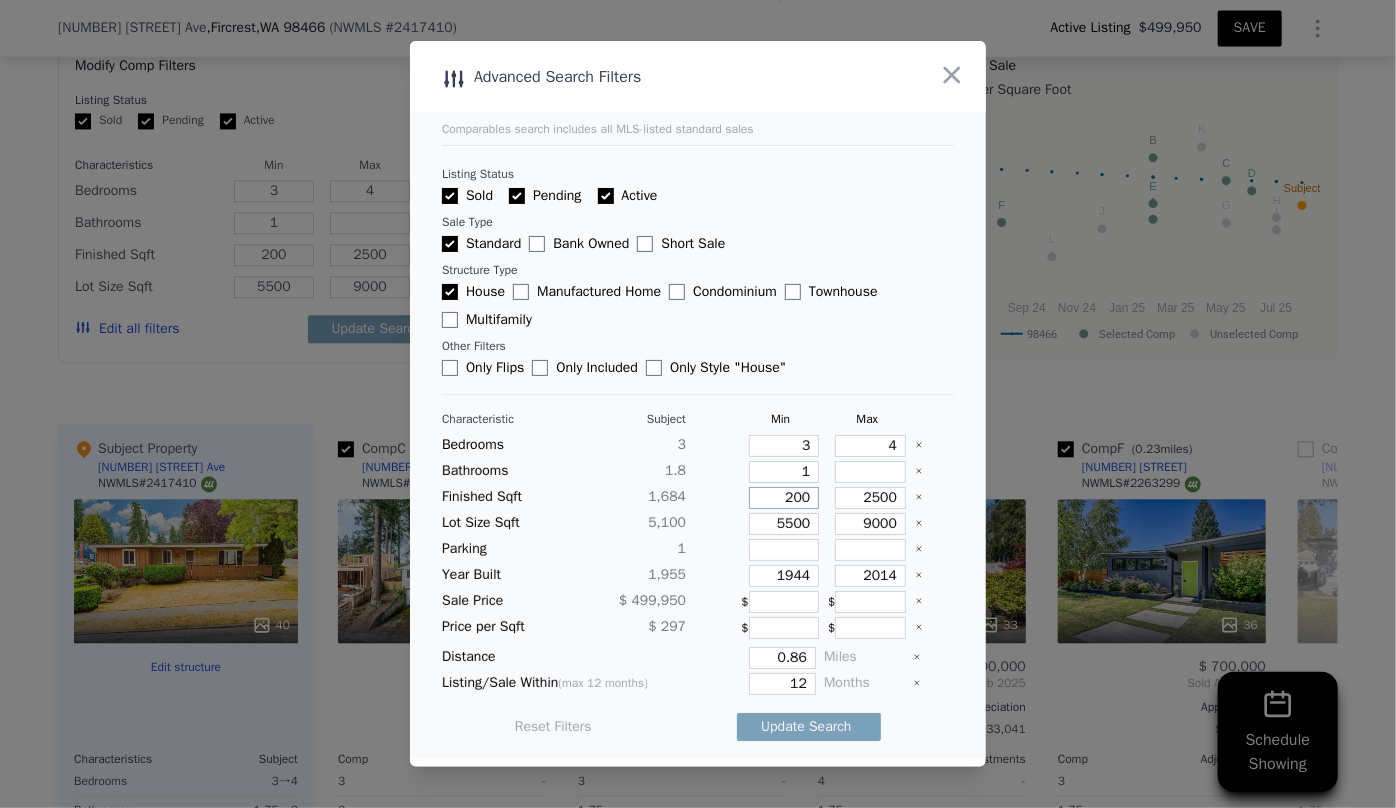type on "2000" 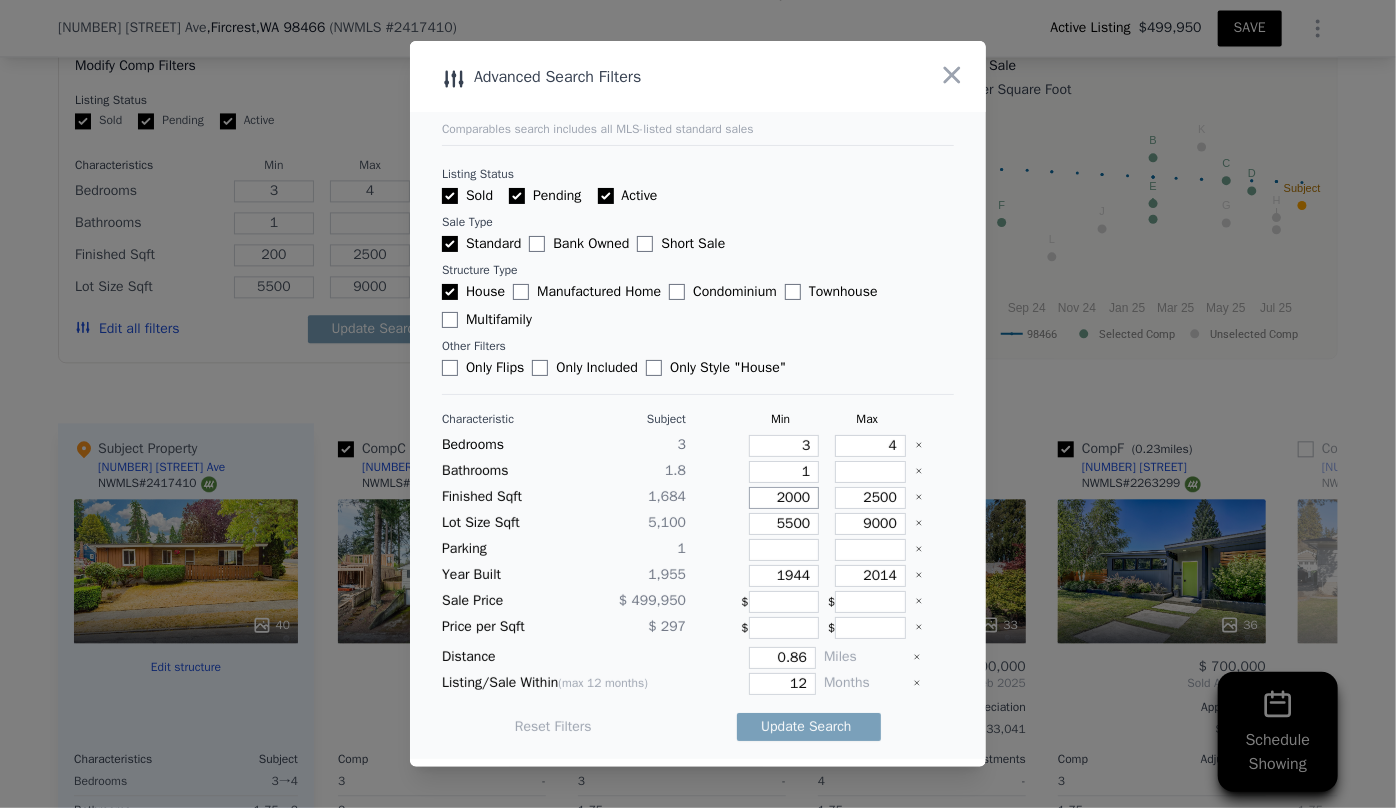 type on "2000" 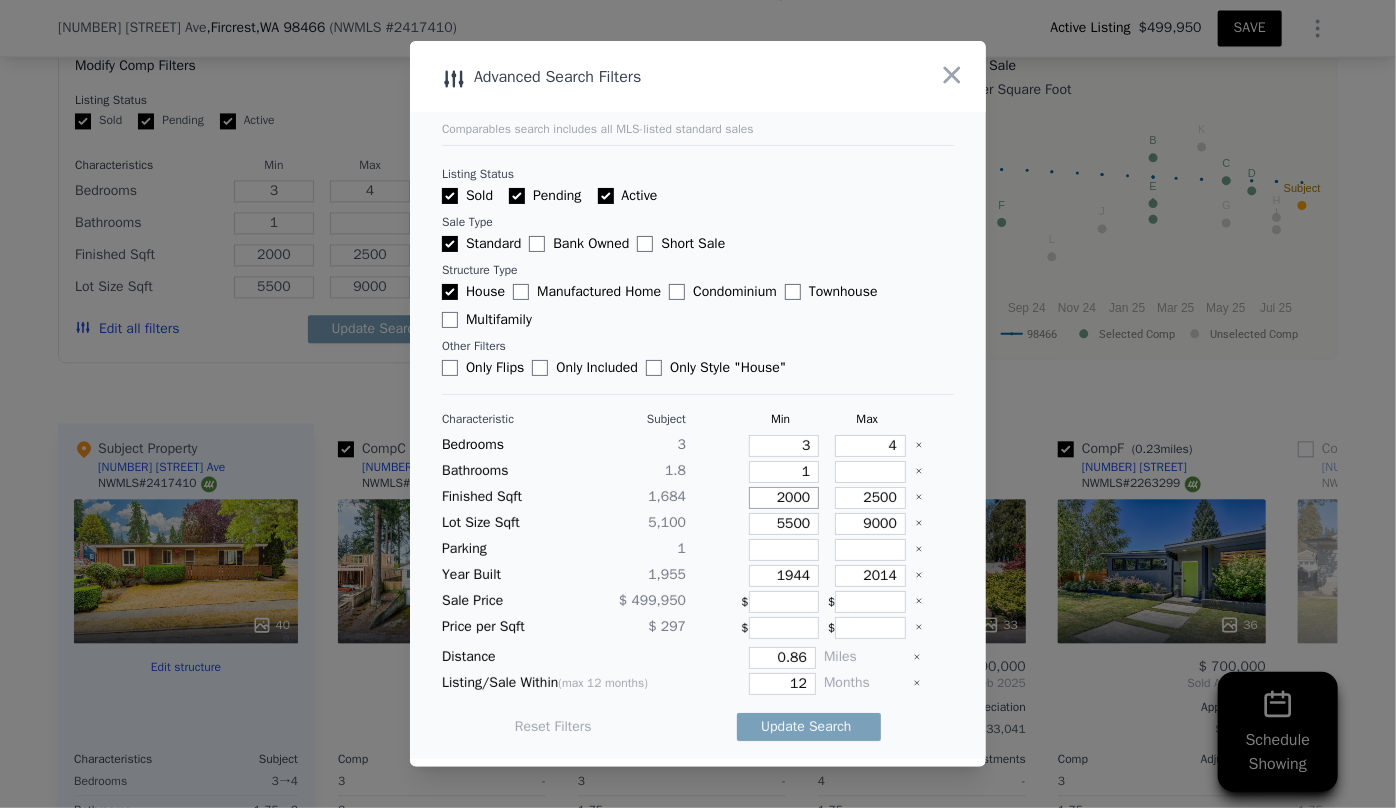 type on "2000" 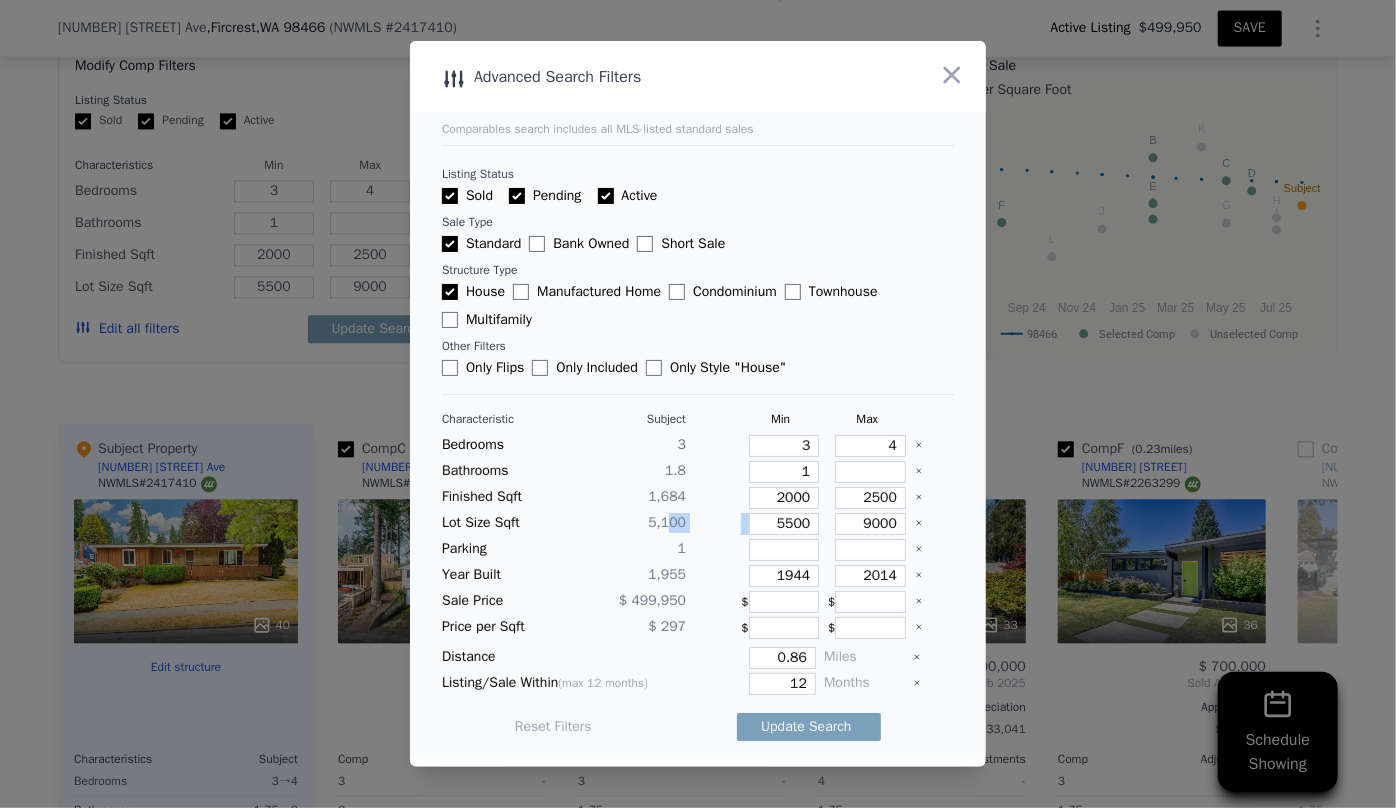 drag, startPoint x: 809, startPoint y: 521, endPoint x: 640, endPoint y: 527, distance: 169.10648 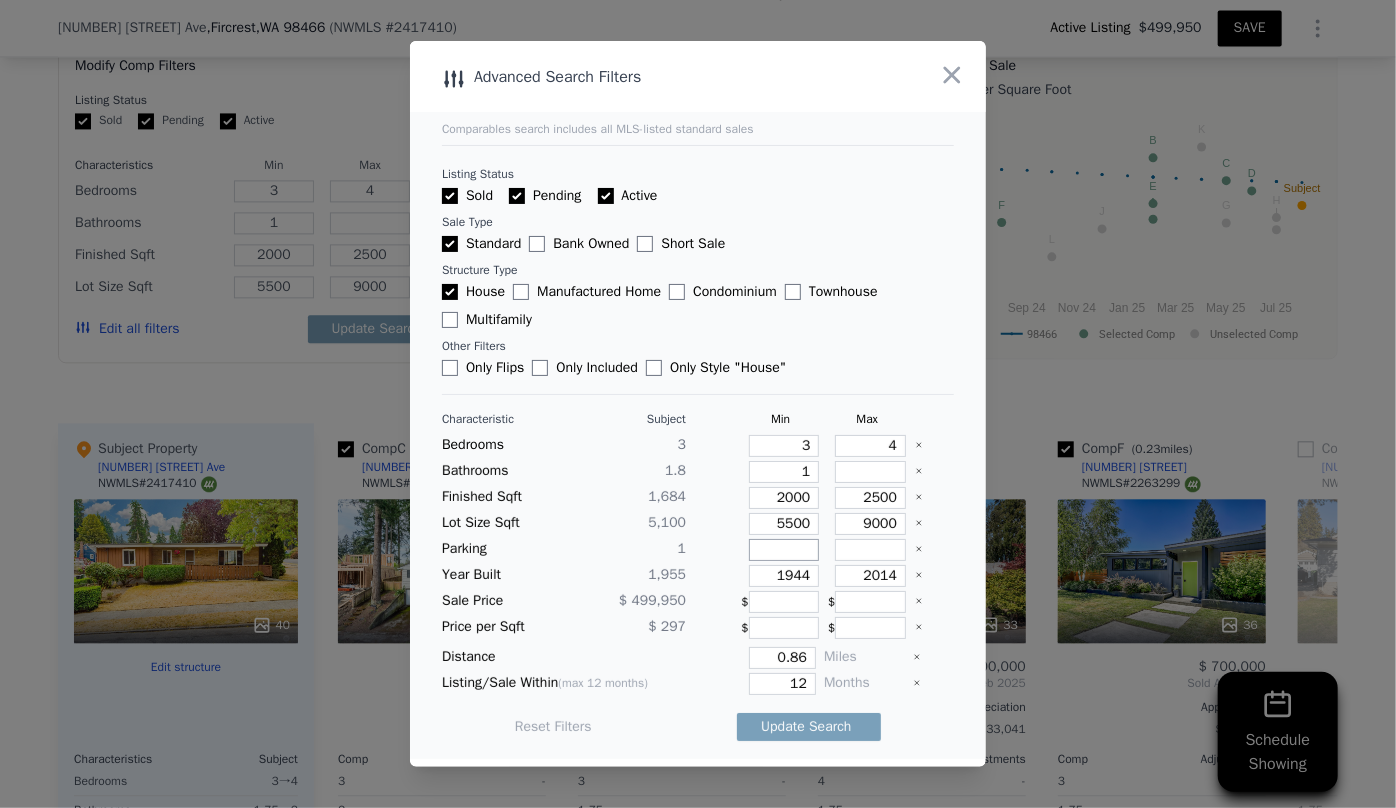 click at bounding box center (784, 550) 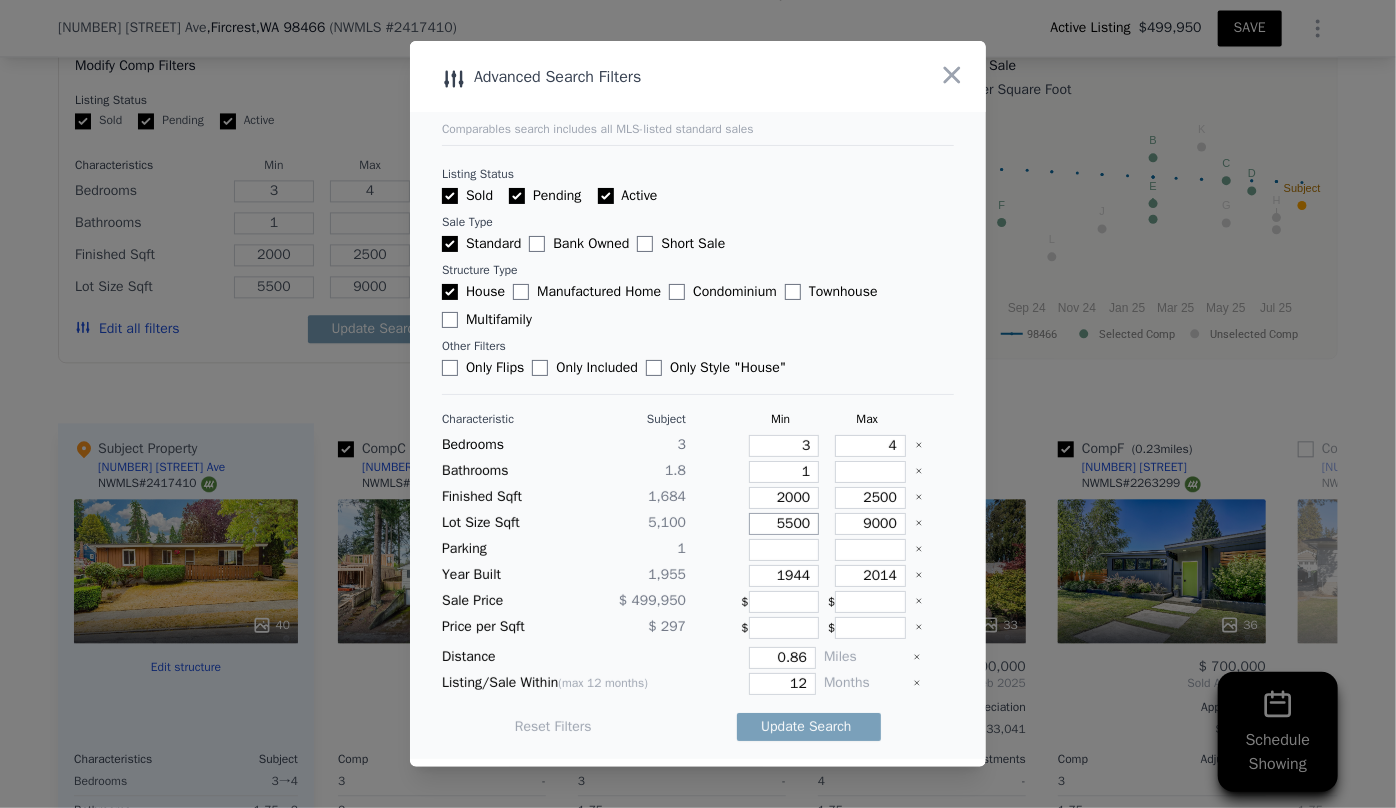drag, startPoint x: 803, startPoint y: 523, endPoint x: 731, endPoint y: 522, distance: 72.00694 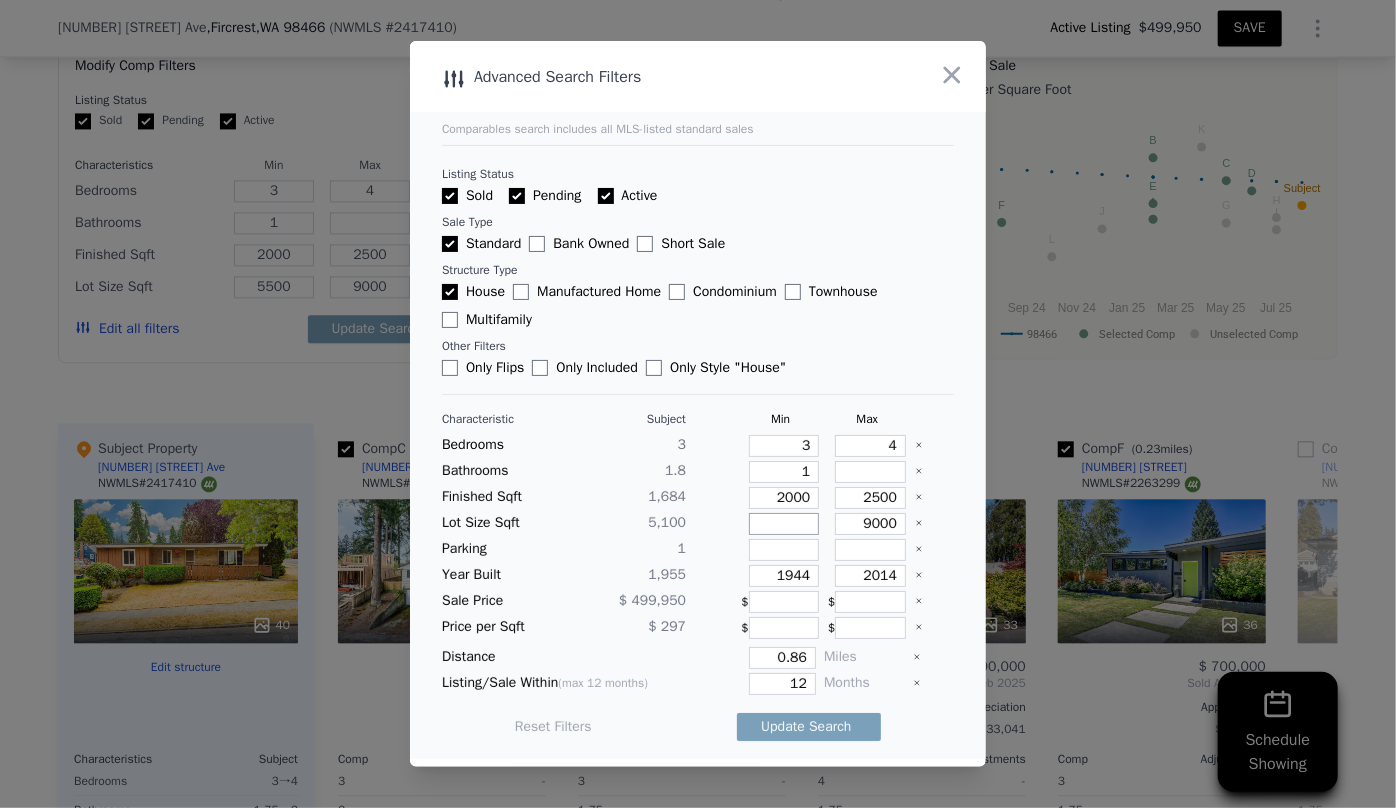 type 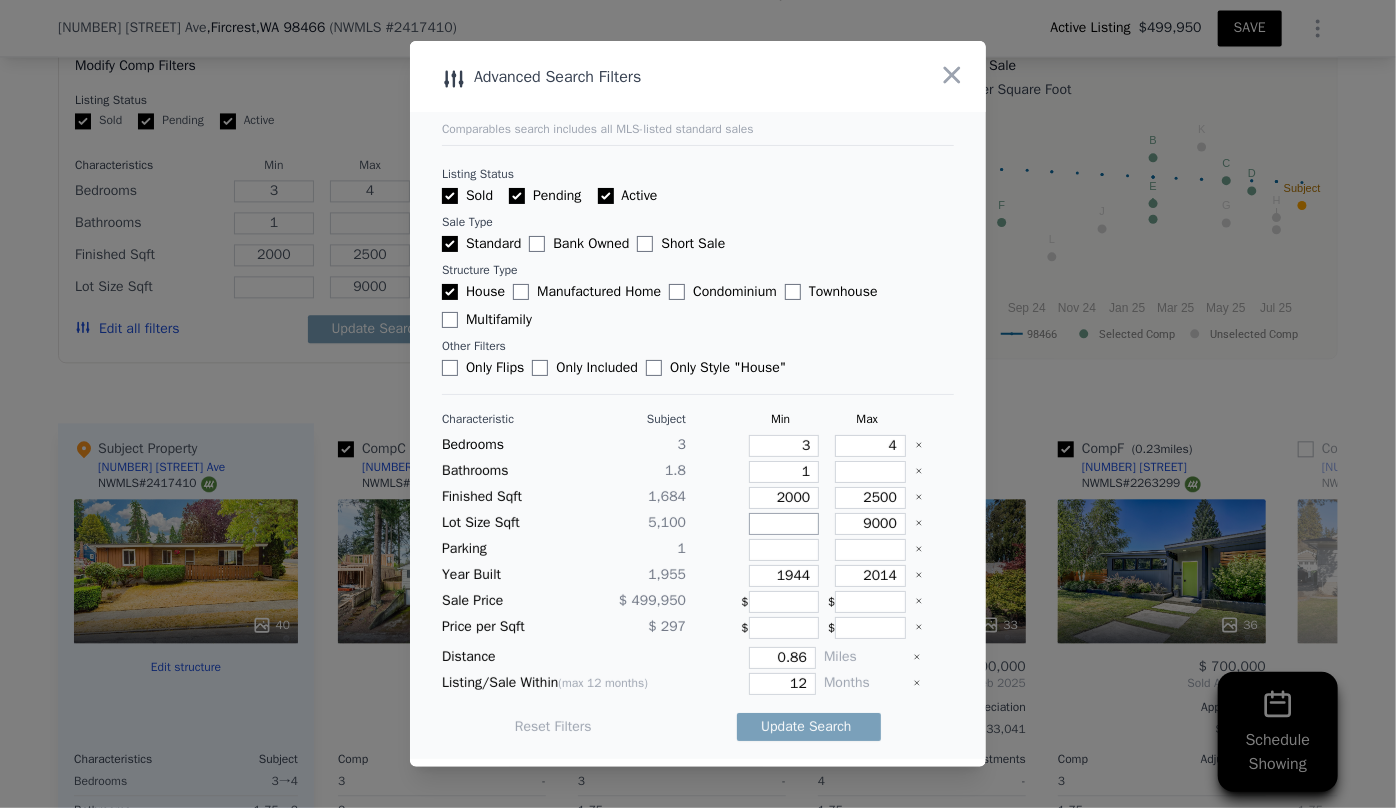 type 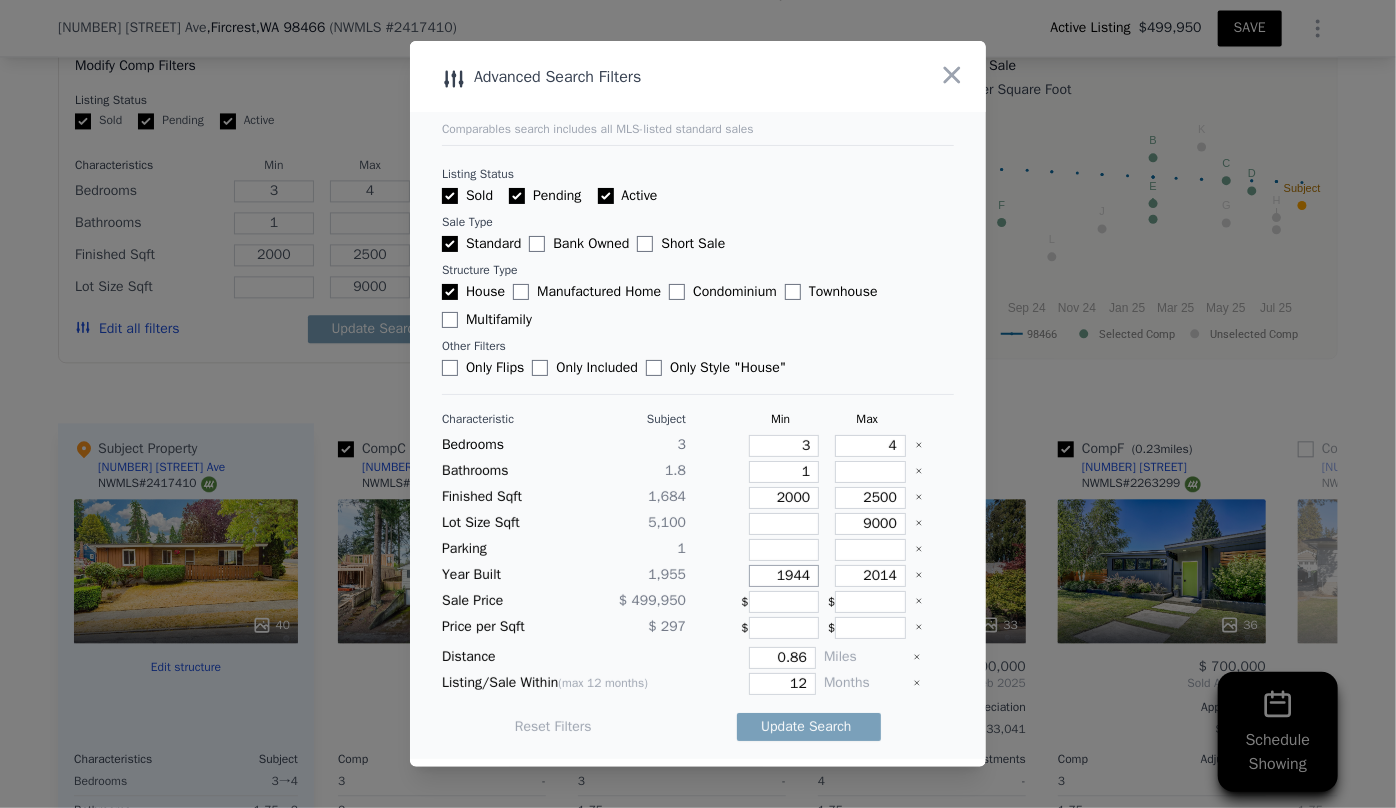 drag, startPoint x: 803, startPoint y: 577, endPoint x: 751, endPoint y: 570, distance: 52.46904 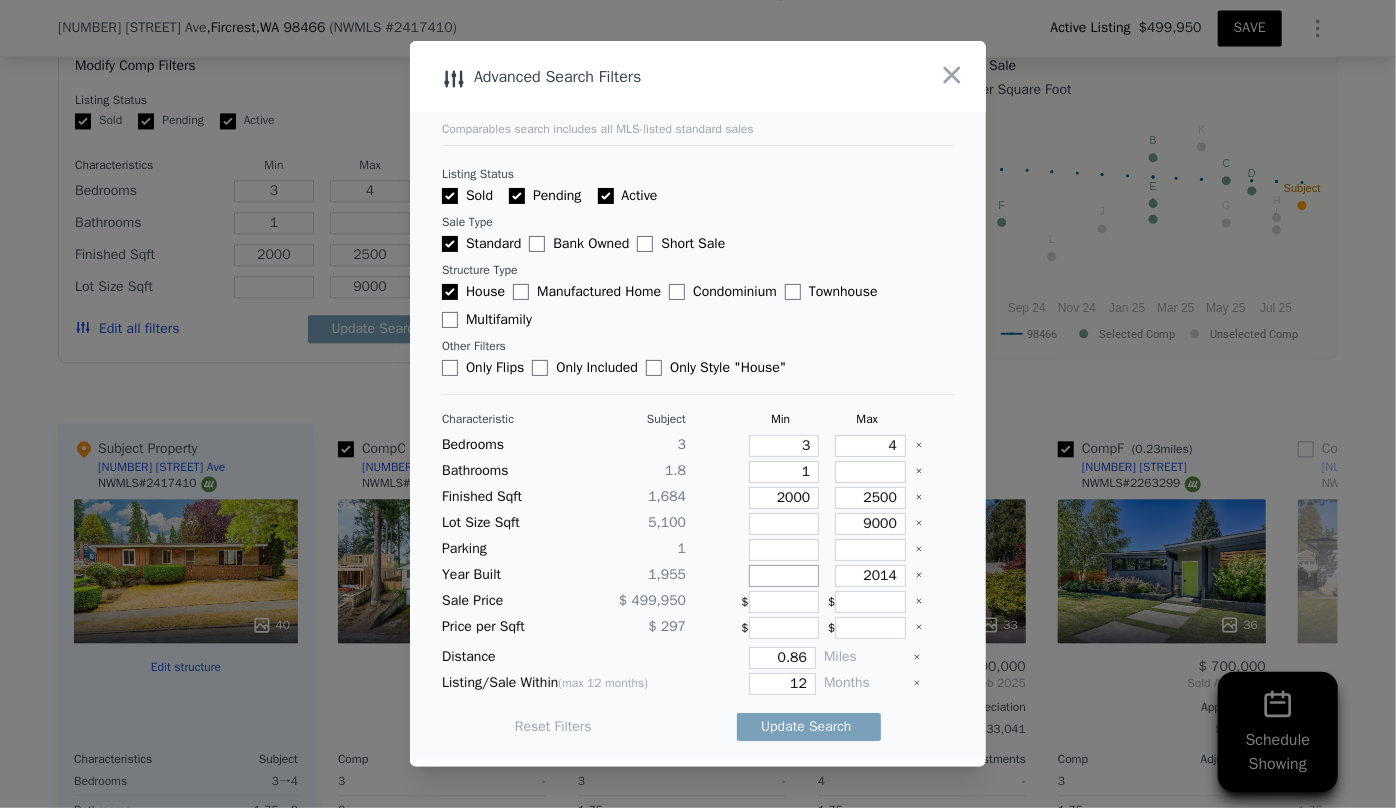 type 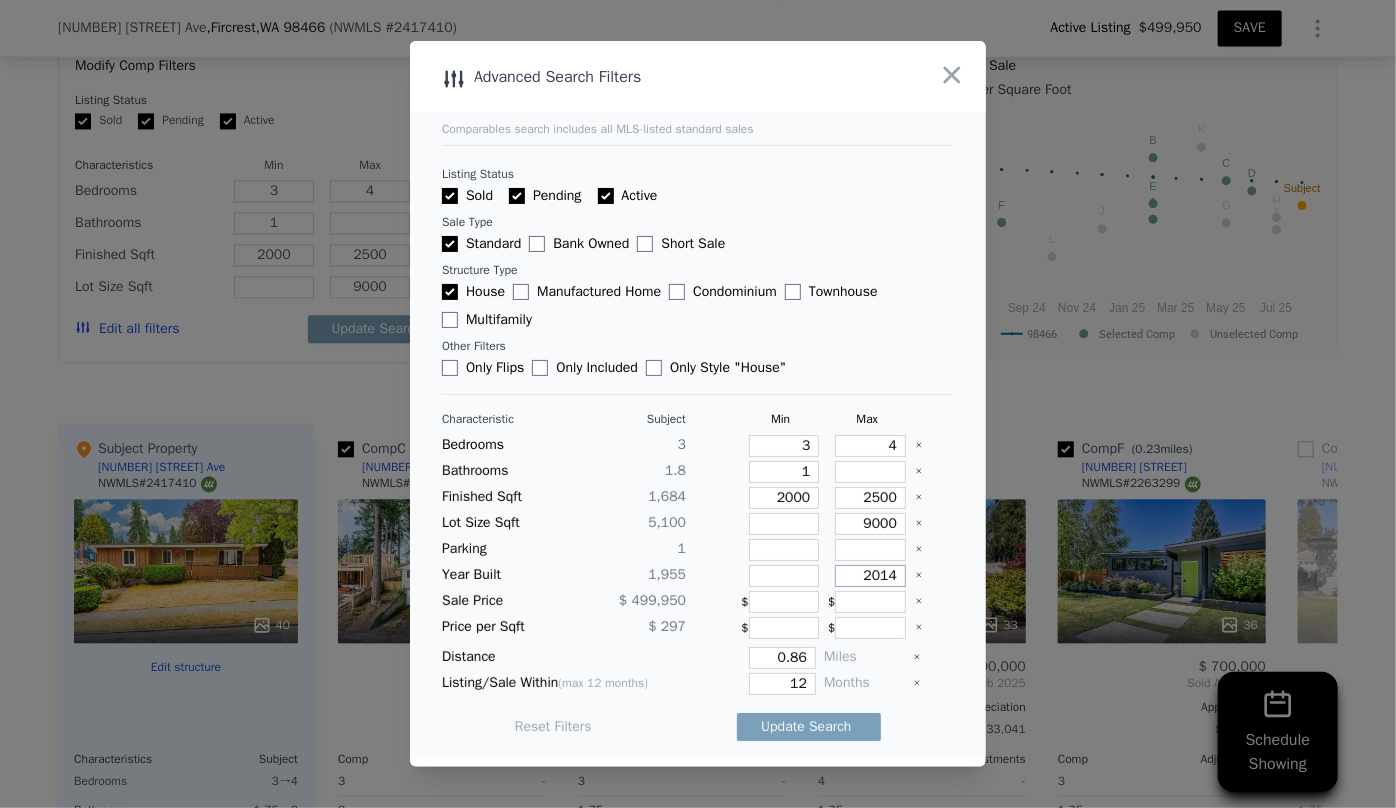 drag, startPoint x: 885, startPoint y: 576, endPoint x: 838, endPoint y: 572, distance: 47.169907 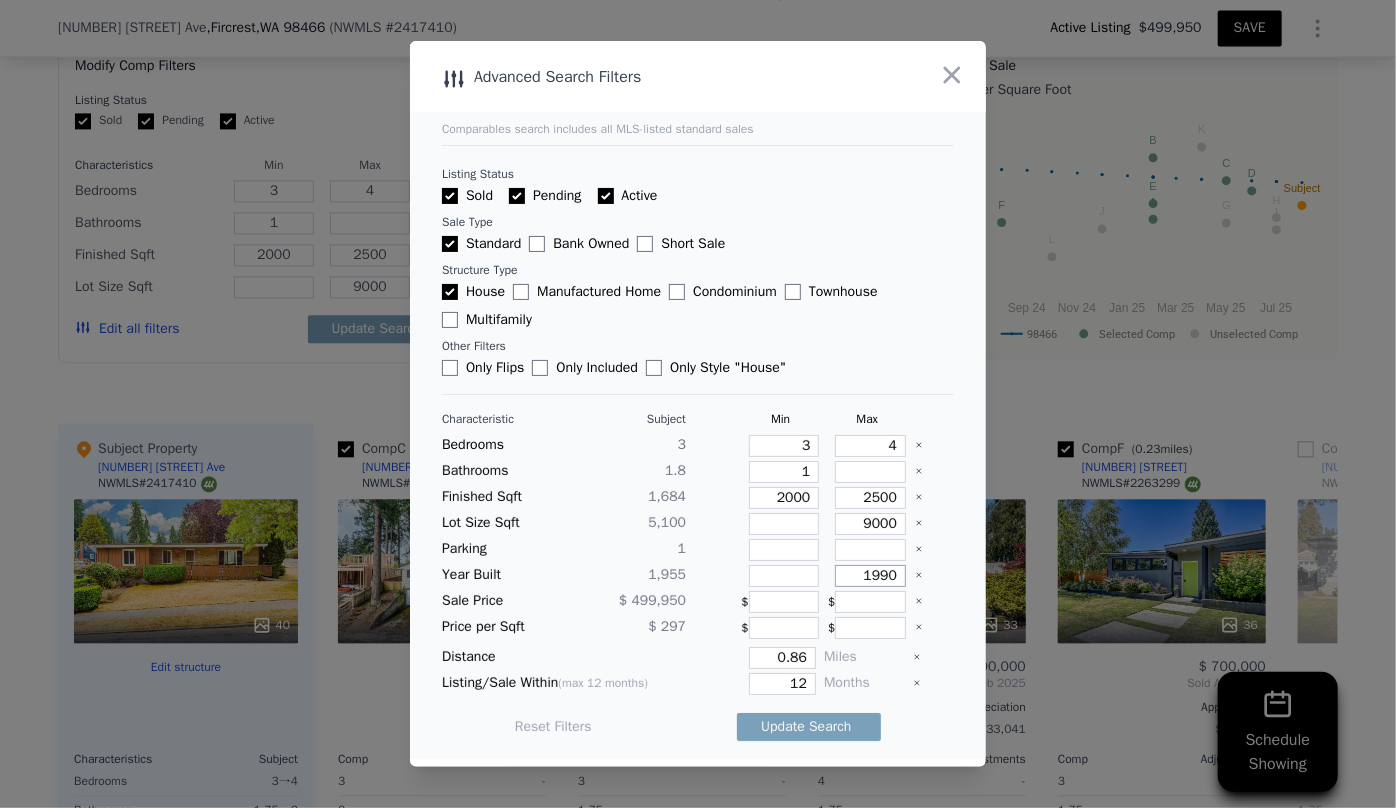 type on "1990" 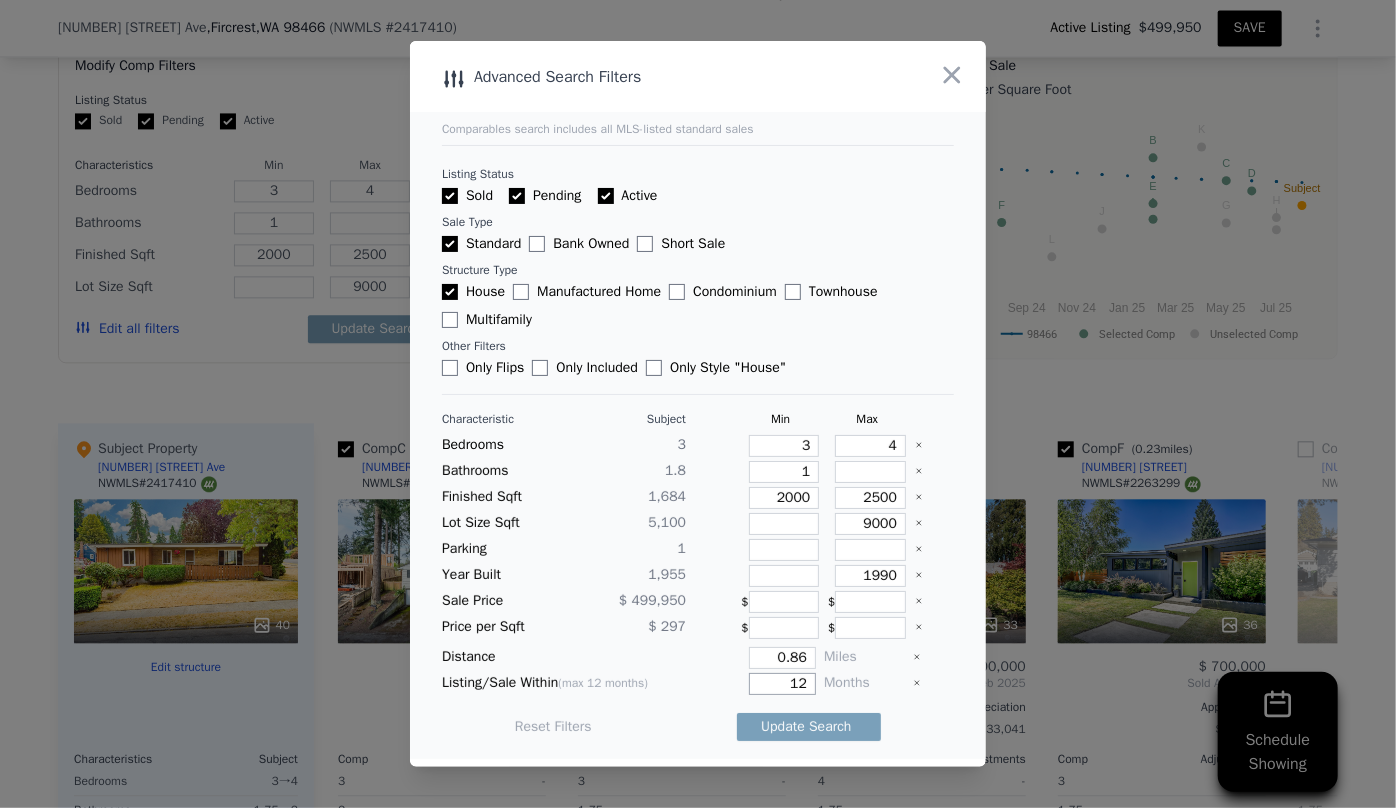drag, startPoint x: 800, startPoint y: 683, endPoint x: 740, endPoint y: 681, distance: 60.033325 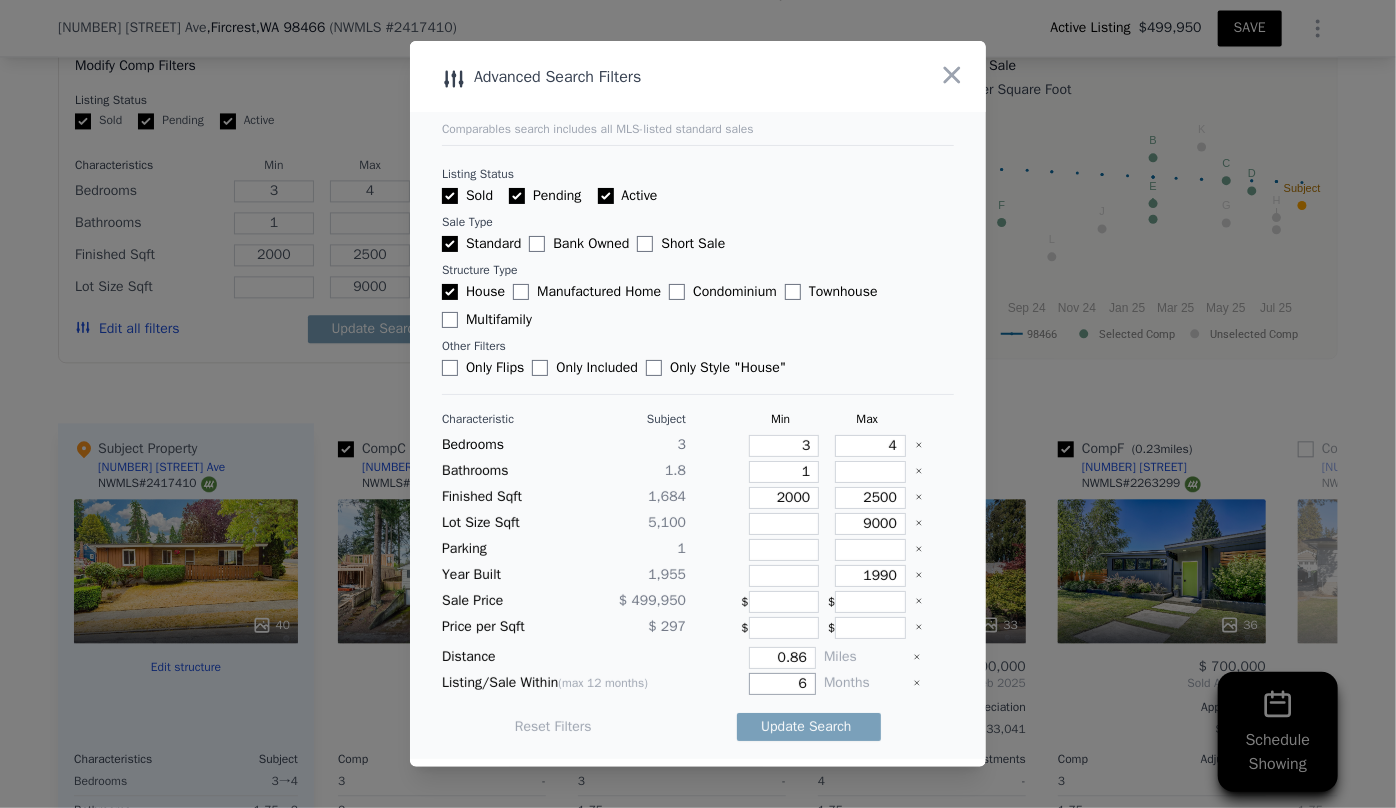 type on "6" 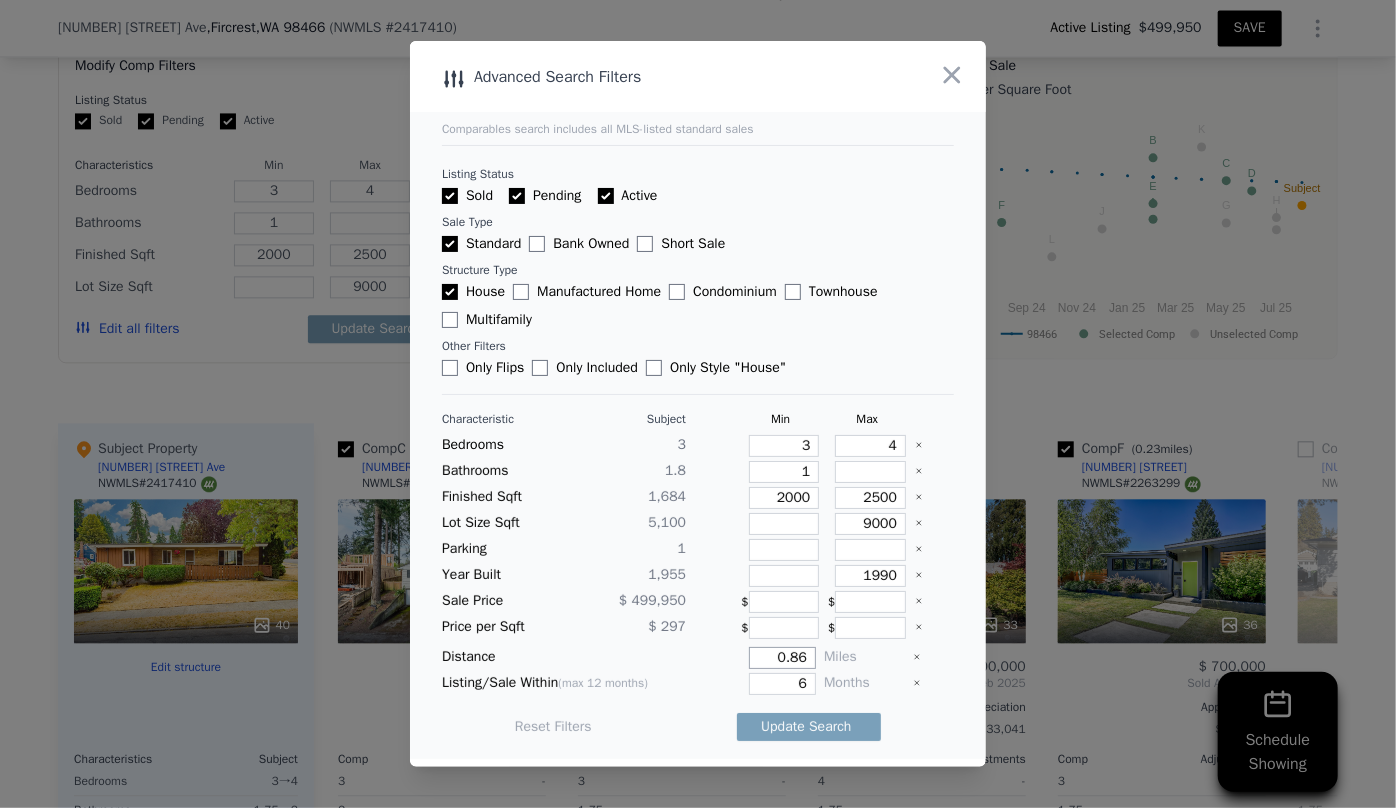 click on "0.86" at bounding box center [782, 658] 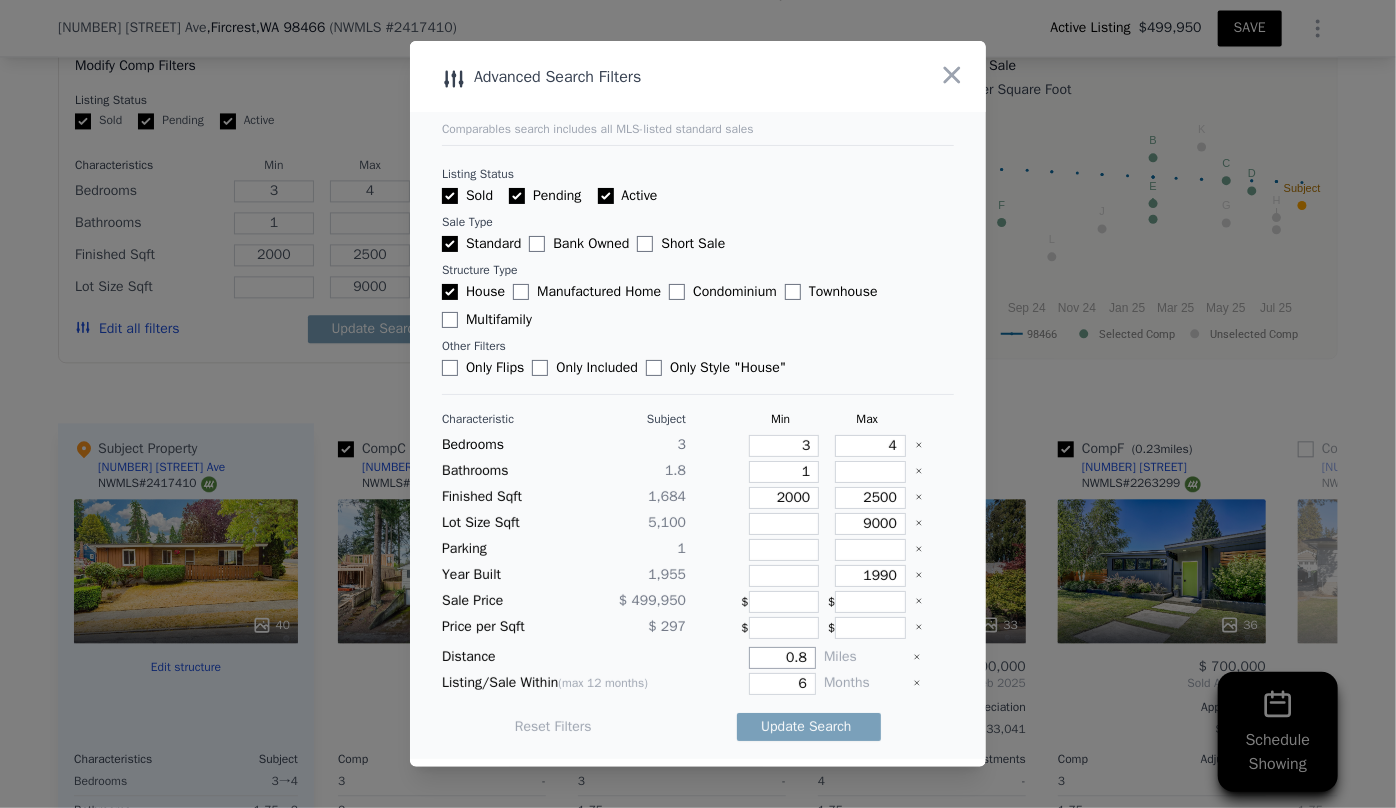 type on "0" 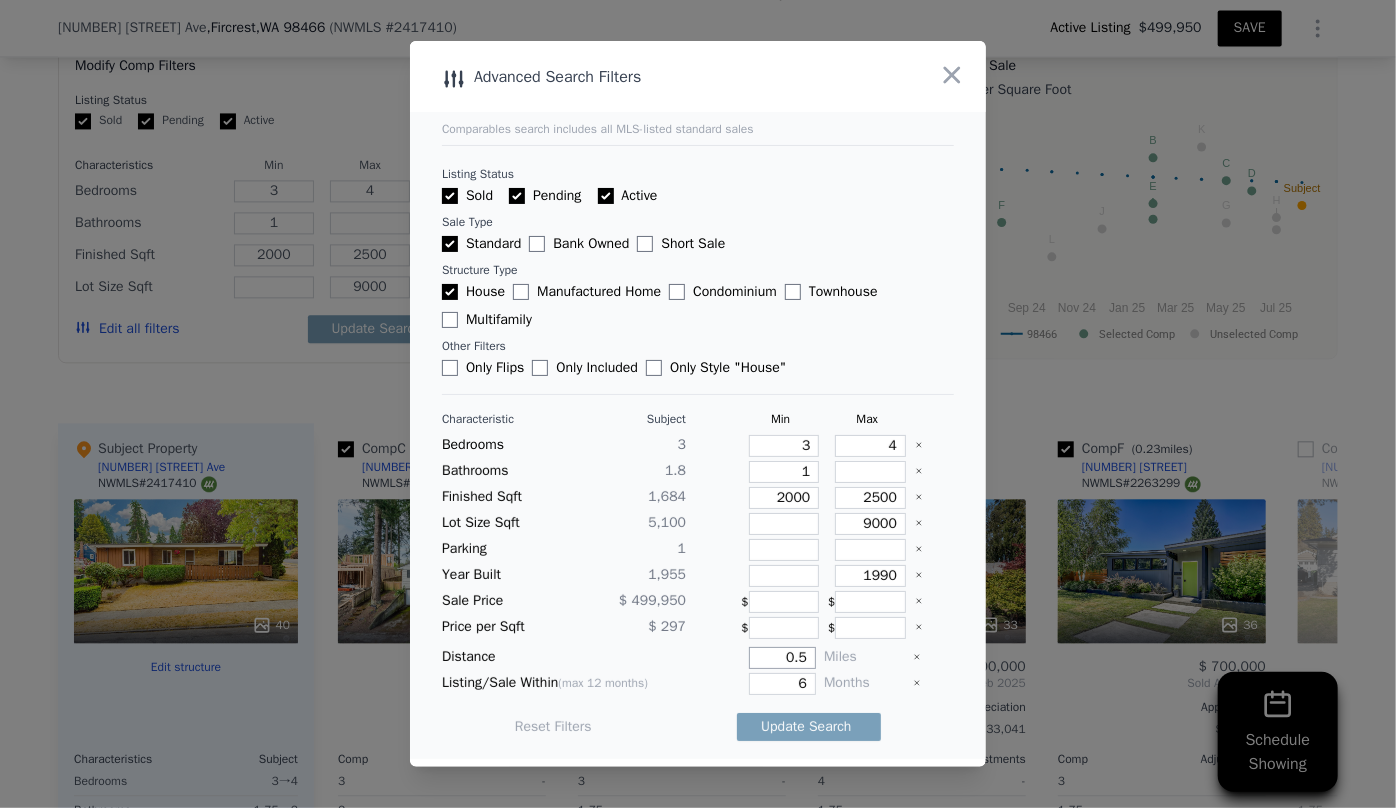 type on "0.5" 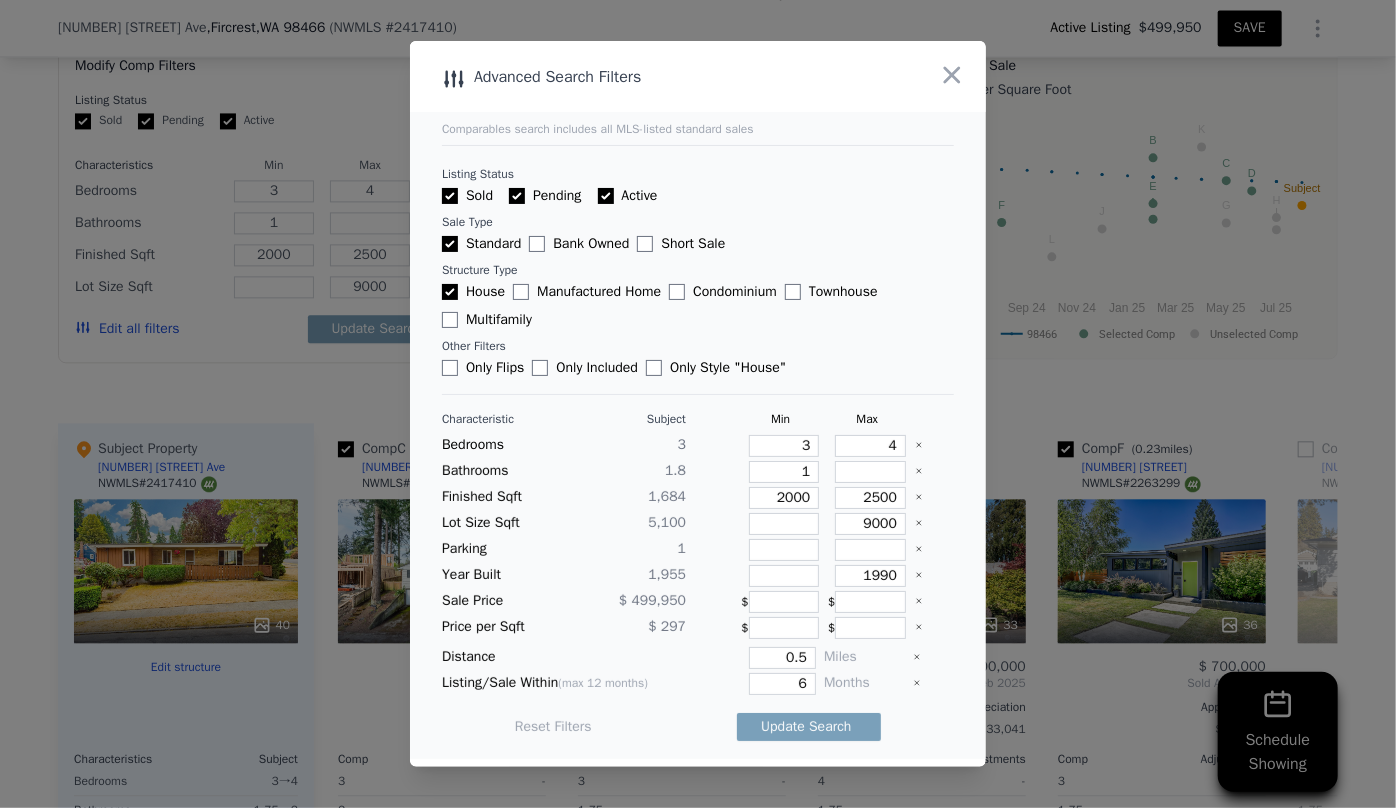 click on "Update Search" at bounding box center [809, 727] 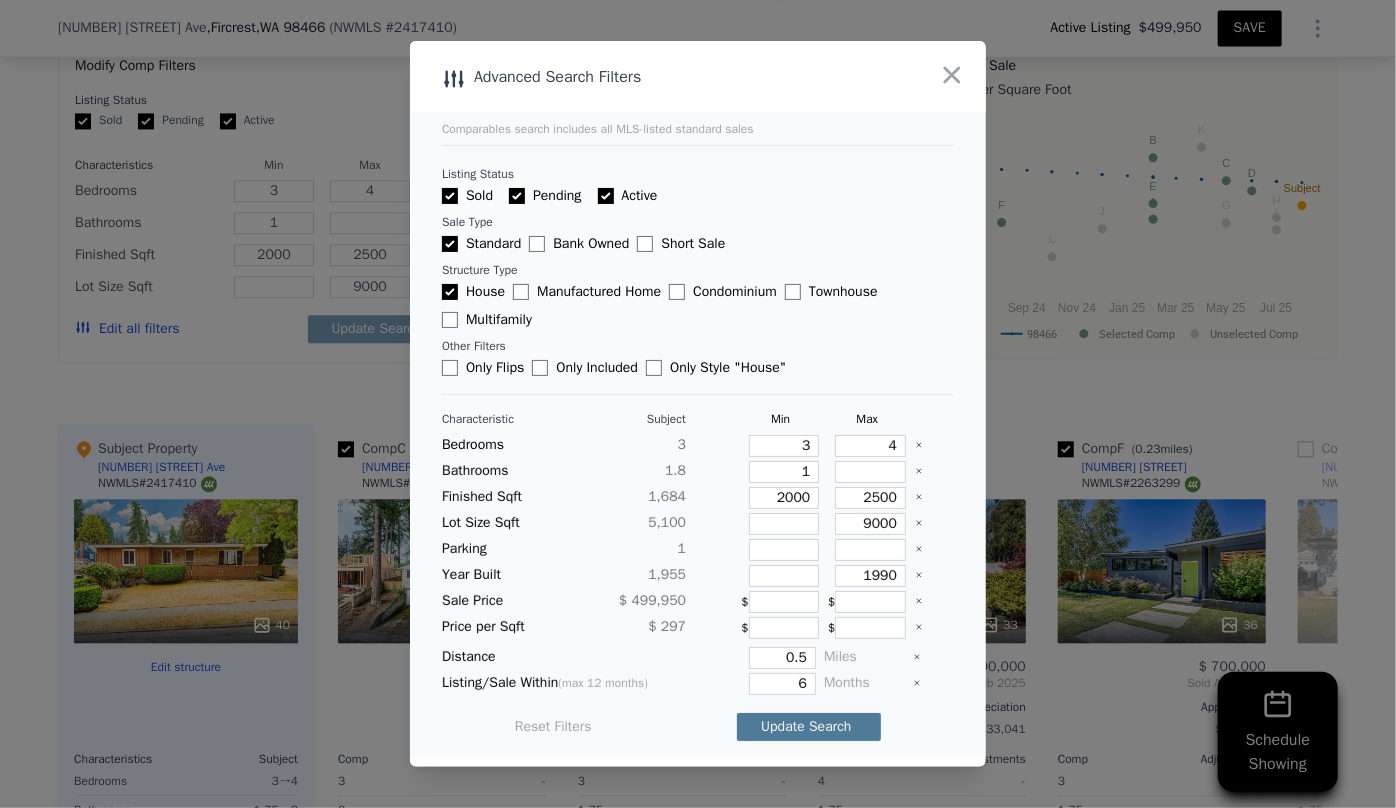 click on "Update Search" at bounding box center [809, 727] 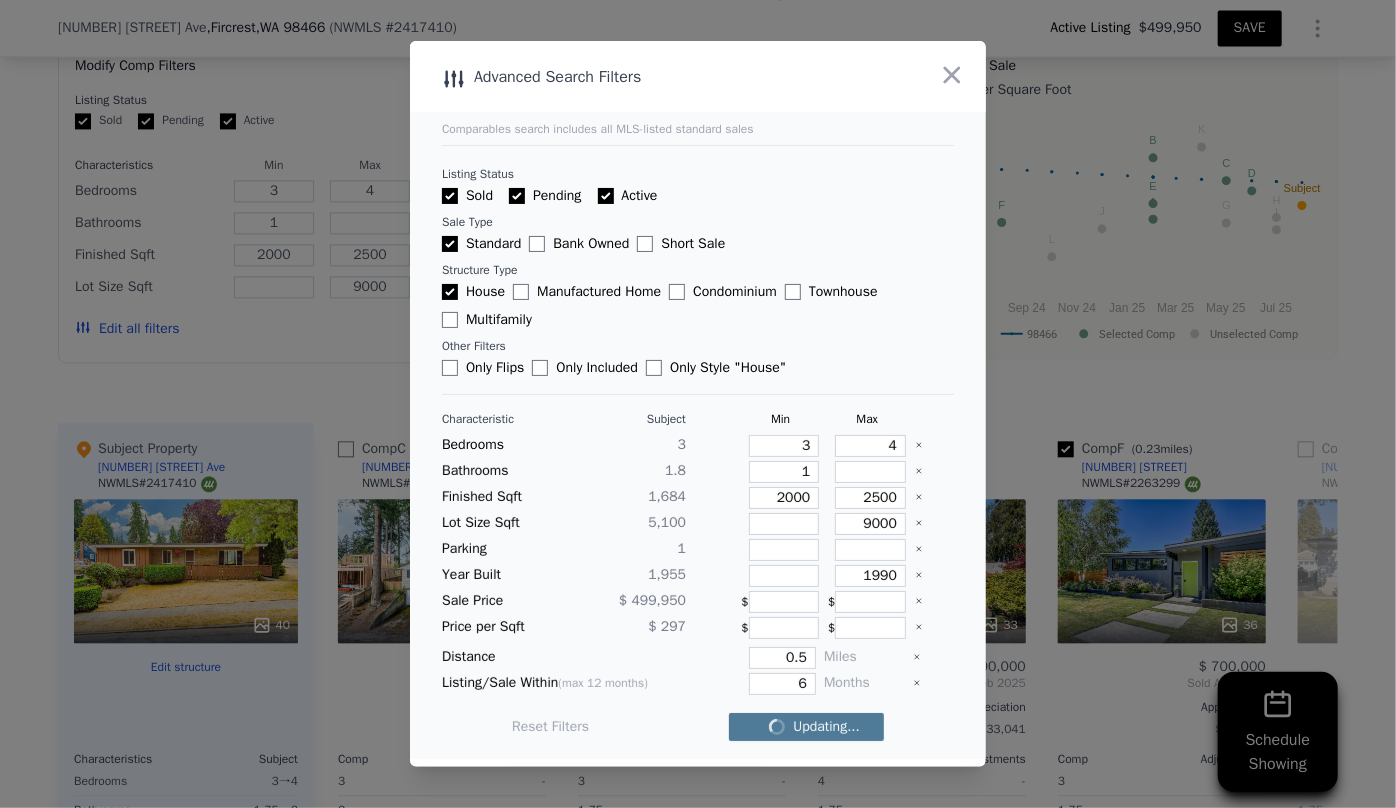 checkbox on "false" 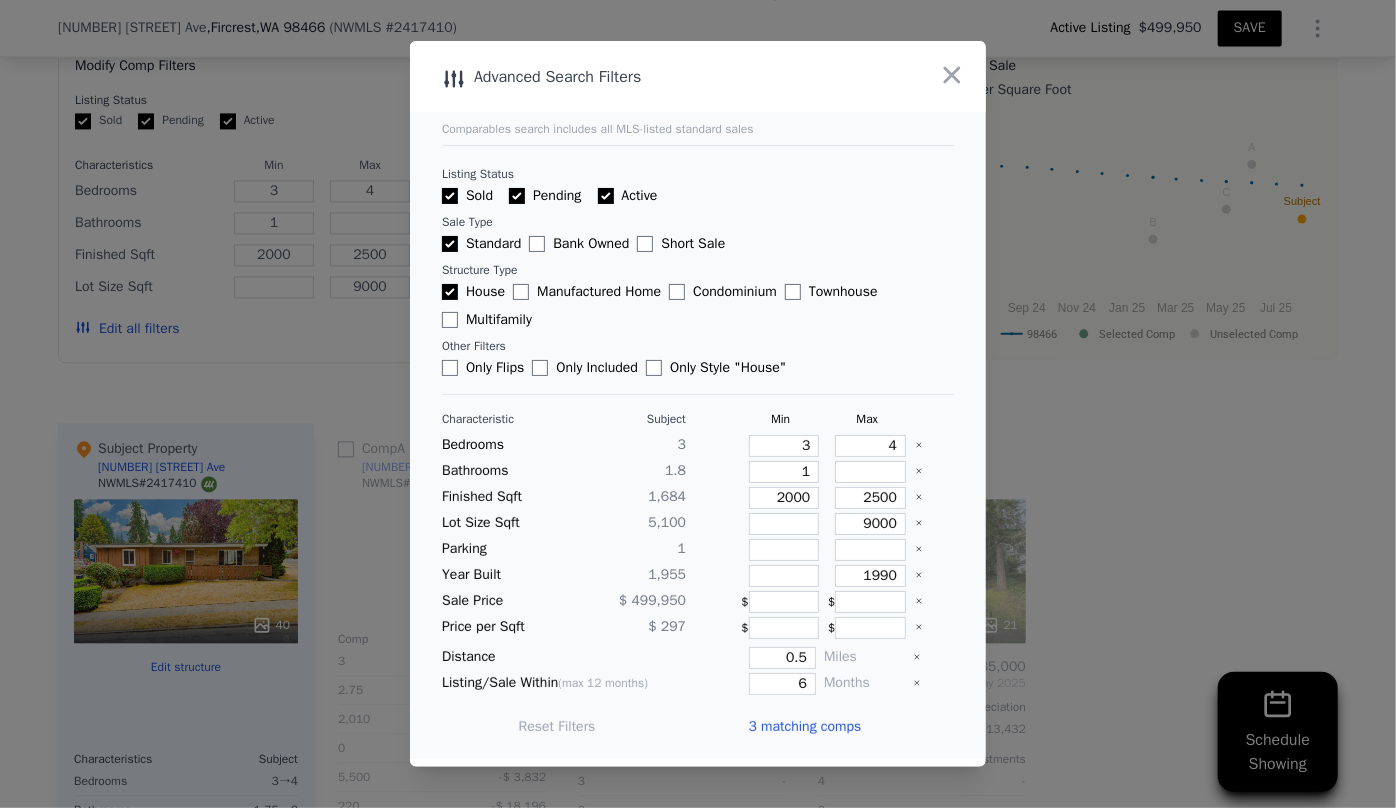 scroll, scrollTop: 0, scrollLeft: 0, axis: both 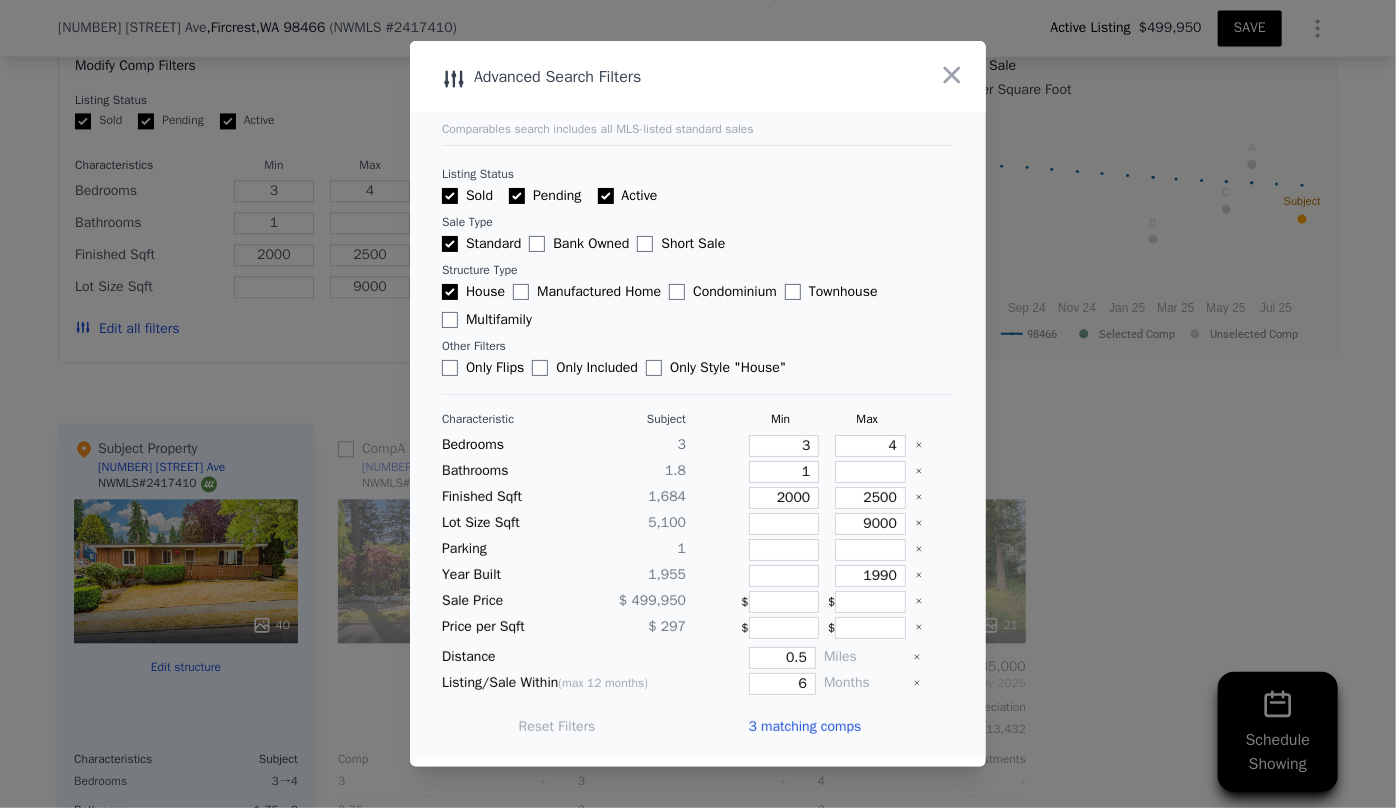 click on "3 matching comps" at bounding box center (804, 727) 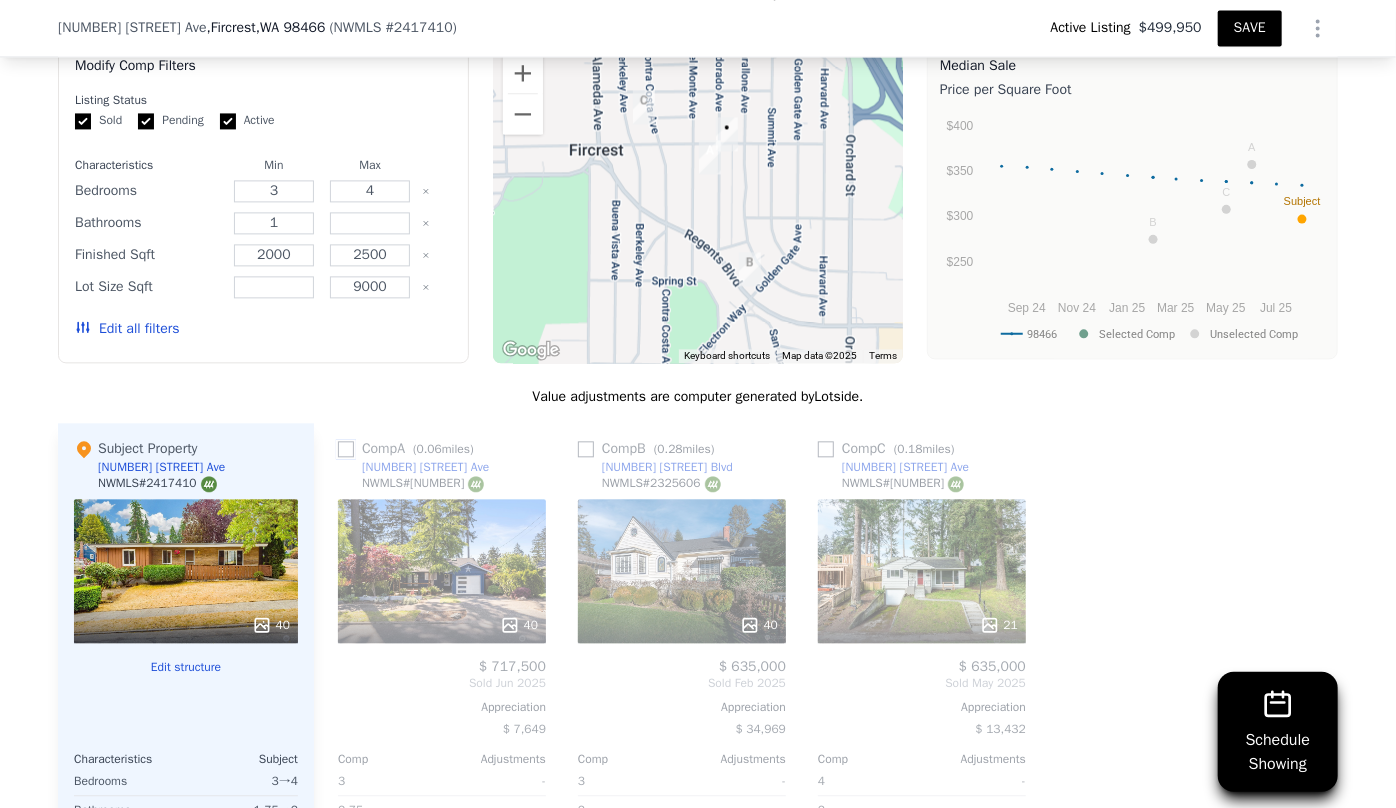 click at bounding box center (346, 449) 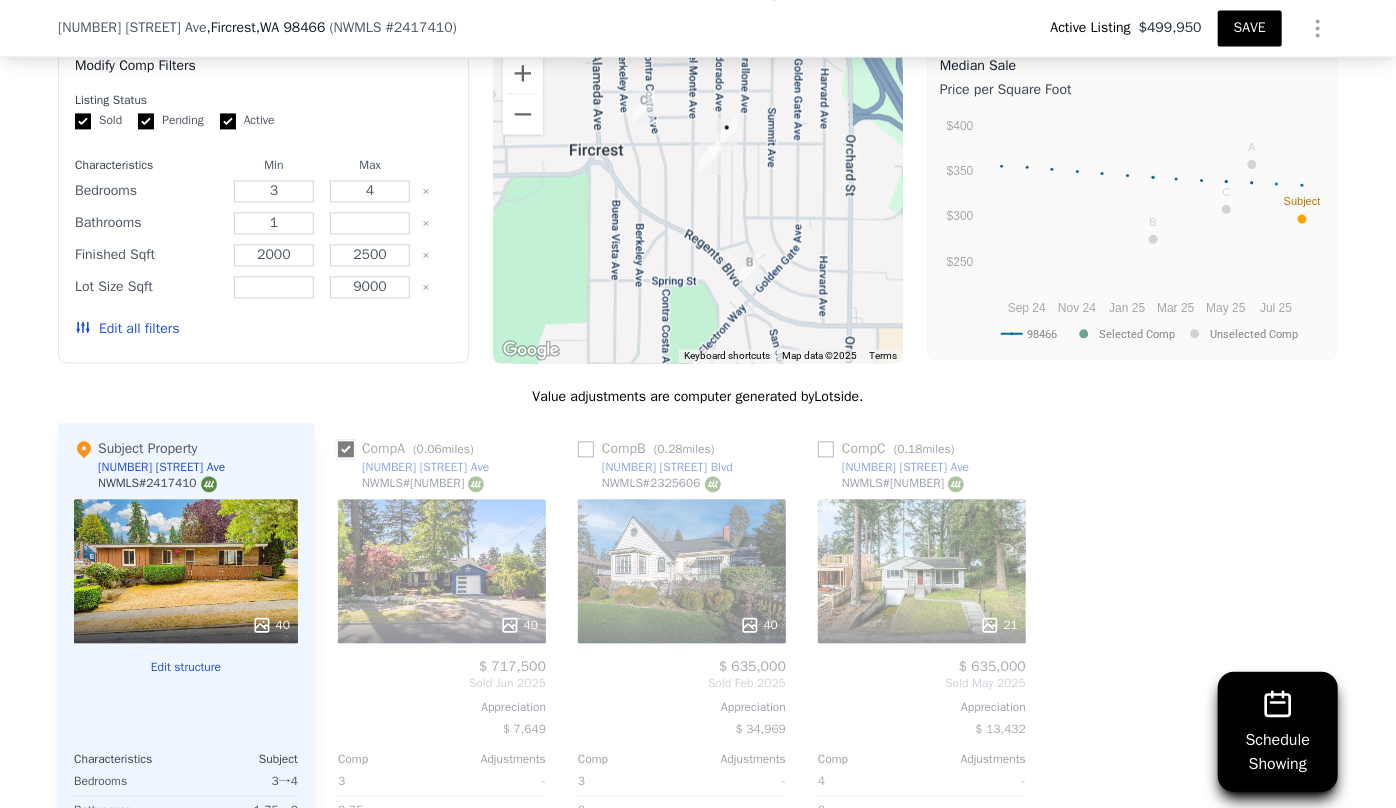 checkbox on "true" 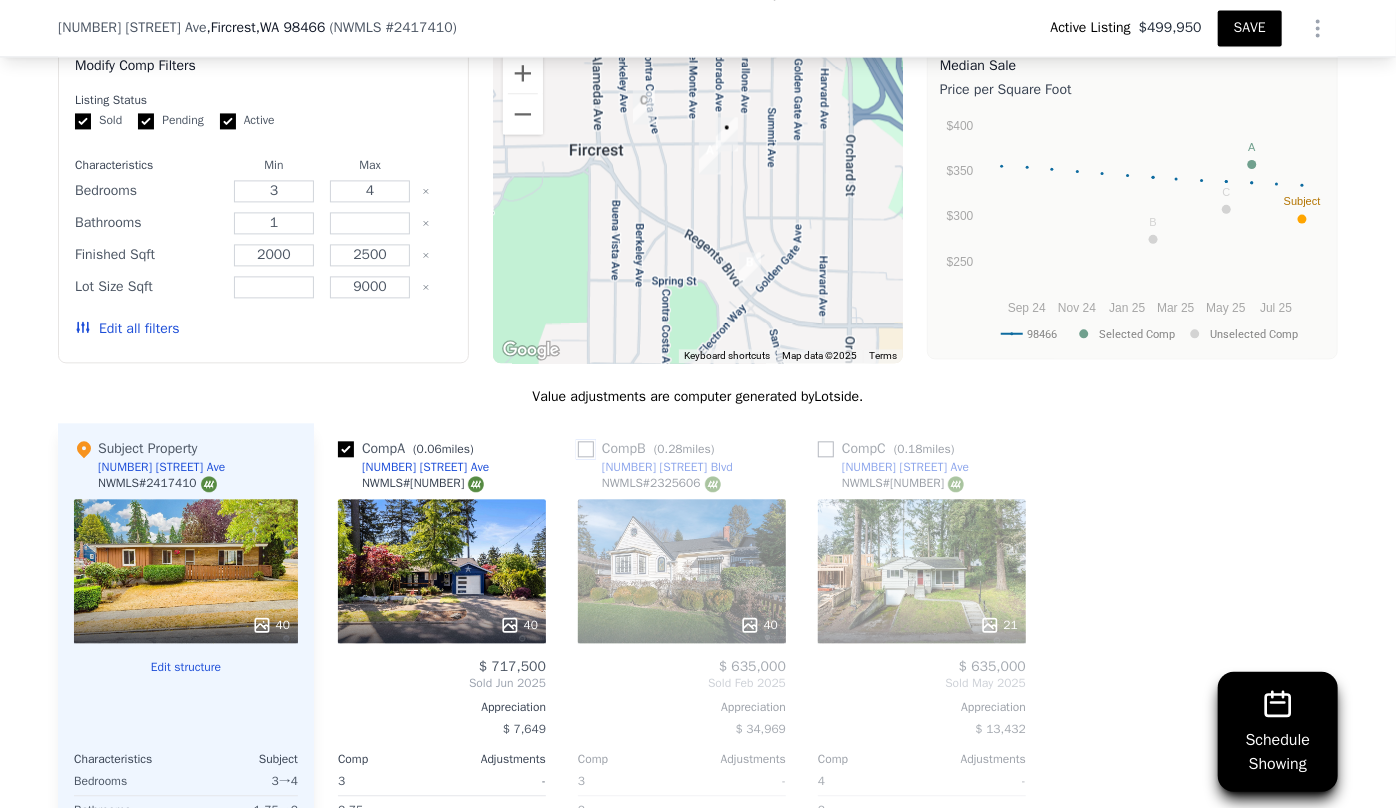 click at bounding box center (586, 449) 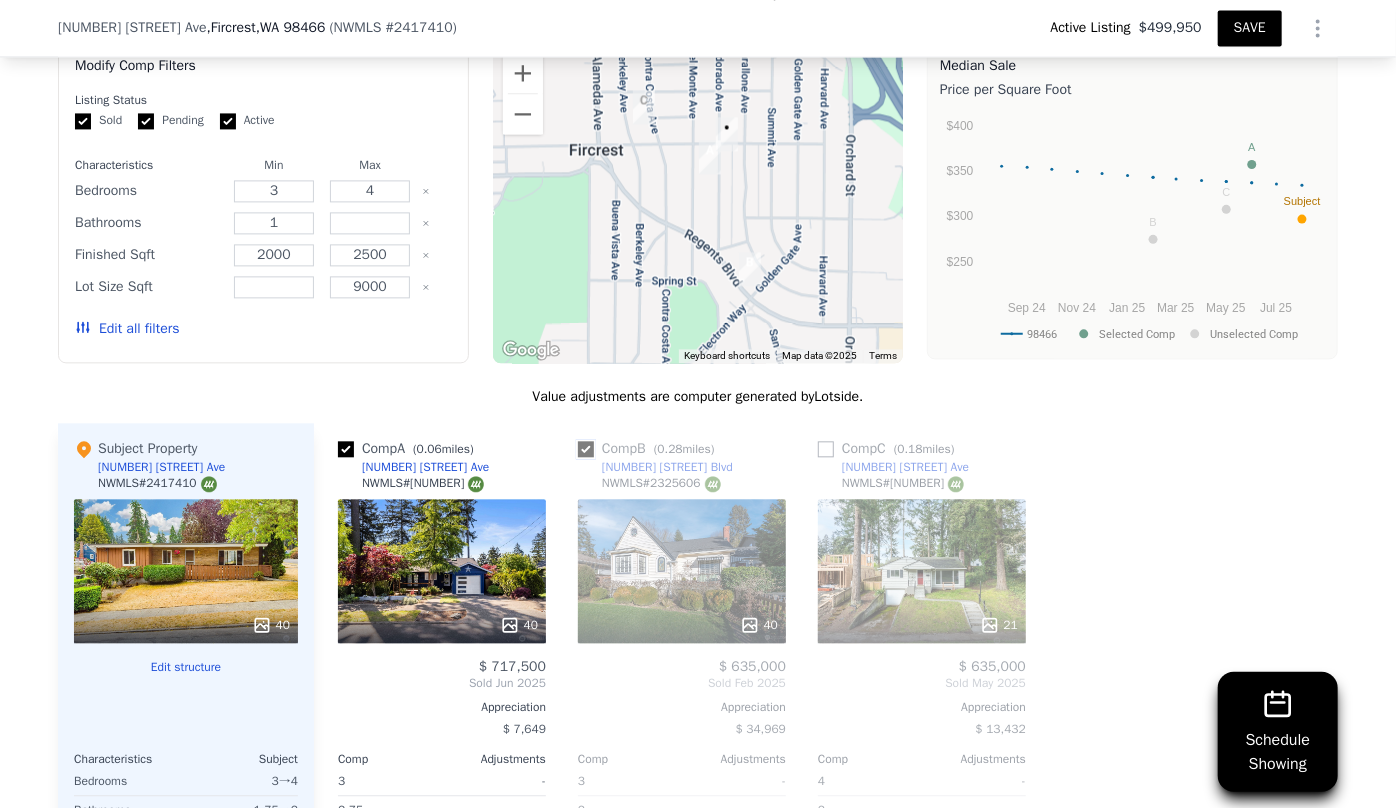 checkbox on "true" 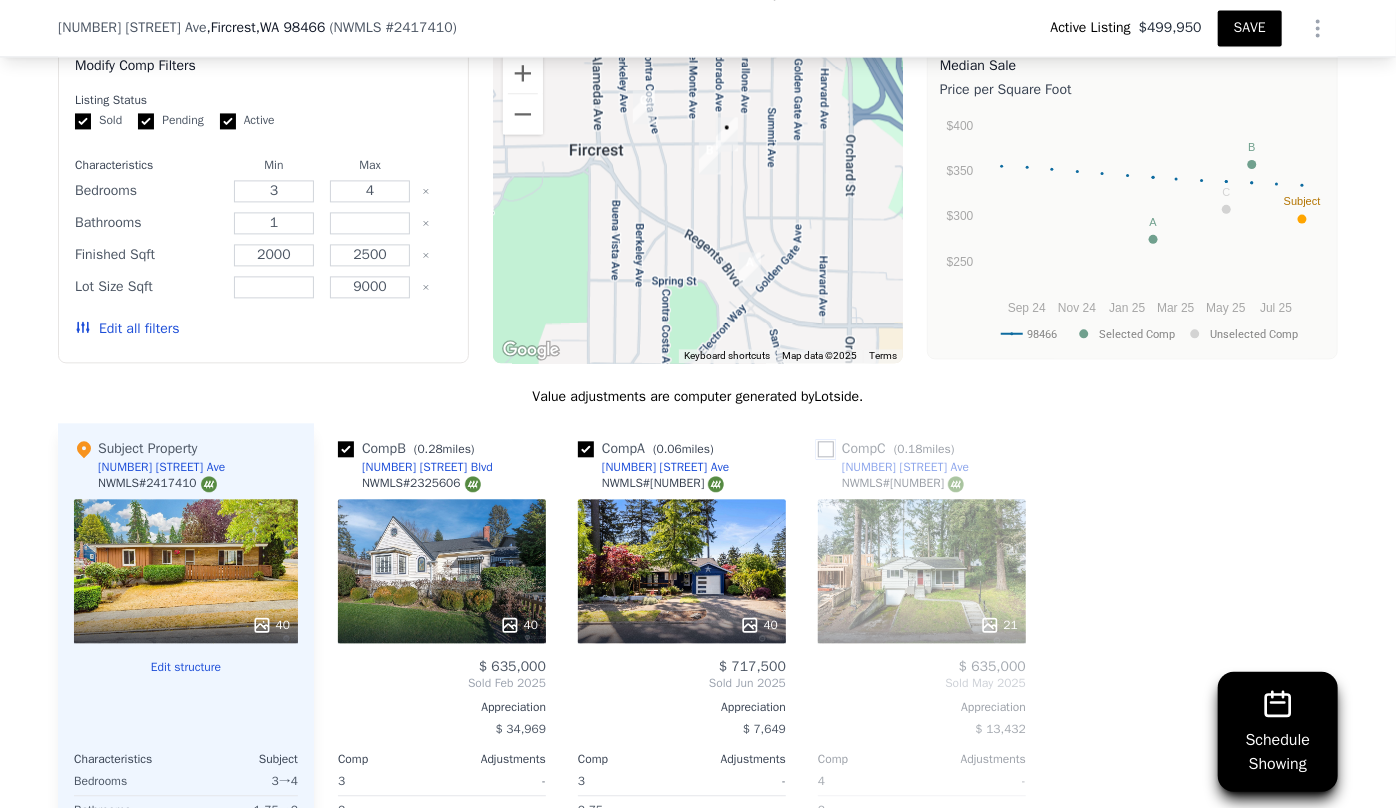 click at bounding box center (826, 449) 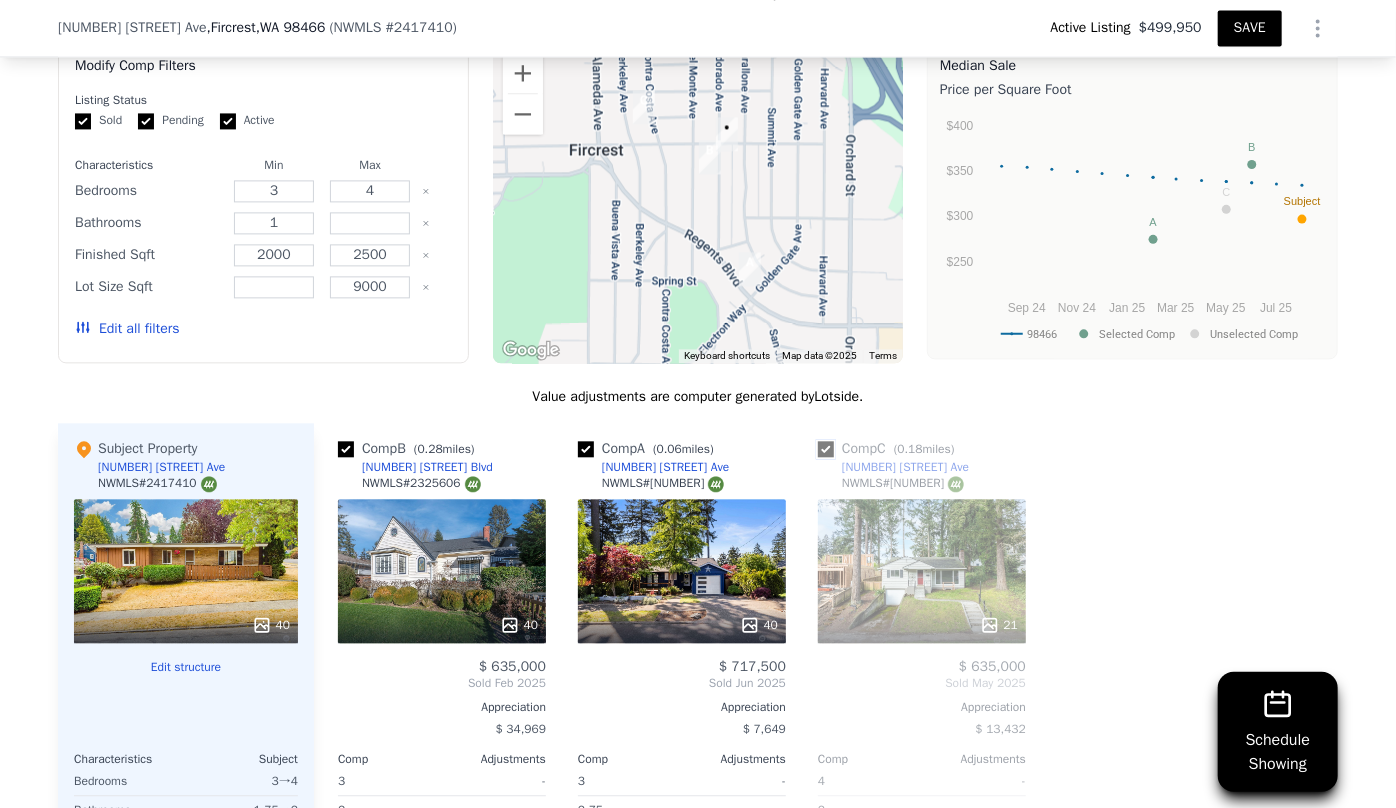 checkbox on "true" 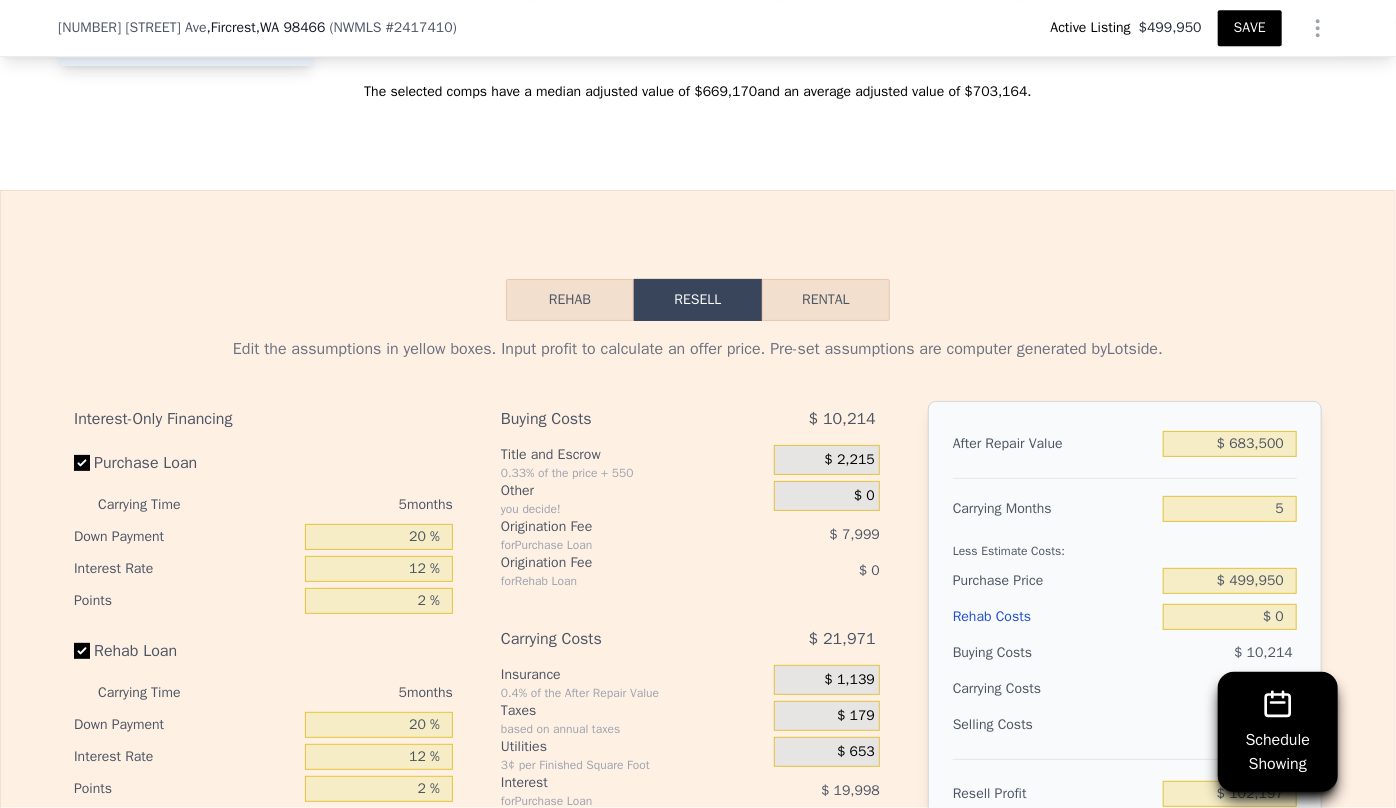 scroll, scrollTop: 3225, scrollLeft: 0, axis: vertical 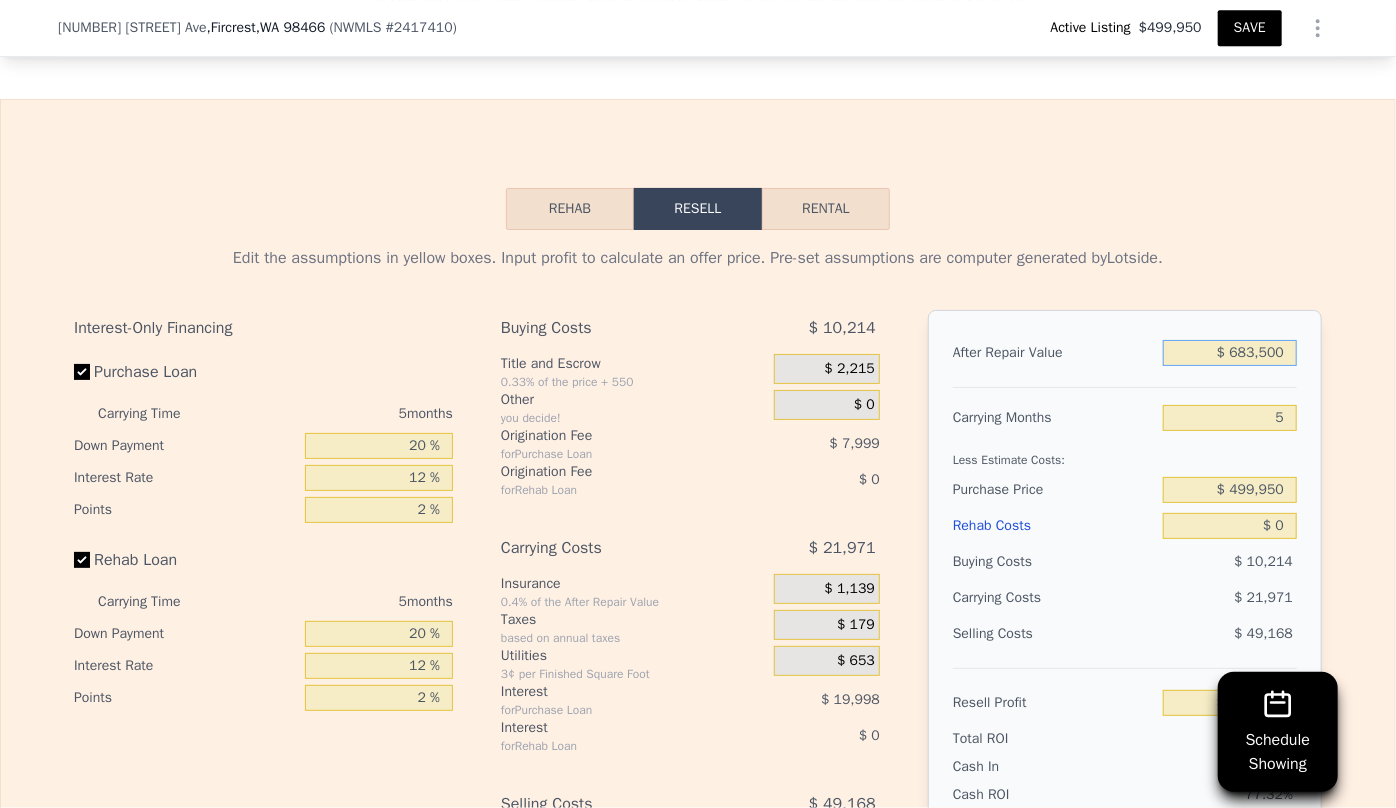 click on "$ 683,500" at bounding box center (1230, 353) 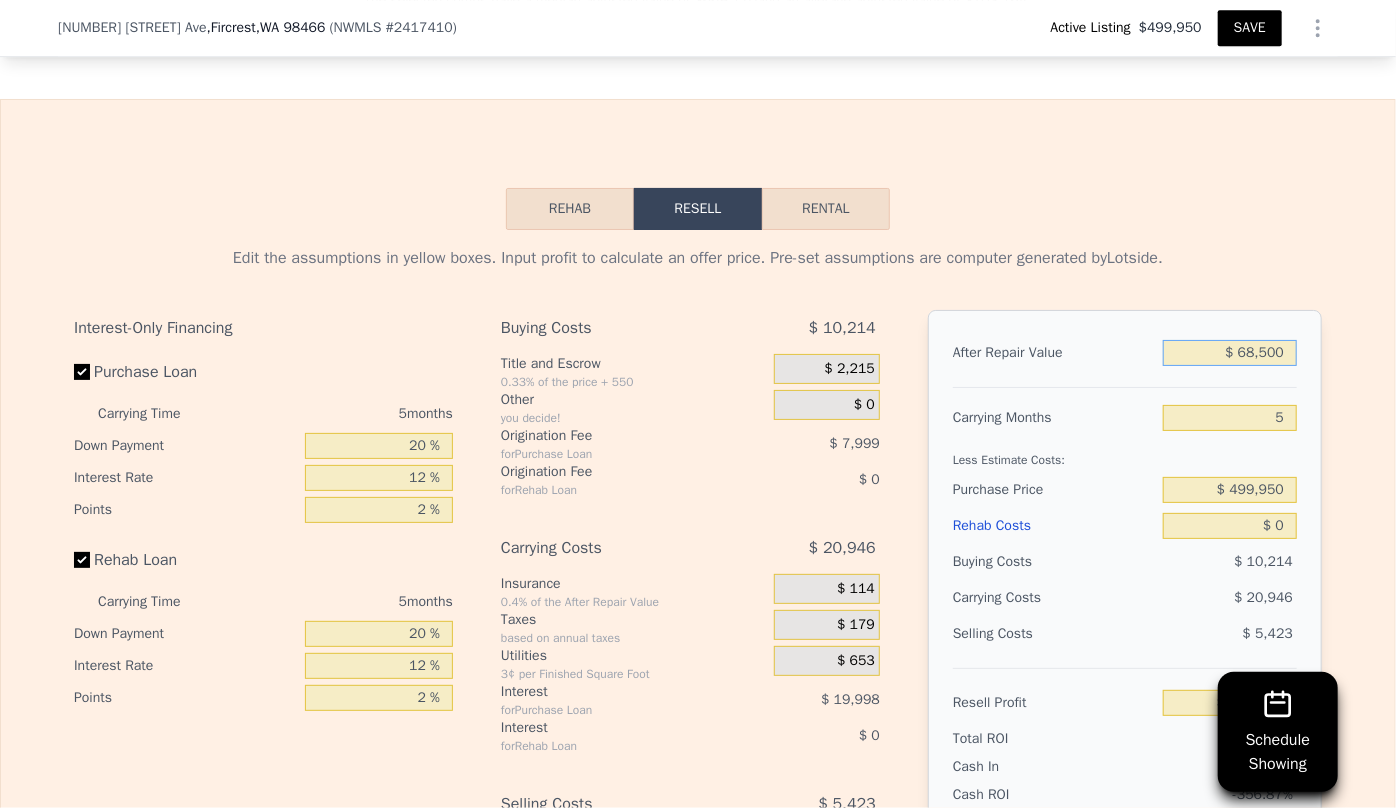 type on "-$ 468,033" 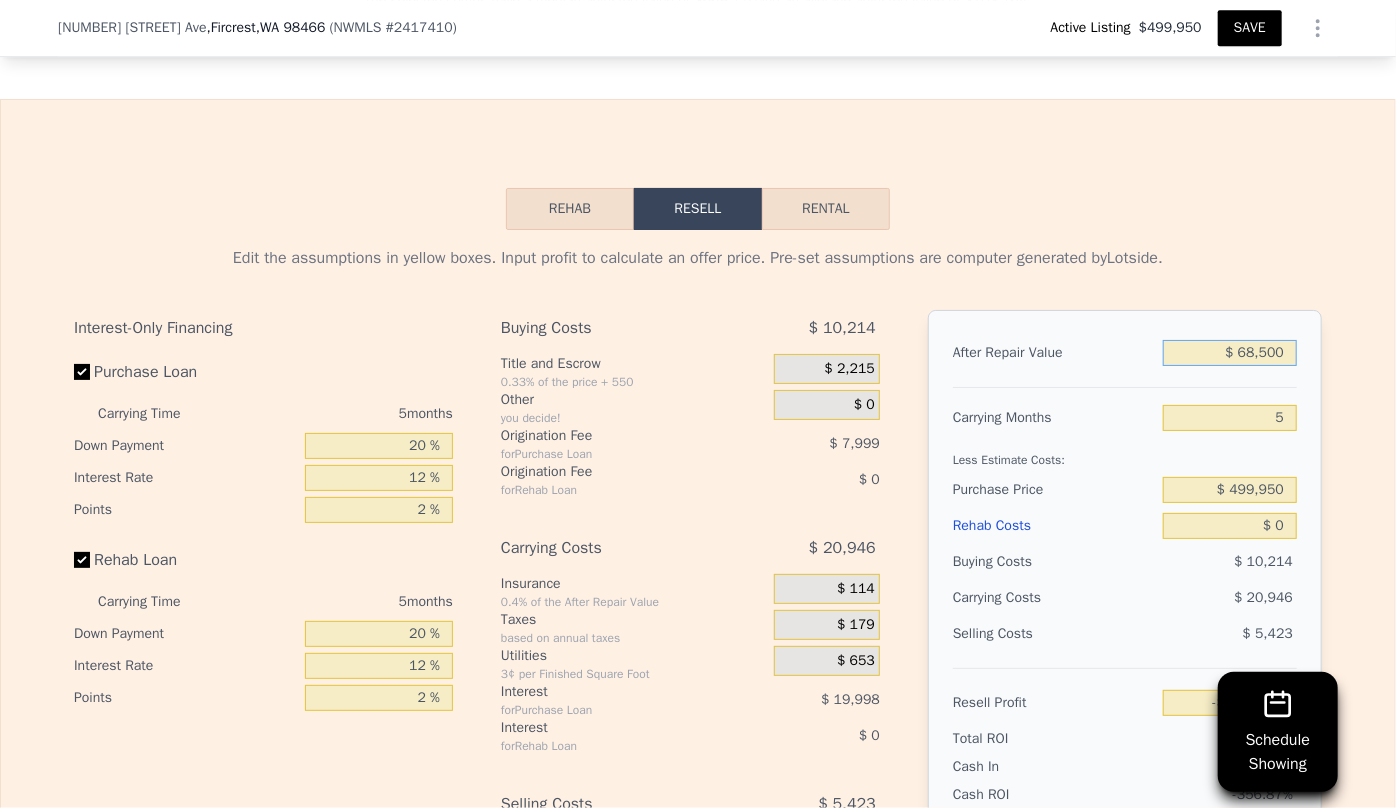 type on "$ 680,500" 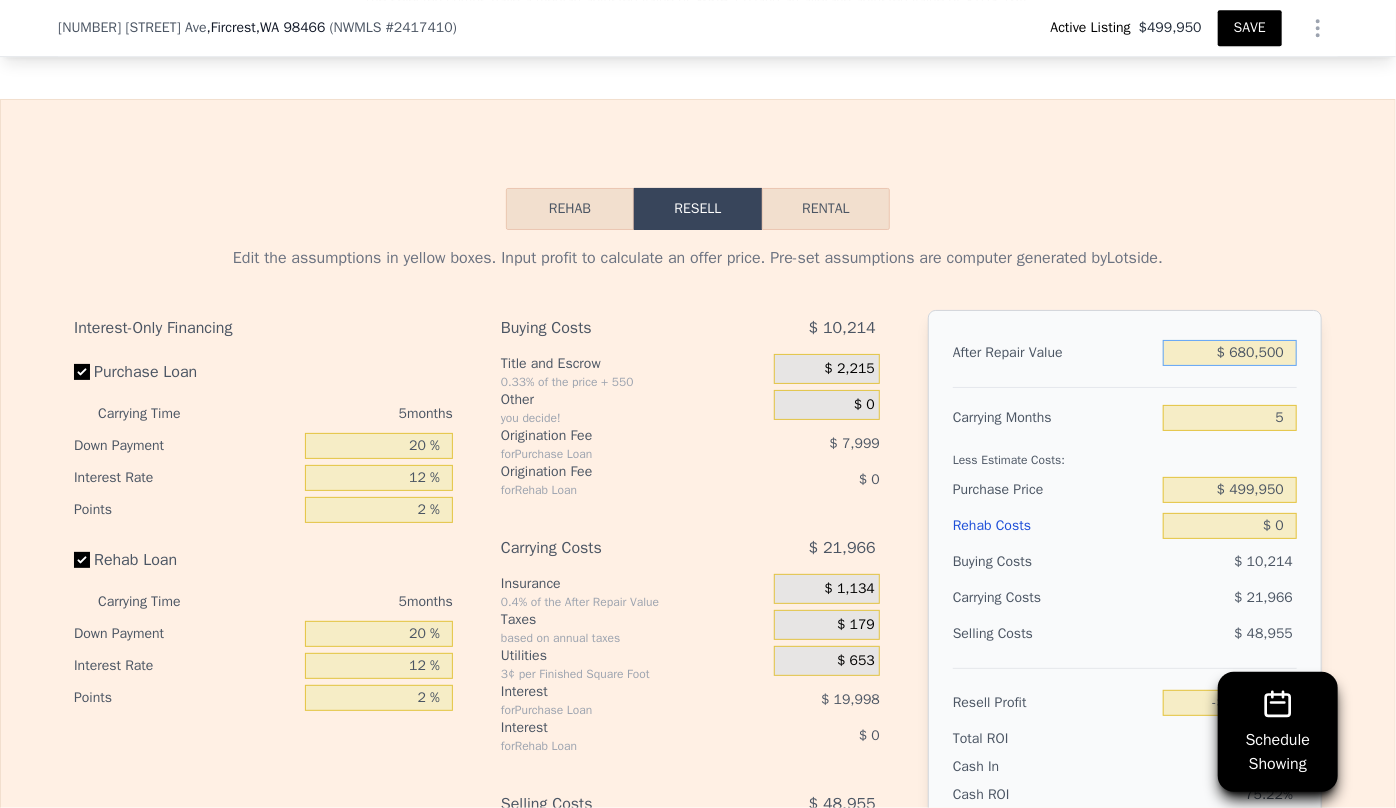 type on "$ 99,415" 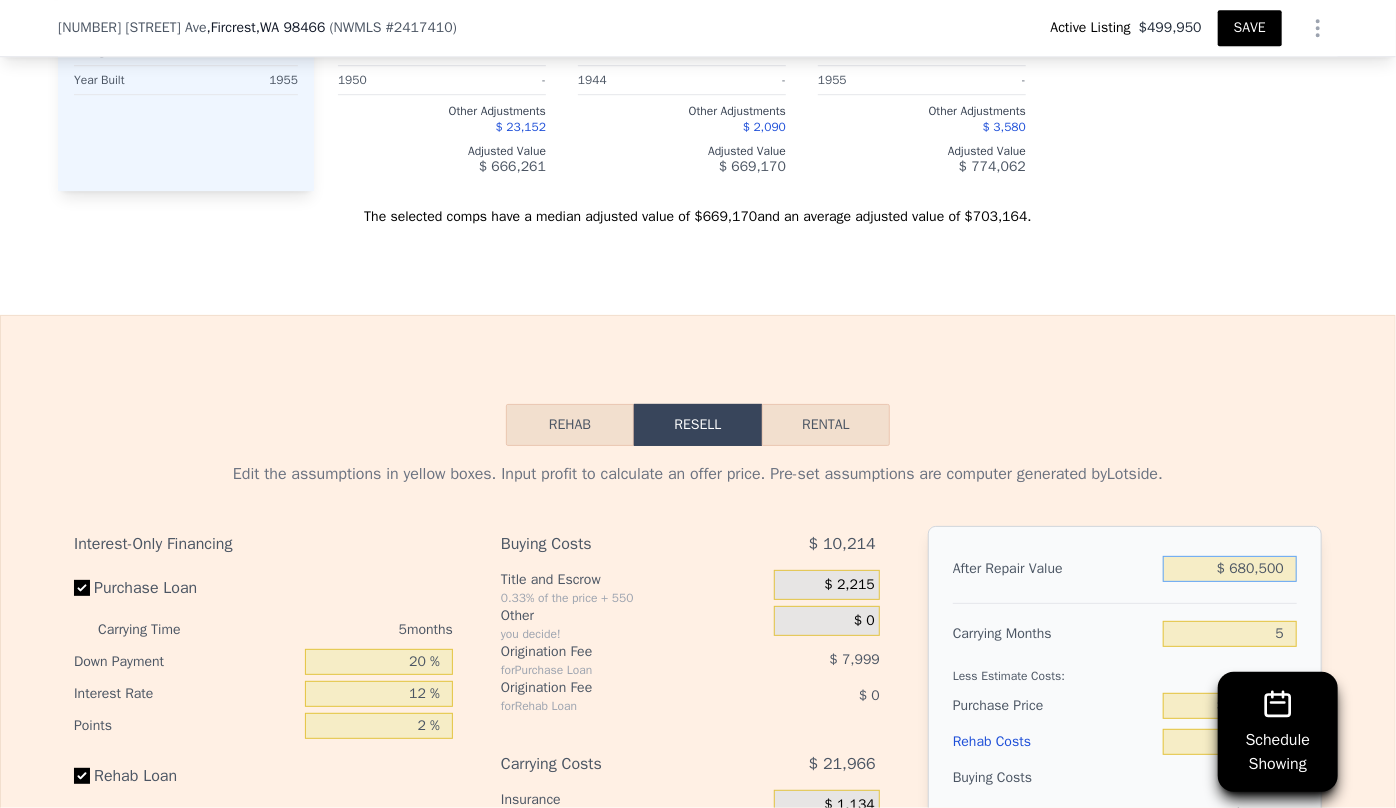 scroll, scrollTop: 3134, scrollLeft: 0, axis: vertical 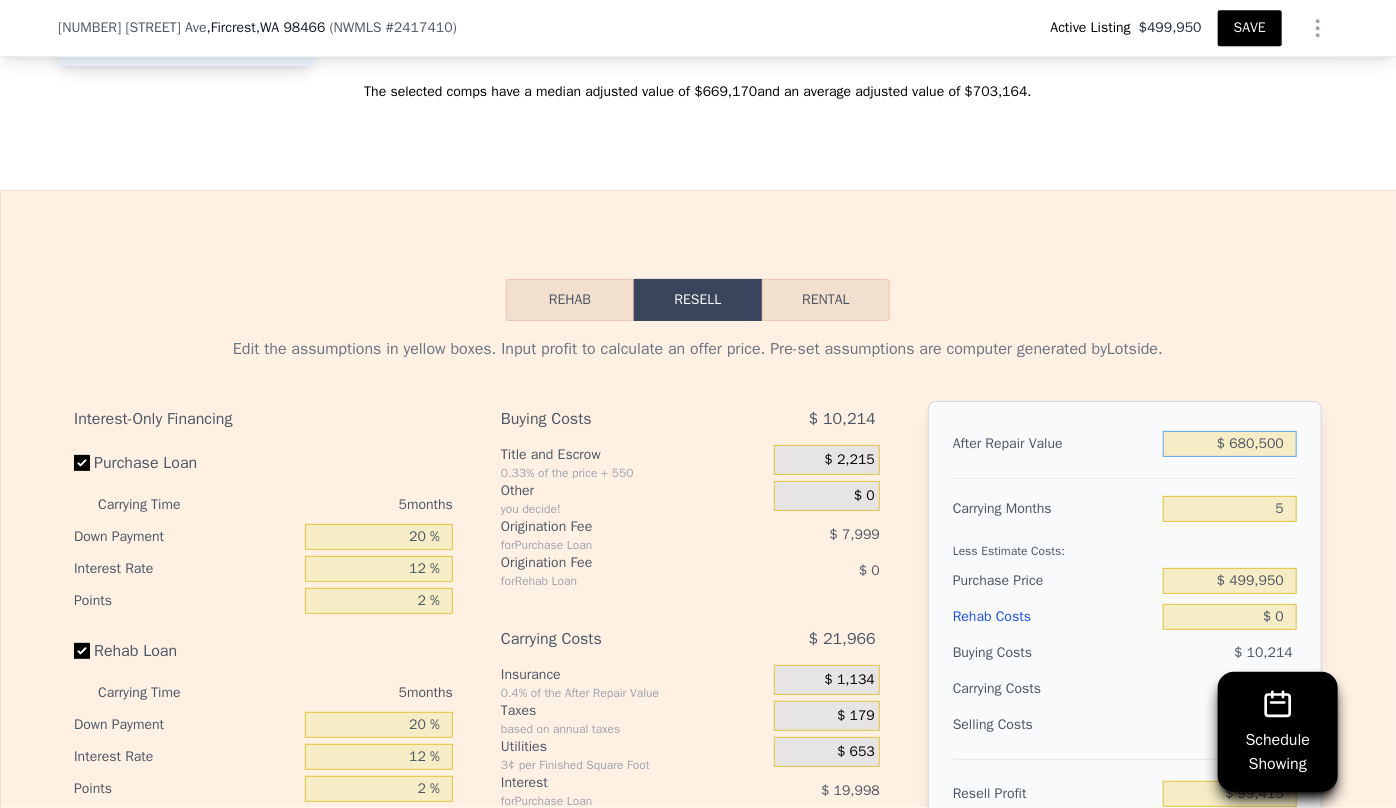 type on "$ 68,500" 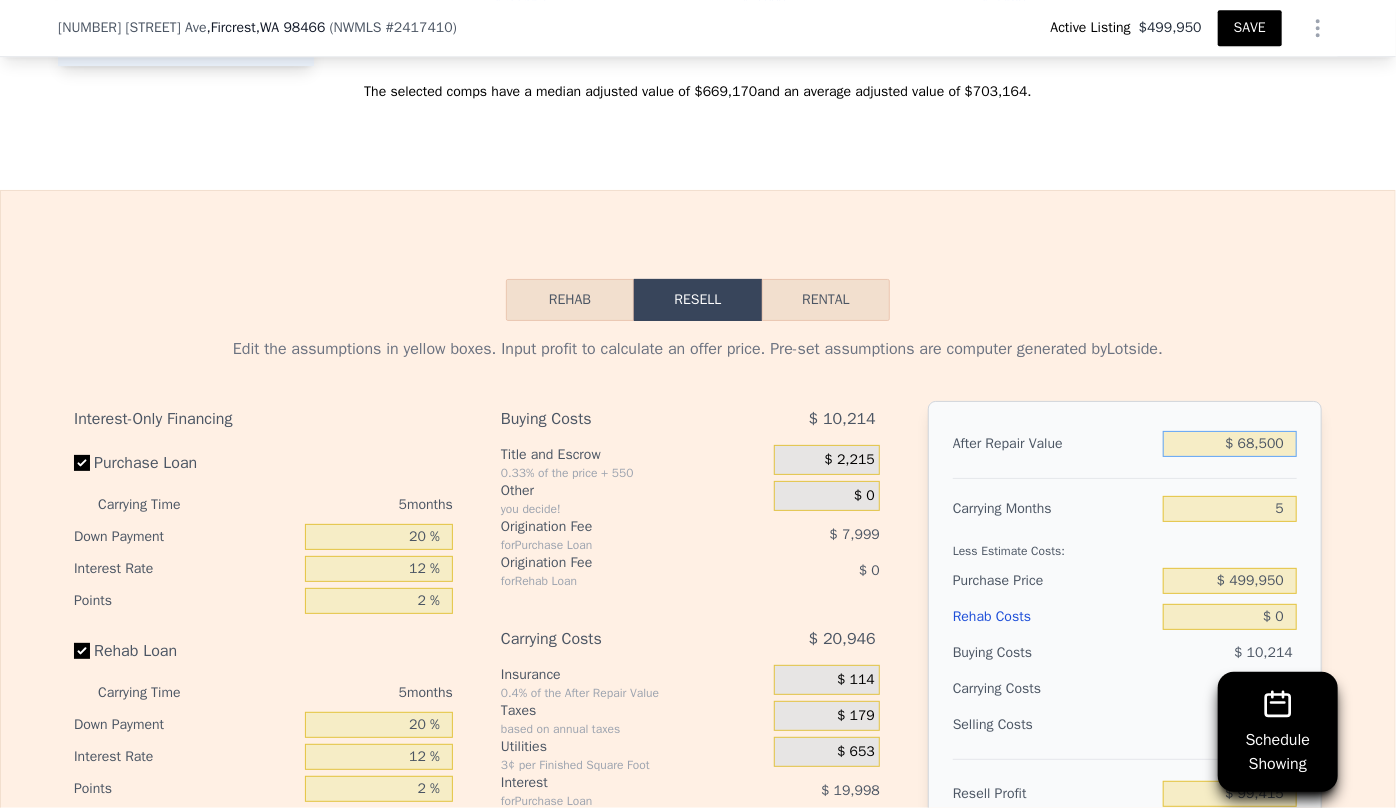 type on "-$ 468,033" 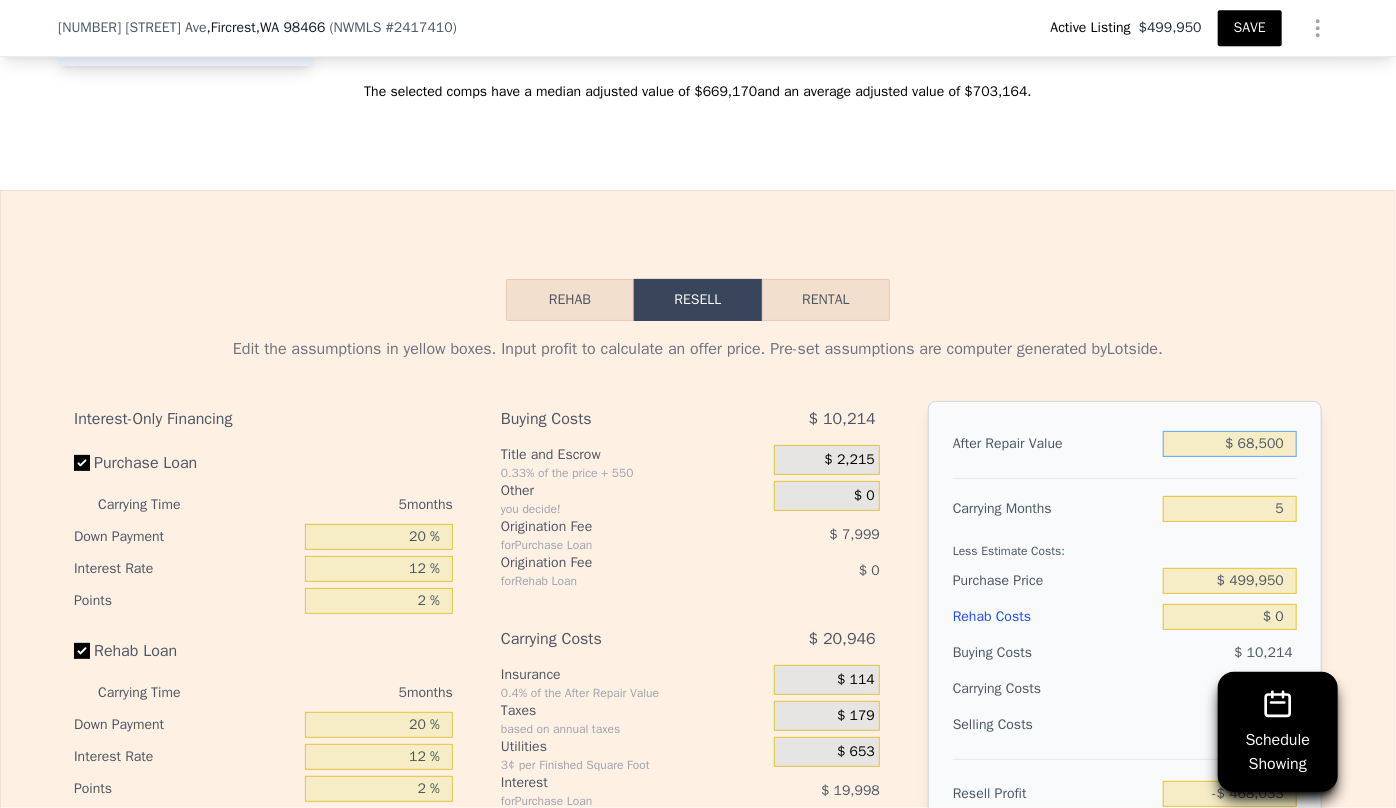 type on "$ 6,500" 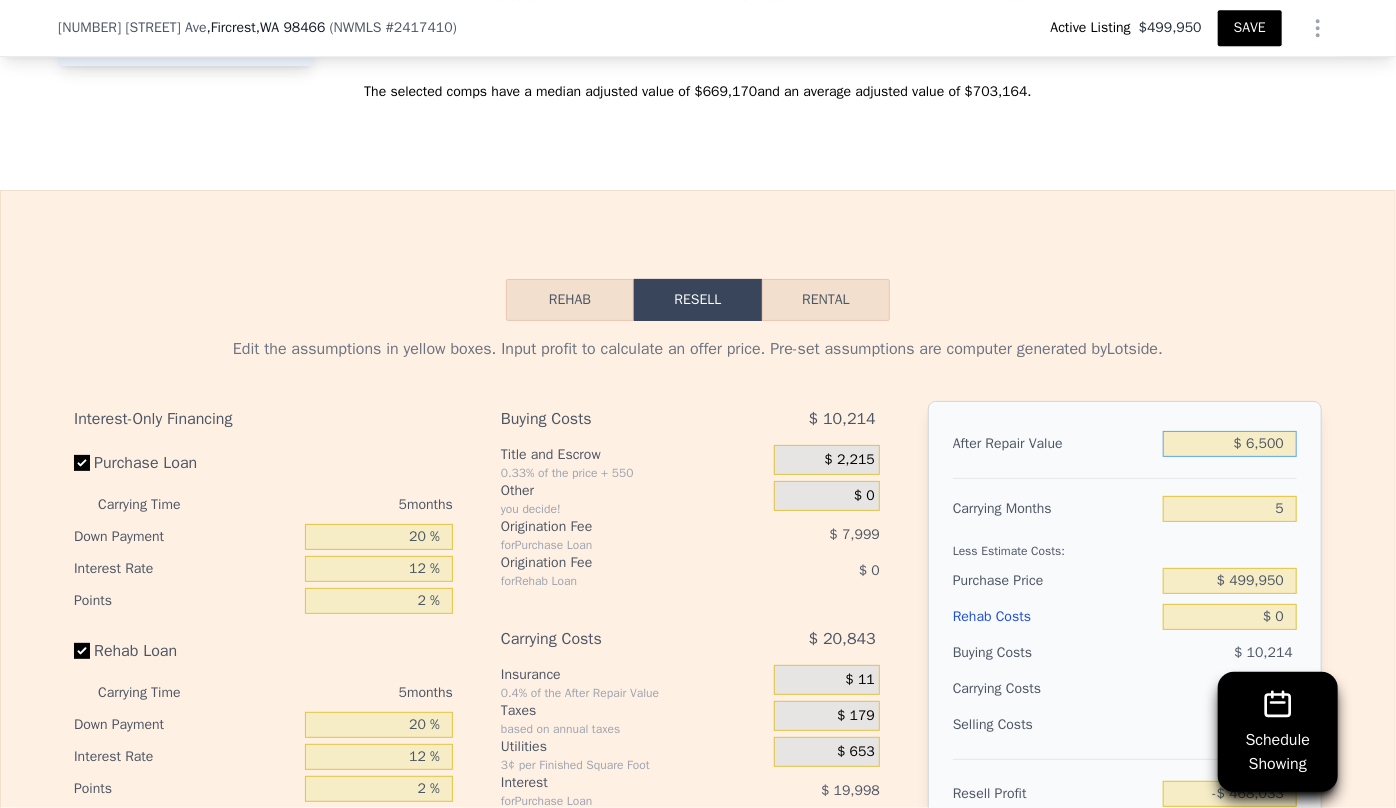 type on "-$ 525,521" 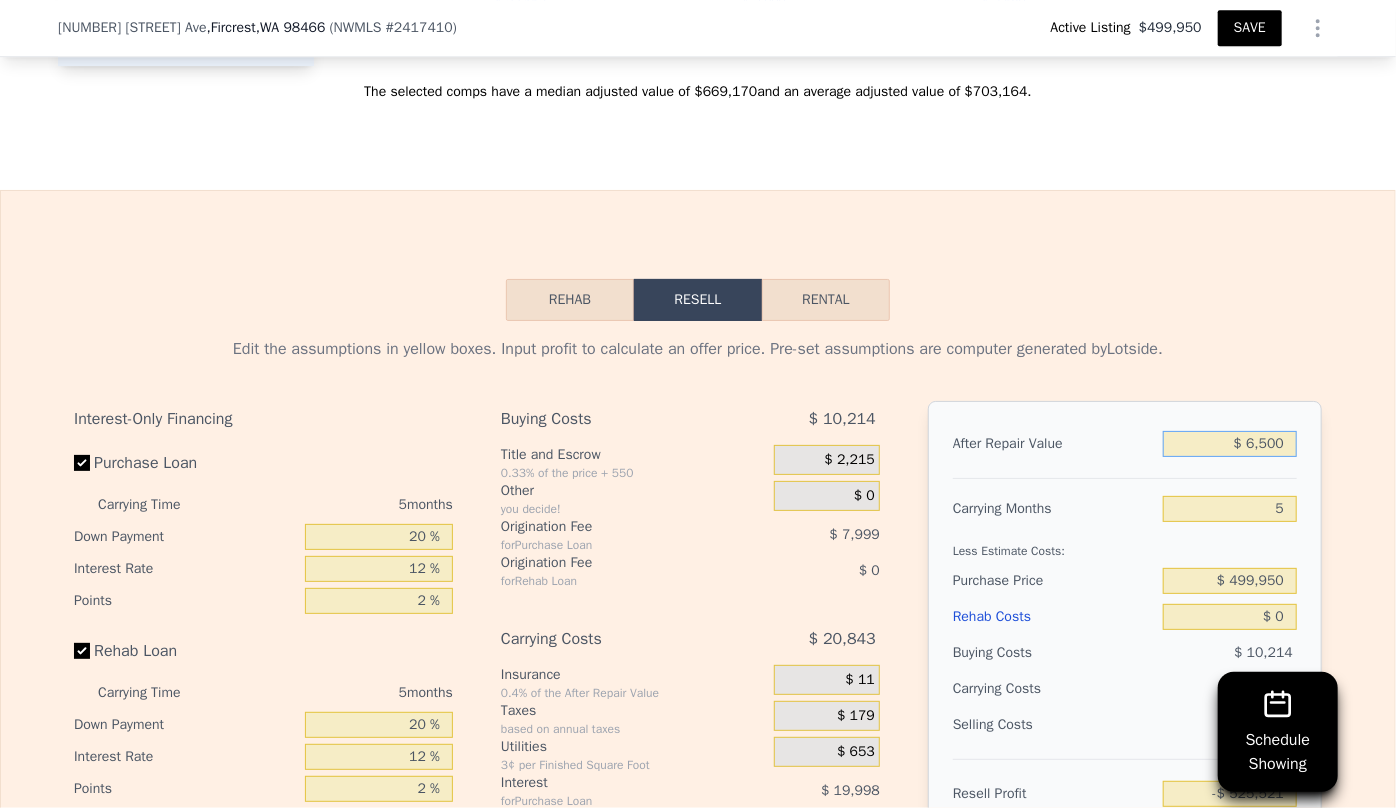 type on "$ 66,500" 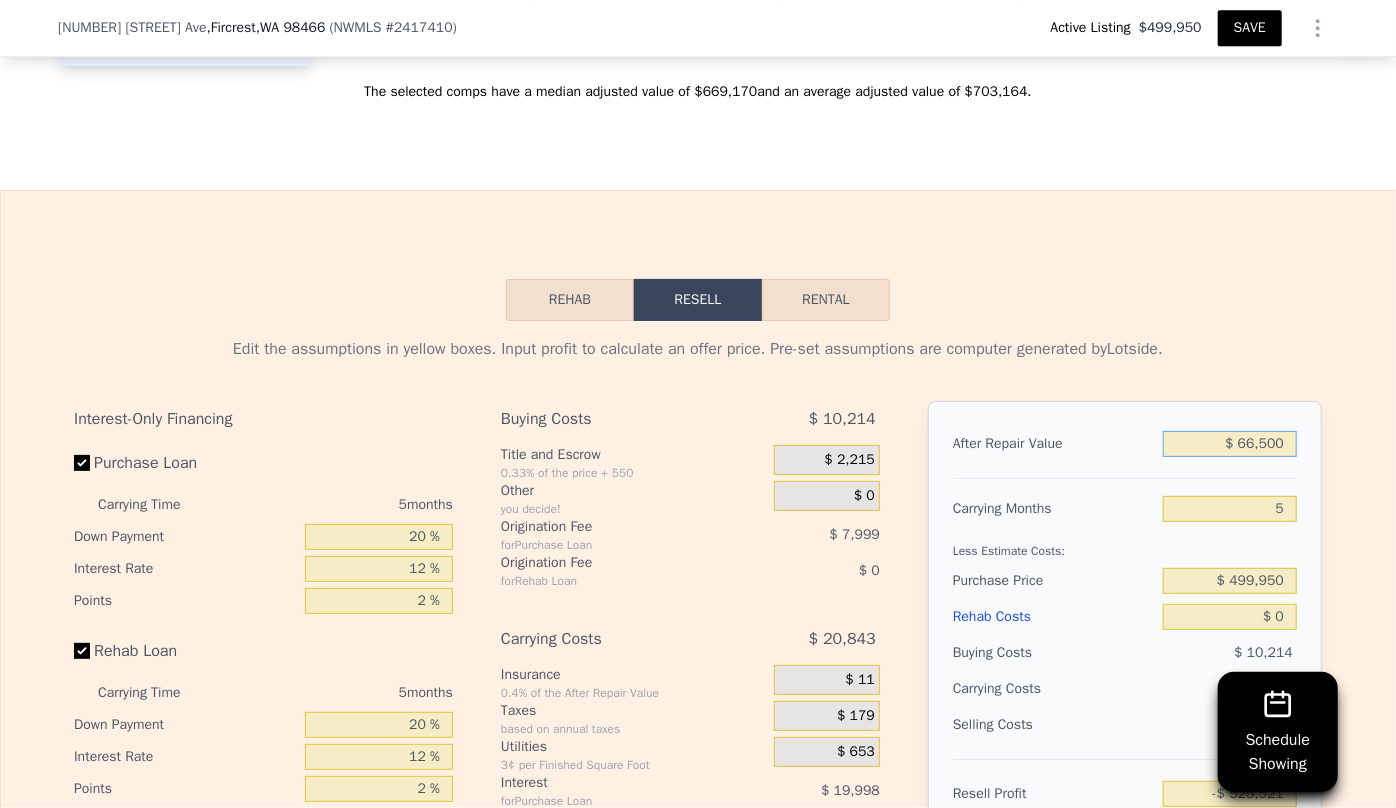 type on "-$ 469,888" 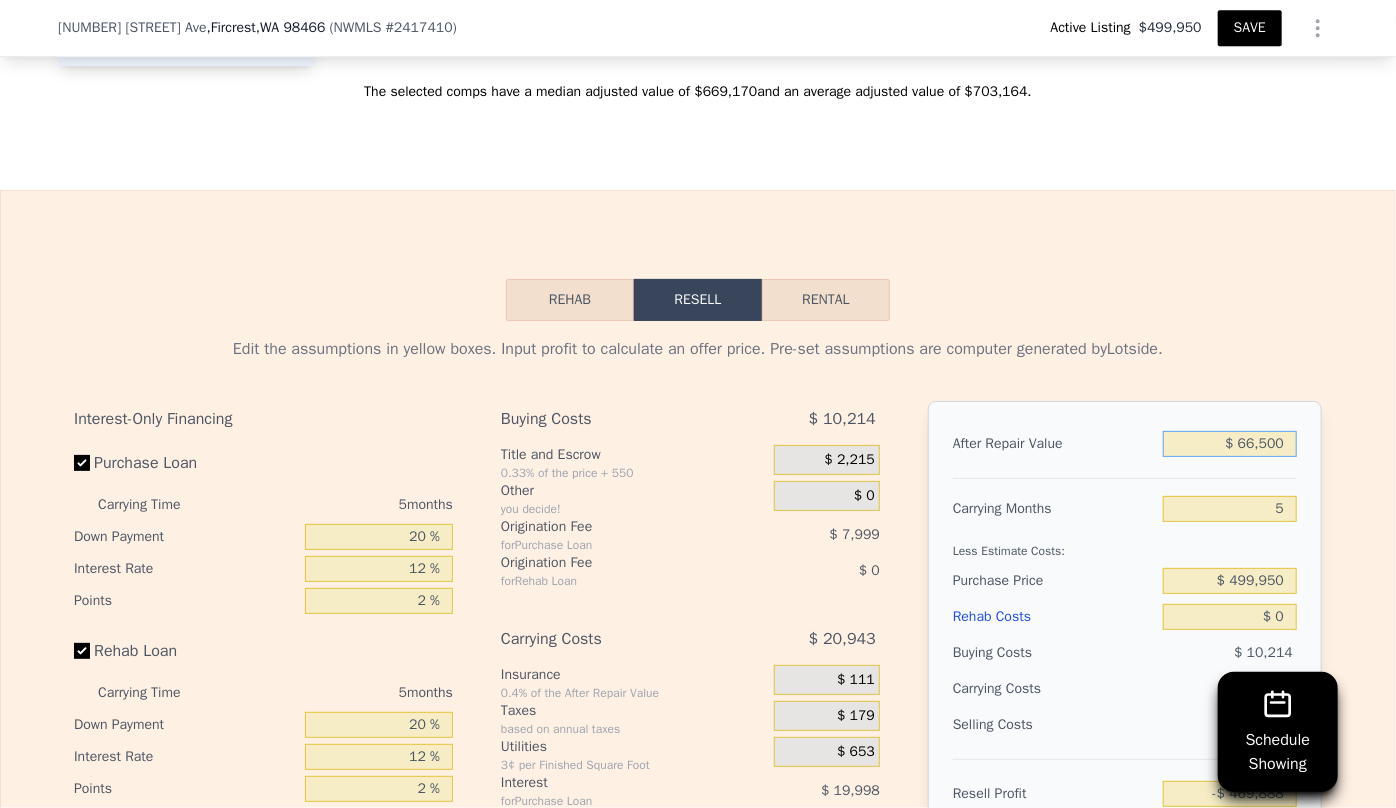 type on "$ 6,500" 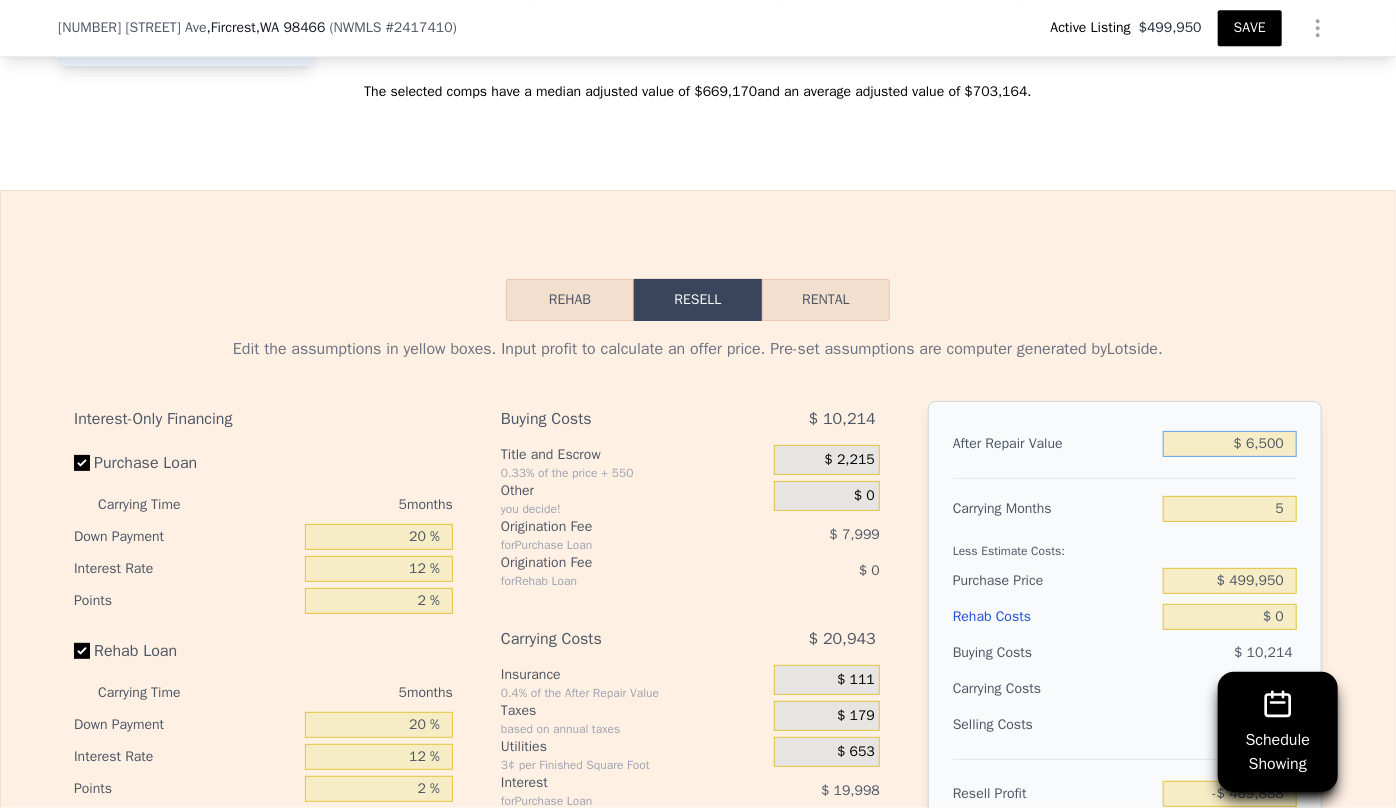 type on "-$ 525,521" 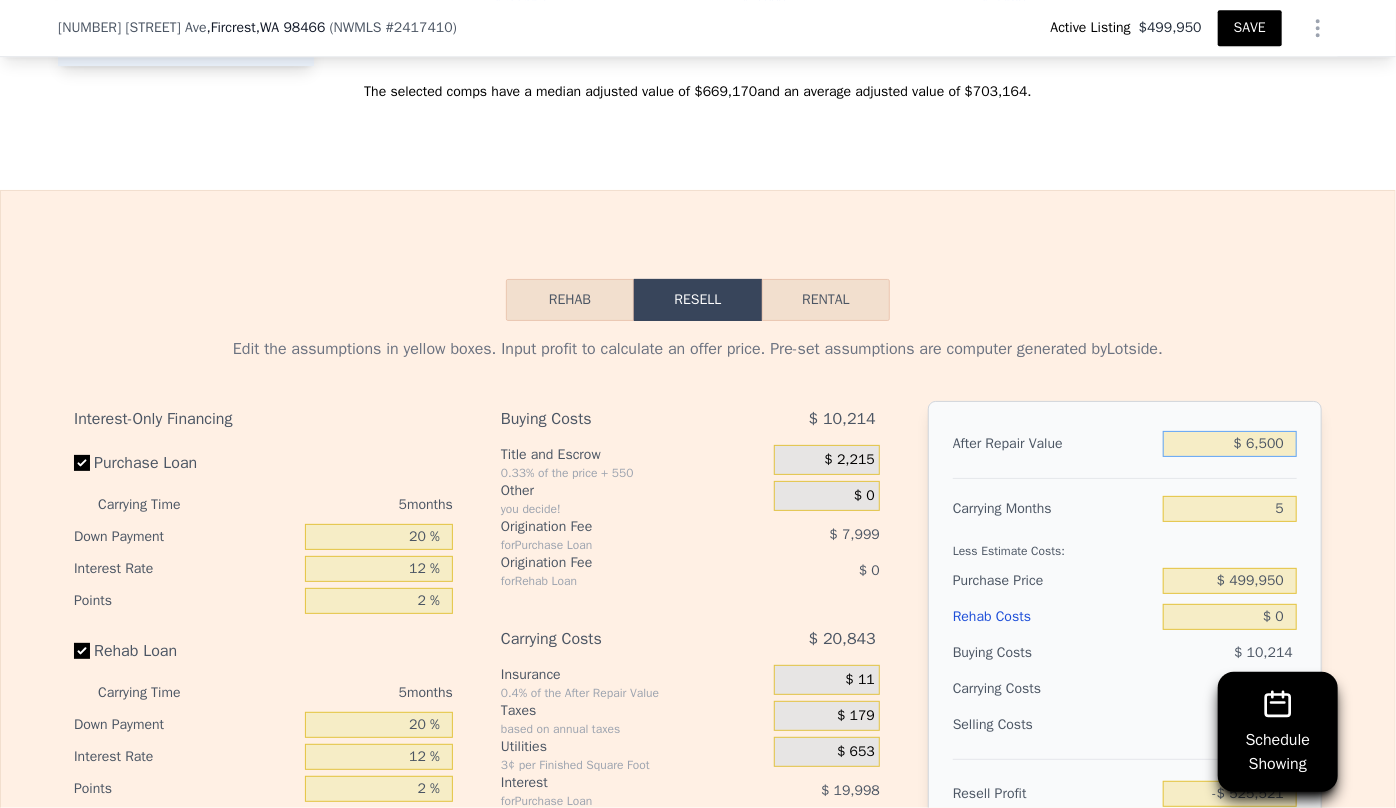 type on "$ 65,500" 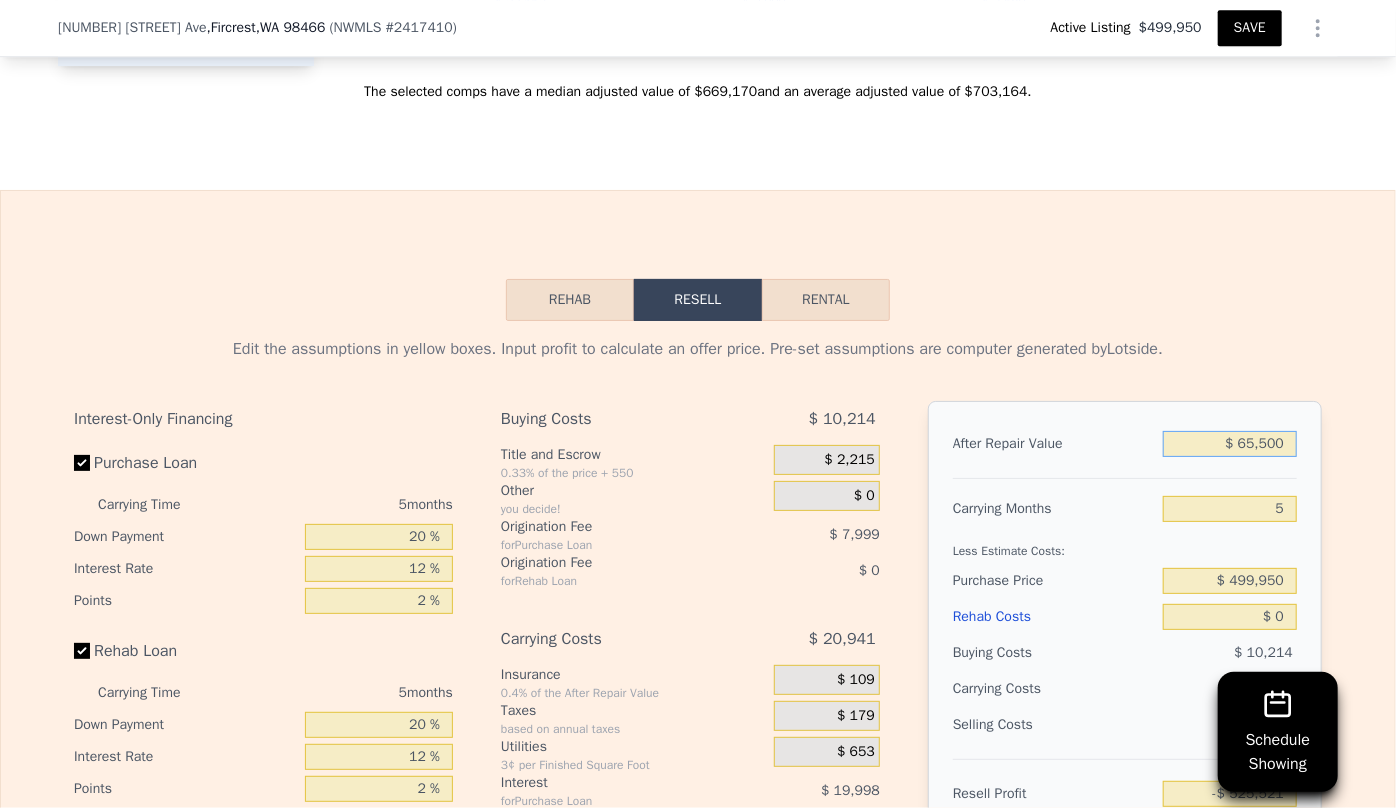 type on "-$ 470,815" 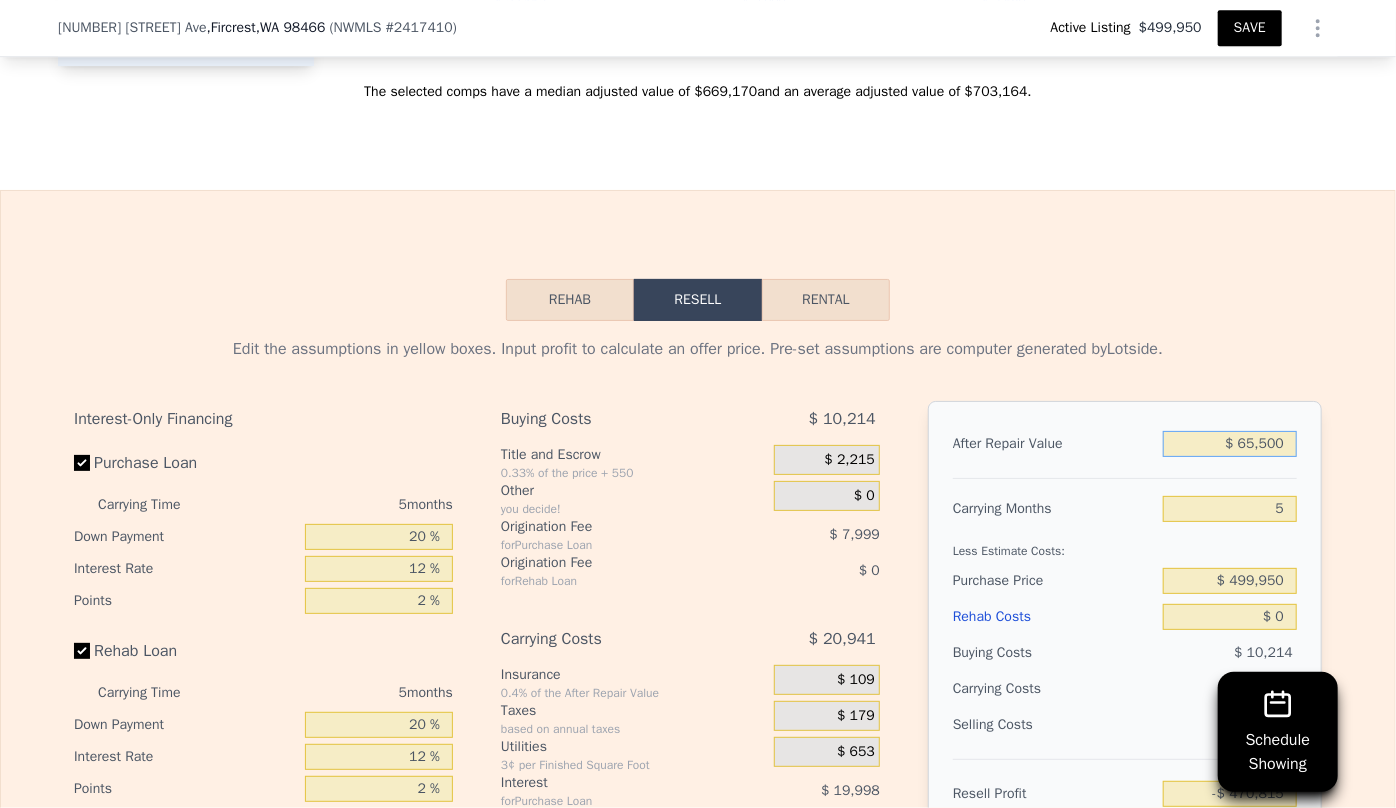 type on "$ 650,500" 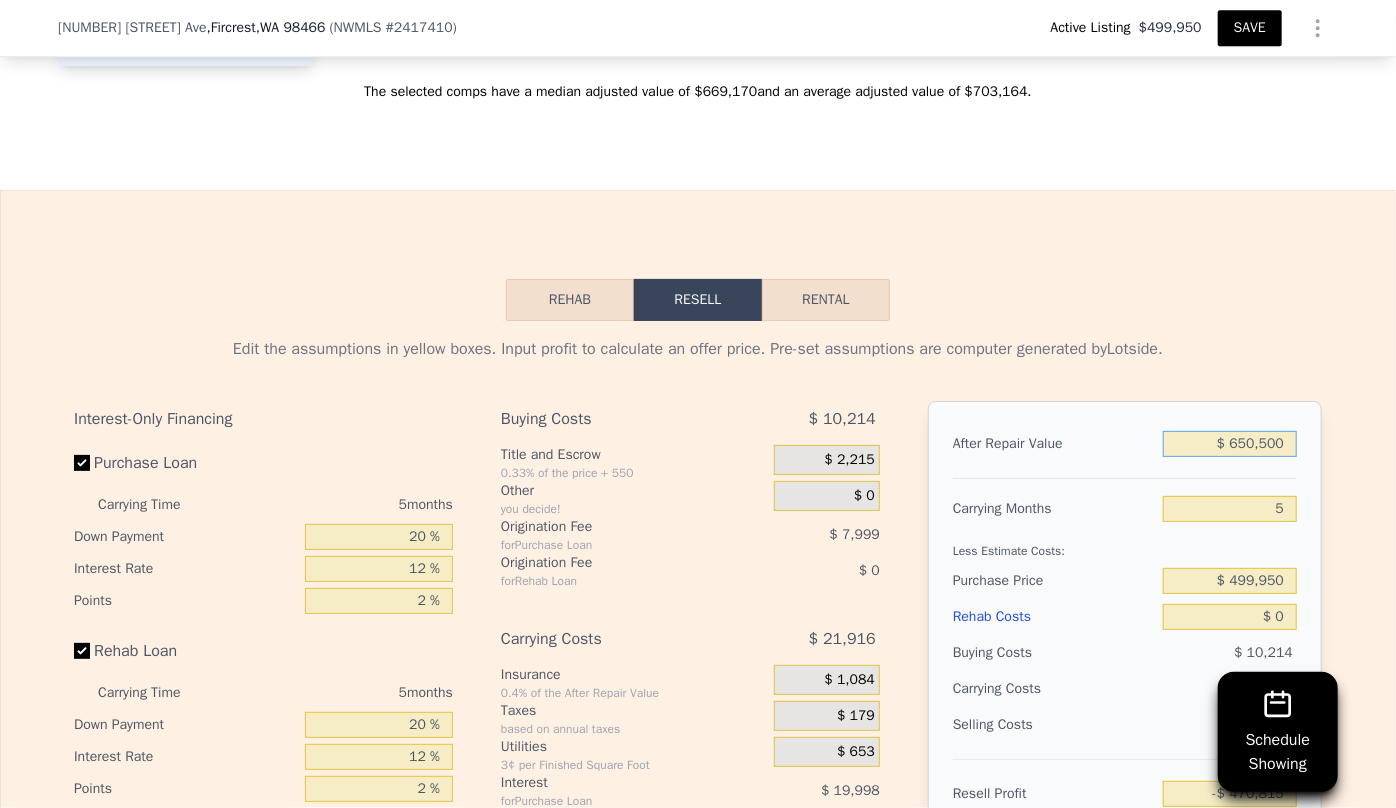type on "$ 71,599" 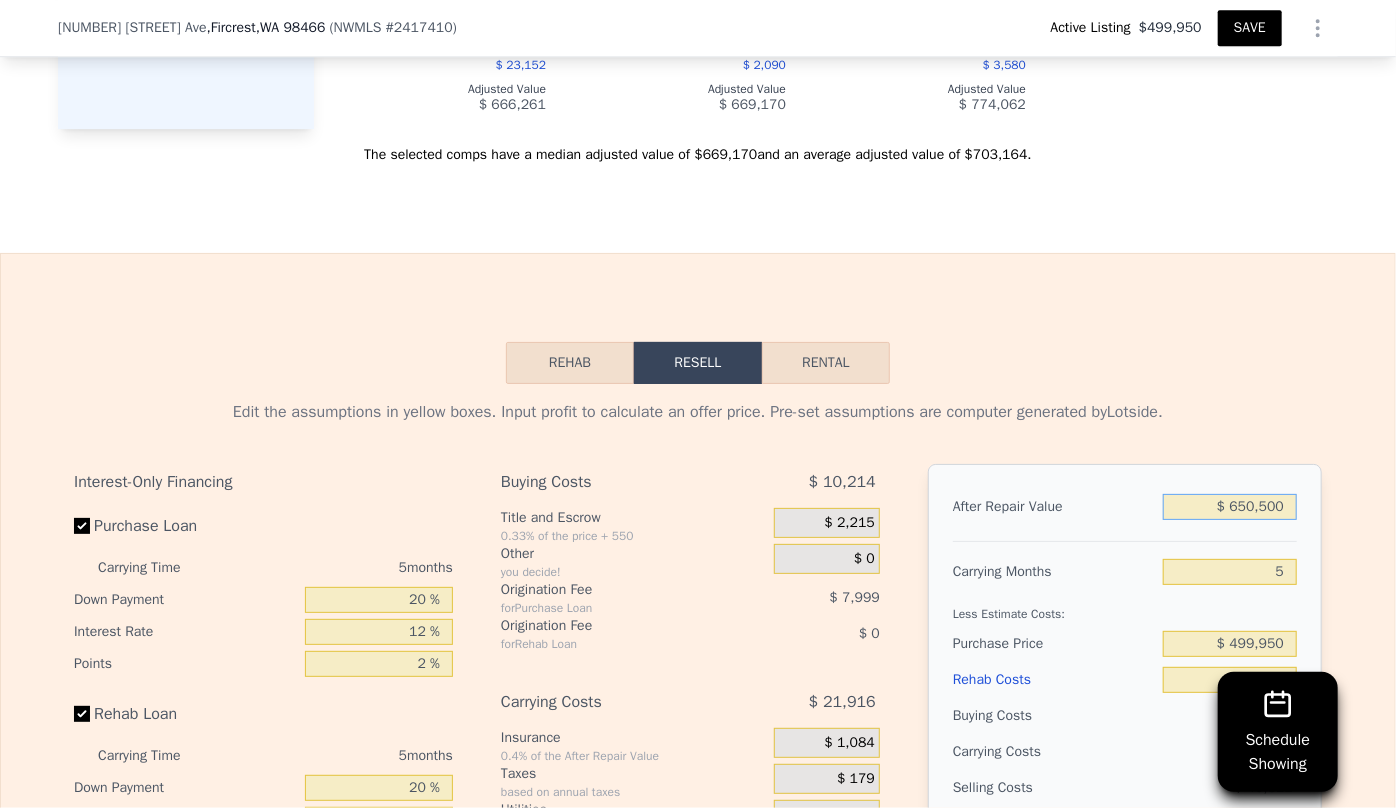 scroll, scrollTop: 3043, scrollLeft: 0, axis: vertical 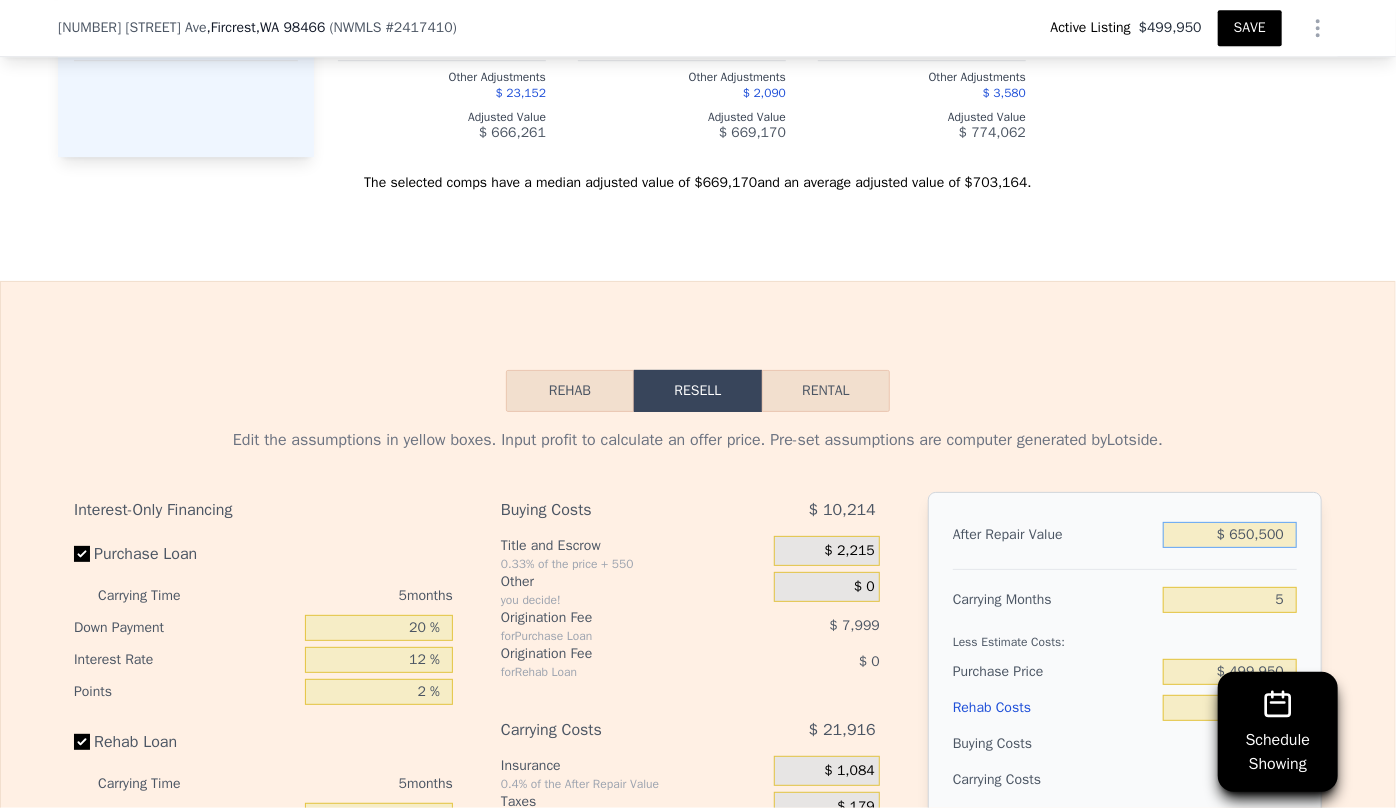 type on "$ 650,500" 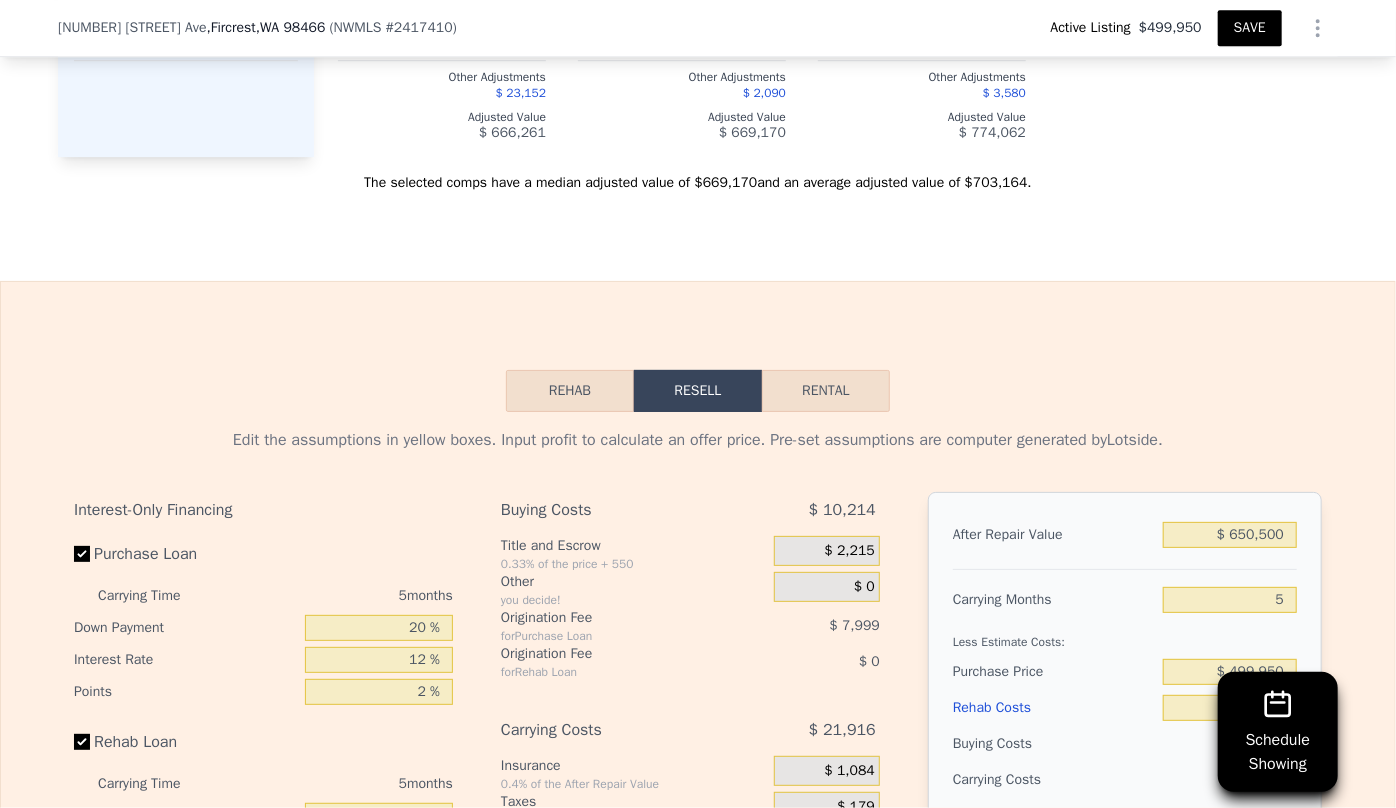 click on "Rehab   Resell   Rental Edit the assumptions in yellow boxes. Input profit to calculate an offer price. Pre-set assumptions are computer generated by  Lotside . Interest-Only Financing Purchase Loan Carrying Time 5  months Down Payment 20 % Interest Rate 12 % Points 2 % Rehab Loan Carrying Time 5  months Down Payment 20 % Interest Rate 12 % Points 2 % Buying Costs $ 10,214 Title and Escrow 0.33% of the price + 550 $ 2,215 Other you decide! $ 0 Origination Fee for  Purchase Loan $ 7,999 Origination Fee for  Rehab Loan $ 0 Carrying Costs $ 21,916 Insurance 0.4% of the After Repair Value $ 1,084 Taxes based on annual taxes $ 179 Utilities 3¢ per Finished Square Foot $ 653 Interest for  Purchase Loan $ 19,998 Interest for  Rehab Loan $ 0 Selling Costs $ 46,821 Excise Tax 1.78% of the After Repair Value $ 11,579 Listing Commission 2.5% of the After Repair Value $ 16,263 Selling Commission 2.5% of the After Repair Value $ 16,263 Title and Escrow 0.33% of the After Repair Value $ 2,716 After Repair Value 5 $ 0" at bounding box center (698, 763) 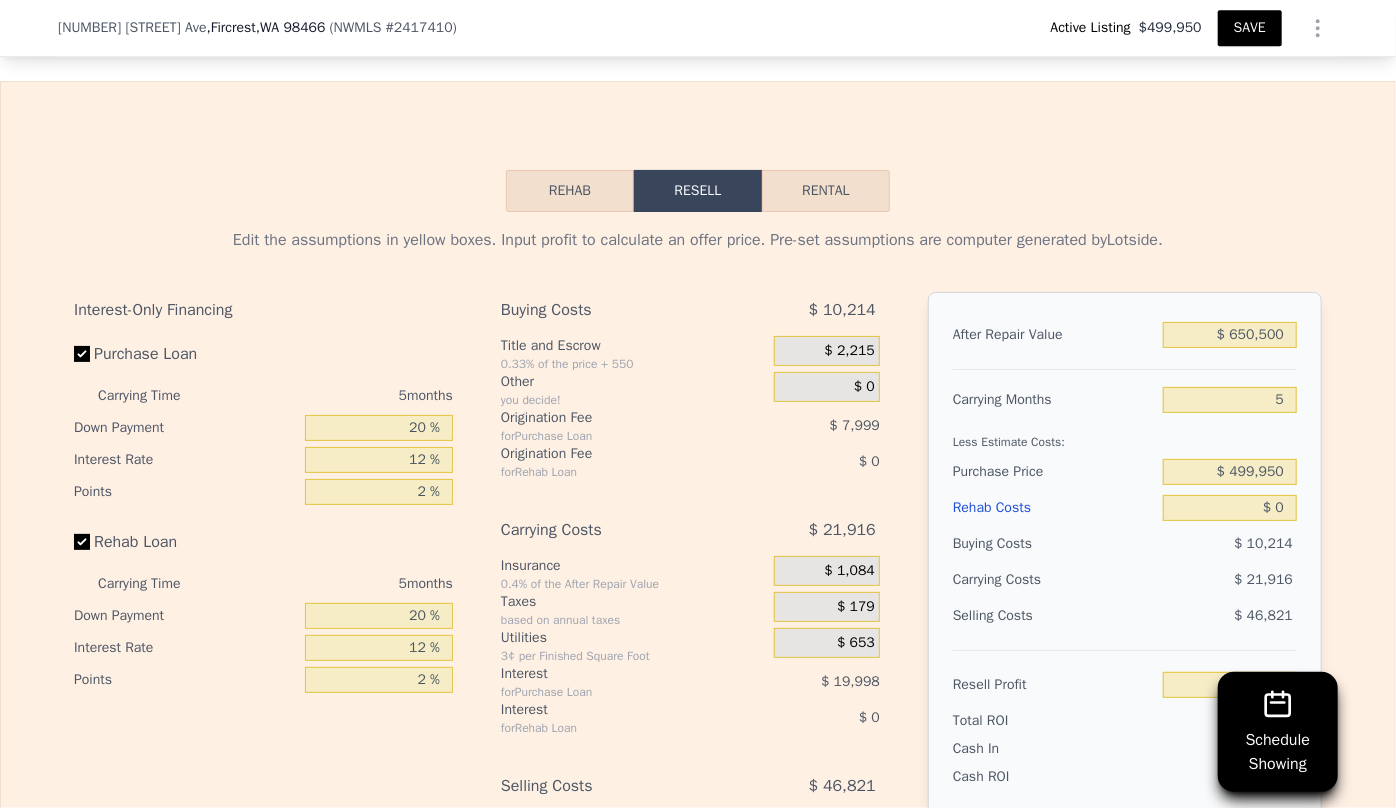 scroll, scrollTop: 3407, scrollLeft: 0, axis: vertical 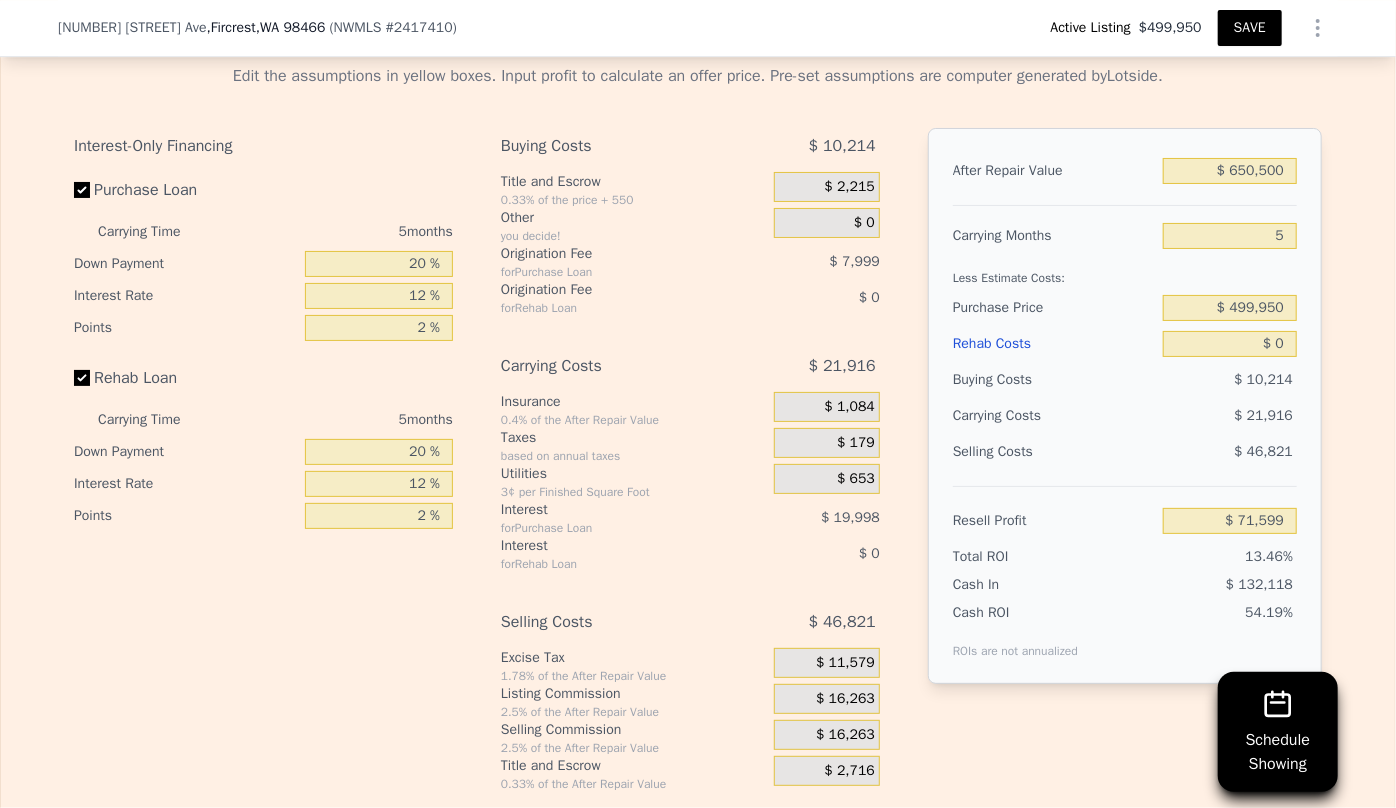 click on "After Repair Value $ 650,500 Carrying Months 5 Less Estimate Costs: Purchase Price $ 499,950 Rehab Costs $ 0 Buying Costs $ 10,214 Carrying Costs $ 21,916 Selling Costs $ 46,821 Resell Profit $ 71,599 Total ROI 13.46% Cash In $ 132,118 Cash ROI ROIs are not annualized 54.19%" at bounding box center [1125, 406] 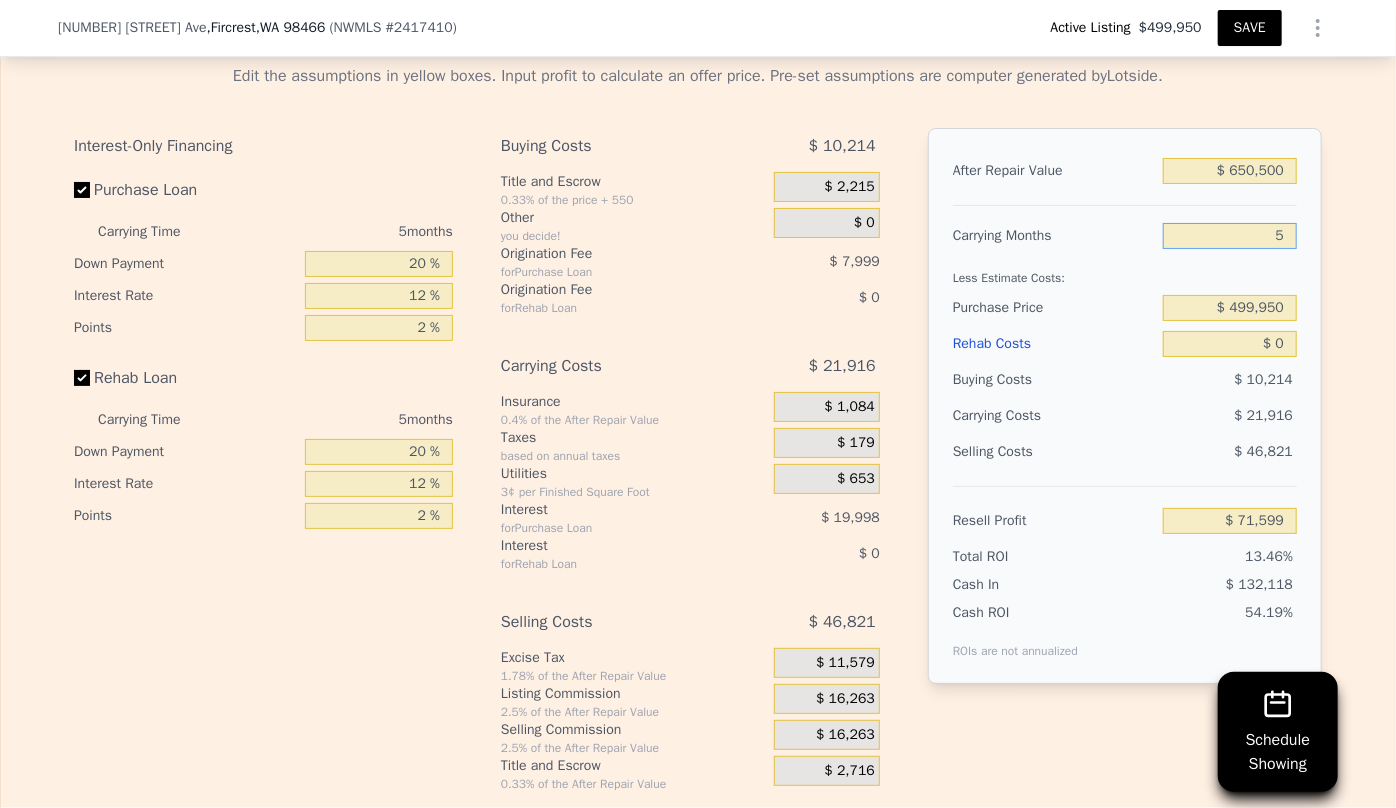 click on "5" at bounding box center (1230, 236) 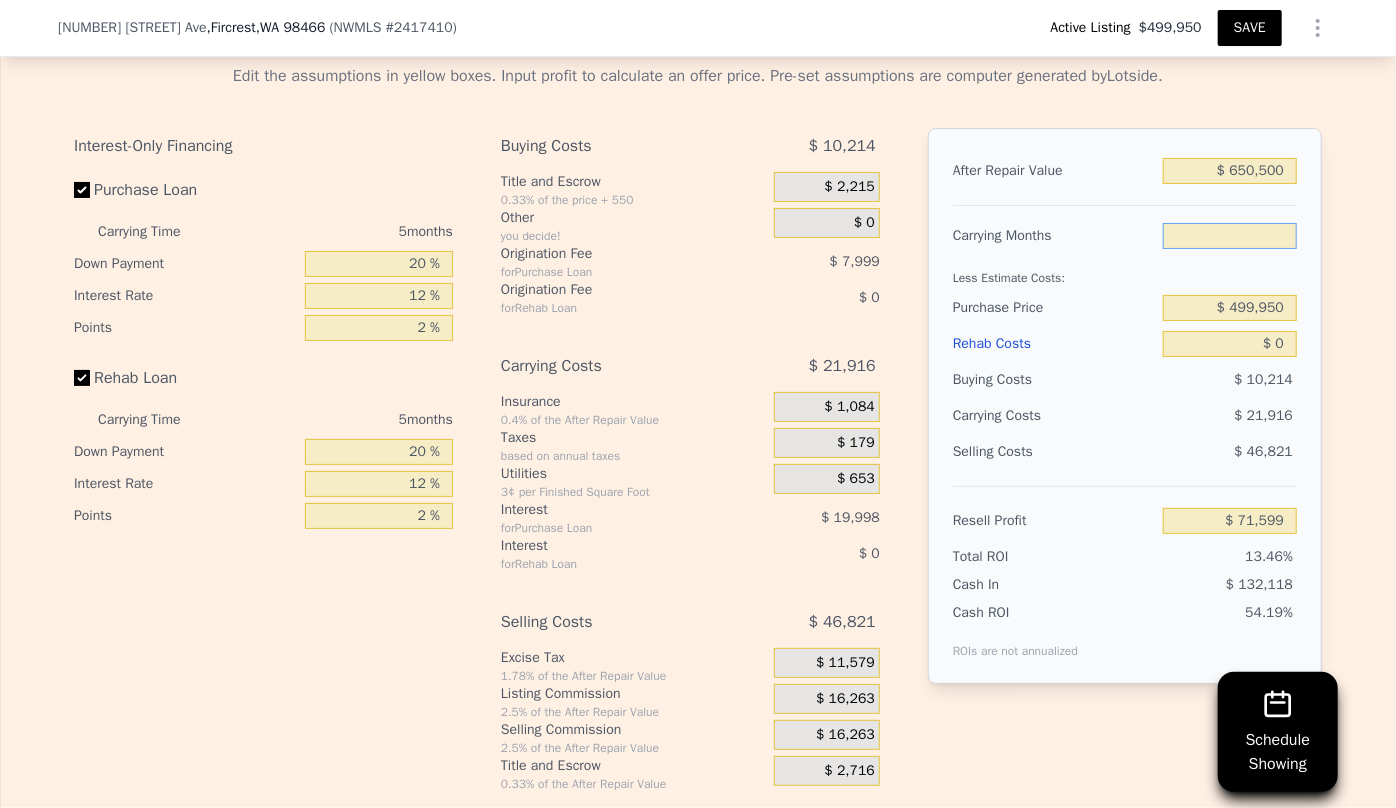 type on "6" 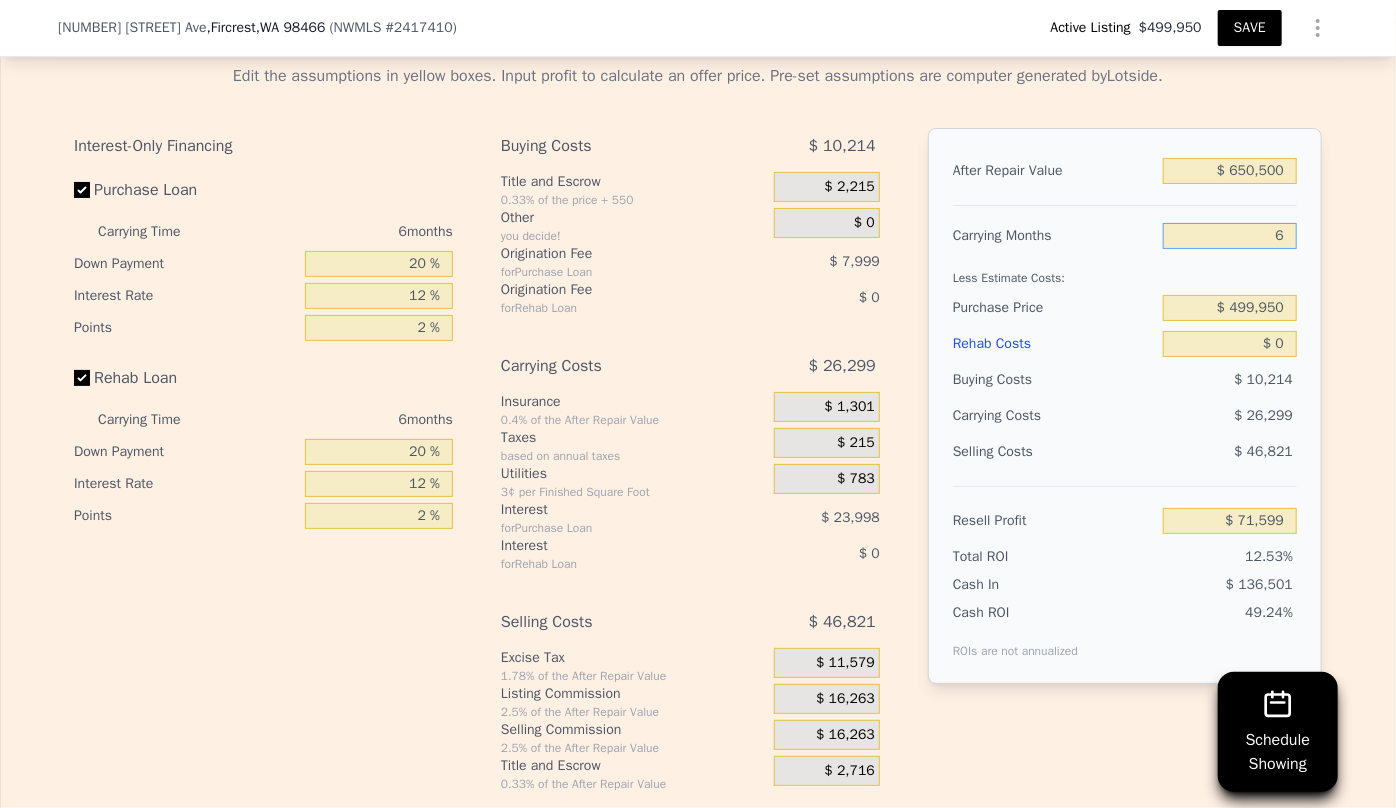 type on "$ 67,216" 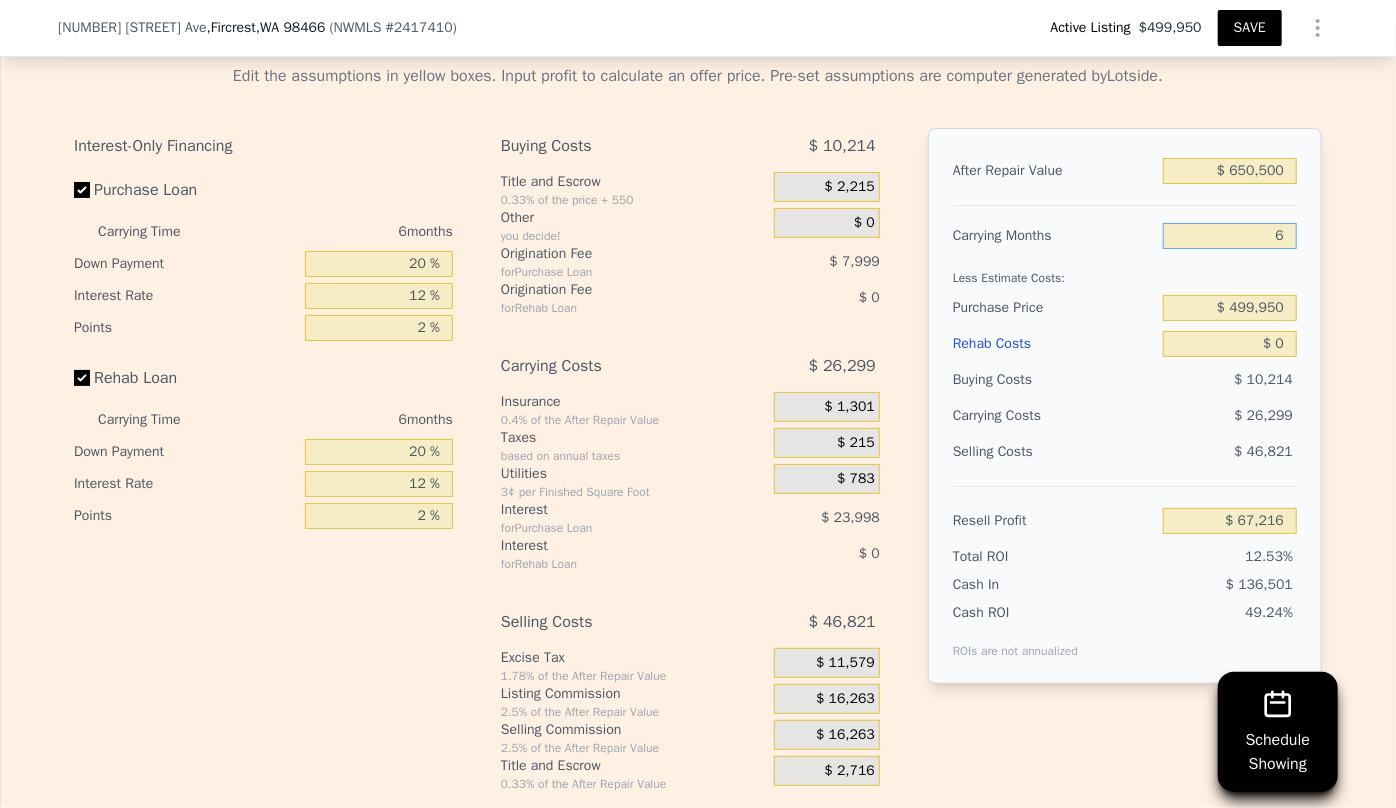 type on "6" 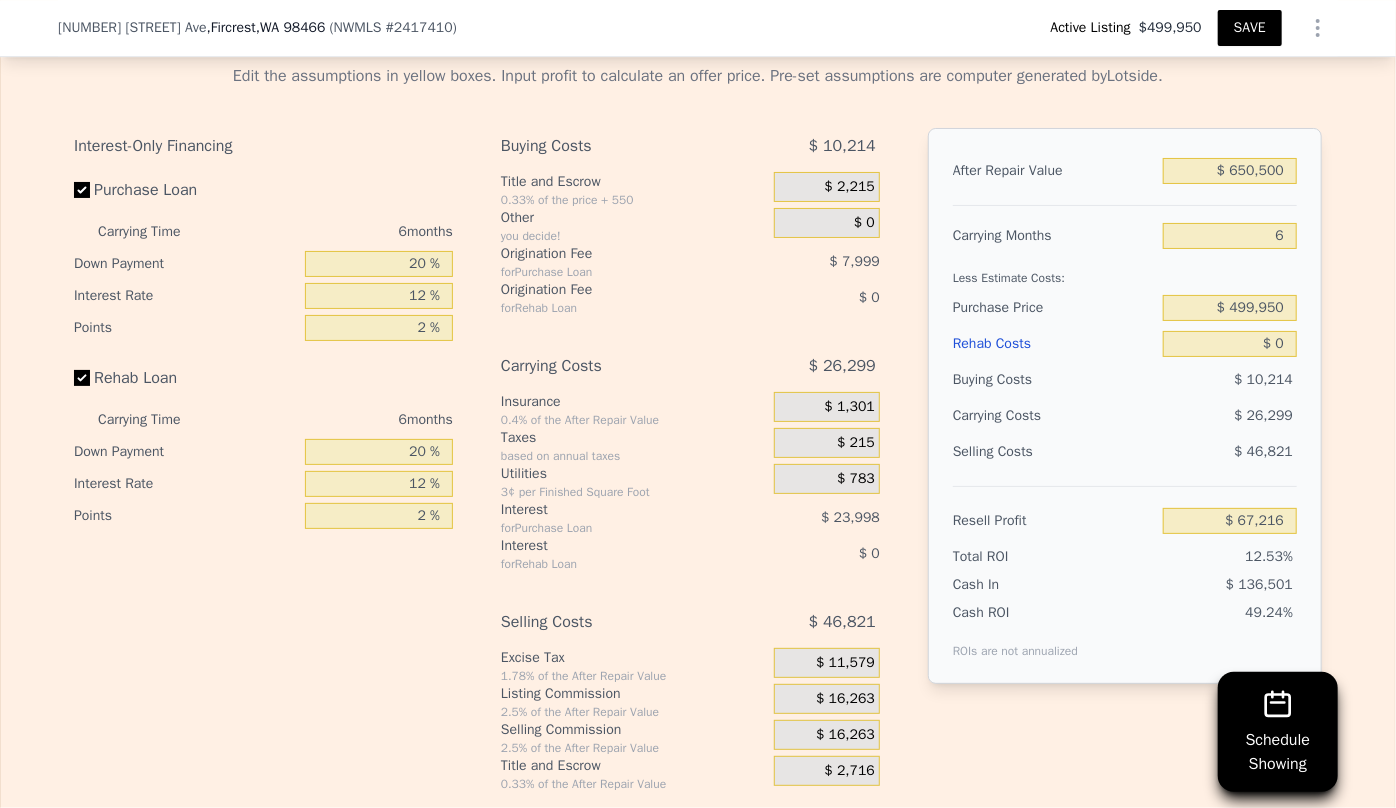 click on "Selling Costs $ 46,821" at bounding box center (1125, 460) 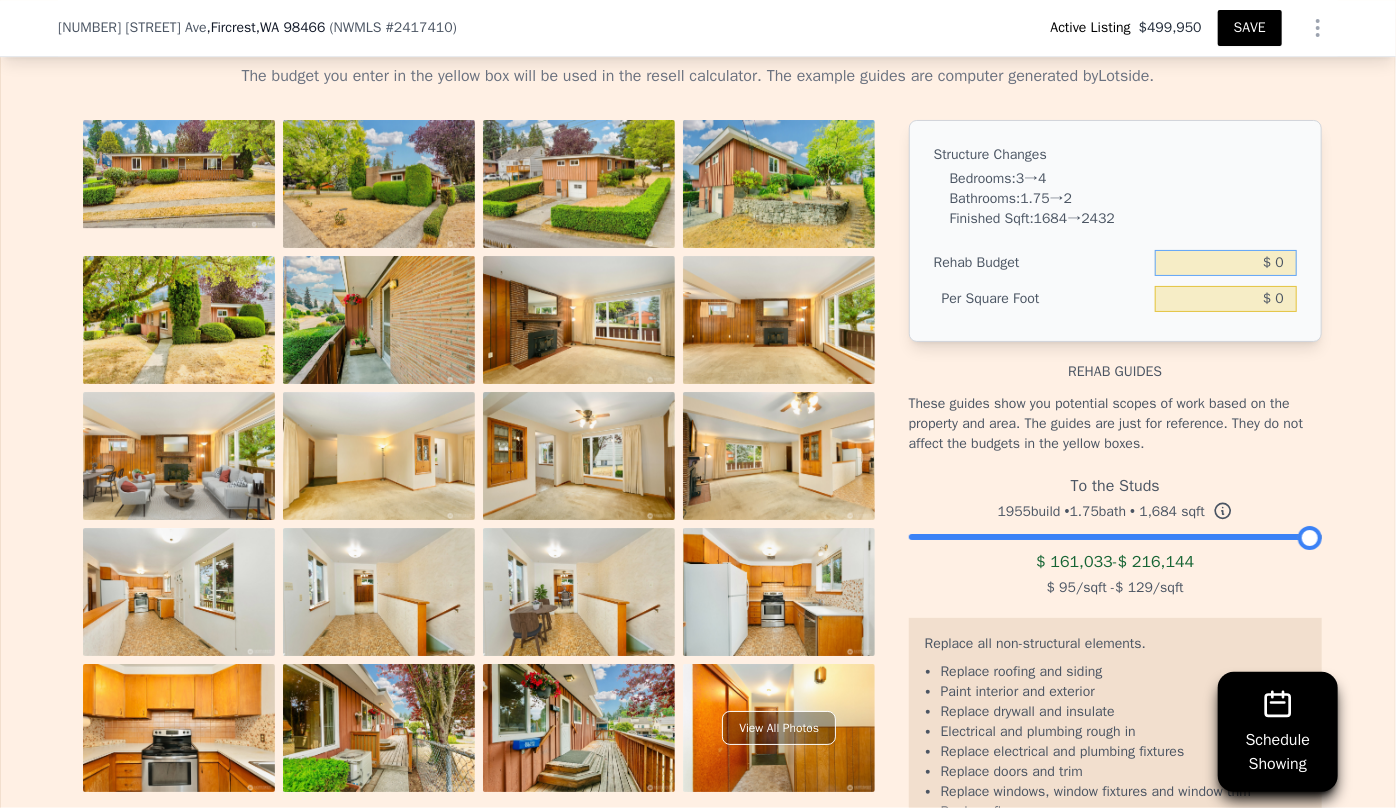 click on "$ 0" at bounding box center (1226, 263) 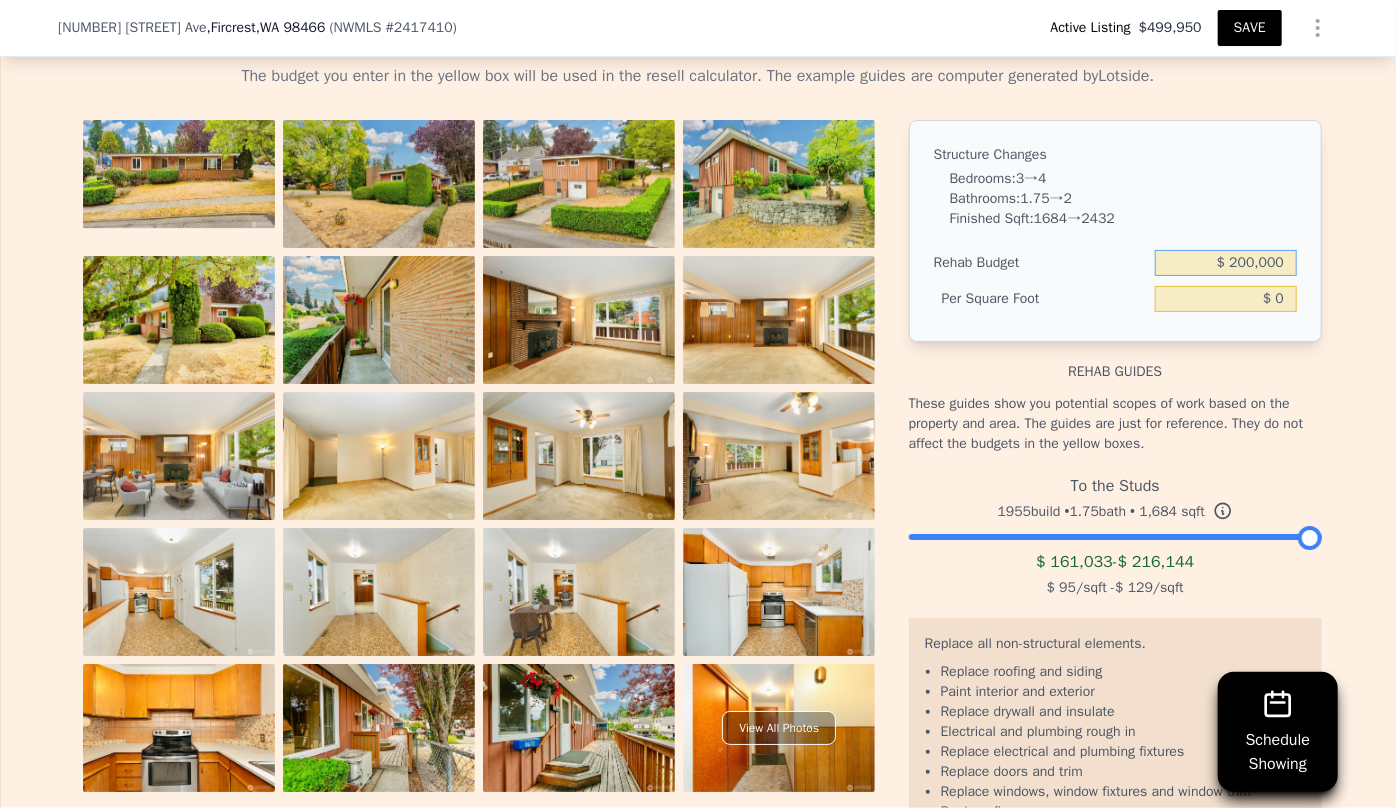 type on "$ 200,000" 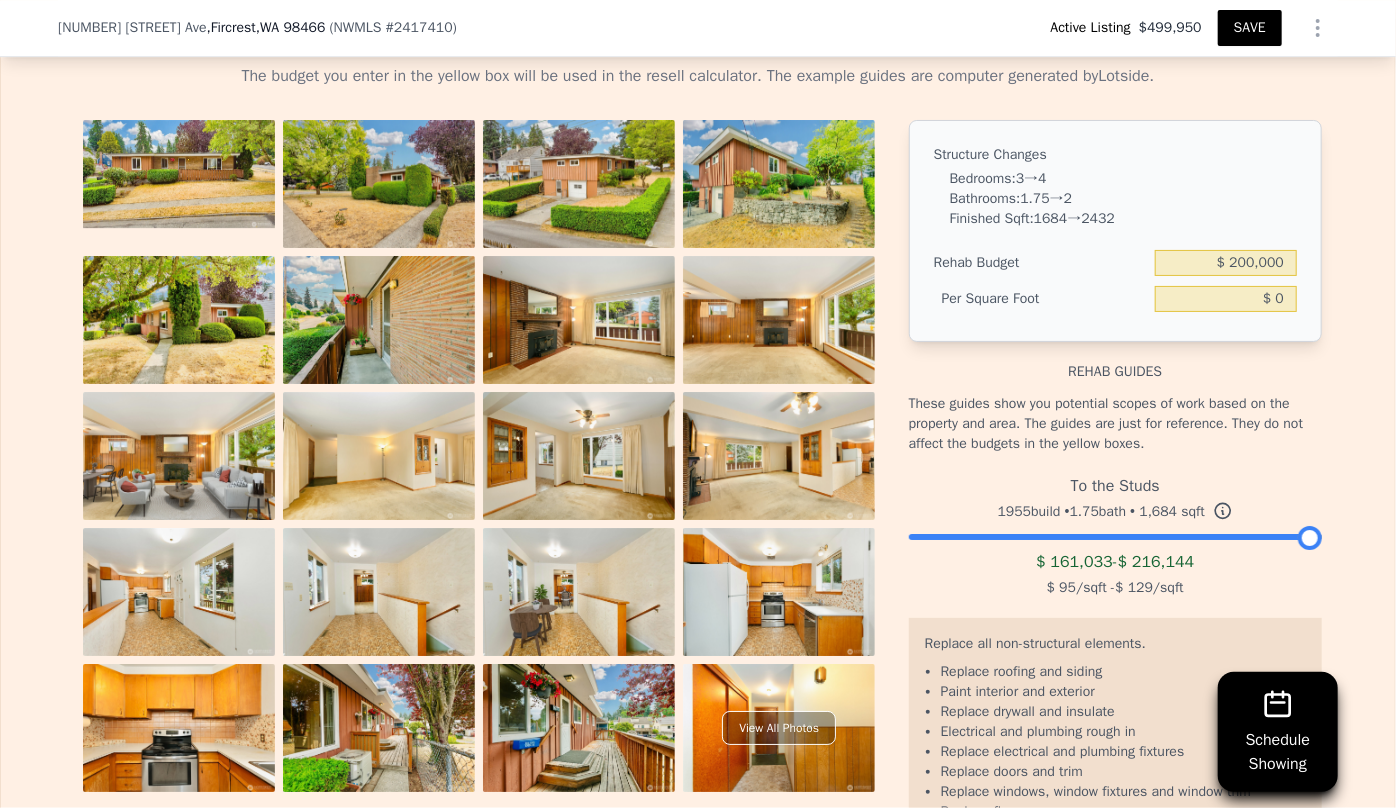 click on "These guides show you potential scopes of work based on the property and area. The guides are just for reference. They do not affect the budgets in the yellow boxes." at bounding box center (1115, 424) 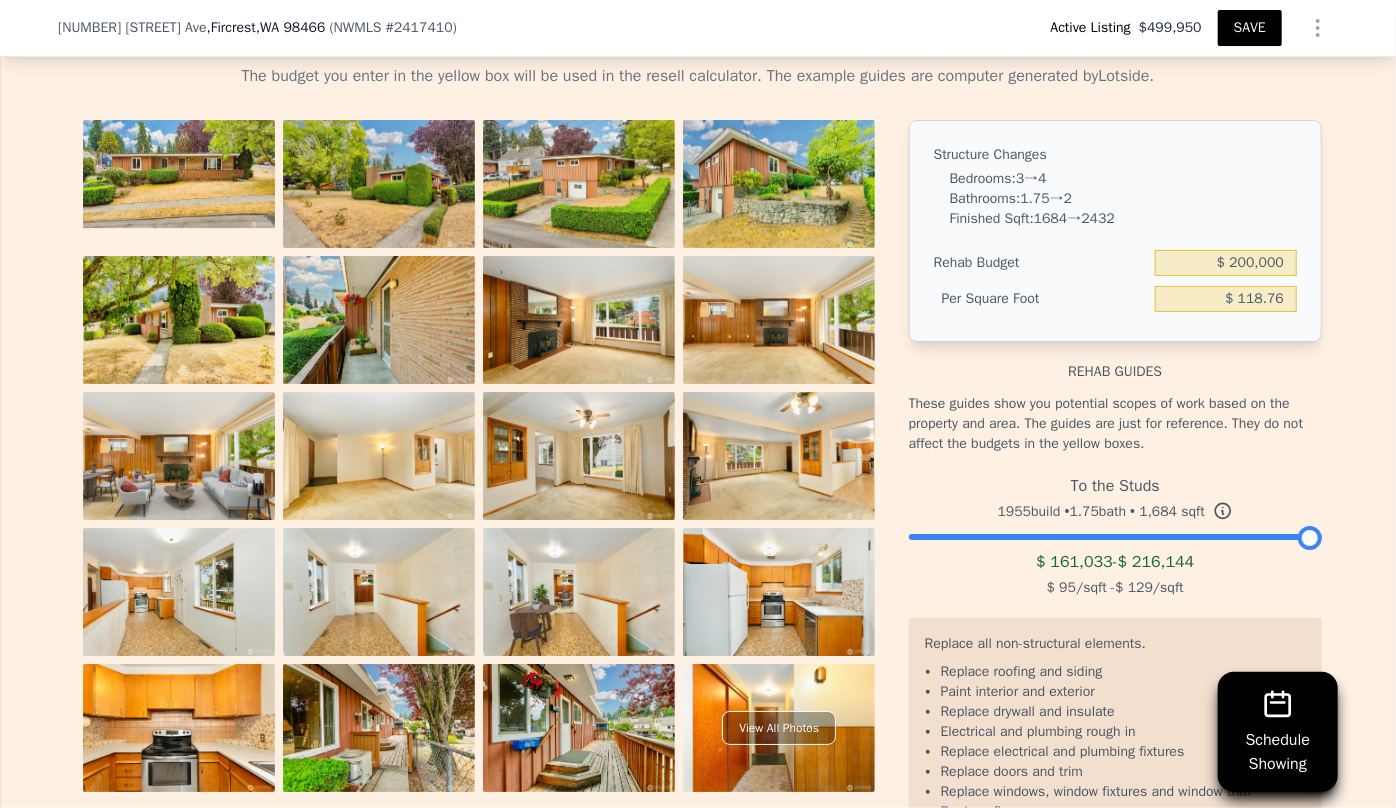 scroll, scrollTop: 3225, scrollLeft: 0, axis: vertical 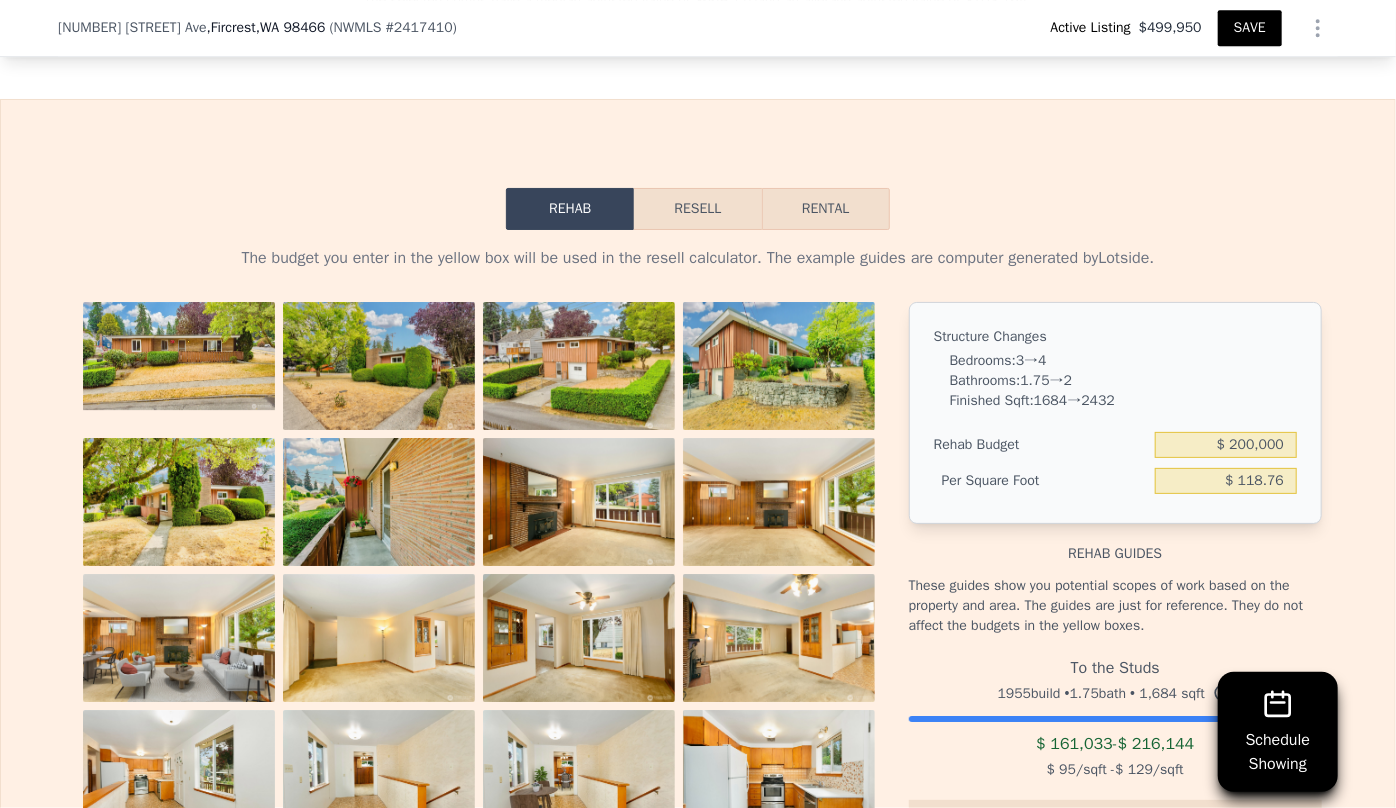 click on "Resell" at bounding box center (697, 209) 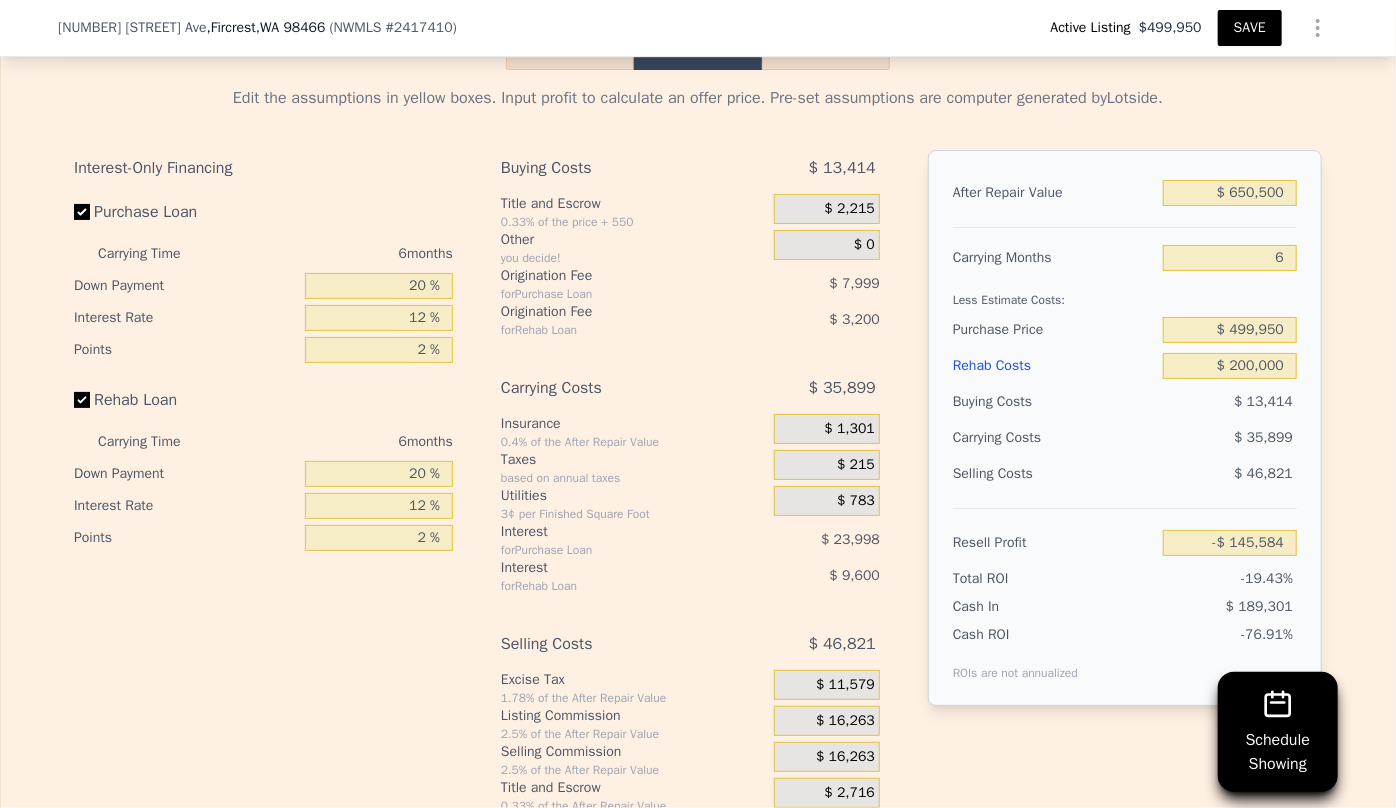 scroll, scrollTop: 3407, scrollLeft: 0, axis: vertical 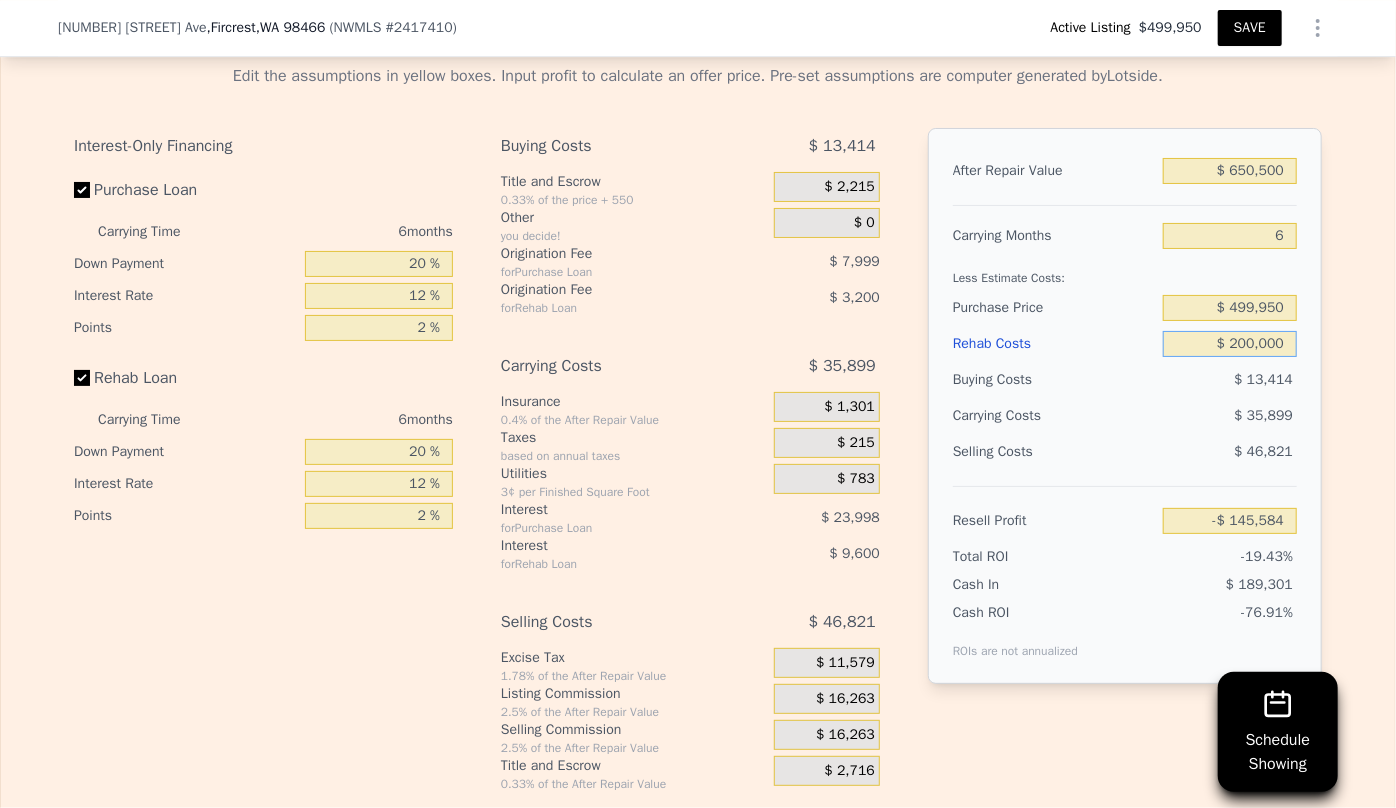 click on "$ 200,000" at bounding box center (1230, 344) 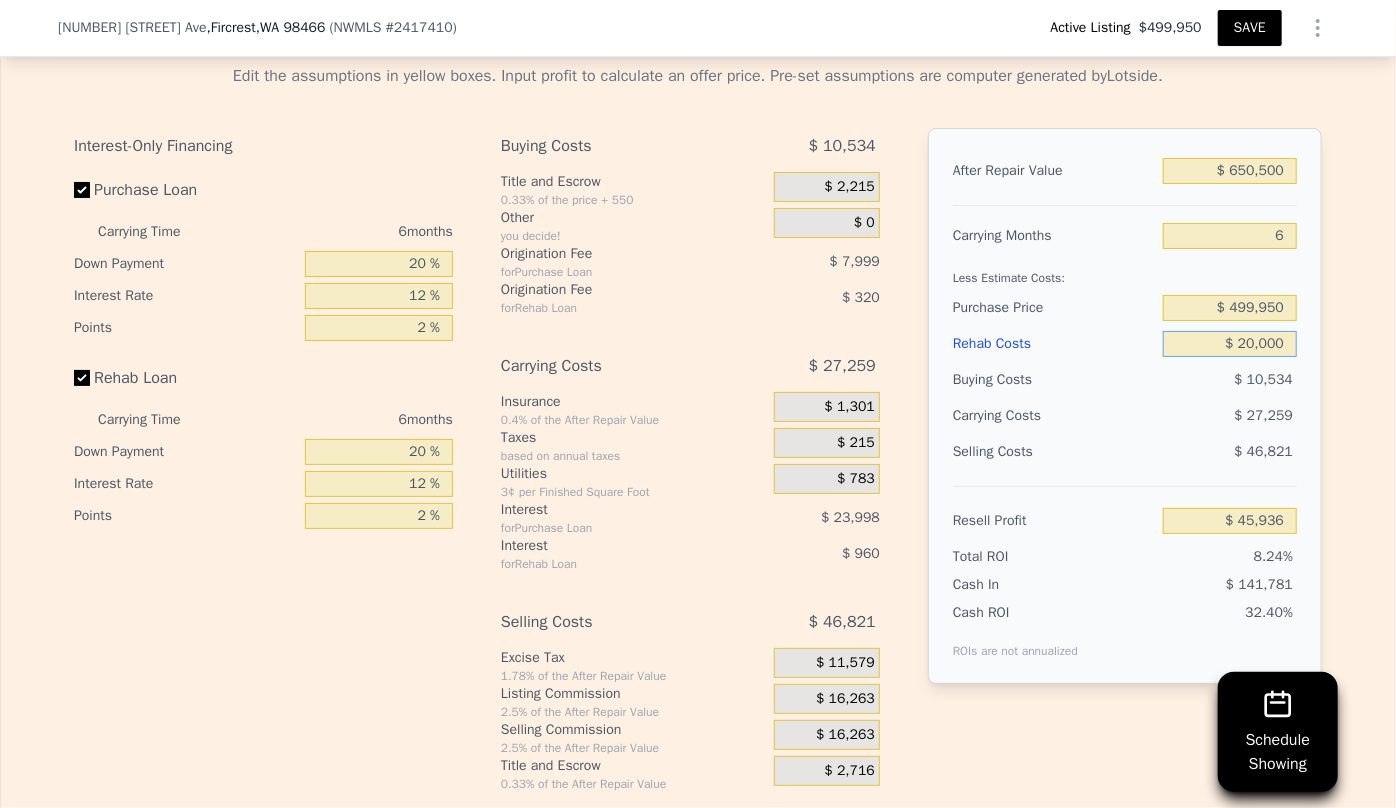 type on "$ 45,936" 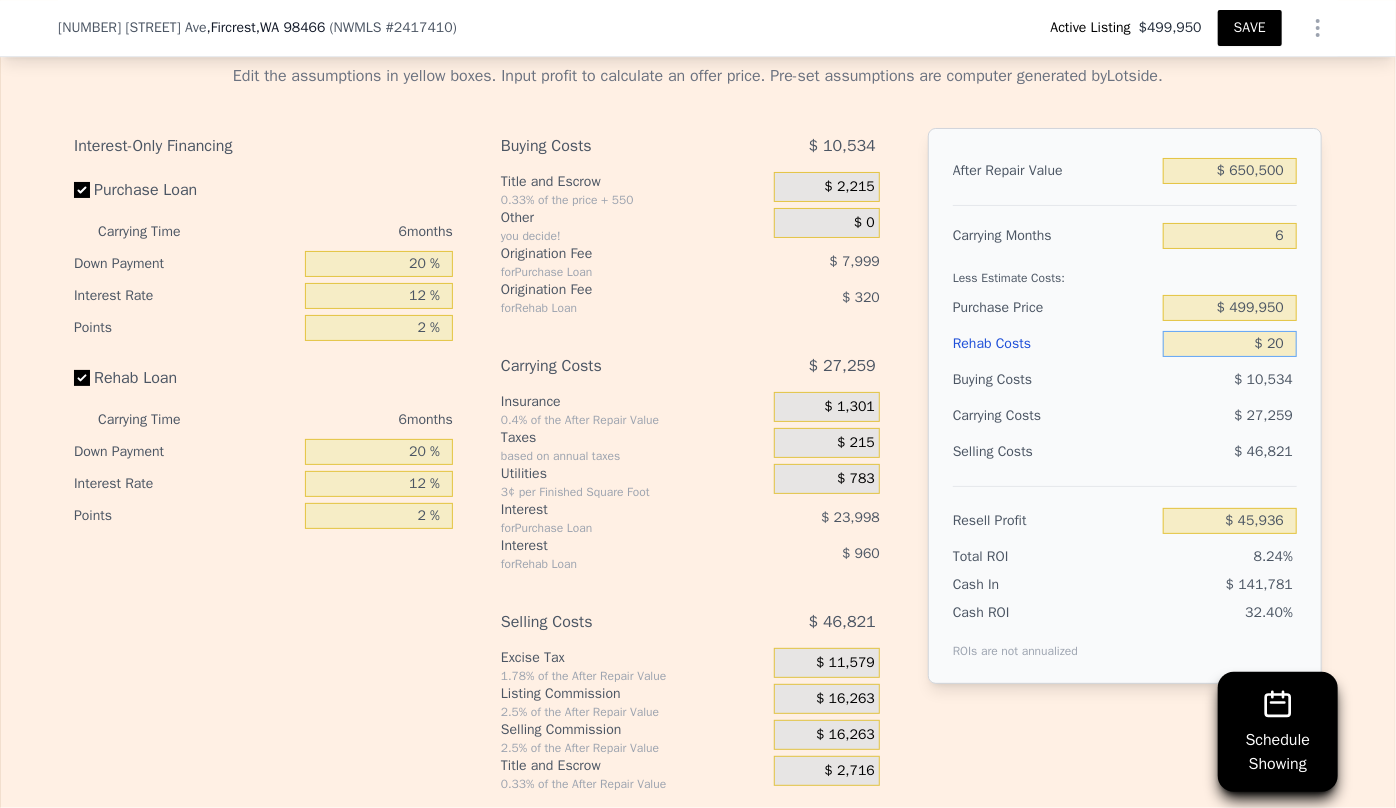 type on "$ 2" 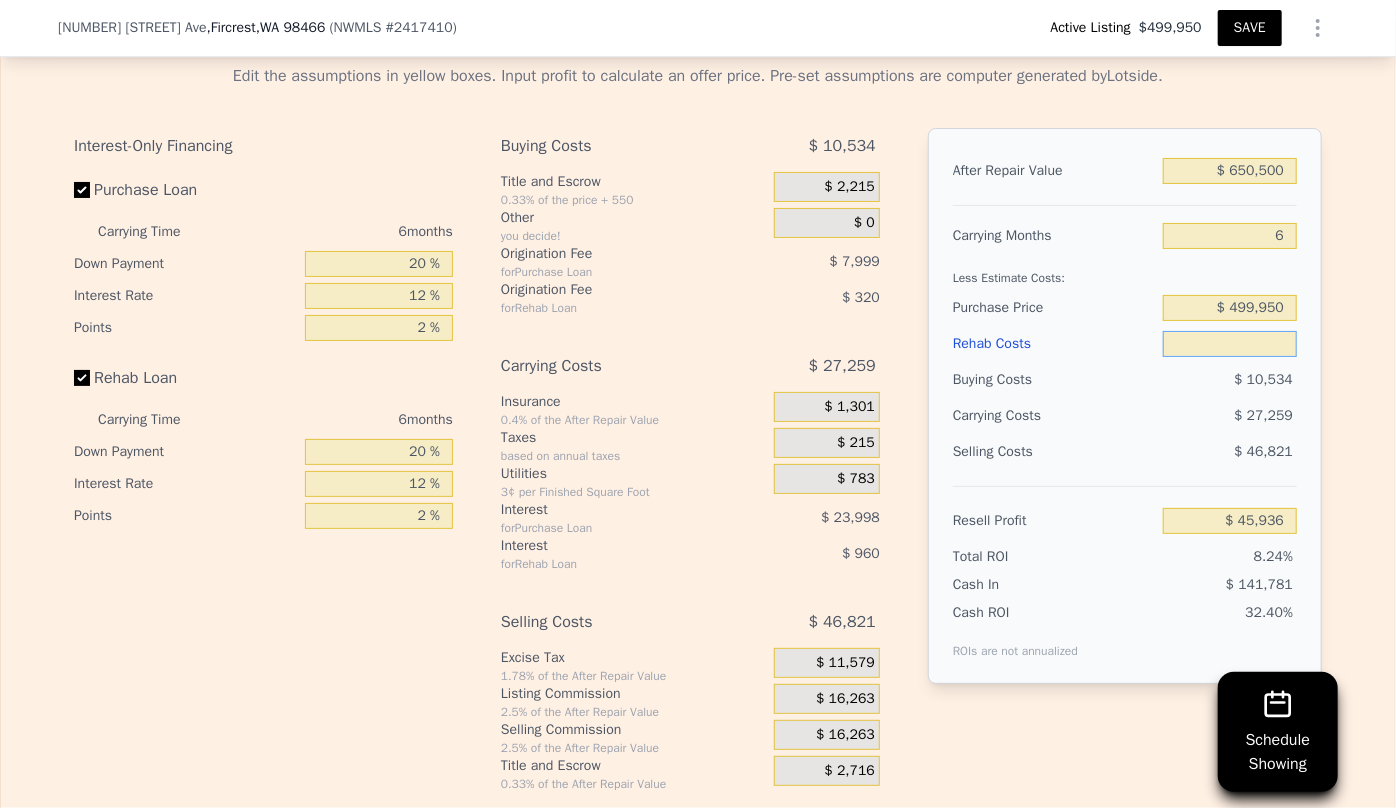type on "$ 2" 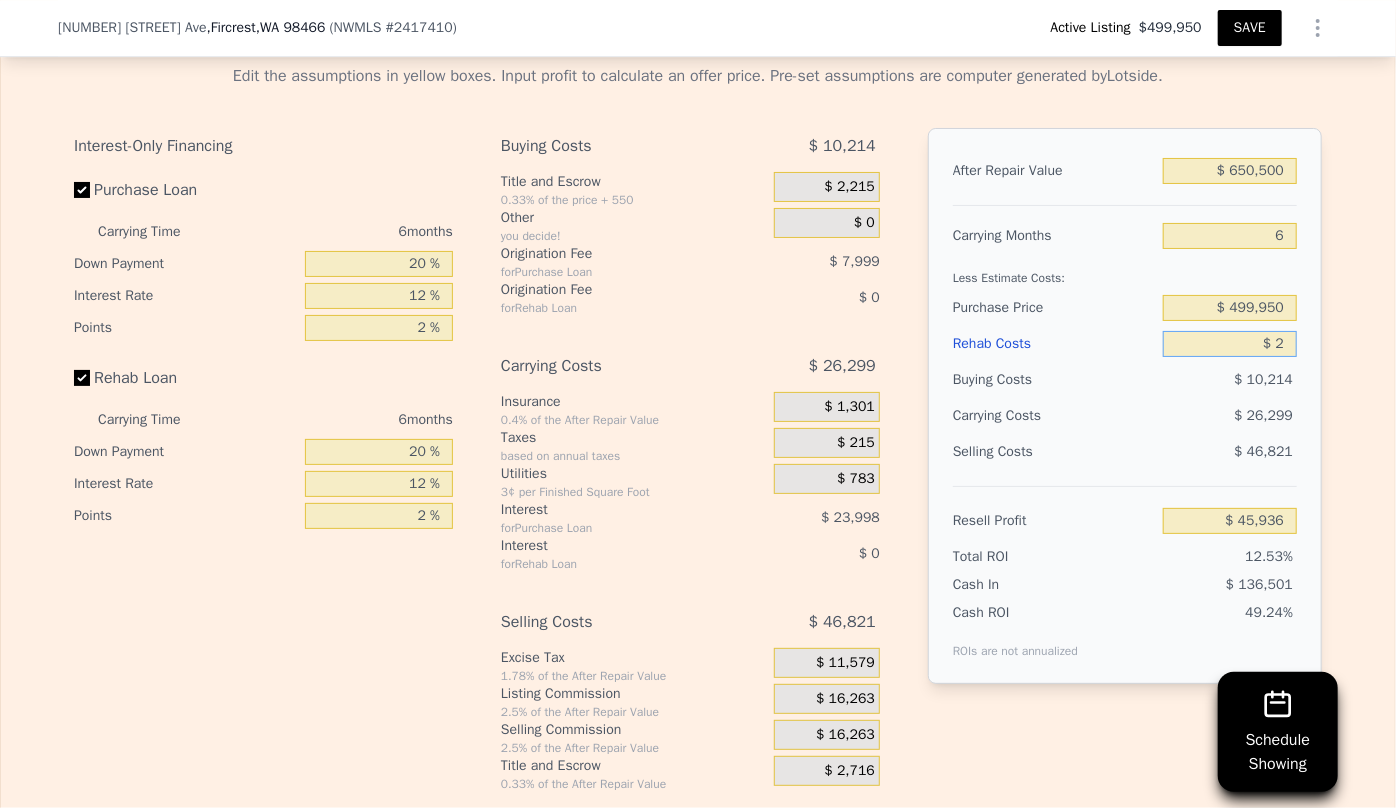 type on "$ 67,214" 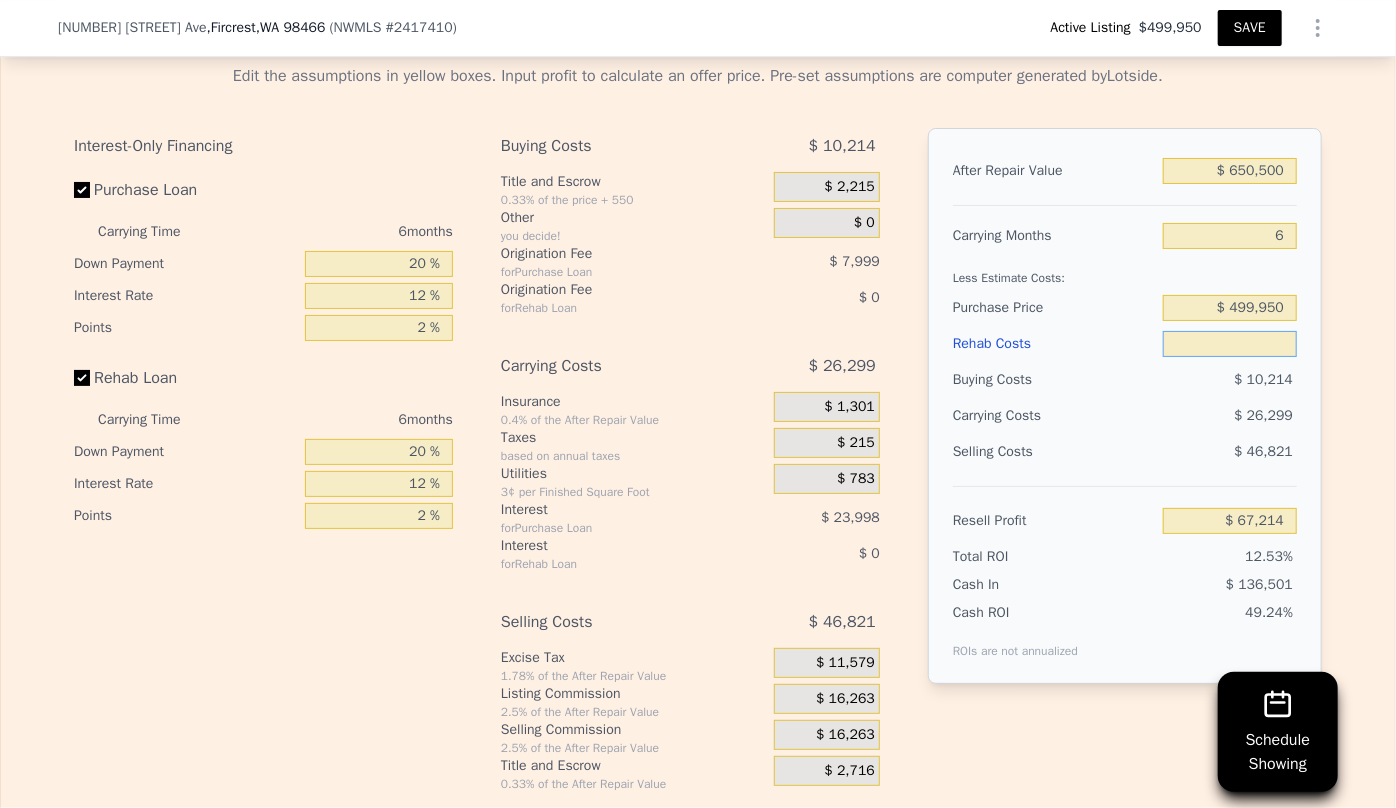 type on "$ 1" 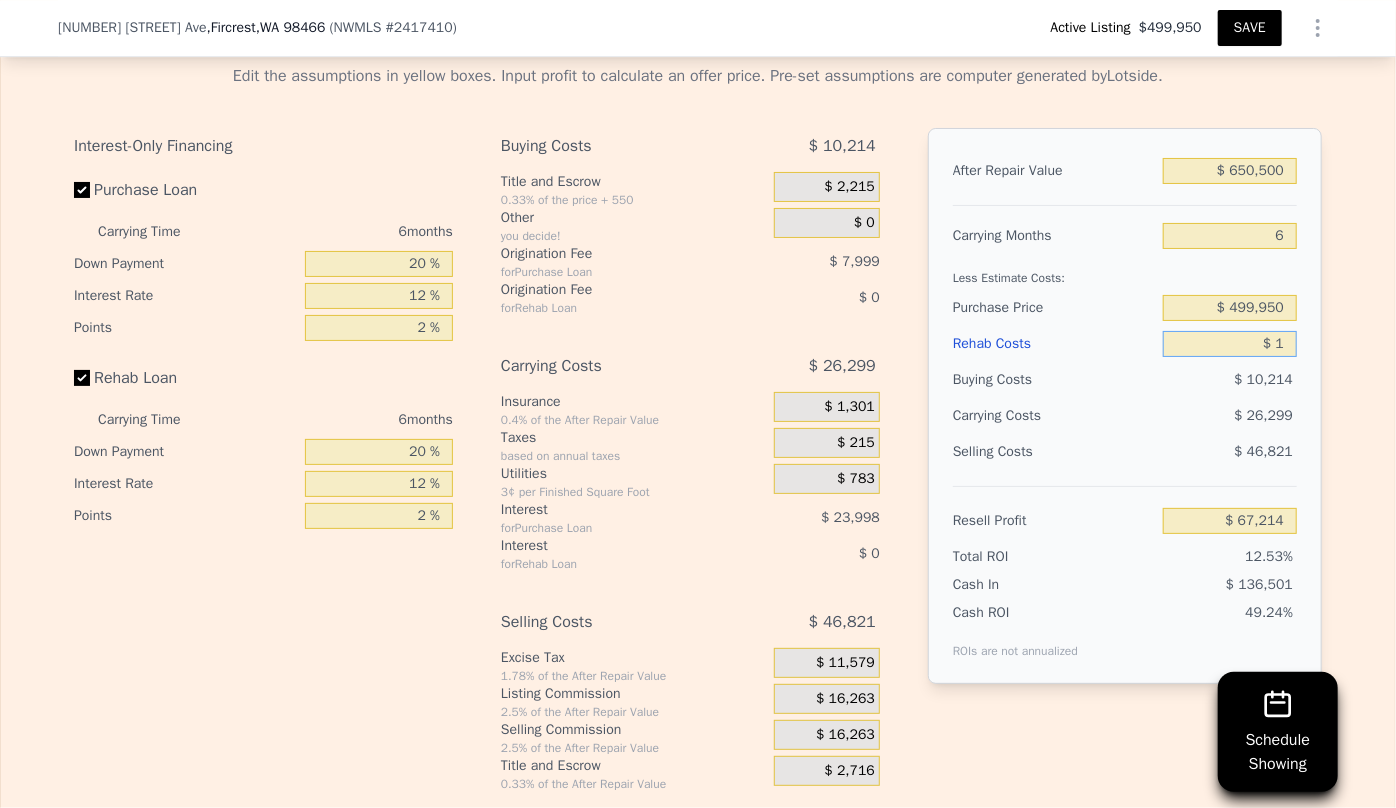 type on "$ 67,215" 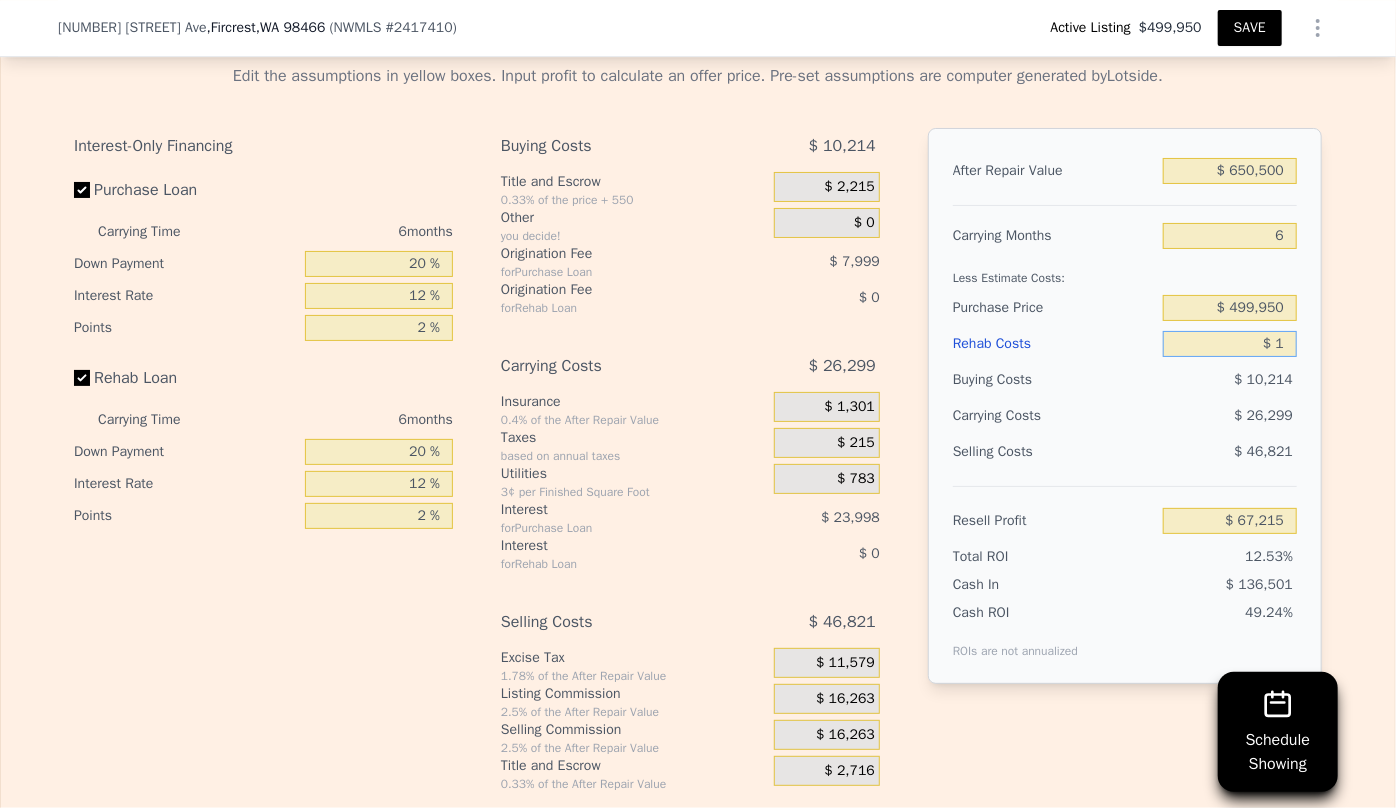type on "$ 16" 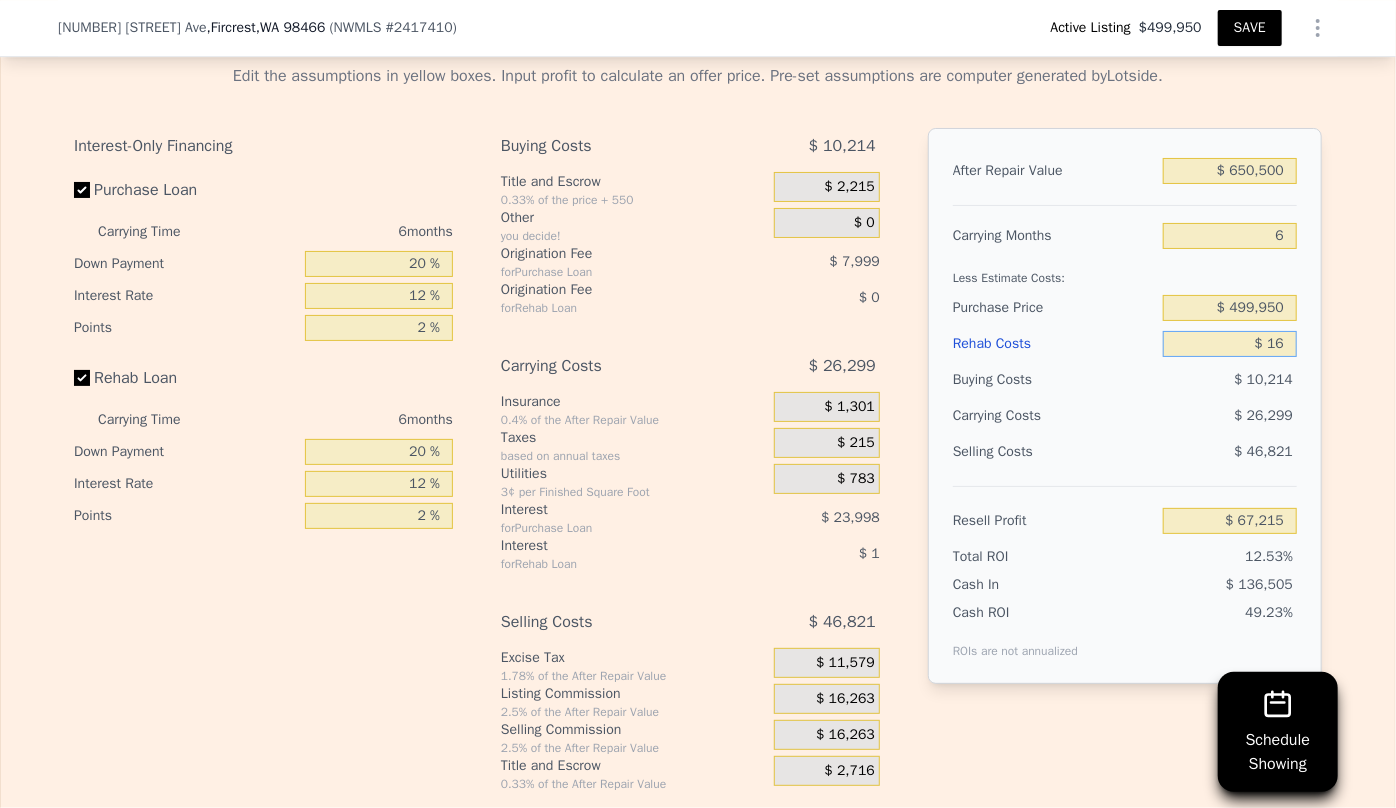 type on "$ 67,200" 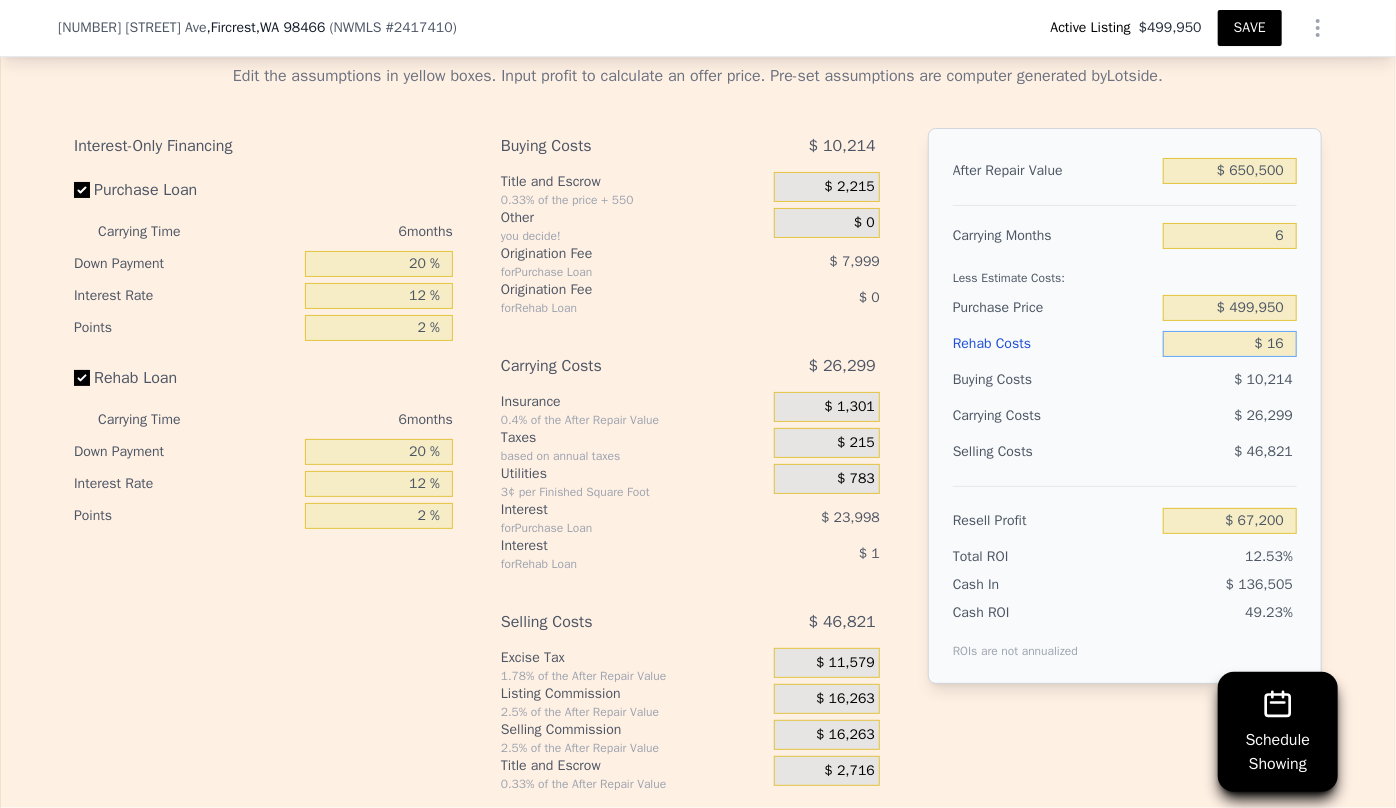 type on "$ 160" 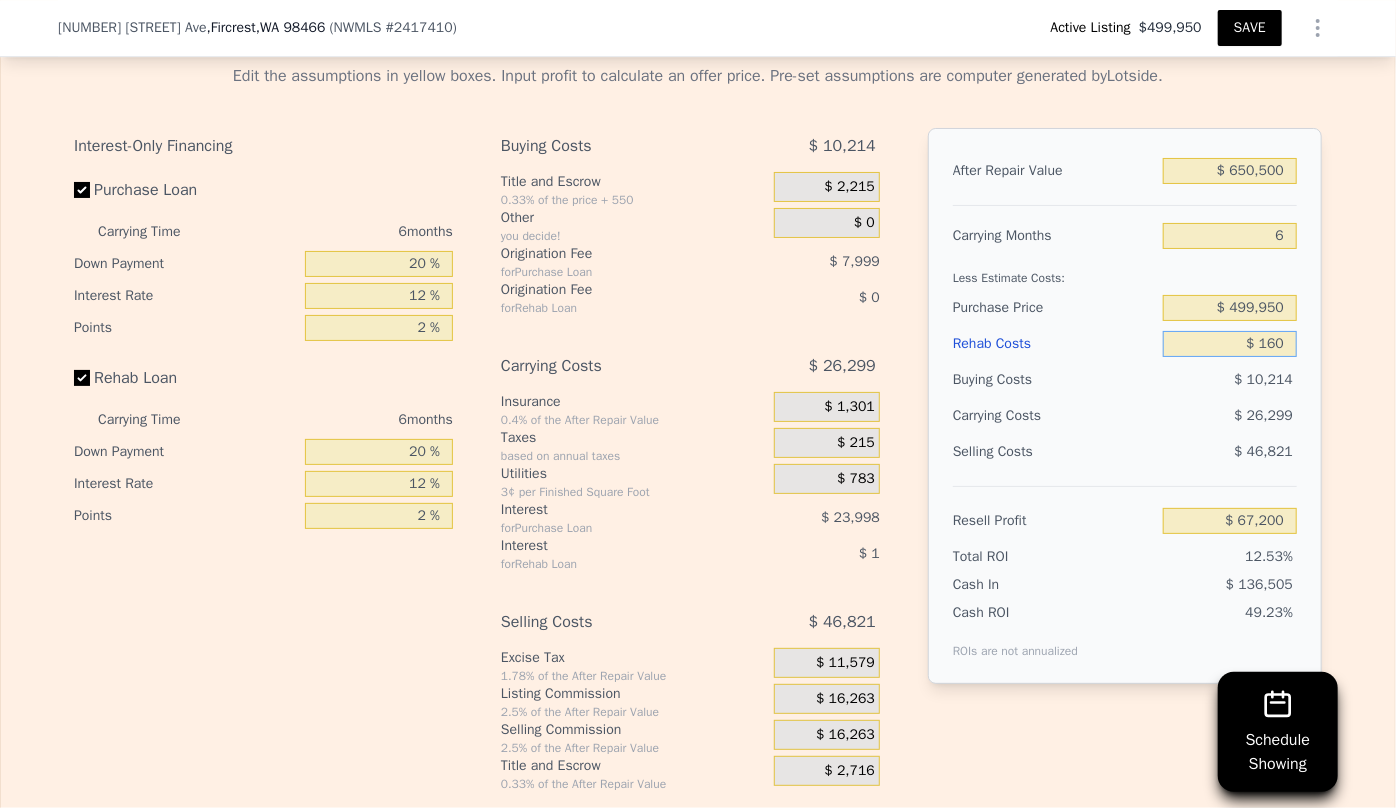 type on "$ 67,047" 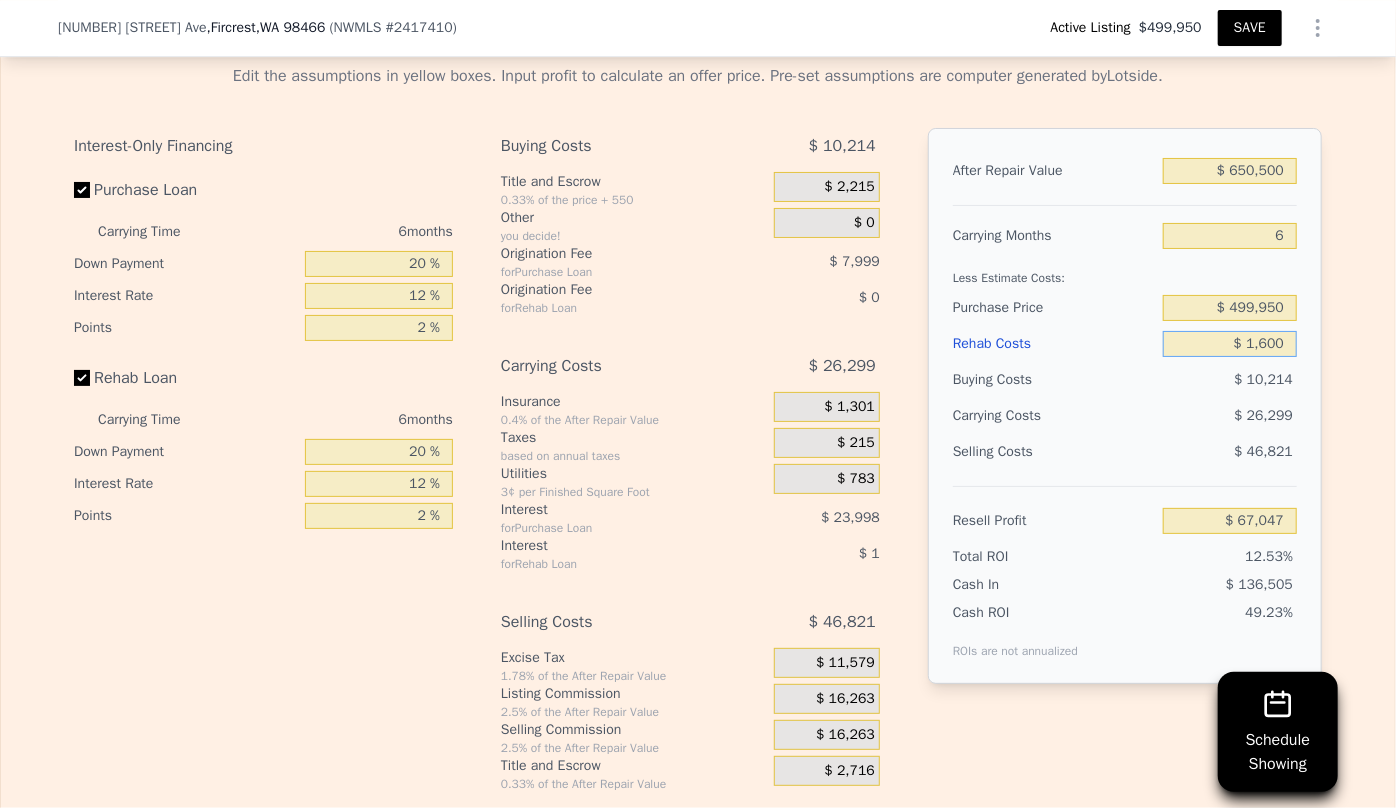 type on "$ 16,000" 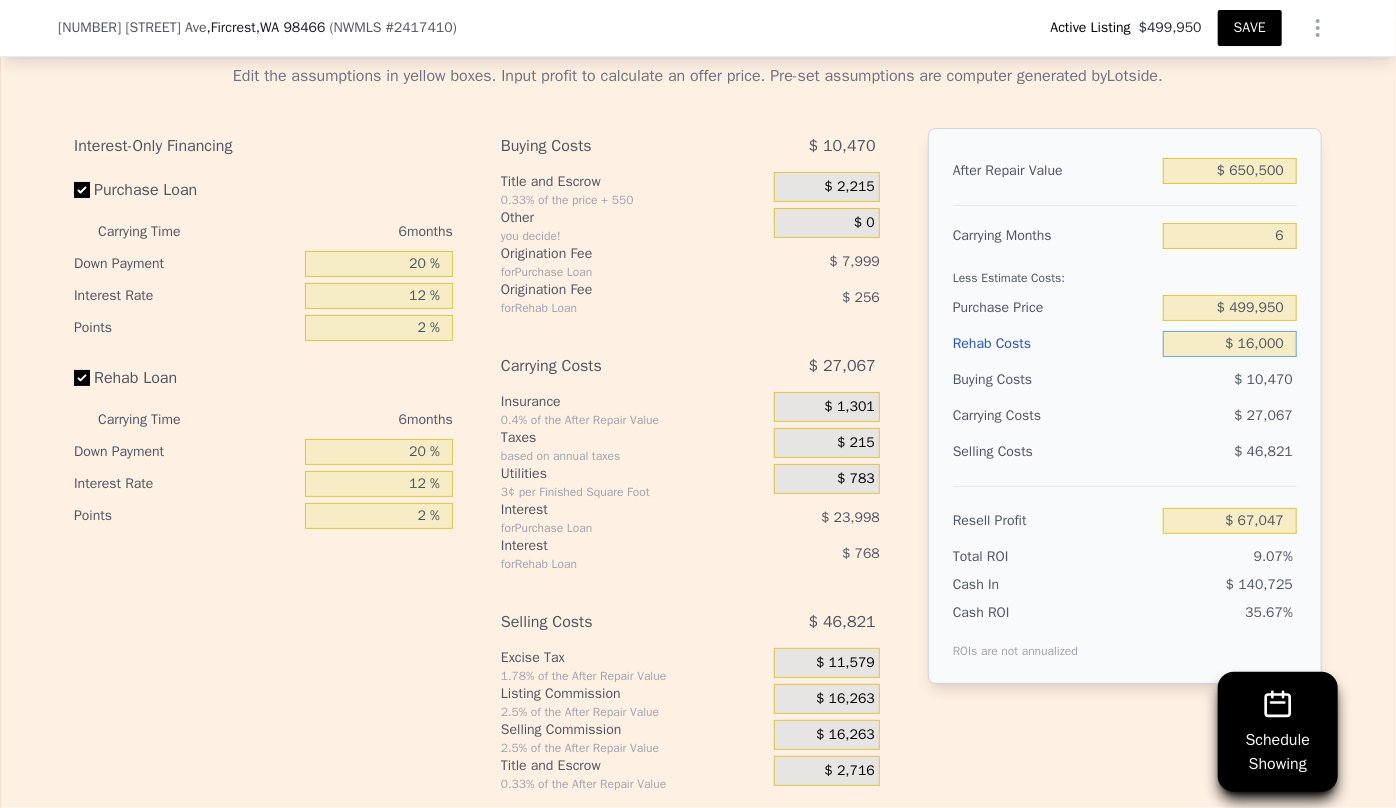 type on "$ 50,192" 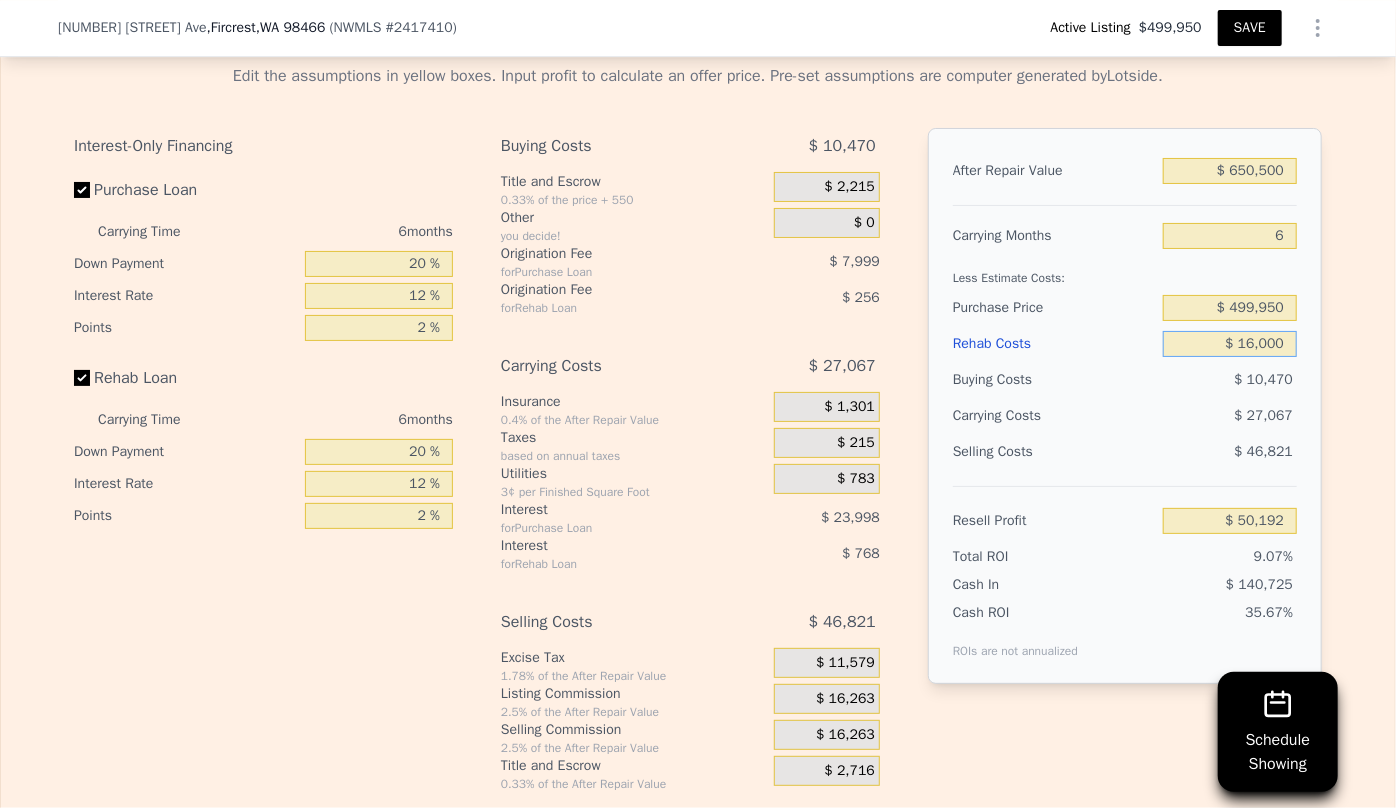 type on "$ 160,000" 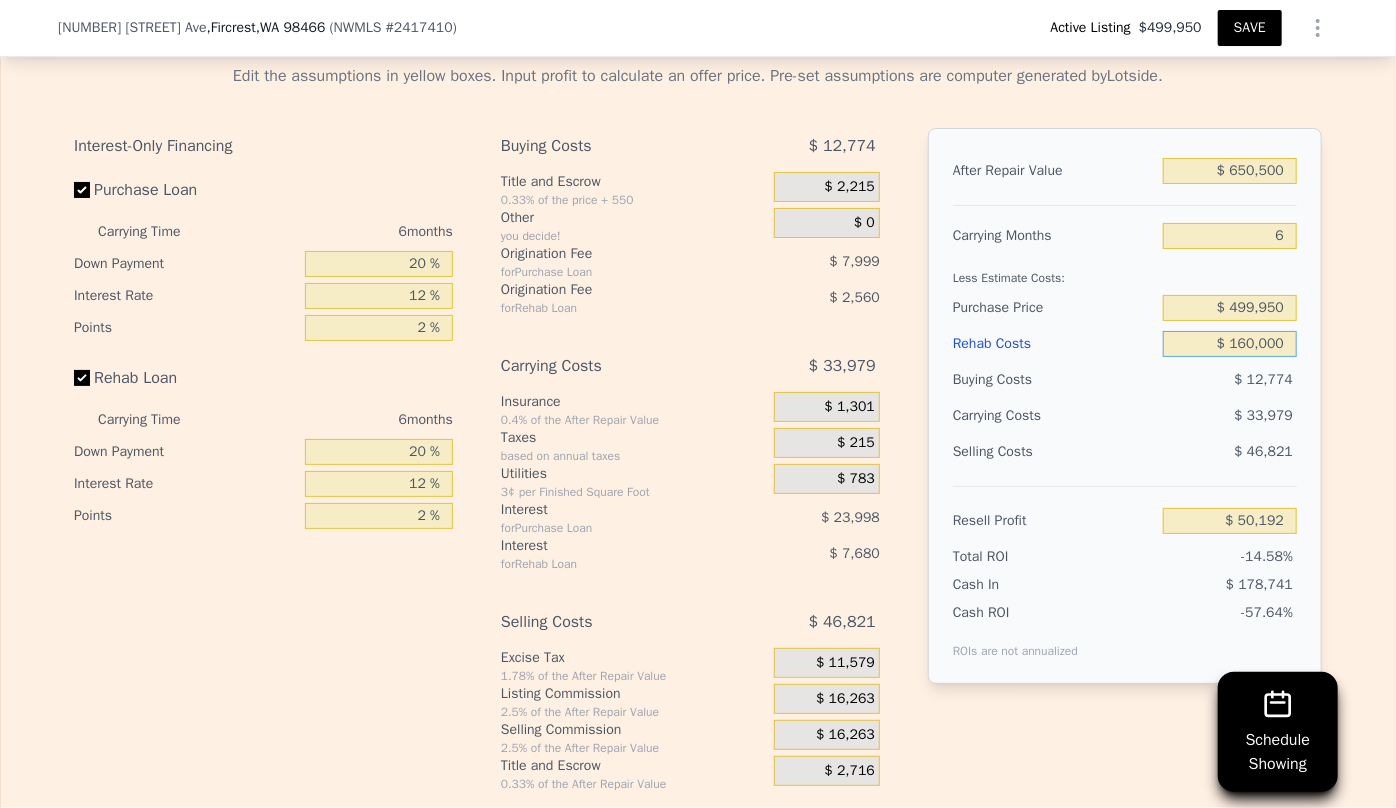 type on "-$ 103,024" 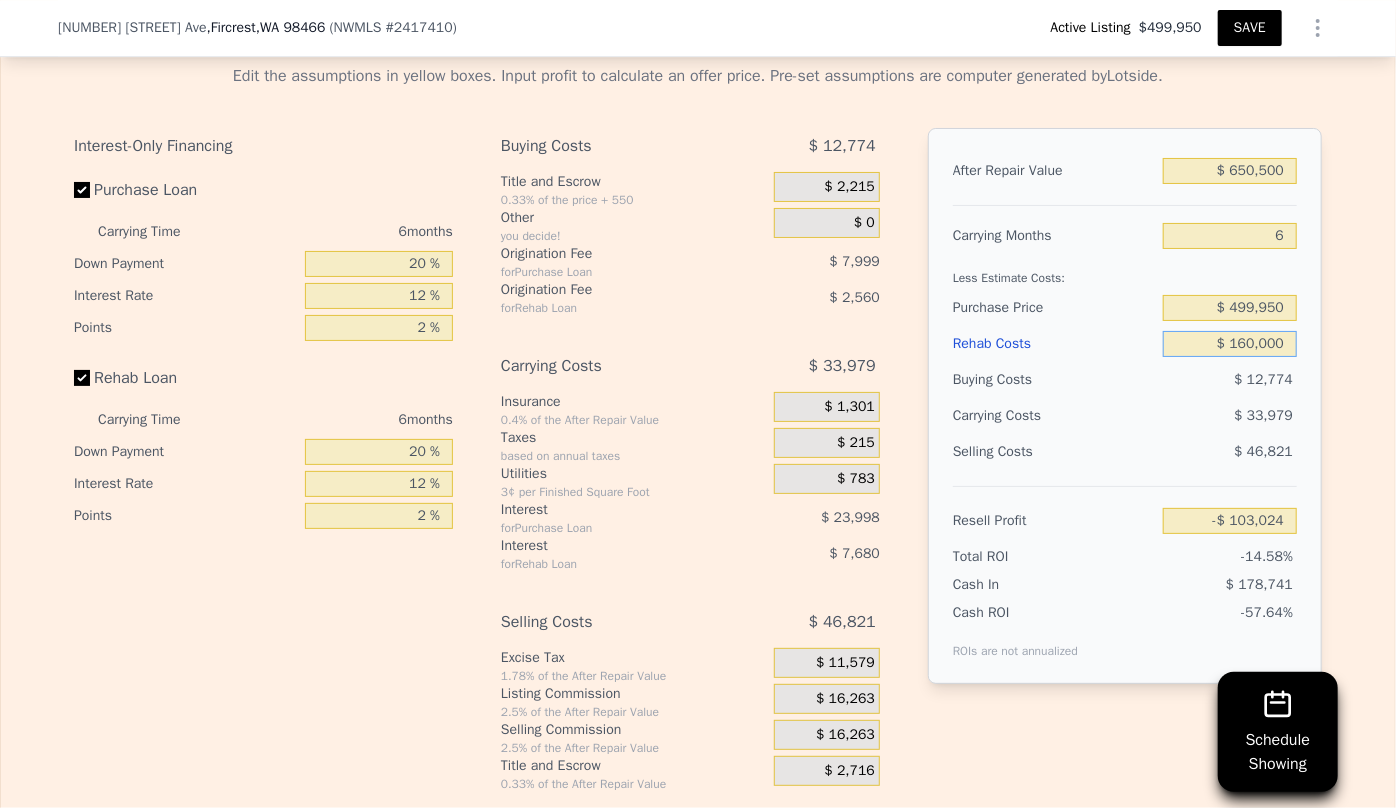 type on "$ 160,000" 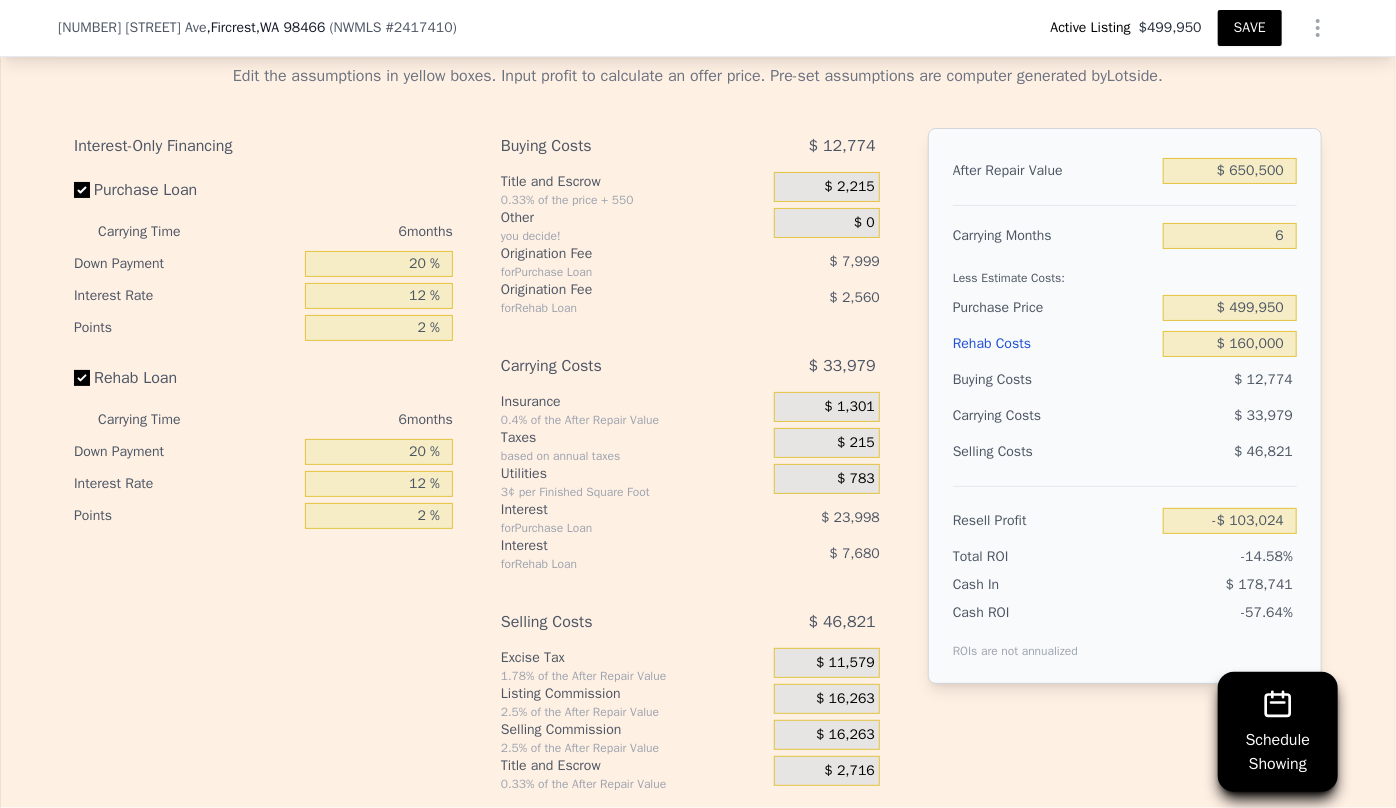 click on "$ 33,979" at bounding box center (1191, 416) 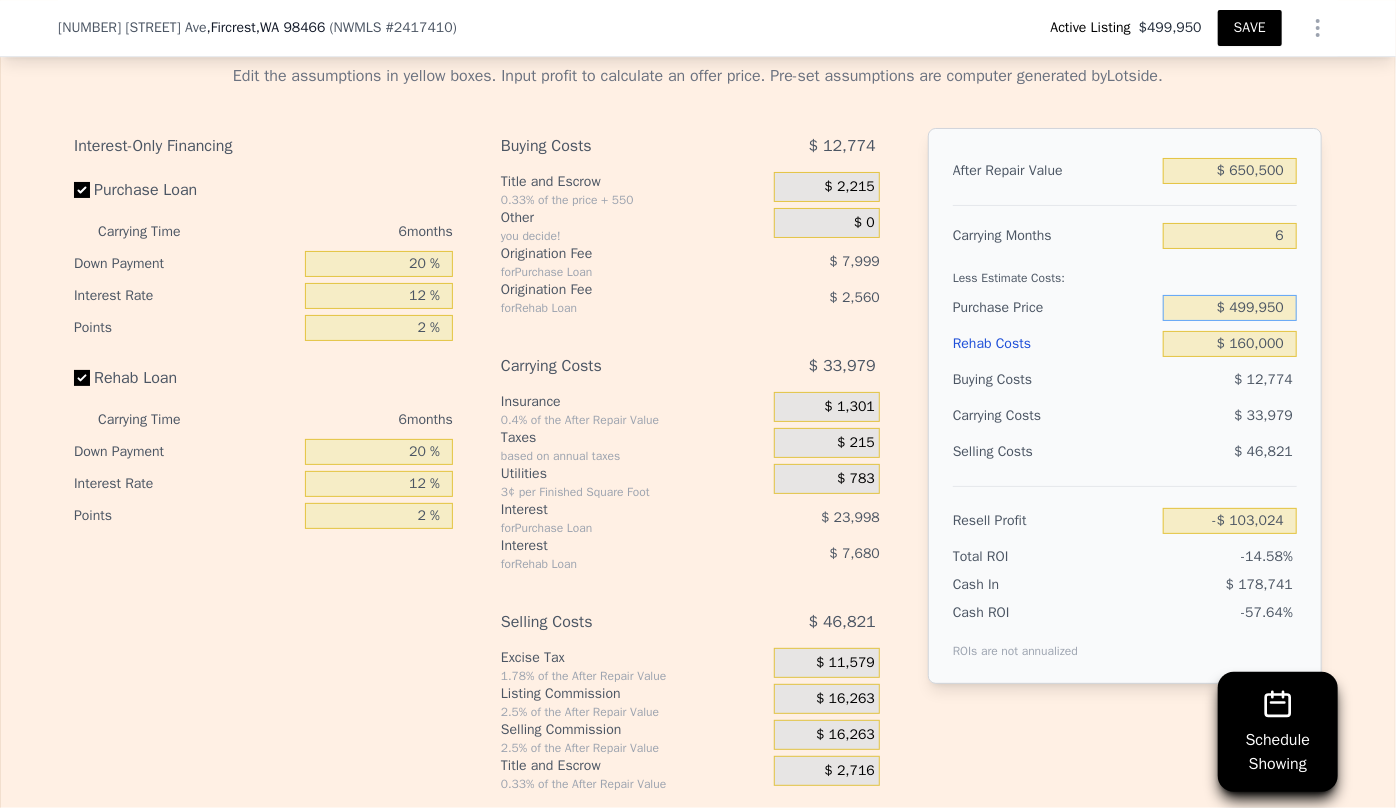 click on "$ 499,950" at bounding box center (1230, 308) 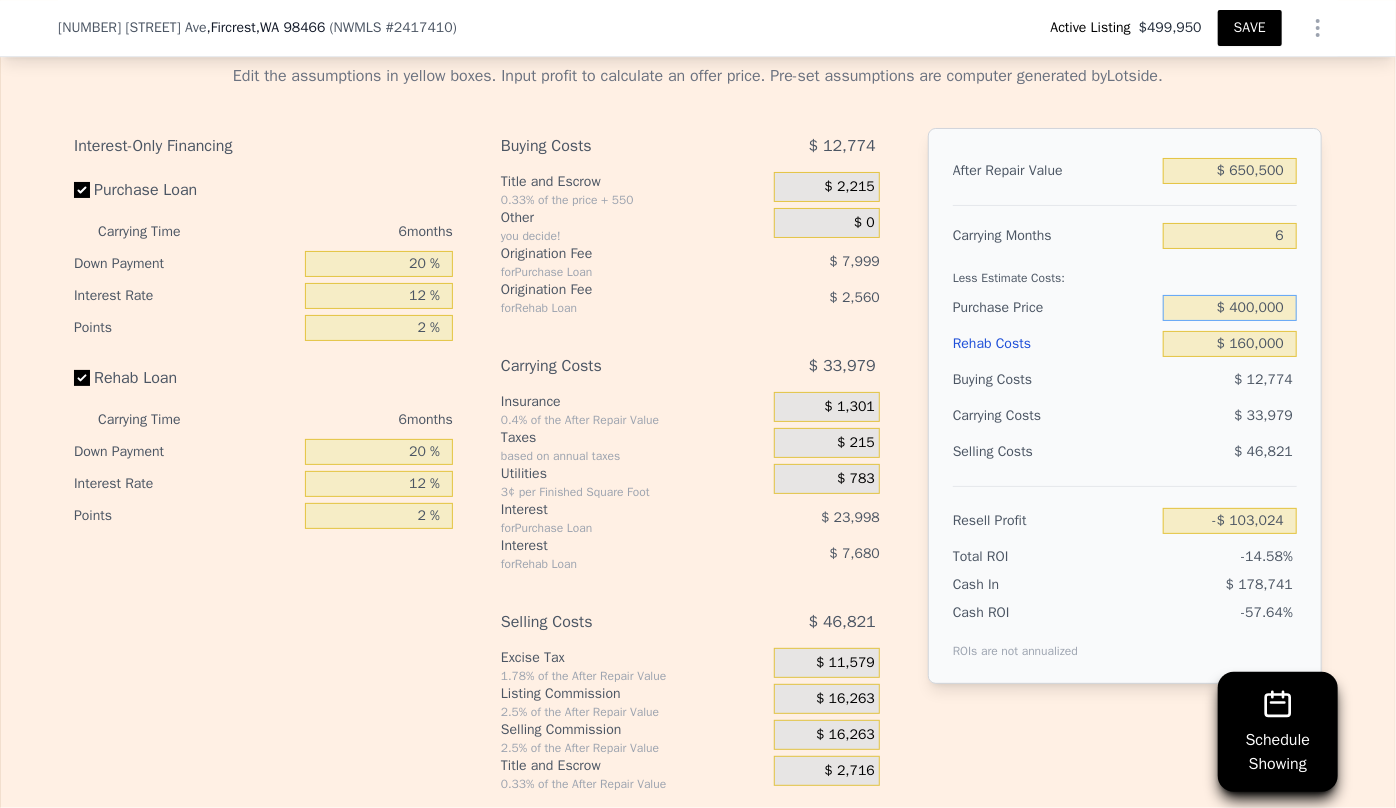 type on "$ 400,000" 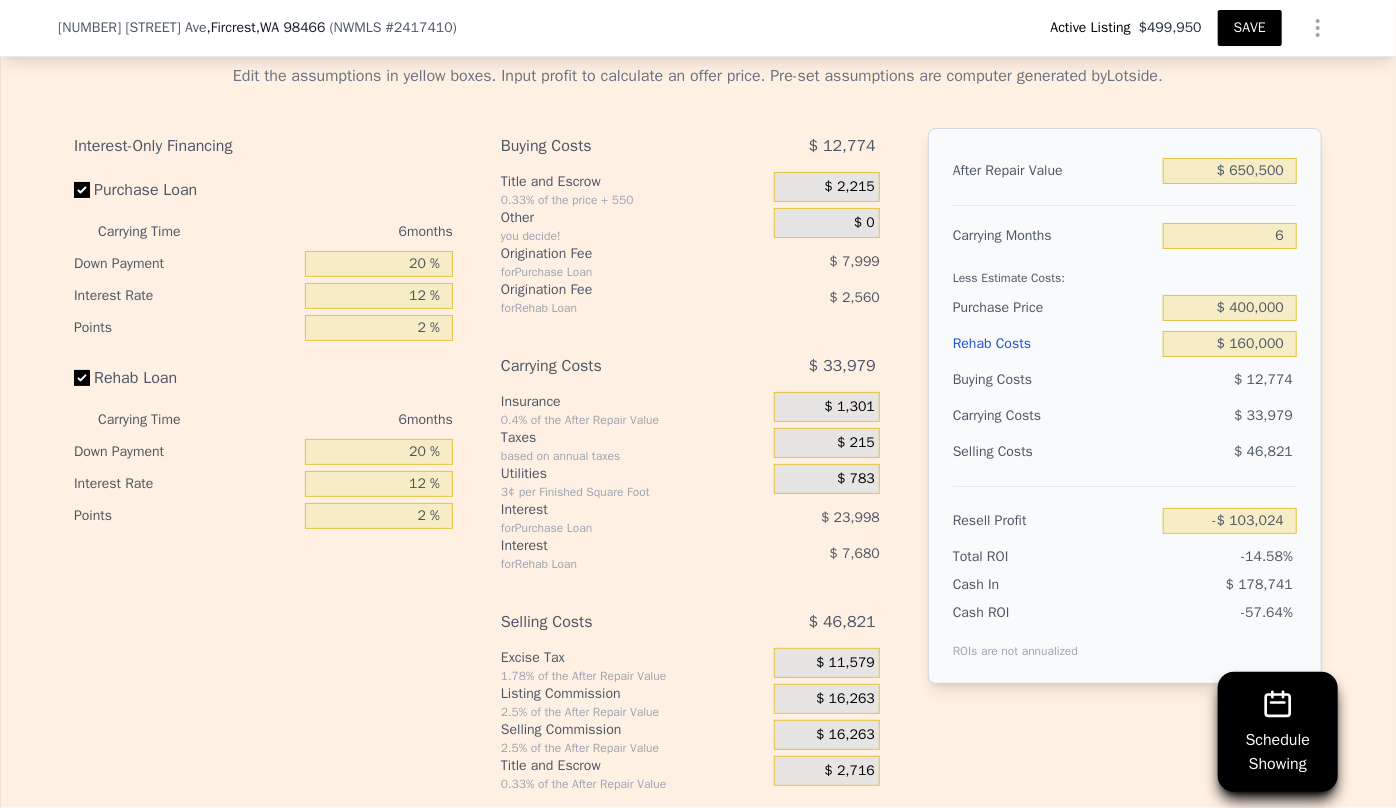 click on "$ 33,979" at bounding box center [1191, 416] 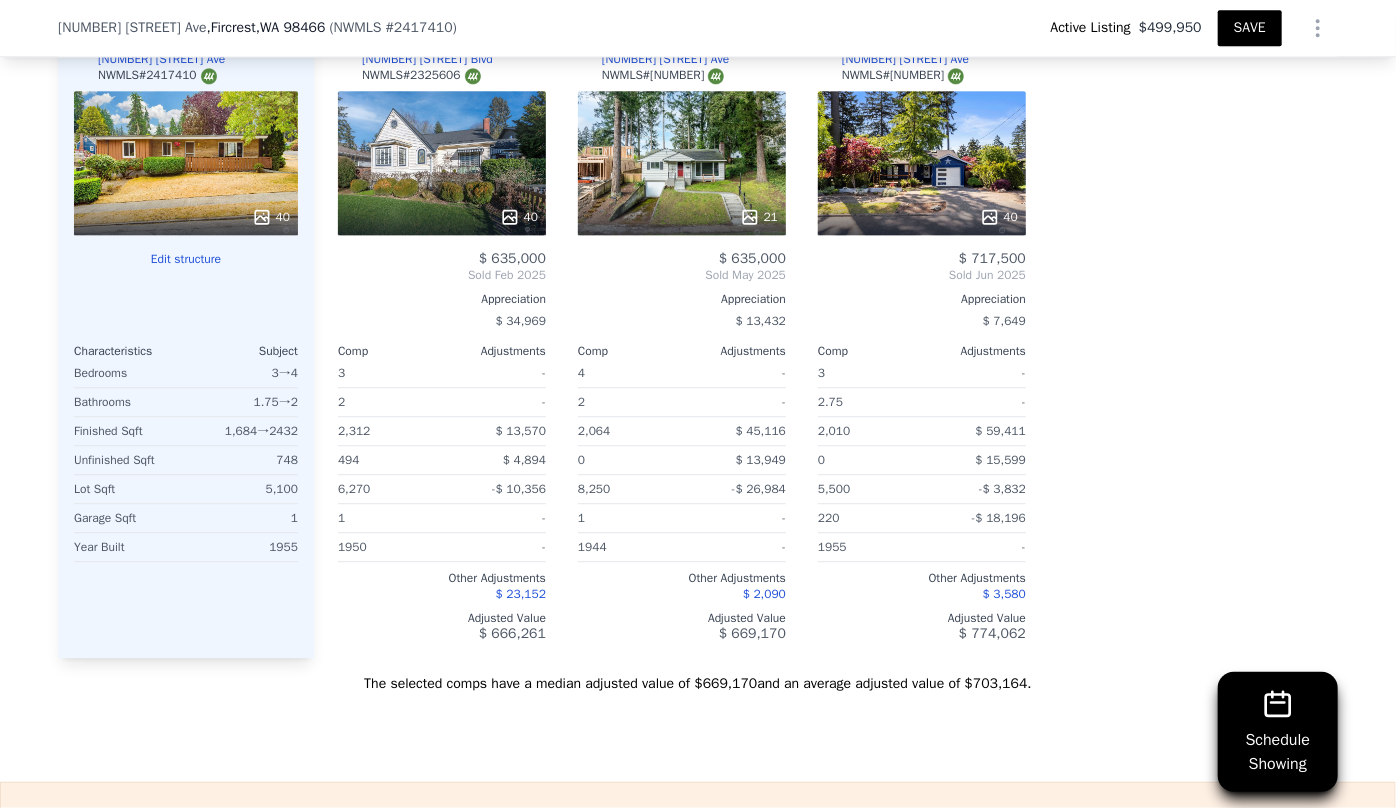 scroll, scrollTop: 2316, scrollLeft: 0, axis: vertical 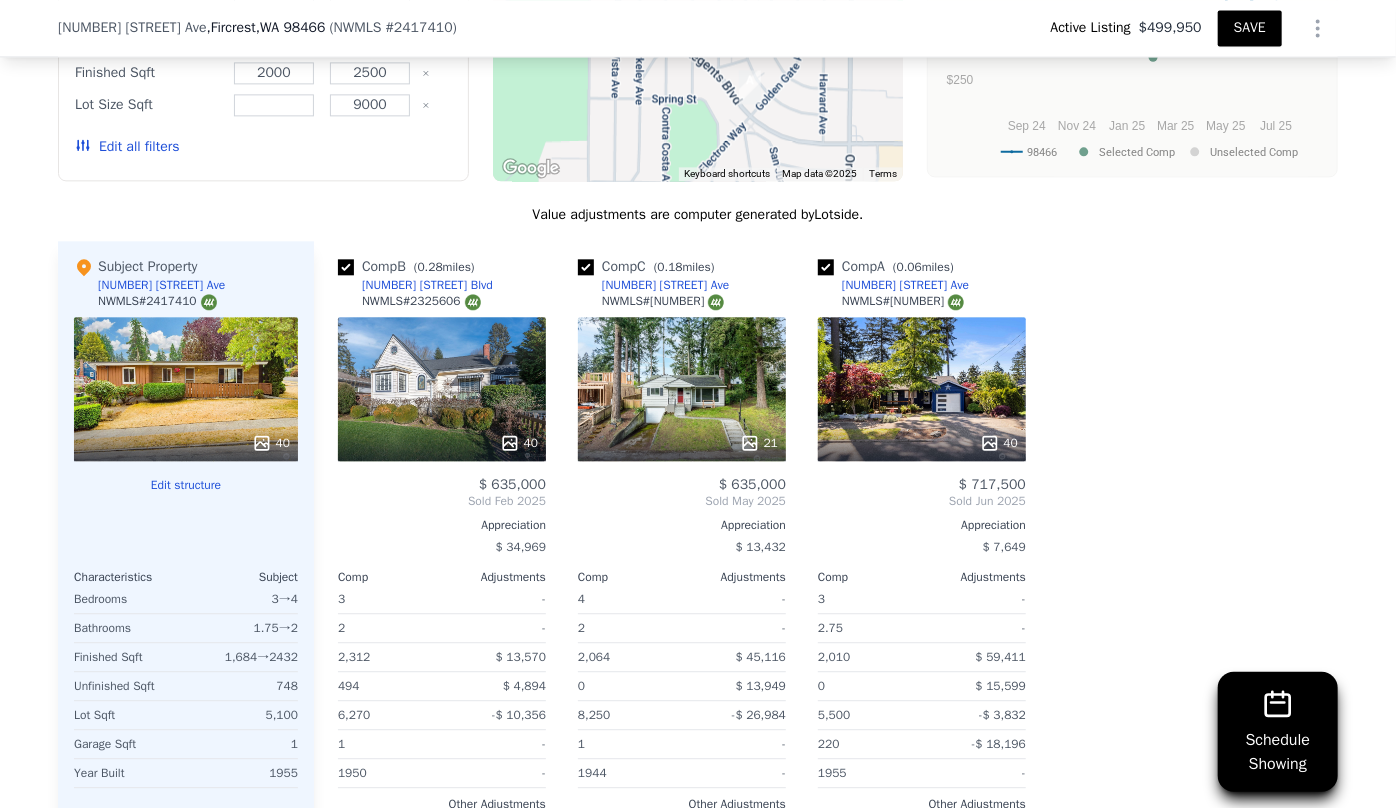 click on "Edit all filters" at bounding box center [127, 147] 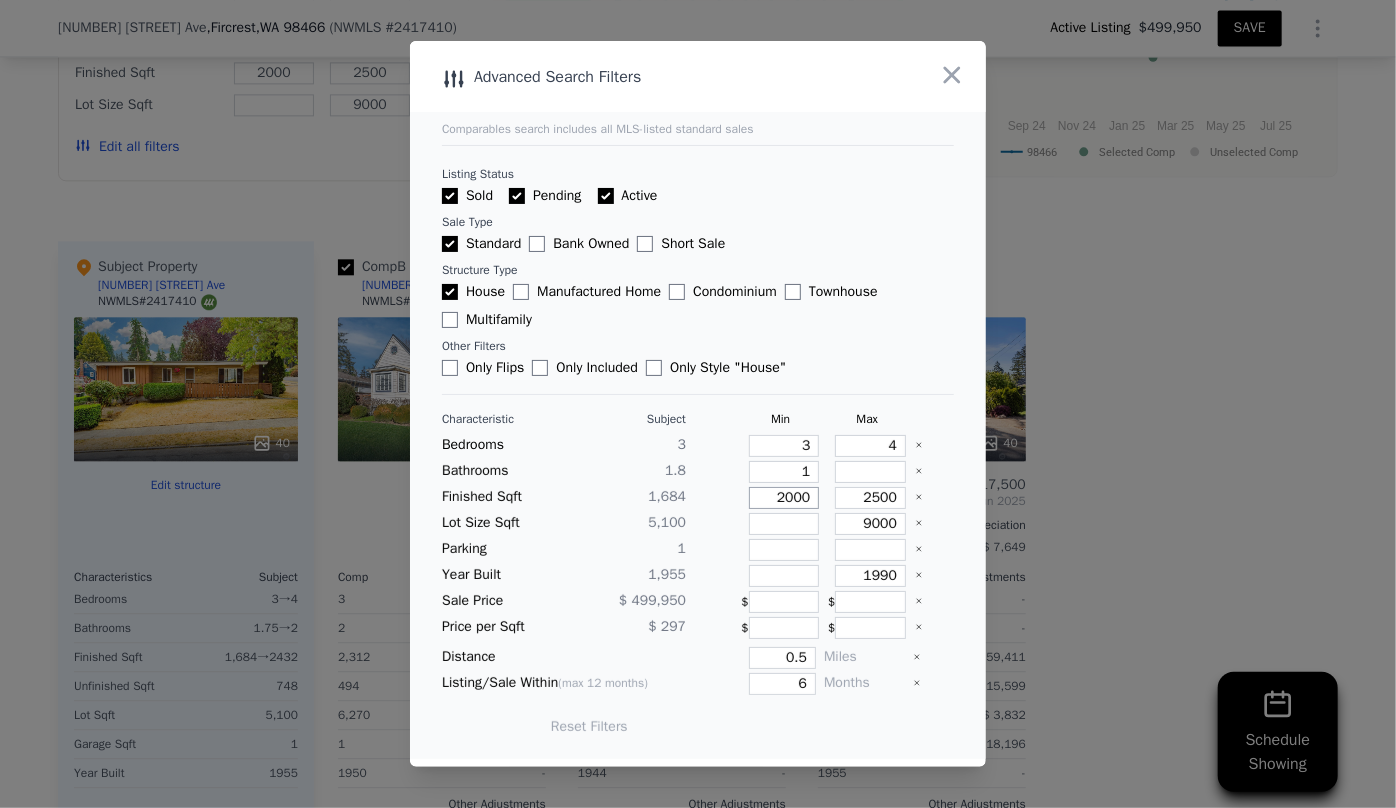 drag, startPoint x: 805, startPoint y: 495, endPoint x: 704, endPoint y: 492, distance: 101.04455 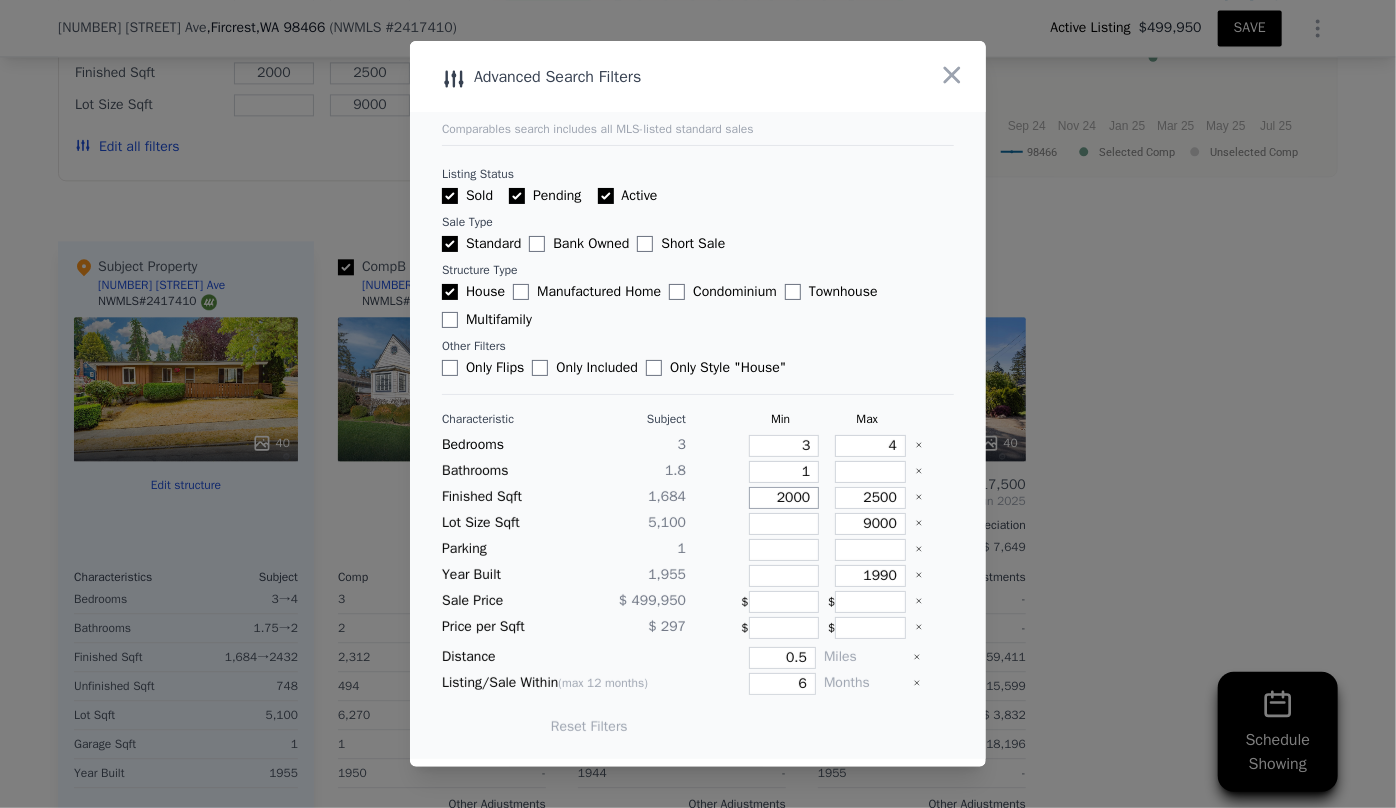 type on "1" 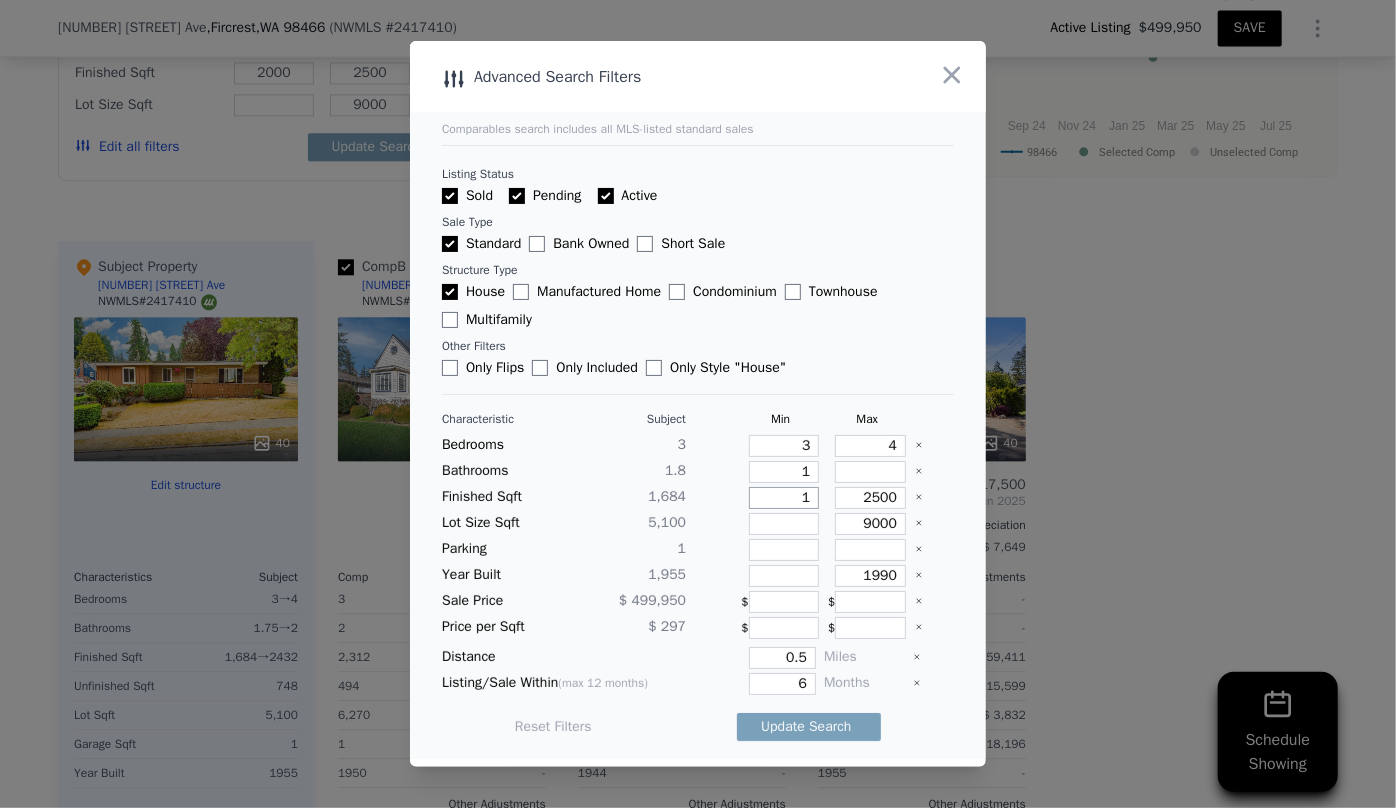 type on "1" 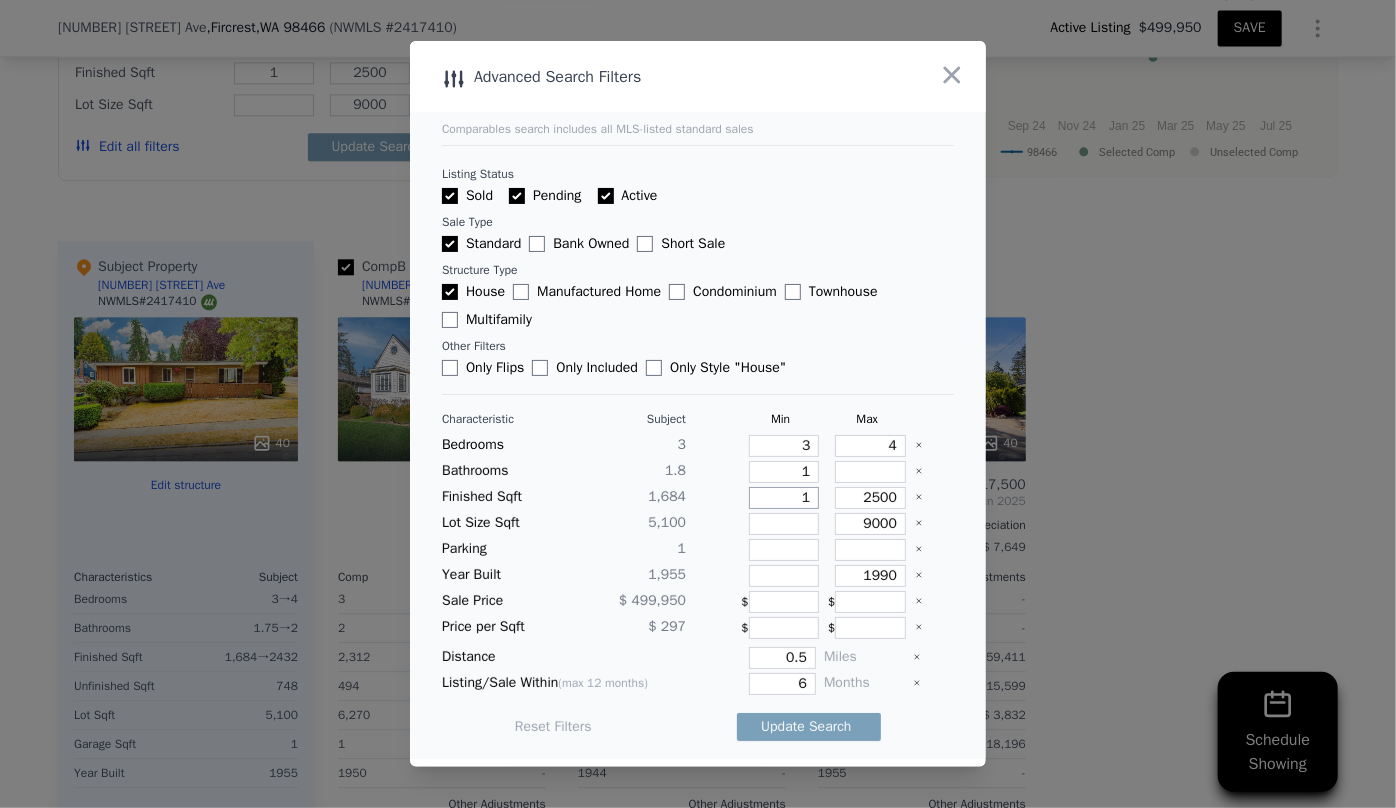 type on "10" 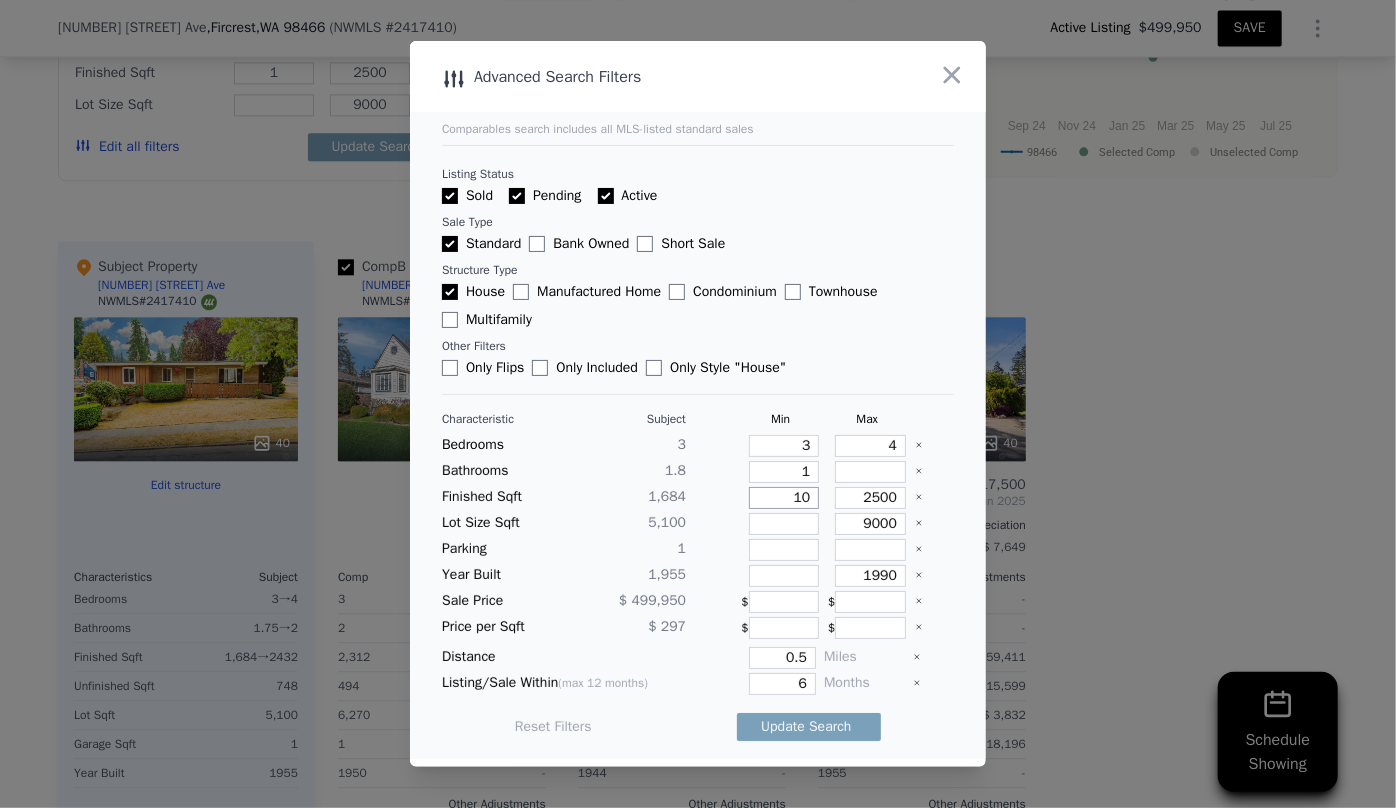 type on "10" 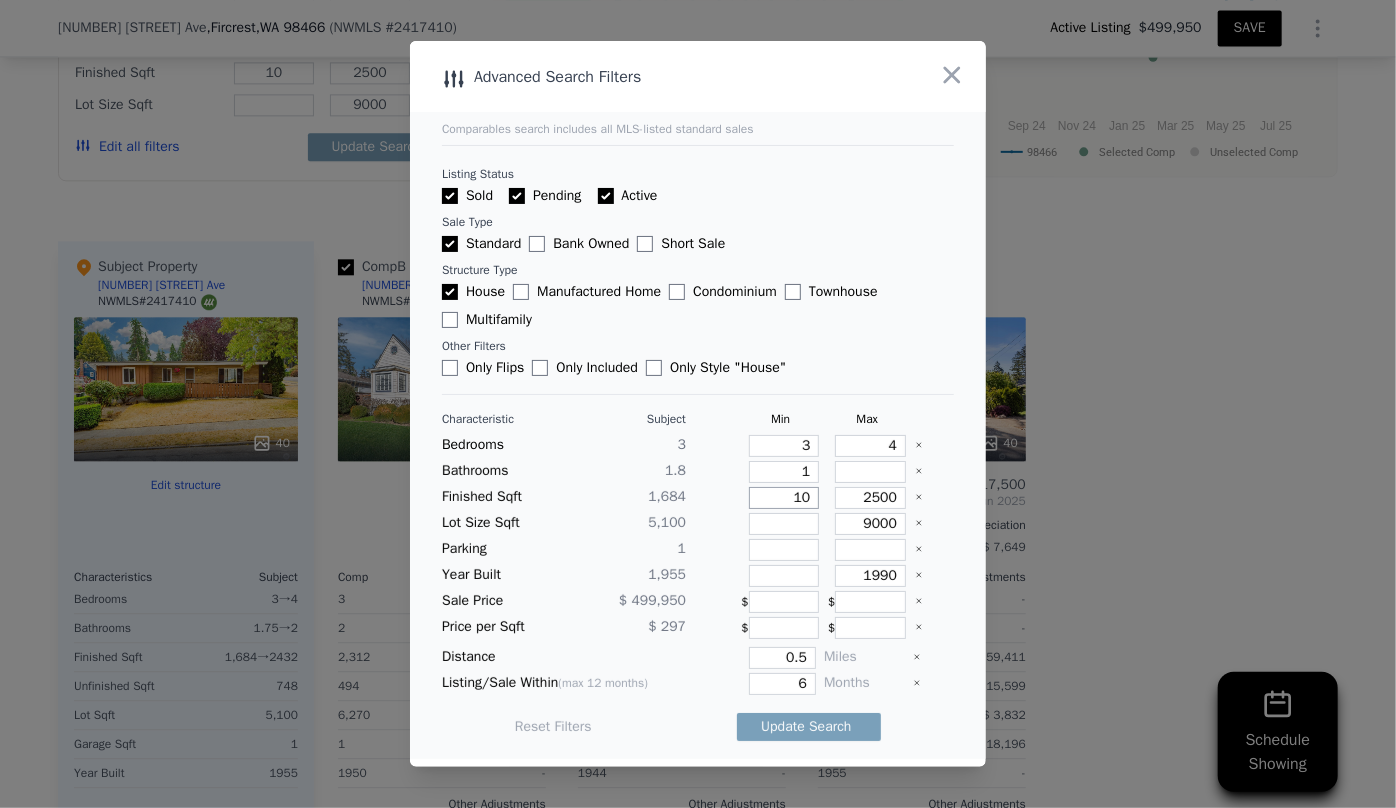 type on "100" 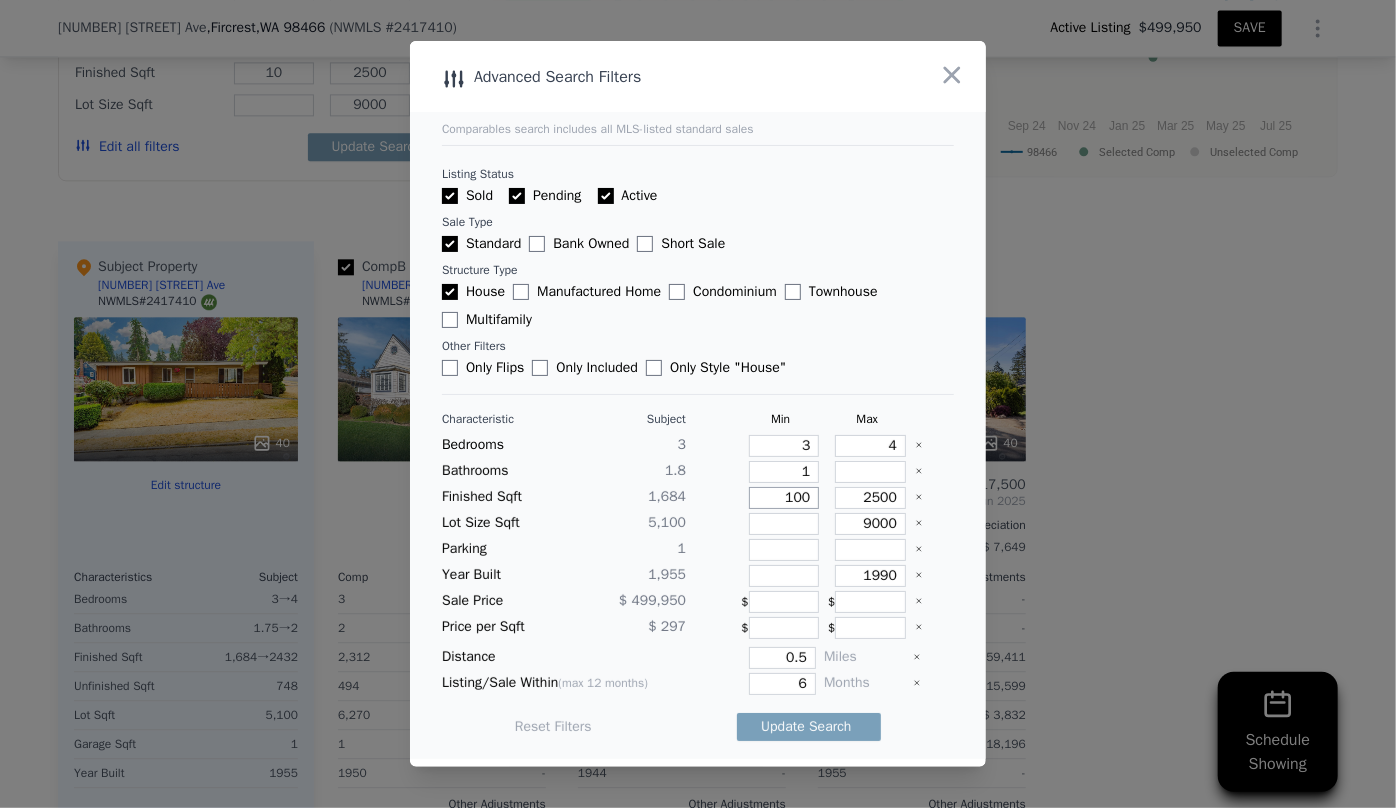 type on "100" 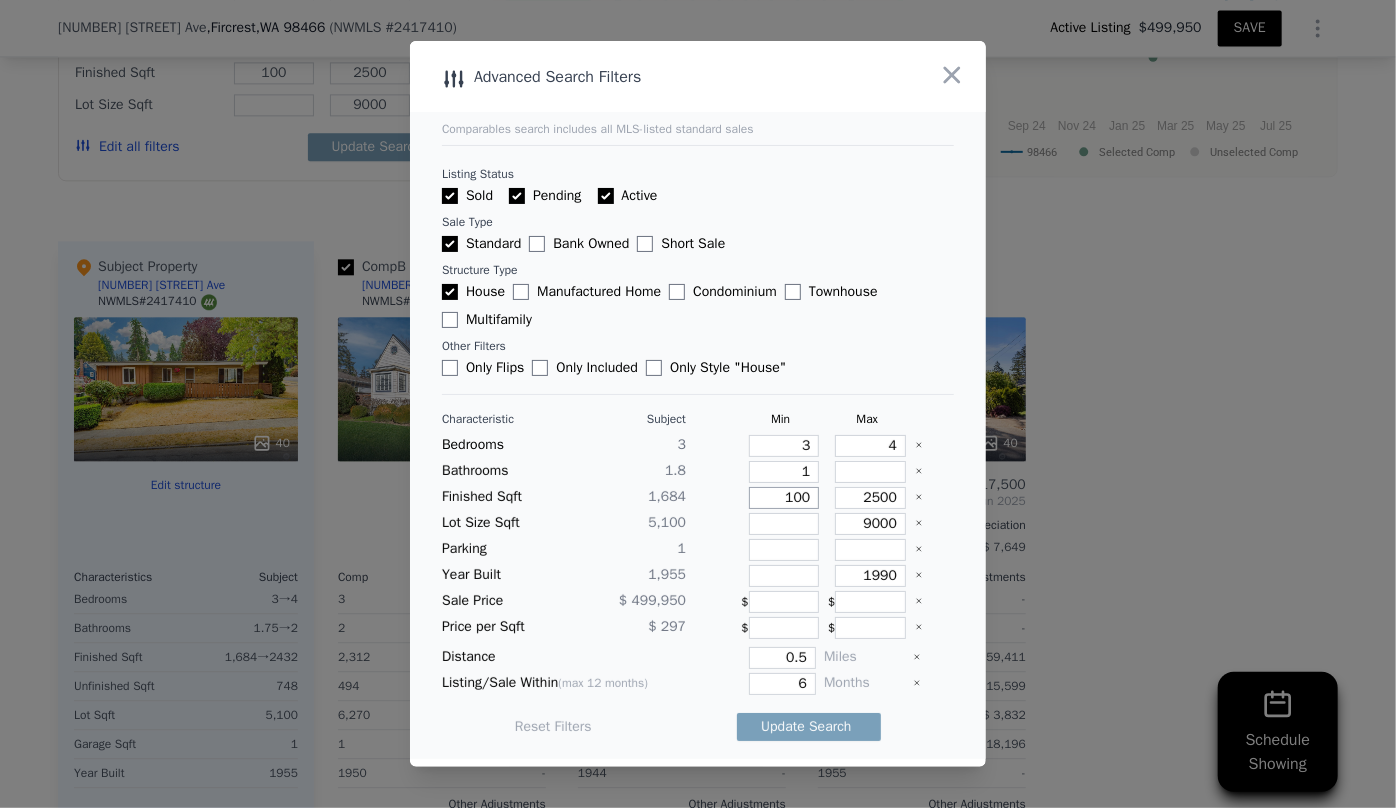 type on "10" 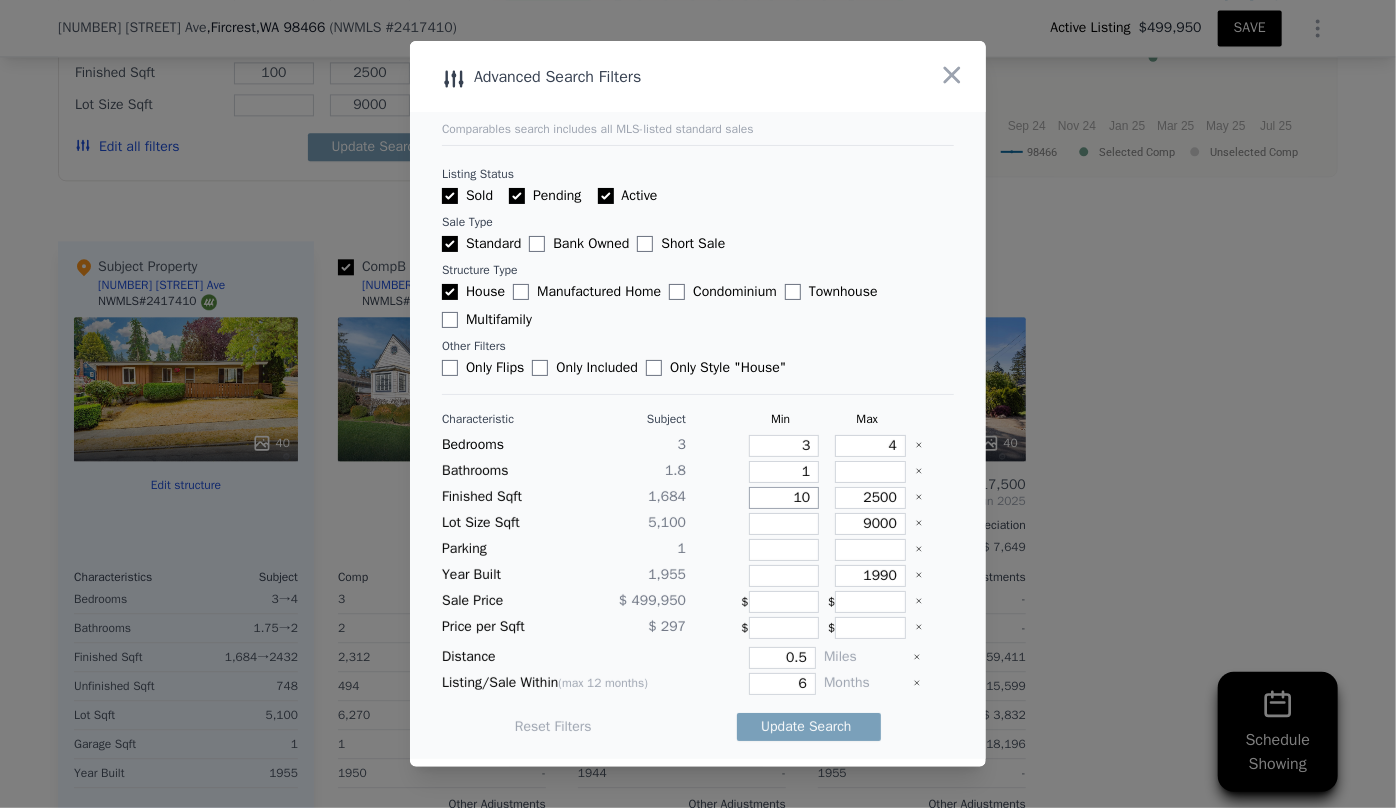 type on "10" 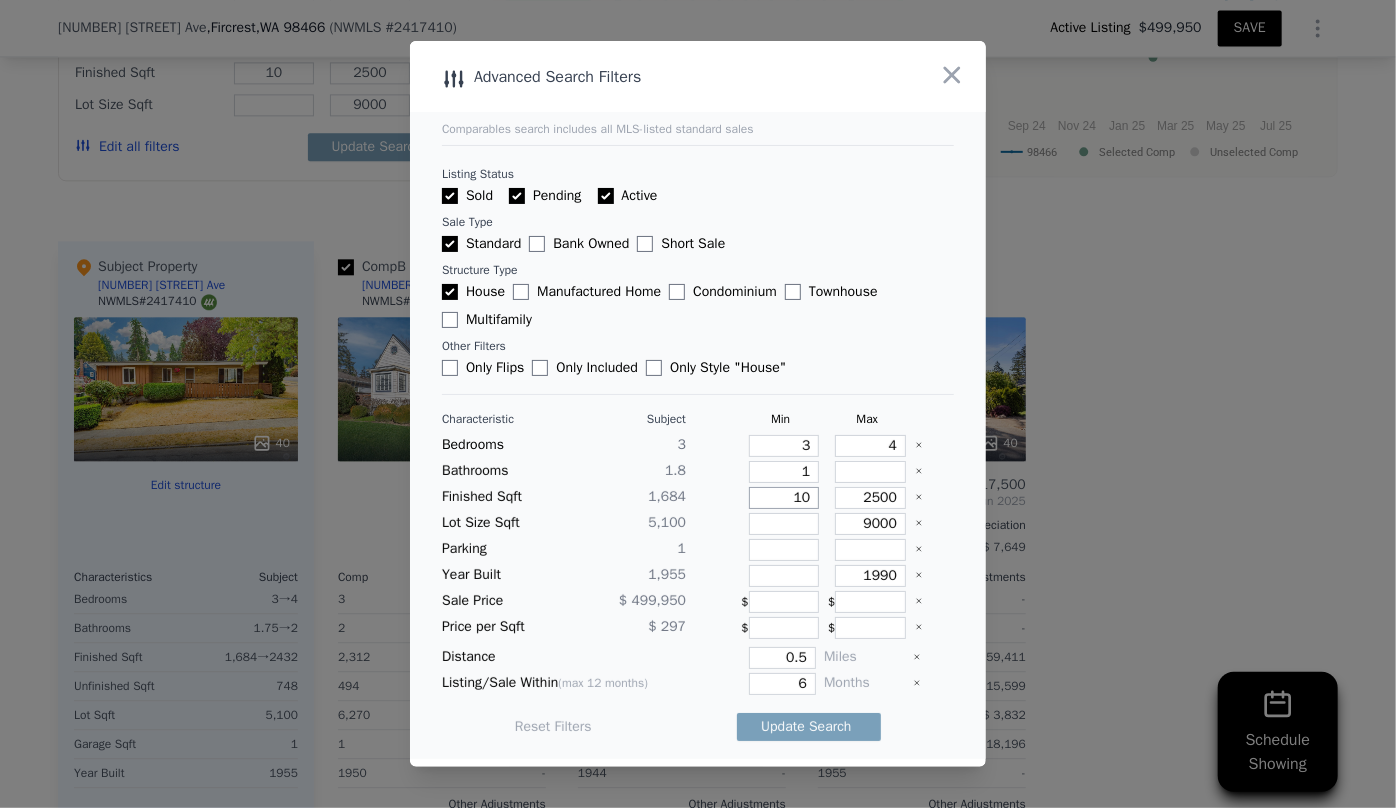 type on "1" 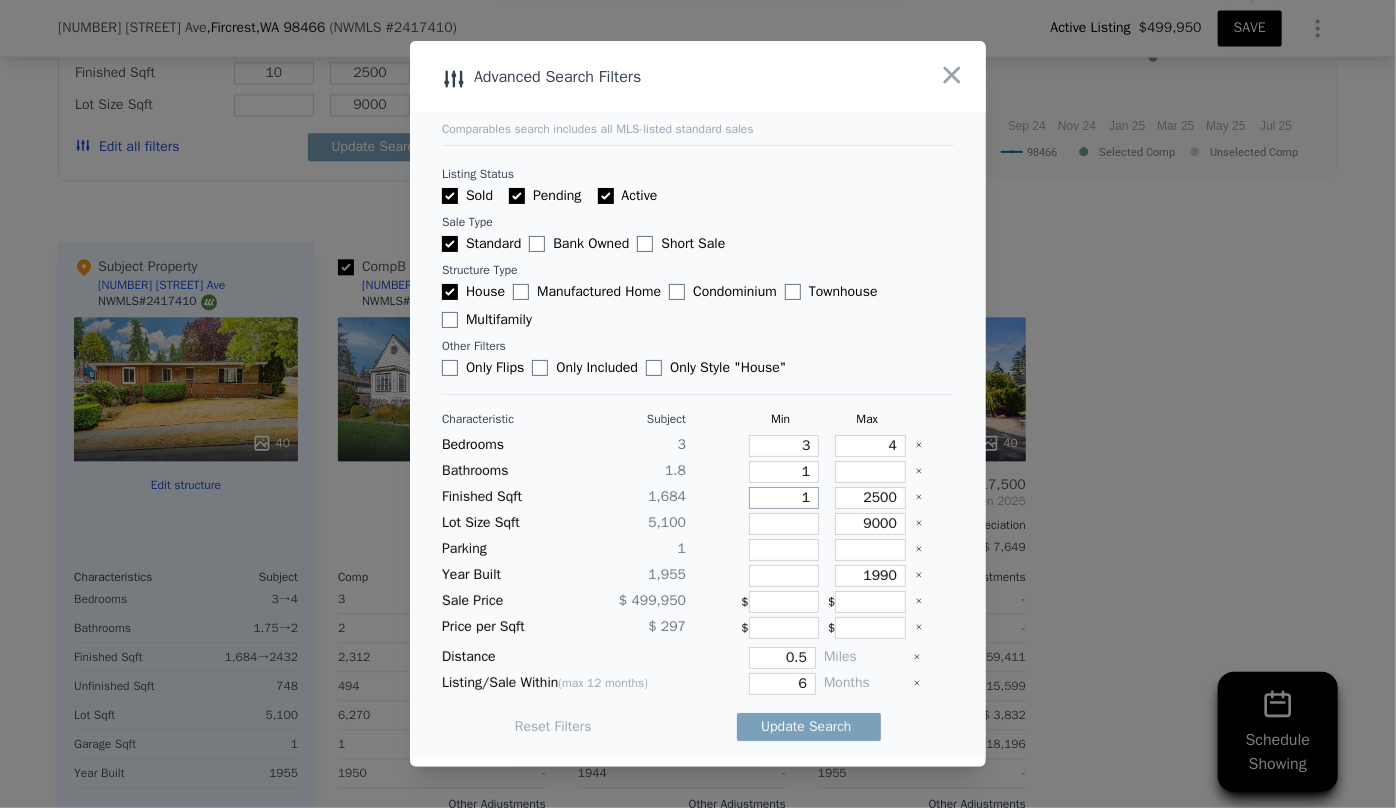 type on "1" 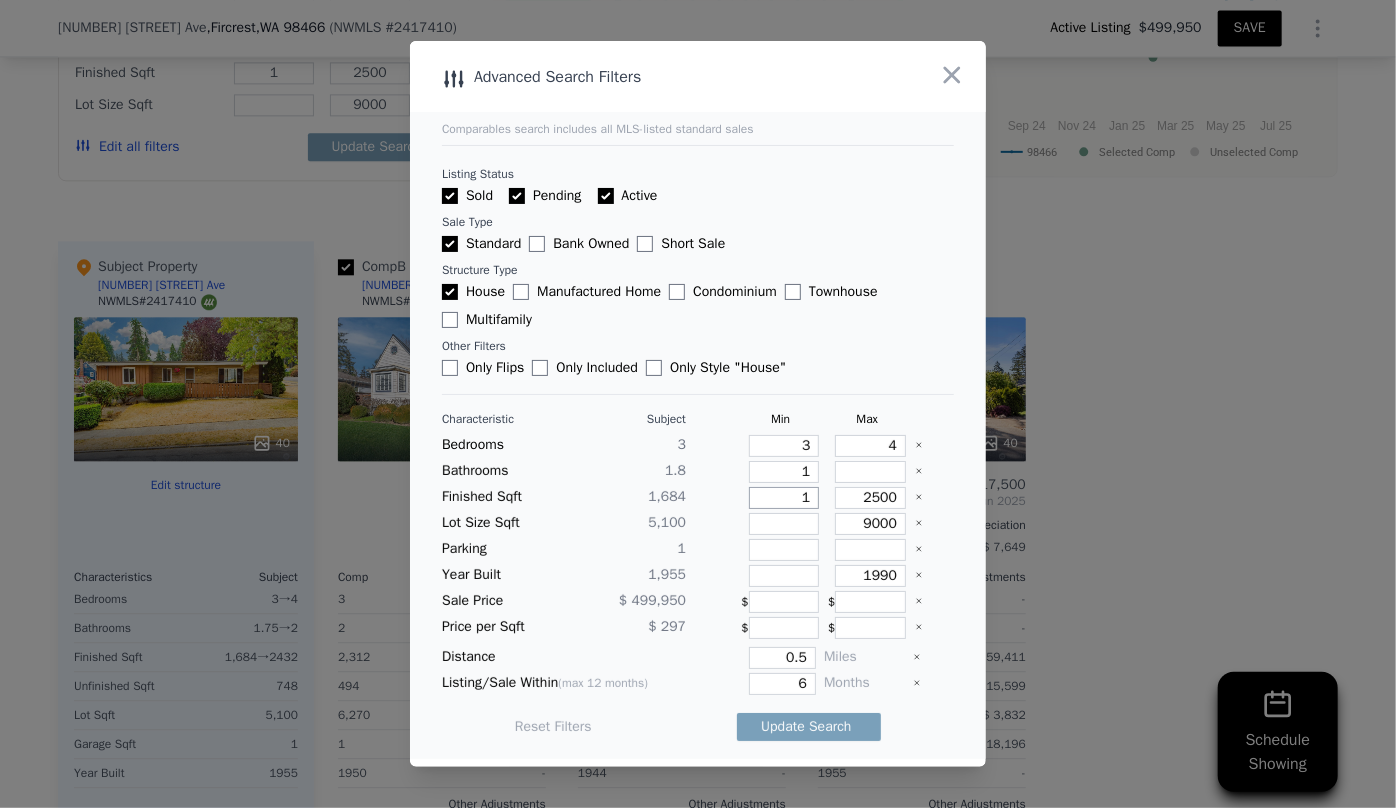 type on "18" 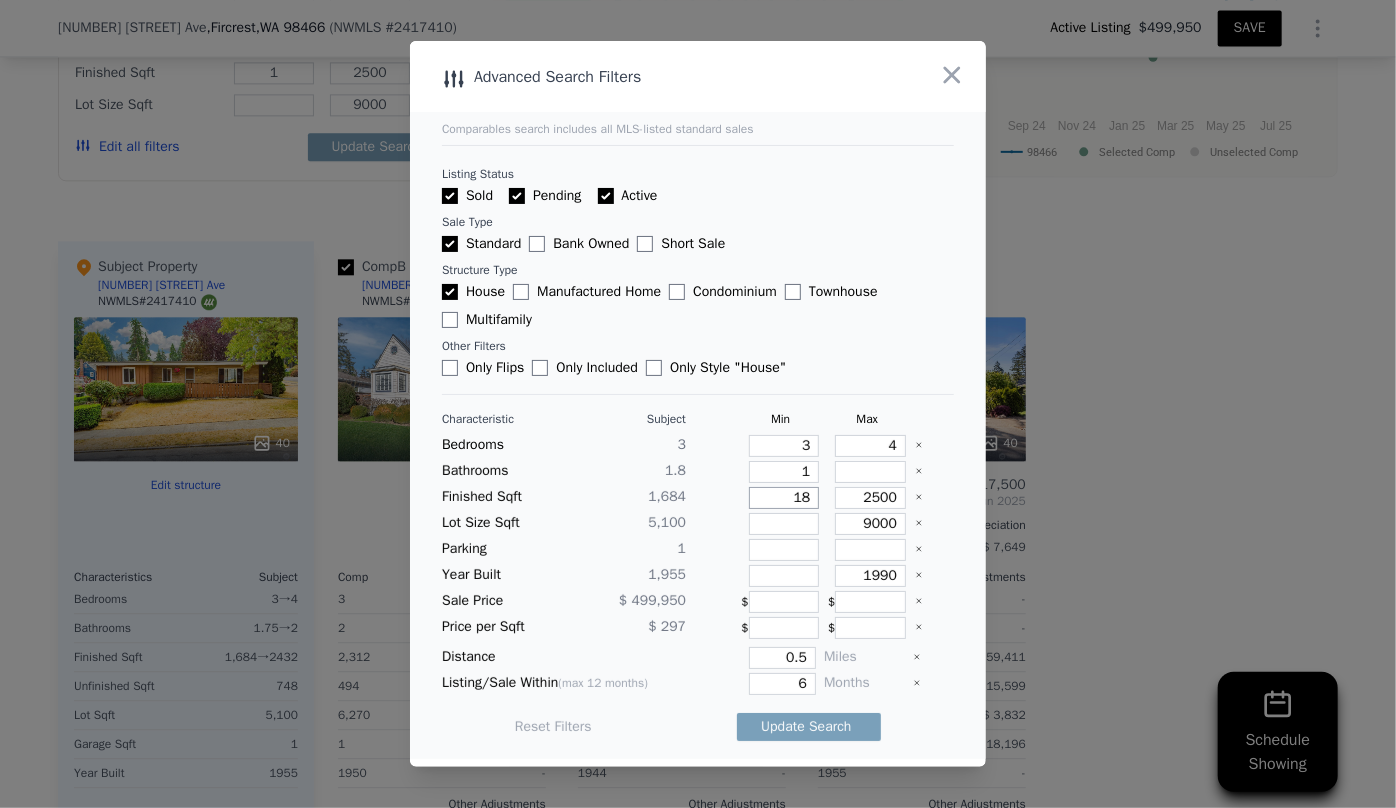 type on "18" 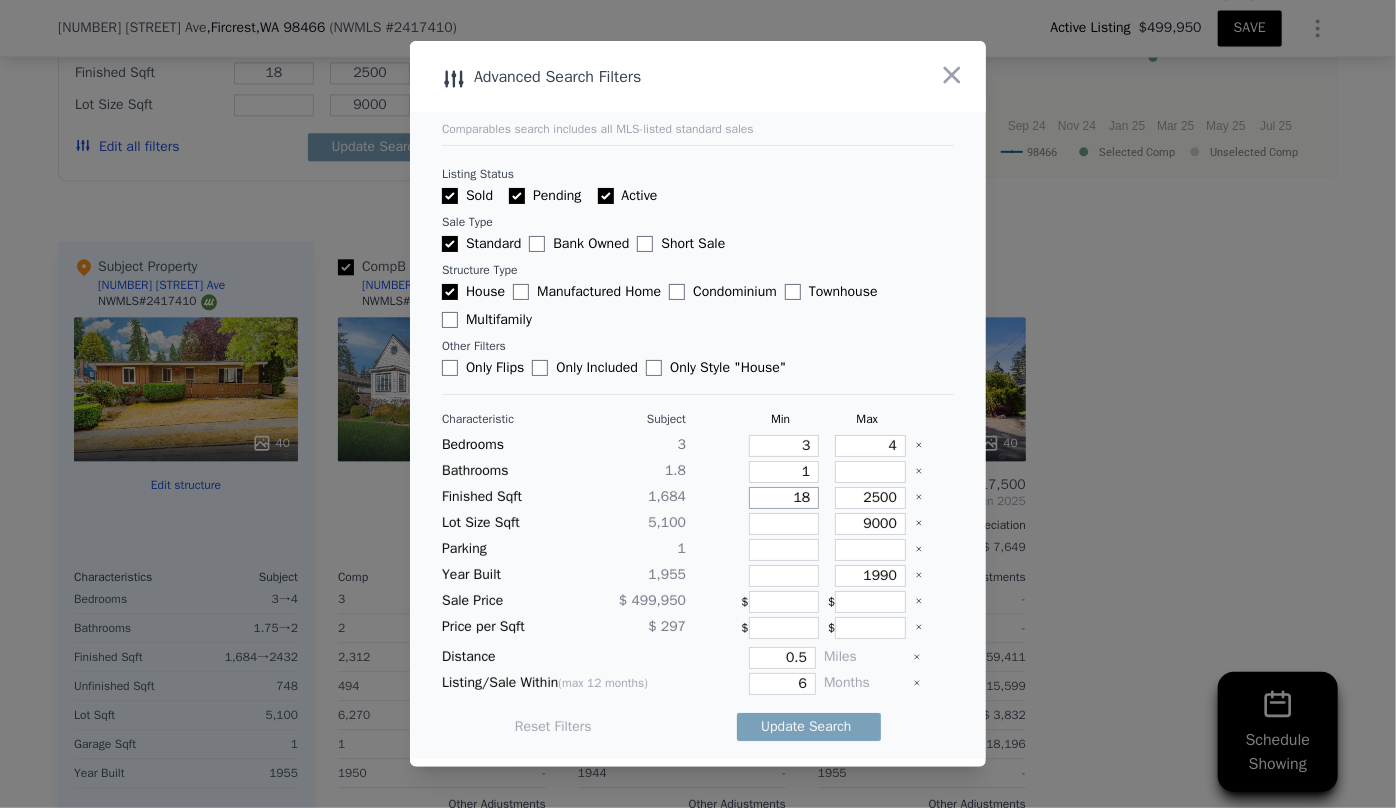 type on "180" 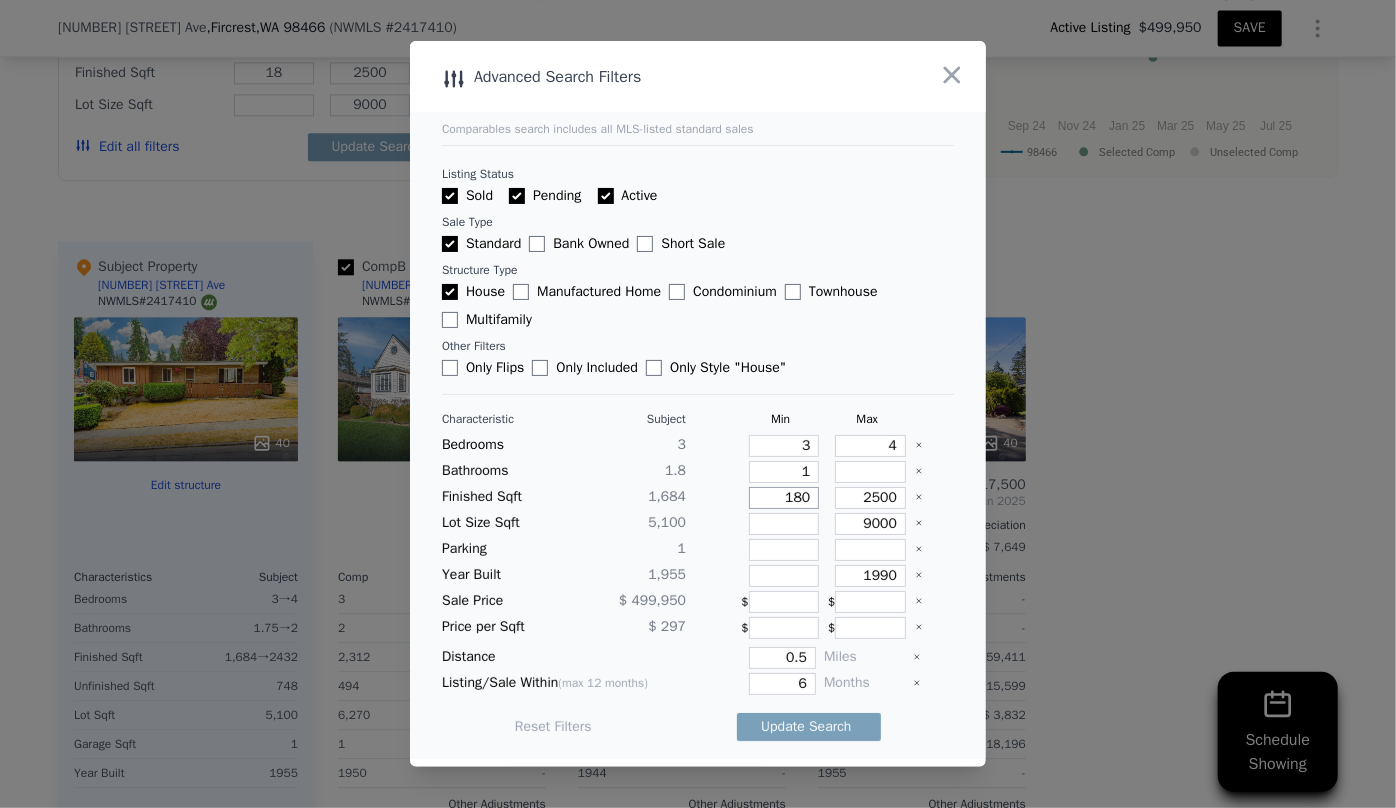 type on "180" 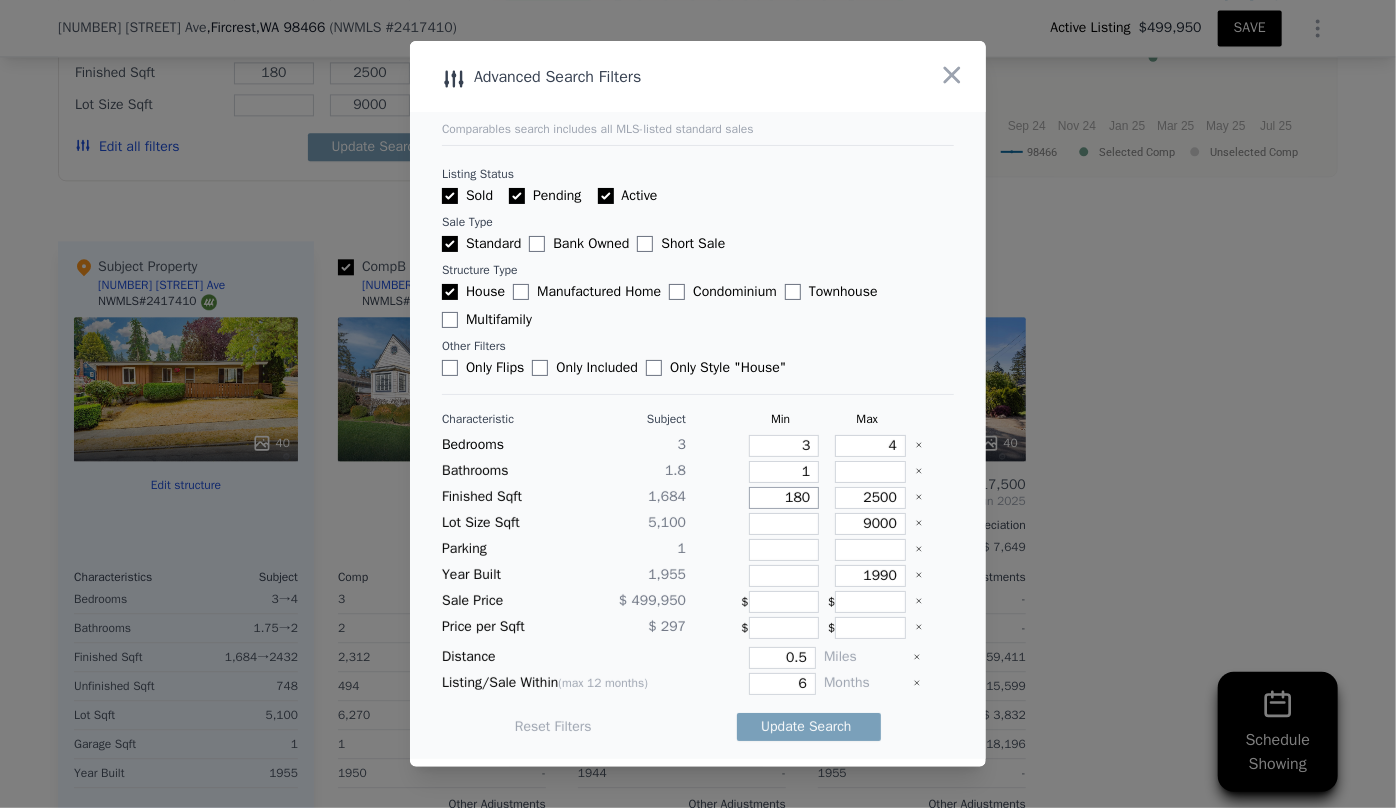 type on "1800" 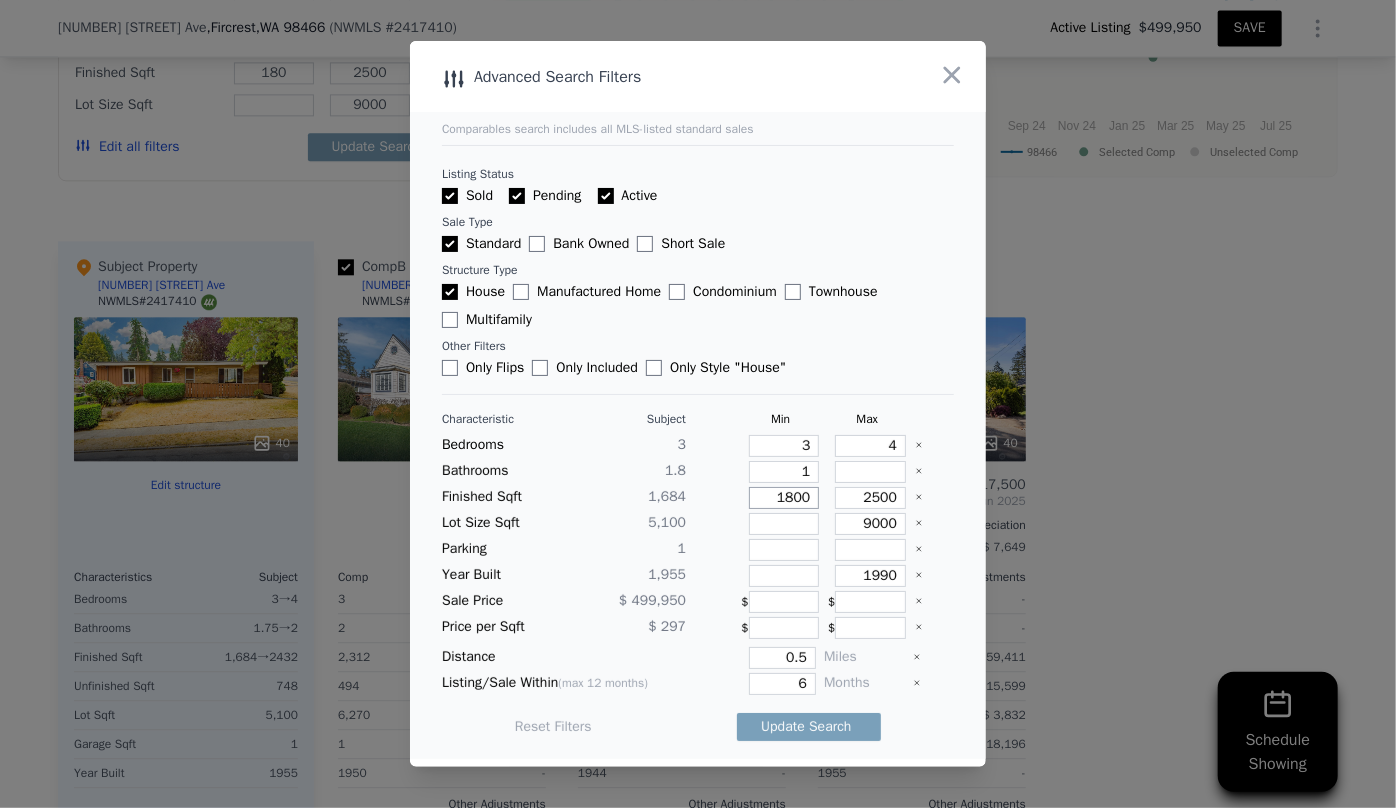 type on "1800" 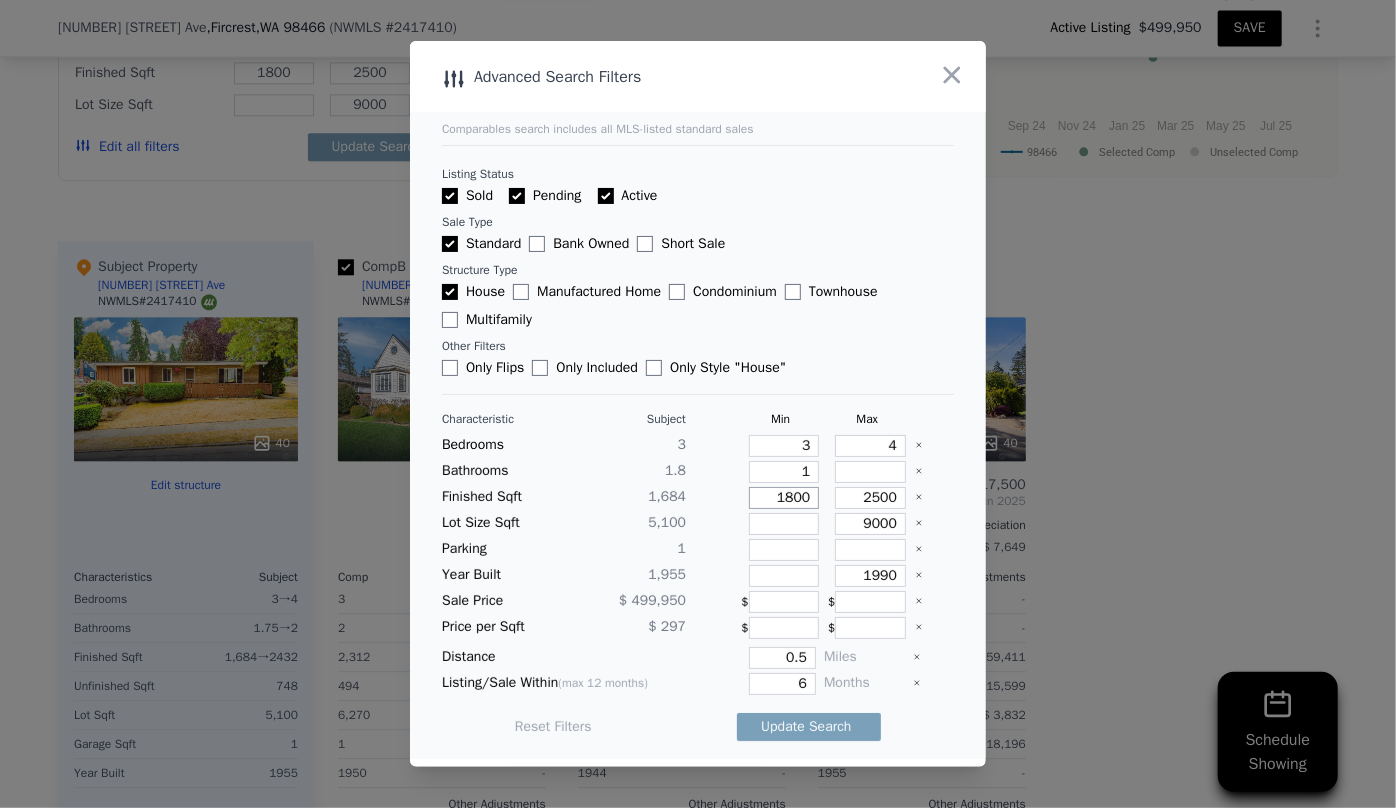 type on "1800" 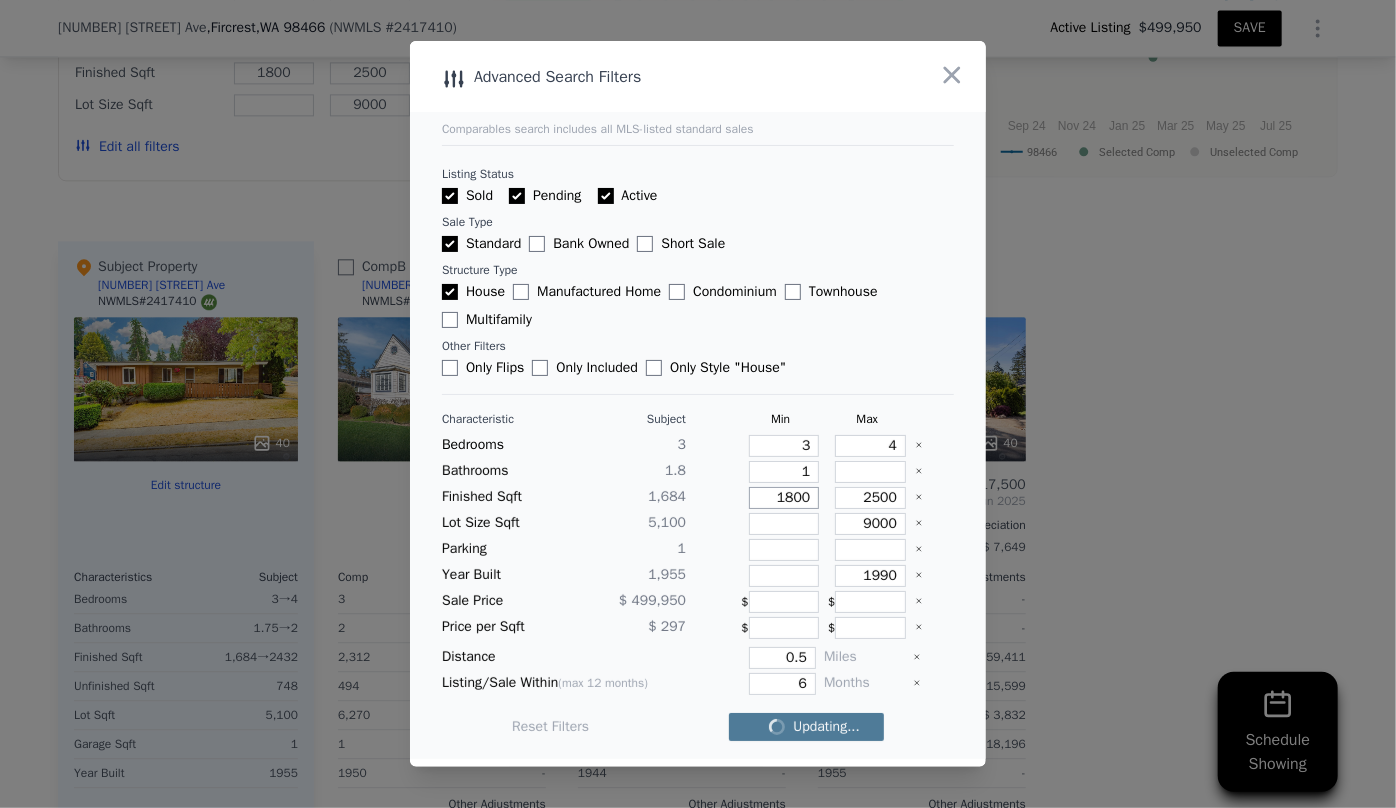 checkbox on "false" 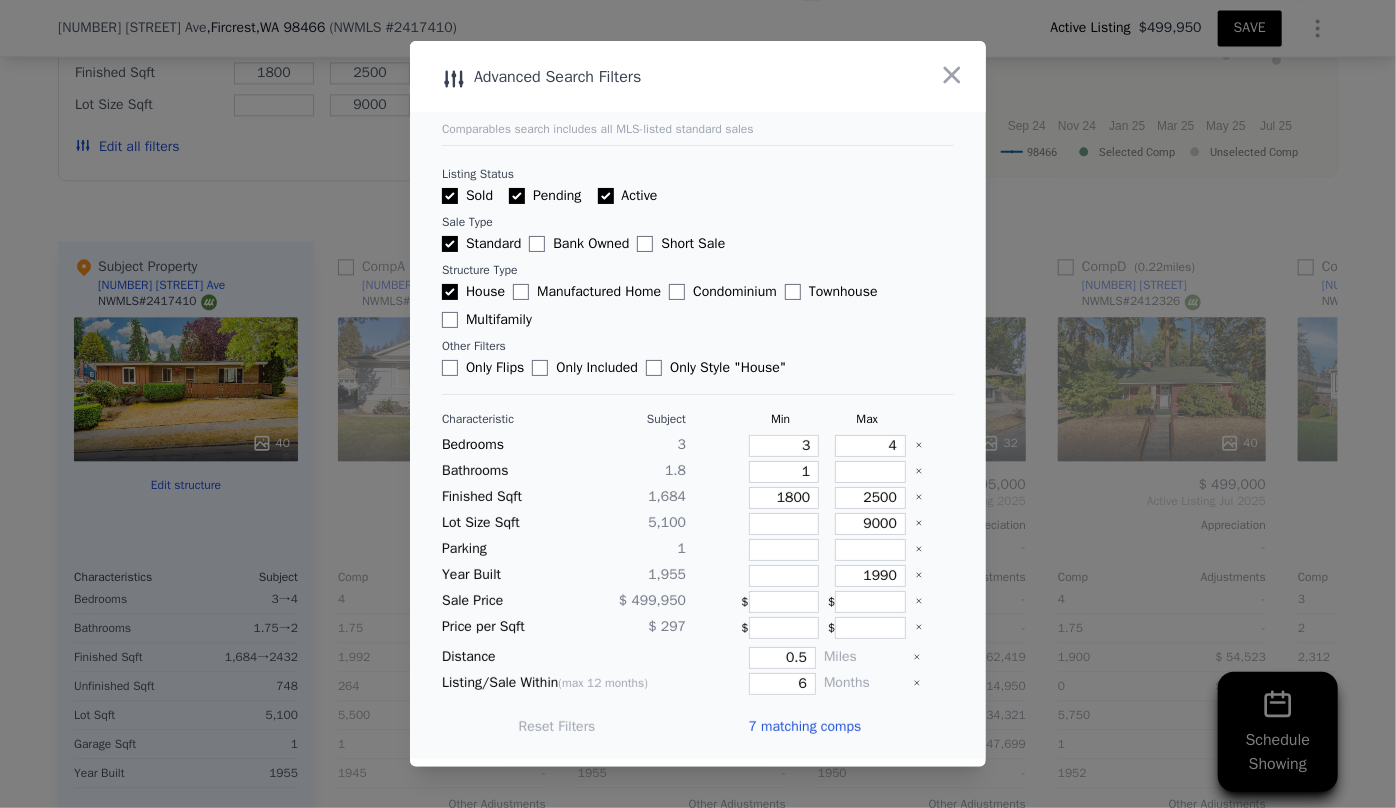 click on "7 matching comps" at bounding box center [804, 727] 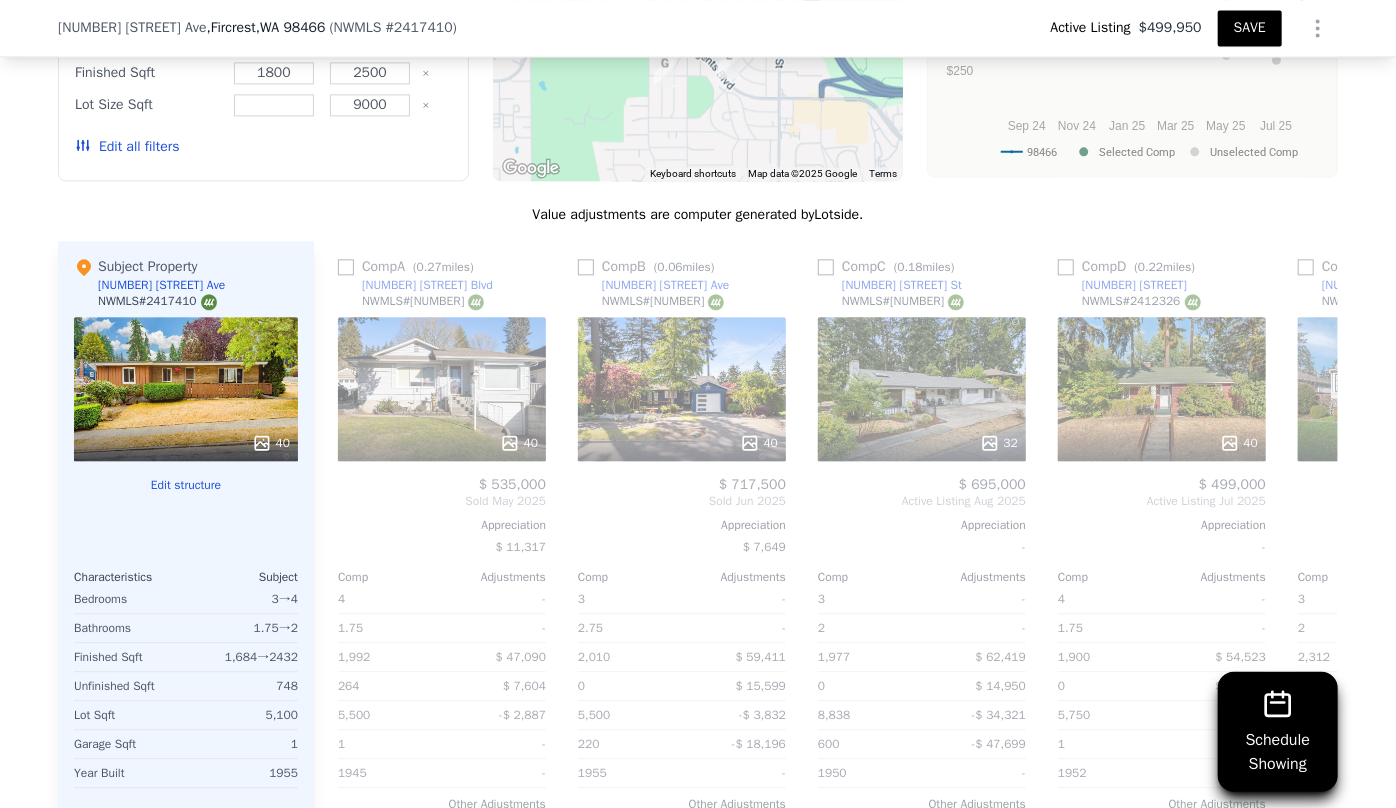 click on "40" at bounding box center [1162, 389] 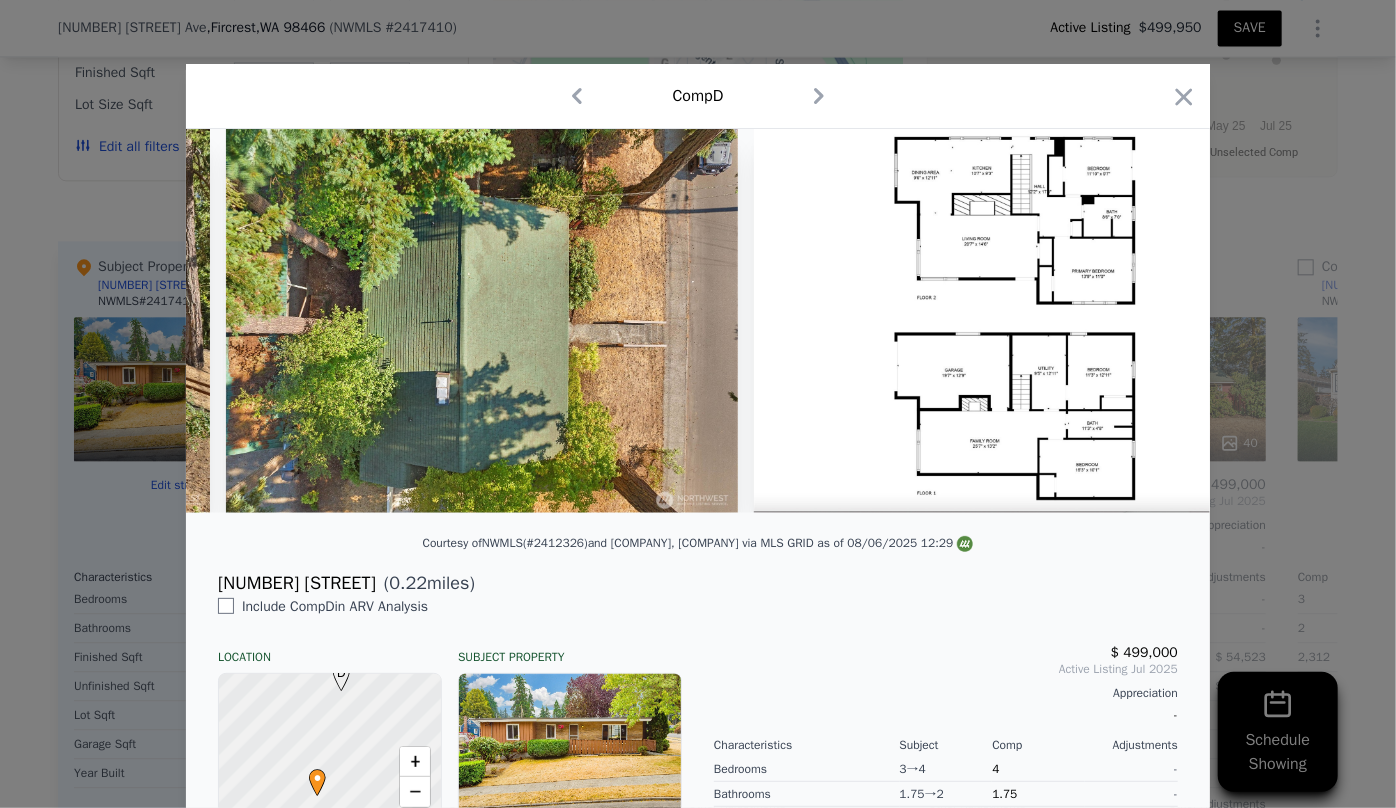 scroll, scrollTop: 0, scrollLeft: 22358, axis: horizontal 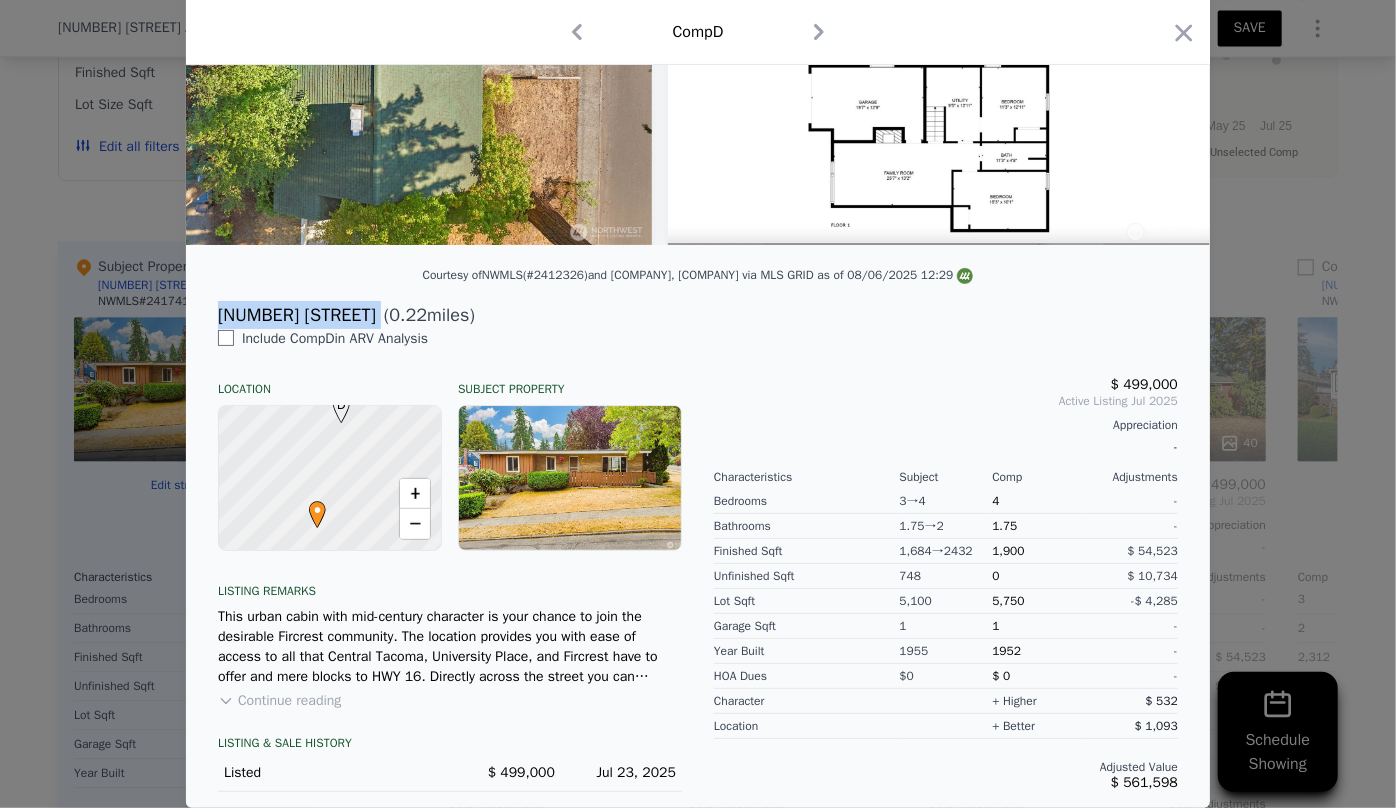 drag, startPoint x: 207, startPoint y: 312, endPoint x: 360, endPoint y: 309, distance: 153.0294 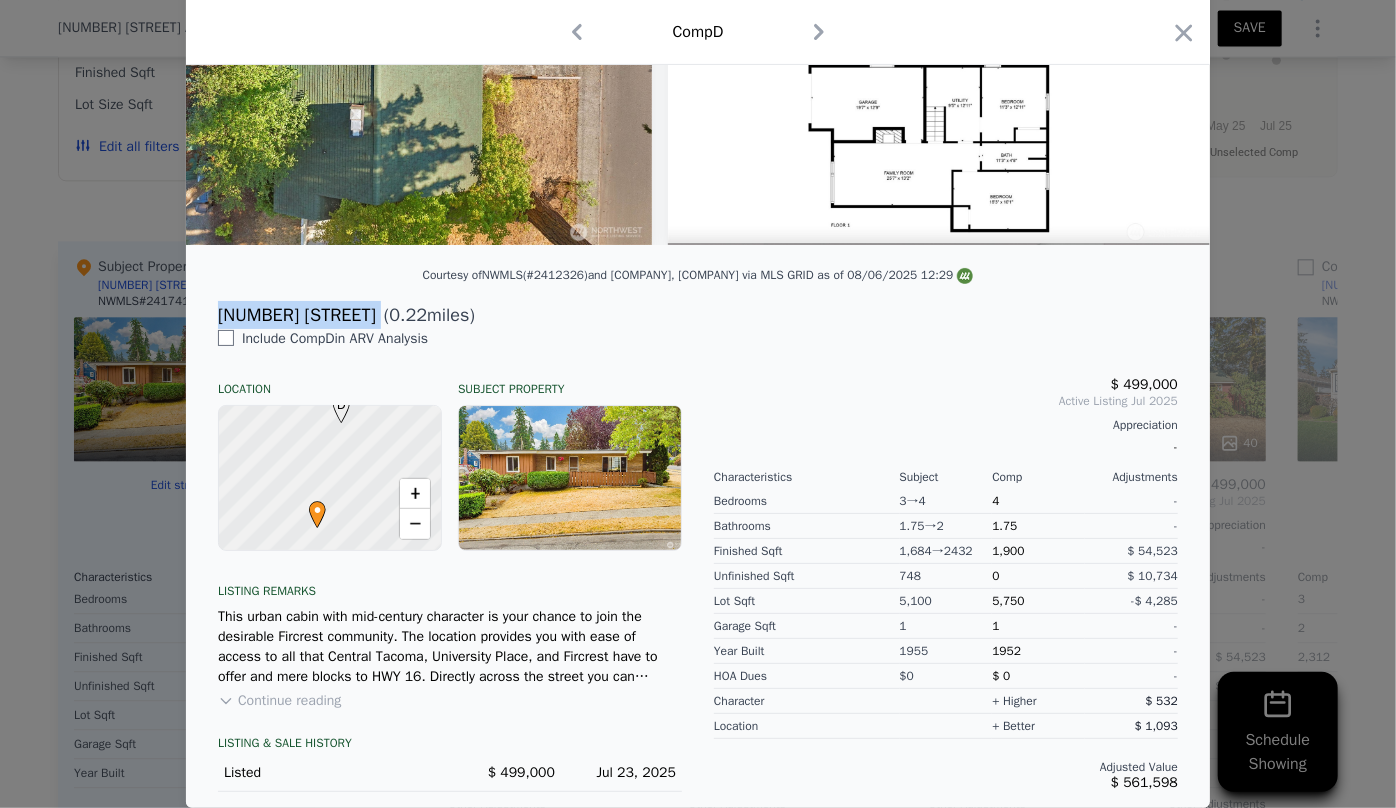 copy on "416 Columbia Ave" 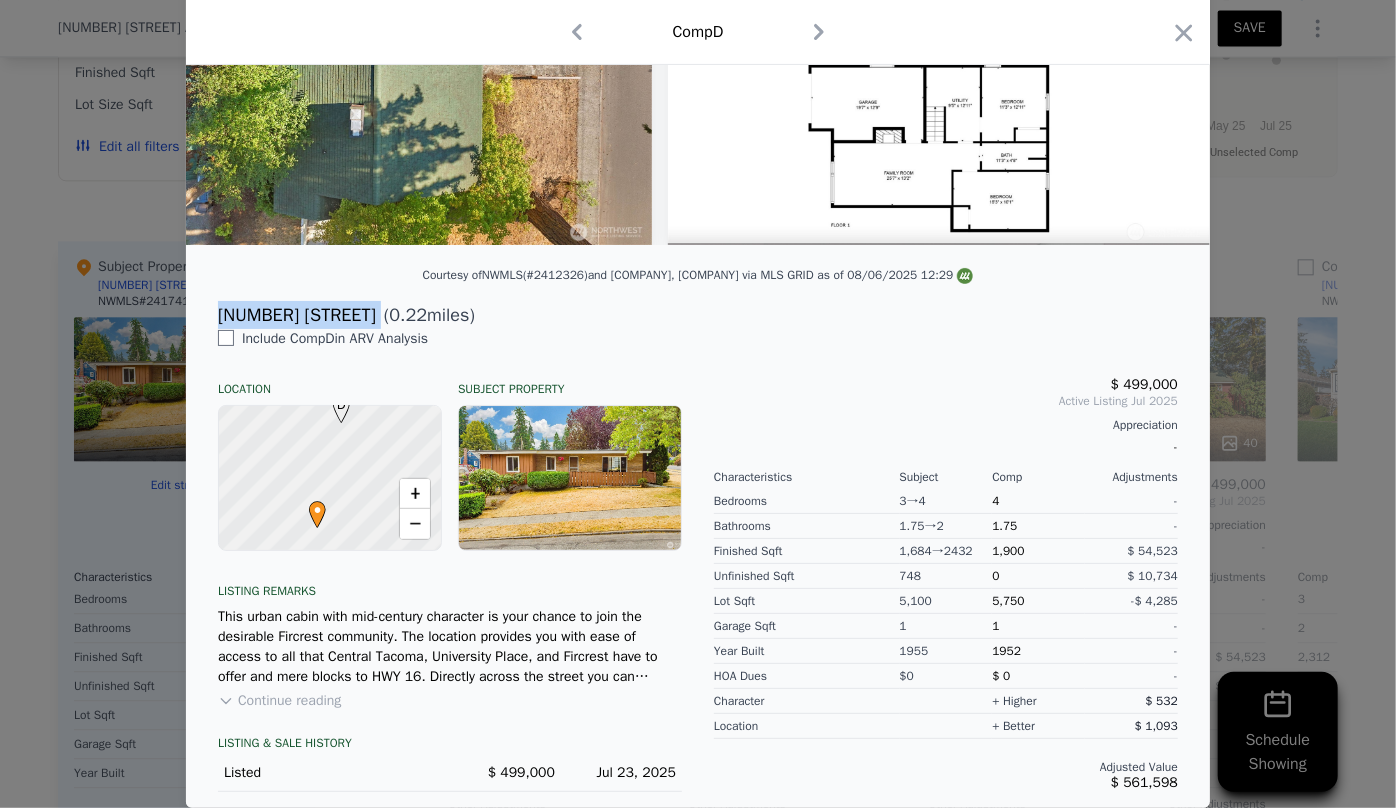 click 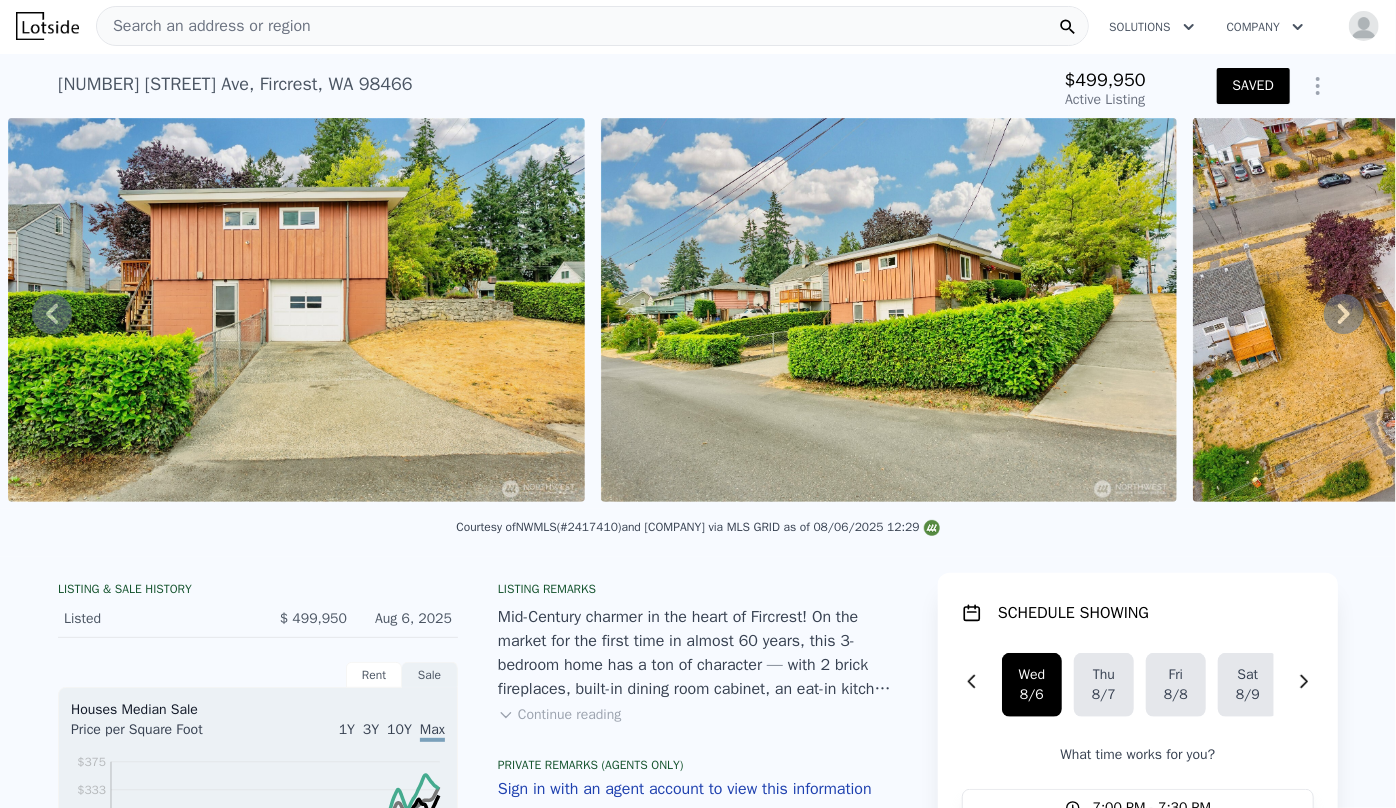 scroll, scrollTop: 0, scrollLeft: 0, axis: both 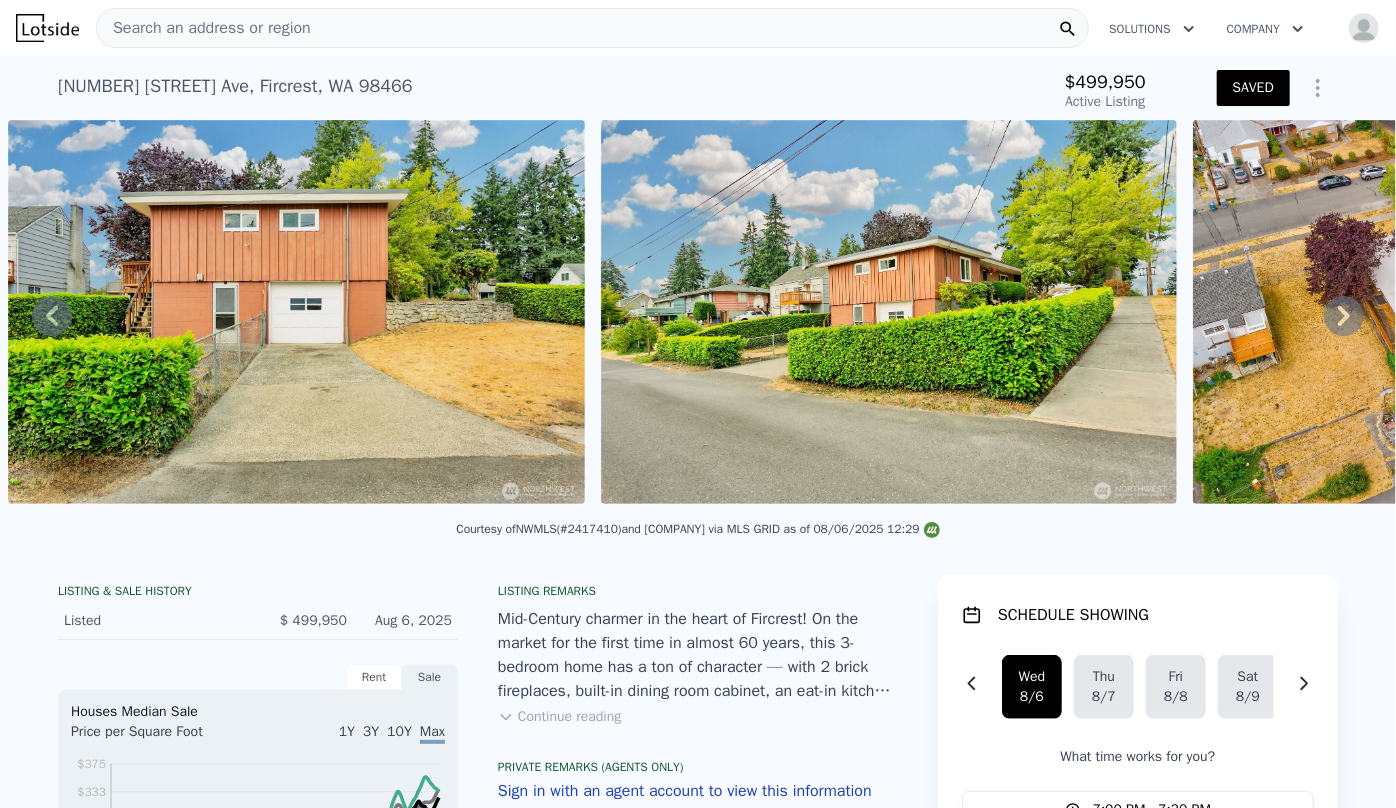 click on "Search an address or region" at bounding box center (204, 28) 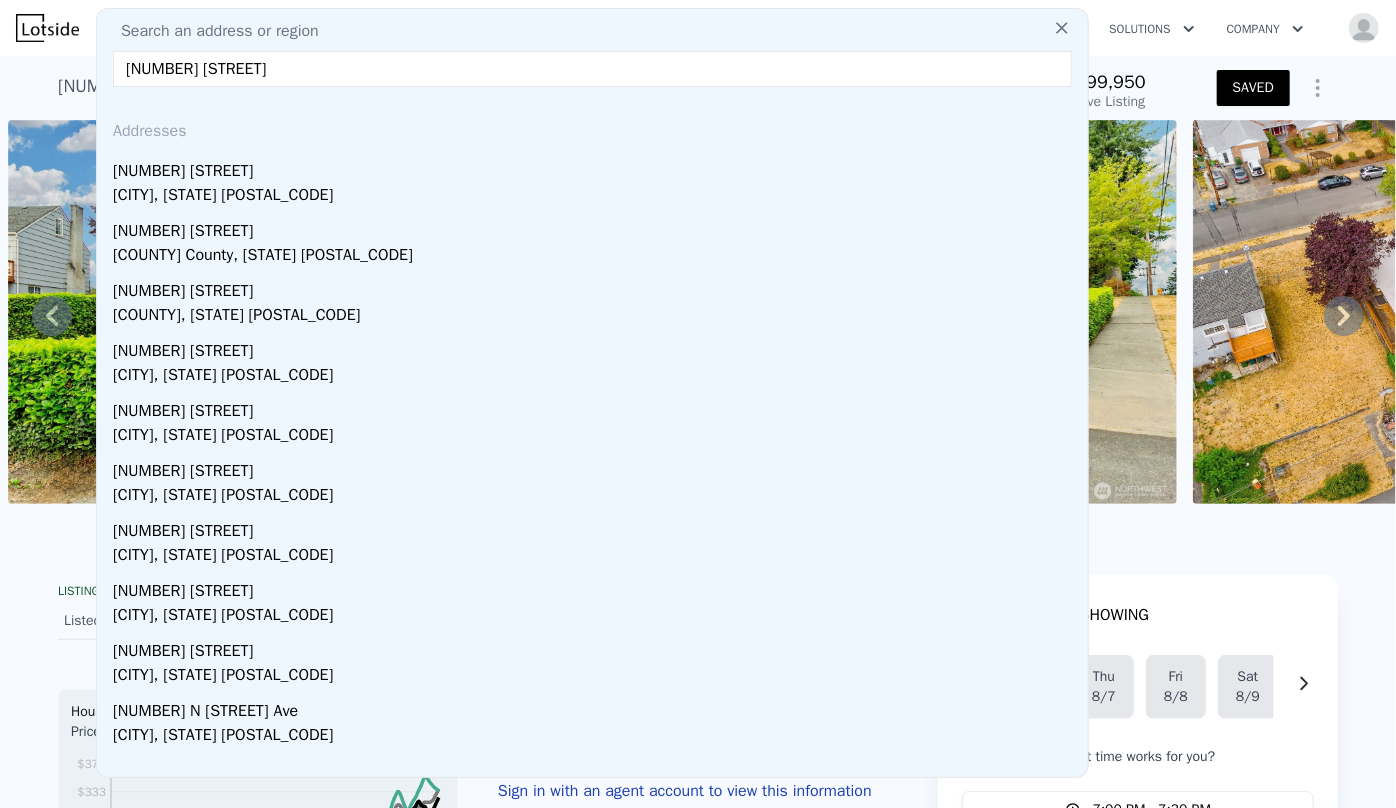 type on "416 Columbia Ave" 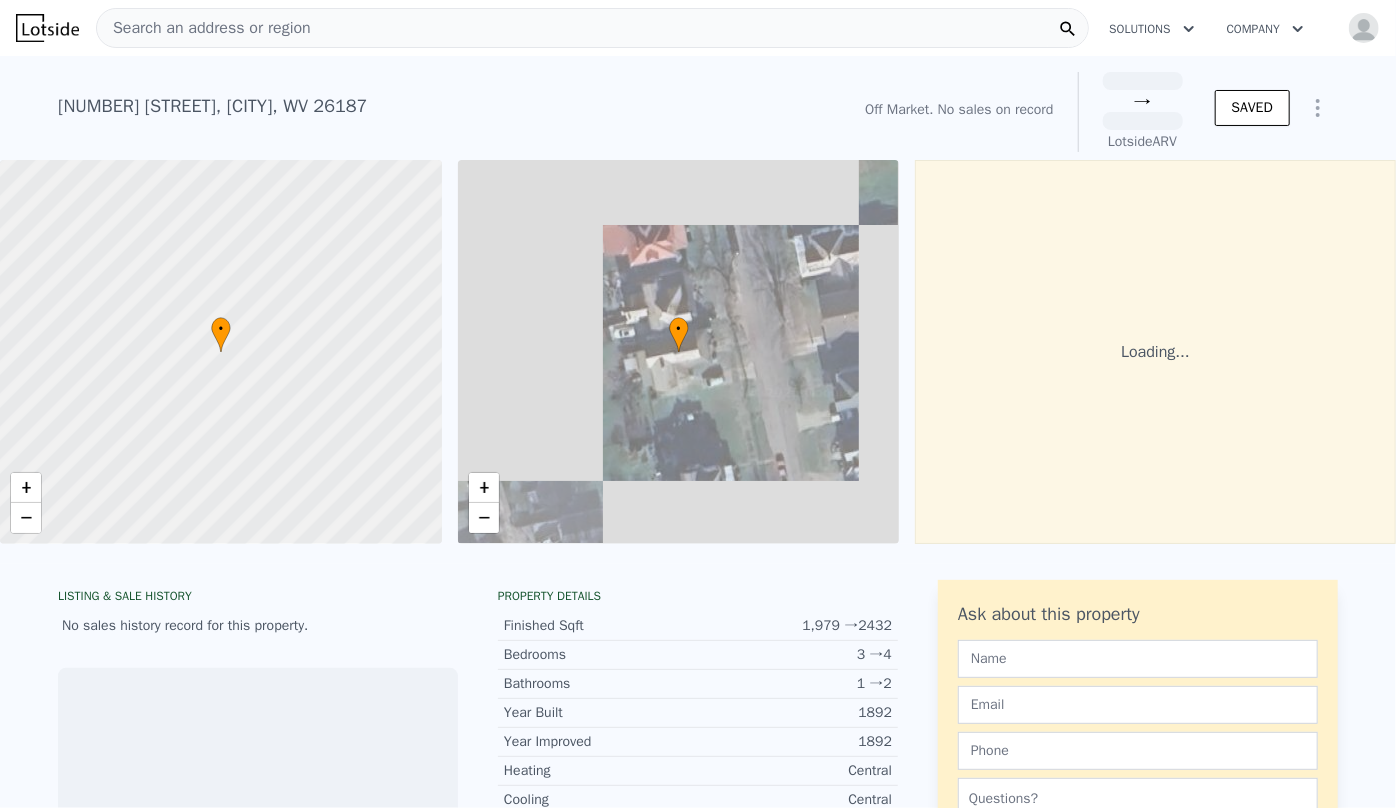 scroll, scrollTop: 0, scrollLeft: 8, axis: horizontal 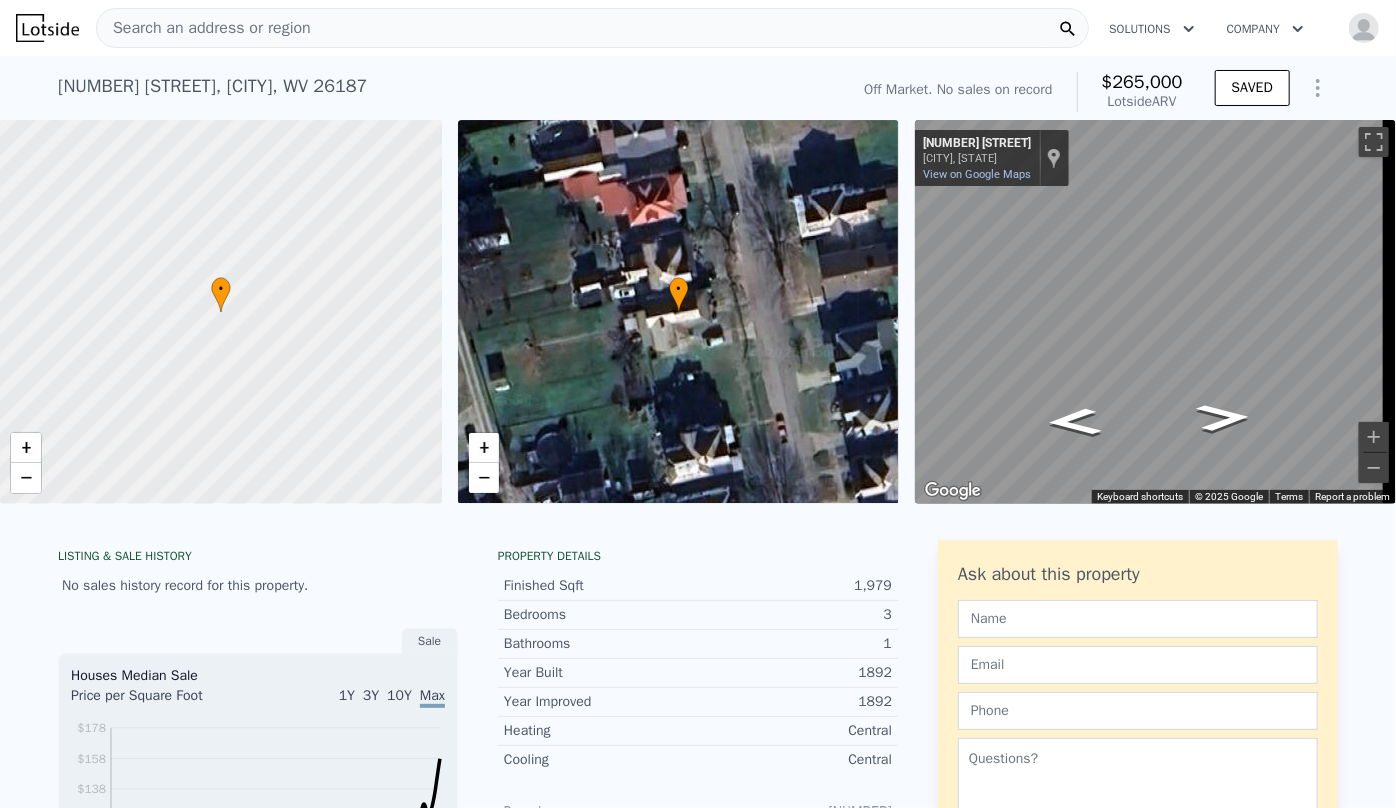 click on "Search an address or region" at bounding box center (204, 28) 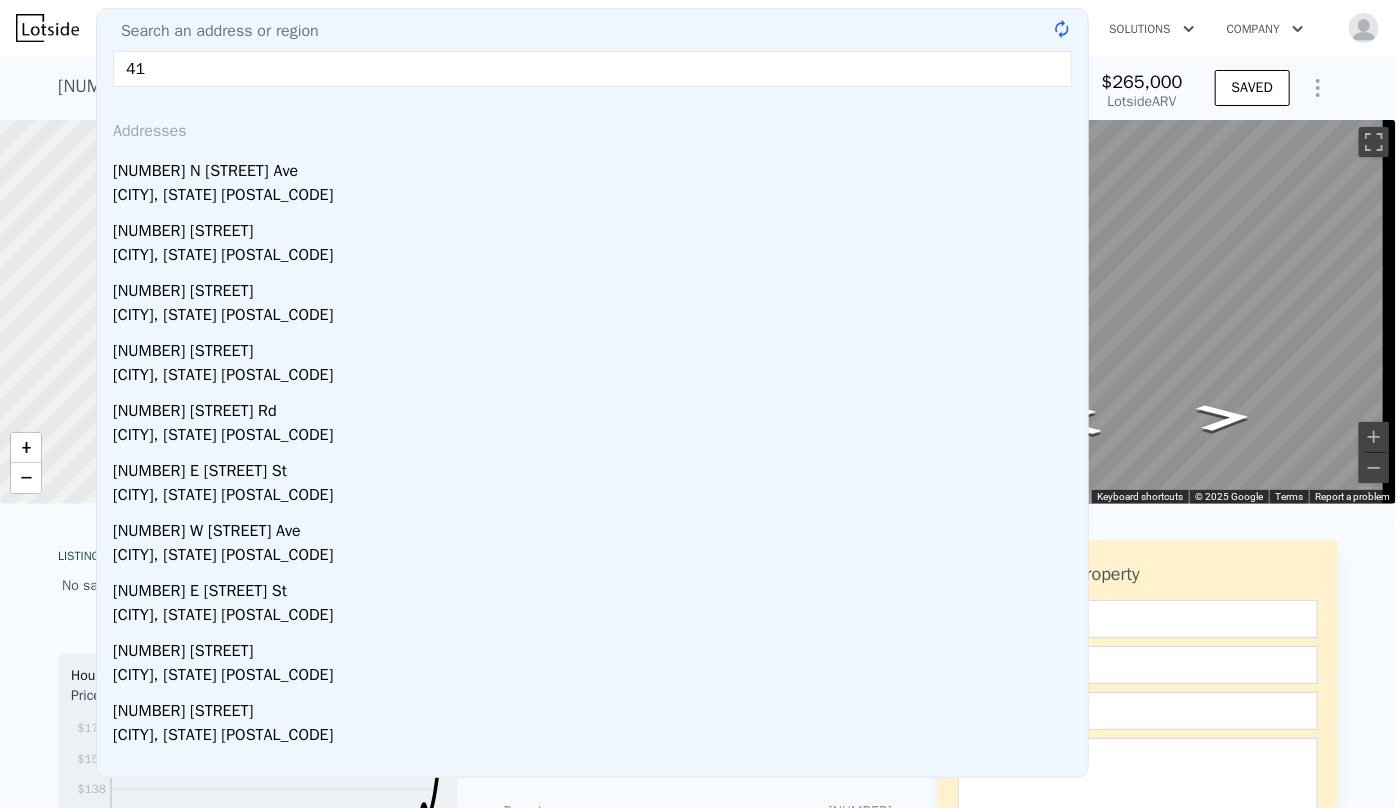 type on "4" 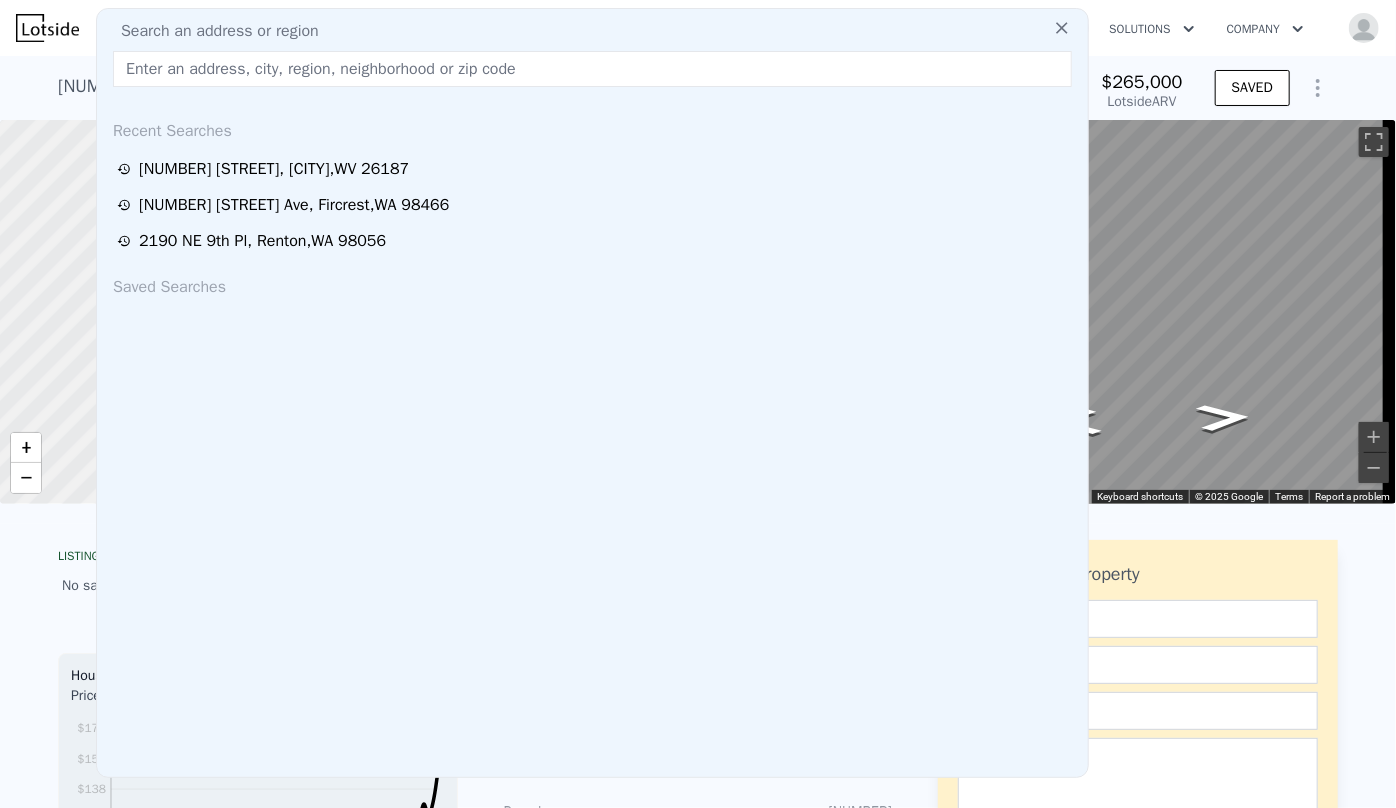 paste on "416 Columbia Ave" 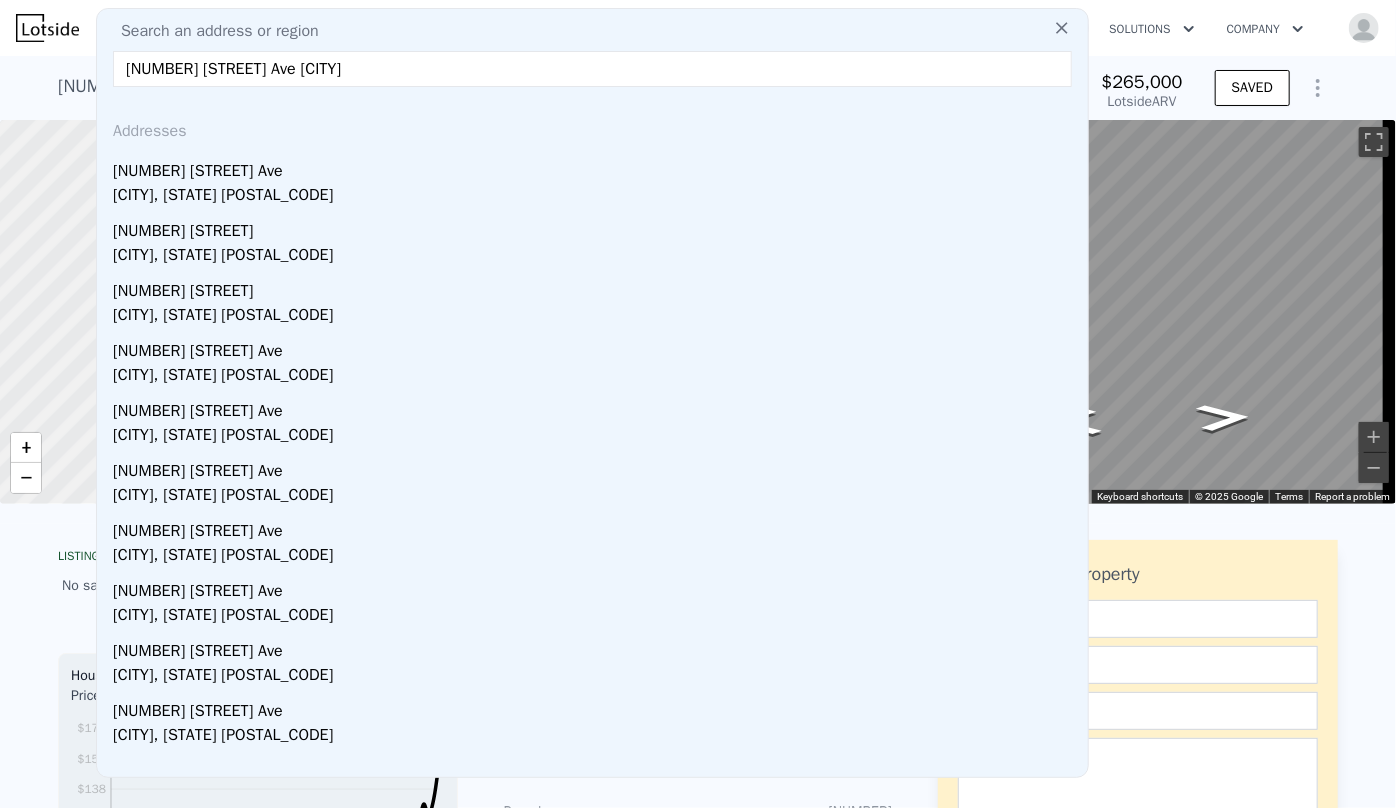 type on "416 Columbia Ave fircres" 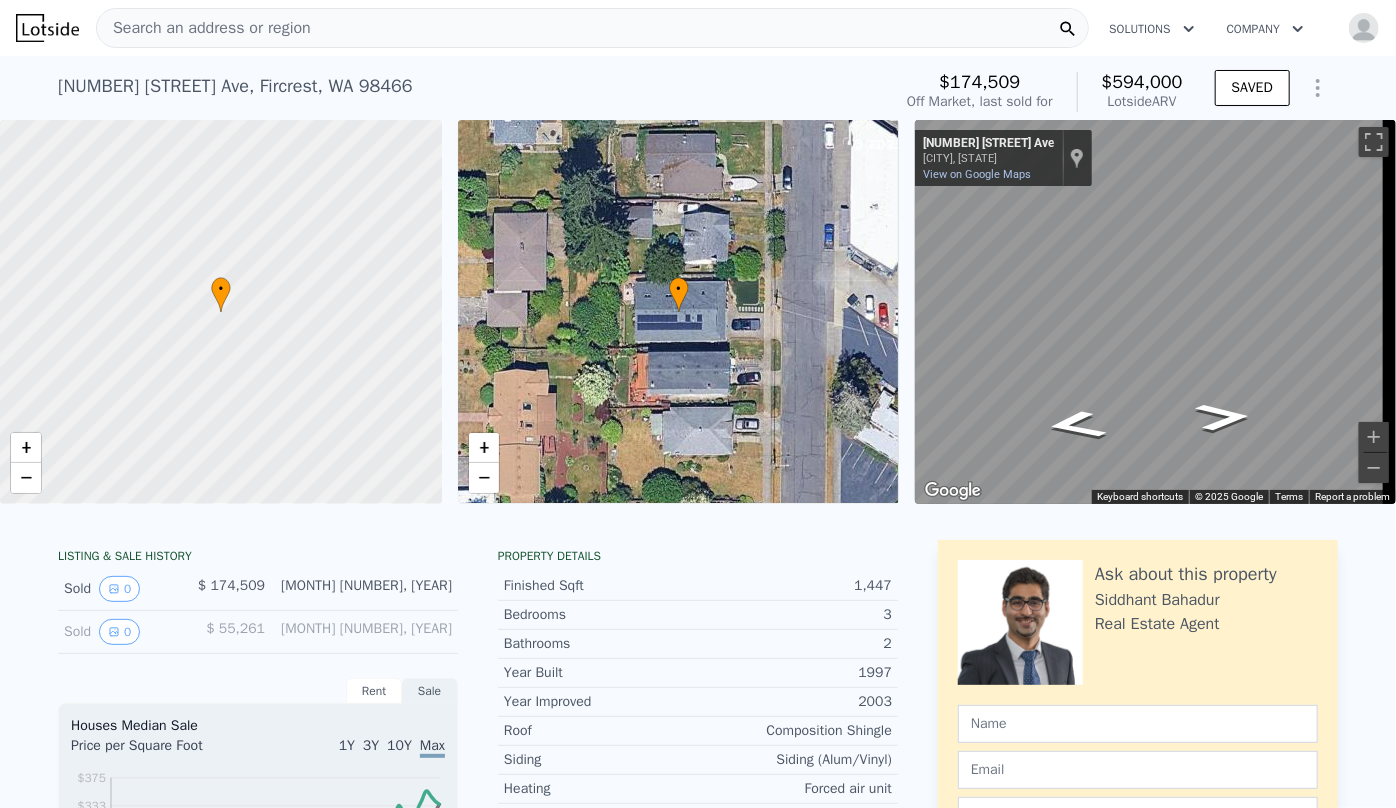 click on "Search an address or region" at bounding box center (204, 28) 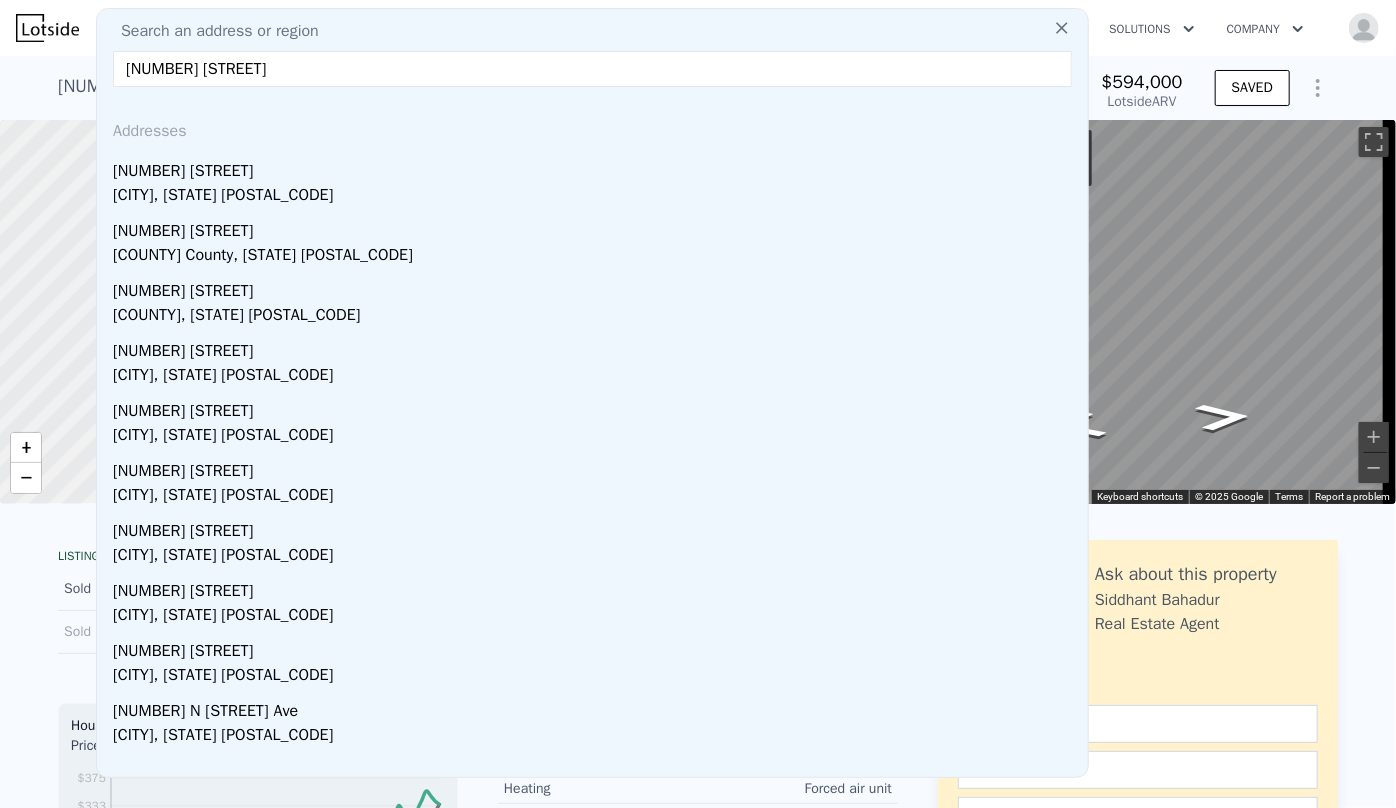 click on "416 Columbia Ave" at bounding box center (592, 69) 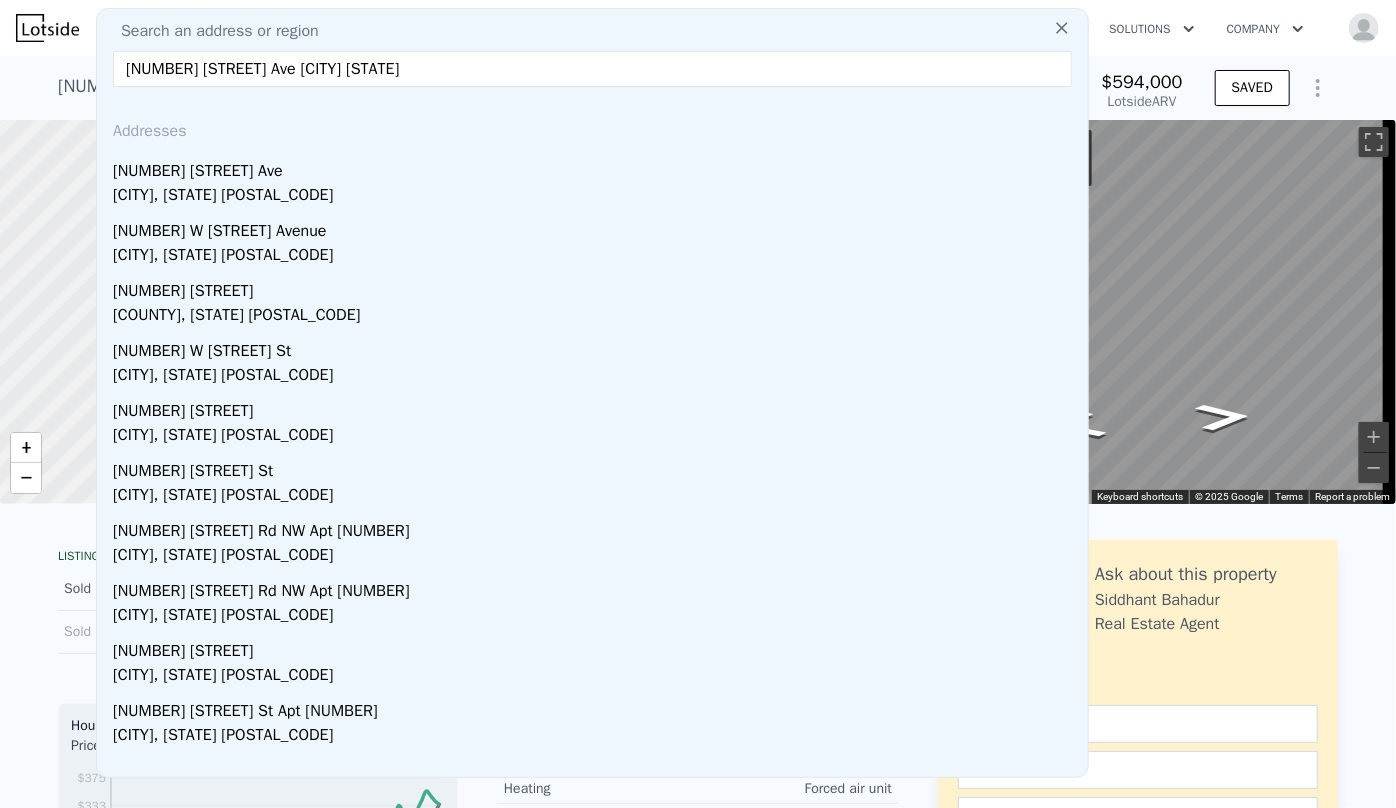 click on "416 Columbia Ave firecrest wa" at bounding box center [592, 69] 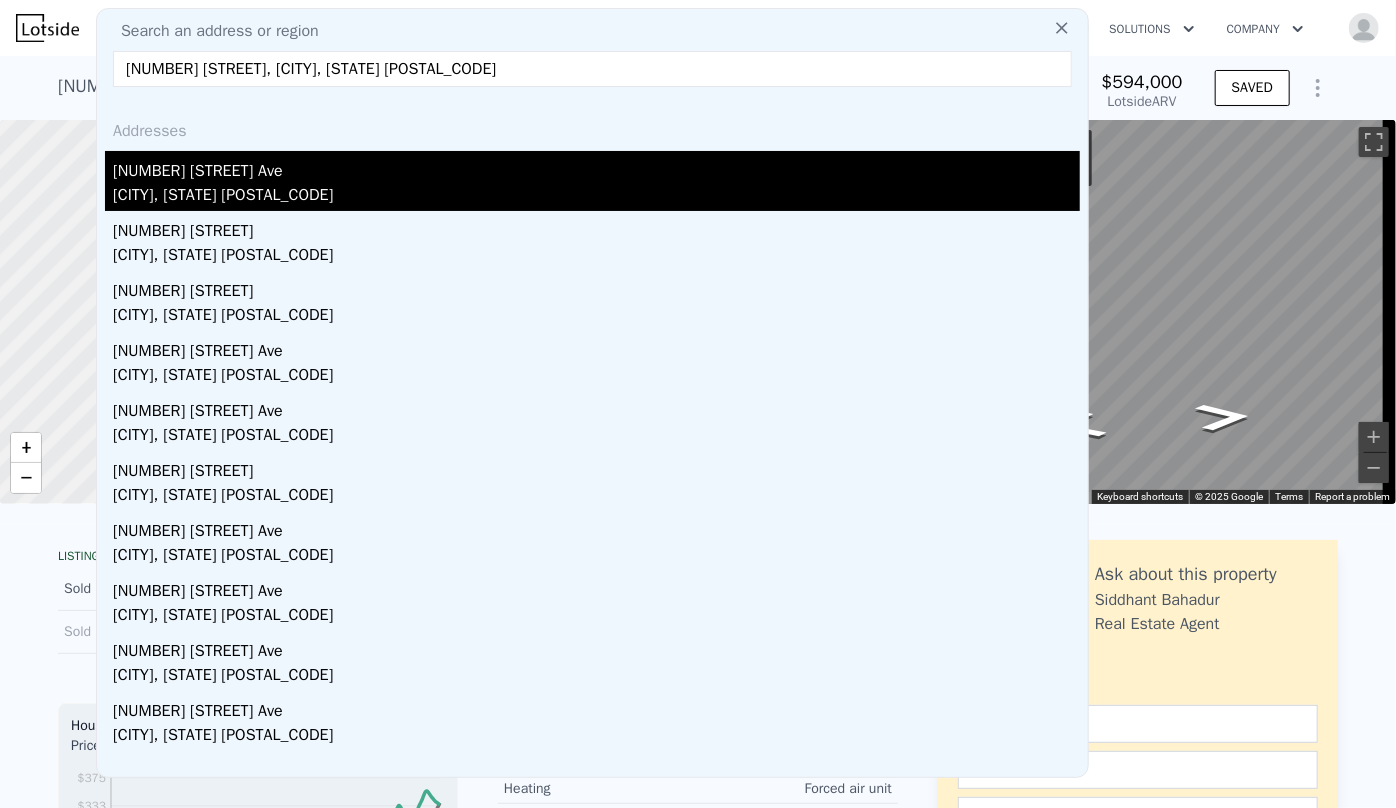 type on "416 Columbia Ave, Fircrest, WA 98466" 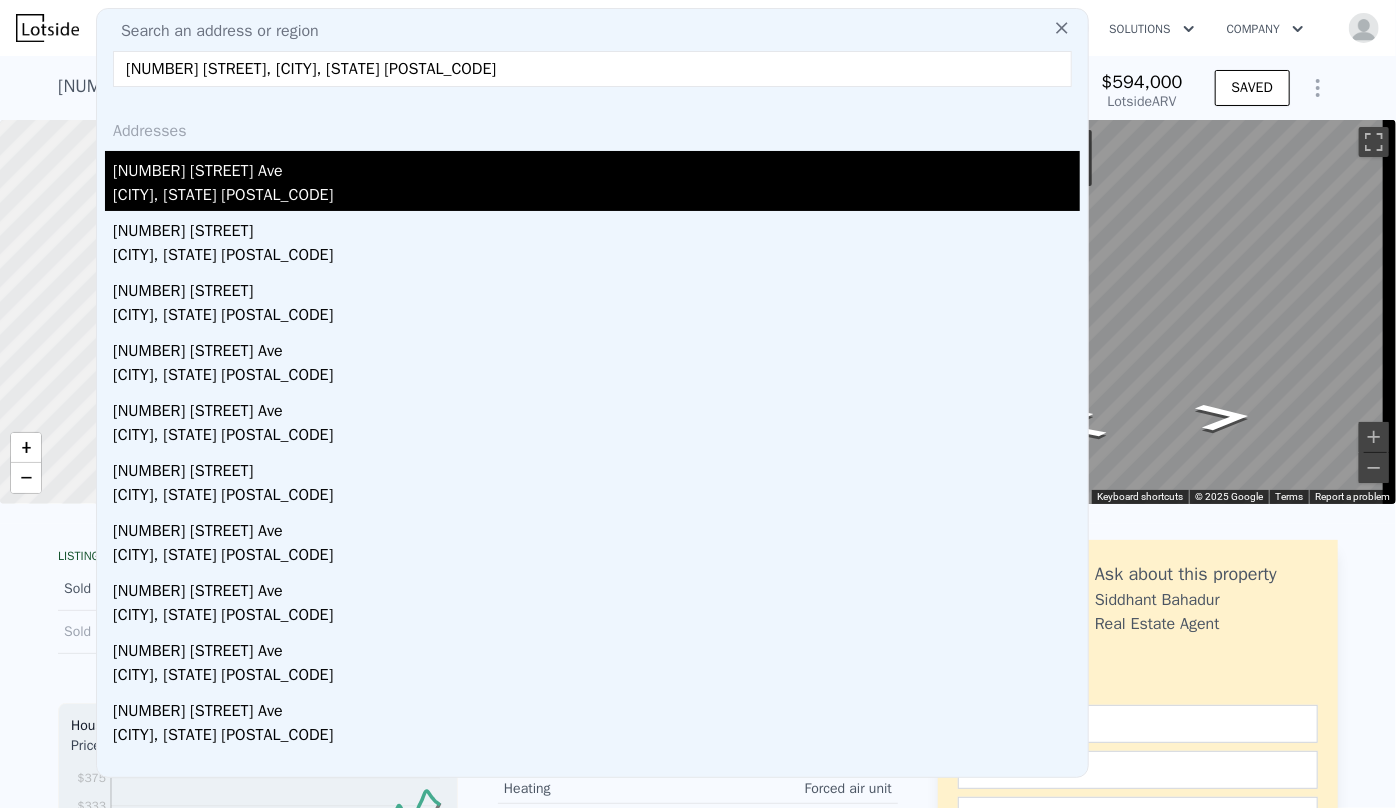 click on "416 Berkeley Ave" at bounding box center (596, 167) 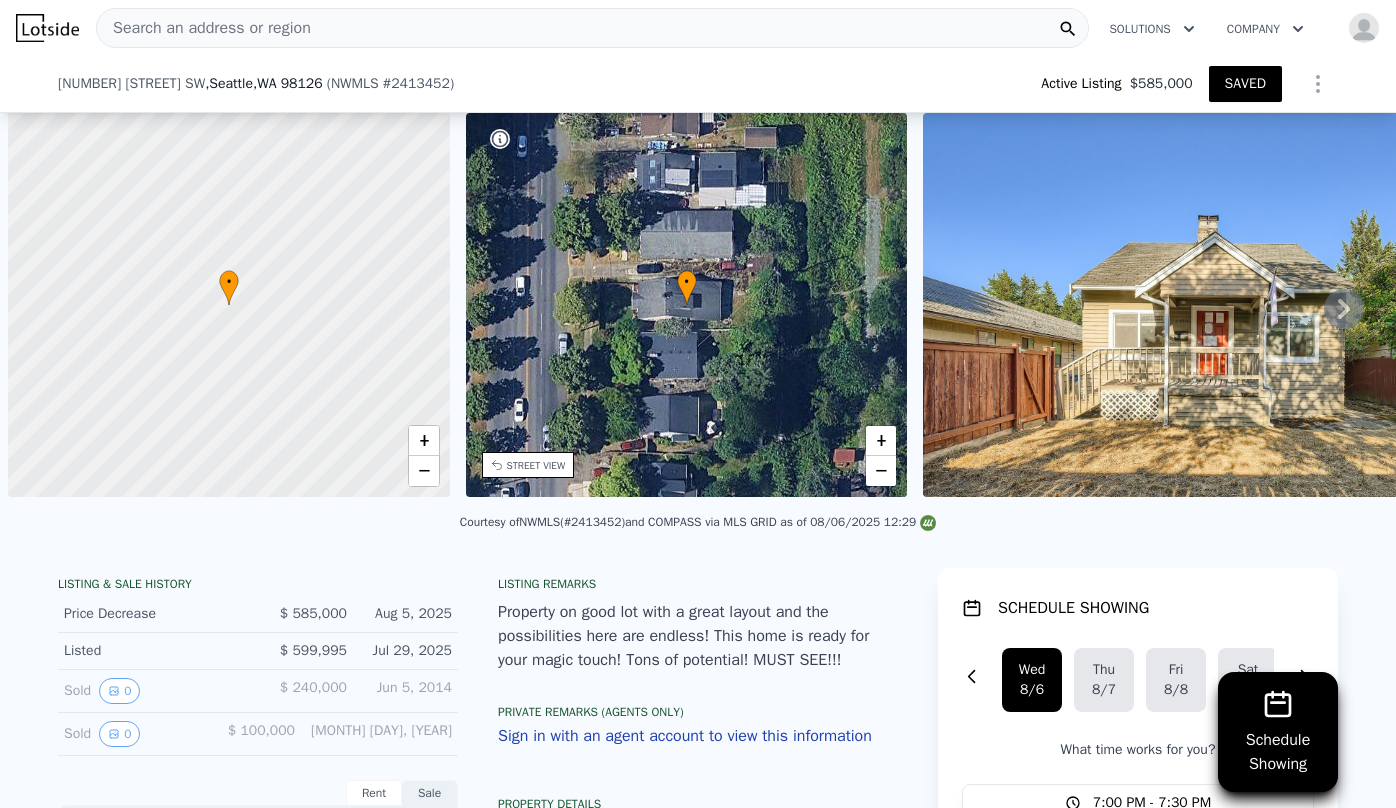 scroll, scrollTop: 0, scrollLeft: 0, axis: both 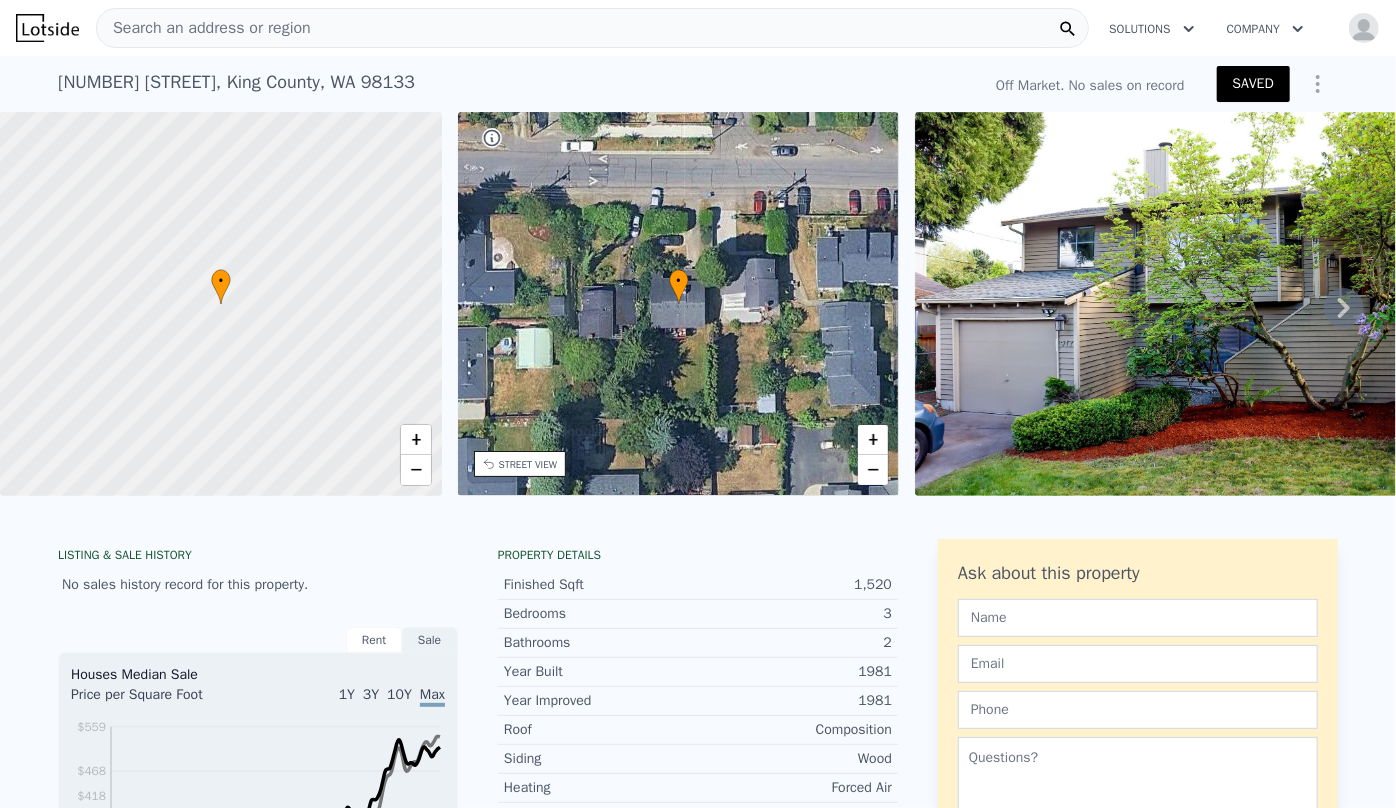 click on "Open user menu" at bounding box center [1360, 28] 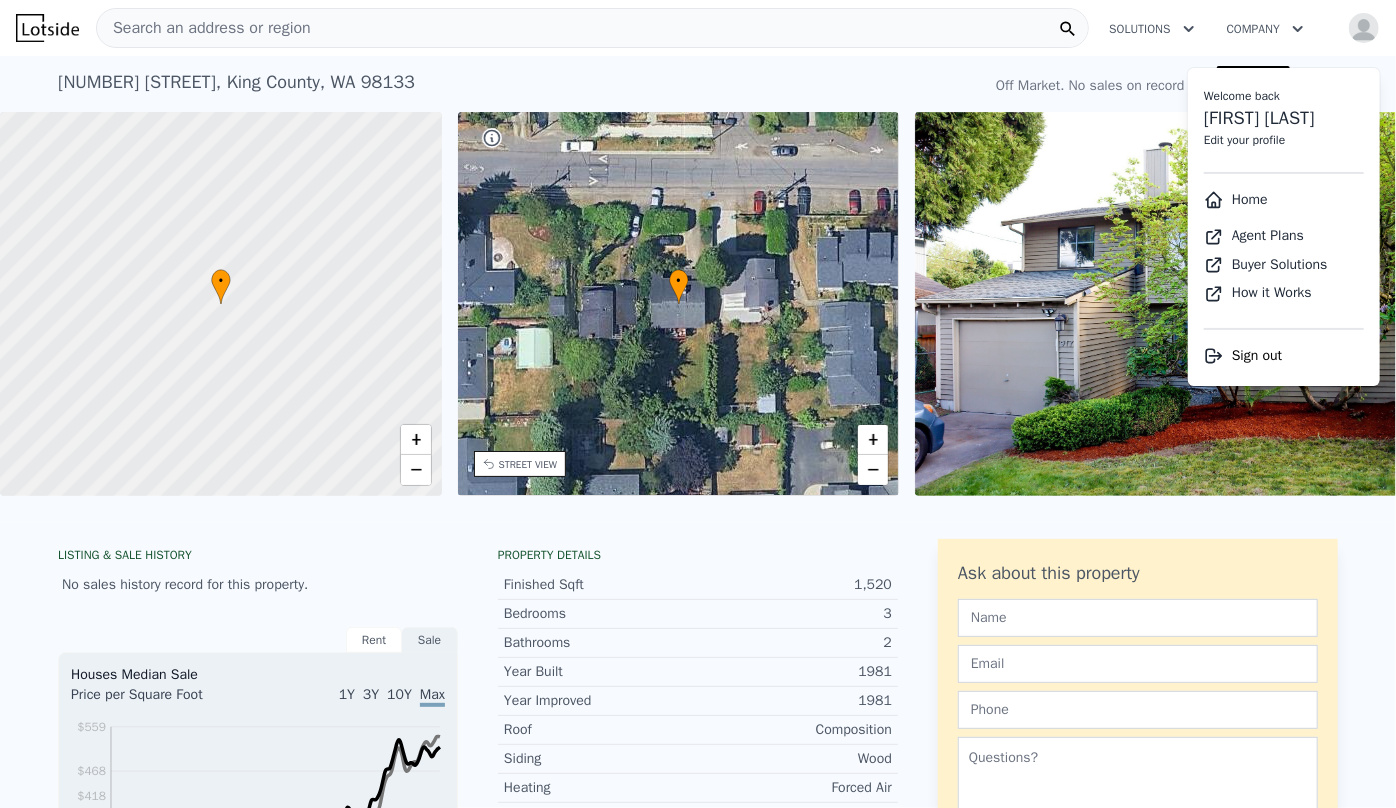 click on "Home" at bounding box center [1236, 199] 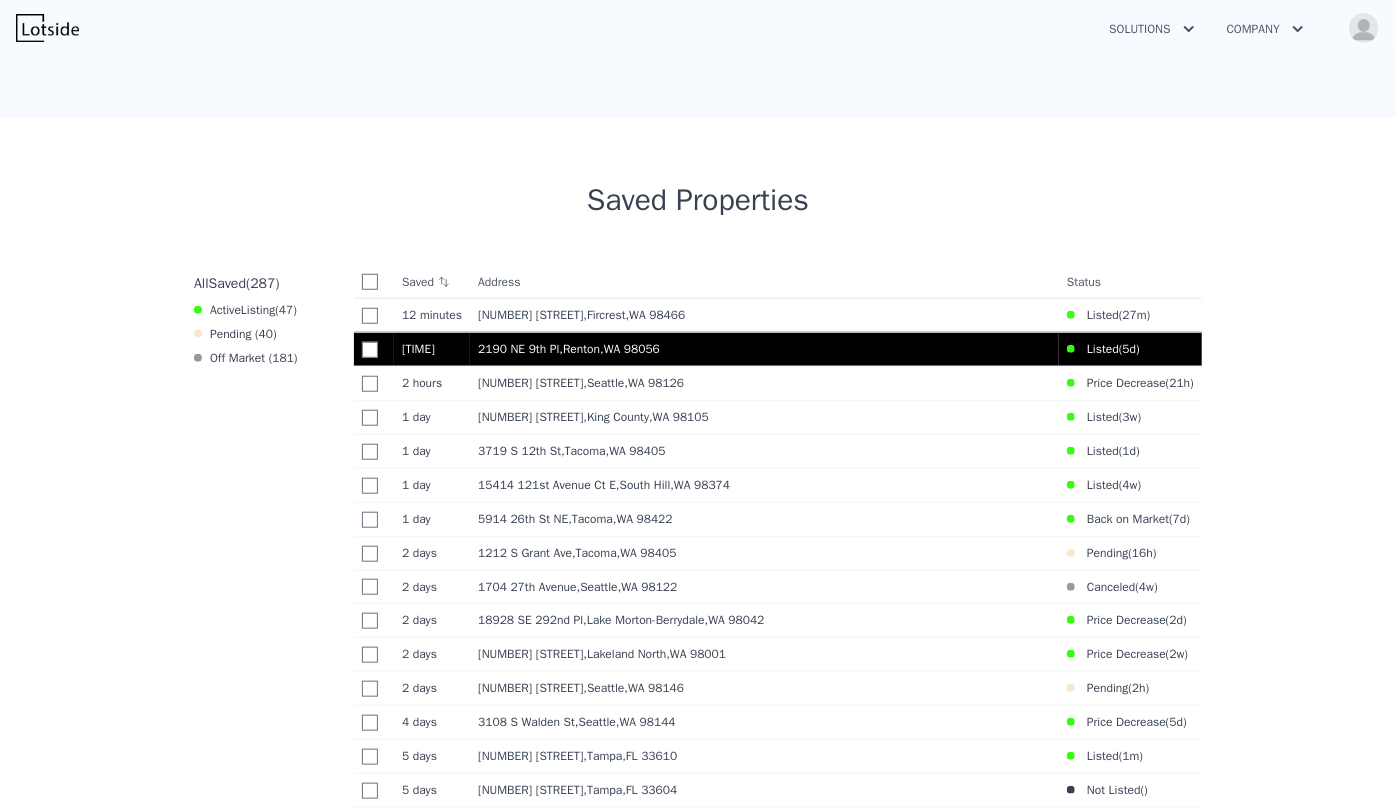 scroll, scrollTop: 727, scrollLeft: 0, axis: vertical 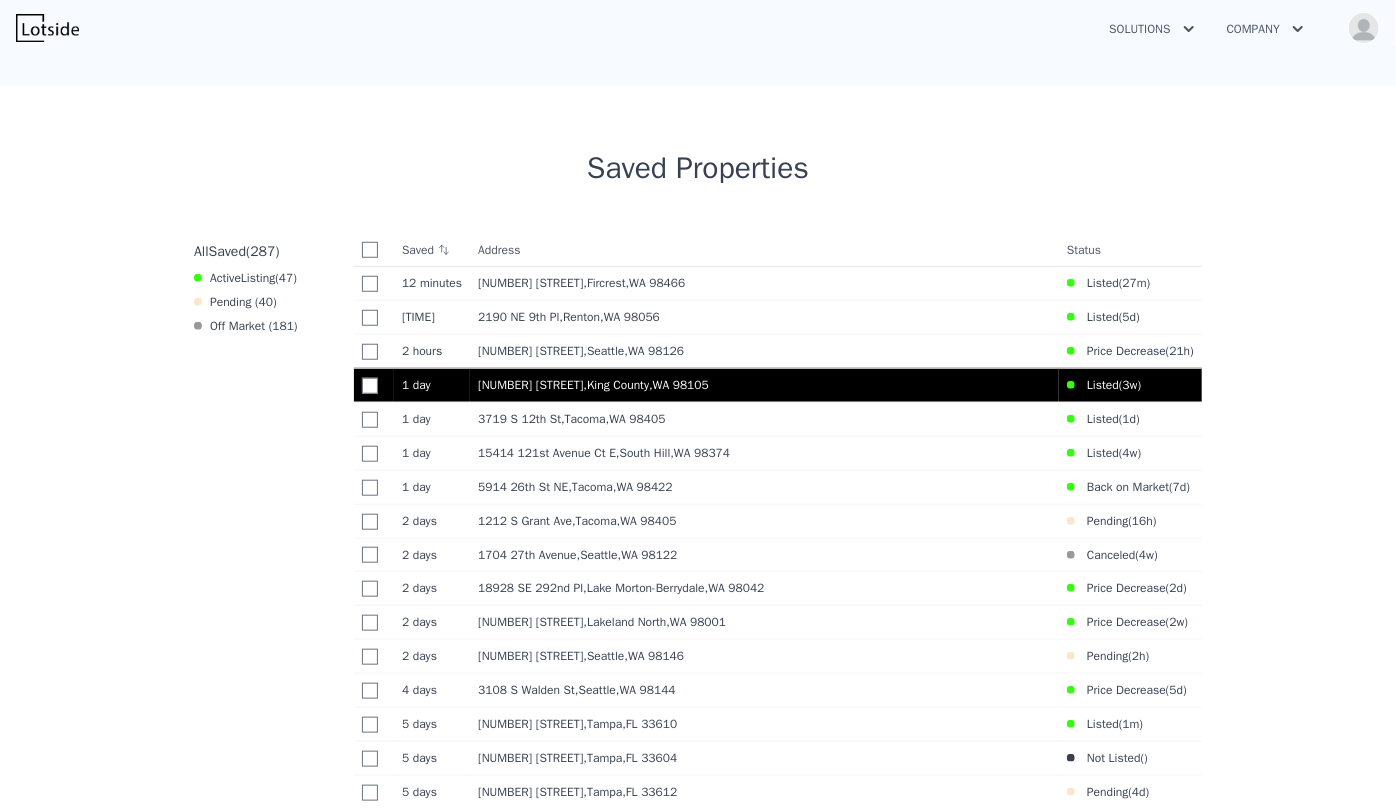 click on "[NUMBER] [STREET] , [COUNTY] , [STATE] [POSTAL_CODE]" at bounding box center [764, 385] 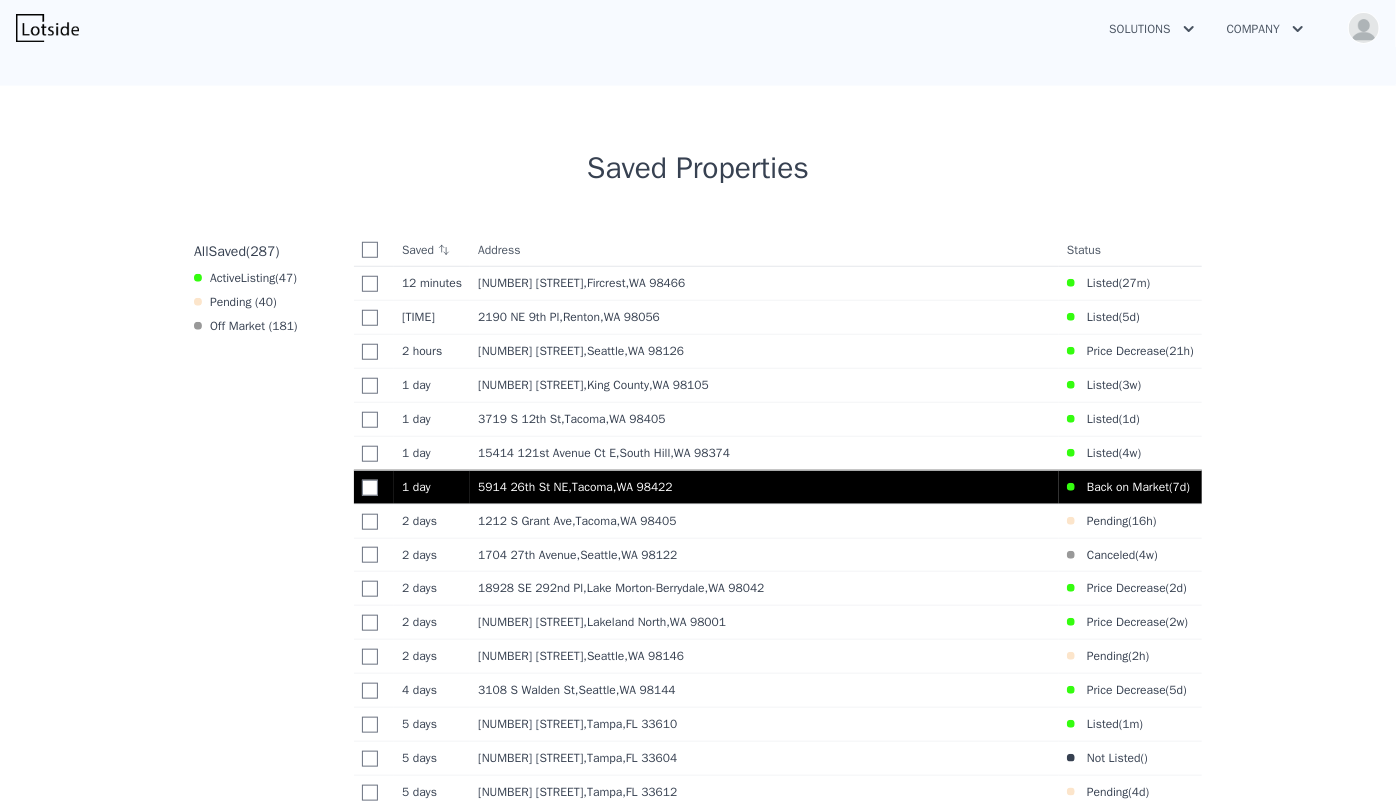 click on "[NUMBER] [STREET] , [CITY] , [STATE] [POSTAL_CODE]" at bounding box center (764, 487) 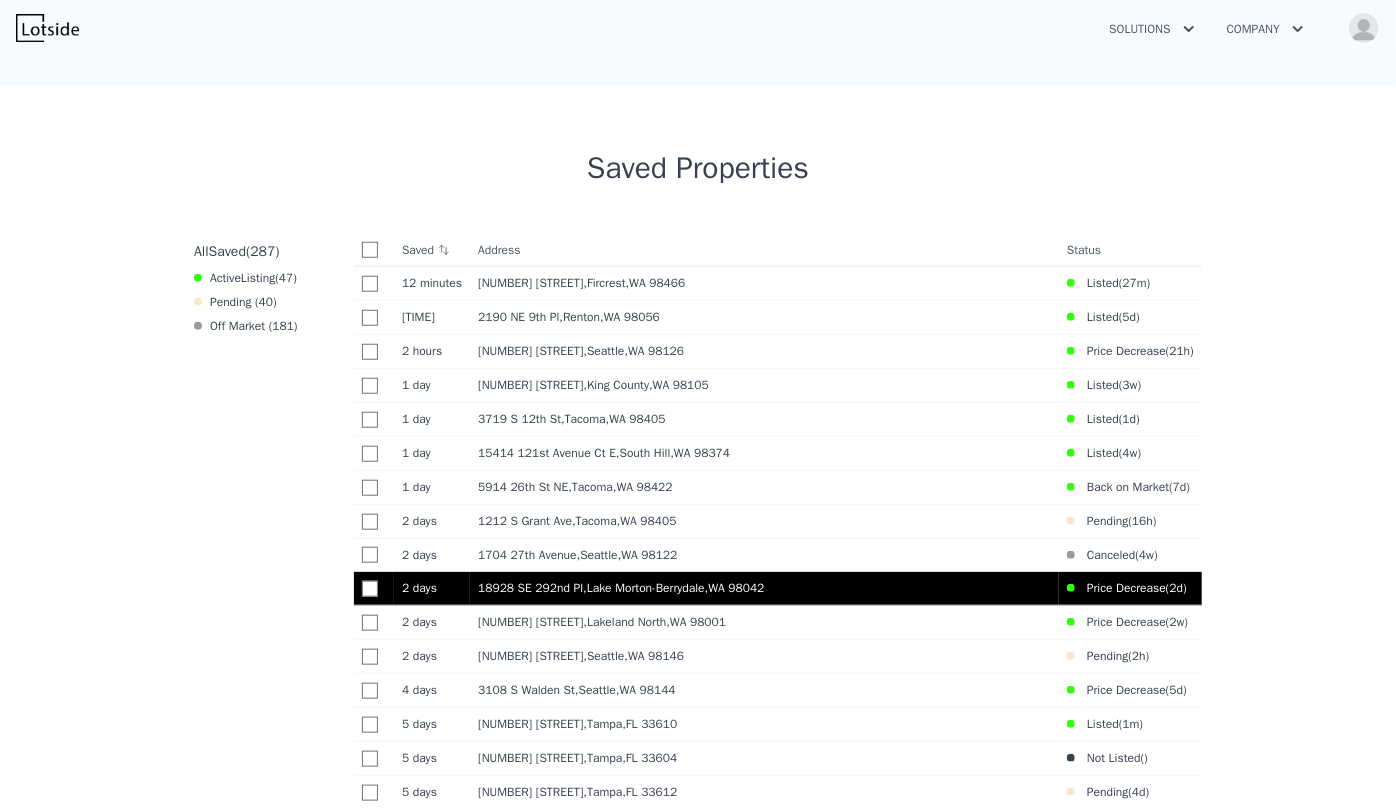 click on "[NUMBER] [STREET] , [CITY] , [STATE] [POSTAL_CODE]" at bounding box center (764, 588) 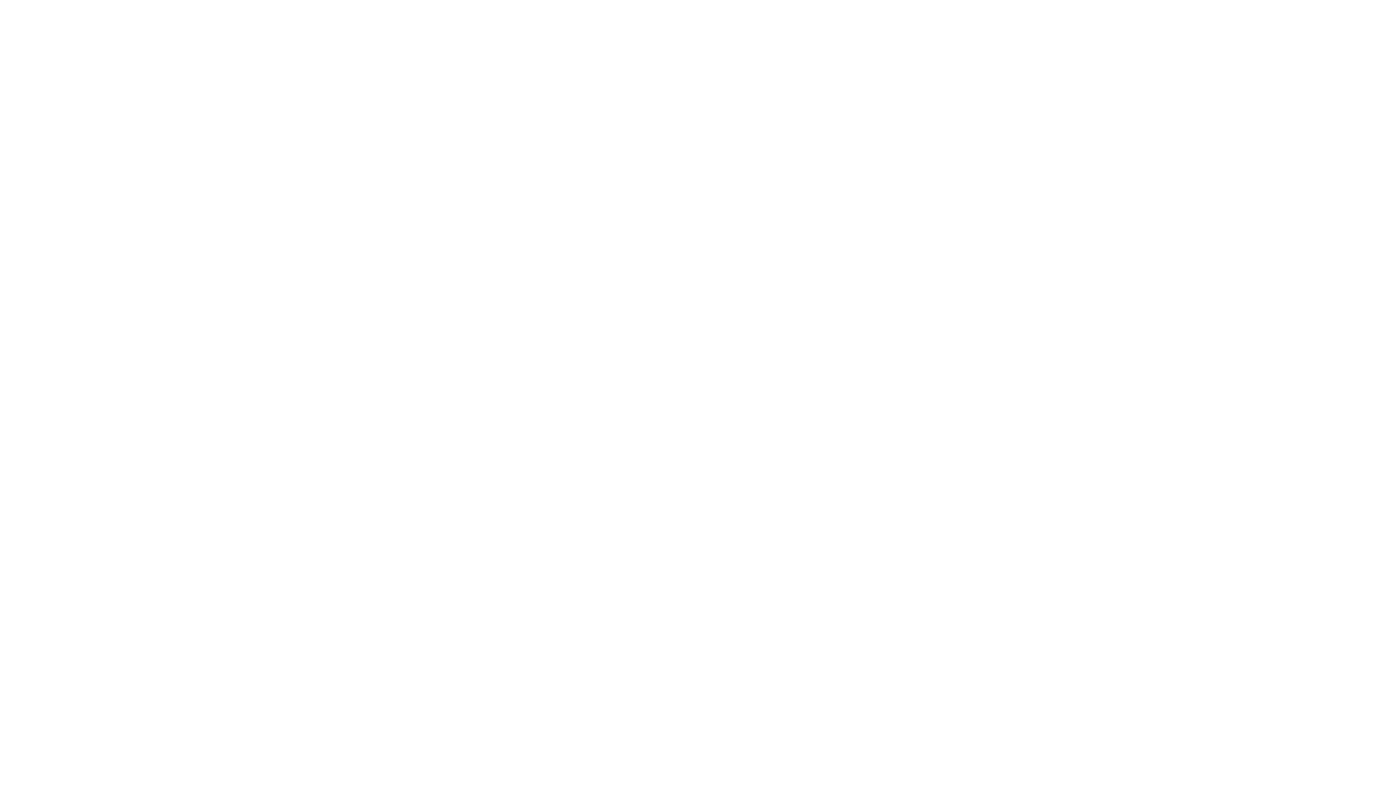 scroll, scrollTop: 0, scrollLeft: 0, axis: both 